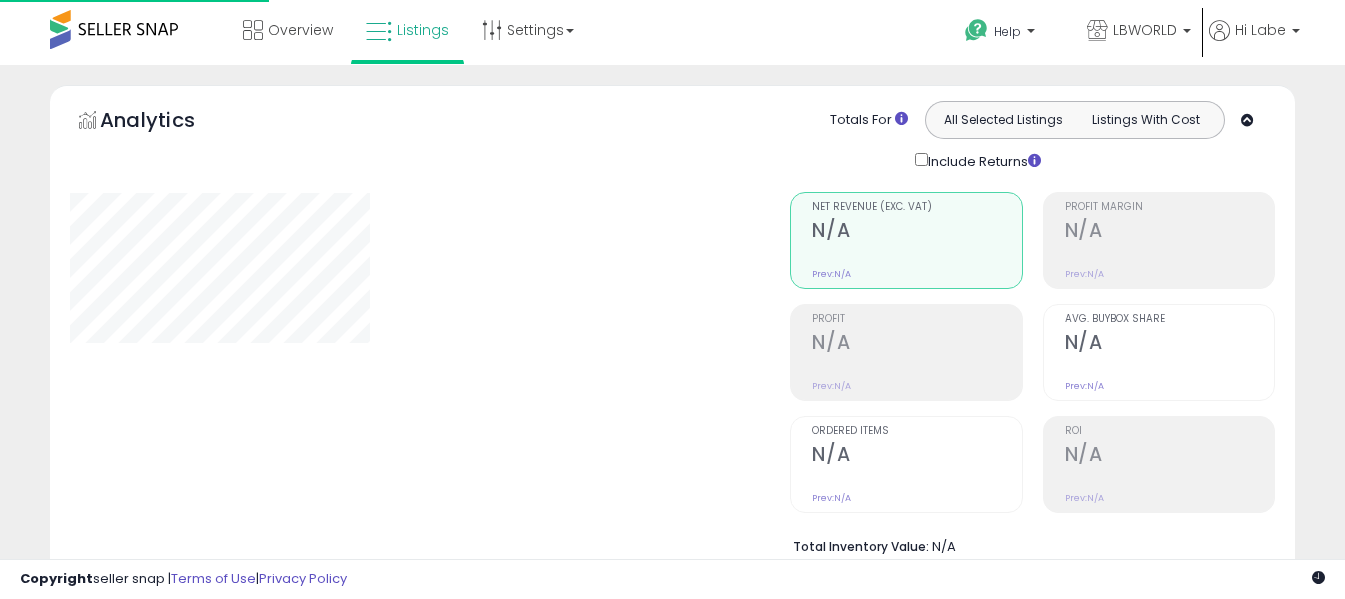 type on "**********" 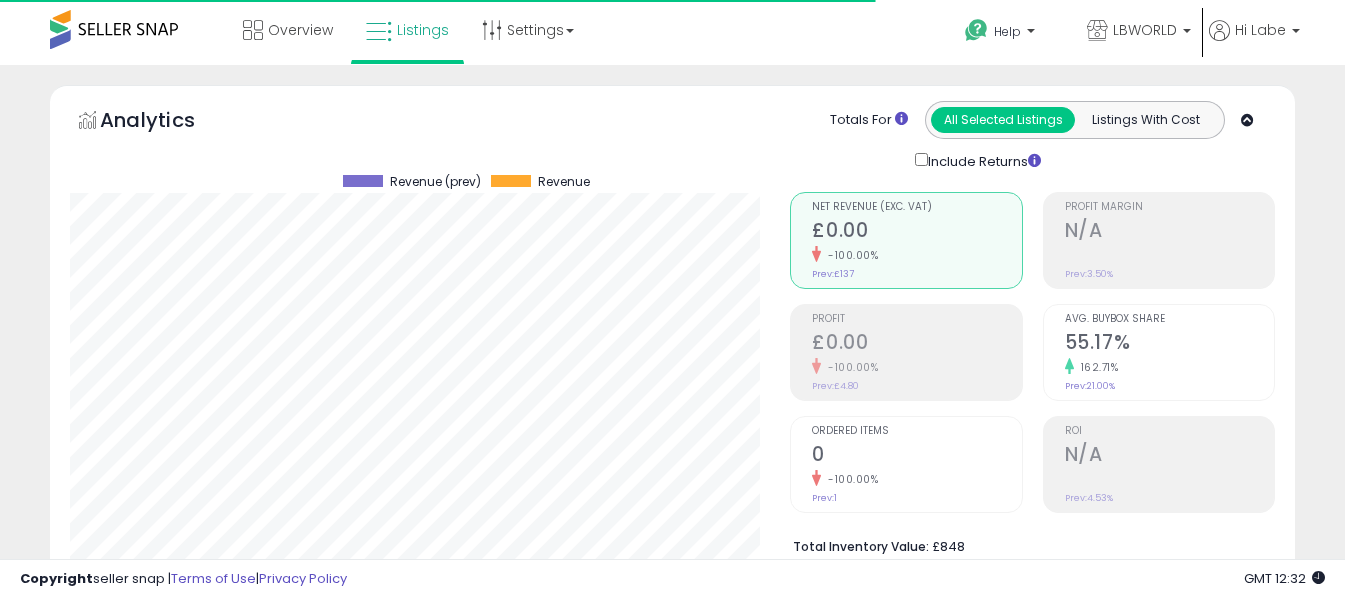scroll, scrollTop: 0, scrollLeft: 0, axis: both 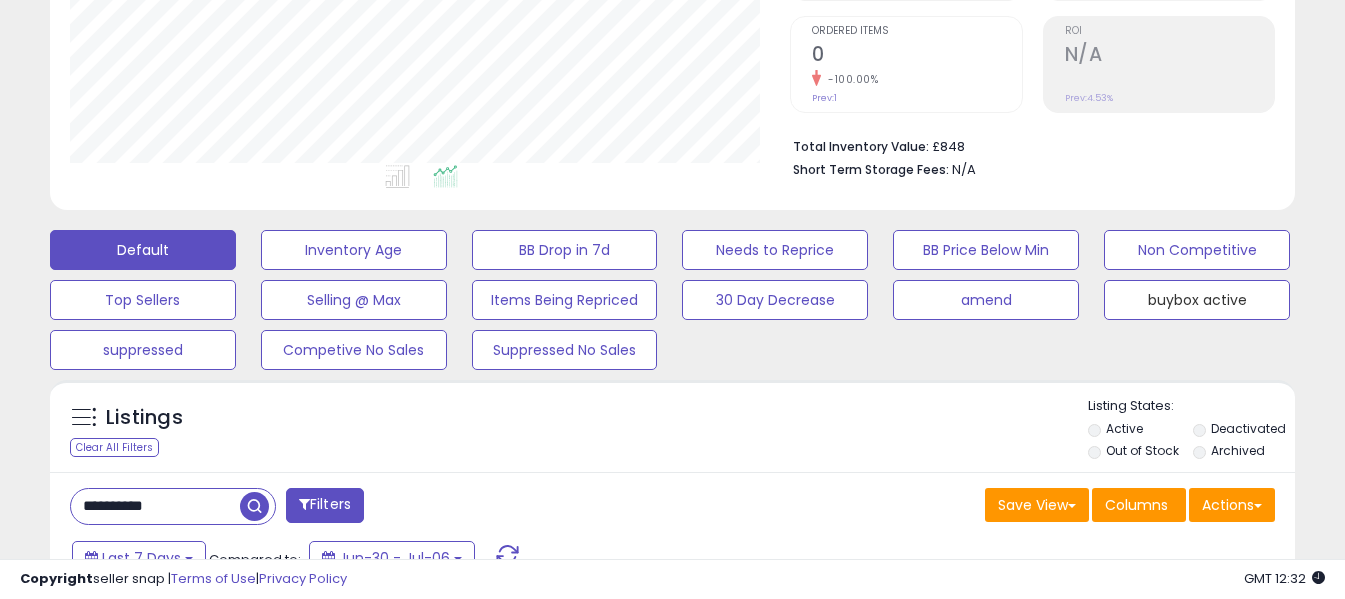 drag, startPoint x: 1133, startPoint y: 307, endPoint x: 913, endPoint y: 179, distance: 254.52701 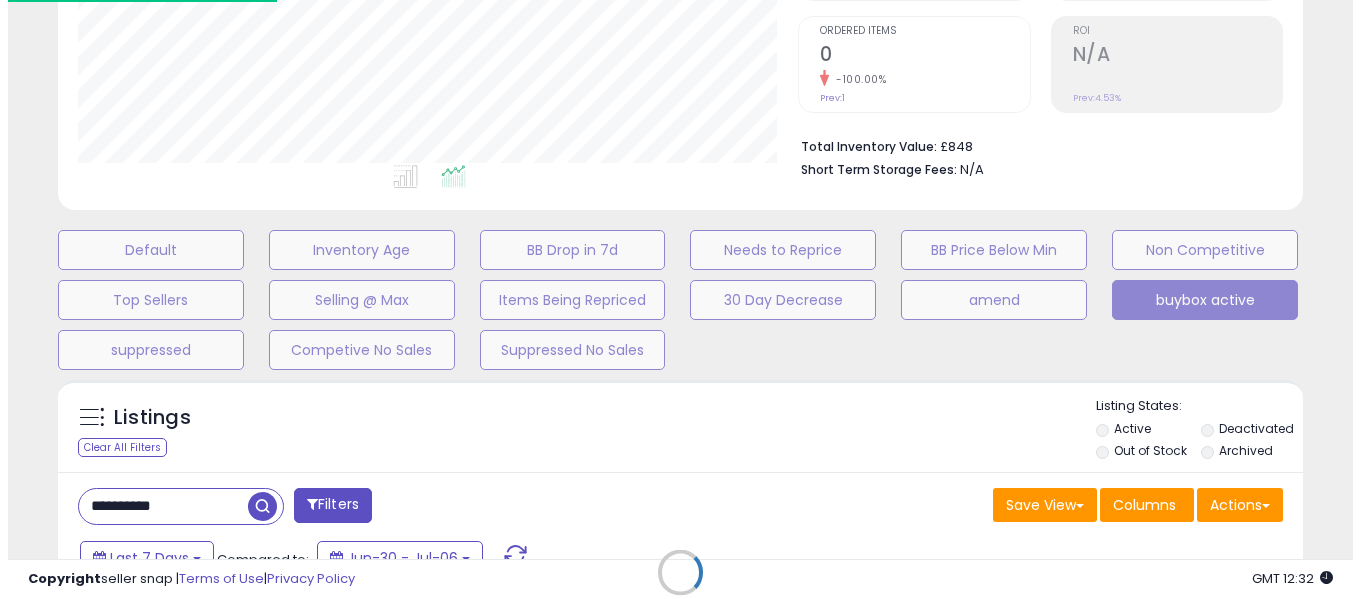 scroll, scrollTop: 999590, scrollLeft: 999271, axis: both 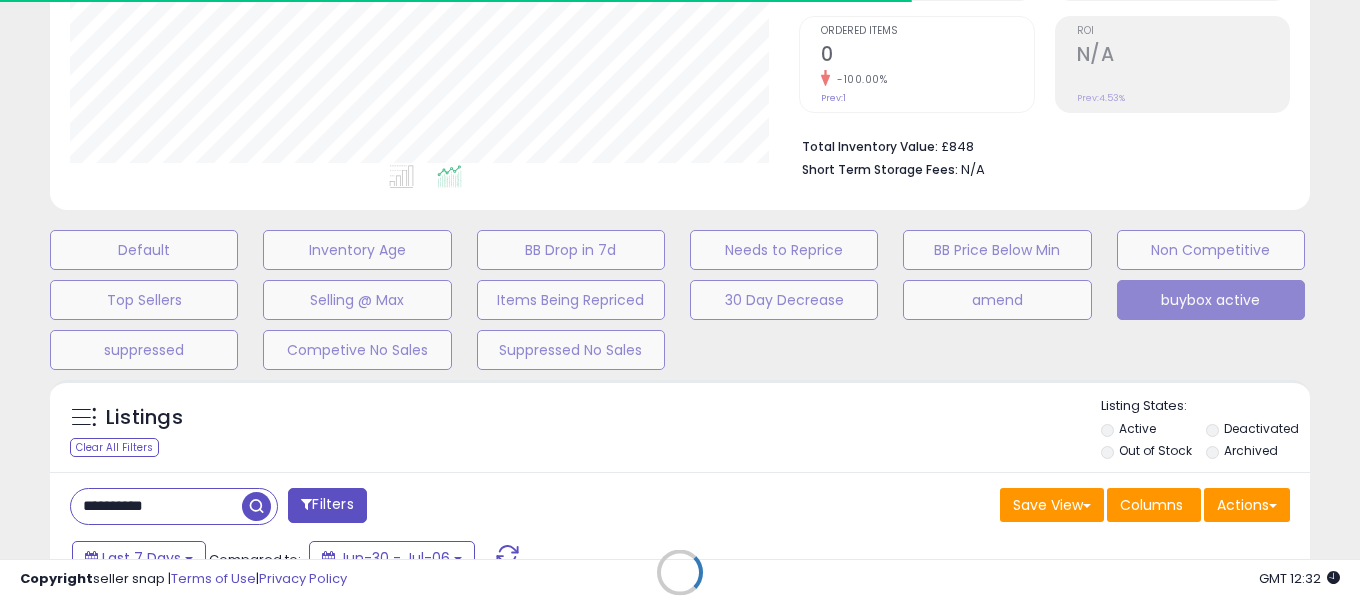 type 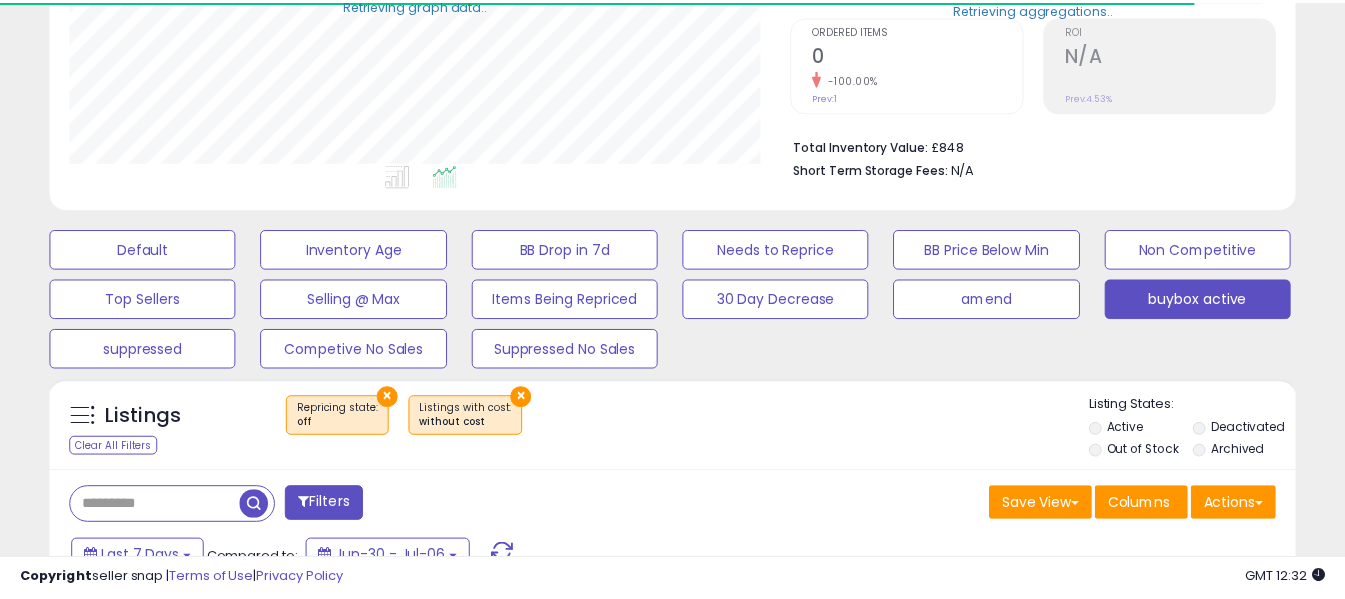 scroll, scrollTop: 465, scrollLeft: 0, axis: vertical 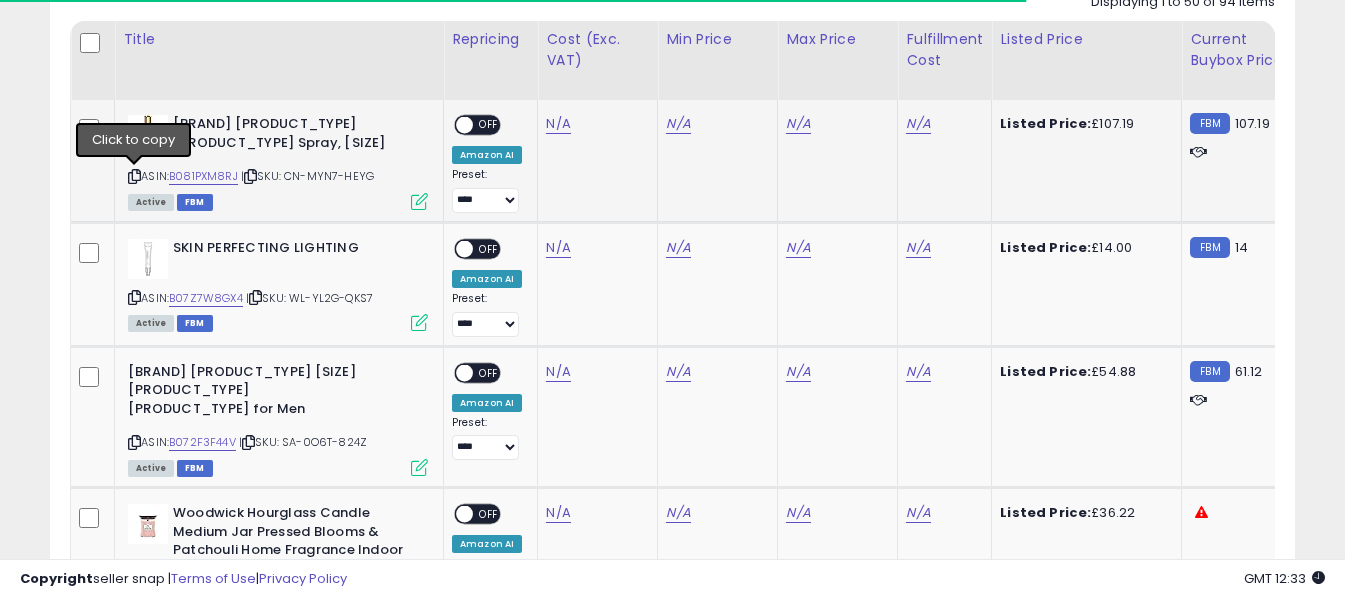 click at bounding box center [134, 176] 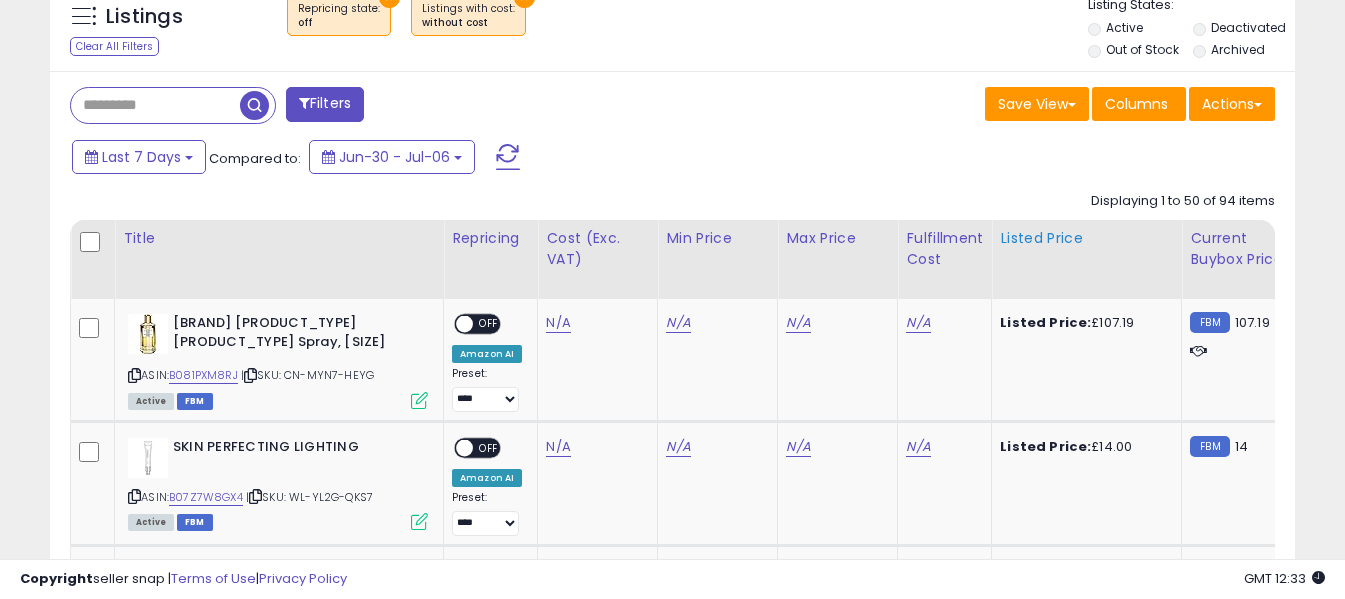 scroll, scrollTop: 800, scrollLeft: 0, axis: vertical 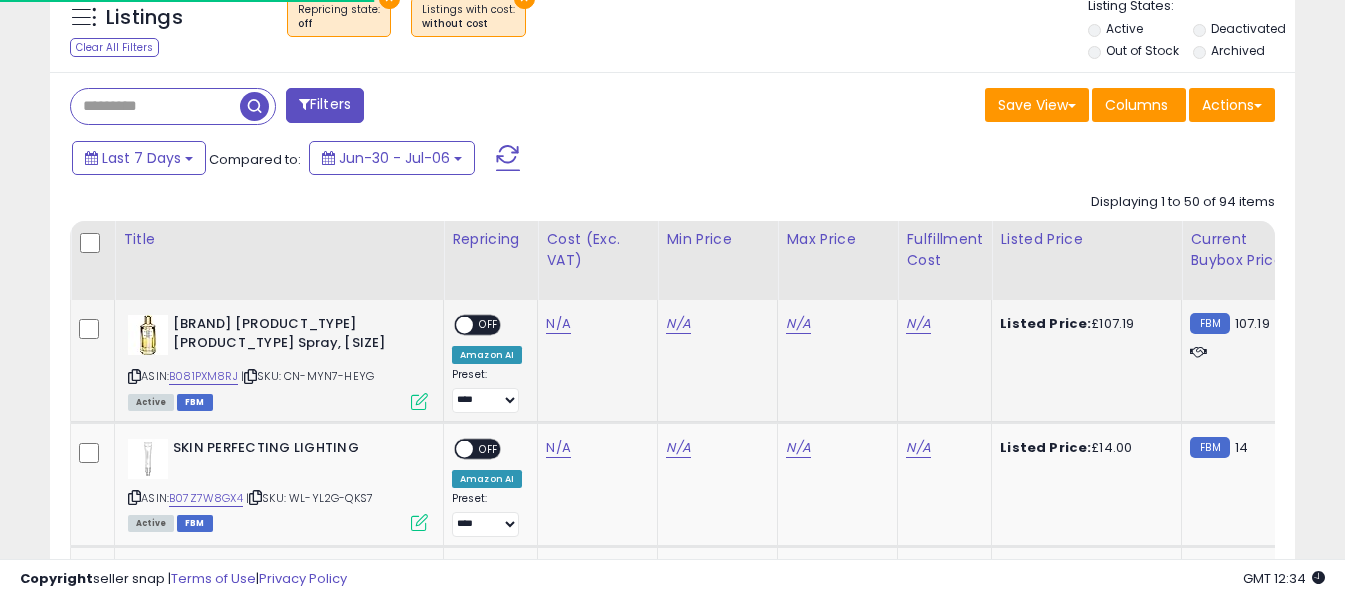 click at bounding box center (134, 376) 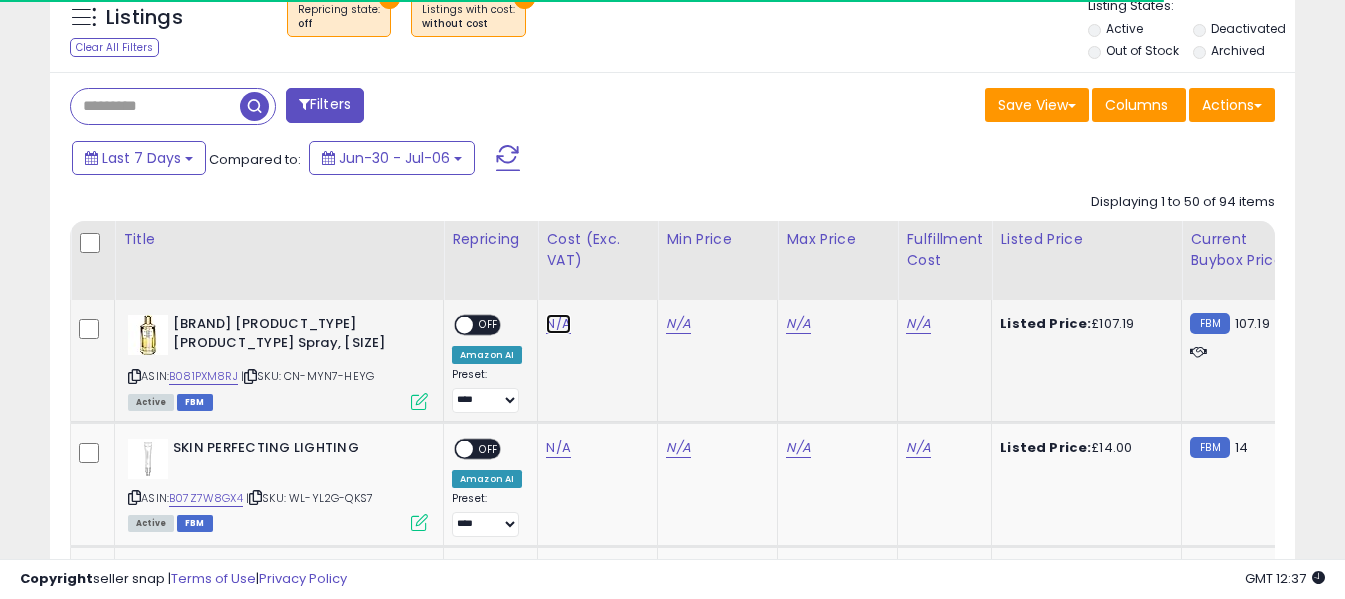 click on "N/A" at bounding box center (558, 324) 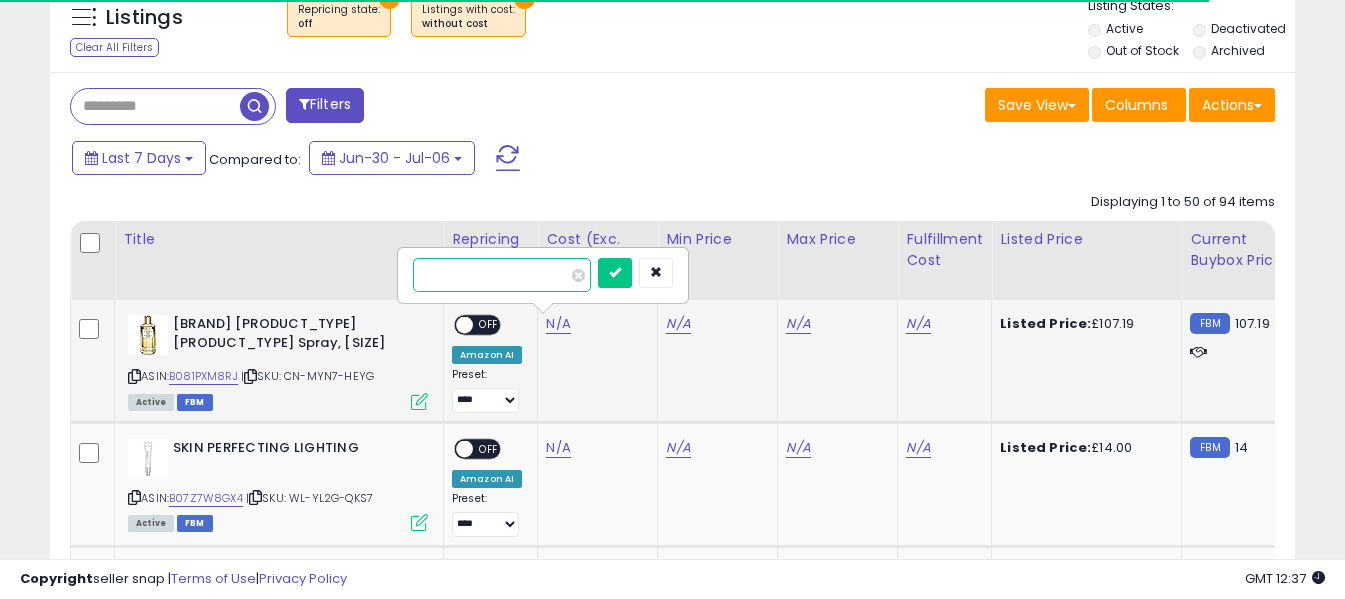 click at bounding box center [502, 275] 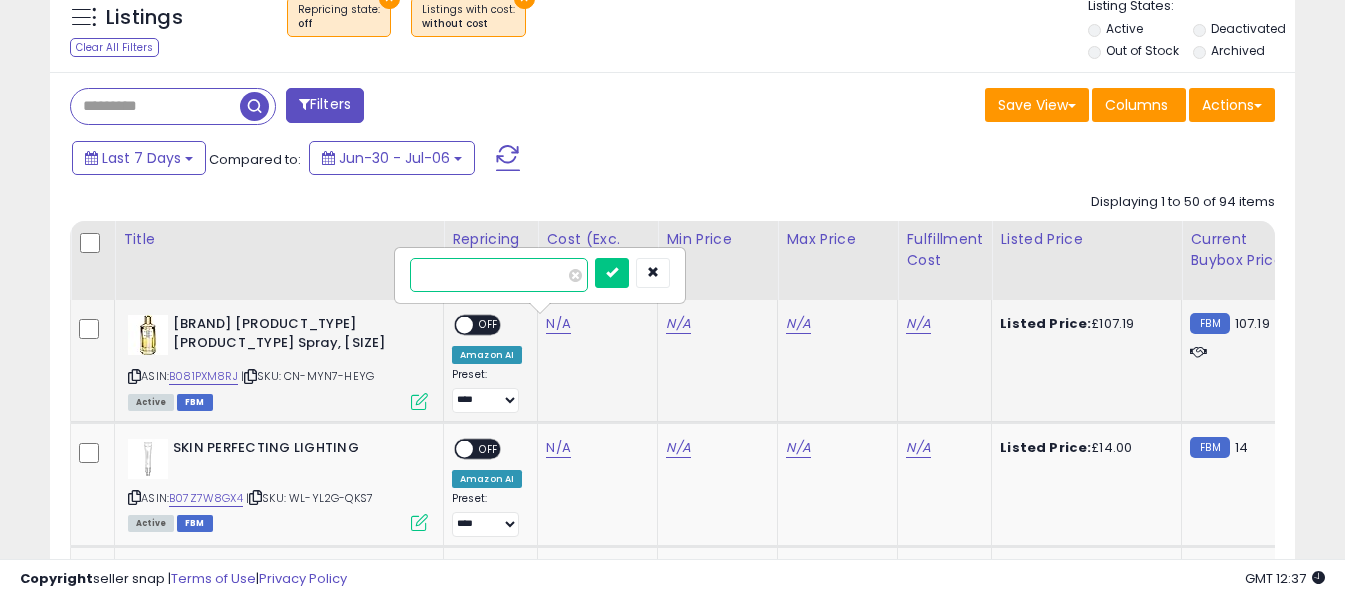 type on "*" 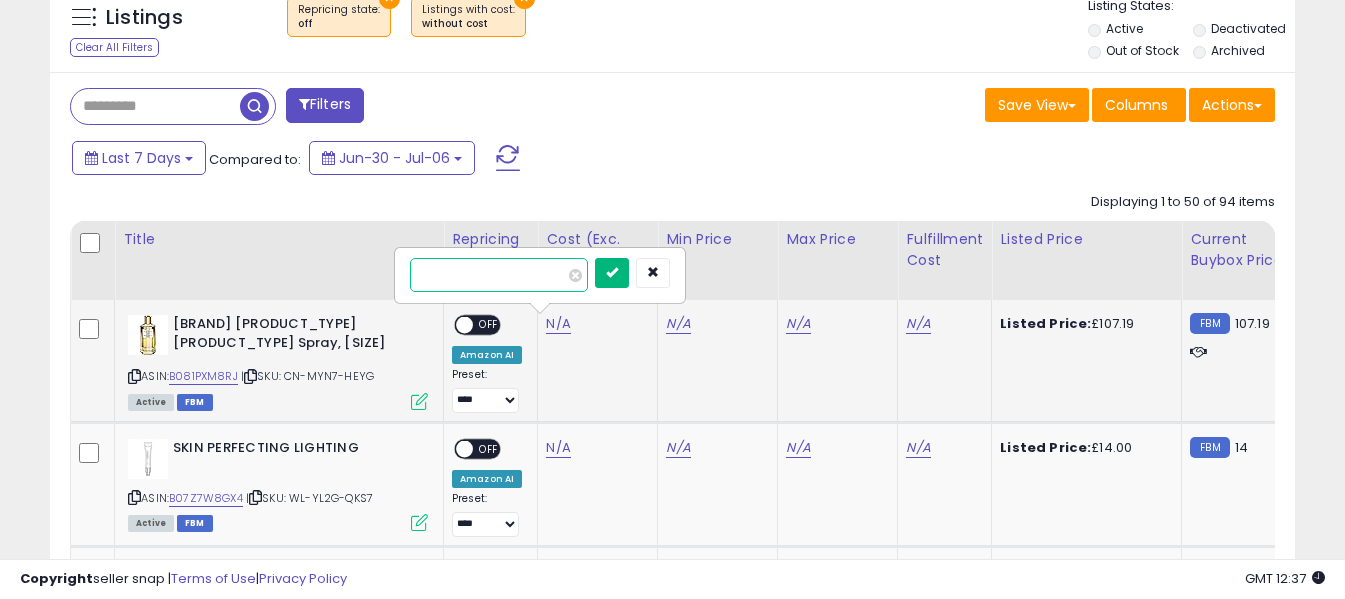 type on "*****" 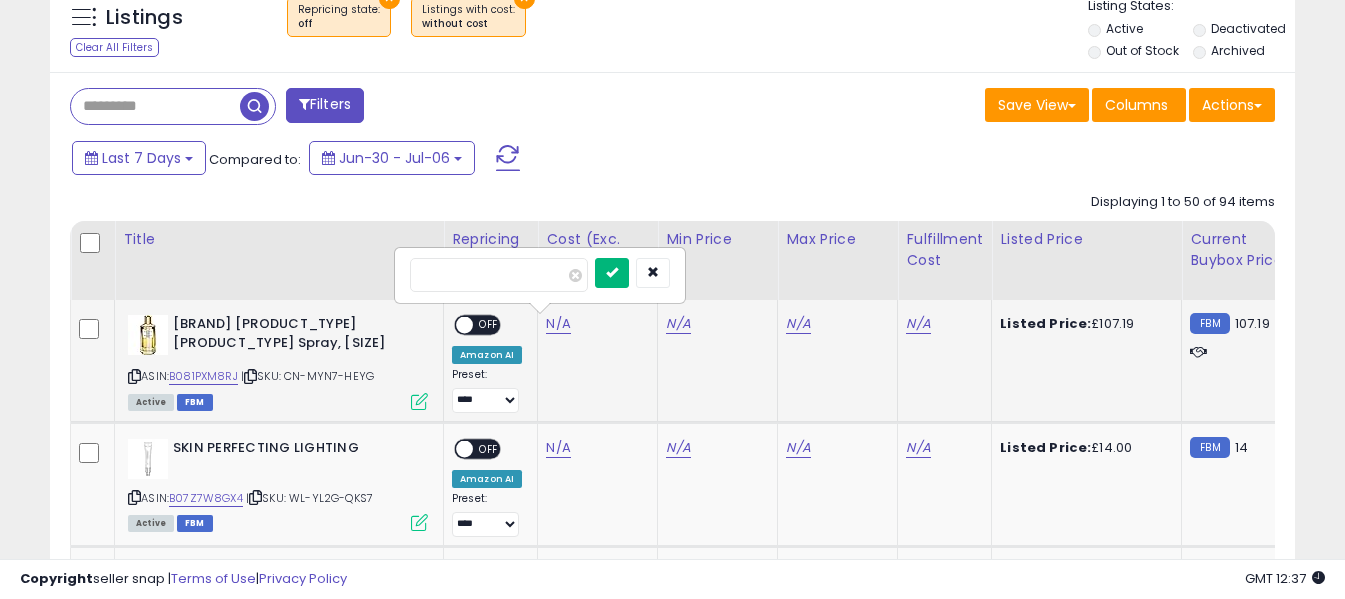 click at bounding box center (612, 272) 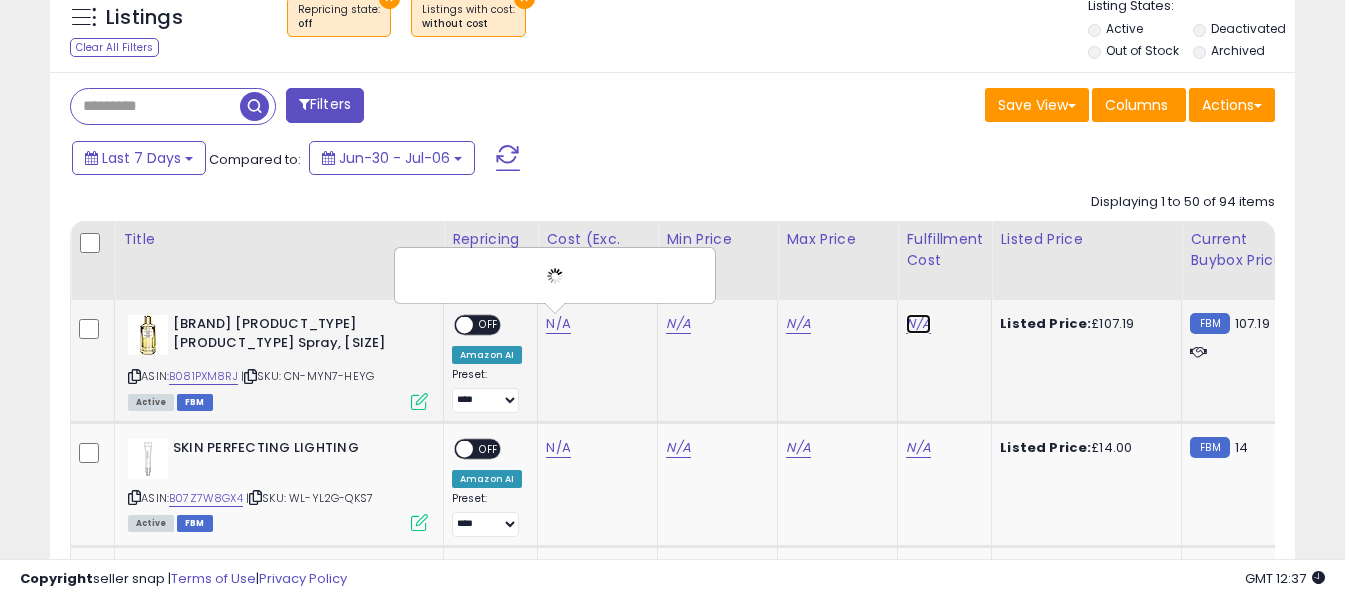 click on "N/A" at bounding box center (918, 324) 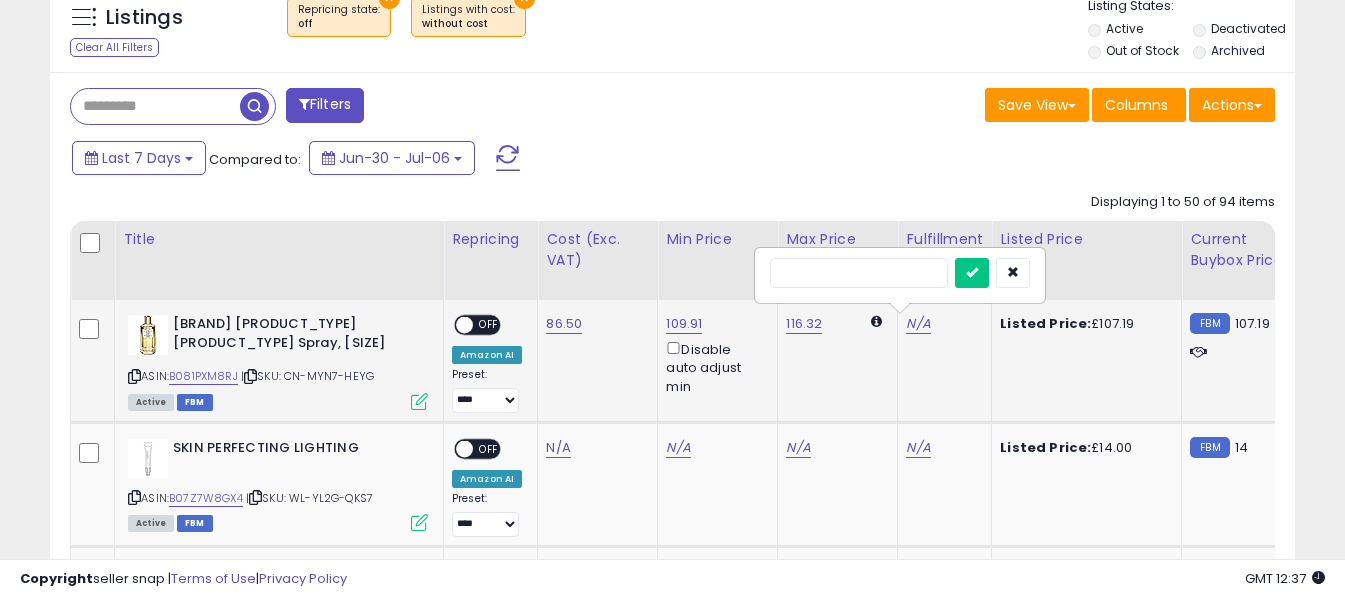 click at bounding box center [859, 273] 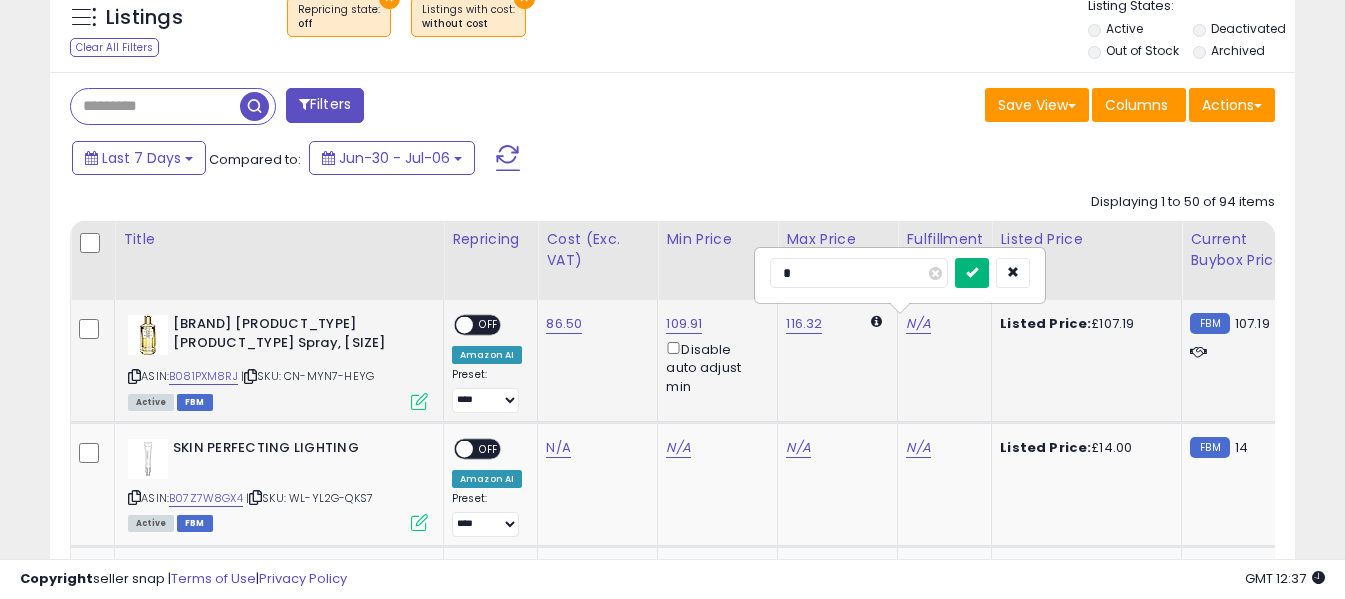 click at bounding box center (972, 272) 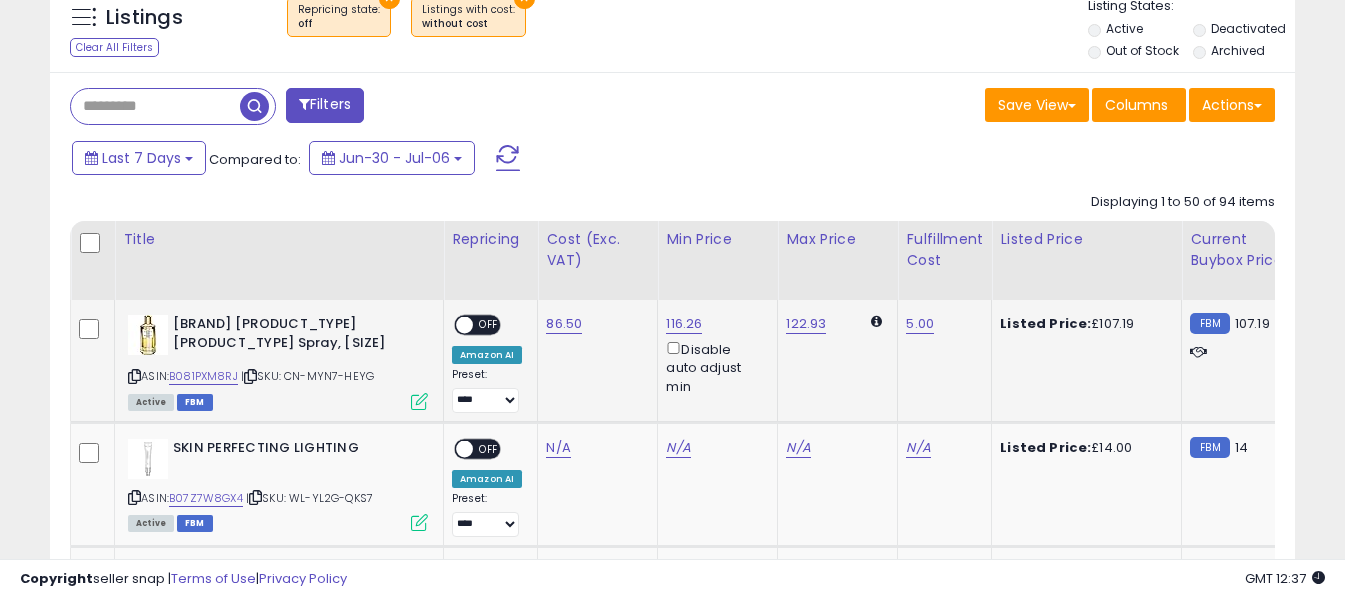 click on "OFF" at bounding box center [489, 325] 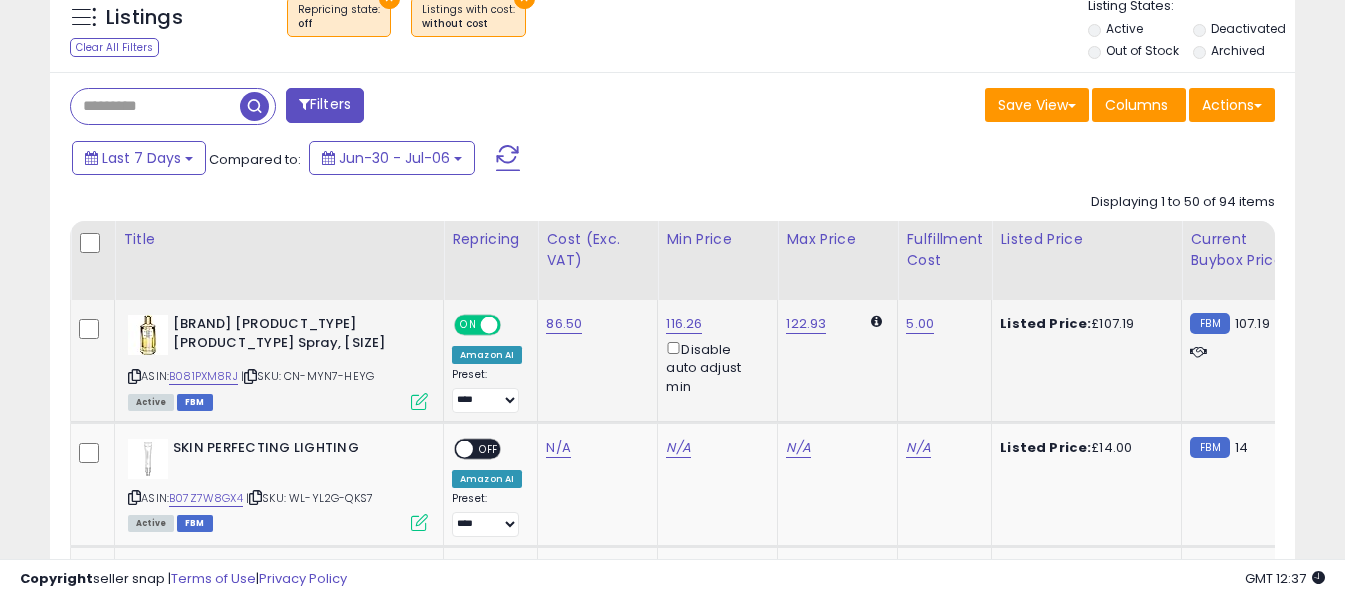 click on "OFF" at bounding box center (514, 325) 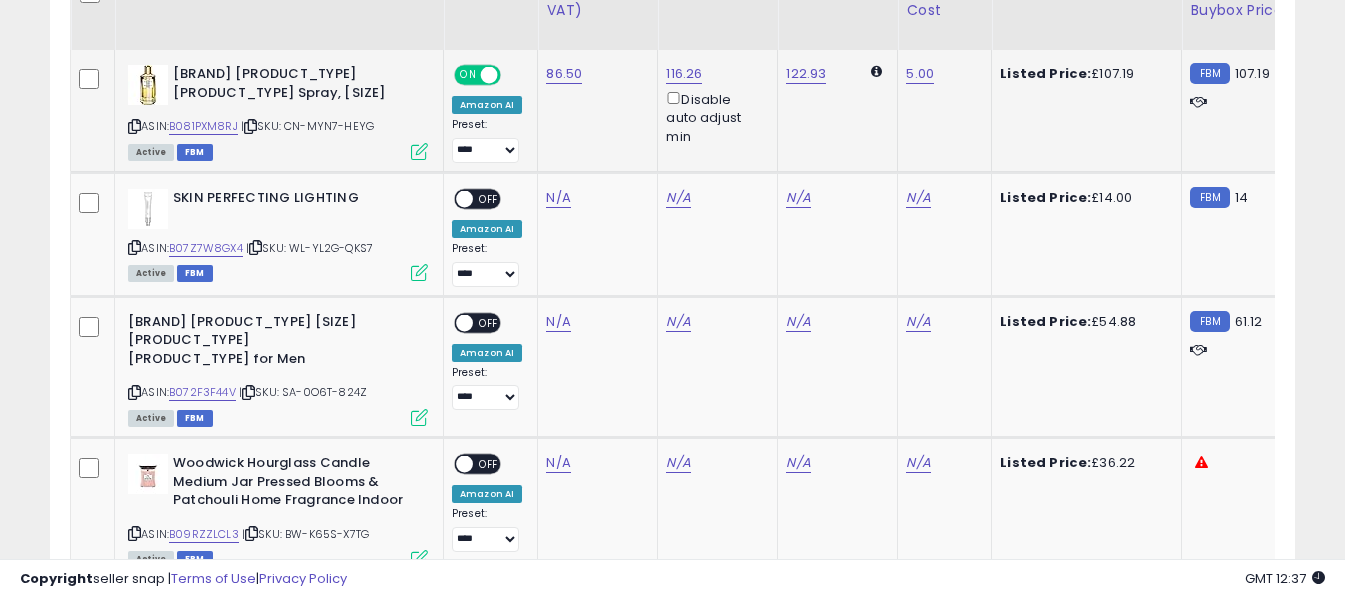 scroll, scrollTop: 1100, scrollLeft: 0, axis: vertical 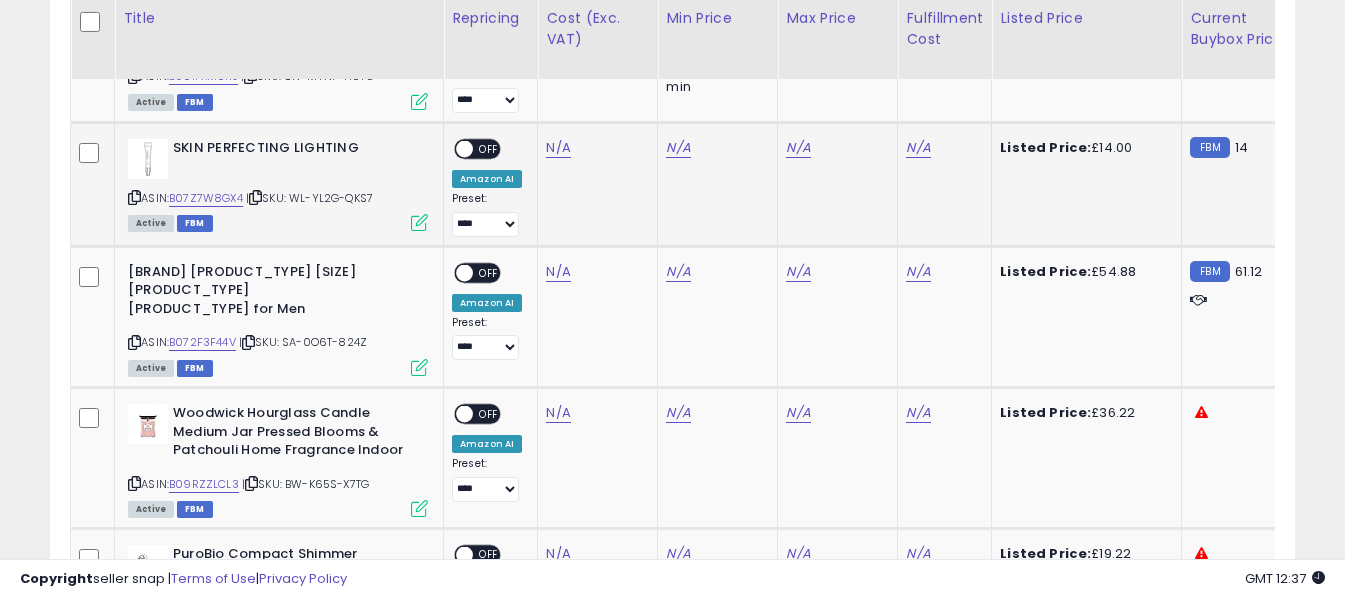 click at bounding box center [134, 197] 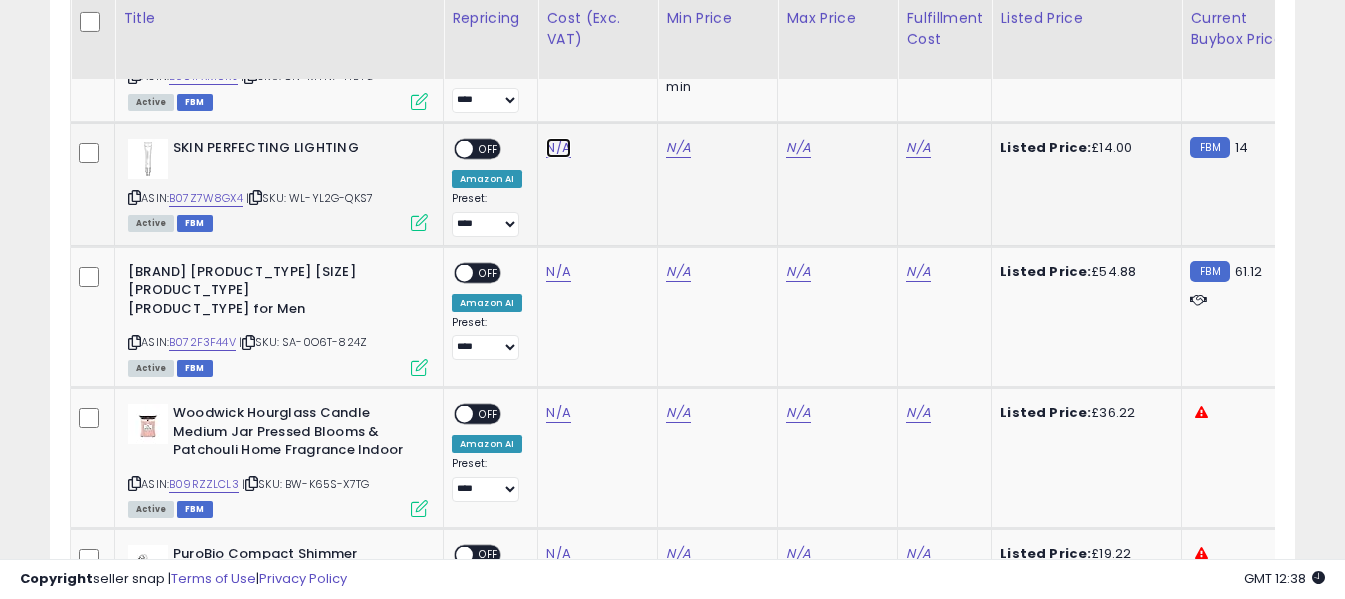 click on "N/A" at bounding box center (558, 148) 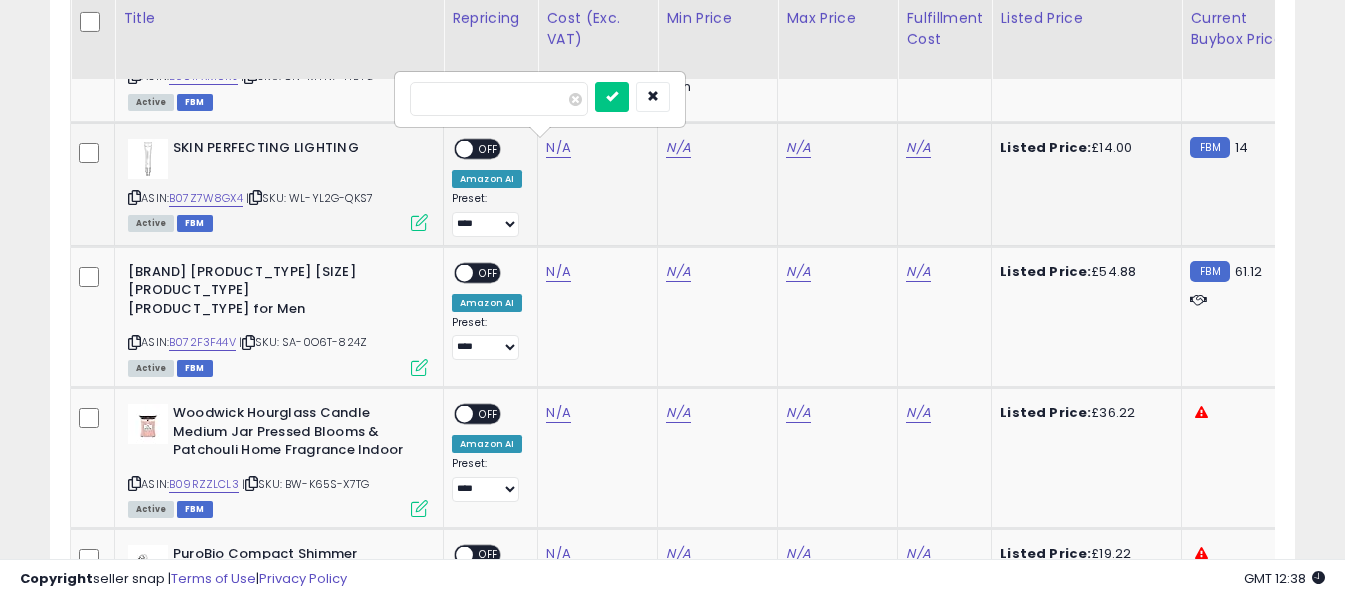 click at bounding box center (499, 99) 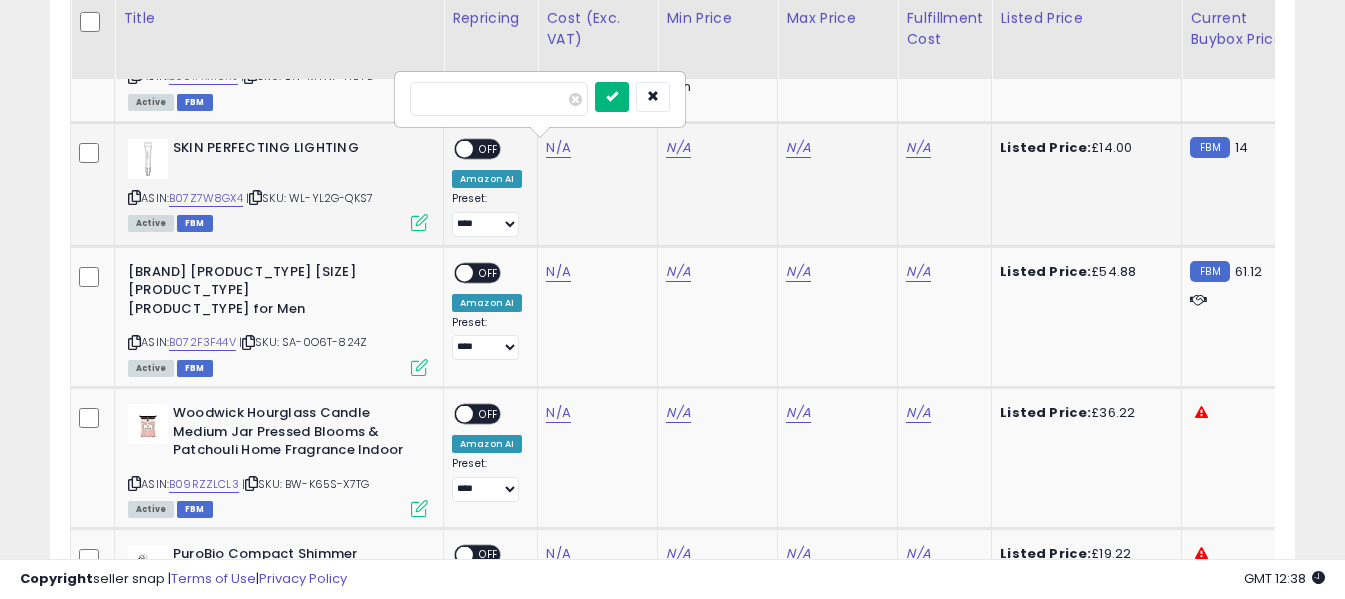 type on "****" 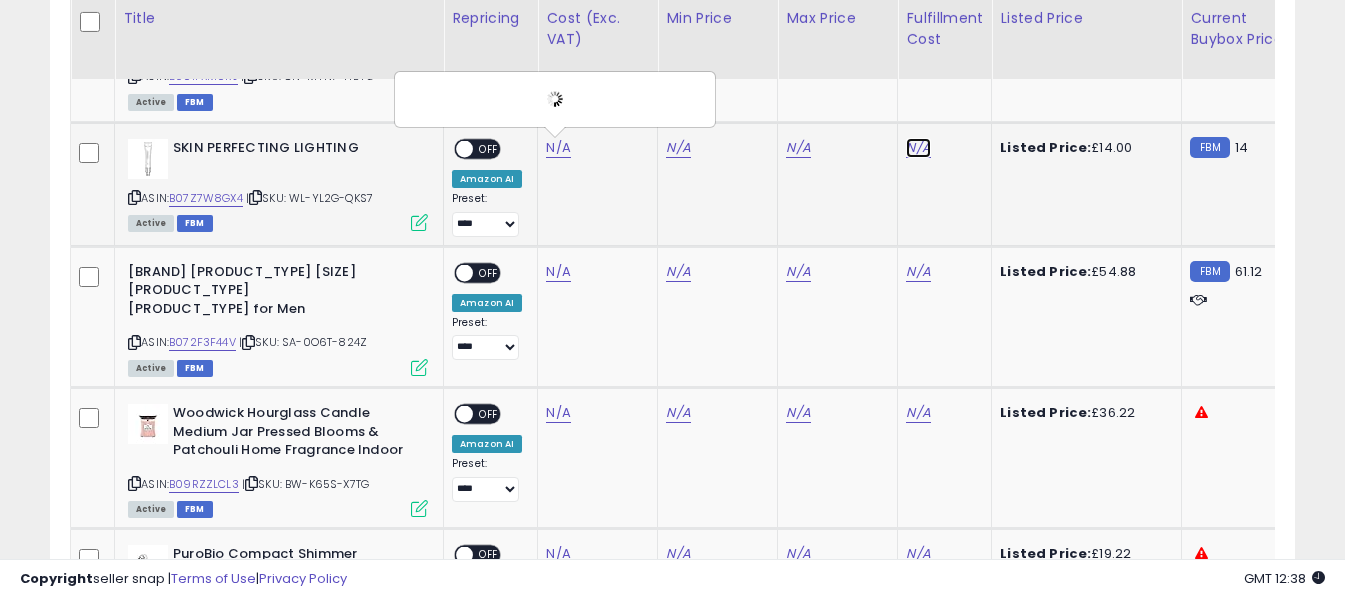 click on "N/A" at bounding box center [918, 148] 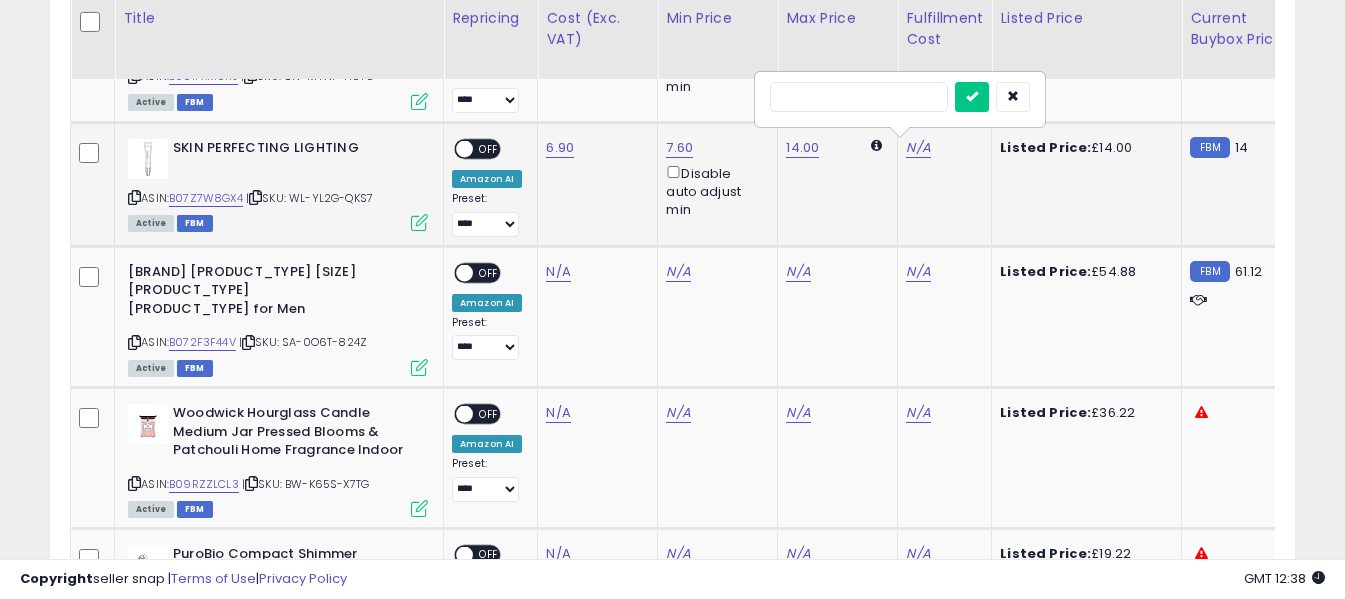 click at bounding box center (859, 97) 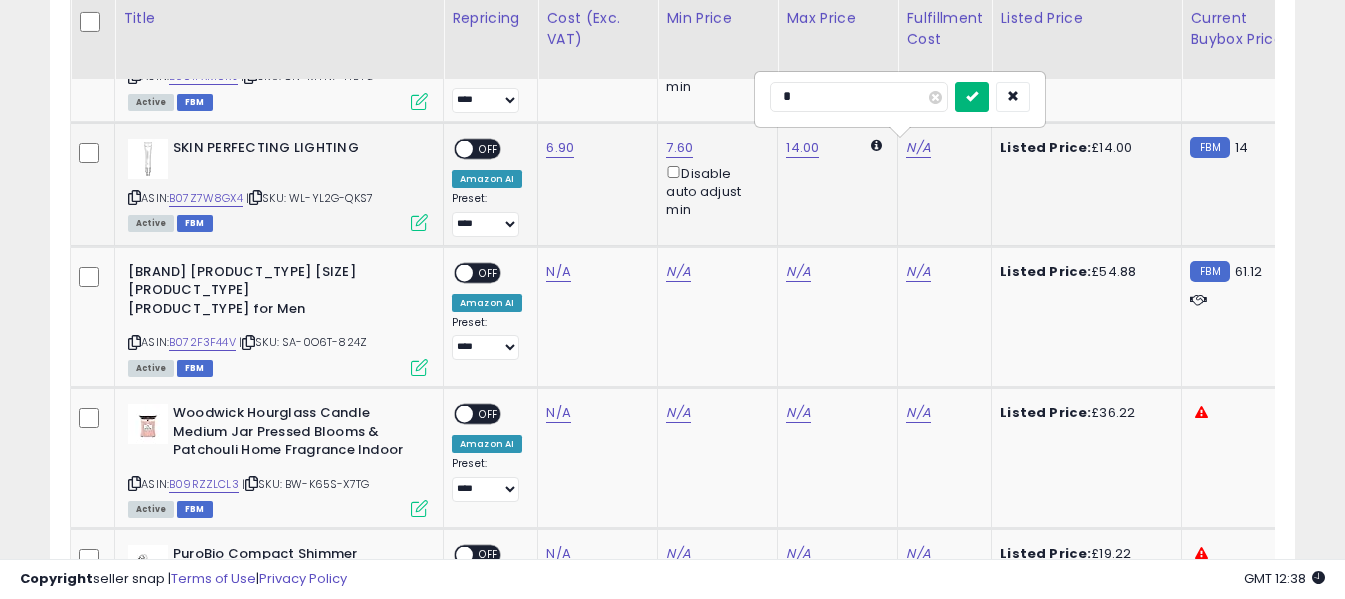 type on "*" 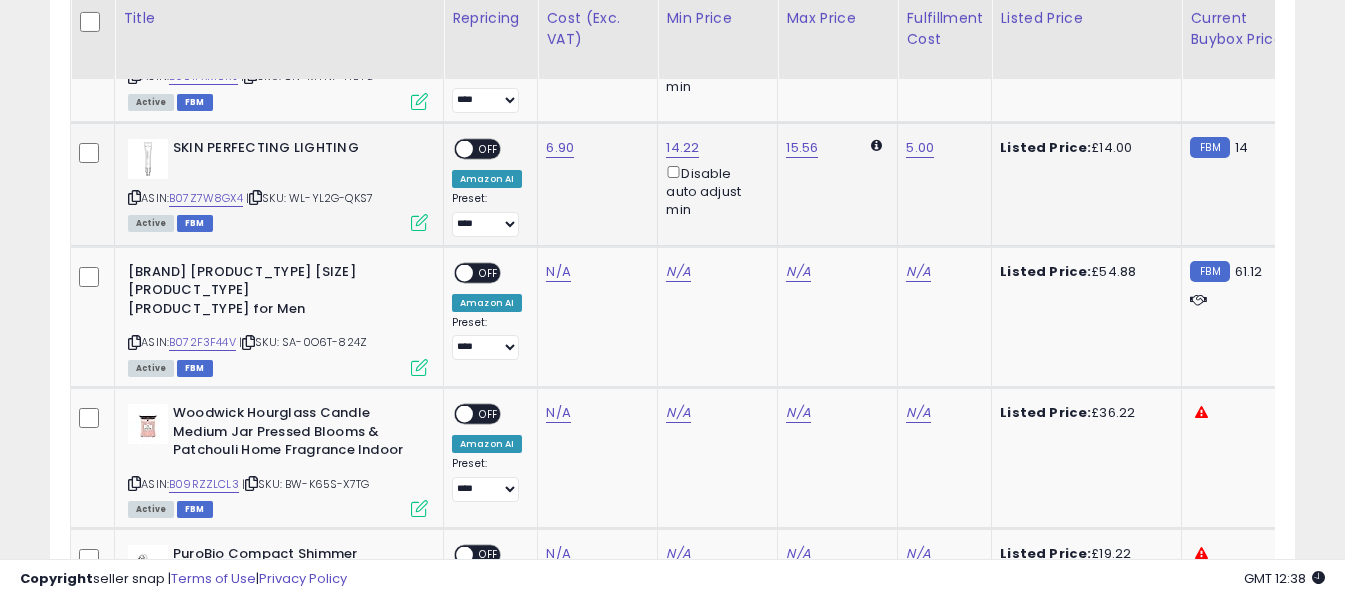 click on "OFF" at bounding box center [489, 148] 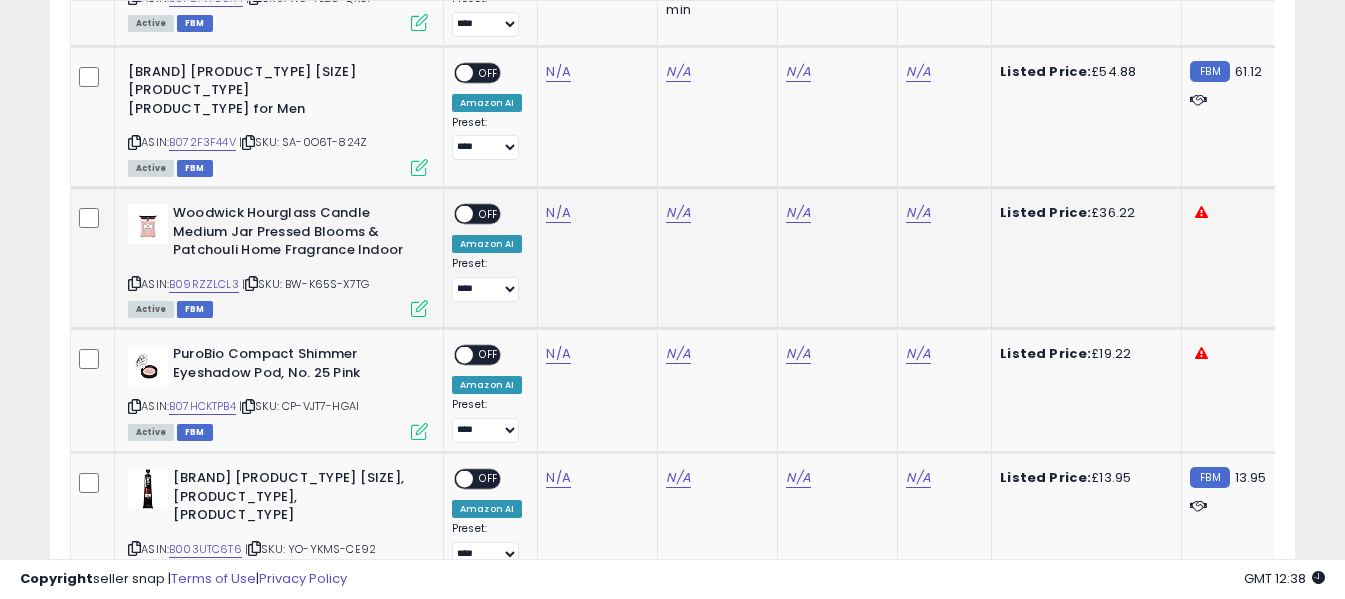 scroll, scrollTop: 1200, scrollLeft: 0, axis: vertical 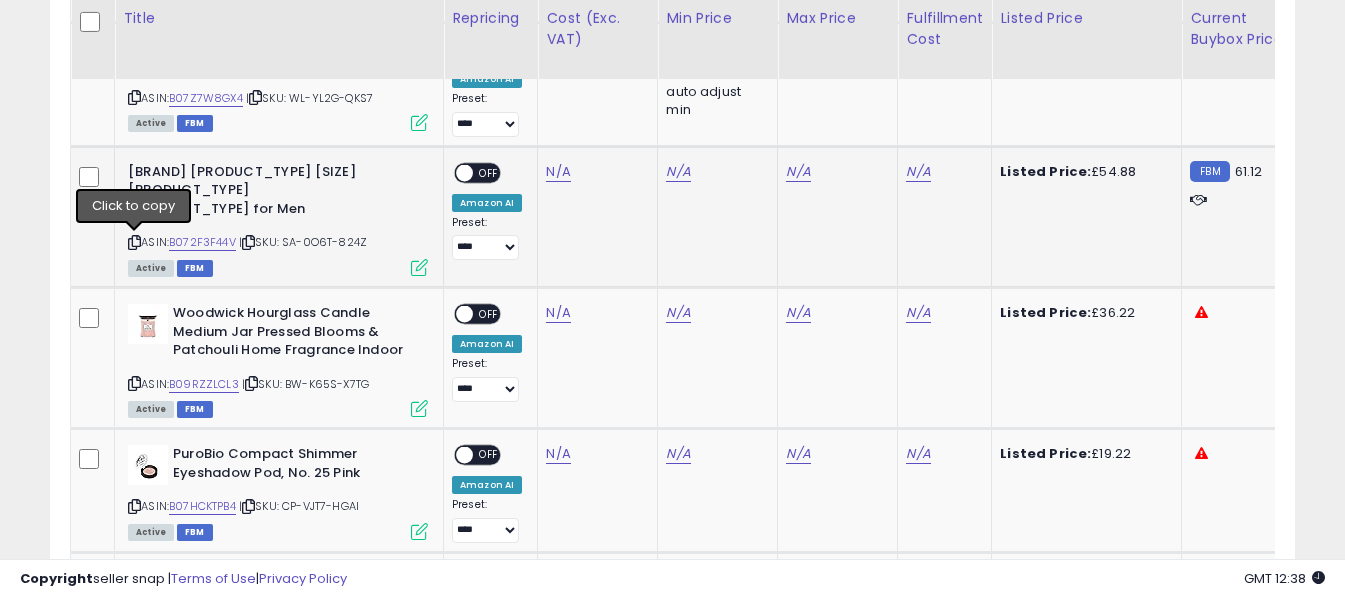 click at bounding box center [134, 242] 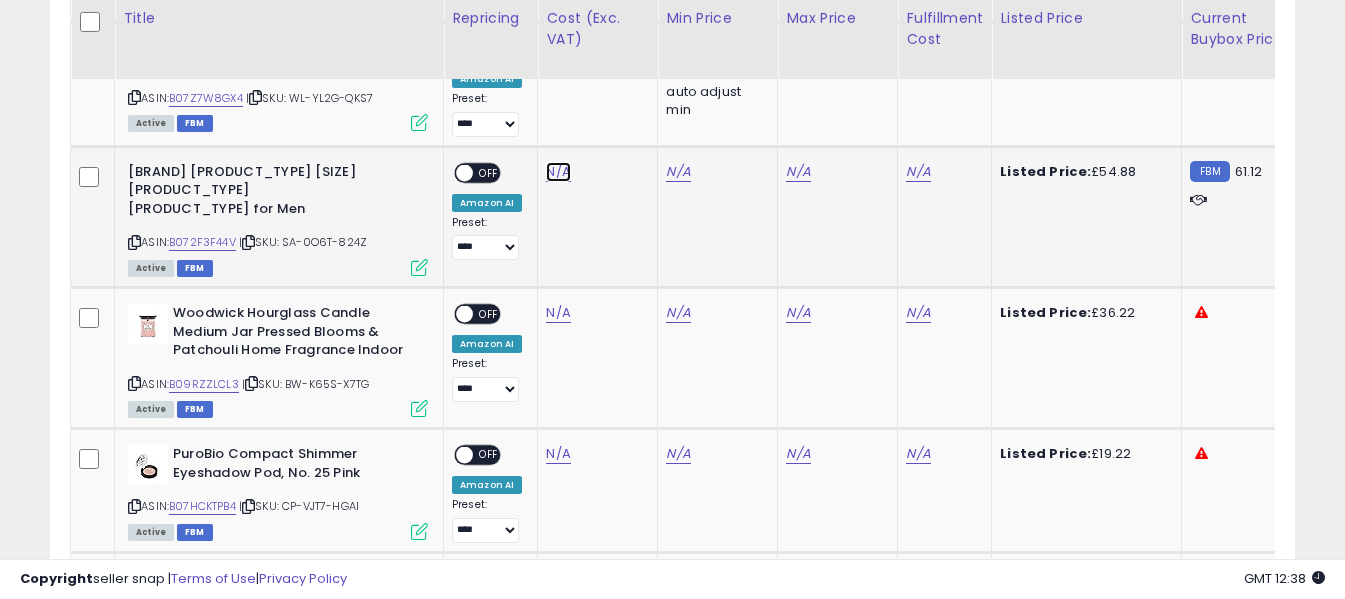 click on "N/A" at bounding box center [558, 172] 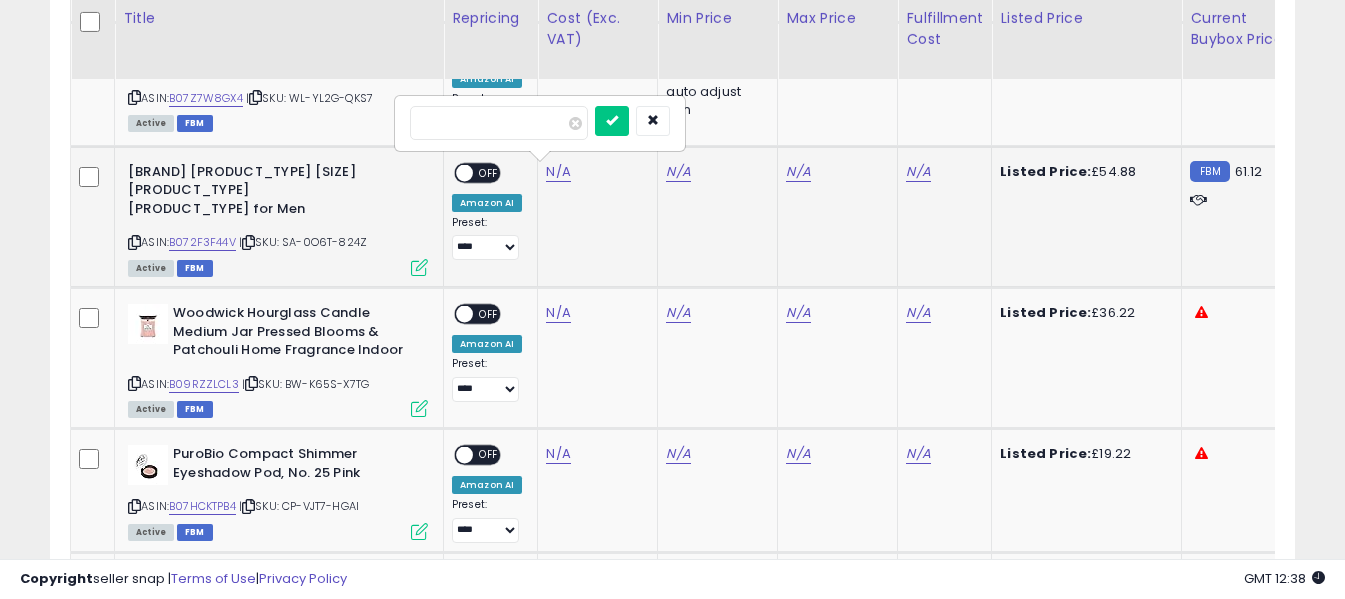 click at bounding box center [499, 123] 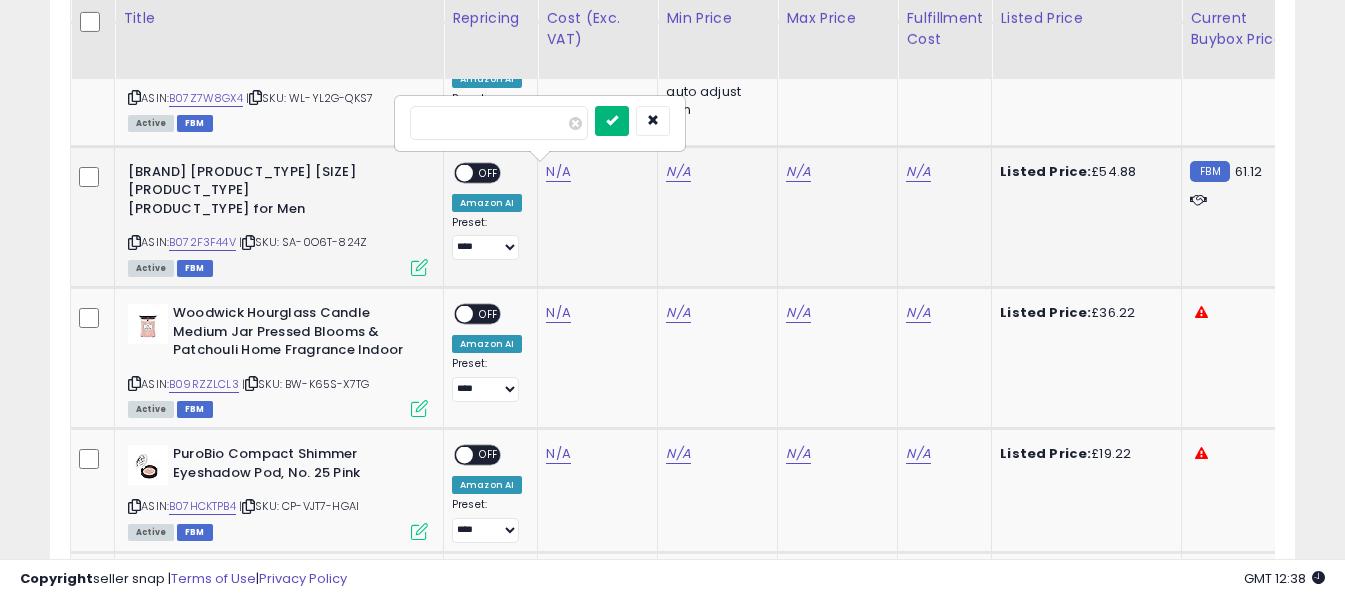 type on "*****" 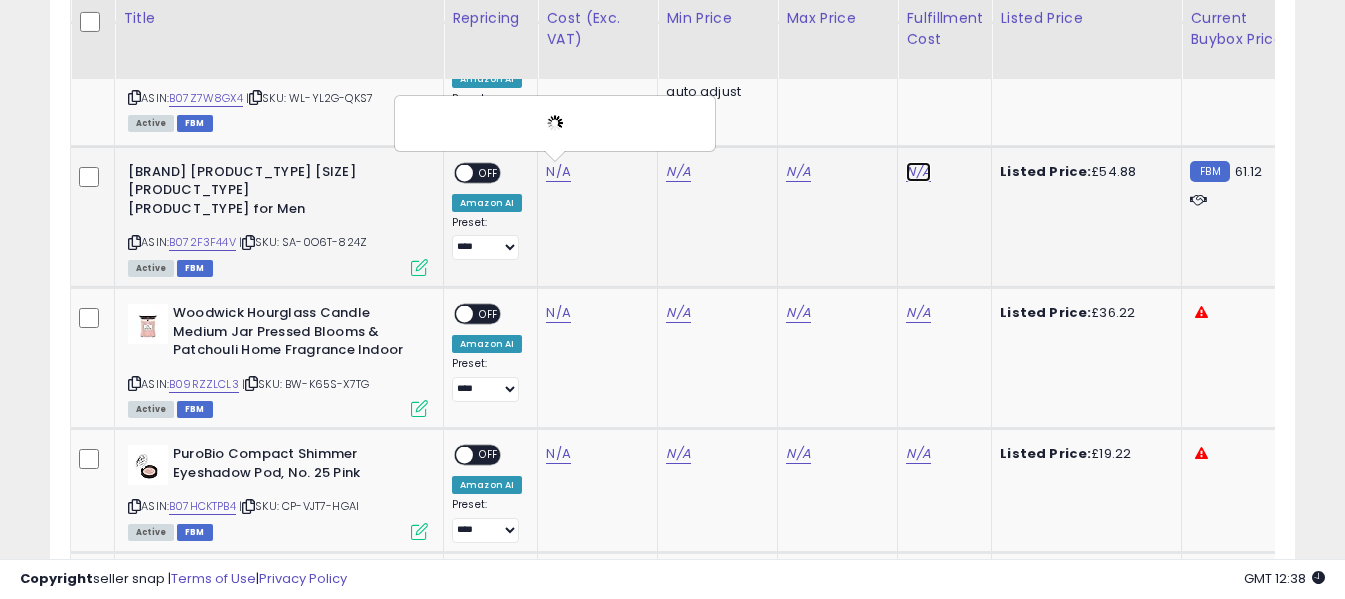 click on "N/A" at bounding box center [918, 172] 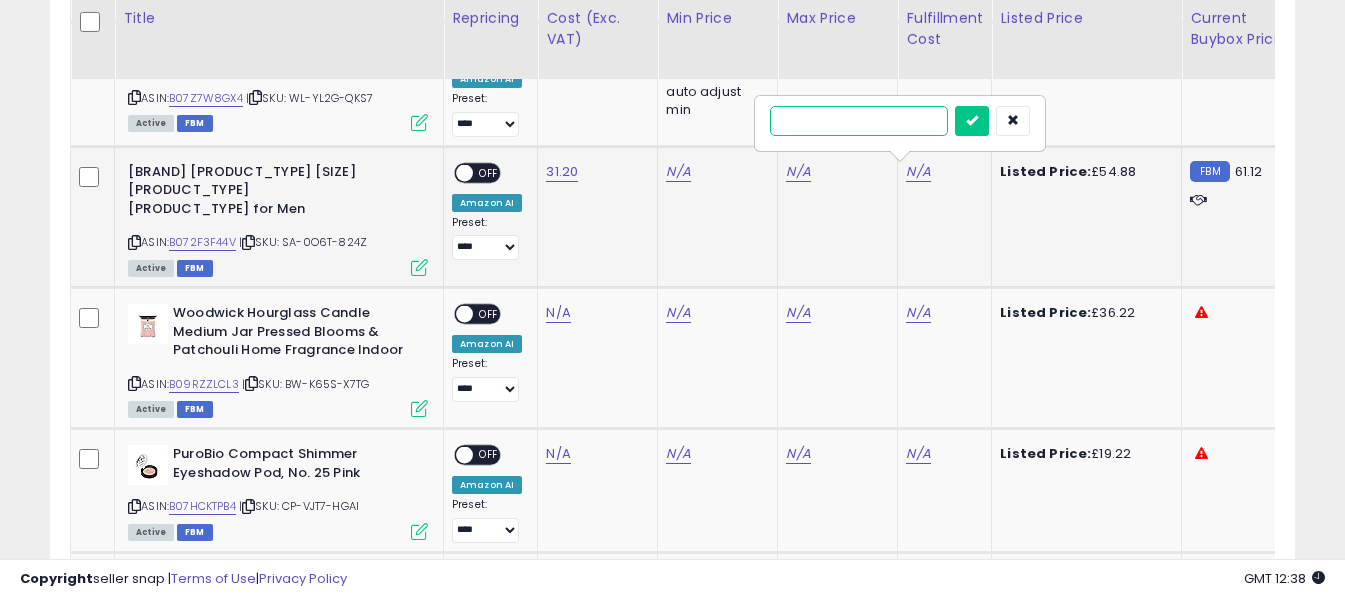 click at bounding box center (859, 121) 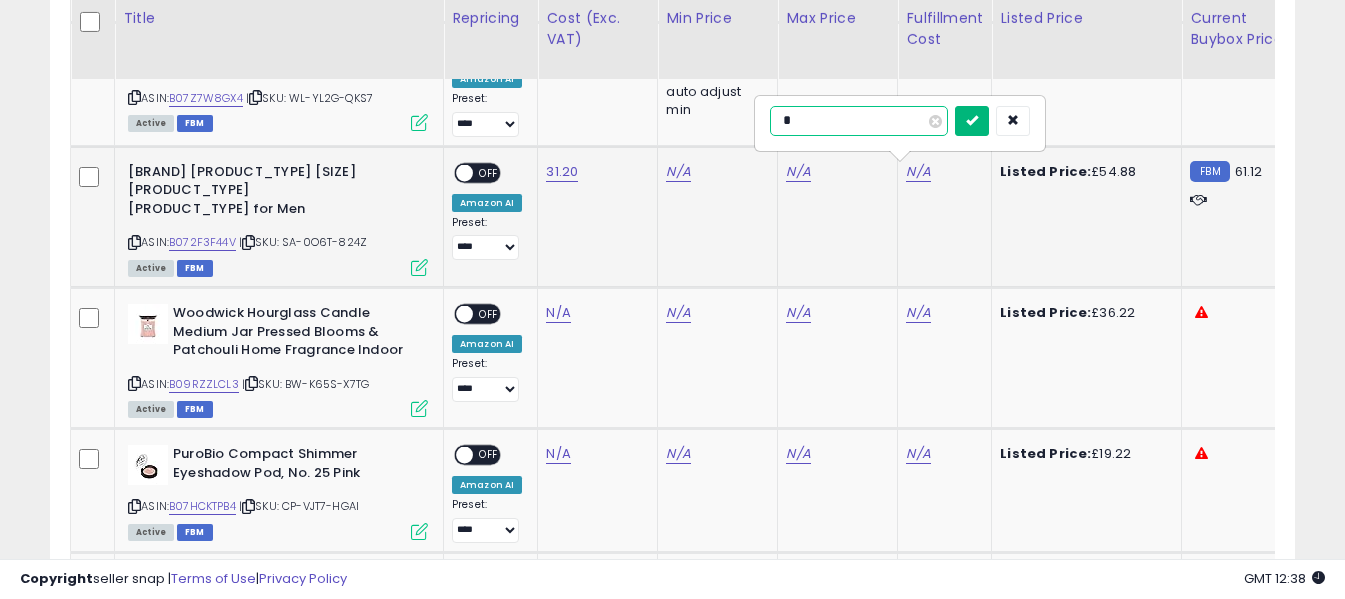 type on "*" 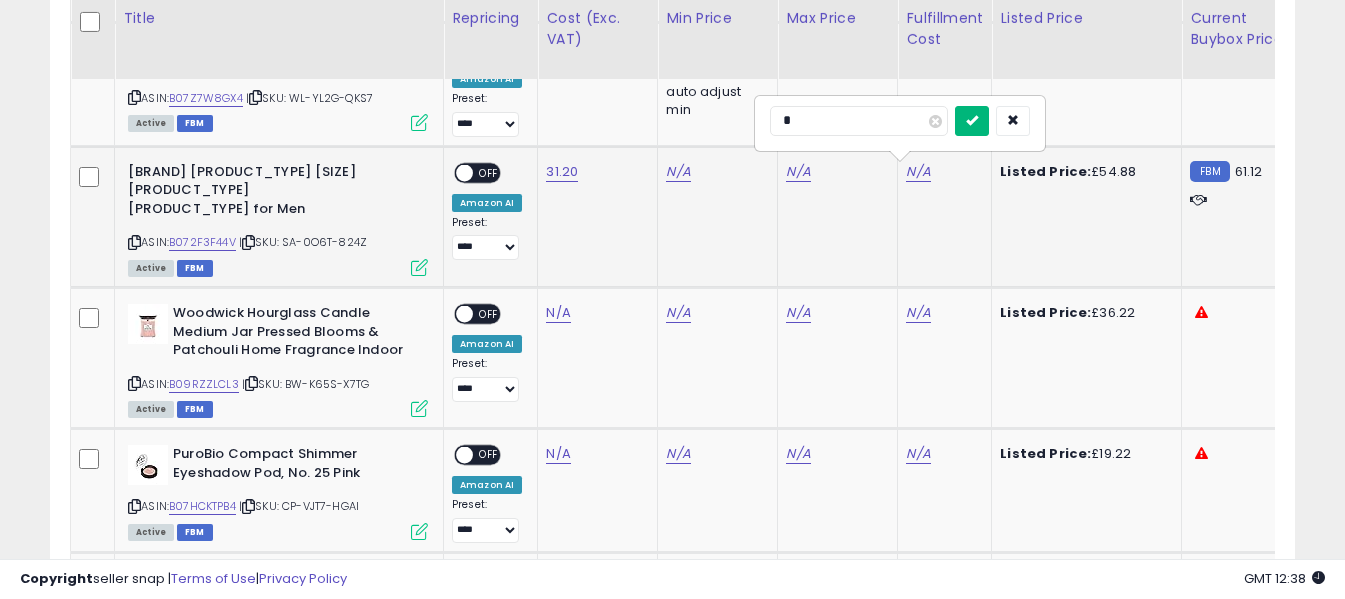 click at bounding box center [972, 120] 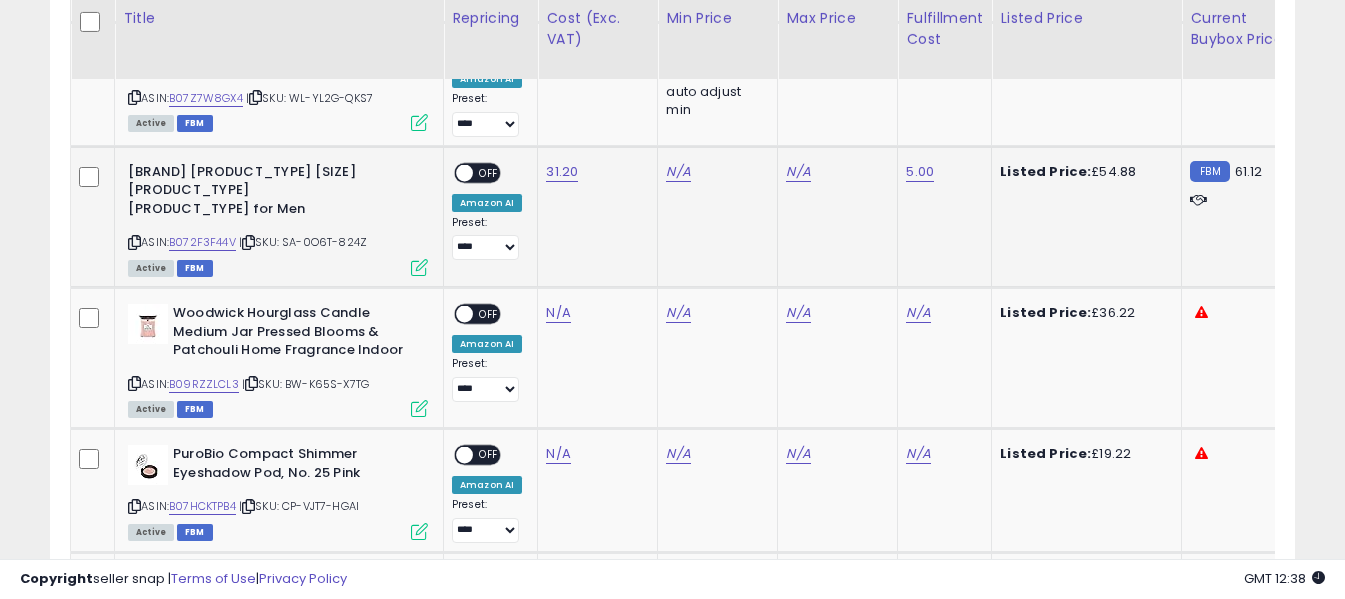 click on "OFF" at bounding box center [489, 172] 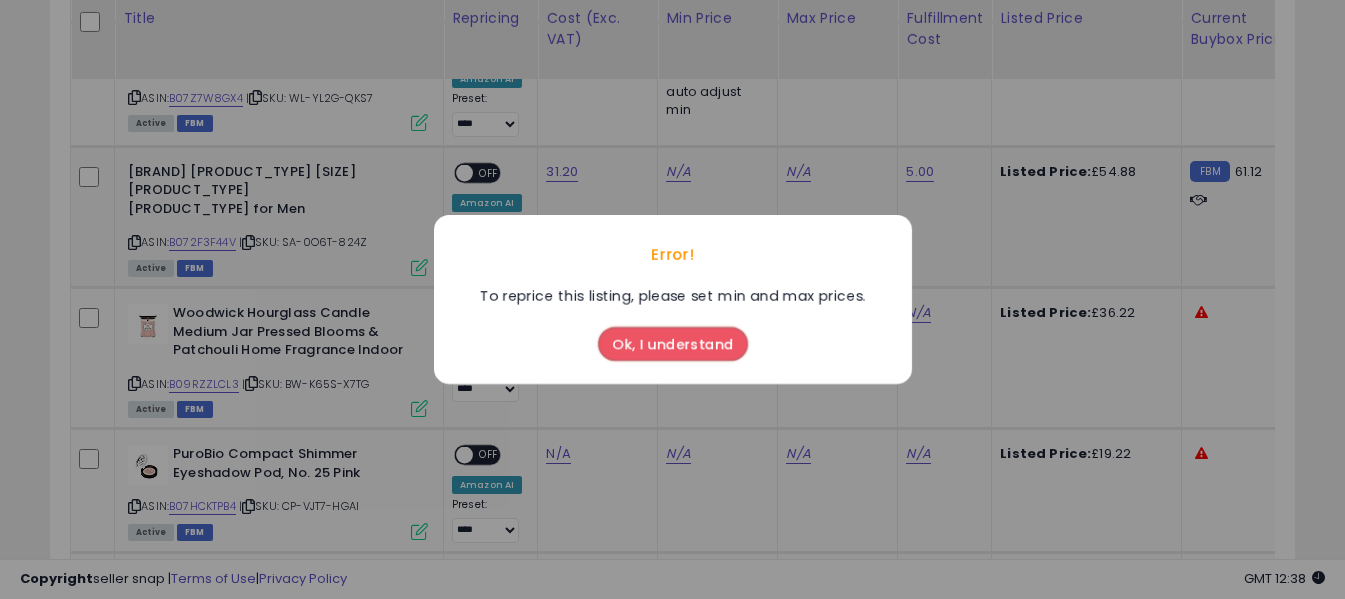 click on "Error! To reprice this listing, please set min and max prices.
Ok, I understand" at bounding box center [672, 299] 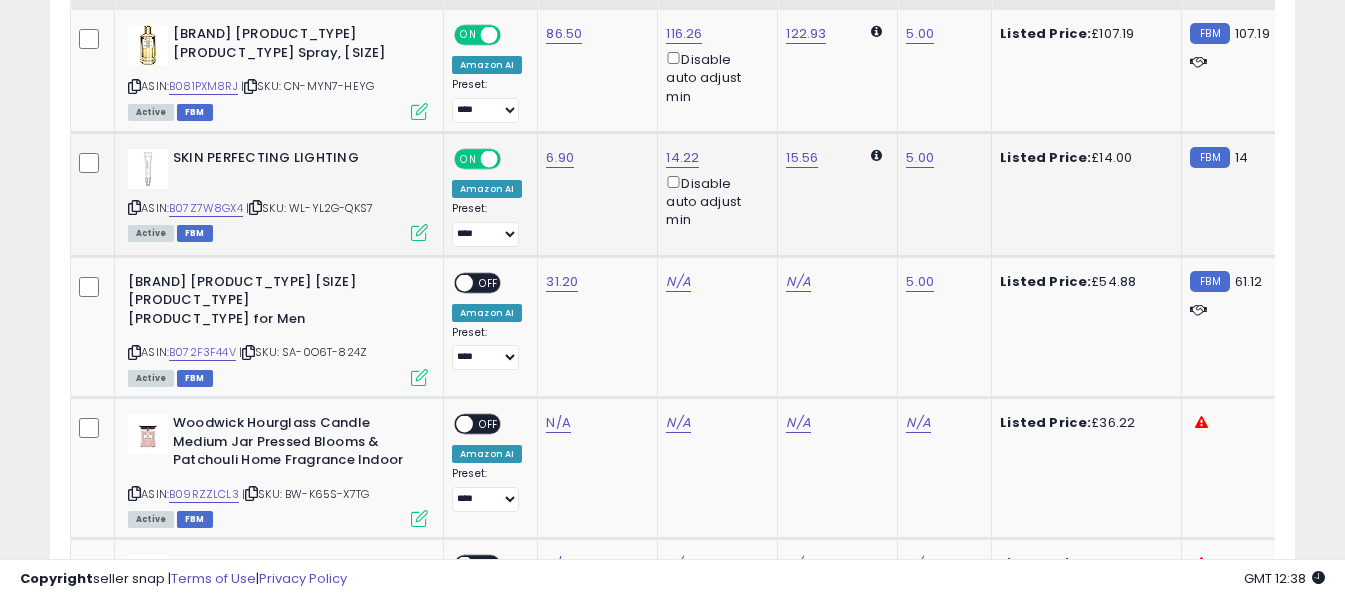 scroll, scrollTop: 1000, scrollLeft: 0, axis: vertical 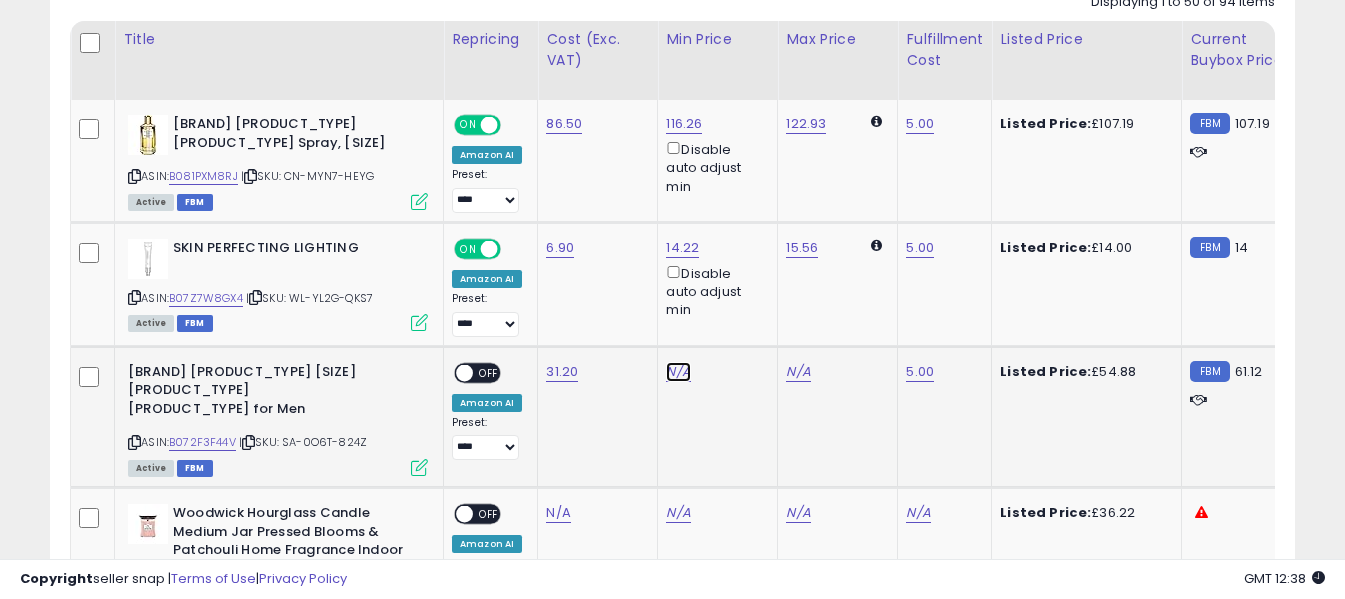 click on "N/A" at bounding box center [678, 372] 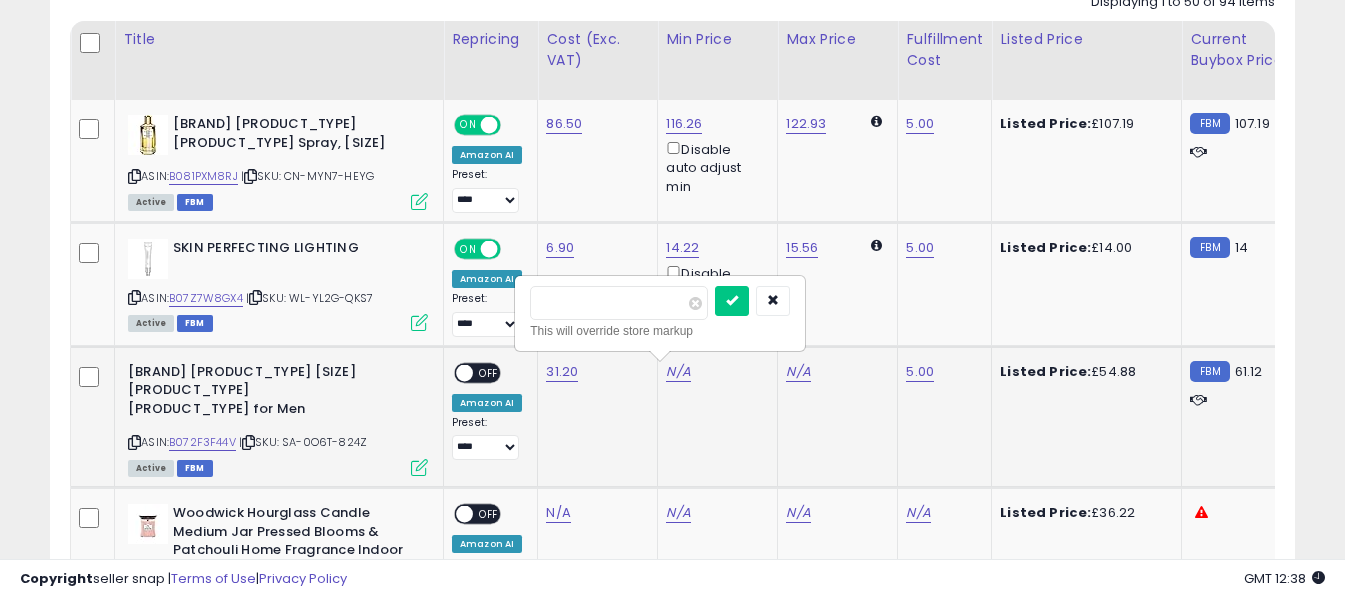 click at bounding box center (619, 303) 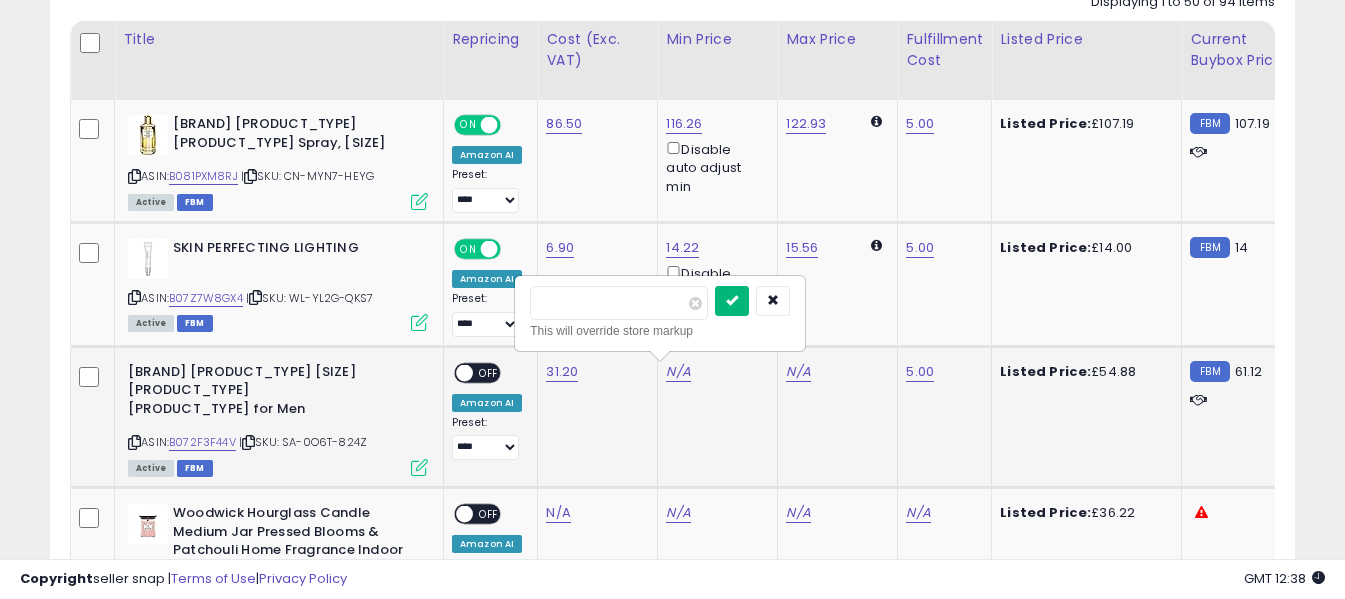 type on "**" 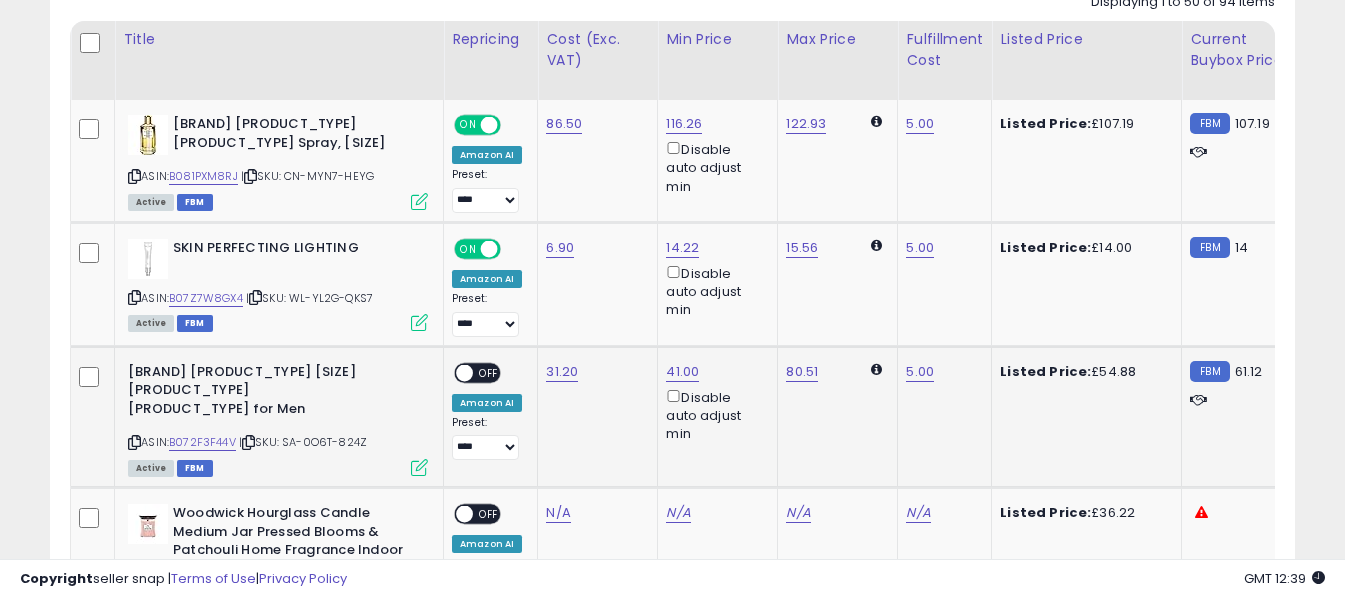 click on "OFF" at bounding box center [489, 372] 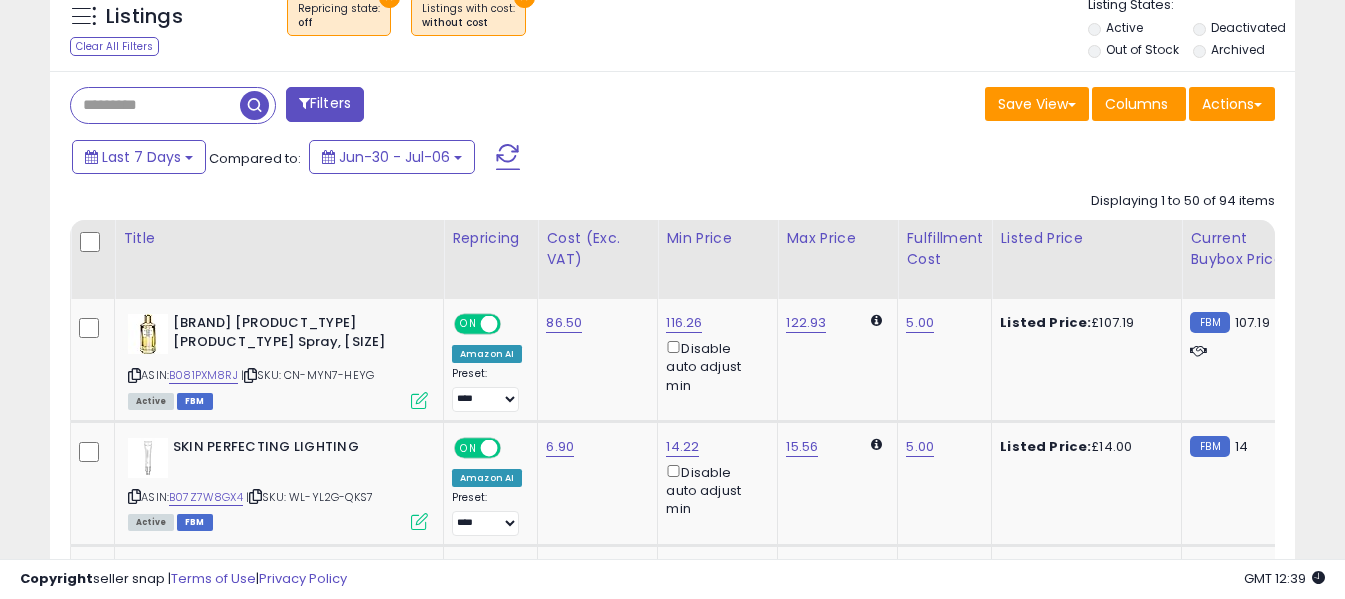 scroll, scrollTop: 800, scrollLeft: 0, axis: vertical 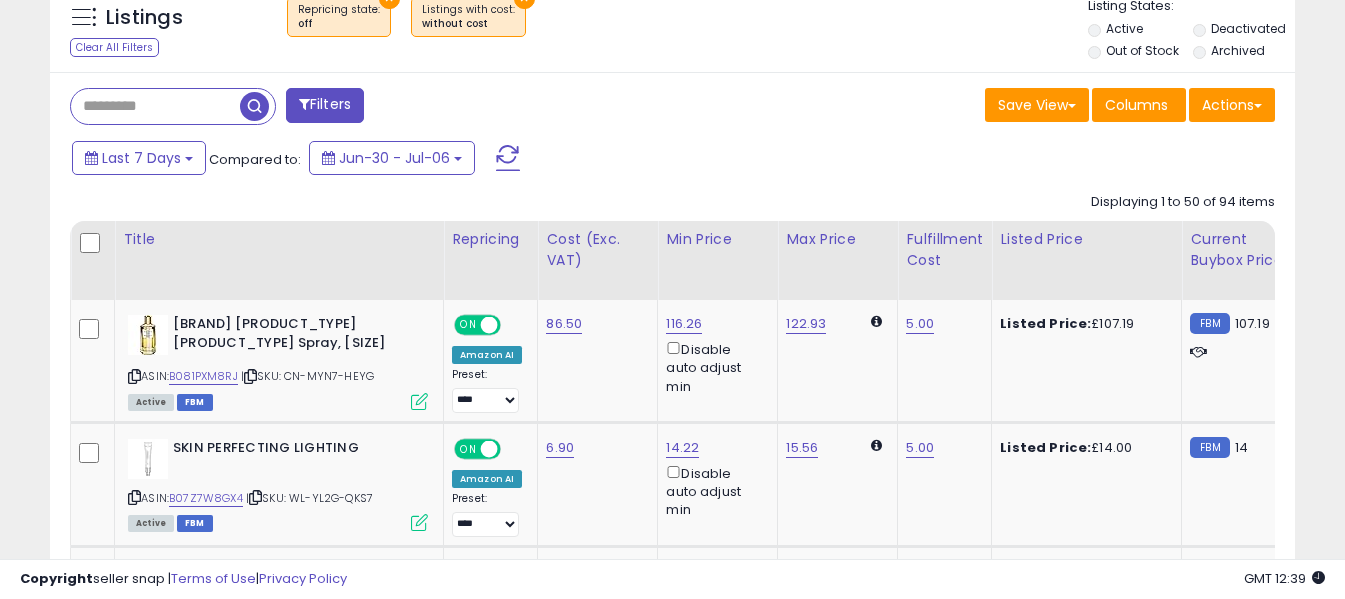 click at bounding box center (508, 158) 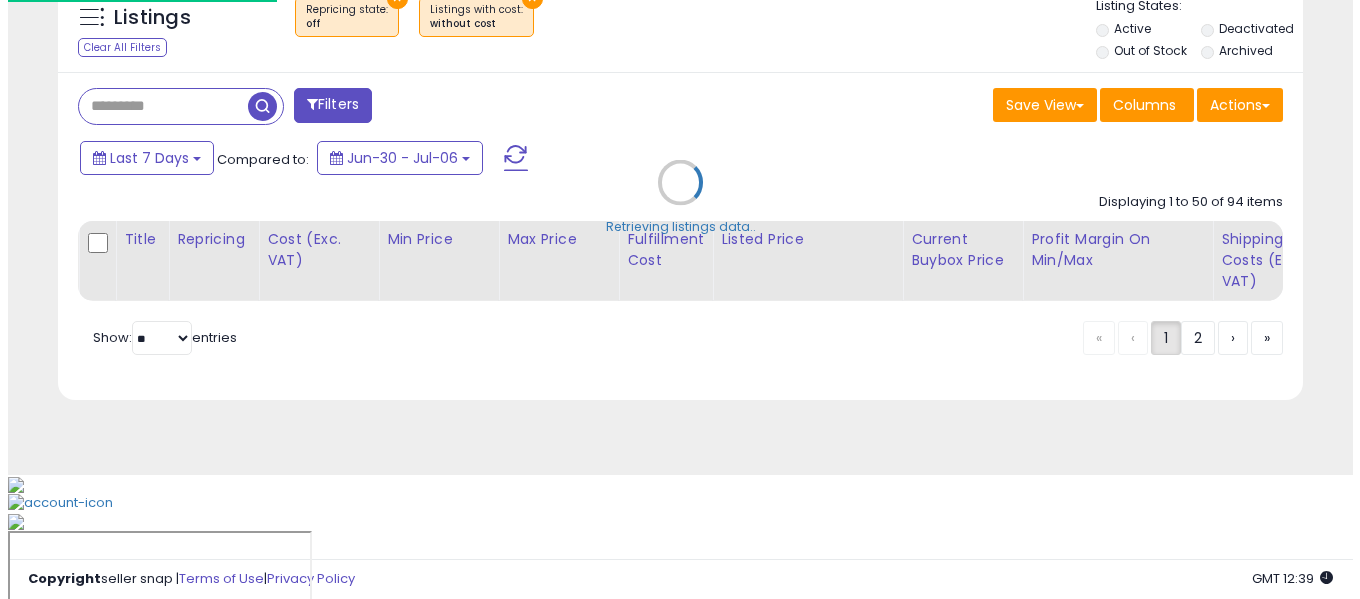 scroll, scrollTop: 691, scrollLeft: 0, axis: vertical 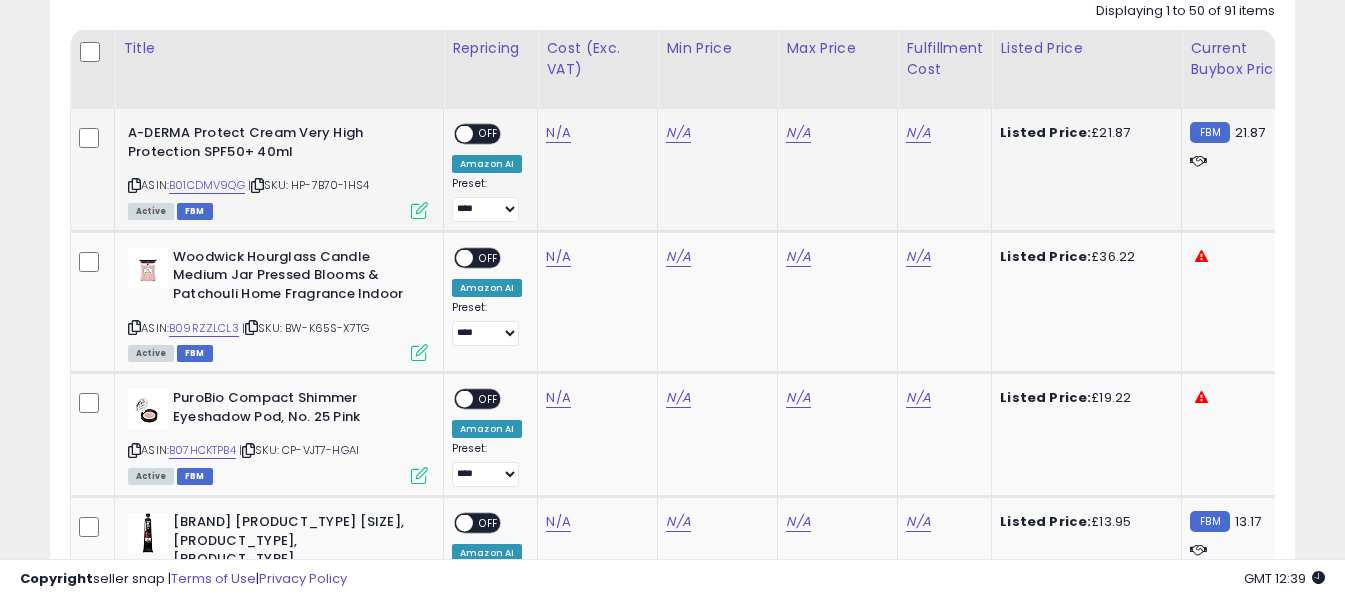 drag, startPoint x: 137, startPoint y: 185, endPoint x: 161, endPoint y: 188, distance: 24.186773 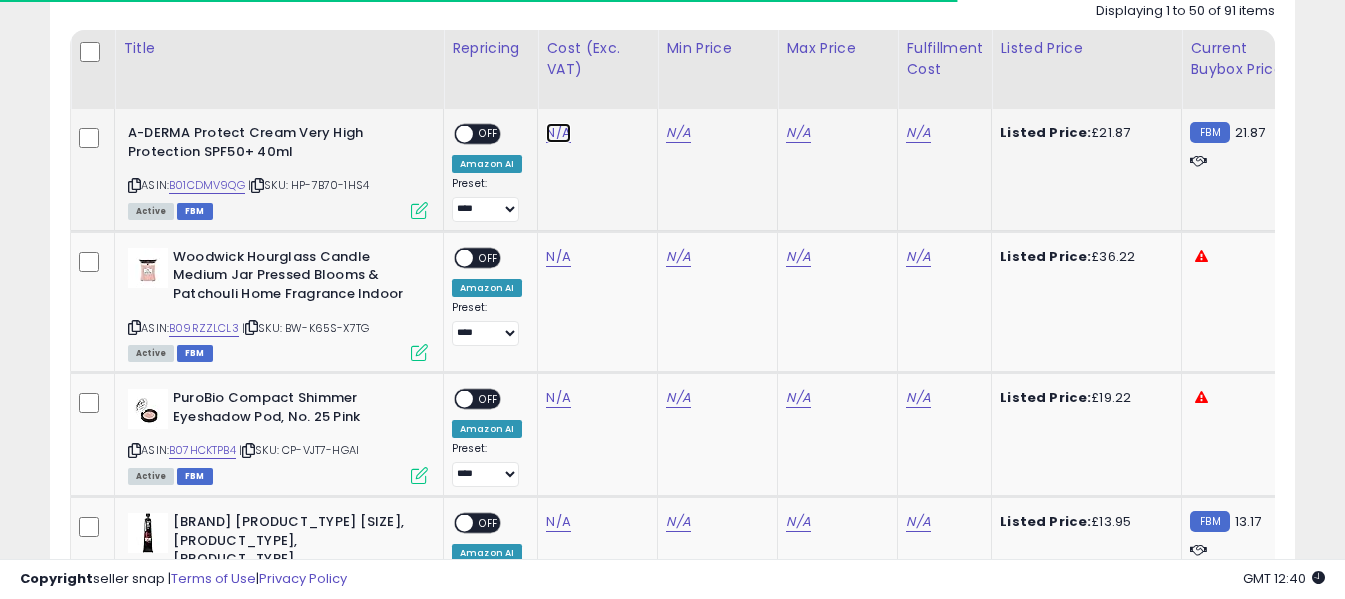 click on "N/A" at bounding box center (558, 133) 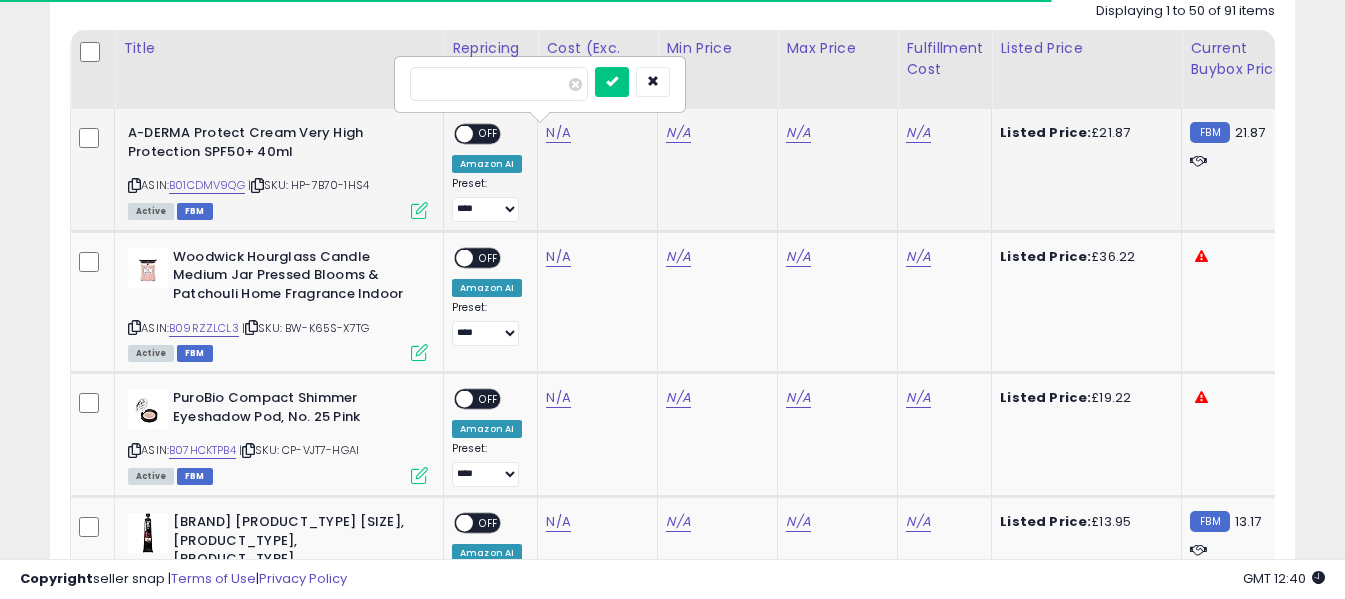click at bounding box center (499, 84) 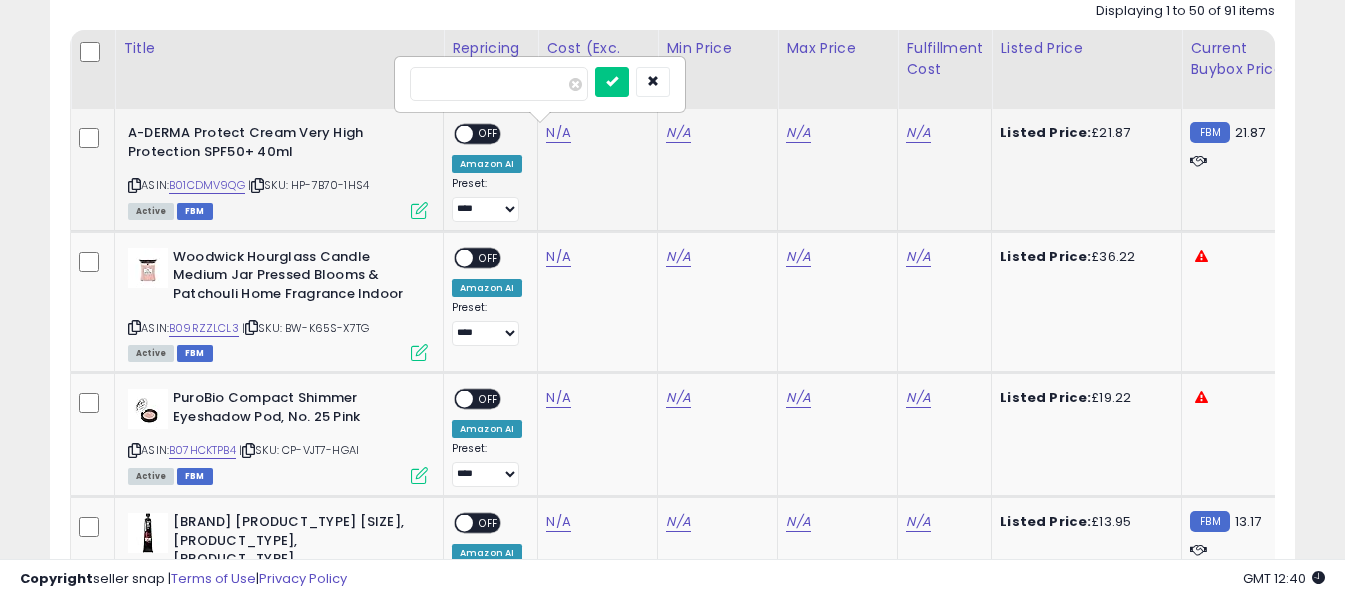 type on "*****" 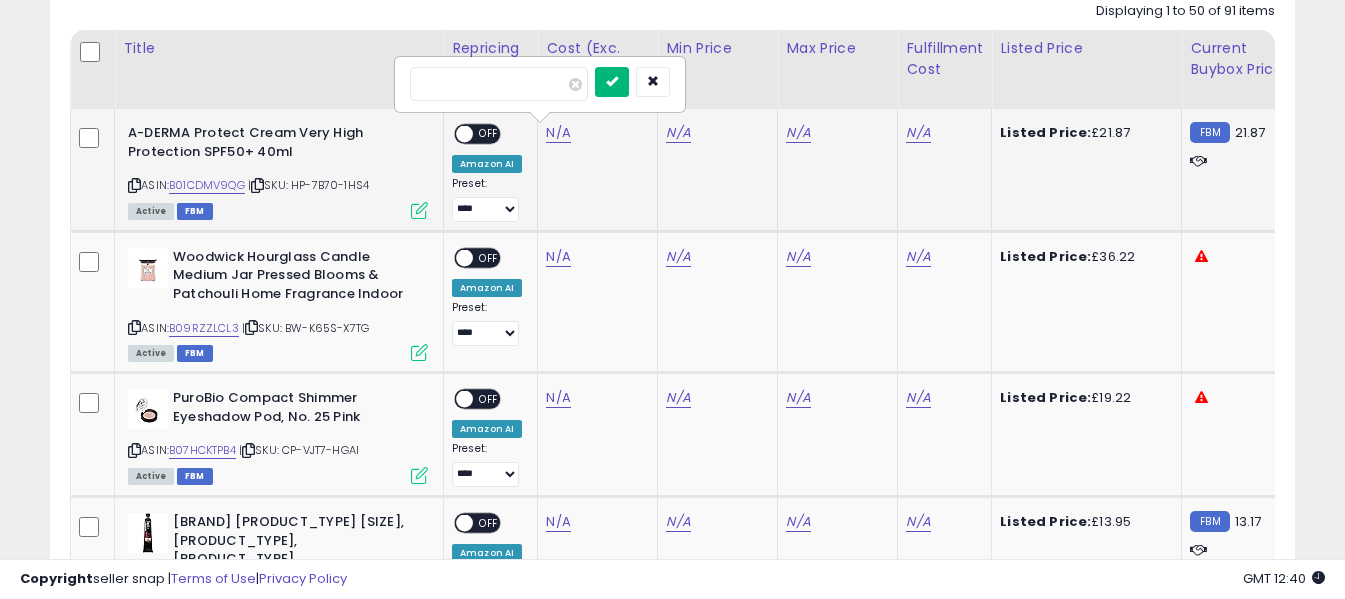 click at bounding box center [612, 82] 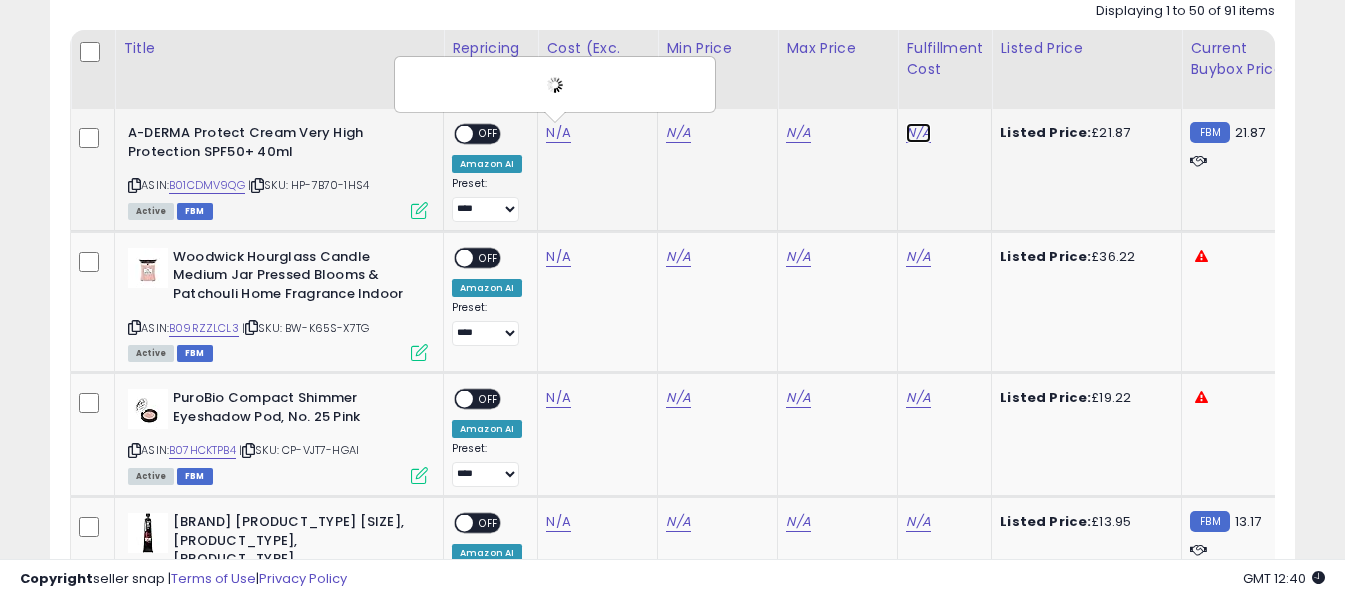 click on "N/A" at bounding box center [918, 133] 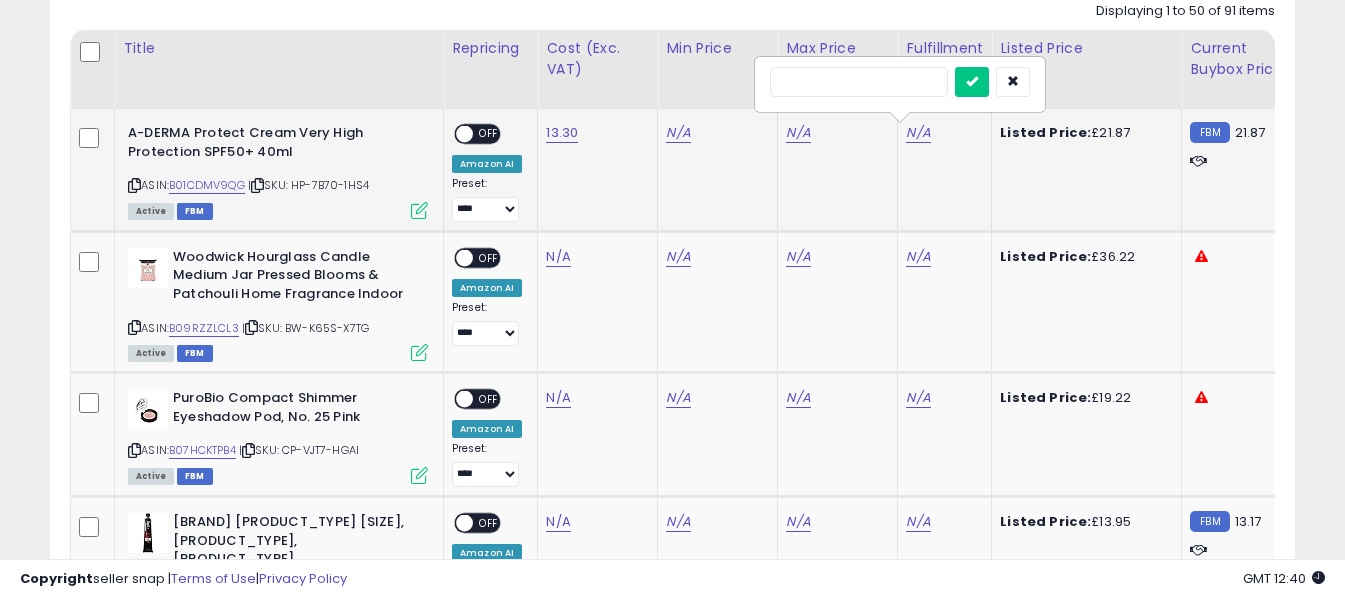click at bounding box center (859, 82) 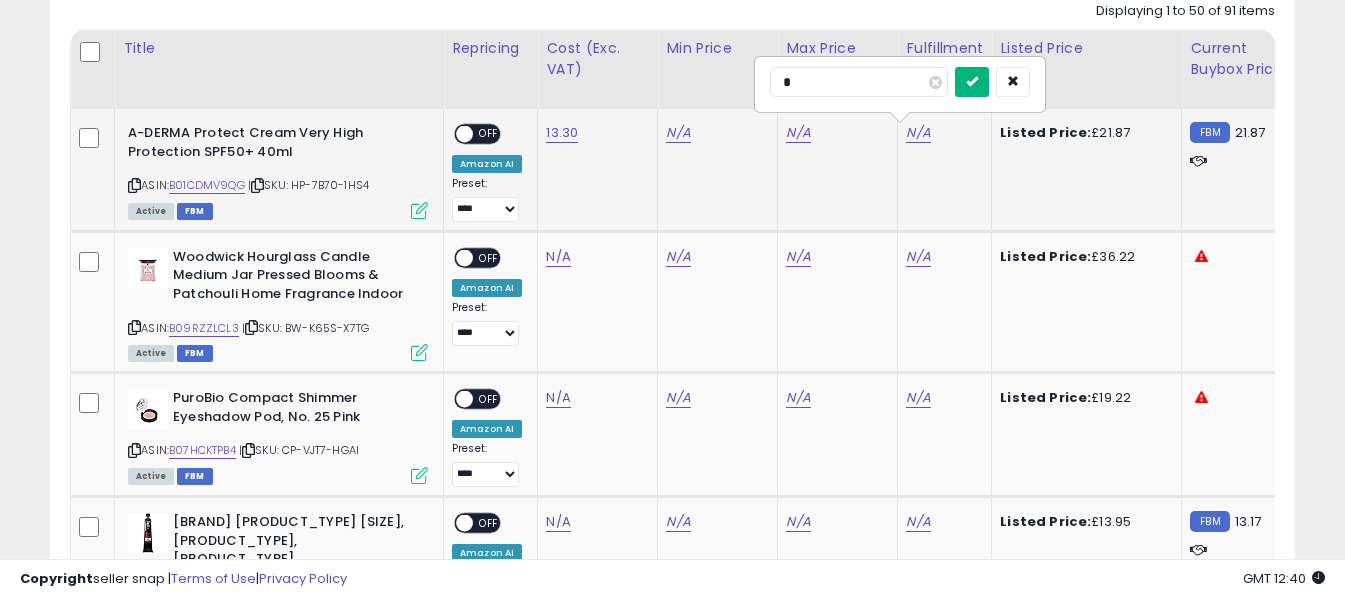 type on "*" 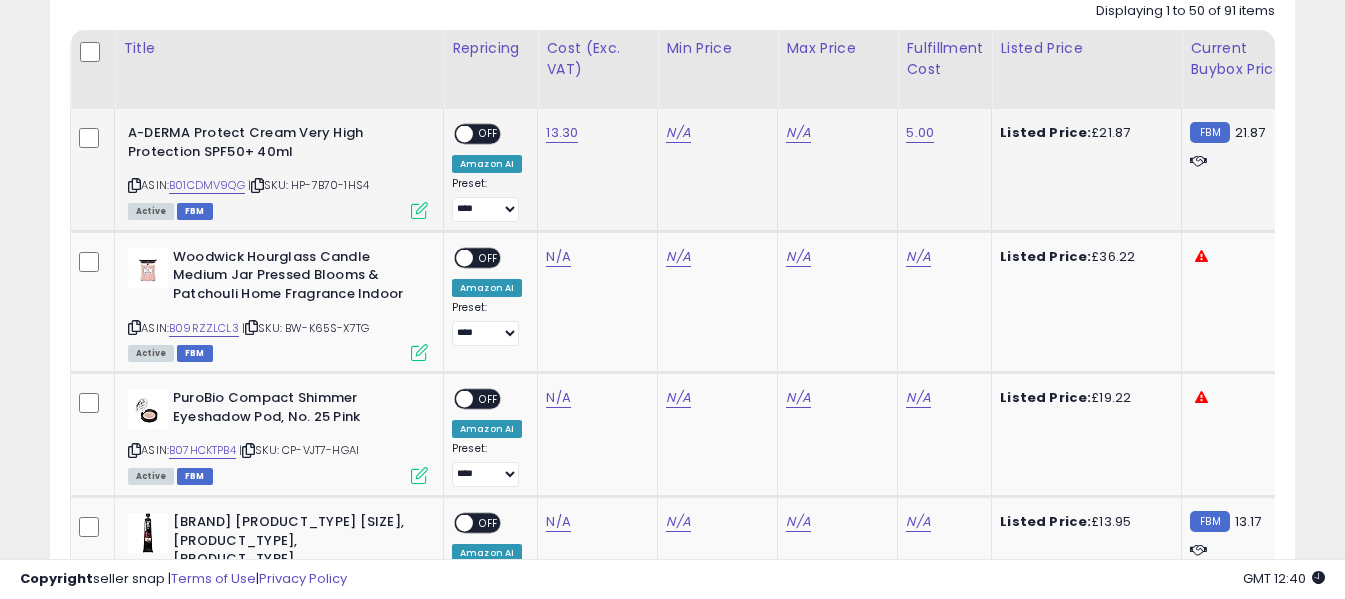 click on "OFF" at bounding box center [489, 134] 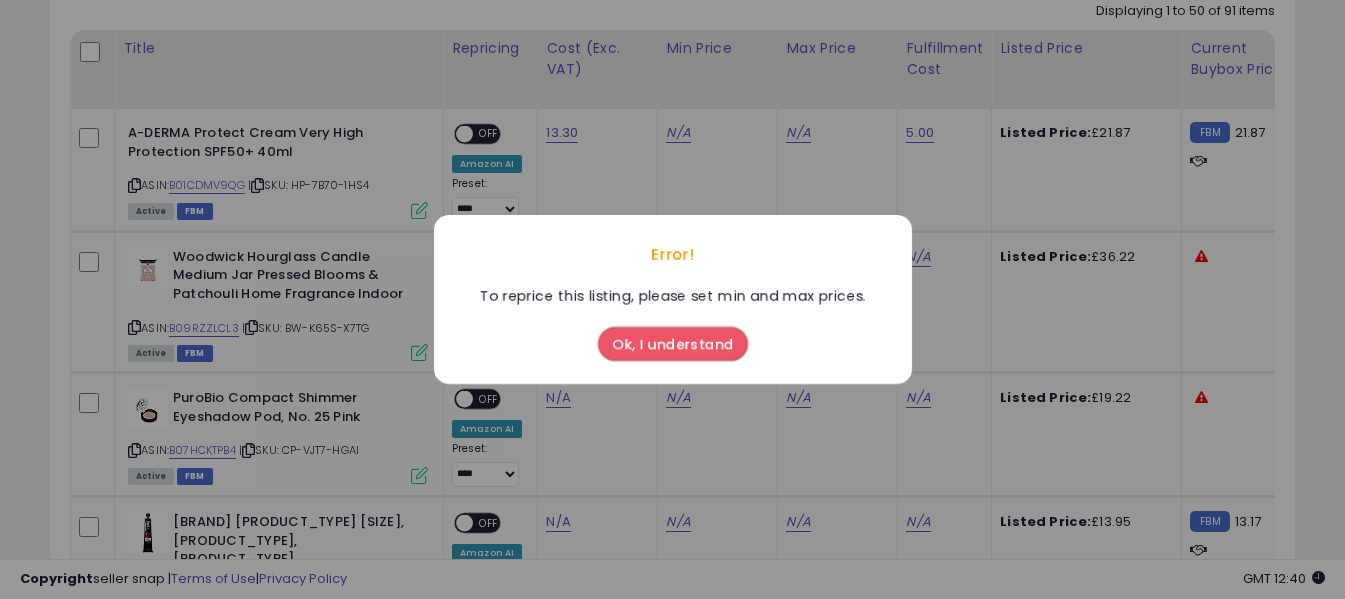 click on "Ok, I understand" at bounding box center [673, 344] 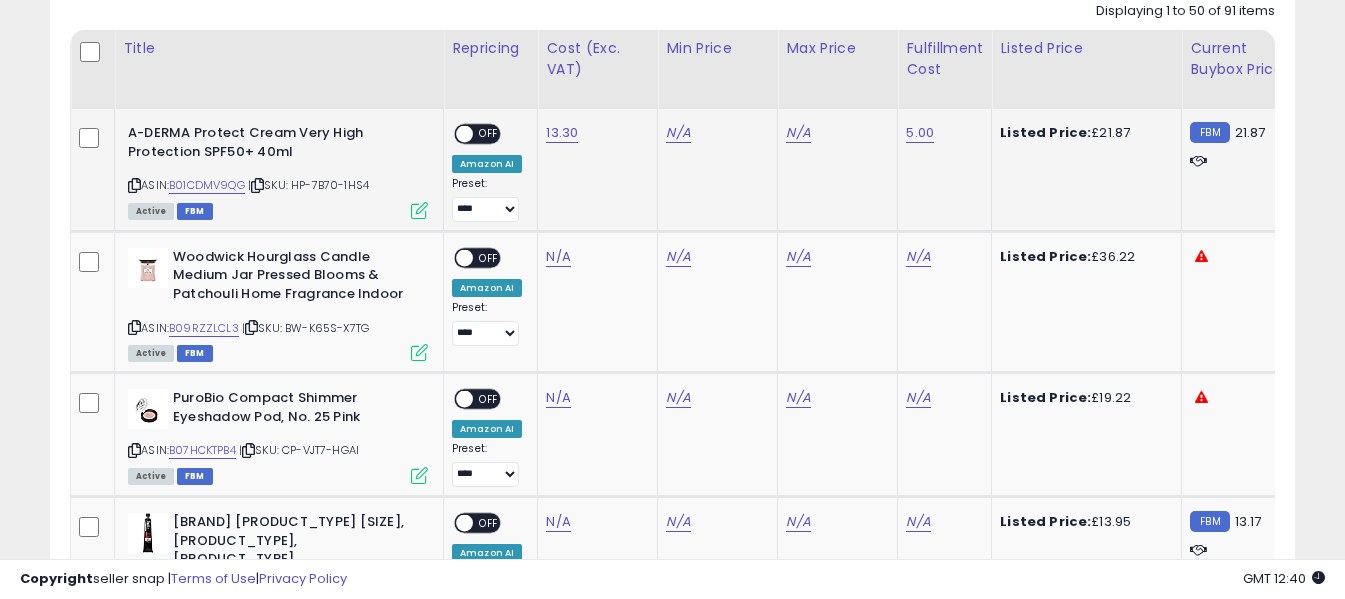 click on "OFF" at bounding box center [489, 134] 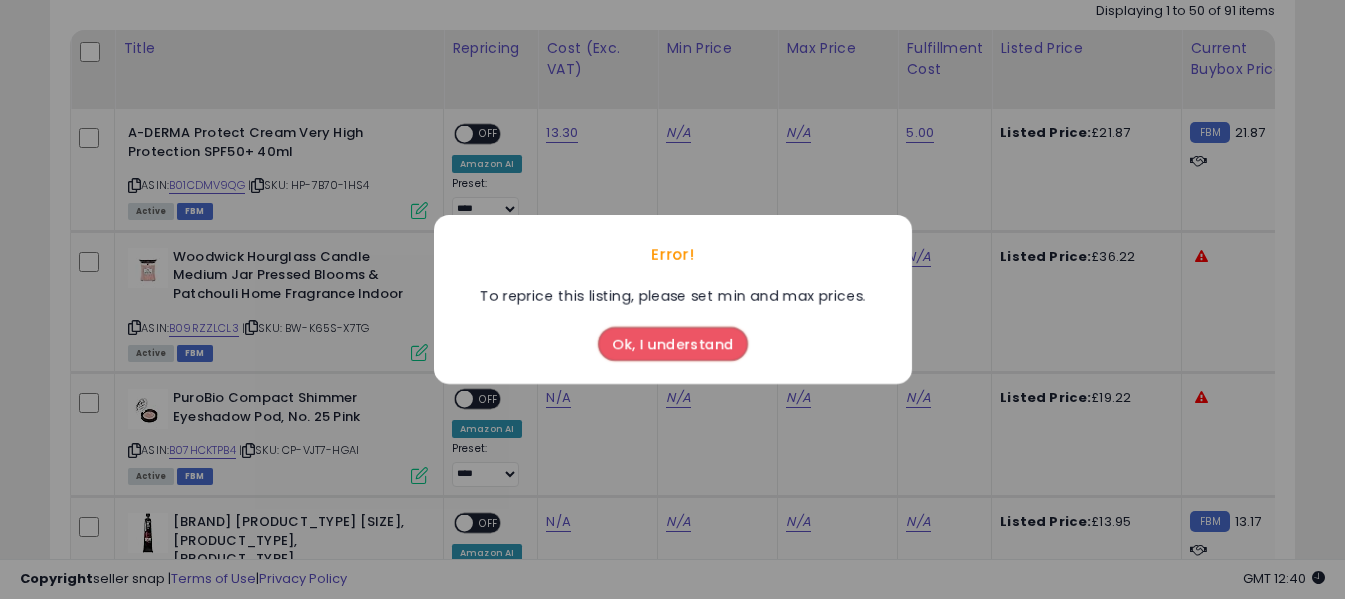 click on "Ok, I understand" at bounding box center [673, 344] 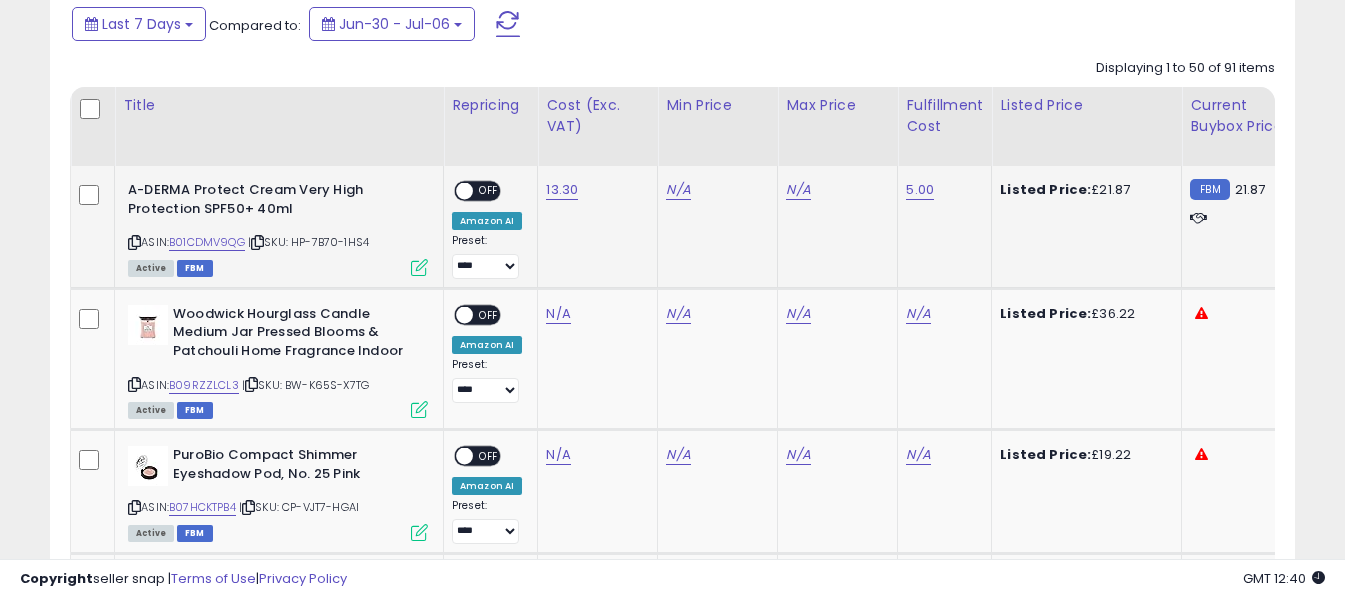 scroll, scrollTop: 891, scrollLeft: 0, axis: vertical 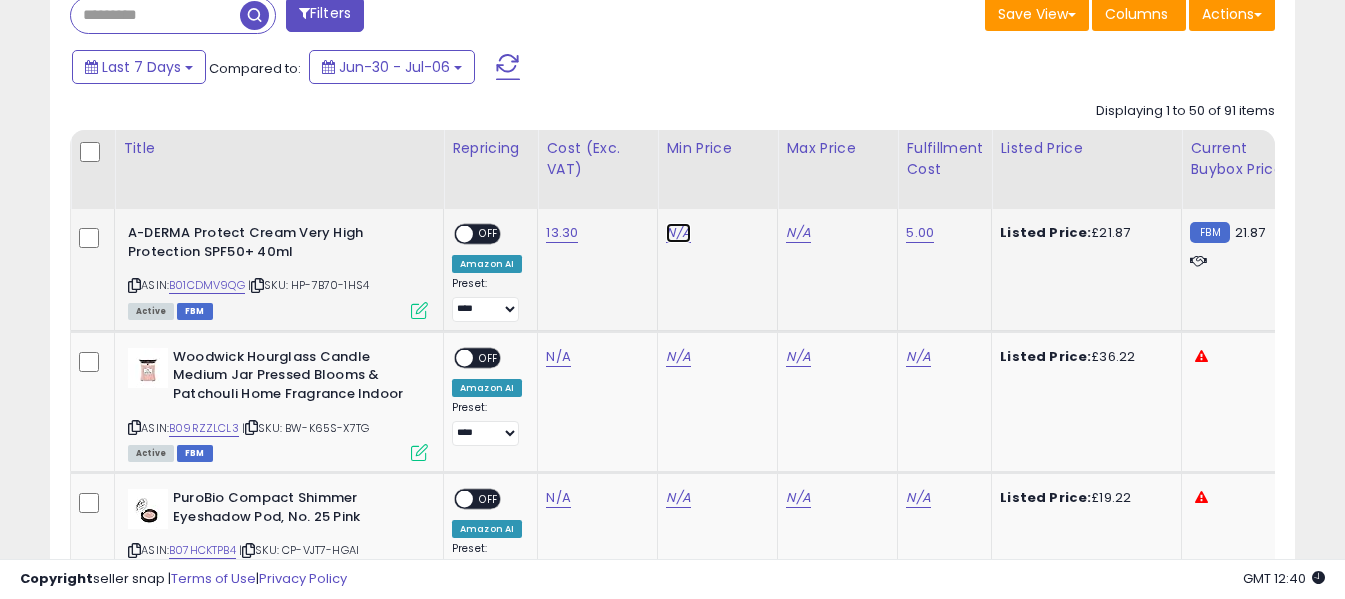 click on "N/A" at bounding box center (678, 233) 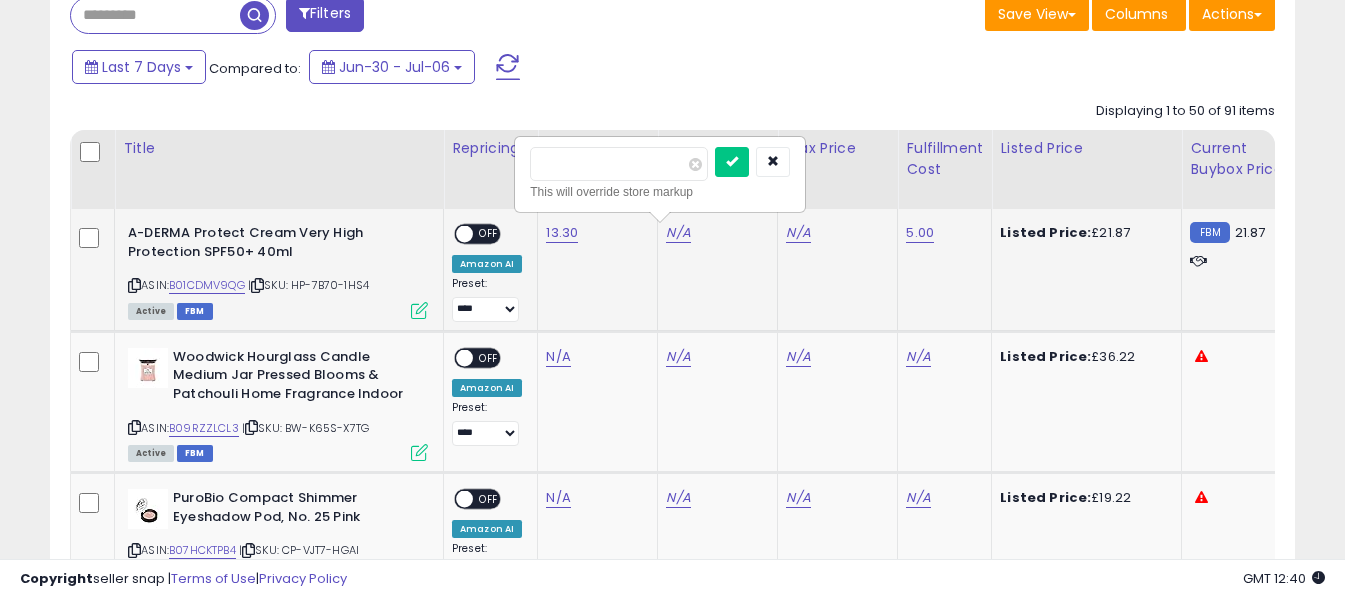 click at bounding box center (619, 164) 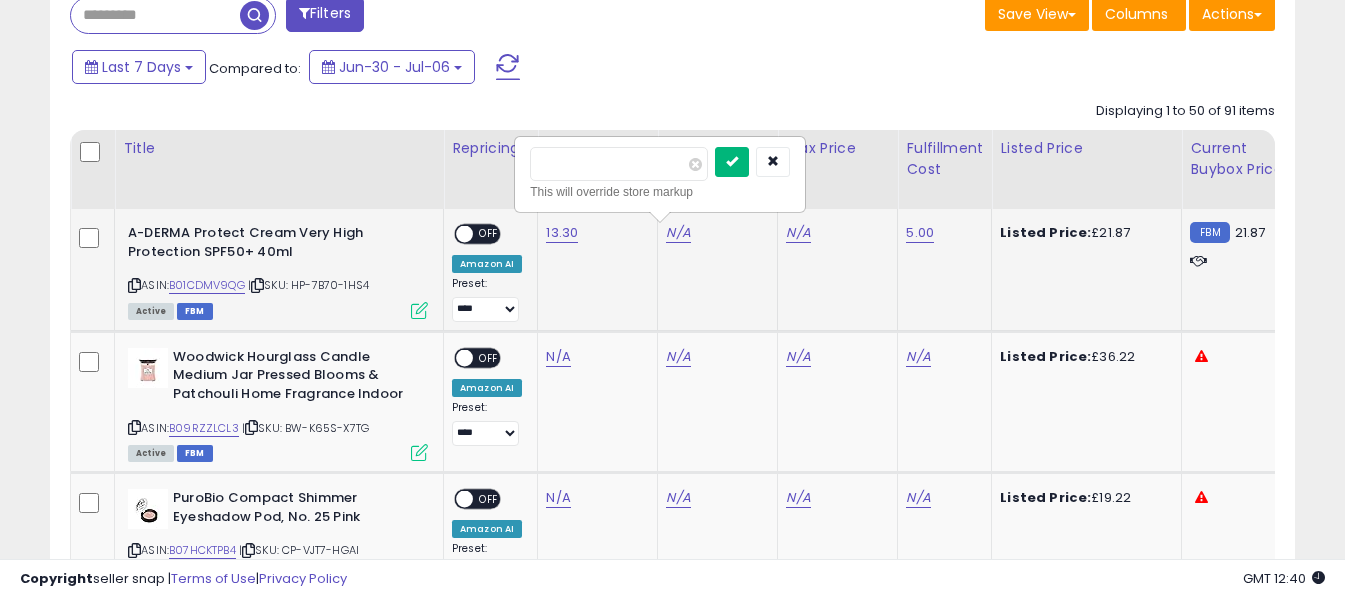 type on "**" 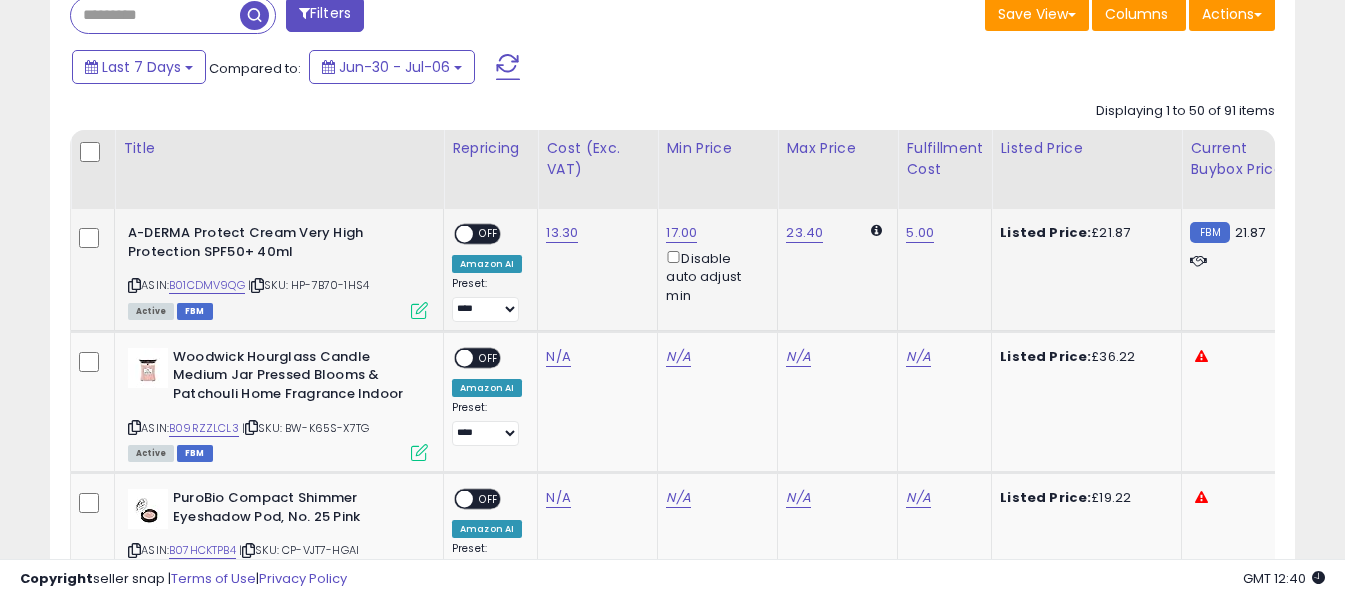 click on "OFF" at bounding box center (489, 234) 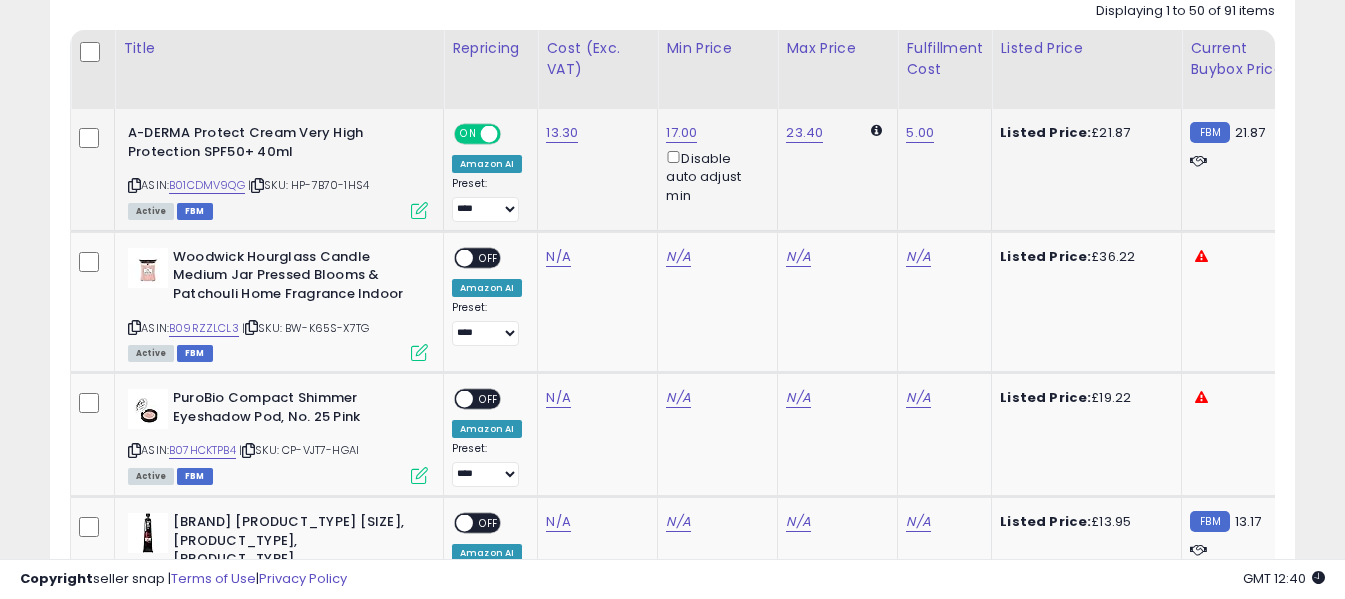 scroll, scrollTop: 1091, scrollLeft: 0, axis: vertical 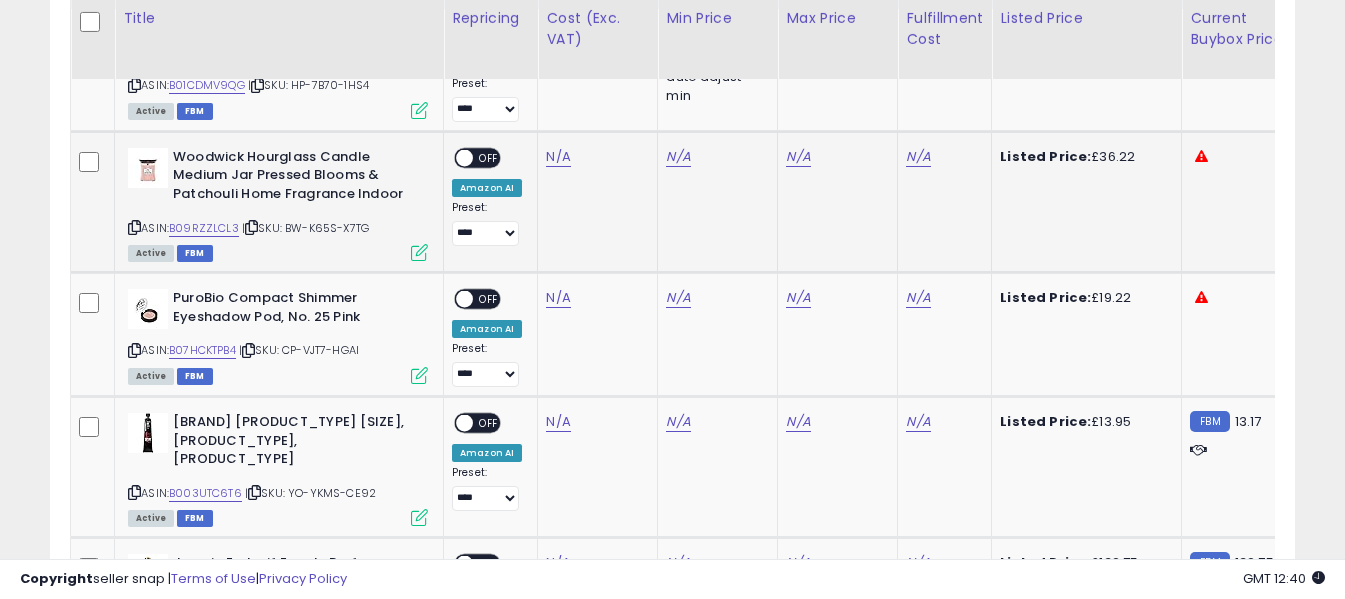 click at bounding box center (134, 227) 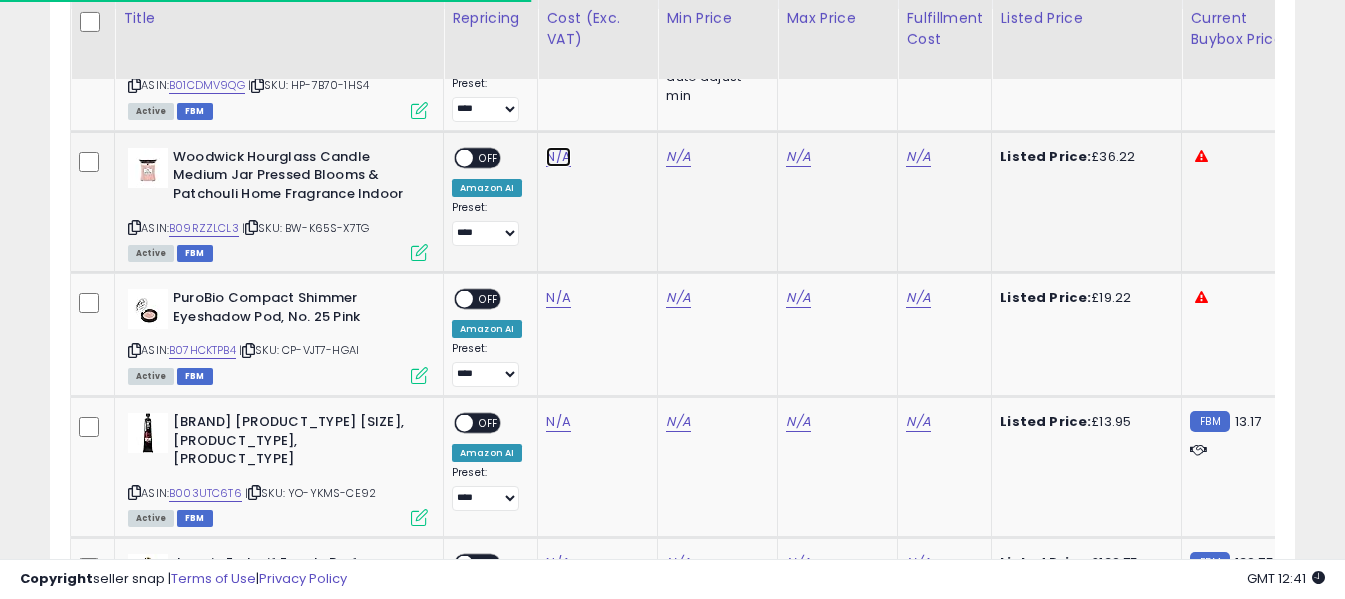 click on "N/A" at bounding box center [558, 157] 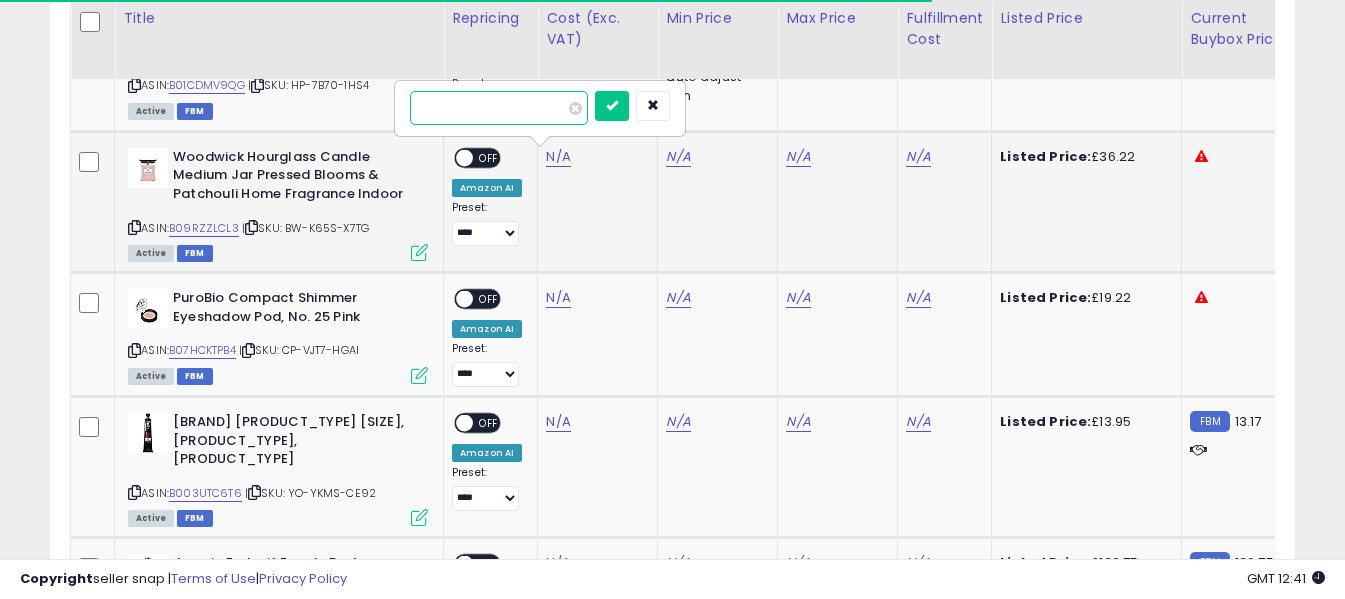 click at bounding box center (499, 108) 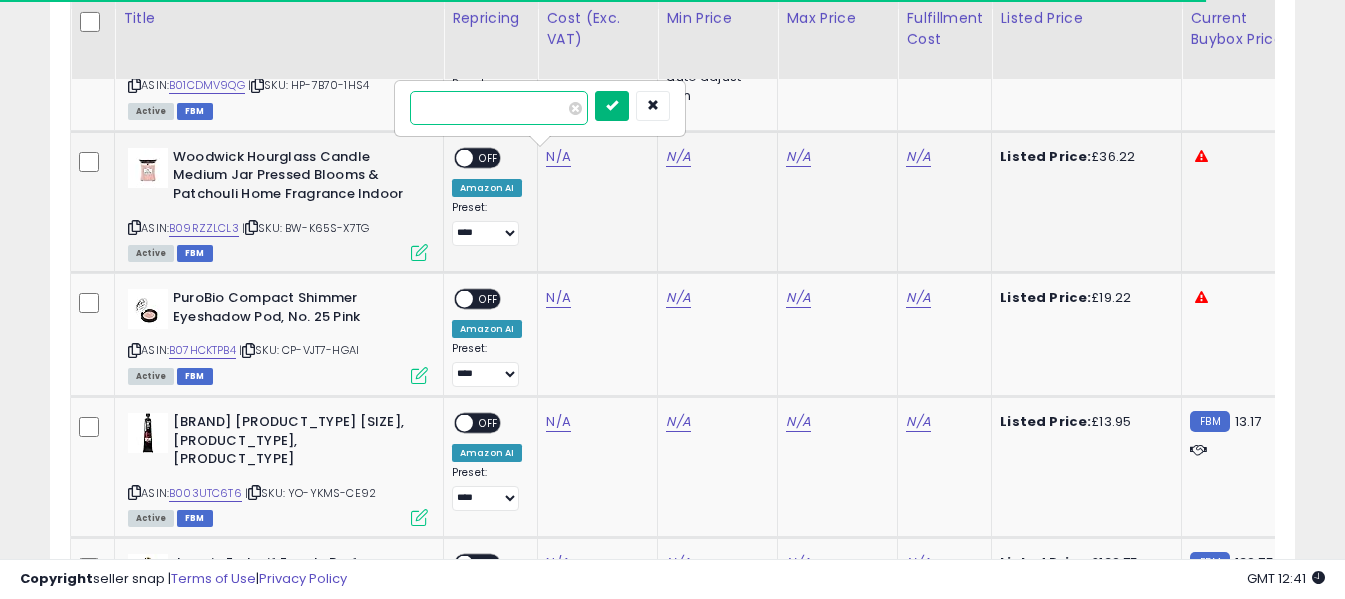 type on "*****" 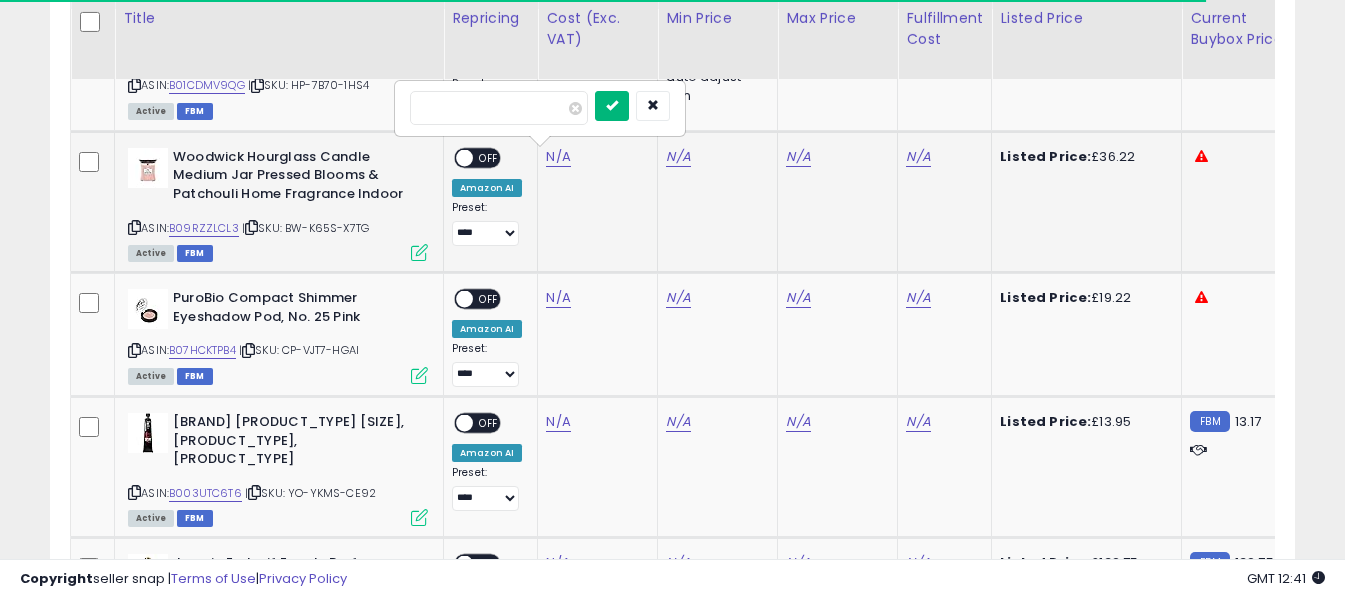 click at bounding box center (612, 105) 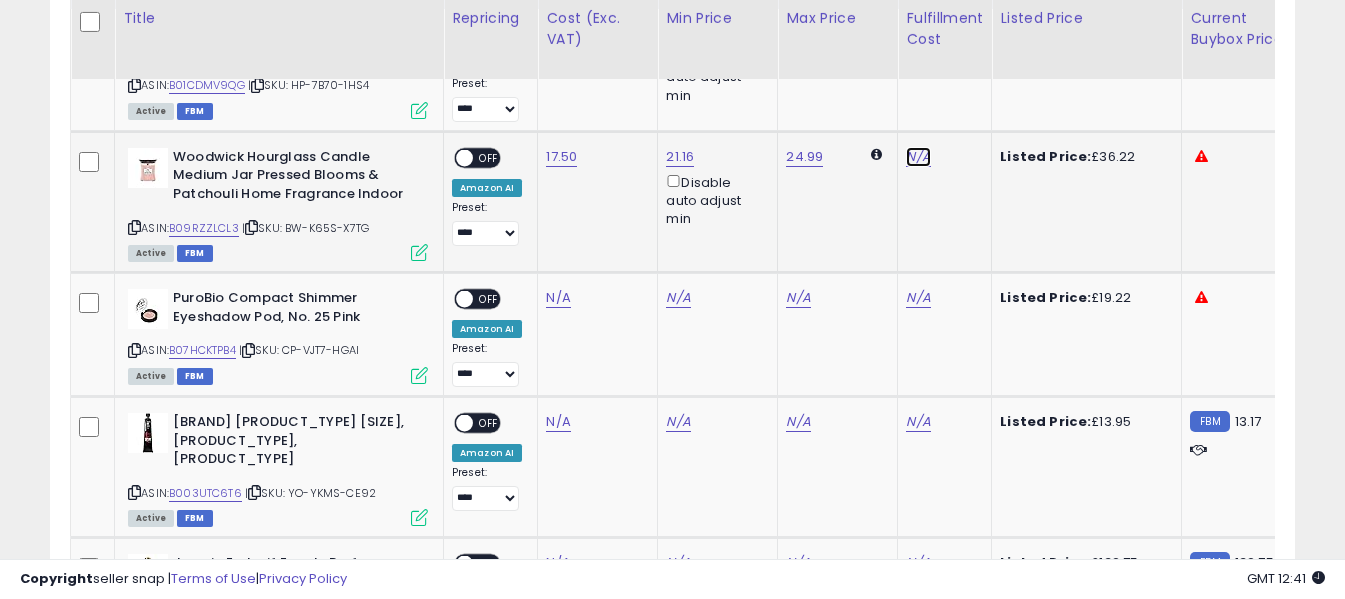 click on "N/A" at bounding box center (918, 157) 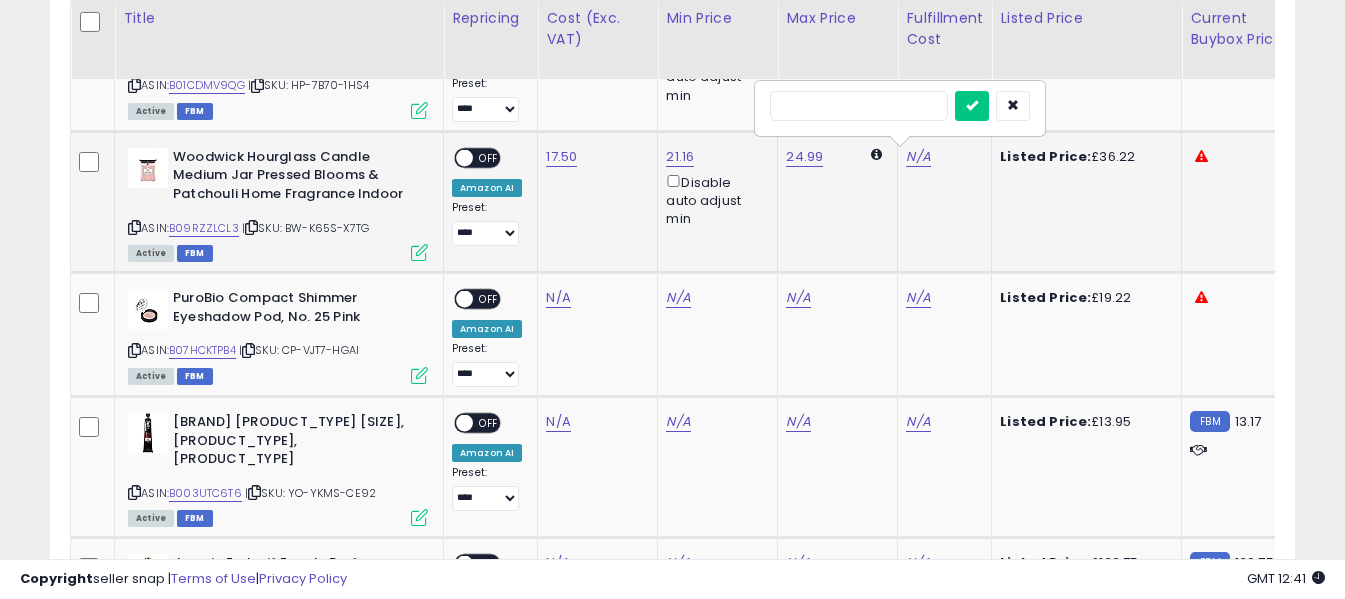 click at bounding box center [859, 106] 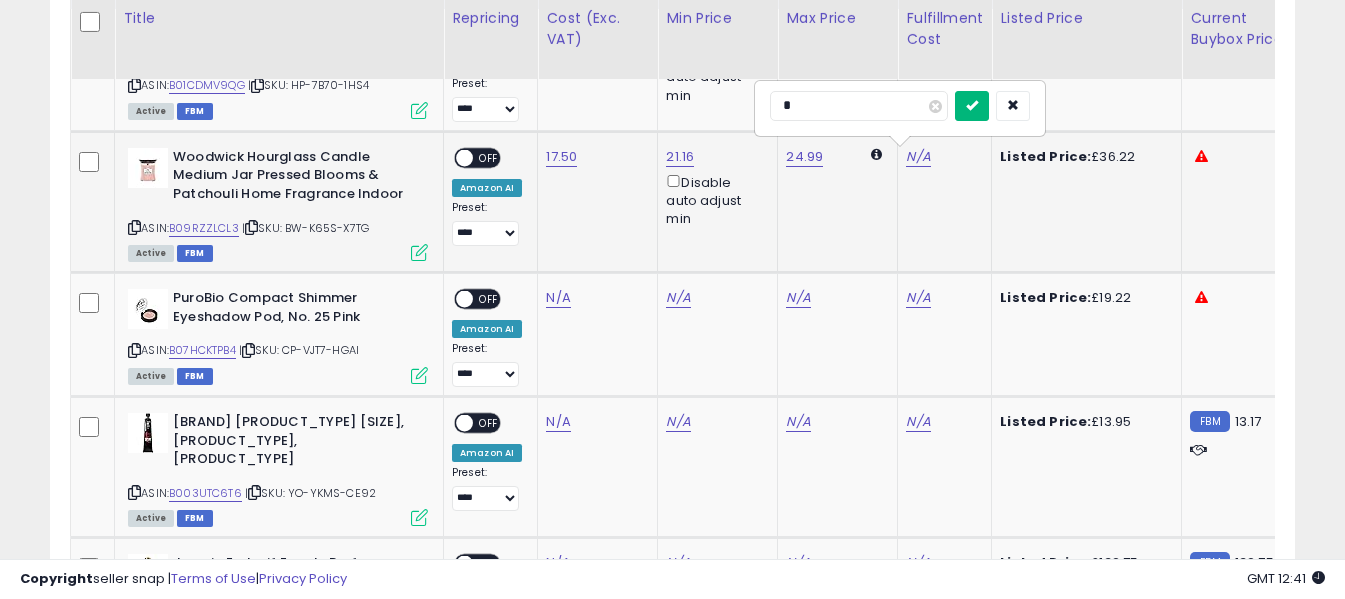 type on "*" 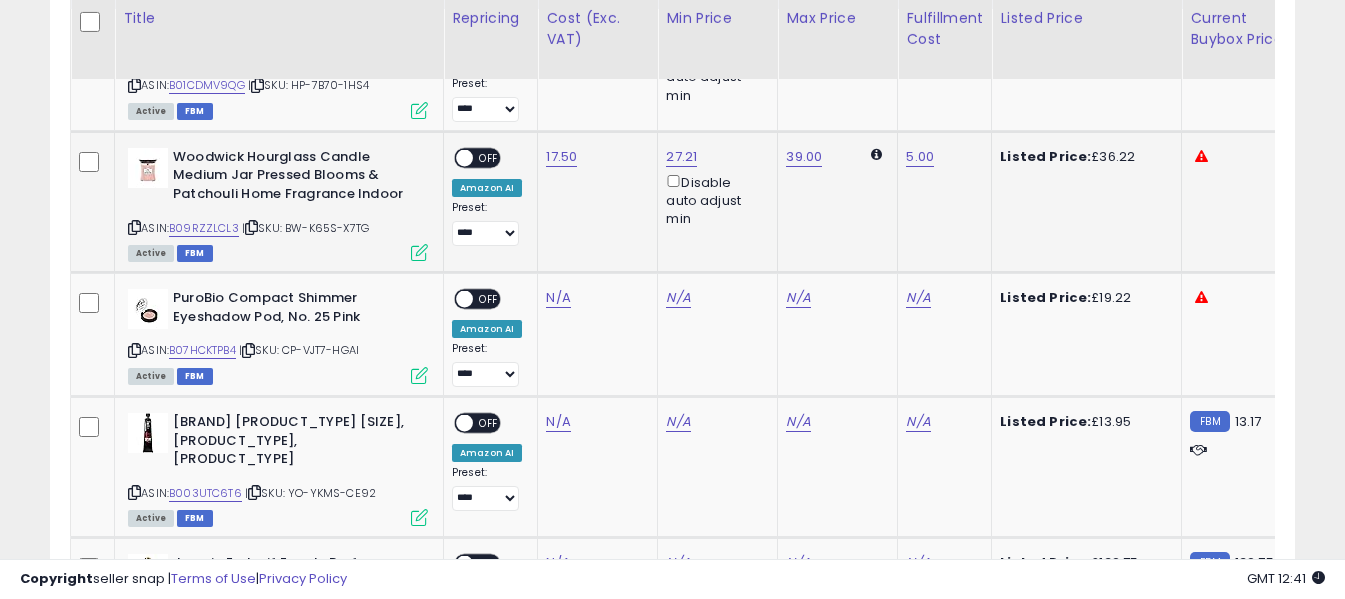 click on "OFF" at bounding box center (489, 157) 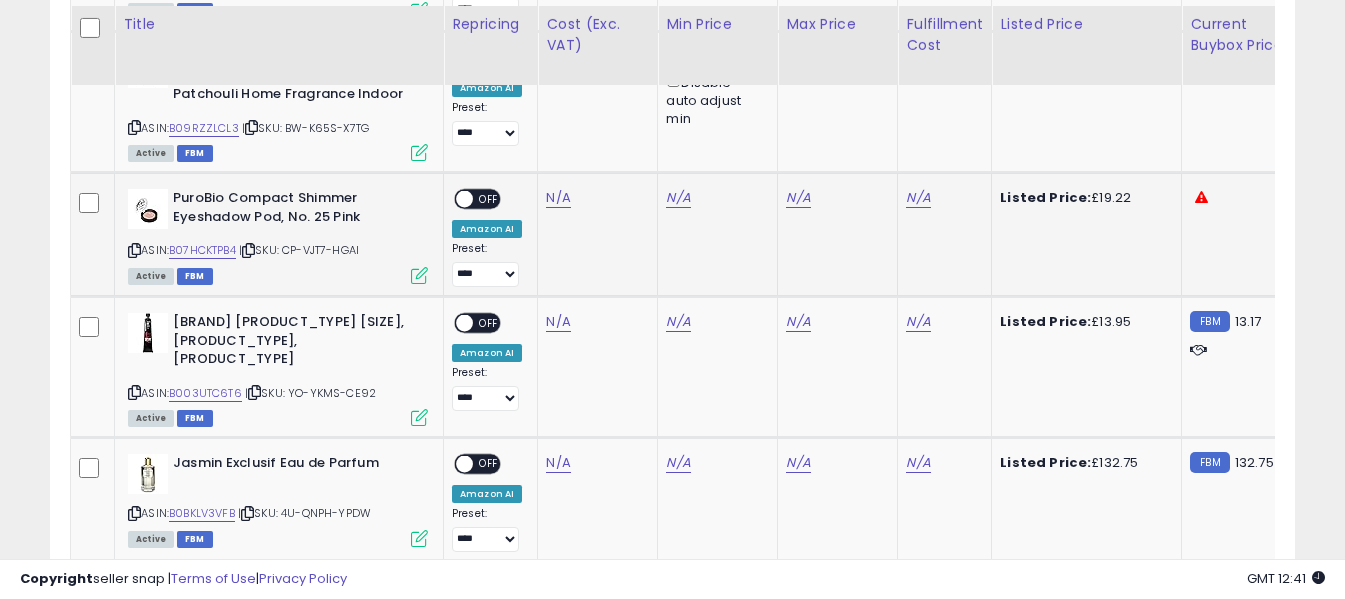 scroll, scrollTop: 1291, scrollLeft: 0, axis: vertical 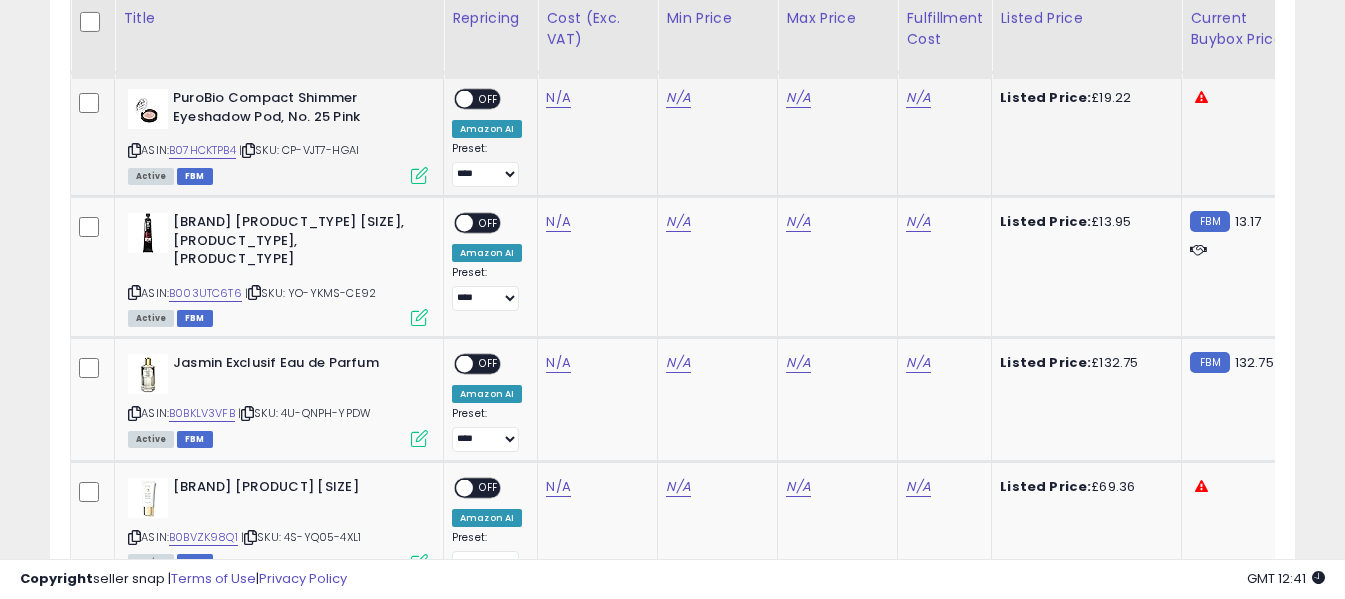 click at bounding box center (134, 150) 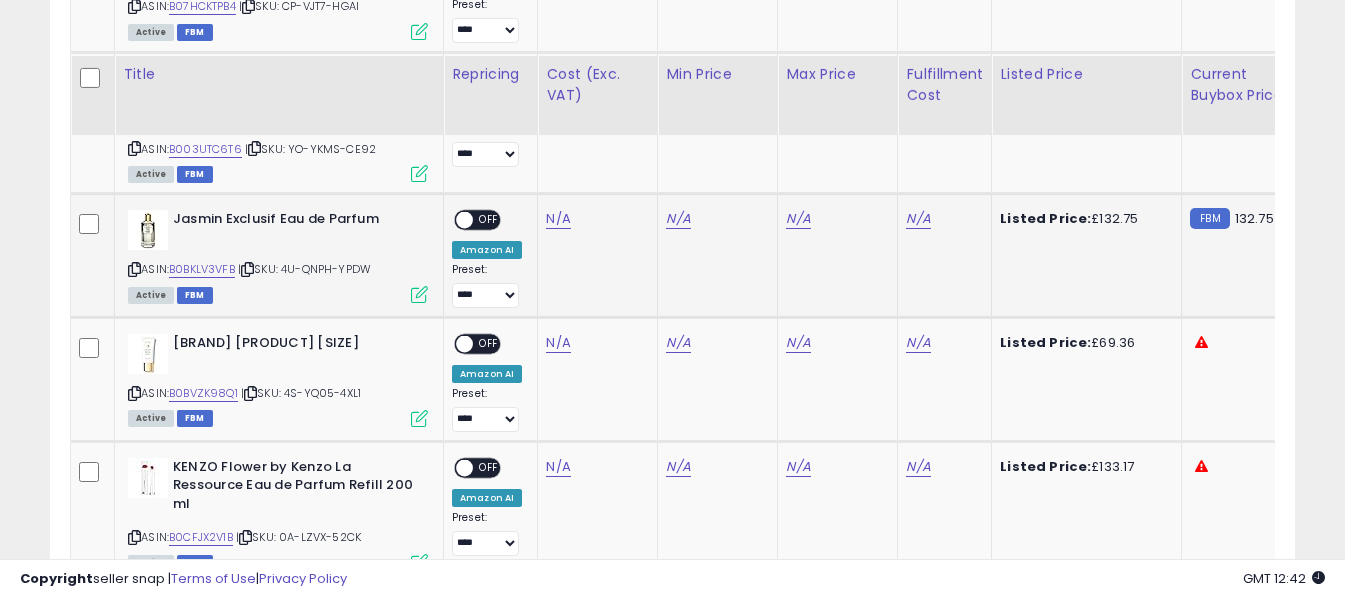 scroll, scrollTop: 1391, scrollLeft: 0, axis: vertical 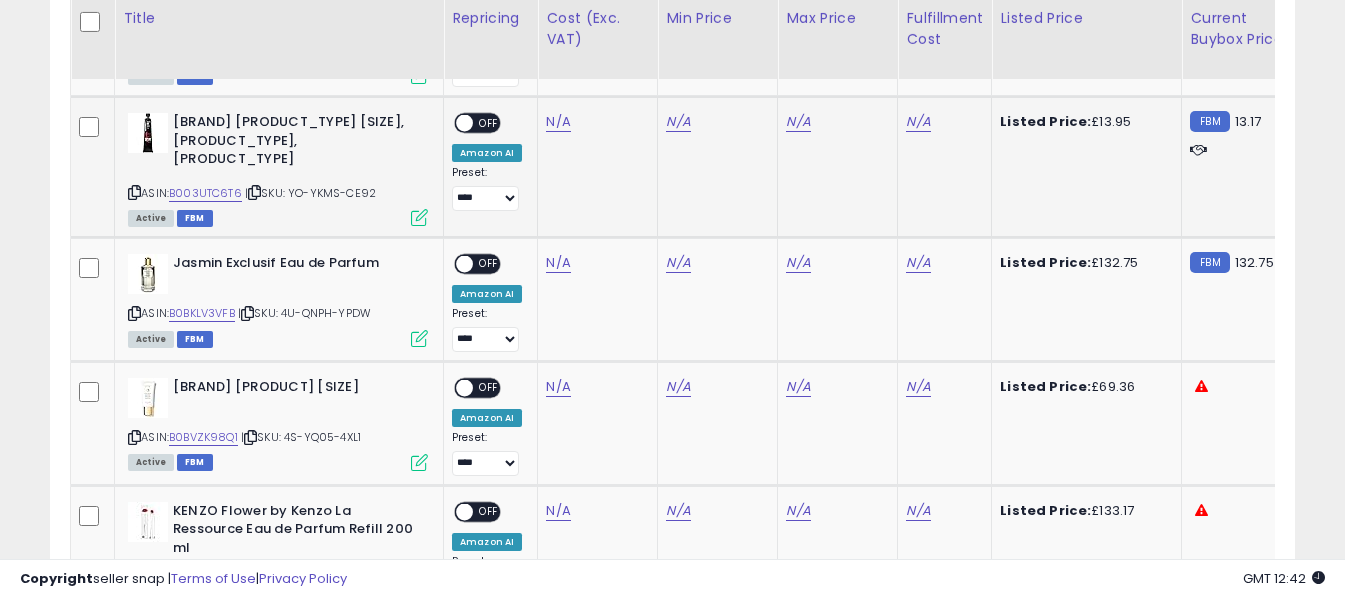 click at bounding box center [134, 192] 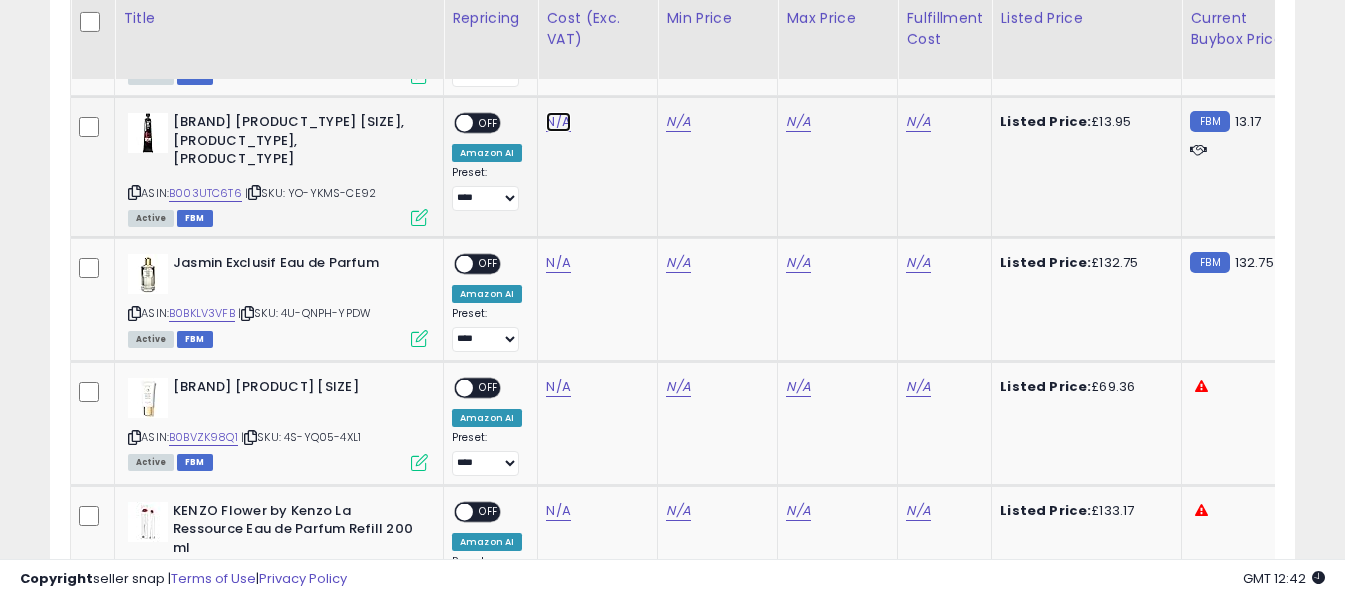 click on "N/A" at bounding box center (558, -2) 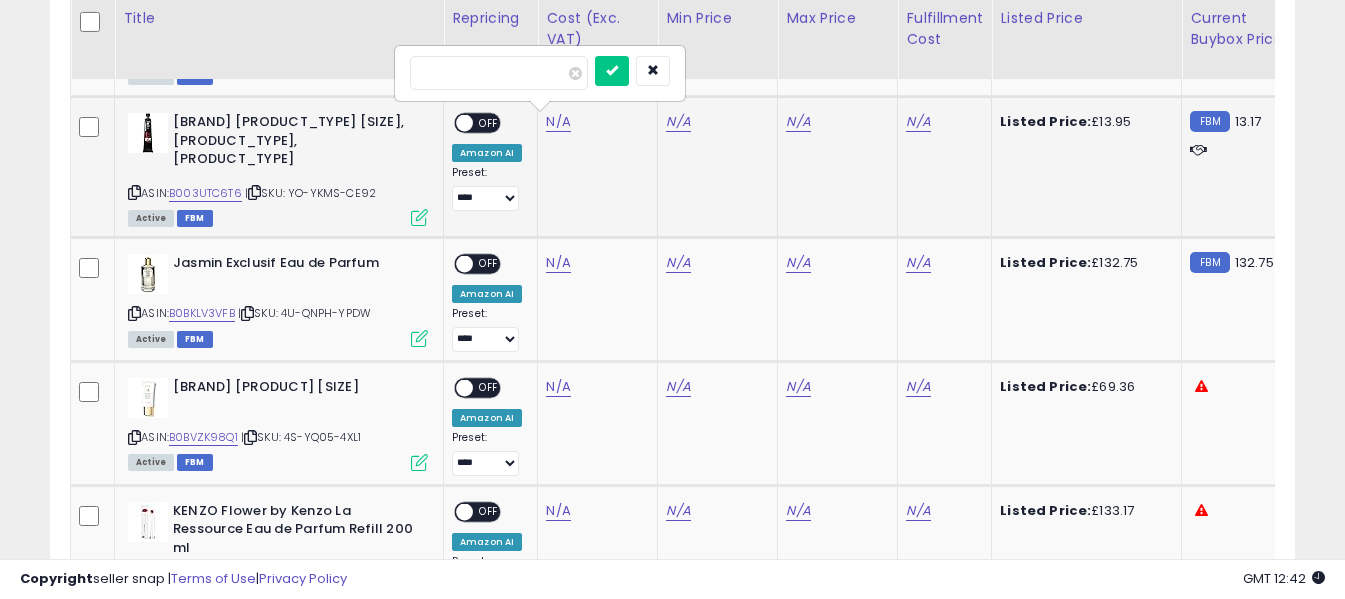 click at bounding box center [499, 73] 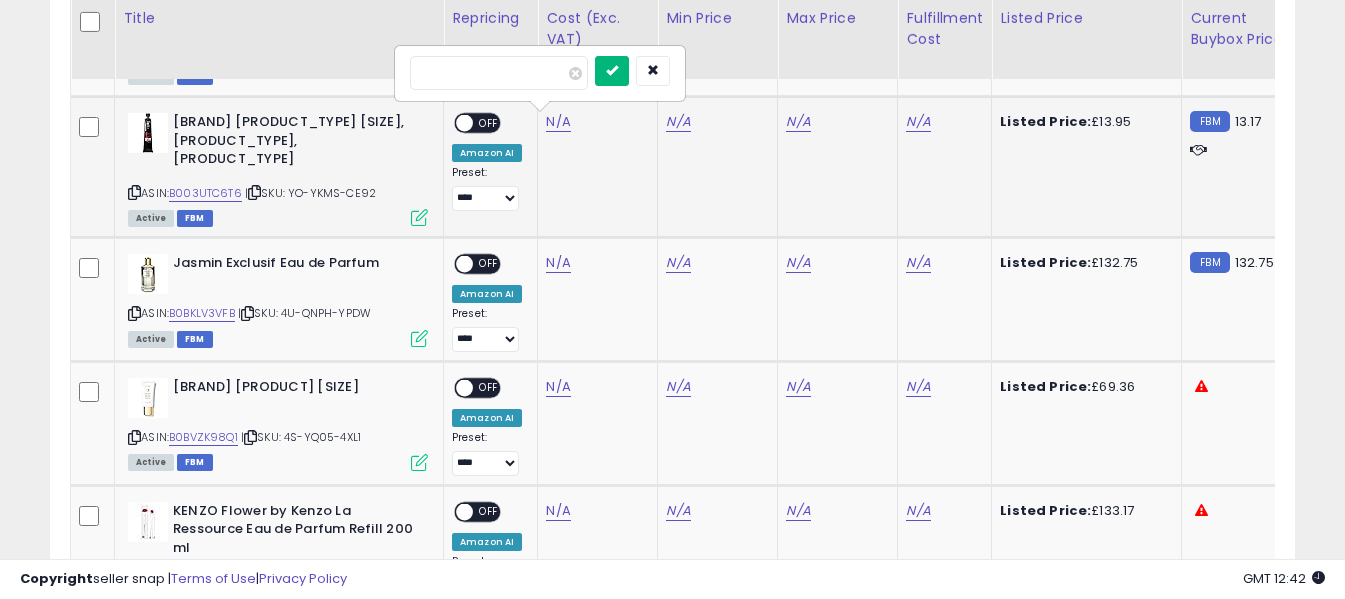 type on "****" 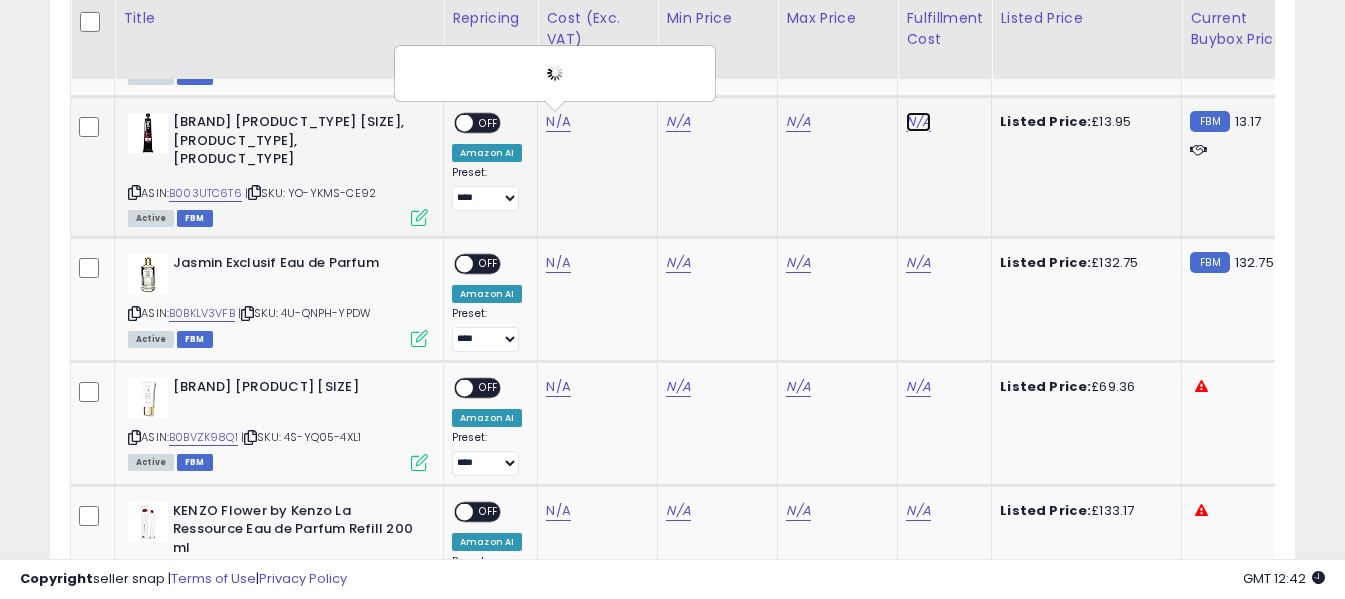 click on "N/A" at bounding box center [918, -2] 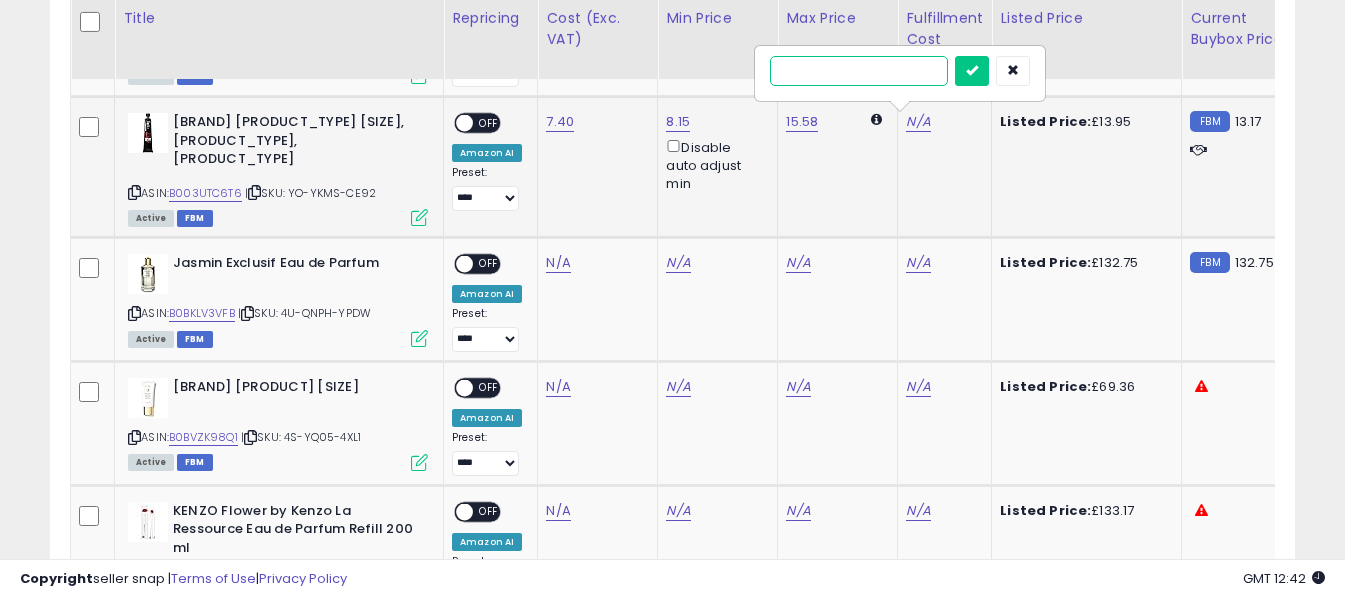 click at bounding box center (859, 71) 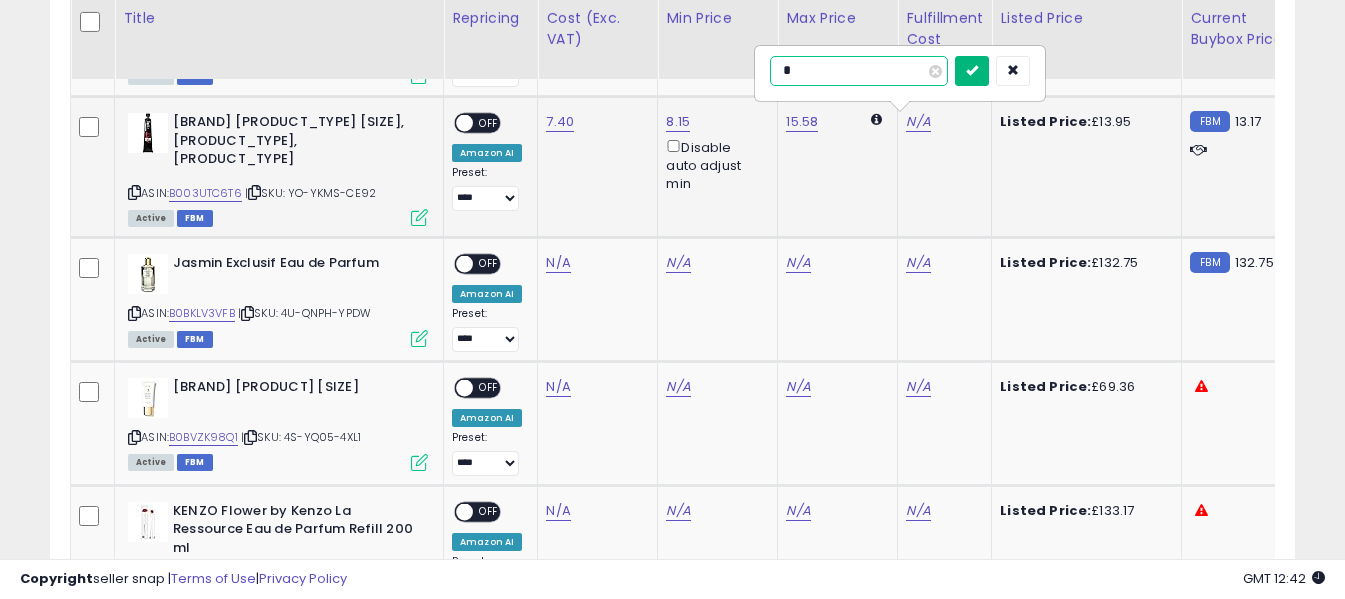 type on "*" 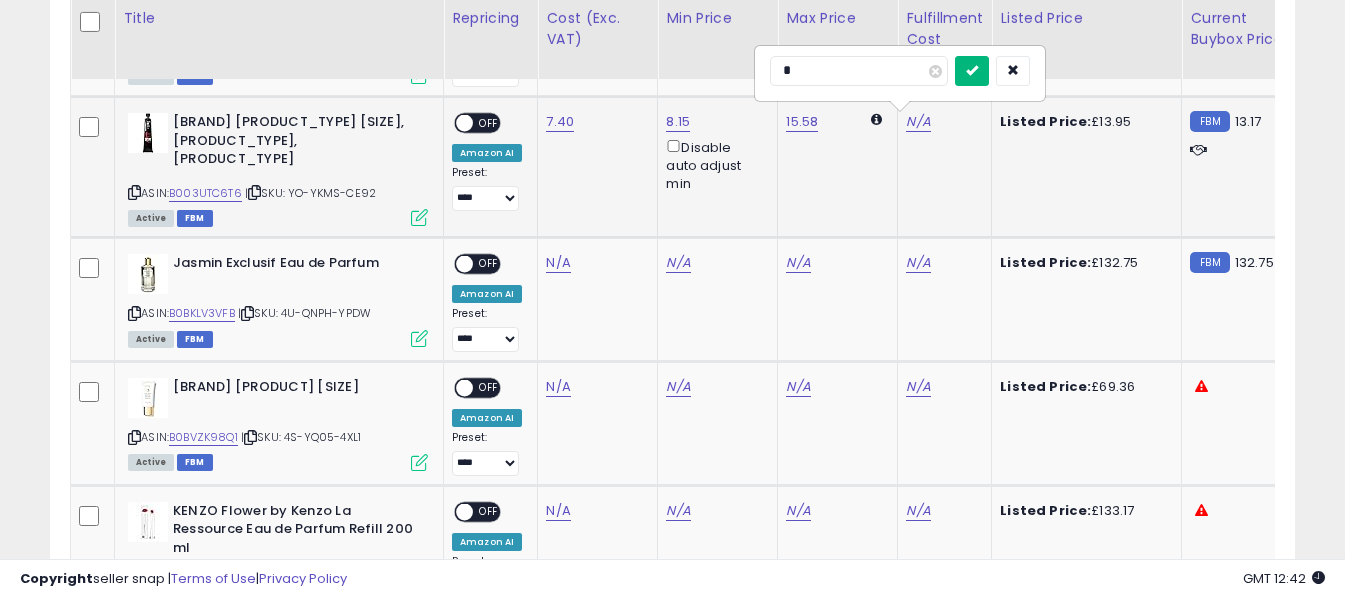 click at bounding box center [972, 70] 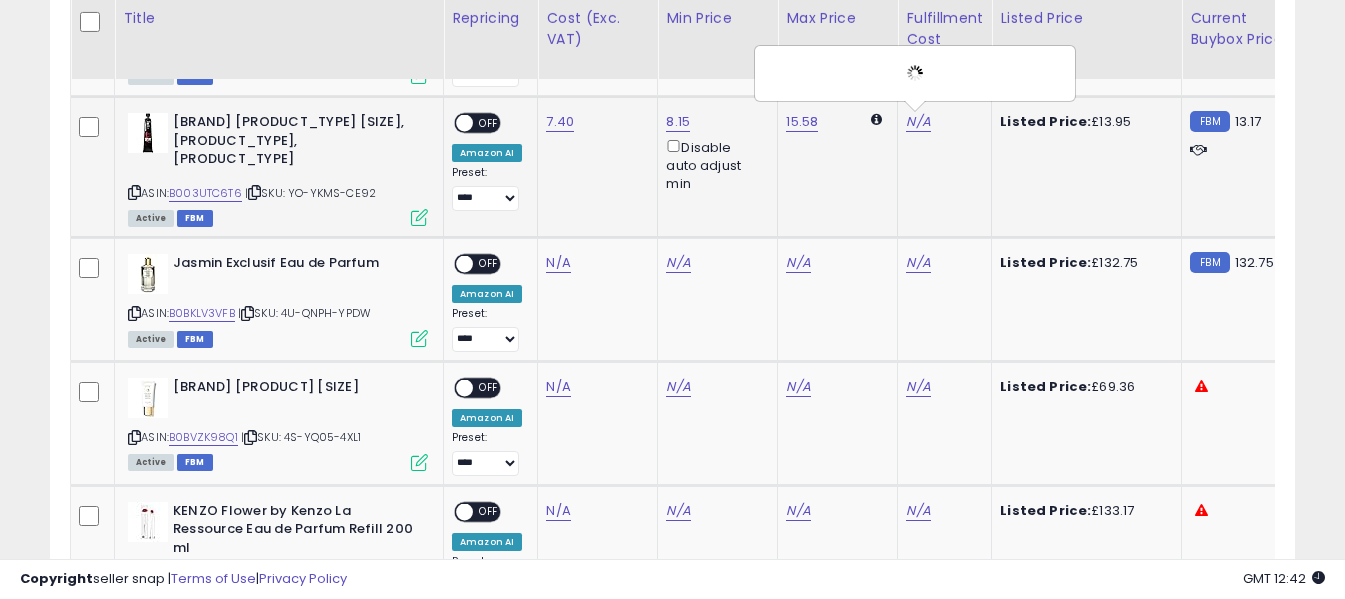 click on "OFF" at bounding box center [489, 123] 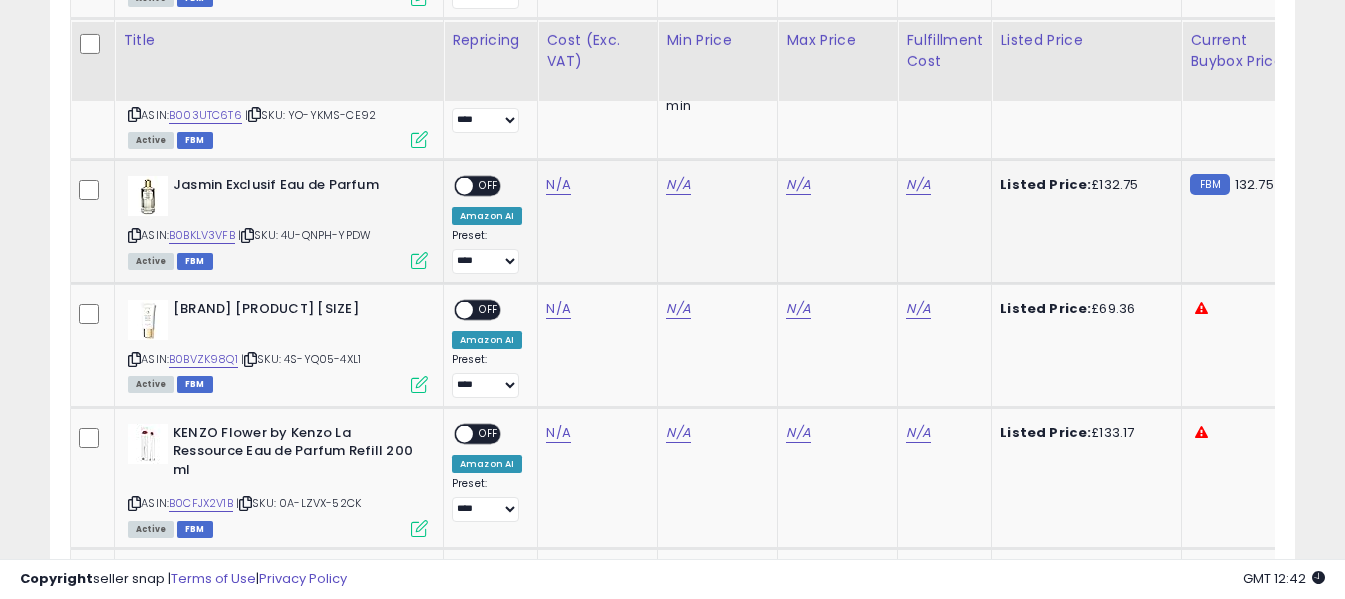 scroll, scrollTop: 1491, scrollLeft: 0, axis: vertical 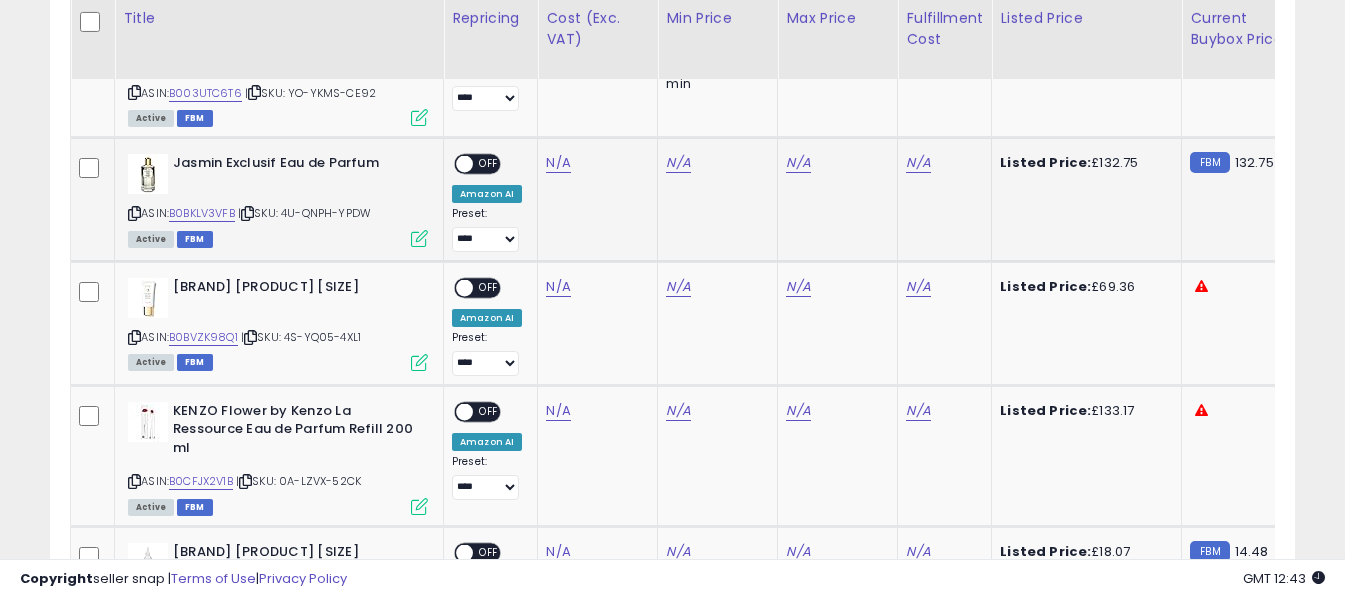 click at bounding box center [134, 213] 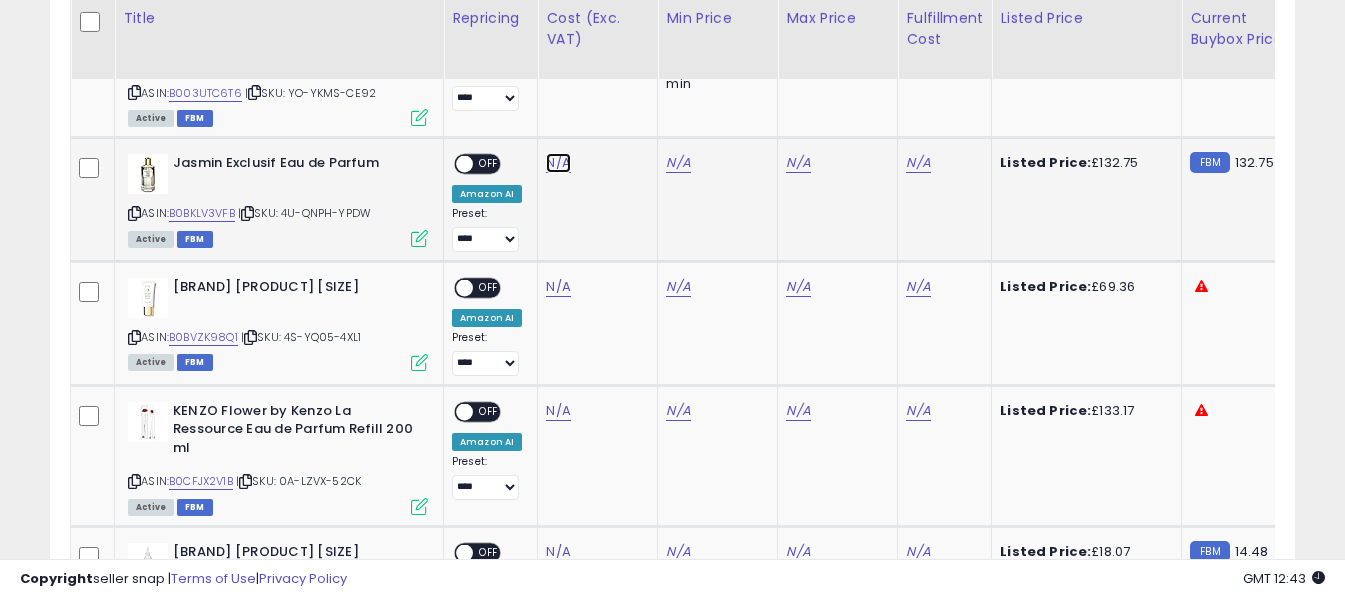 click on "N/A" at bounding box center [558, -102] 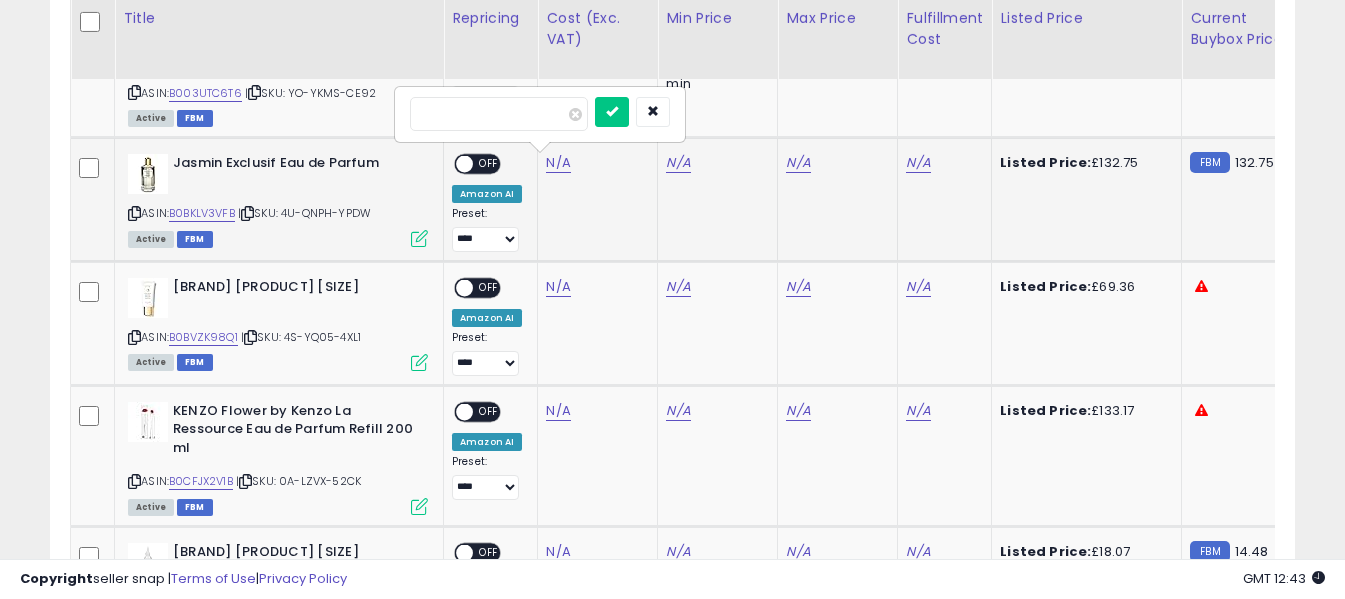 click at bounding box center [499, 114] 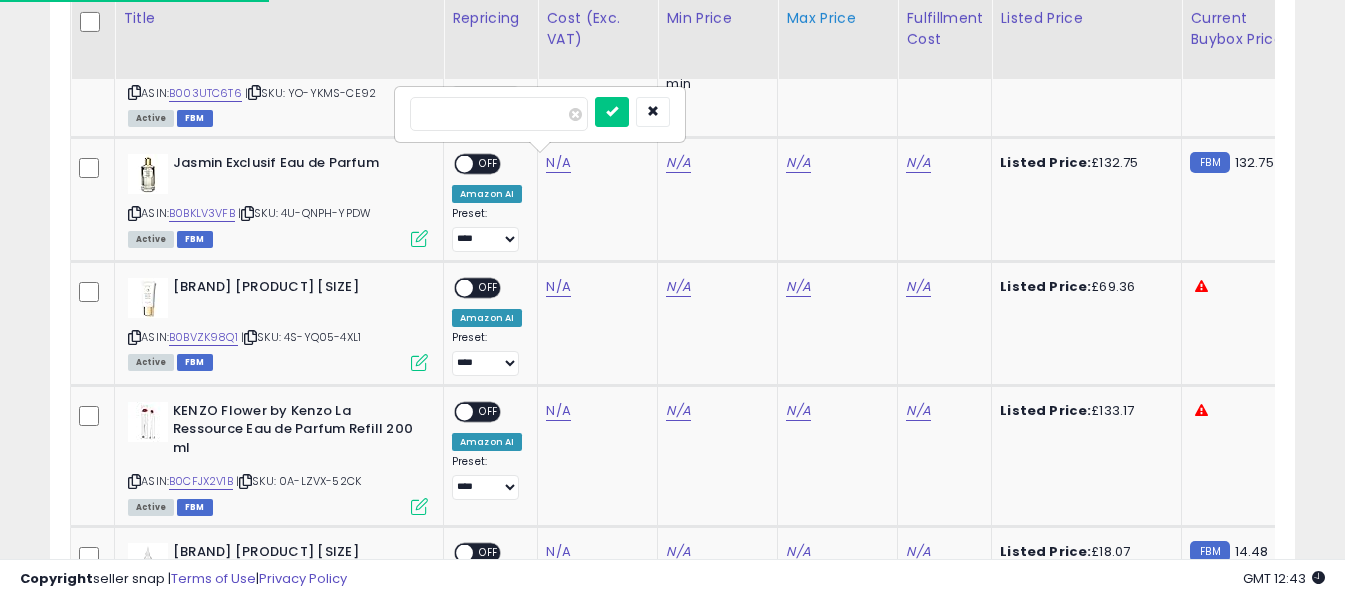 type on "**" 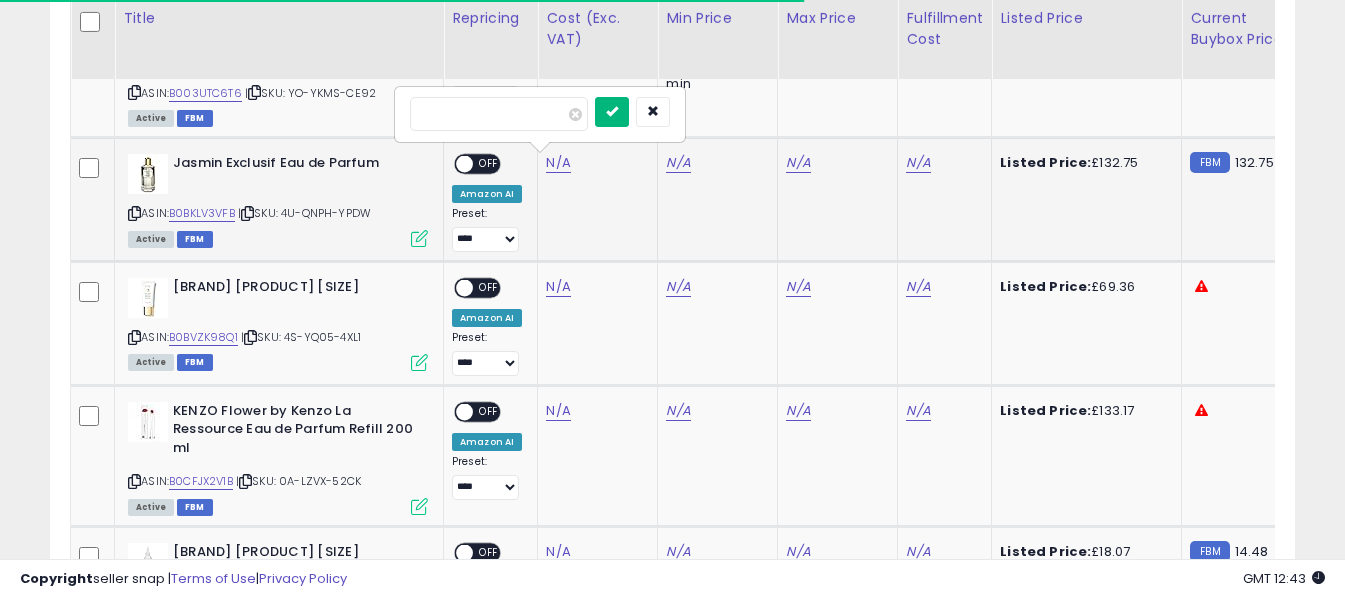drag, startPoint x: 640, startPoint y: 113, endPoint x: 816, endPoint y: 138, distance: 177.76671 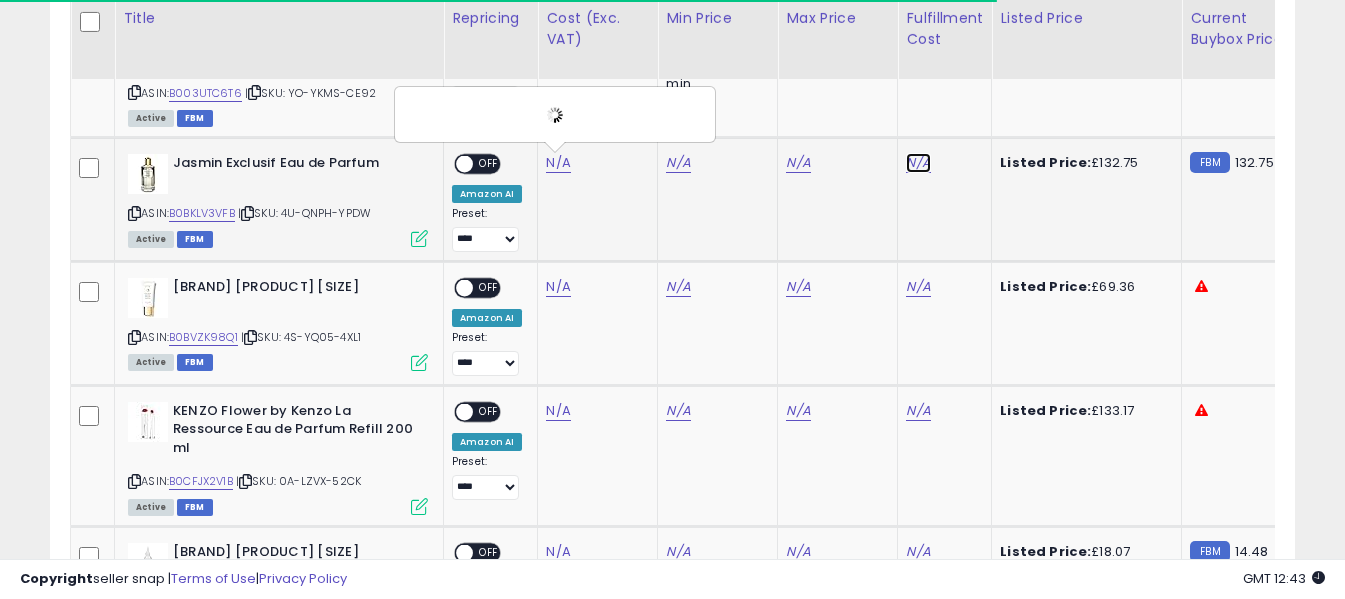 click on "N/A" at bounding box center [918, -102] 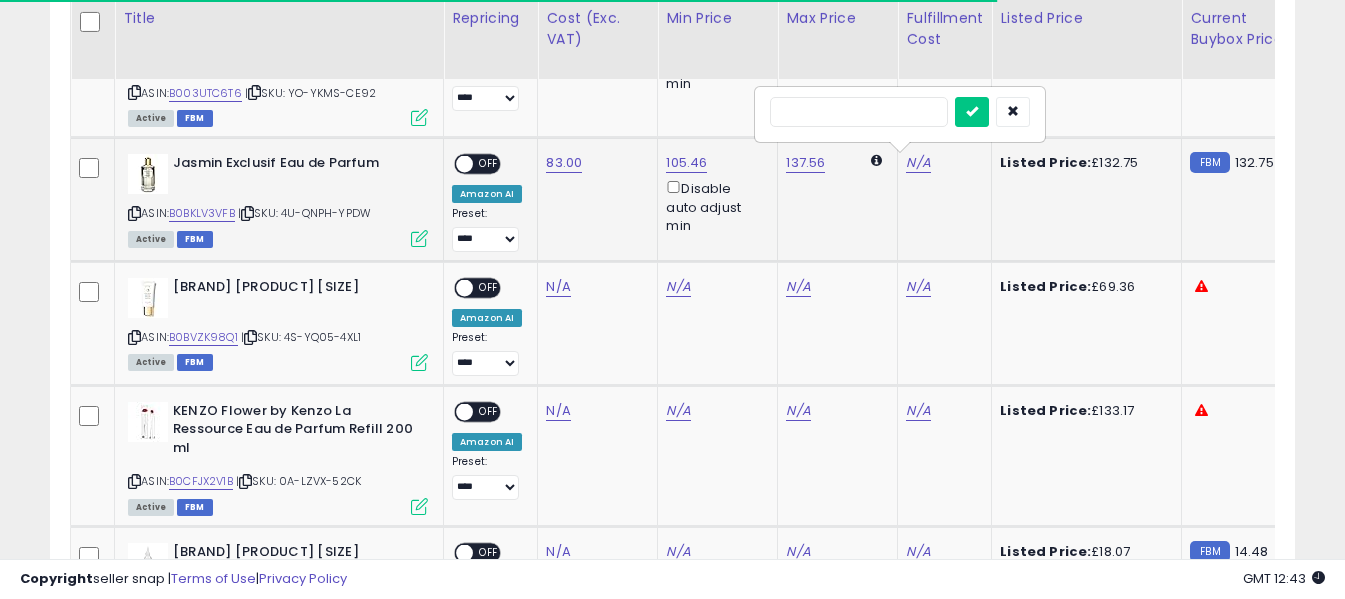click at bounding box center (859, 112) 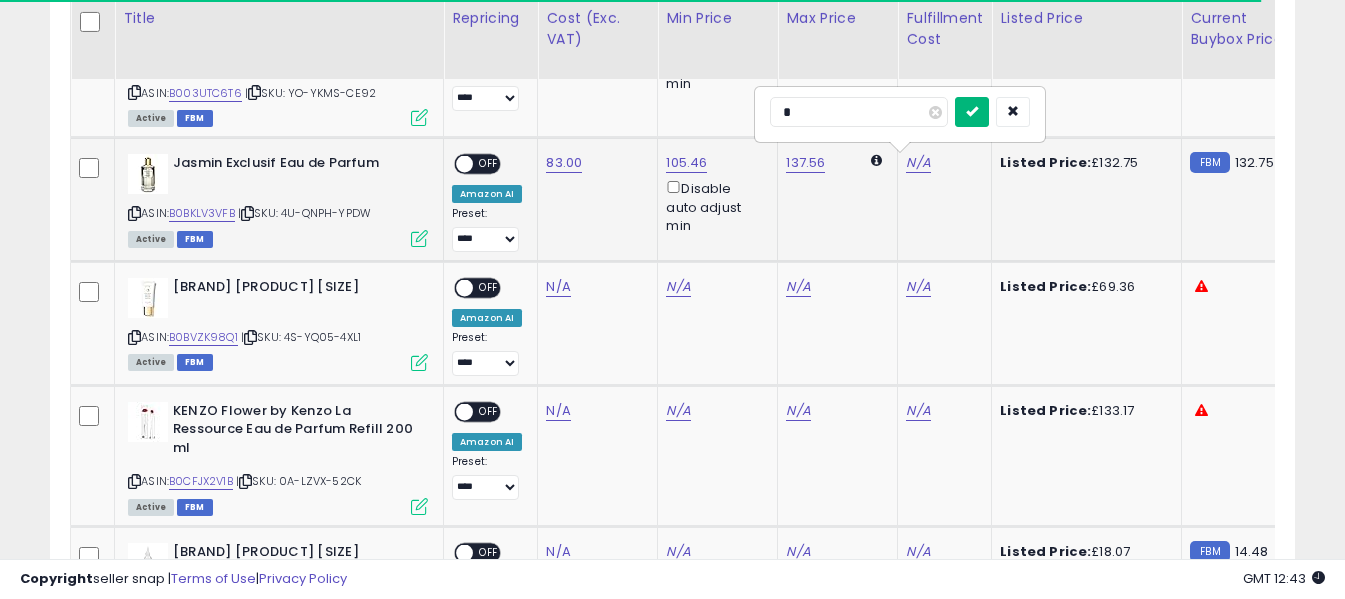 type on "*" 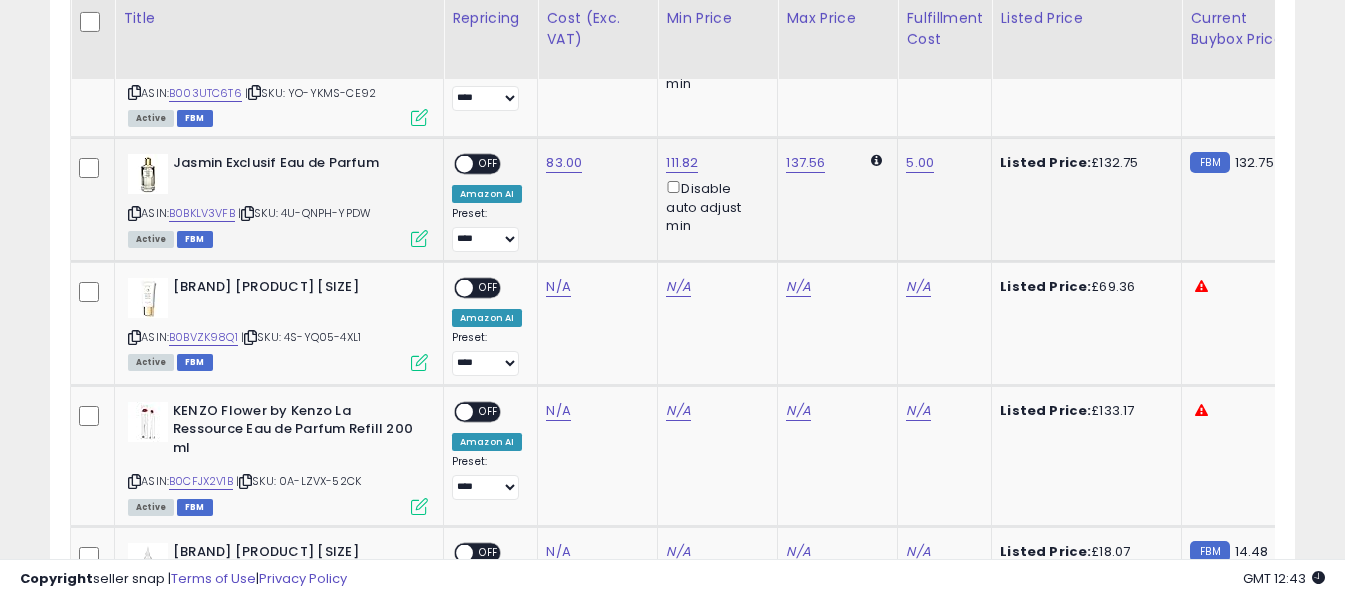 click on "OFF" at bounding box center (489, 164) 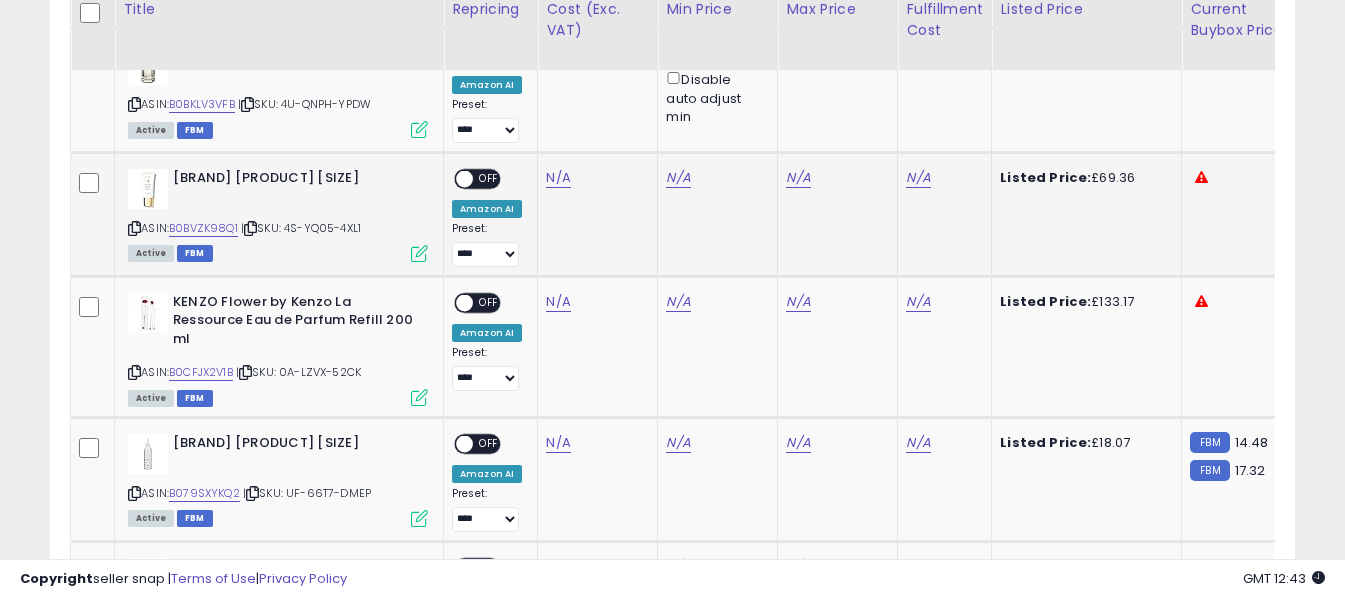 scroll, scrollTop: 1591, scrollLeft: 0, axis: vertical 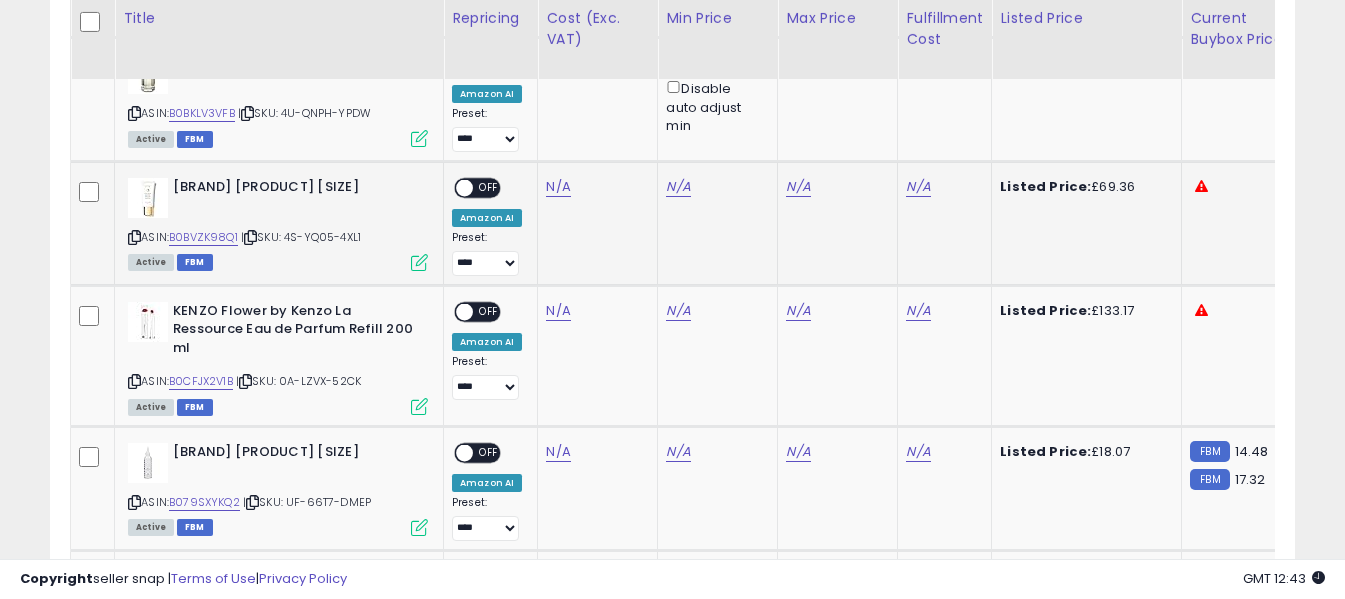 click at bounding box center [134, 237] 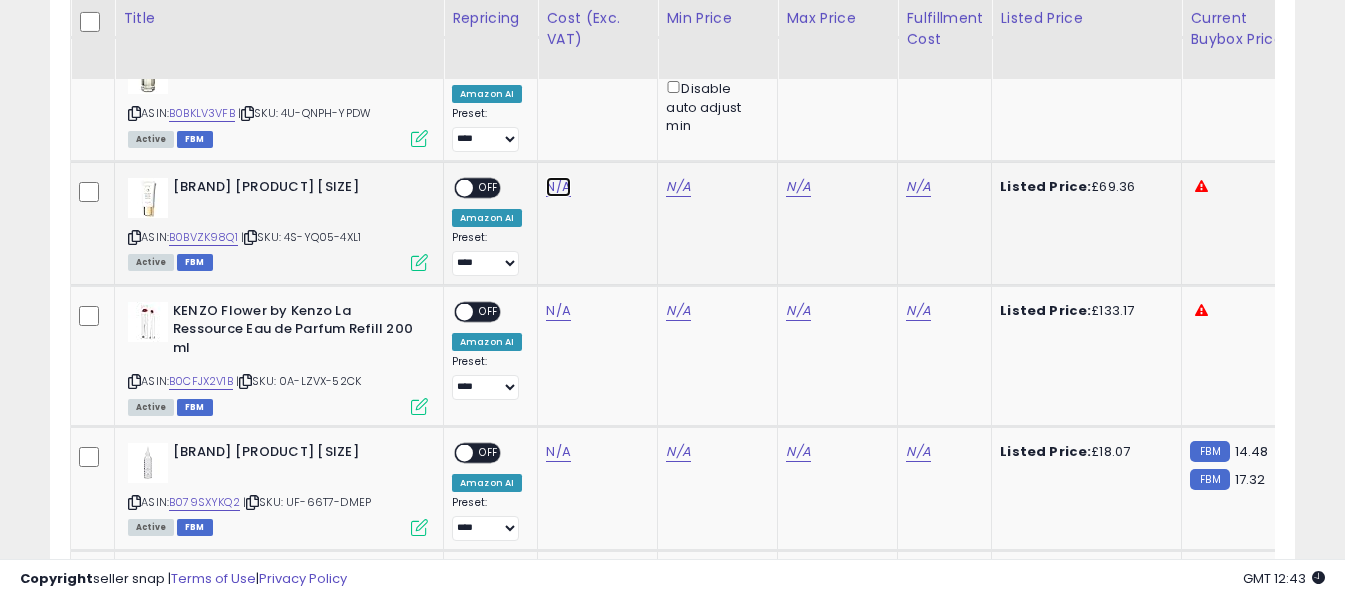click on "N/A" at bounding box center [558, -202] 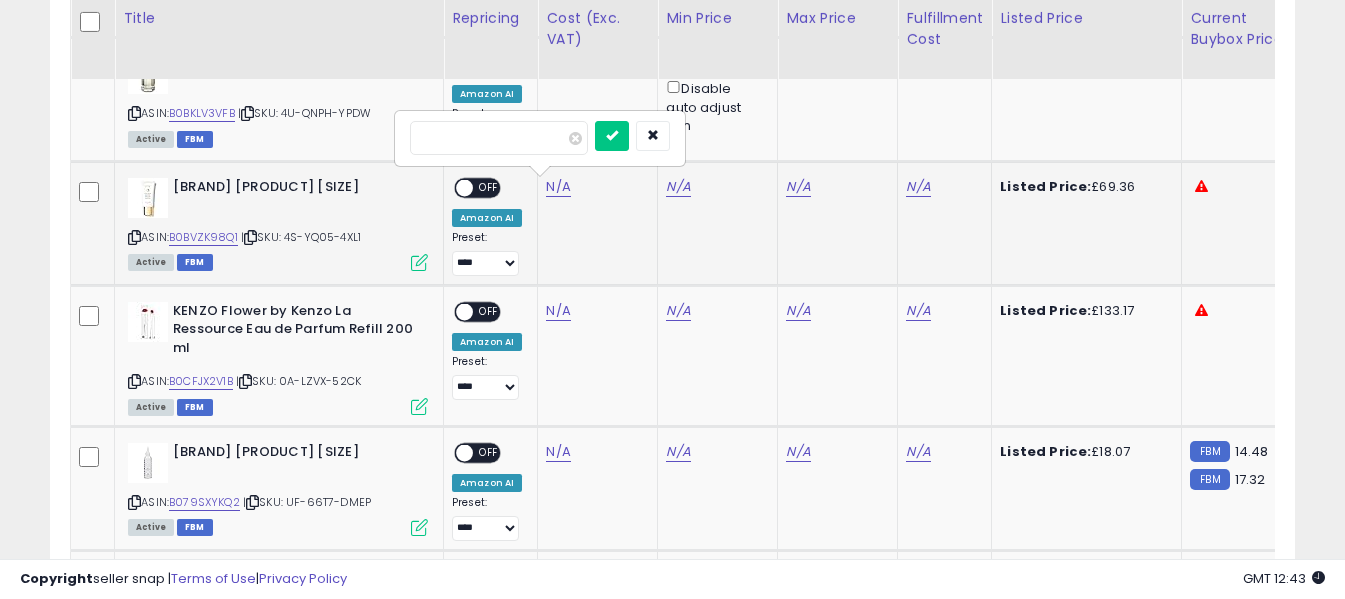 click at bounding box center [499, 138] 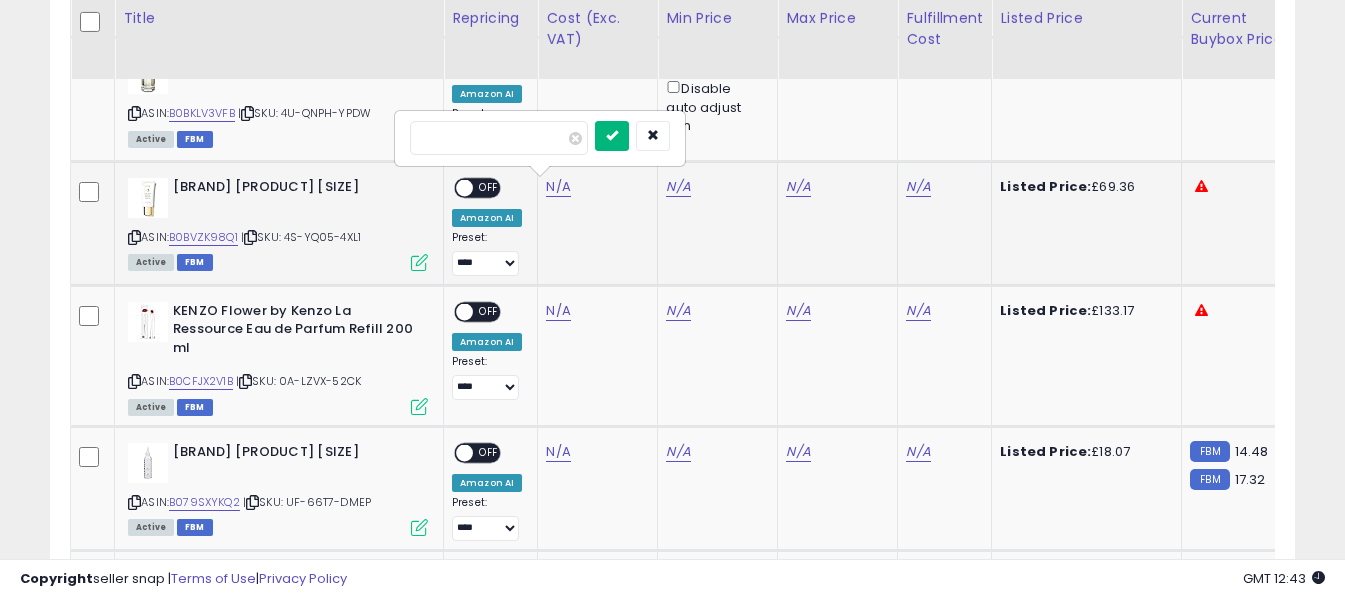 type on "*****" 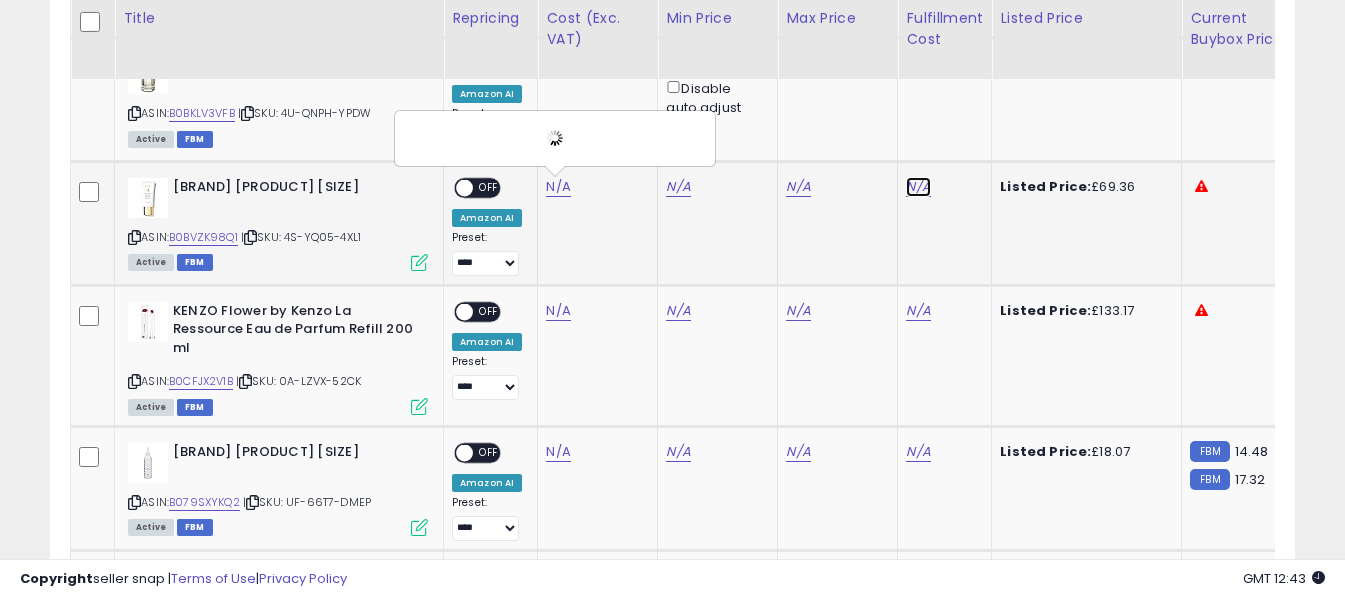 click on "N/A" at bounding box center (918, -202) 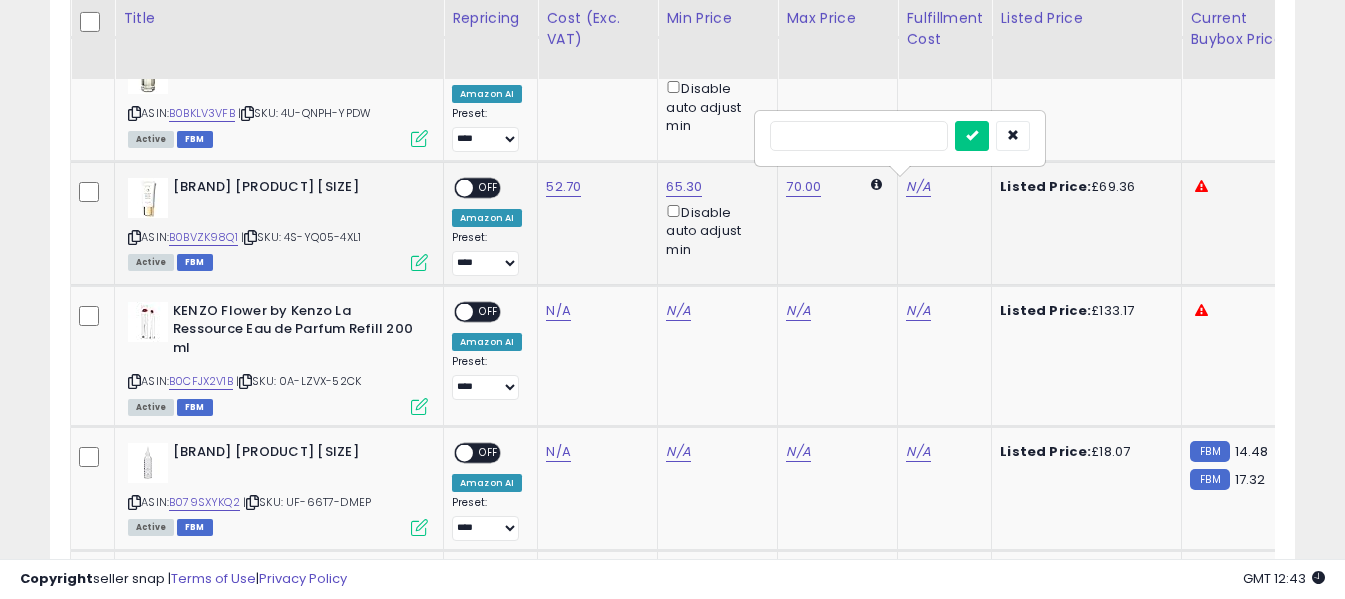 click at bounding box center [859, 136] 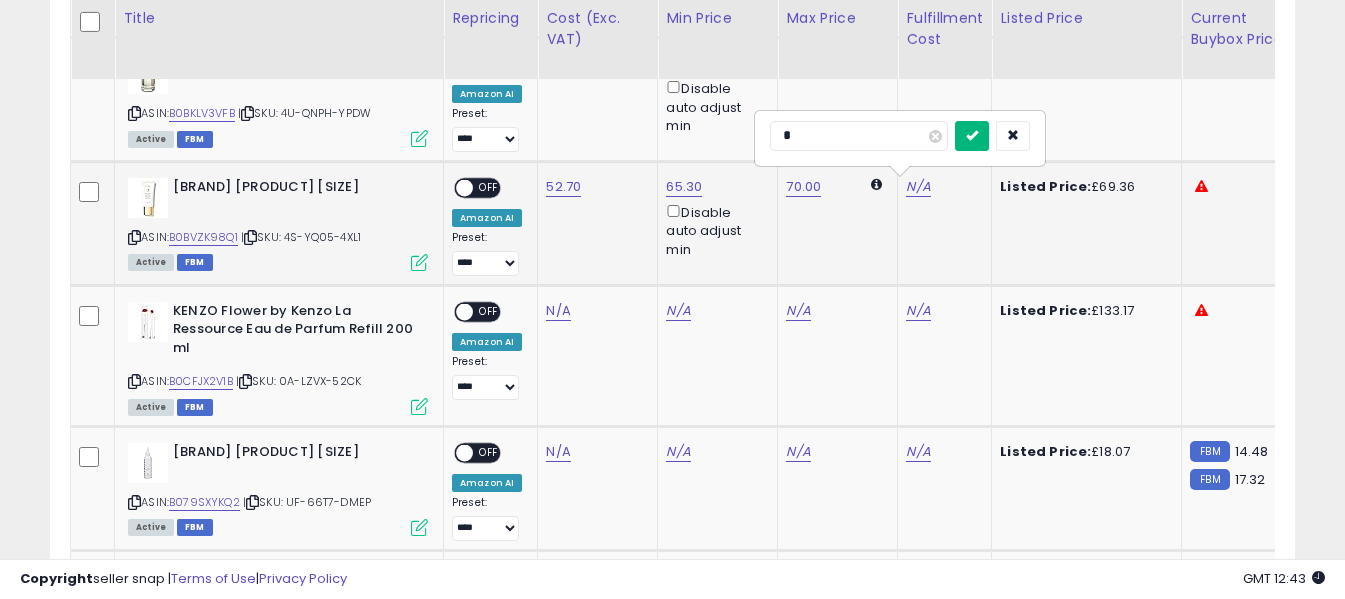 type on "*" 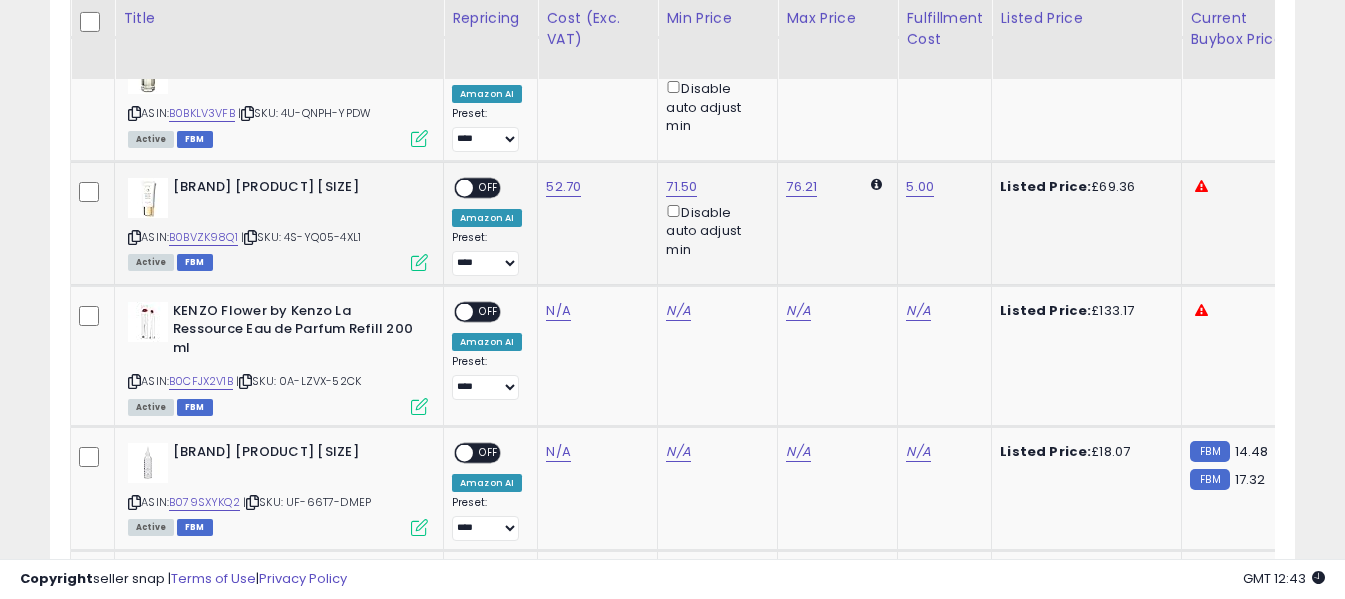 click on "OFF" at bounding box center [489, 188] 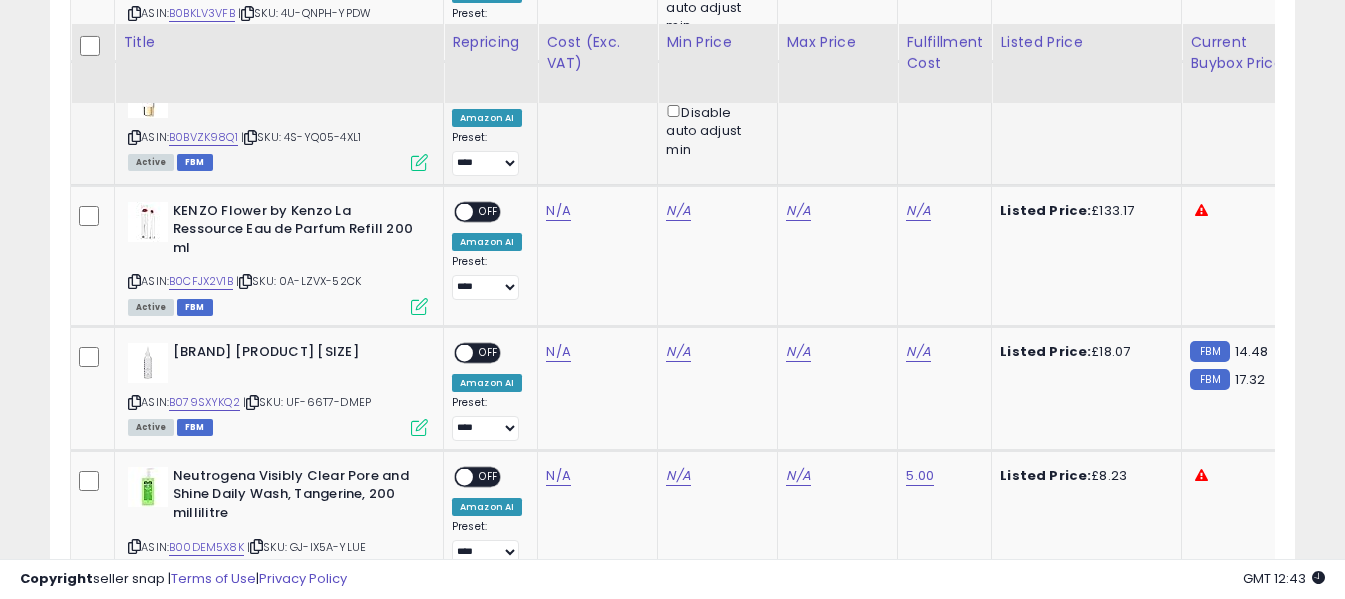 scroll, scrollTop: 1791, scrollLeft: 0, axis: vertical 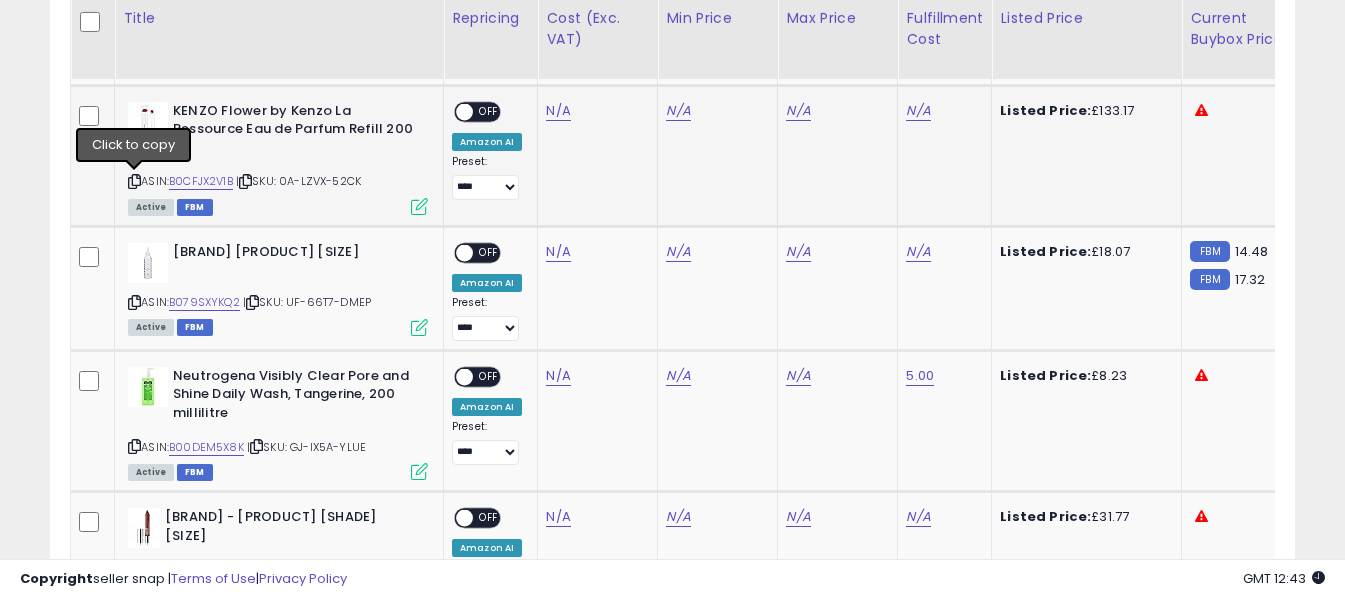 click at bounding box center [134, 181] 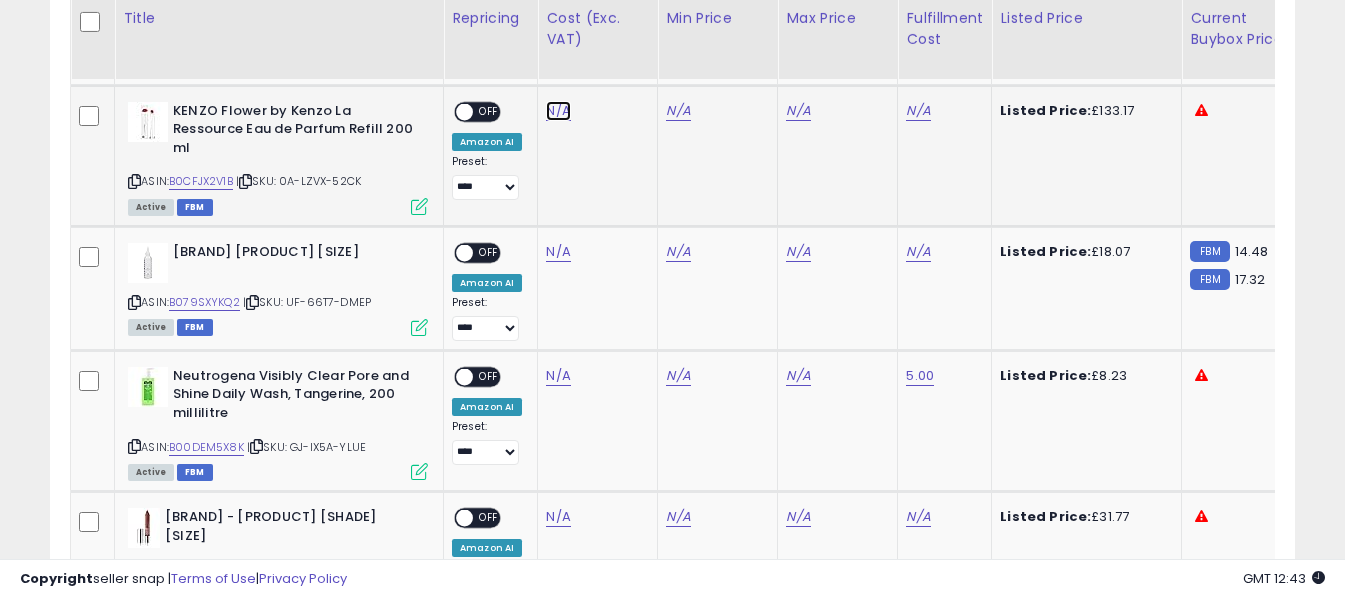 click on "N/A" at bounding box center (558, -402) 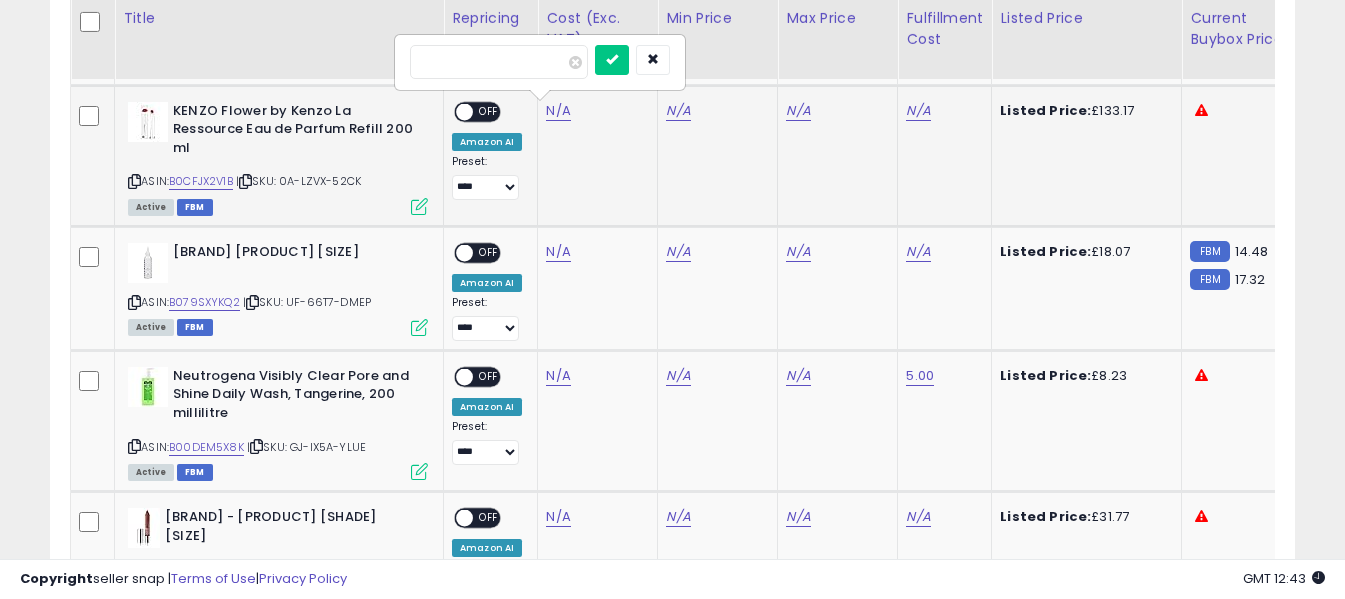 click at bounding box center [499, 62] 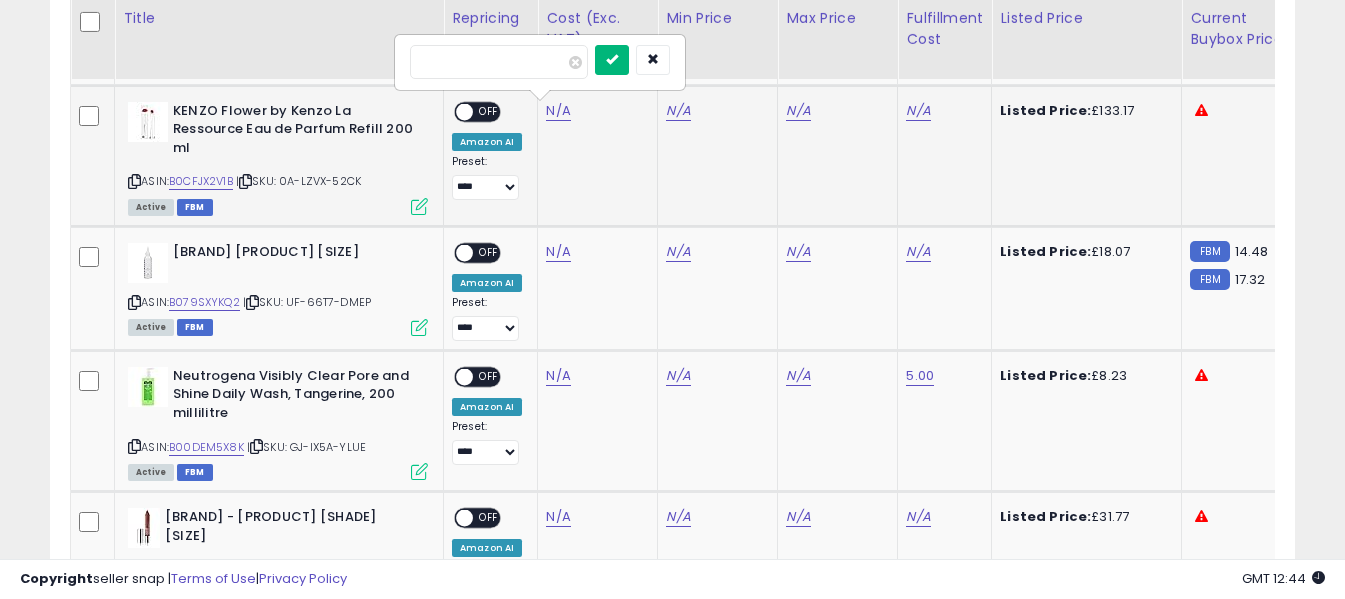 type on "*****" 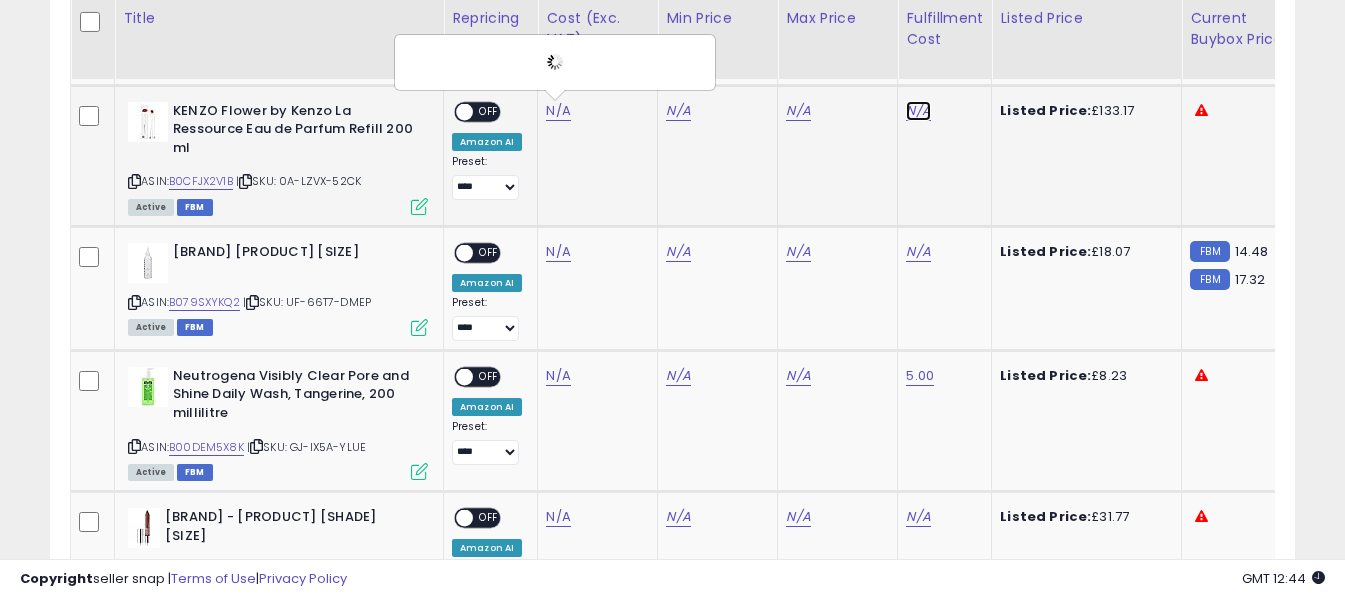 click on "N/A" at bounding box center (918, -402) 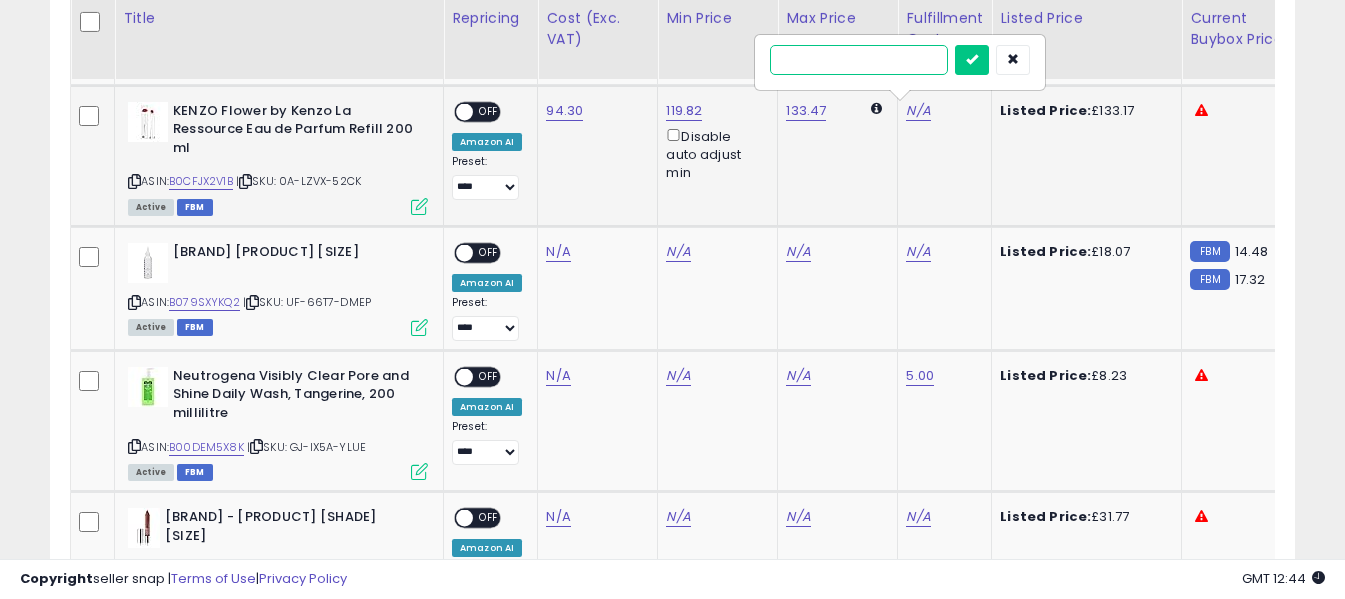 click at bounding box center [859, 60] 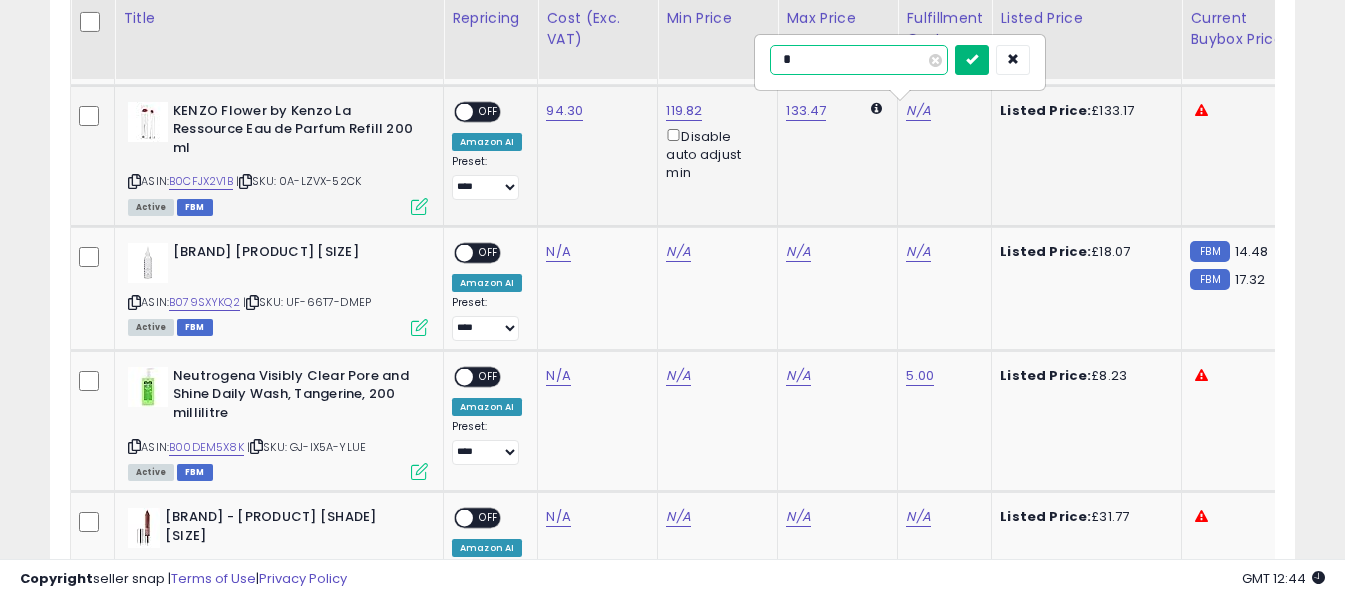 type on "*" 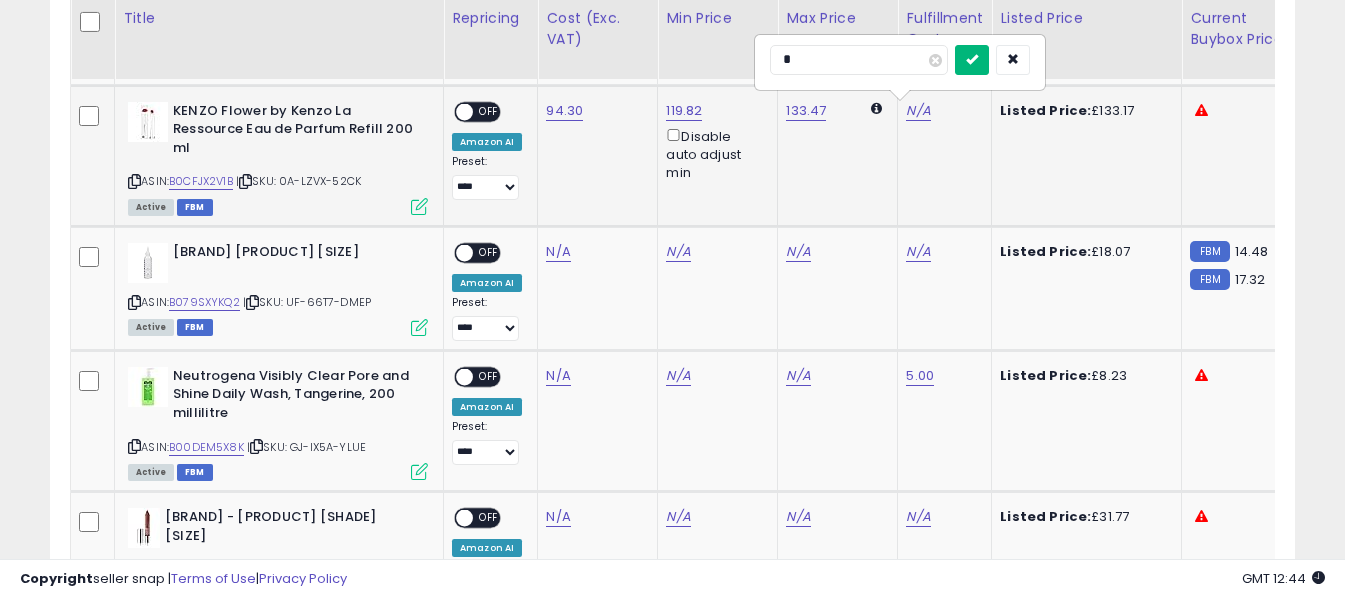 click at bounding box center (972, 60) 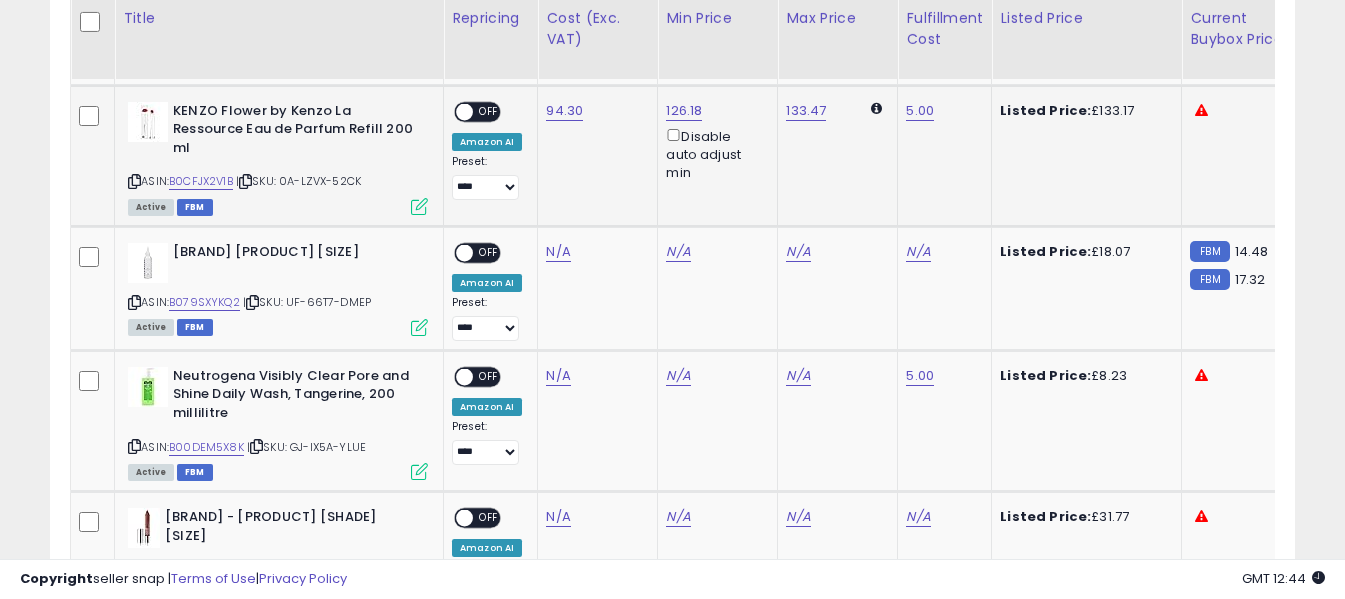 click on "OFF" at bounding box center (489, 111) 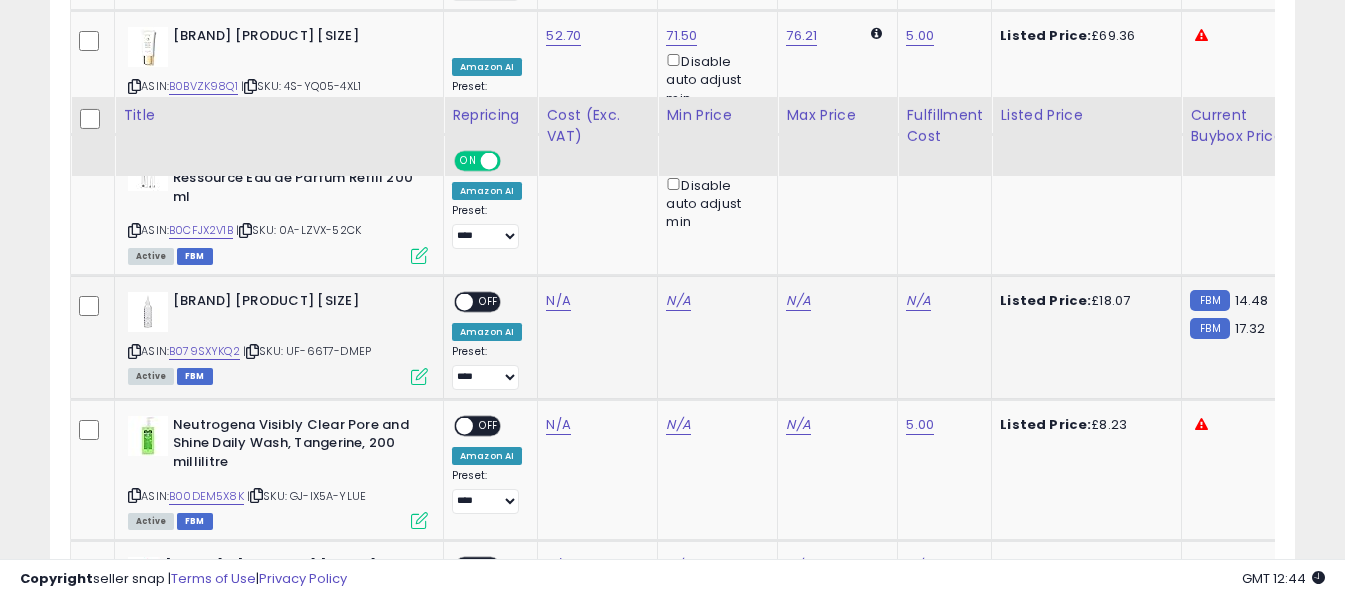 scroll, scrollTop: 1891, scrollLeft: 0, axis: vertical 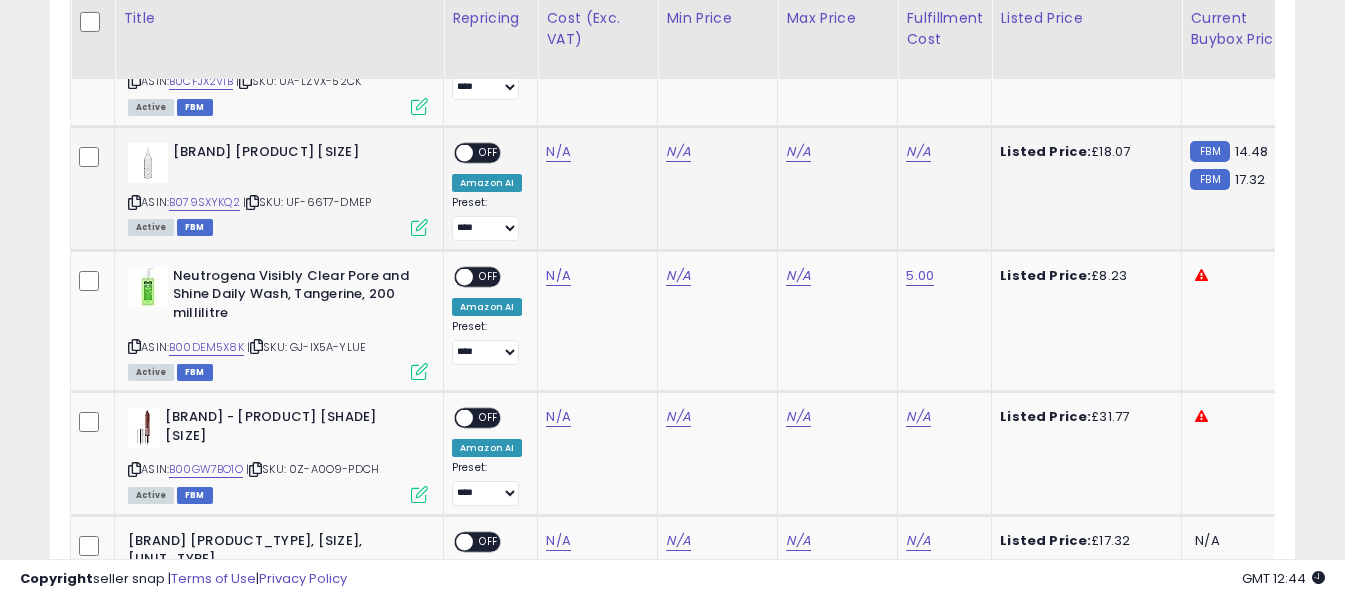 click on "[BRAND] [PRODUCT] [SIZE] ASIN: [ASIN] | SKU: [SKU] Active FBM" at bounding box center [275, 188] 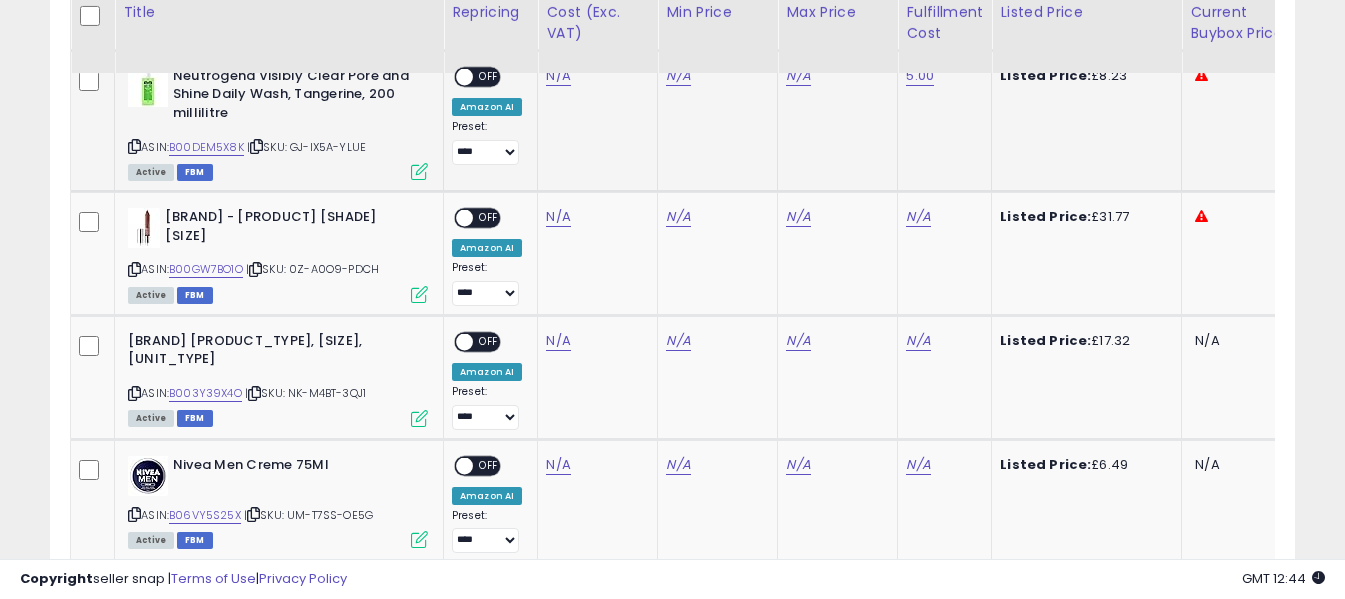 scroll, scrollTop: 1991, scrollLeft: 0, axis: vertical 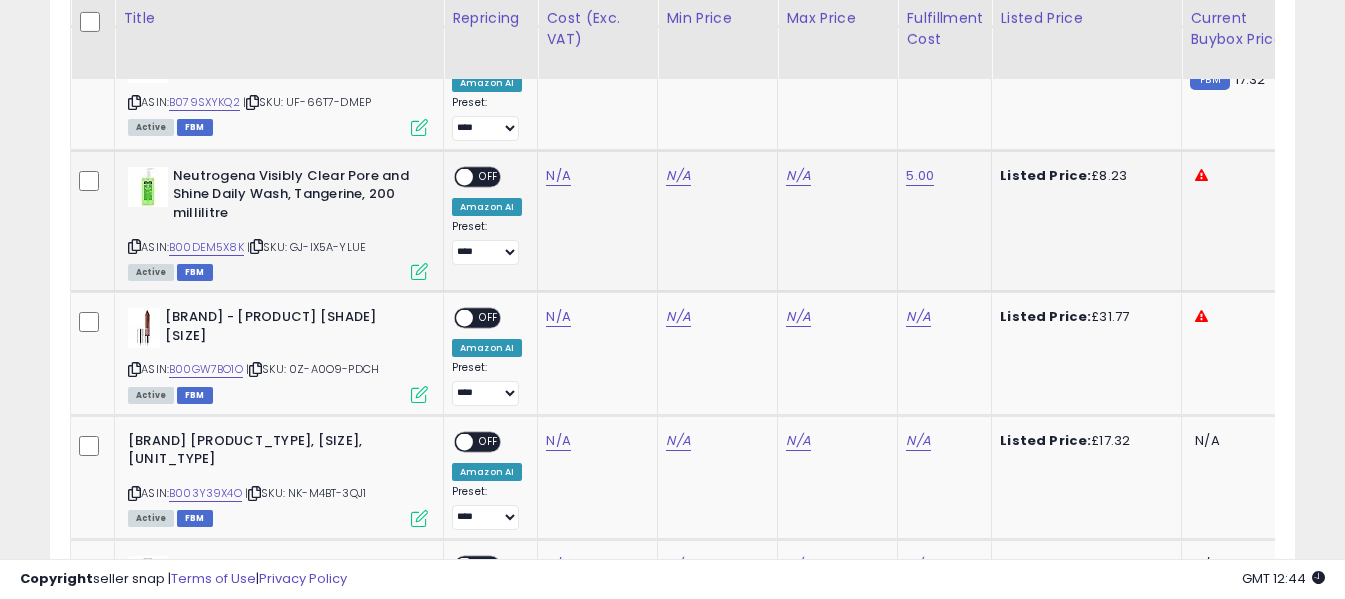 click at bounding box center (134, 246) 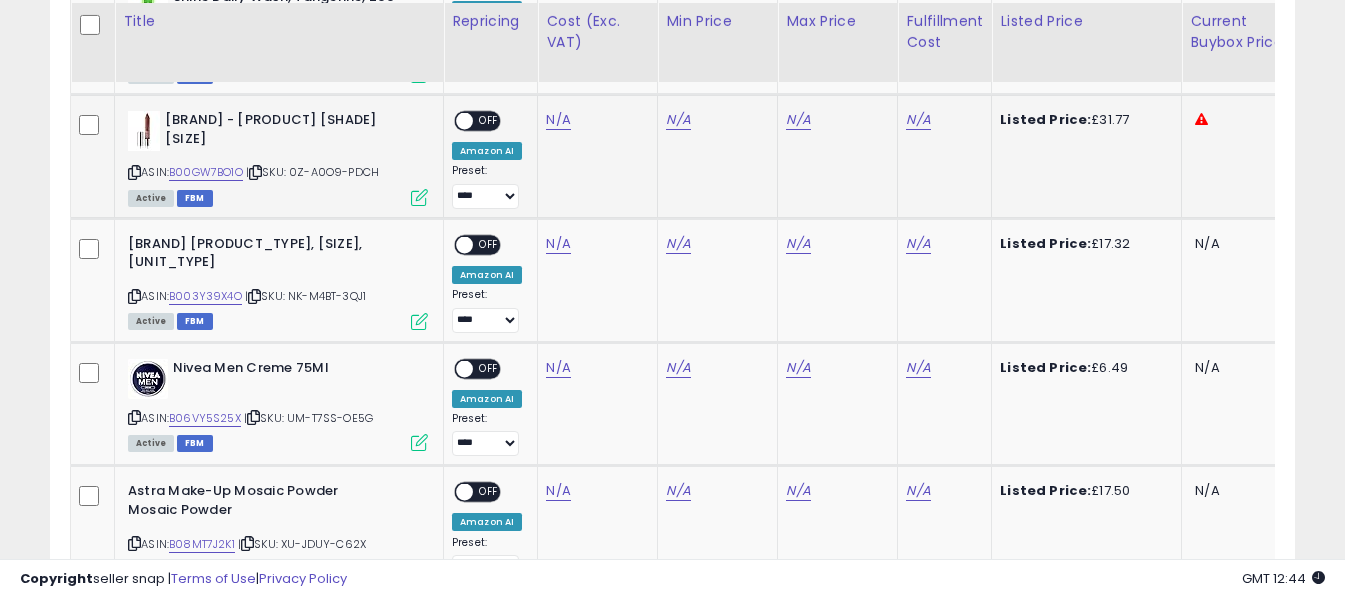 scroll, scrollTop: 2191, scrollLeft: 0, axis: vertical 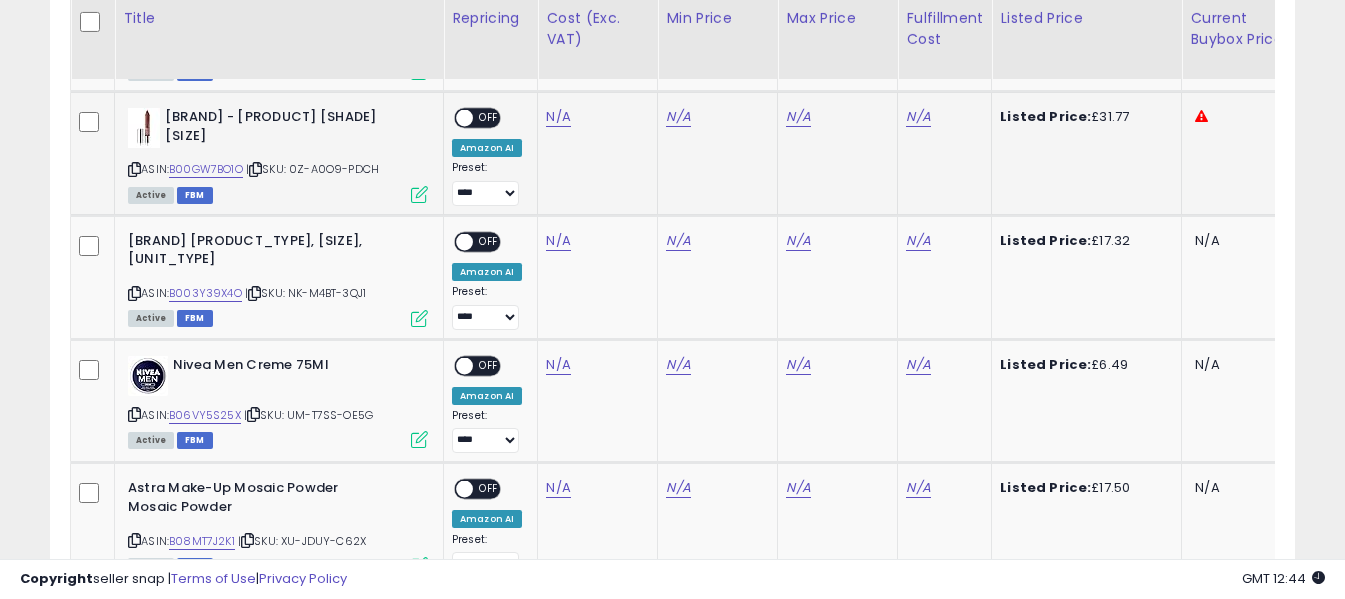click at bounding box center (134, 169) 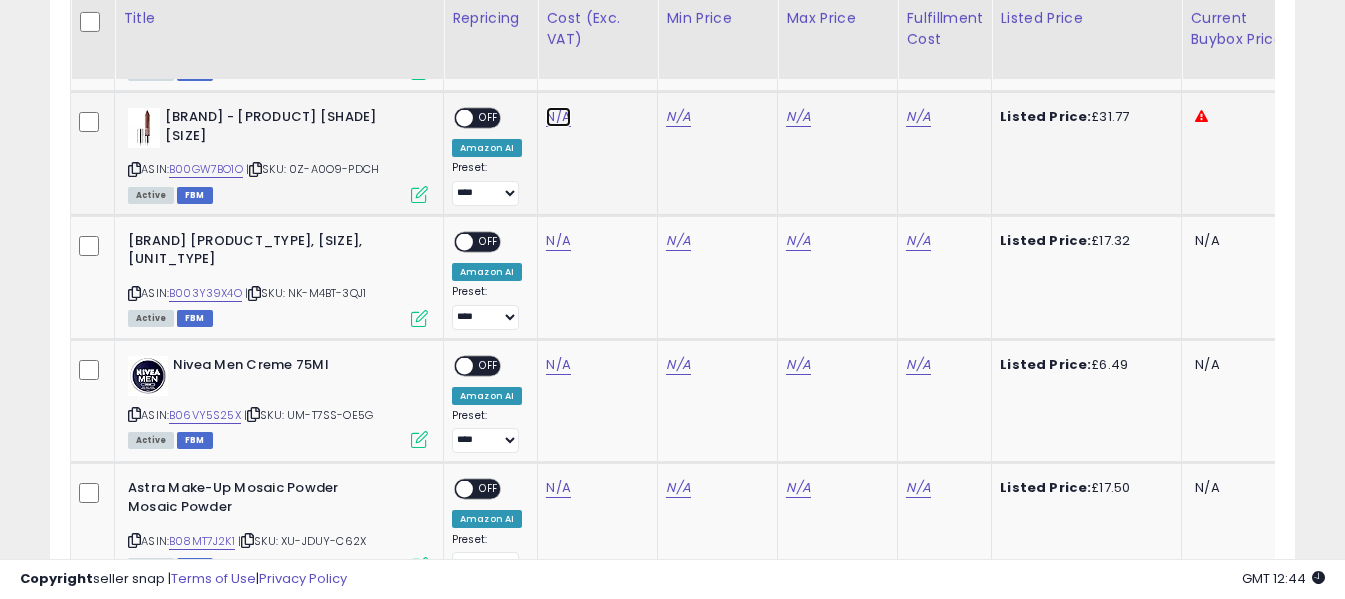 click on "N/A" at bounding box center (558, -802) 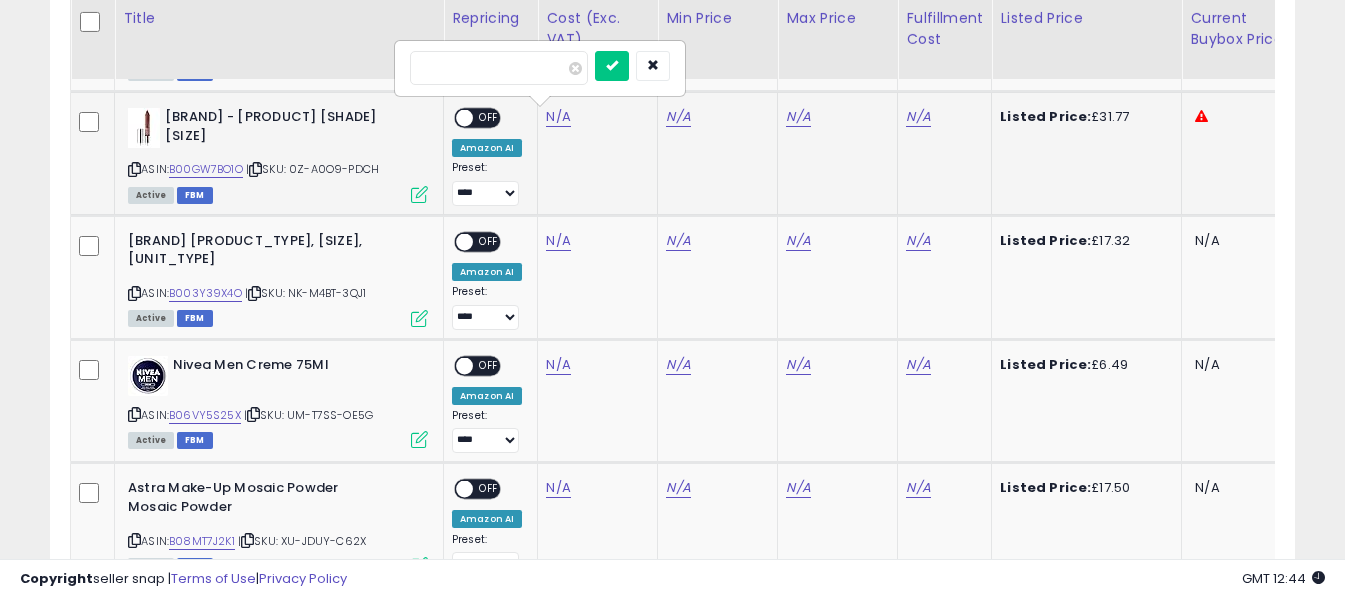 click at bounding box center (499, 68) 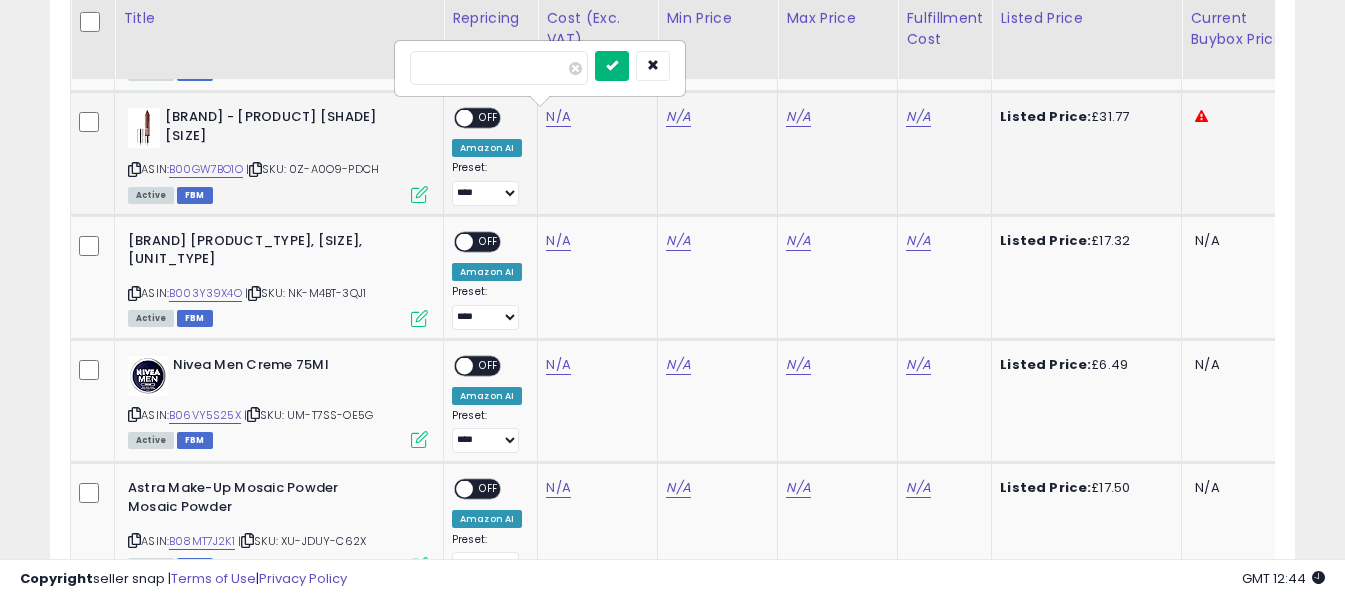 type on "*****" 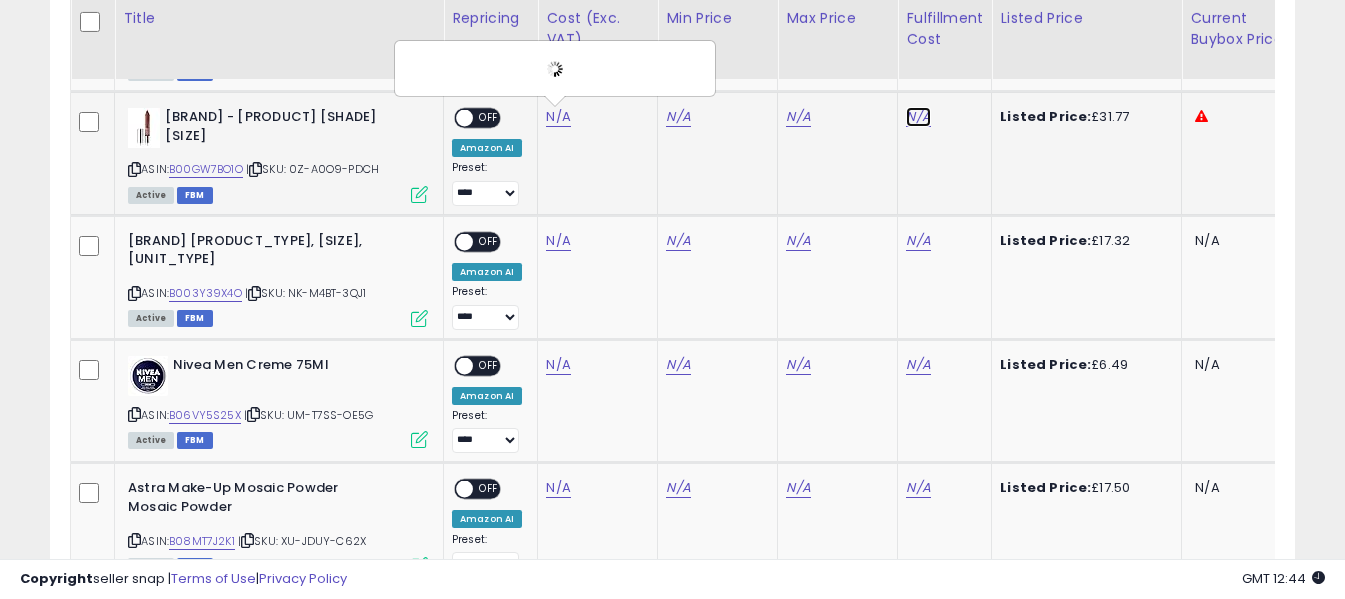 click on "N/A" at bounding box center [918, -802] 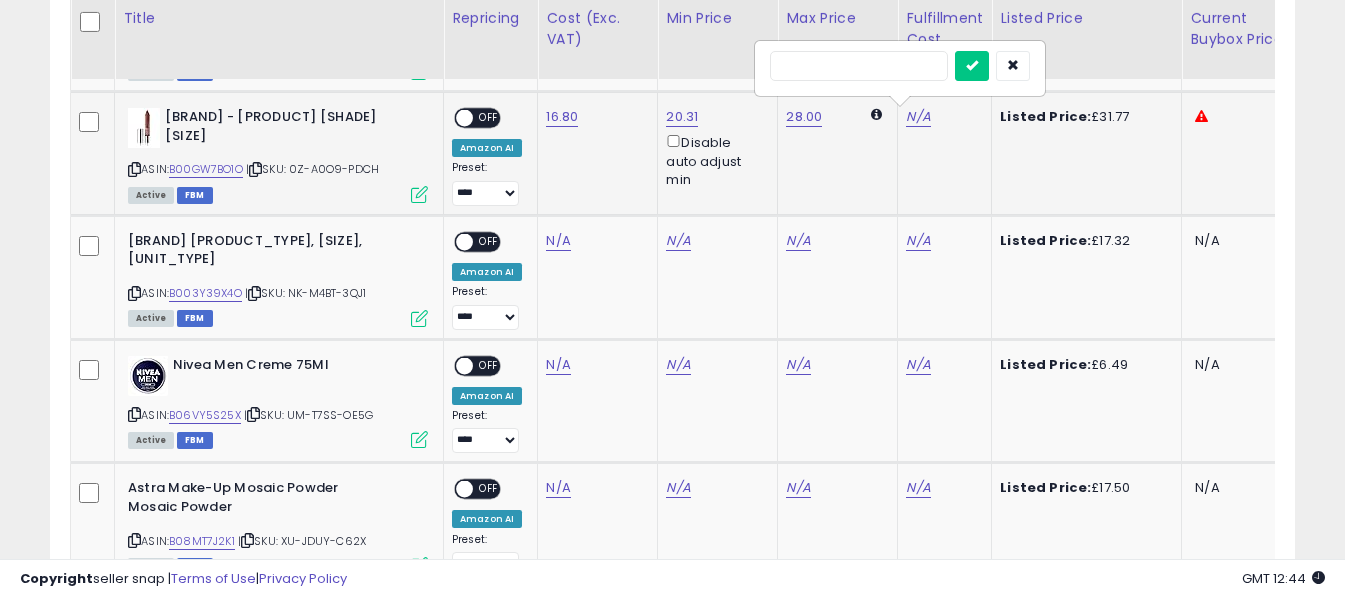 click at bounding box center (859, 66) 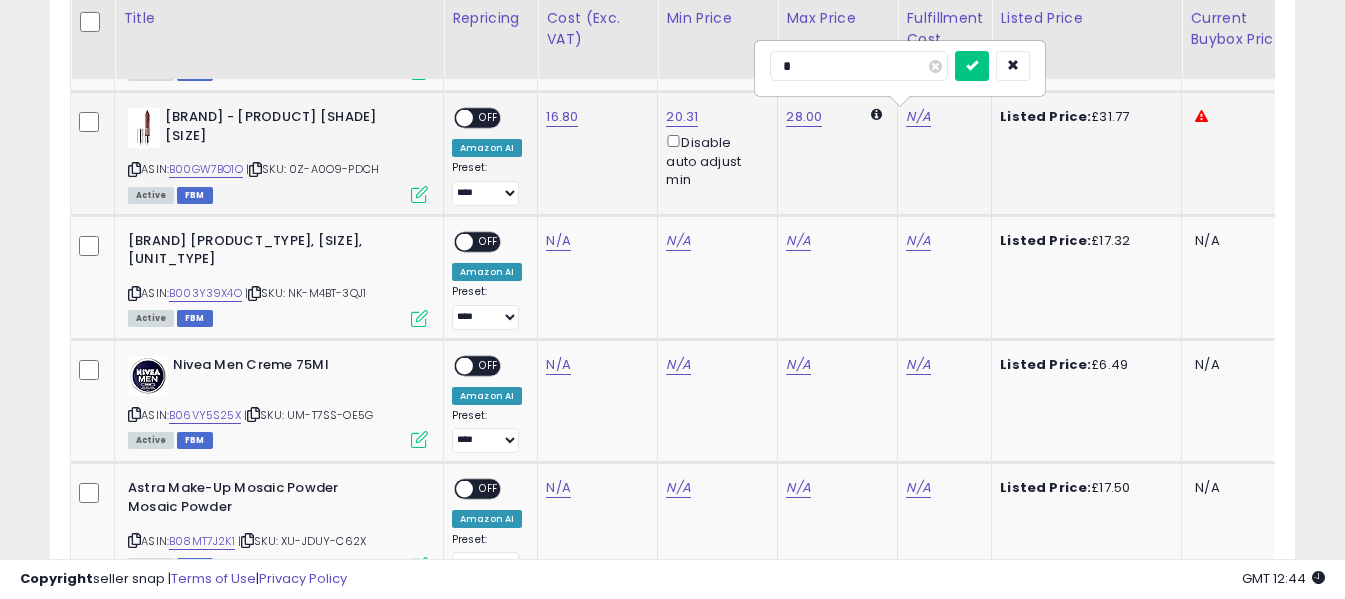 type on "*" 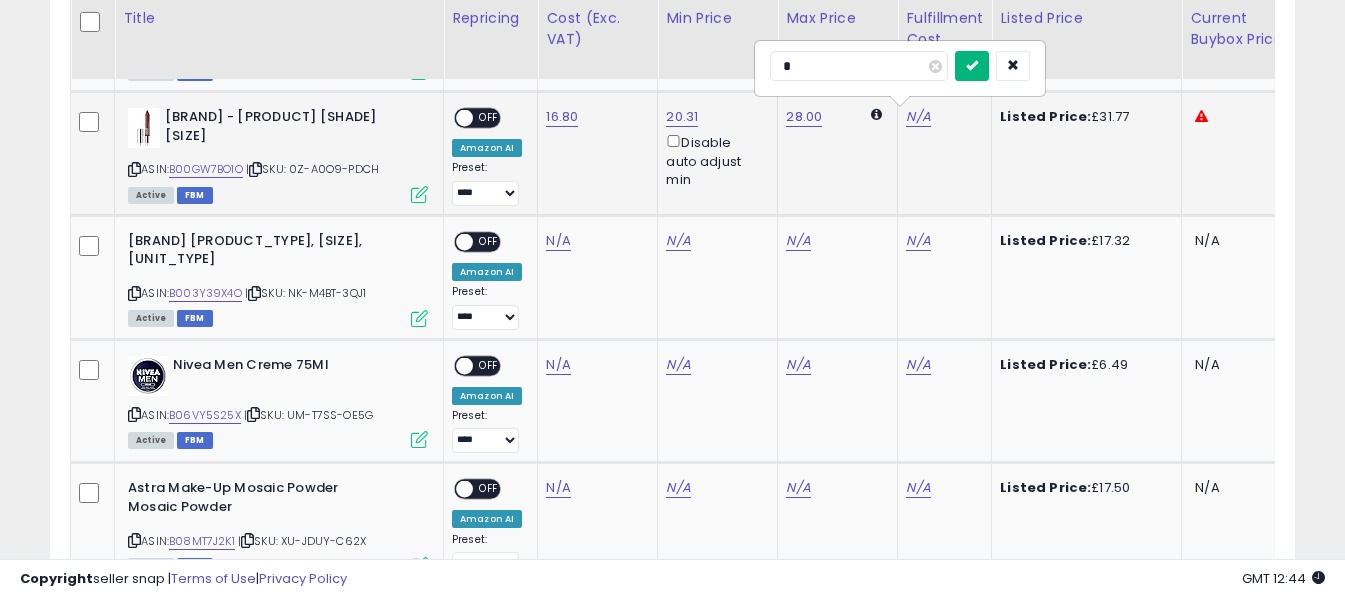 click at bounding box center (972, 66) 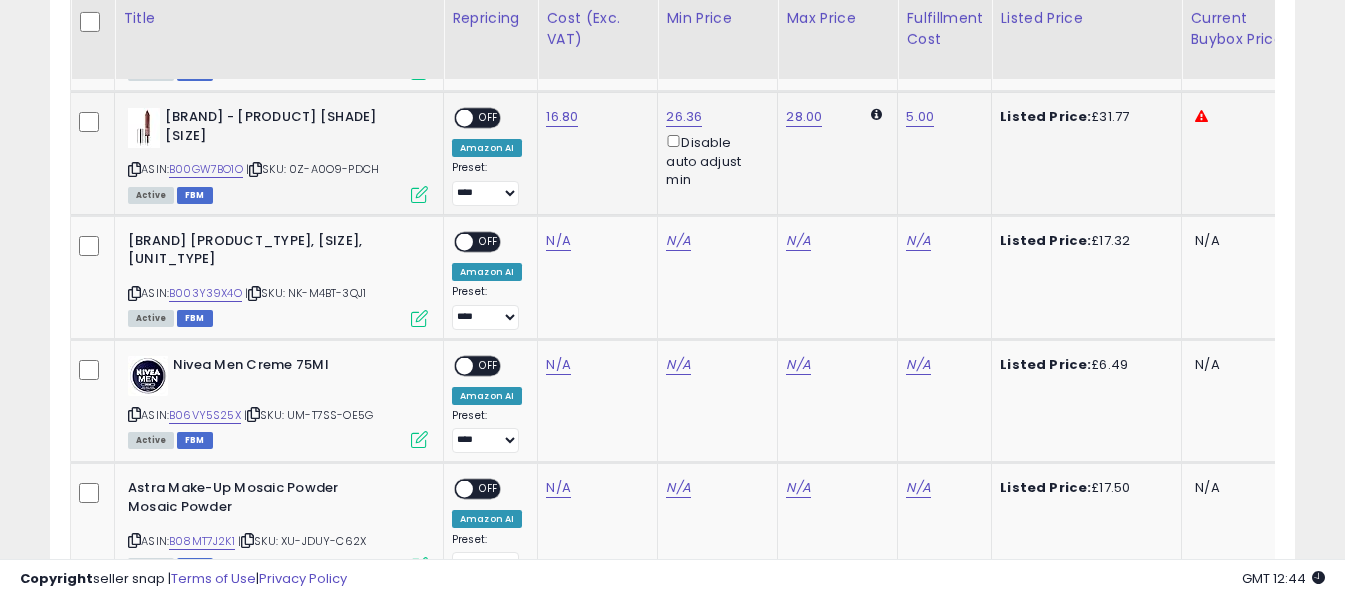 click on "OFF" at bounding box center [489, 118] 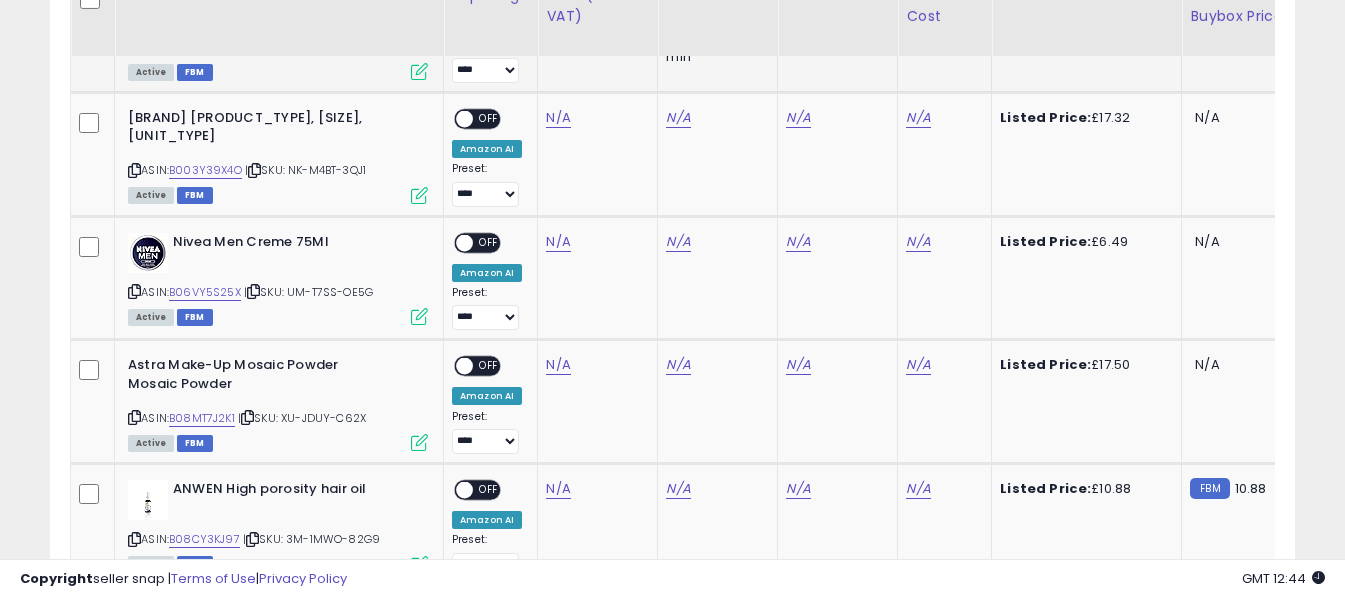 scroll, scrollTop: 2291, scrollLeft: 0, axis: vertical 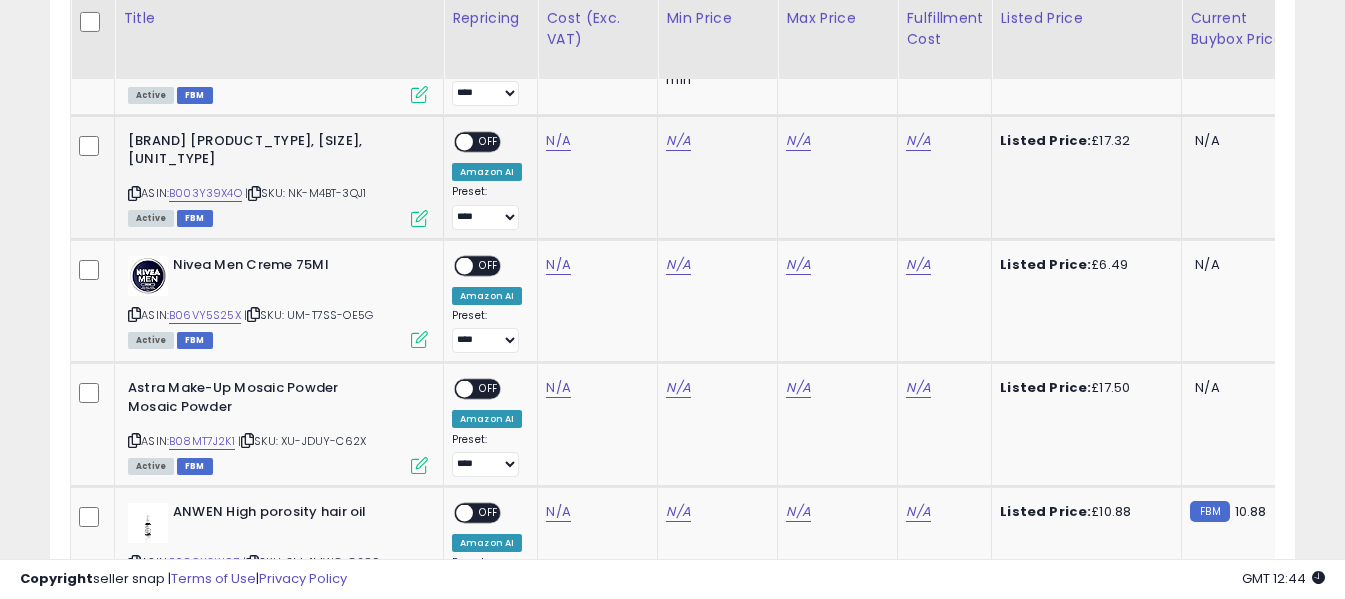 click at bounding box center [134, 193] 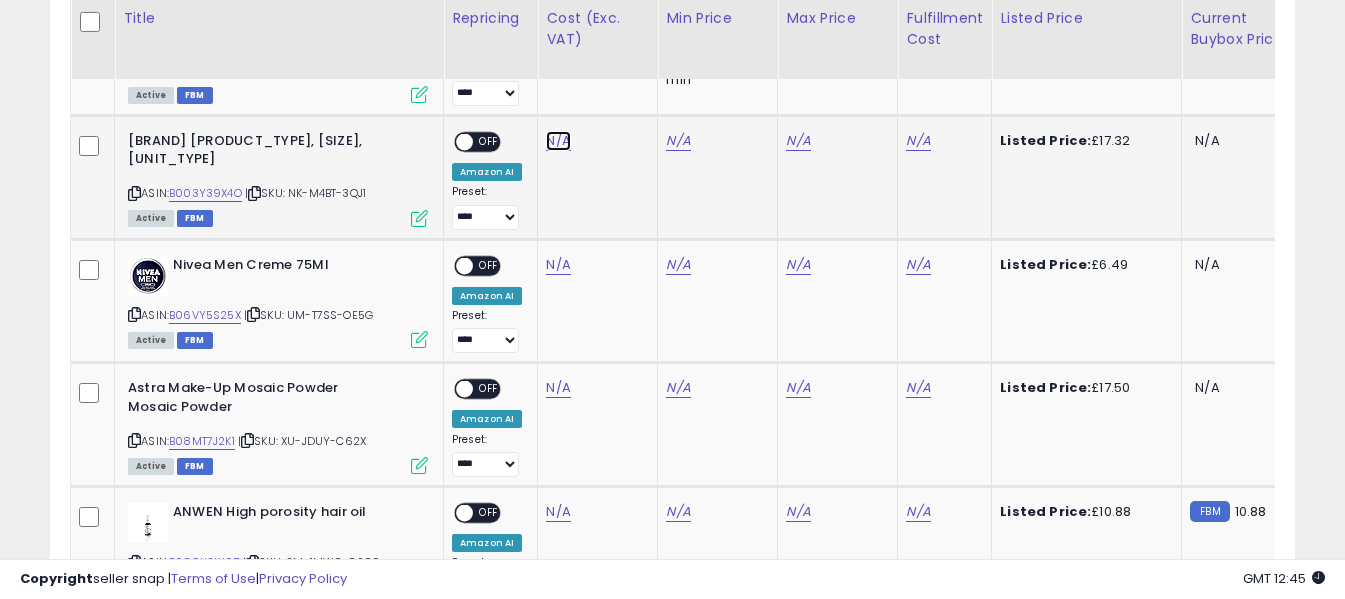 click on "N/A" at bounding box center (558, -902) 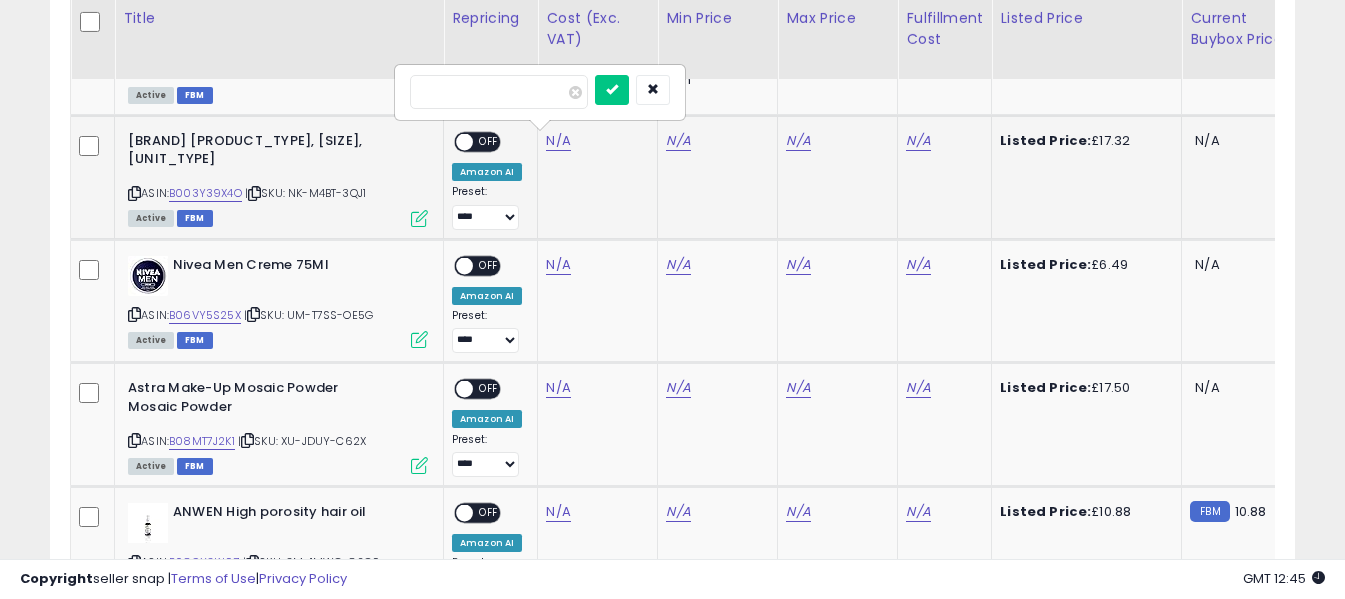 click at bounding box center (499, 92) 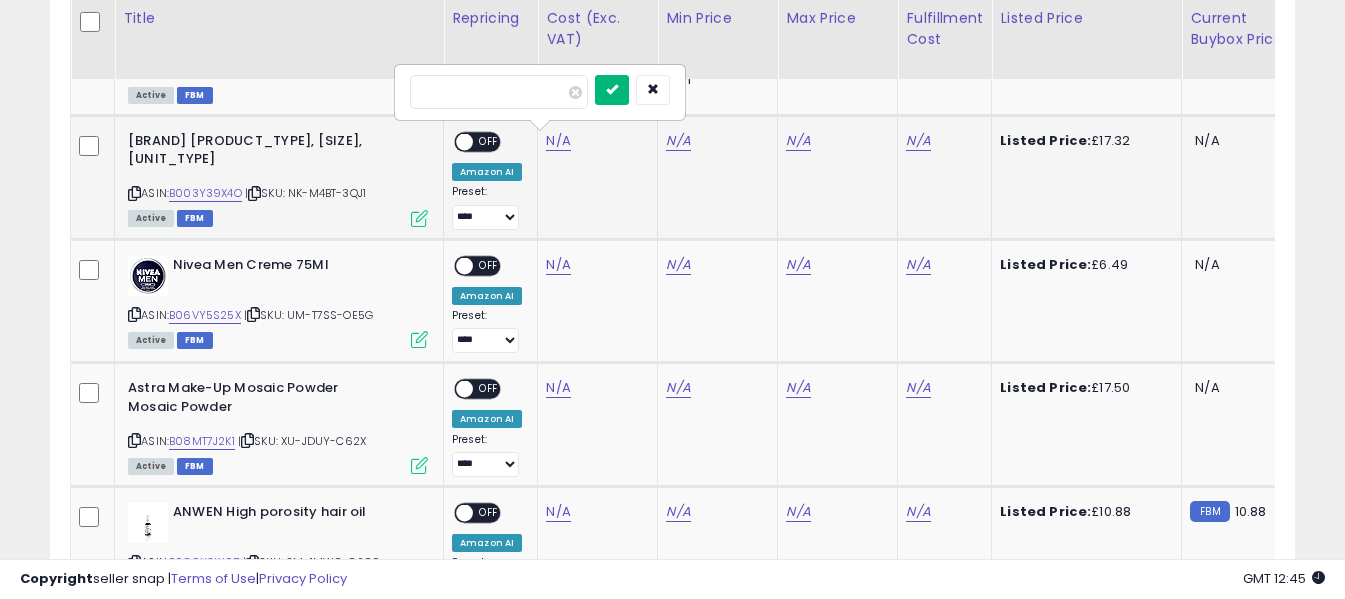 type on "****" 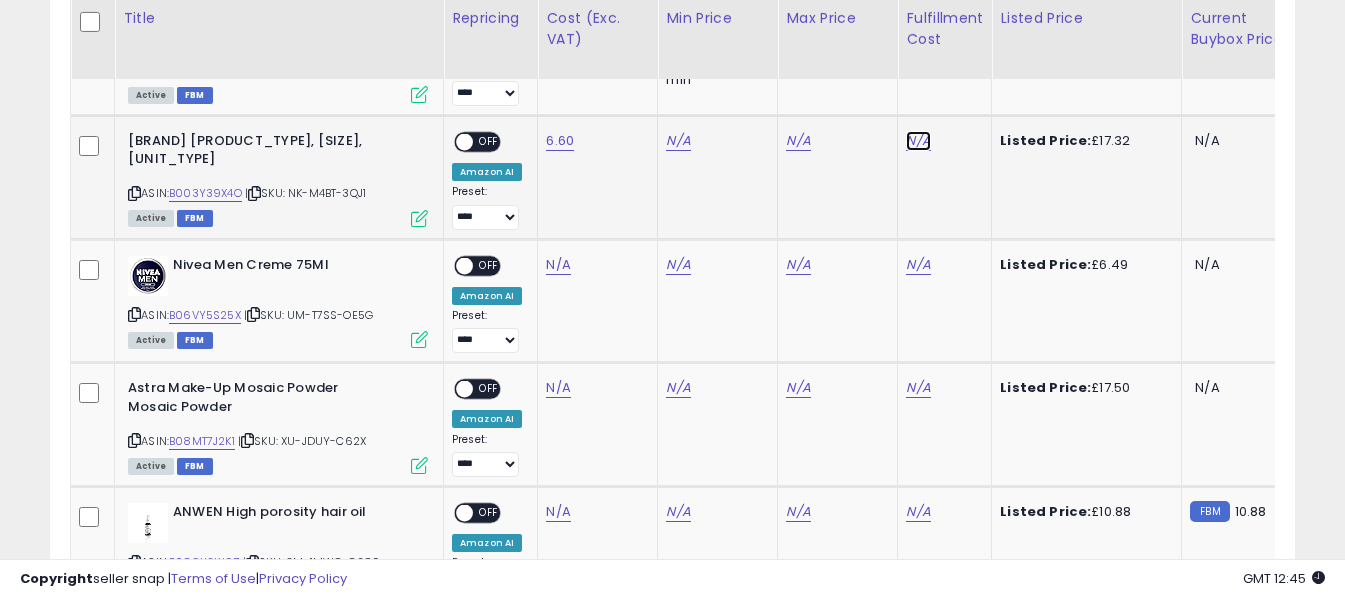 click on "N/A" at bounding box center (918, -902) 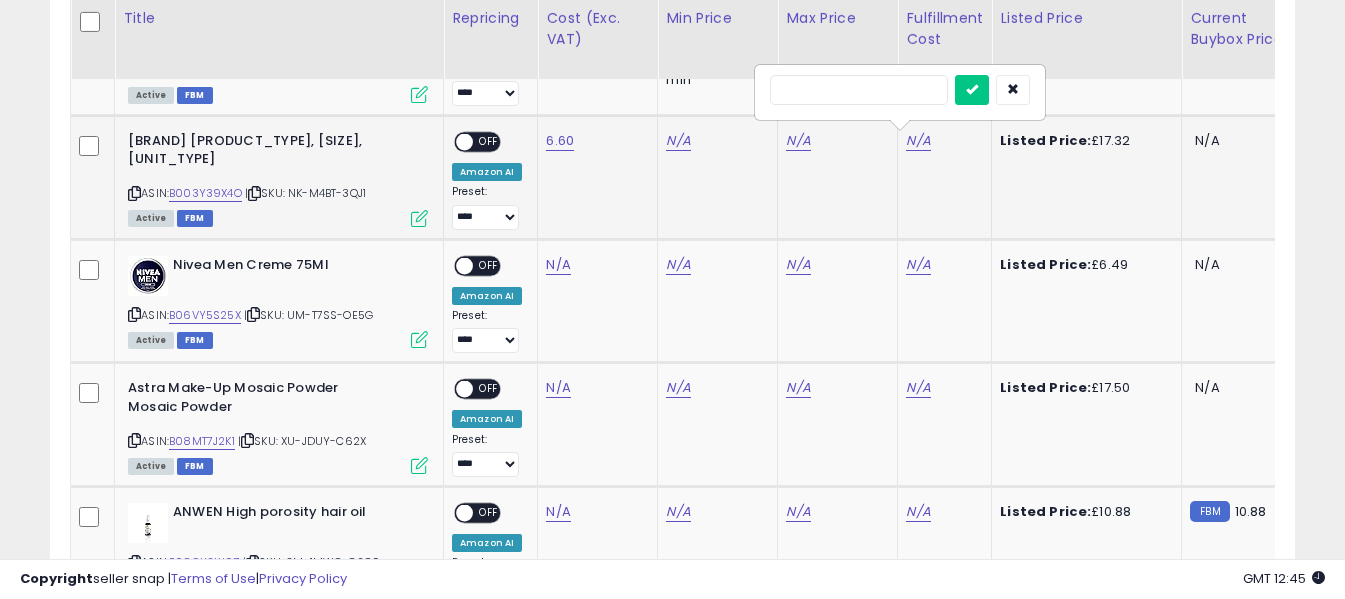 click at bounding box center [859, 90] 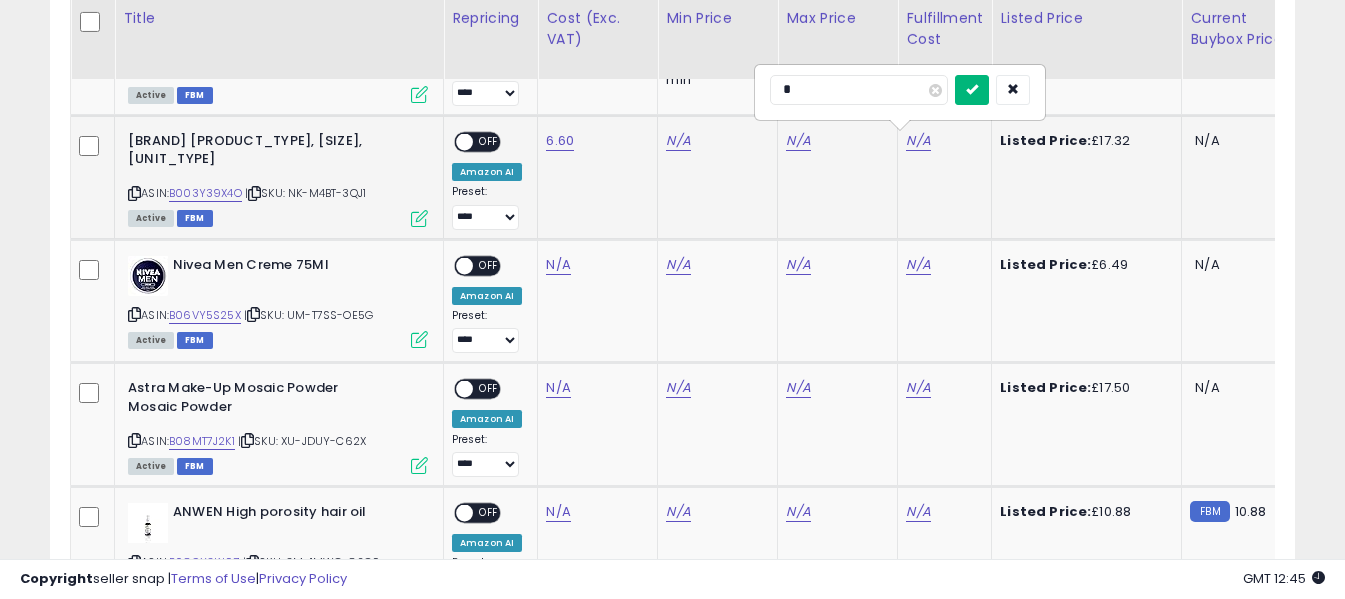 type on "*" 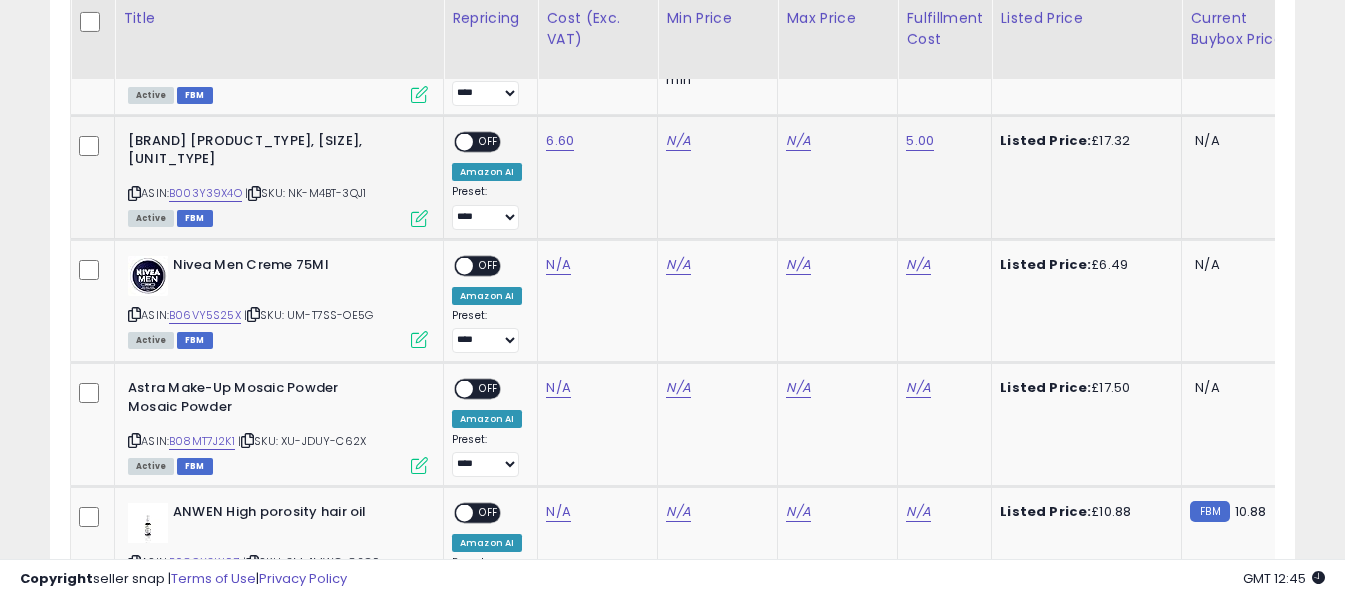 click on "OFF" at bounding box center (489, 142) 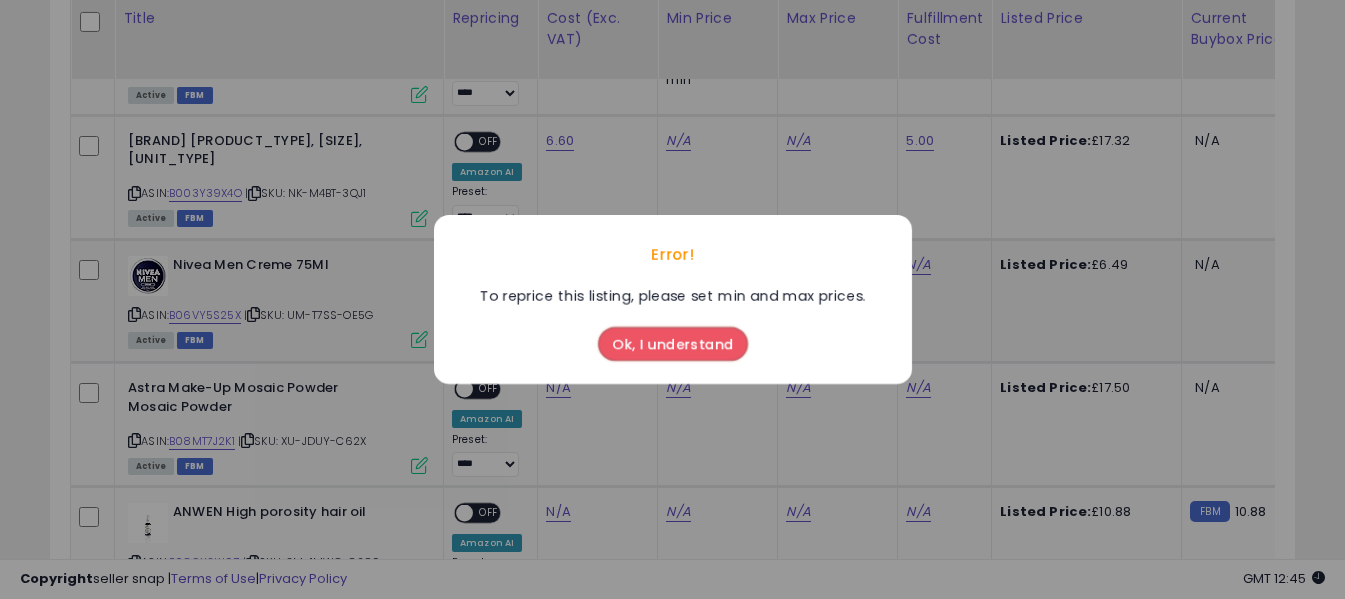 drag, startPoint x: 648, startPoint y: 343, endPoint x: 647, endPoint y: 292, distance: 51.009804 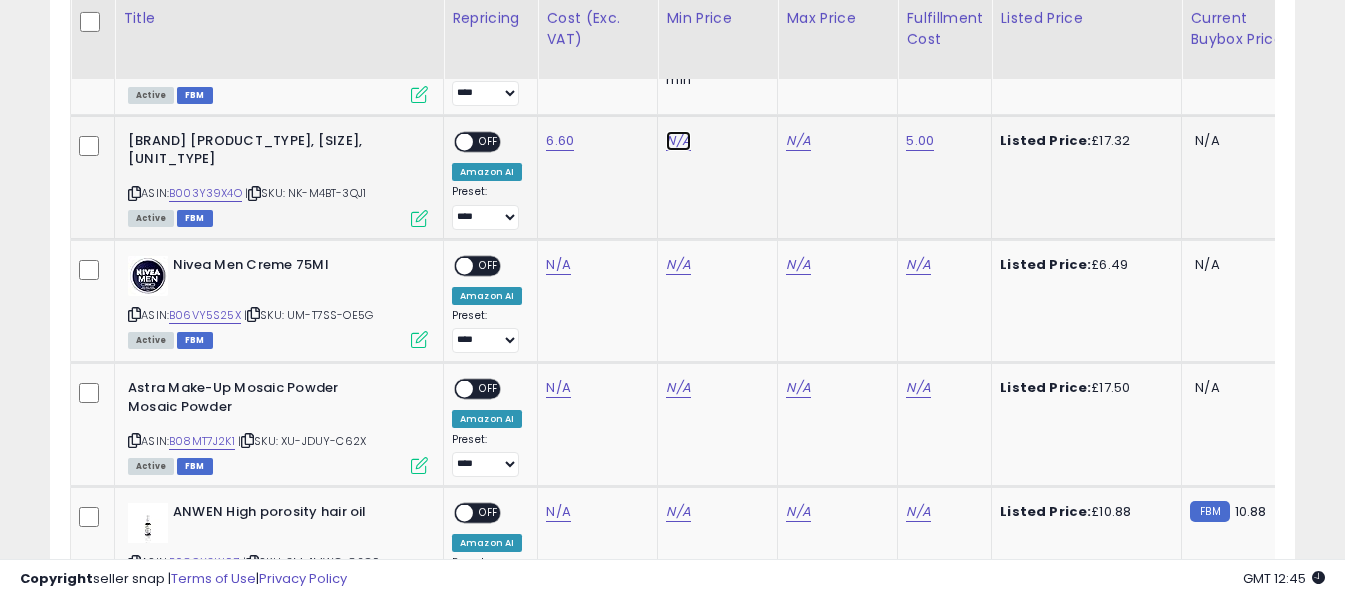 click on "N/A" at bounding box center [678, -902] 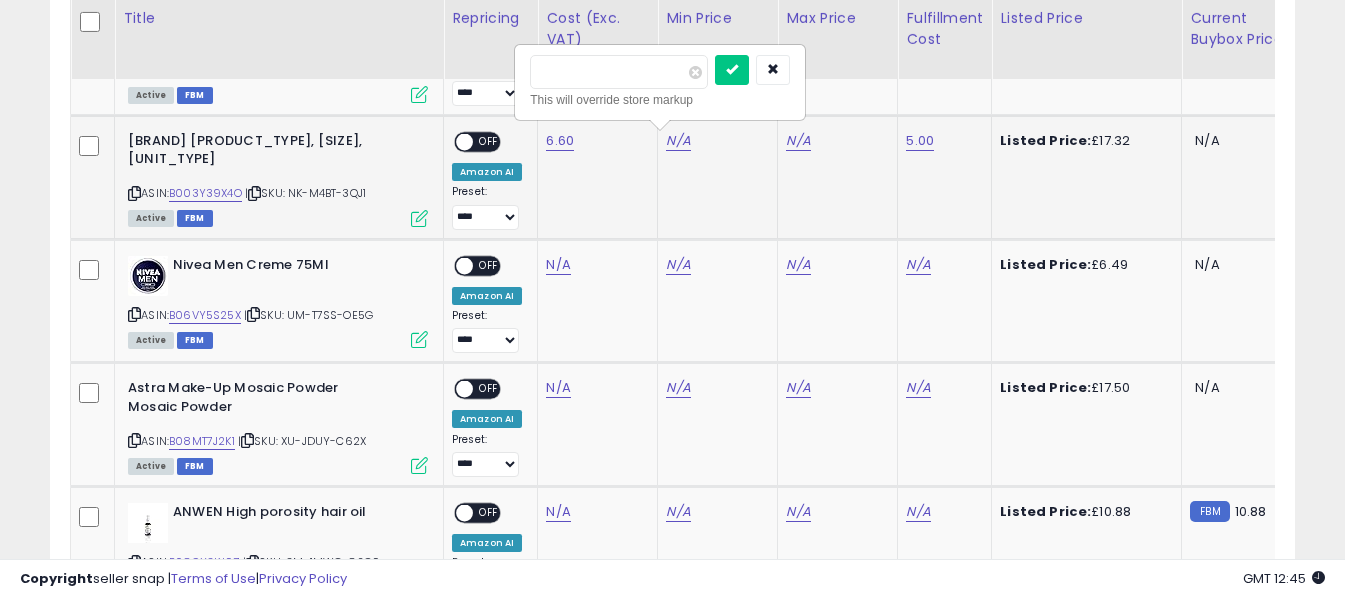 click at bounding box center [619, 72] 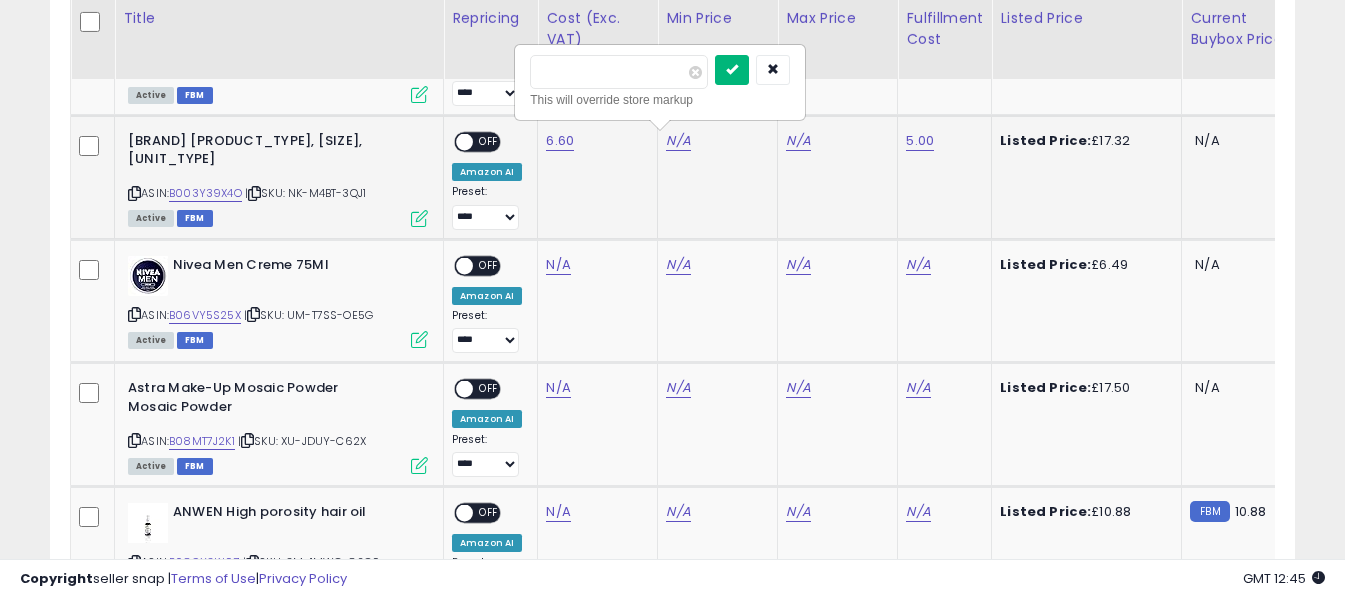 type on "**" 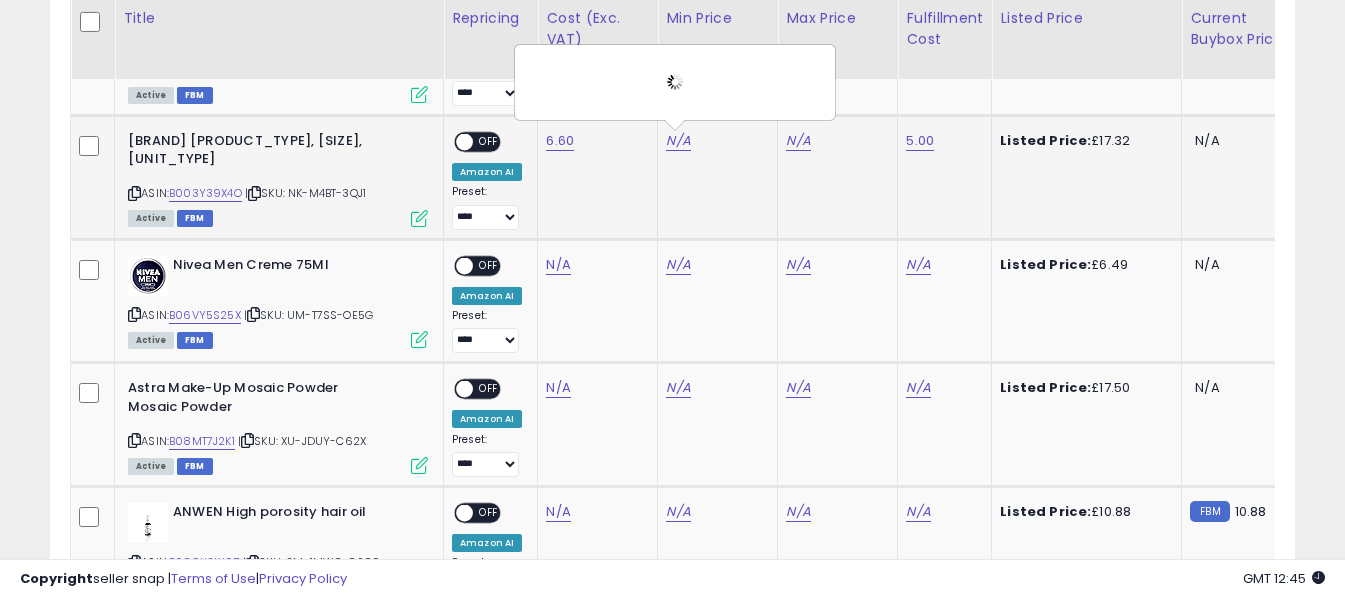 click on "OFF" at bounding box center [489, 142] 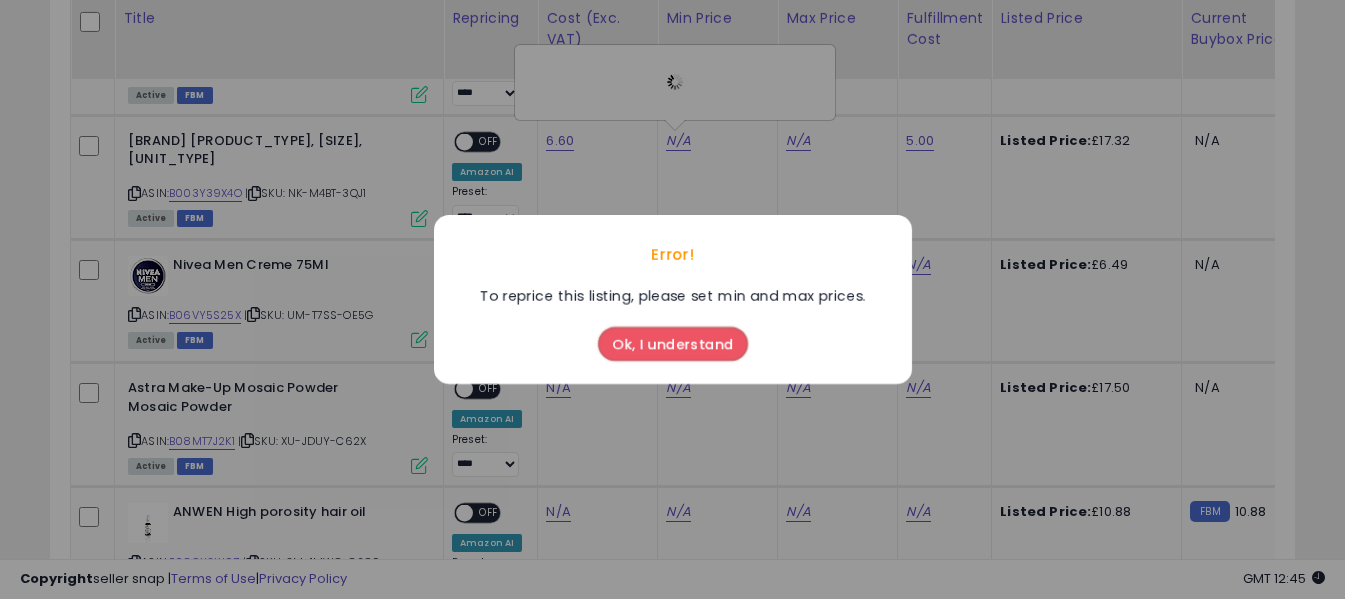 click on "Ok, I understand" at bounding box center (673, 344) 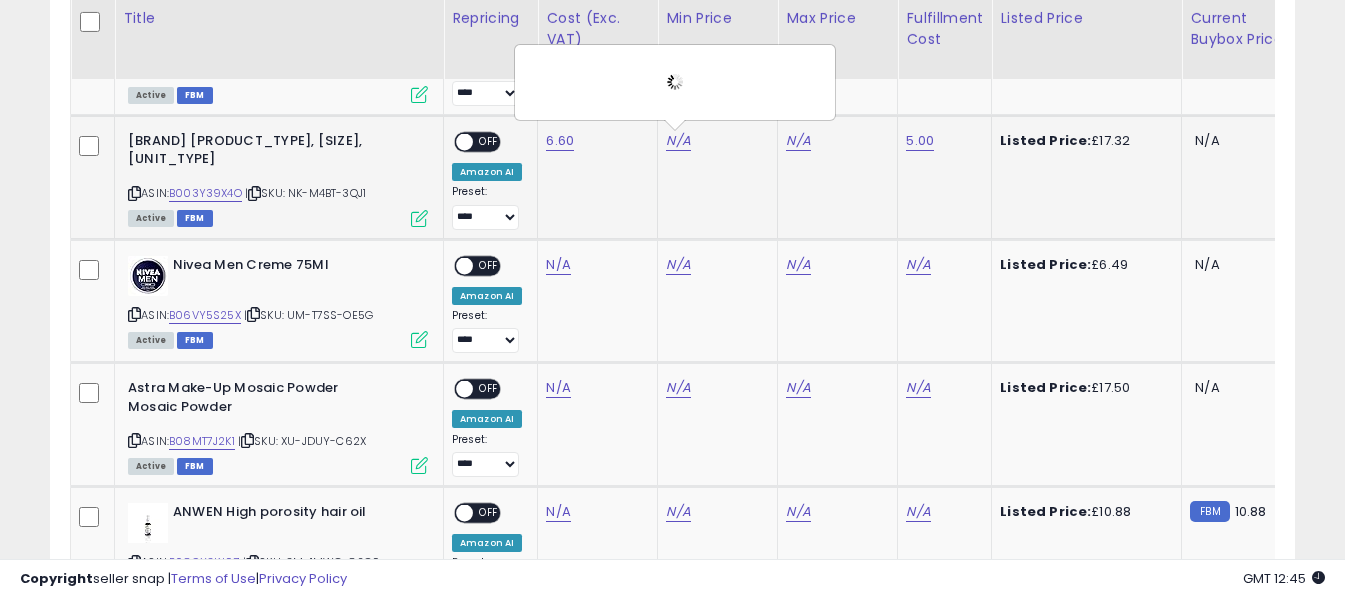 click on "OFF" at bounding box center [489, 142] 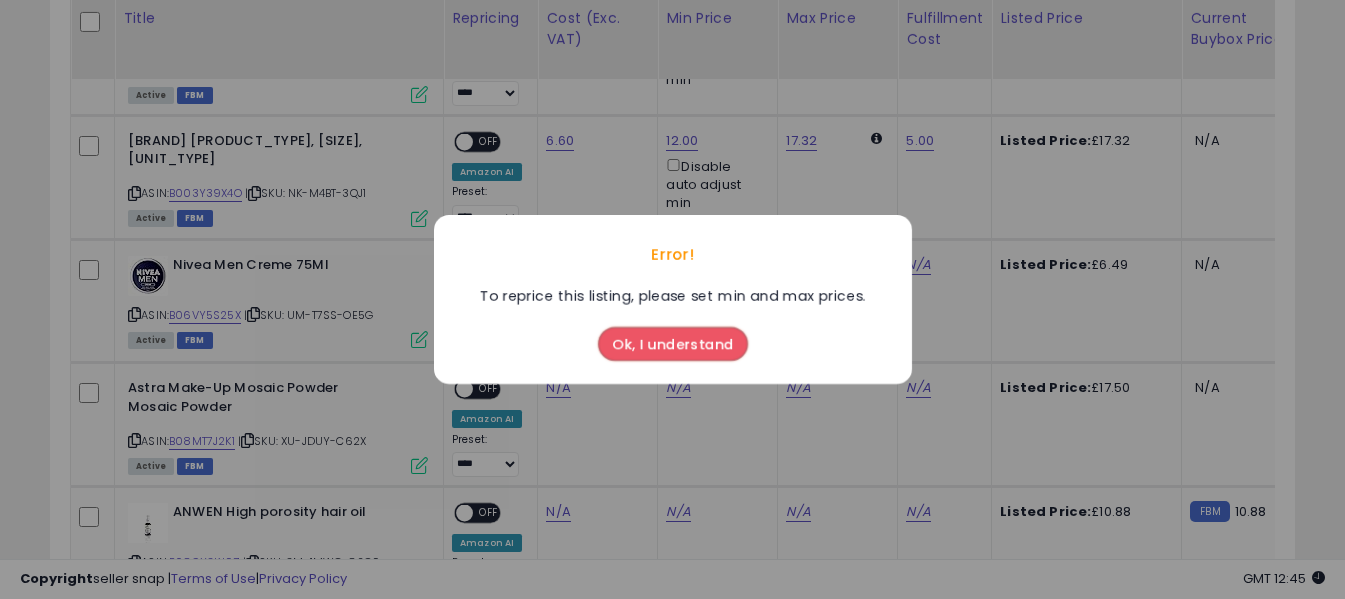 click on "Ok, I understand" at bounding box center [673, 344] 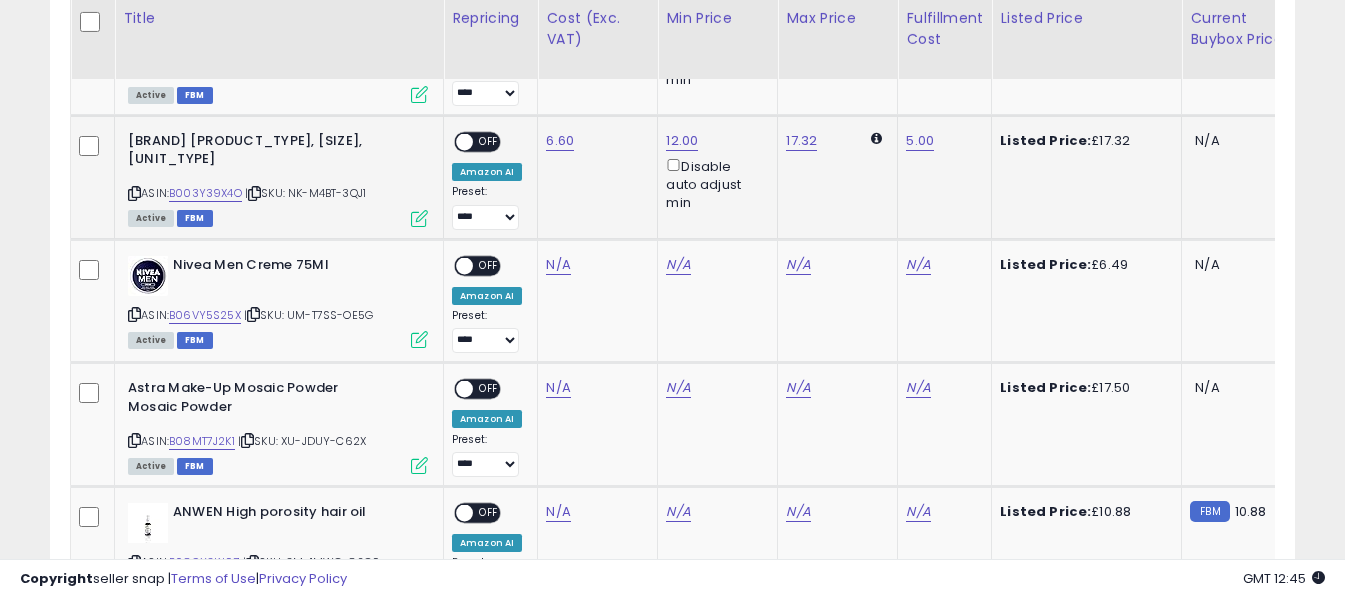 drag, startPoint x: 486, startPoint y: 147, endPoint x: 590, endPoint y: 151, distance: 104.0769 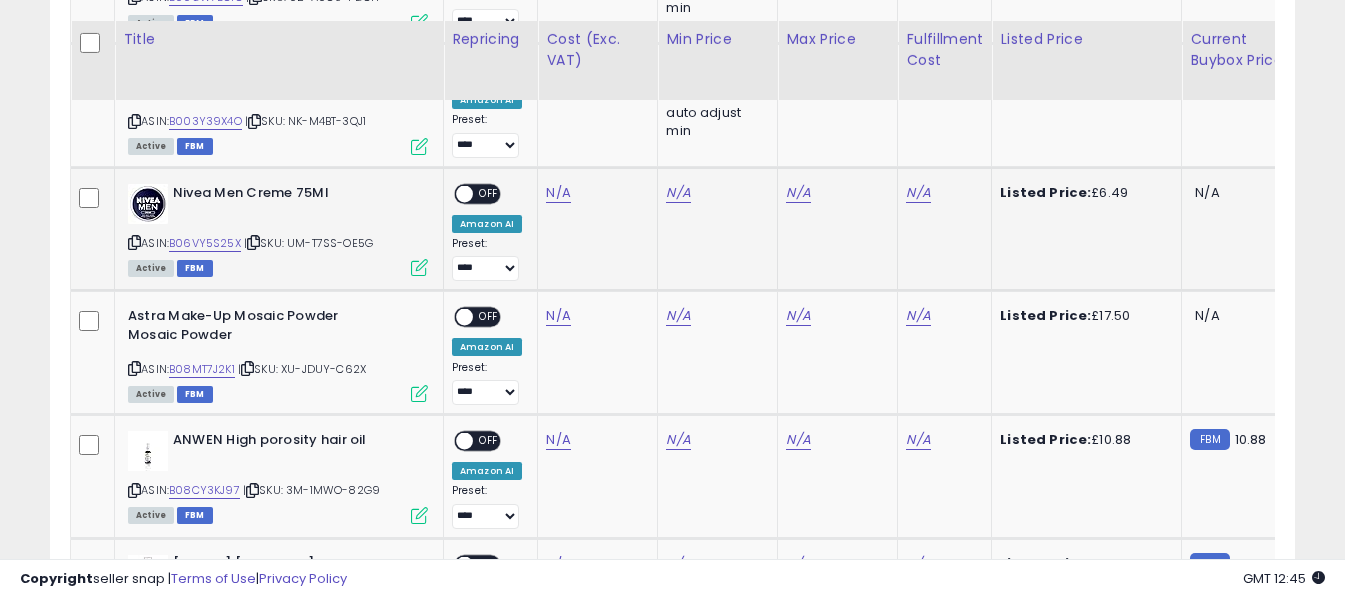 scroll, scrollTop: 2391, scrollLeft: 0, axis: vertical 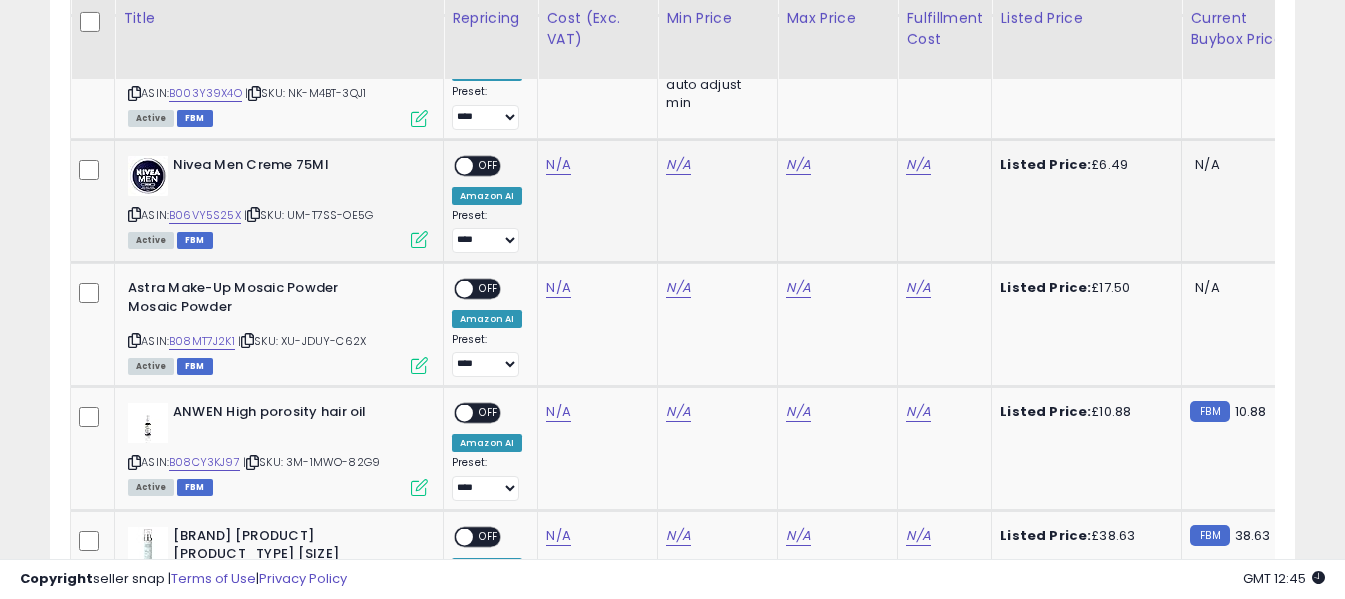 click at bounding box center (134, 214) 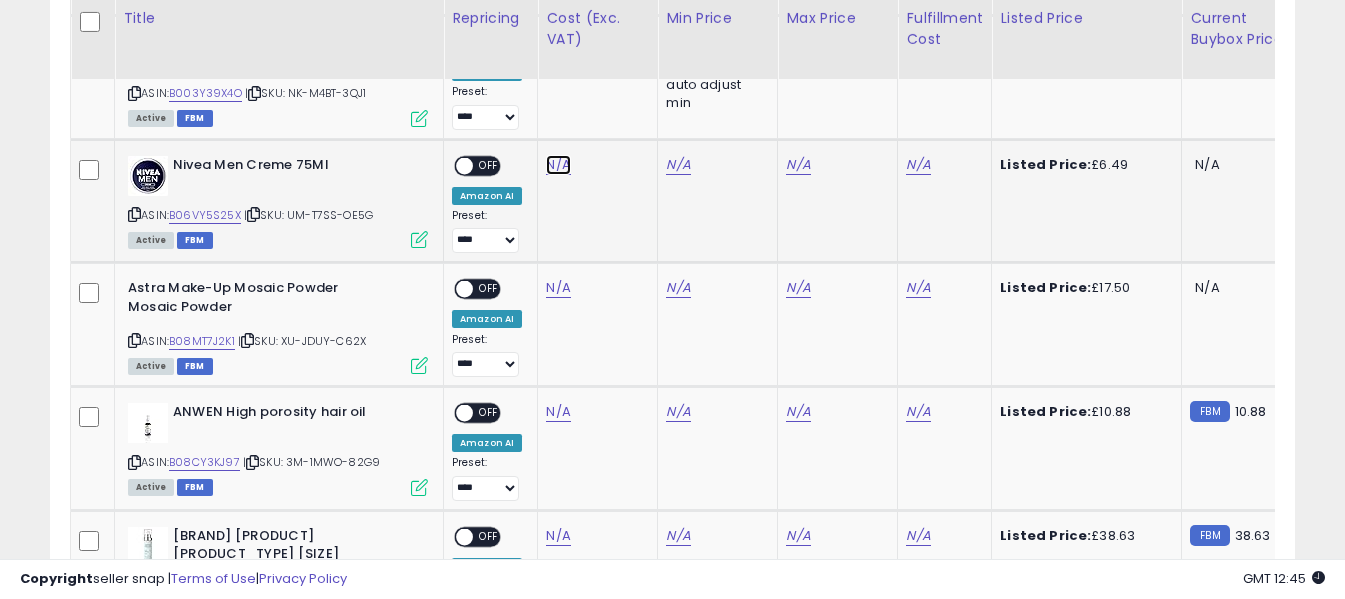 click on "N/A" at bounding box center (558, -1002) 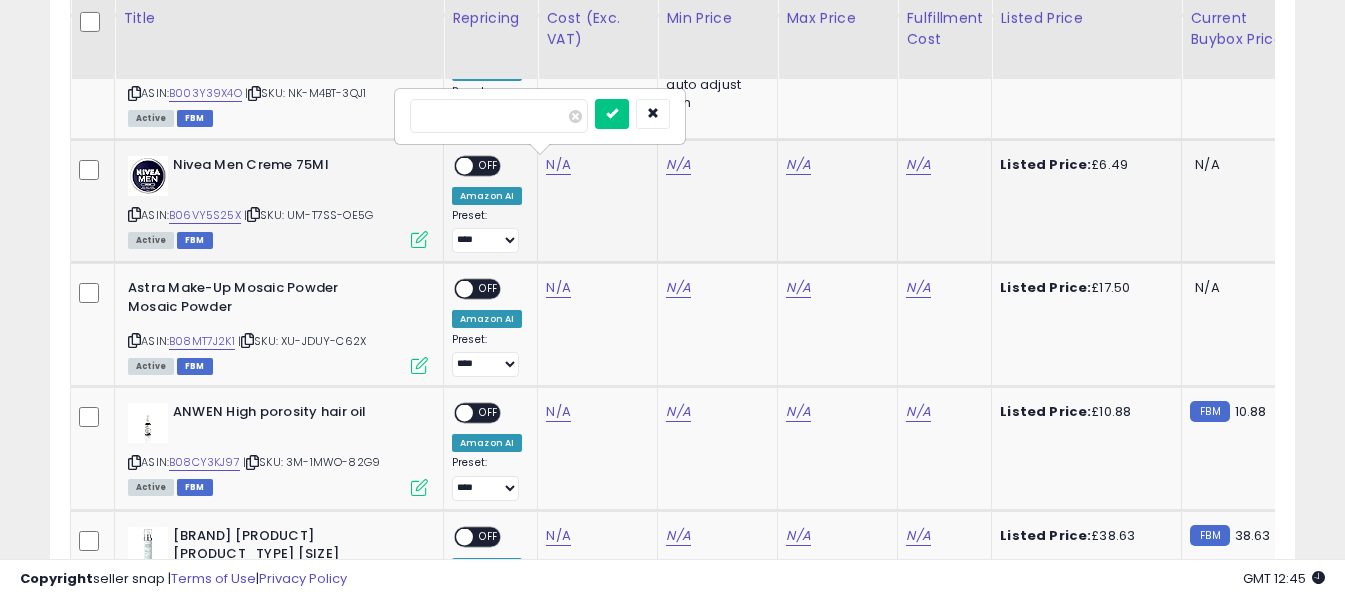 click at bounding box center [499, 116] 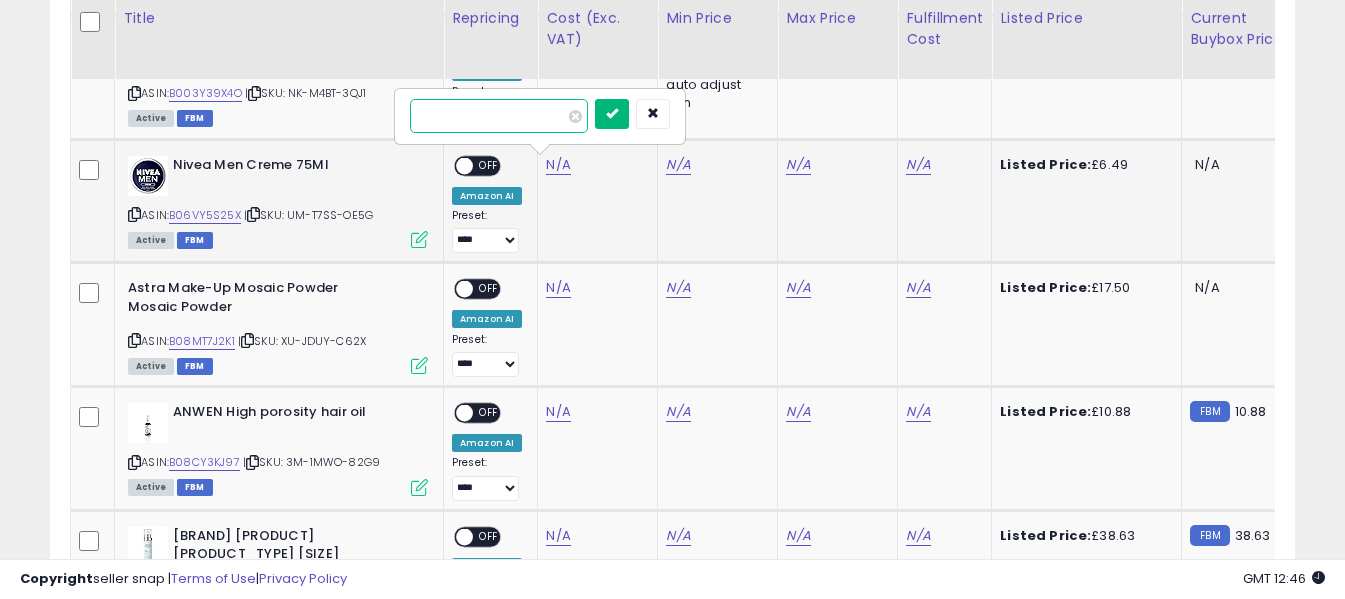 type on "****" 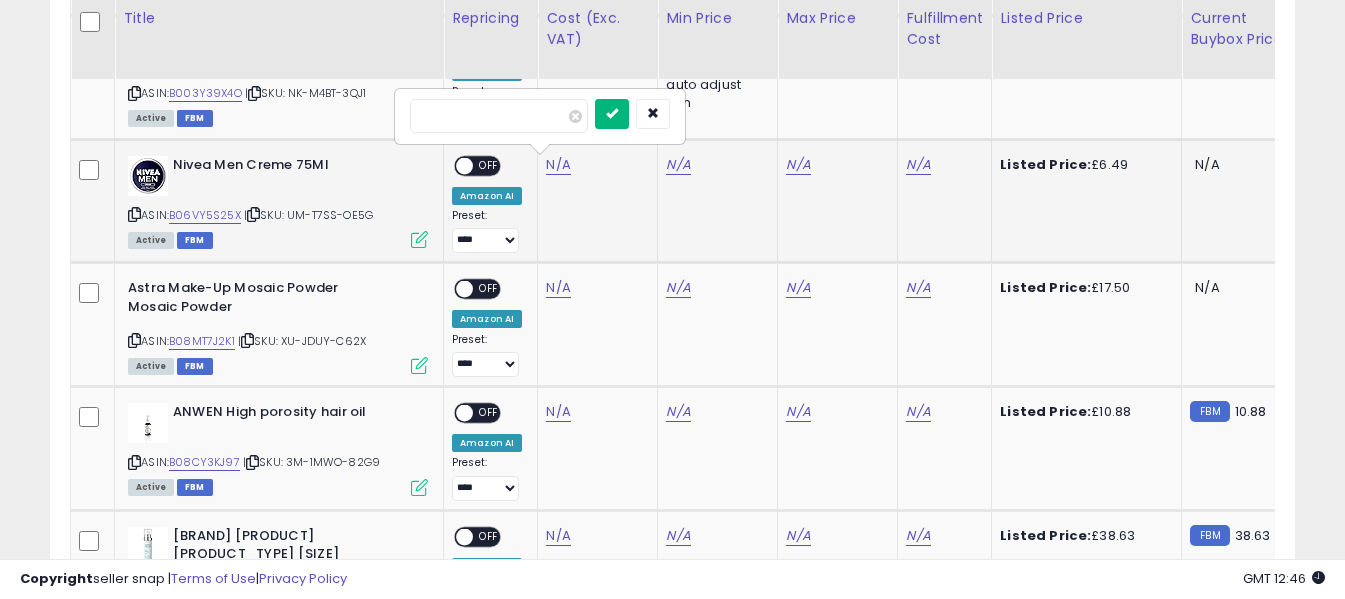 click at bounding box center (612, 113) 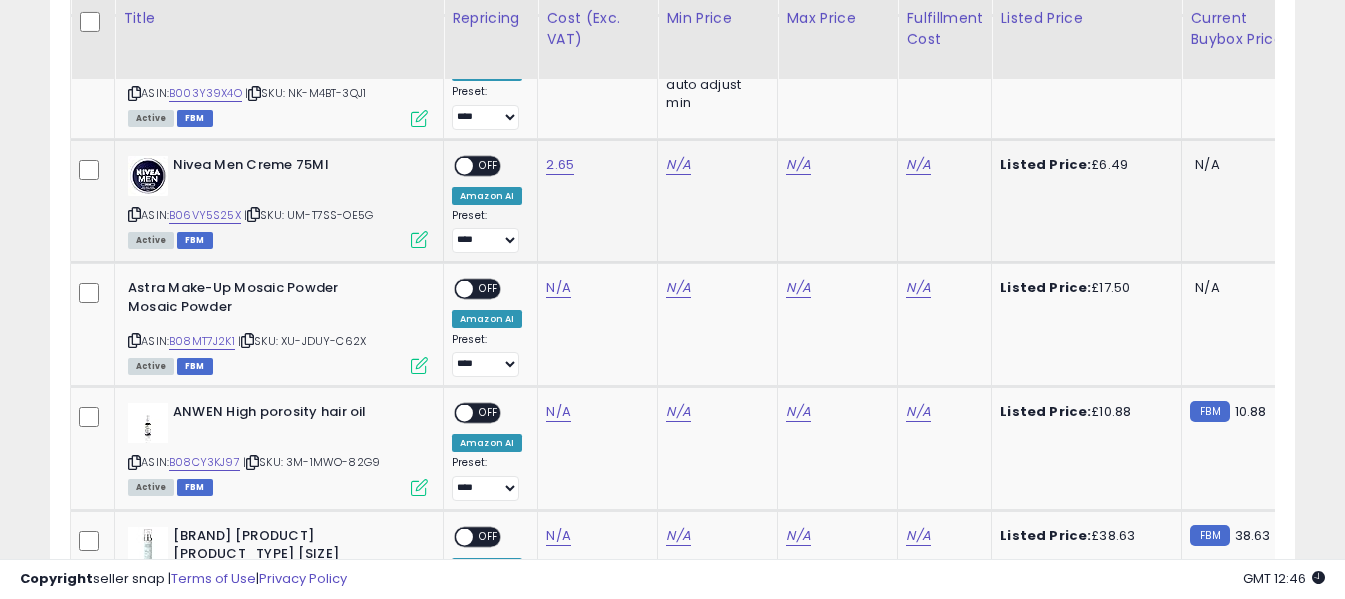 click on "OFF" at bounding box center (489, 165) 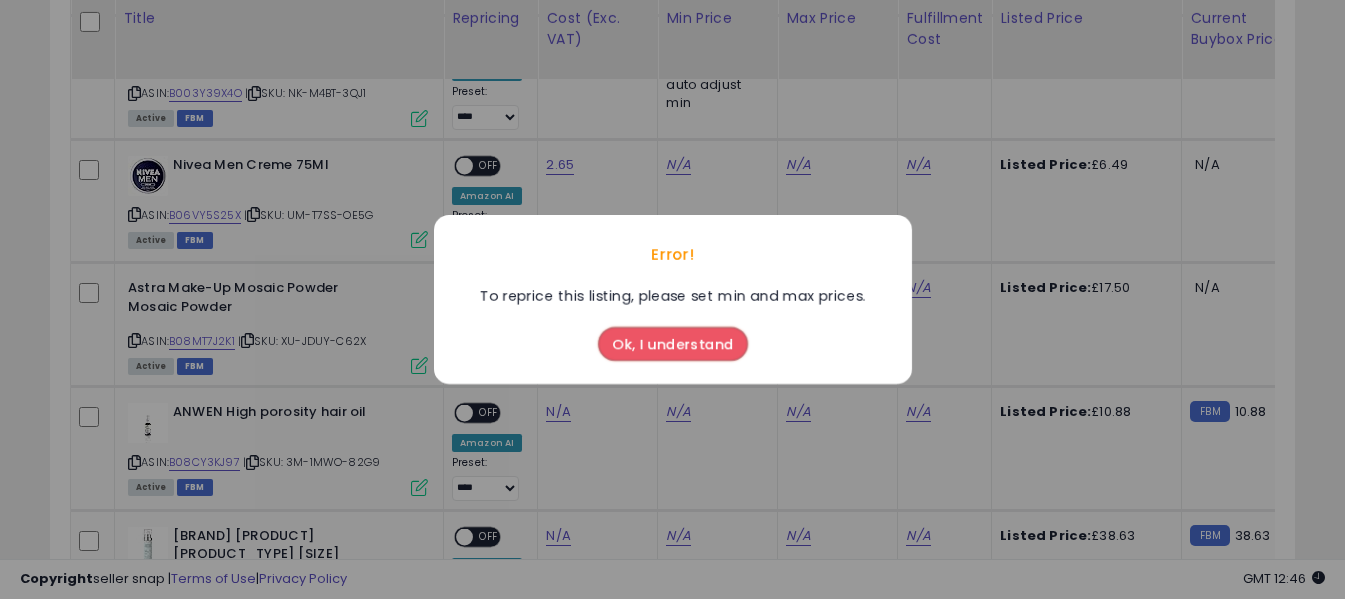 click on "Ok, I understand" at bounding box center (673, 339) 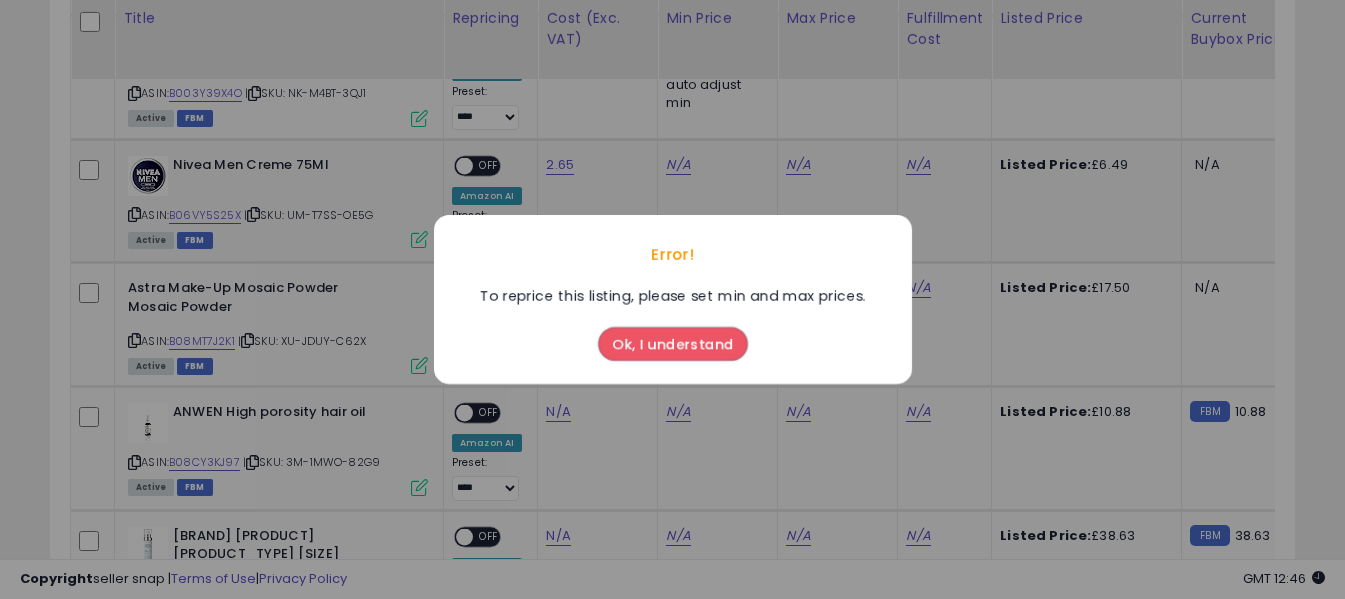 drag, startPoint x: 644, startPoint y: 347, endPoint x: 677, endPoint y: 238, distance: 113.88591 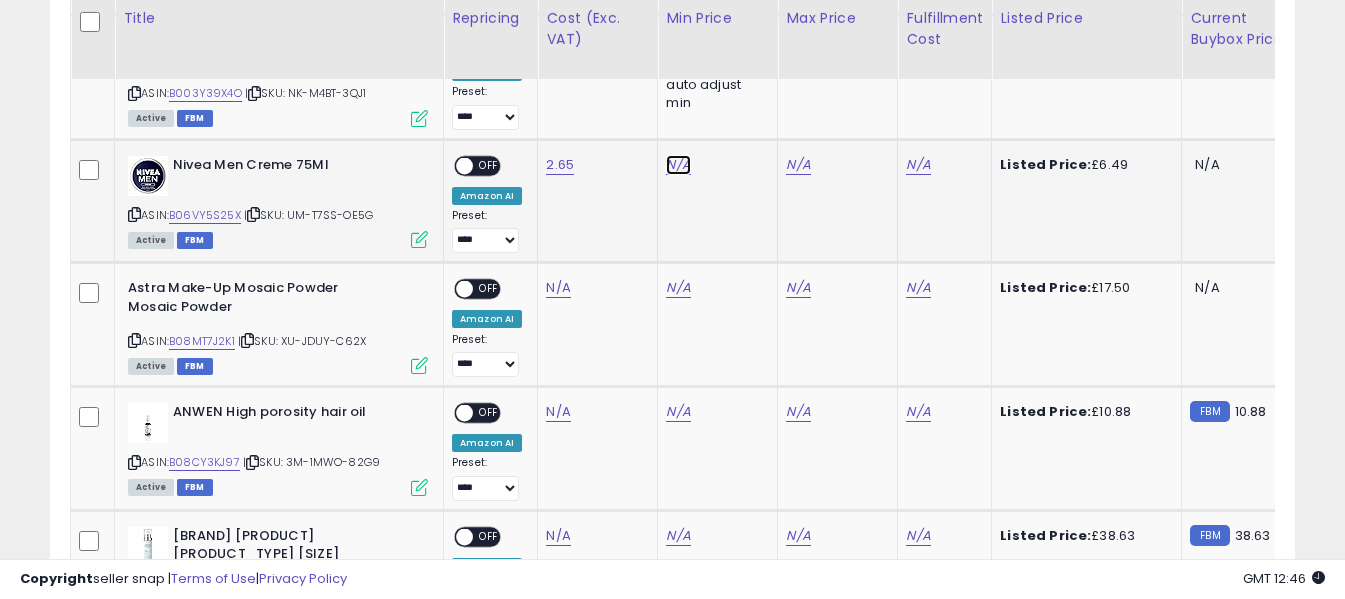 click on "N/A" at bounding box center [678, -1002] 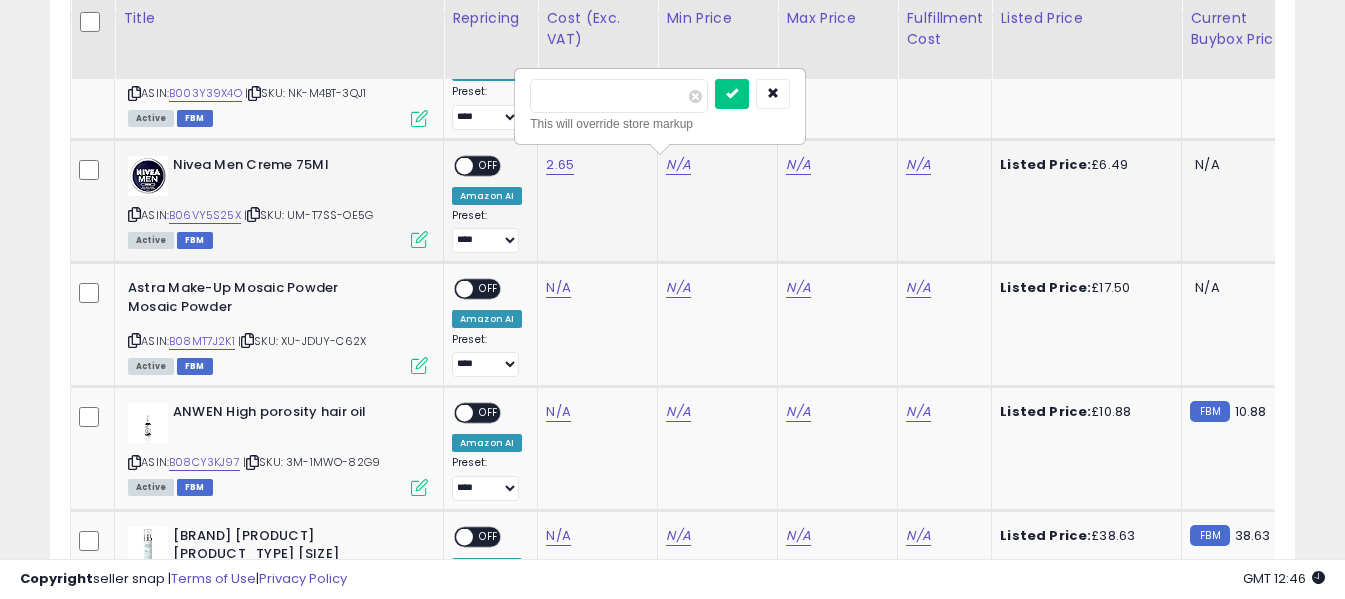 click at bounding box center (619, 96) 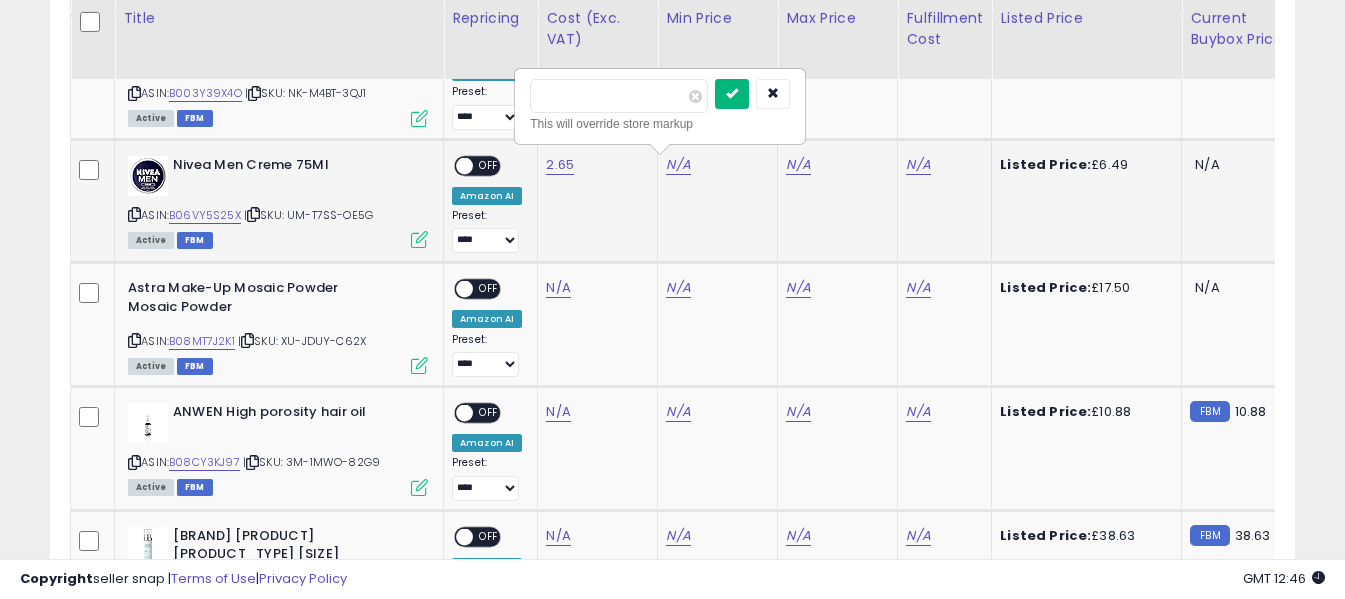 type on "*" 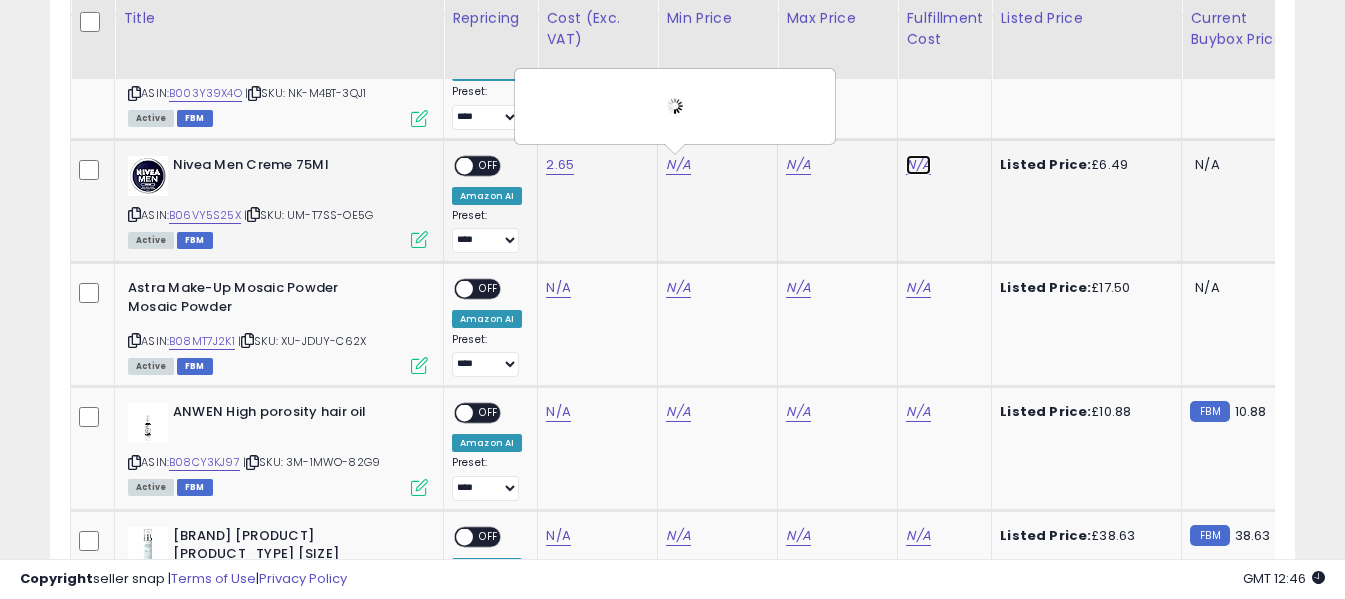 click on "N/A" at bounding box center (918, -1002) 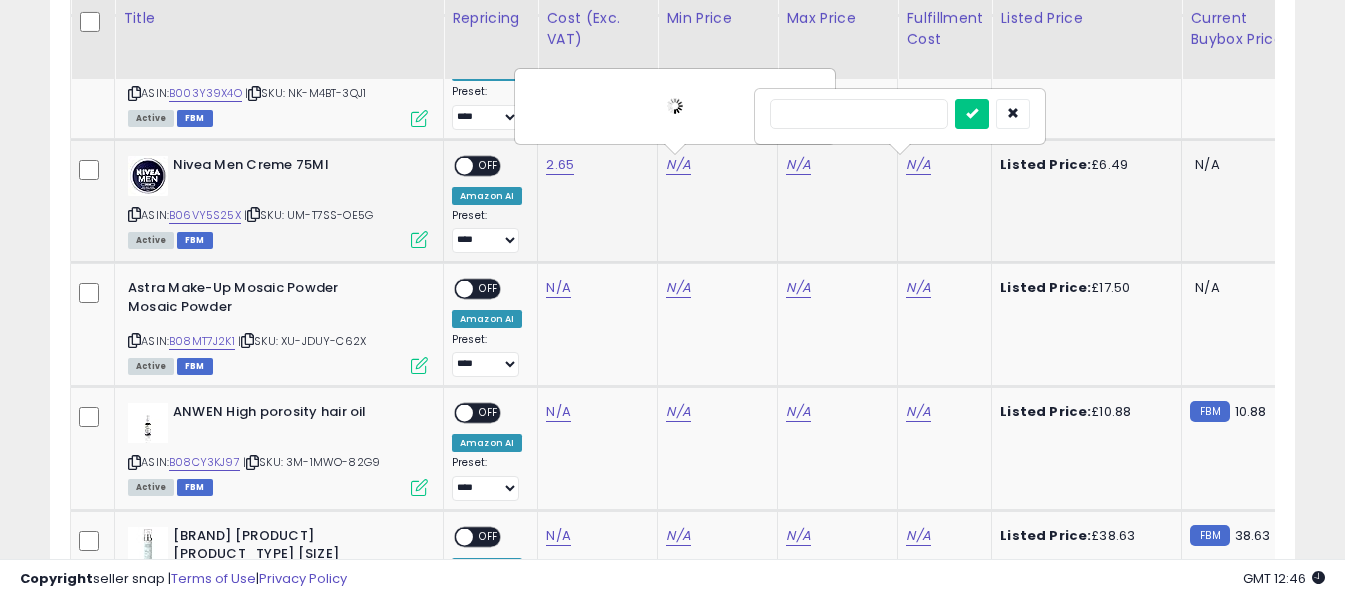 click at bounding box center (859, 114) 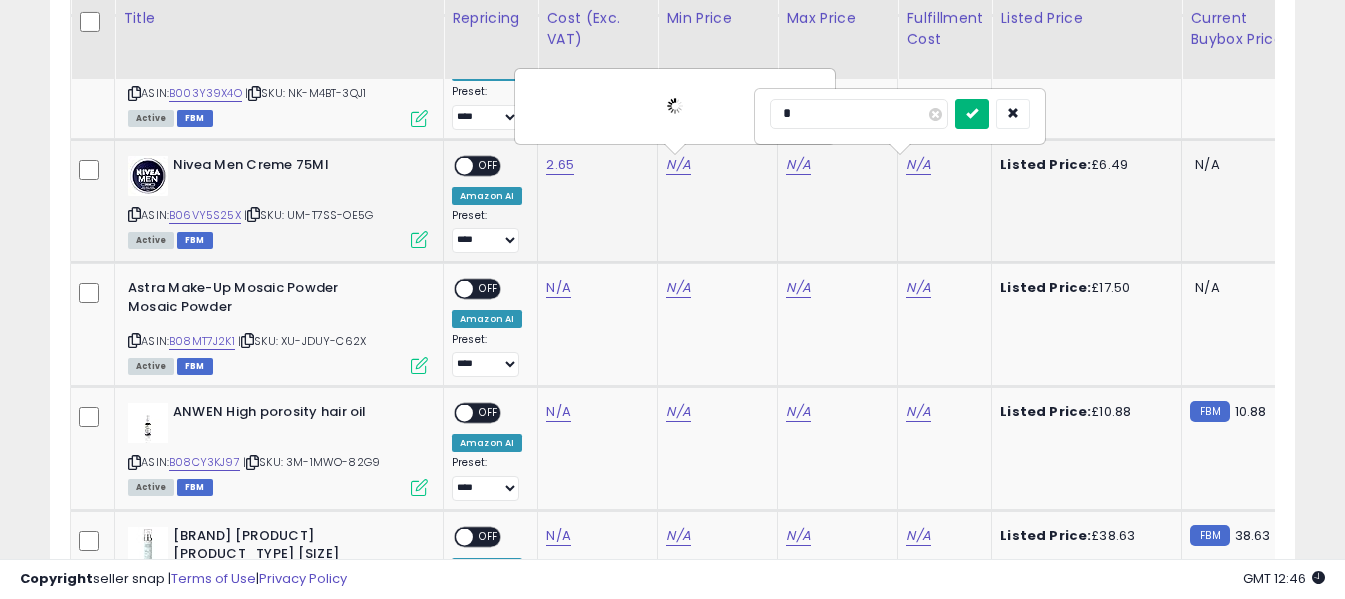type on "*" 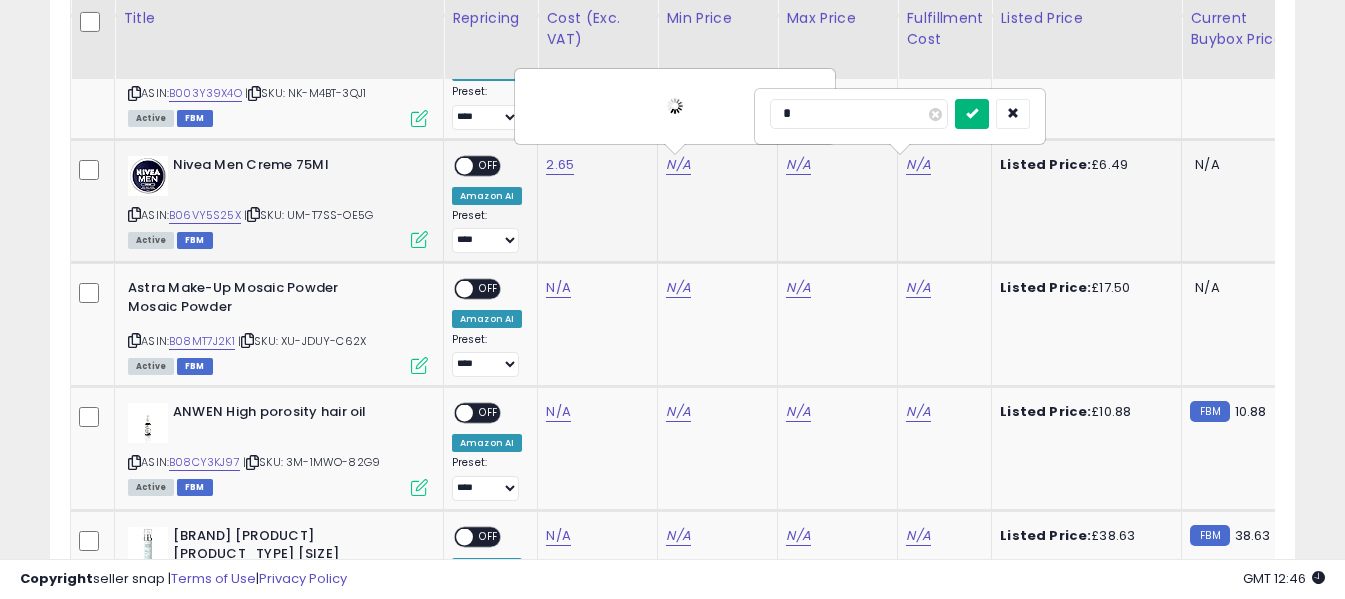 click at bounding box center (972, 113) 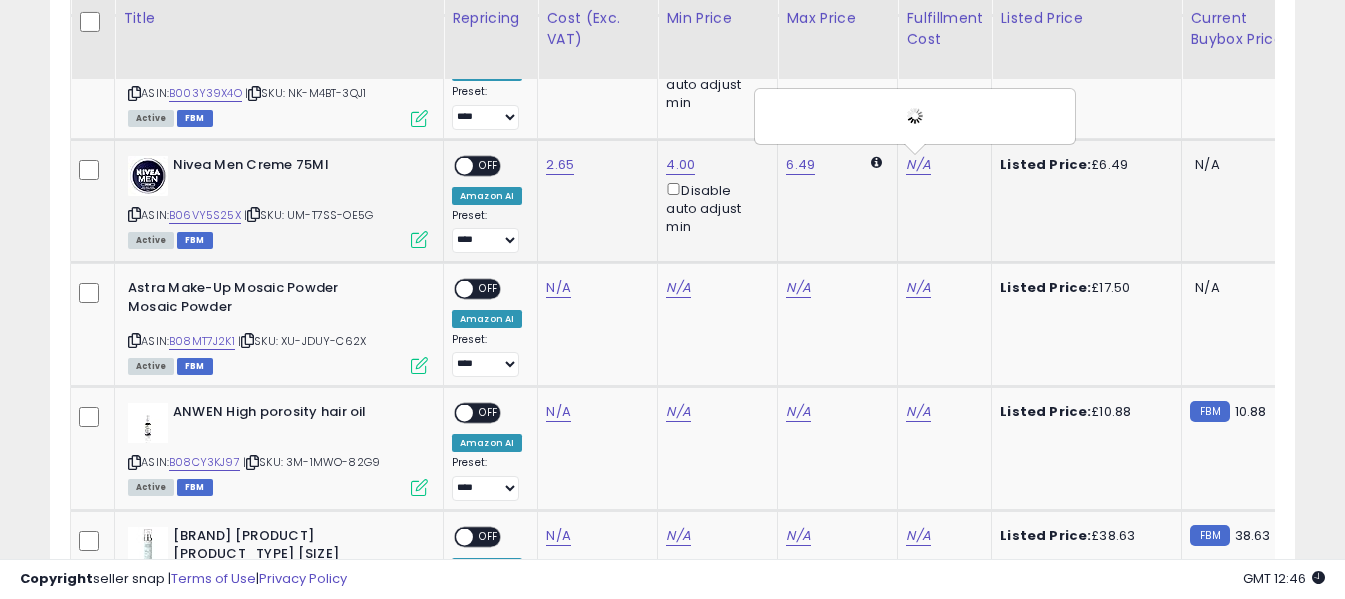 drag, startPoint x: 494, startPoint y: 160, endPoint x: 512, endPoint y: 174, distance: 22.803509 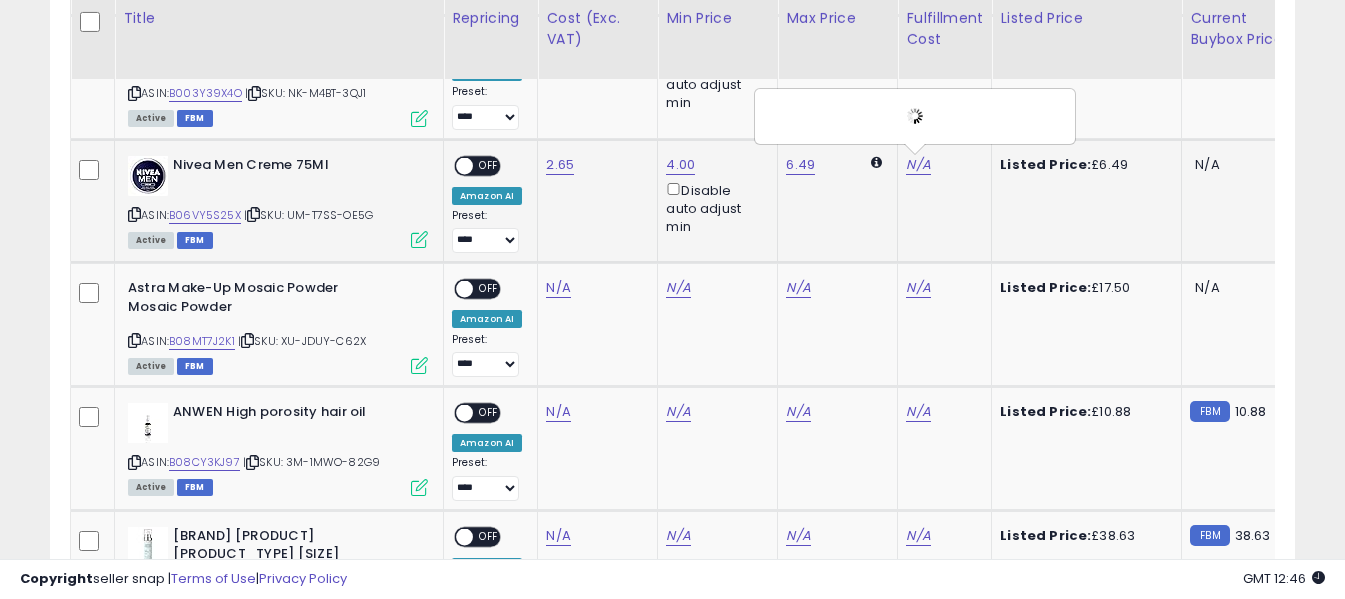 click on "OFF" at bounding box center (489, 165) 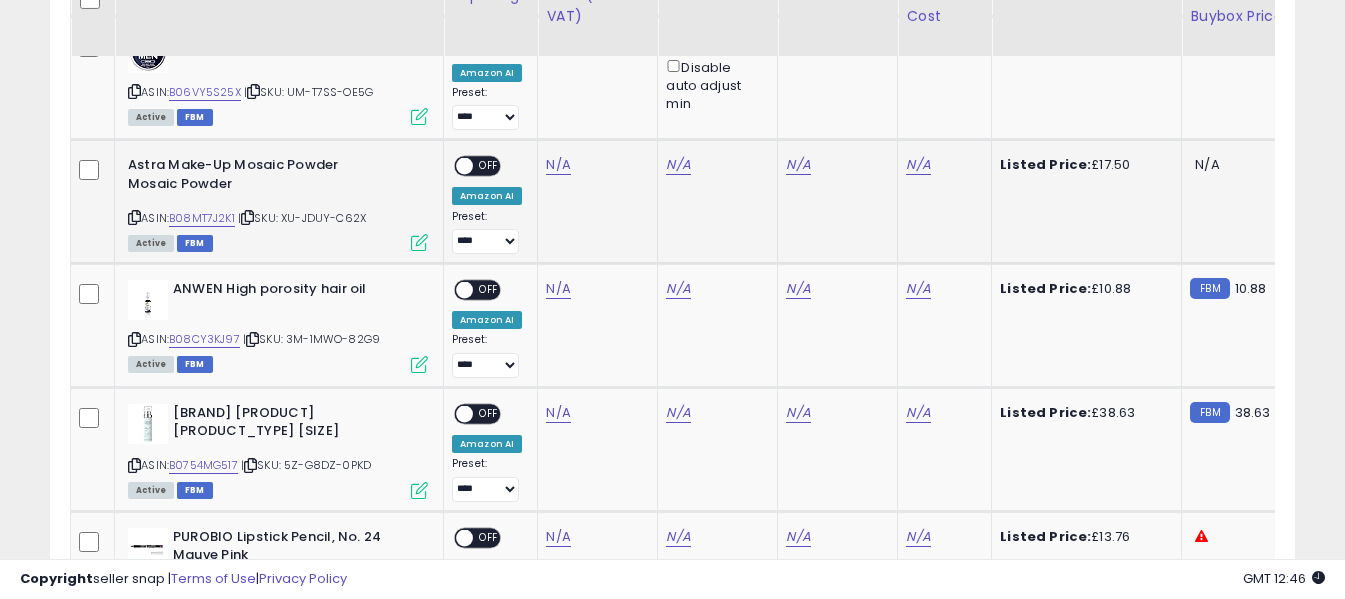 scroll, scrollTop: 2491, scrollLeft: 0, axis: vertical 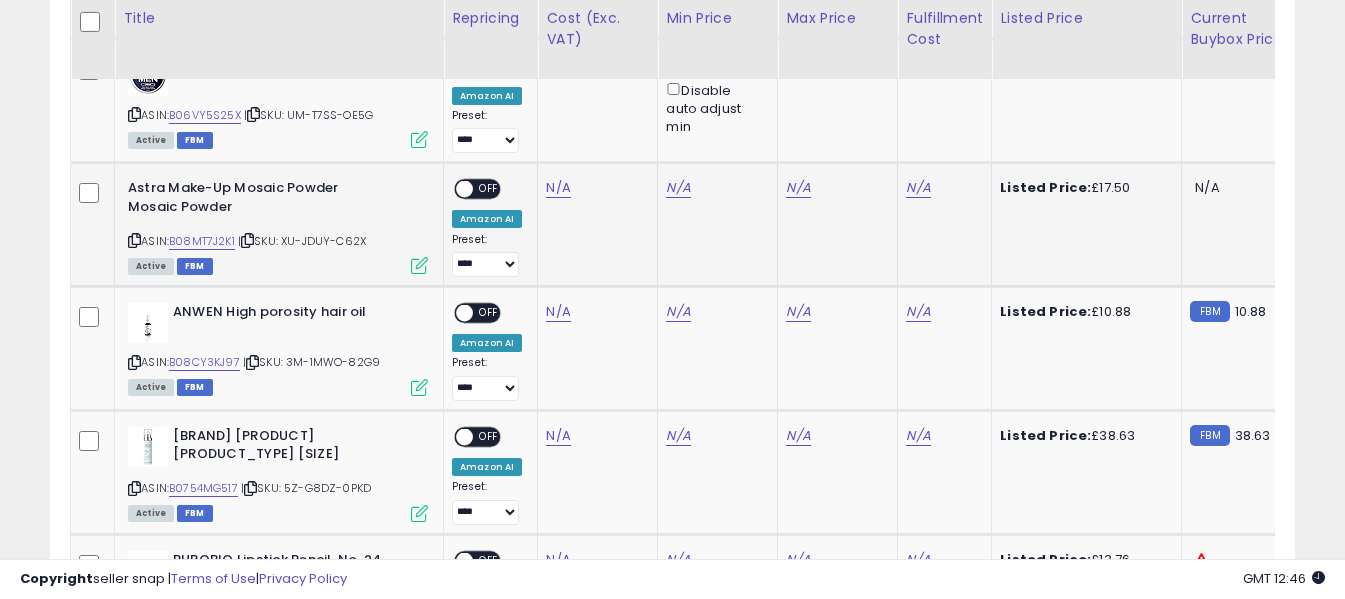 click at bounding box center [134, 240] 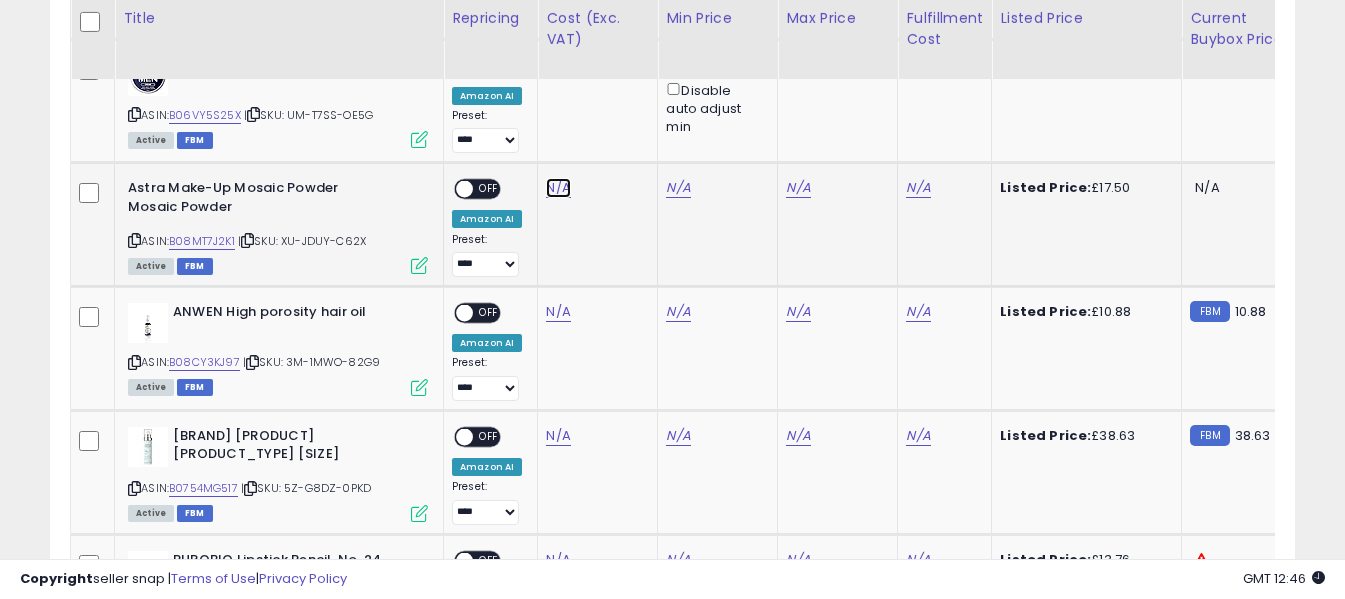 click on "N/A" at bounding box center [558, -1102] 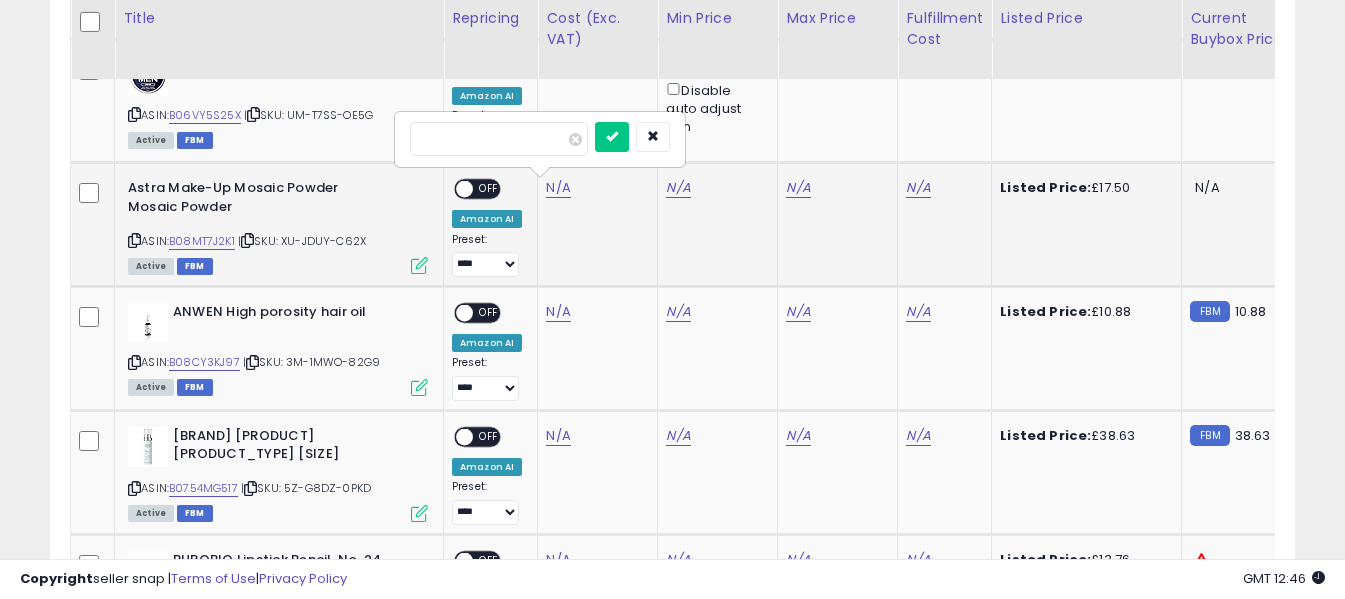 click at bounding box center [499, 139] 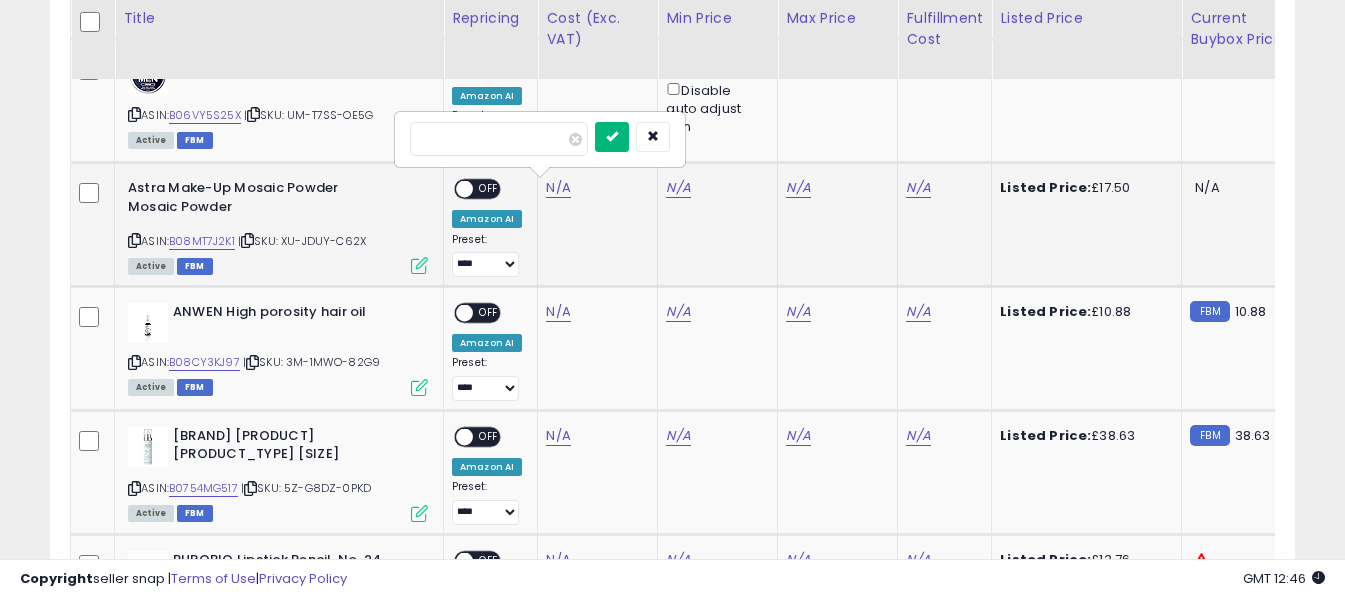 type on "****" 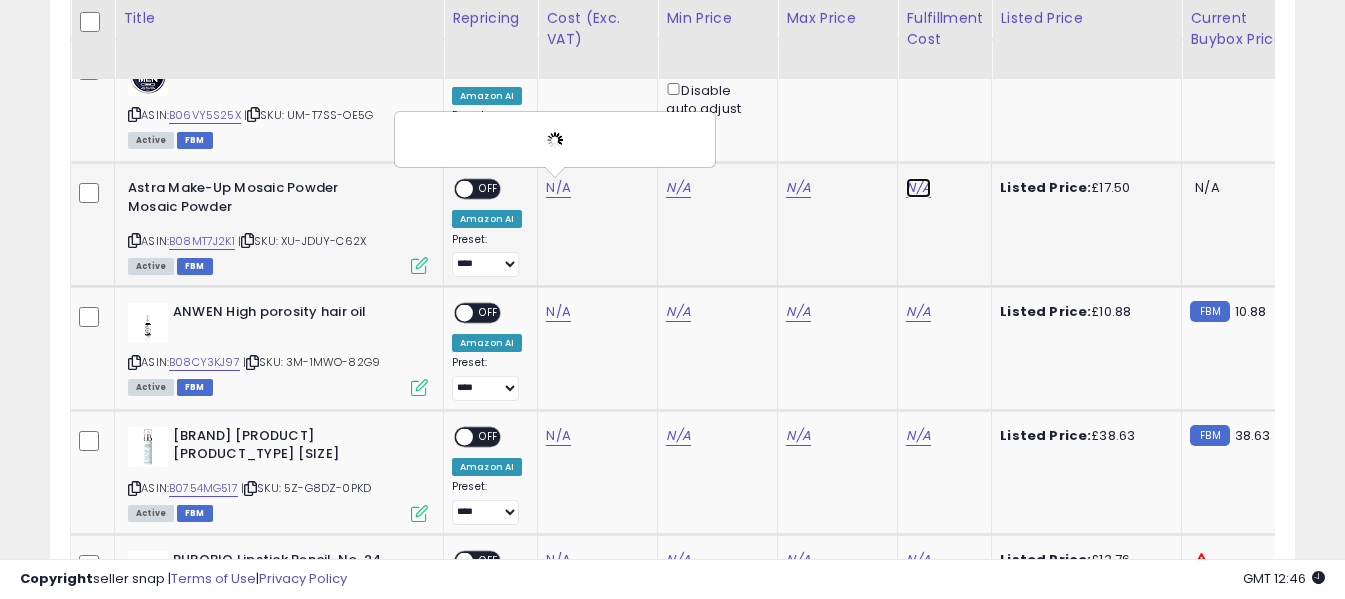click on "N/A" at bounding box center [918, -1102] 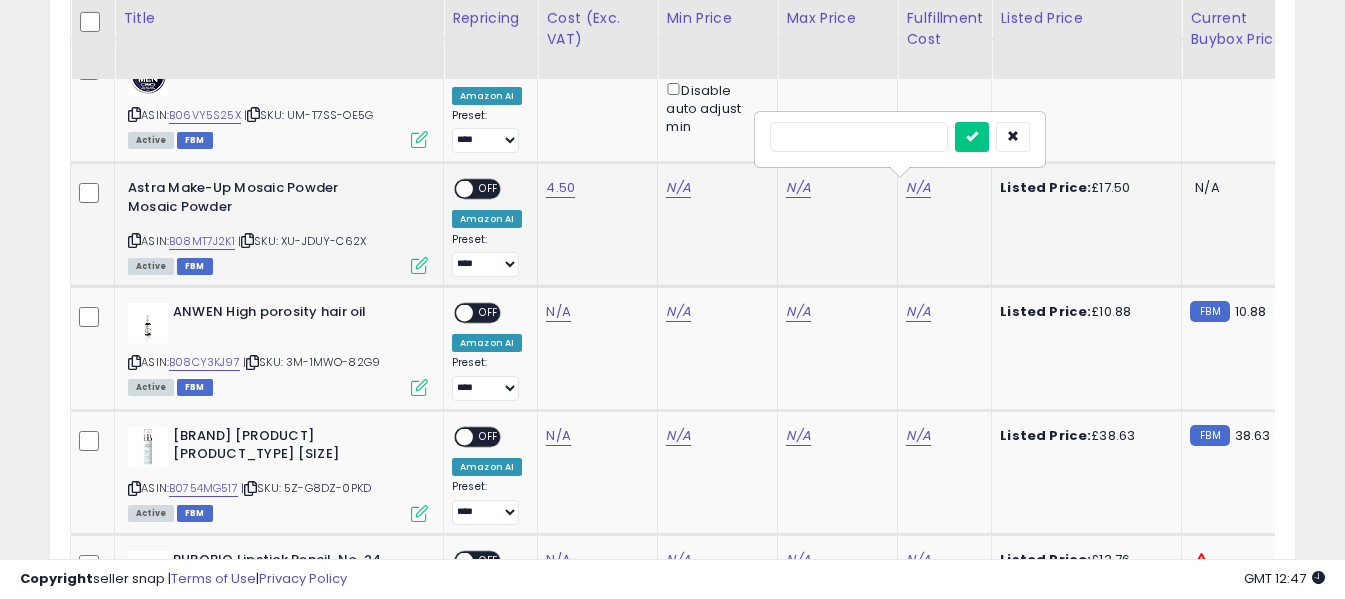 click at bounding box center [859, 137] 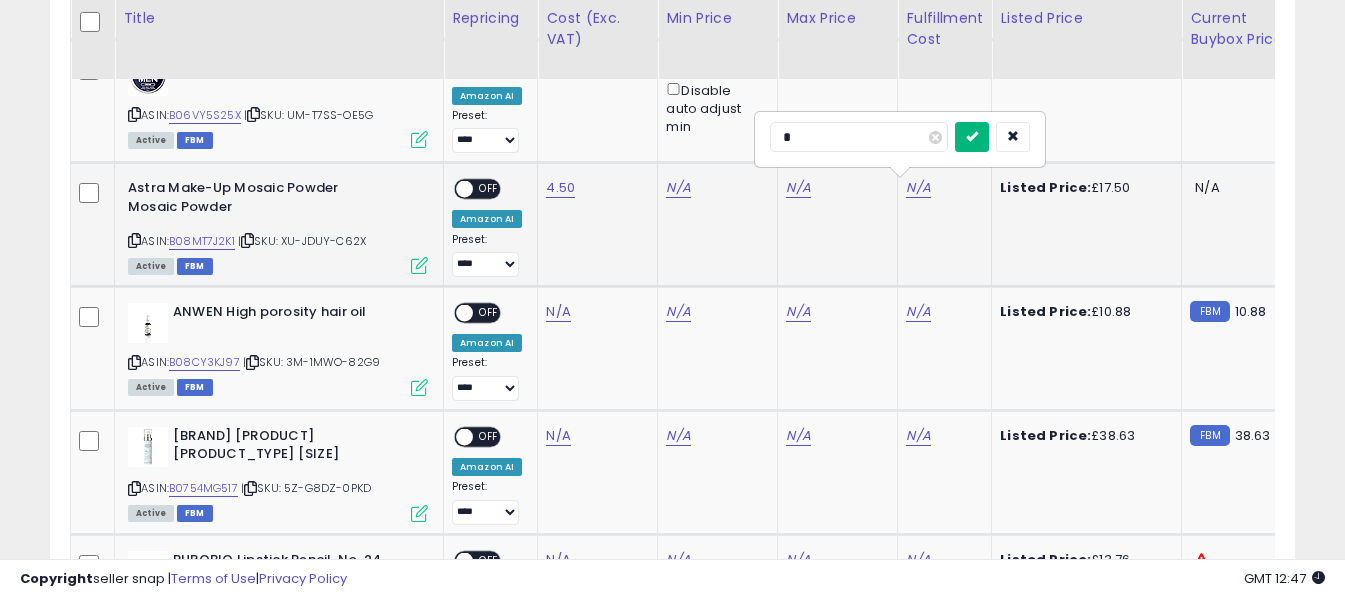 type on "*" 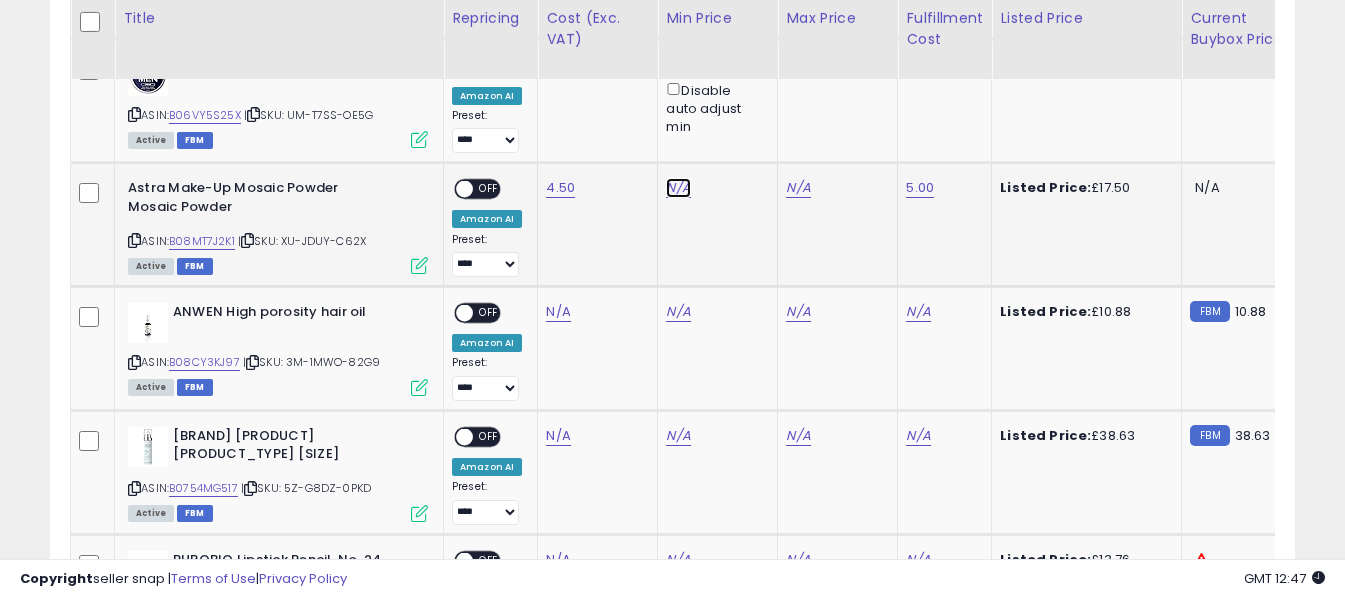 click on "N/A" at bounding box center (678, -1102) 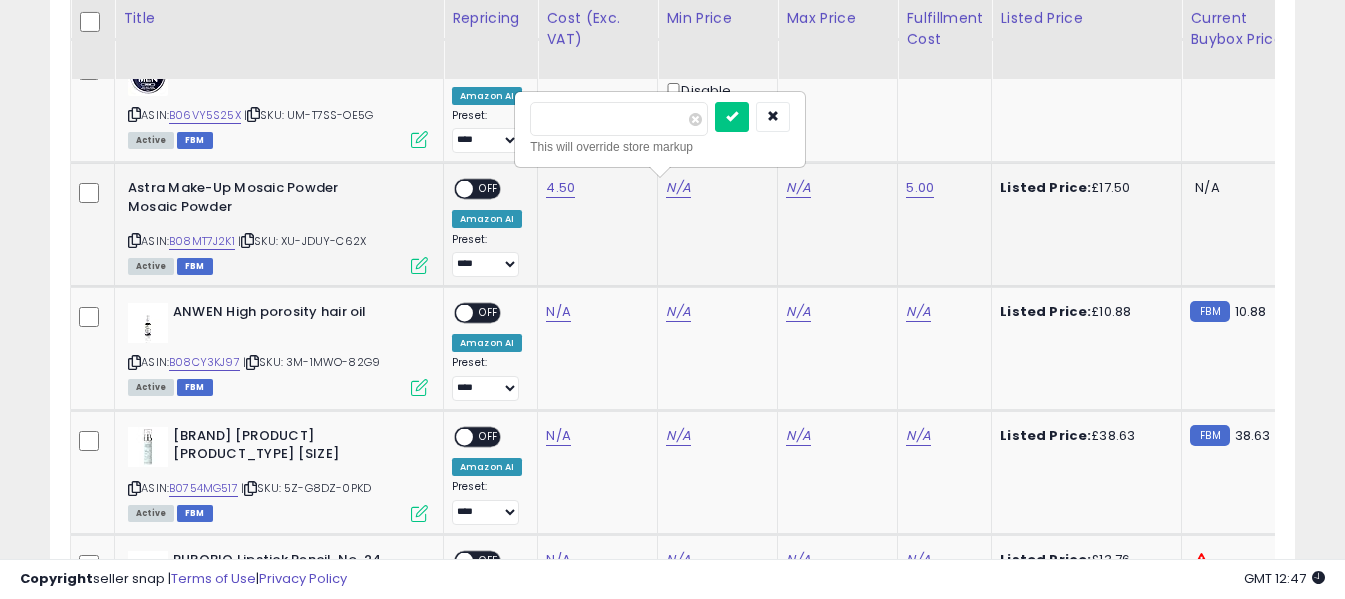 click at bounding box center [619, 119] 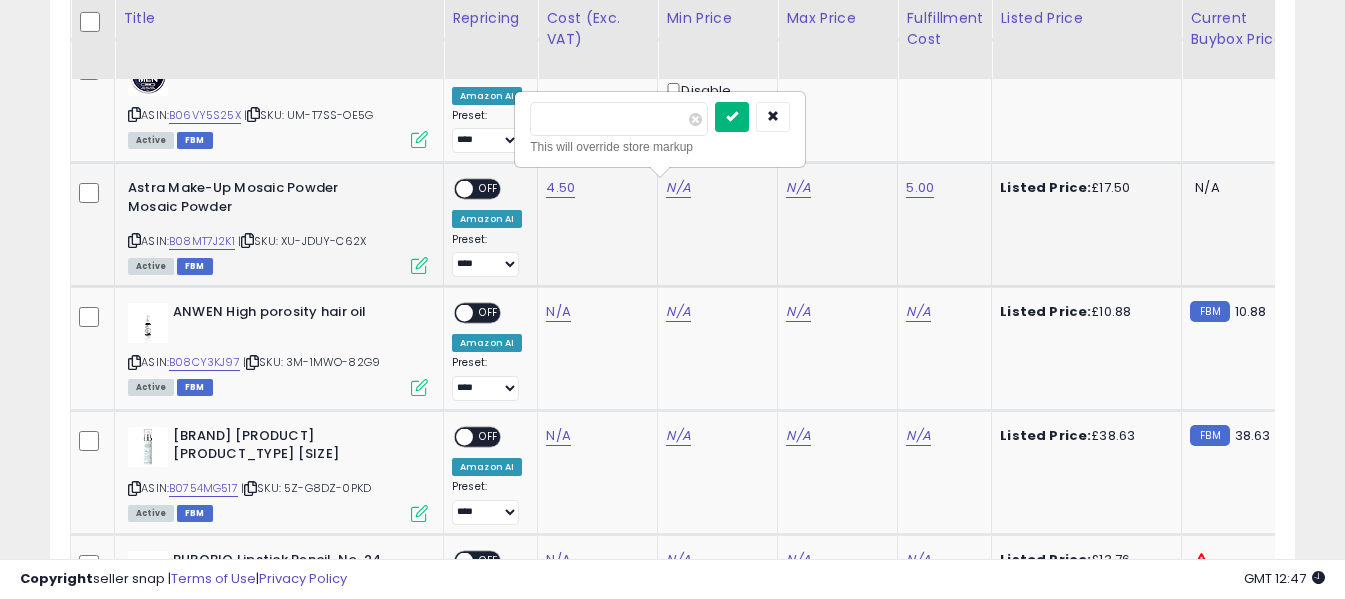 type on "**" 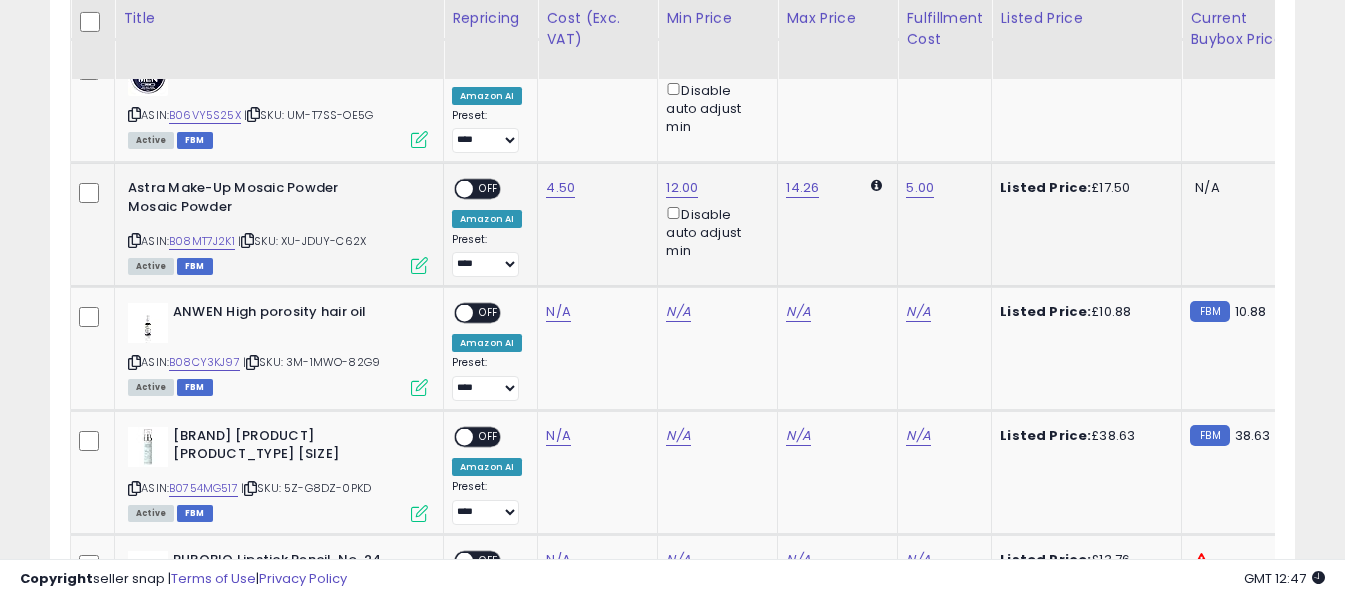click on "OFF" at bounding box center [489, 189] 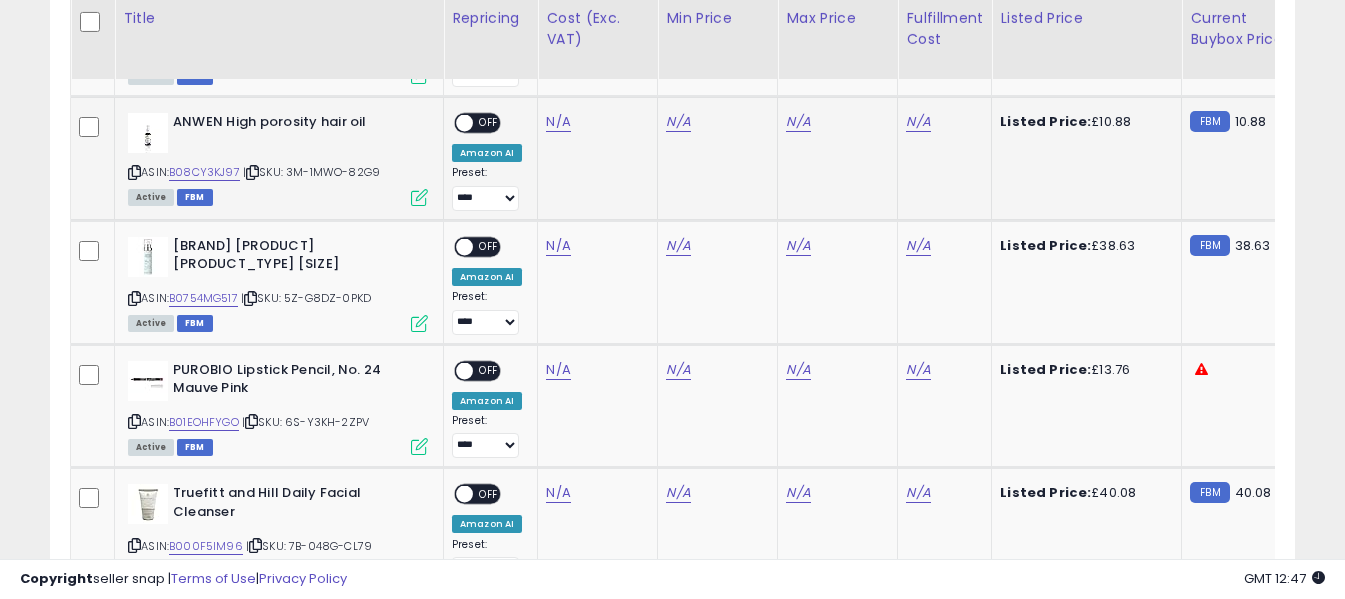 scroll, scrollTop: 2691, scrollLeft: 0, axis: vertical 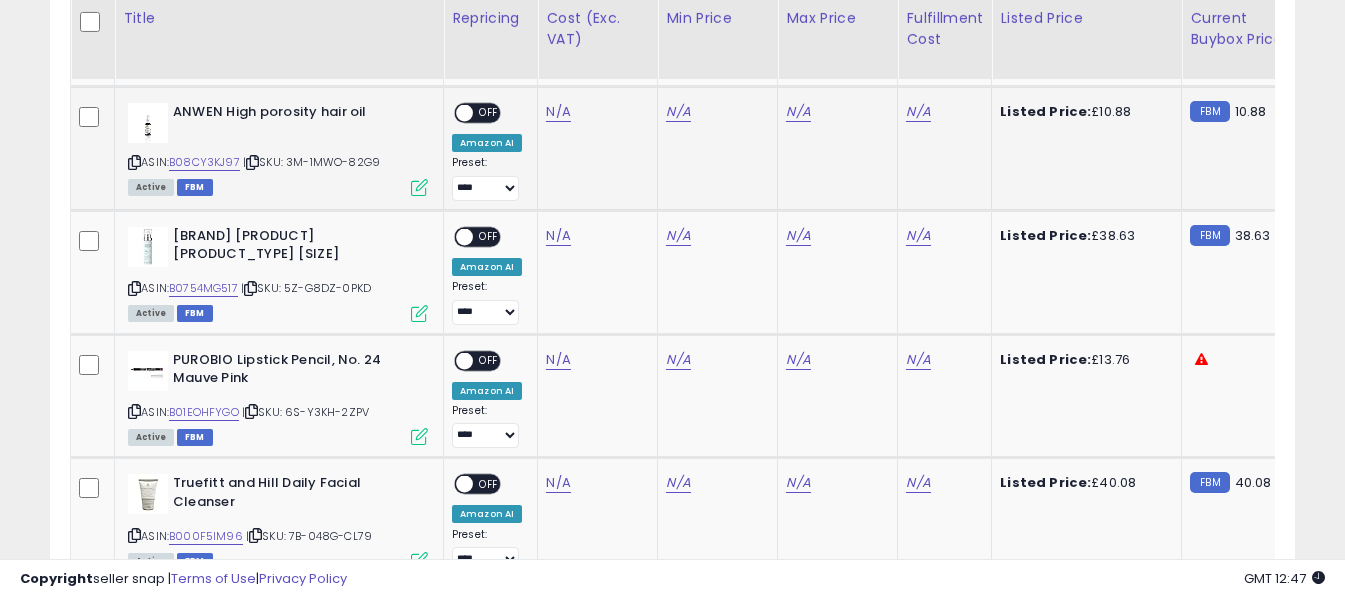 click at bounding box center (134, 162) 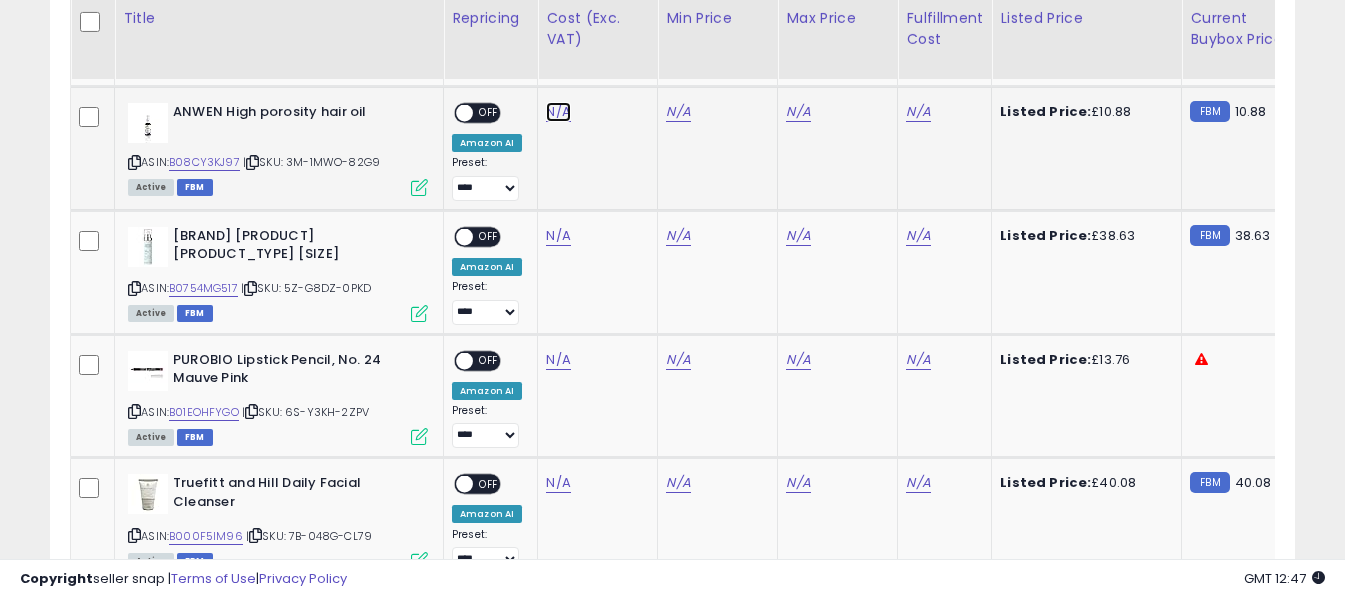 click on "N/A" at bounding box center (558, -1302) 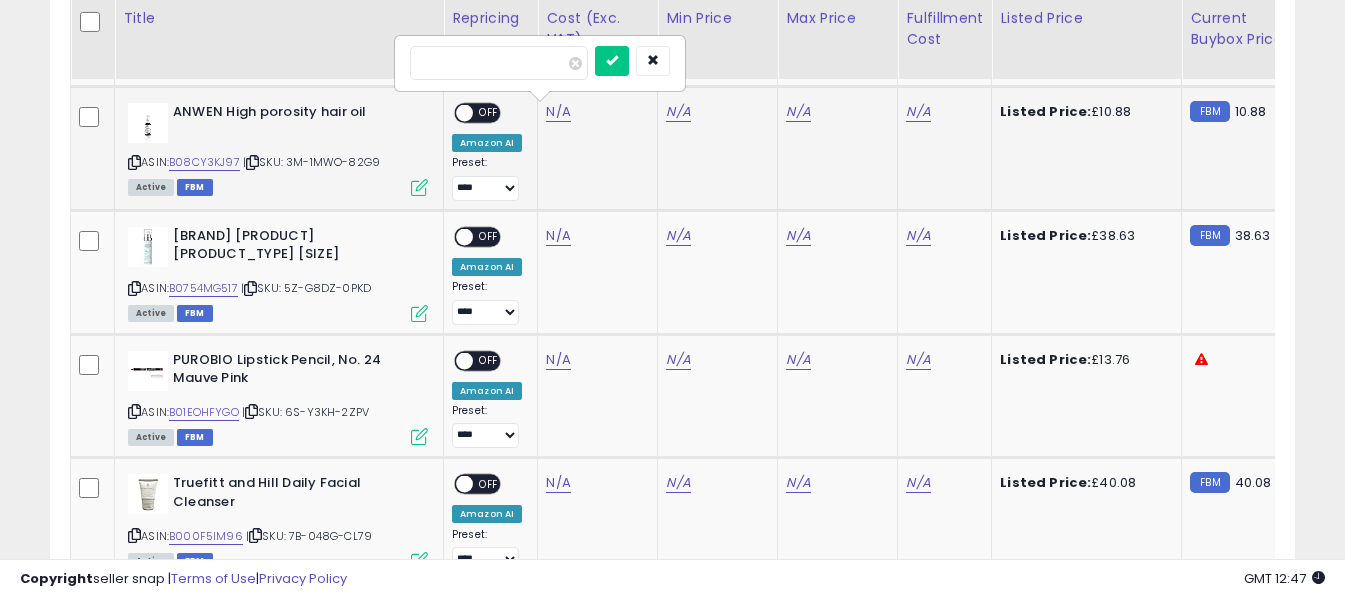 click at bounding box center [499, 63] 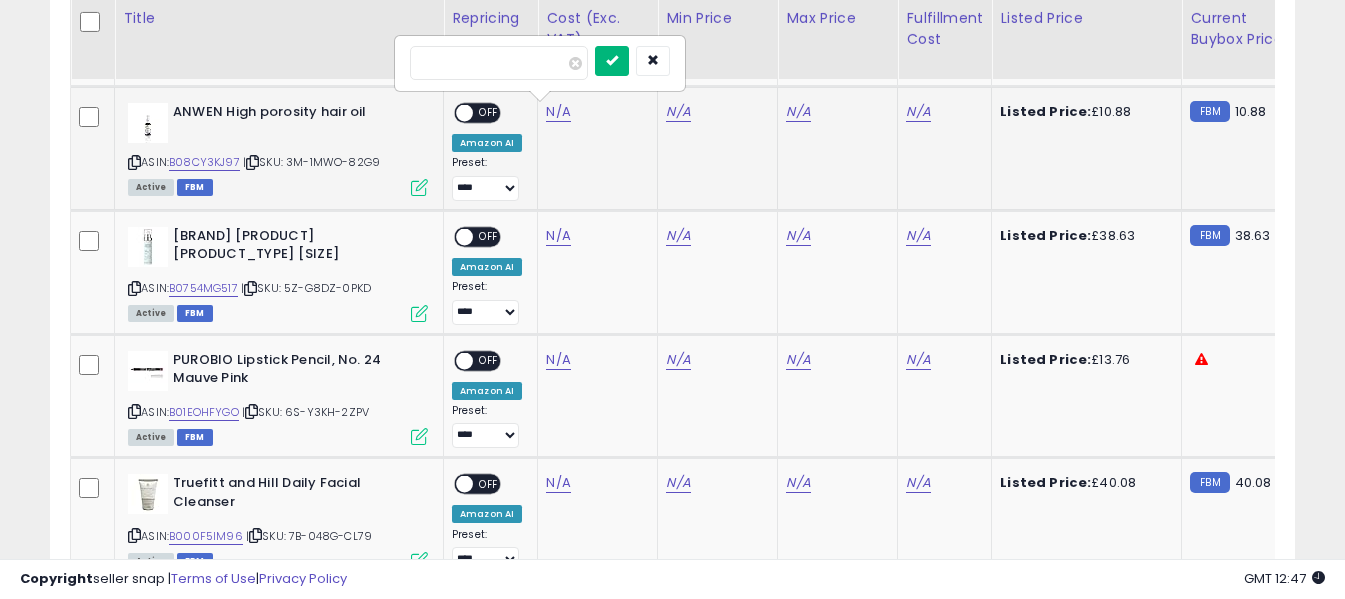 type on "****" 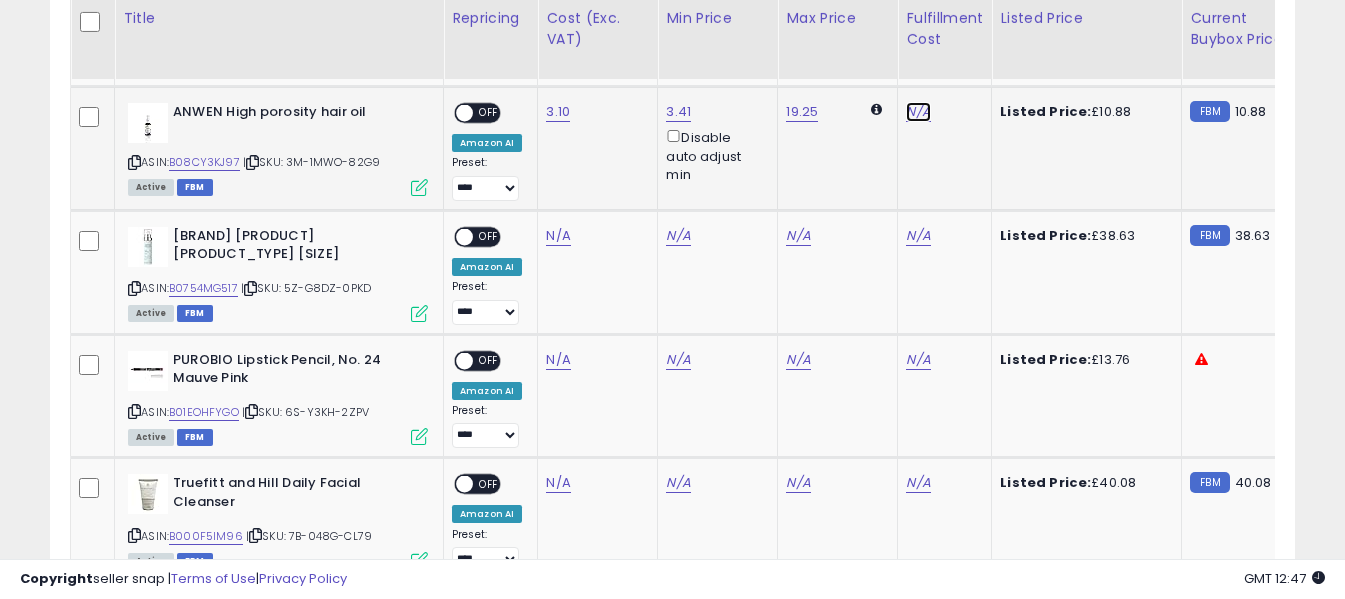 click on "N/A" at bounding box center (918, -1302) 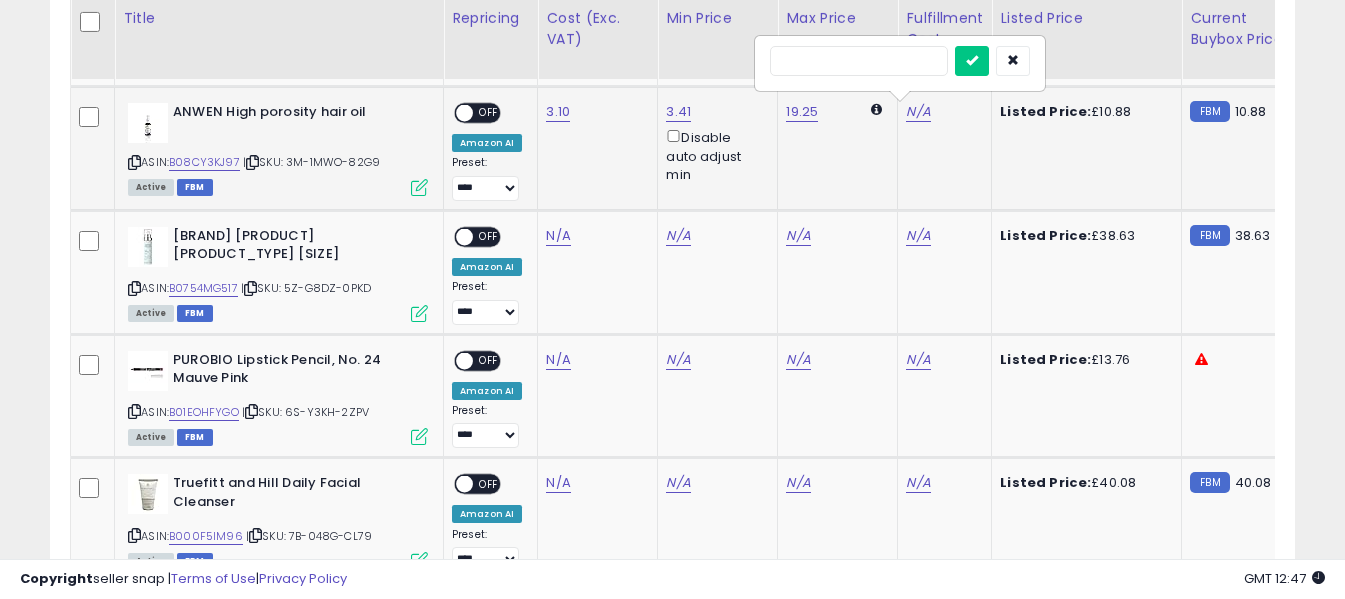 click at bounding box center [859, 61] 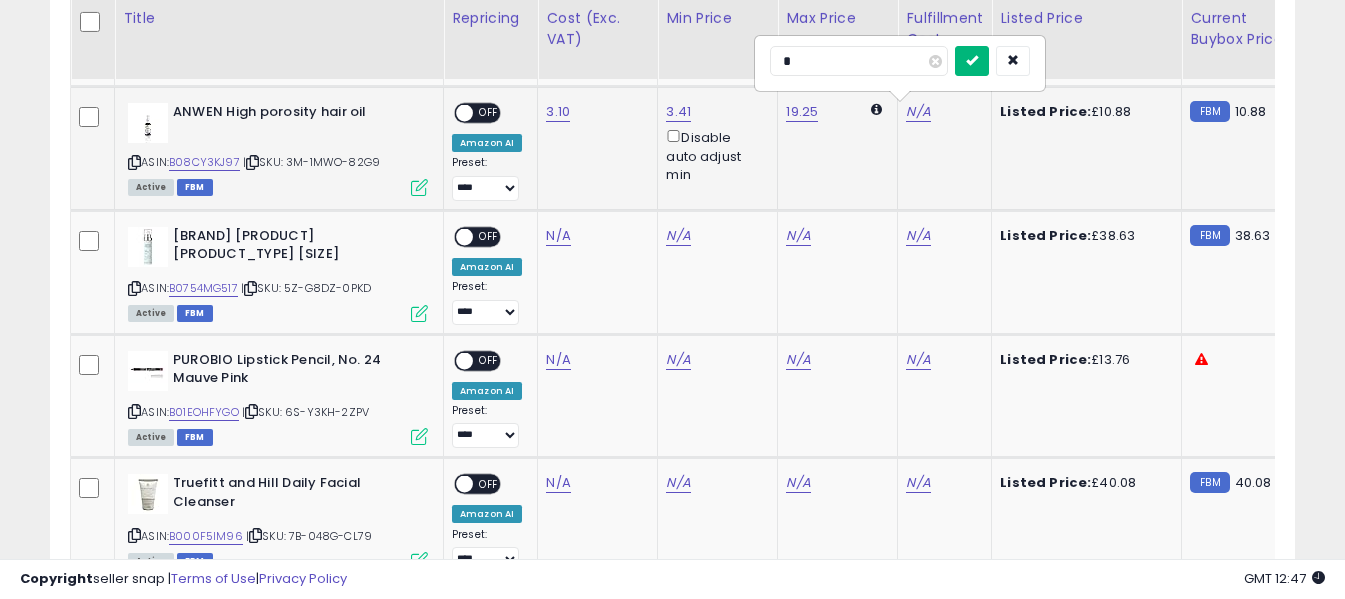 click at bounding box center (972, 60) 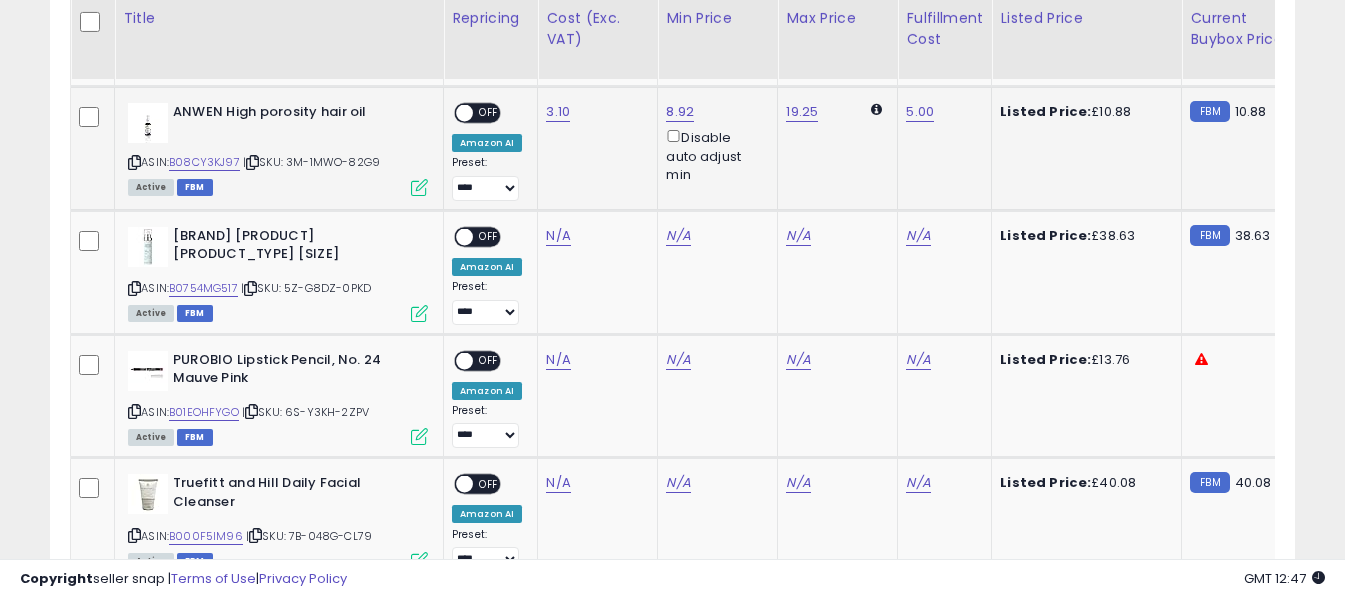 click on "OFF" at bounding box center (489, 113) 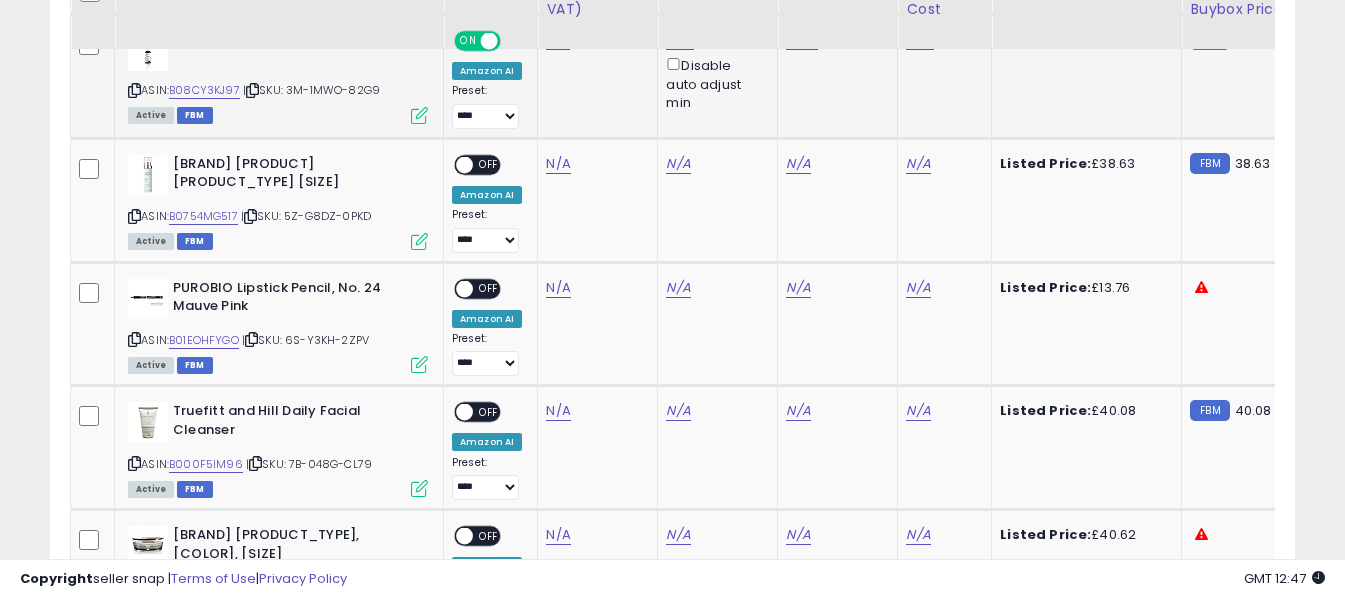 scroll, scrollTop: 2791, scrollLeft: 0, axis: vertical 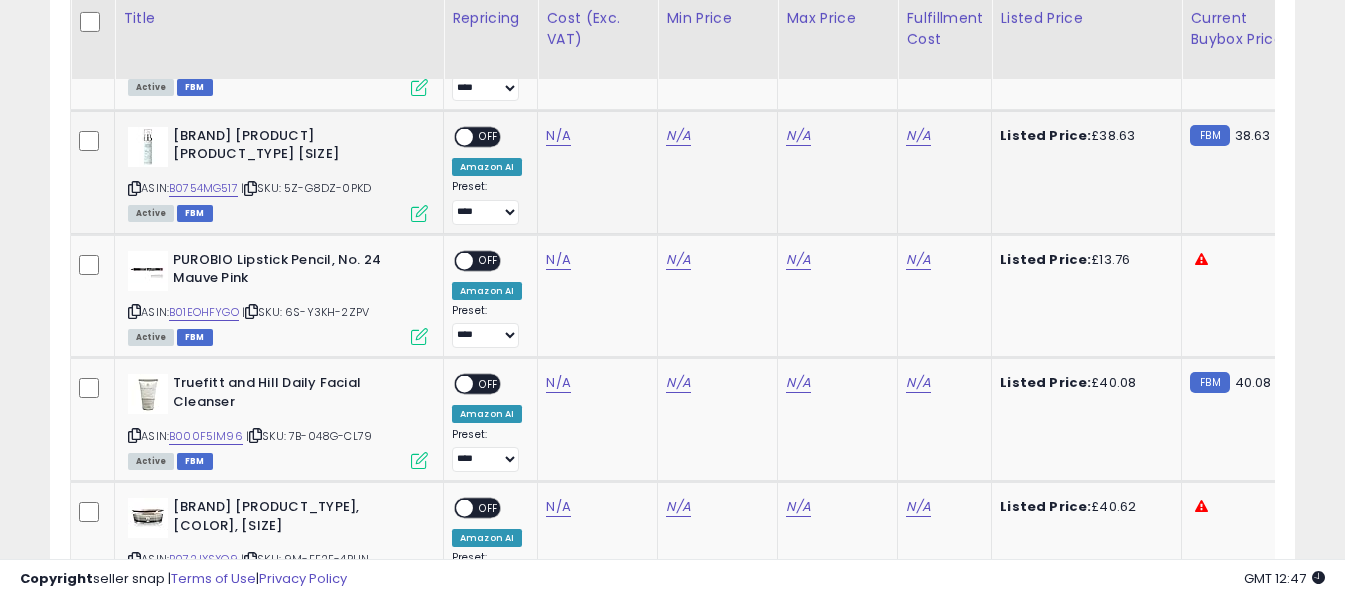 click at bounding box center [134, 188] 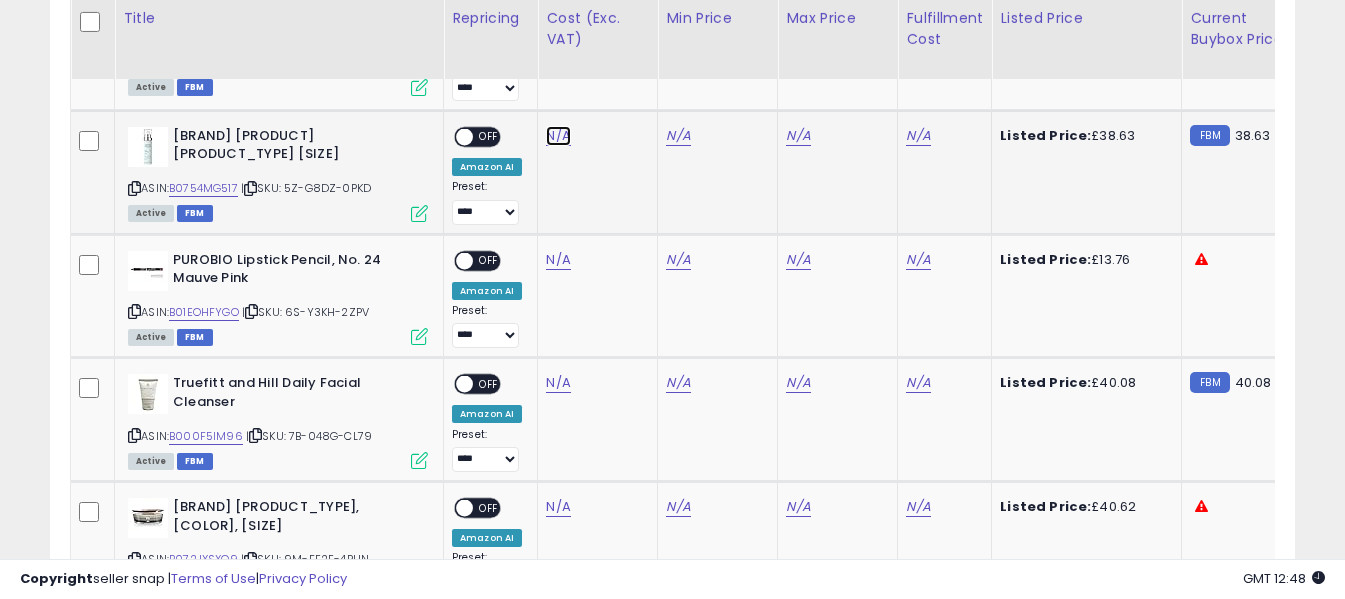 click on "N/A" at bounding box center (558, -1402) 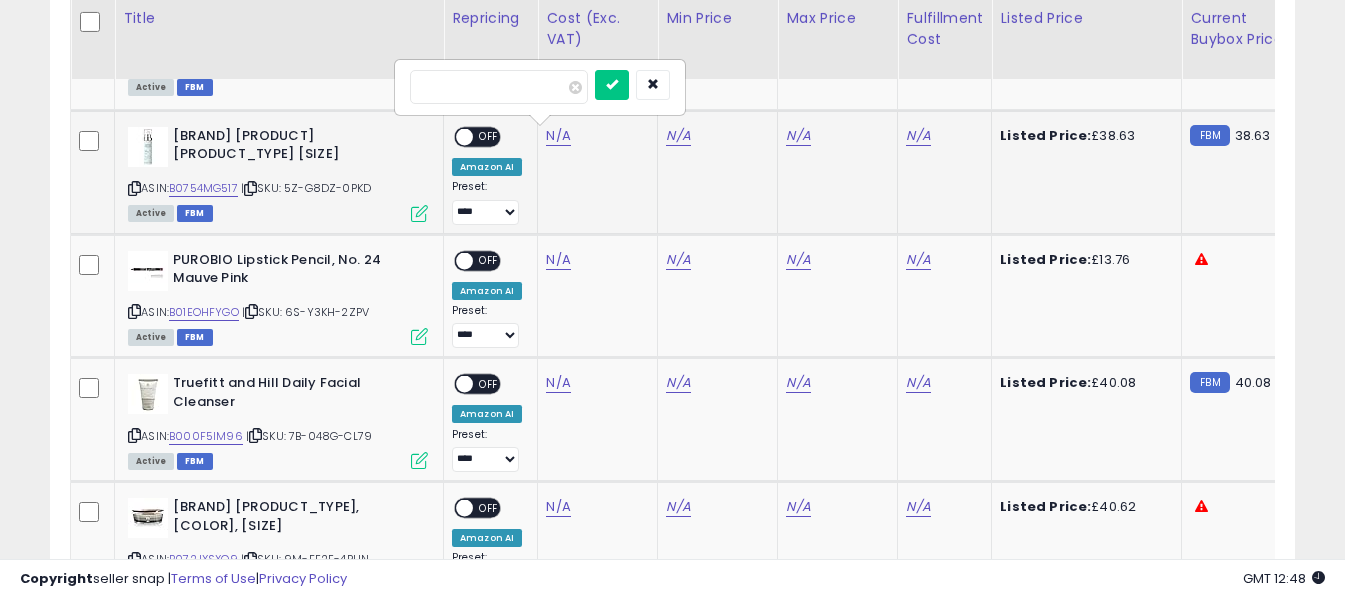 click at bounding box center (499, 87) 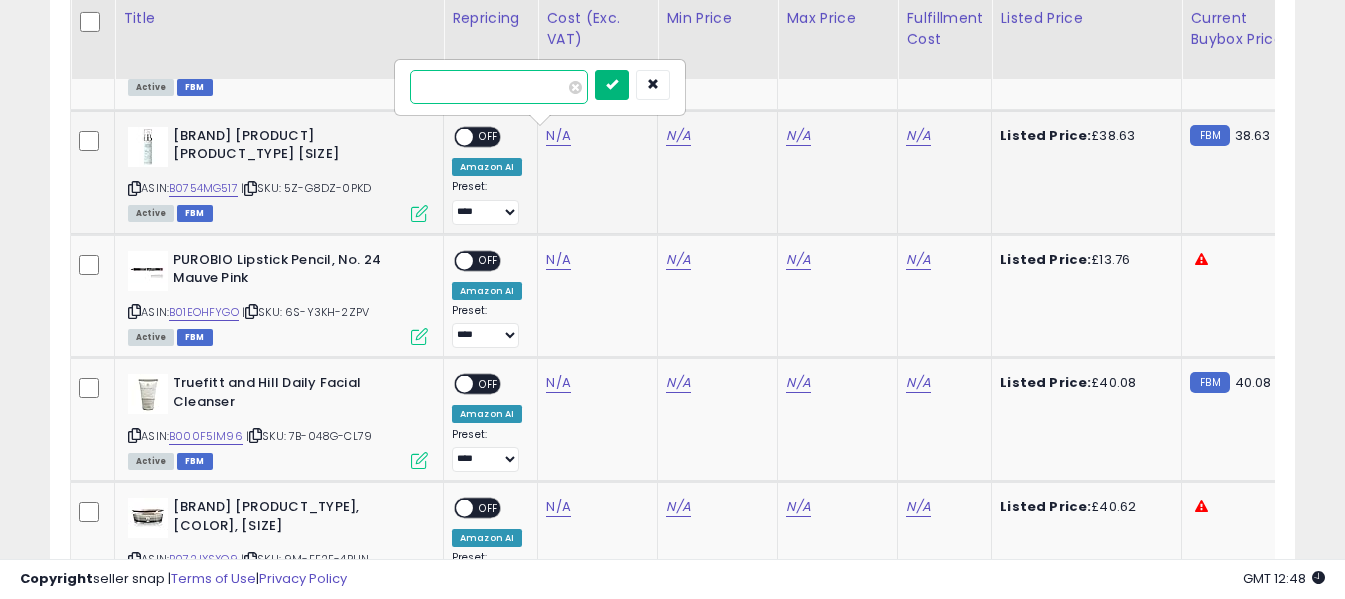 type on "*****" 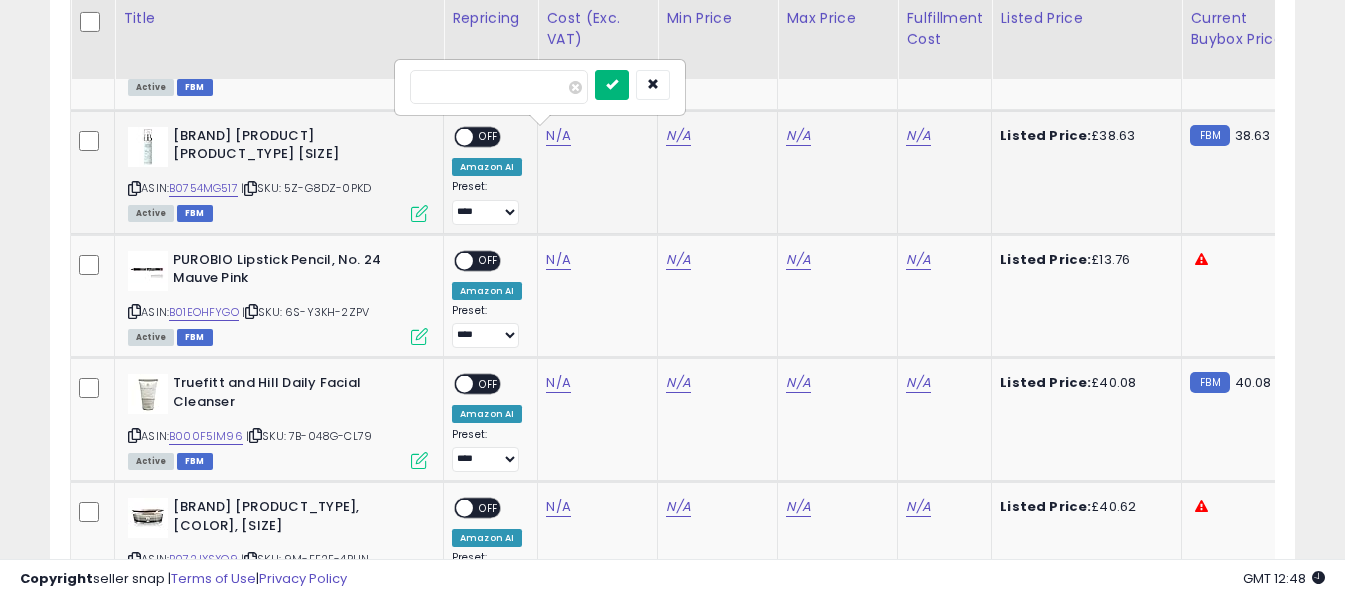 click at bounding box center (612, 85) 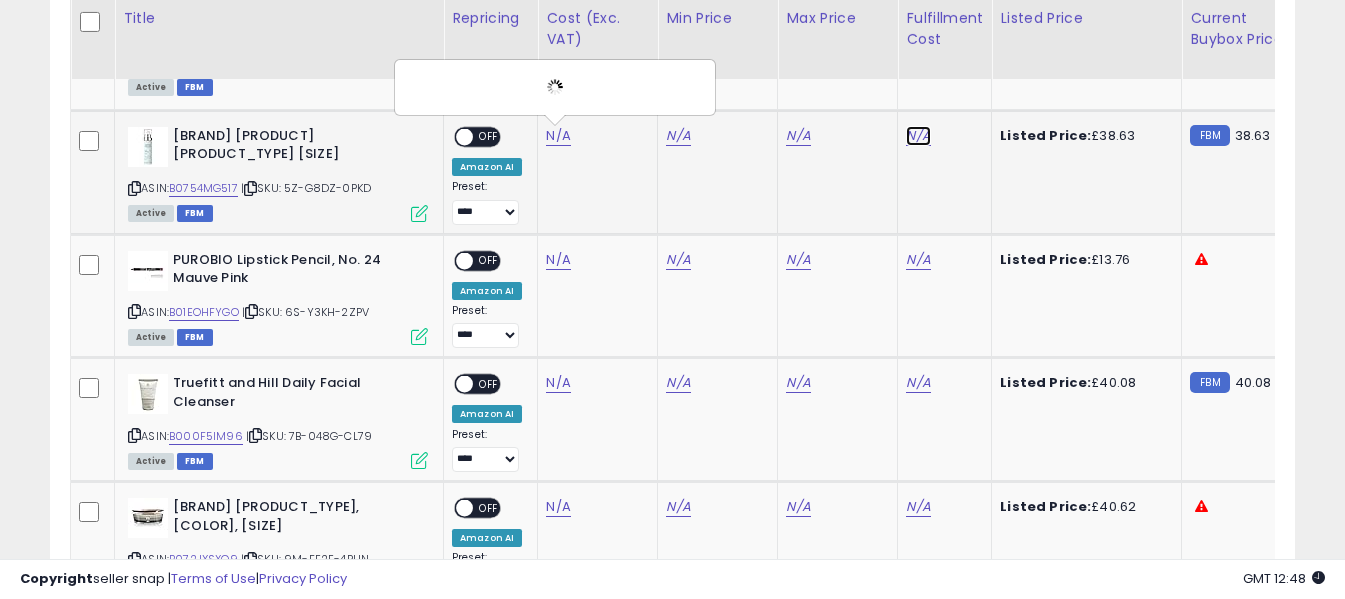 click on "N/A" at bounding box center (918, -1402) 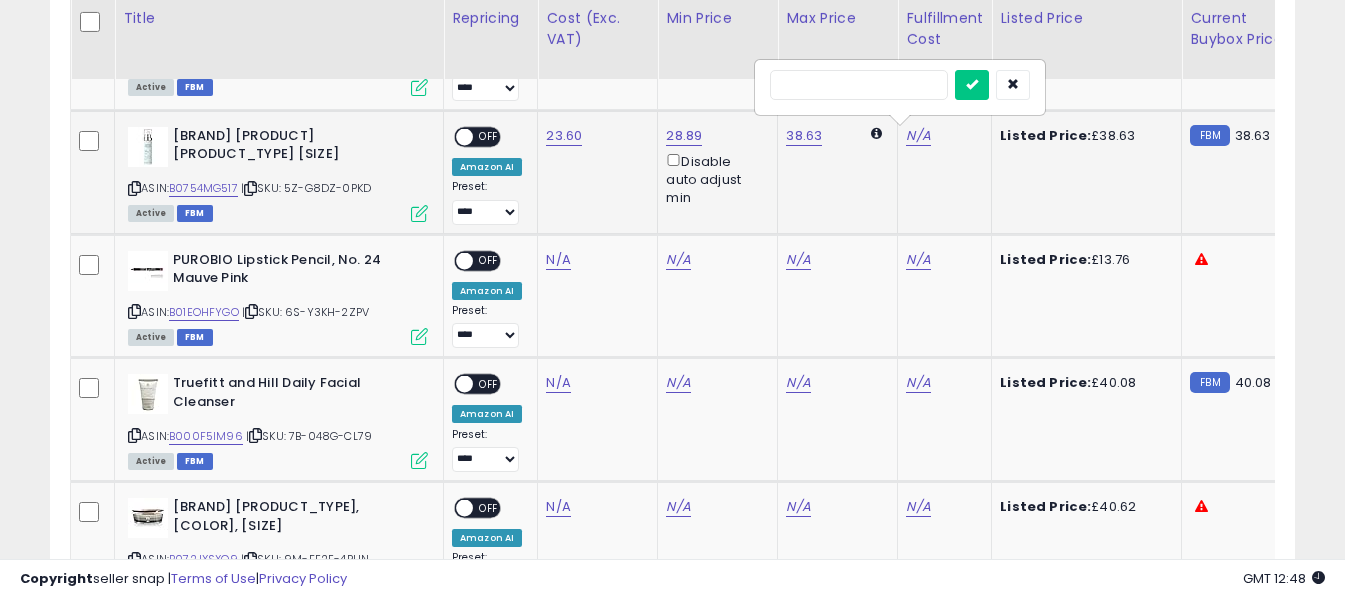 click at bounding box center (859, 85) 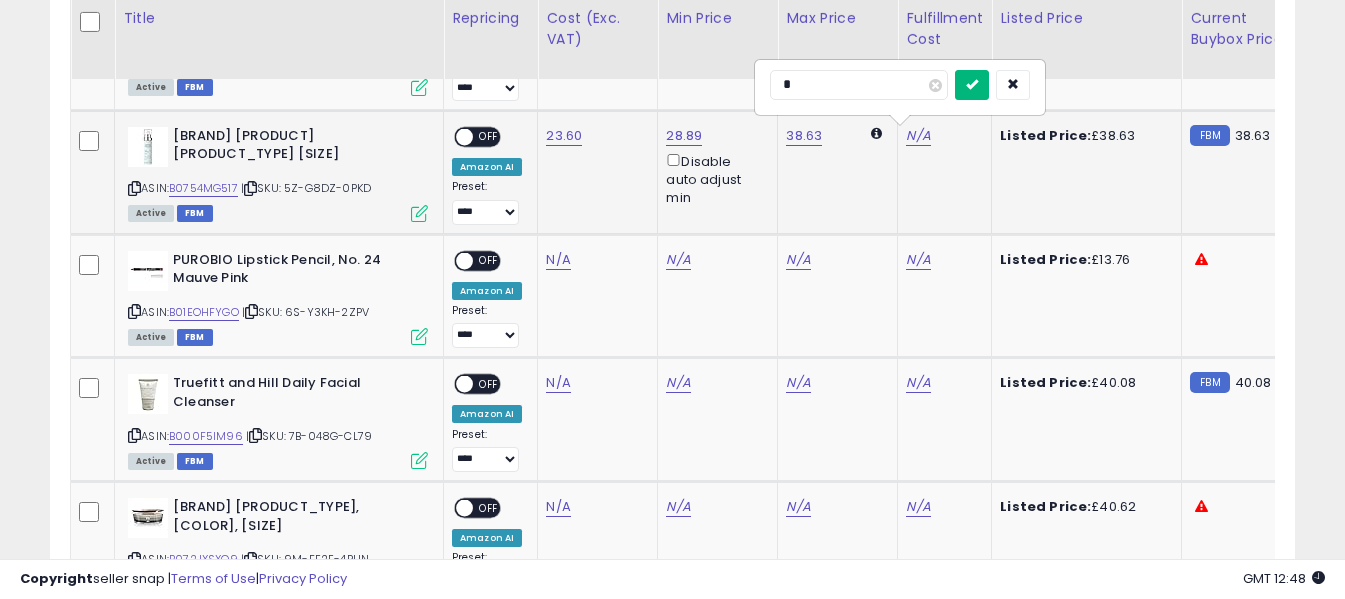 type on "*" 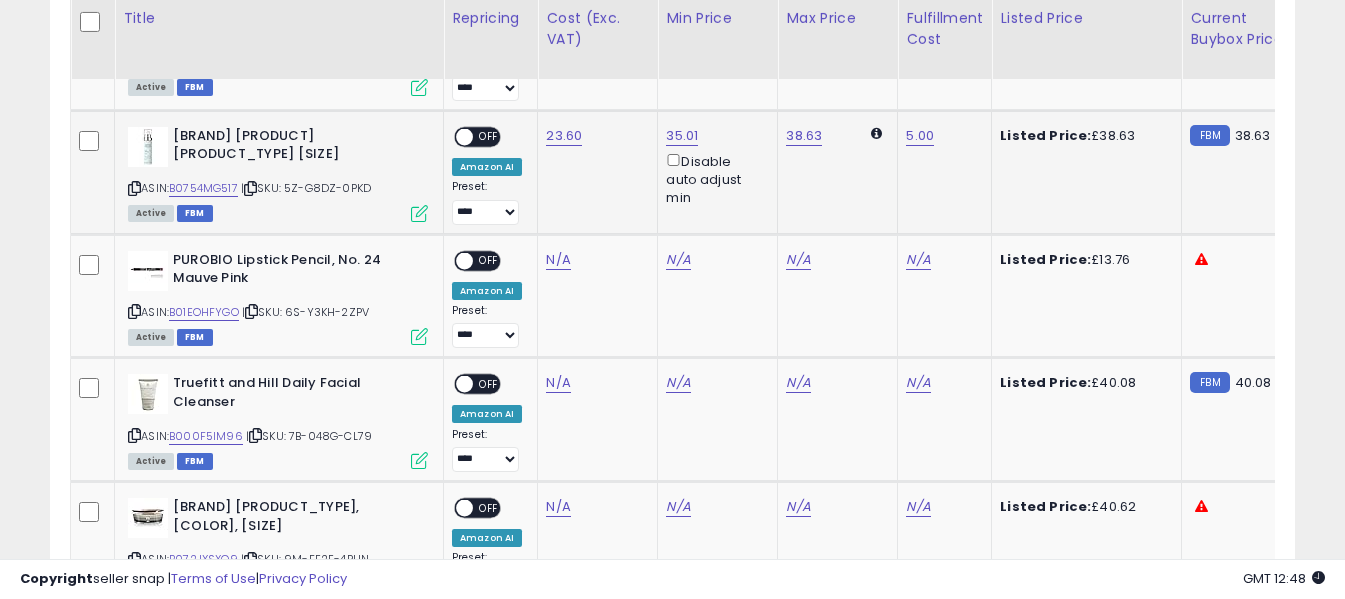 click on "OFF" at bounding box center [489, 137] 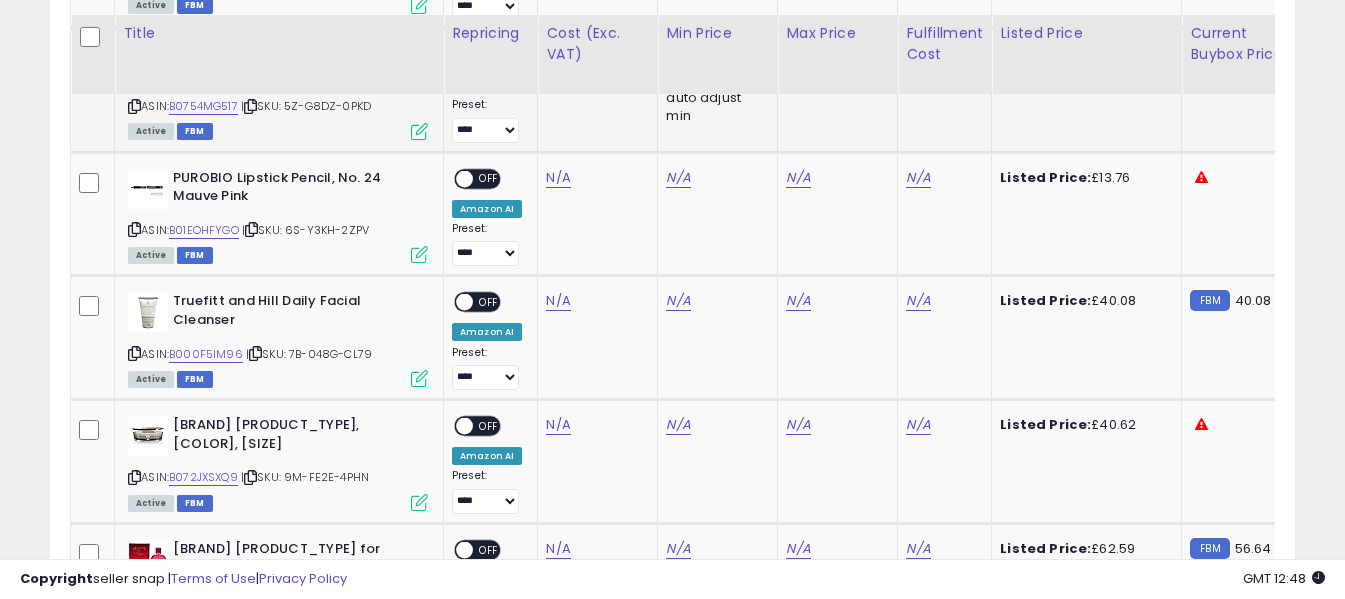 scroll, scrollTop: 2891, scrollLeft: 0, axis: vertical 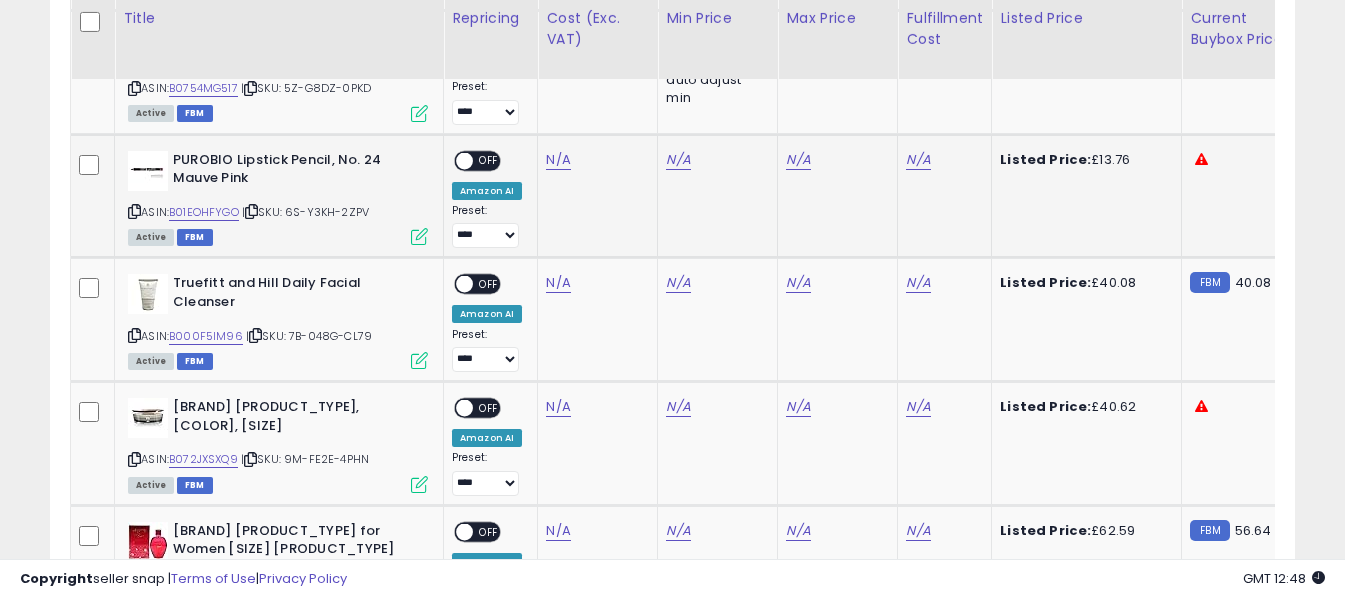 click on "[BRAND] [PRODUCT] [SHADE] ASIN: [ASIN] | SKU: [SKU] Active FBM" at bounding box center (275, 197) 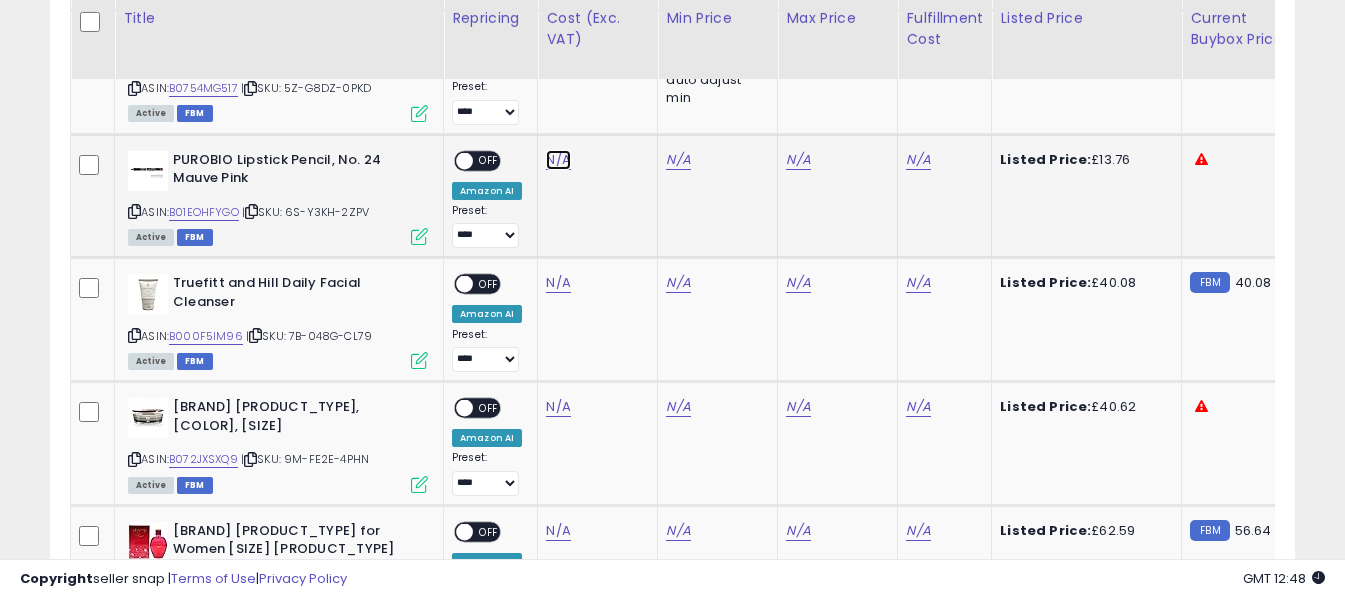 click on "N/A" at bounding box center [558, -1502] 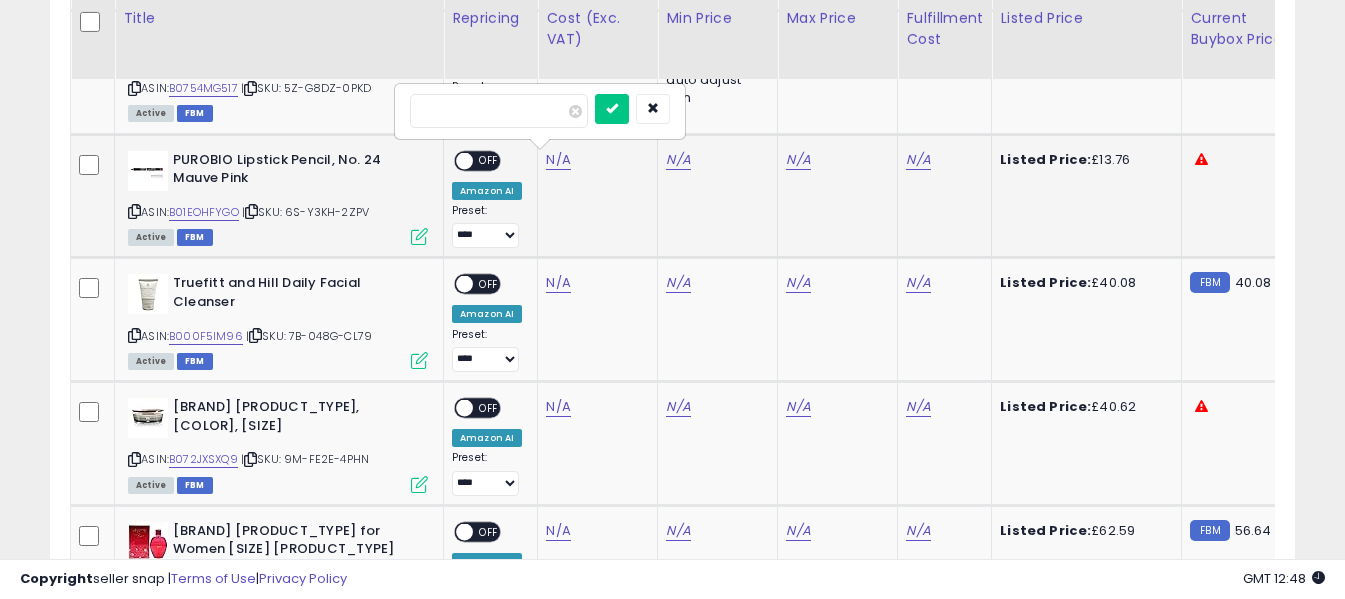 click at bounding box center [499, 111] 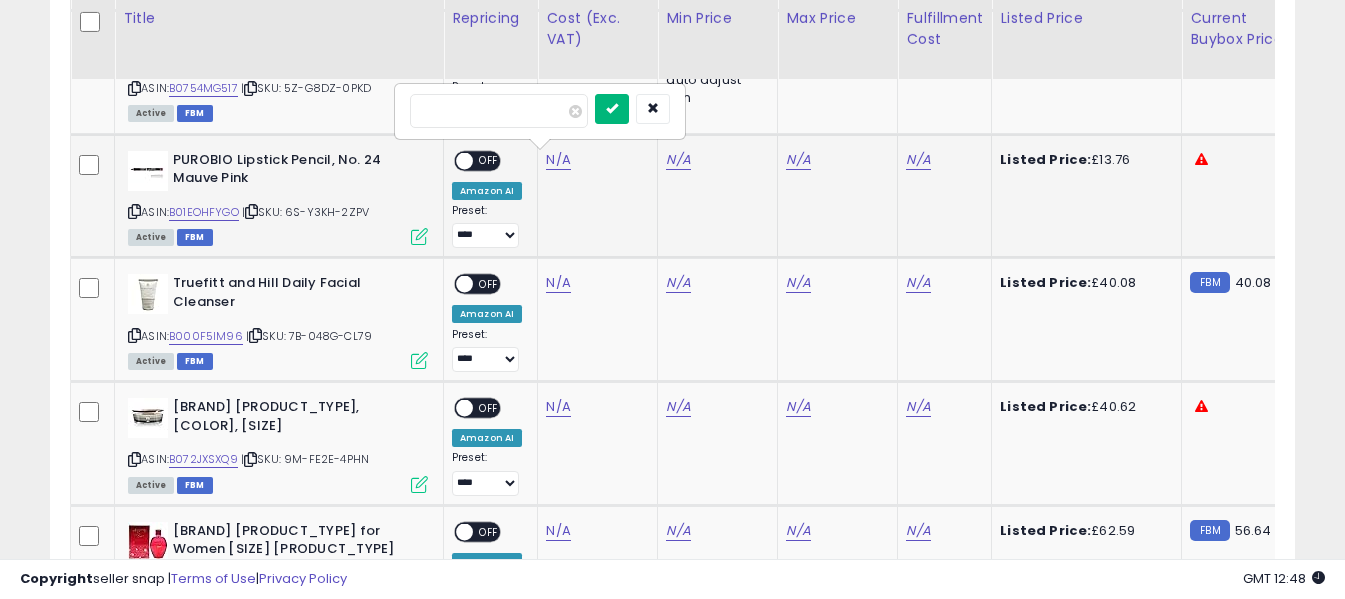 type on "****" 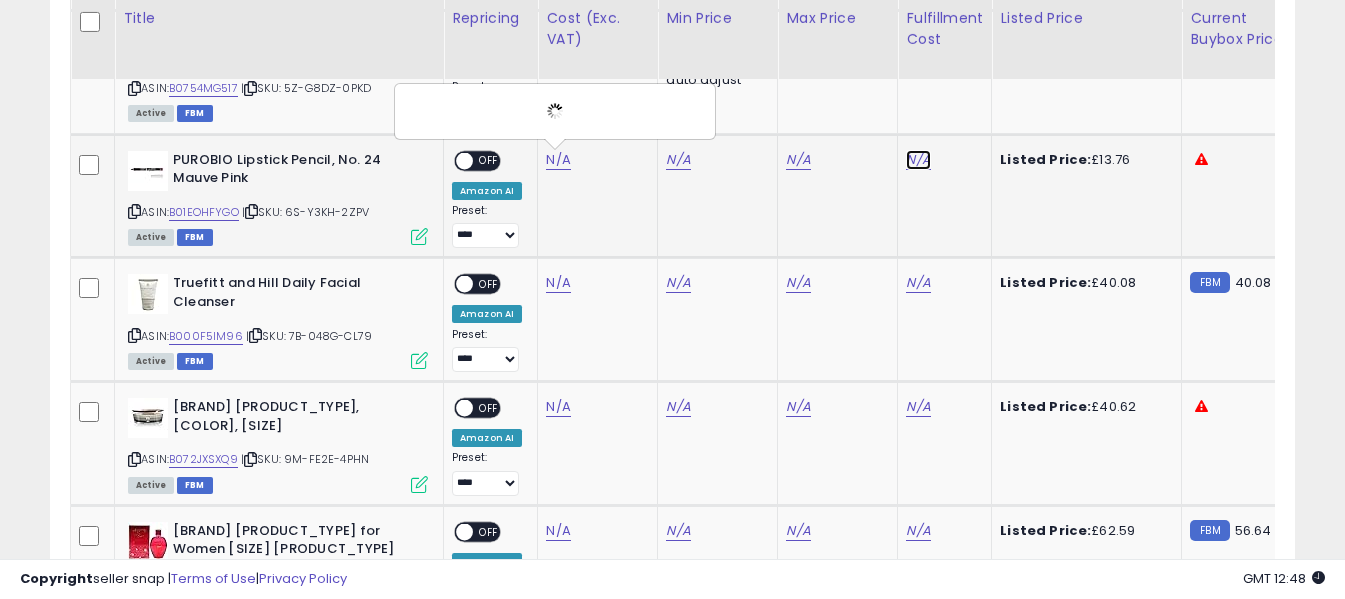 click on "N/A" at bounding box center (918, -1502) 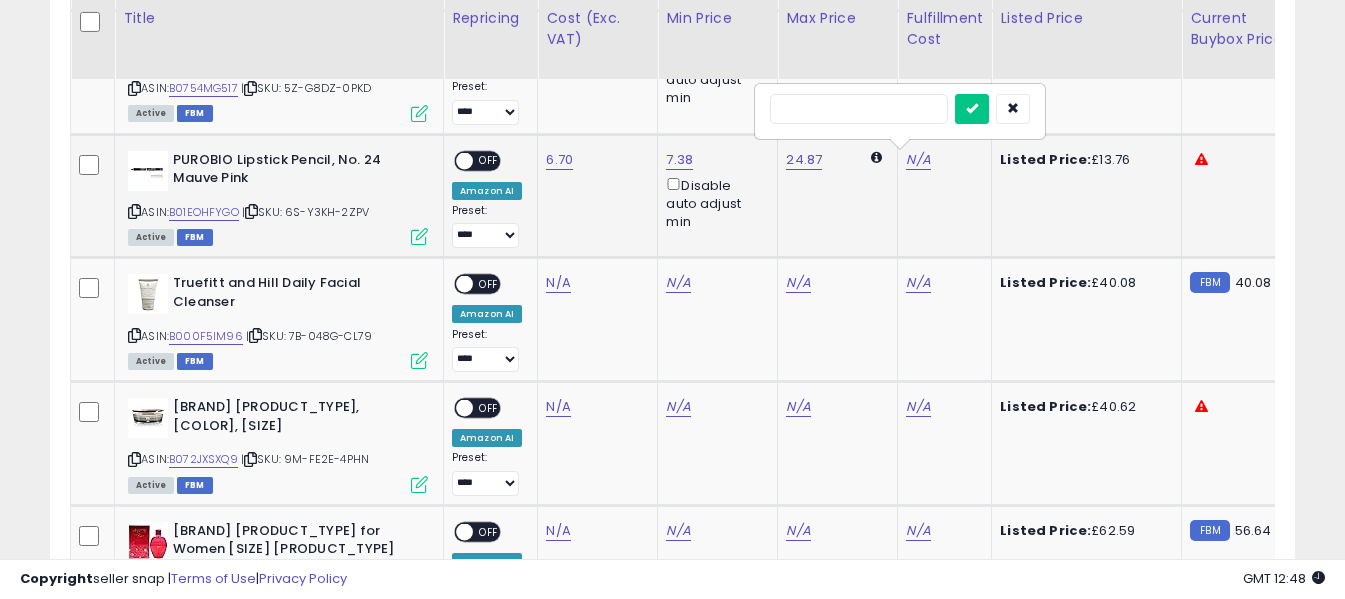 click at bounding box center [859, 109] 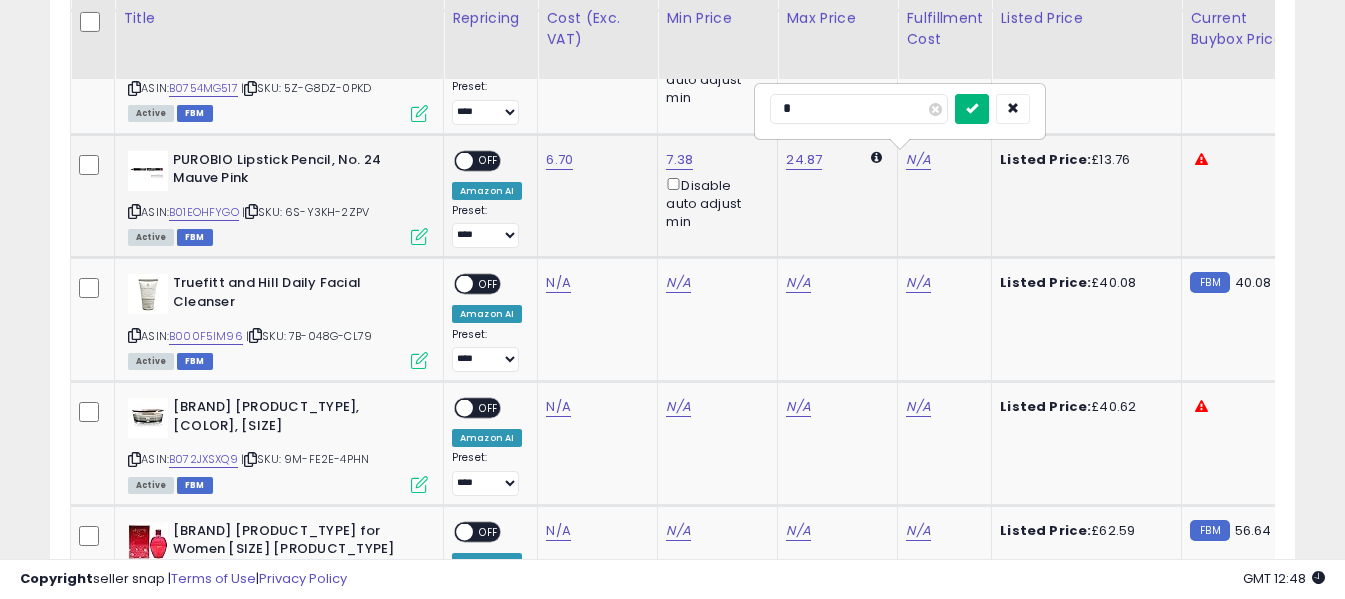 type on "*" 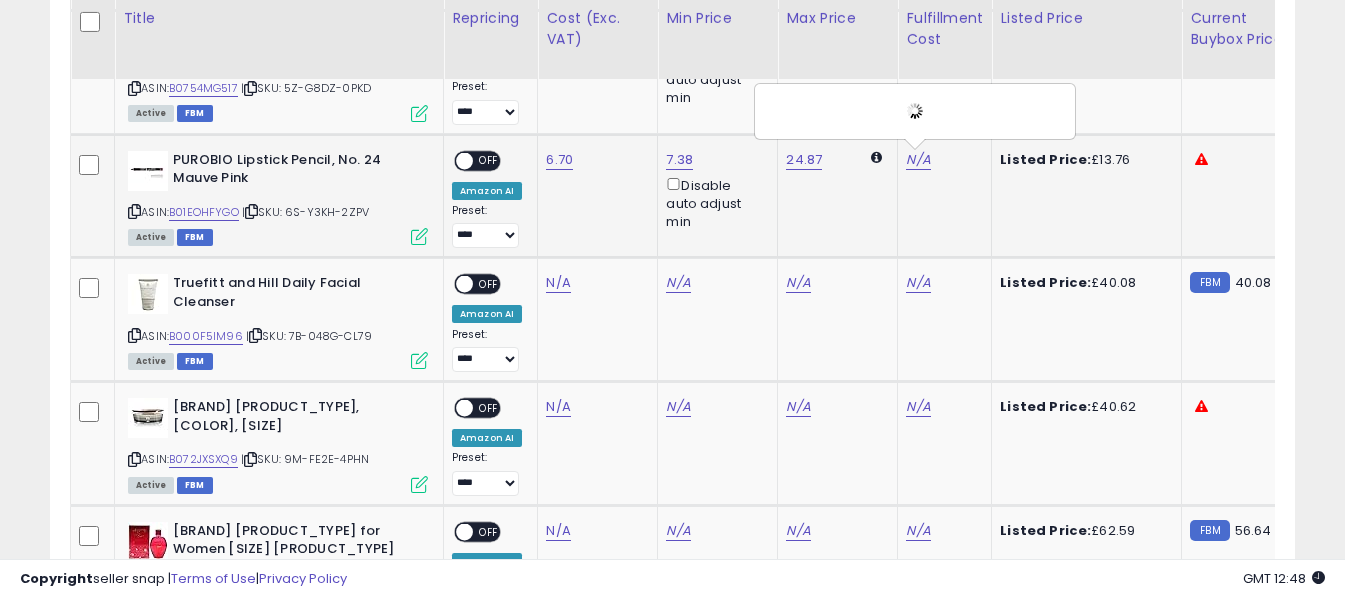 click on "OFF" at bounding box center [489, 160] 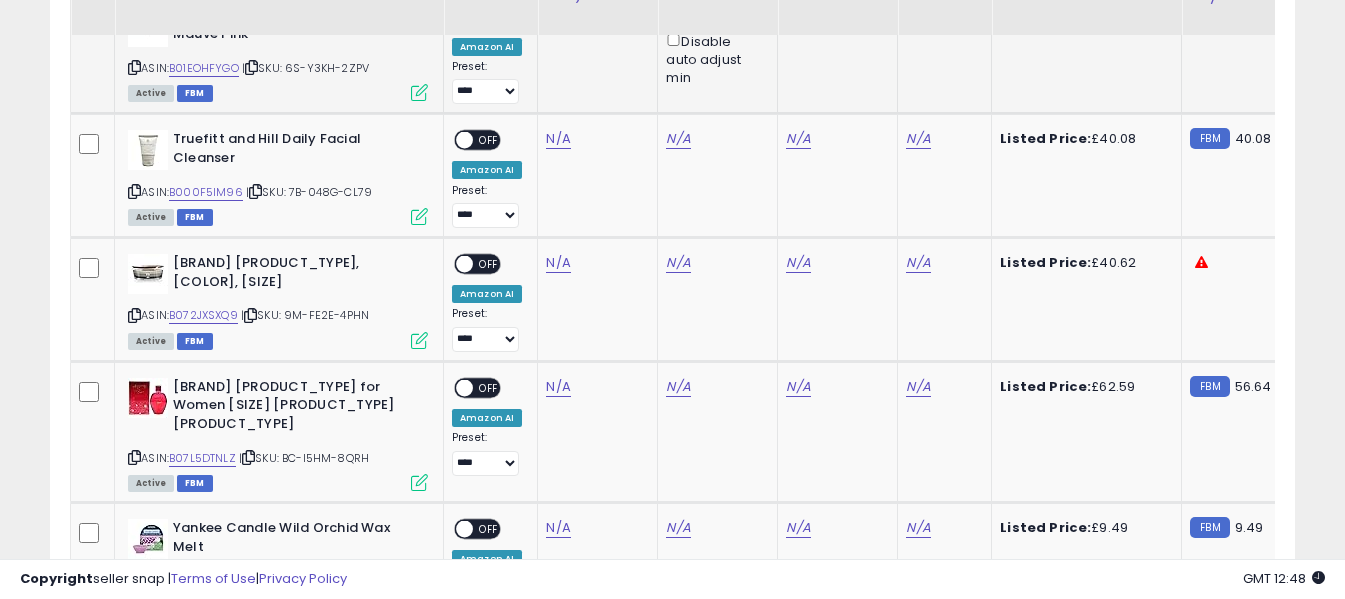scroll, scrollTop: 2991, scrollLeft: 0, axis: vertical 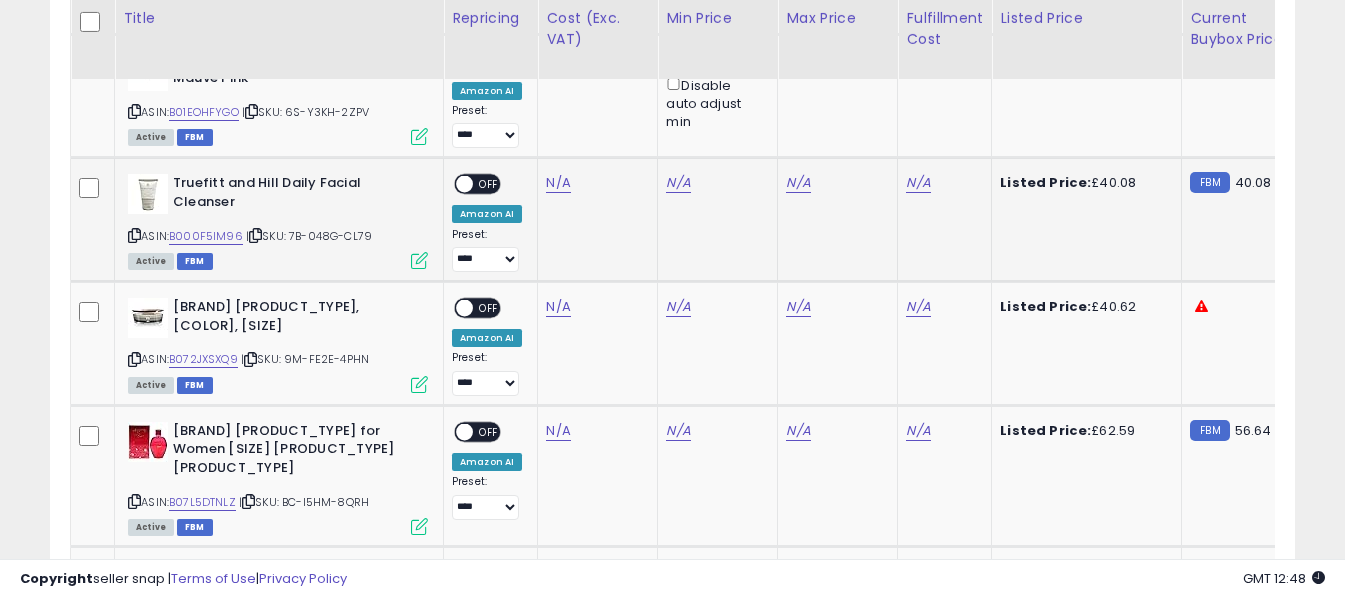 click at bounding box center [134, 235] 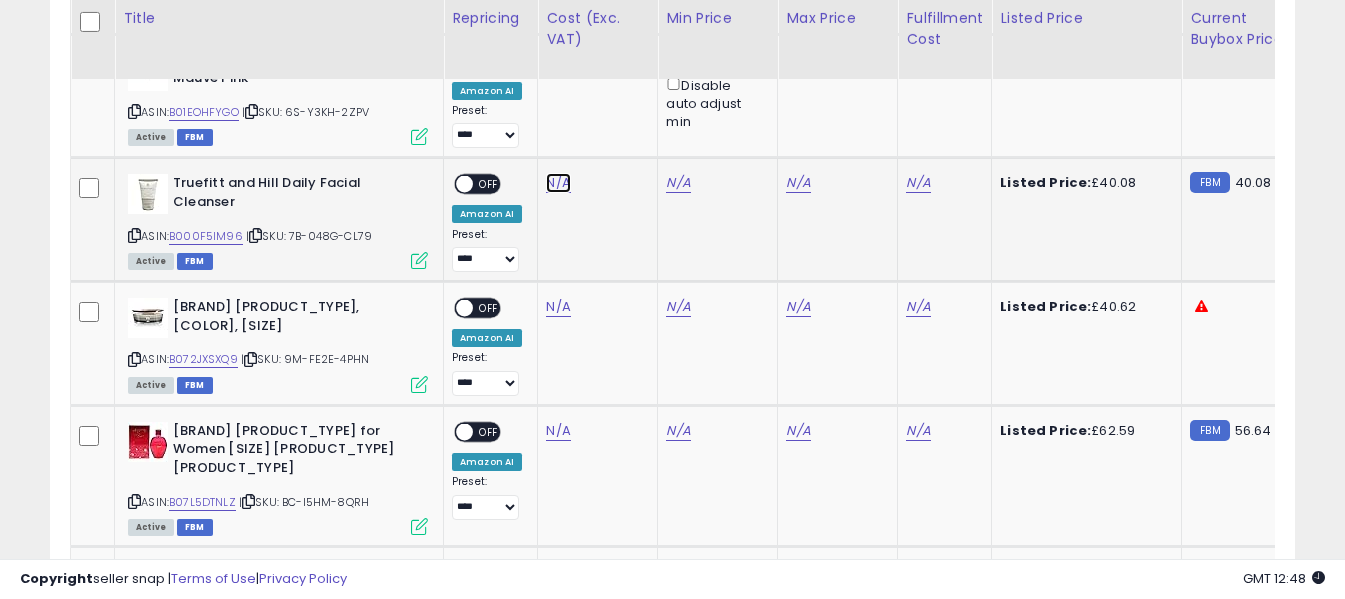 click on "N/A" at bounding box center [558, -1602] 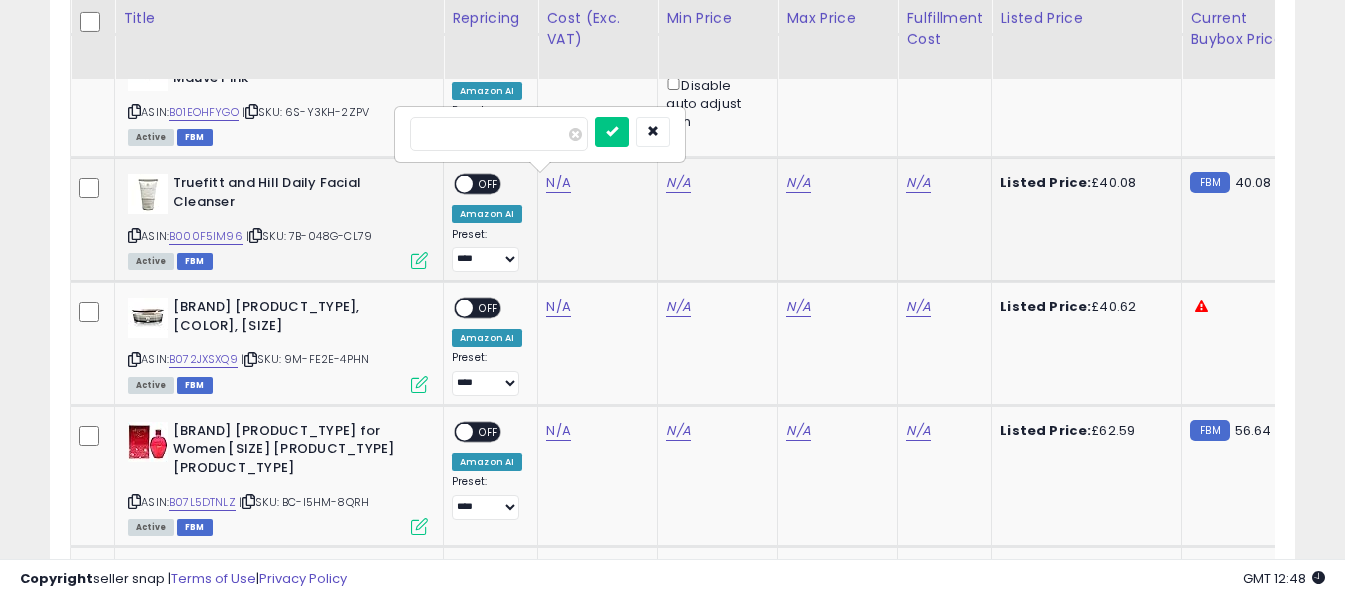 click at bounding box center (499, 134) 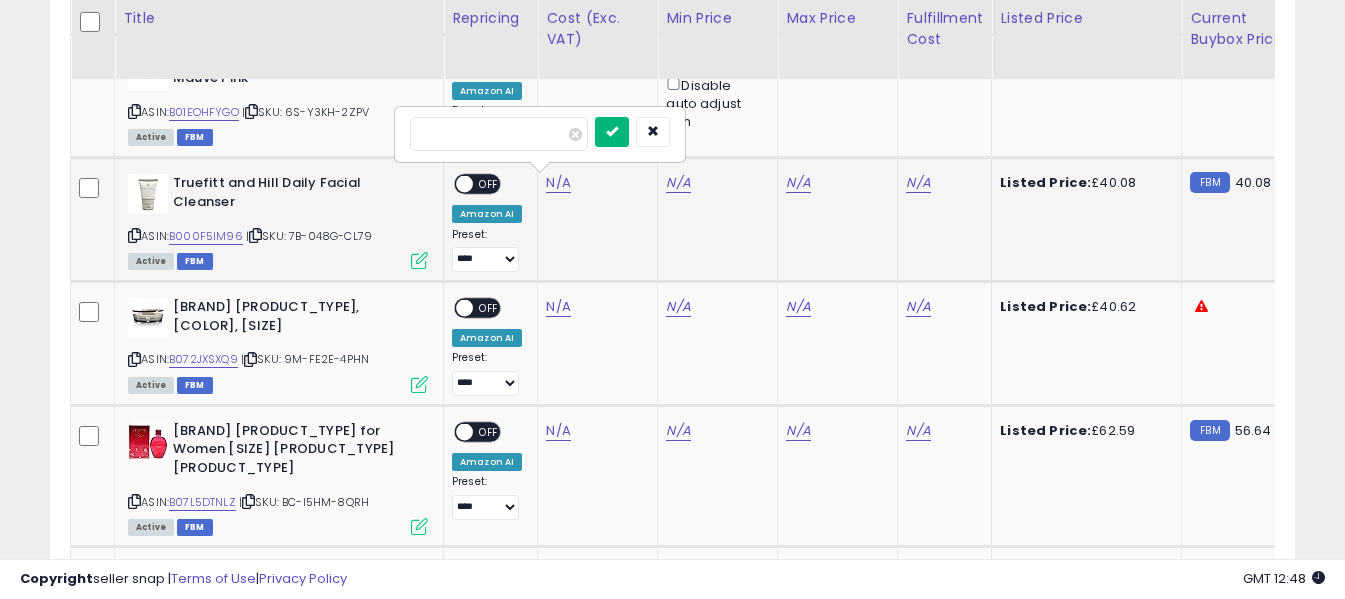click at bounding box center (612, 131) 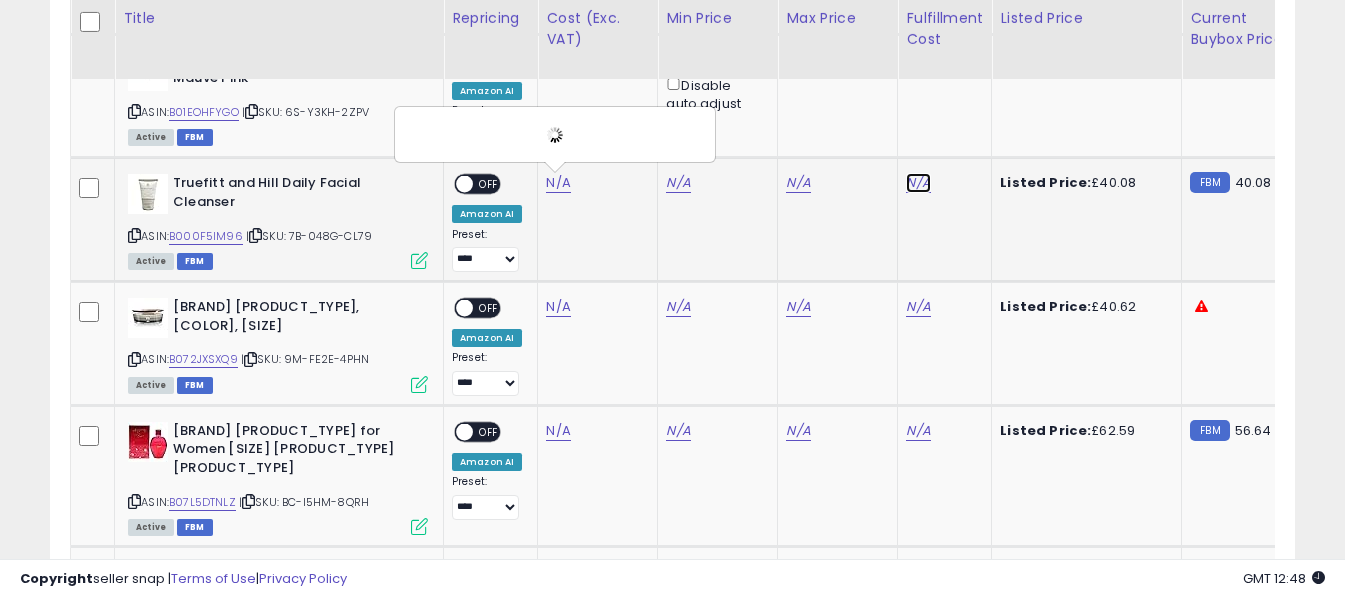 click on "N/A" at bounding box center (918, -1602) 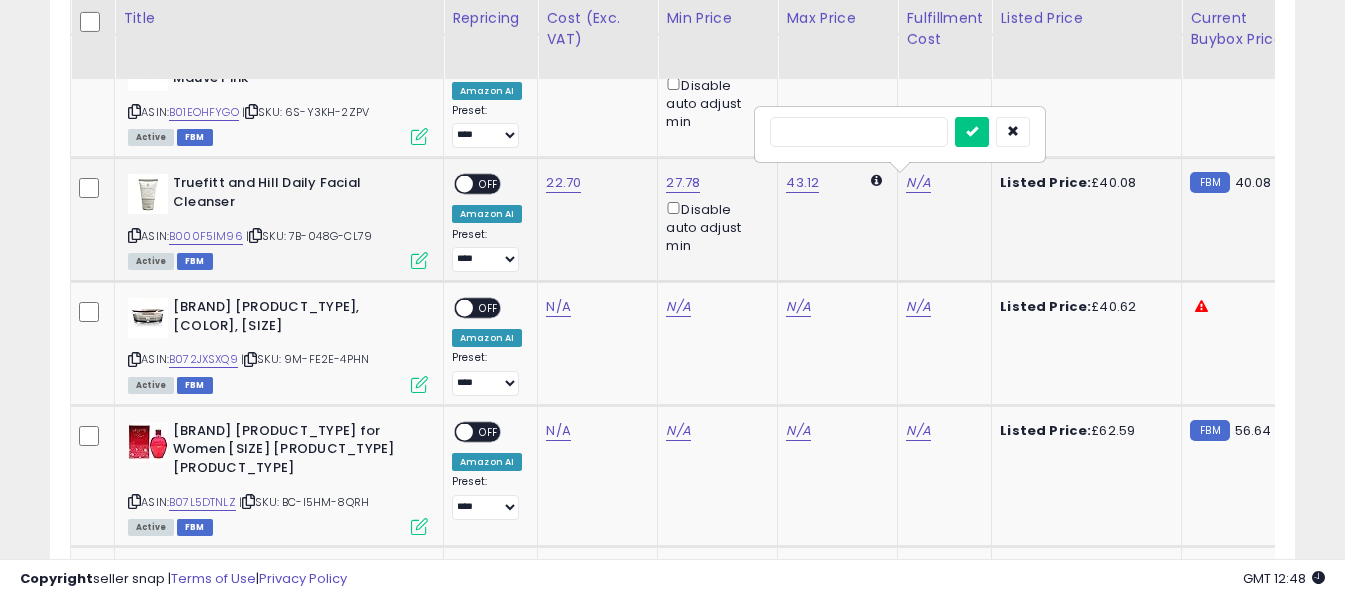 click at bounding box center (859, 132) 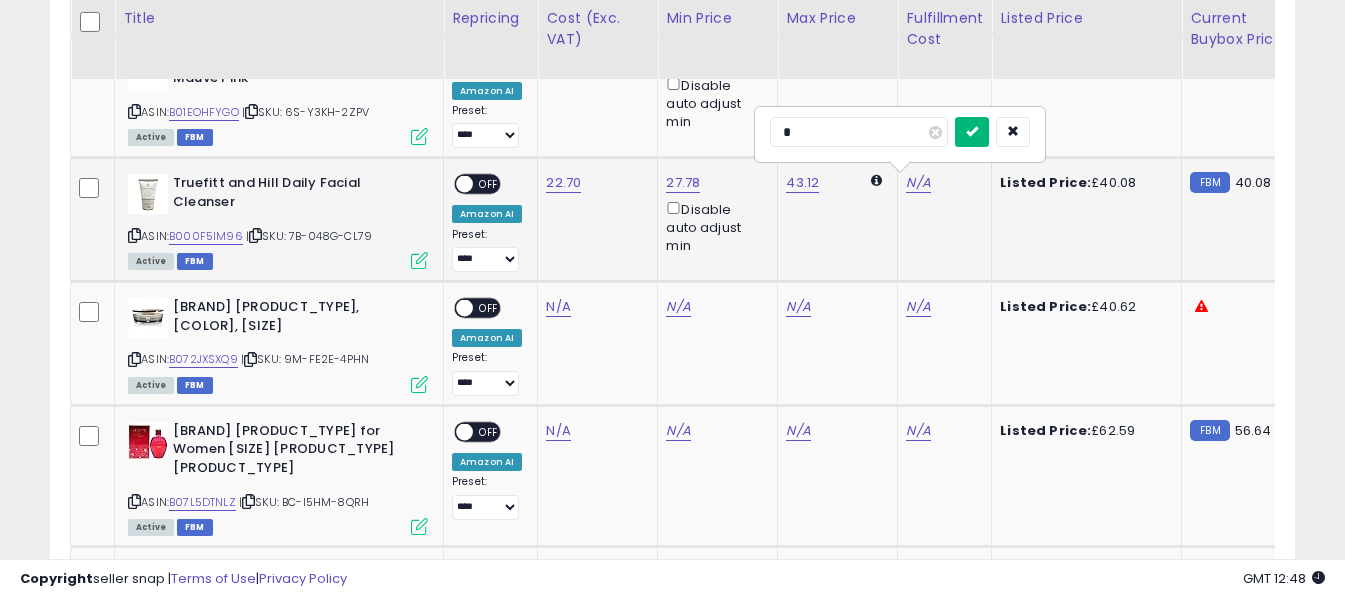 type on "*" 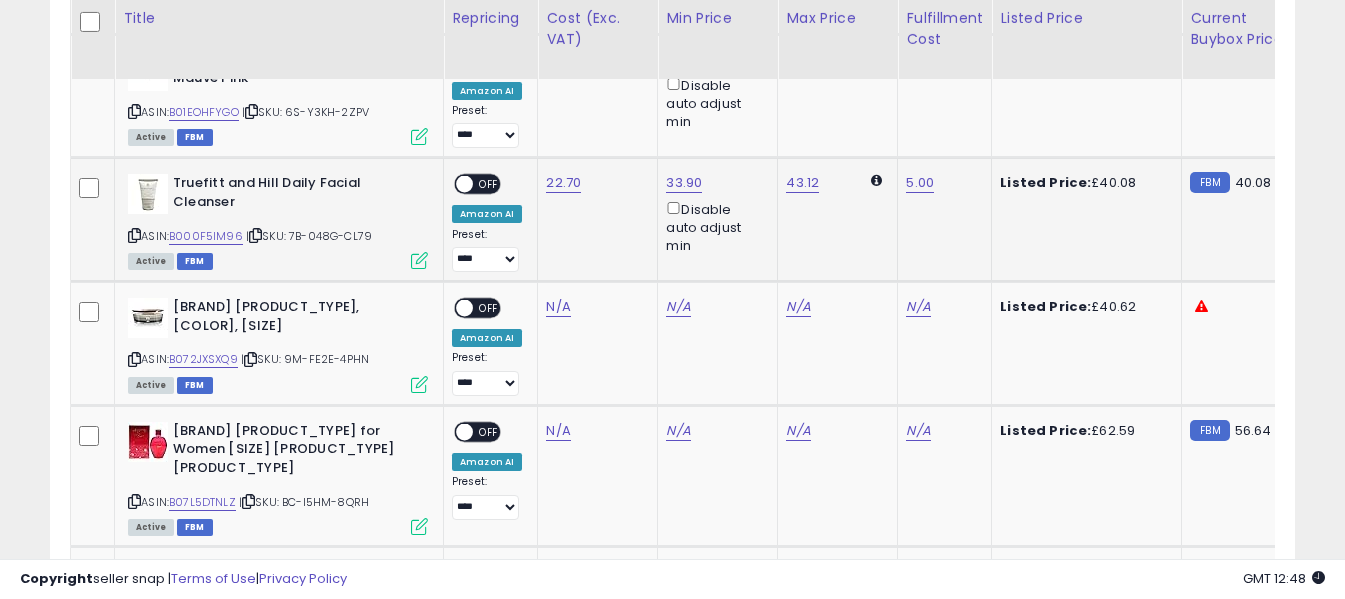 click on "OFF" at bounding box center [489, 184] 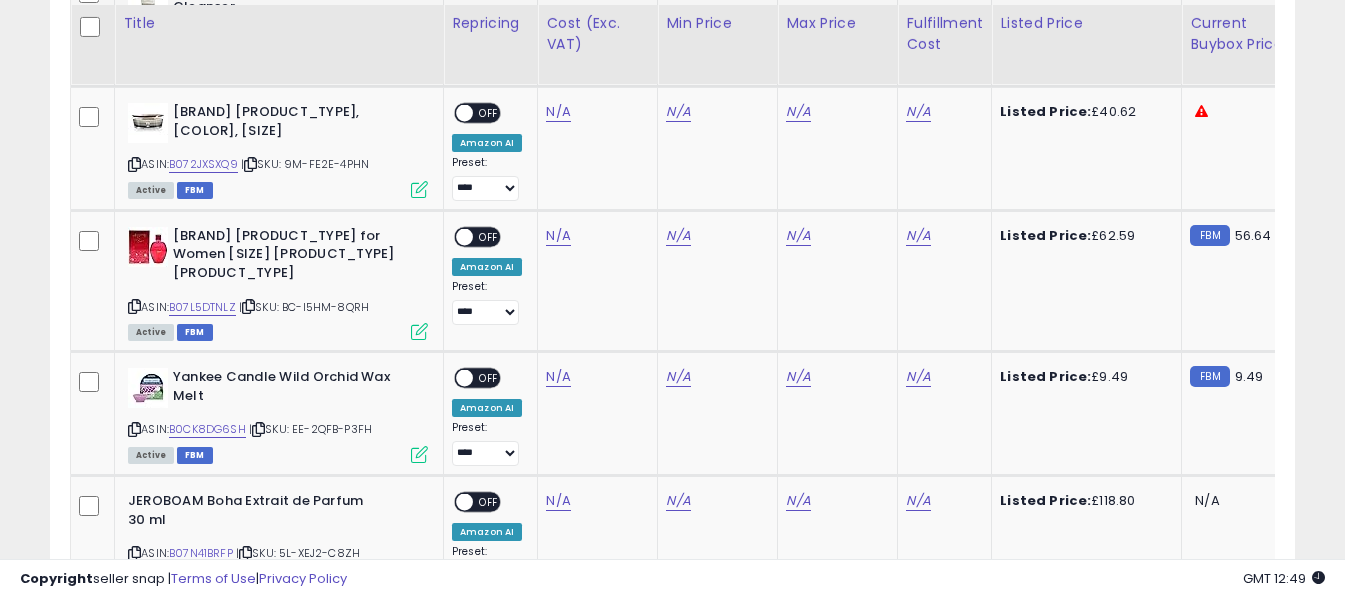 scroll, scrollTop: 3191, scrollLeft: 0, axis: vertical 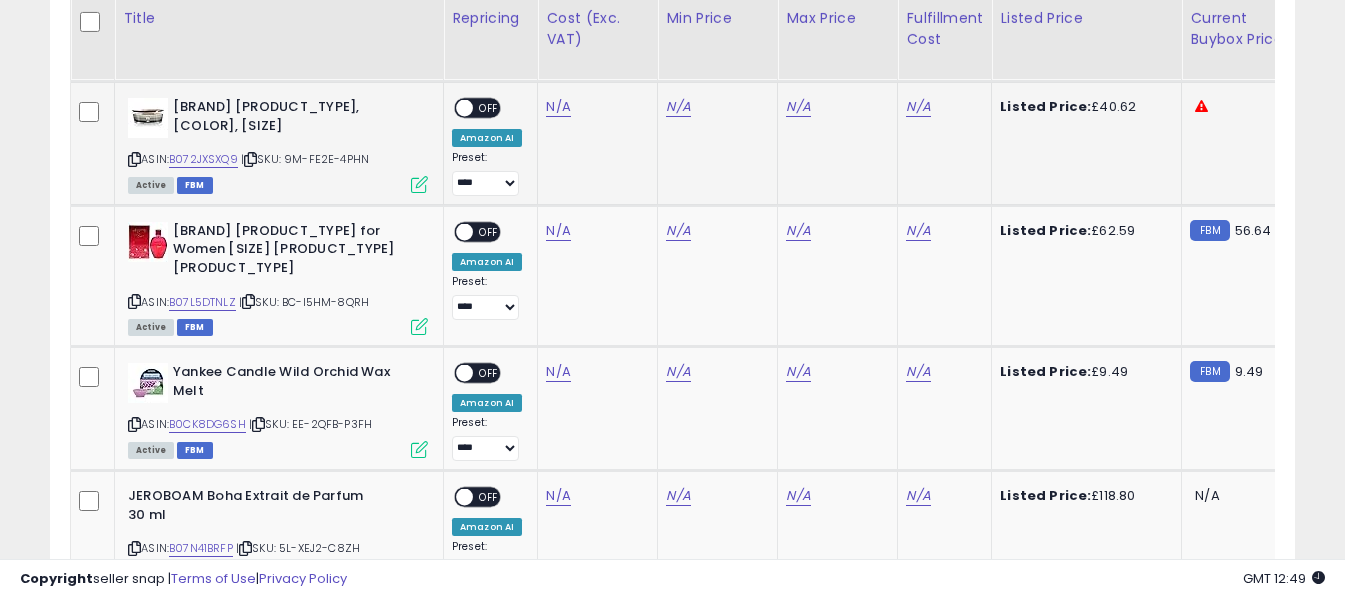click at bounding box center (134, 159) 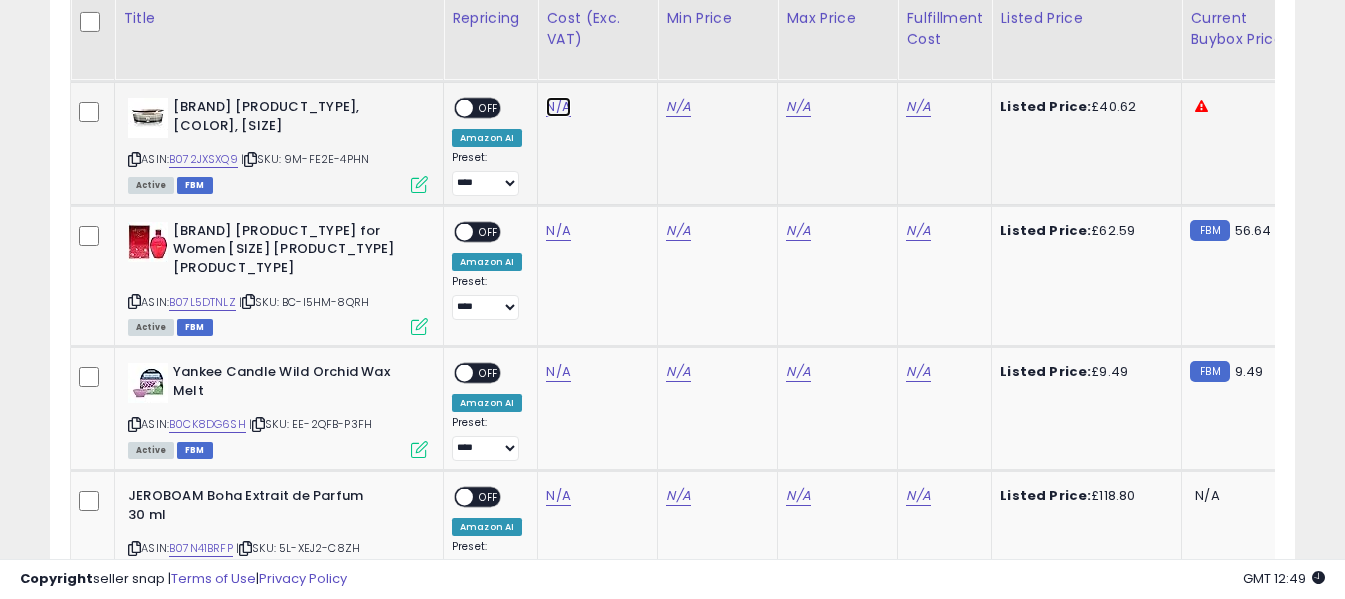 click on "N/A" at bounding box center (558, -1802) 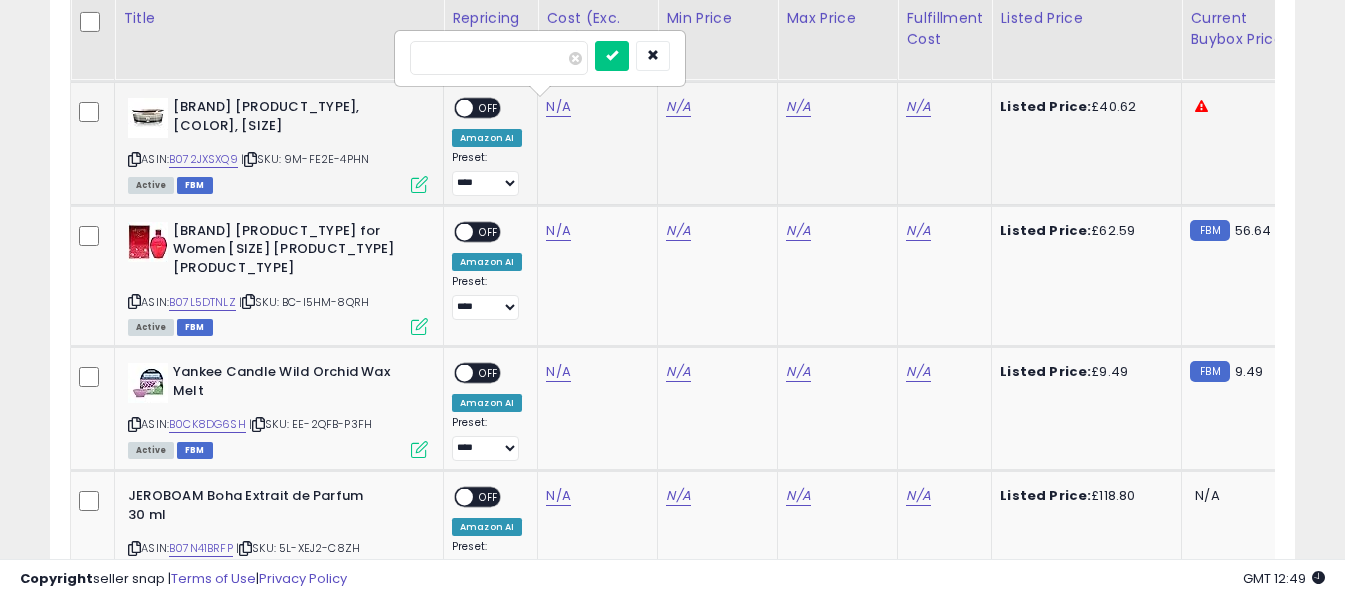 click at bounding box center (499, 58) 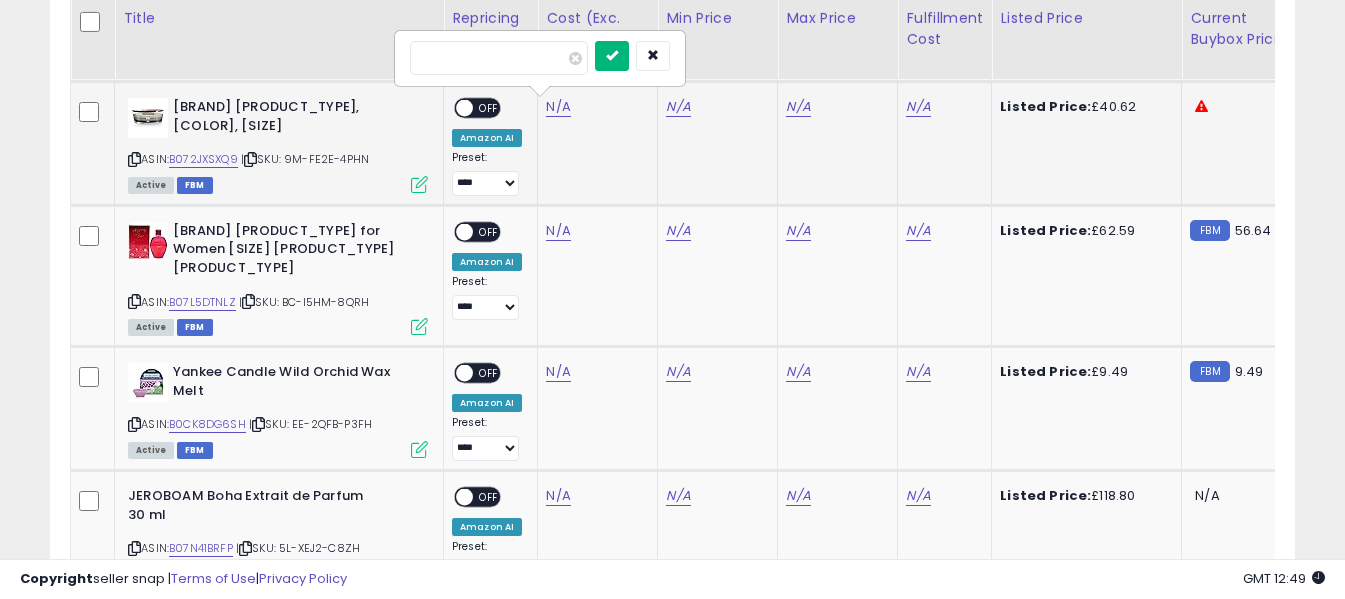 type on "*****" 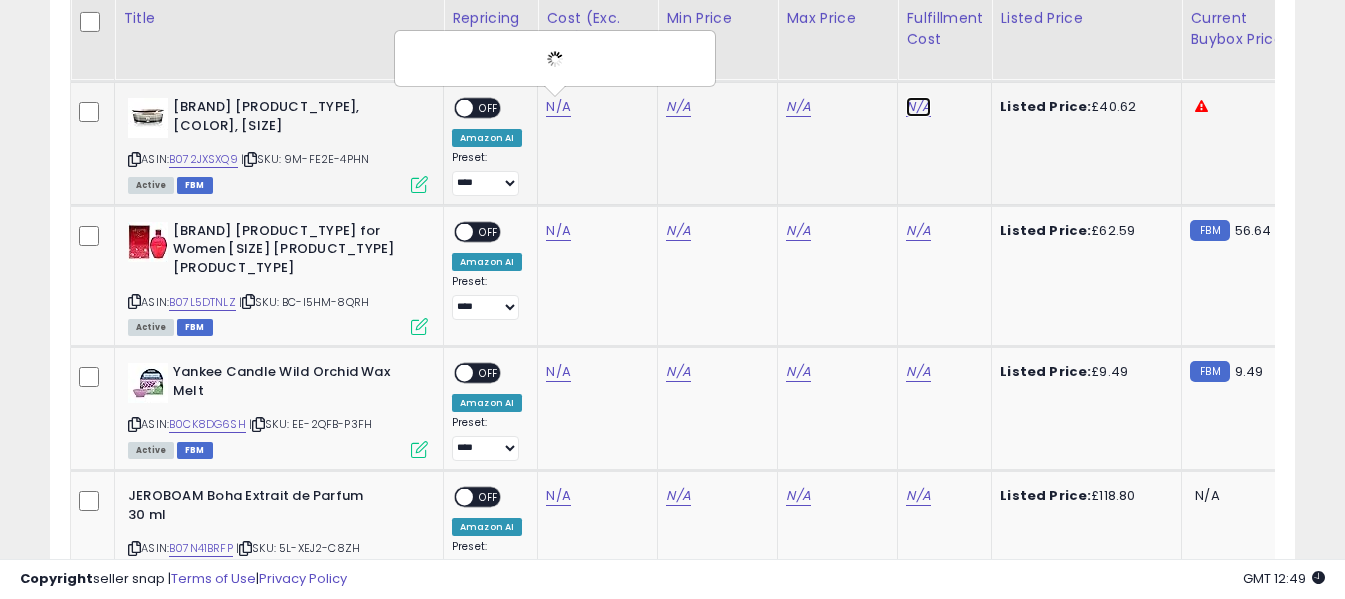 click on "N/A" at bounding box center [918, -1802] 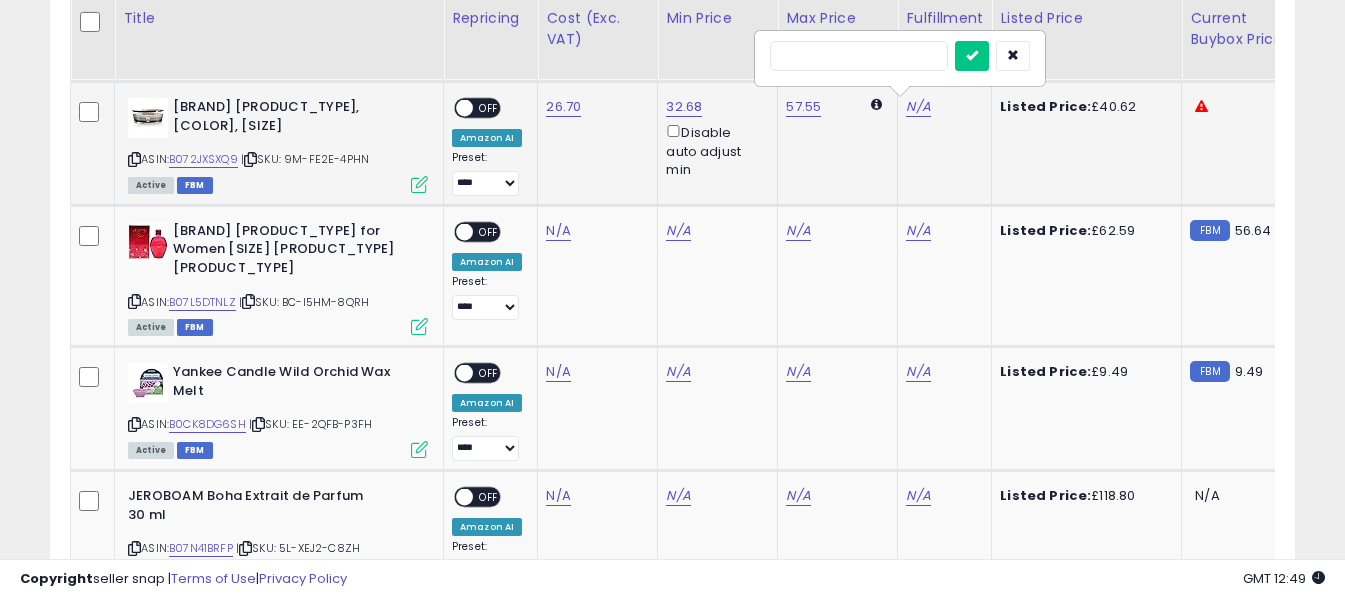 click at bounding box center [859, 56] 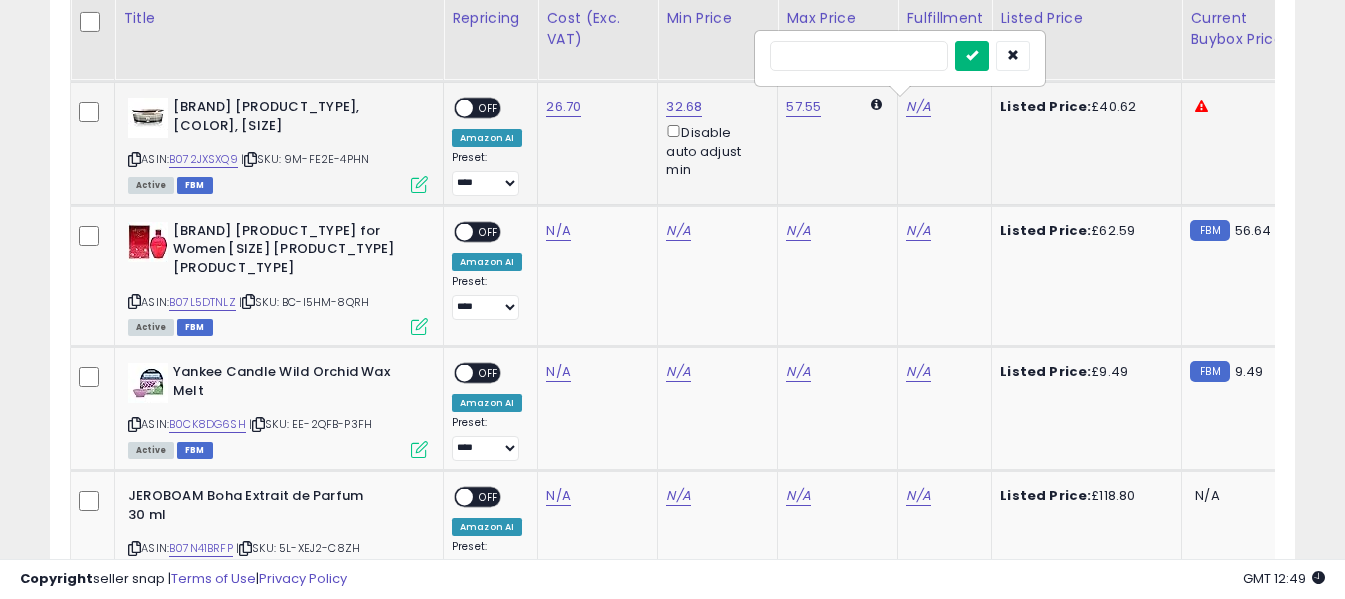 type on "*" 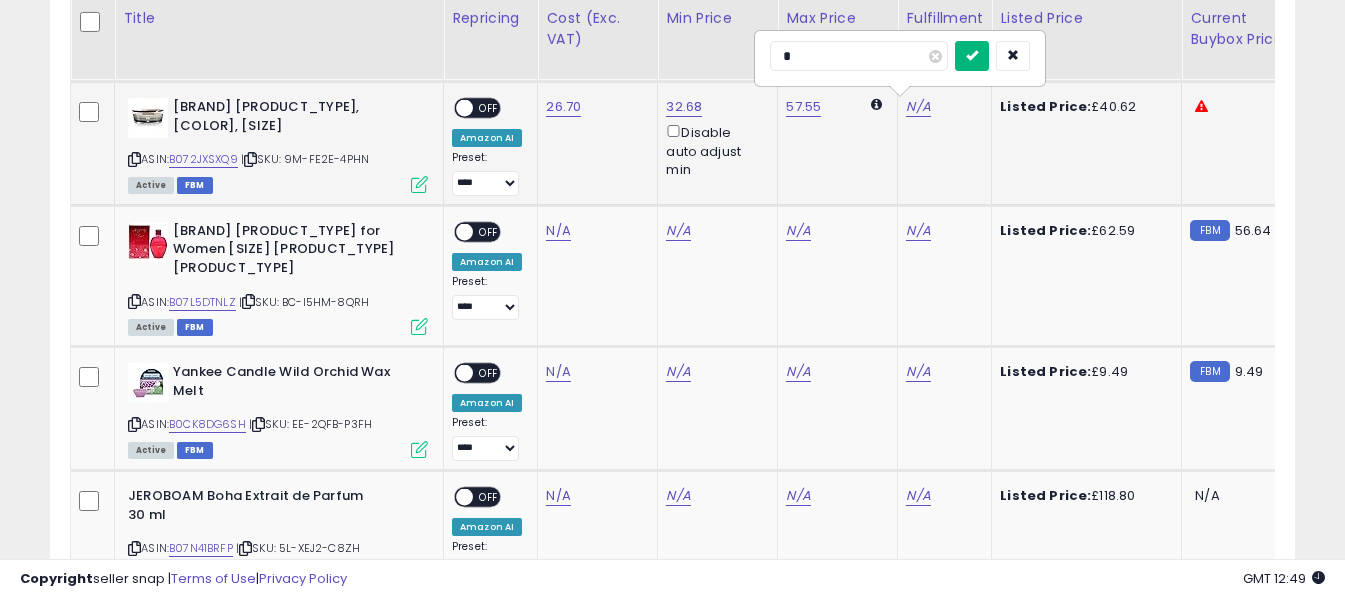 click at bounding box center (972, 55) 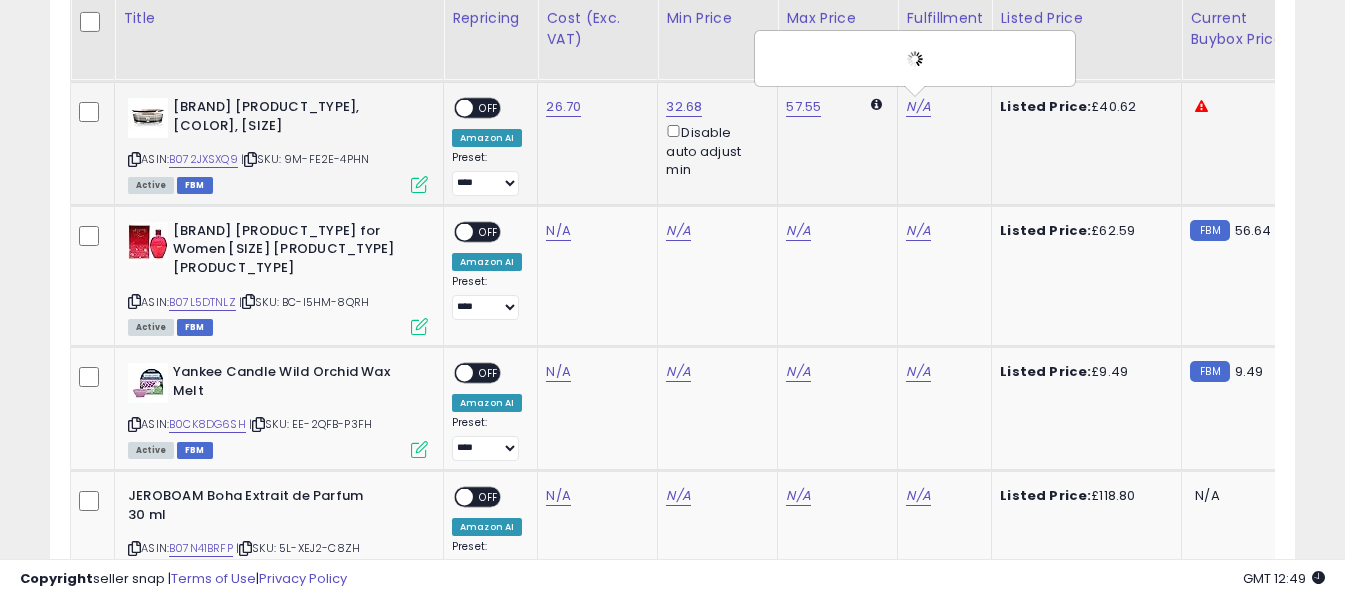 click on "ON   OFF" at bounding box center (477, 108) 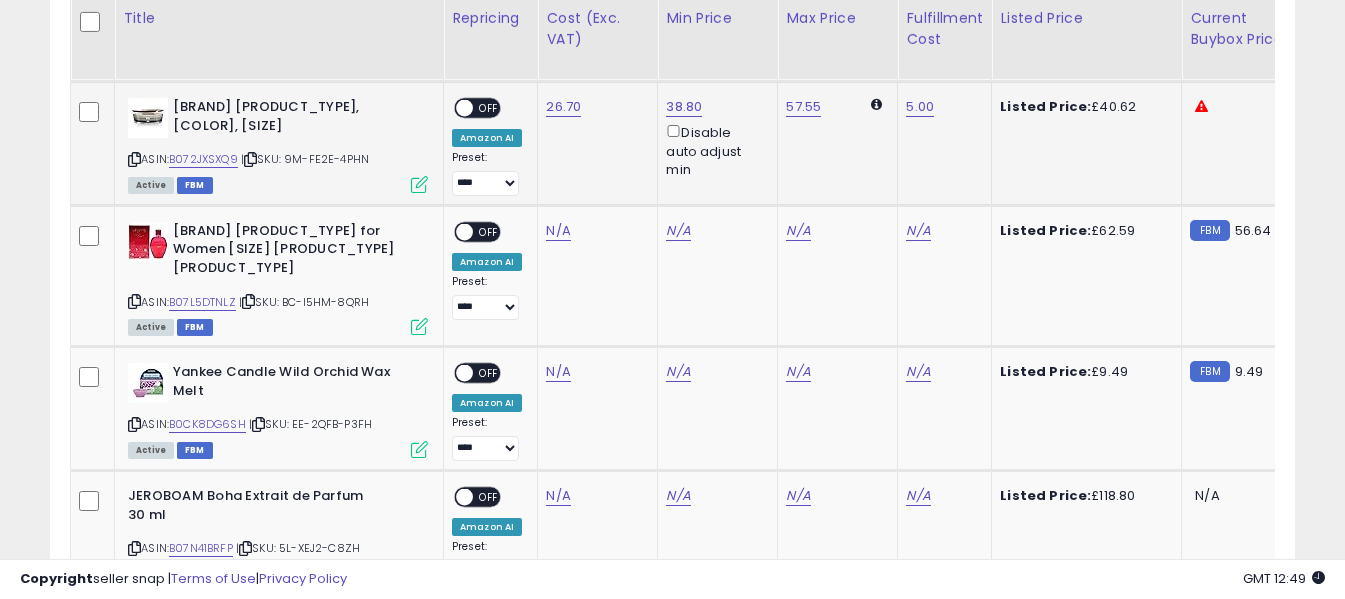 click on "OFF" at bounding box center [489, 108] 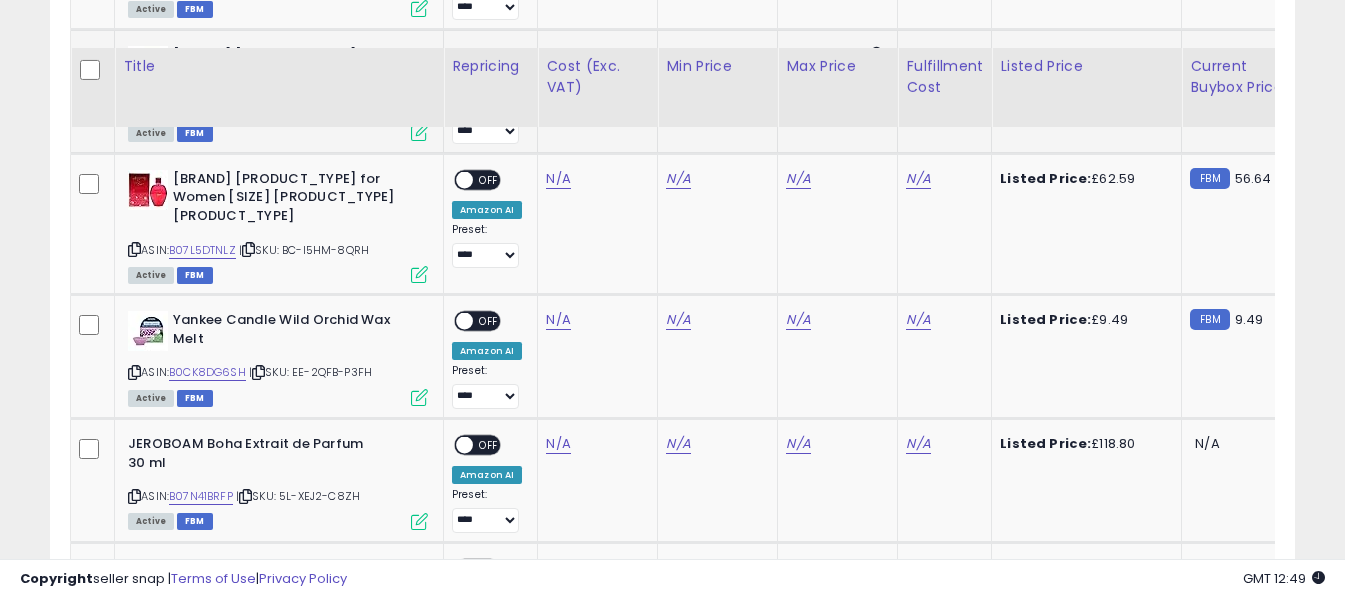 scroll, scrollTop: 3291, scrollLeft: 0, axis: vertical 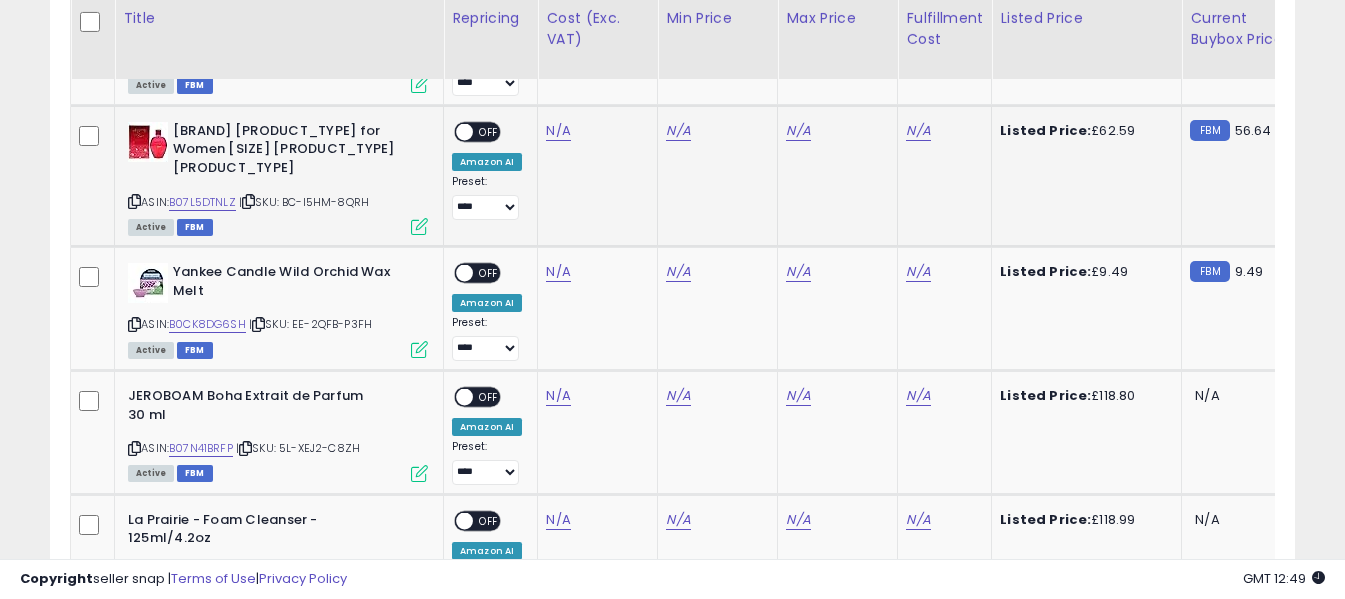 click at bounding box center (134, 201) 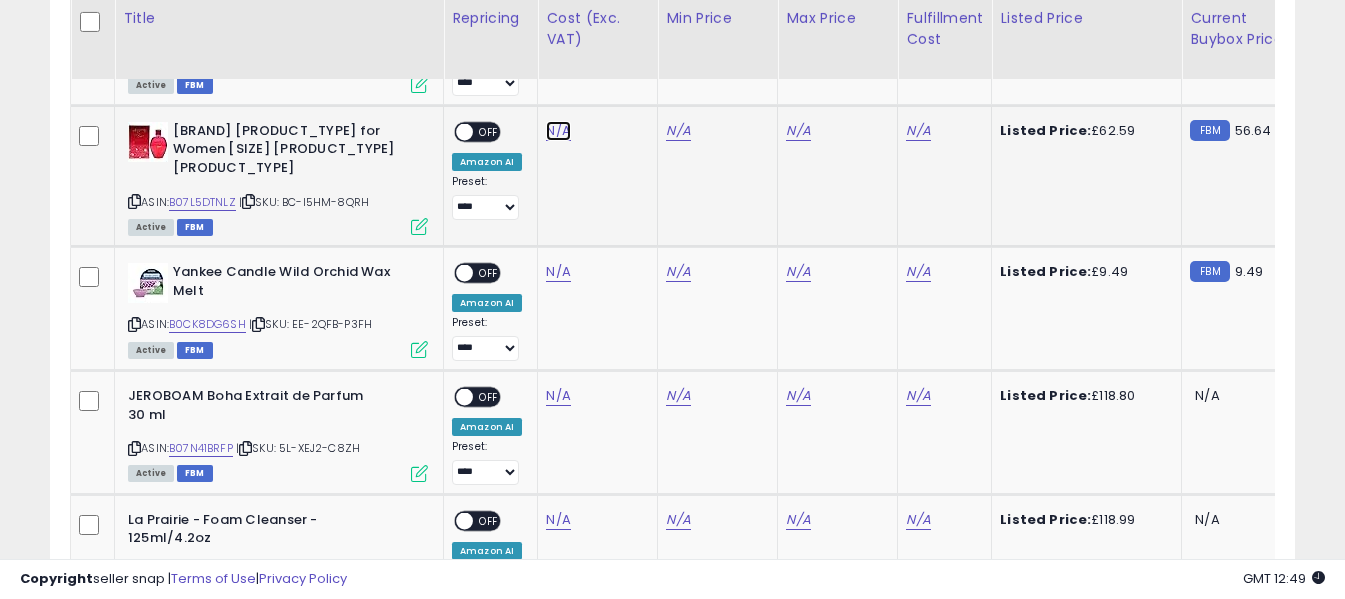 click on "N/A" at bounding box center (558, -1902) 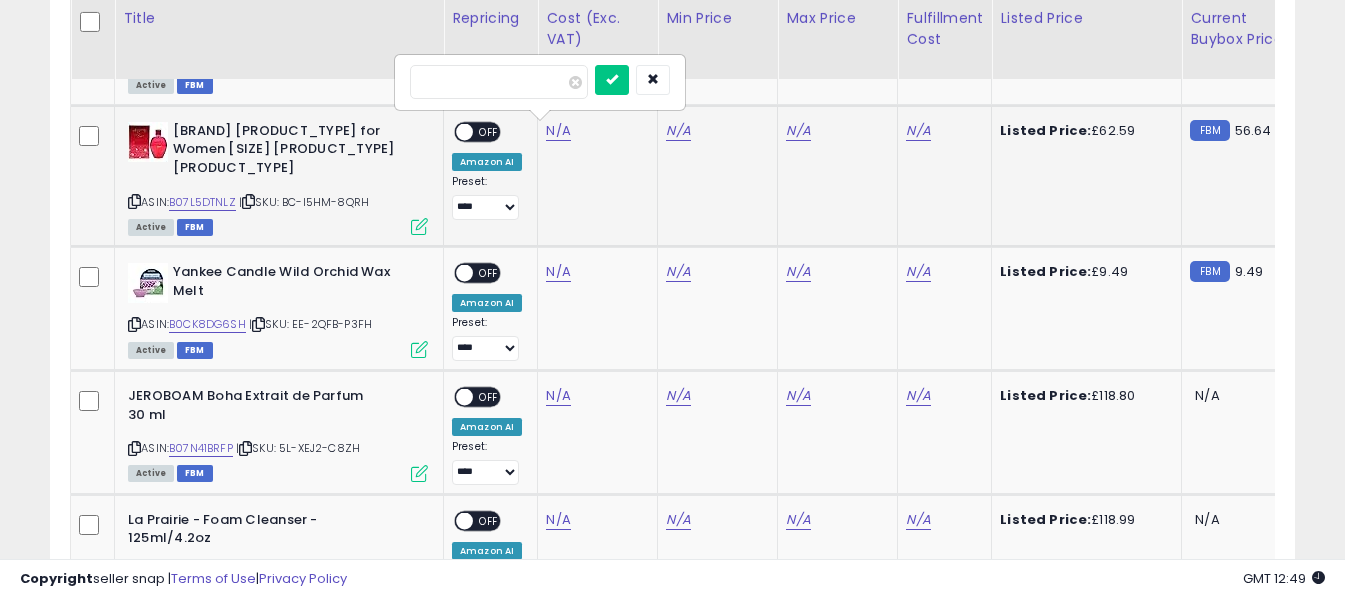 click at bounding box center [499, 82] 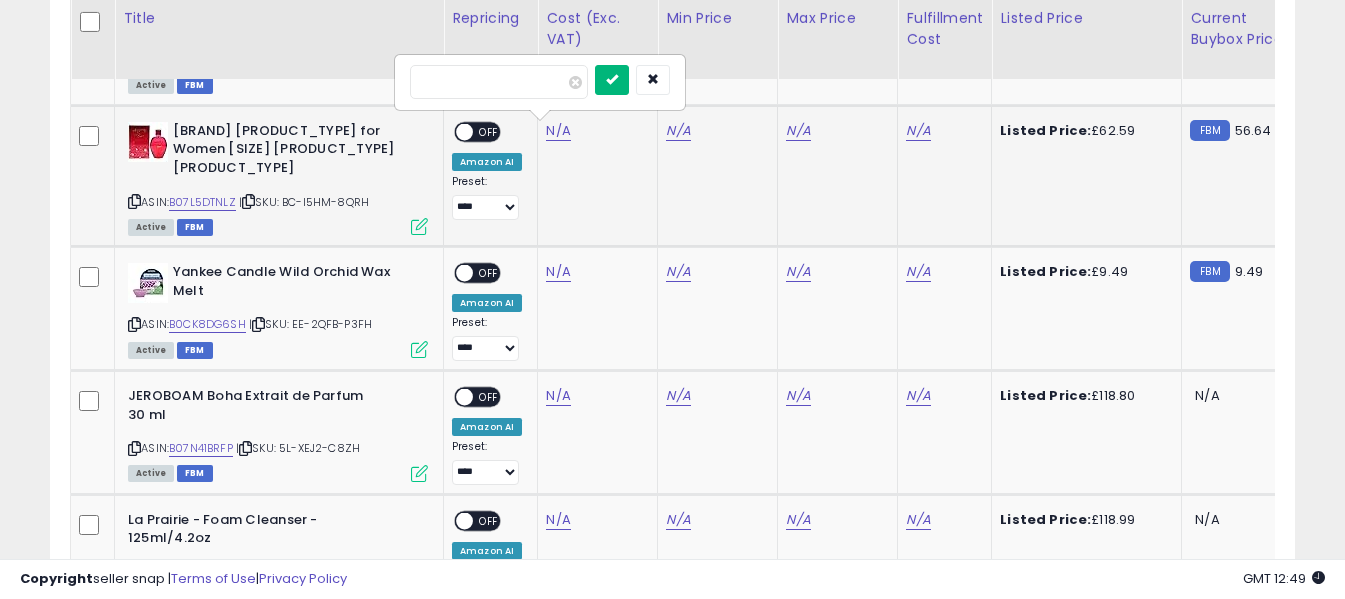 type on "*****" 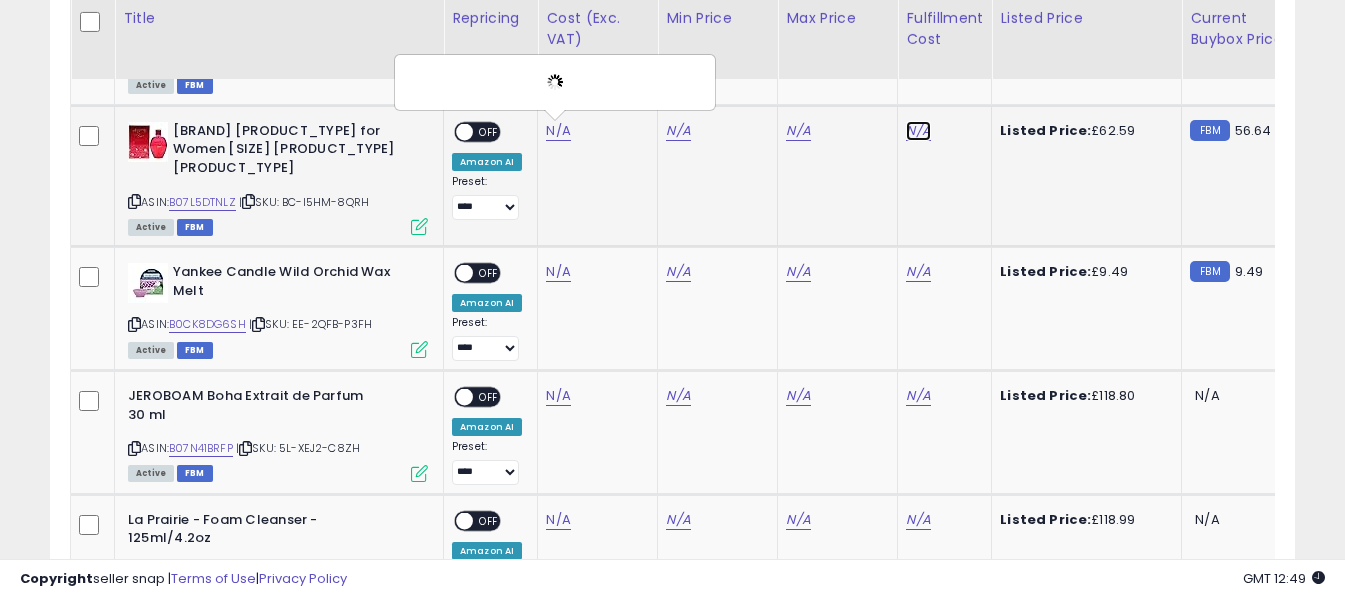 click on "N/A" at bounding box center (918, -1902) 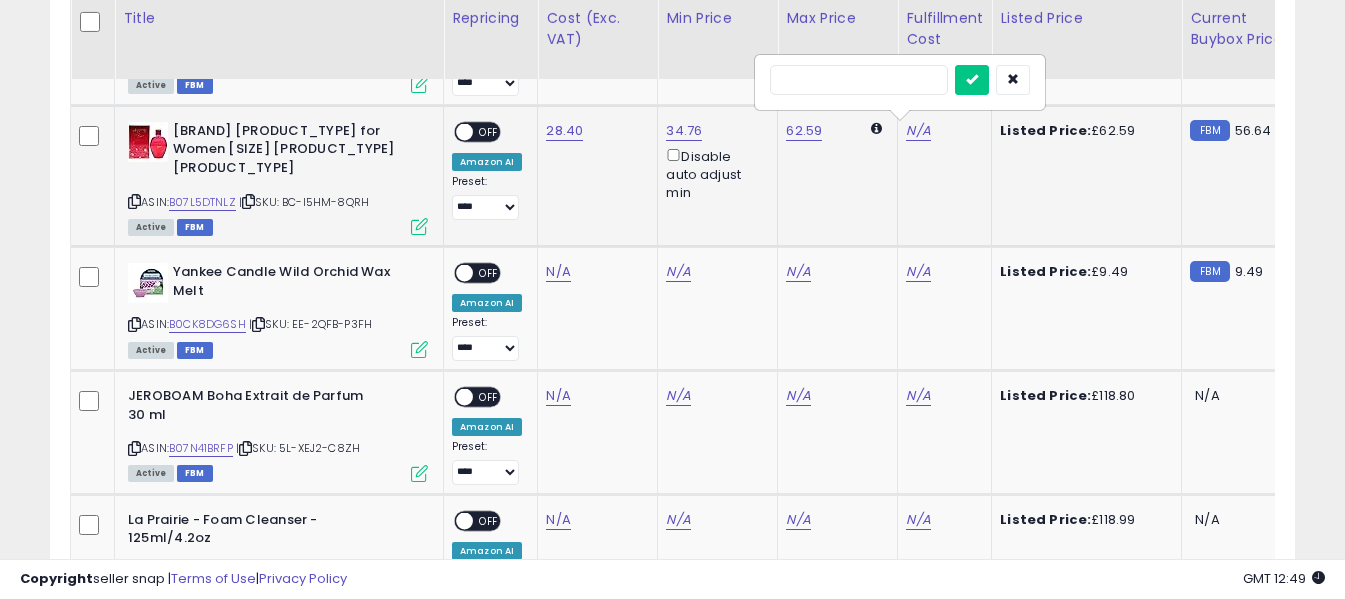 click at bounding box center [859, 80] 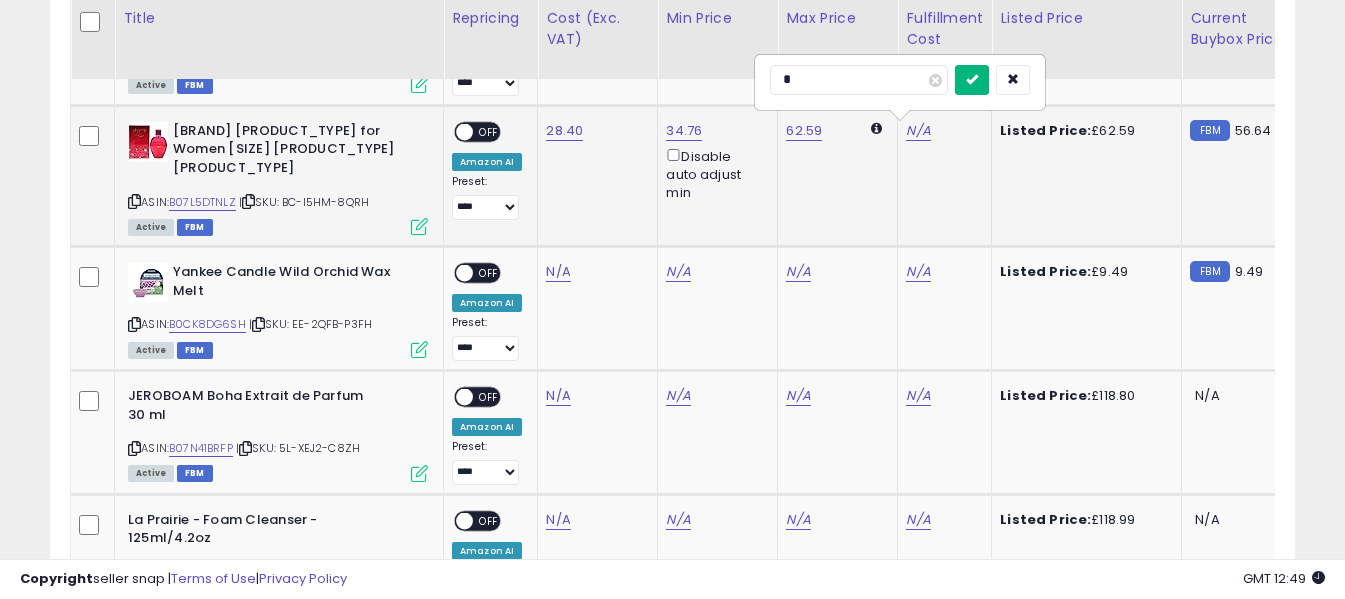 click at bounding box center [972, 79] 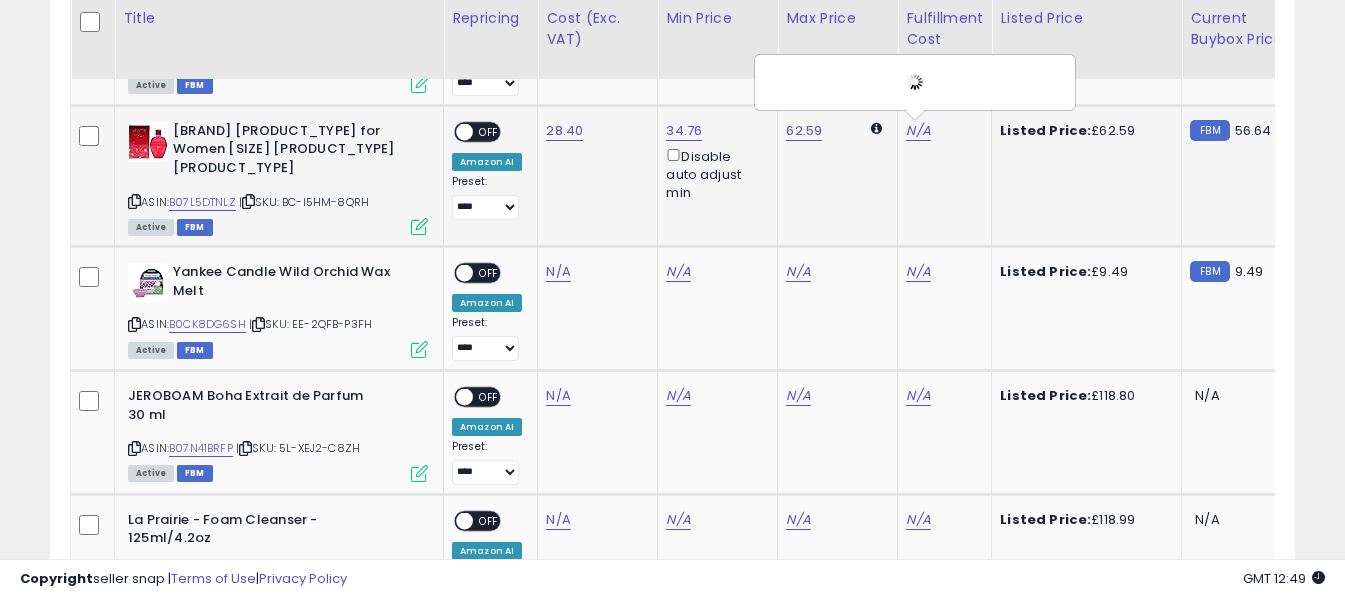 click on "OFF" at bounding box center (489, 132) 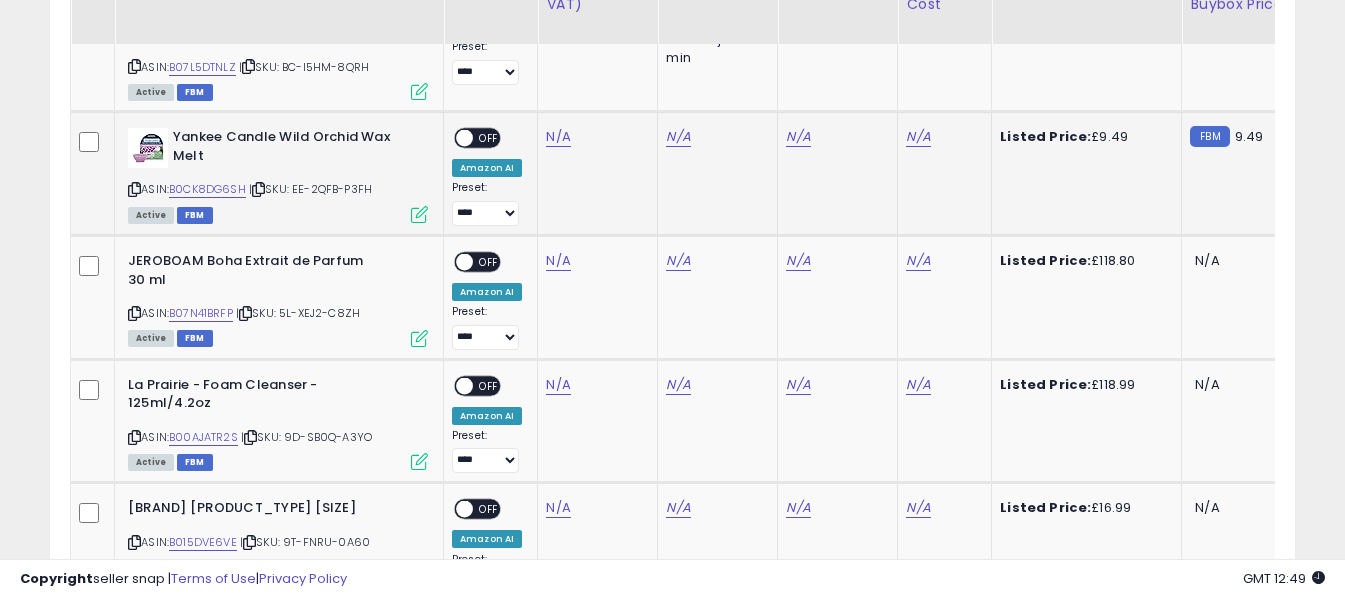 scroll, scrollTop: 3391, scrollLeft: 0, axis: vertical 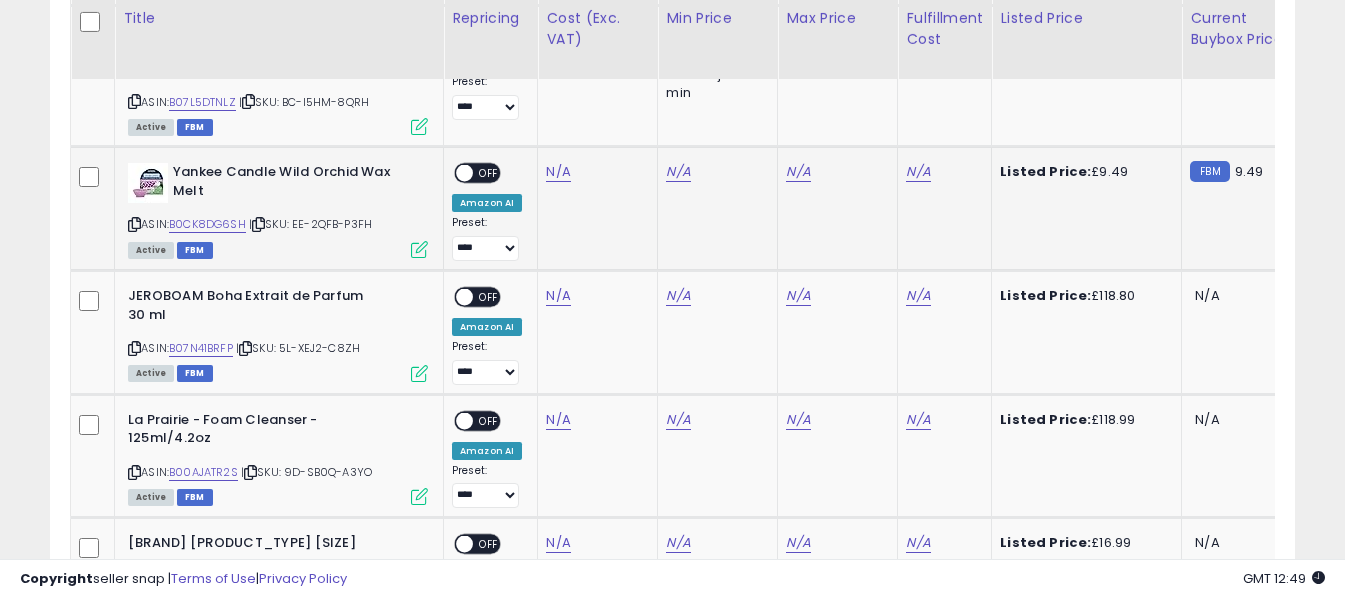 click at bounding box center (134, 224) 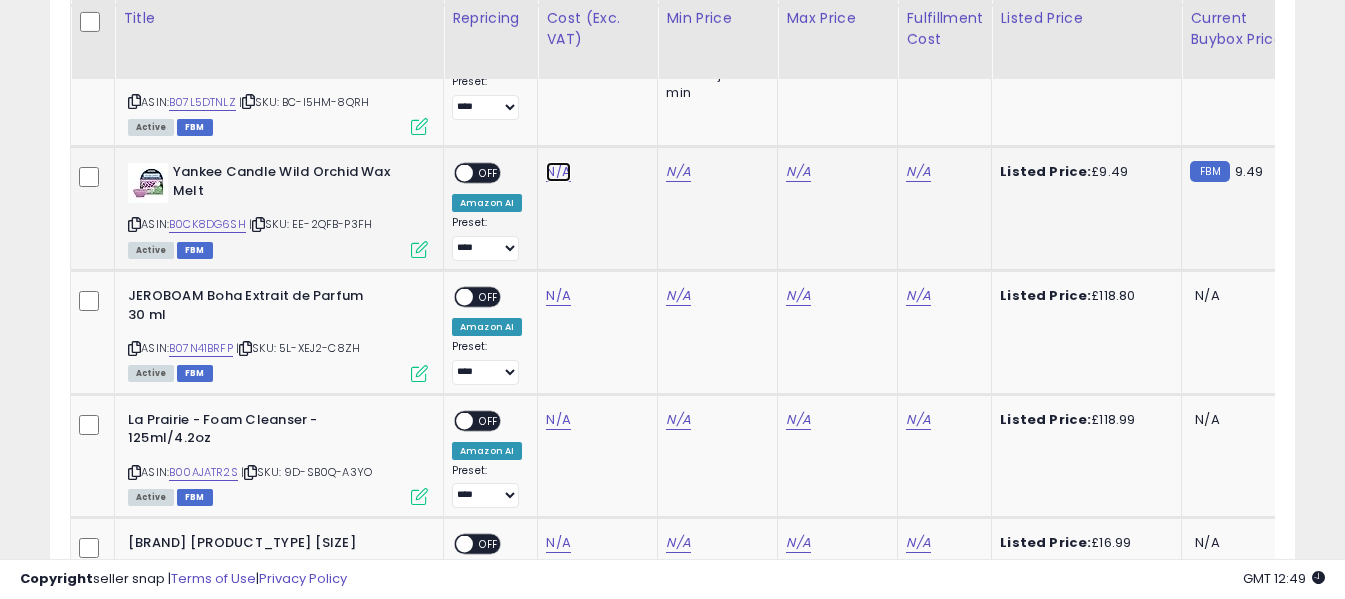 click on "N/A" at bounding box center [558, -2002] 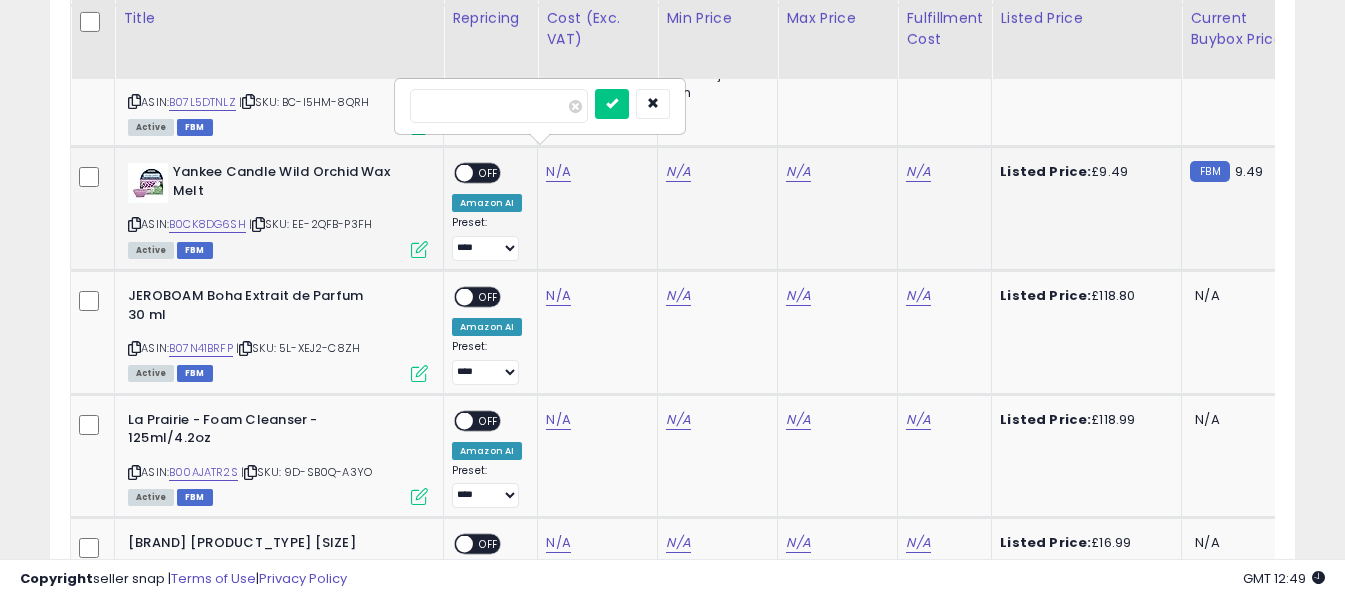 click at bounding box center (499, 106) 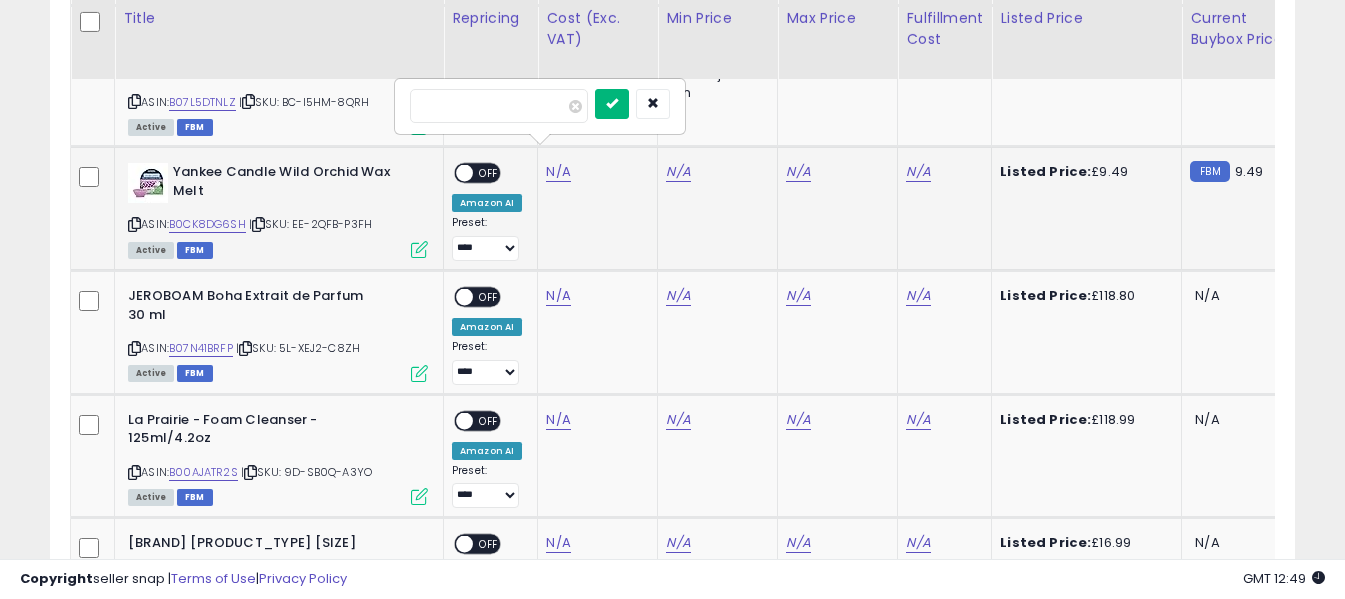 type on "****" 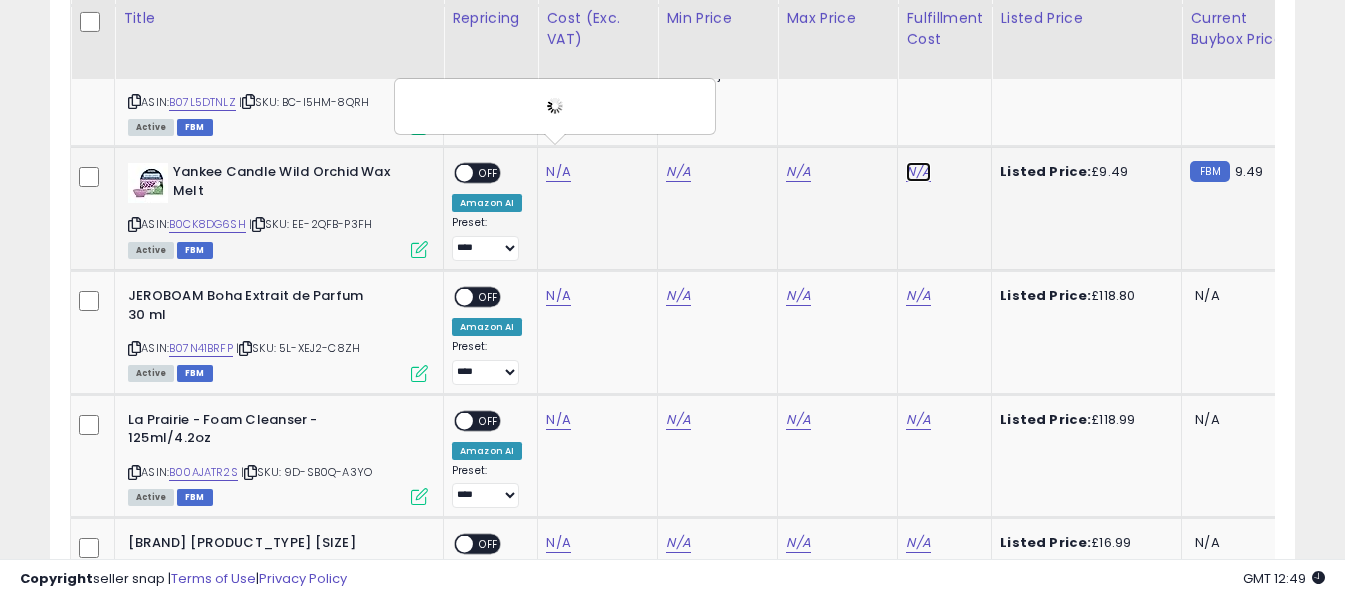 click on "N/A" at bounding box center [918, -2002] 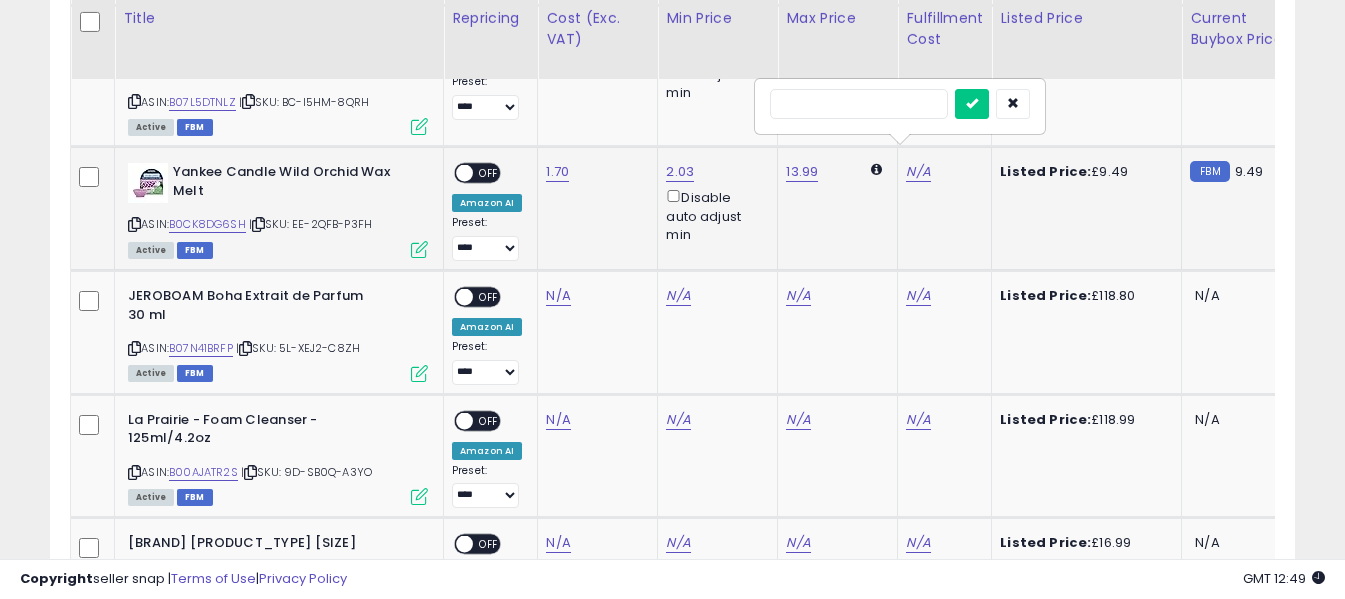 click at bounding box center (859, 104) 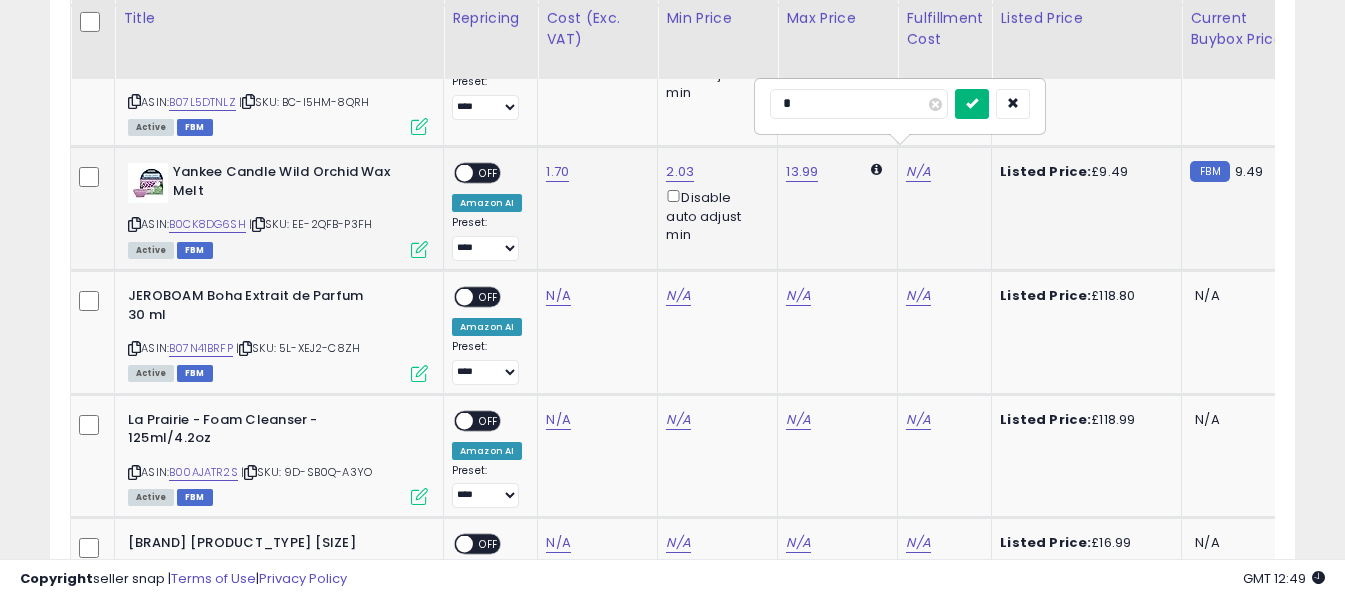 type on "*" 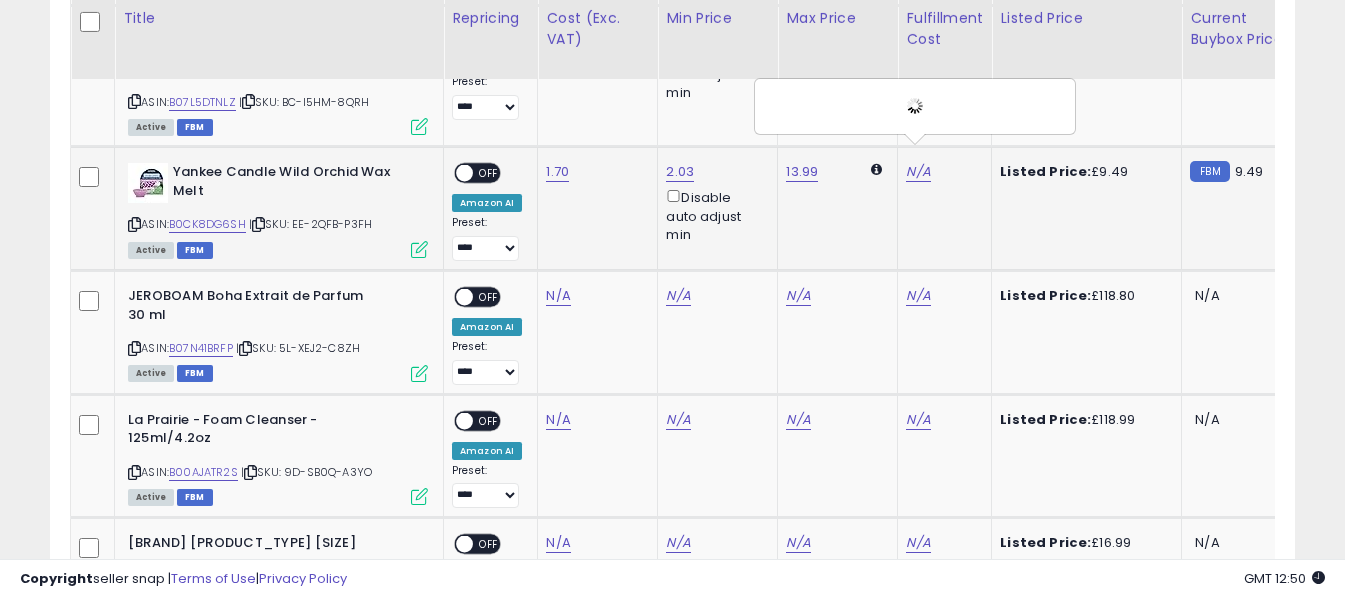 click on "OFF" at bounding box center (489, 173) 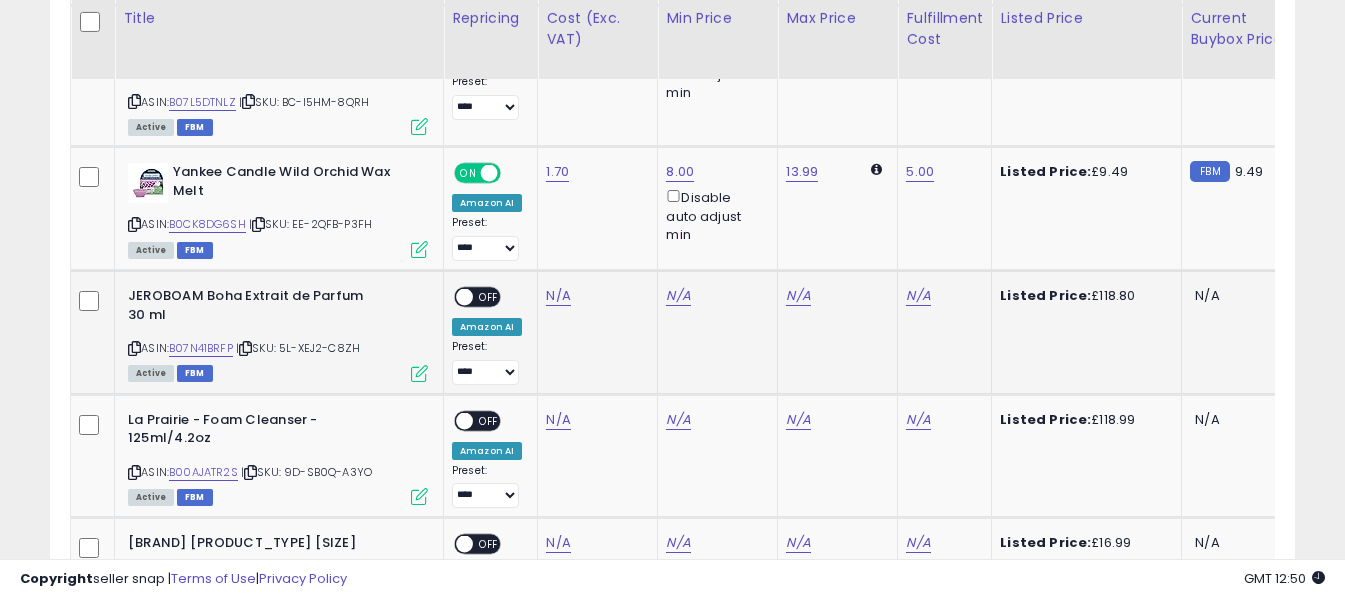scroll, scrollTop: 3491, scrollLeft: 0, axis: vertical 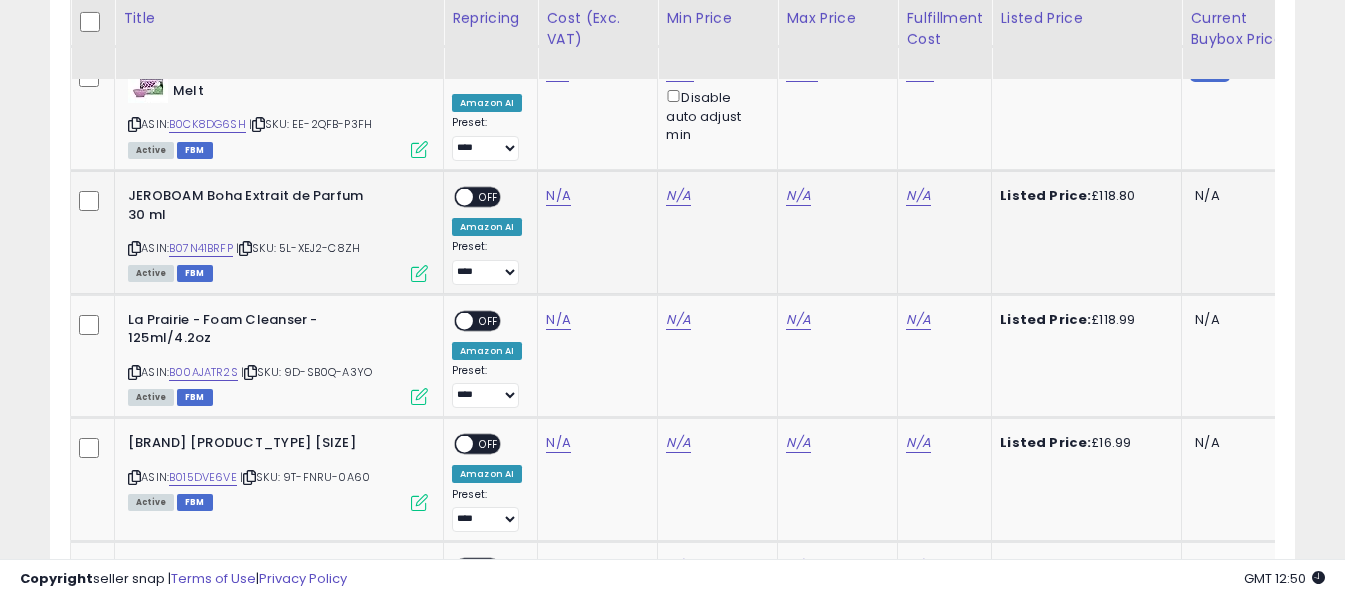 click at bounding box center (134, 248) 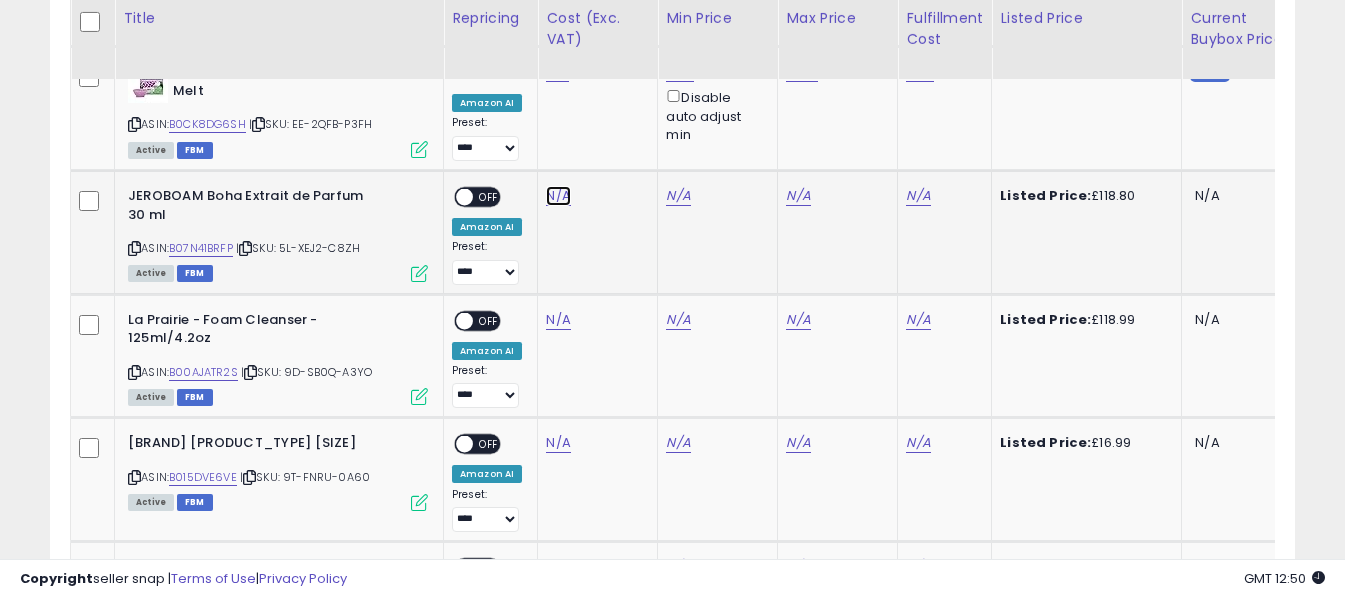 click on "N/A" at bounding box center [558, -2102] 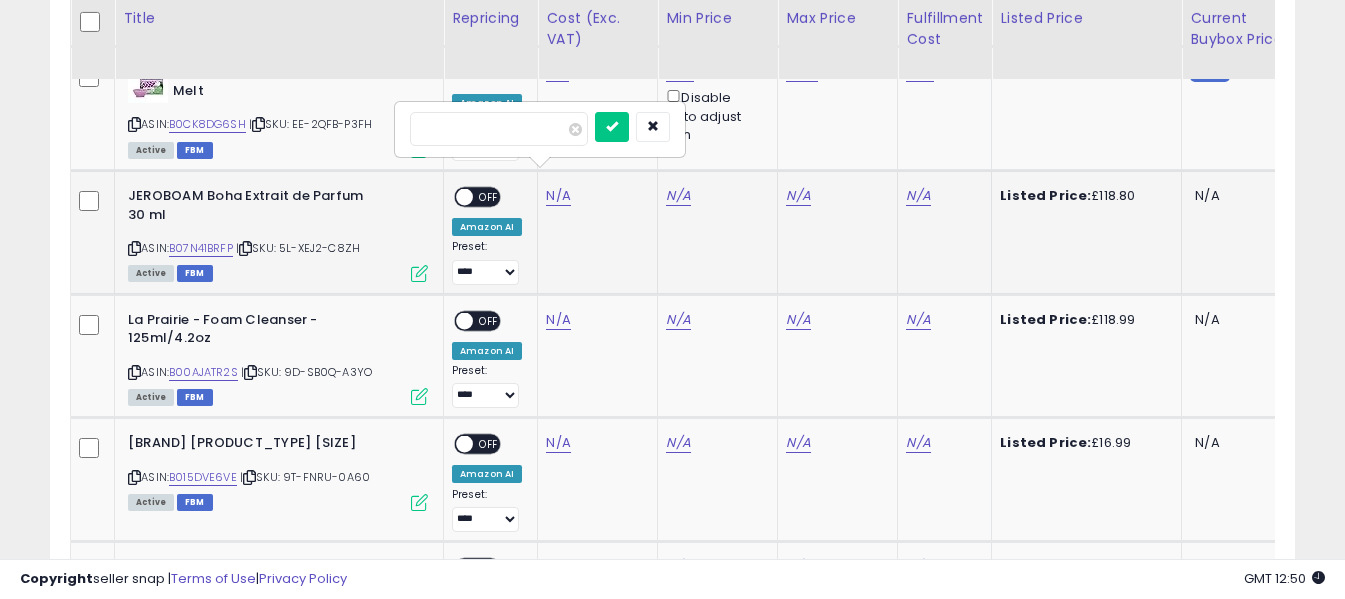 click at bounding box center [499, 129] 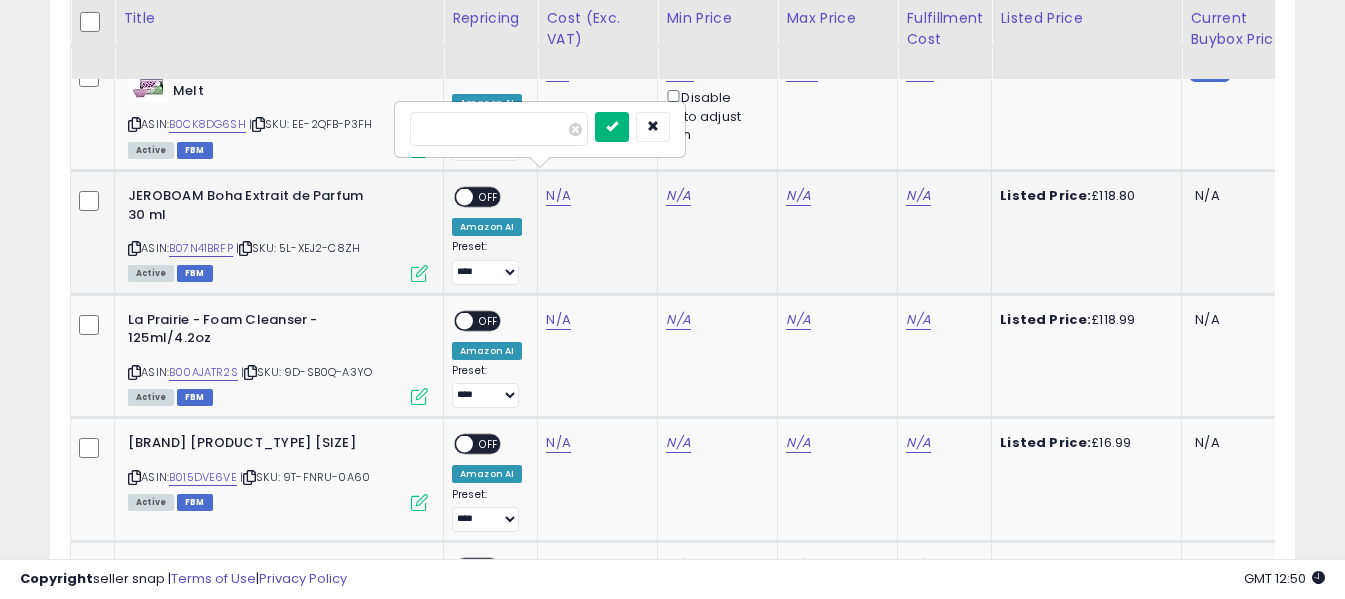 type on "*****" 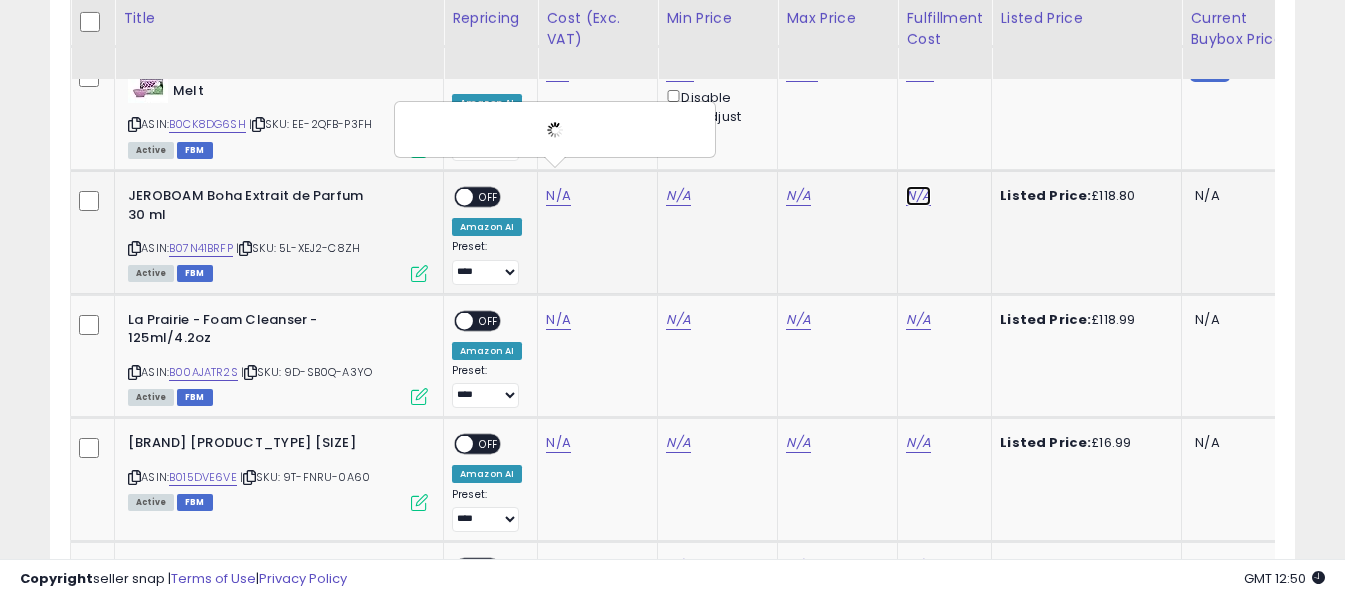 click on "N/A" at bounding box center [918, -2102] 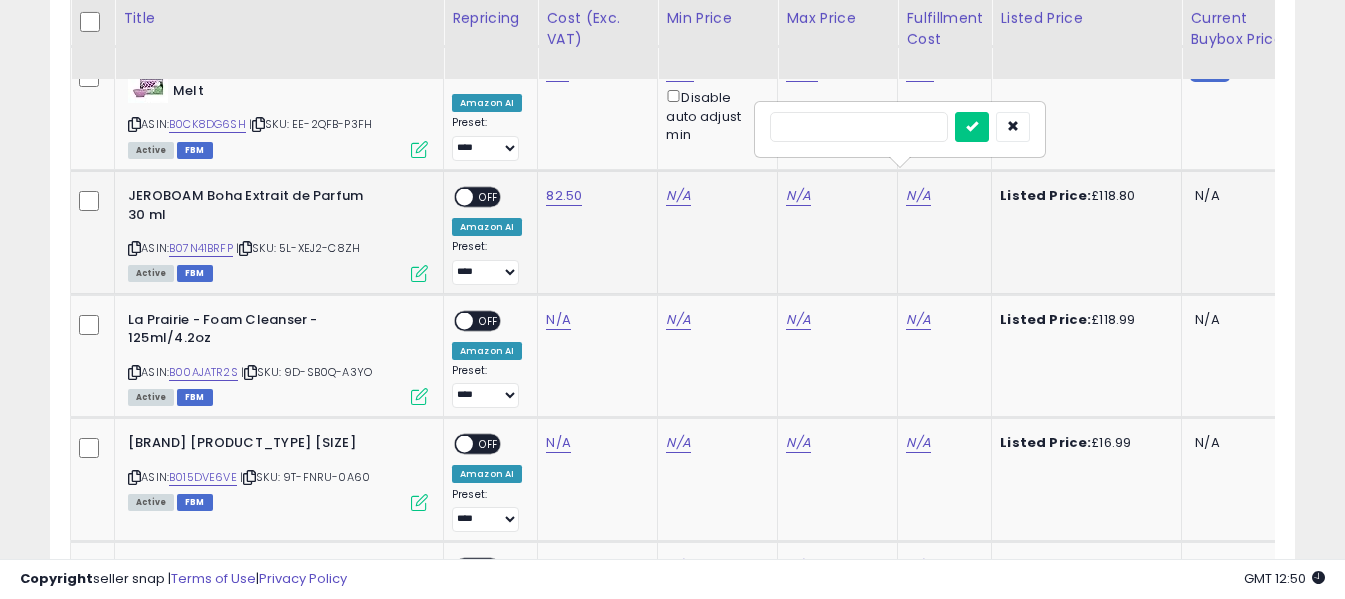 click at bounding box center (859, 127) 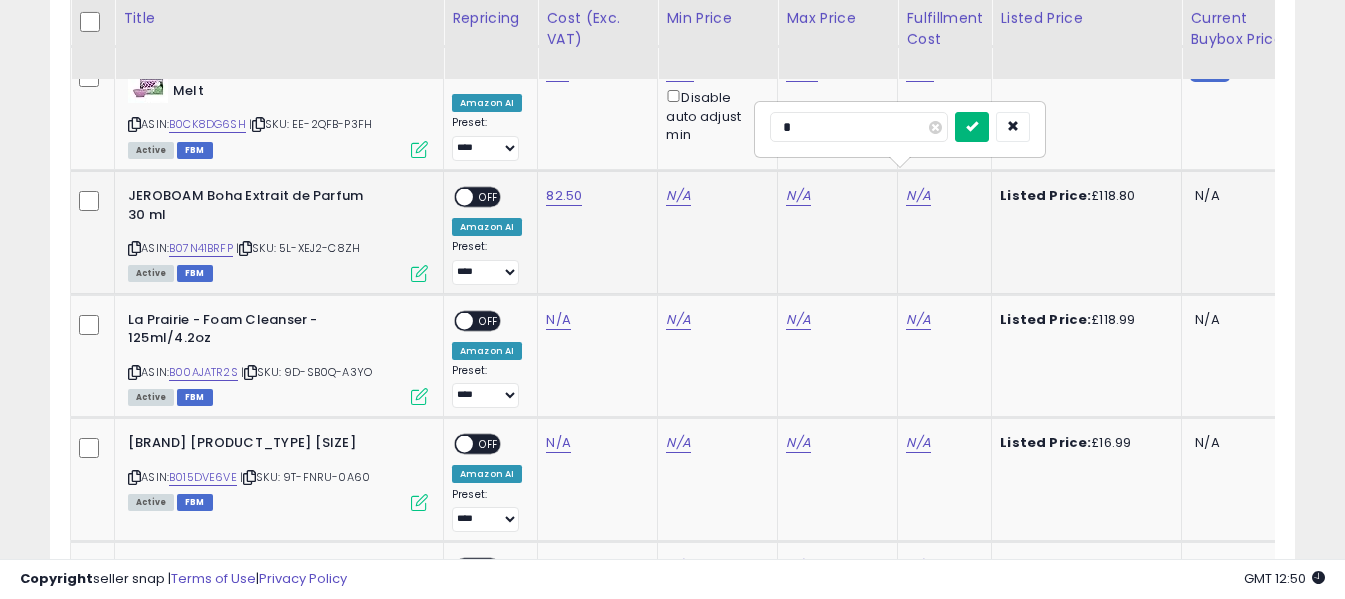 type on "*" 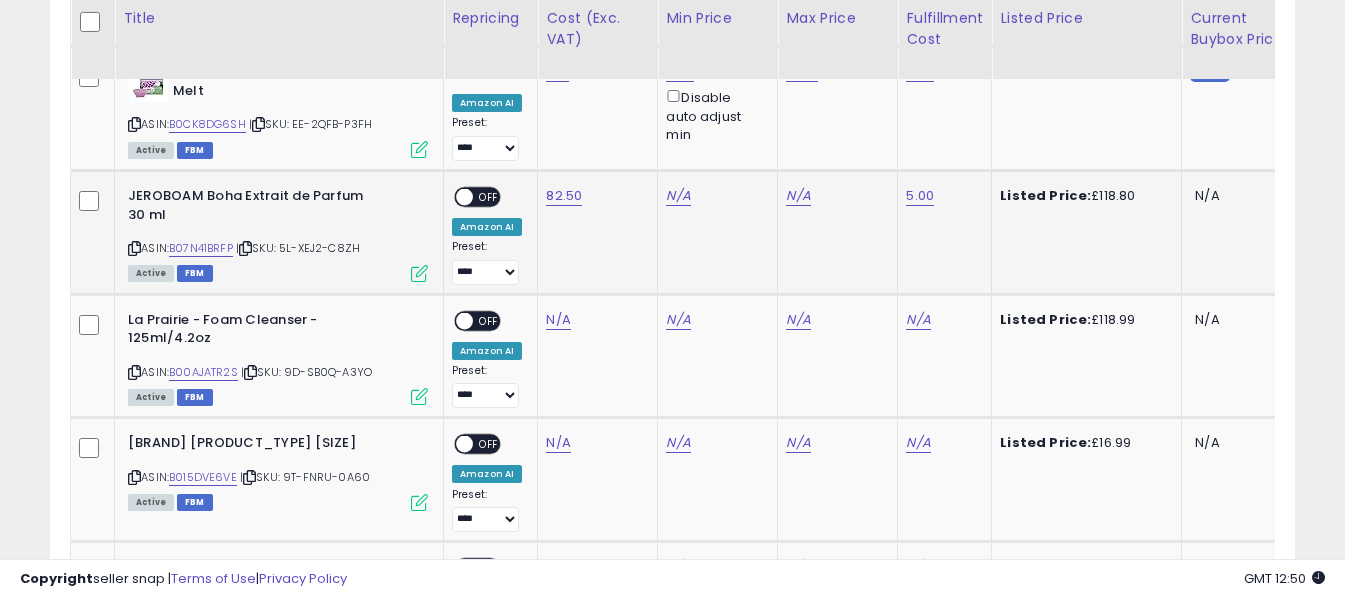 click on "OFF" at bounding box center [489, 197] 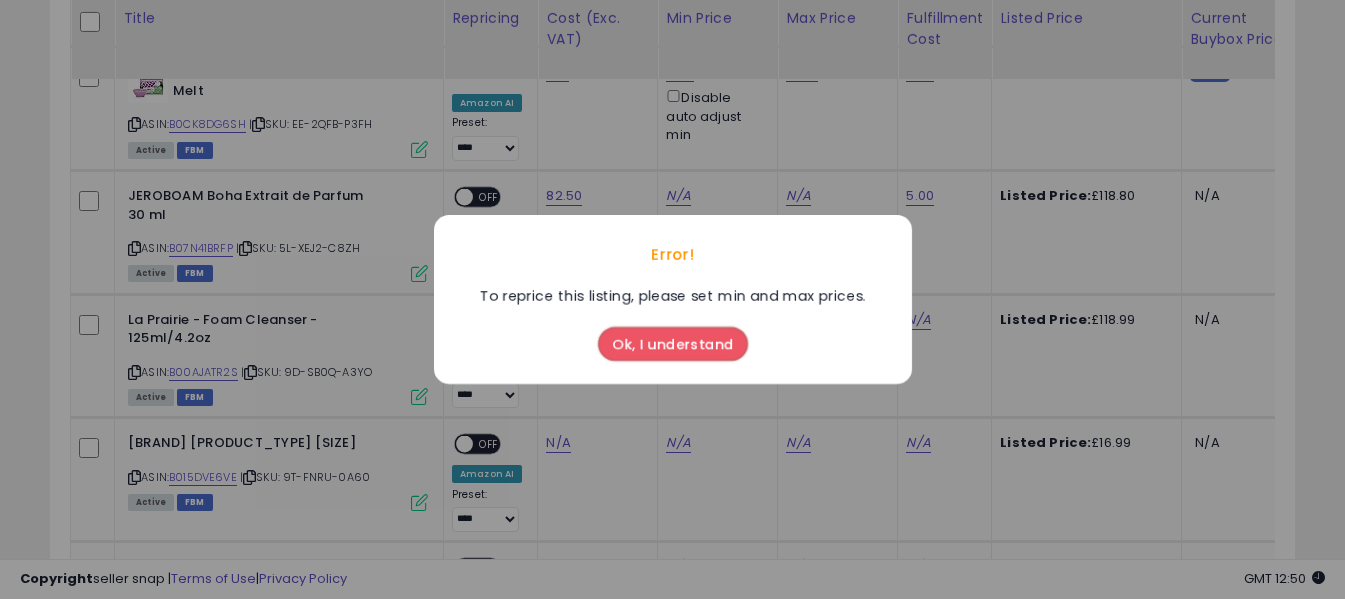 click on "Ok, I understand" at bounding box center [673, 344] 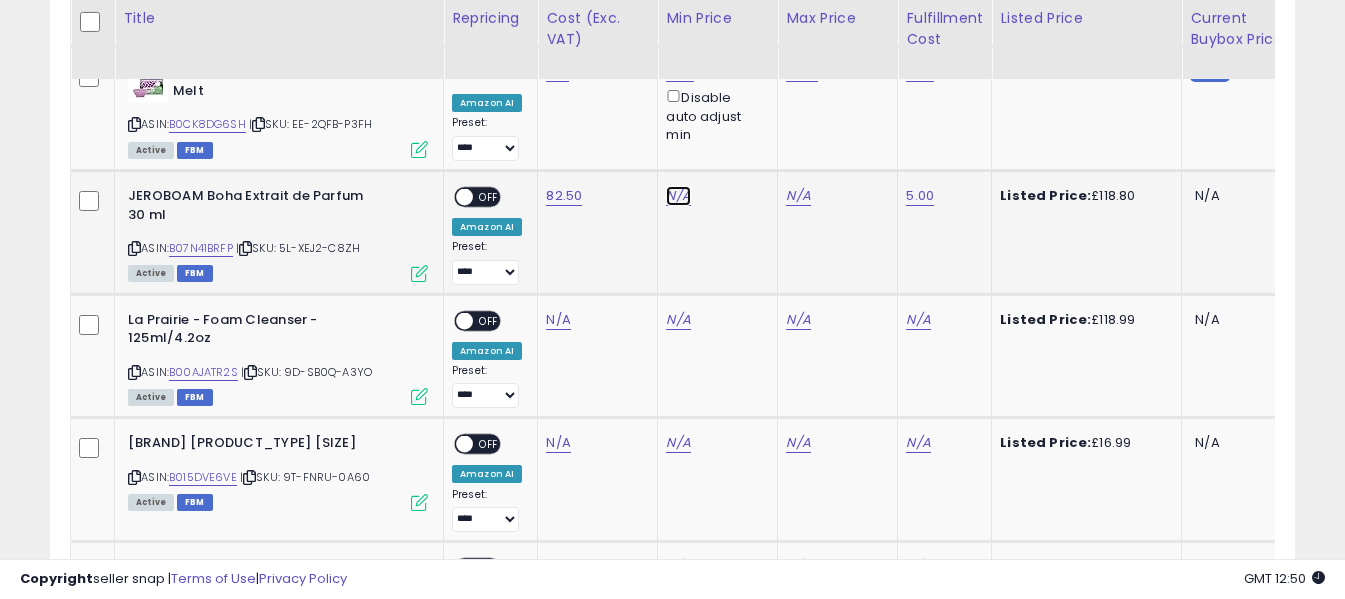 click on "N/A" at bounding box center [678, -2102] 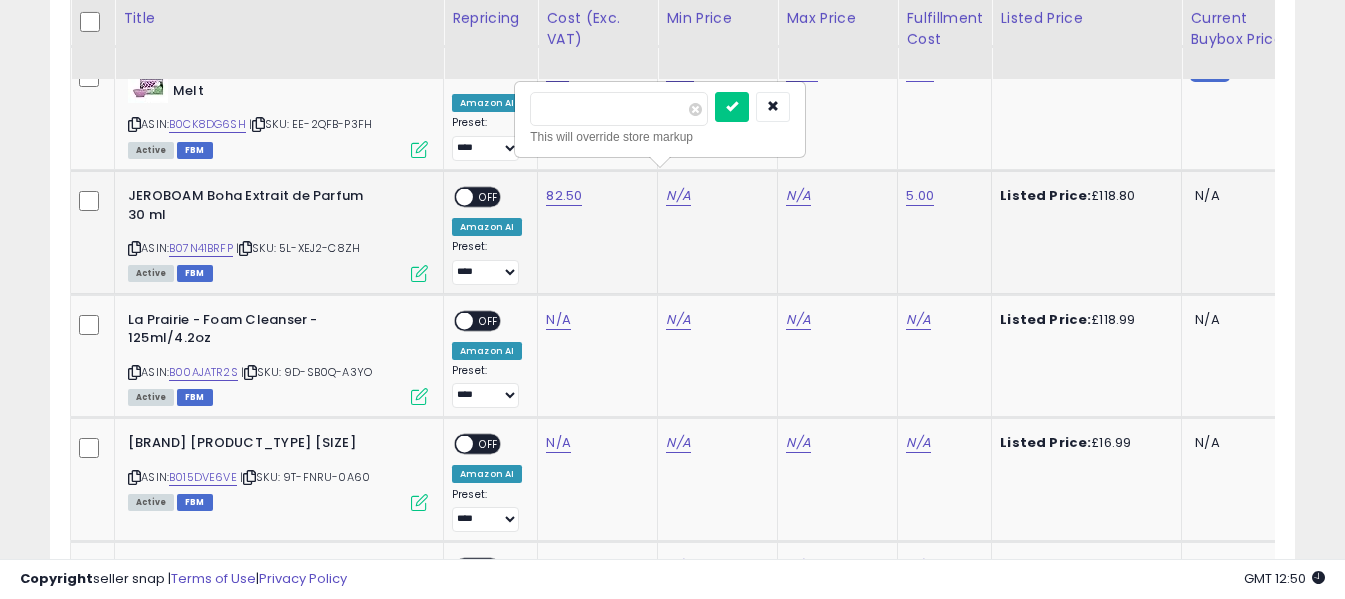 click at bounding box center [619, 109] 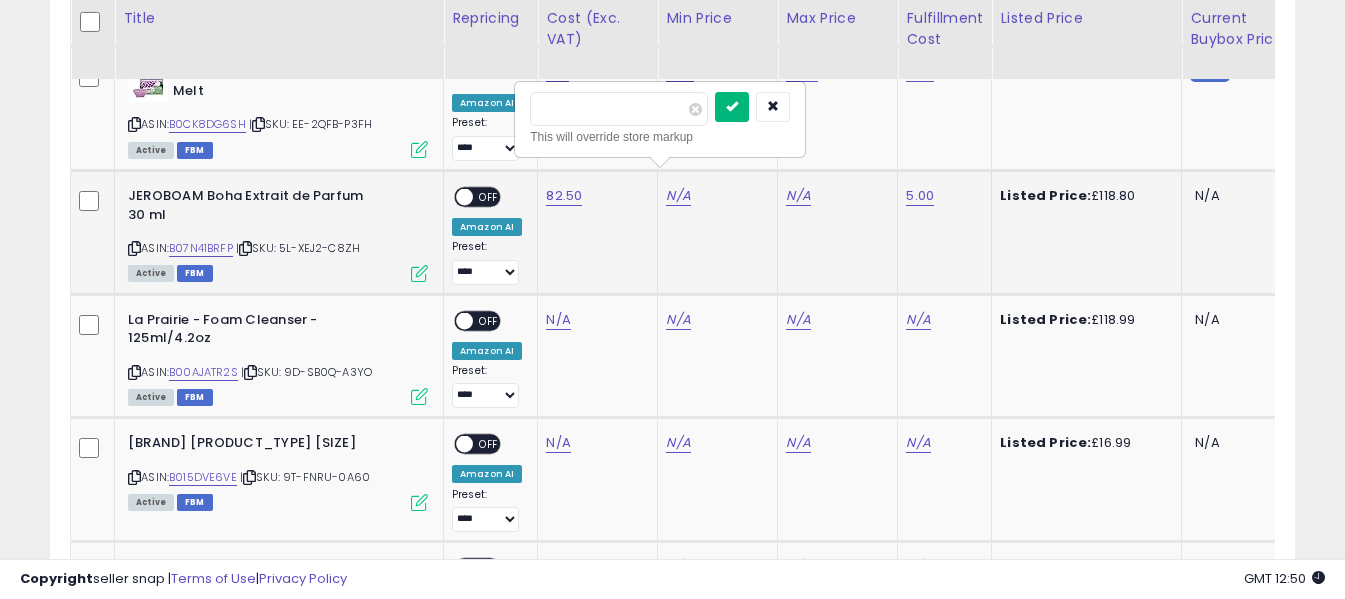 type on "***" 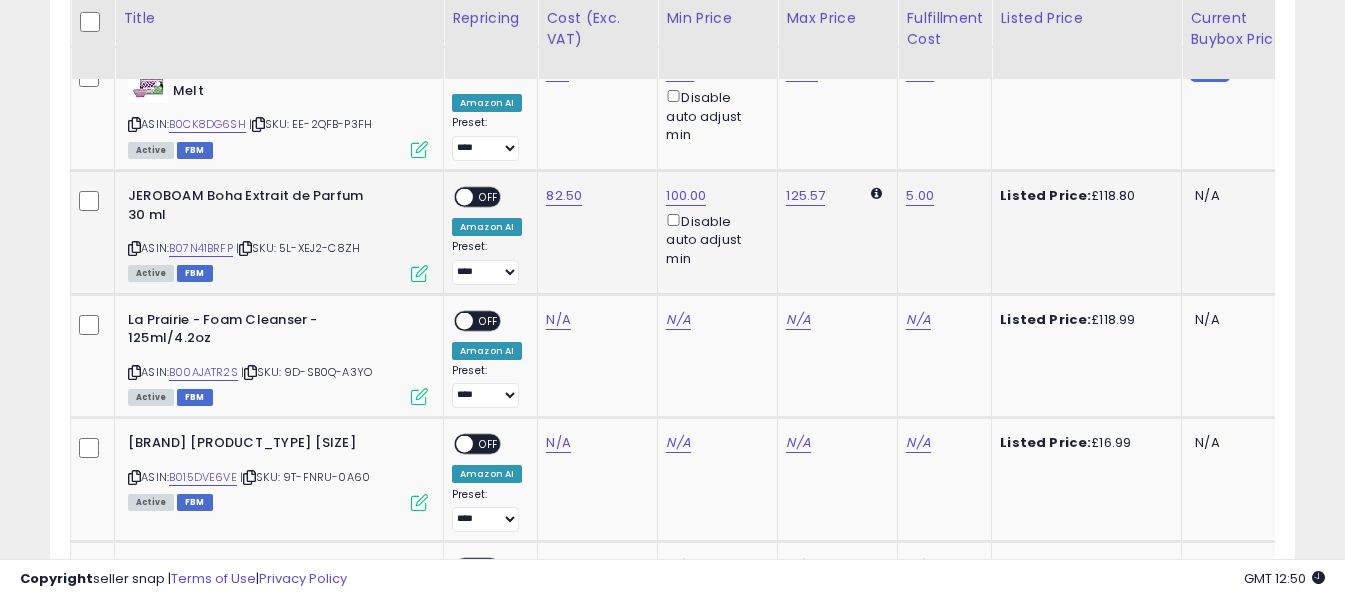 click on "OFF" at bounding box center [489, 197] 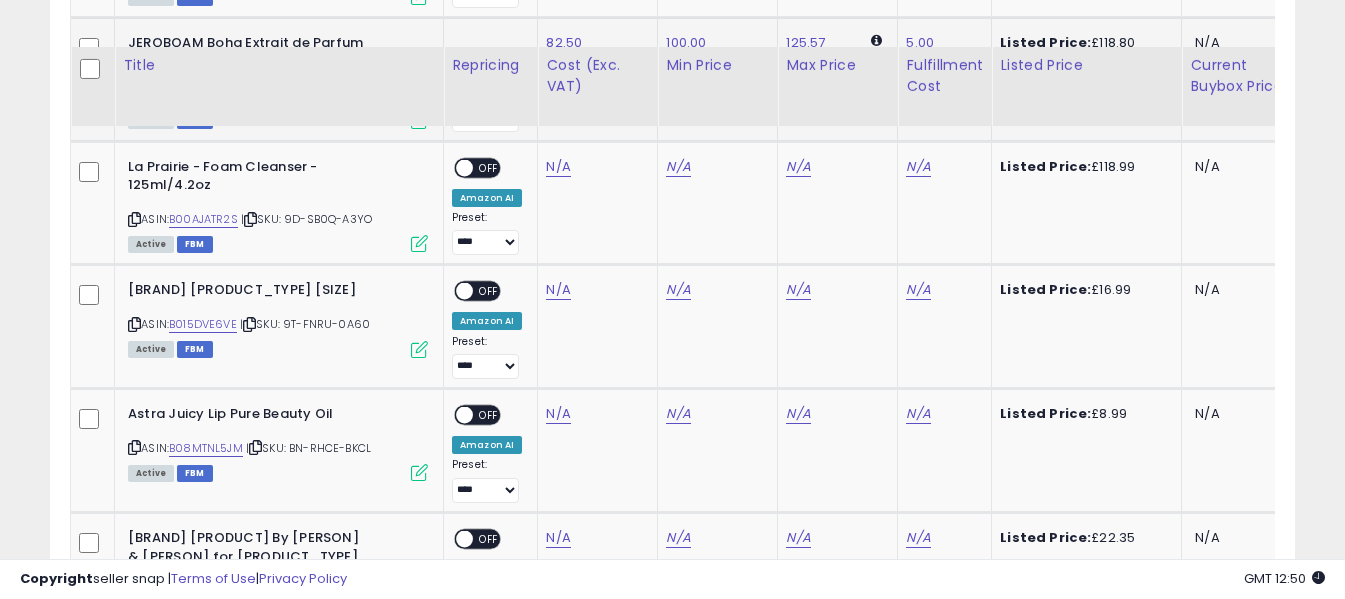 scroll, scrollTop: 3691, scrollLeft: 0, axis: vertical 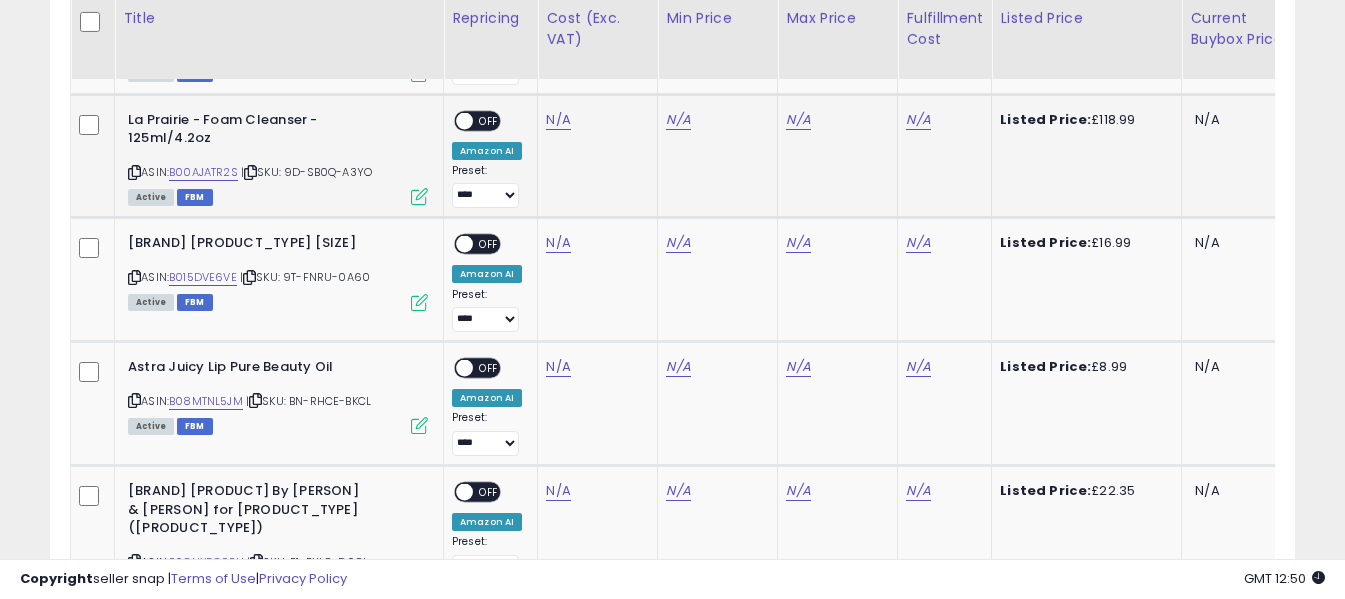 click at bounding box center [134, 172] 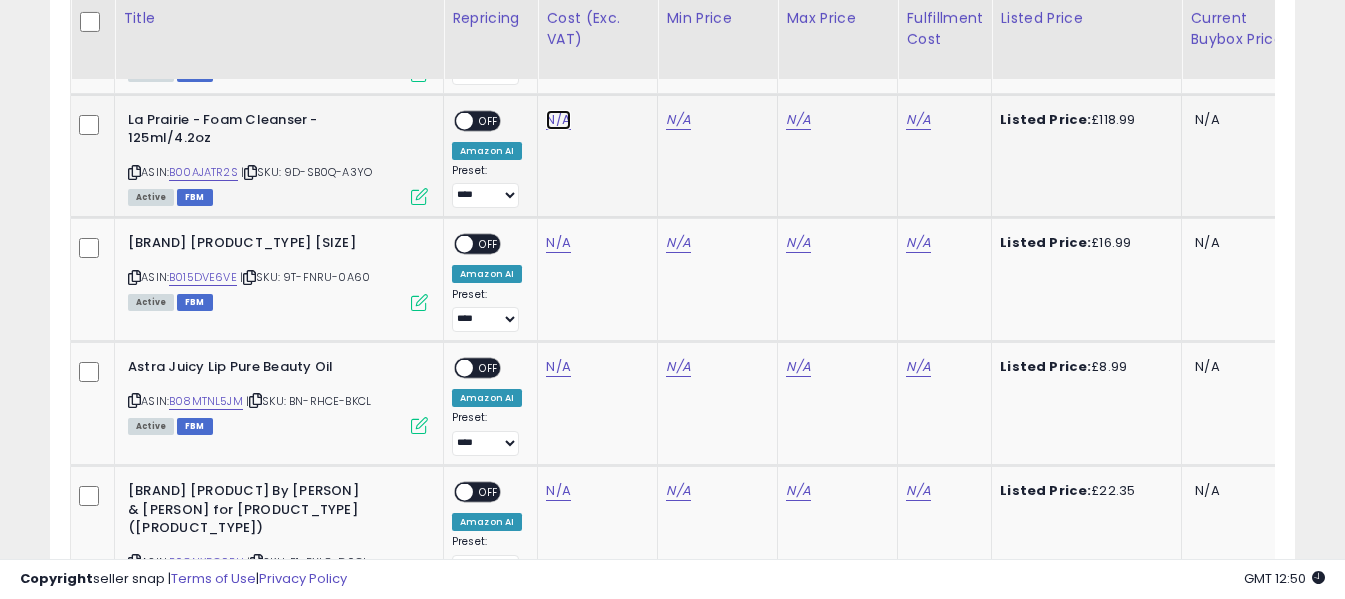 click on "N/A" at bounding box center (558, -2302) 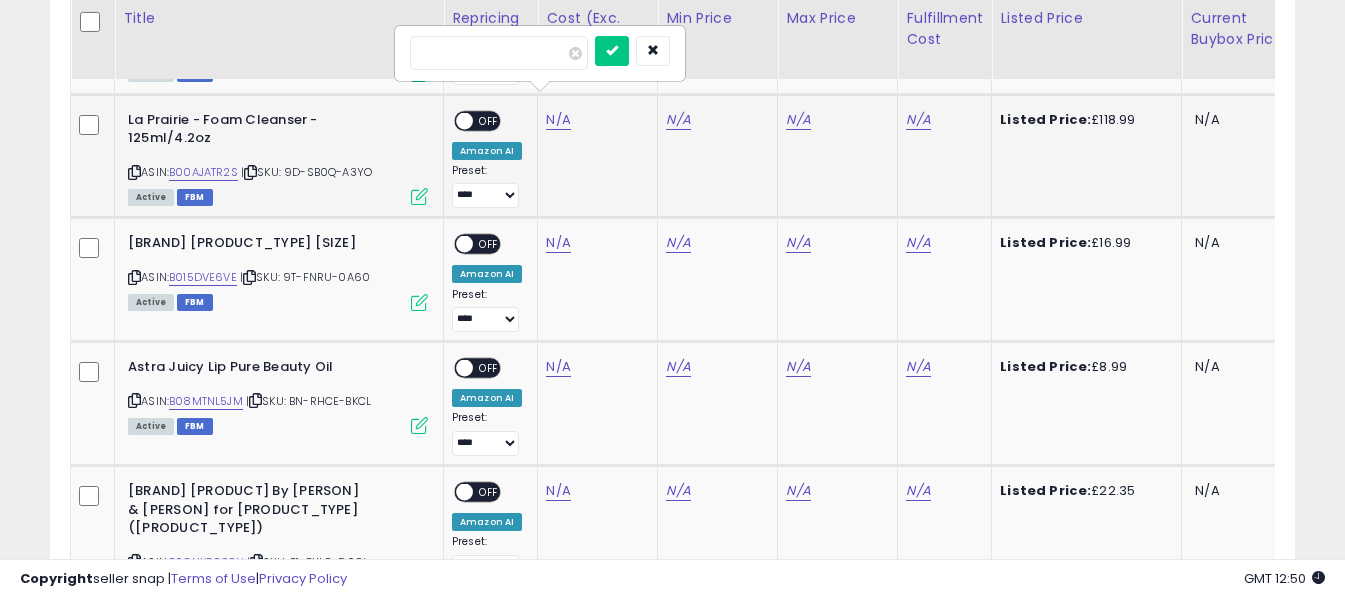 click at bounding box center (499, 53) 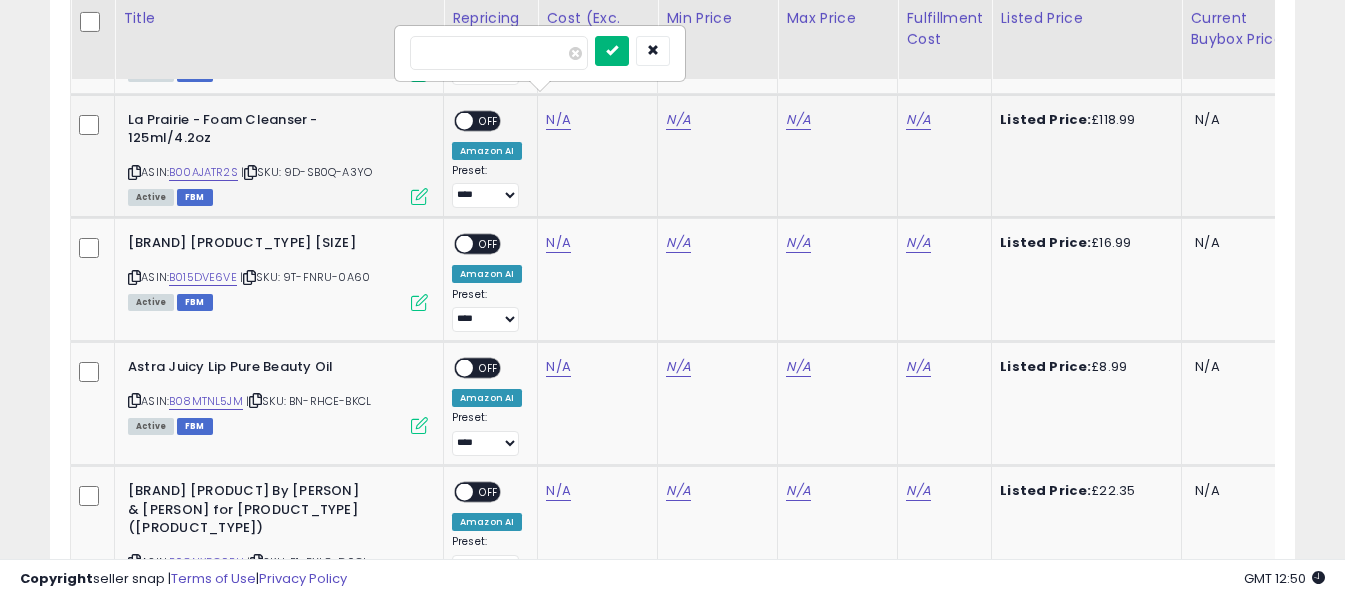 type on "*****" 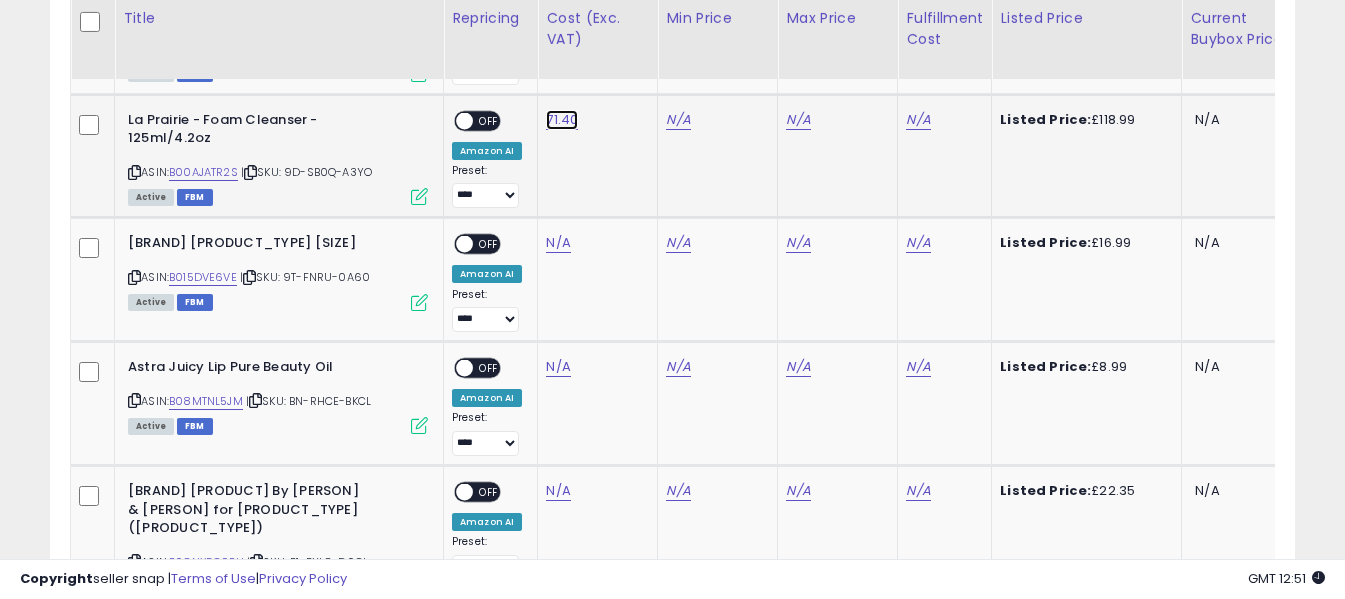 click on "71.40" at bounding box center (562, -2567) 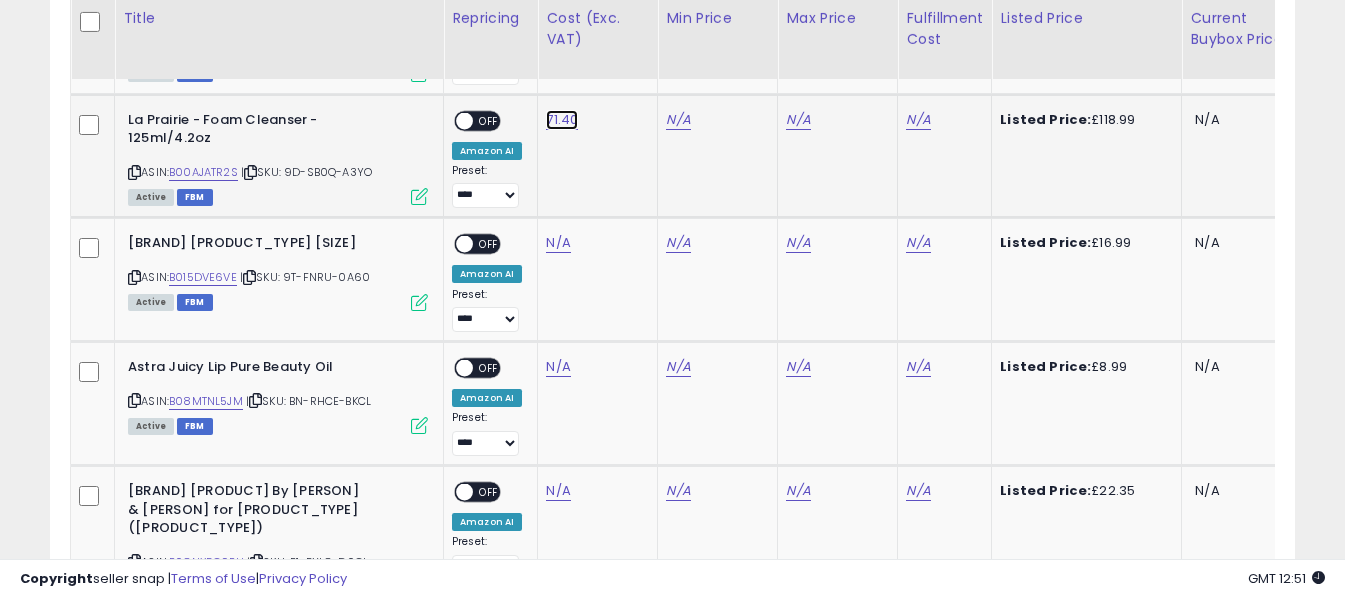 click on "71.40" at bounding box center (562, -2567) 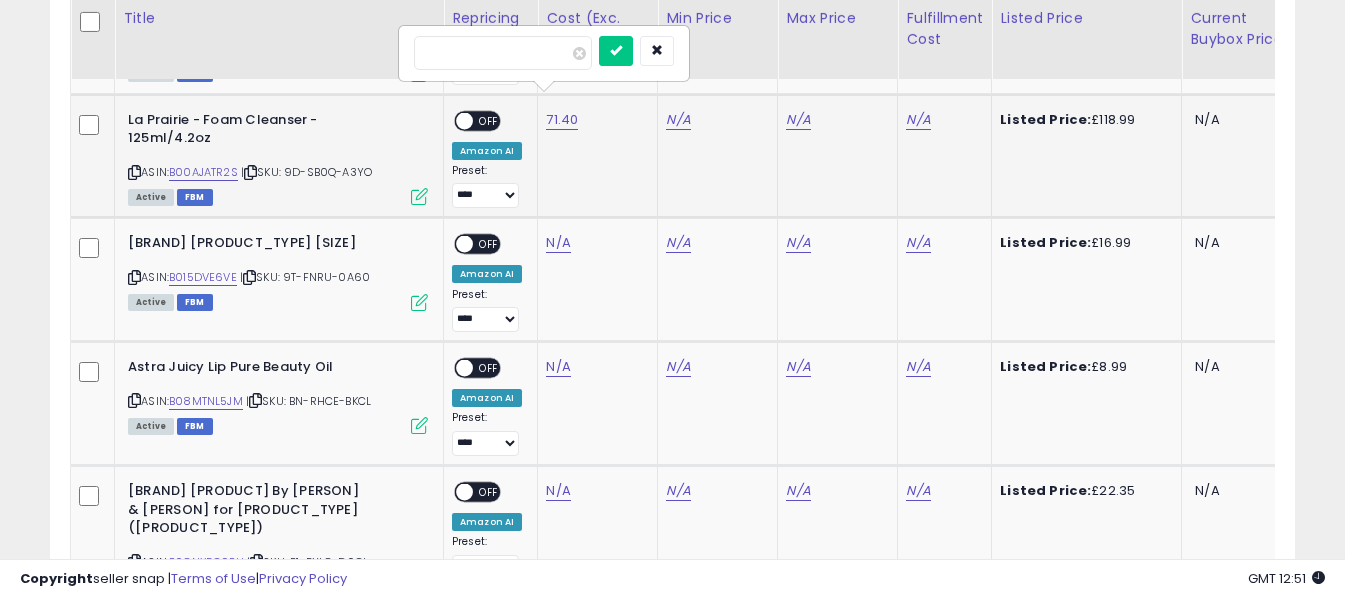 click on "*****" at bounding box center (503, 53) 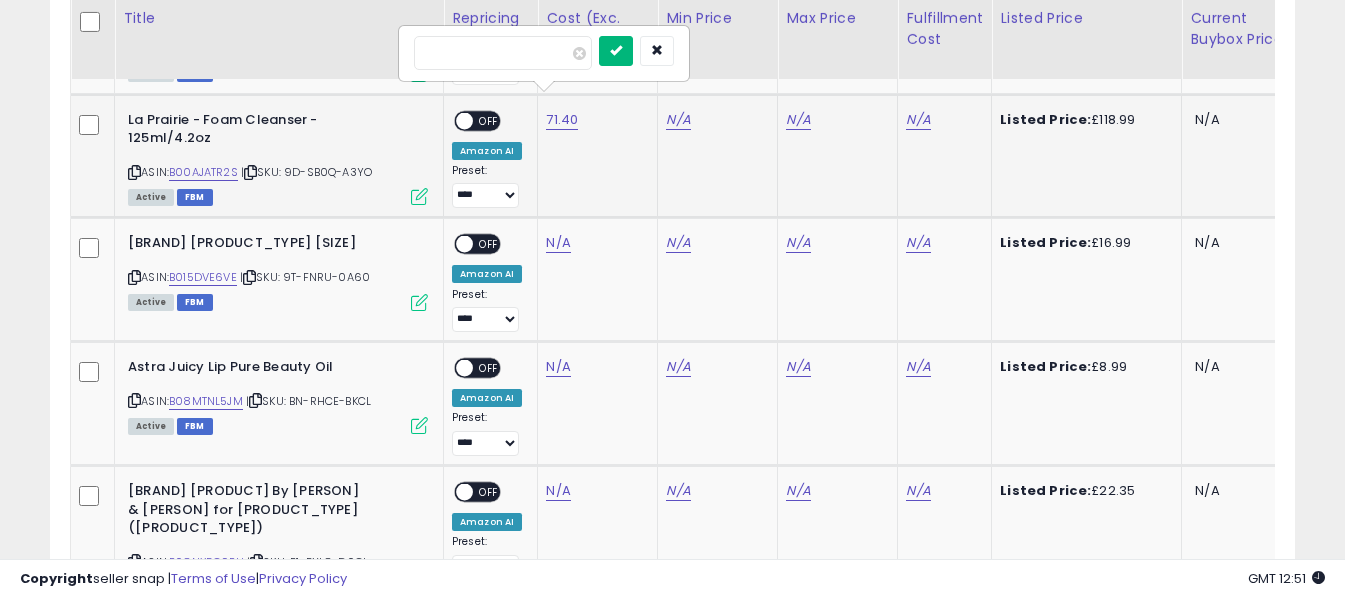 type on "*****" 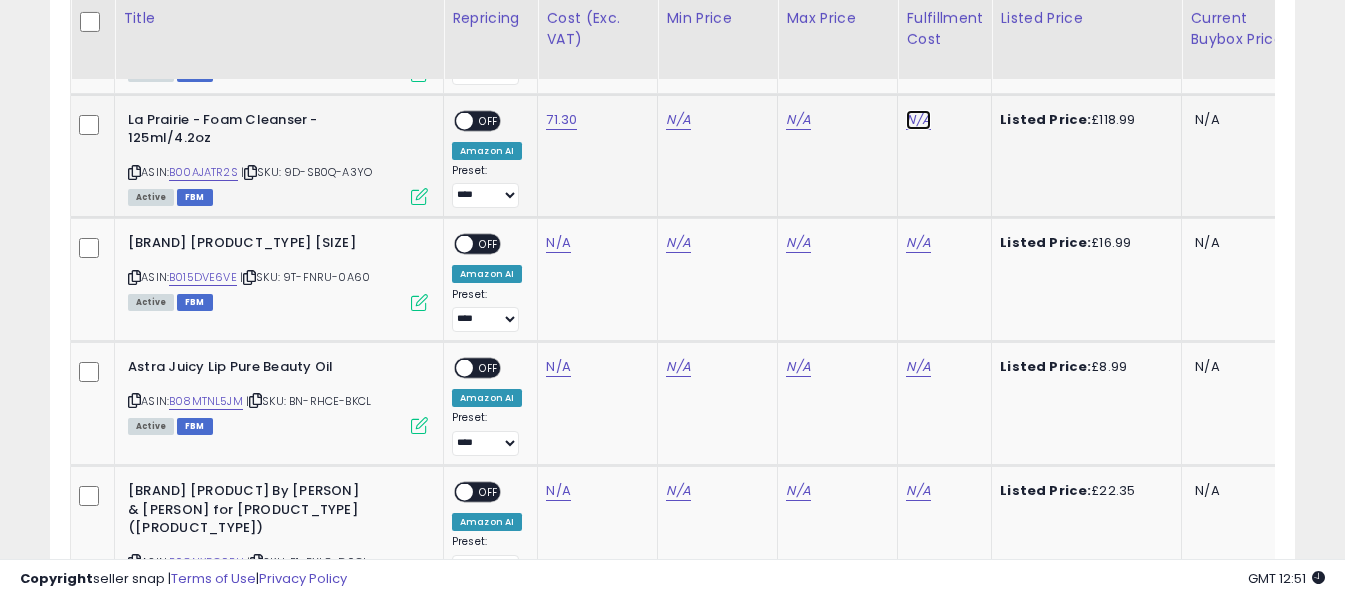 click on "N/A" at bounding box center [918, -2302] 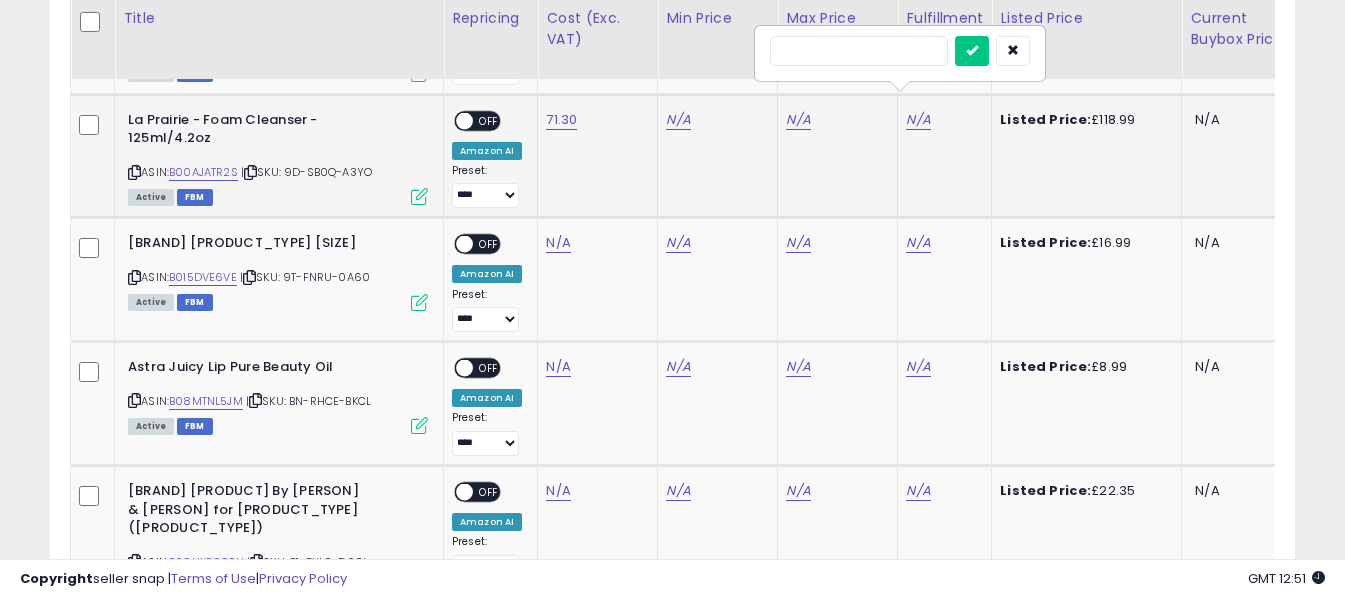 click at bounding box center (859, 51) 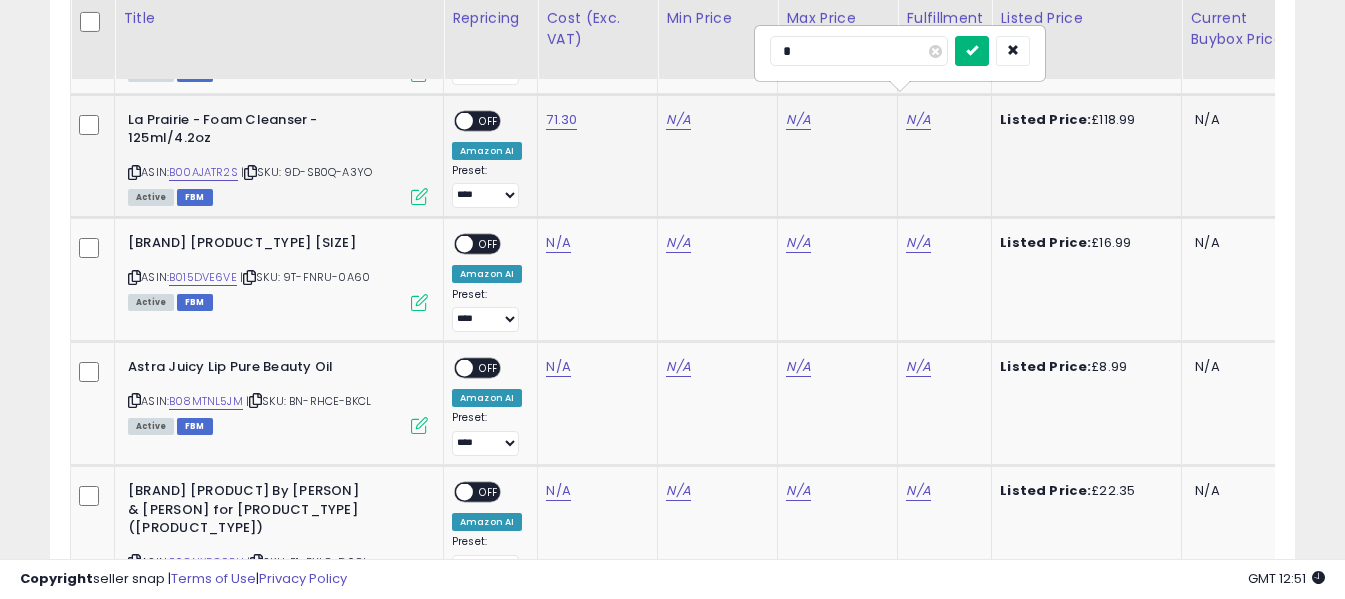 click at bounding box center (972, 50) 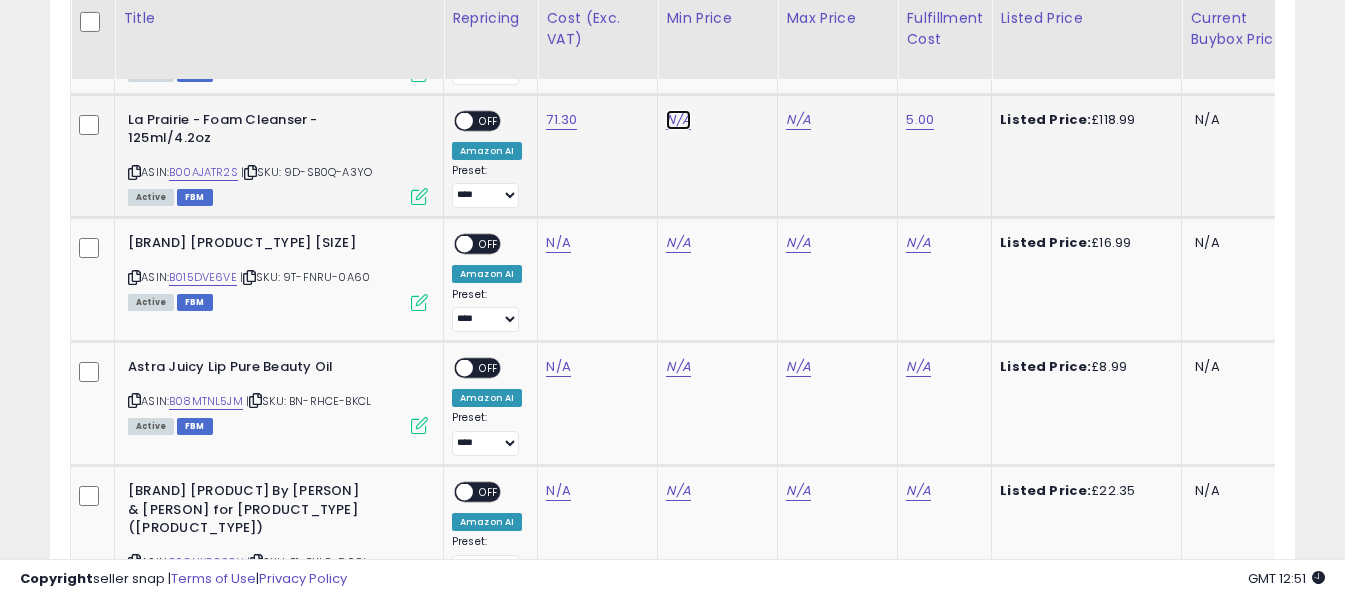 click on "N/A" at bounding box center (678, -2302) 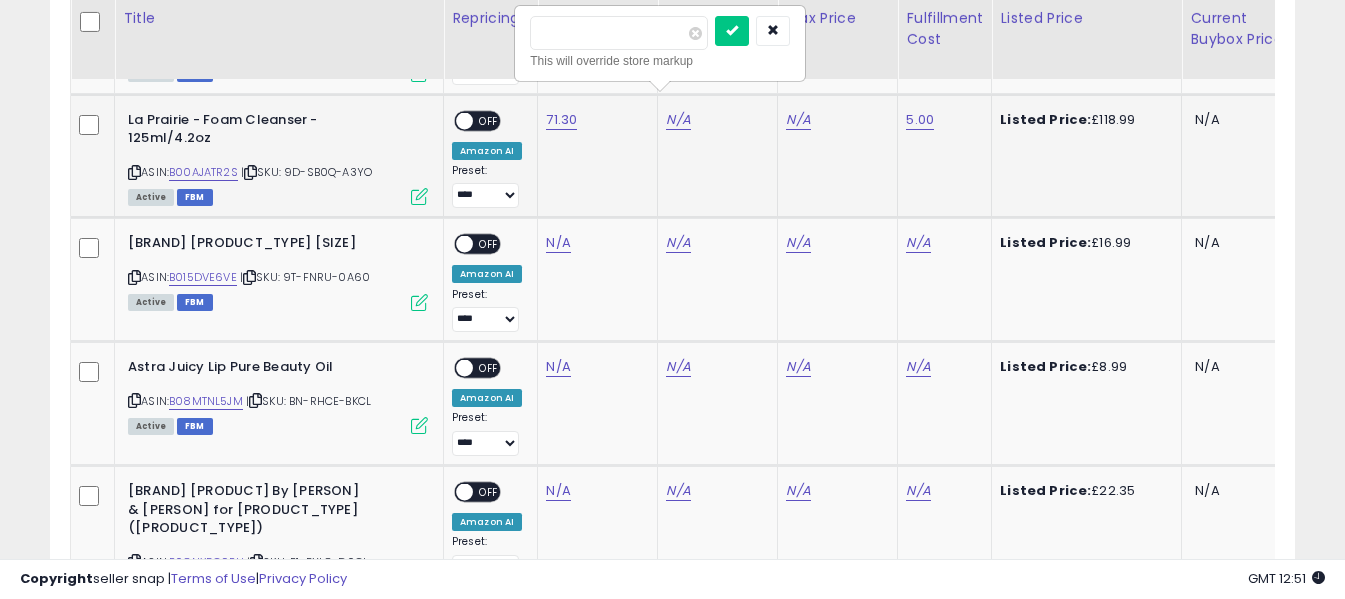click at bounding box center (619, 33) 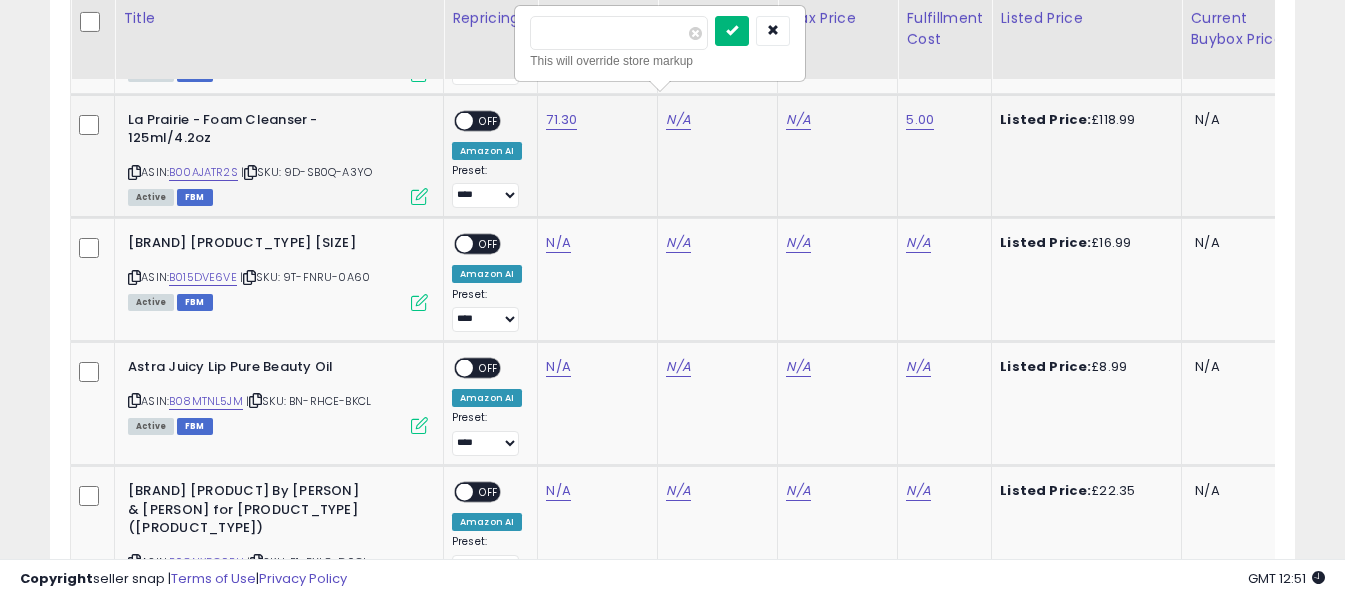 type on "**" 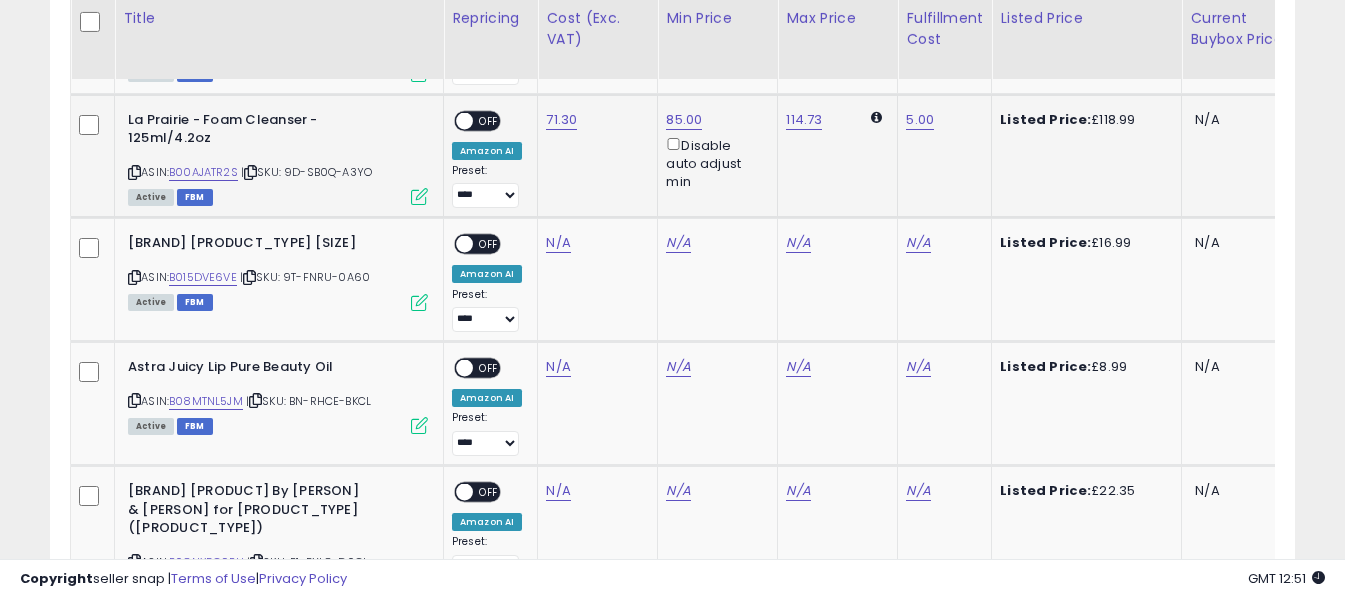 click on "OFF" at bounding box center [489, 120] 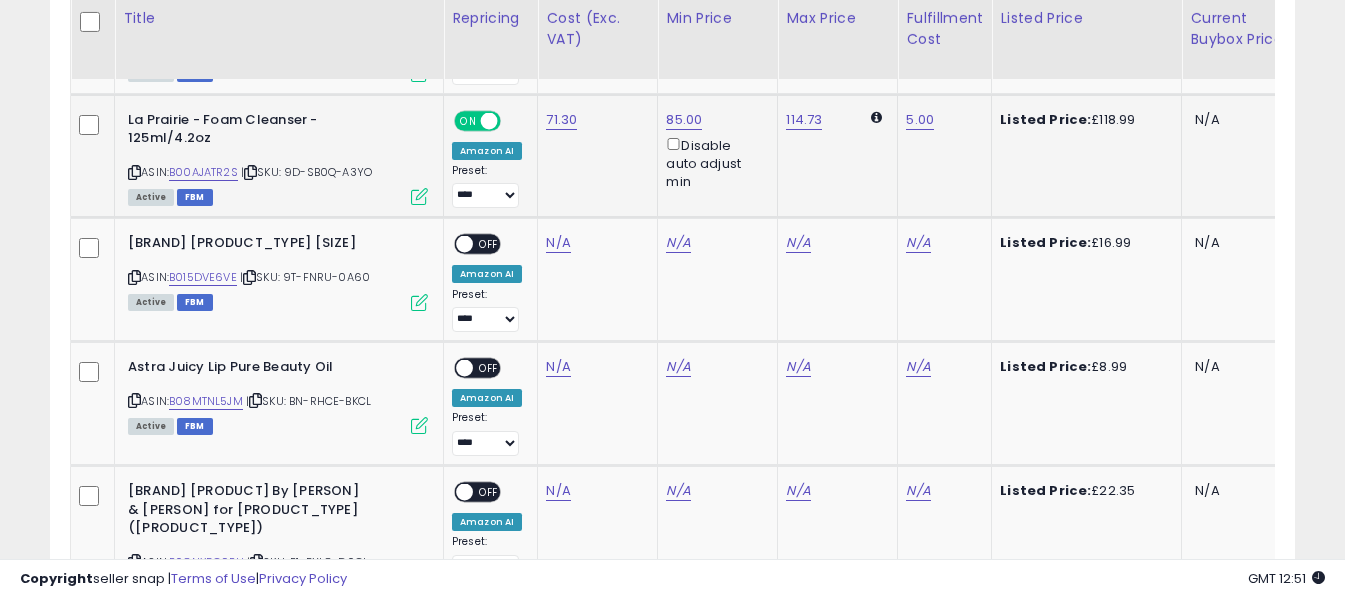 scroll, scrollTop: 3791, scrollLeft: 0, axis: vertical 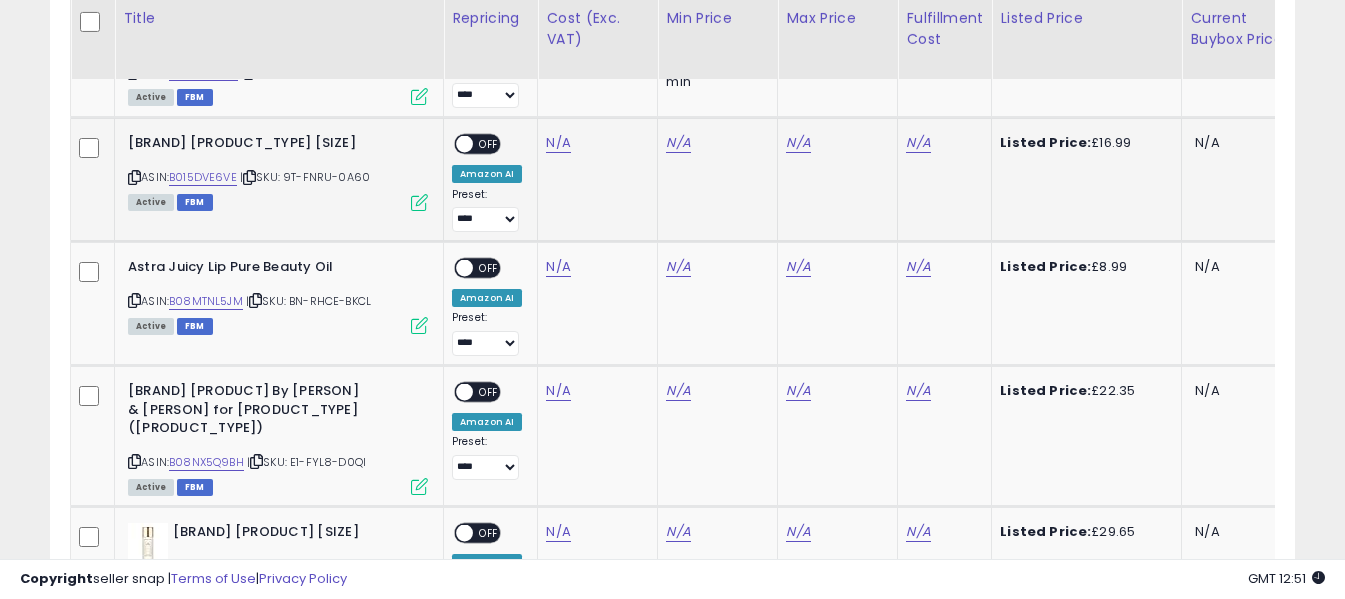 click at bounding box center [134, 177] 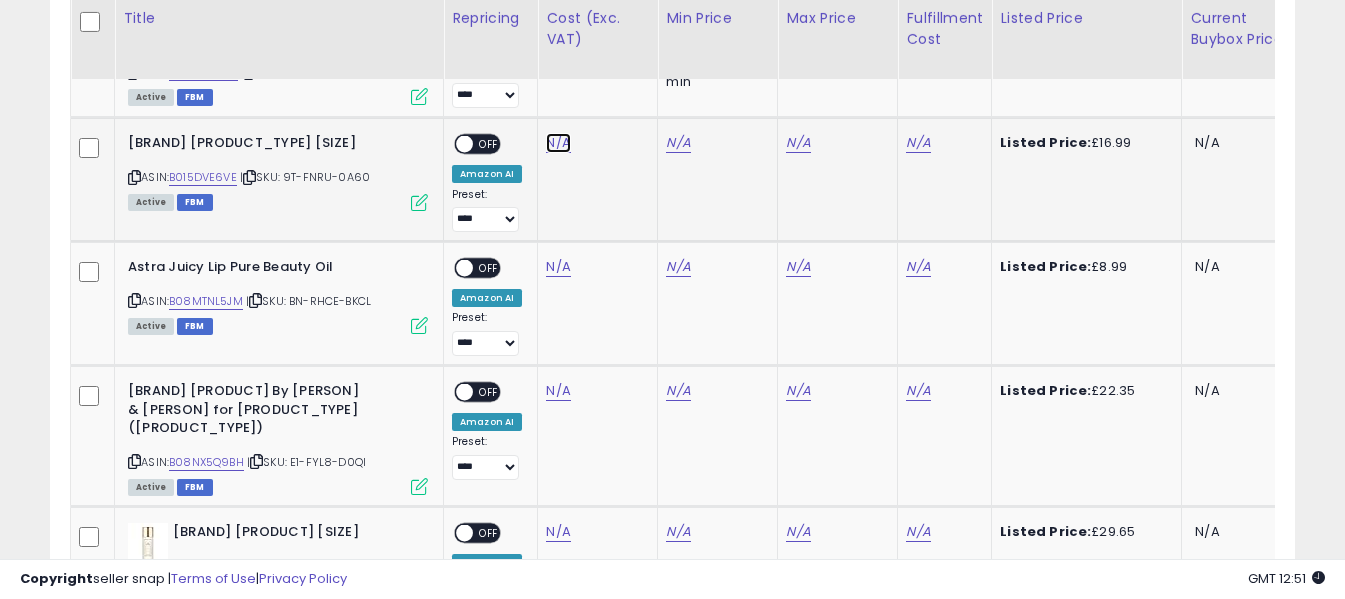 click on "N/A" at bounding box center [558, -2402] 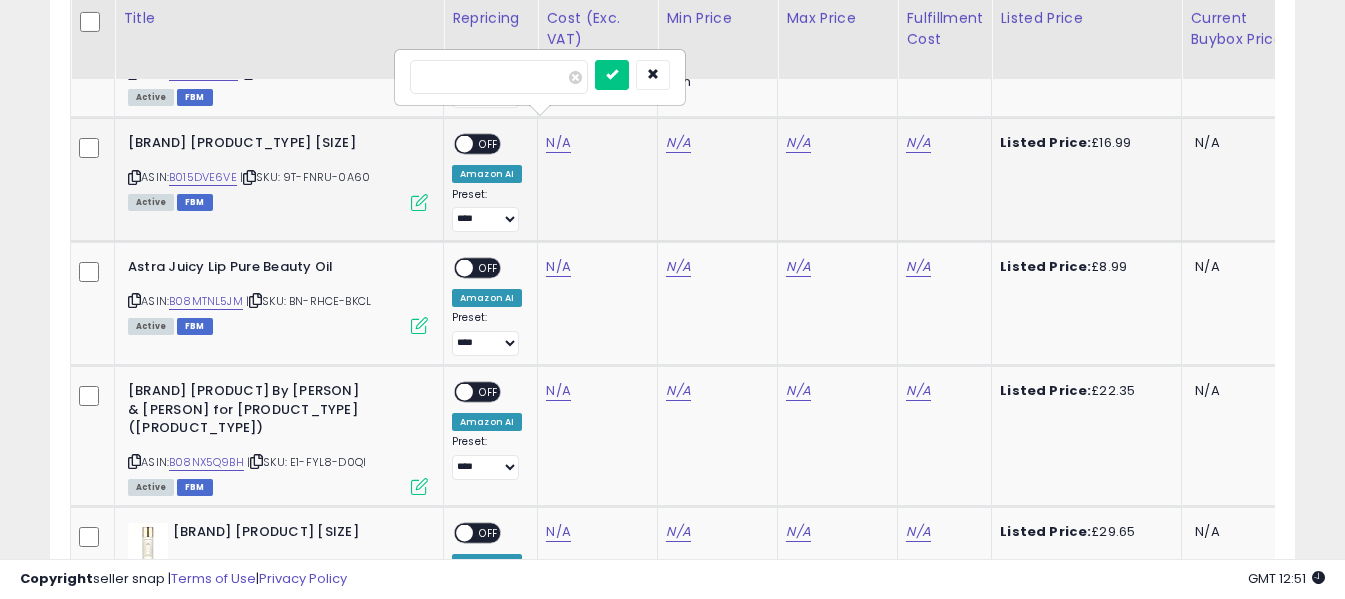 click at bounding box center (499, 77) 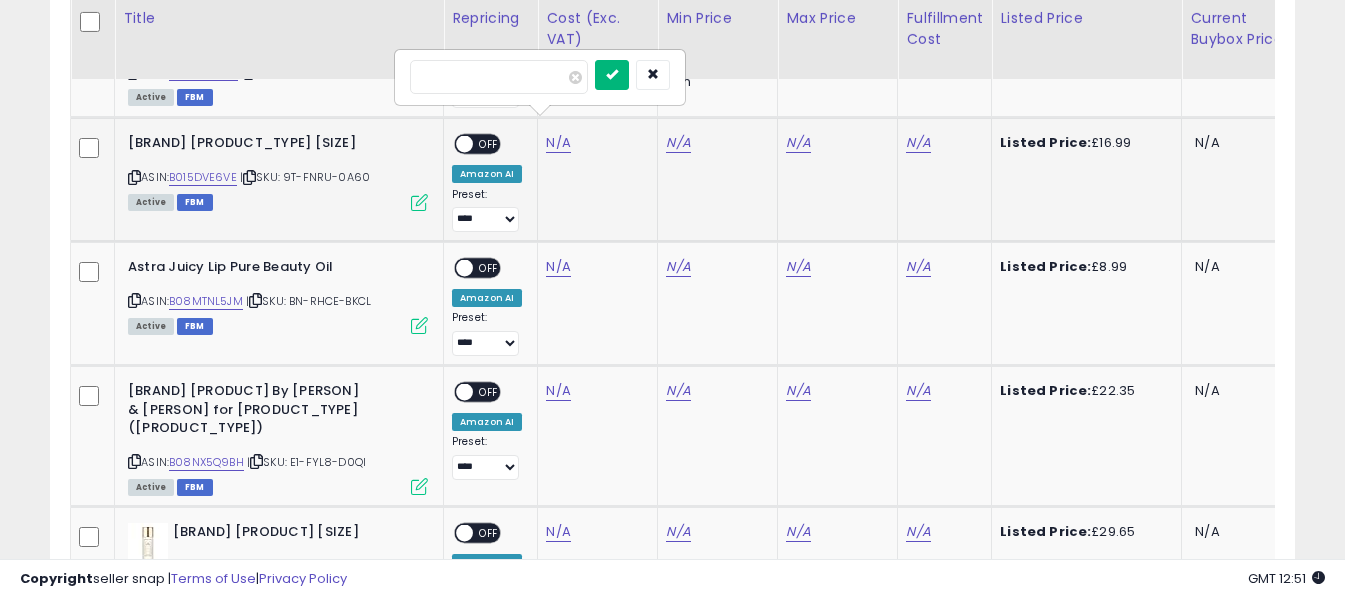 type on "****" 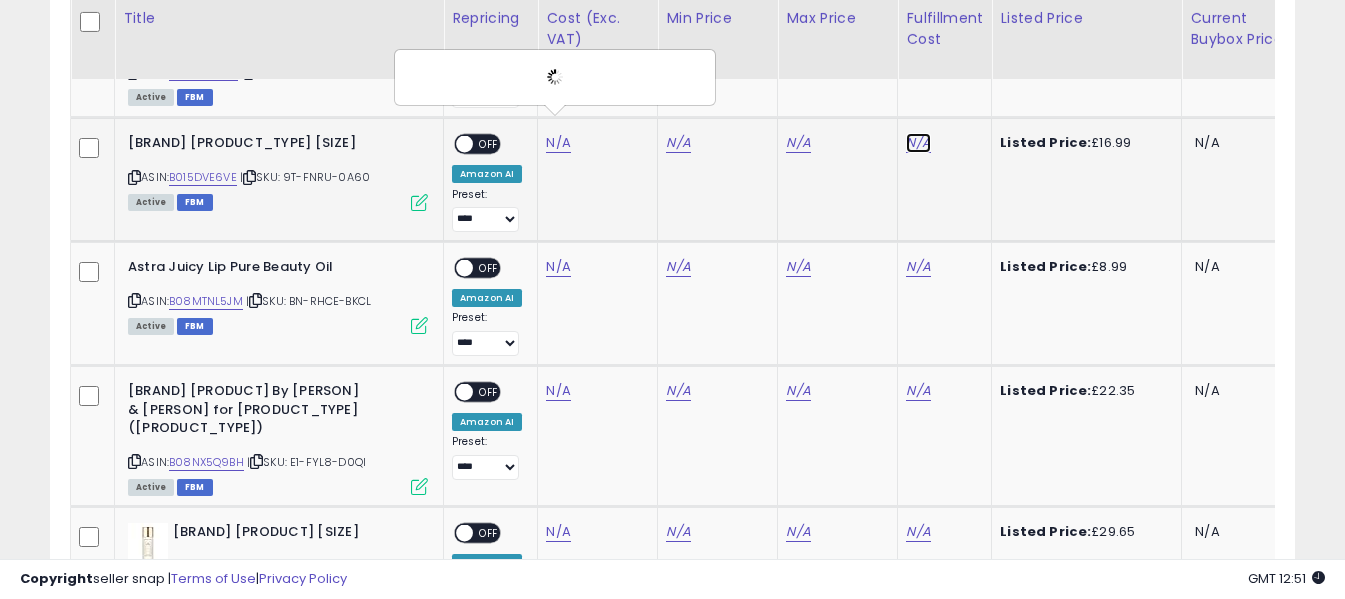 click on "N/A" at bounding box center [918, -2402] 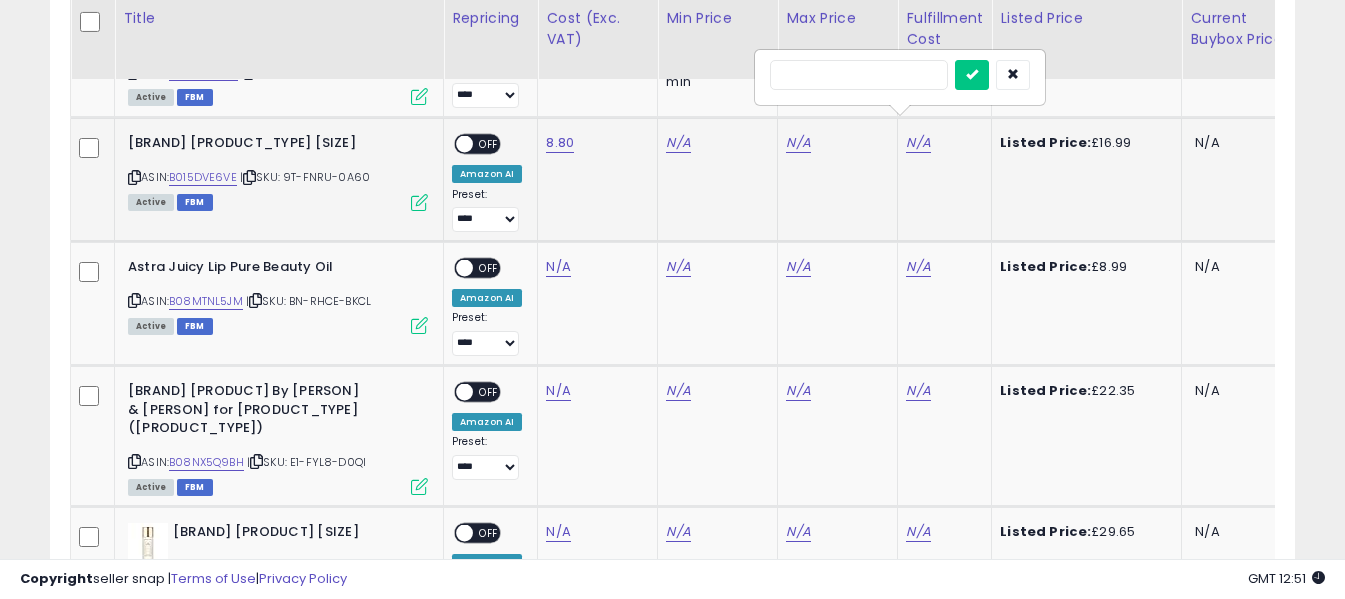 click at bounding box center (859, 75) 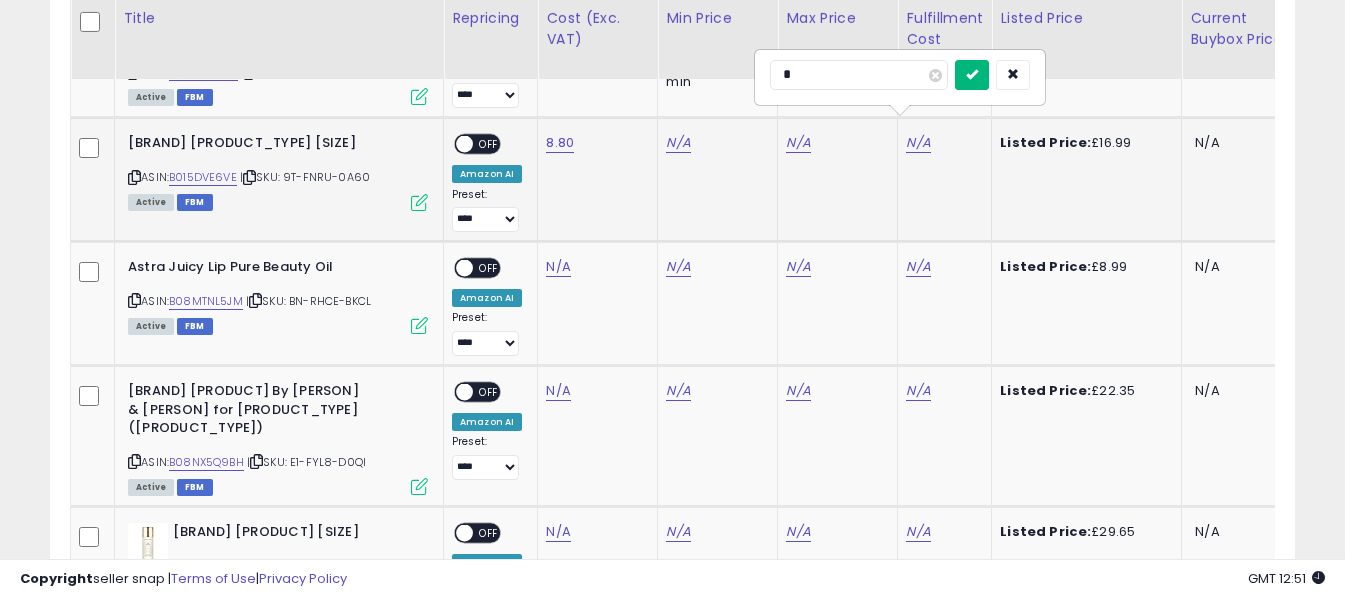 type on "*" 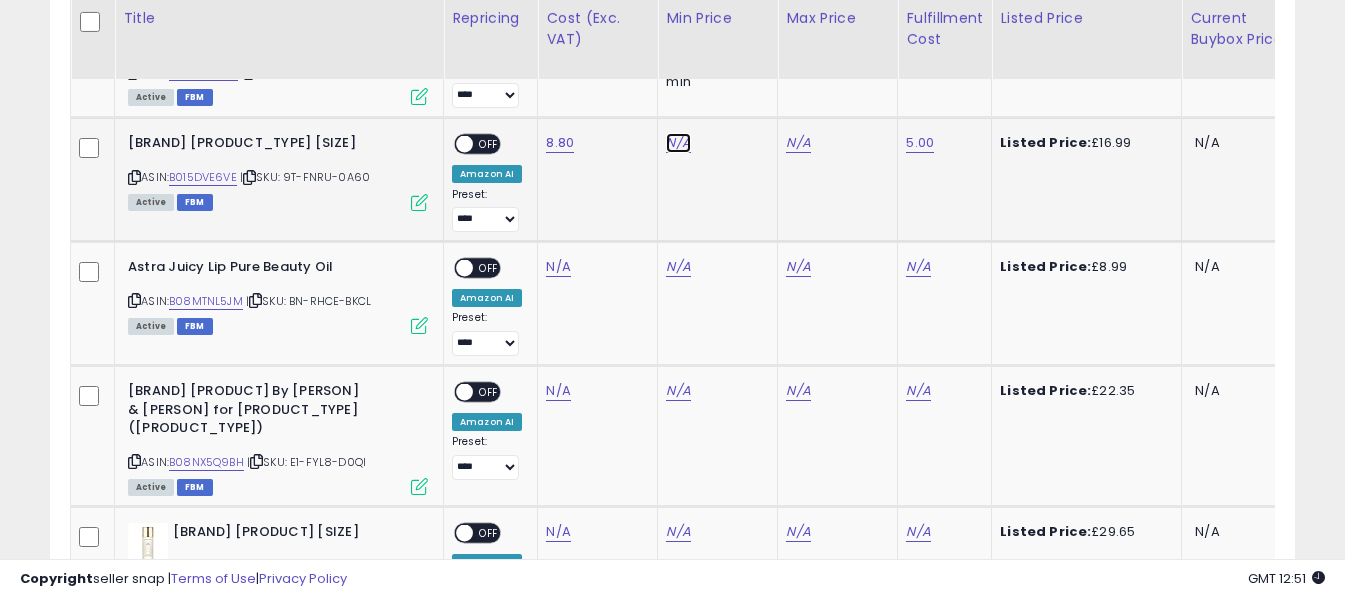 click on "N/A" at bounding box center (678, -2402) 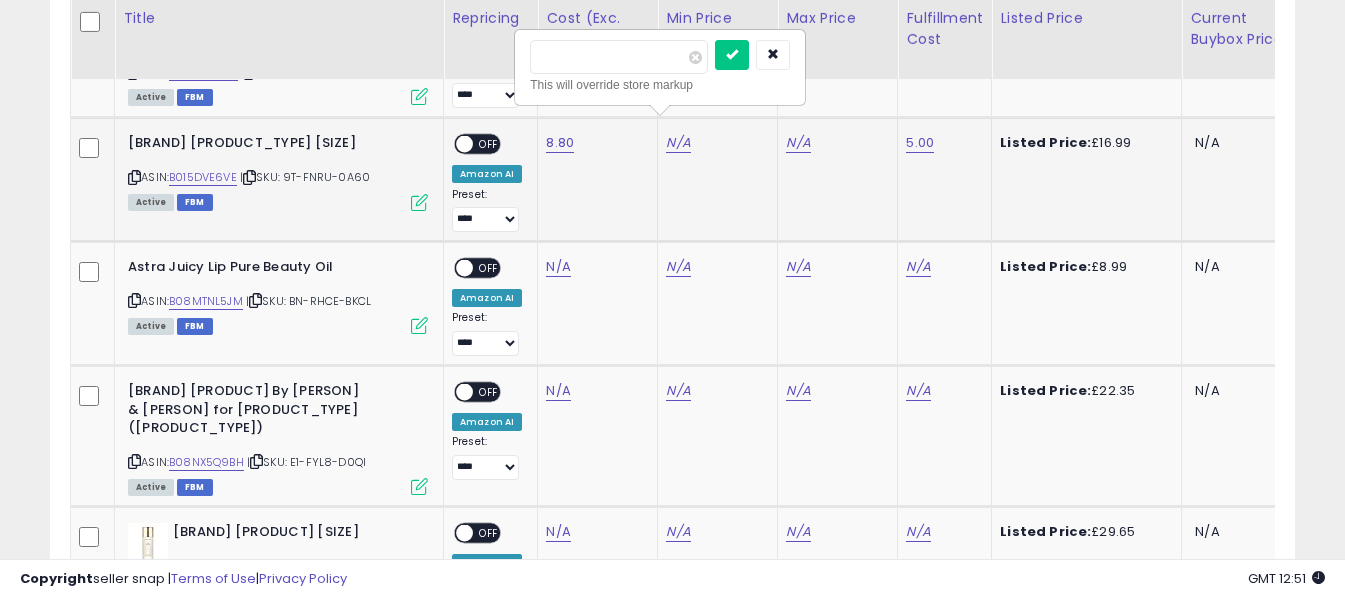 click at bounding box center [619, 57] 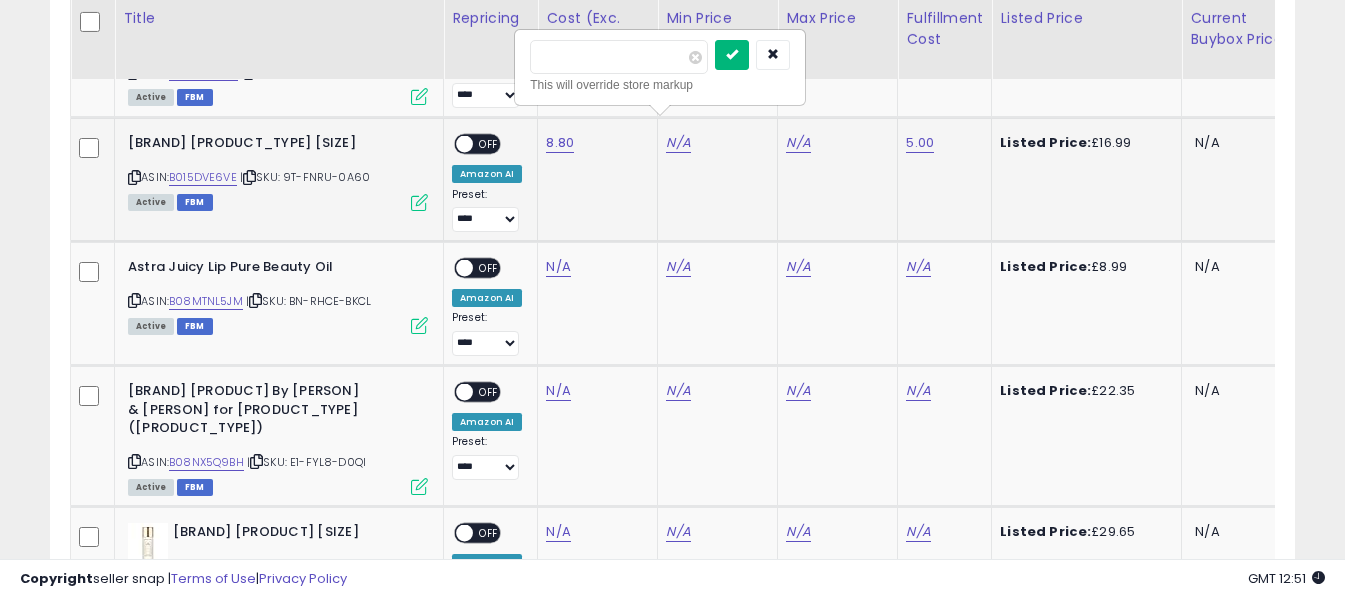 type on "**" 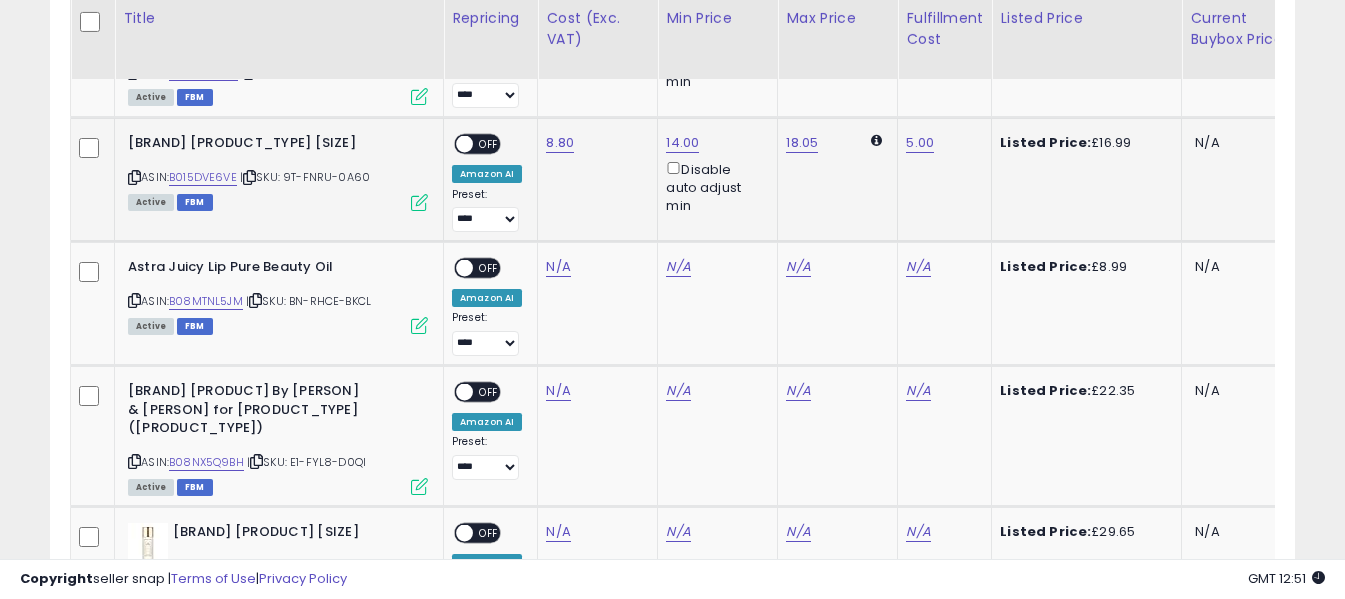 click on "OFF" at bounding box center (489, 144) 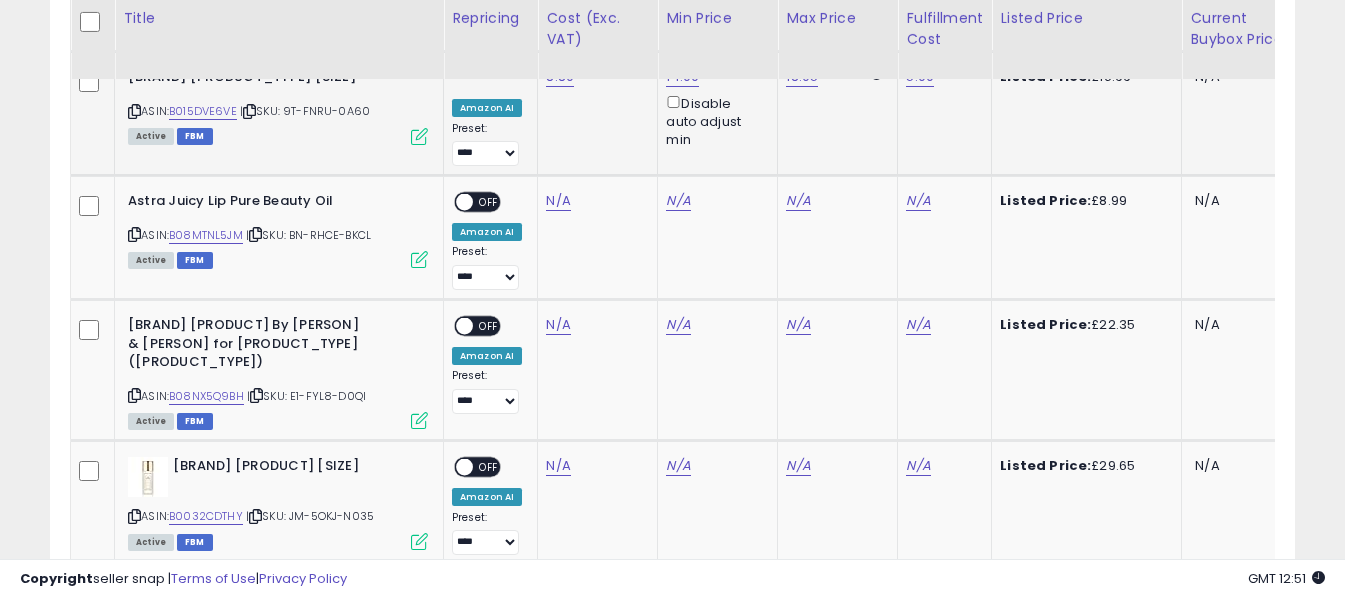 scroll, scrollTop: 3891, scrollLeft: 0, axis: vertical 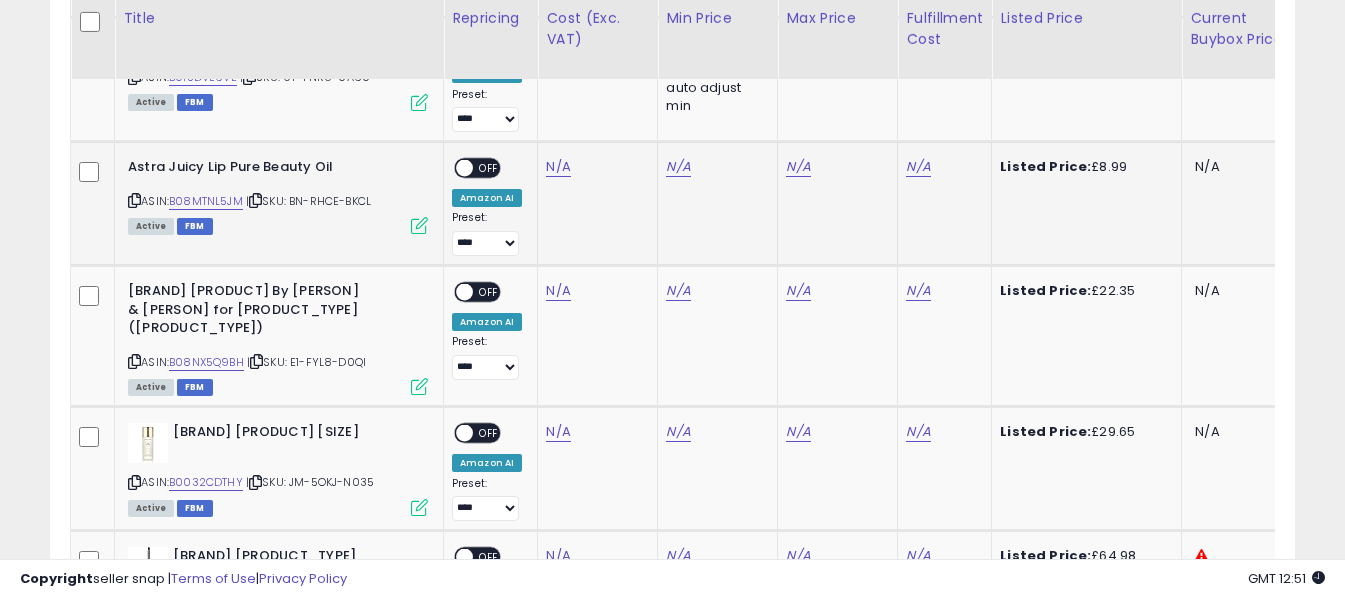 click at bounding box center (134, 200) 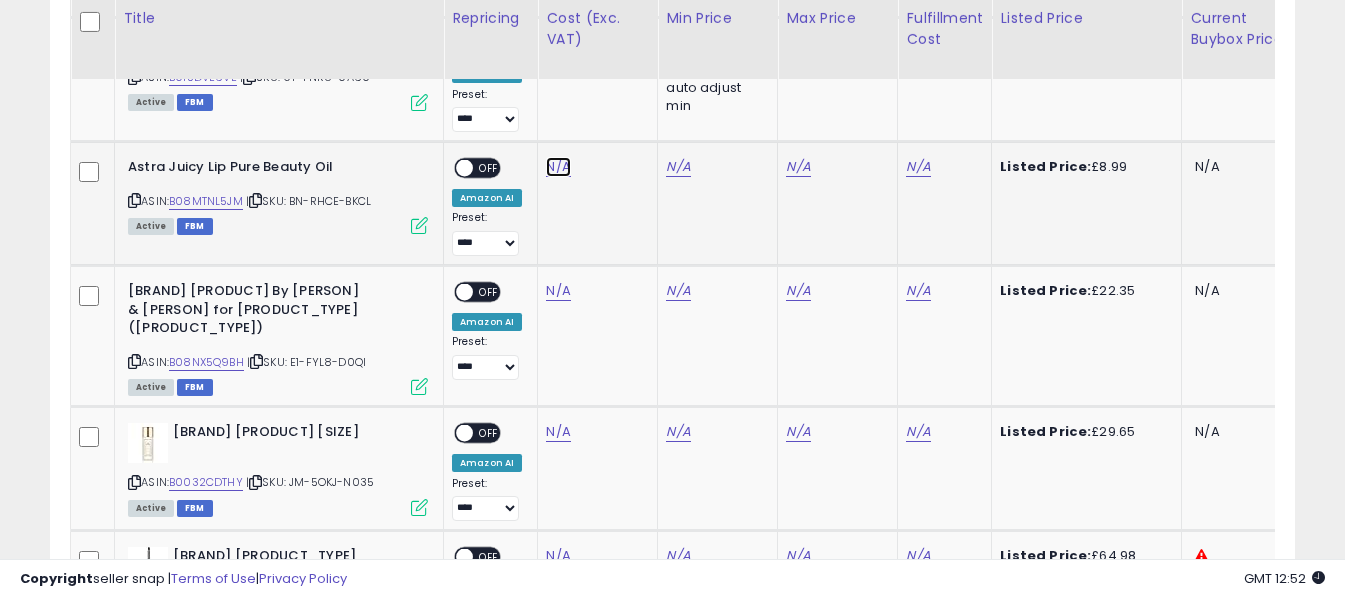 click on "N/A" at bounding box center [558, -2502] 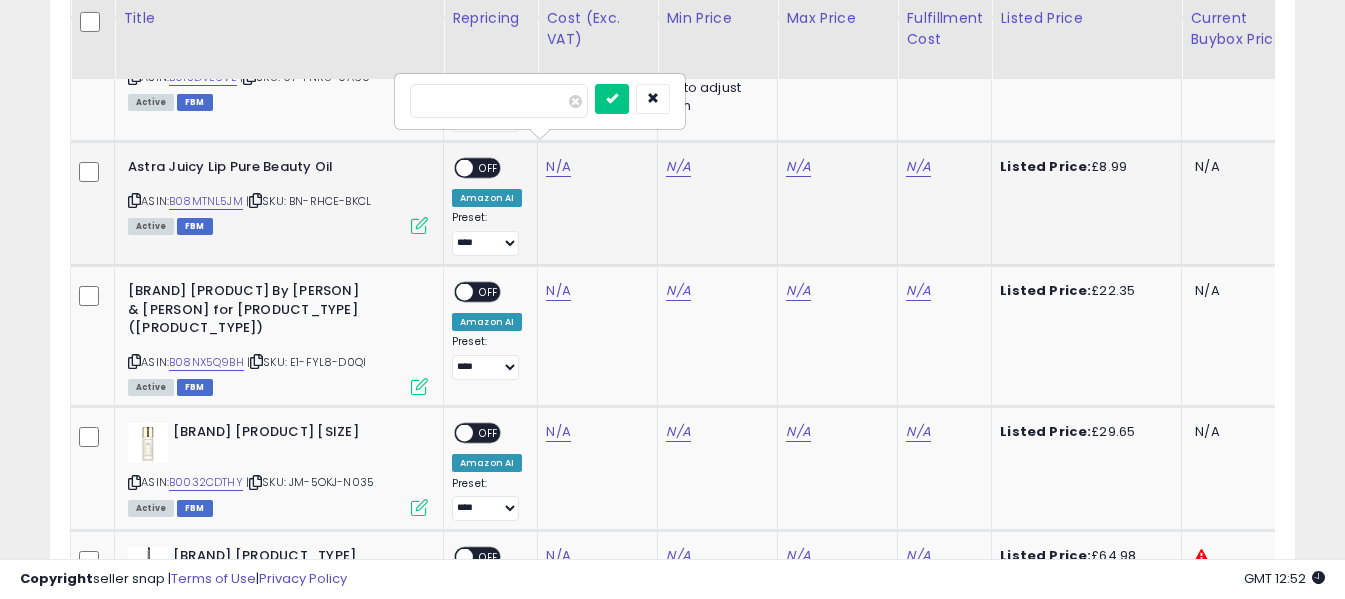 click at bounding box center (499, 101) 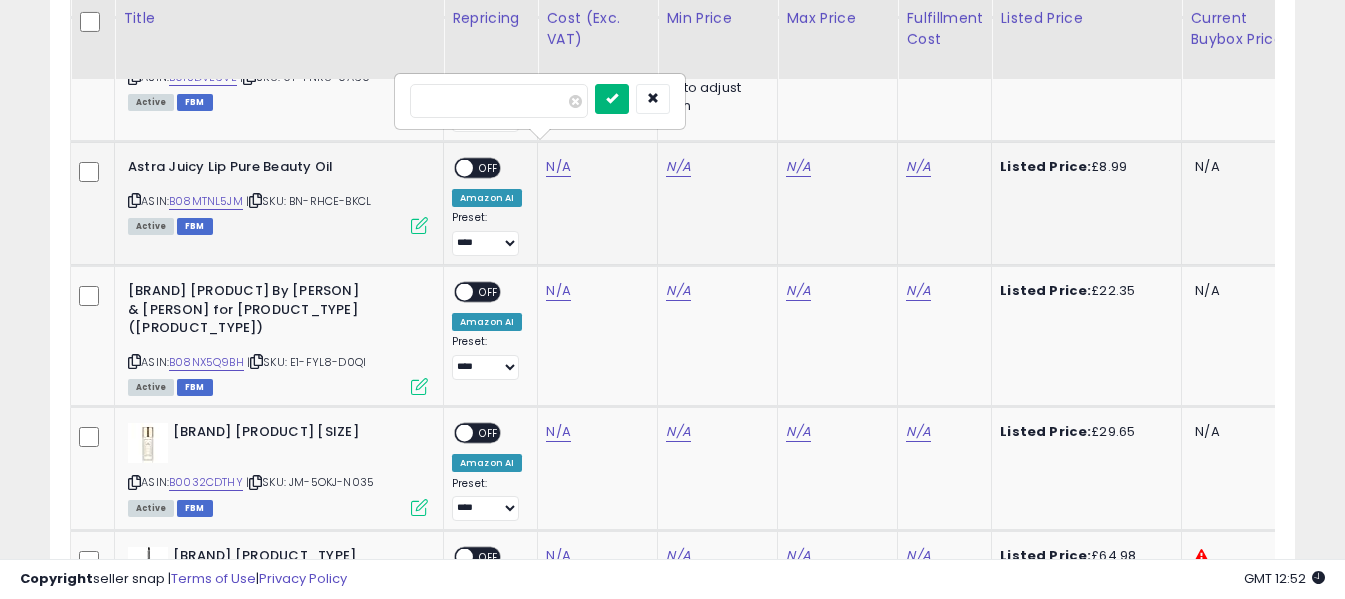 type on "****" 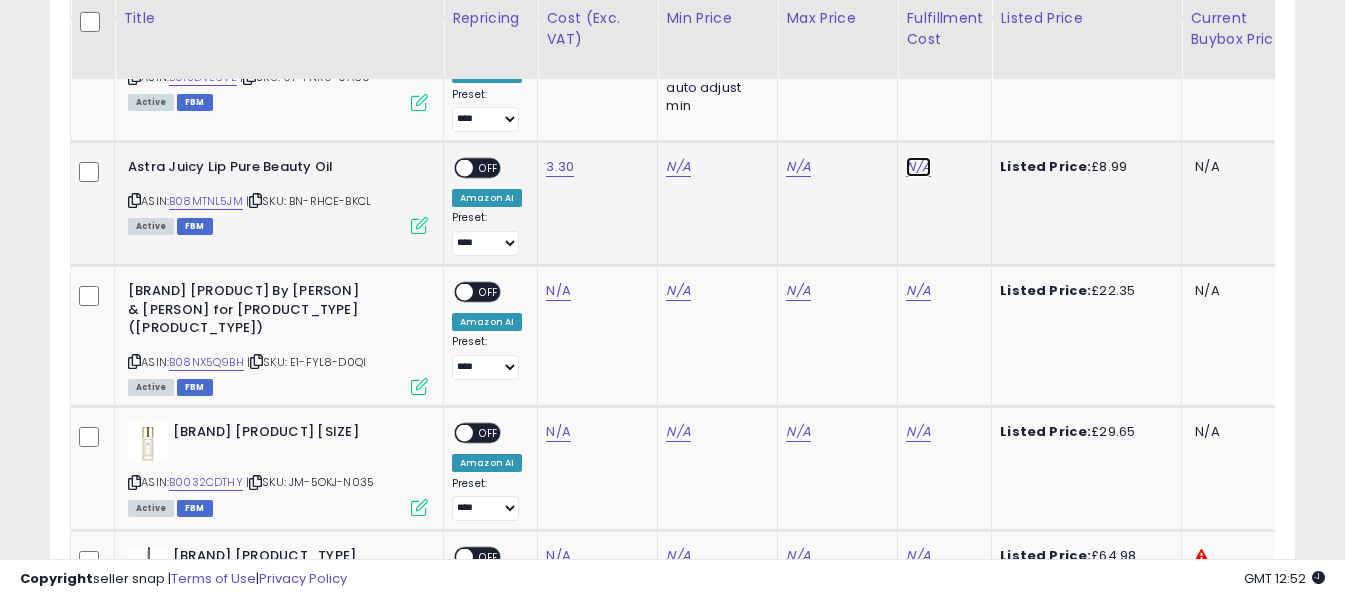 click on "N/A" at bounding box center (918, -2502) 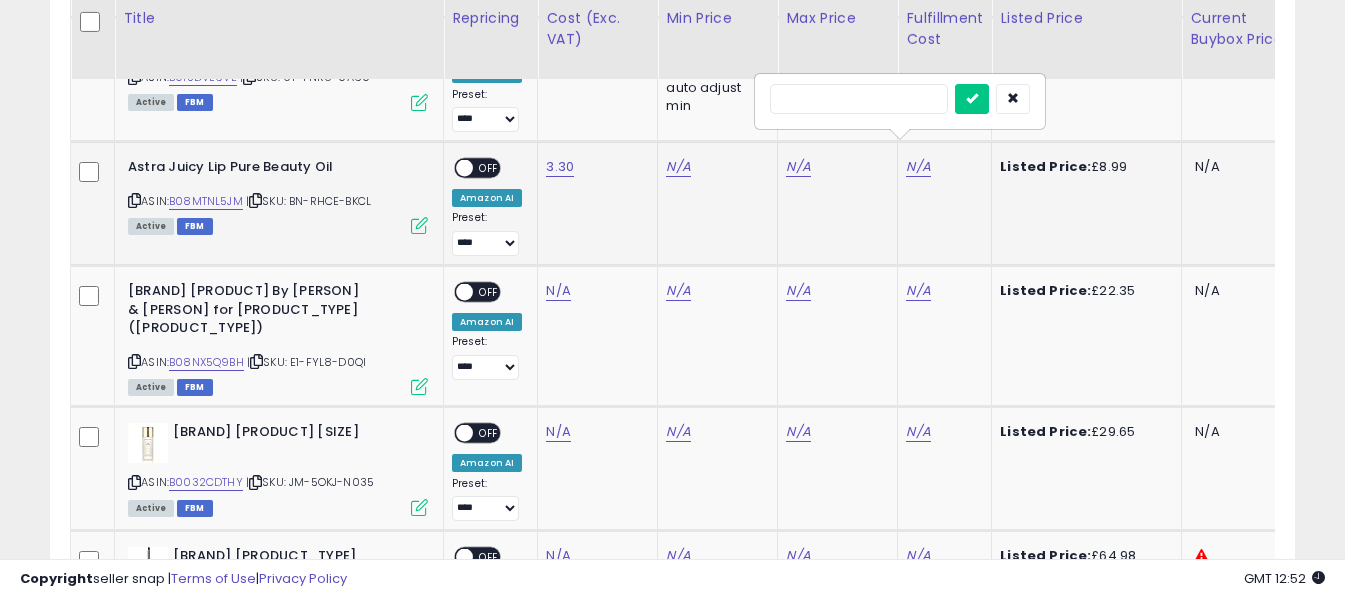 click at bounding box center (859, 99) 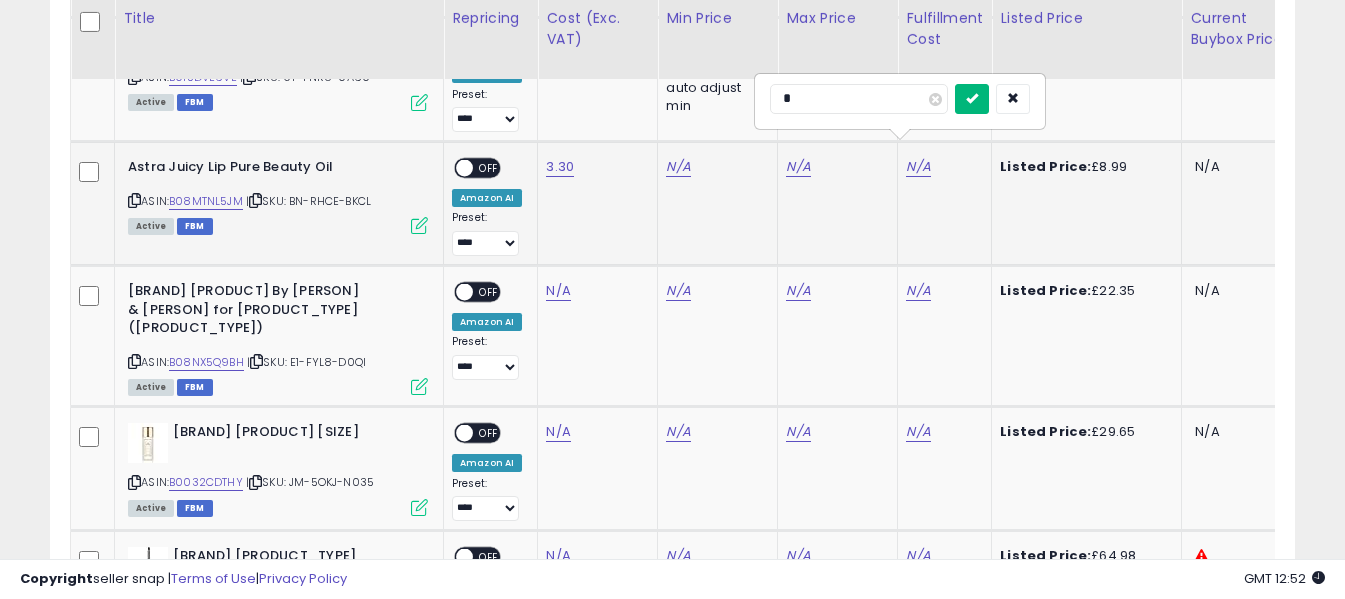 type on "*" 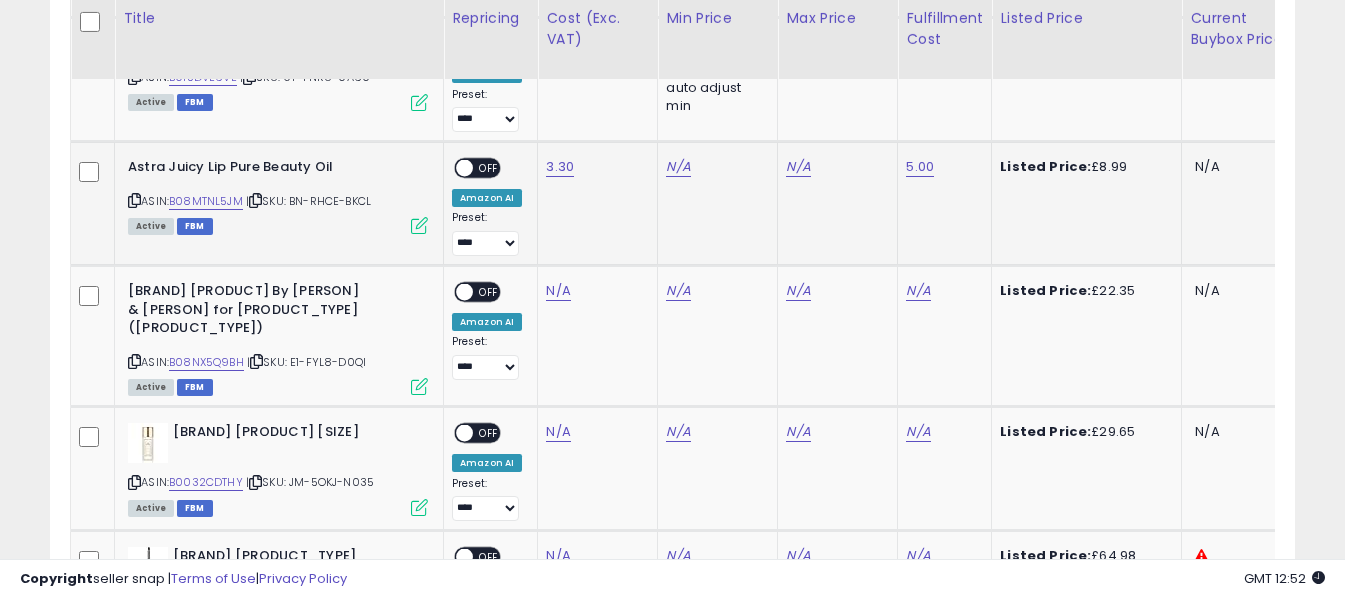 click on "OFF" at bounding box center (489, 168) 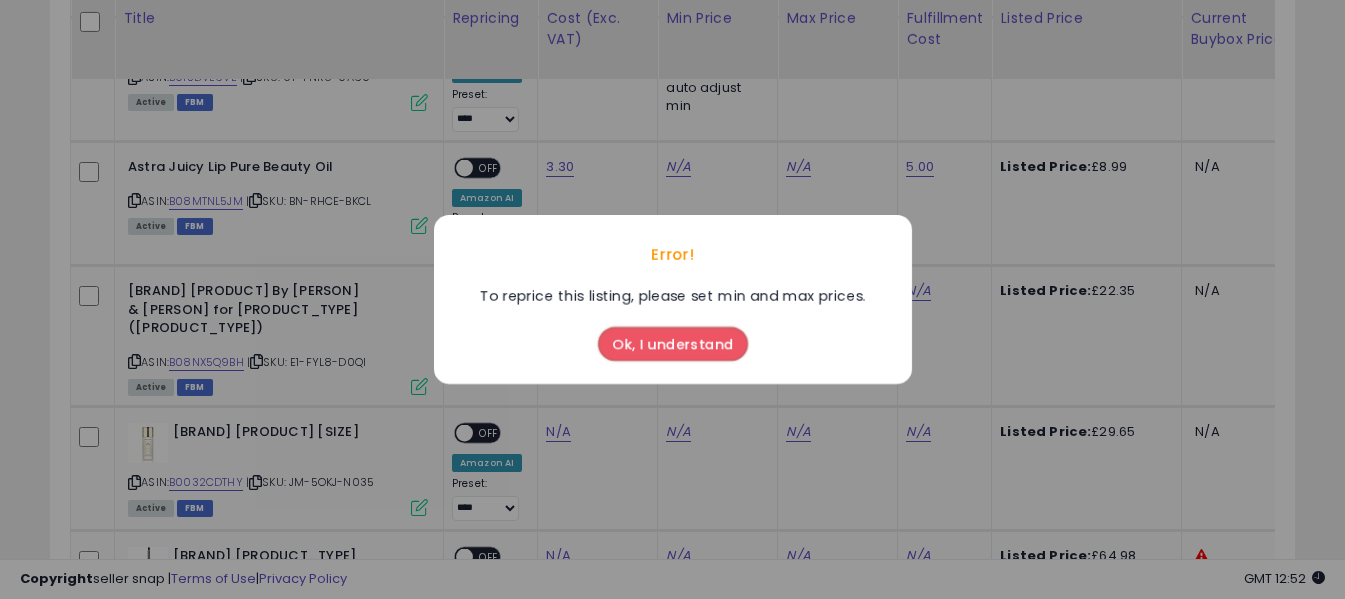 click on "Ok, I understand" at bounding box center (673, 344) 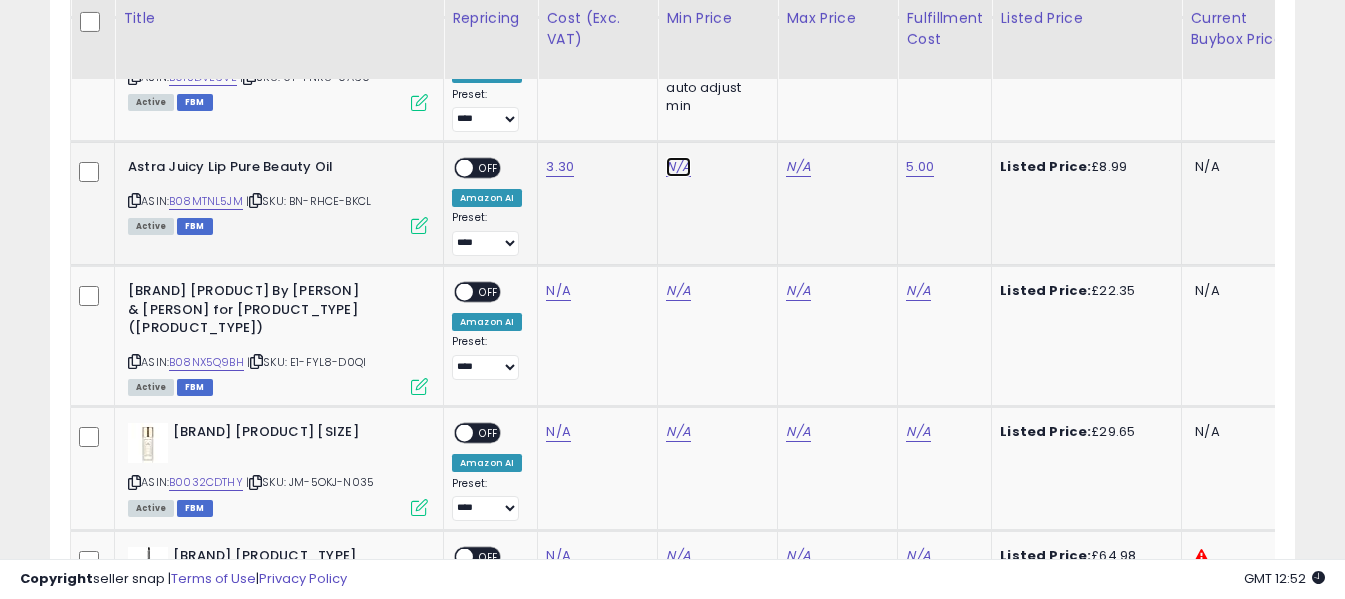 click on "N/A" at bounding box center [678, -2502] 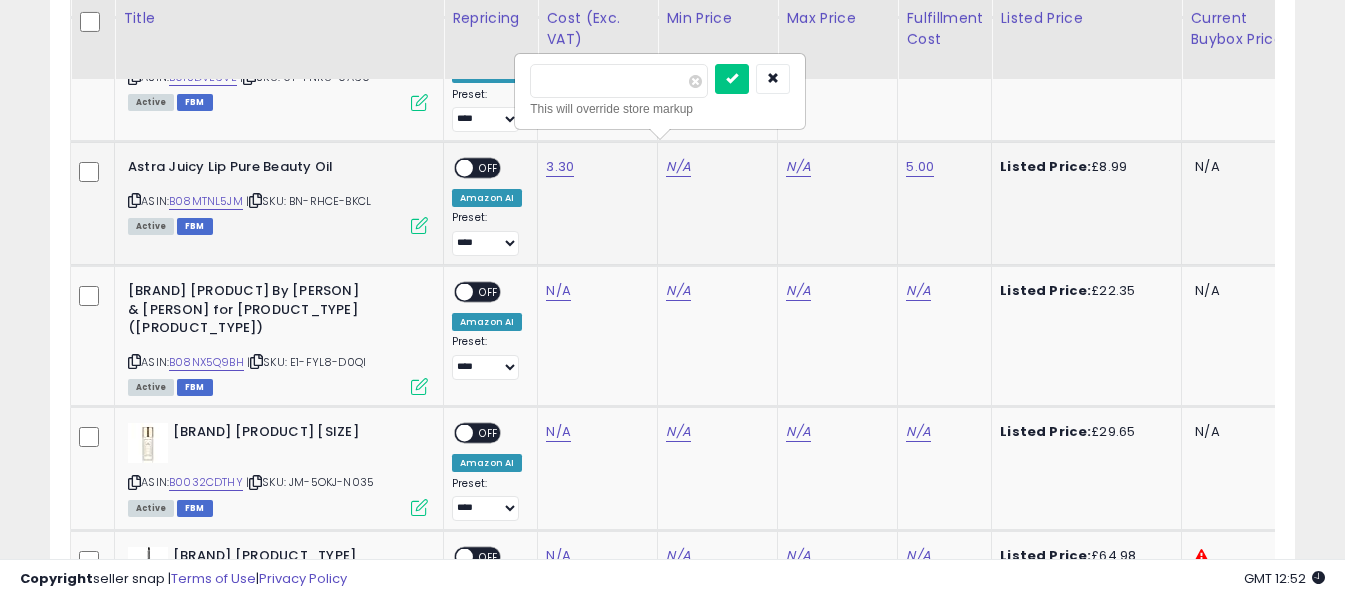 click at bounding box center [619, 81] 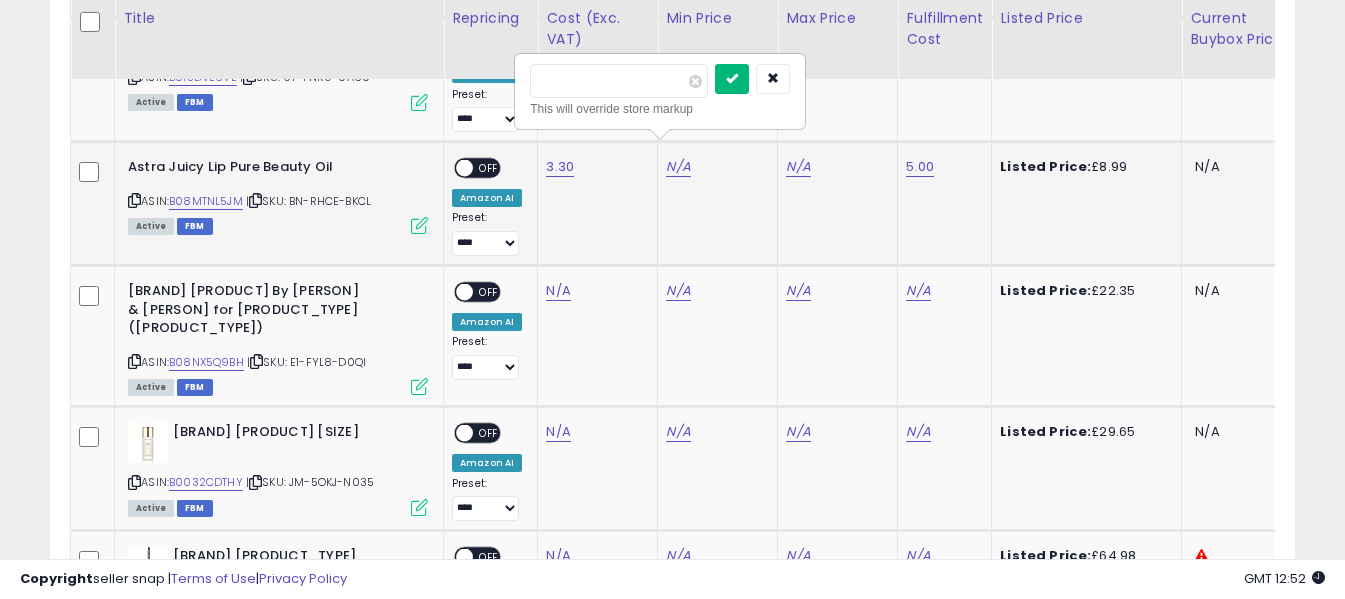 type on "*" 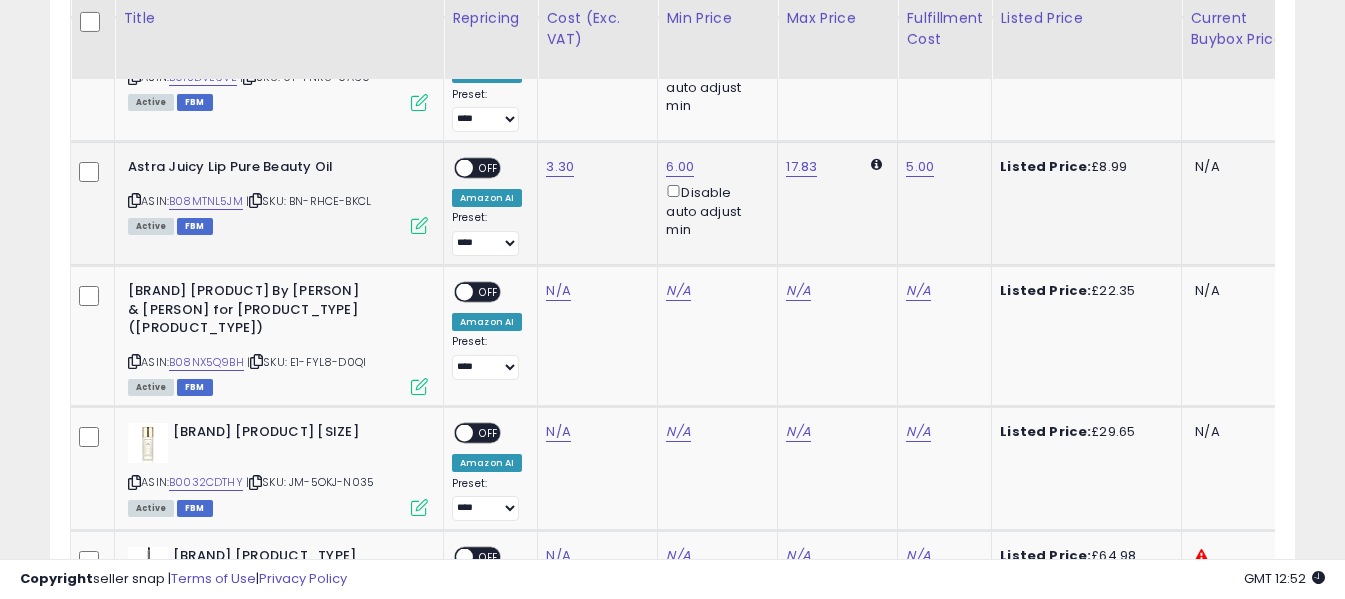 click on "OFF" at bounding box center [489, 168] 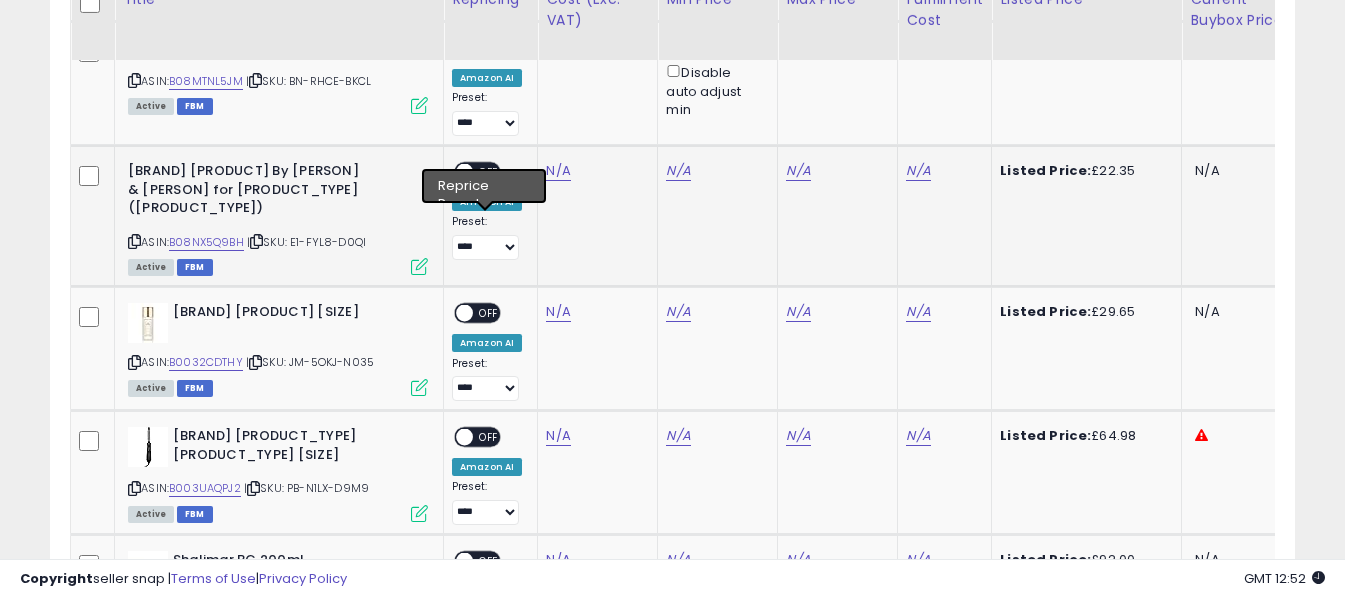 scroll, scrollTop: 3991, scrollLeft: 0, axis: vertical 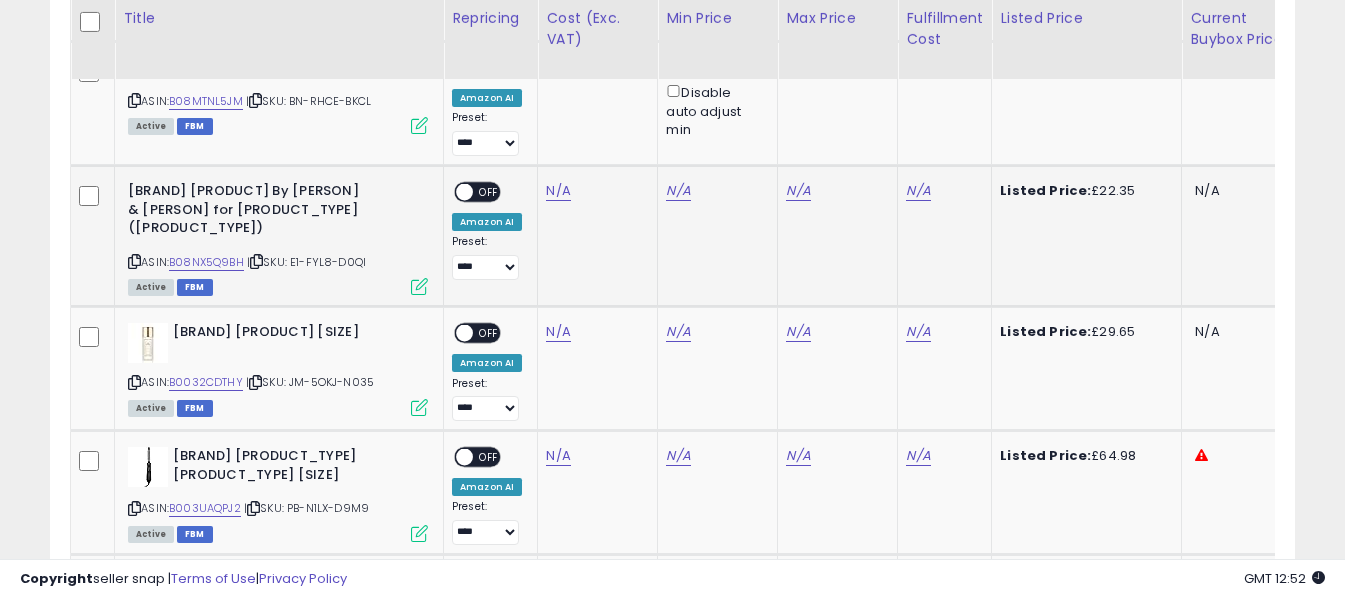 click at bounding box center [134, 261] 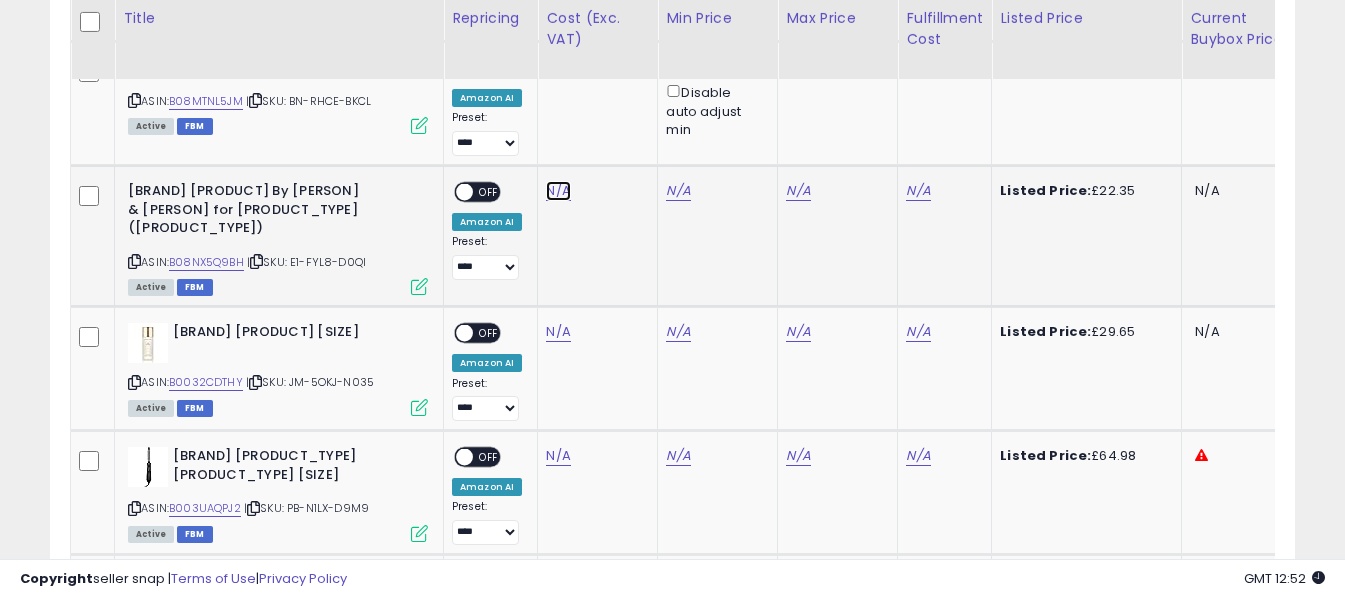 click on "N/A" at bounding box center (558, -2602) 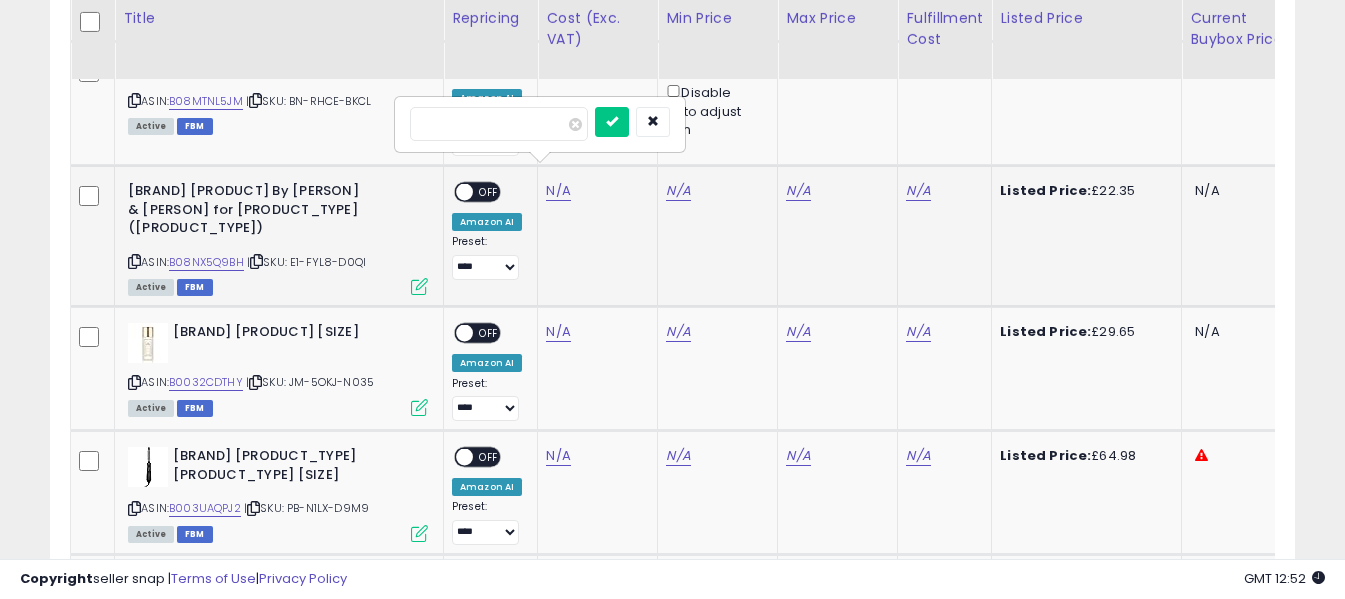 click at bounding box center (499, 124) 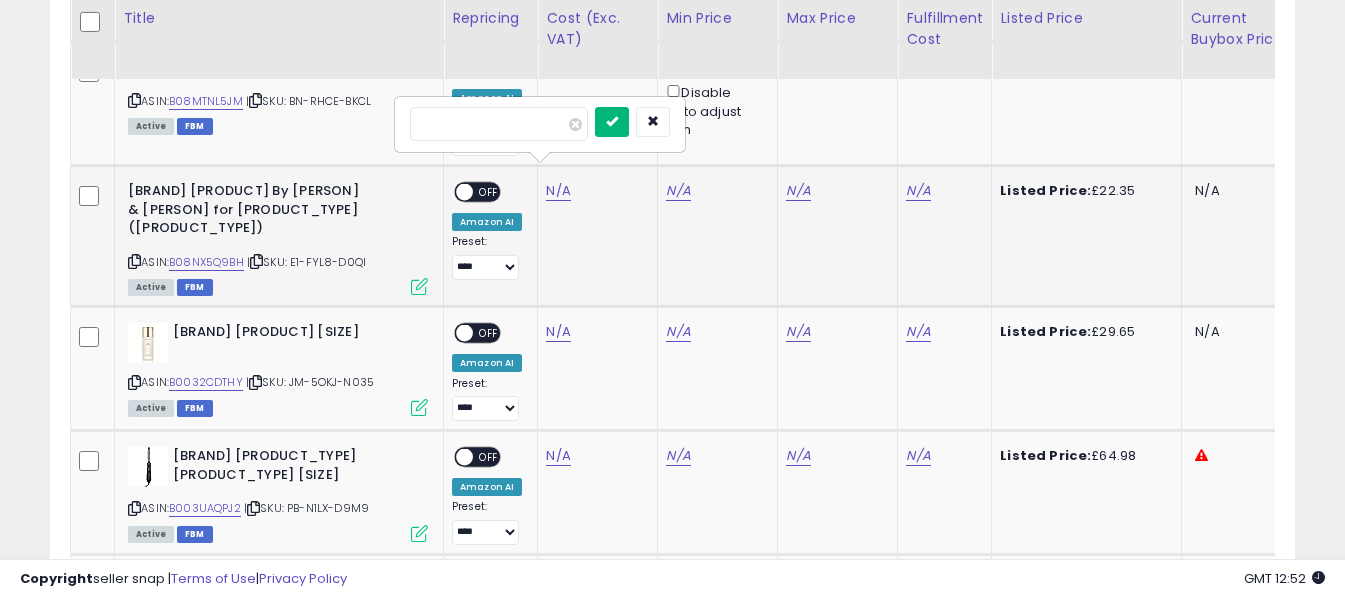 type on "****" 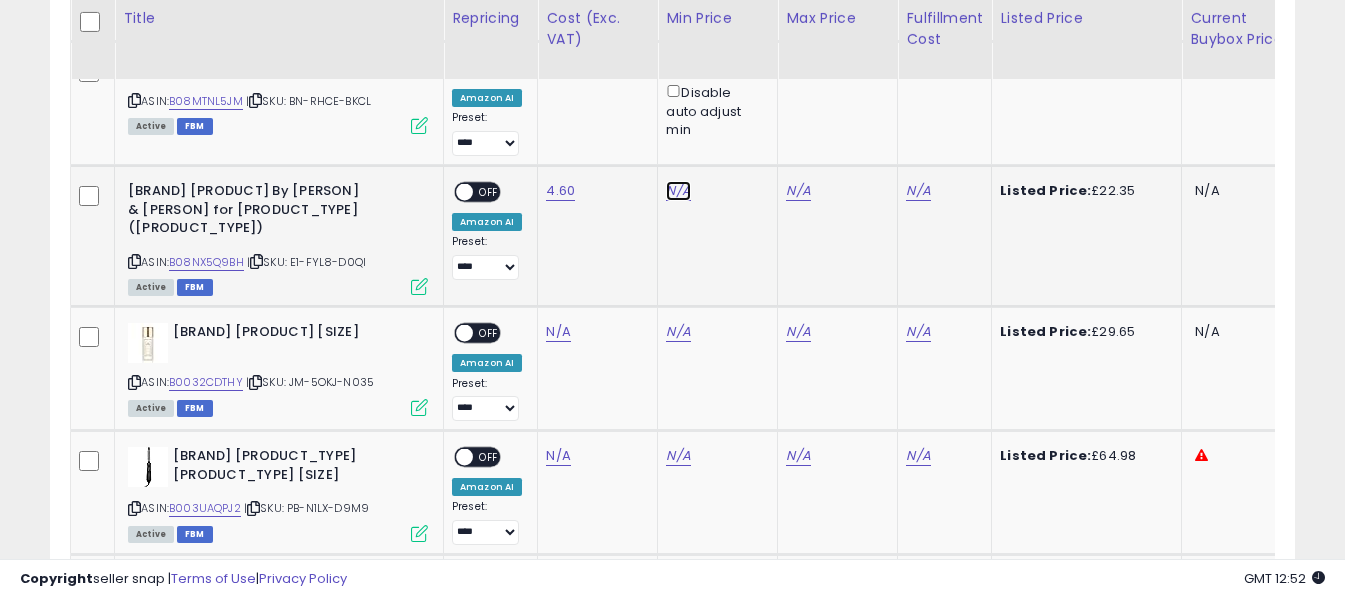 click on "N/A" at bounding box center [678, -2602] 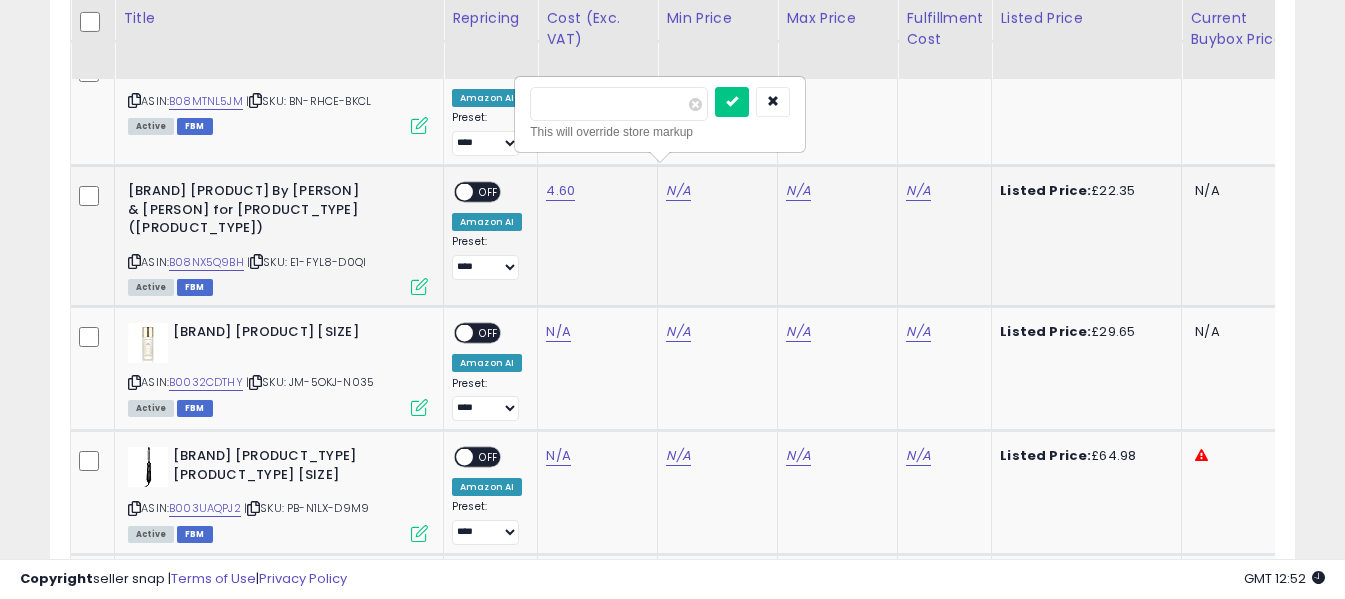 click at bounding box center [619, 104] 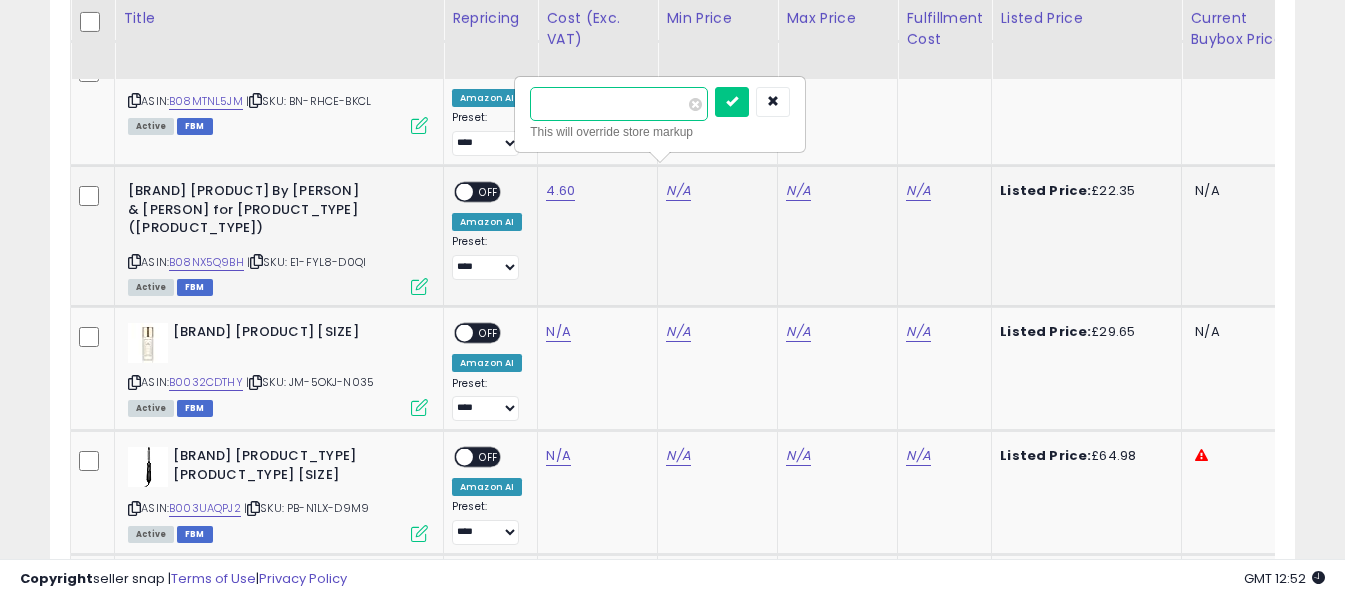click at bounding box center (619, 104) 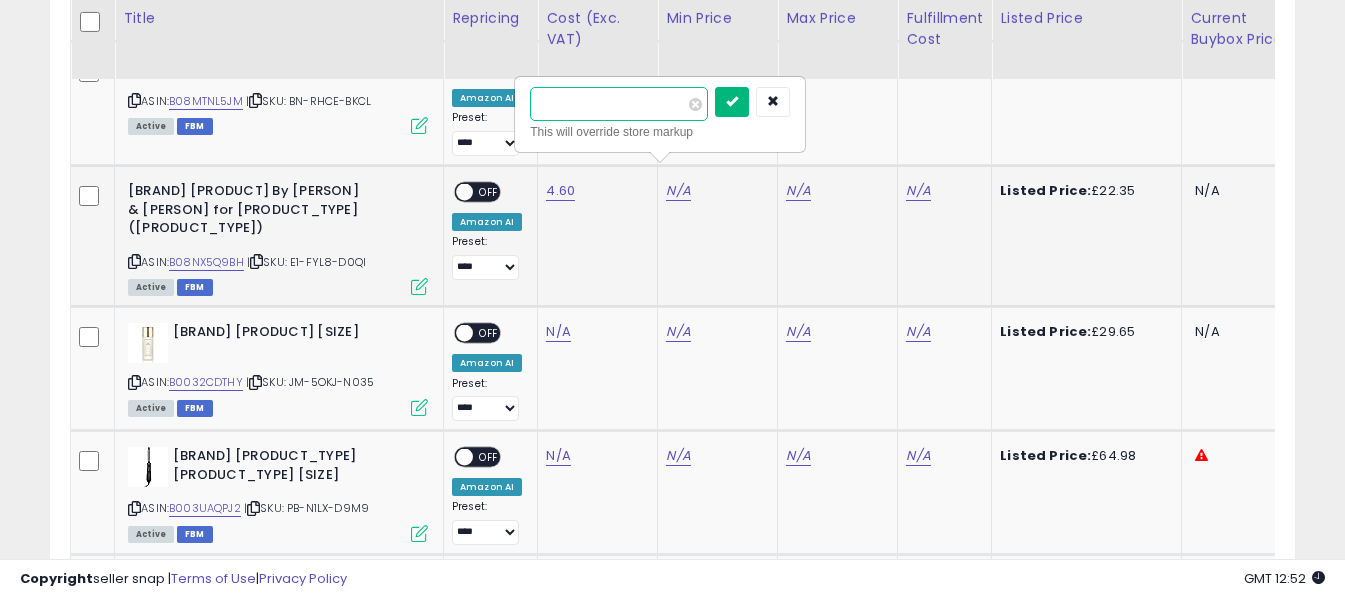 type on "**" 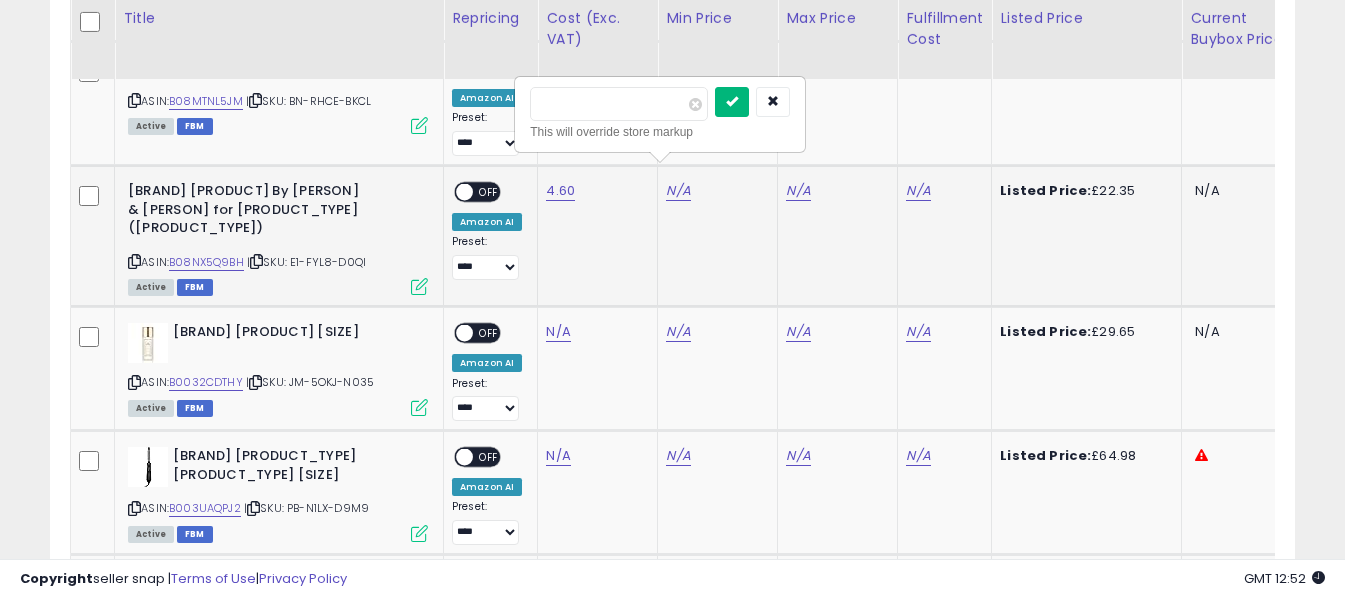 click at bounding box center (732, 101) 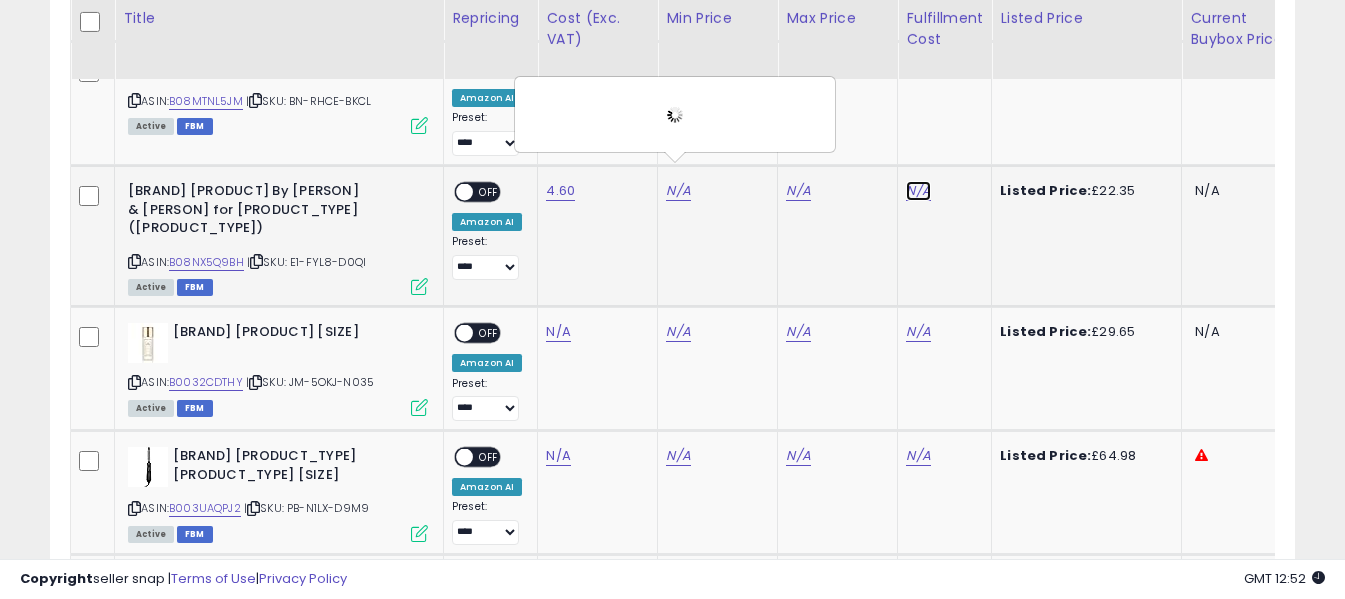 click on "N/A" at bounding box center (918, -2602) 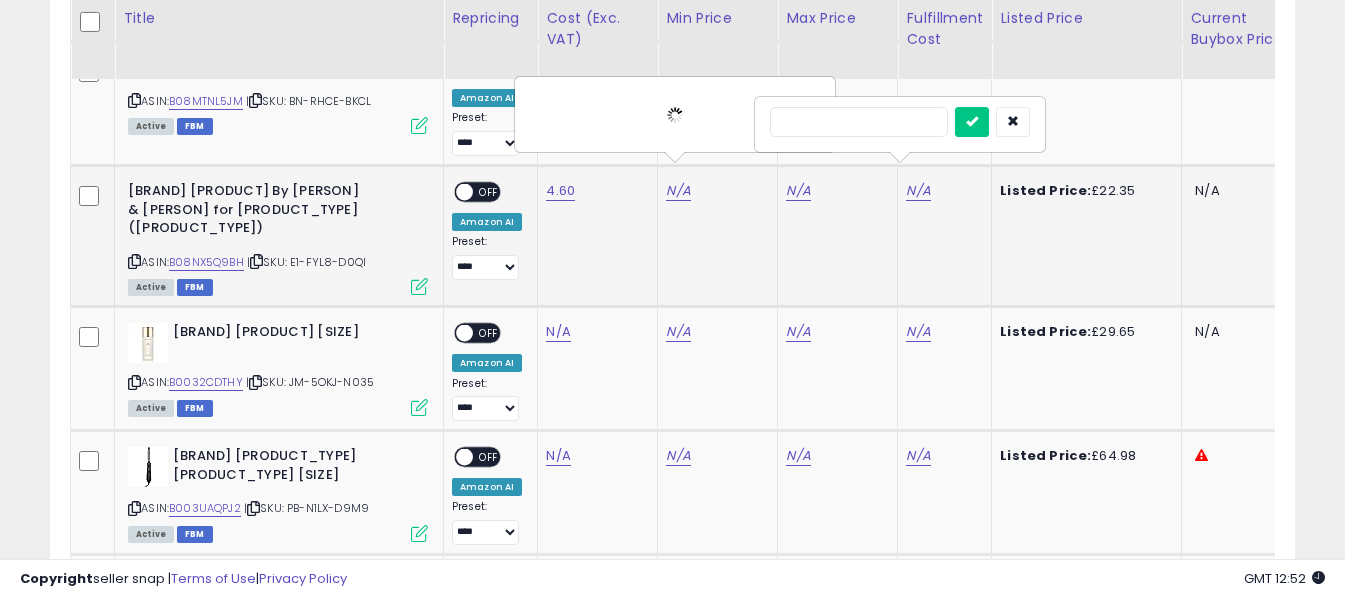 click at bounding box center (859, 122) 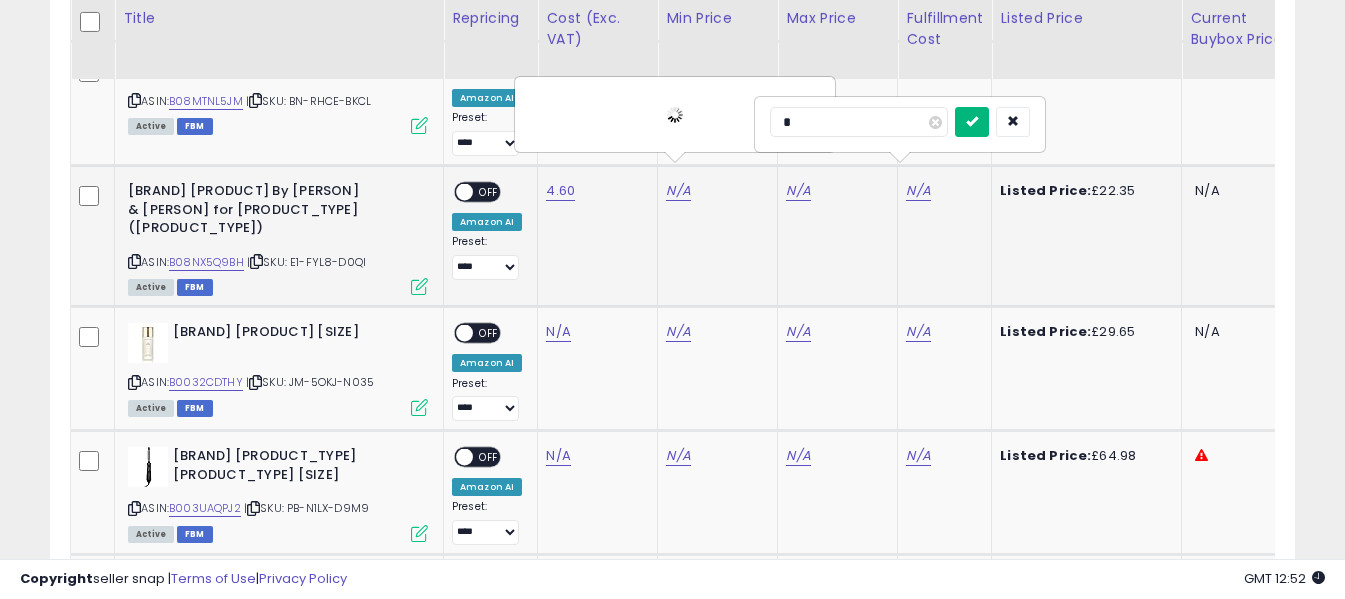 type on "*" 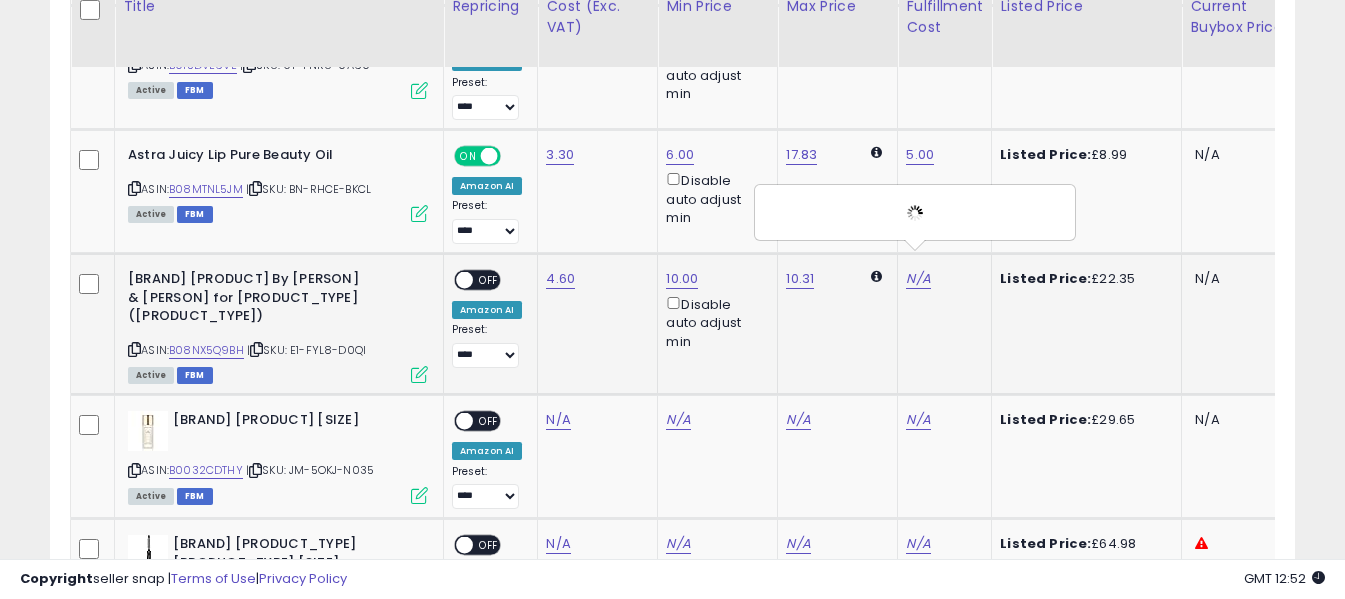 scroll, scrollTop: 3891, scrollLeft: 0, axis: vertical 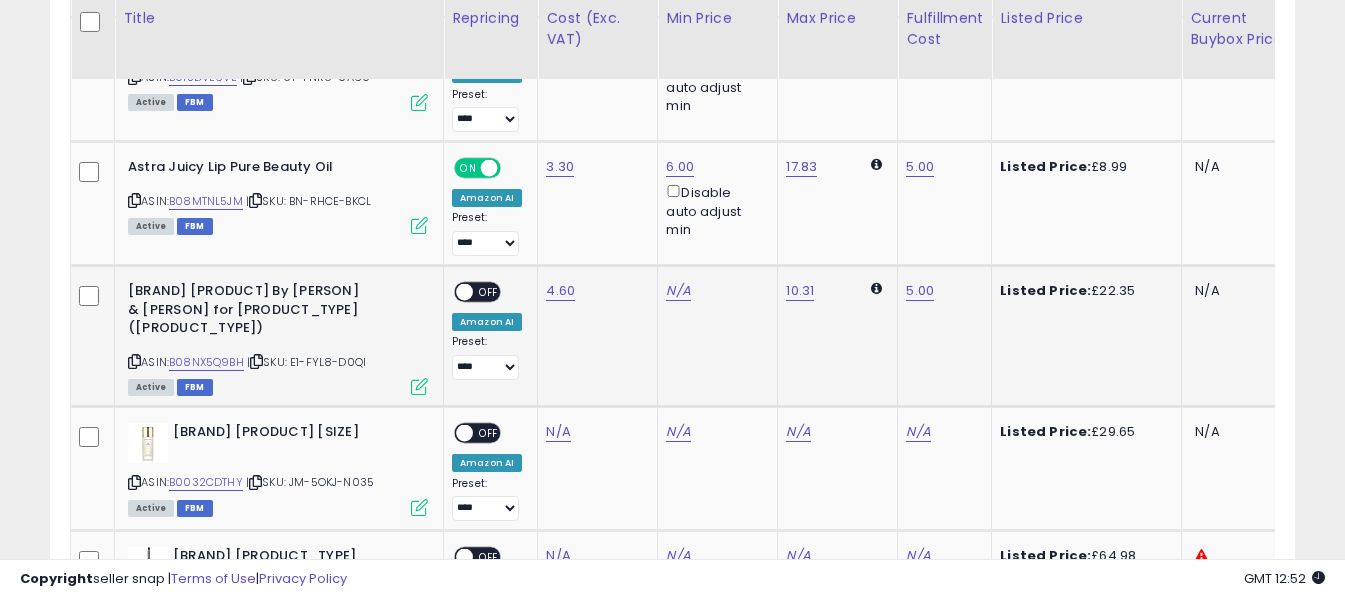click on "OFF" at bounding box center (489, 292) 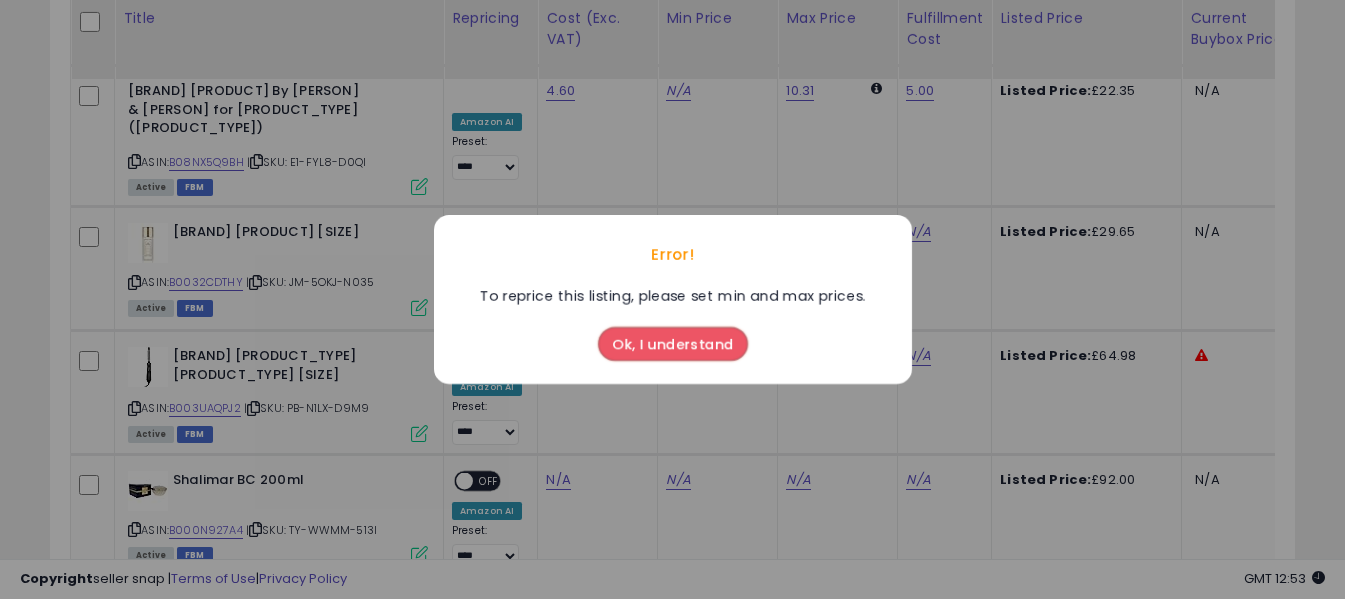 drag, startPoint x: 649, startPoint y: 349, endPoint x: 668, endPoint y: 319, distance: 35.510563 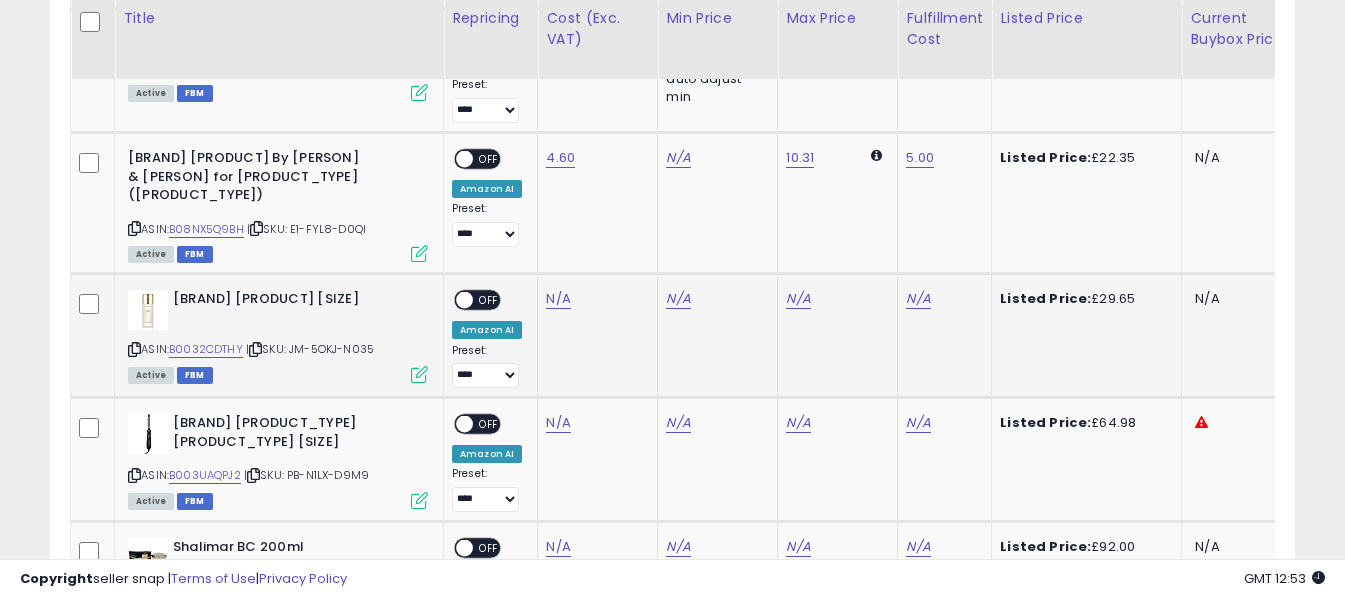 scroll, scrollTop: 3991, scrollLeft: 0, axis: vertical 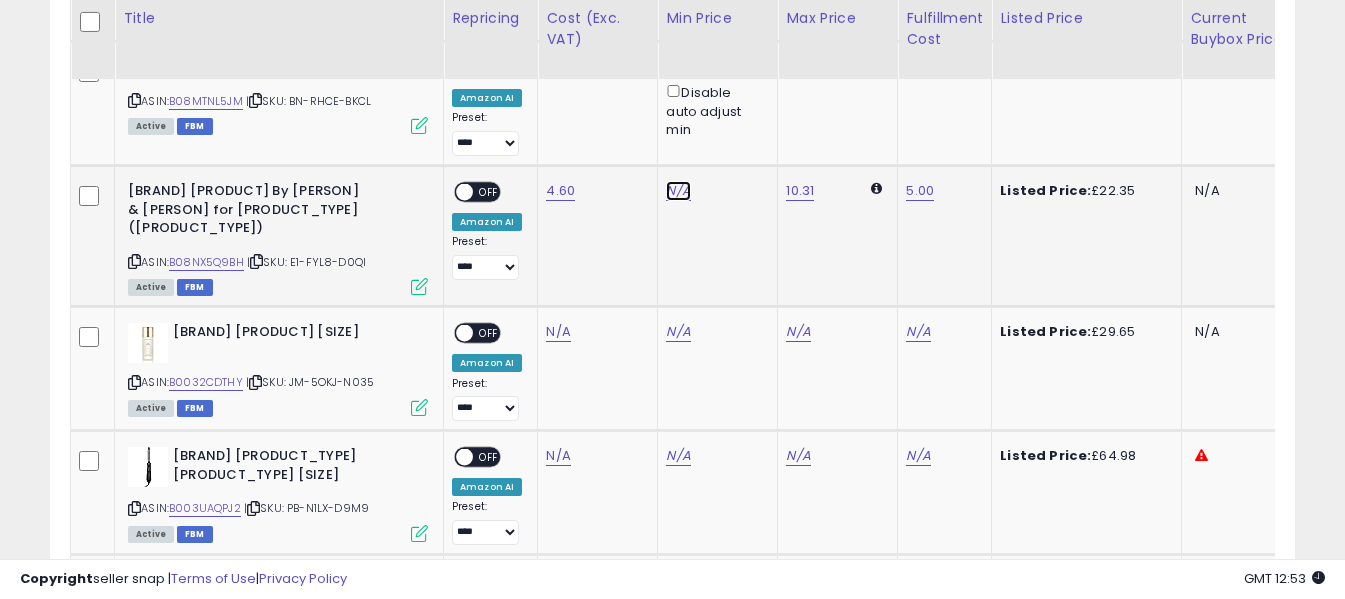 click on "N/A" at bounding box center (678, -2602) 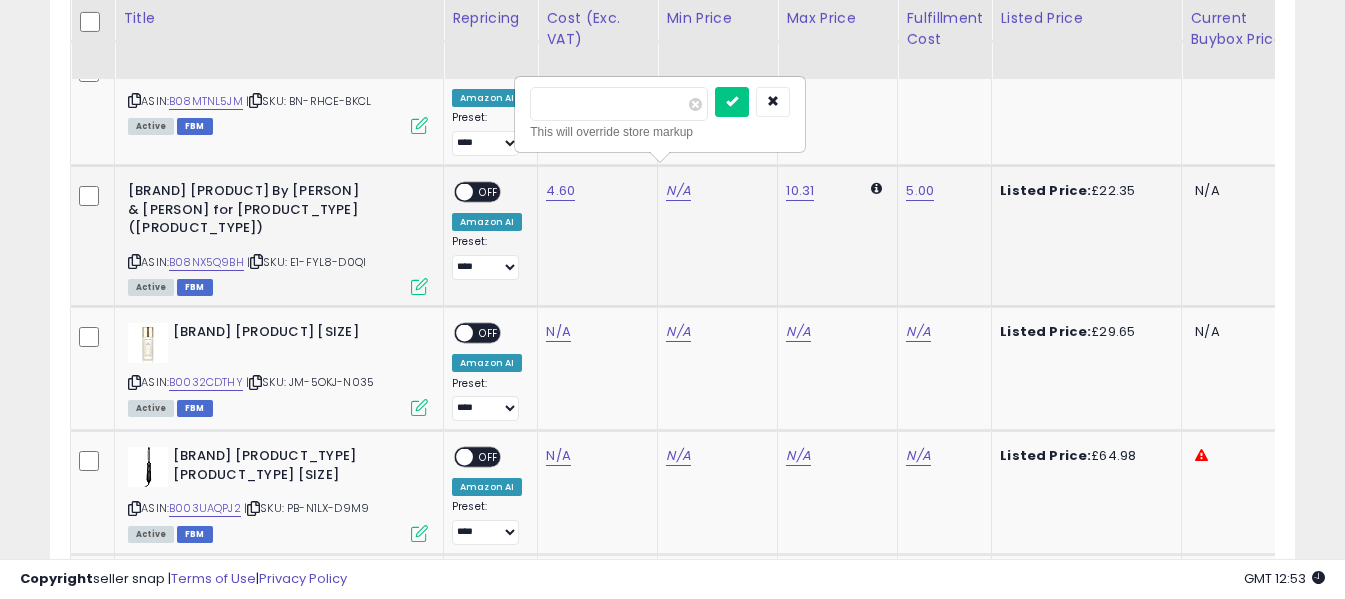 click at bounding box center [619, 104] 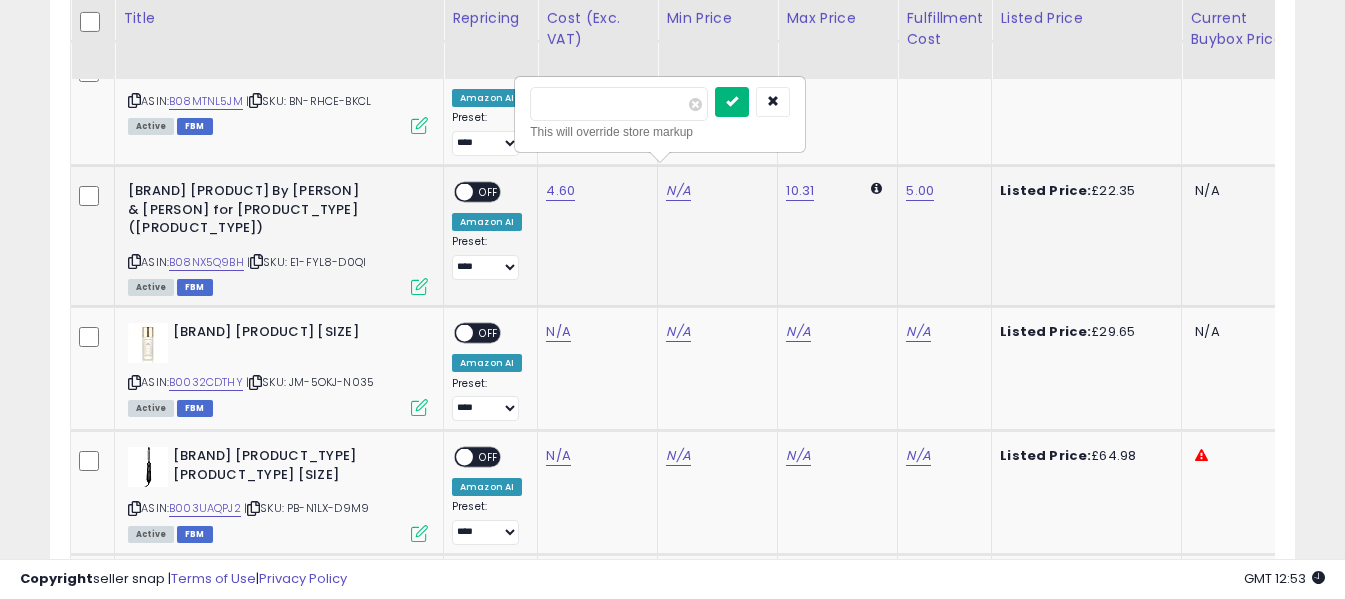 type on "**" 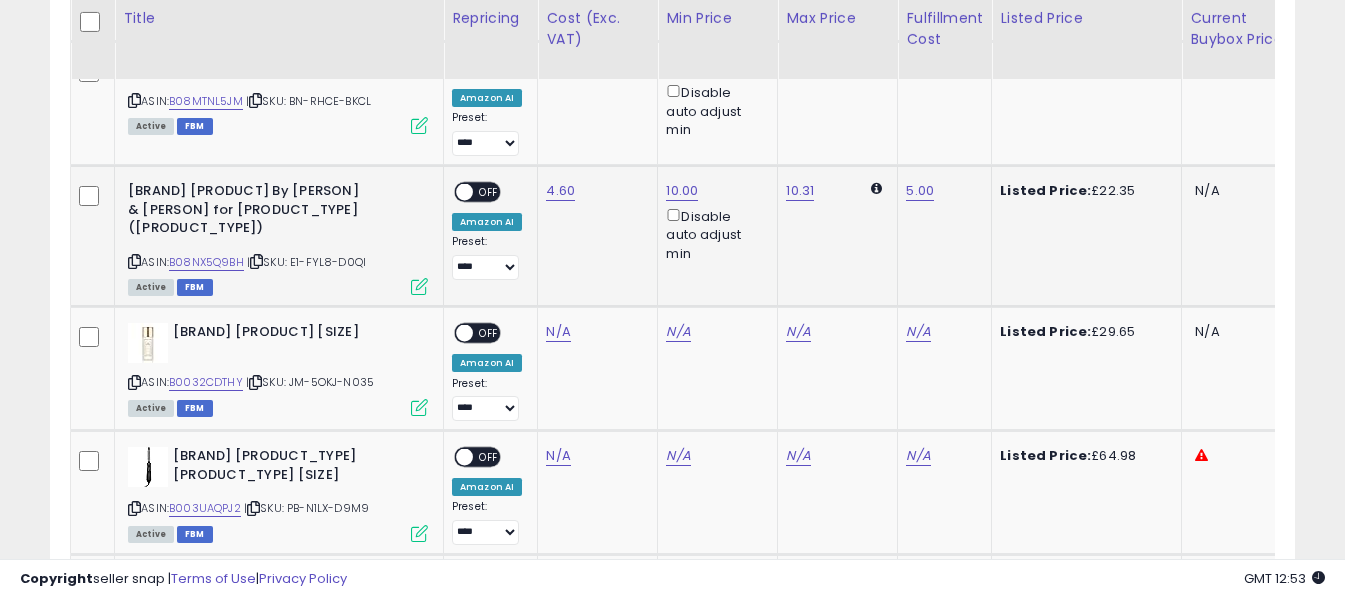 click on "OFF" at bounding box center (489, 192) 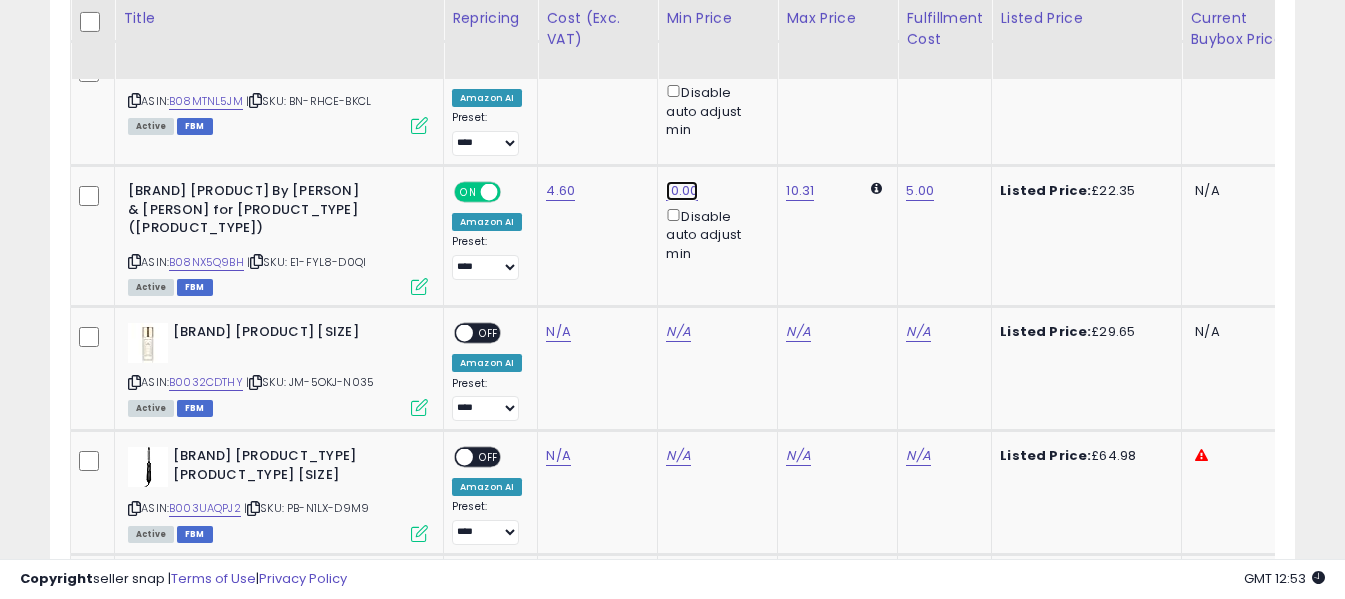 click on "10.00" at bounding box center [681, -2867] 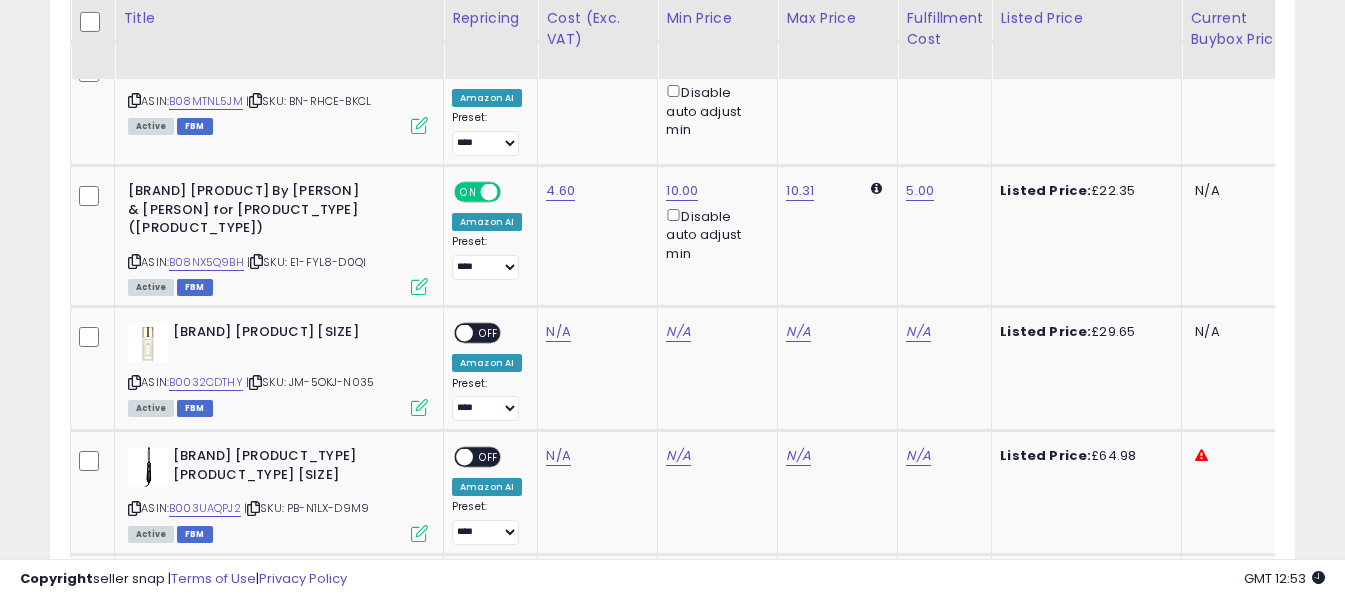 click on "10.00  Disable auto adjust min" at bounding box center (714, 222) 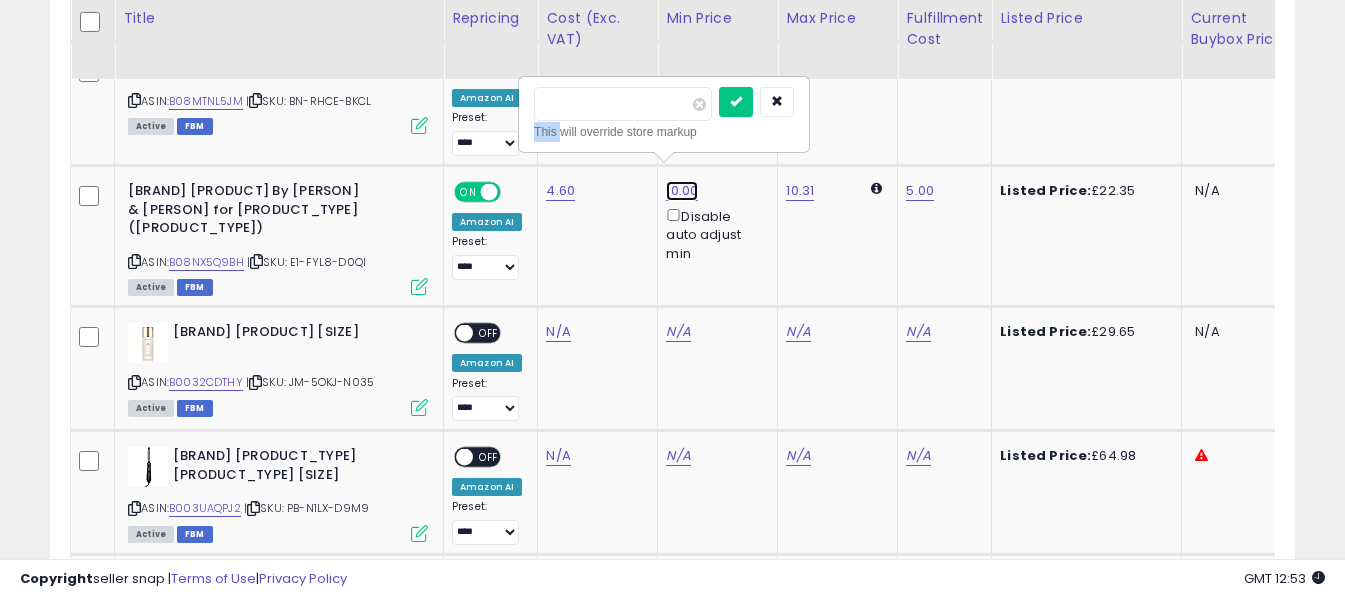 click on "10.00" at bounding box center [682, 191] 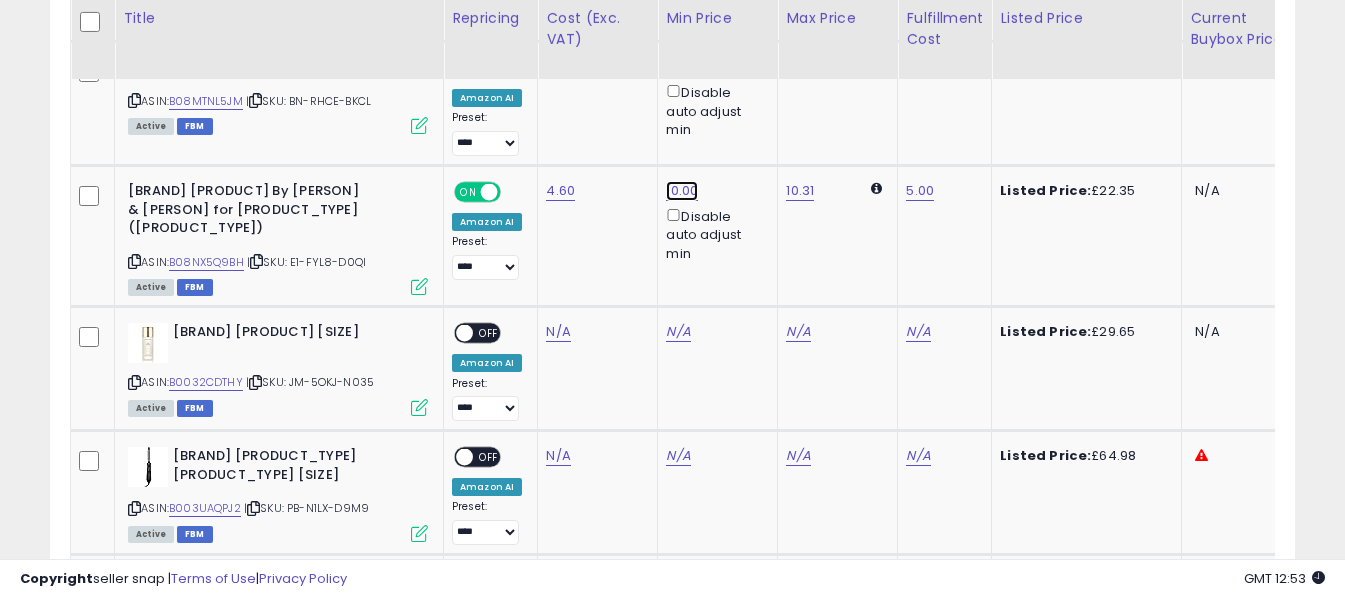 click on "10.00" at bounding box center [681, -2867] 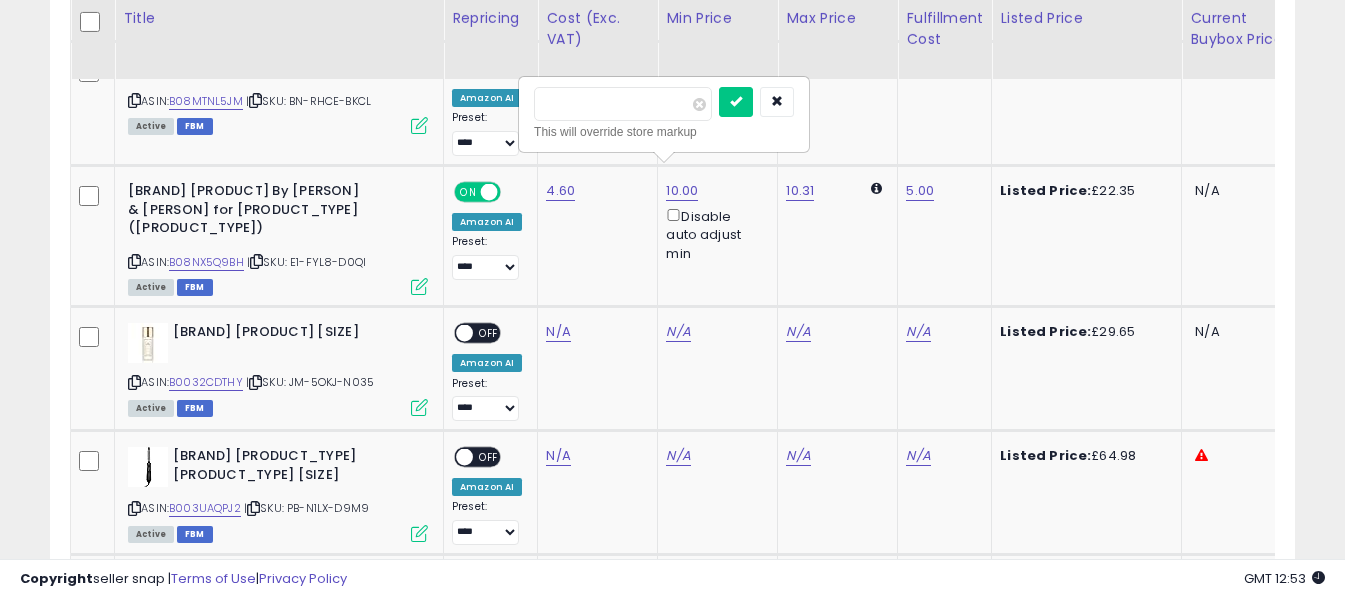 click on "*****" at bounding box center [623, 104] 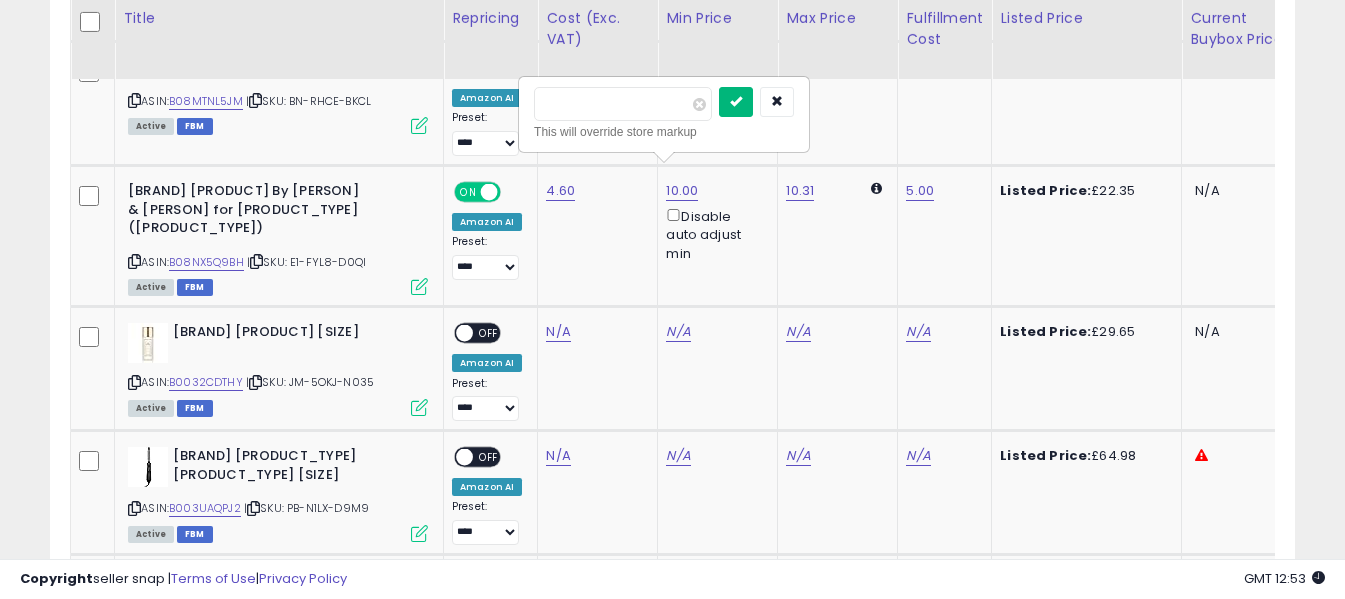 type on "**" 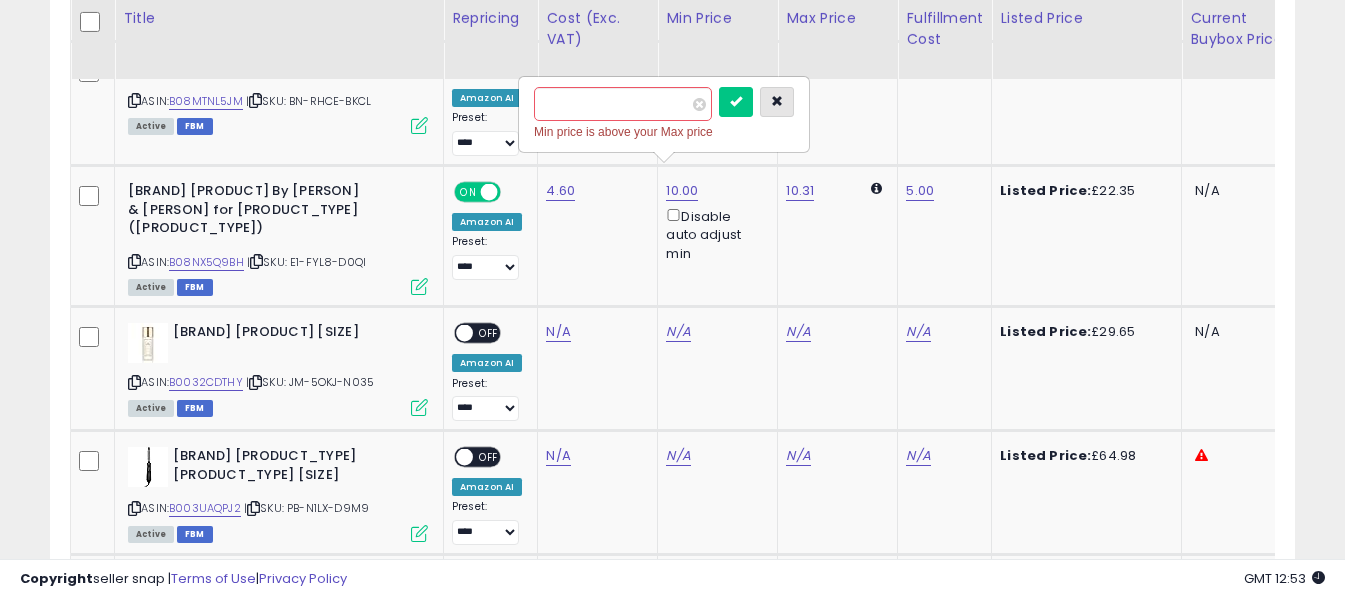 click at bounding box center (777, 101) 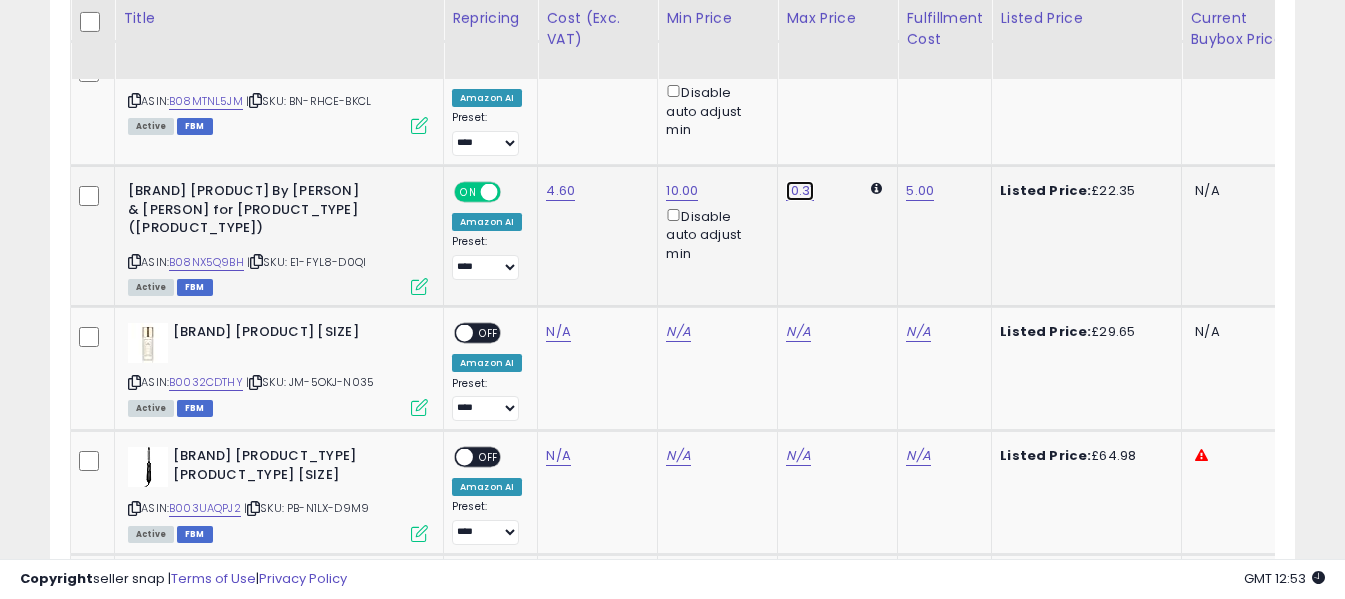 click on "10.31" at bounding box center (804, -2867) 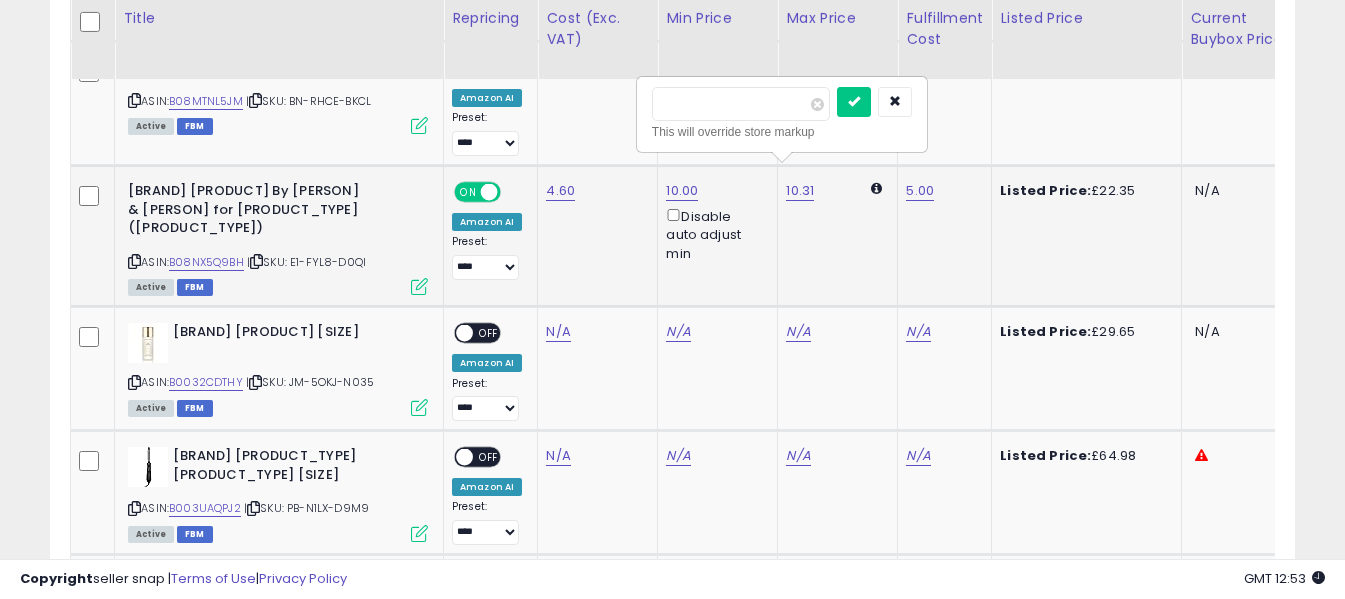 click on "*****" at bounding box center (741, 104) 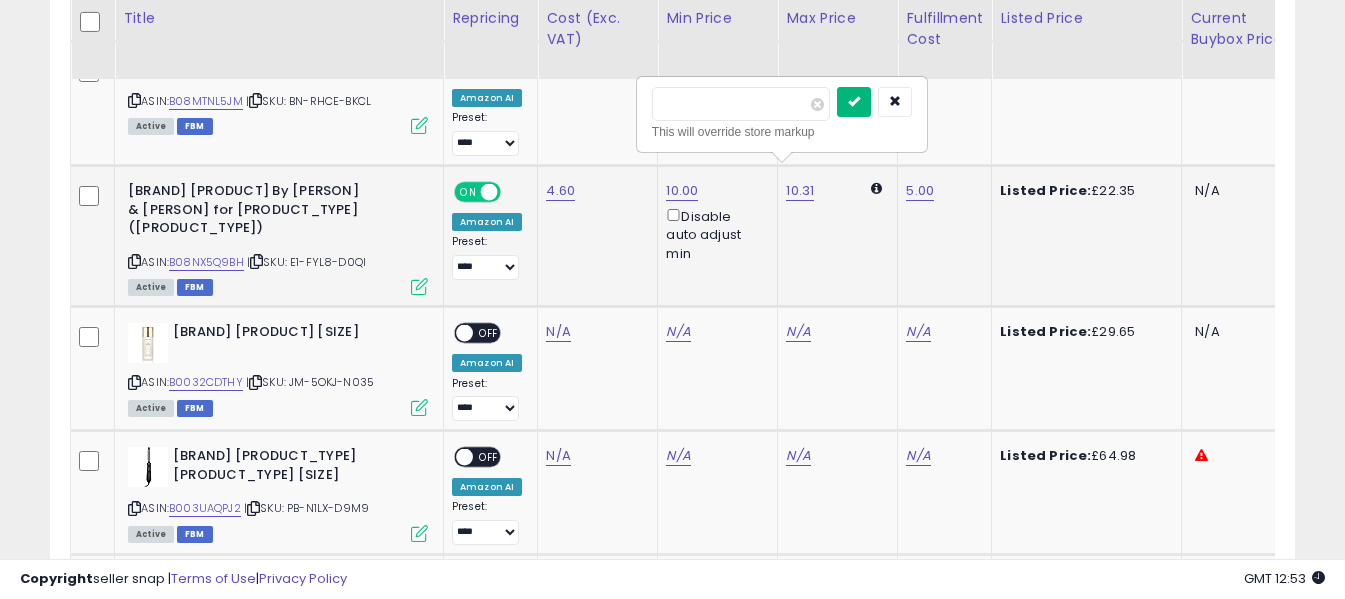 type on "*" 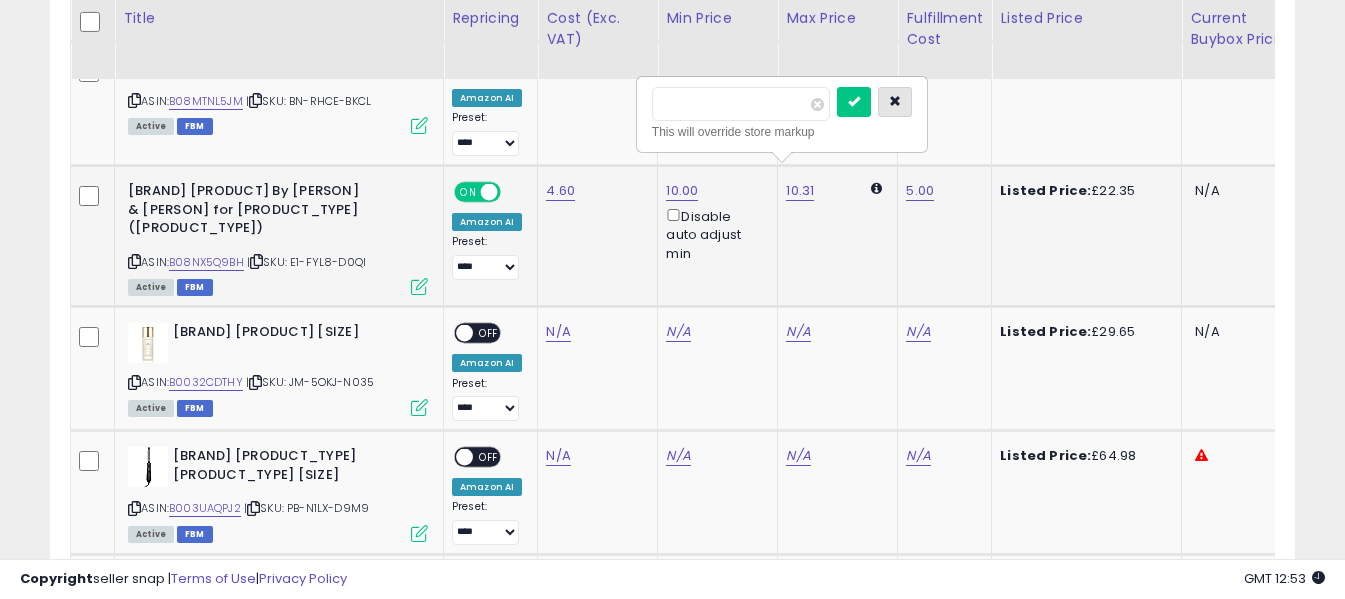 click at bounding box center (895, 101) 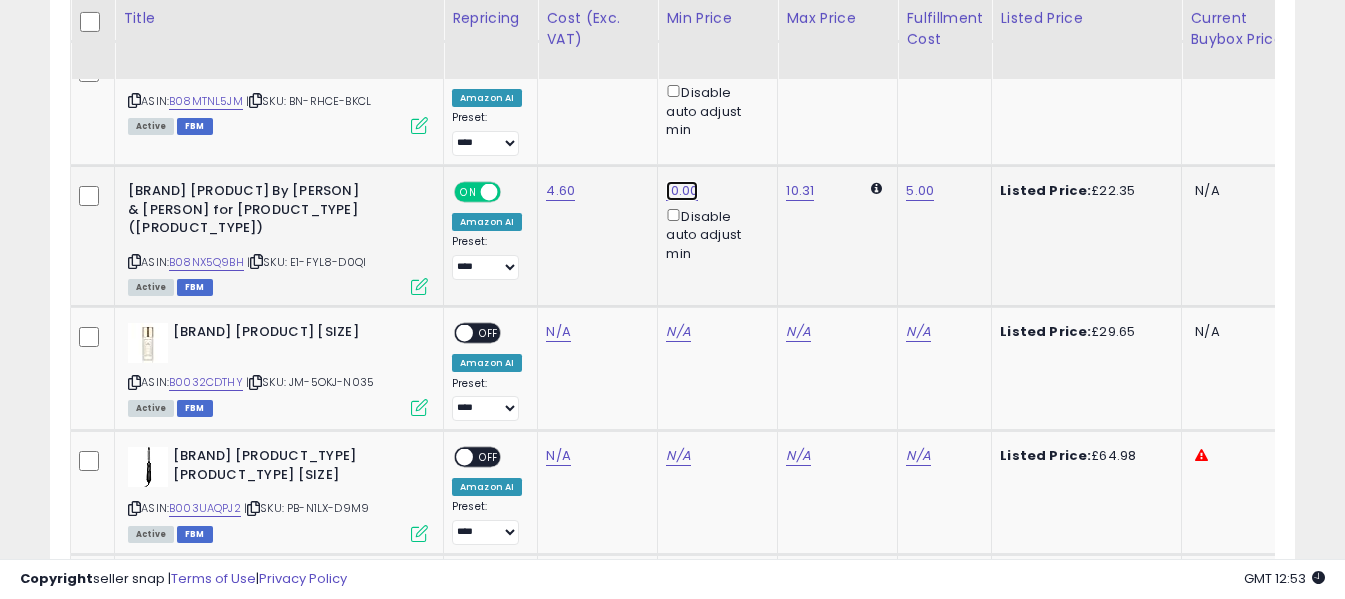 click on "10.00" at bounding box center [681, -2867] 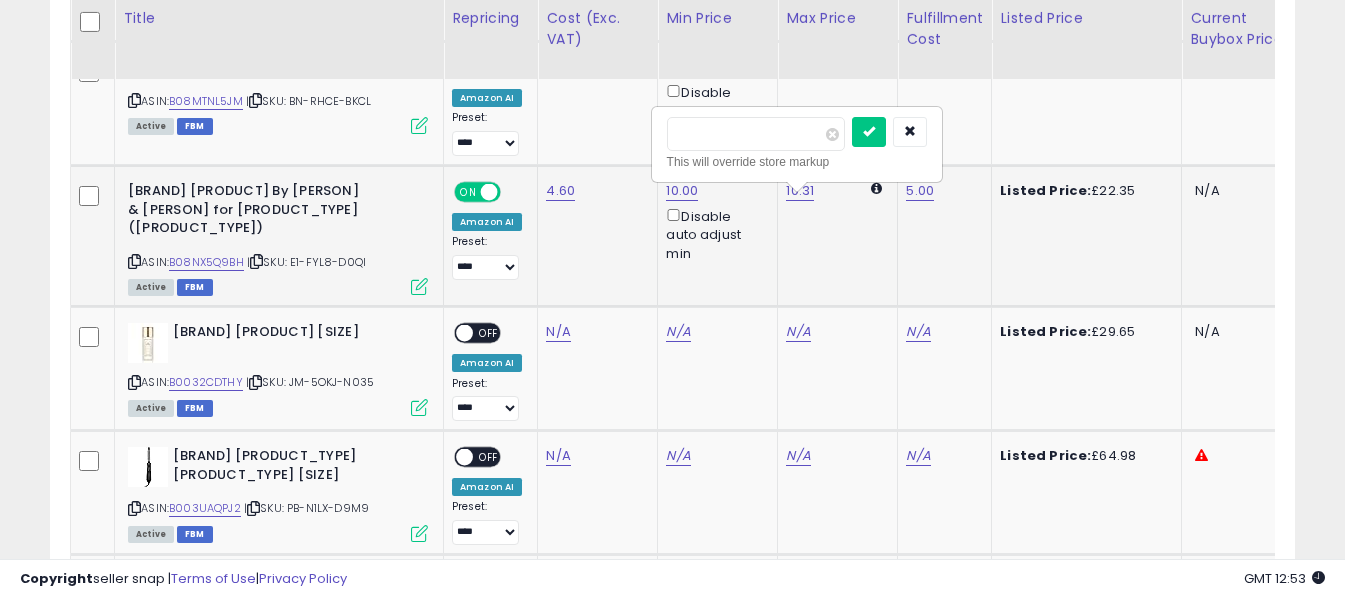 click on "This will override store markup" at bounding box center [797, 162] 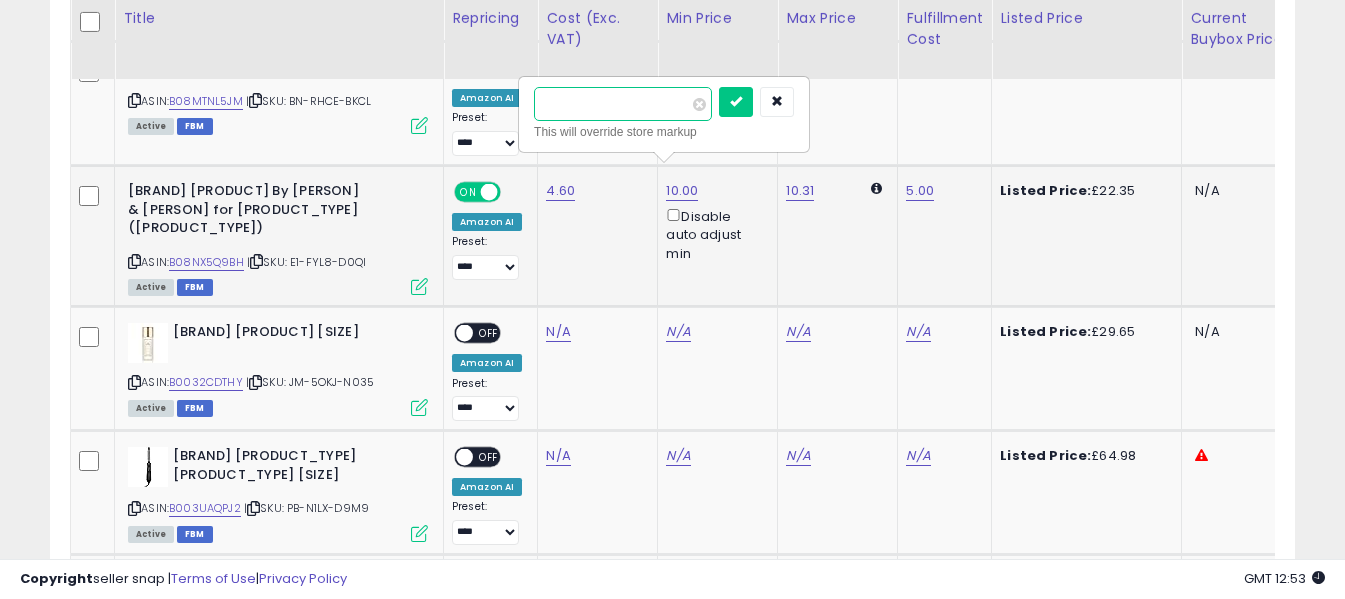 click on "*****" at bounding box center [623, 104] 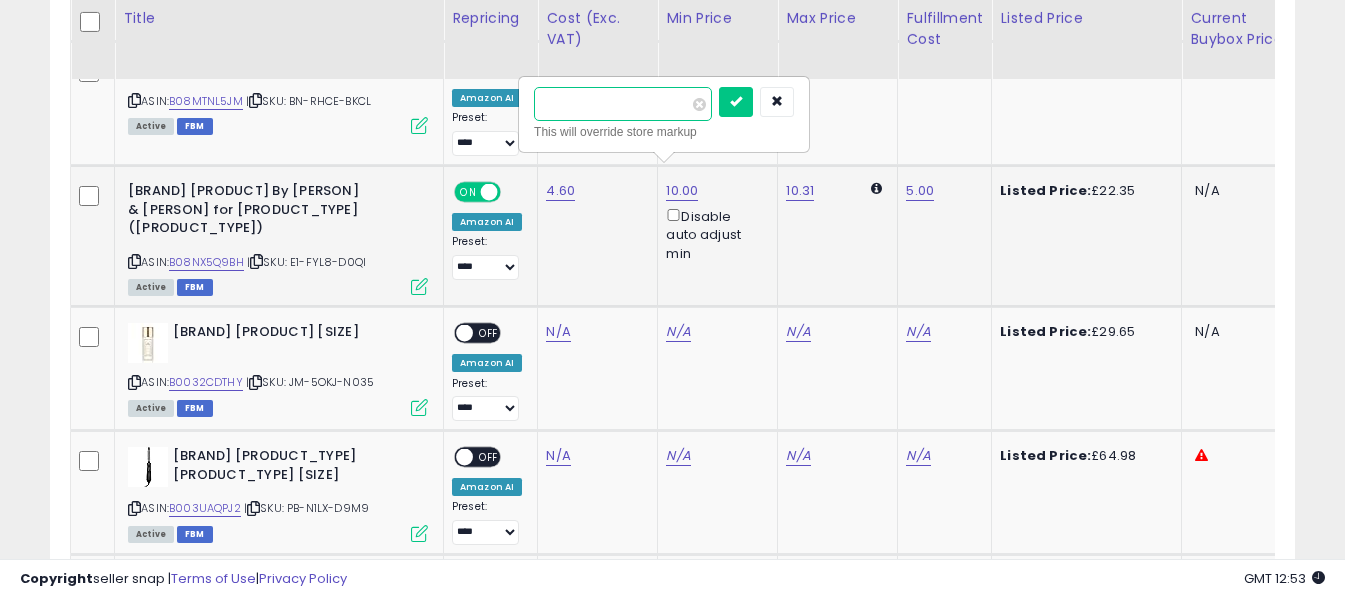 type on "*" 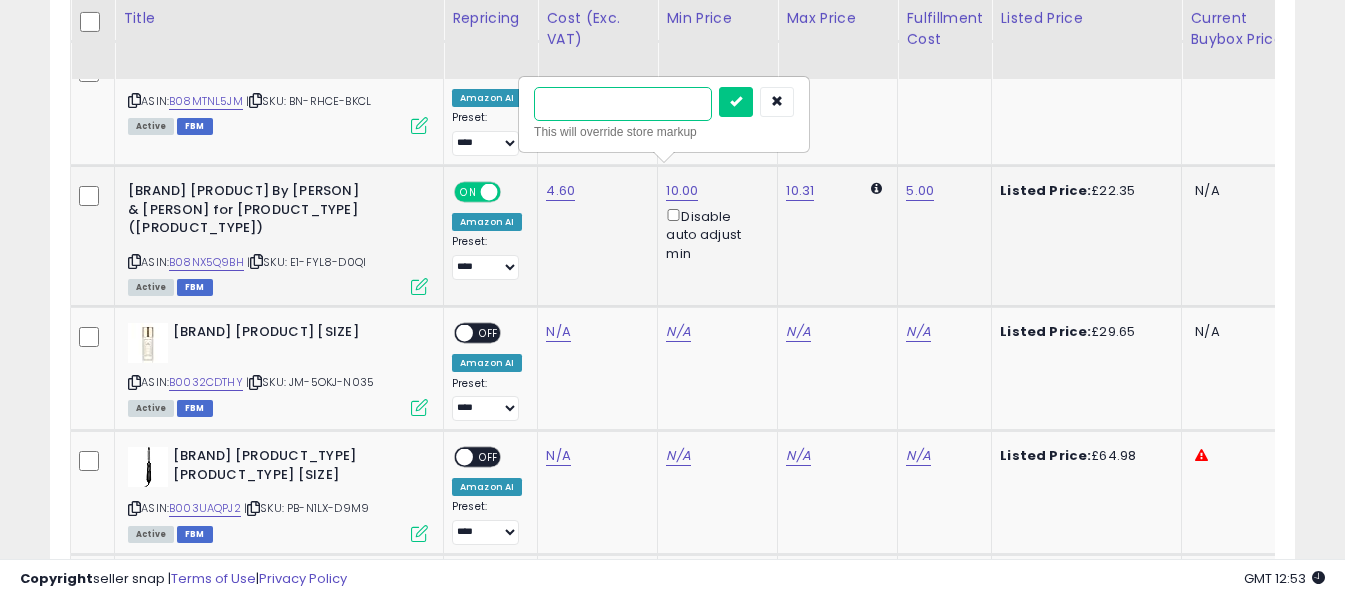 type on "*" 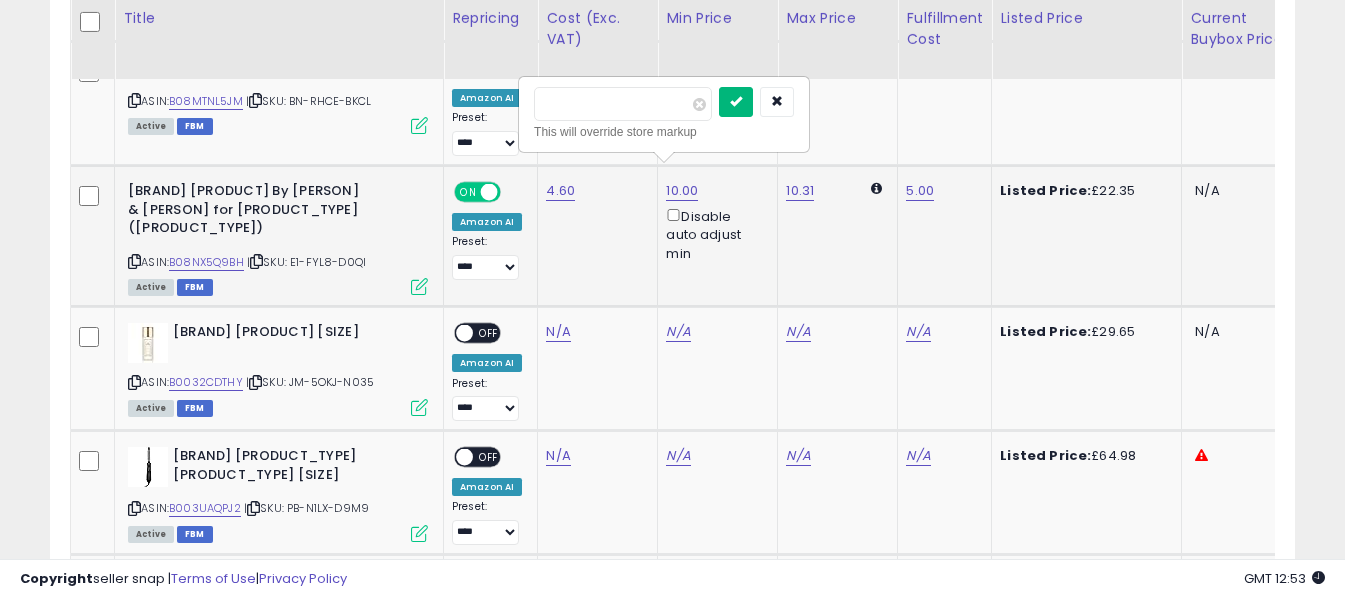 click at bounding box center (736, 101) 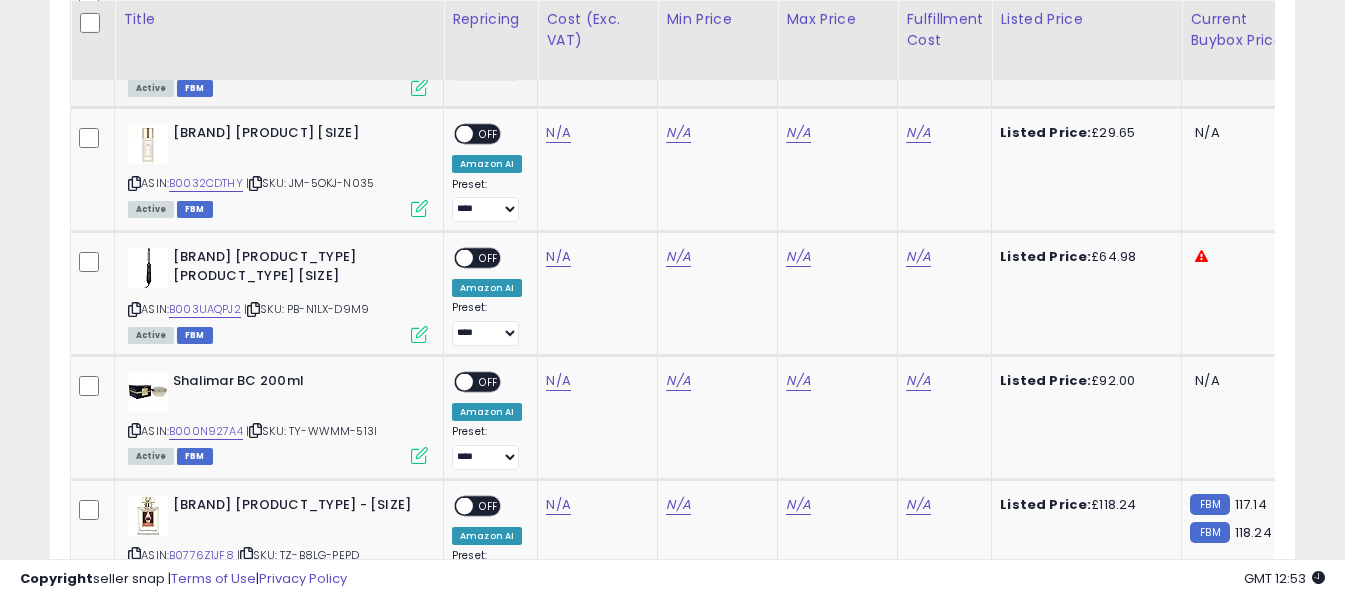 scroll, scrollTop: 4191, scrollLeft: 0, axis: vertical 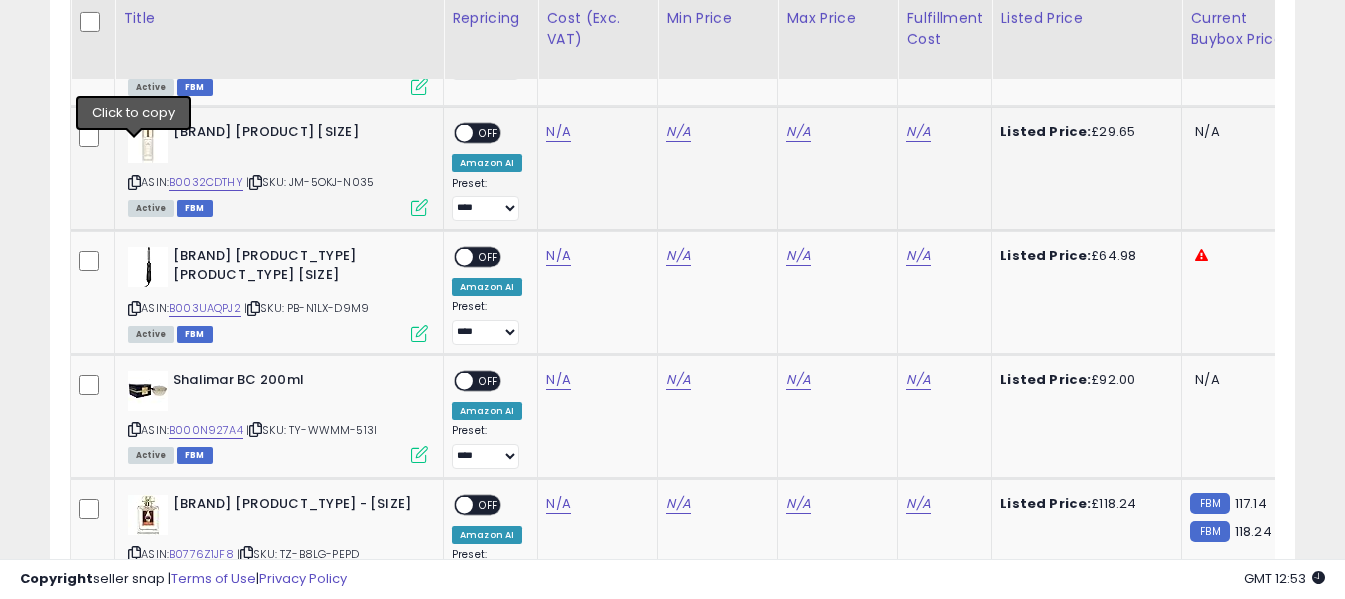 click at bounding box center (134, 182) 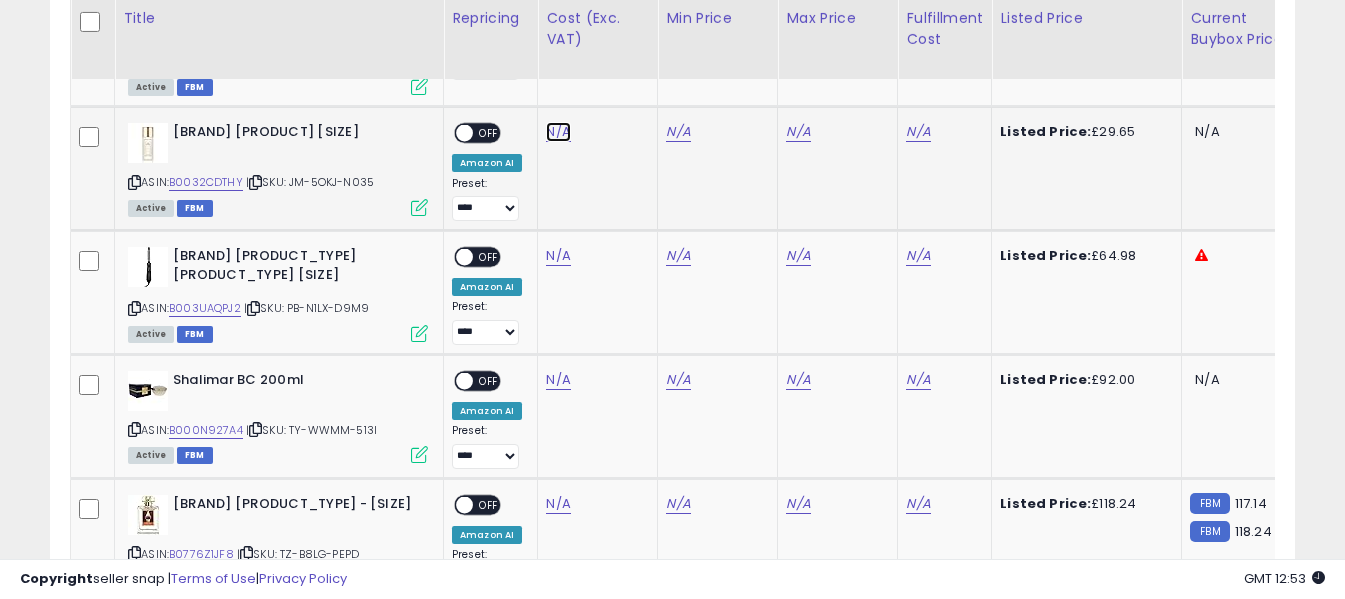 click on "N/A" at bounding box center (558, -2802) 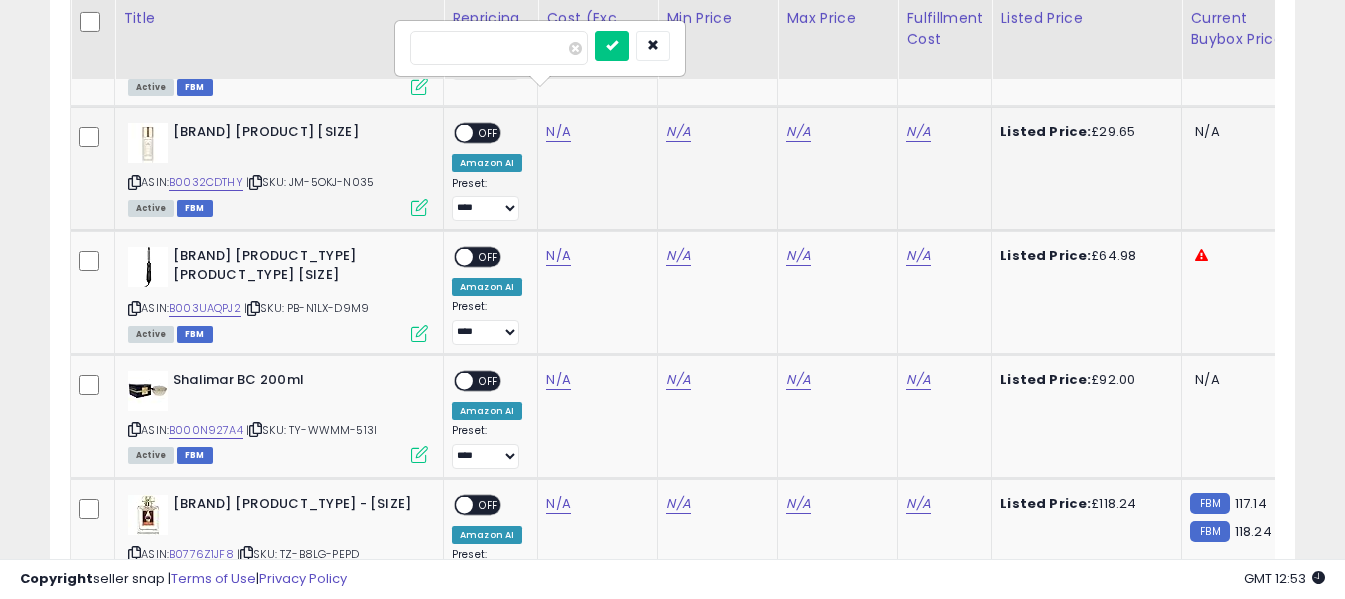 click at bounding box center [499, 48] 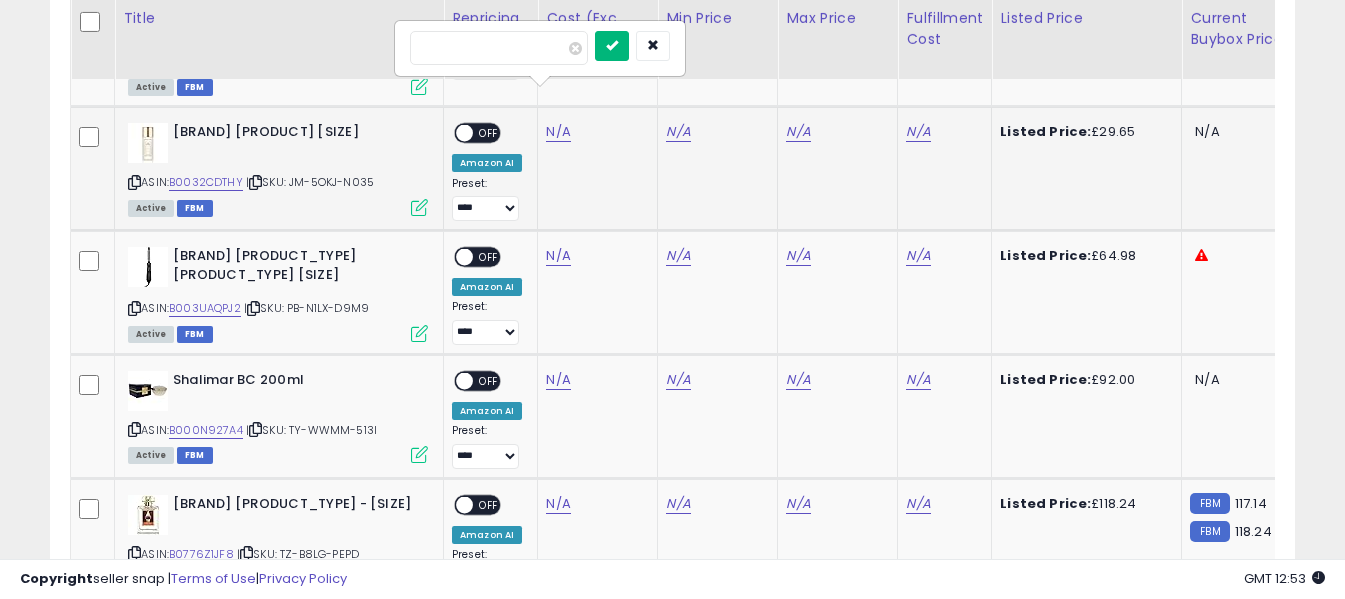type on "****" 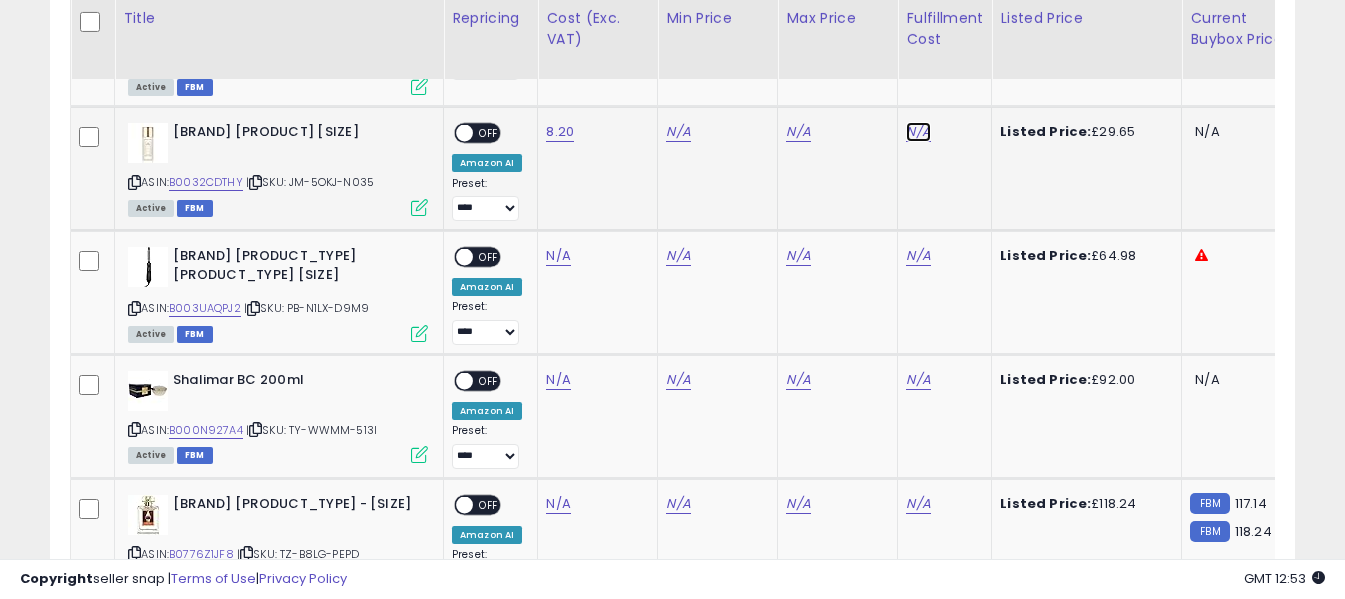 click on "N/A" at bounding box center (918, -2802) 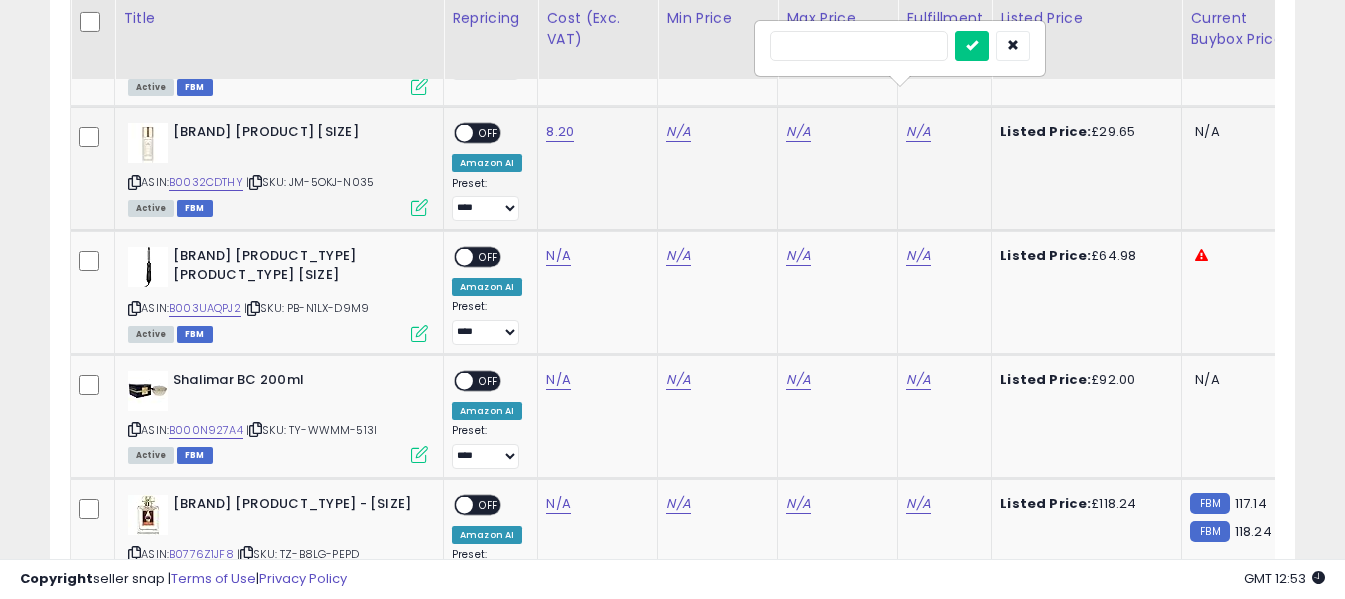 click at bounding box center [859, 46] 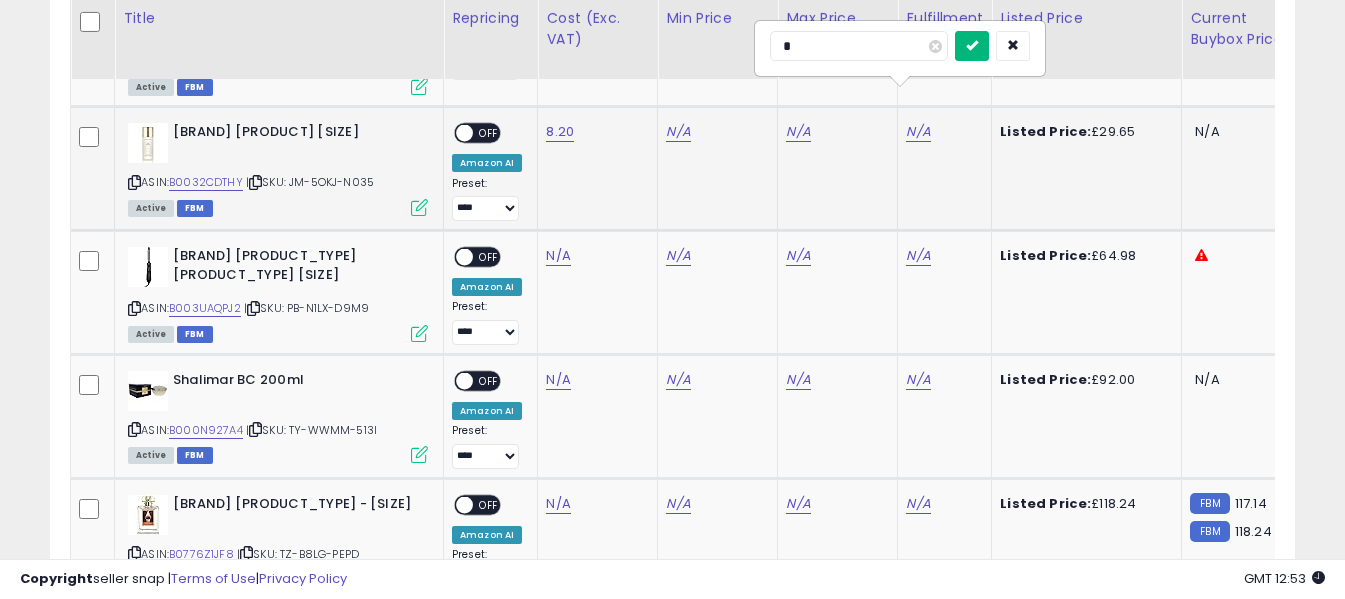 type on "*" 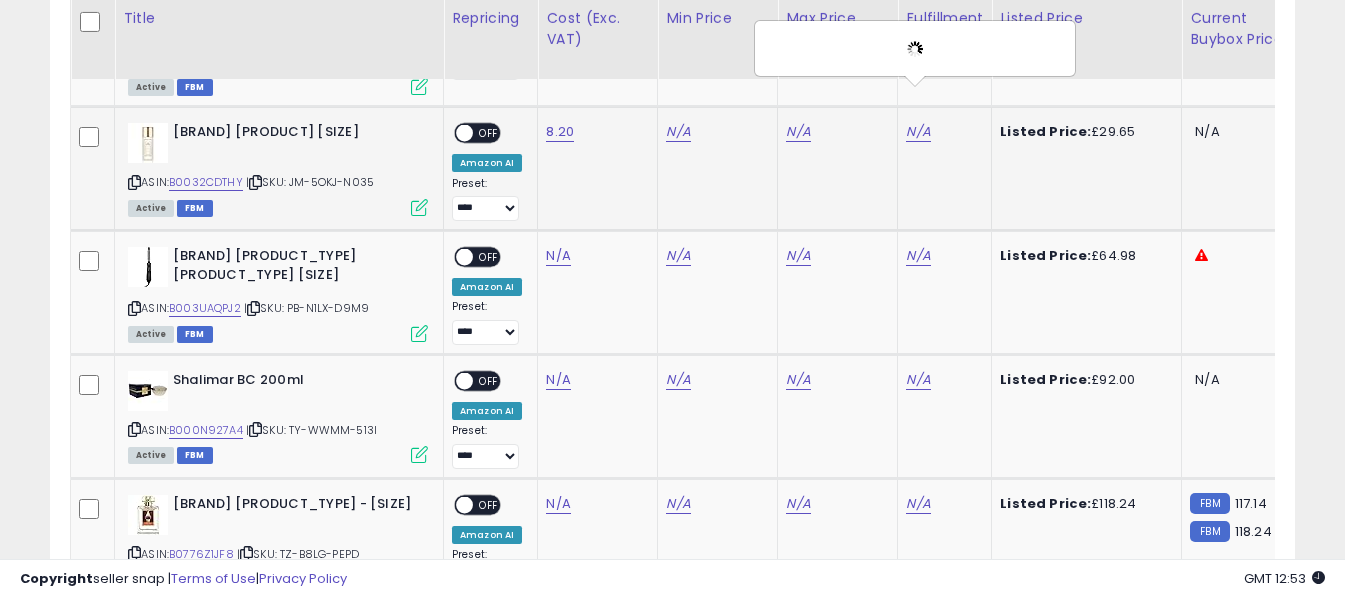 click on "N/A" at bounding box center [714, 132] 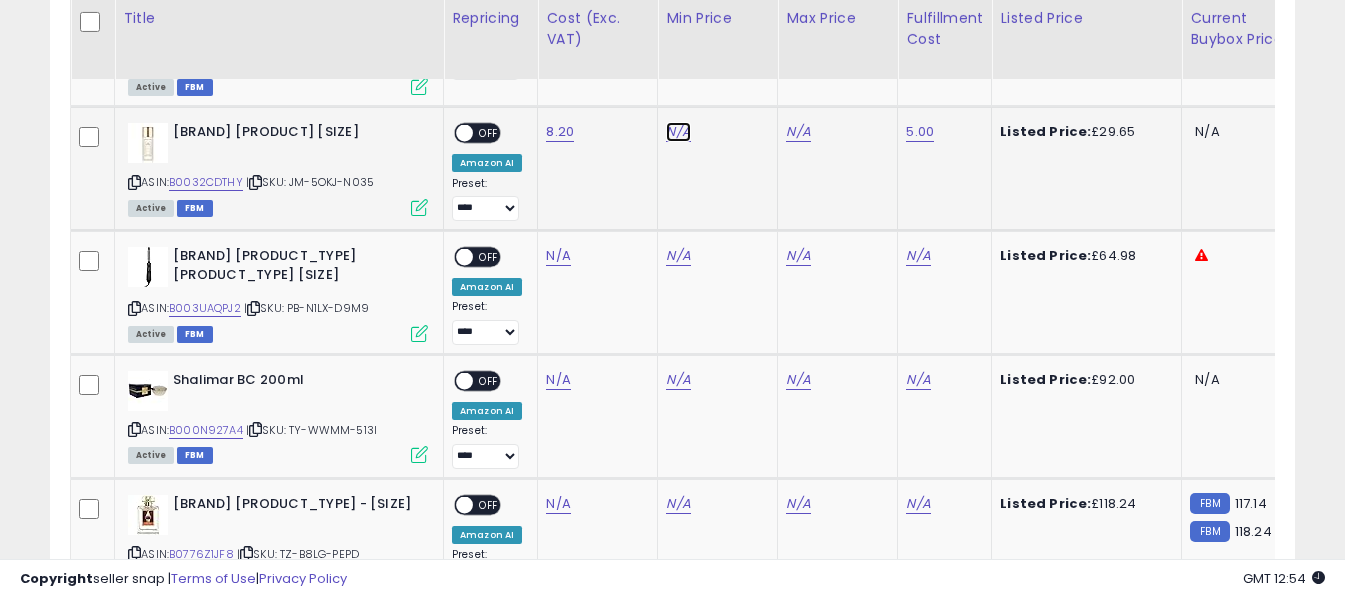 click on "N/A" at bounding box center [678, -2802] 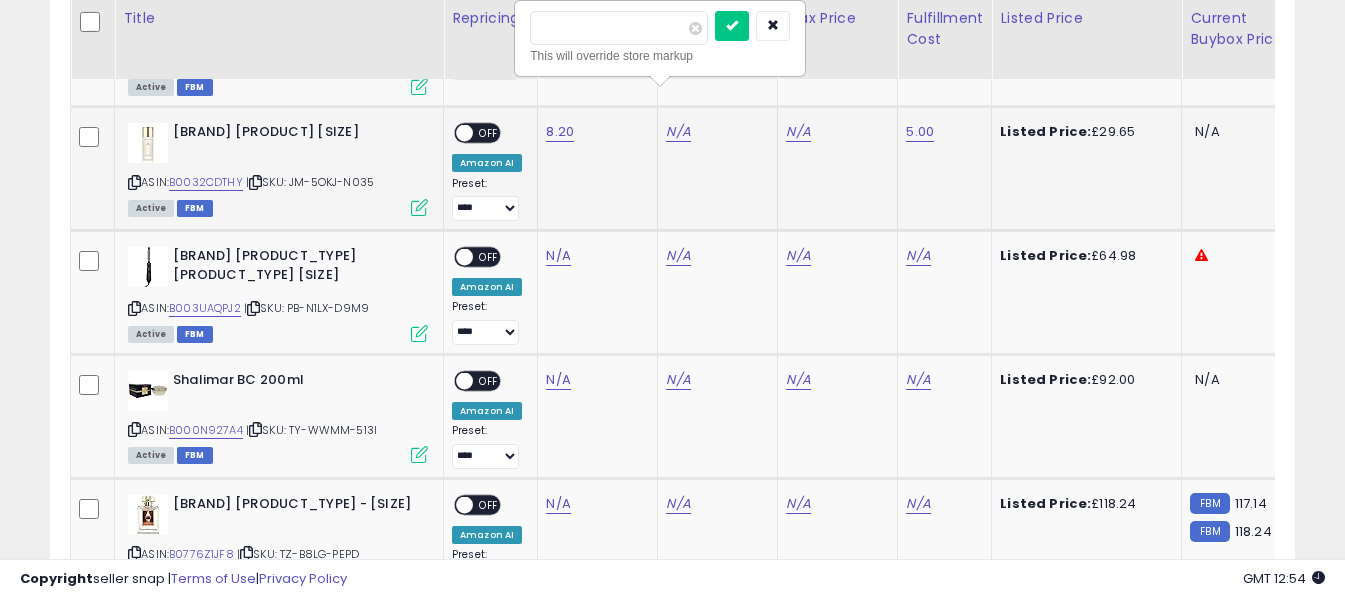 click at bounding box center [619, 28] 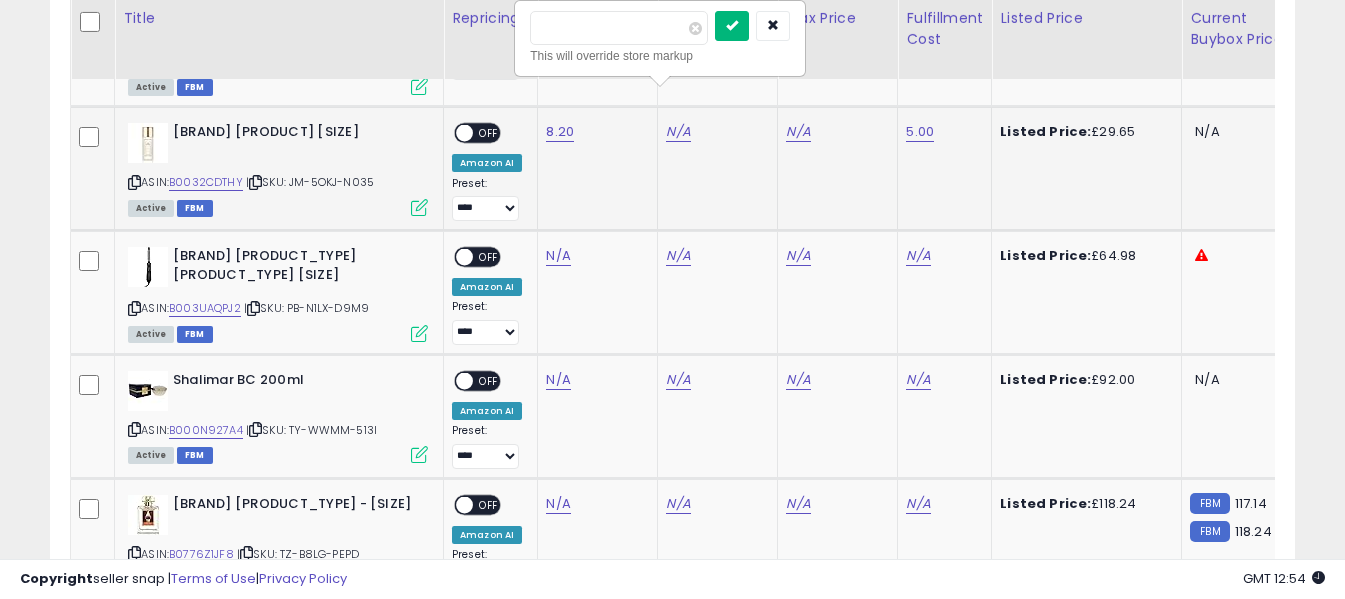 type on "**" 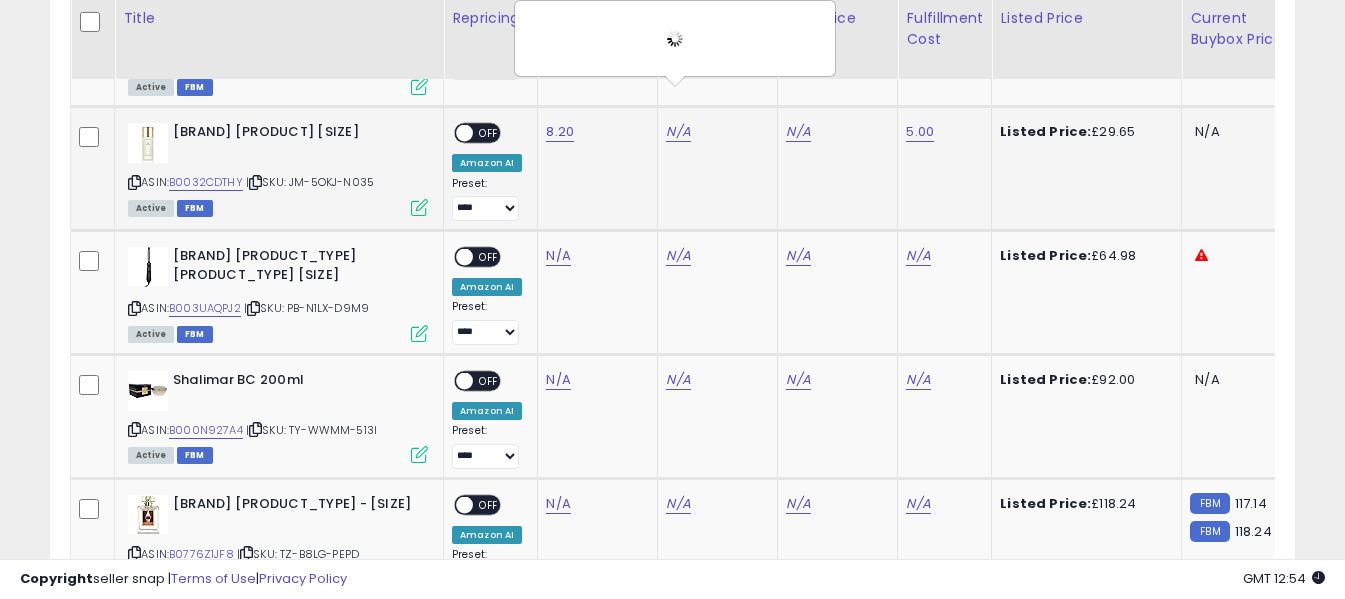 click on "OFF" at bounding box center [489, 133] 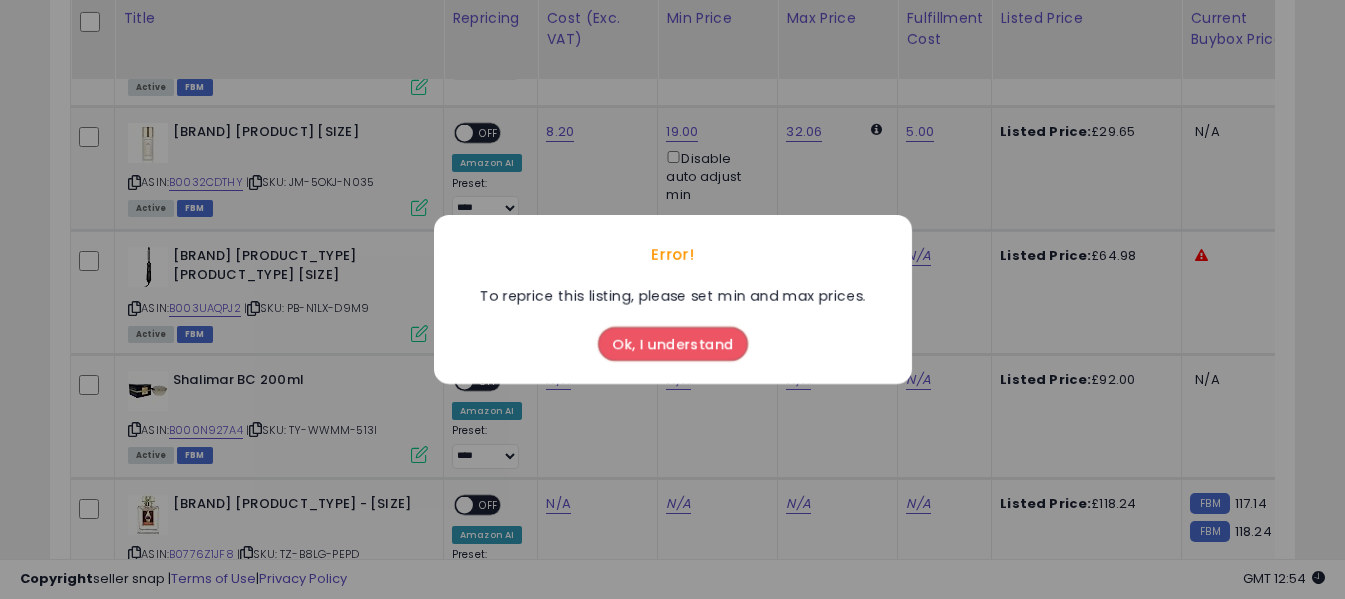 click on "Error! To reprice this listing, please set min and max prices.
Ok, I understand" at bounding box center (672, 299) 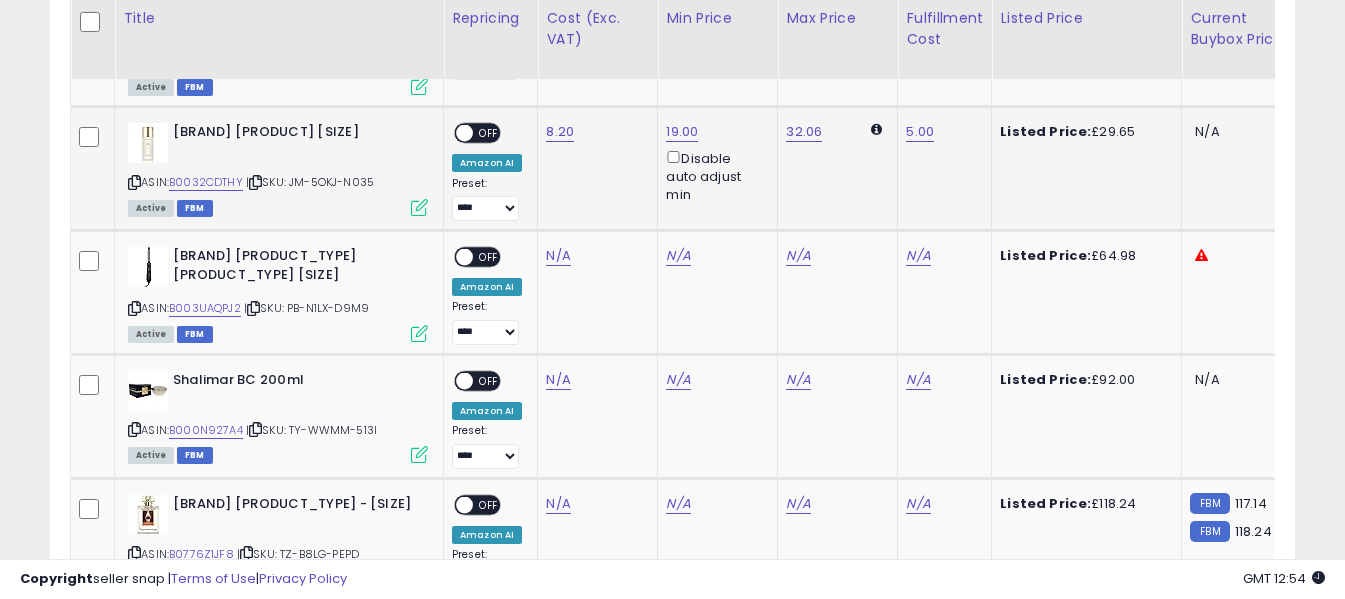 click on "OFF" at bounding box center [489, 133] 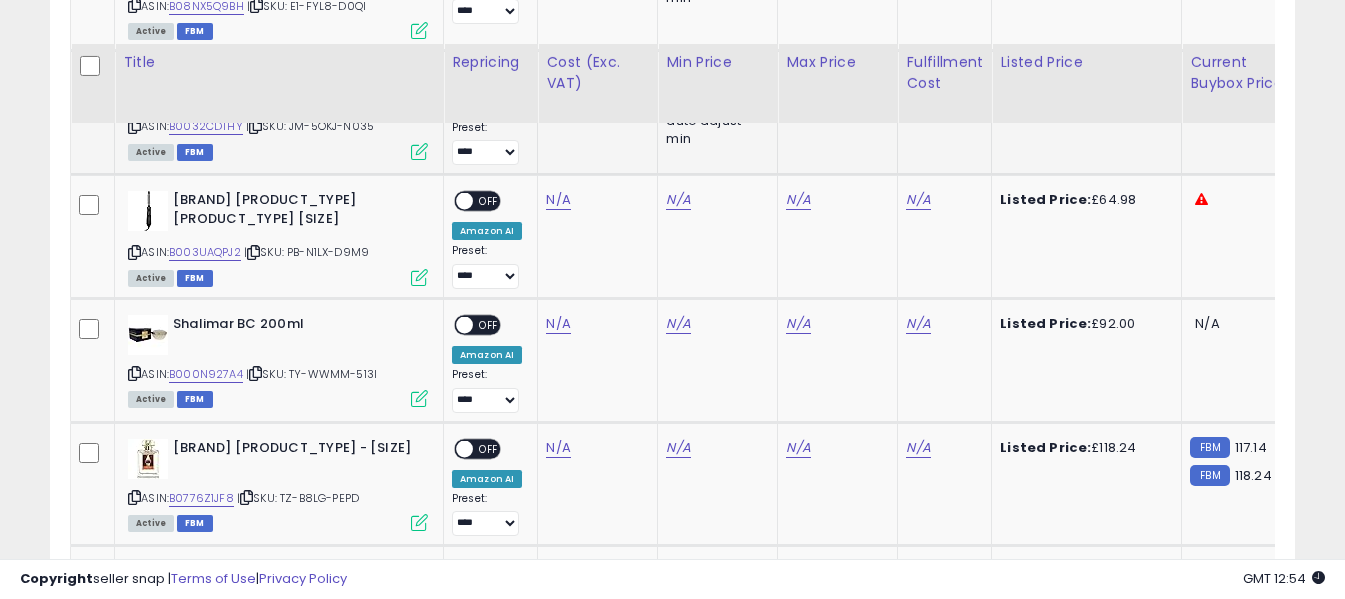 scroll, scrollTop: 4291, scrollLeft: 0, axis: vertical 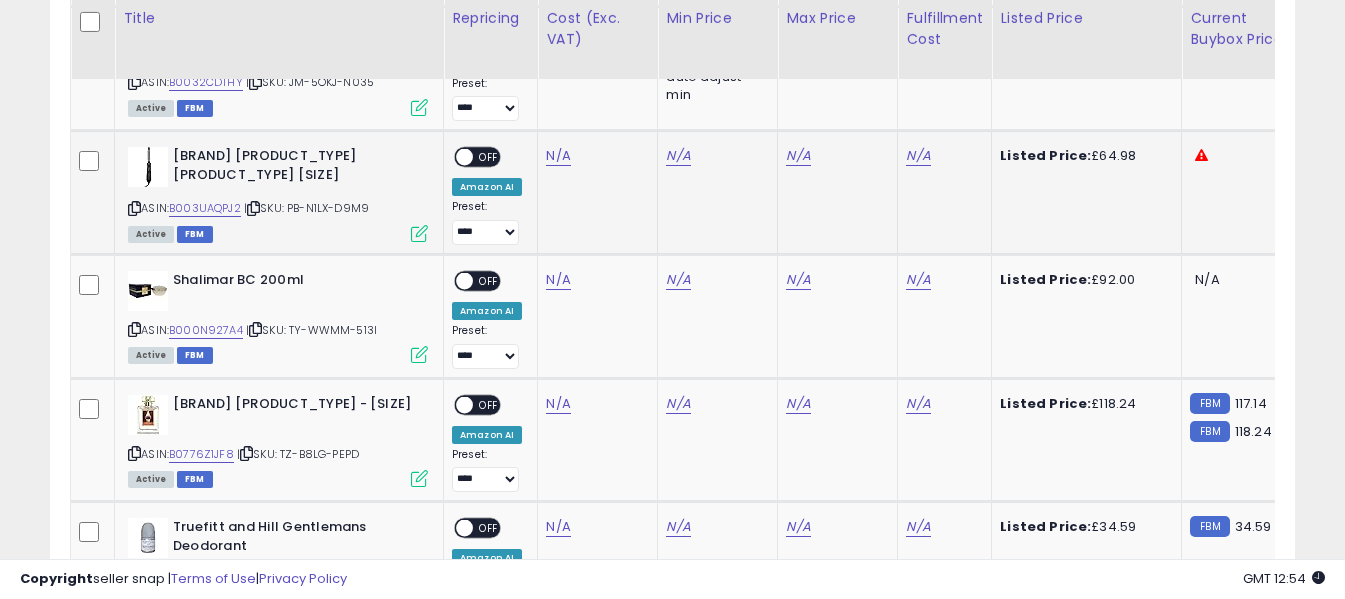 click at bounding box center [134, 208] 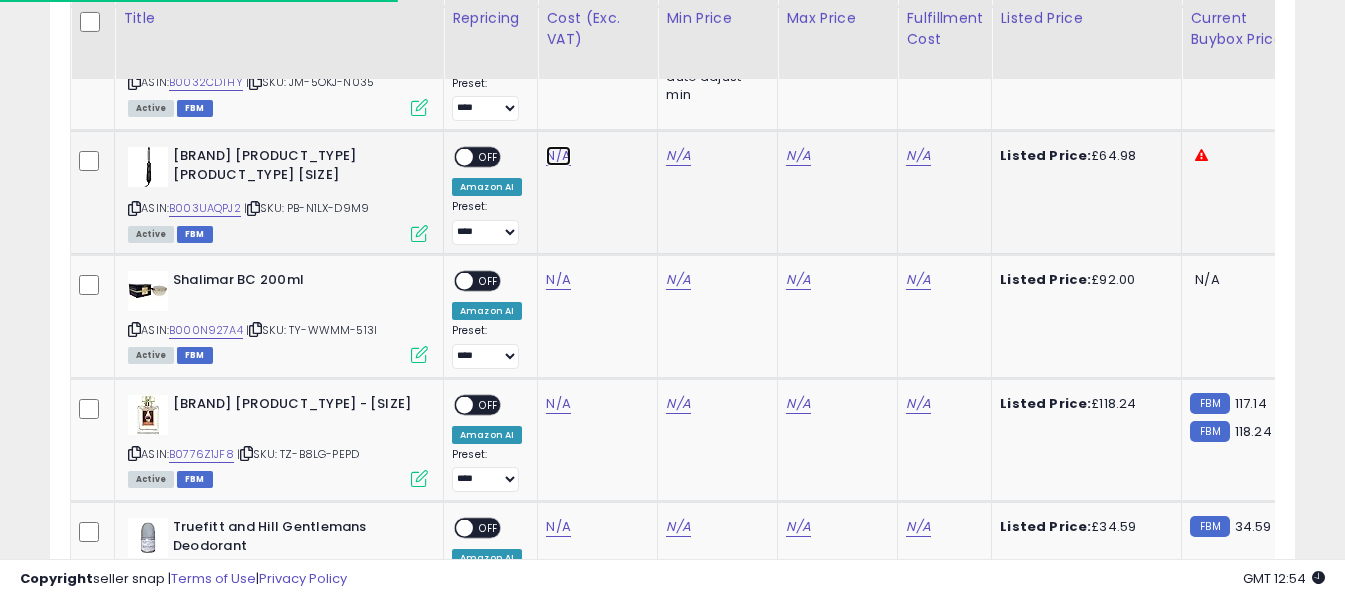 click on "N/A" at bounding box center [558, -2902] 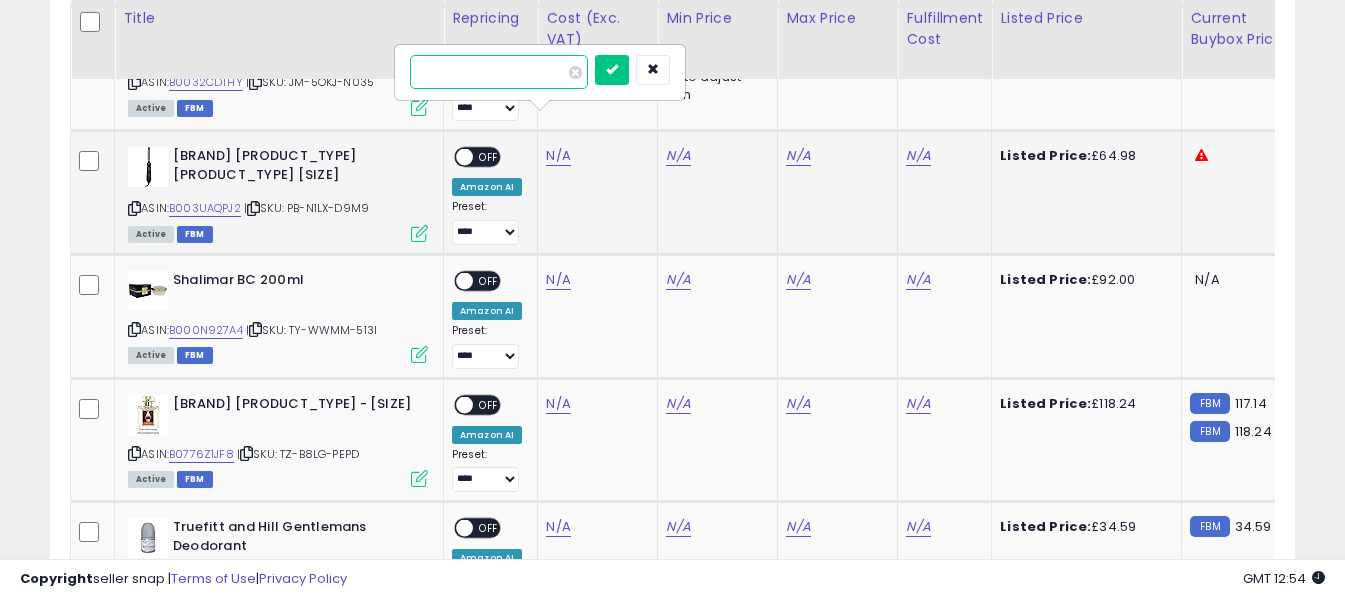 click at bounding box center (499, 72) 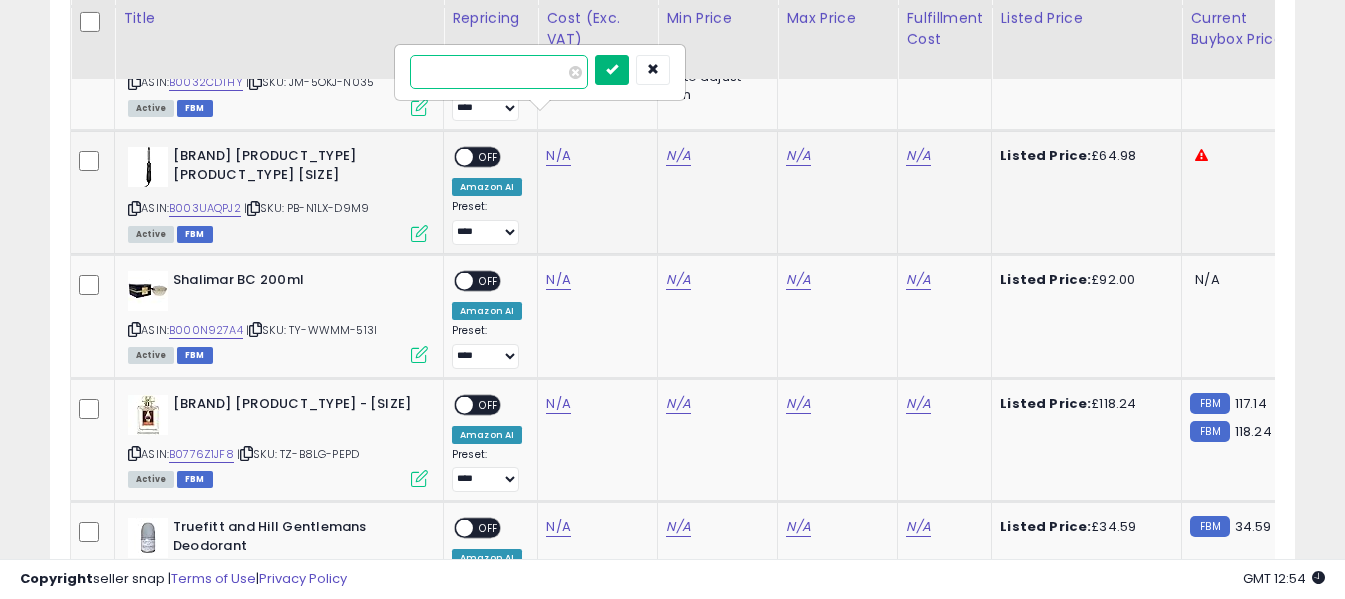 type on "*****" 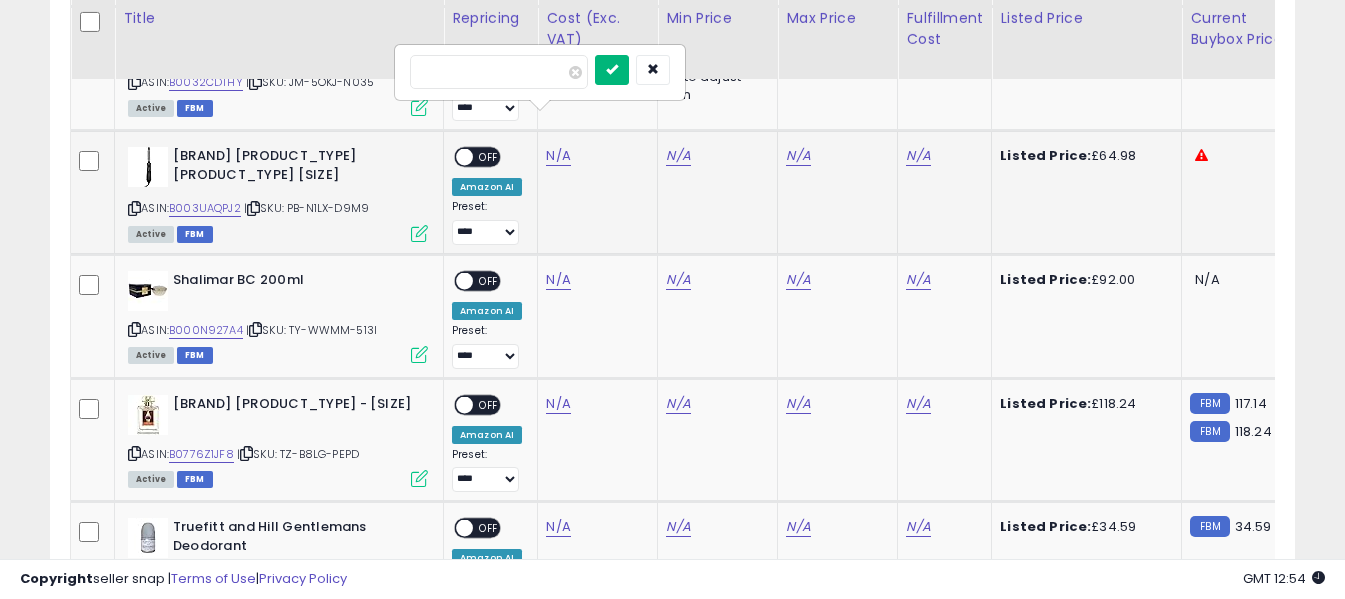 click at bounding box center (612, 69) 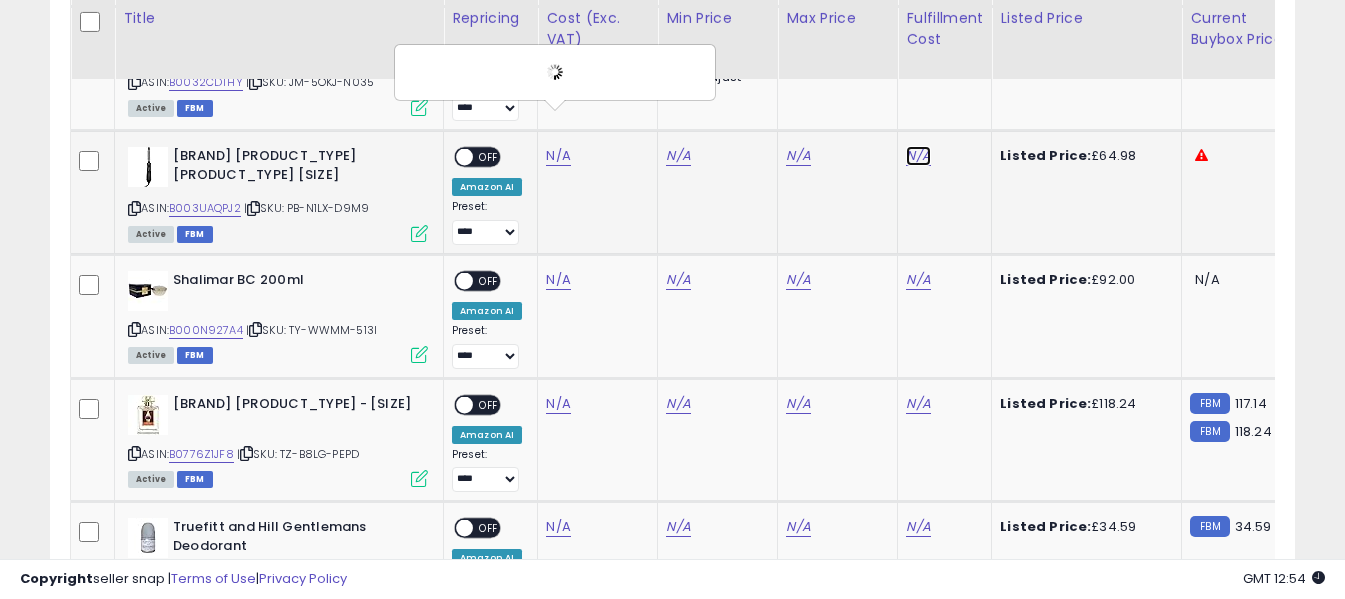 click on "N/A" at bounding box center (918, -2902) 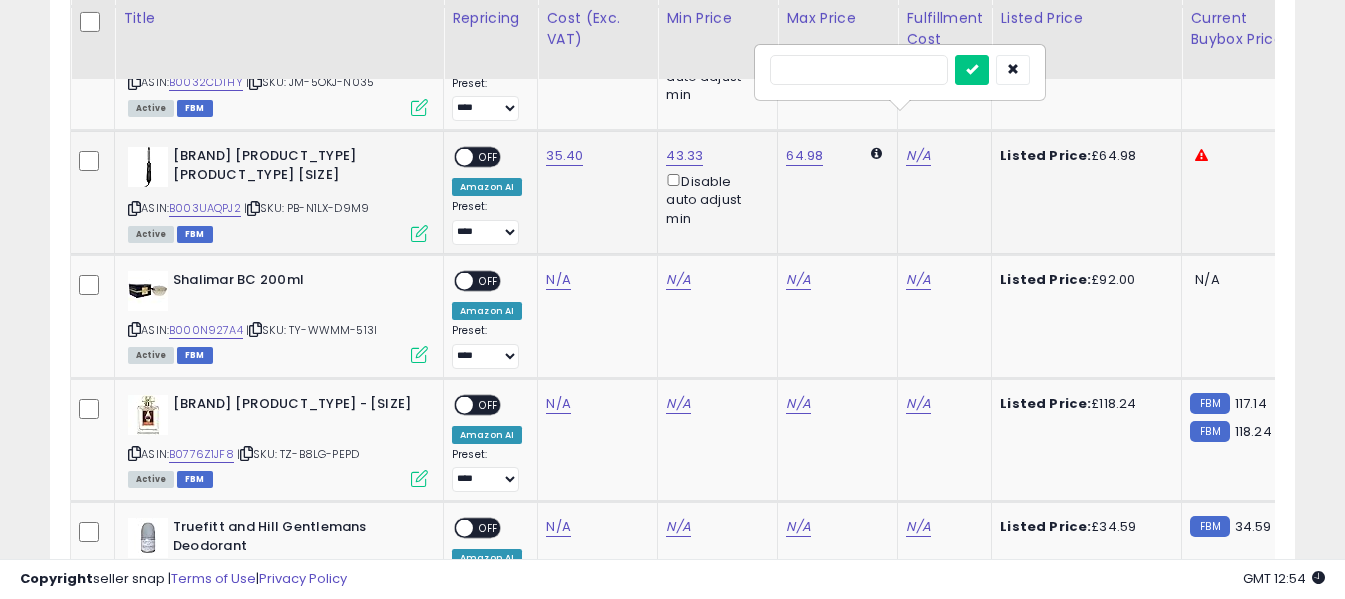 click at bounding box center [859, 70] 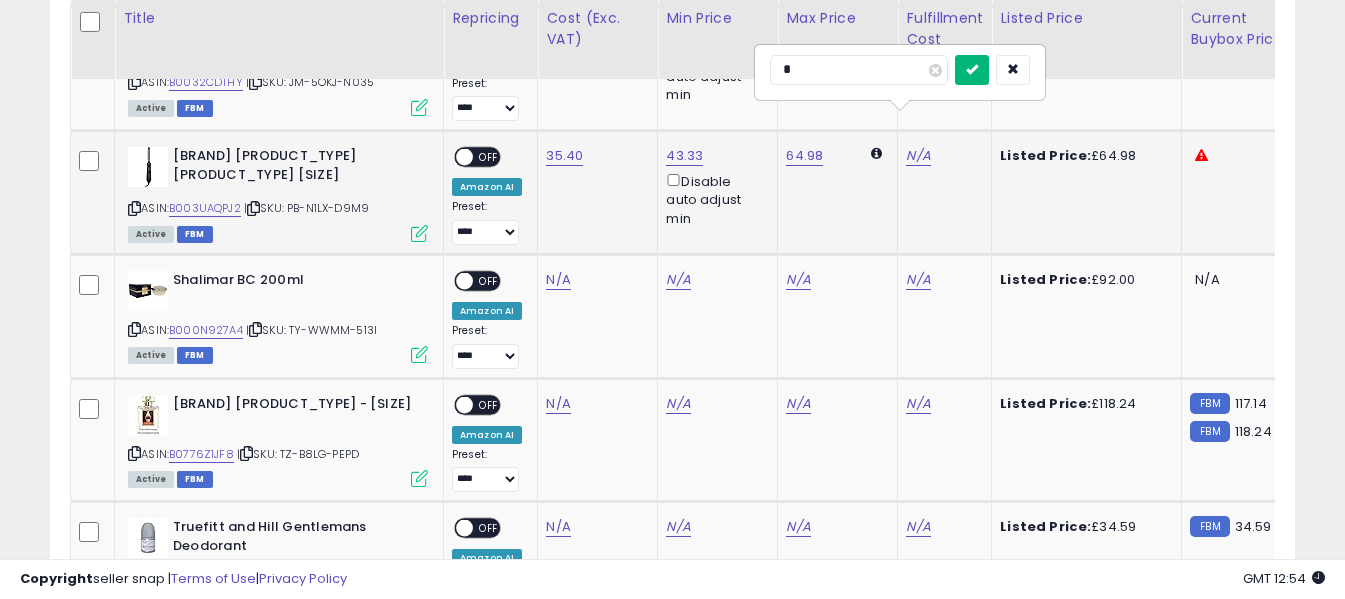 type on "*" 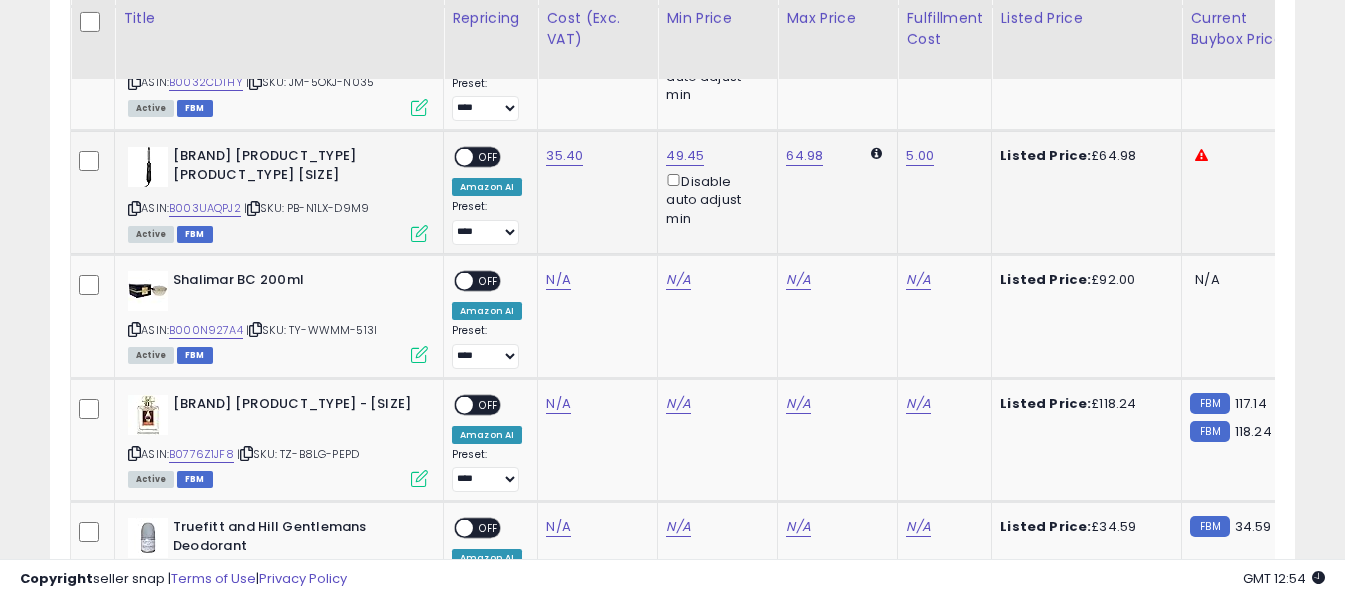 click on "OFF" at bounding box center (489, 157) 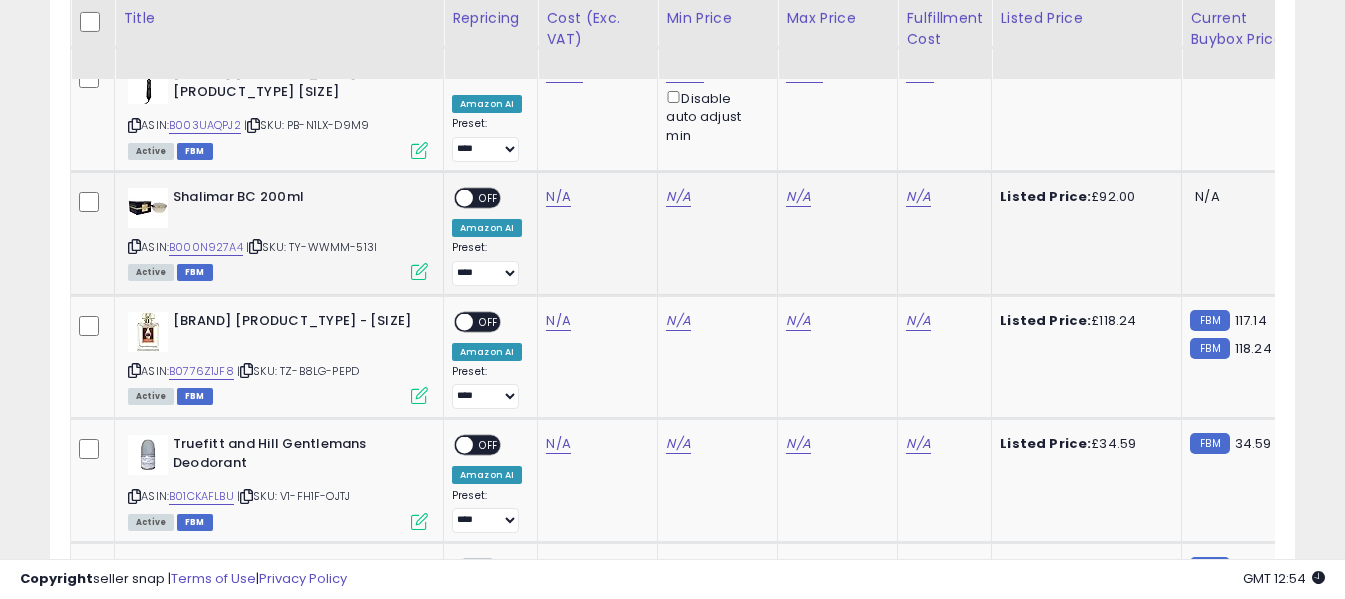 scroll, scrollTop: 4391, scrollLeft: 0, axis: vertical 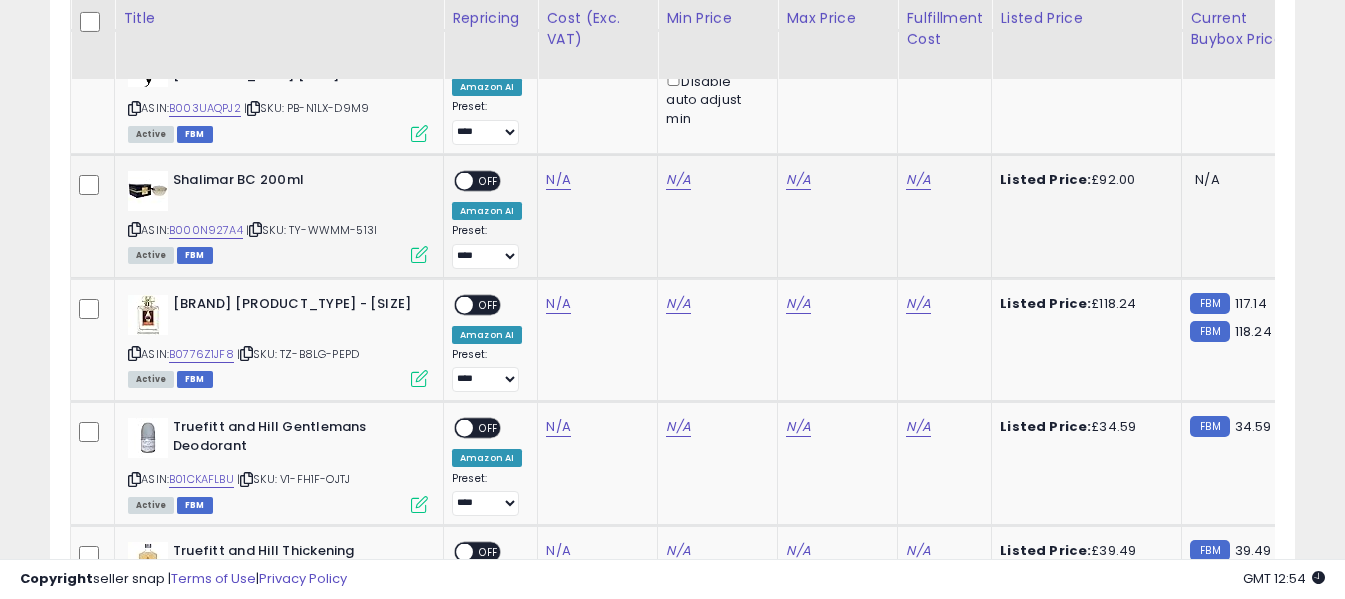 click at bounding box center (134, 229) 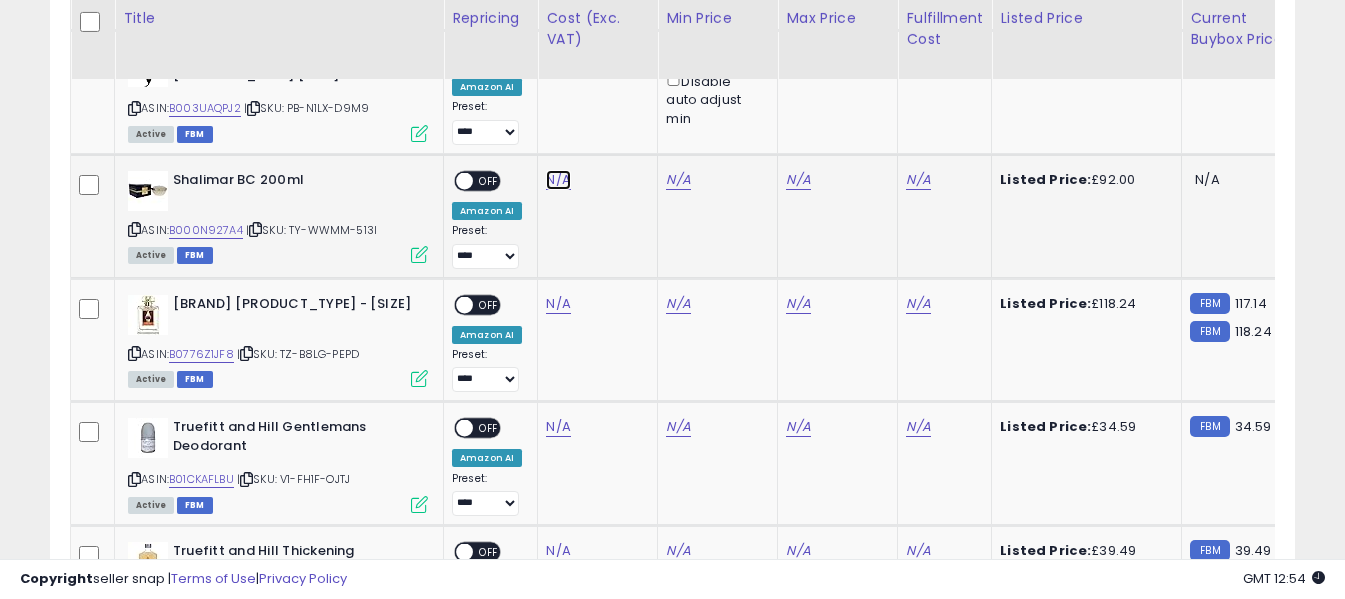 click on "N/A" at bounding box center (558, -3002) 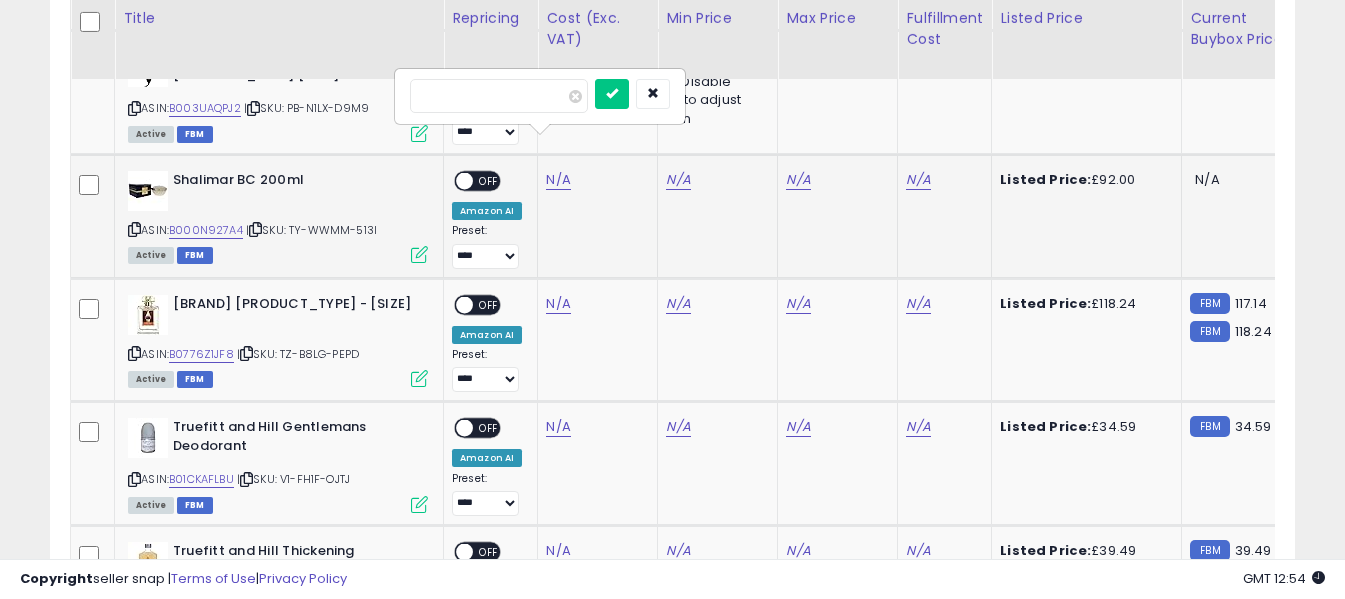 click at bounding box center (499, 96) 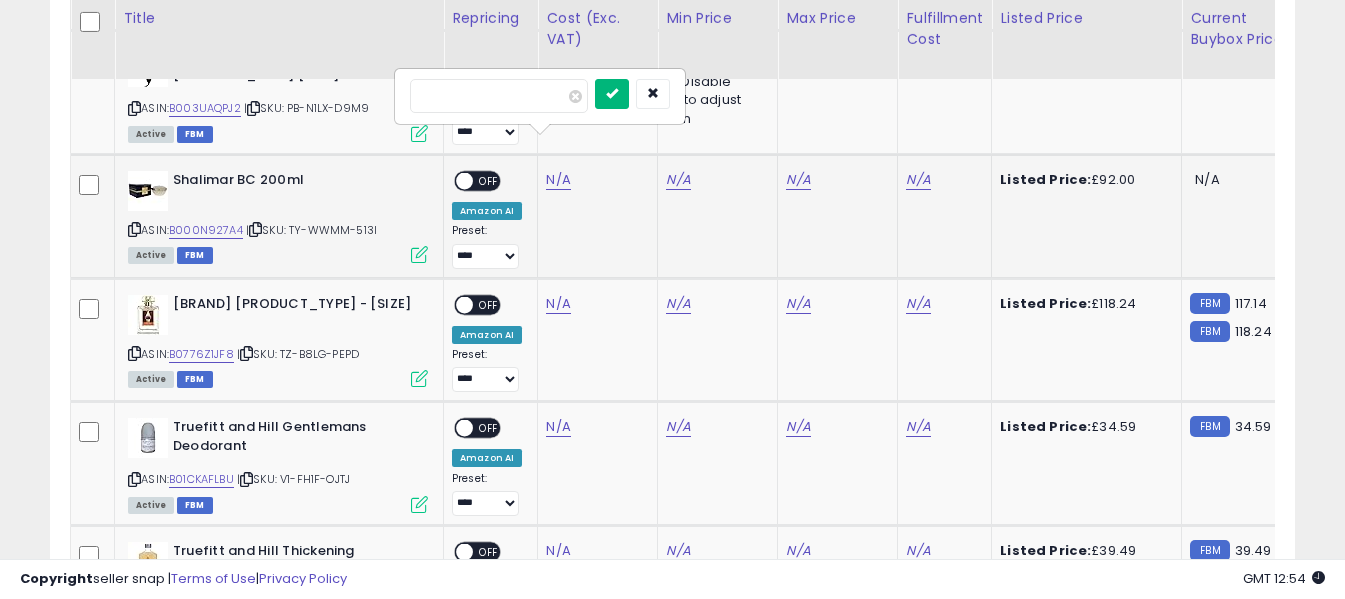 type on "*****" 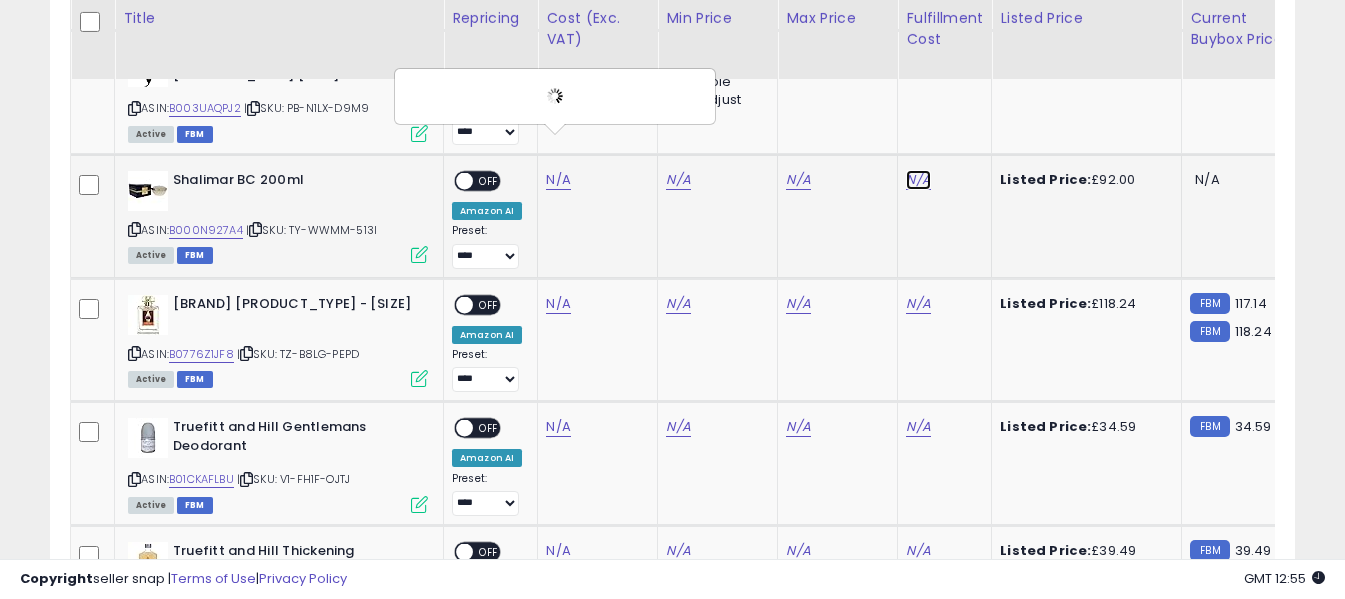 click on "N/A" at bounding box center (918, -3002) 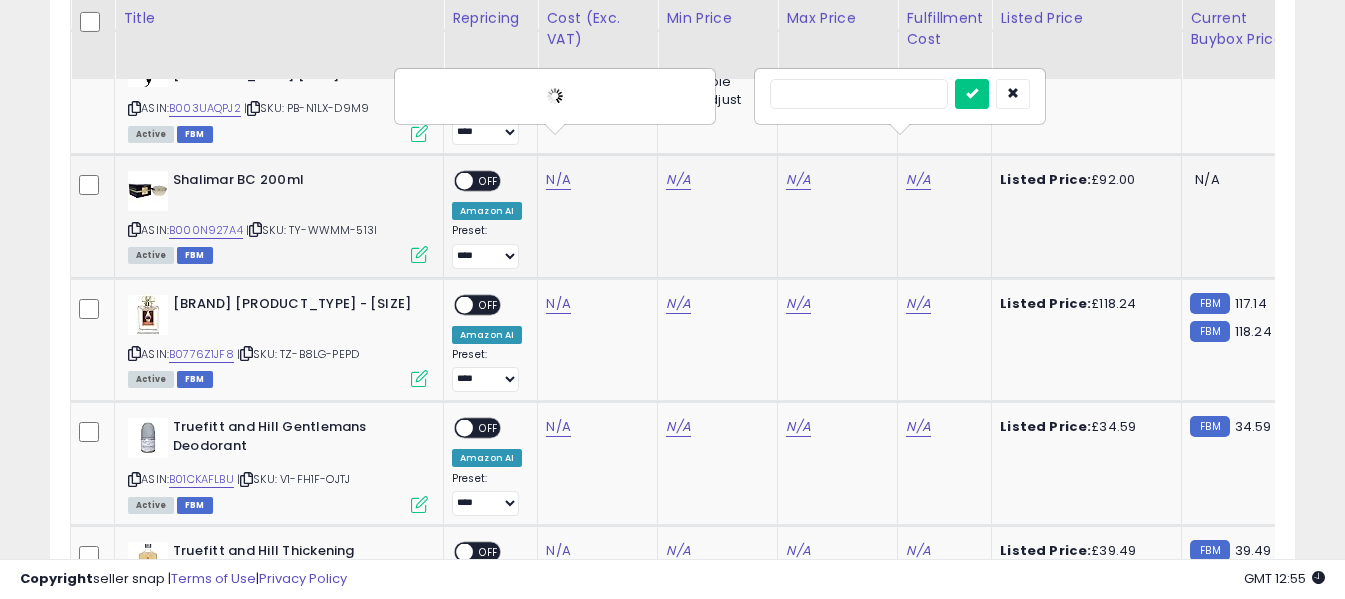 click at bounding box center (859, 94) 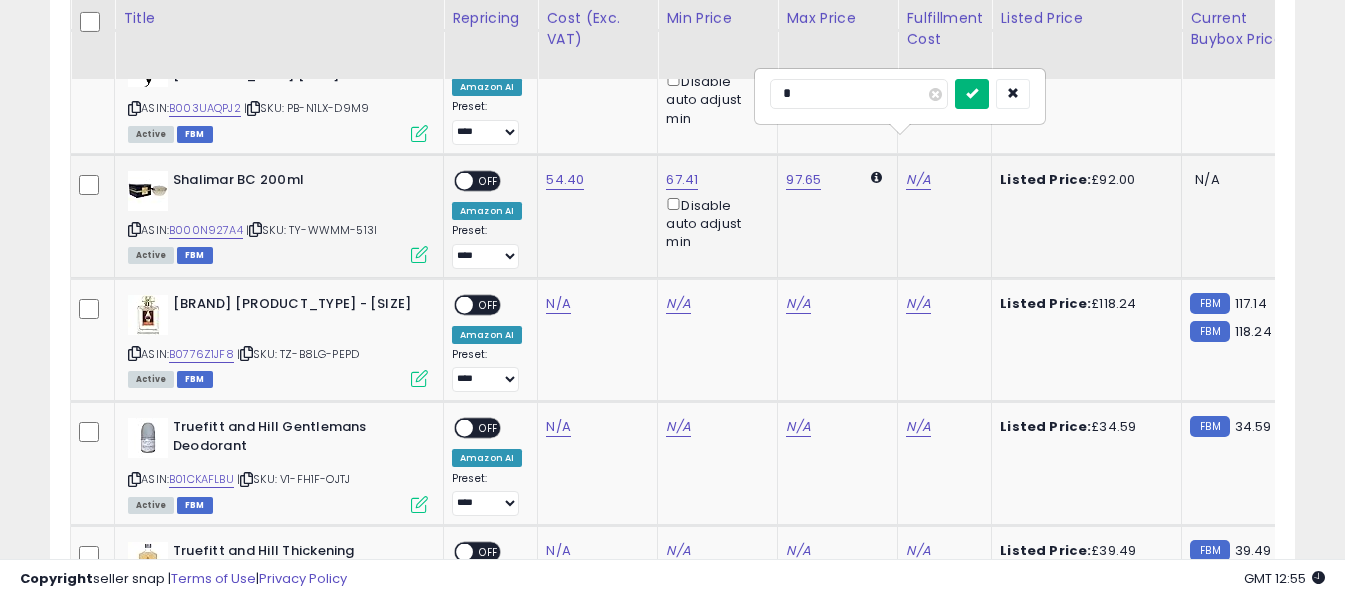 type on "*" 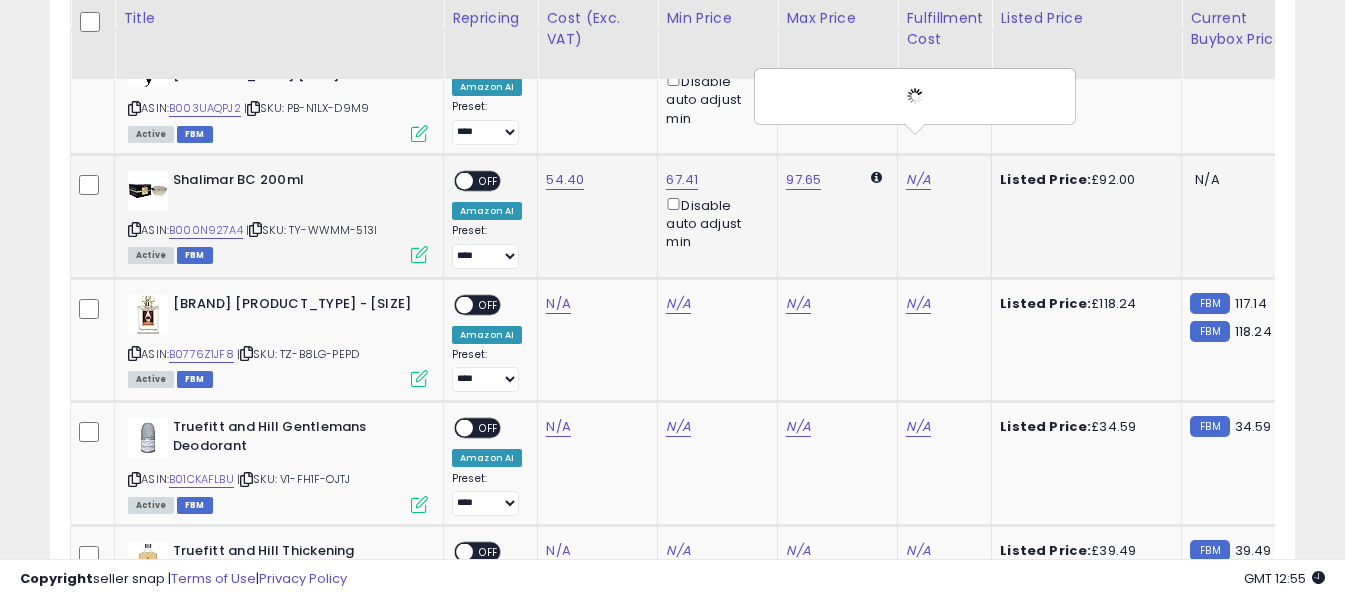 click on "OFF" at bounding box center [489, 180] 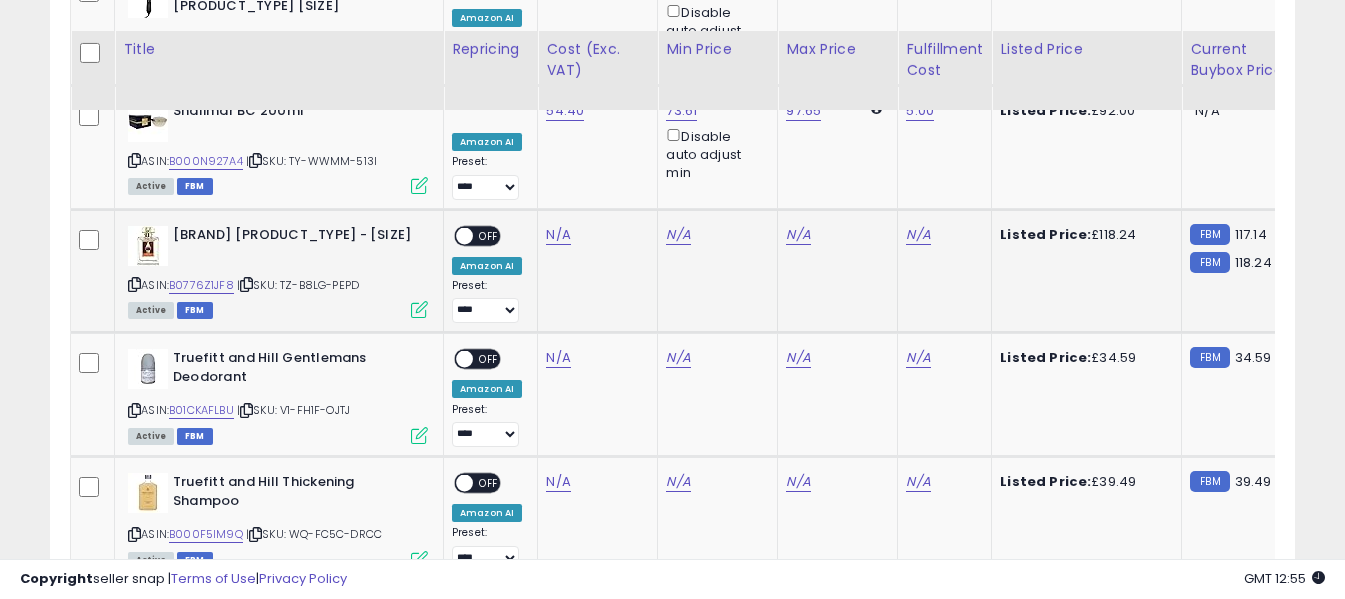 scroll, scrollTop: 4491, scrollLeft: 0, axis: vertical 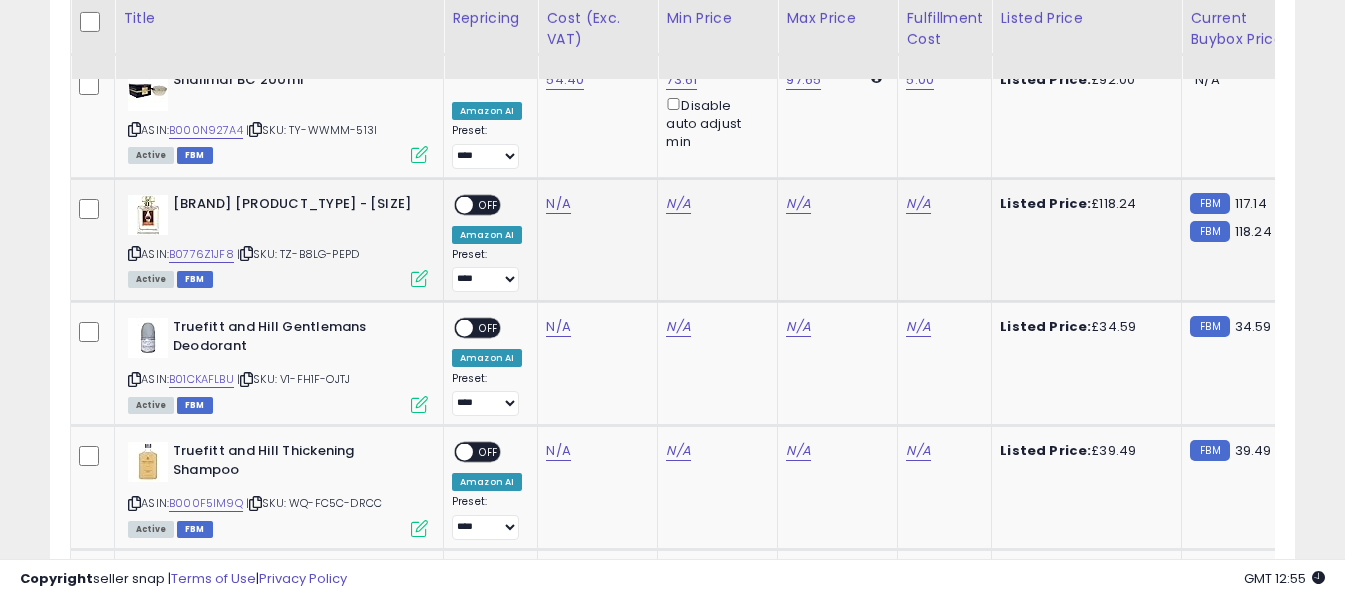 click at bounding box center (134, 253) 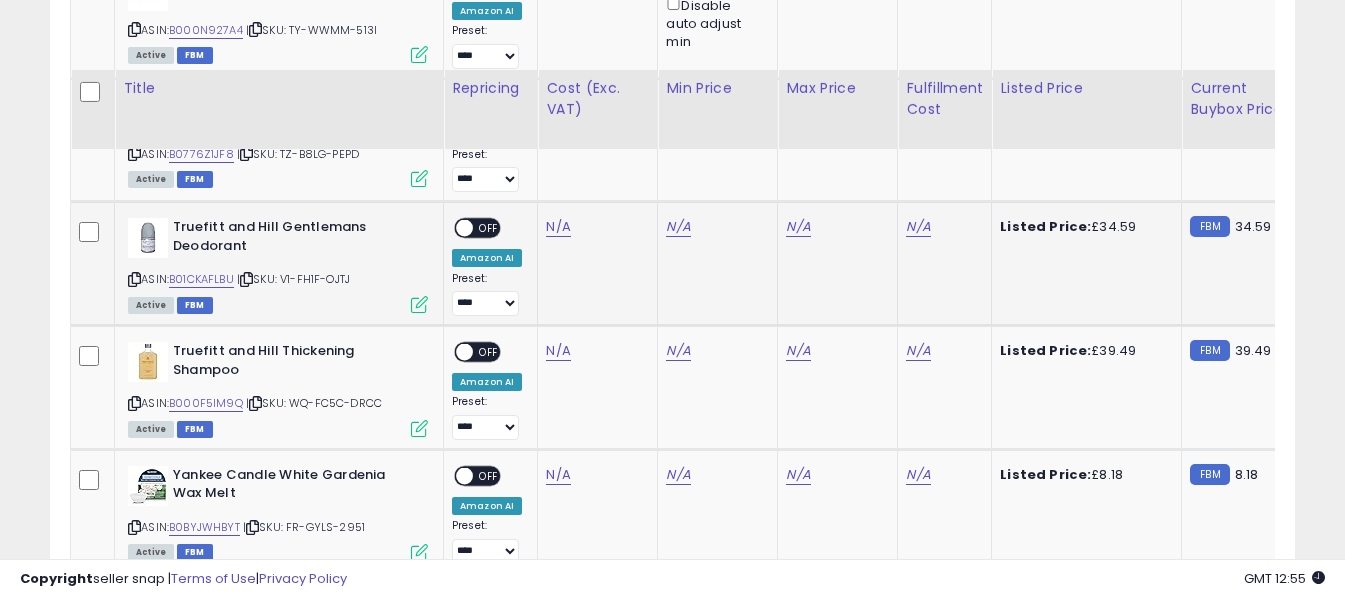 scroll, scrollTop: 4691, scrollLeft: 0, axis: vertical 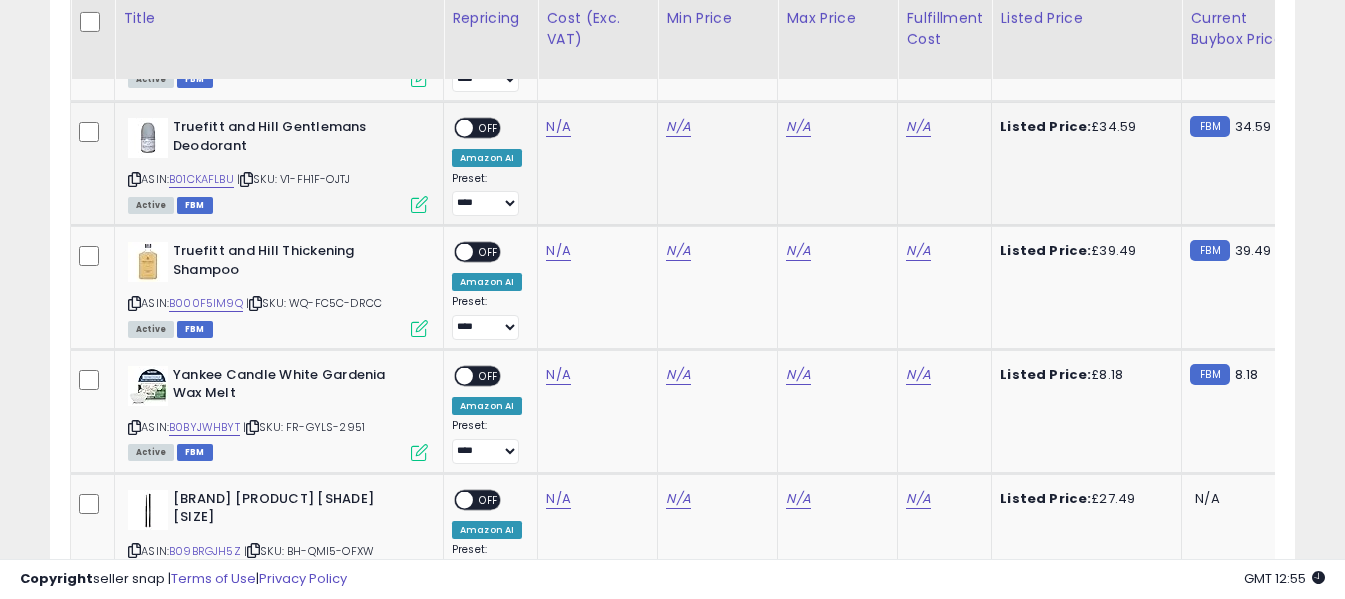 click on "[BRAND] [PRODUCT_TYPE] ASIN: [ASIN] | SKU: [SKU] Active FBM" at bounding box center [275, 164] 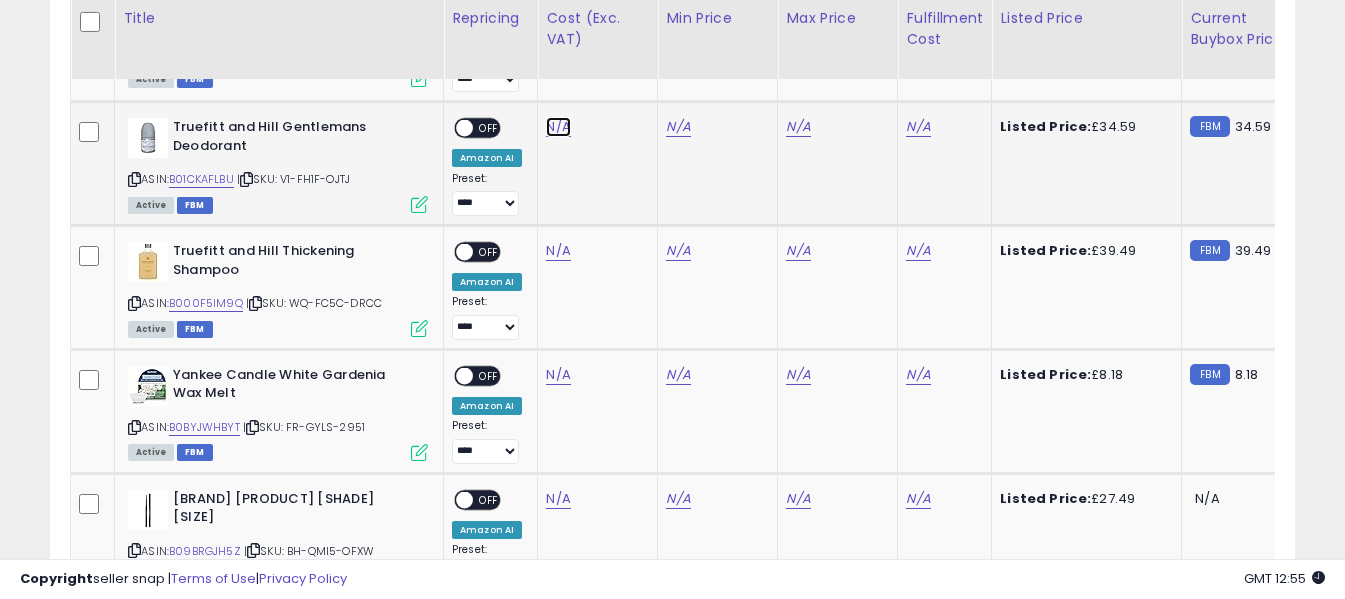 click on "N/A" at bounding box center (558, -3302) 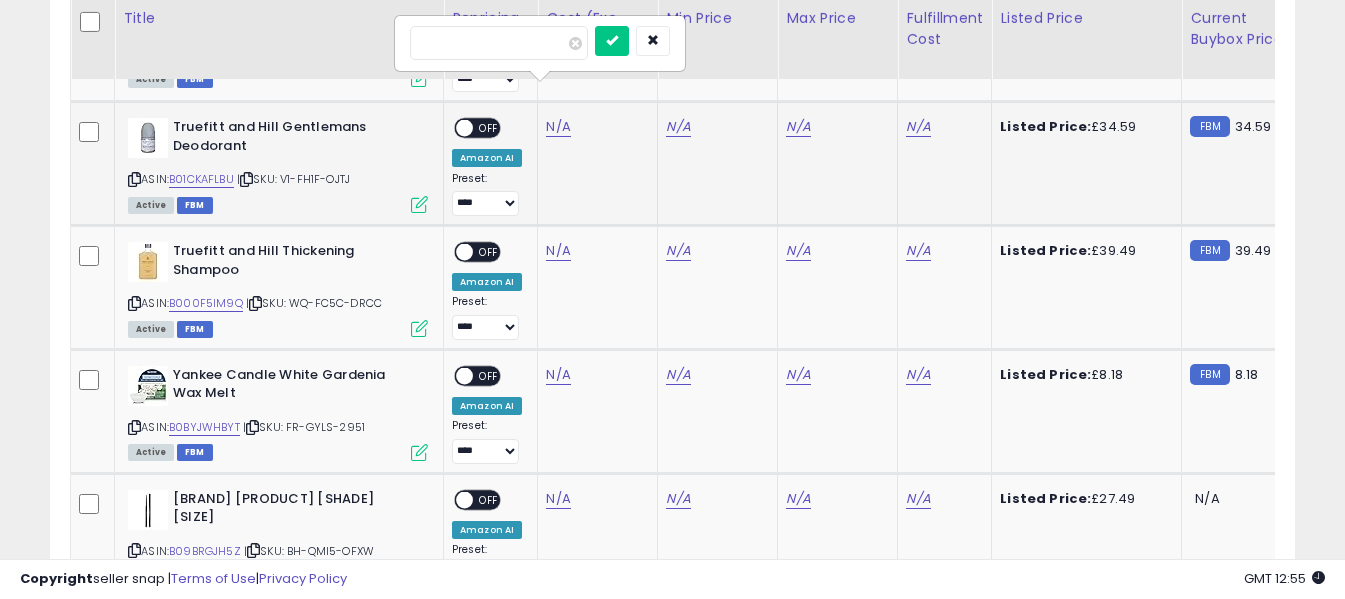 click at bounding box center (499, 43) 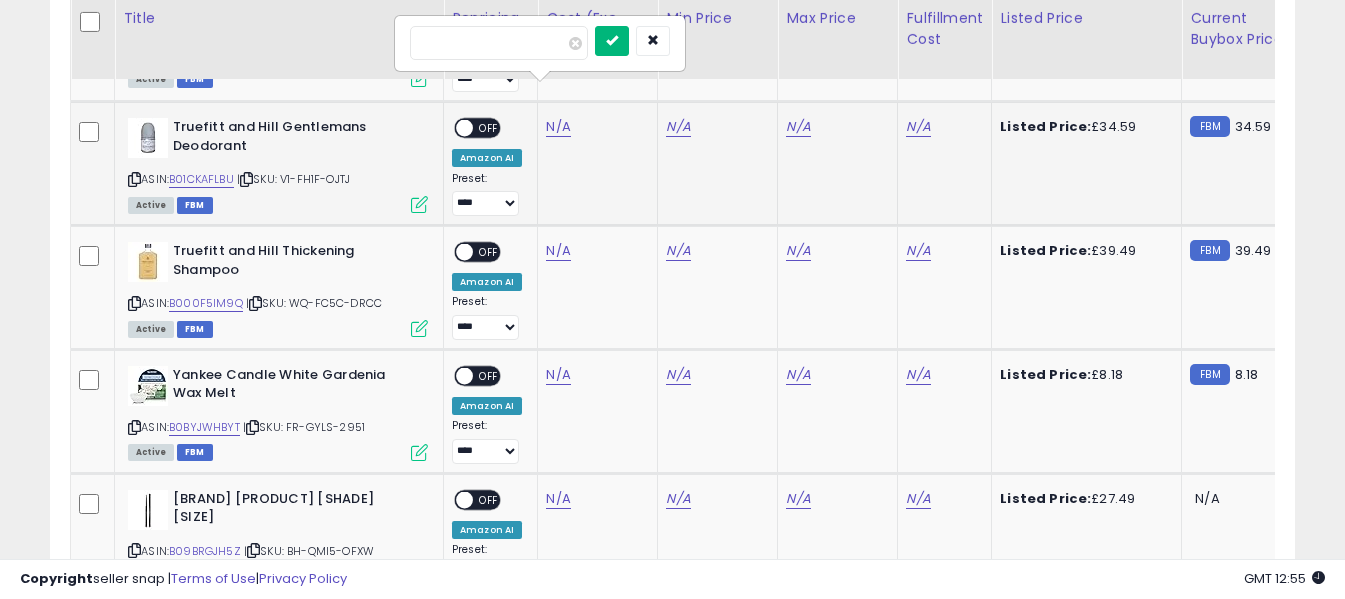 type on "*****" 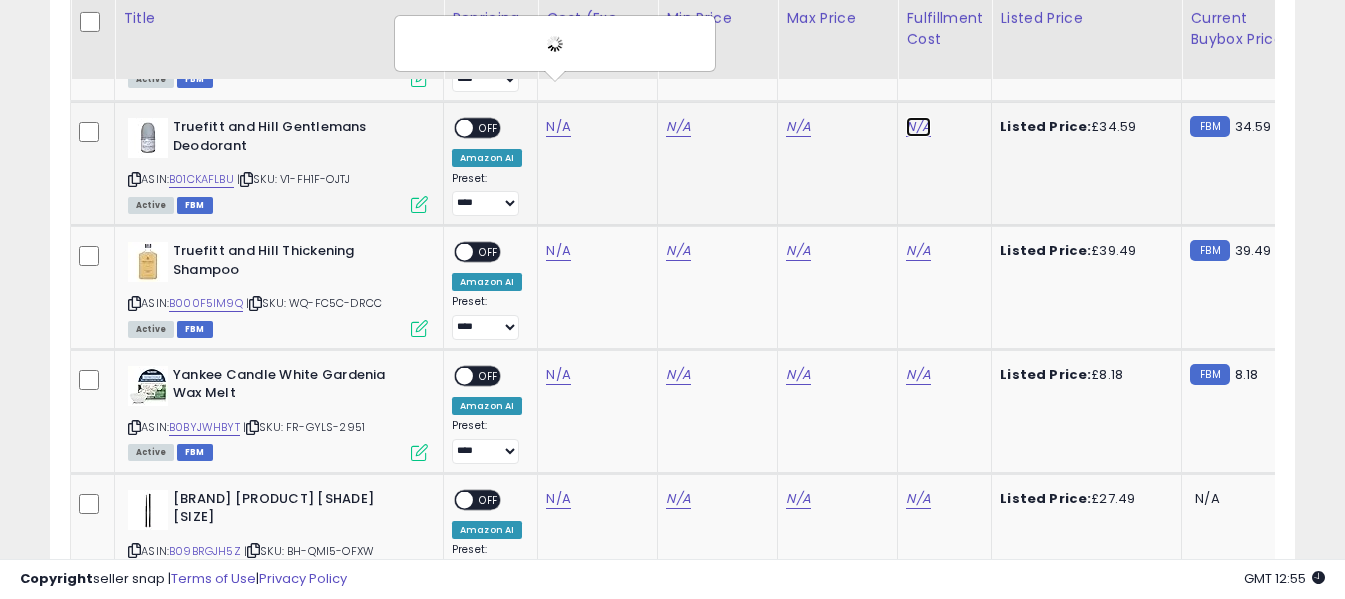 click on "N/A" at bounding box center (918, -3302) 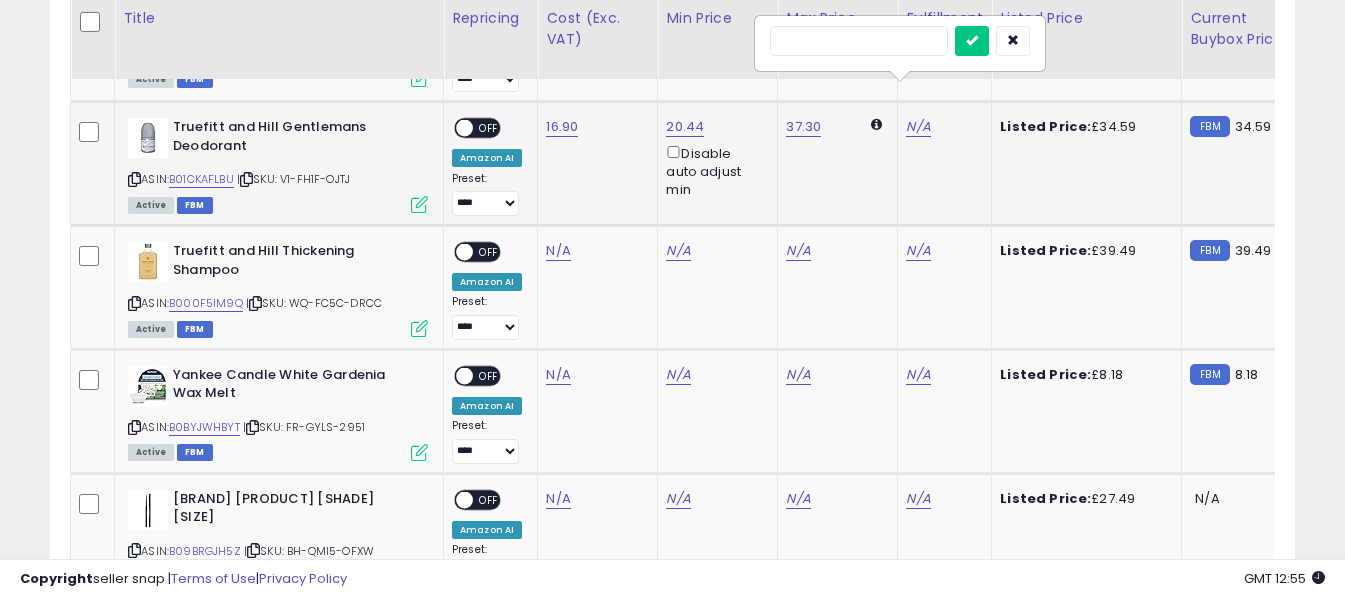 click at bounding box center [859, 41] 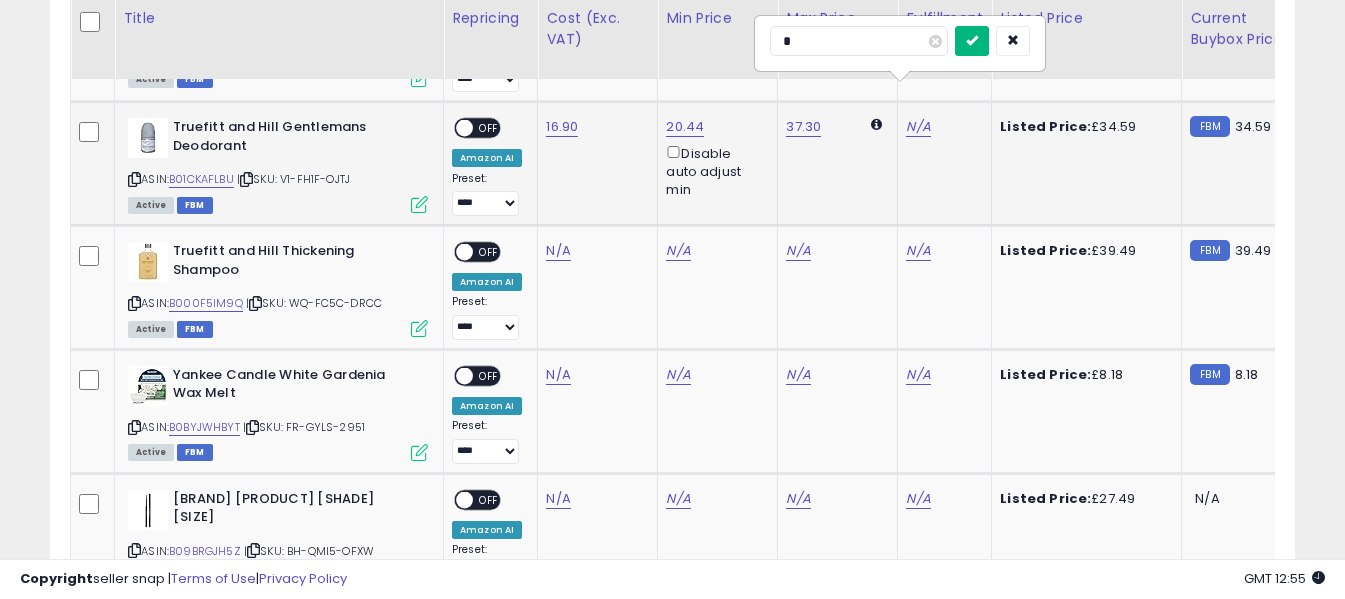 type on "*" 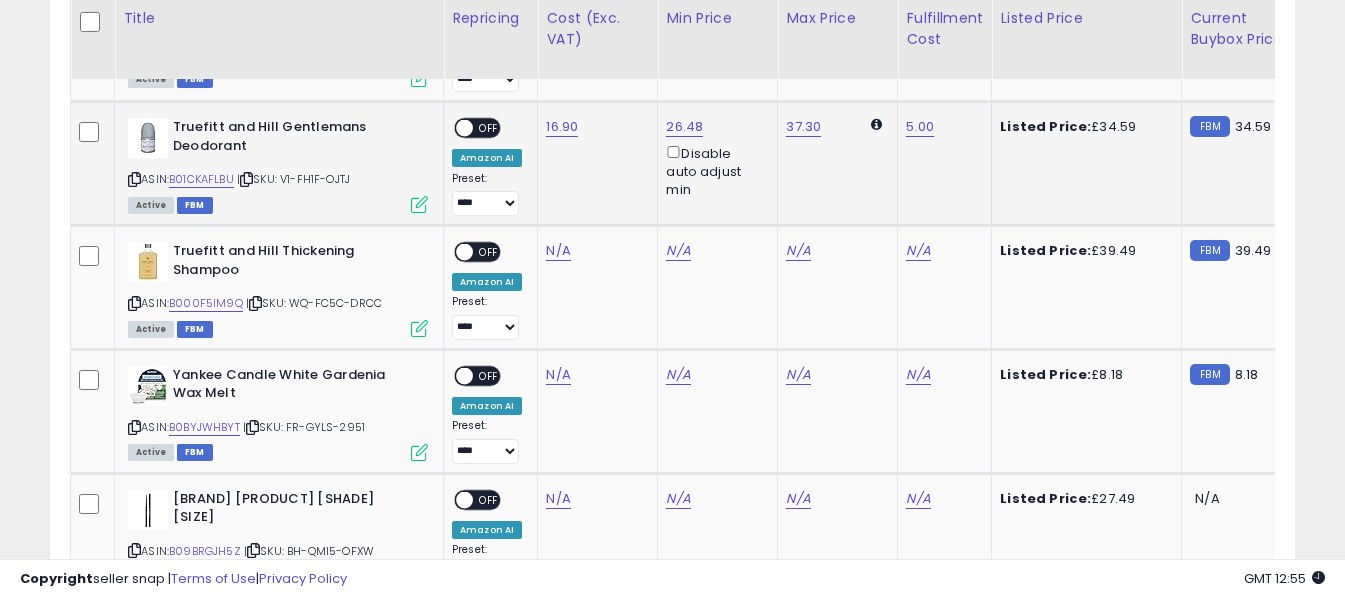click on "OFF" at bounding box center [489, 128] 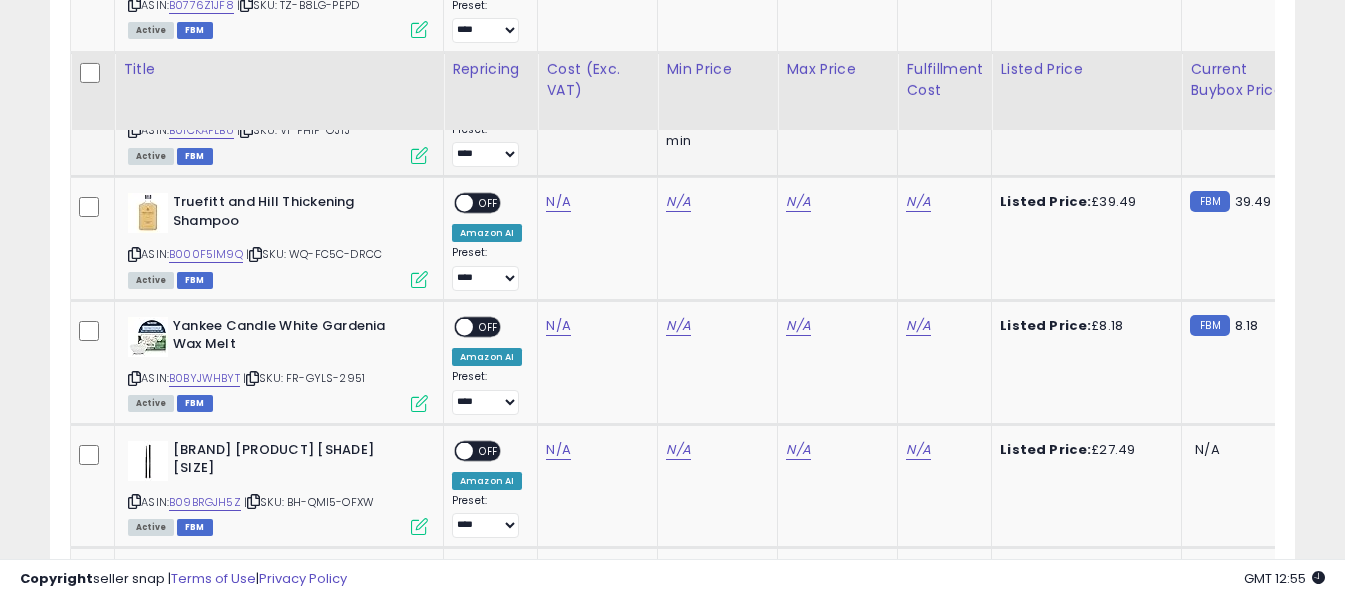 scroll, scrollTop: 4791, scrollLeft: 0, axis: vertical 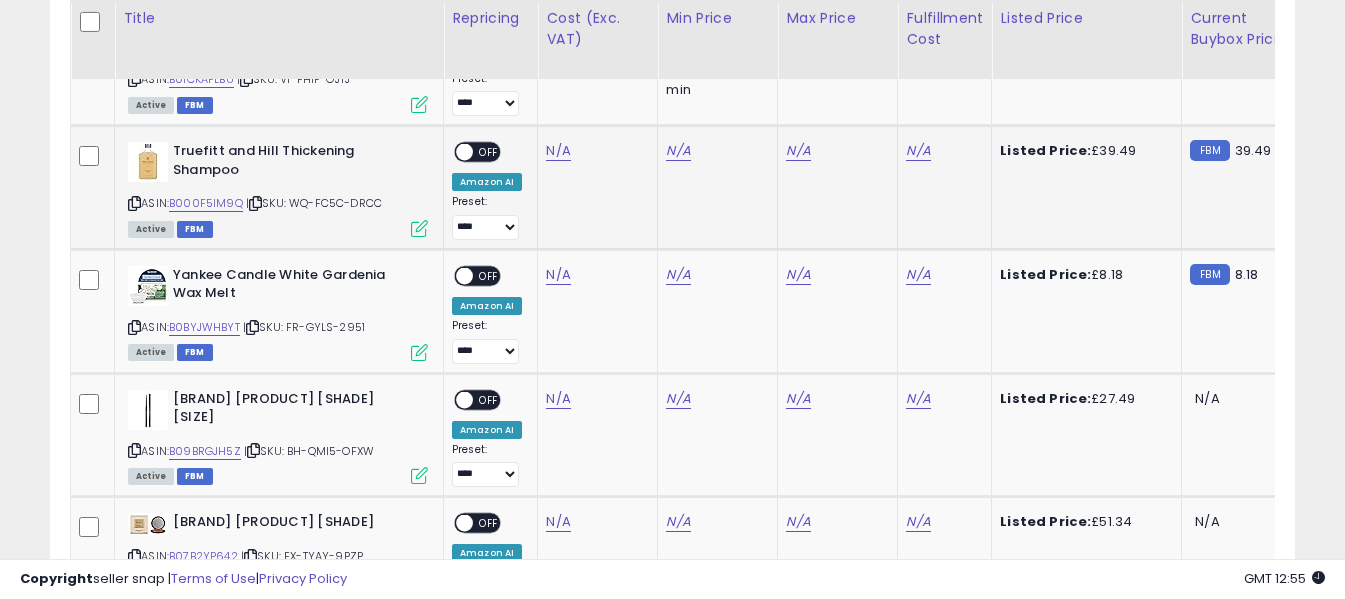click at bounding box center (134, 203) 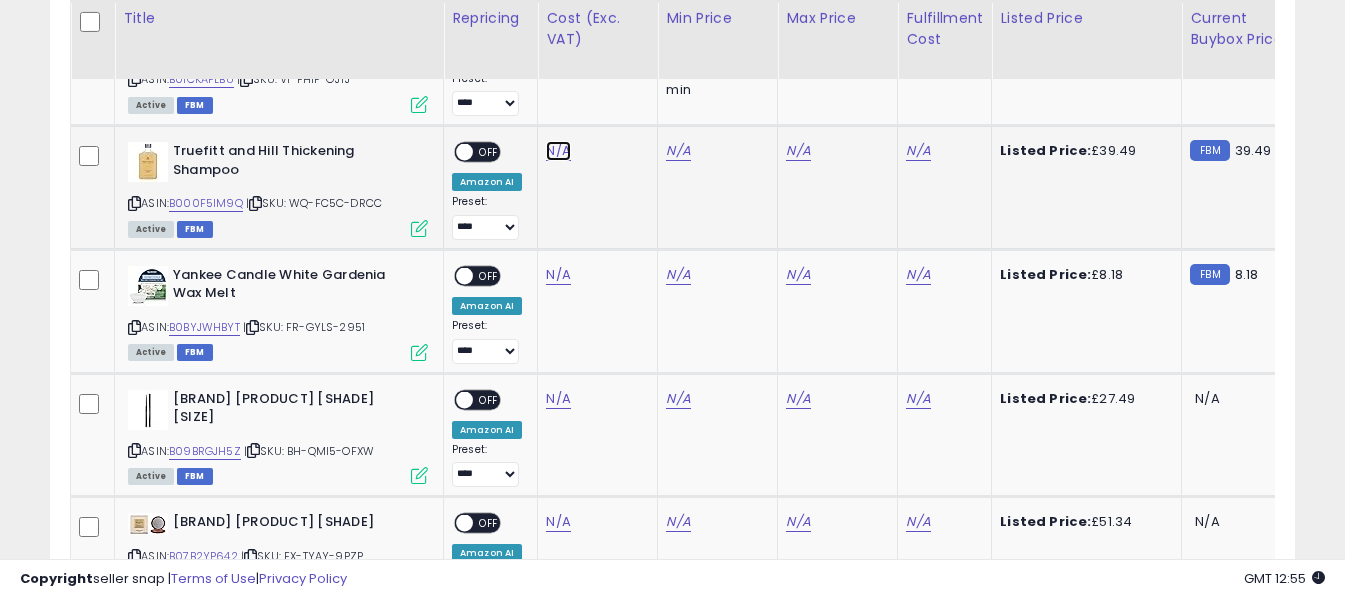 click on "N/A" at bounding box center [558, -3402] 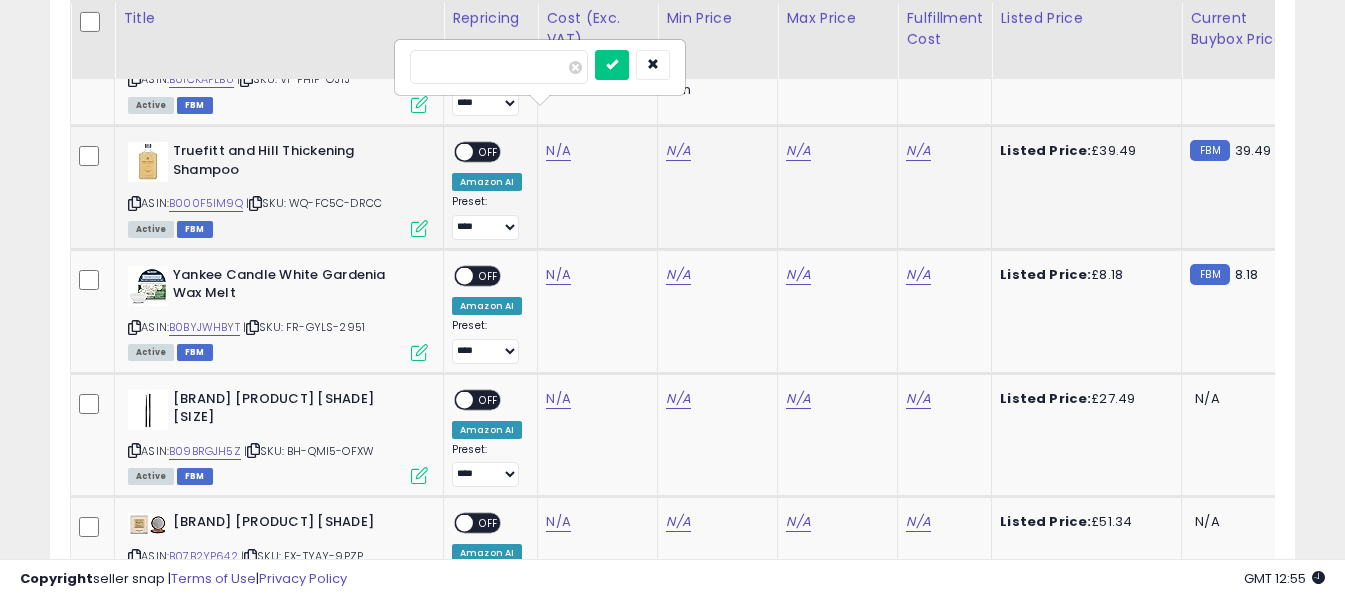 click at bounding box center [499, 67] 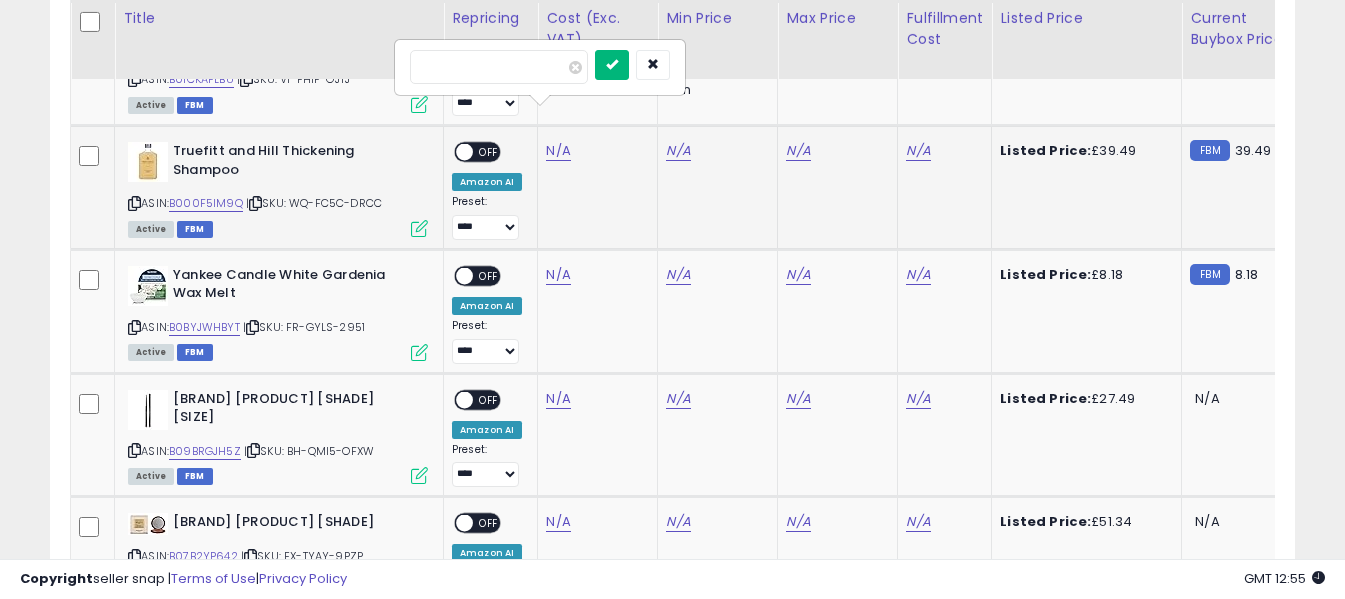 type on "*****" 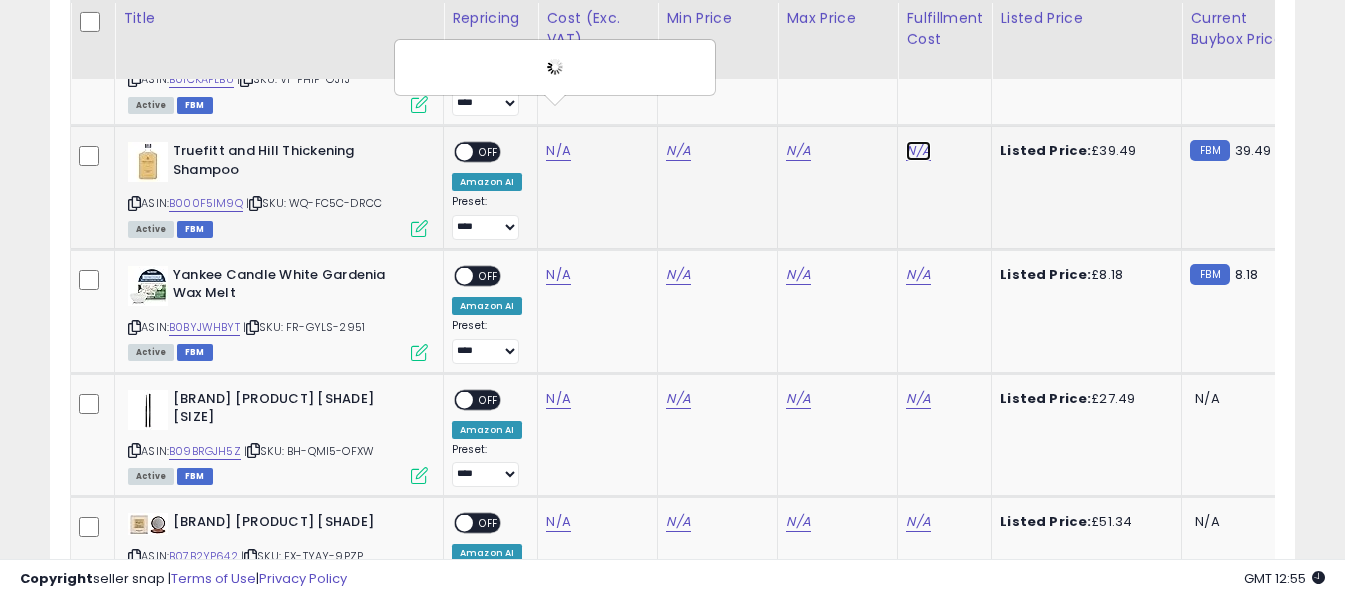click on "N/A" at bounding box center [918, -3402] 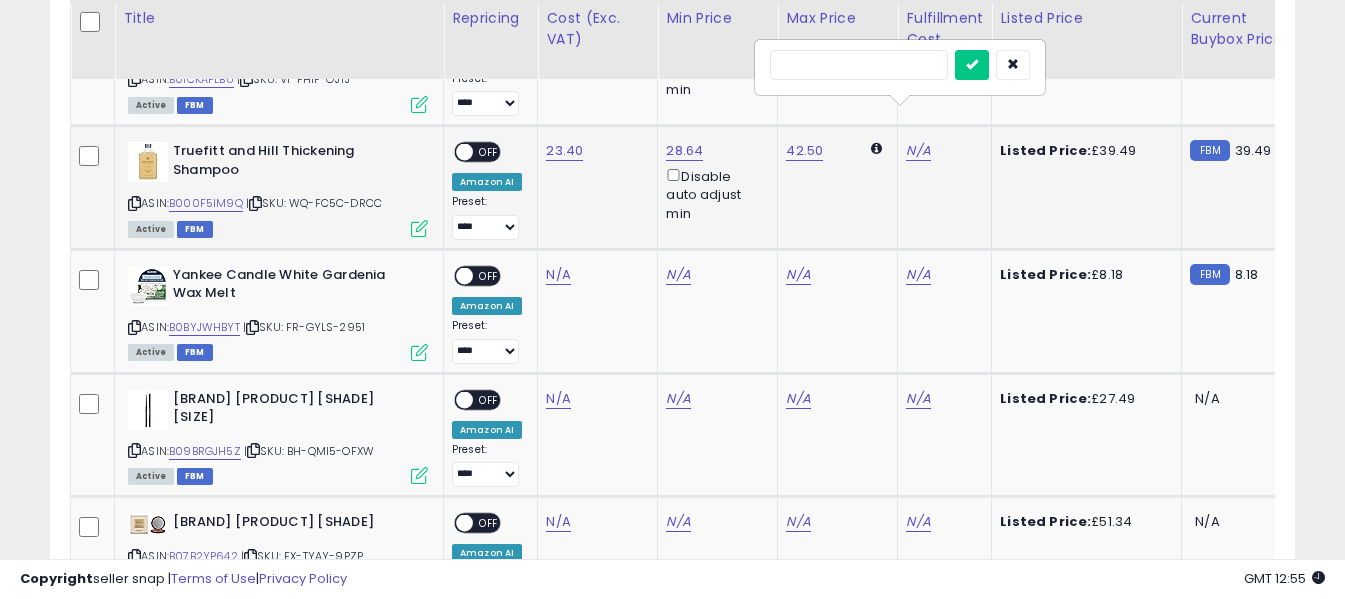 click at bounding box center [859, 65] 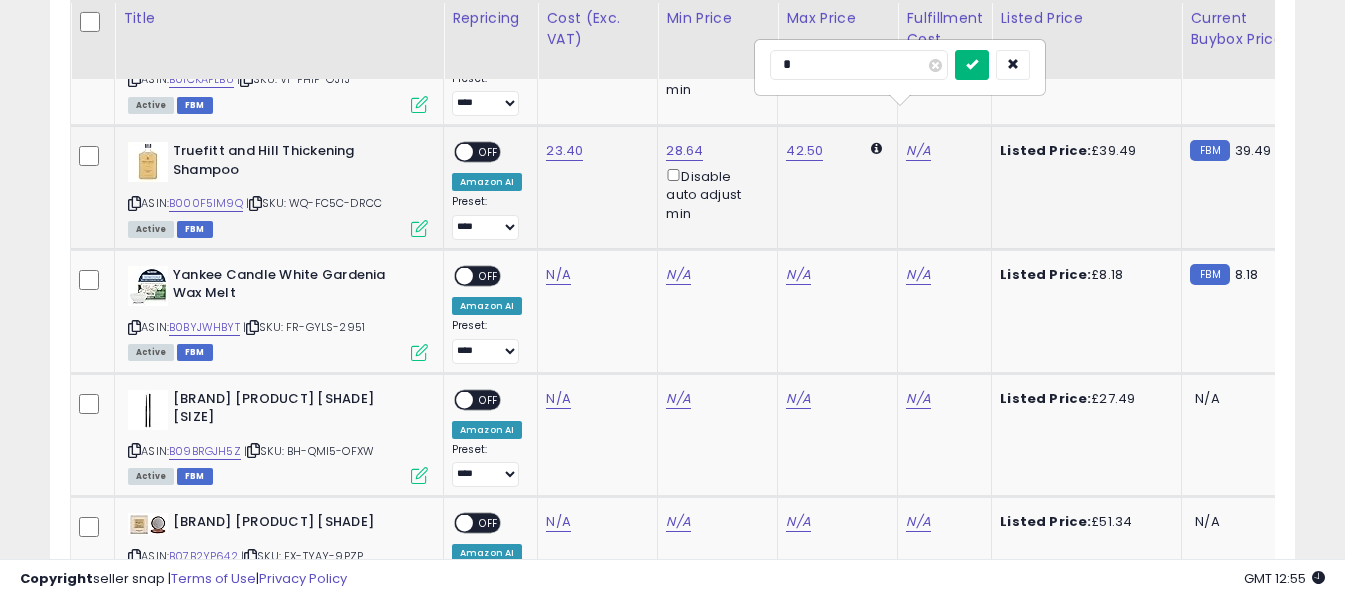 type on "*" 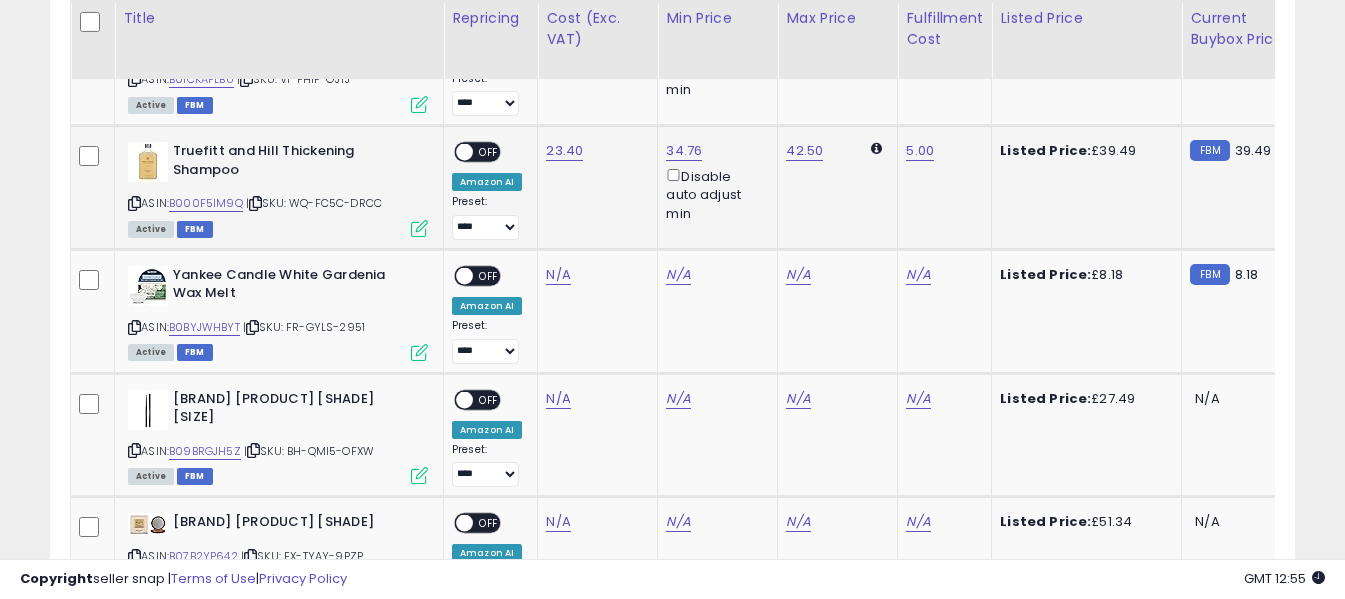 click on "OFF" at bounding box center (489, 152) 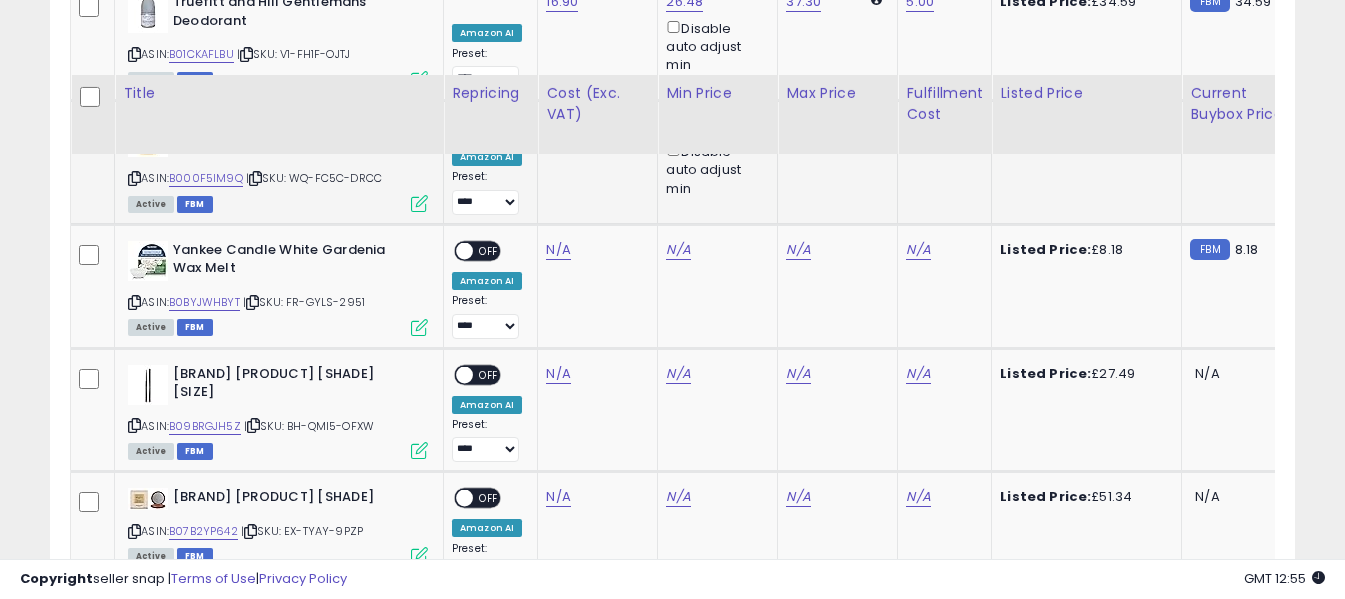 scroll, scrollTop: 4891, scrollLeft: 0, axis: vertical 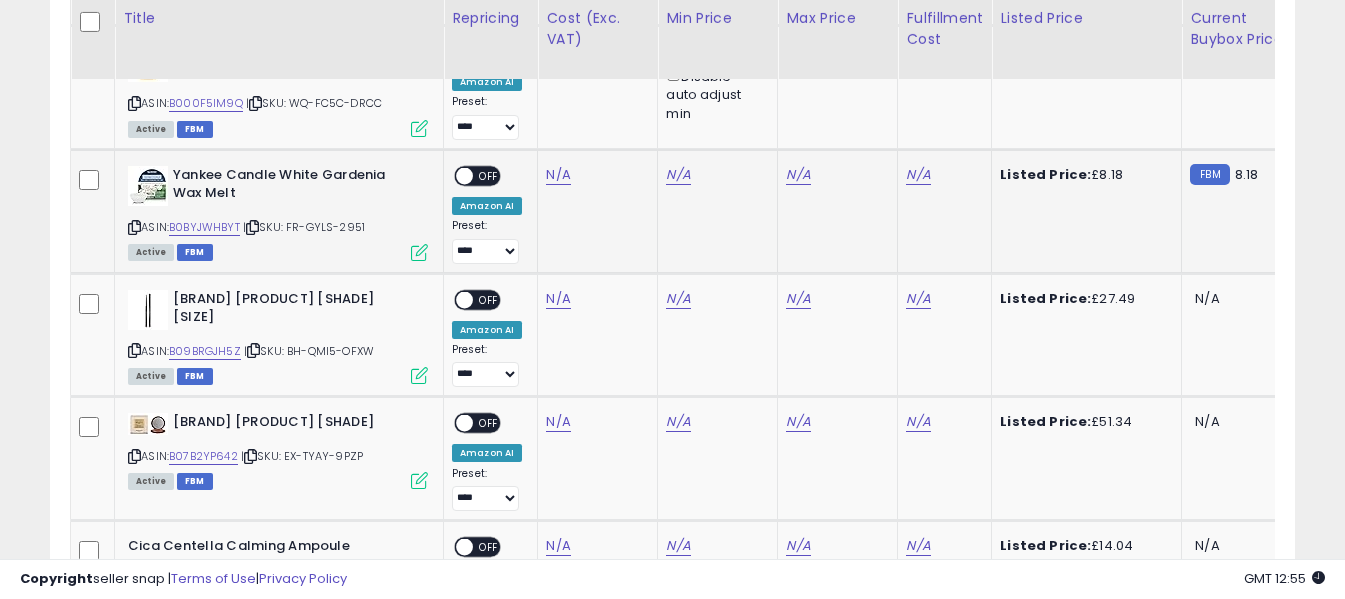 click at bounding box center (134, 227) 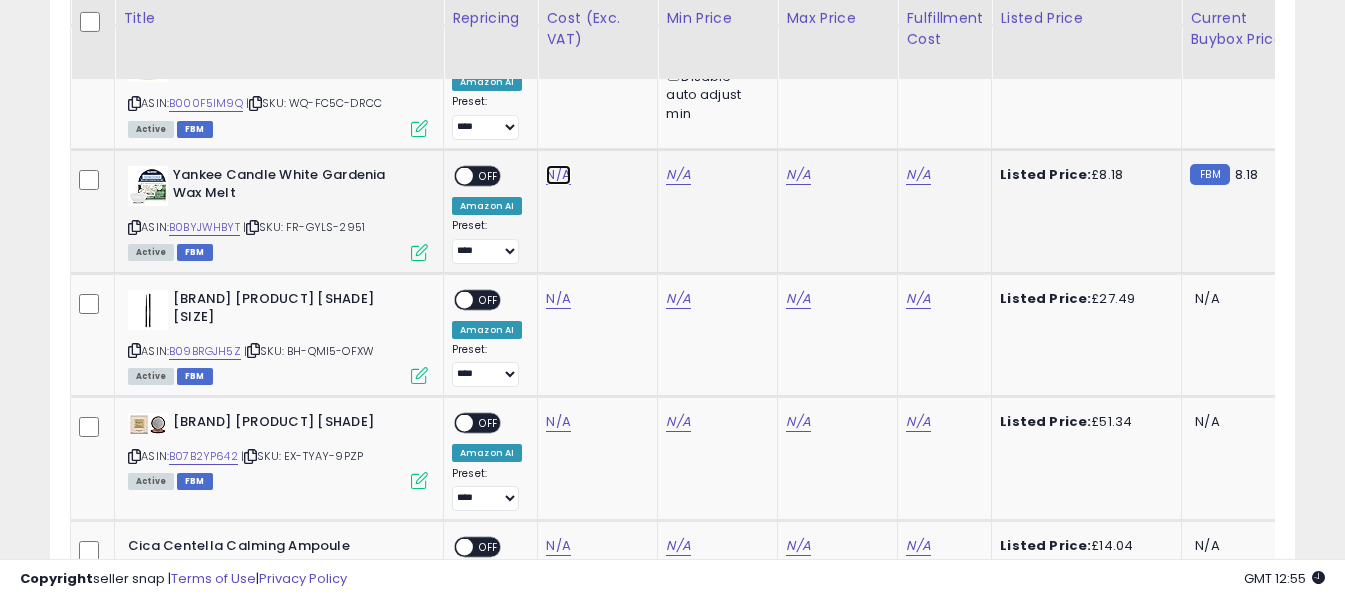click on "N/A" at bounding box center [558, -3502] 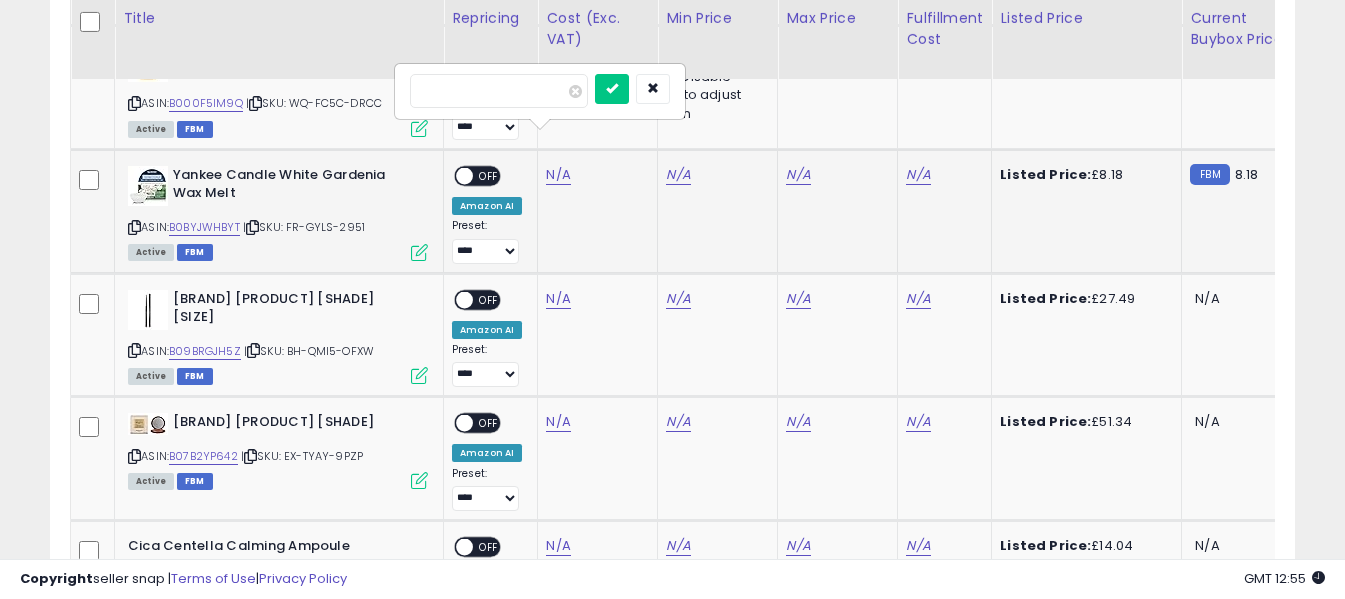 click at bounding box center (499, 91) 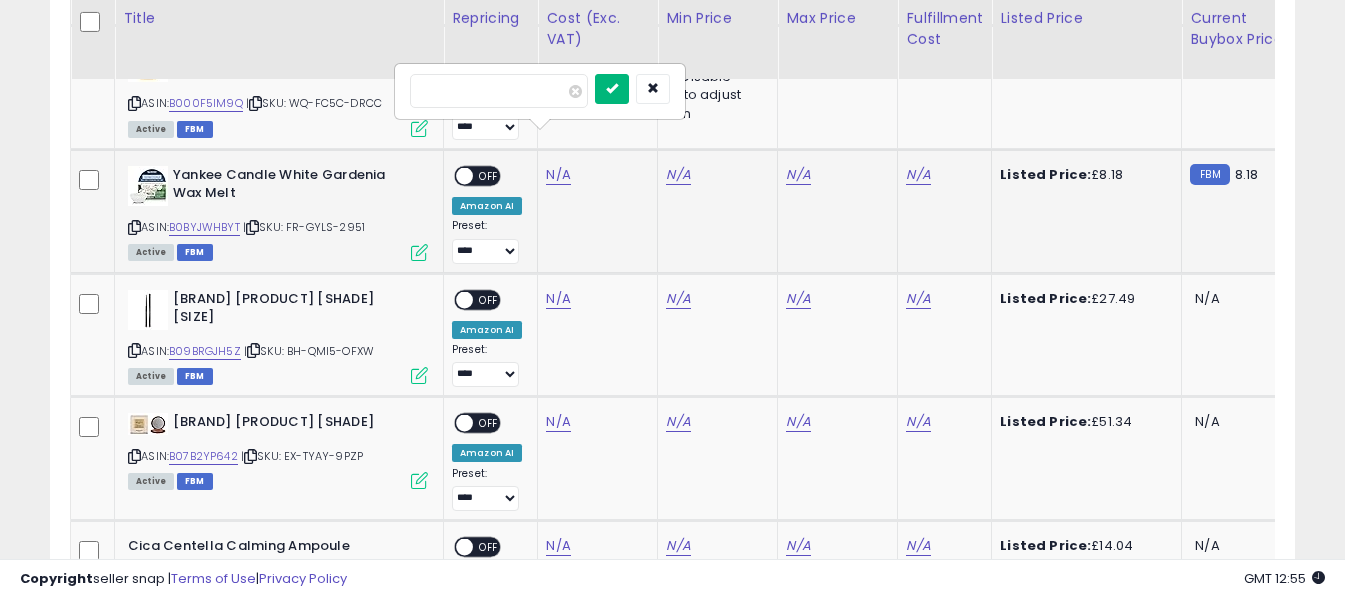 type on "****" 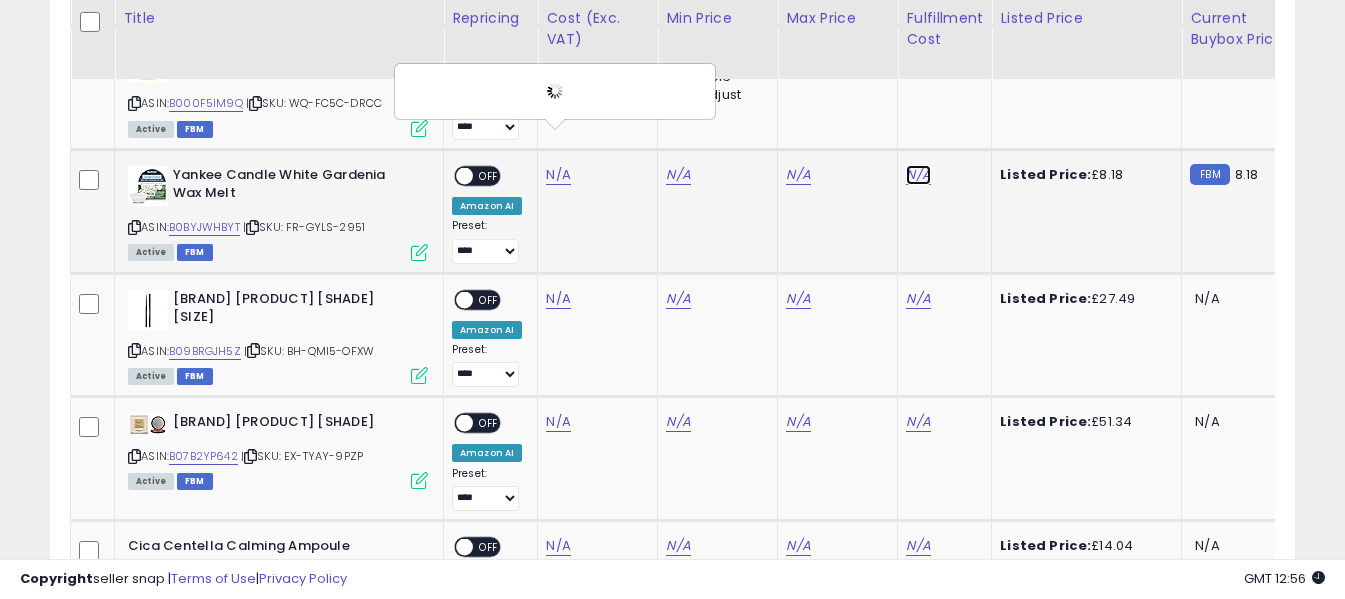click on "N/A" at bounding box center [918, -3502] 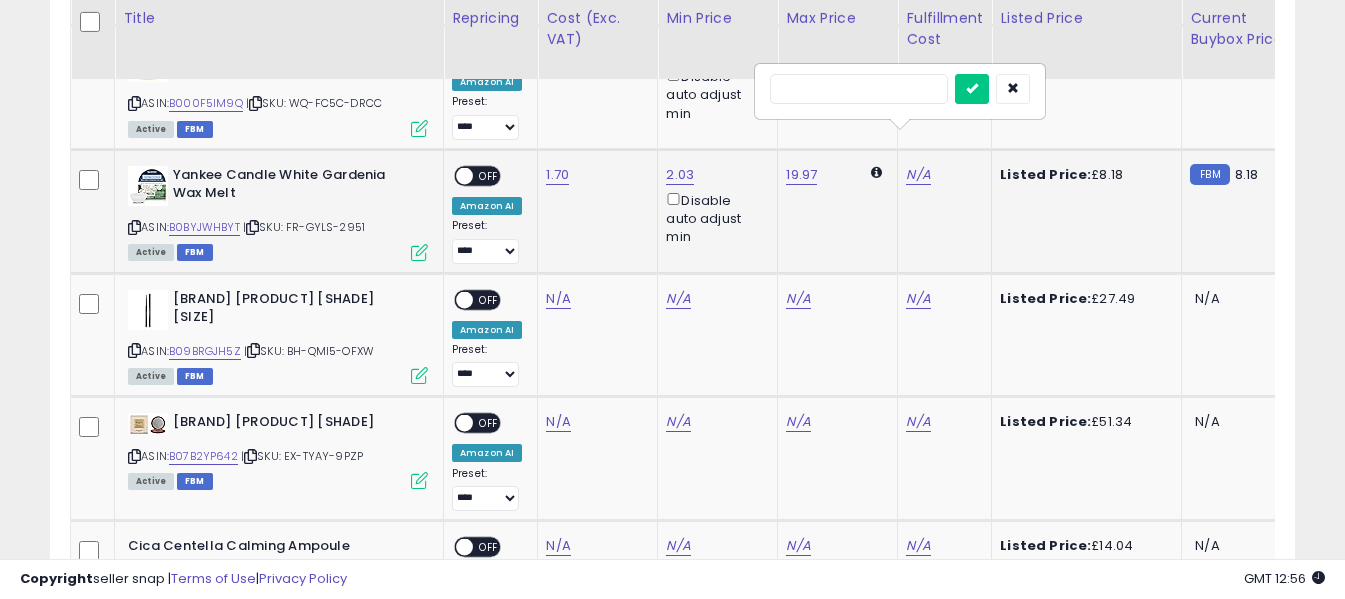 click at bounding box center (859, 89) 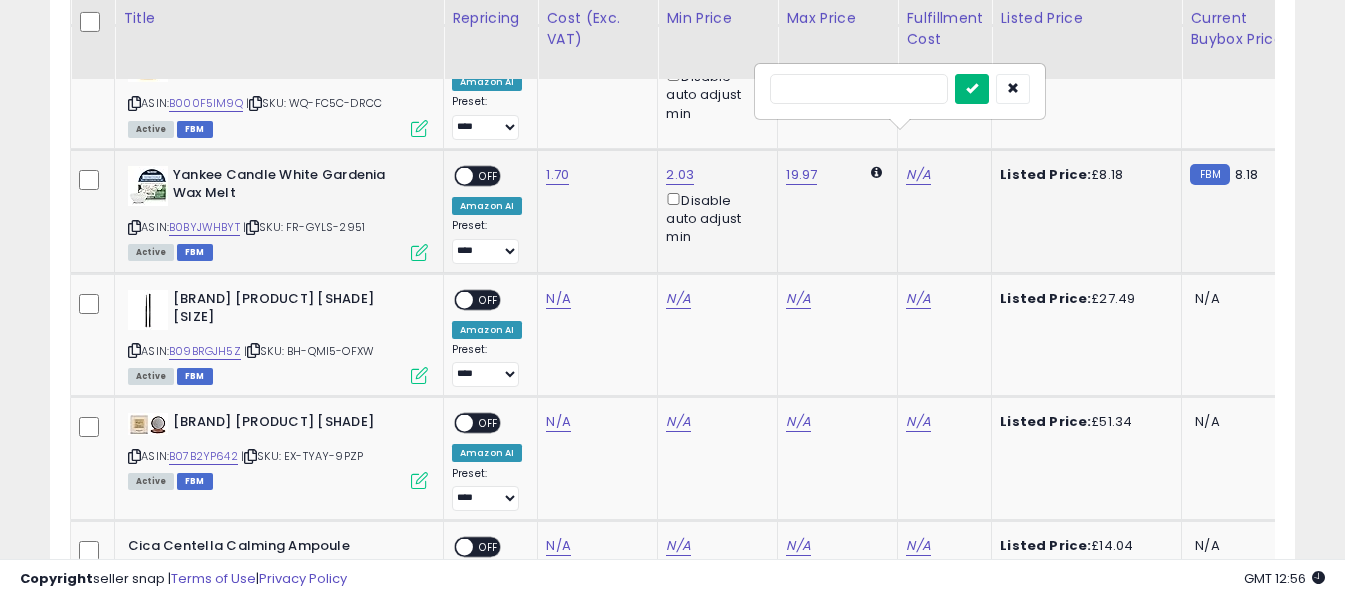 type on "*" 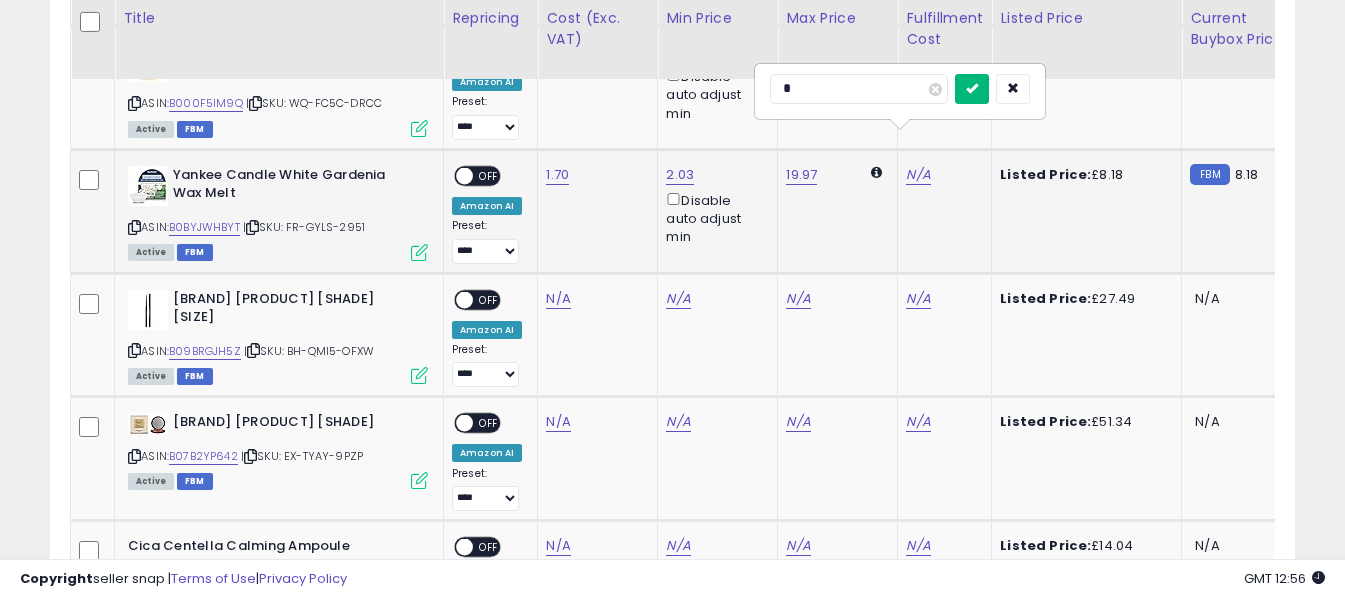 click at bounding box center (972, 89) 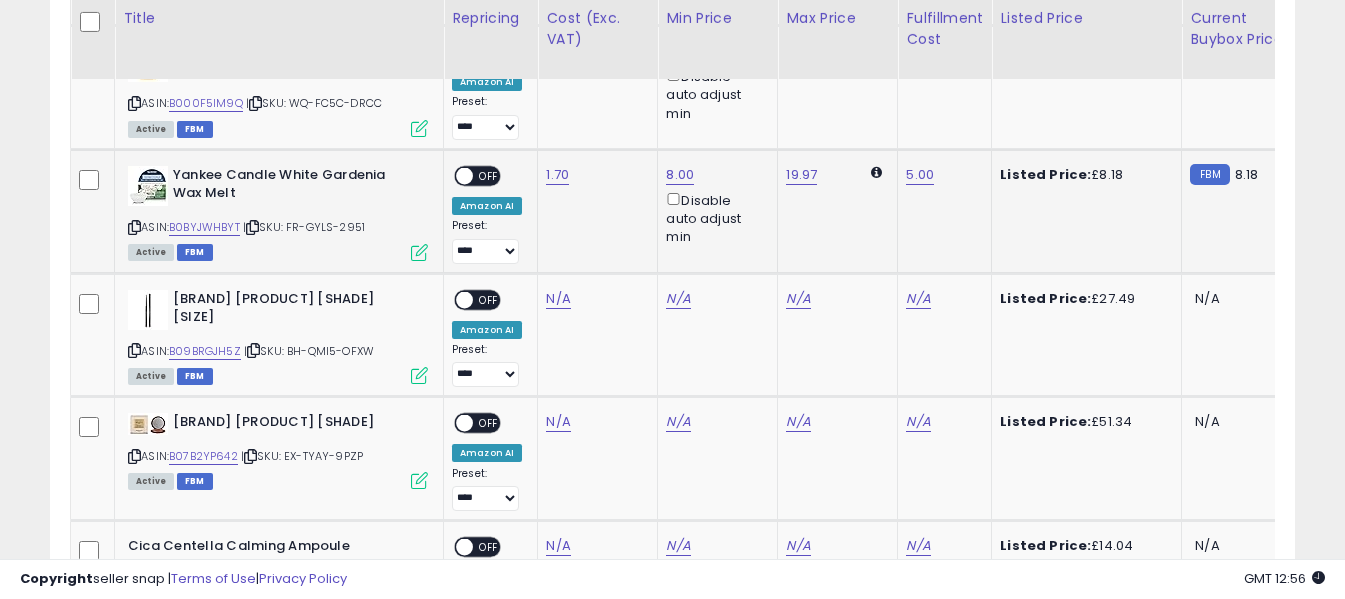 click on "OFF" at bounding box center (489, 175) 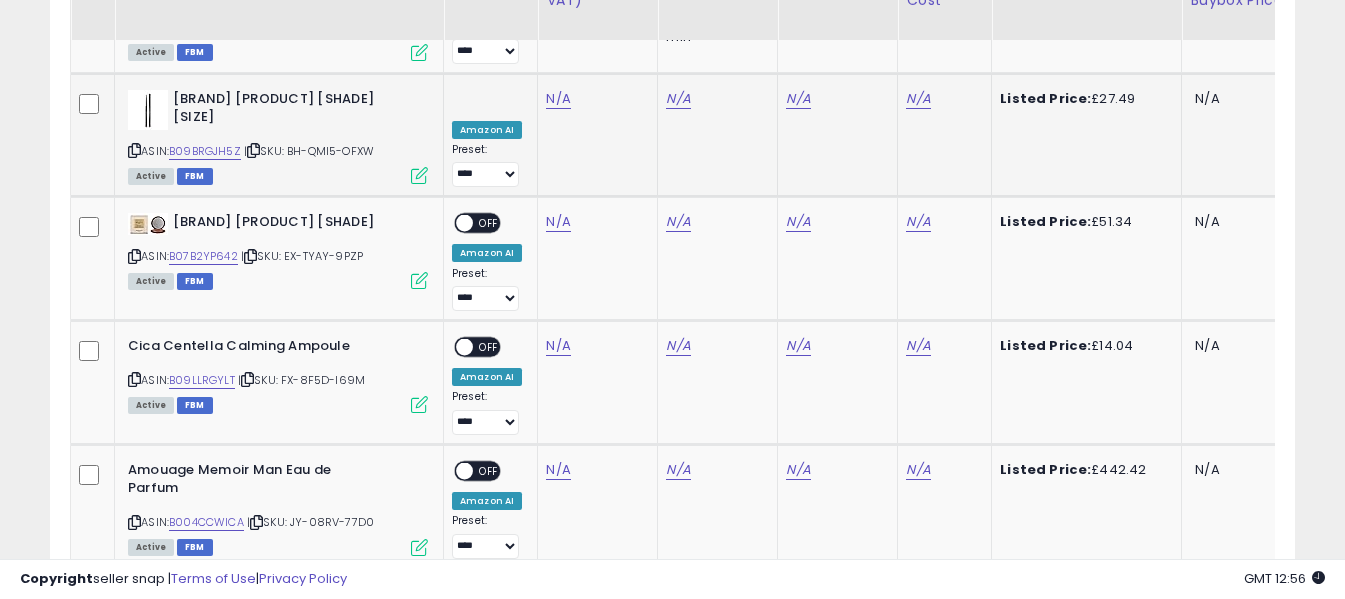 scroll, scrollTop: 4991, scrollLeft: 0, axis: vertical 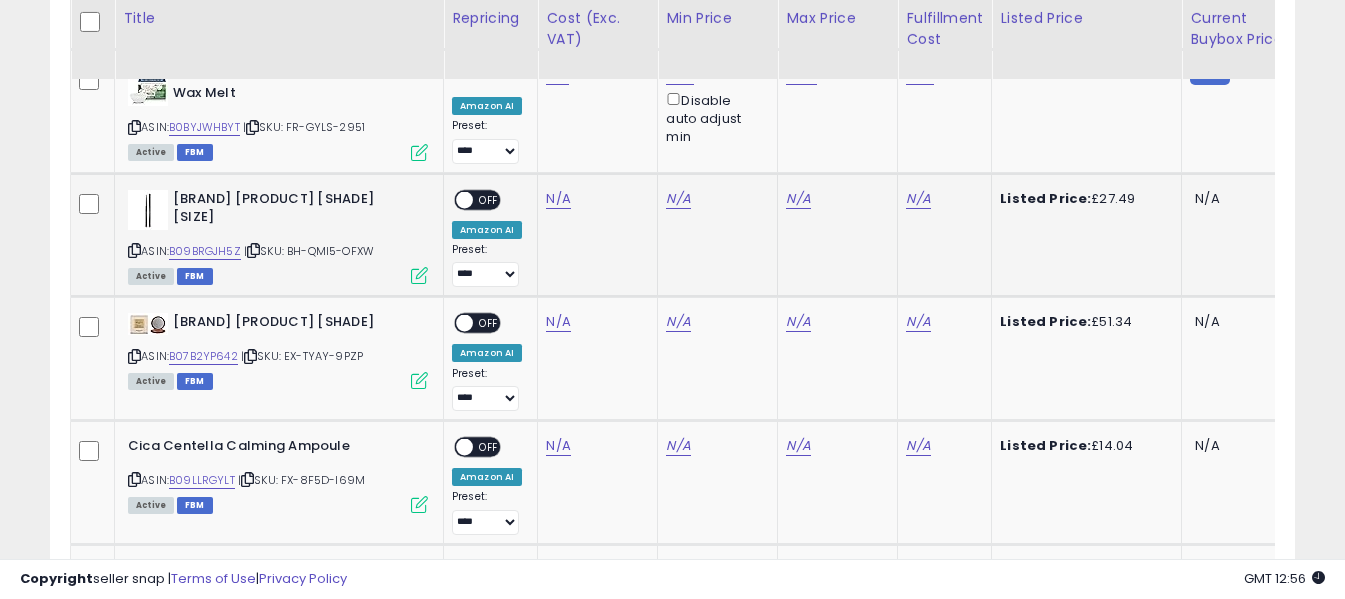 click at bounding box center (134, 250) 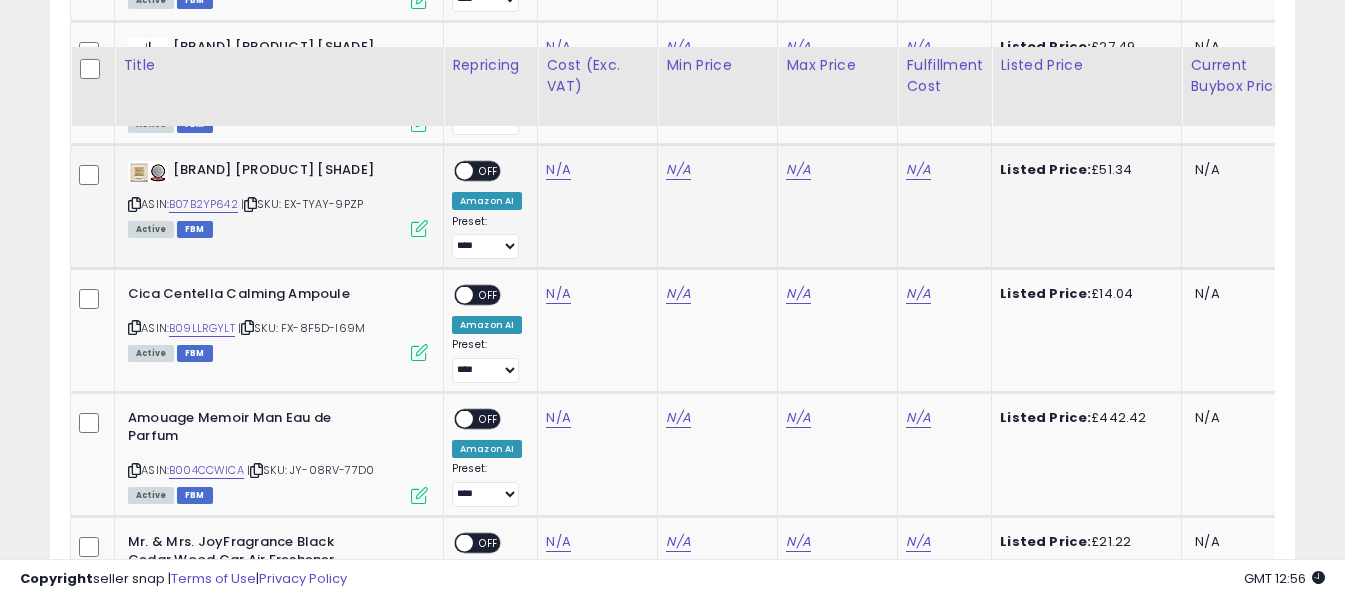scroll, scrollTop: 5191, scrollLeft: 0, axis: vertical 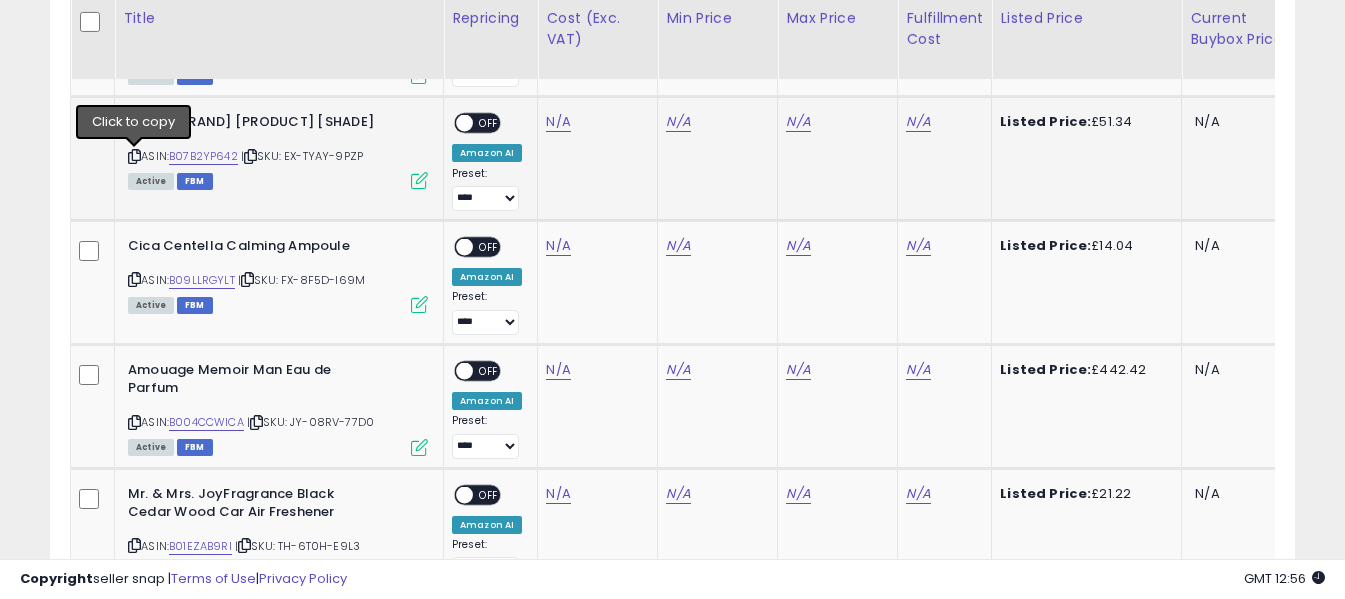 click at bounding box center [134, 156] 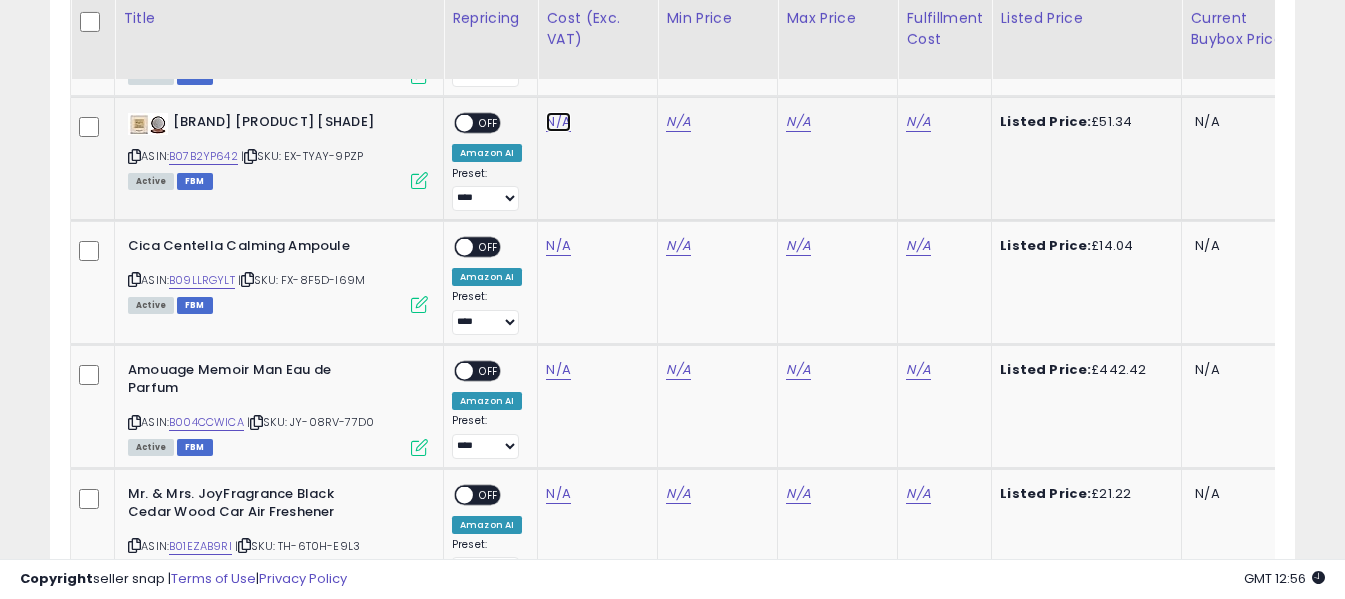 click on "N/A" at bounding box center (558, -3802) 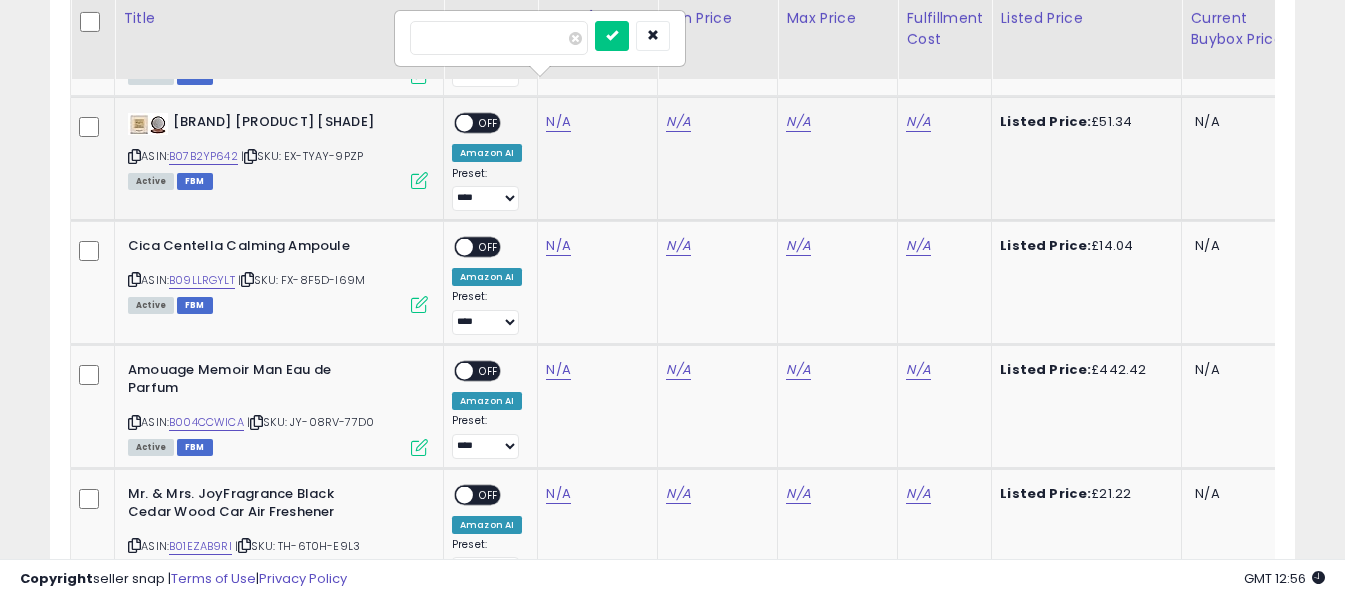 click at bounding box center [499, 38] 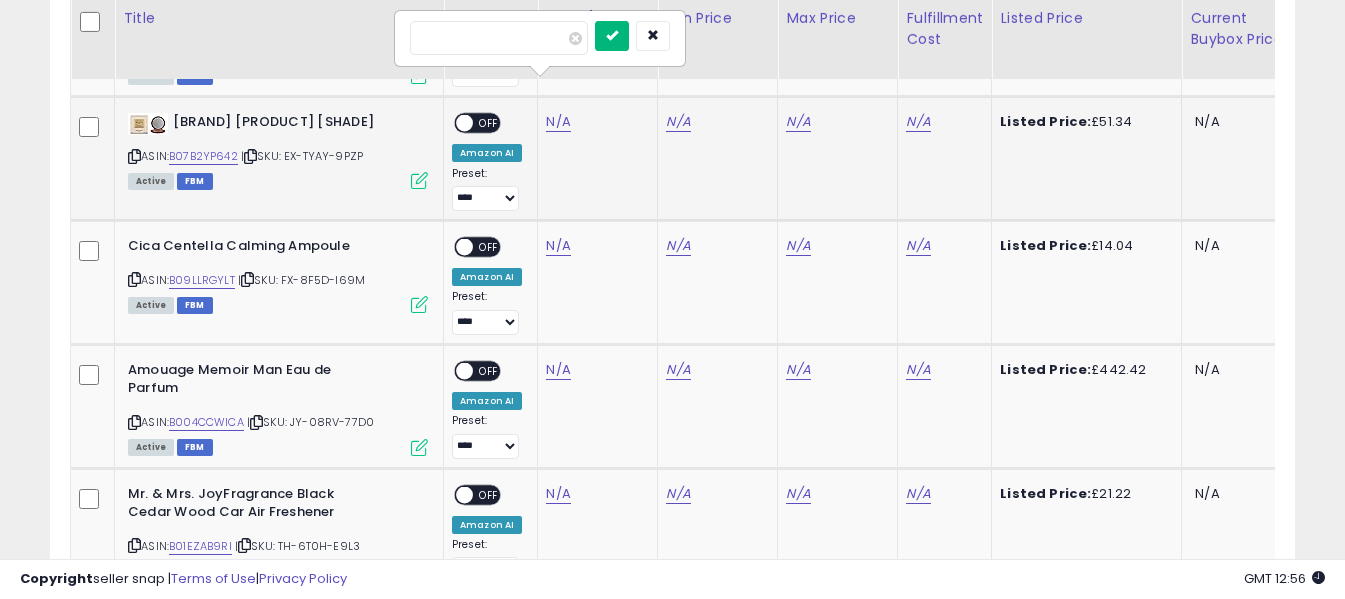 type on "*****" 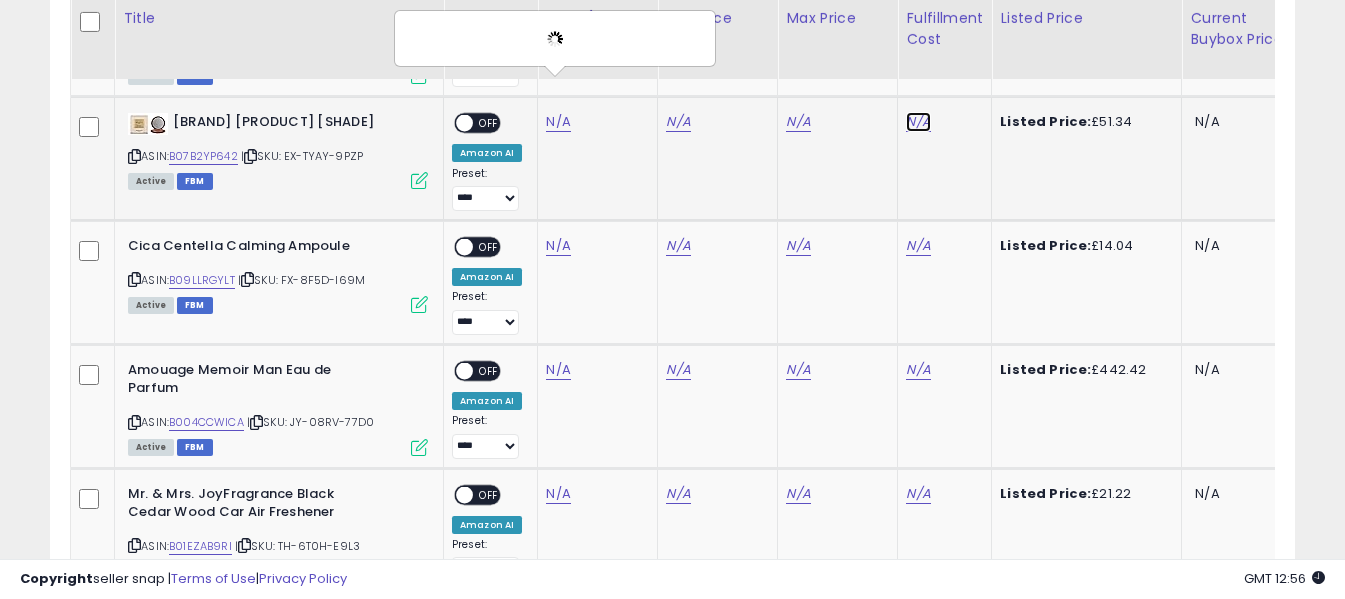 click on "N/A" at bounding box center [918, -3802] 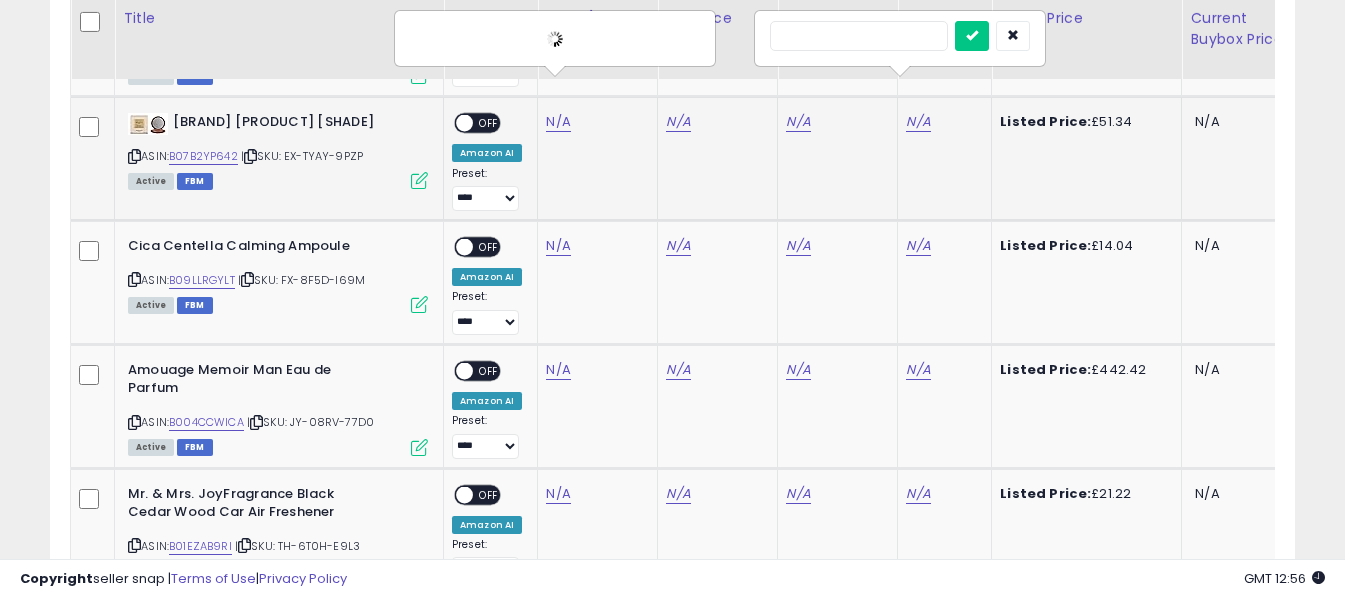 click at bounding box center [859, 36] 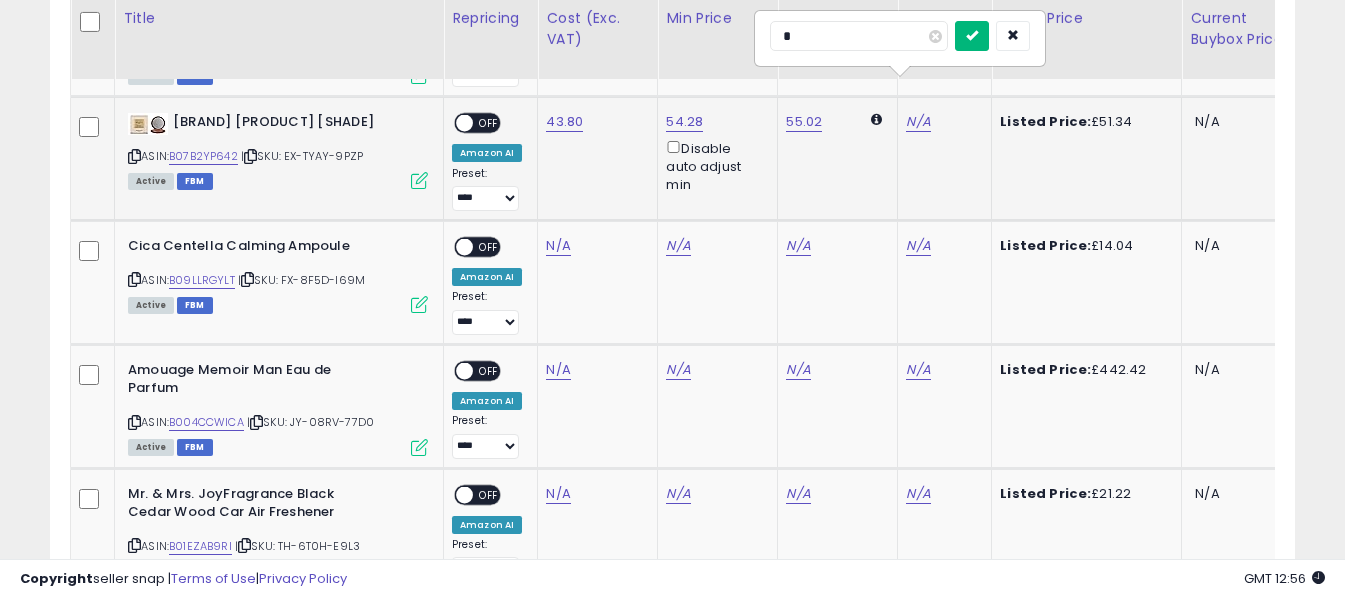 type on "*" 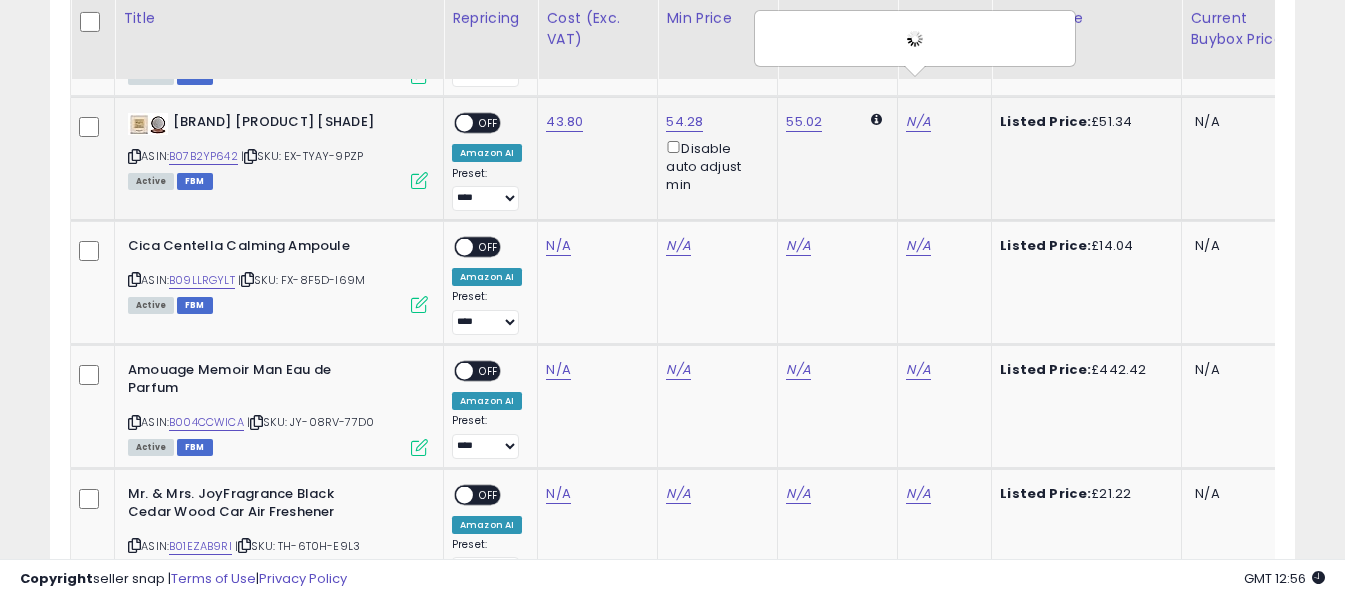 click on "OFF" at bounding box center [489, 123] 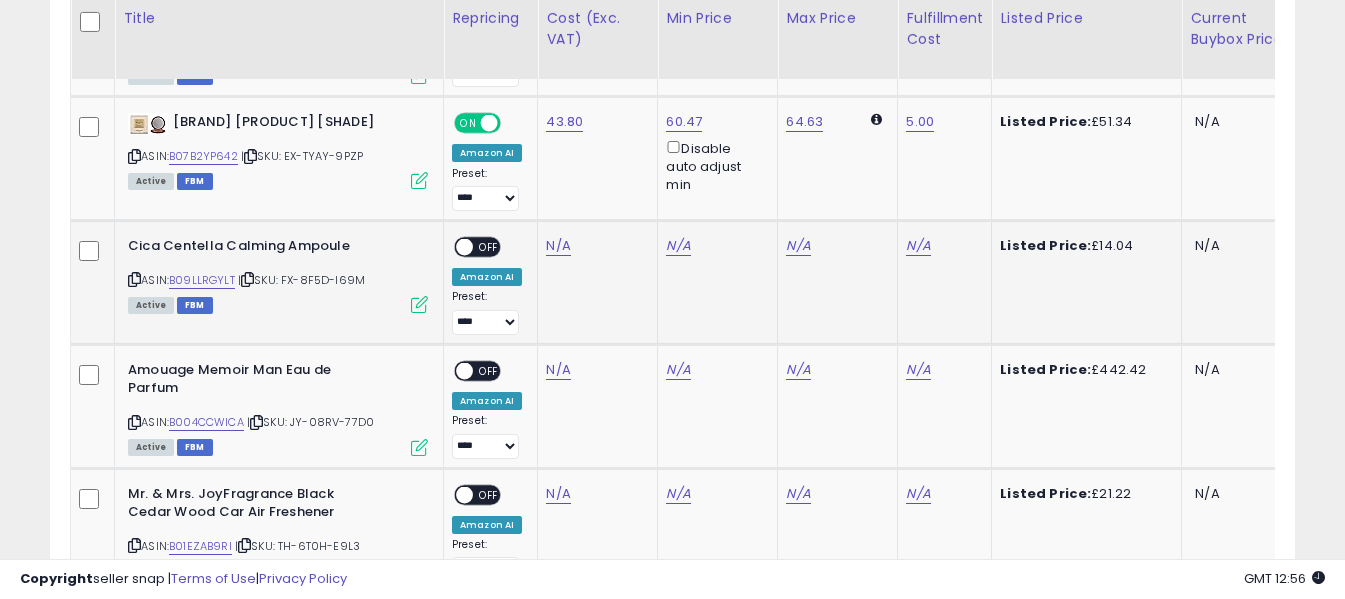 click at bounding box center (134, 279) 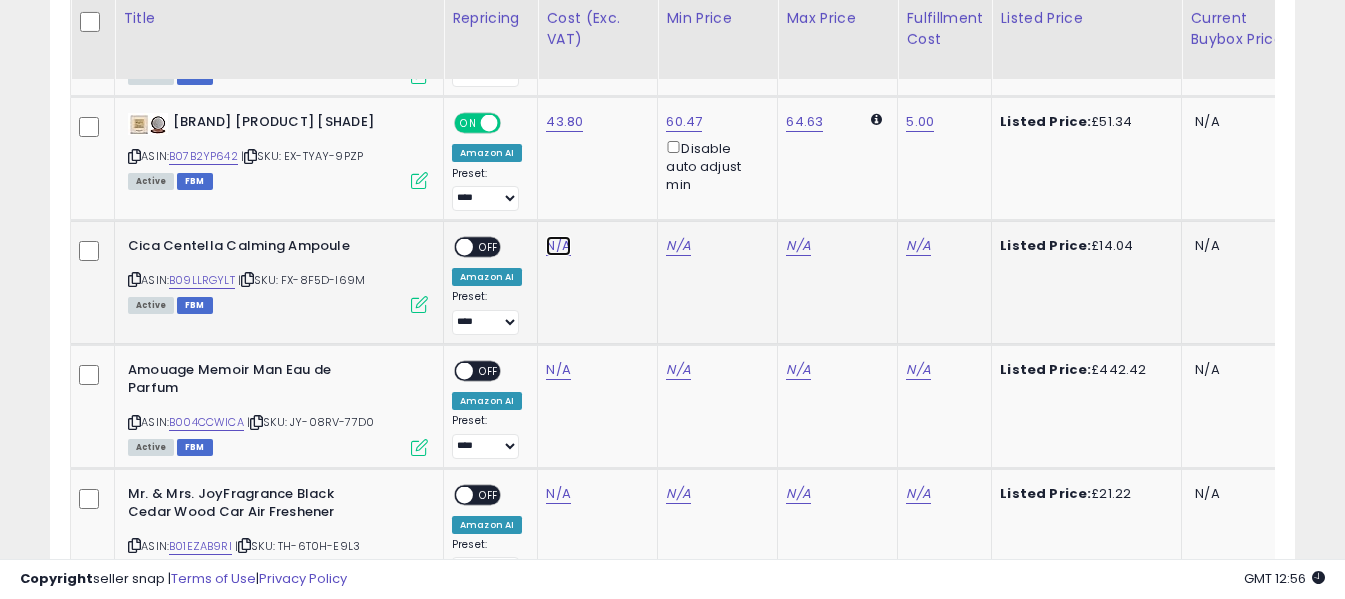 click on "N/A" at bounding box center [558, -3802] 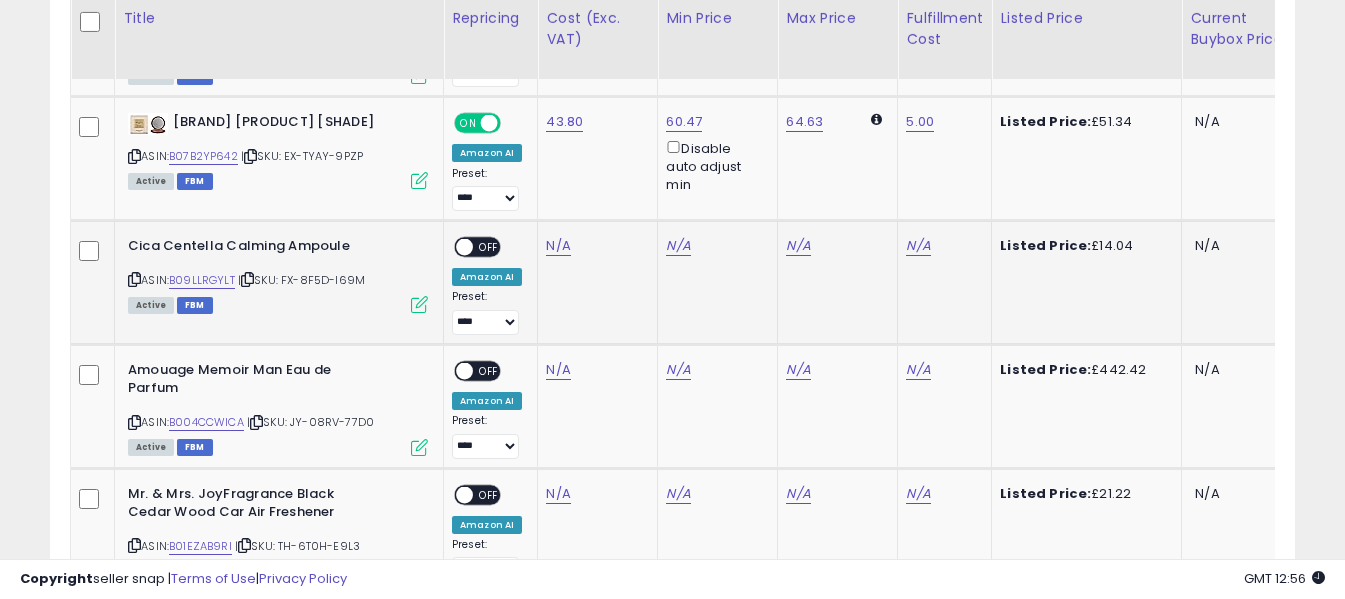 click on "N/A" 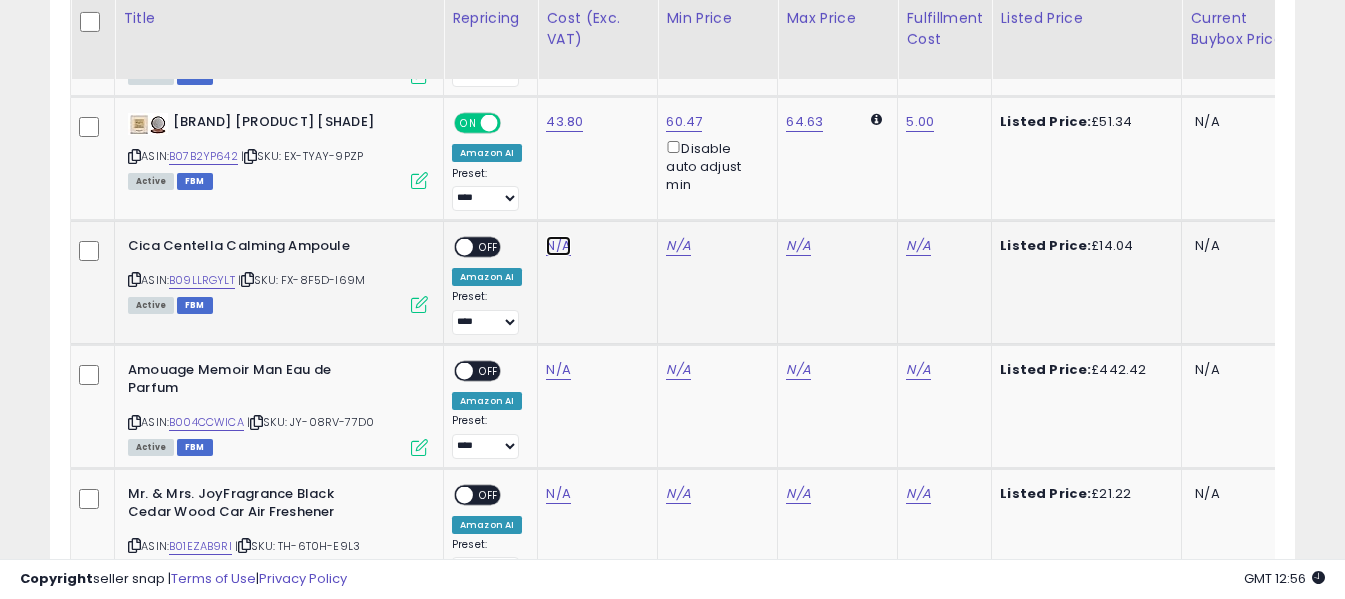 click on "N/A" at bounding box center [558, -3802] 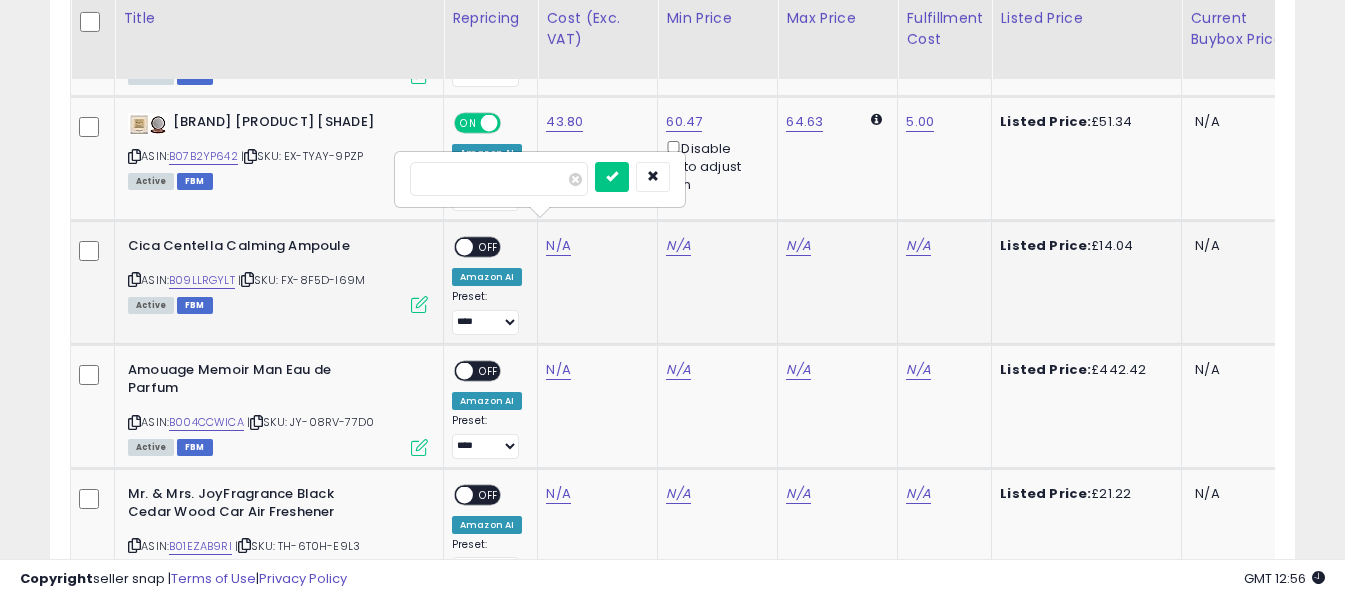 click at bounding box center (499, 179) 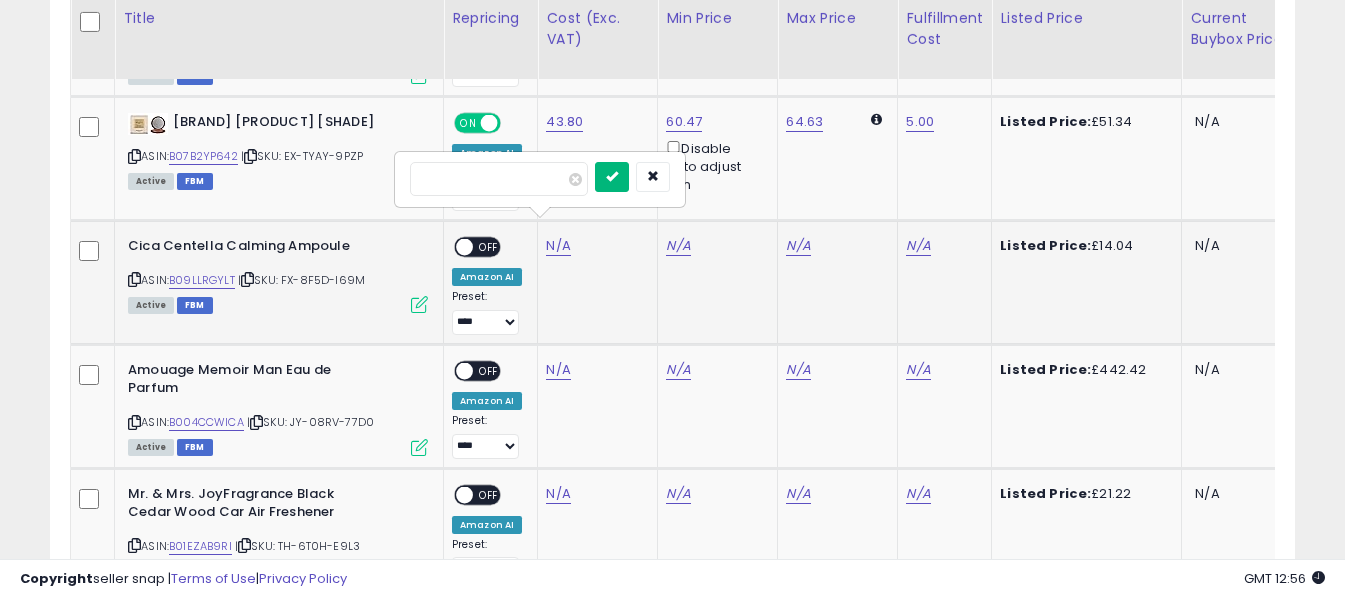 type on "****" 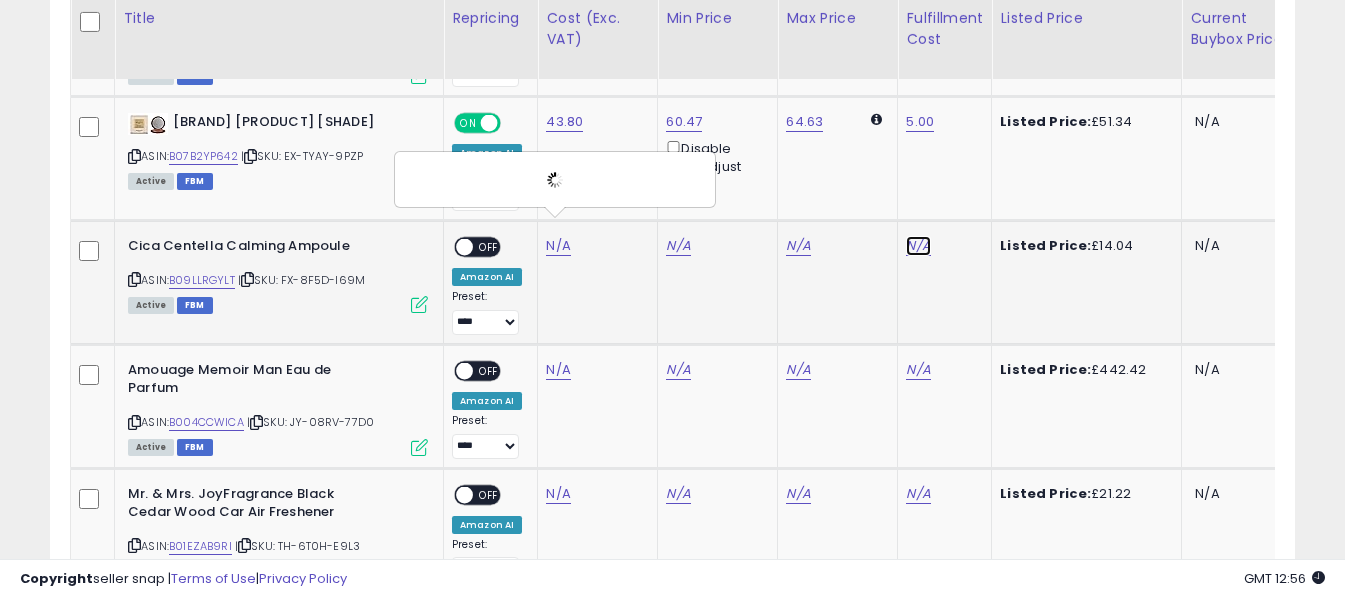 click on "N/A" at bounding box center (918, -3802) 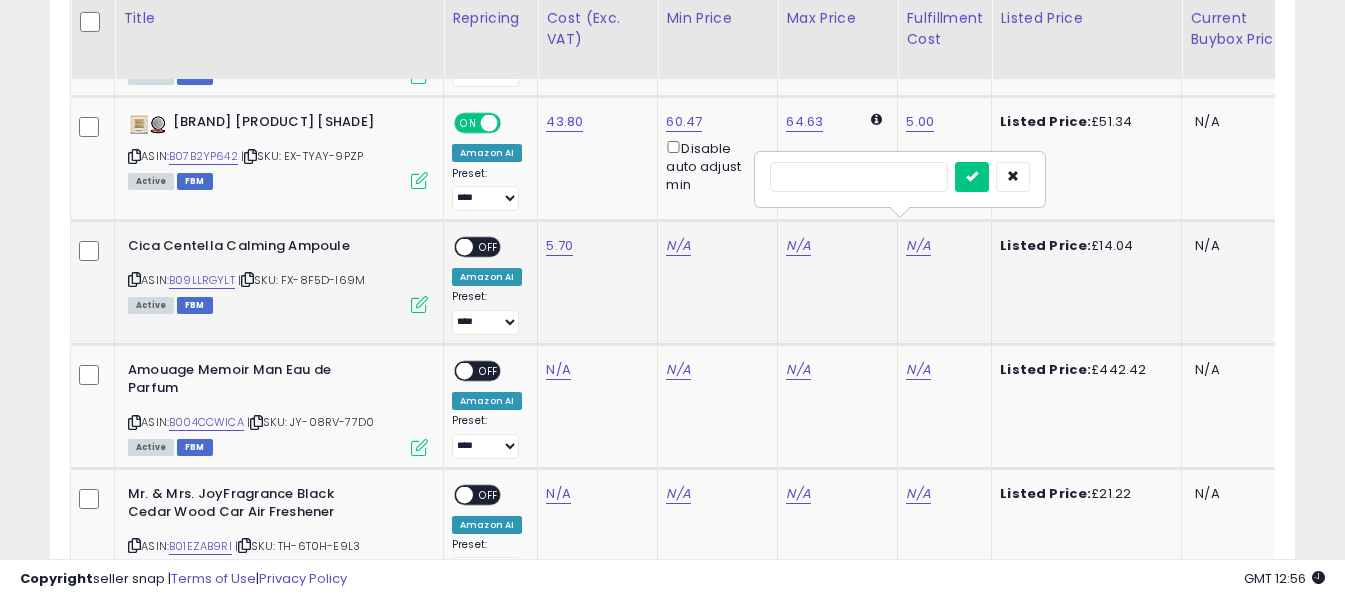 click at bounding box center (859, 177) 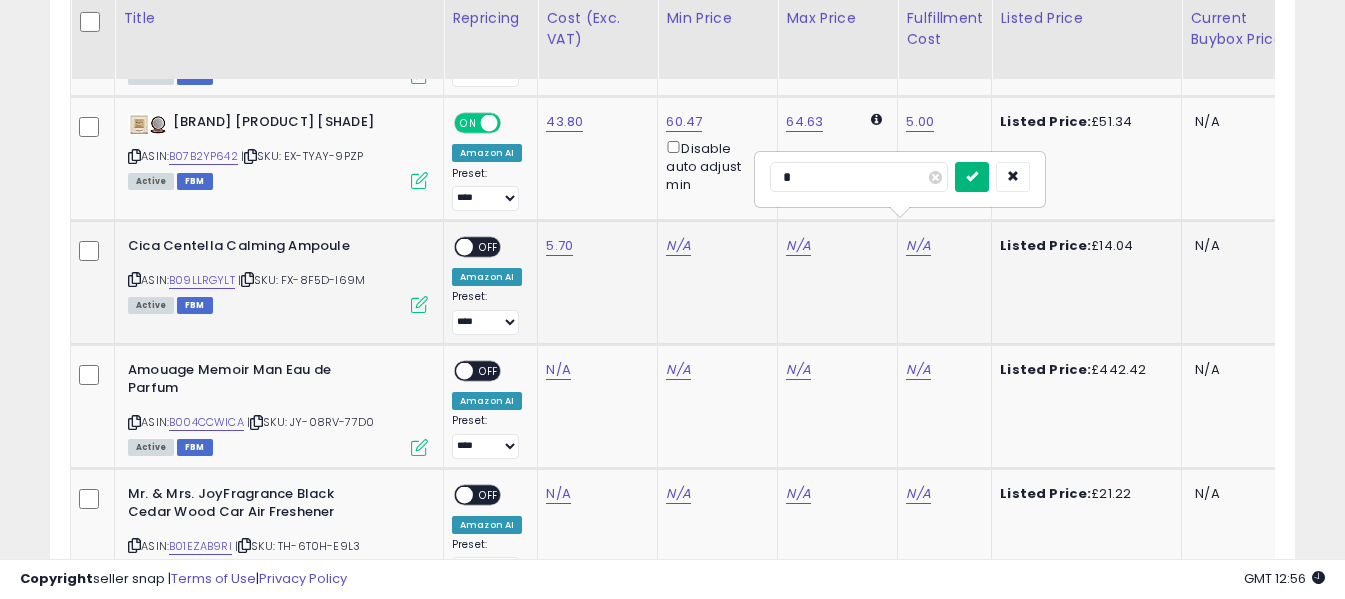type on "*" 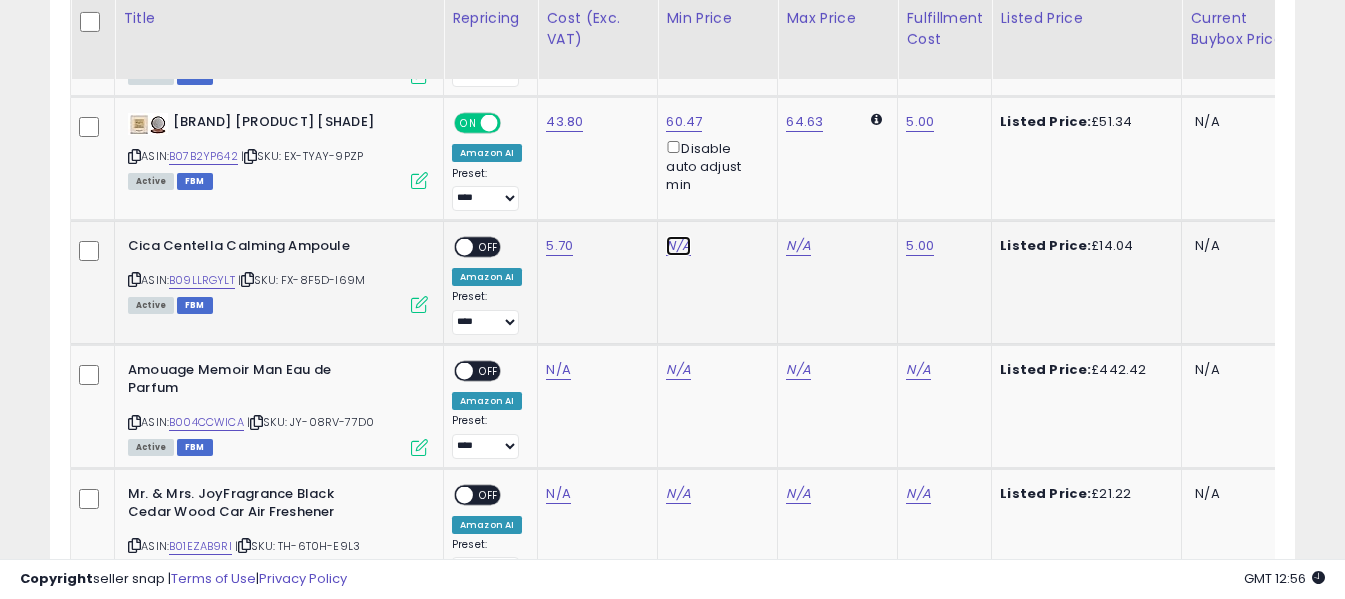 click on "N/A" at bounding box center [678, -3802] 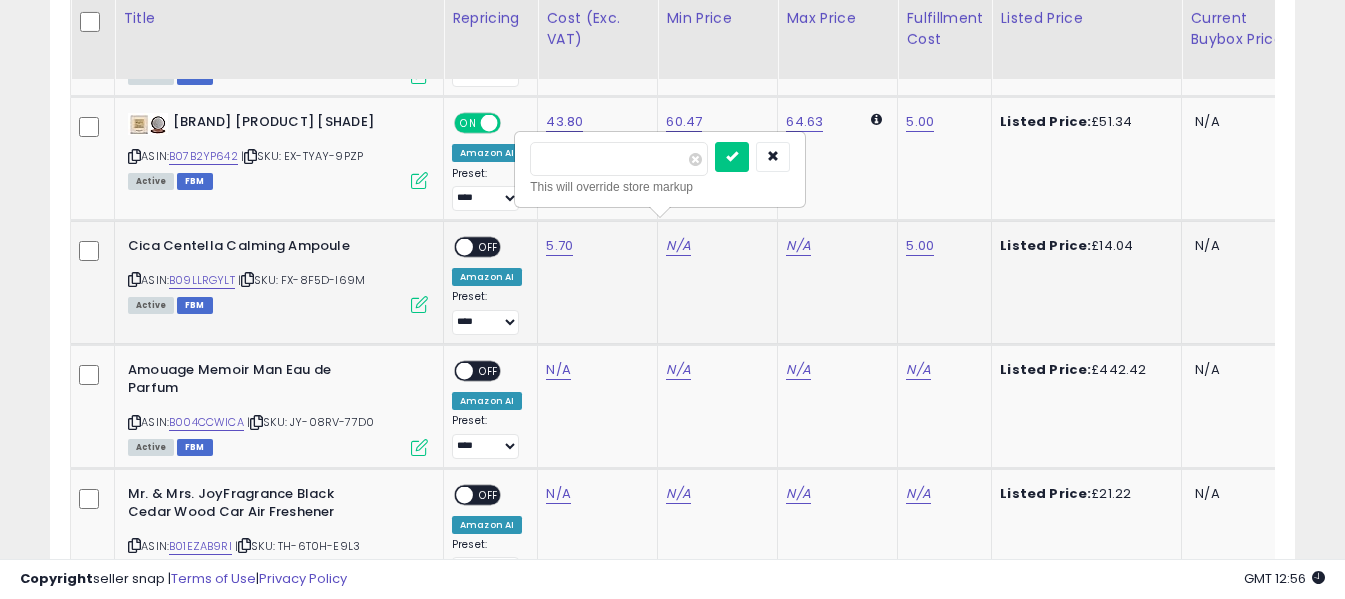 click at bounding box center [619, 159] 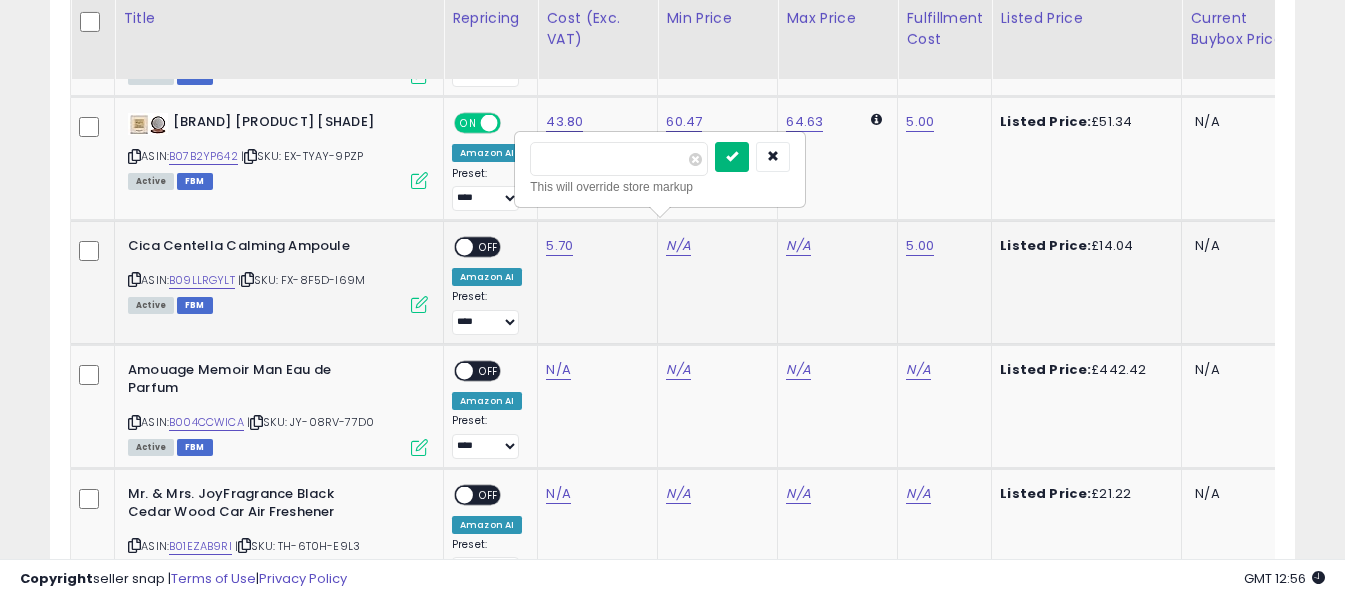 type on "*" 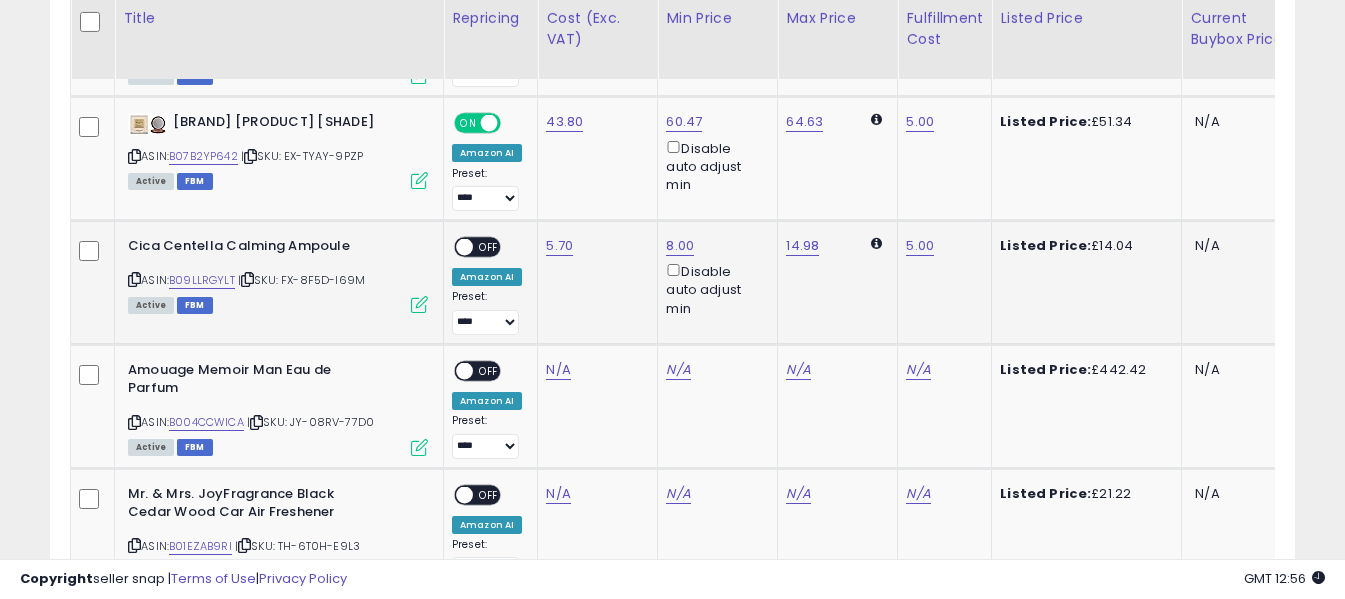 click on "OFF" at bounding box center (489, 247) 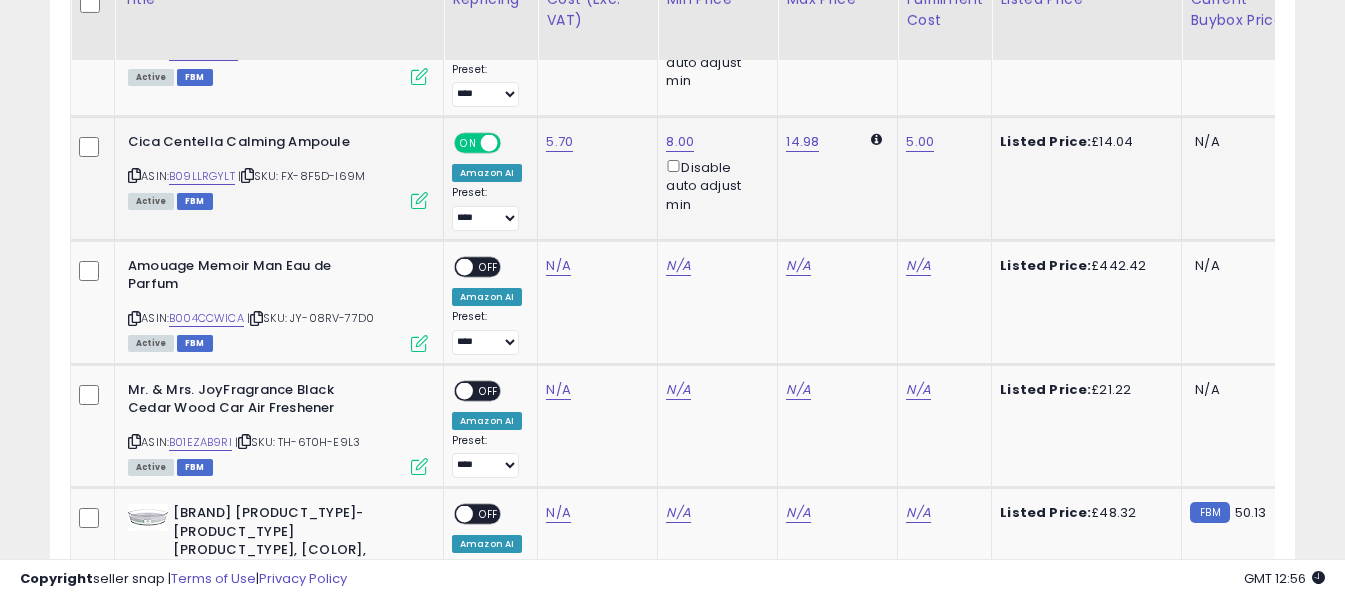 scroll, scrollTop: 5391, scrollLeft: 0, axis: vertical 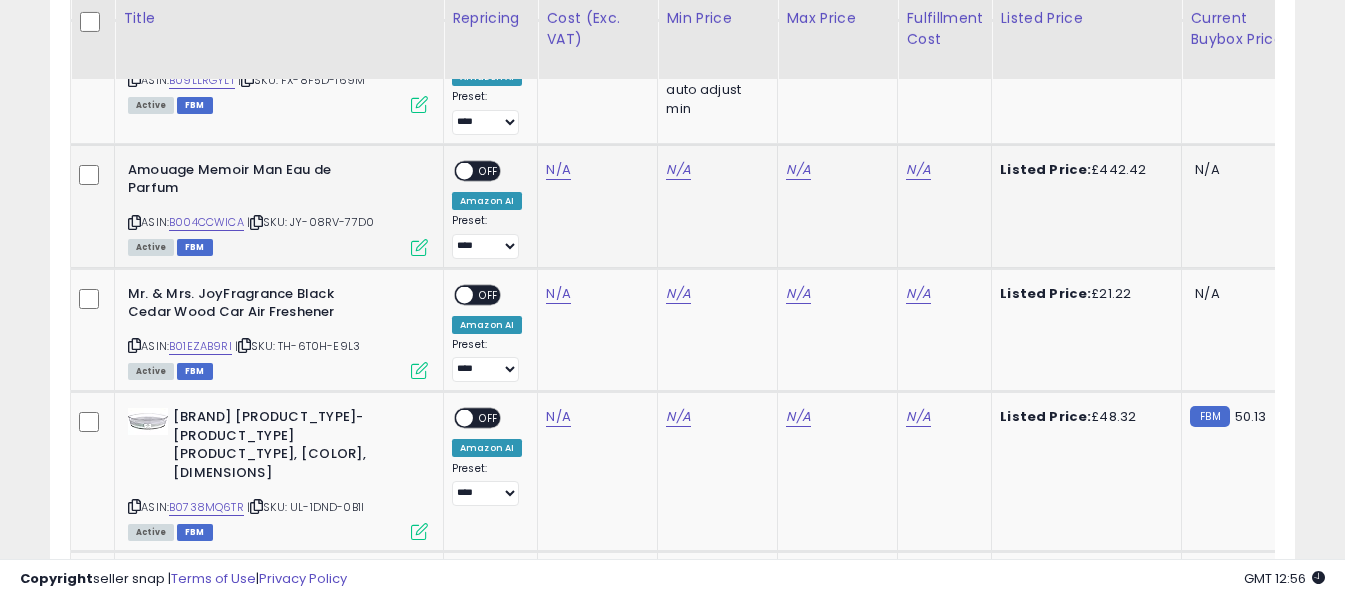click at bounding box center (134, 222) 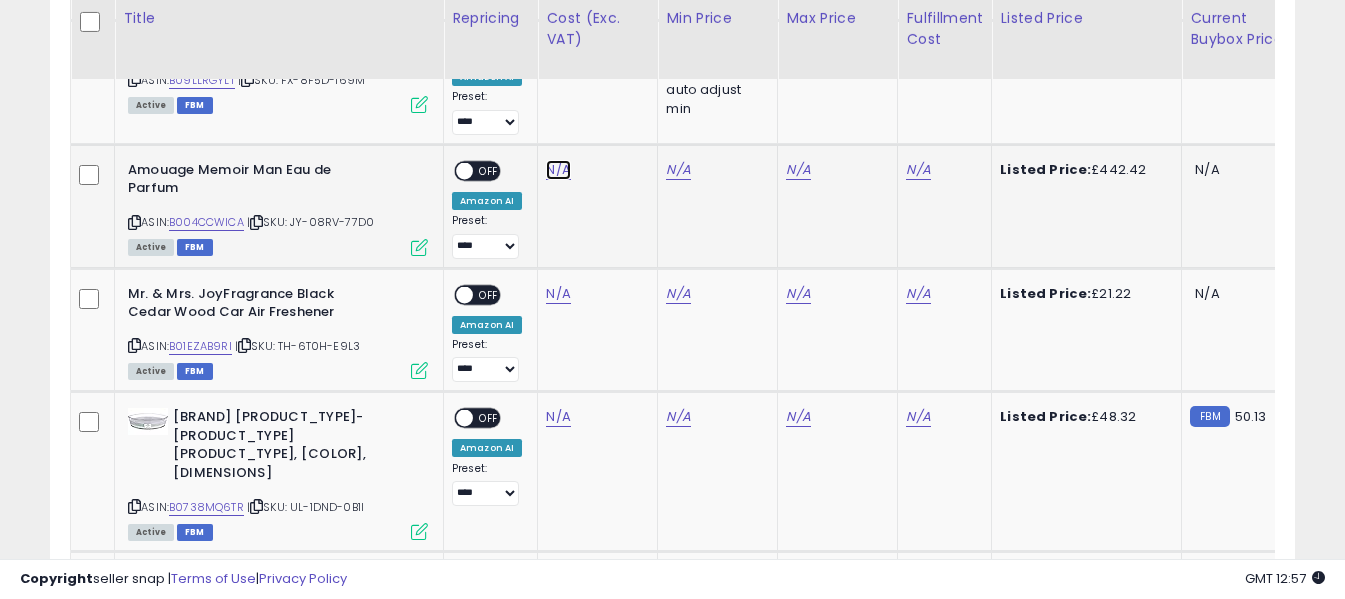 click on "N/A" at bounding box center [558, -4002] 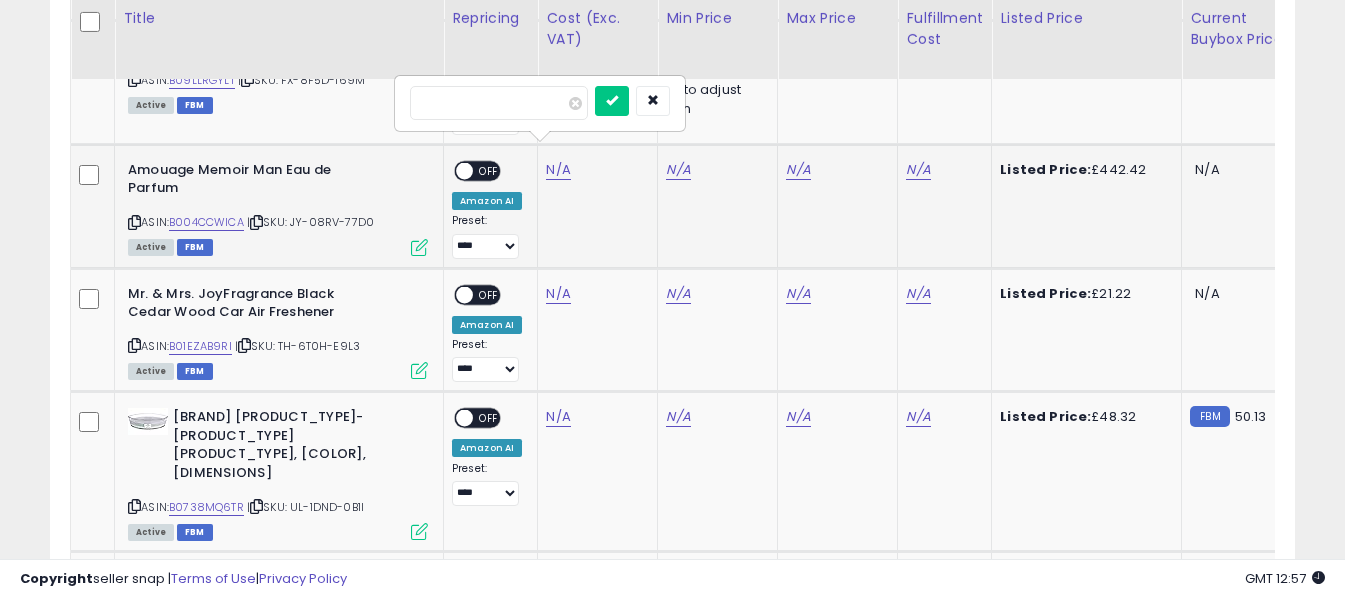 click at bounding box center (499, 103) 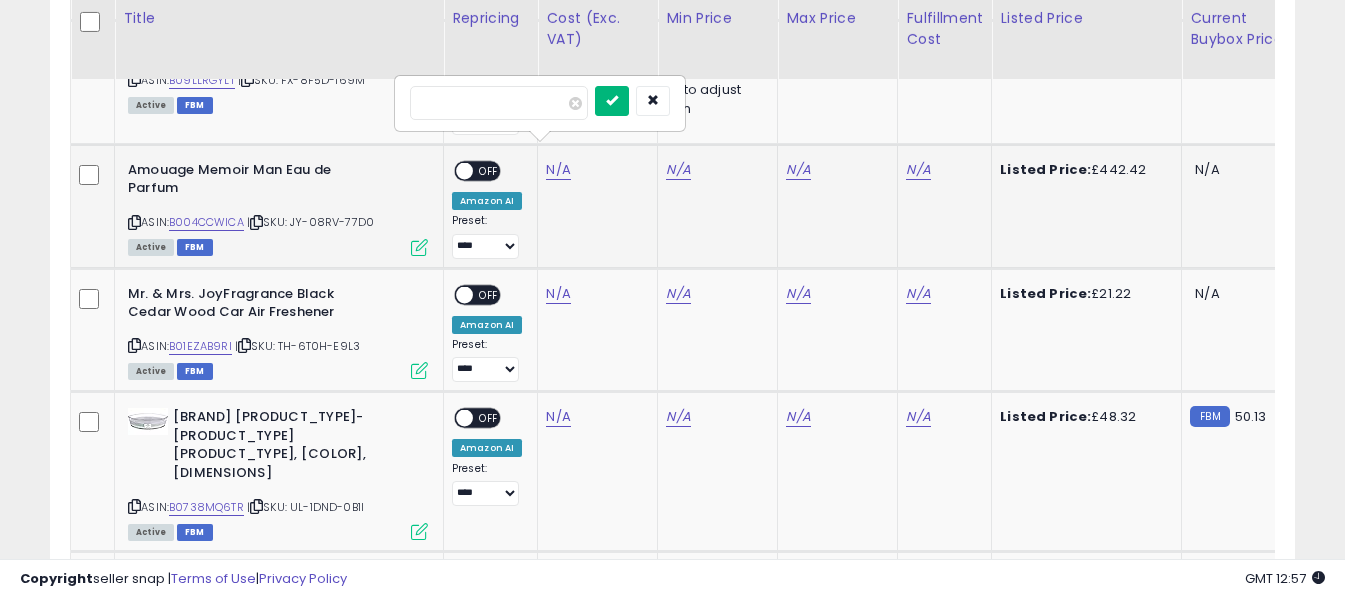 type on "******" 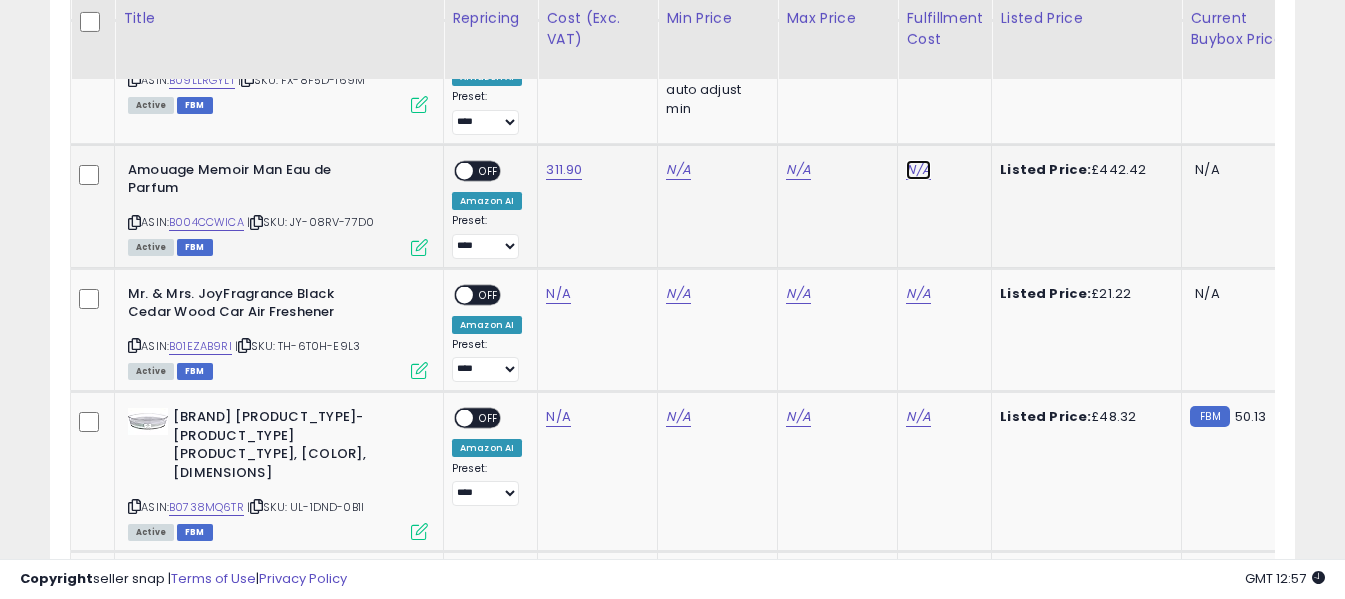 click on "N/A" at bounding box center [918, -4002] 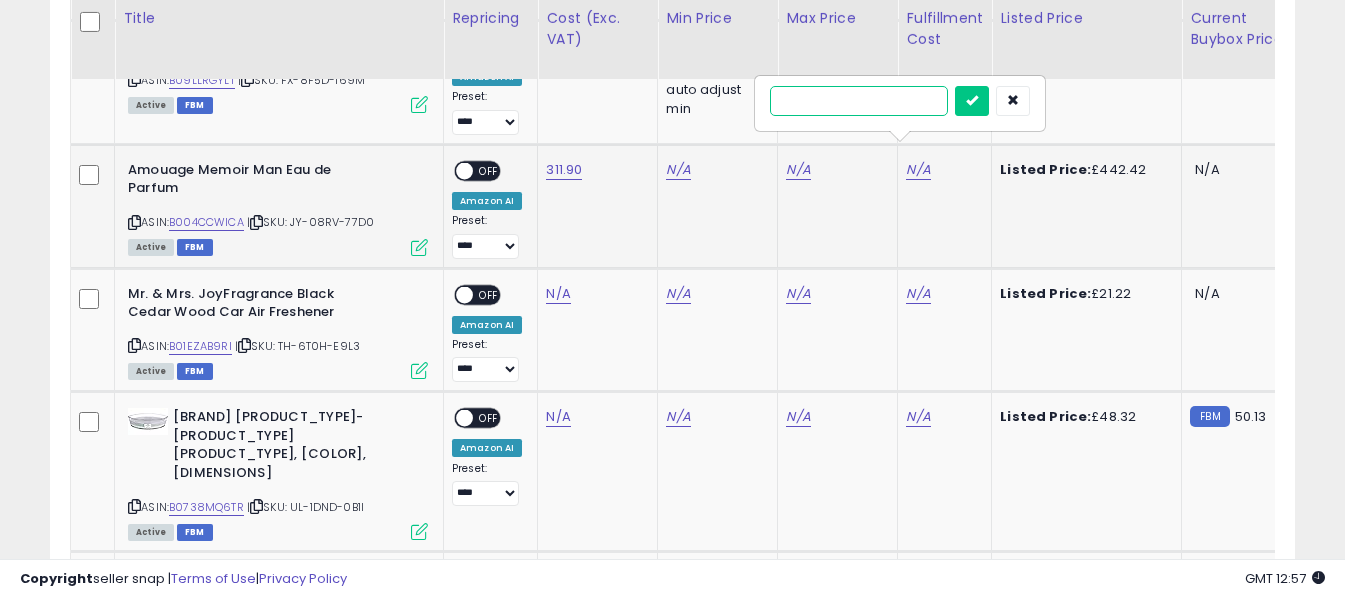 click at bounding box center [859, 101] 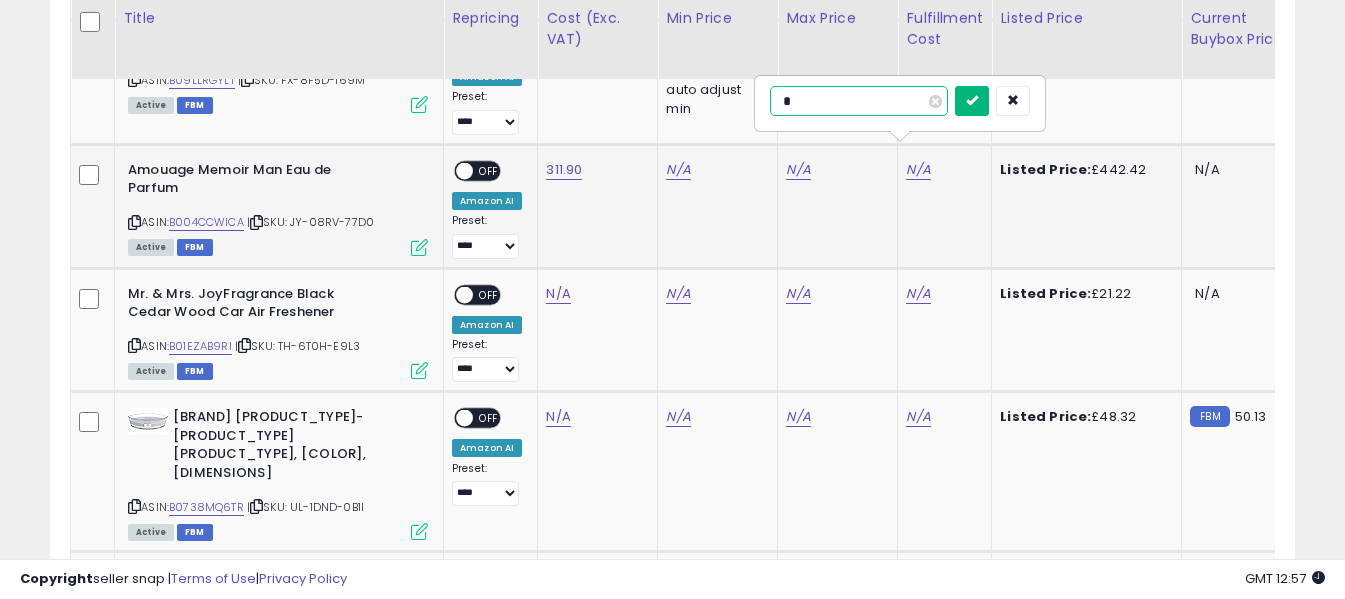 type on "*" 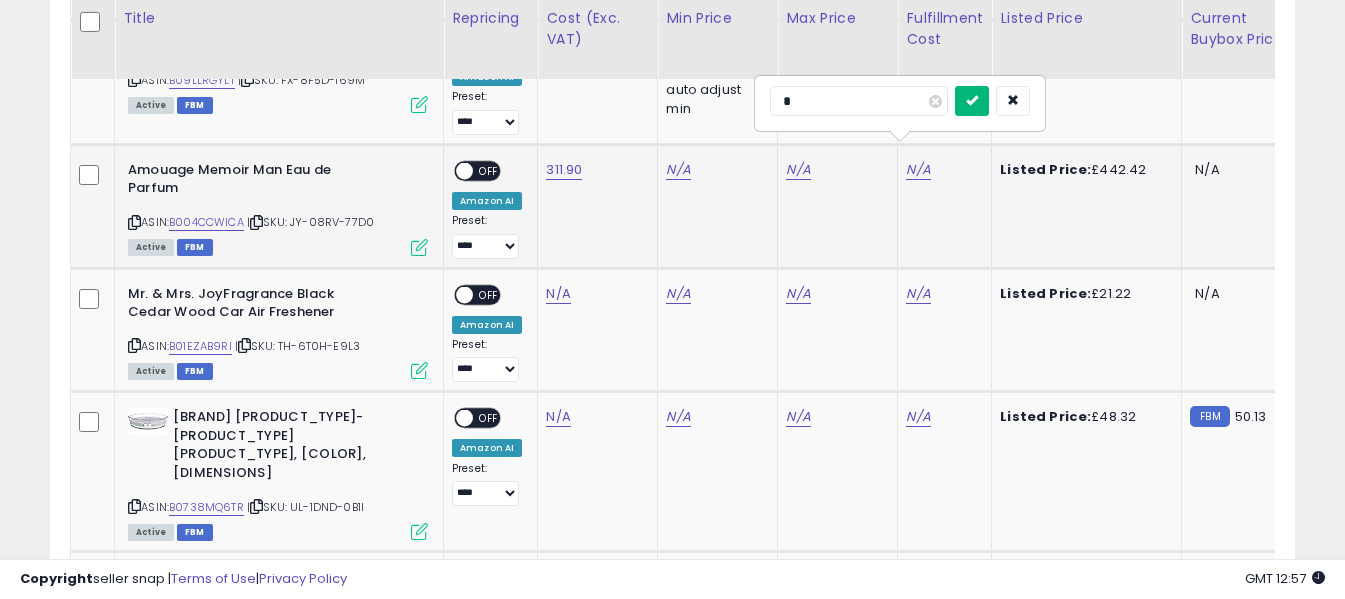 click at bounding box center [972, 100] 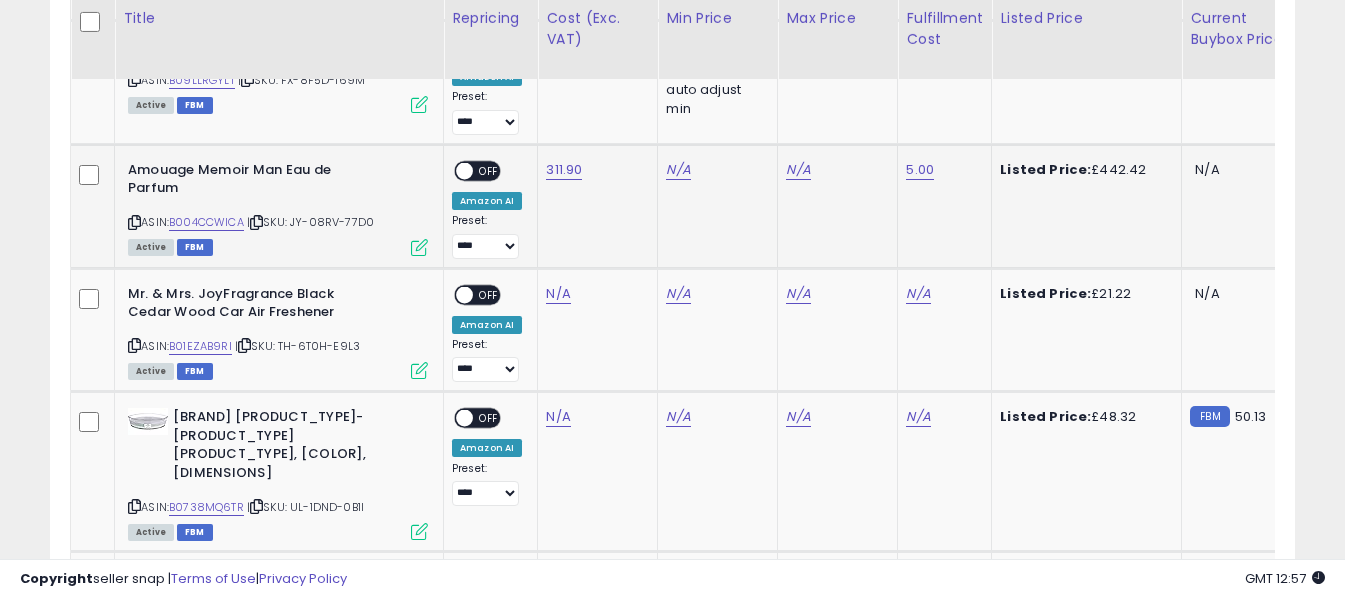 click on "OFF" at bounding box center [489, 170] 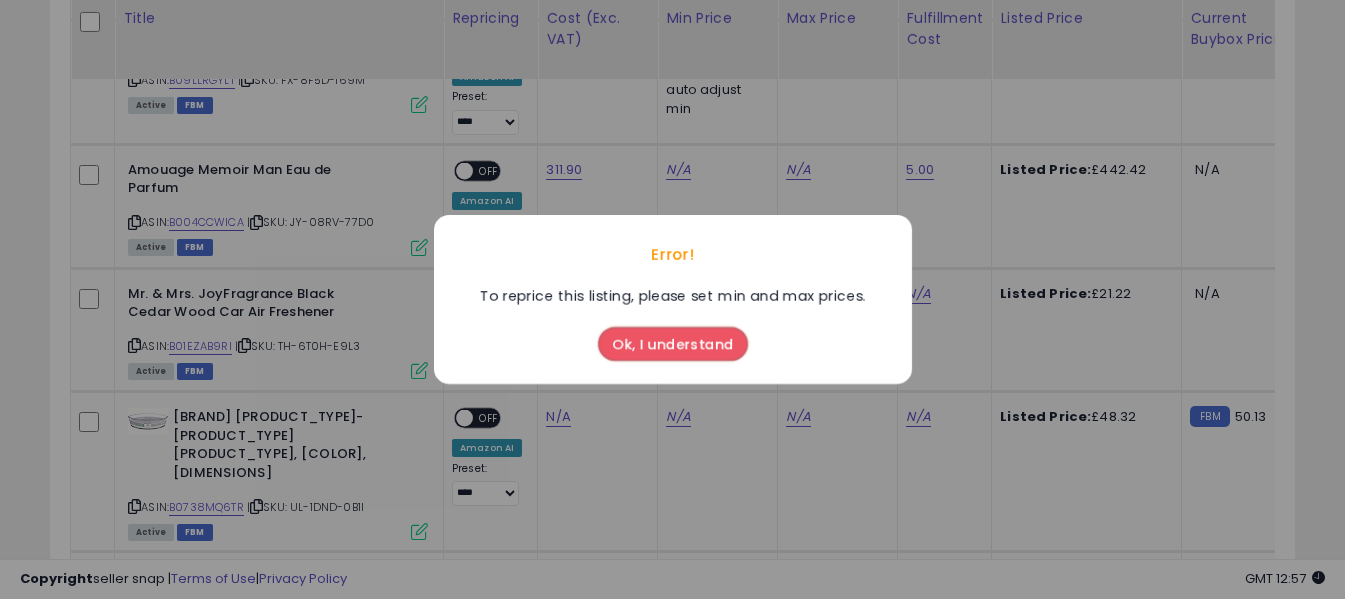 click on "Ok, I understand" at bounding box center [673, 344] 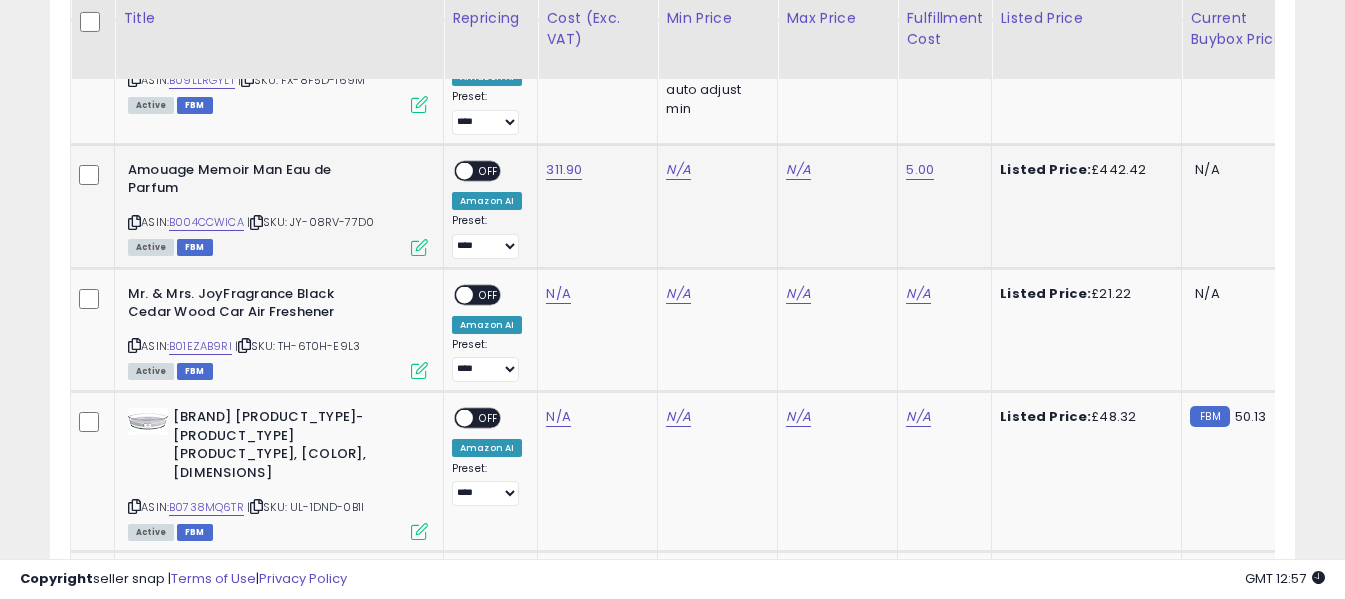 click on "OFF" at bounding box center (489, 170) 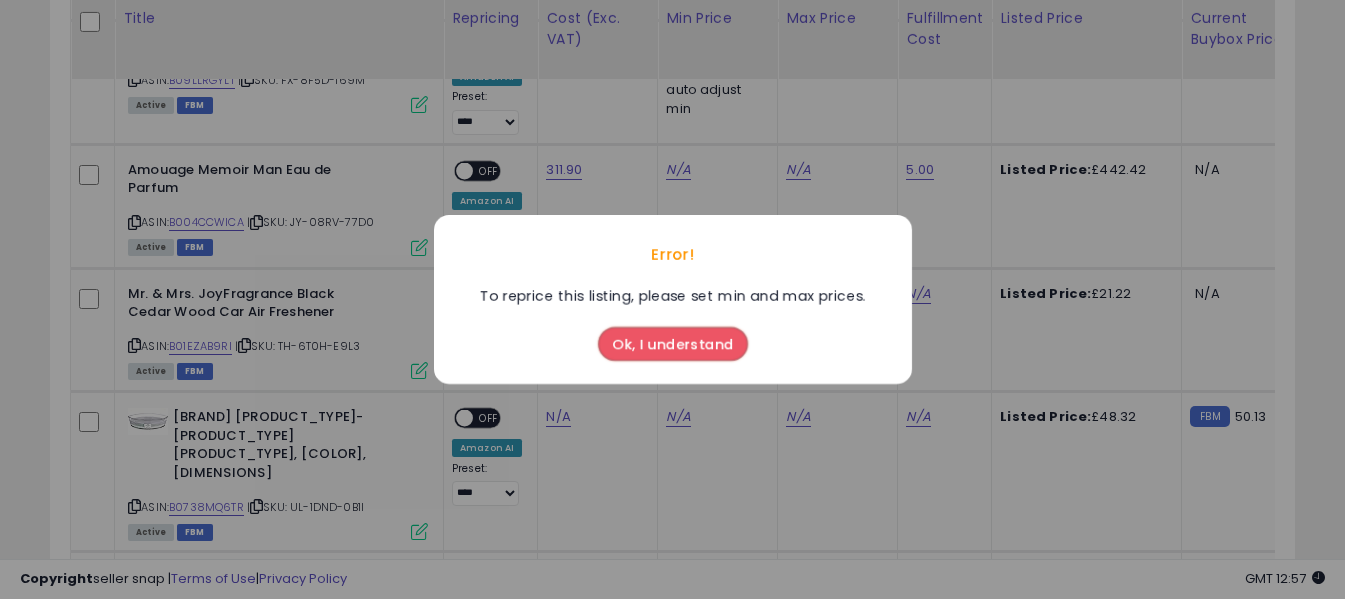 drag, startPoint x: 638, startPoint y: 348, endPoint x: 651, endPoint y: 299, distance: 50.695168 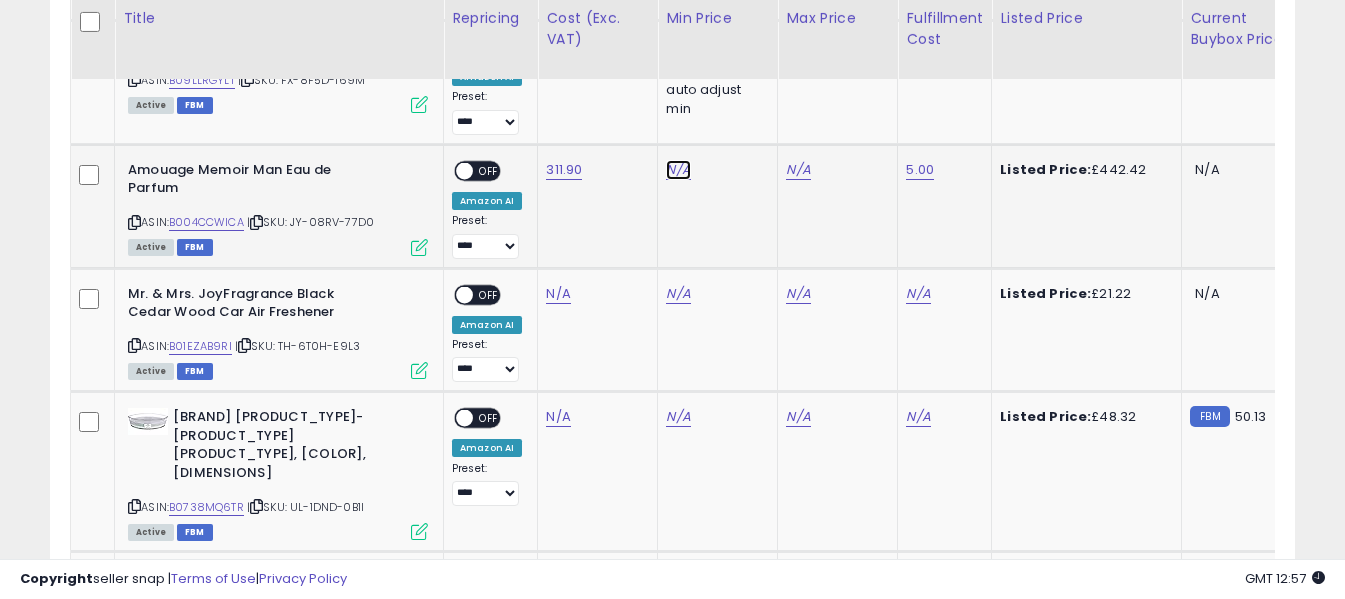 click on "N/A" at bounding box center [678, -4002] 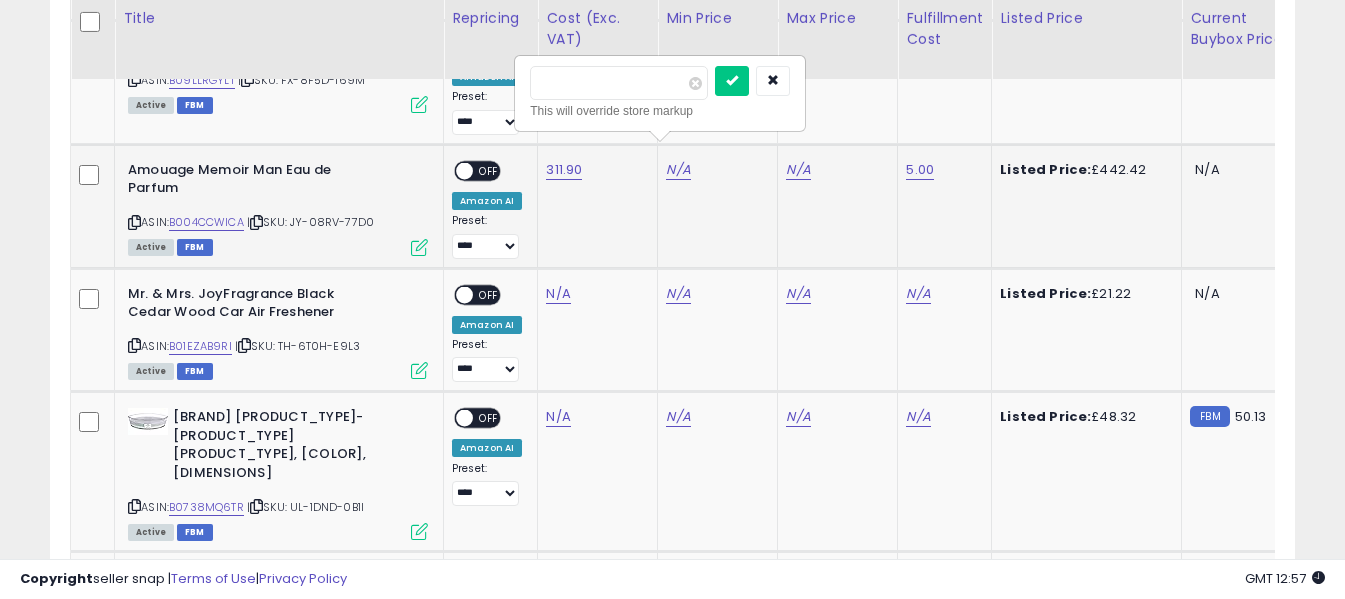 click at bounding box center [619, 83] 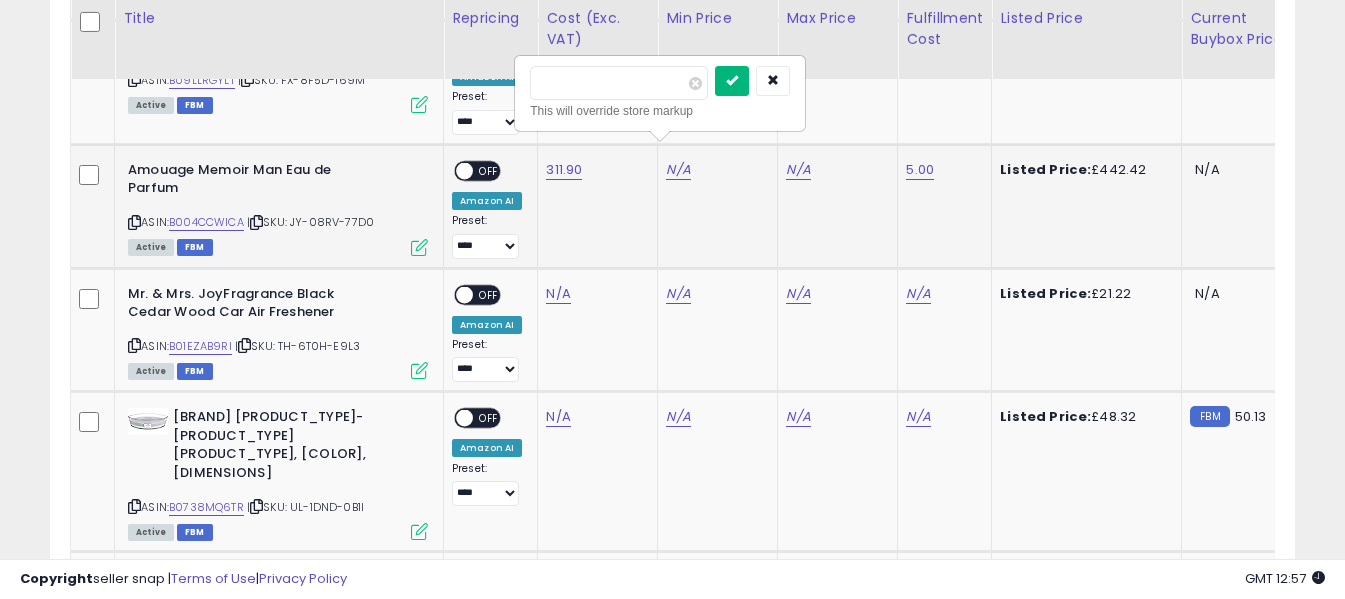 type on "***" 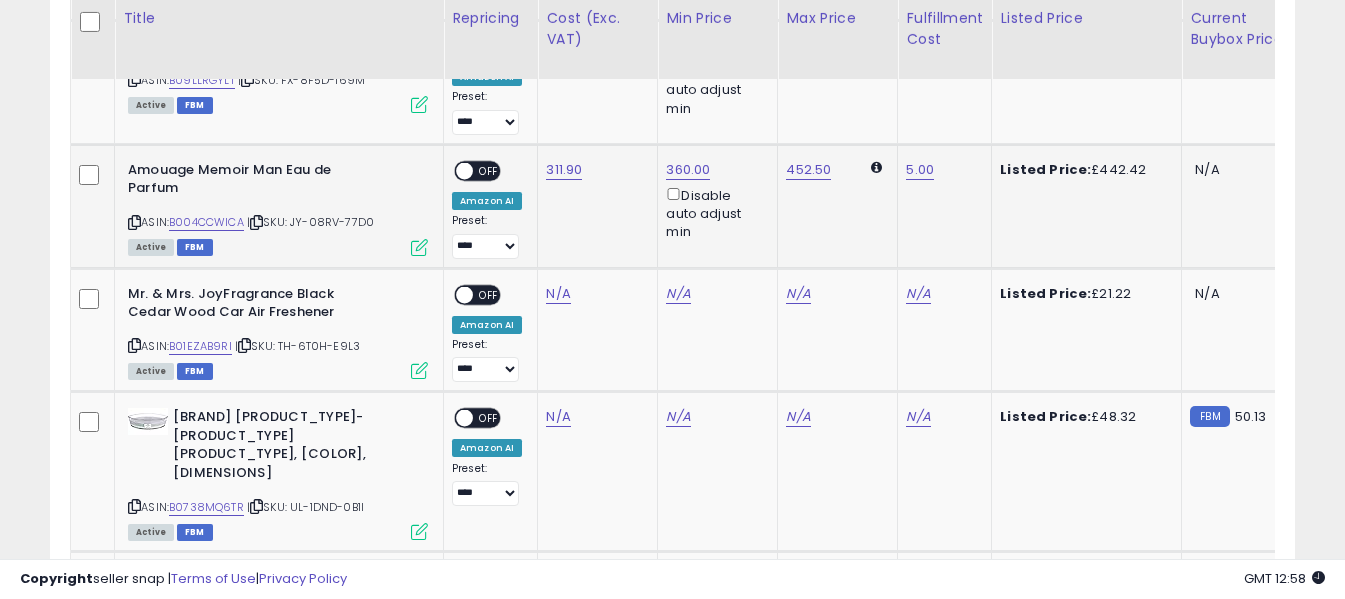click on "OFF" at bounding box center (489, 170) 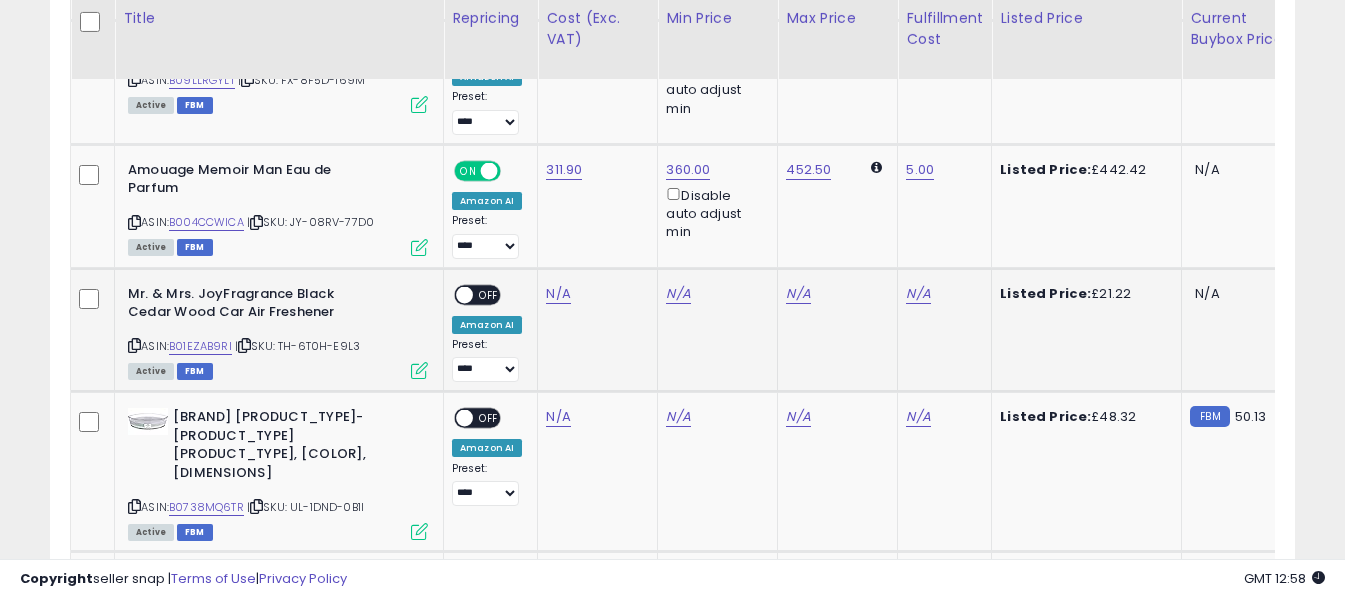 click at bounding box center (134, 345) 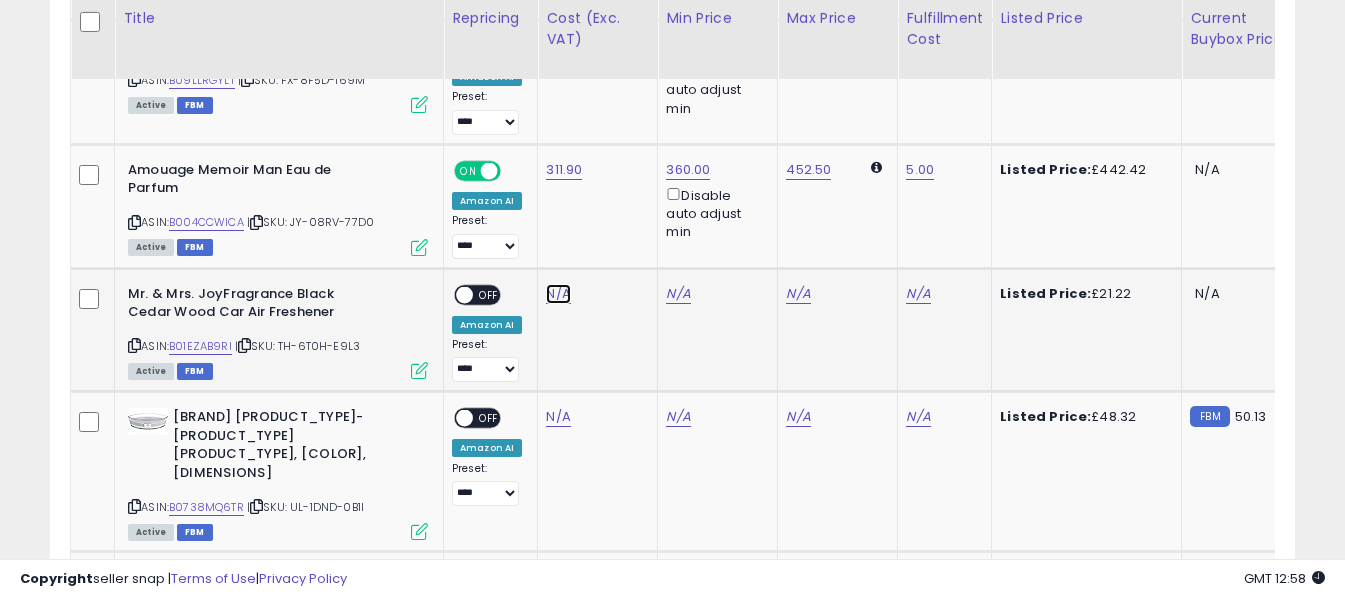 click on "N/A" at bounding box center [558, -4002] 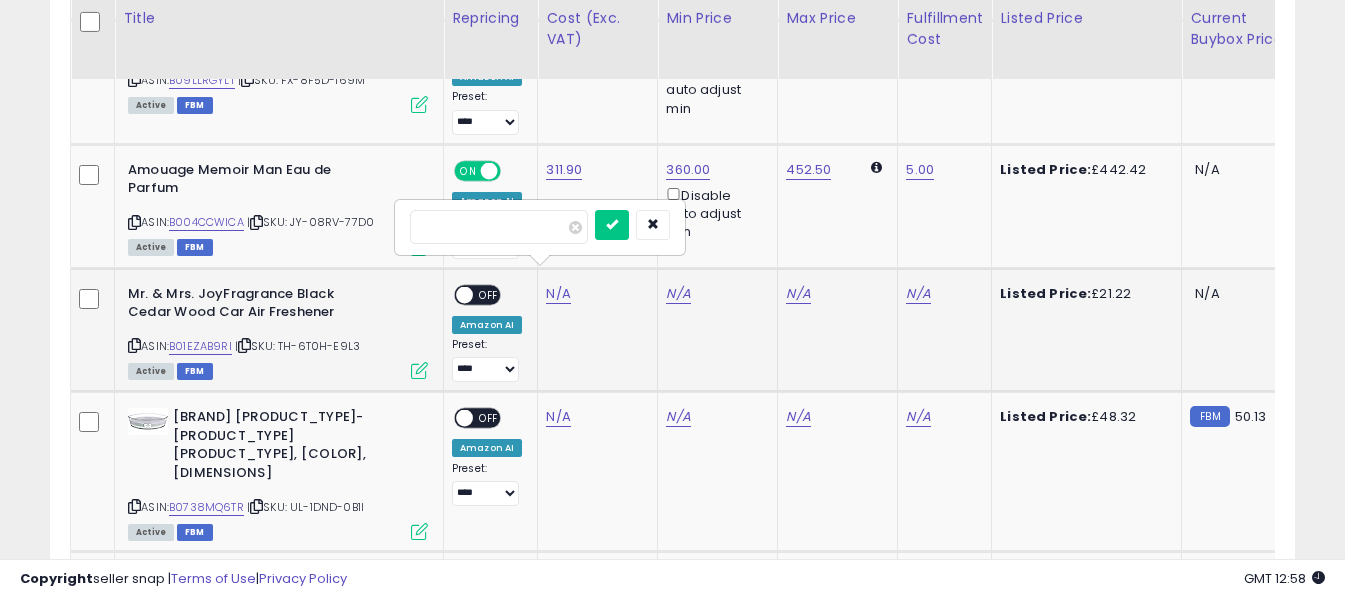 click at bounding box center [499, 227] 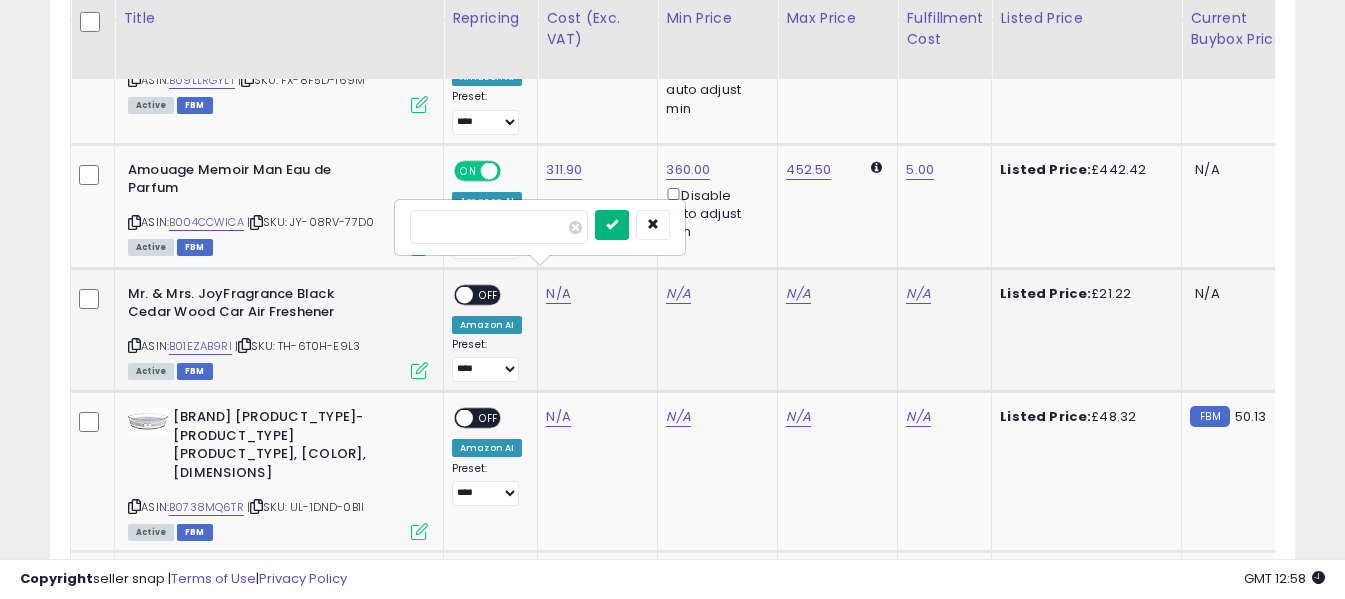 type on "****" 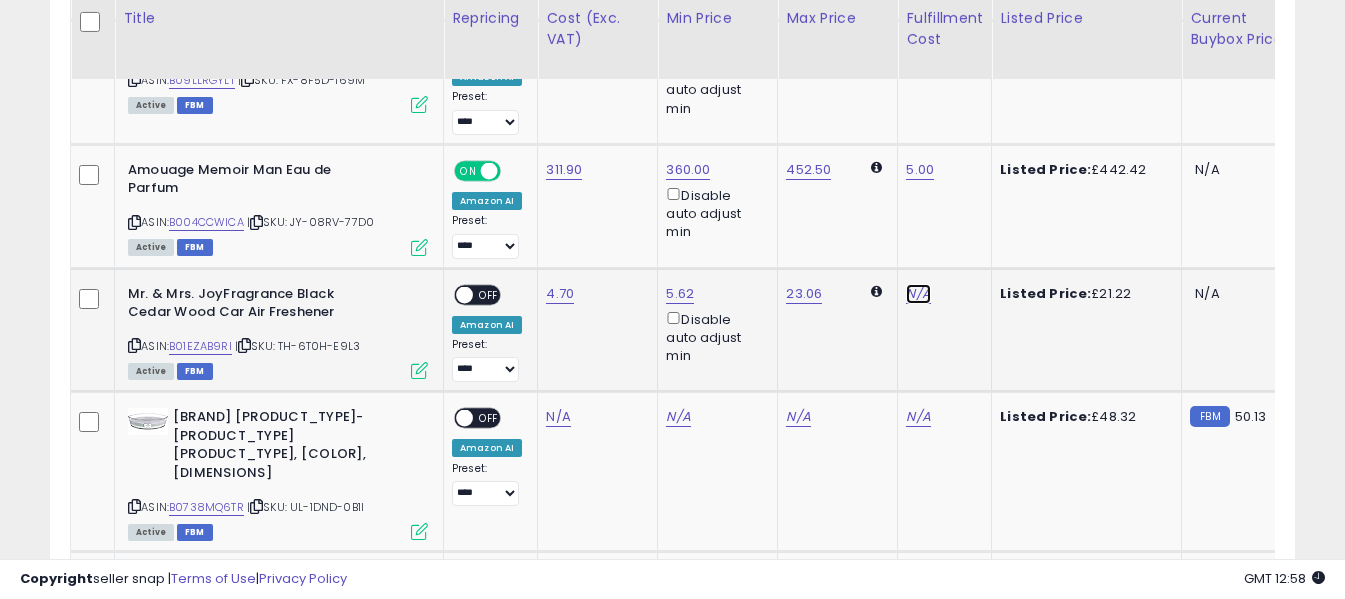 click on "N/A" at bounding box center [918, -4002] 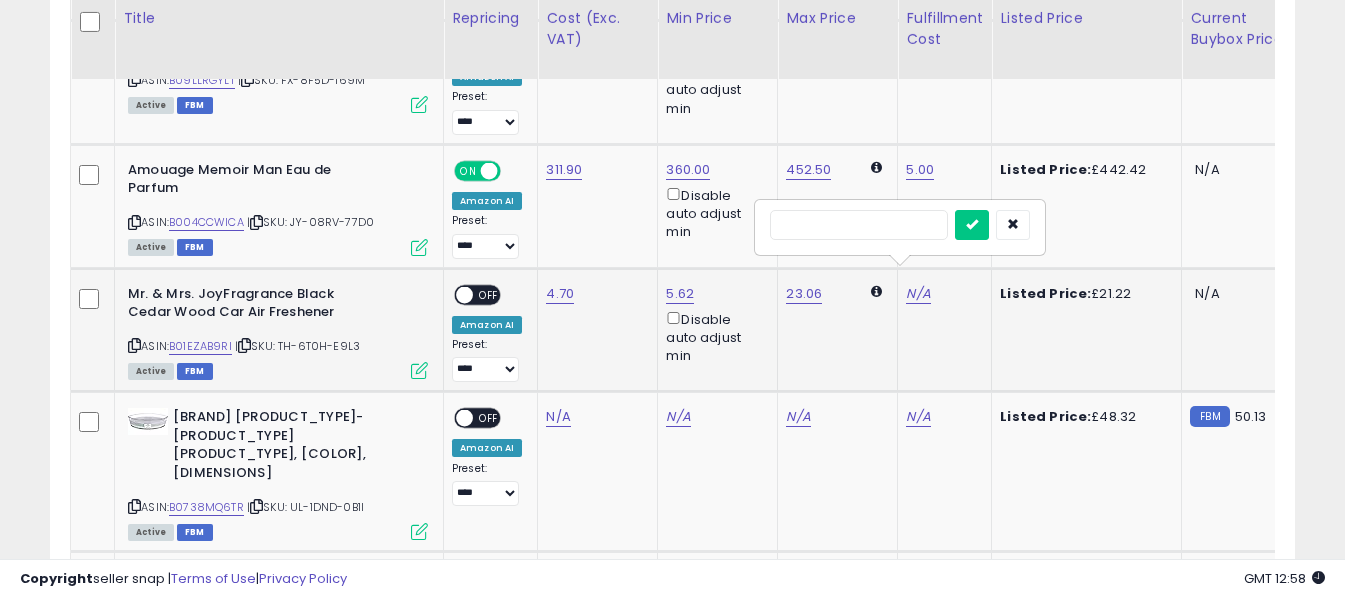click at bounding box center (859, 225) 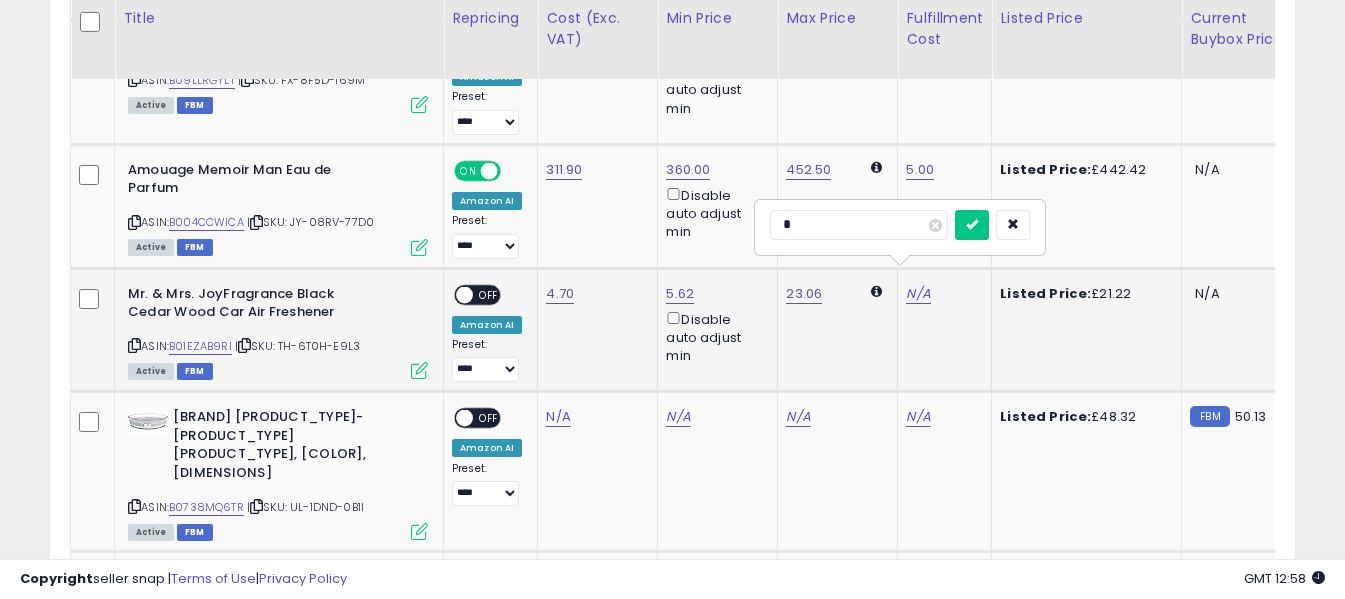 type on "*" 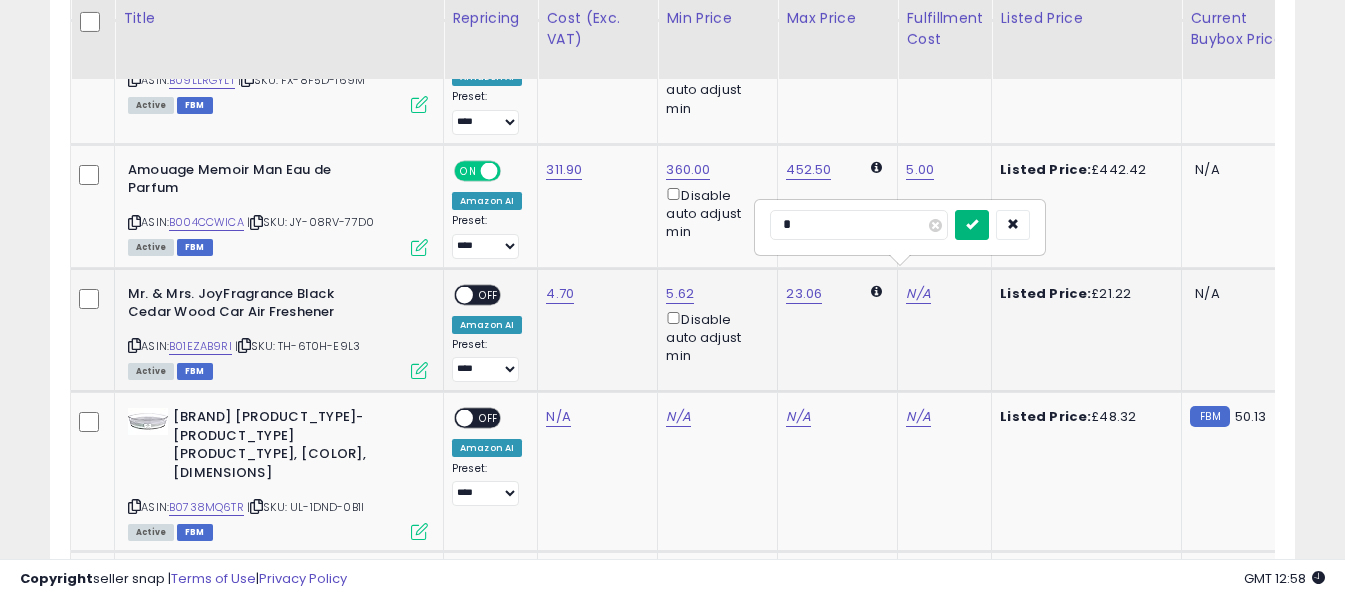 click at bounding box center [972, 224] 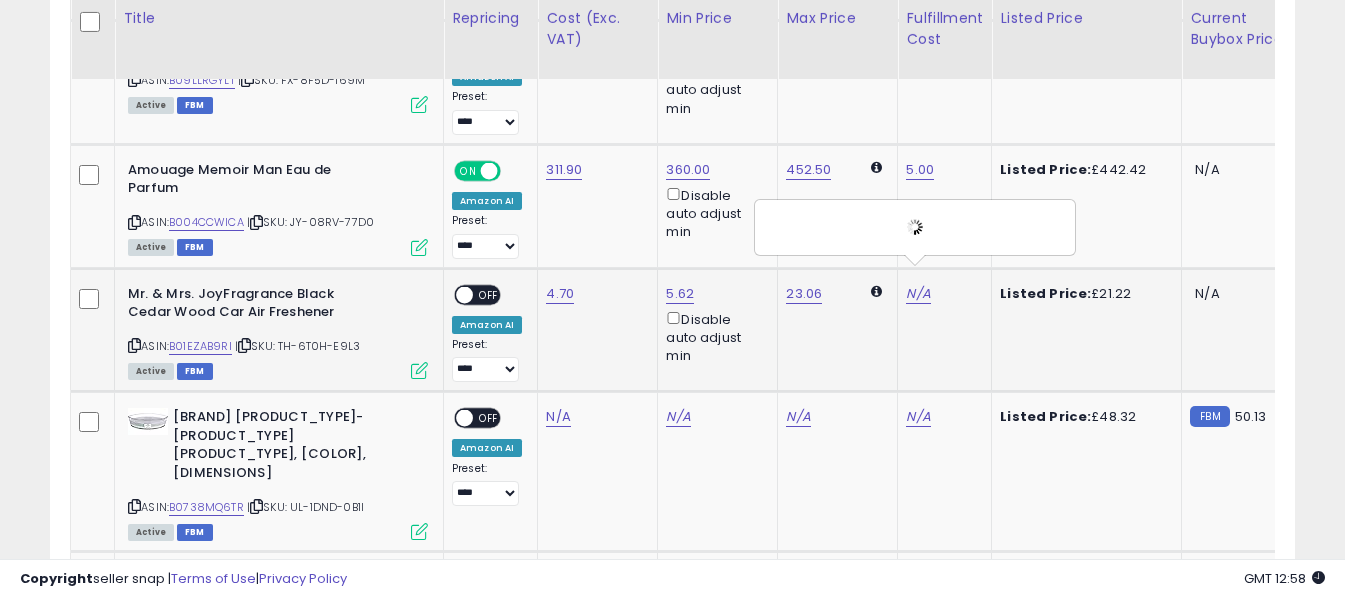 click on "OFF" at bounding box center [489, 294] 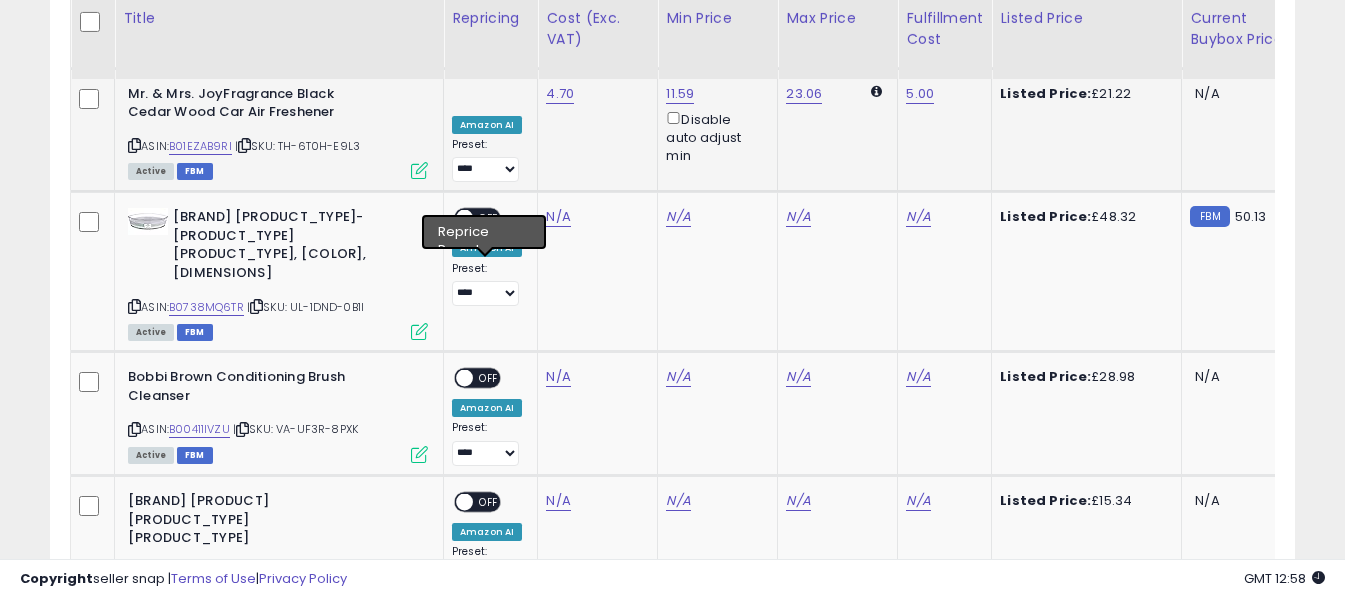 scroll, scrollTop: 5691, scrollLeft: 0, axis: vertical 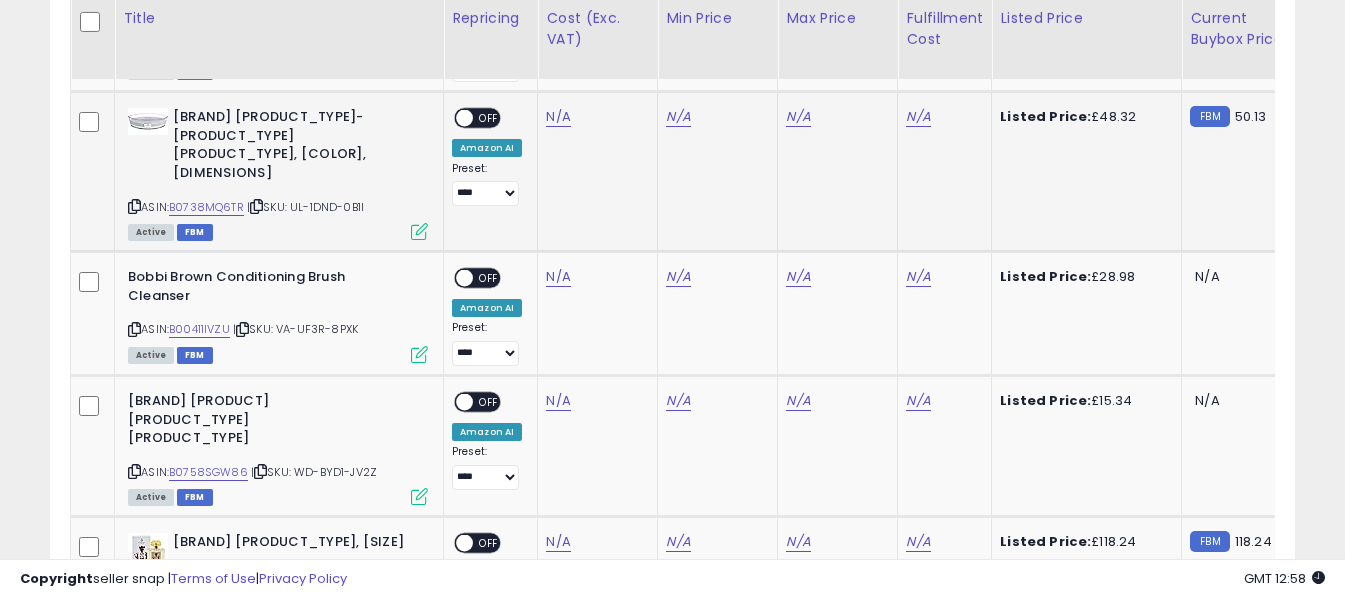click at bounding box center [134, 206] 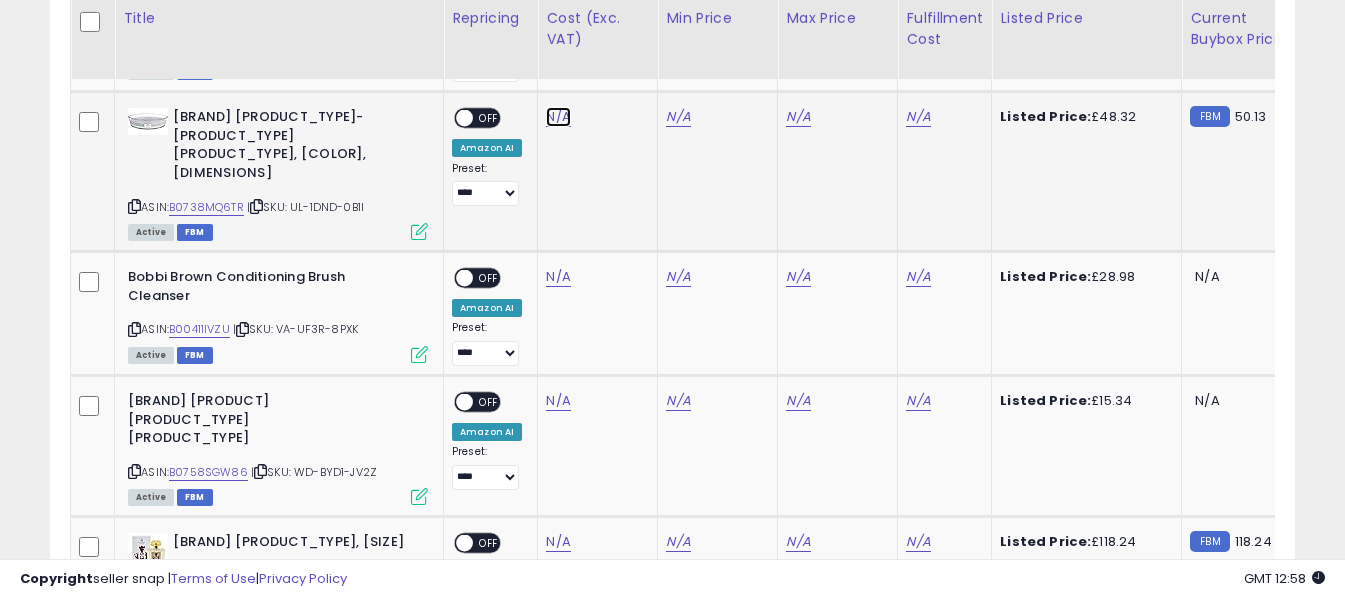 click on "N/A" at bounding box center (558, -4302) 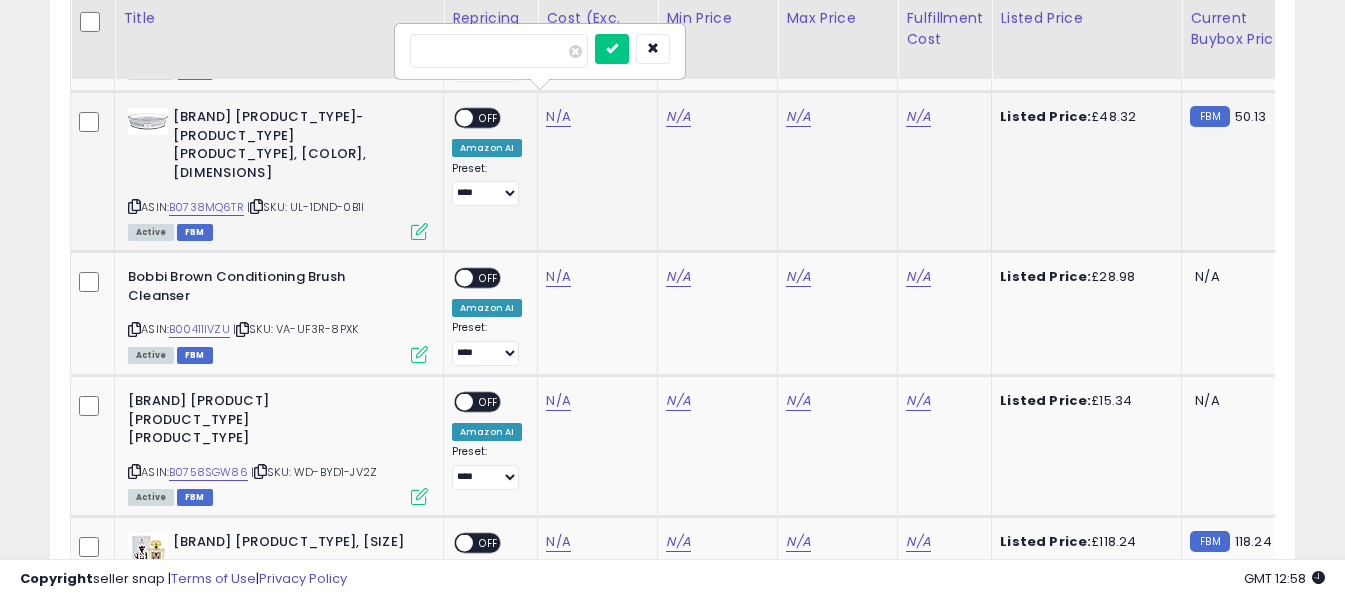 click at bounding box center [499, 51] 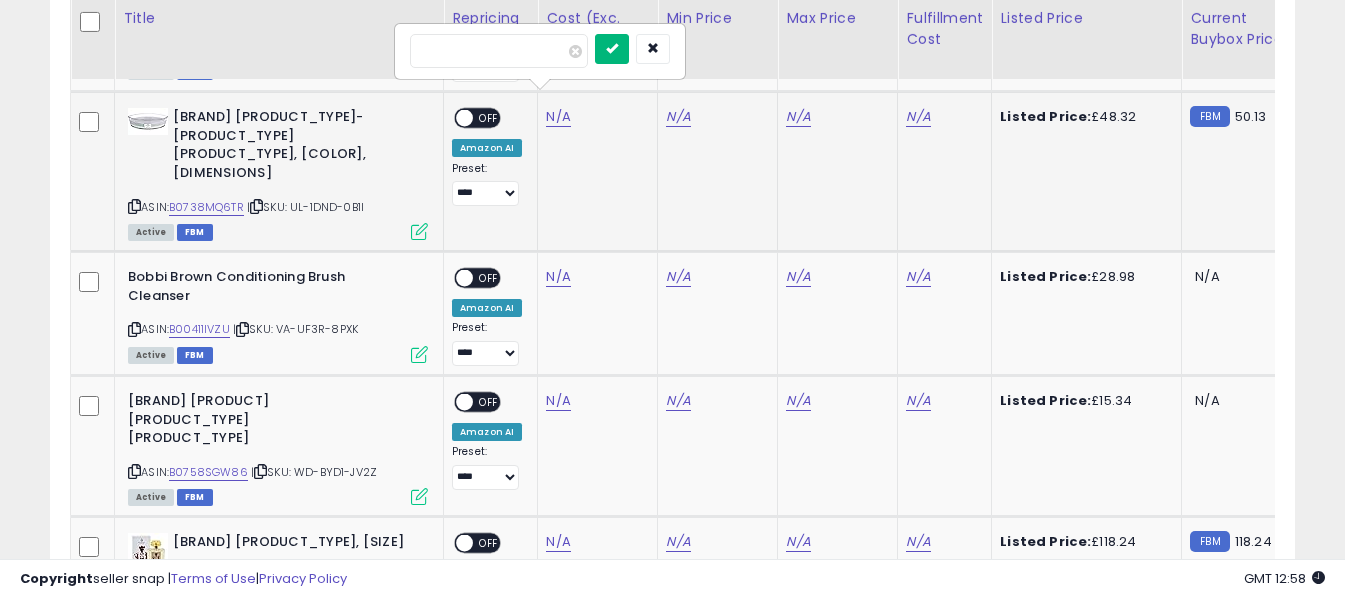 type on "*****" 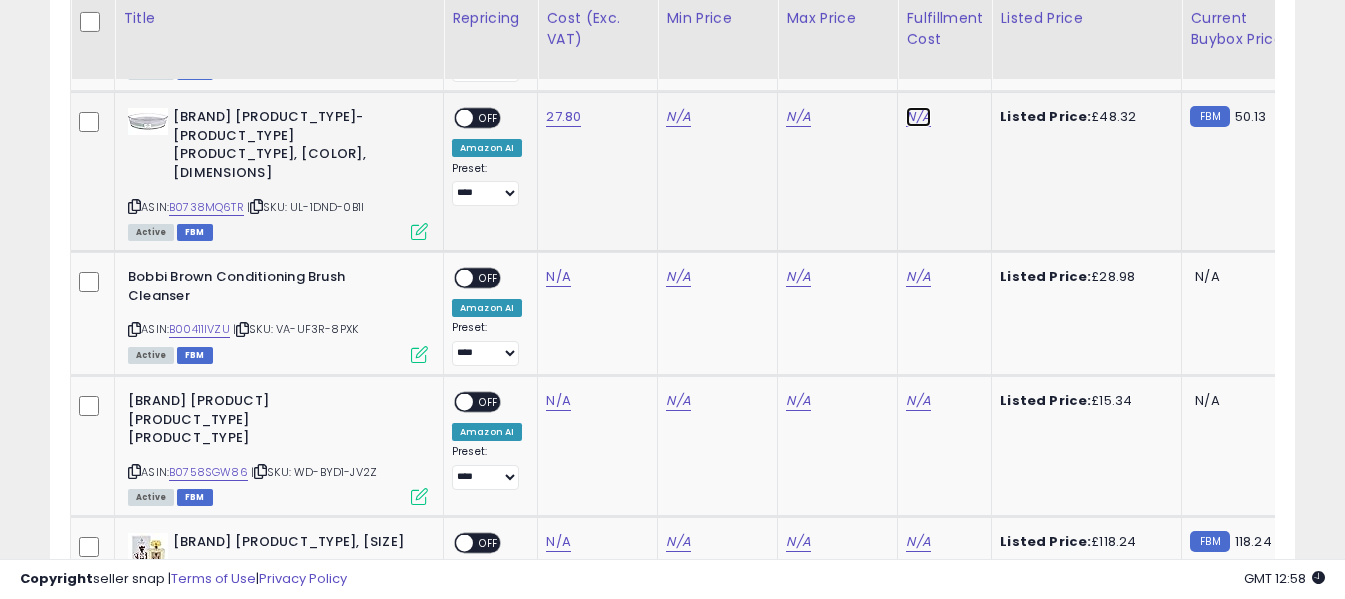 click on "N/A" at bounding box center (918, -4302) 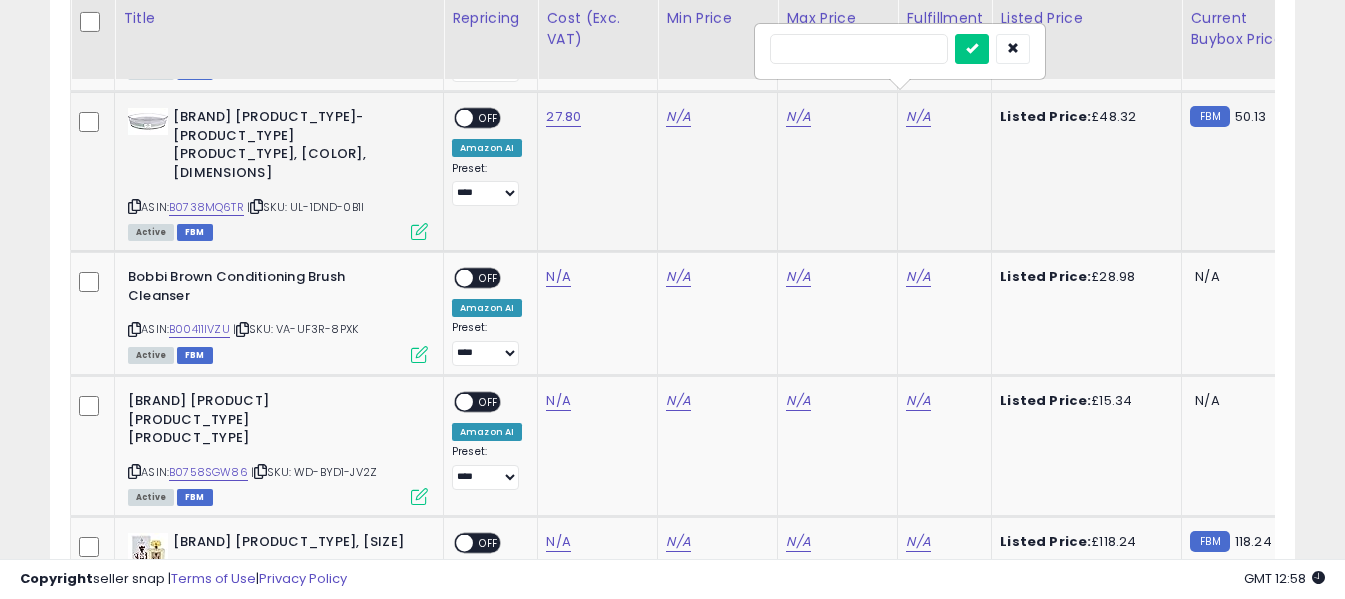 click at bounding box center (859, 49) 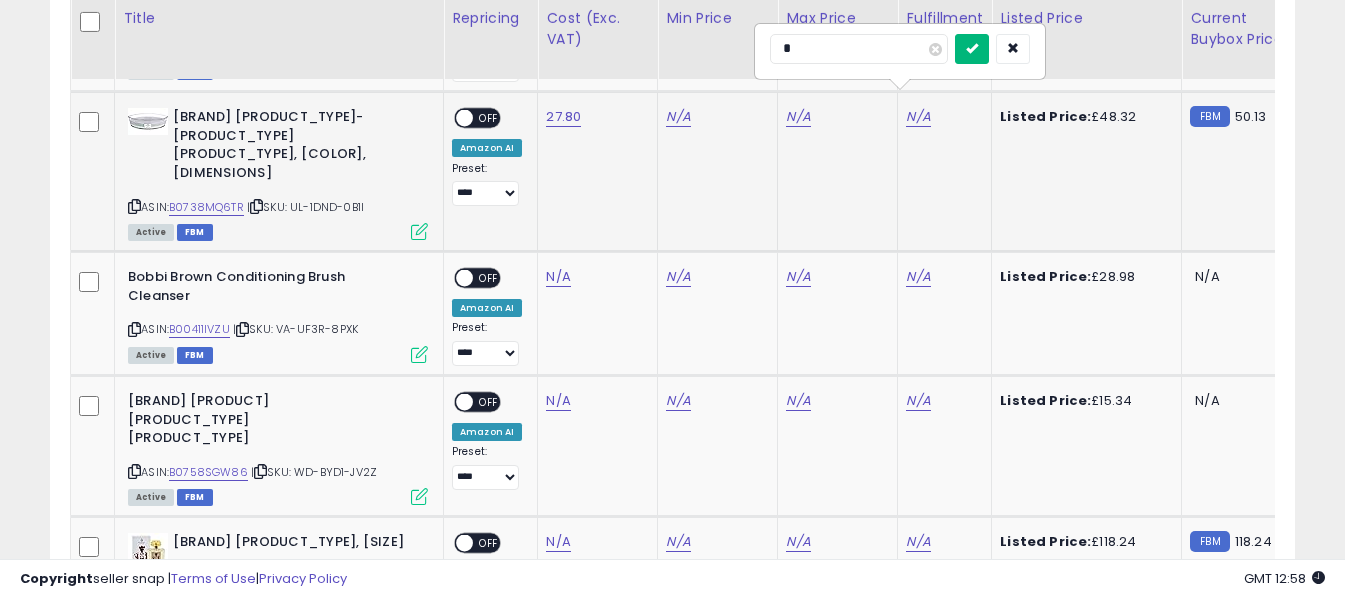 type on "*" 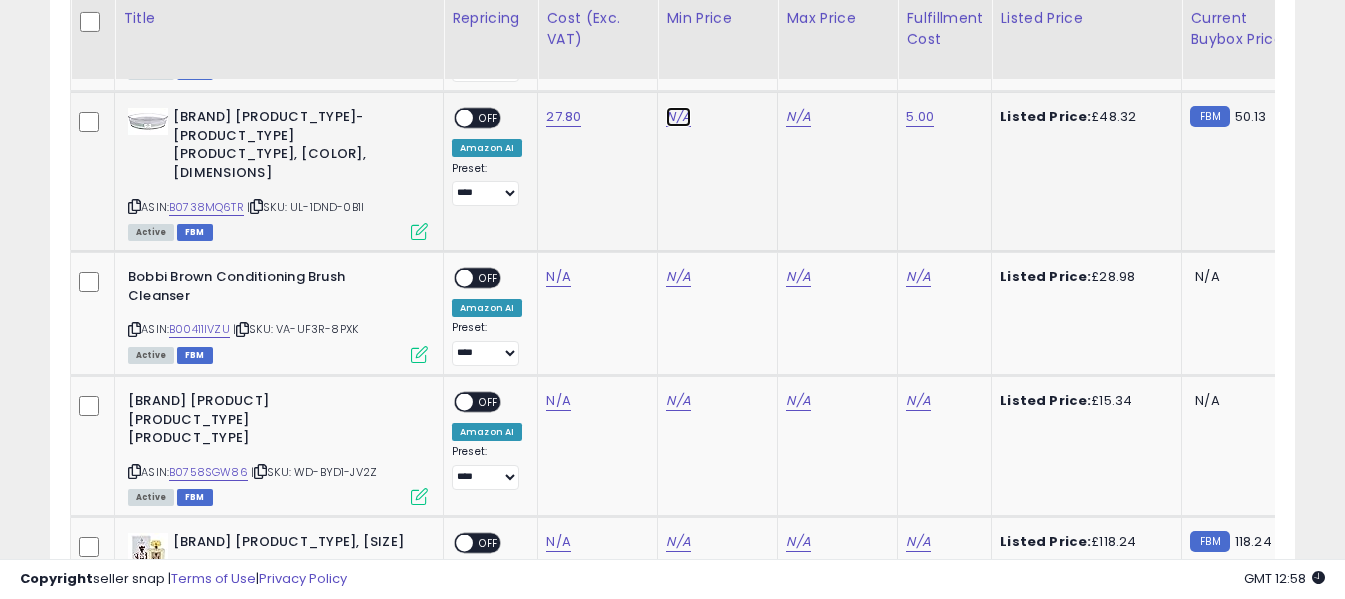 click on "N/A" at bounding box center [678, -4302] 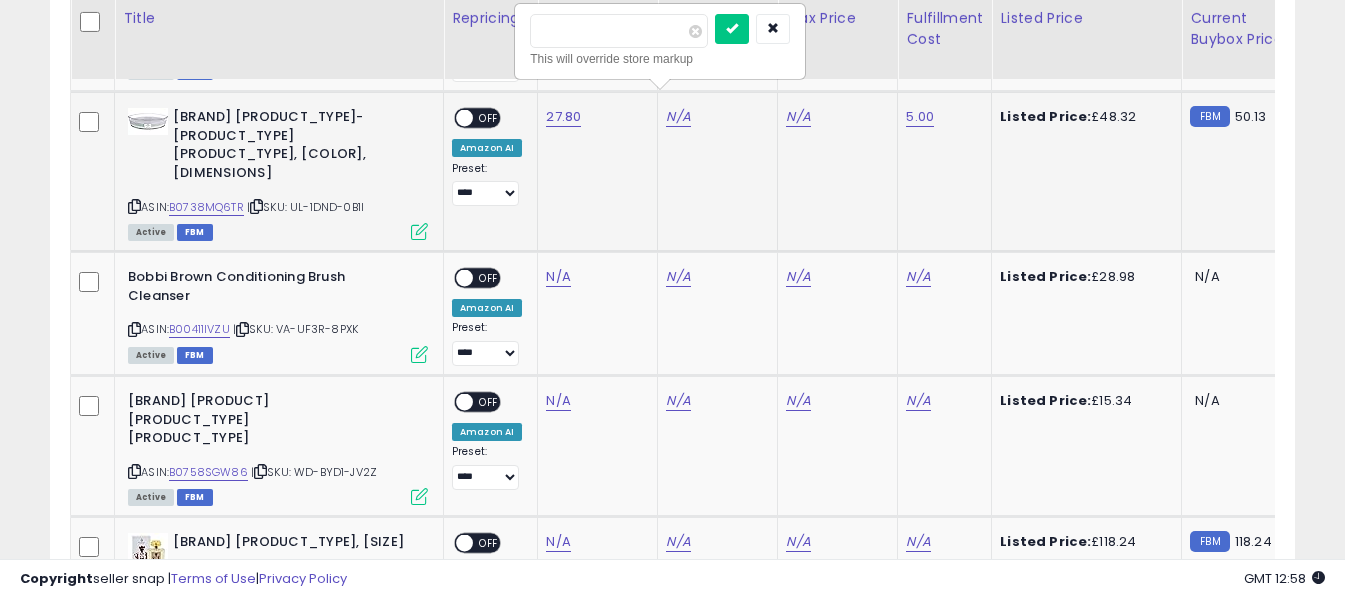 click at bounding box center (619, 31) 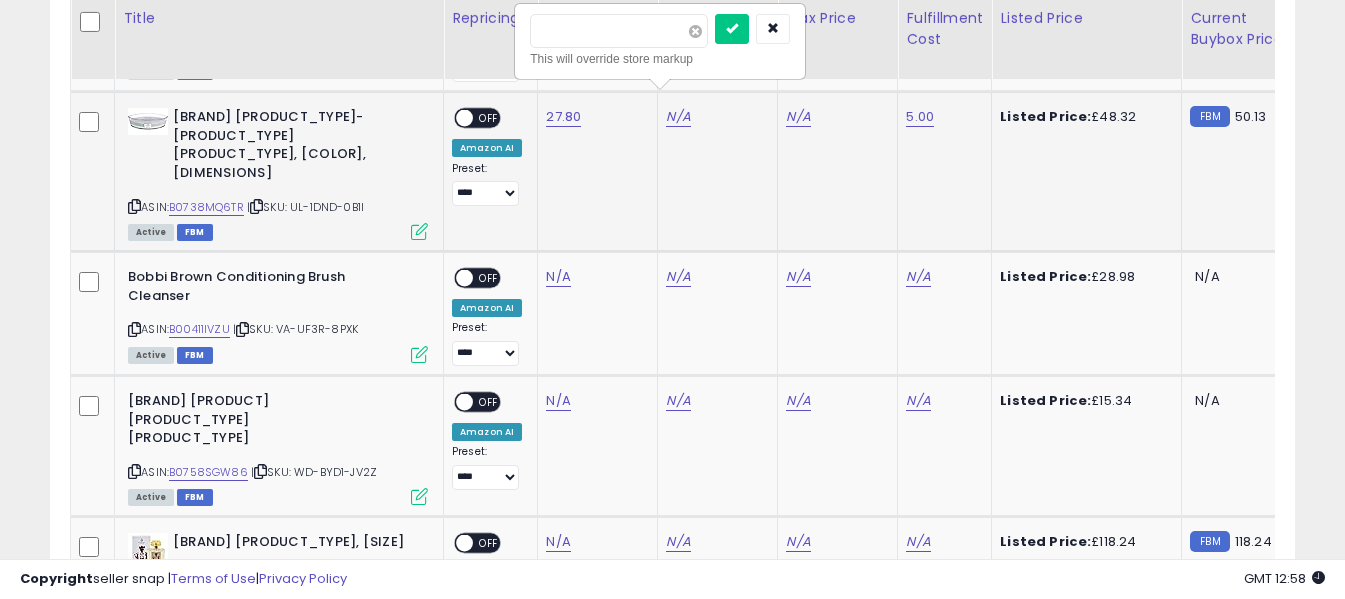 type on "**" 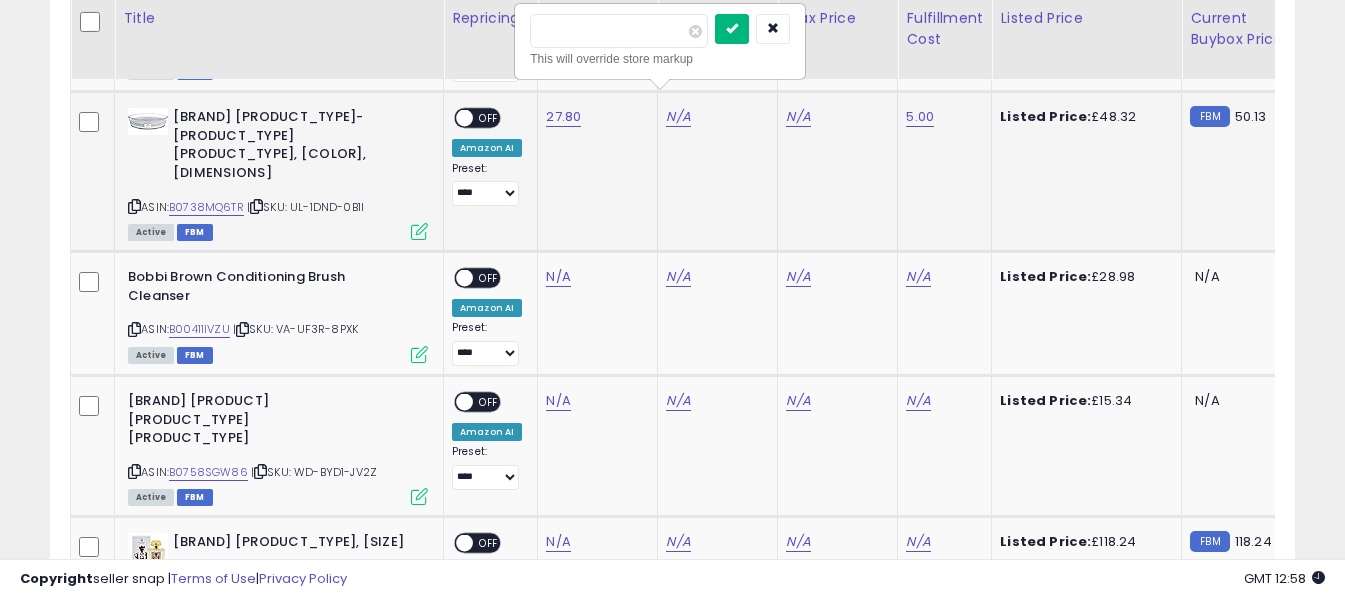 click at bounding box center (732, 29) 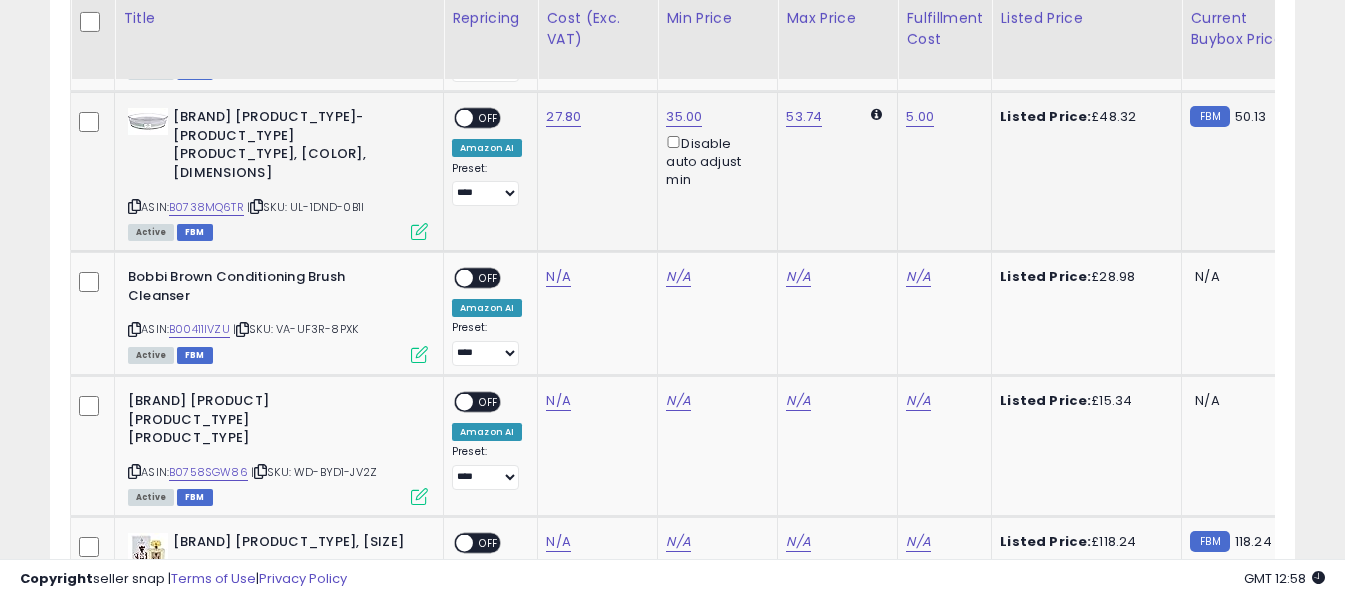 click on "OFF" at bounding box center [489, 118] 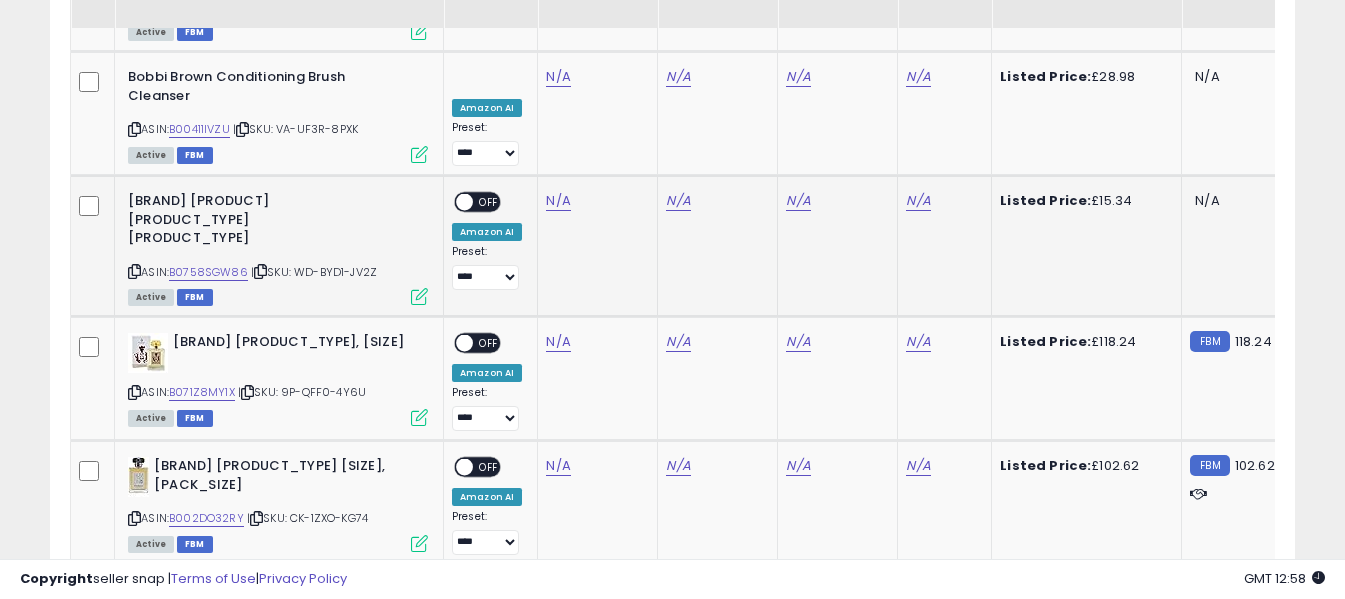 scroll, scrollTop: 5791, scrollLeft: 0, axis: vertical 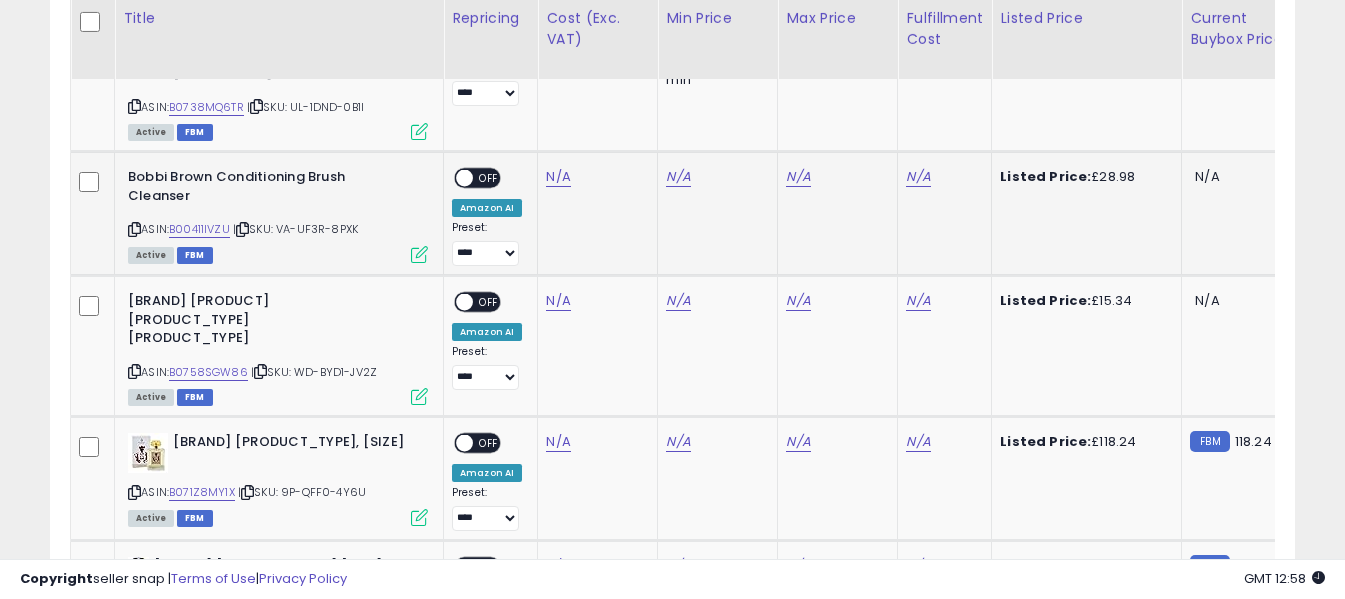 click at bounding box center (134, 229) 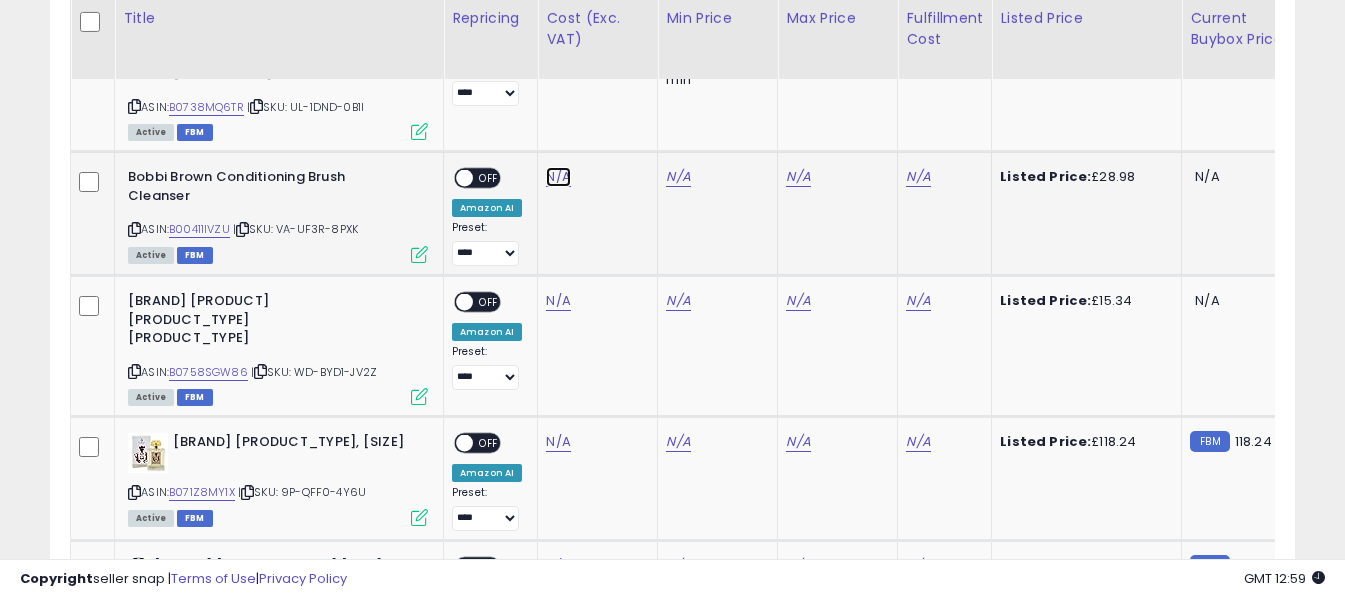 click on "N/A" at bounding box center (558, -4402) 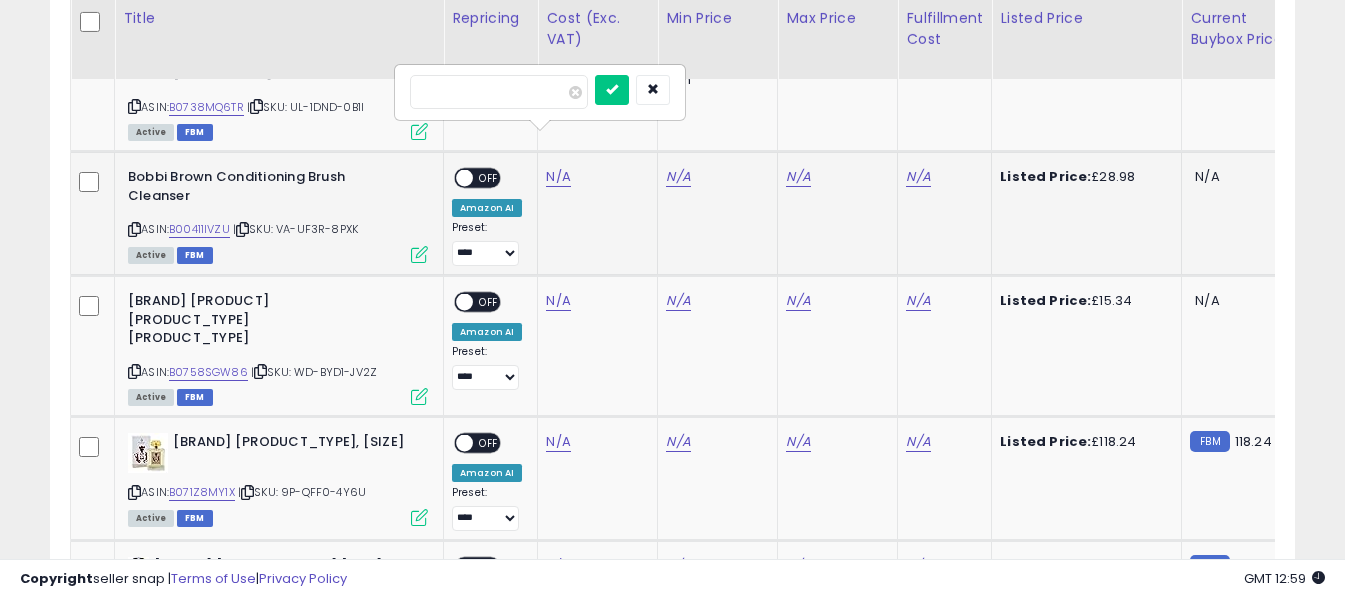 click at bounding box center (499, 92) 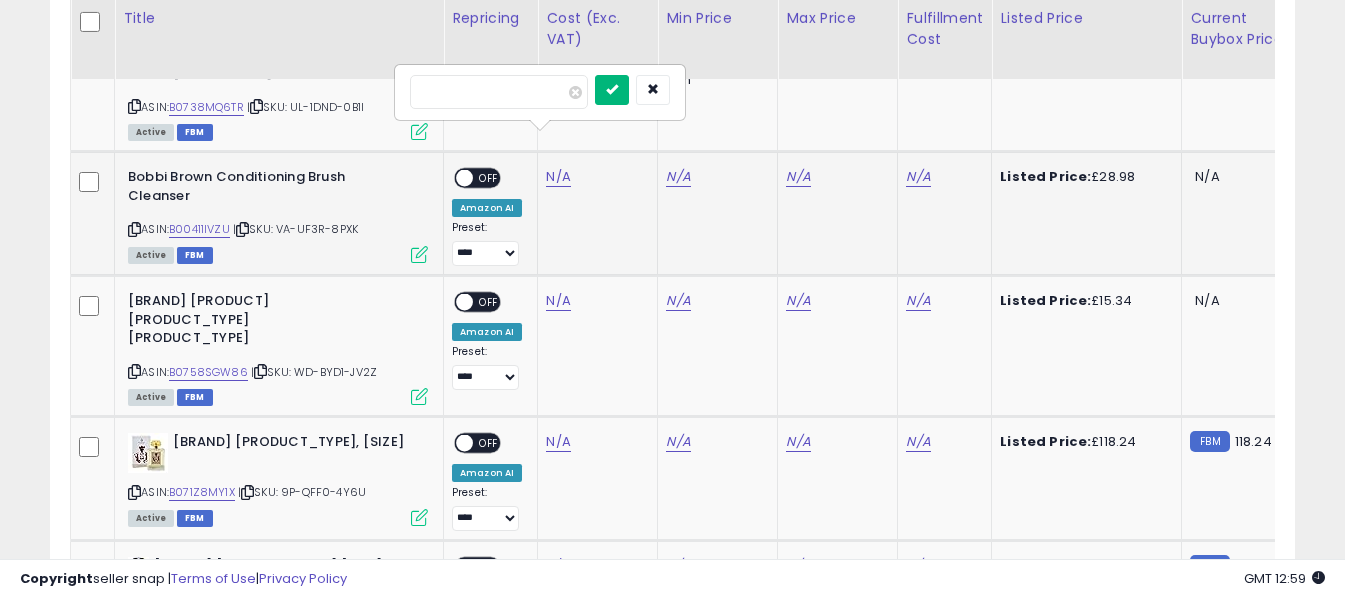 click at bounding box center [612, 89] 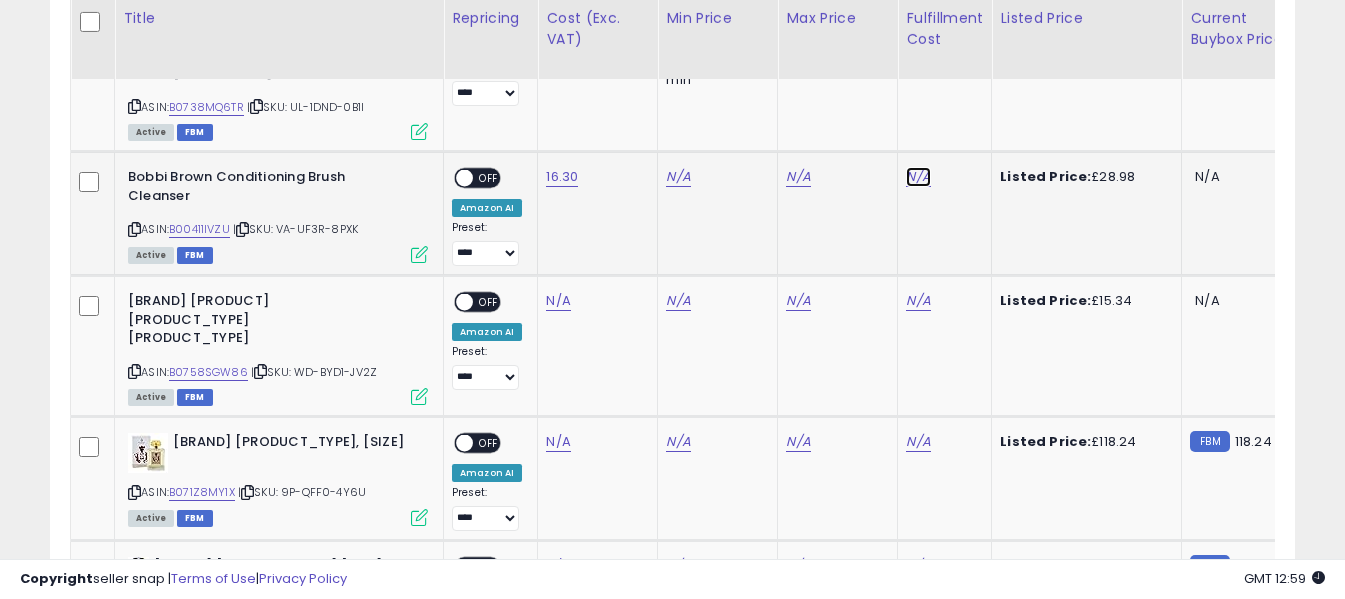 click on "N/A" at bounding box center [918, -4402] 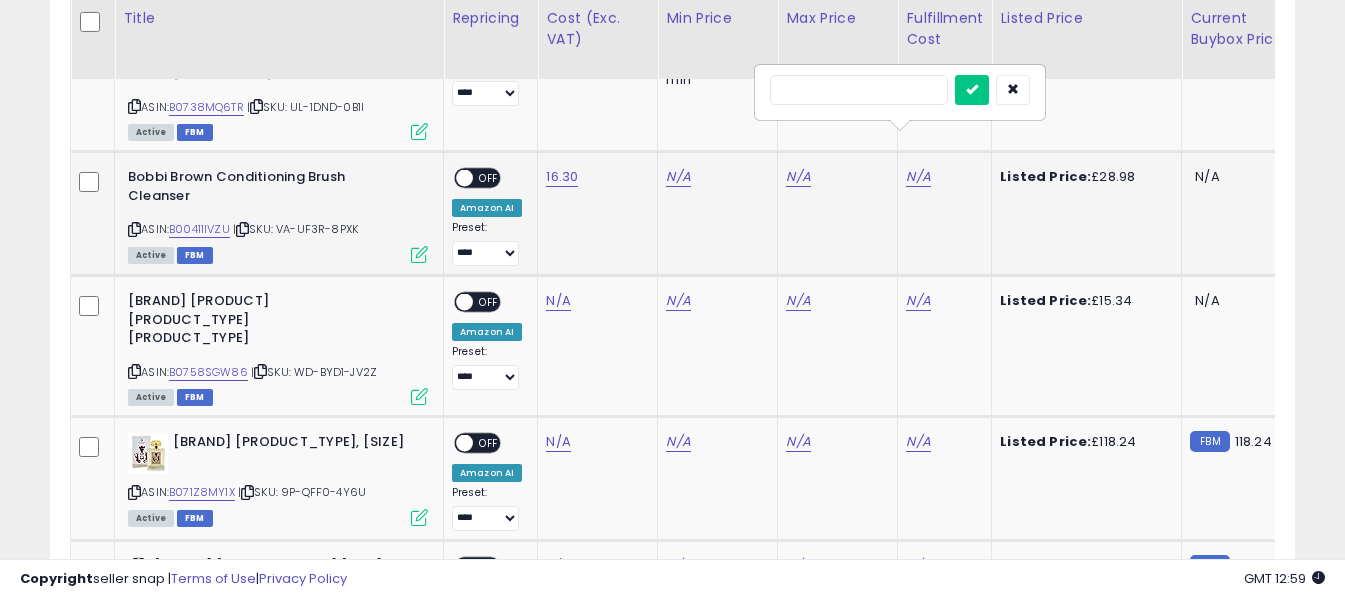 click at bounding box center (859, 90) 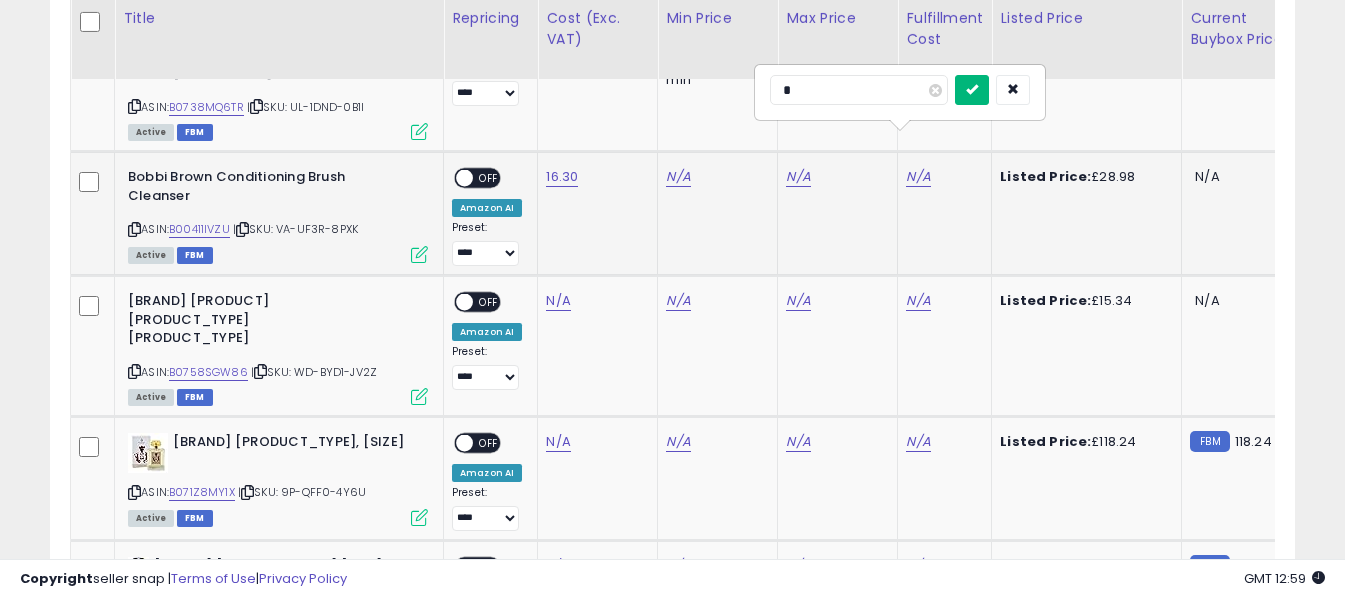 type on "*" 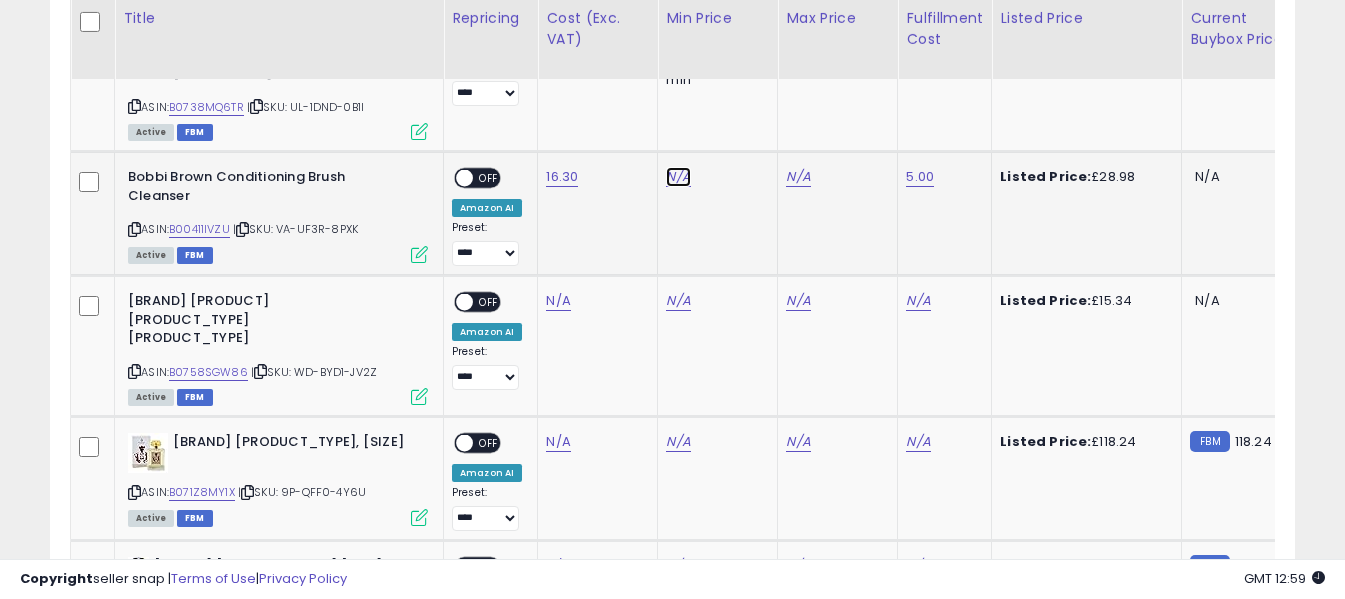 click on "N/A" at bounding box center (678, -4402) 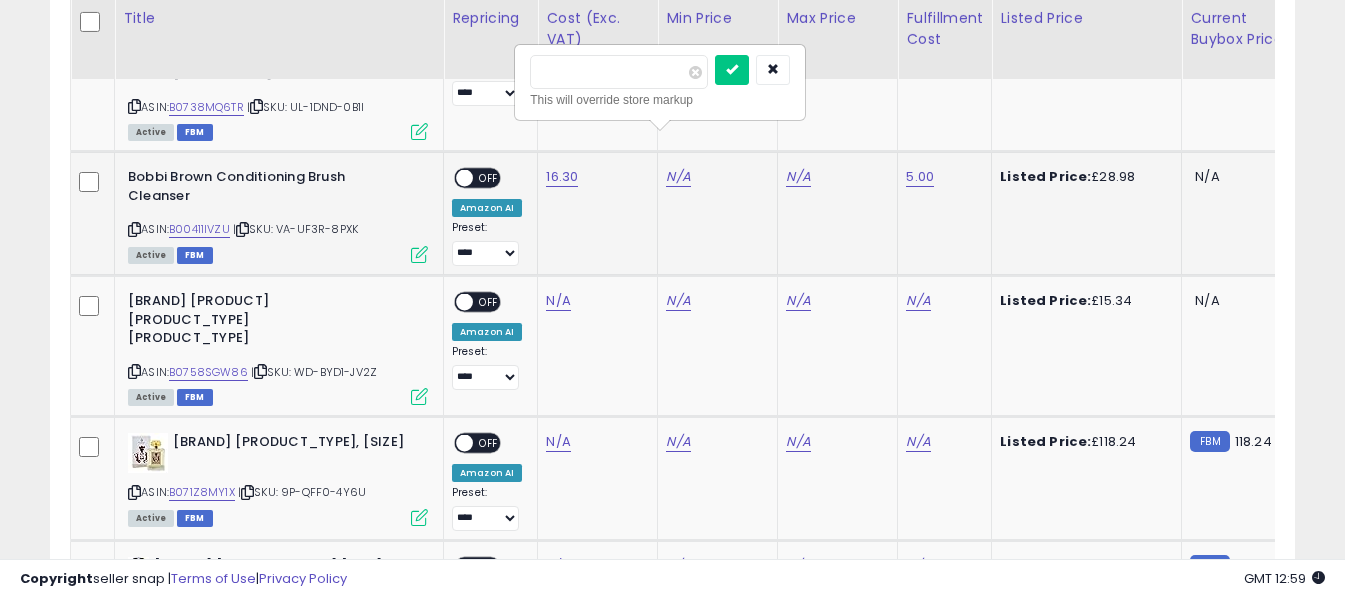 click at bounding box center [619, 72] 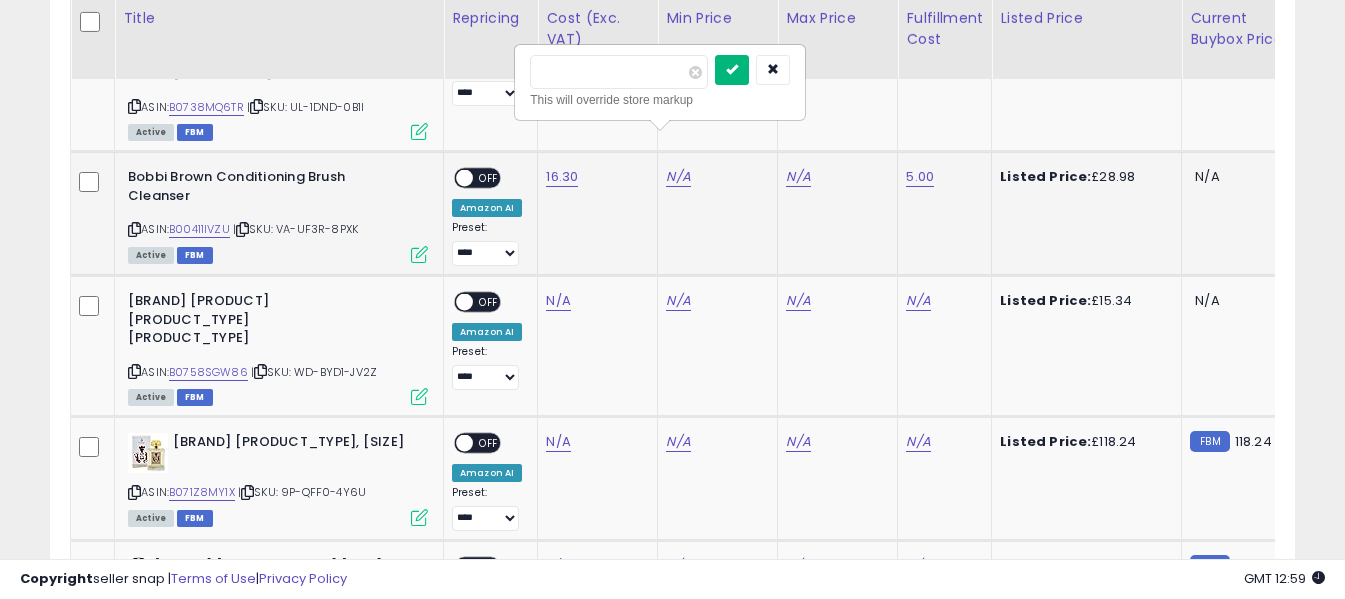 type on "**" 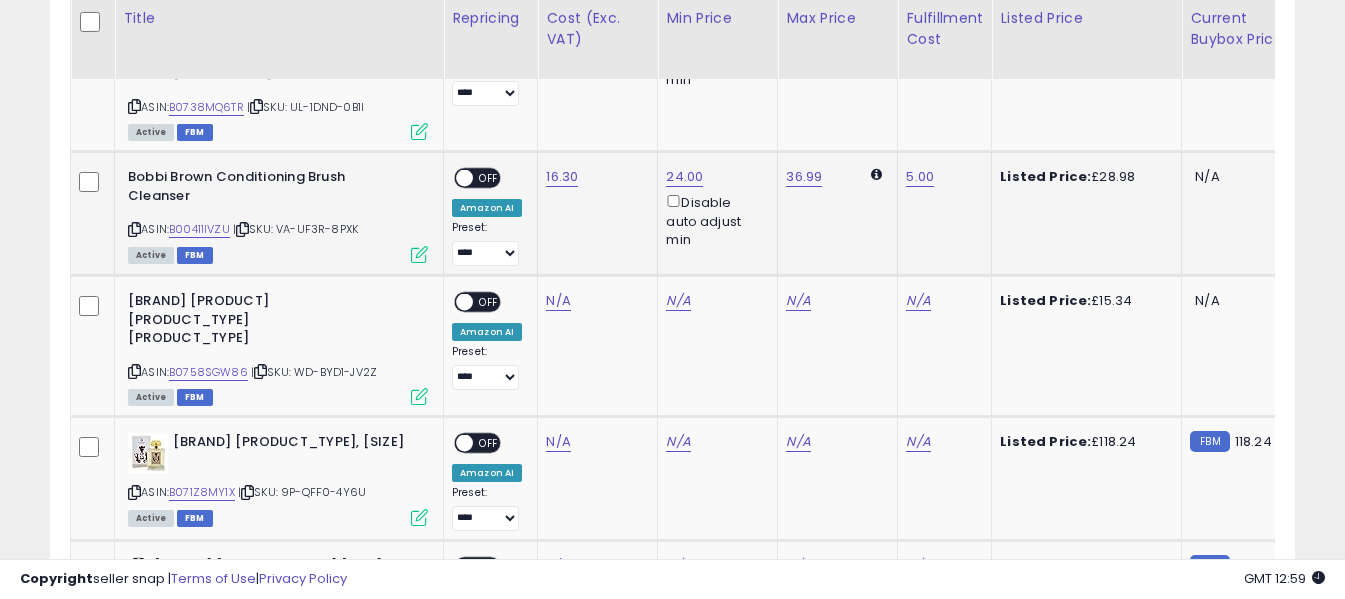 click on "OFF" at bounding box center [489, 178] 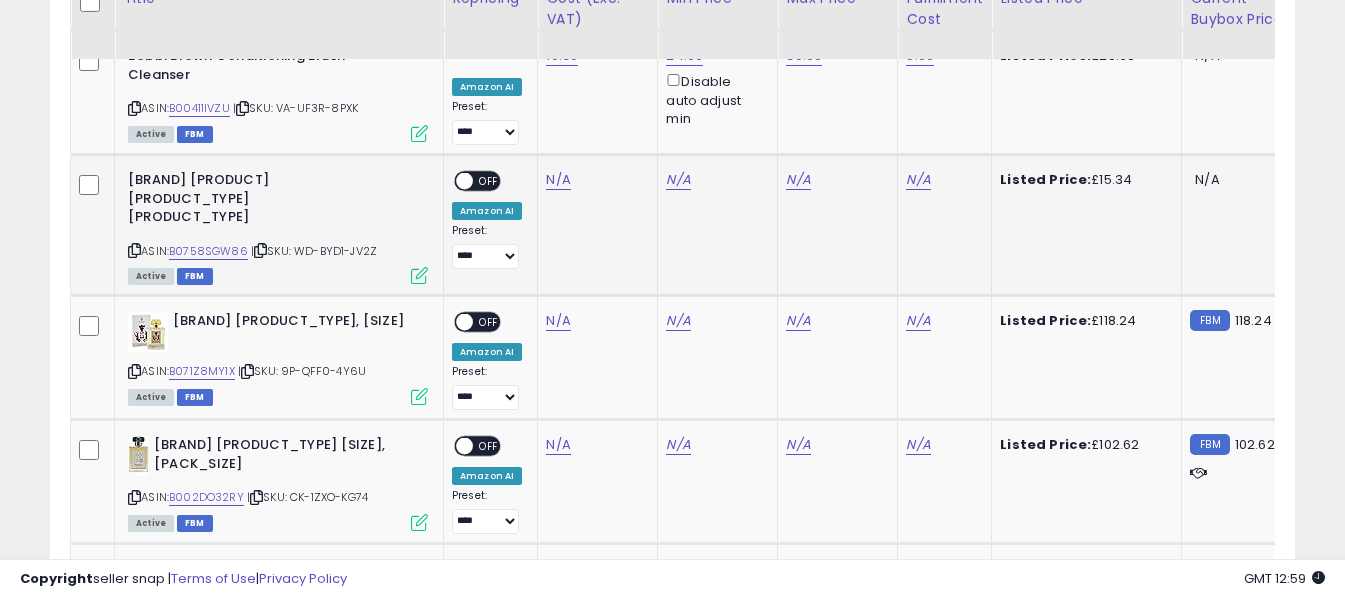 scroll, scrollTop: 5891, scrollLeft: 0, axis: vertical 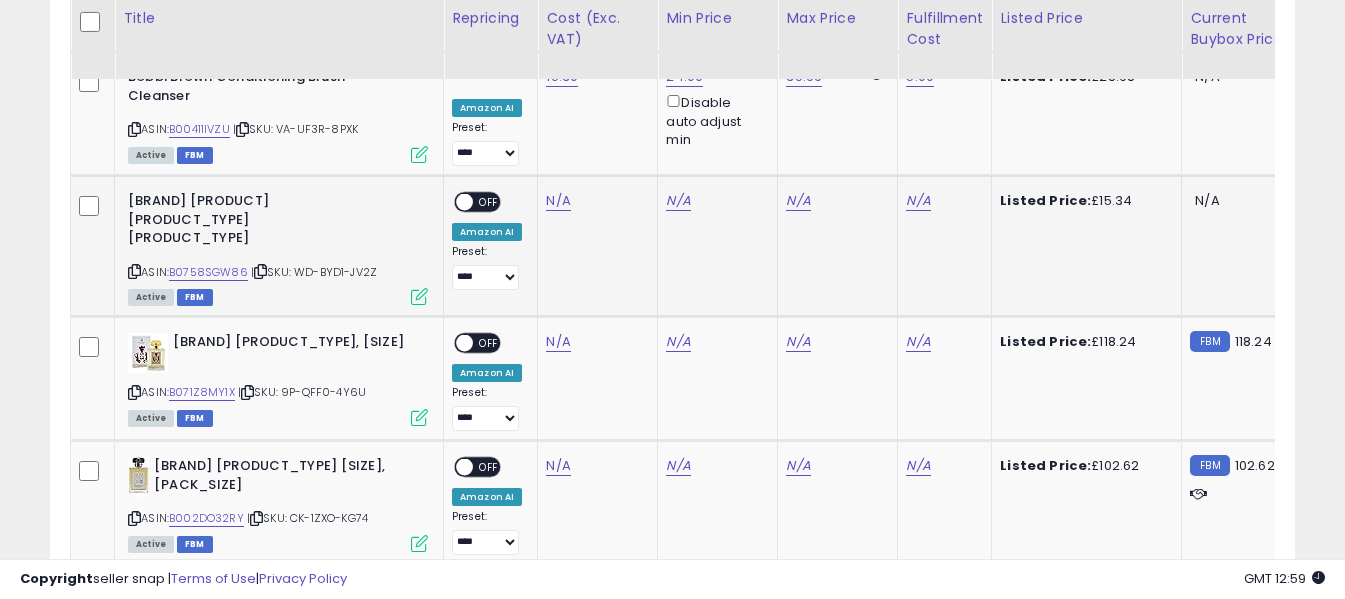 click at bounding box center [134, 271] 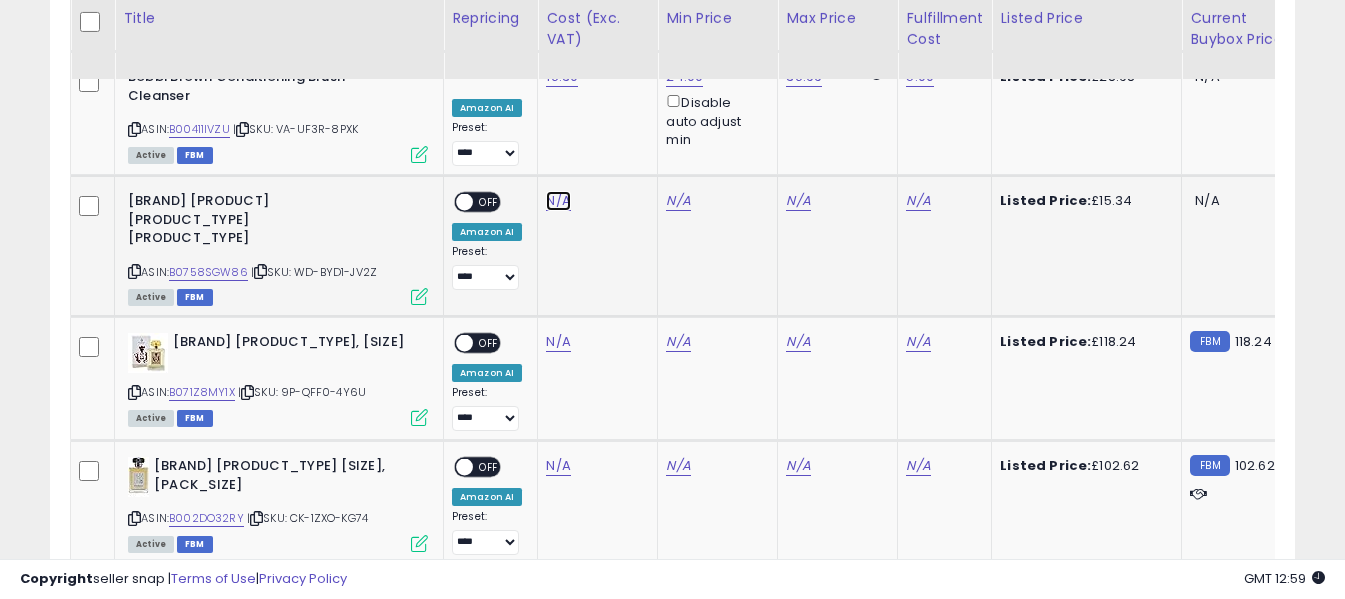 click on "N/A" at bounding box center (558, -4502) 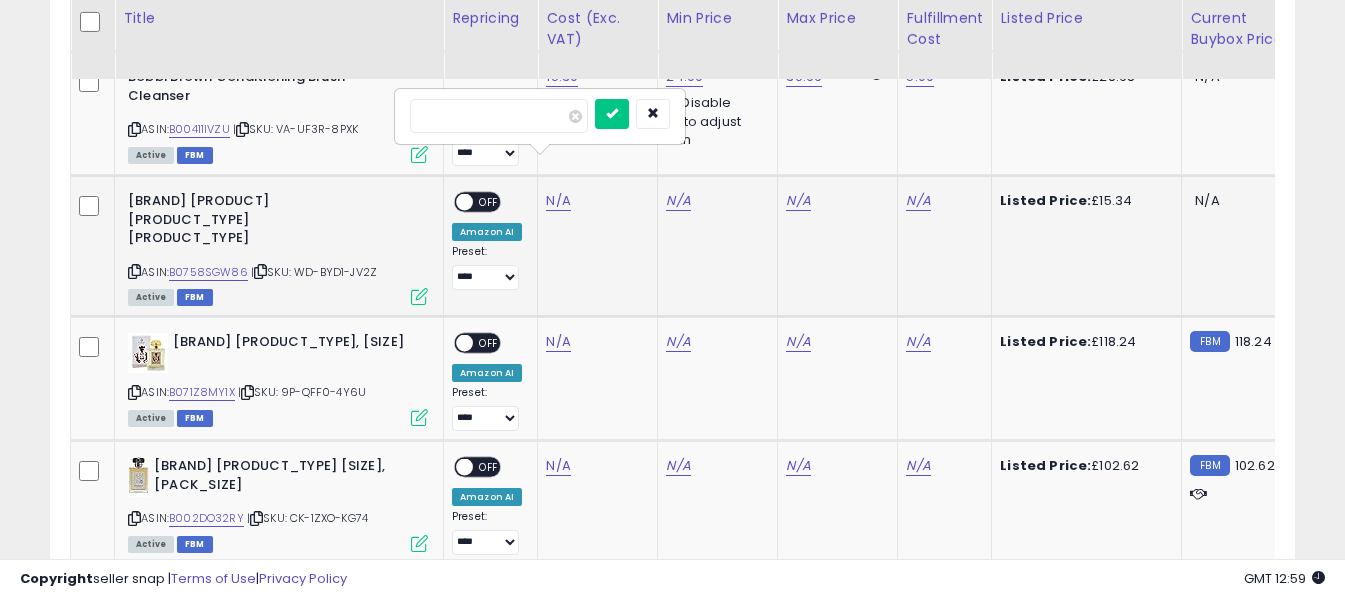 click at bounding box center (499, 116) 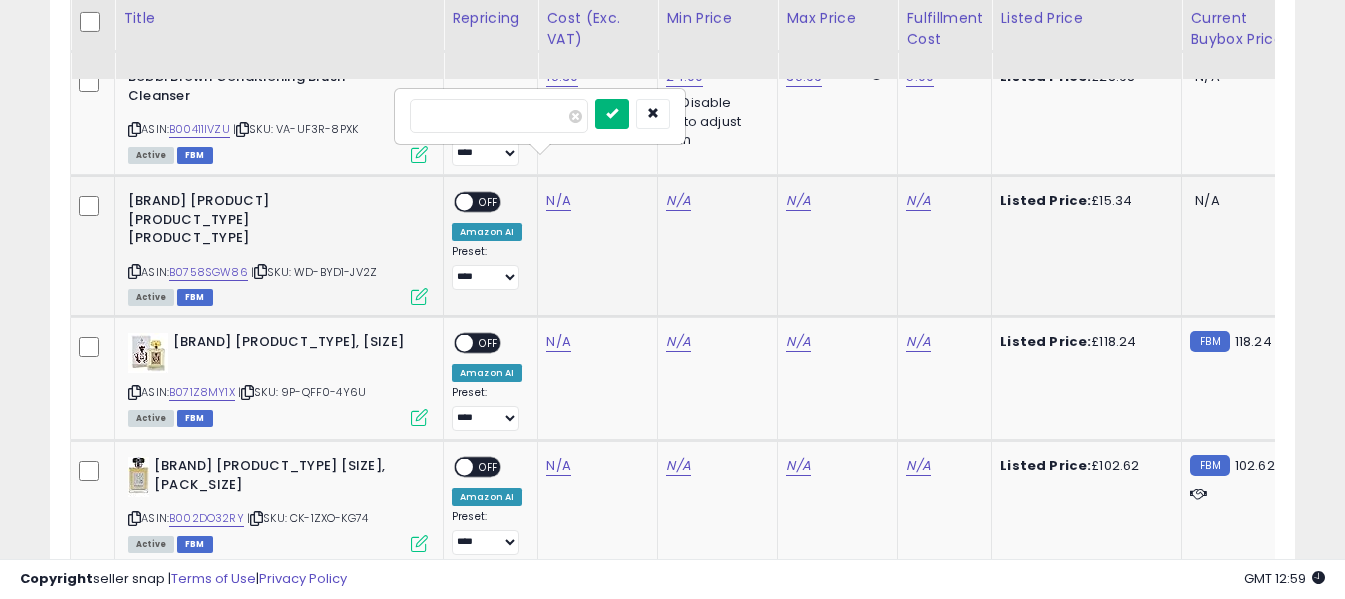 type on "*" 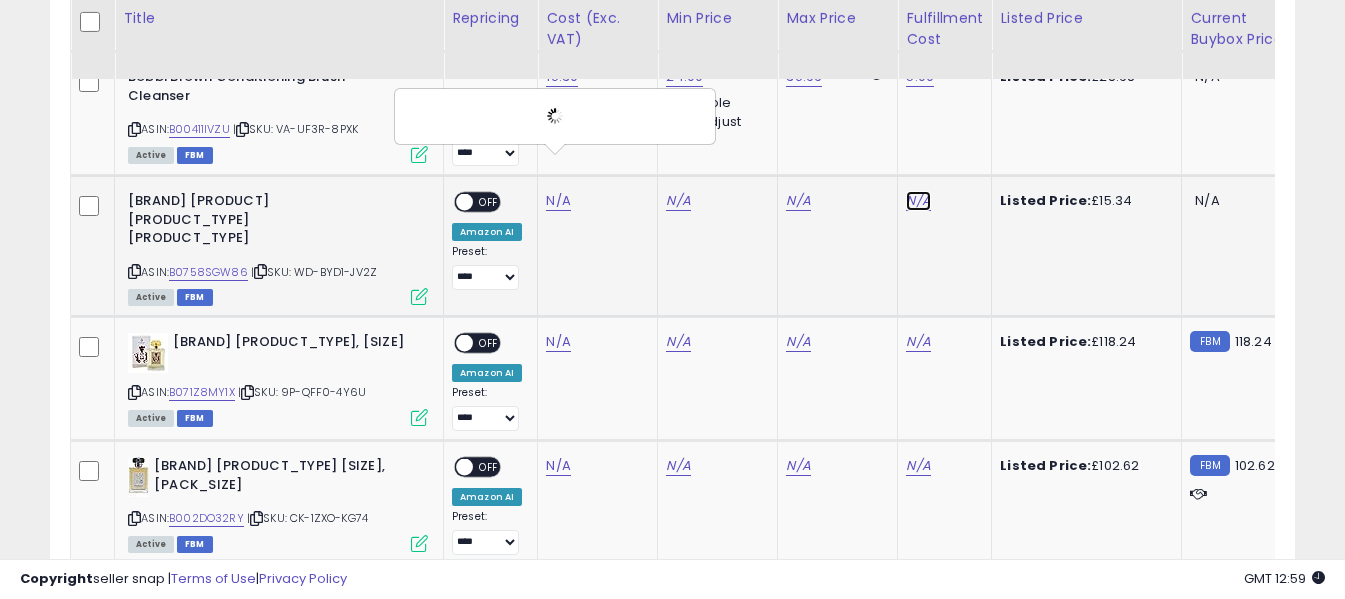 click on "N/A" at bounding box center (918, -4502) 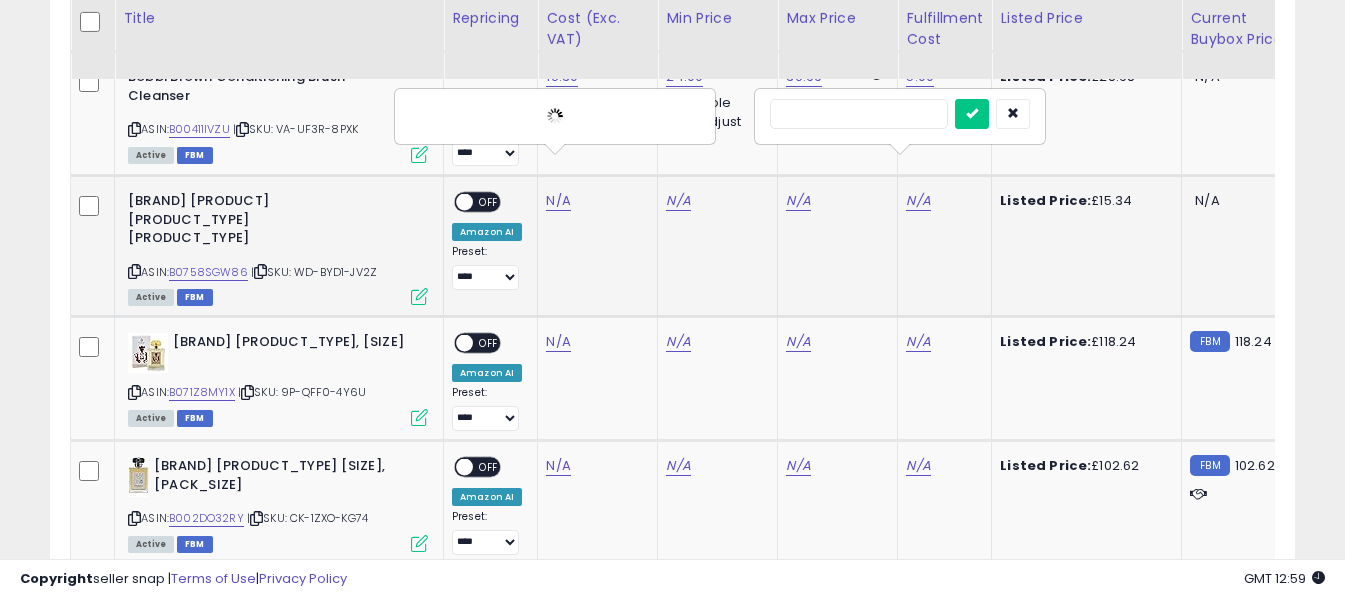 click at bounding box center (859, 114) 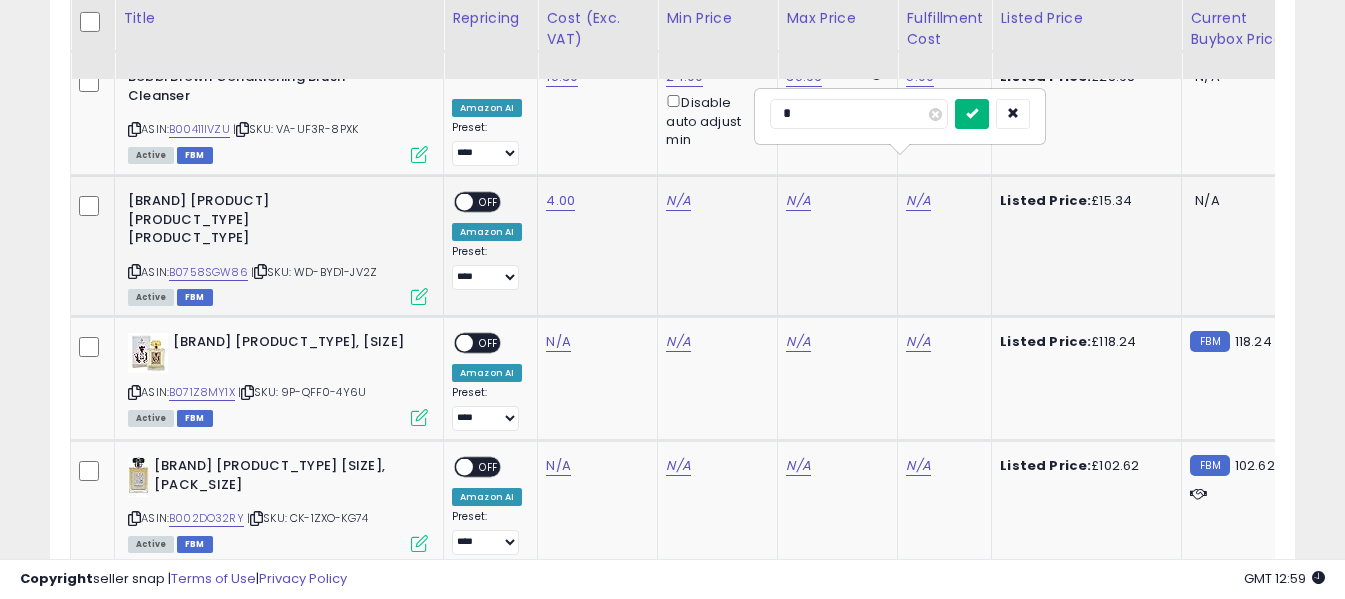 type on "*" 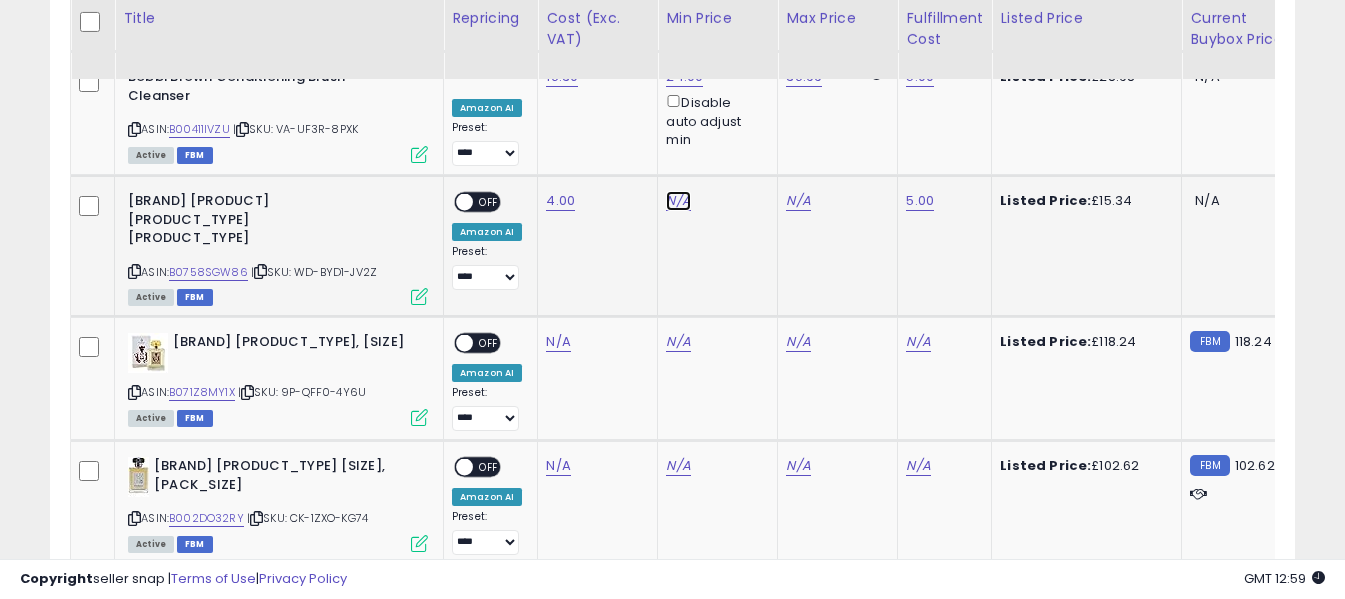 click on "N/A" at bounding box center (678, -4502) 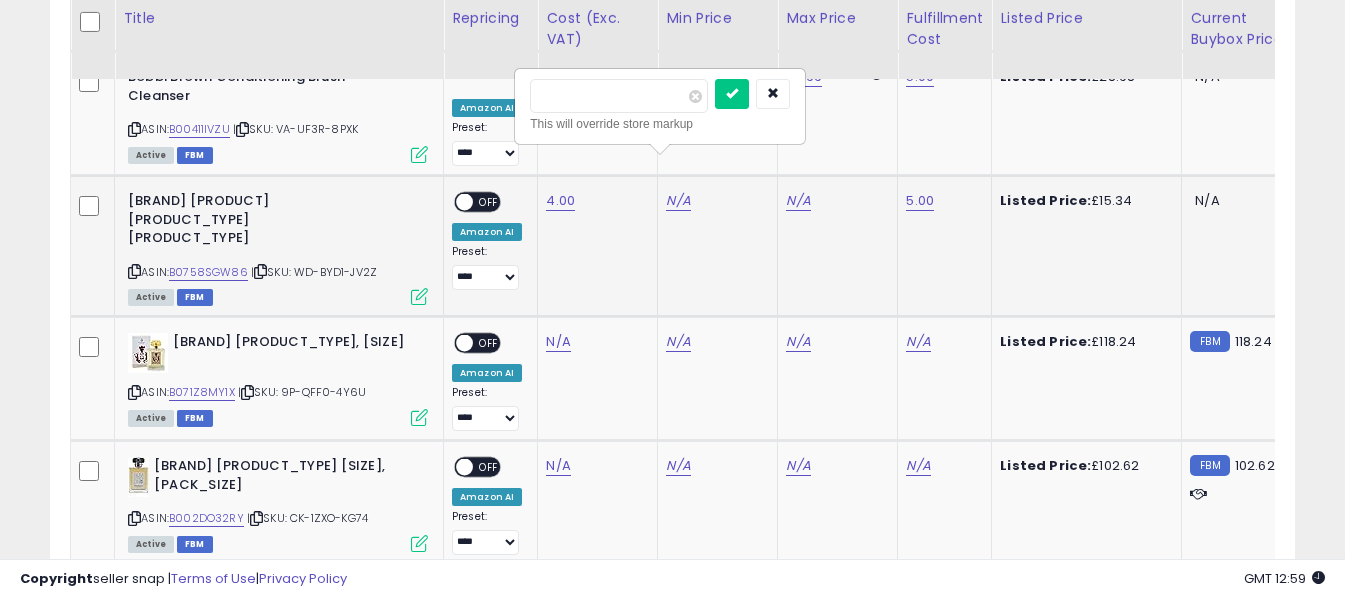 click at bounding box center [619, 96] 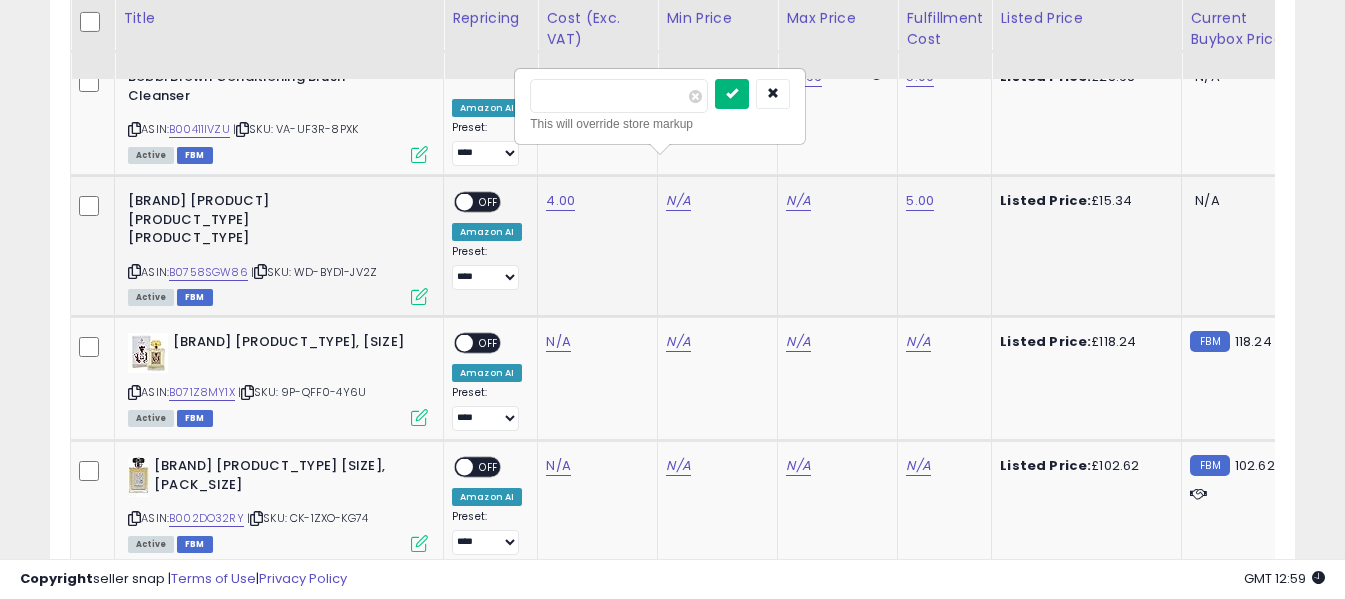type on "*" 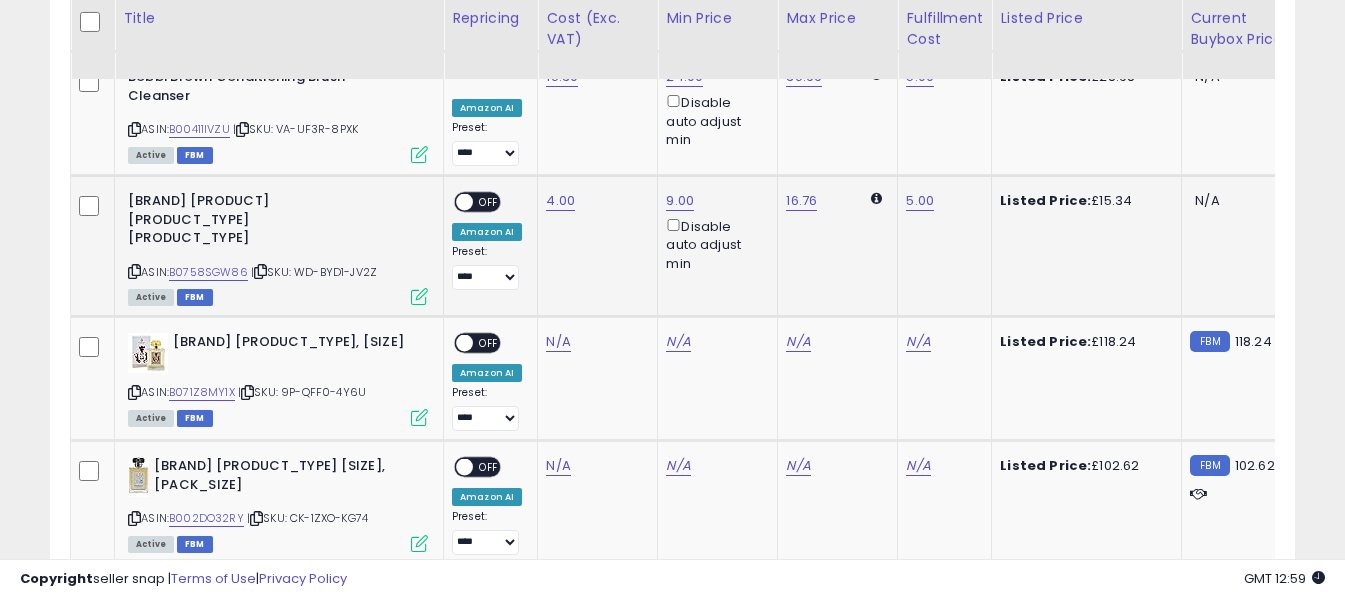 click on "OFF" at bounding box center [489, 202] 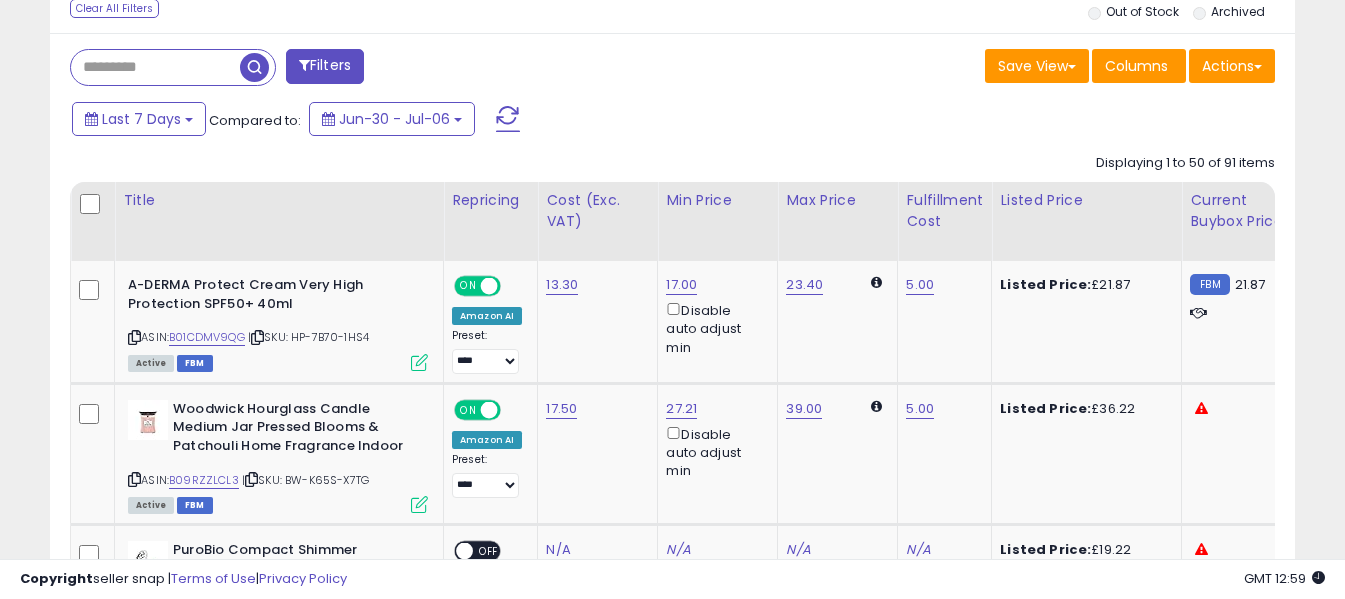 scroll, scrollTop: 791, scrollLeft: 0, axis: vertical 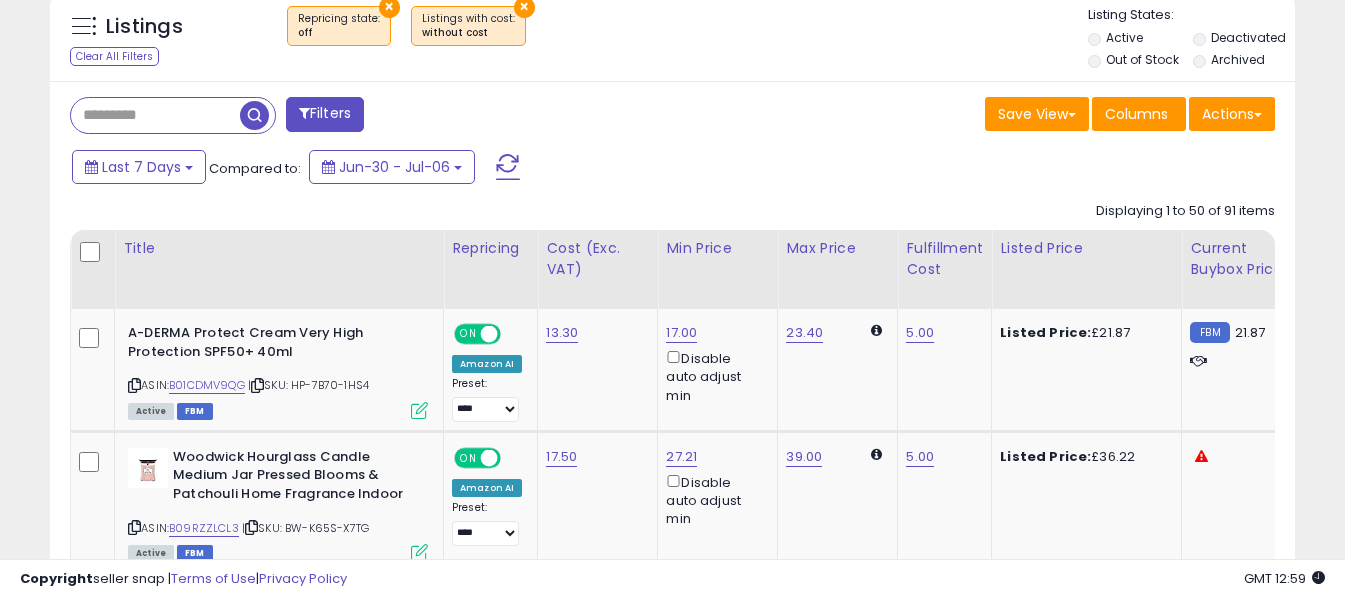 drag, startPoint x: 499, startPoint y: 171, endPoint x: 761, endPoint y: 139, distance: 263.94696 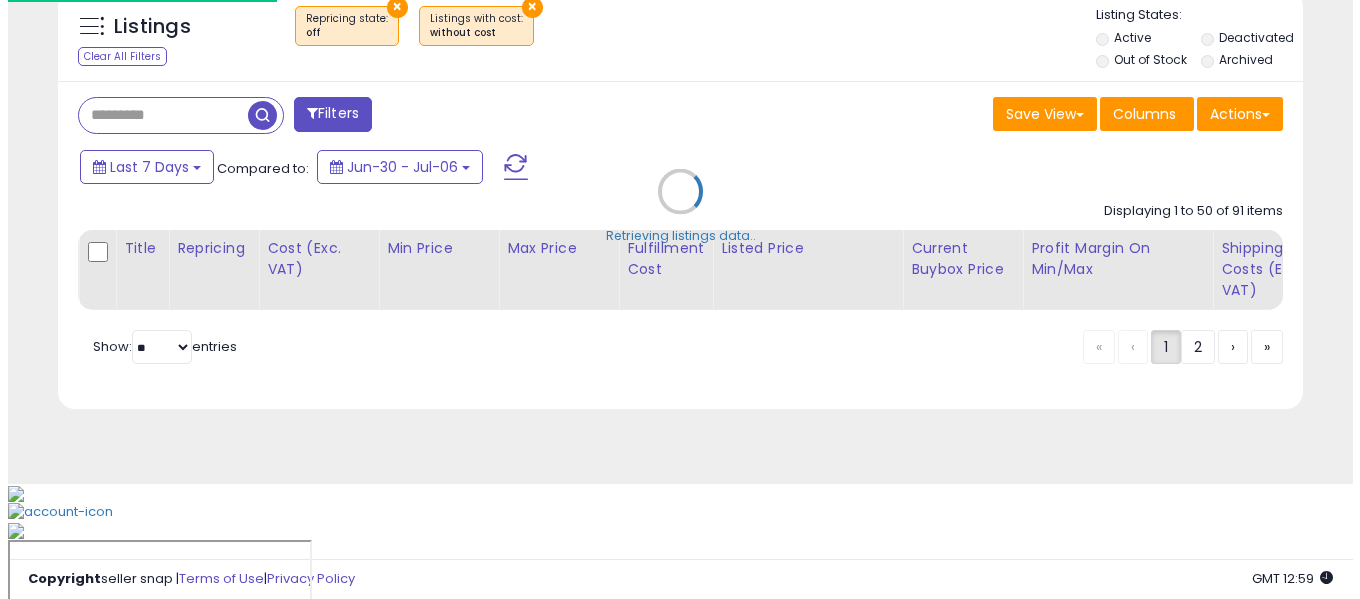 scroll, scrollTop: 691, scrollLeft: 0, axis: vertical 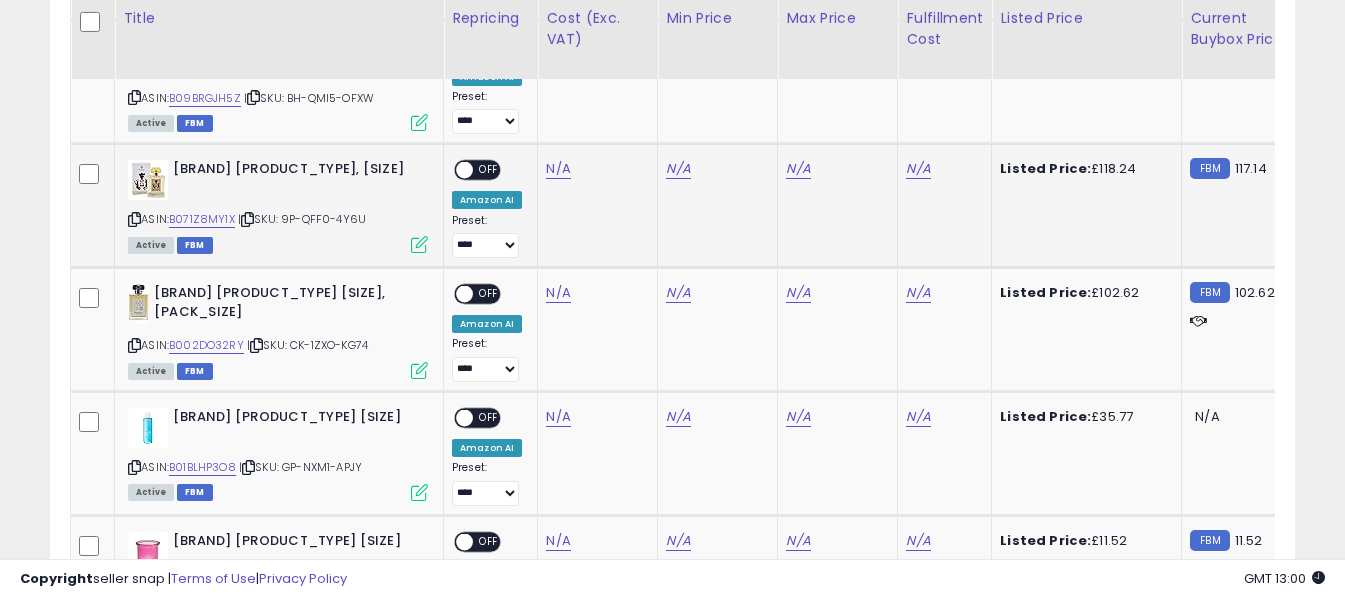 click at bounding box center (134, 219) 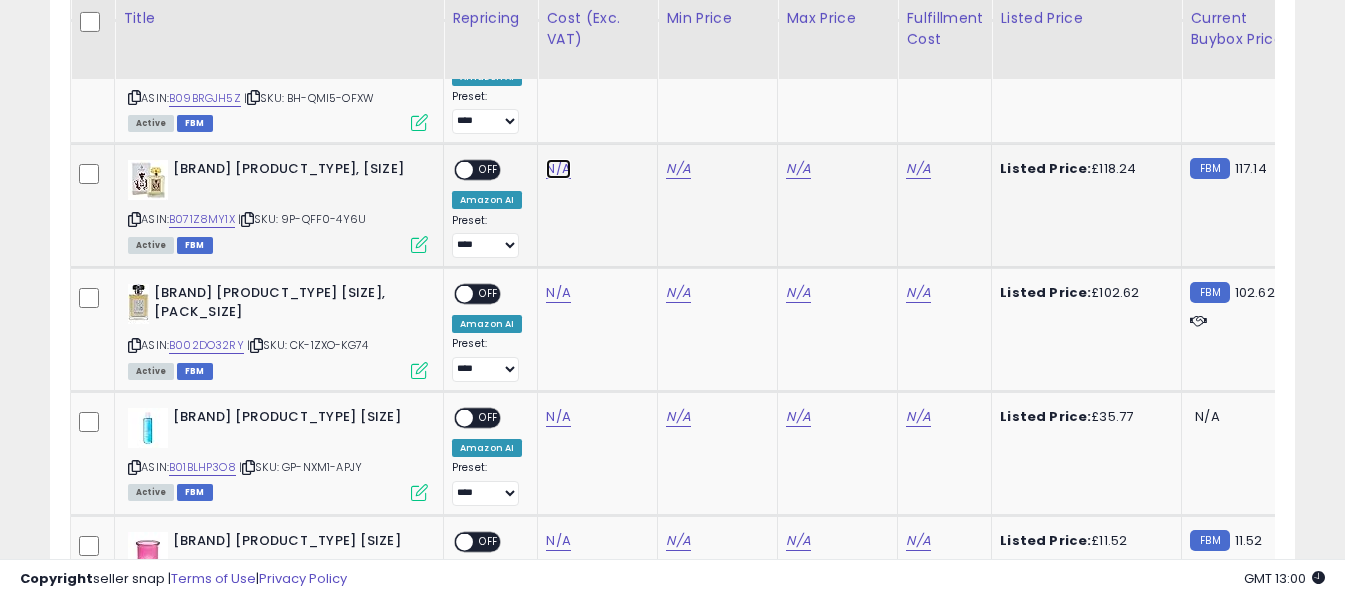 click on "N/A" at bounding box center (558, -467) 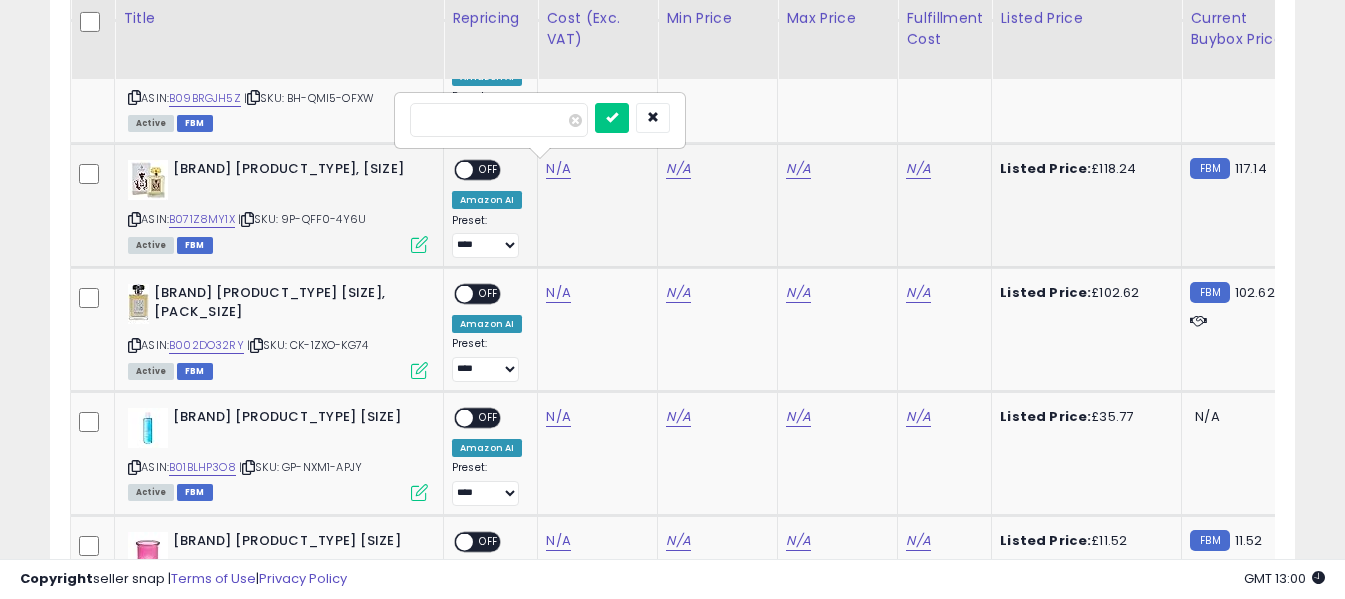 click at bounding box center [499, 120] 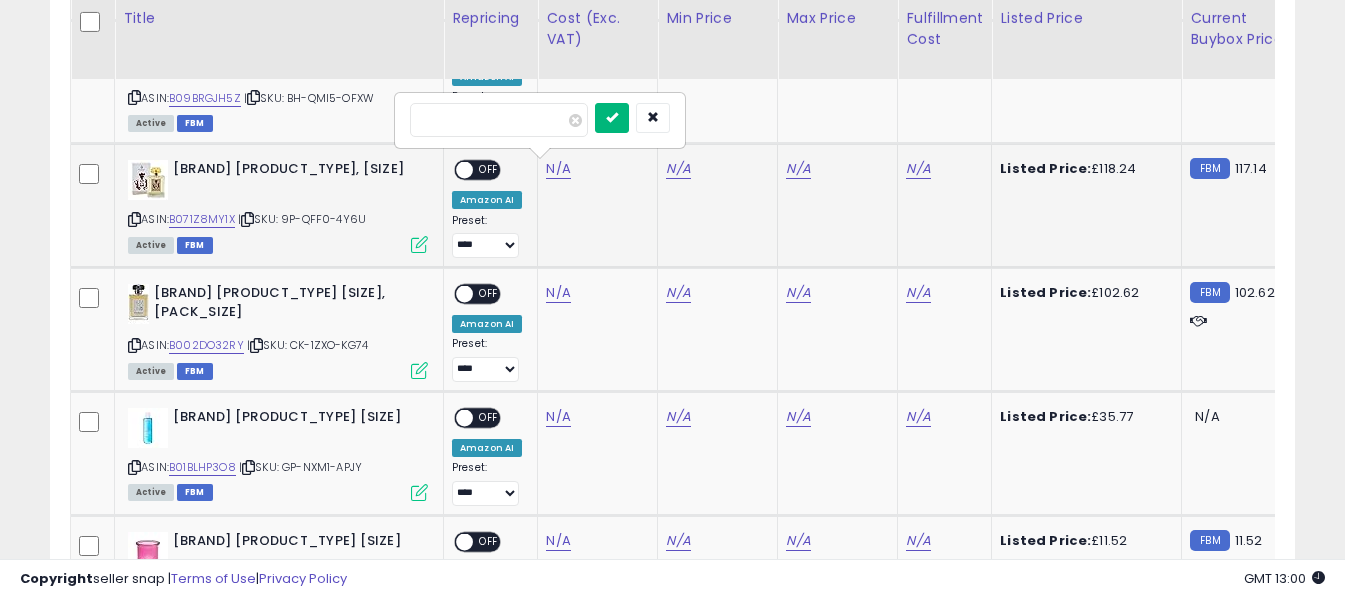 type on "*****" 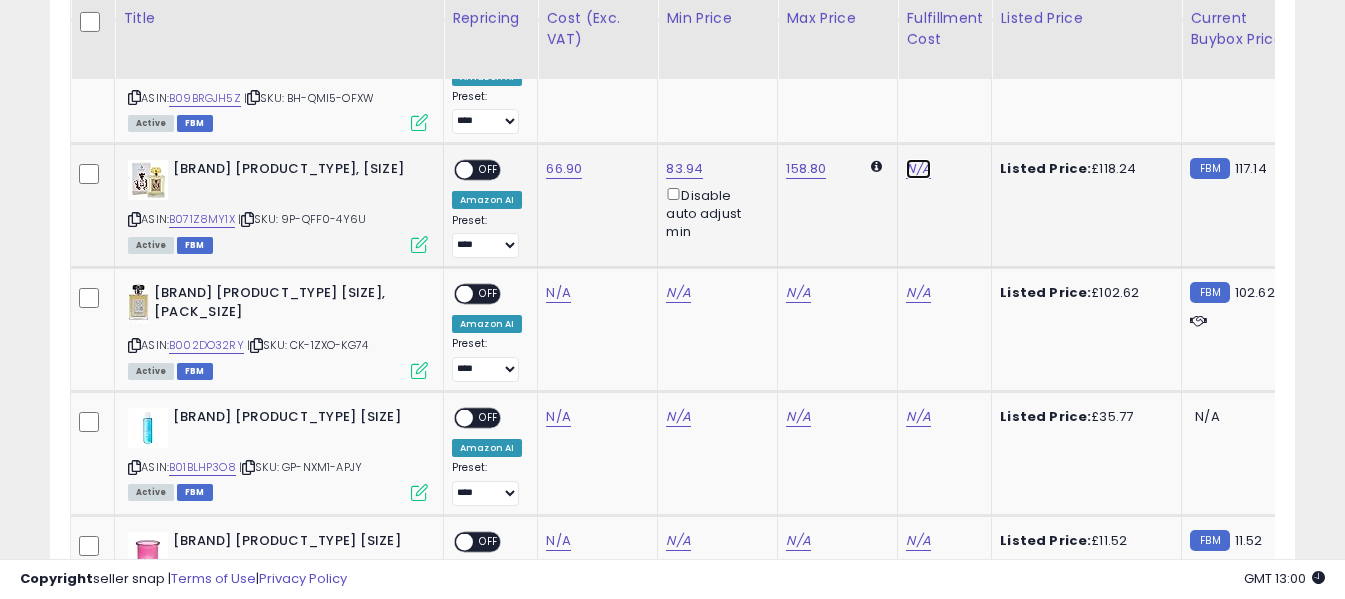click on "N/A" at bounding box center (918, -467) 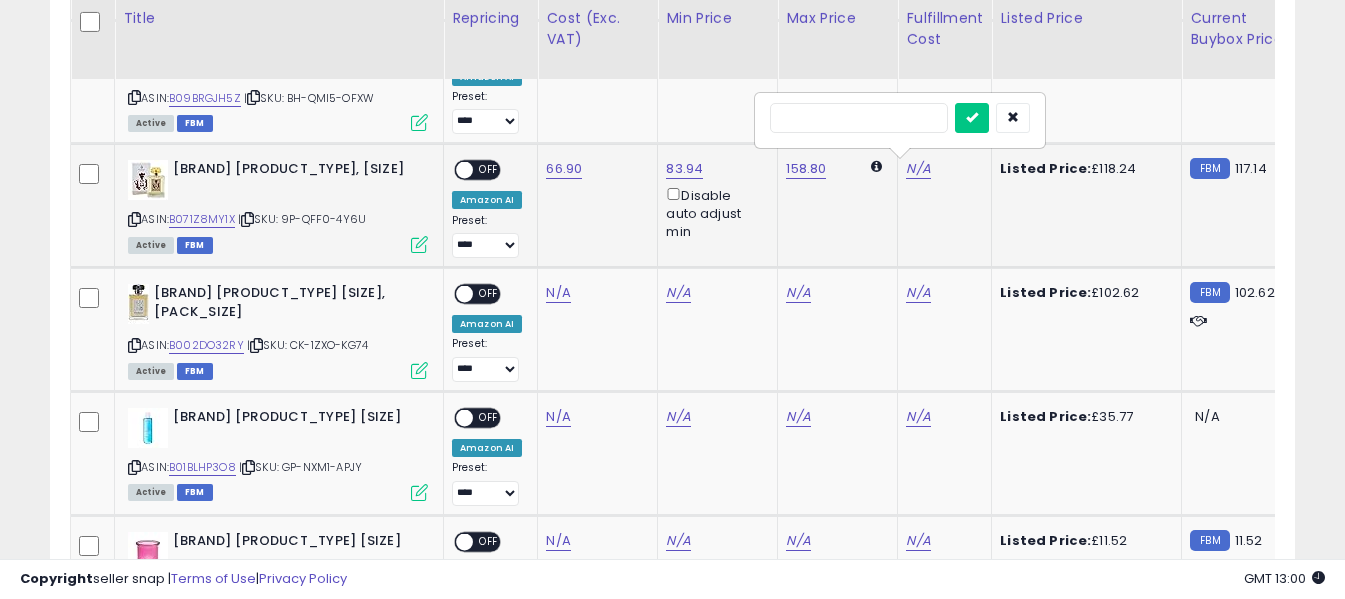 click at bounding box center (859, 118) 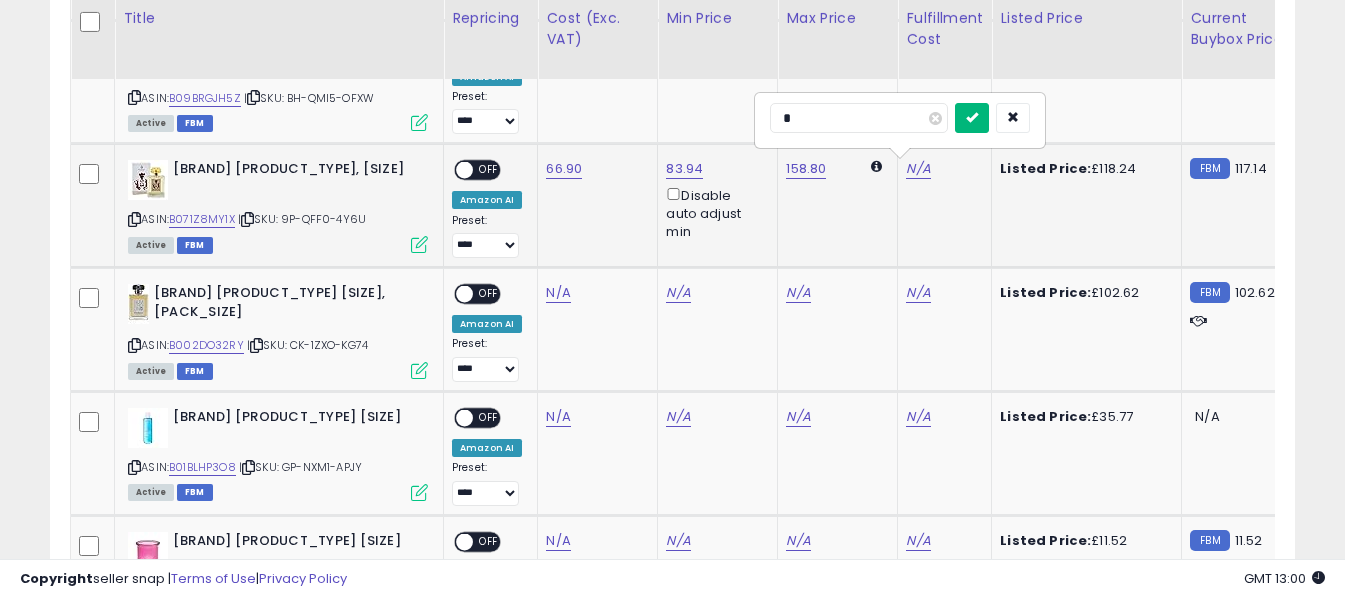 type on "*" 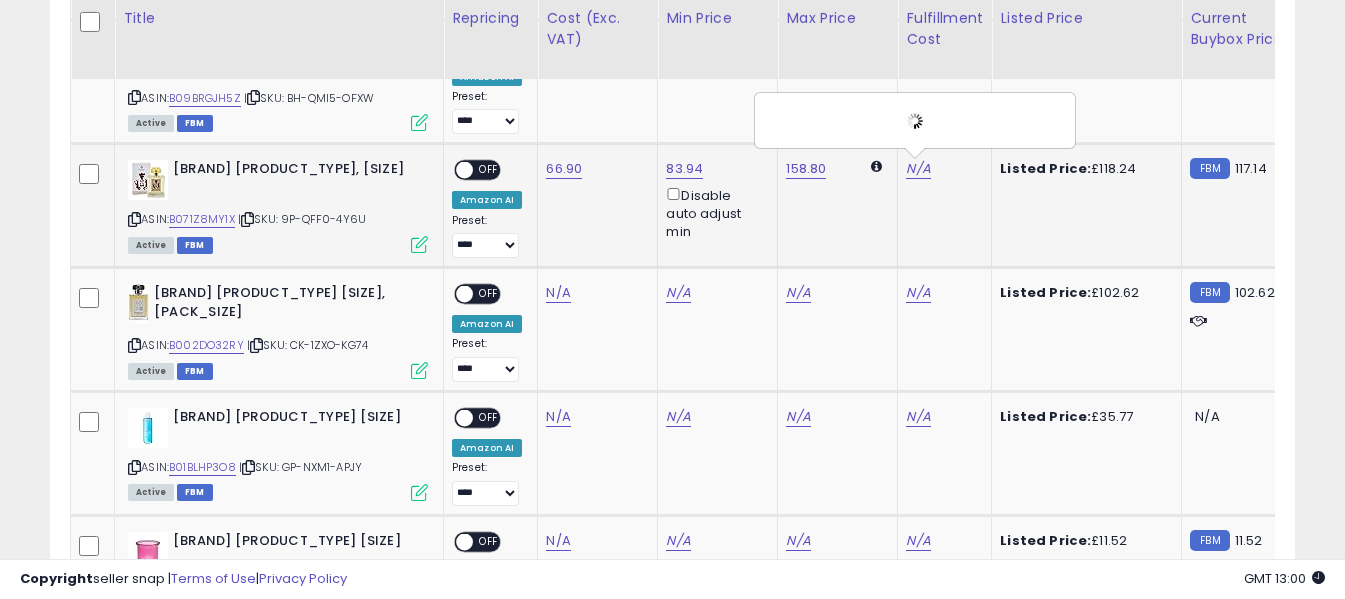click on "OFF" at bounding box center (489, 170) 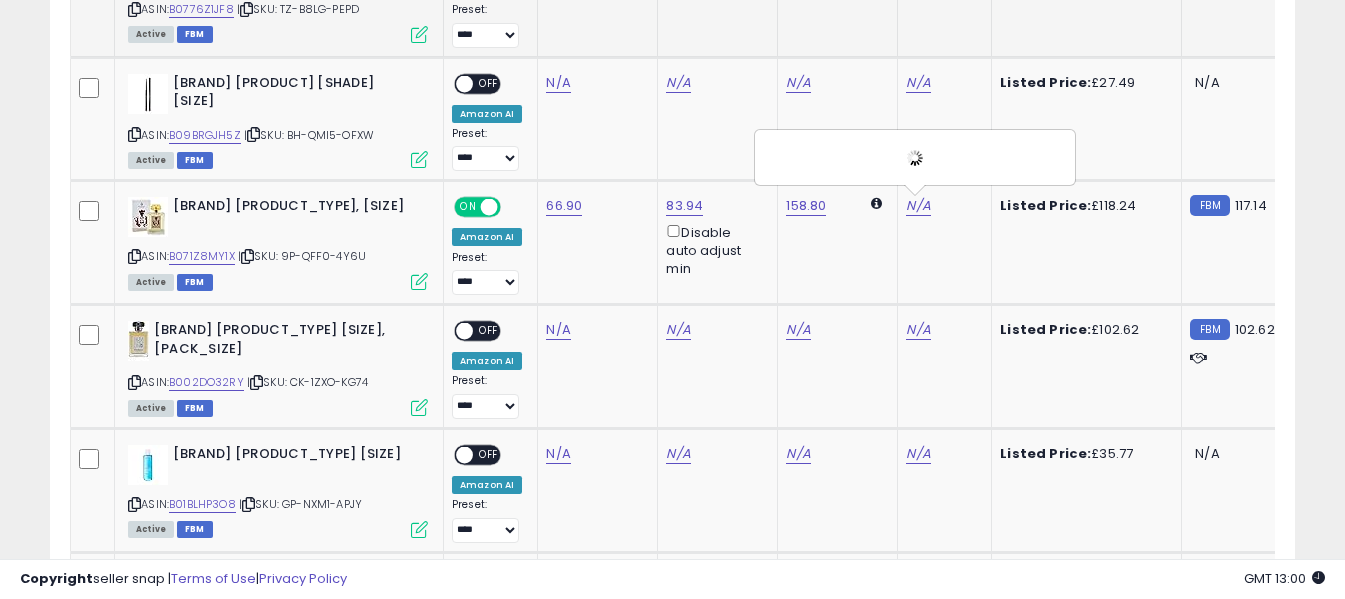 scroll, scrollTop: 1391, scrollLeft: 0, axis: vertical 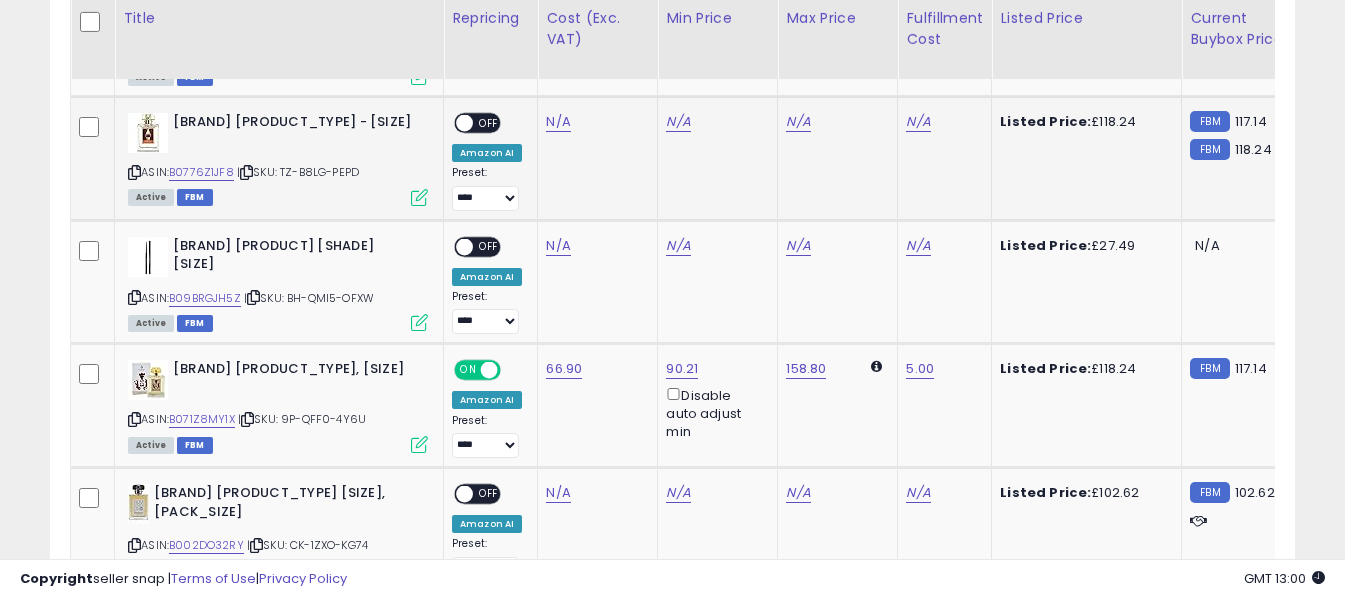click at bounding box center [134, 172] 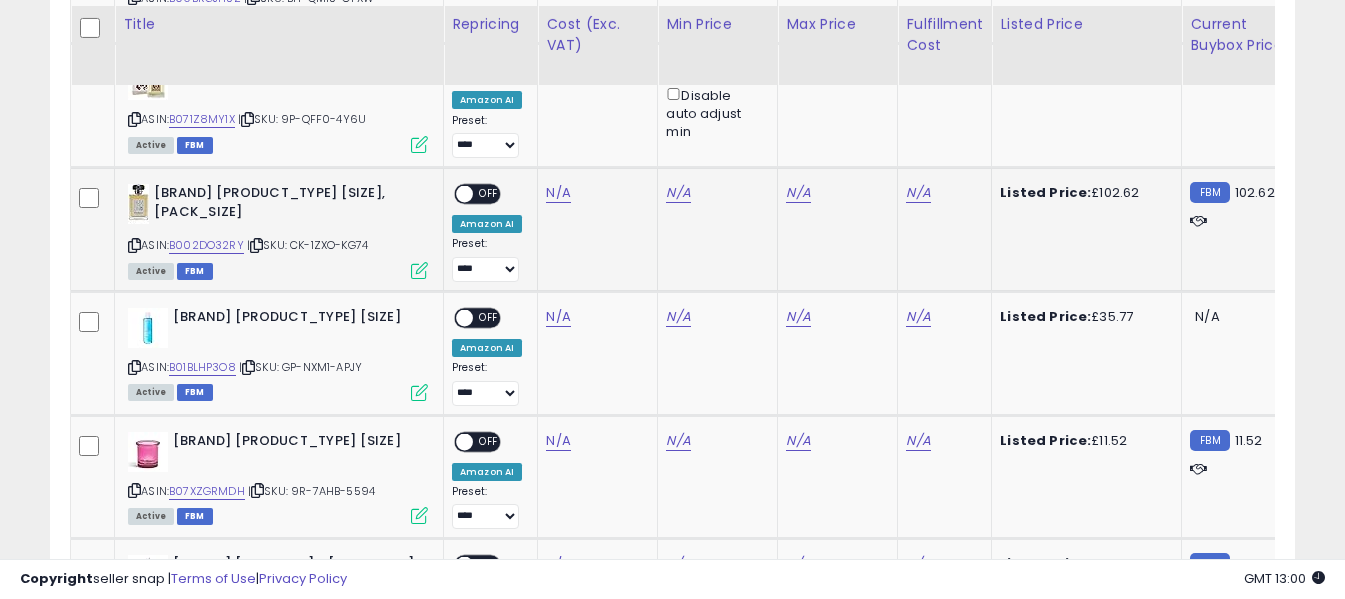 scroll, scrollTop: 1791, scrollLeft: 0, axis: vertical 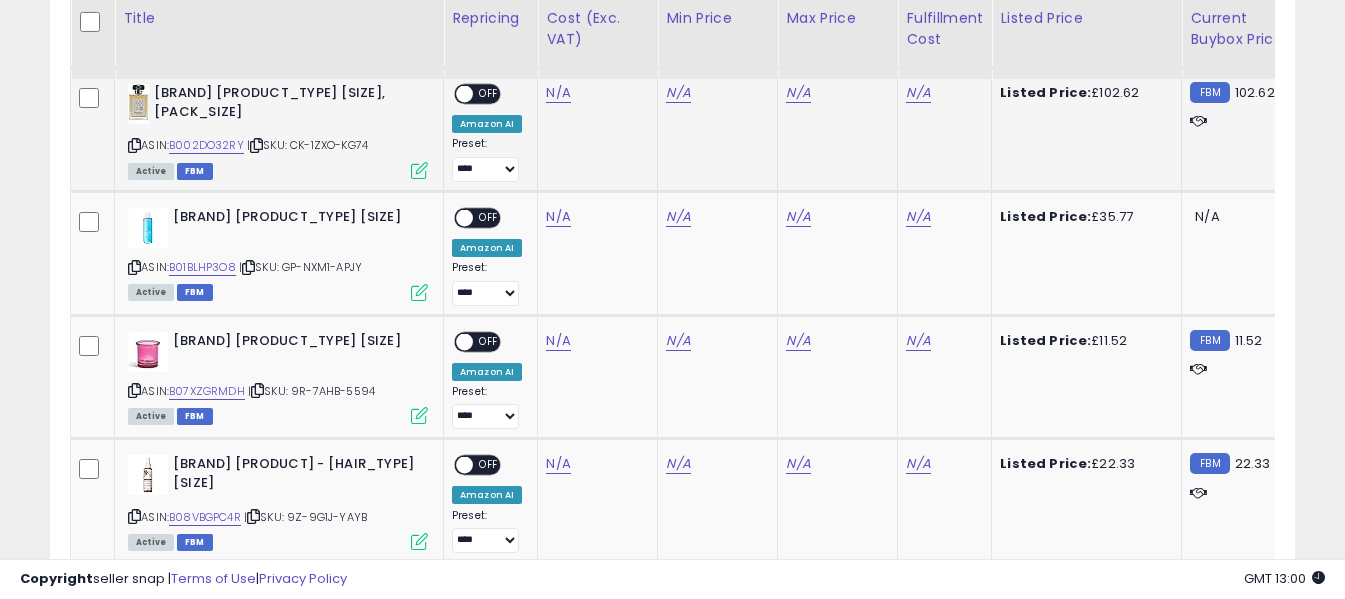 click at bounding box center (134, 145) 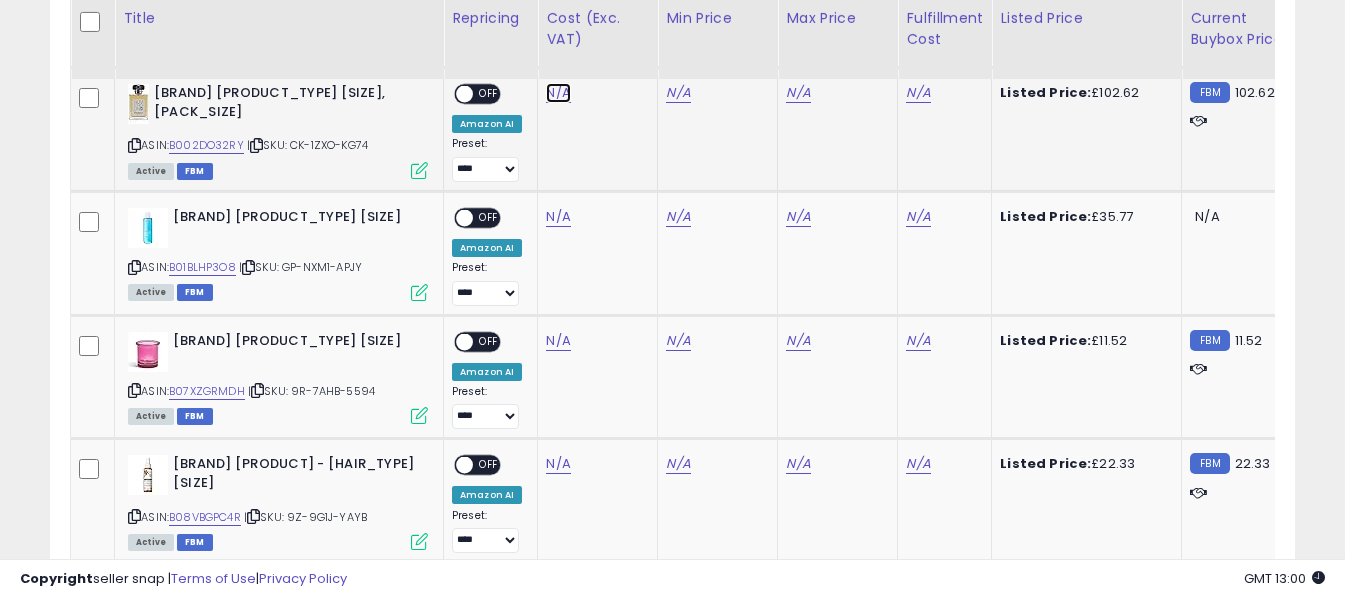 click on "N/A" at bounding box center (558, -667) 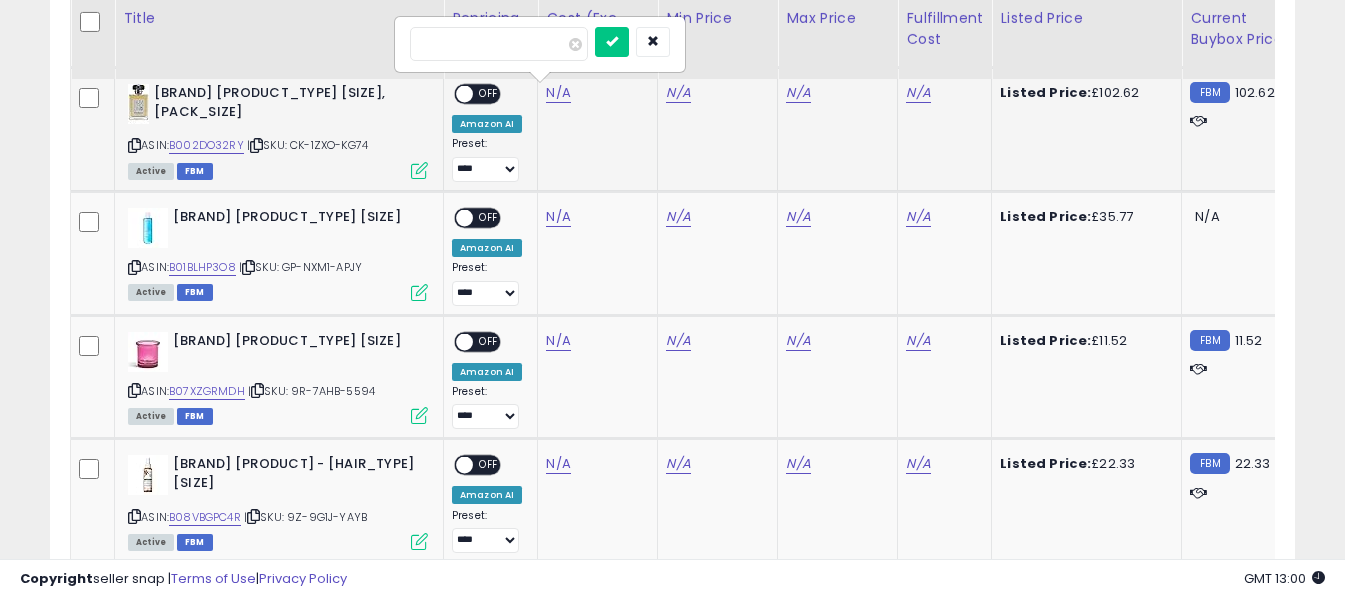 click at bounding box center [499, 44] 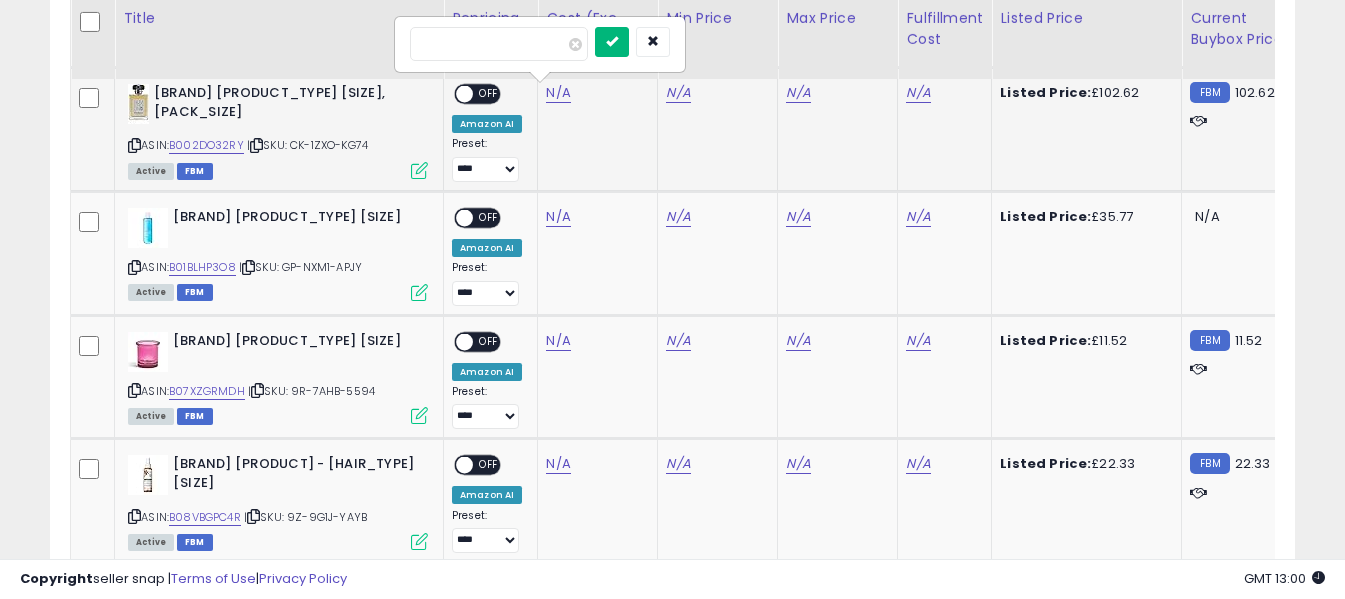 type on "*****" 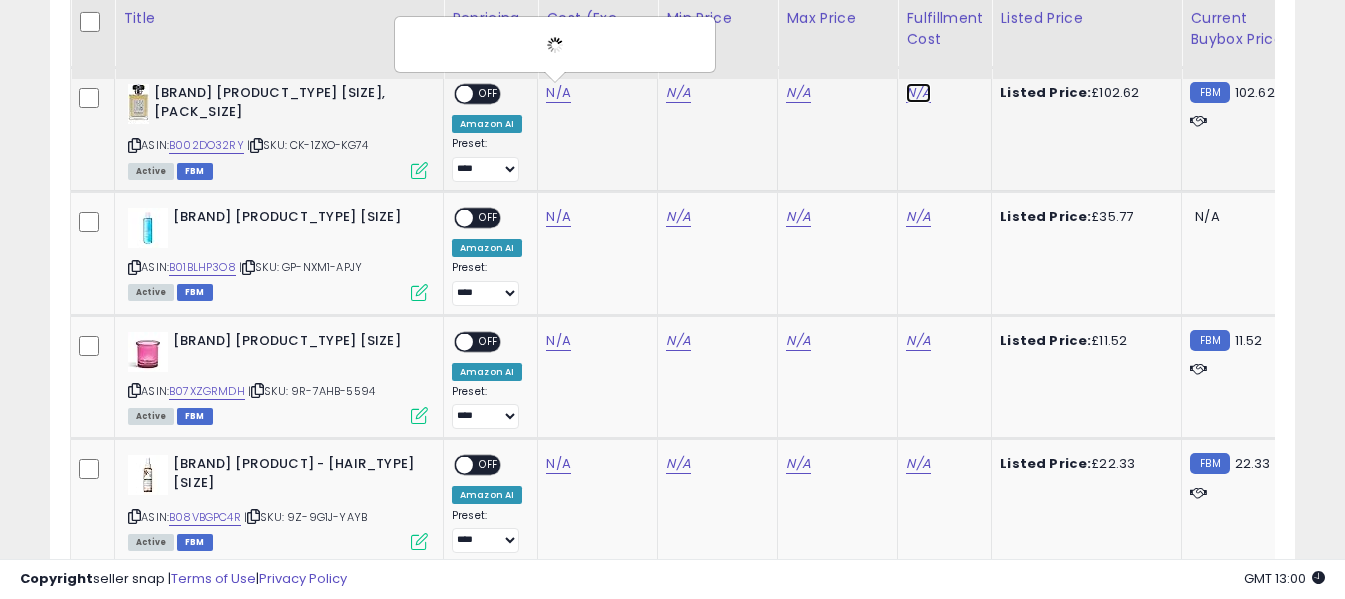 click on "N/A" at bounding box center [918, -667] 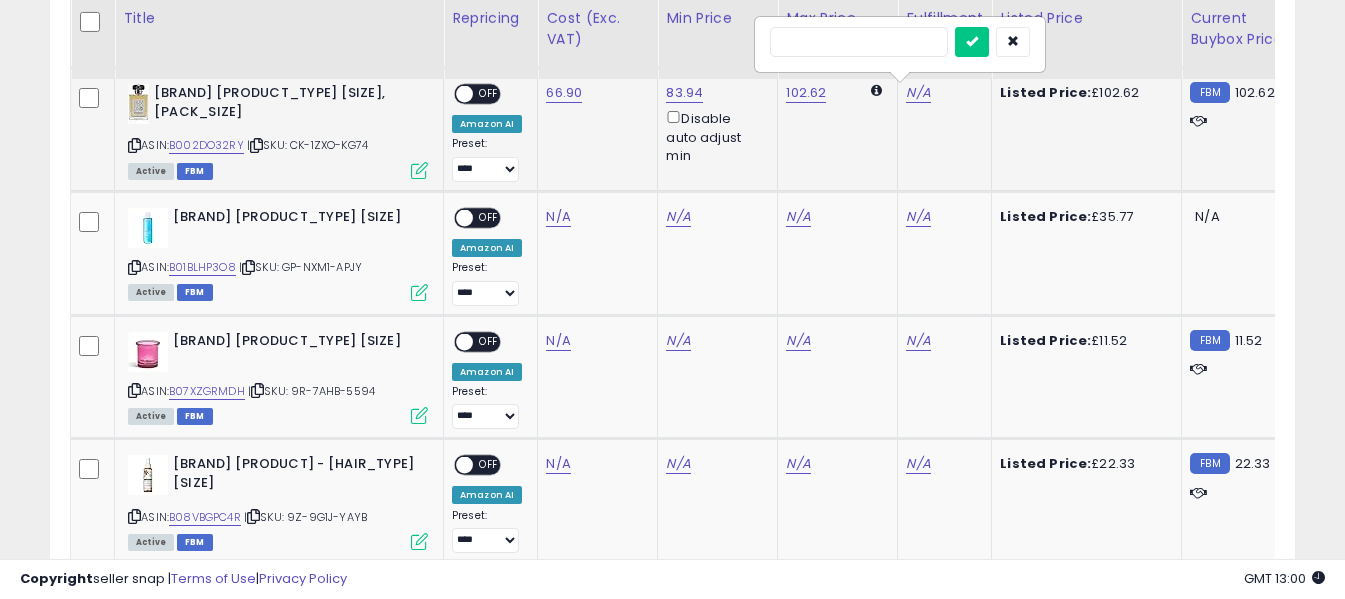 click at bounding box center [859, 42] 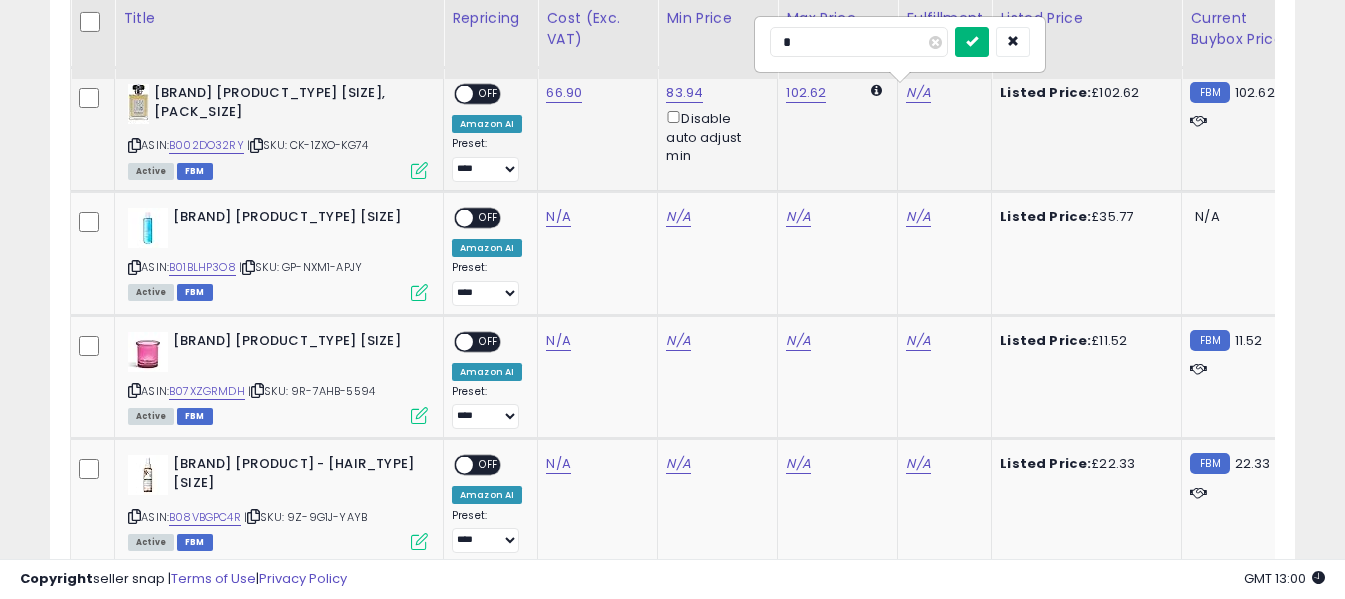 click at bounding box center (972, 41) 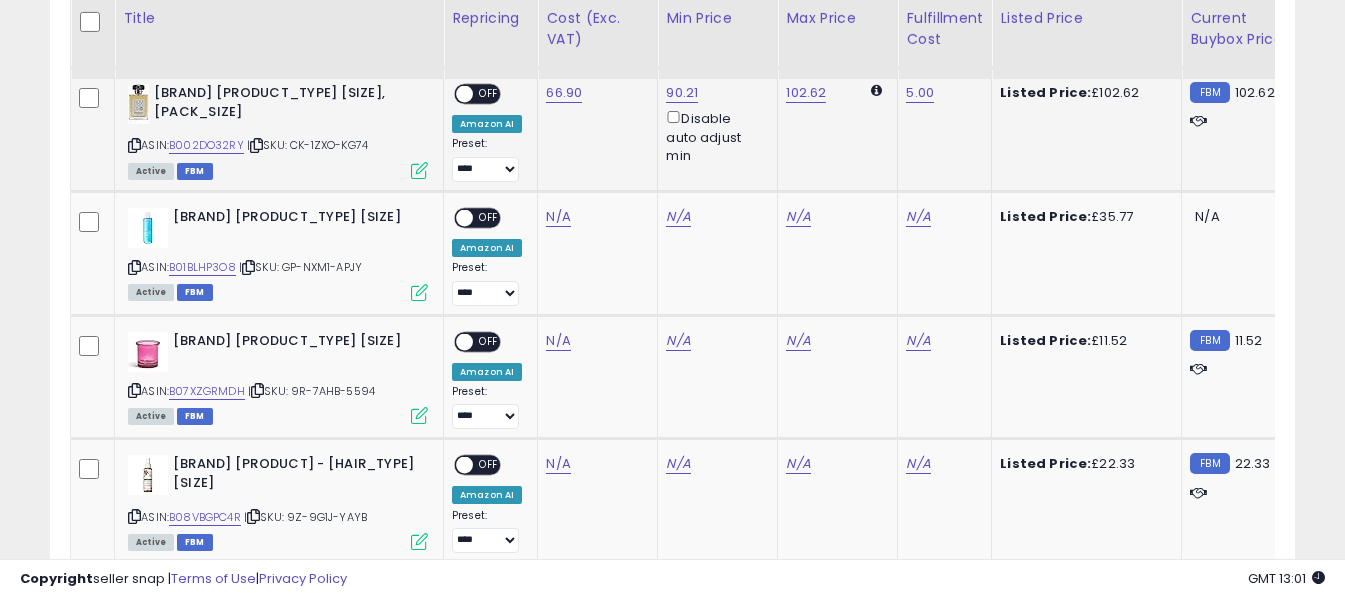 click on "OFF" at bounding box center [489, 94] 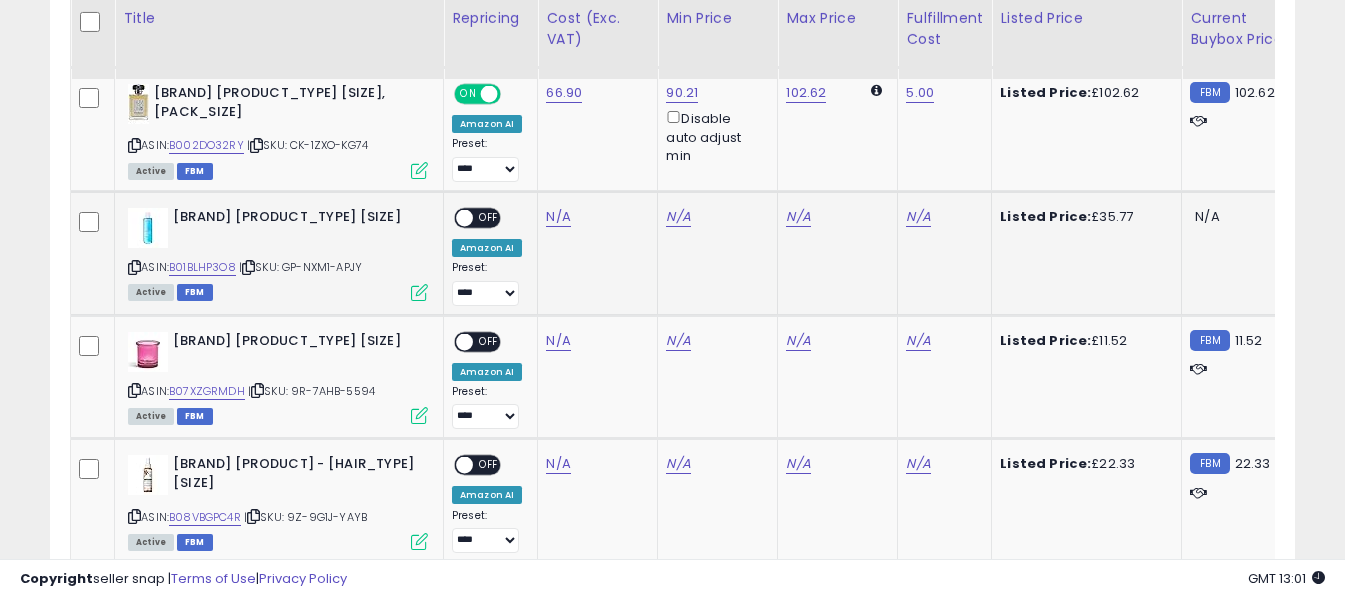 click at bounding box center (134, 267) 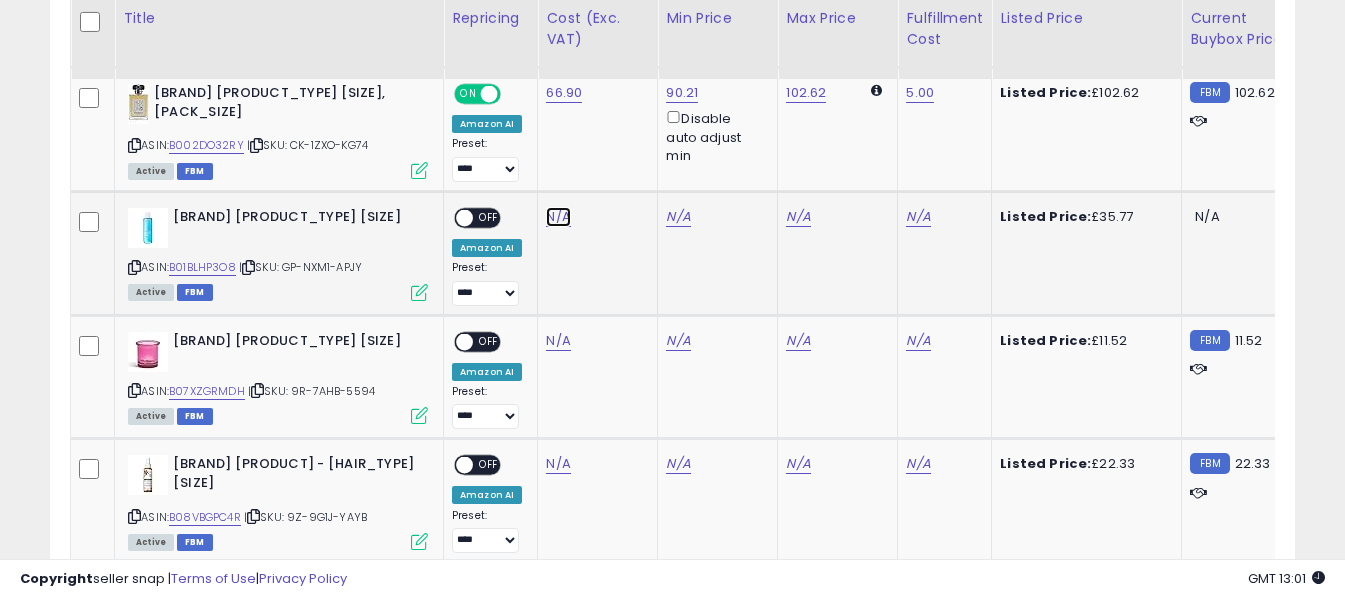 click on "N/A" at bounding box center [558, -667] 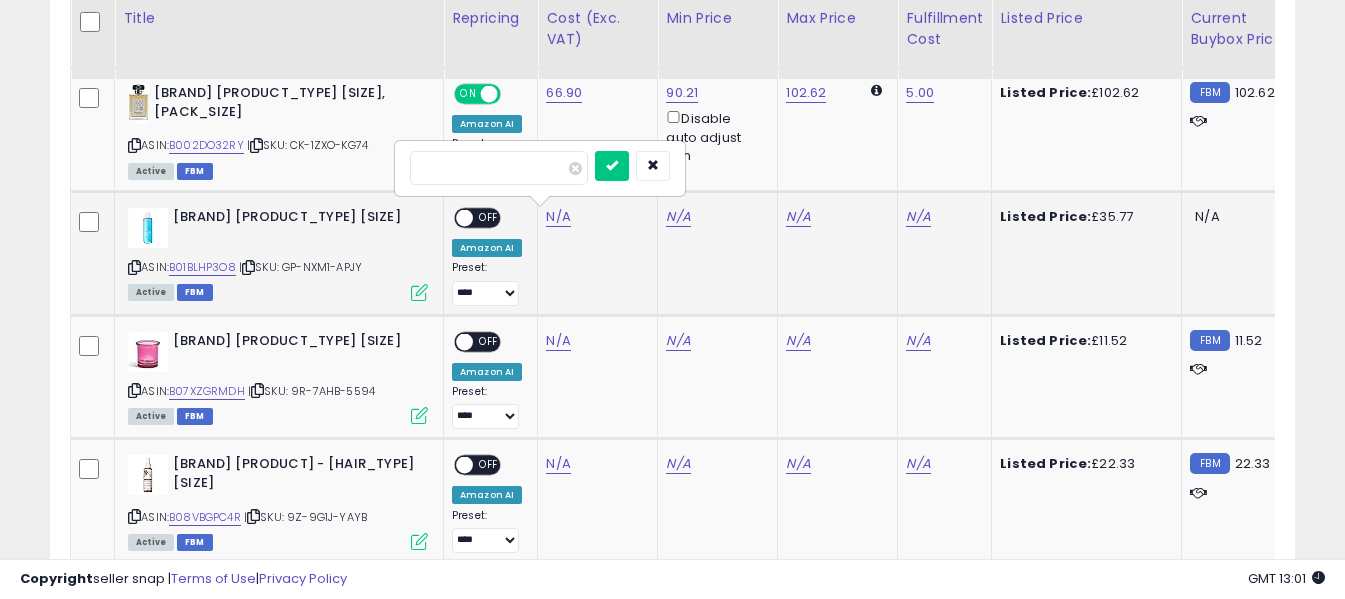 click at bounding box center [499, 168] 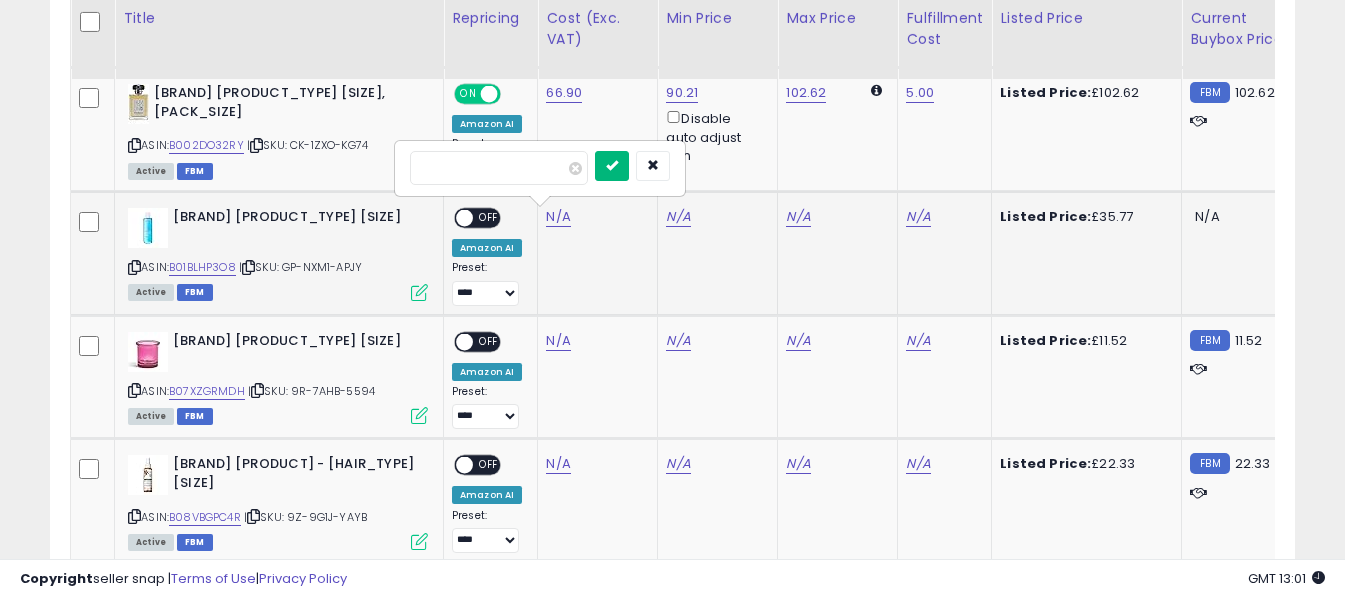 type on "*****" 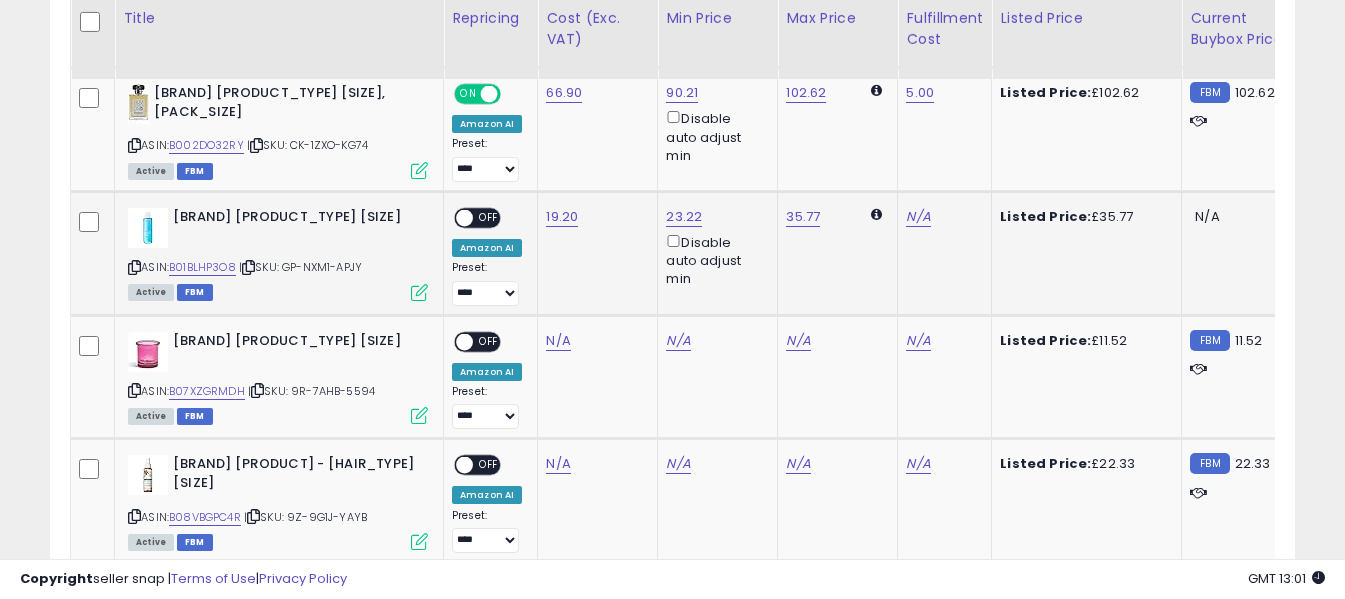 click on "OFF" at bounding box center (489, 218) 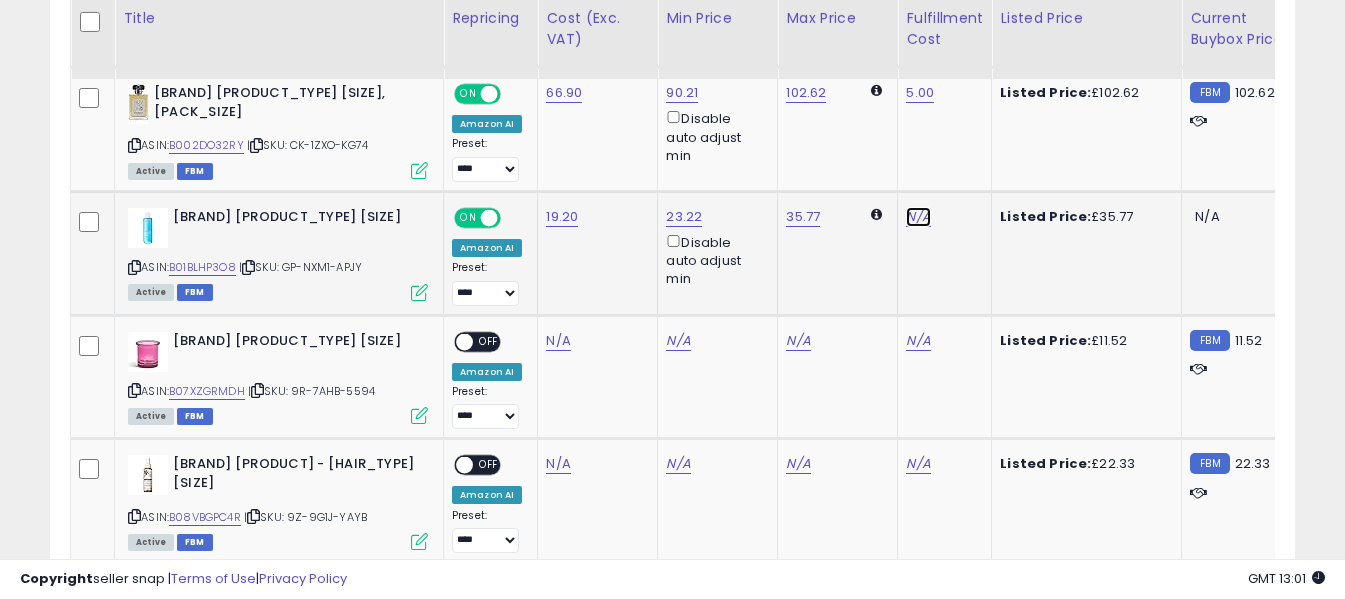 click on "N/A" at bounding box center (918, -667) 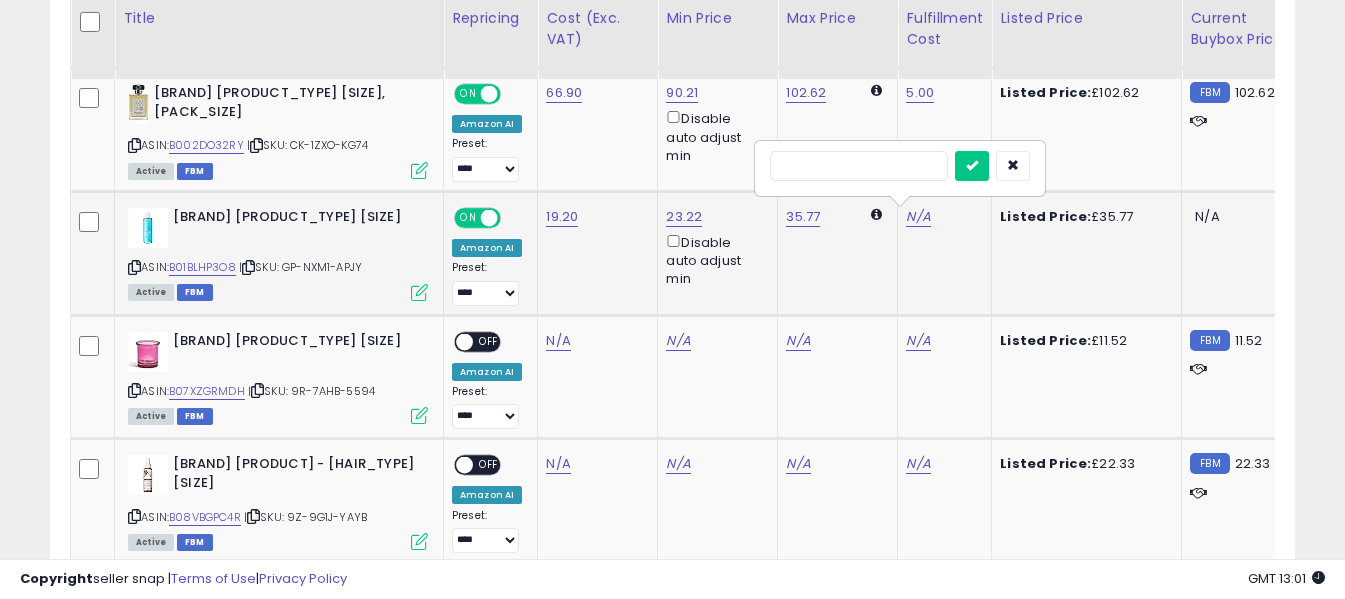 click at bounding box center (859, 166) 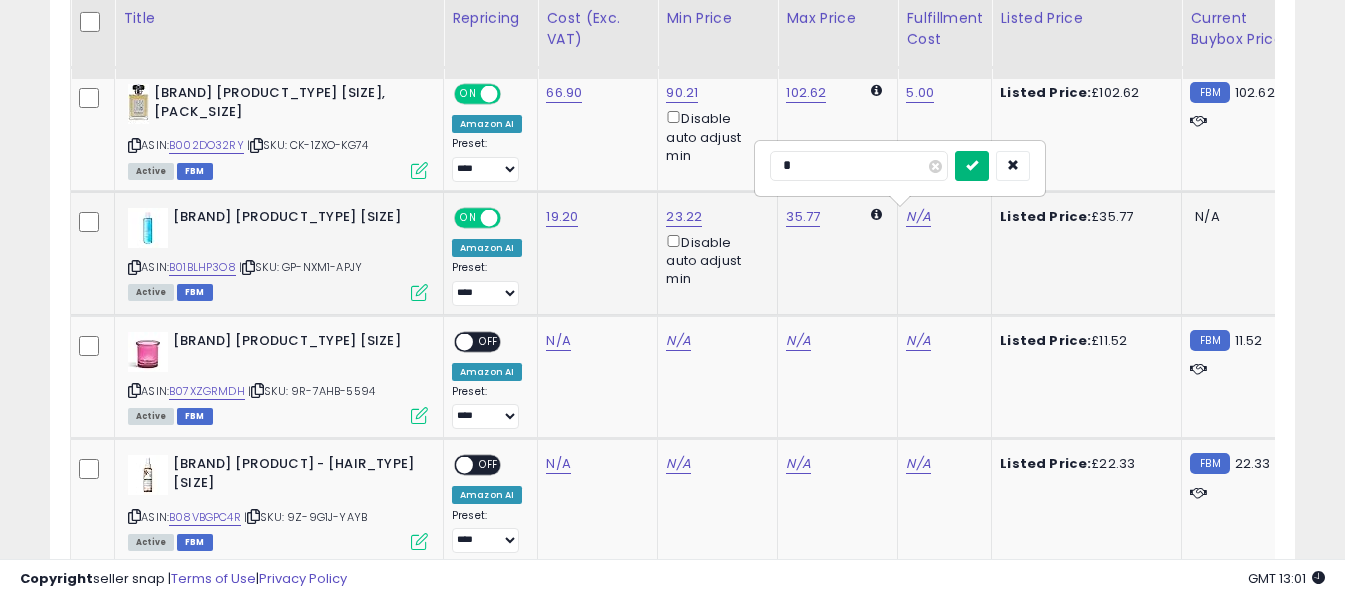 type on "*" 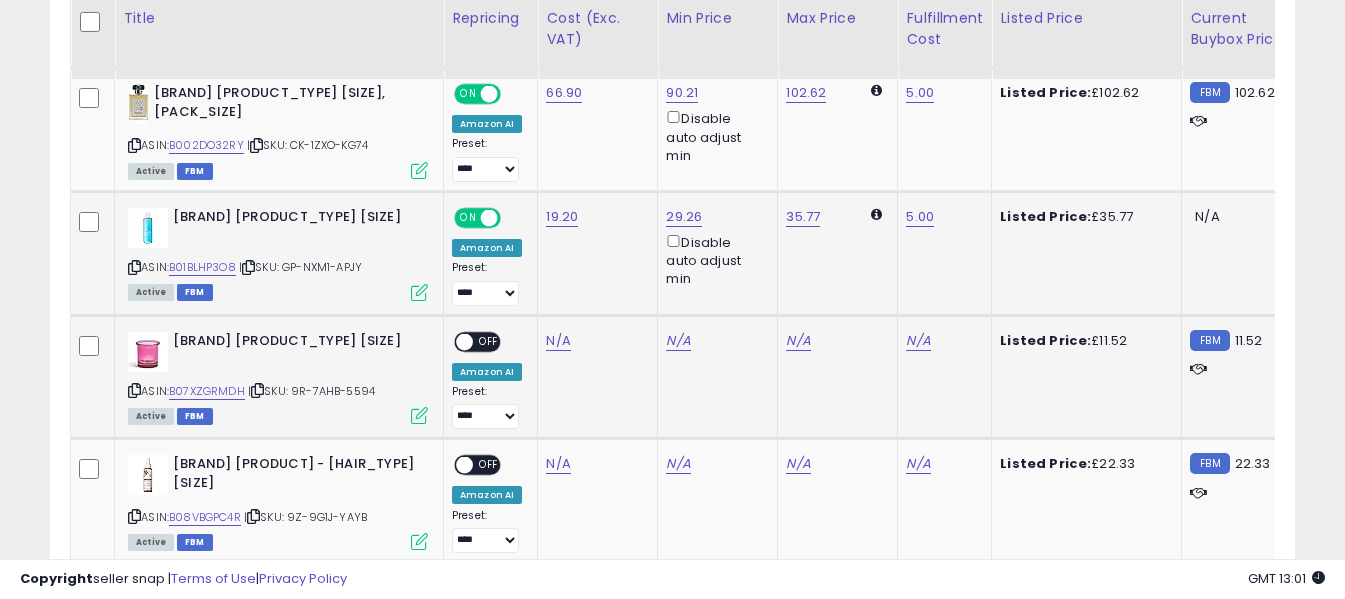 click at bounding box center [134, 390] 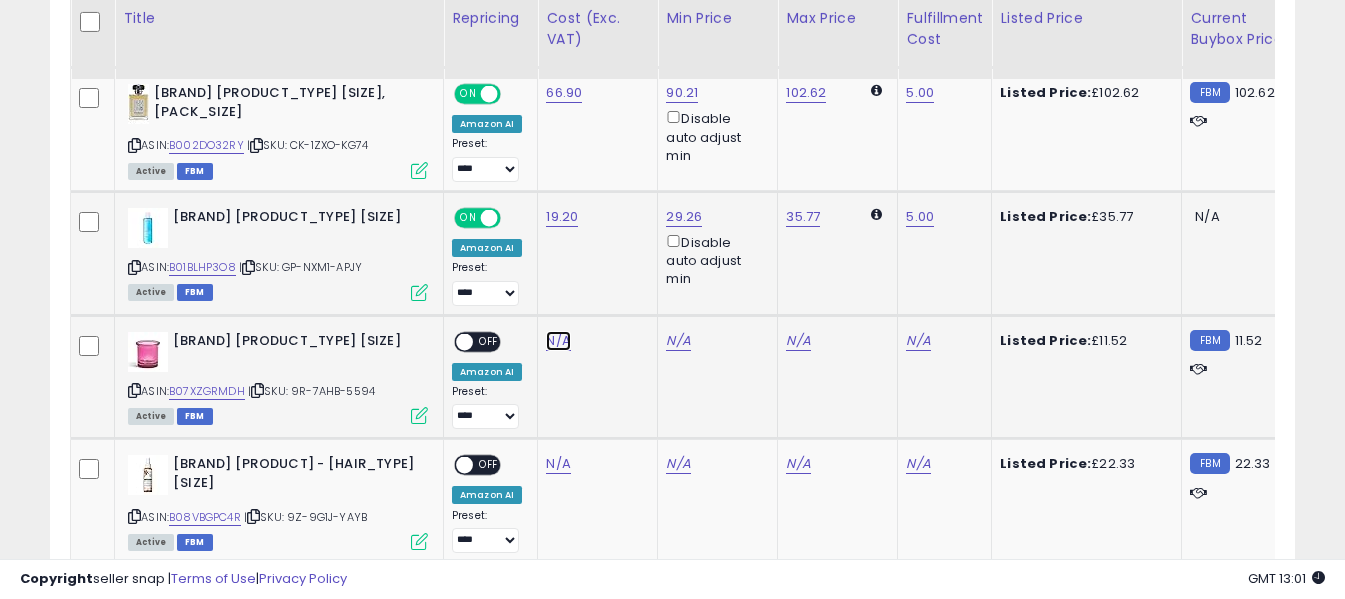 click on "N/A" at bounding box center (558, -667) 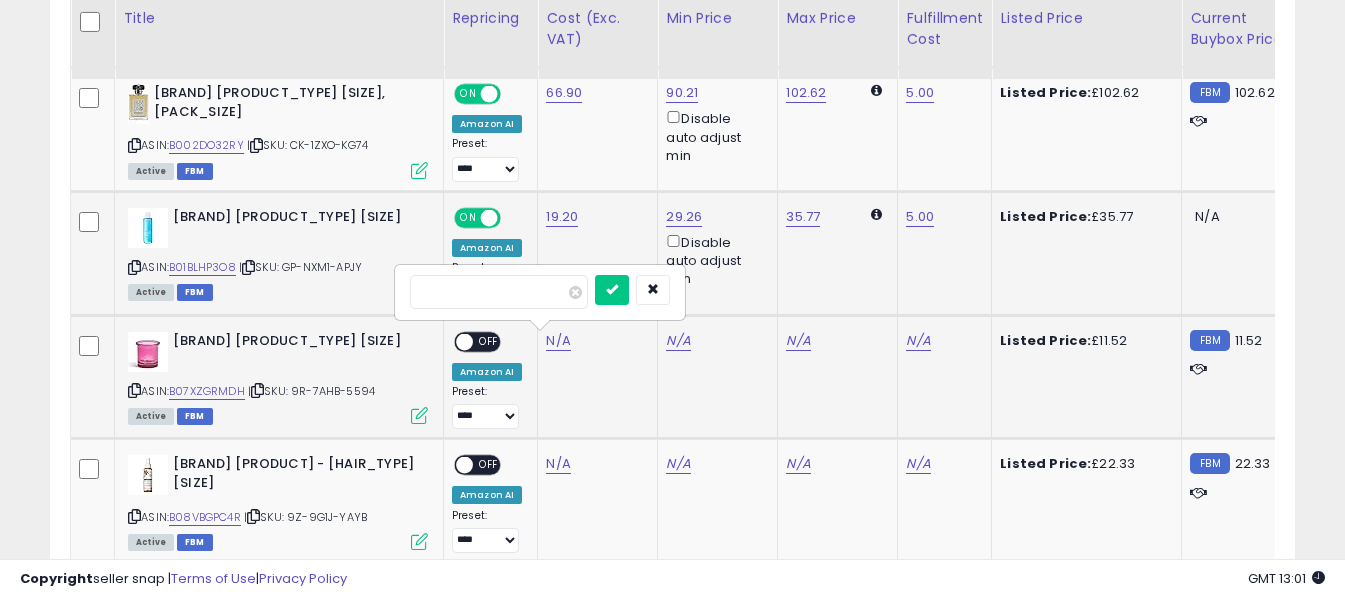 click at bounding box center [499, 292] 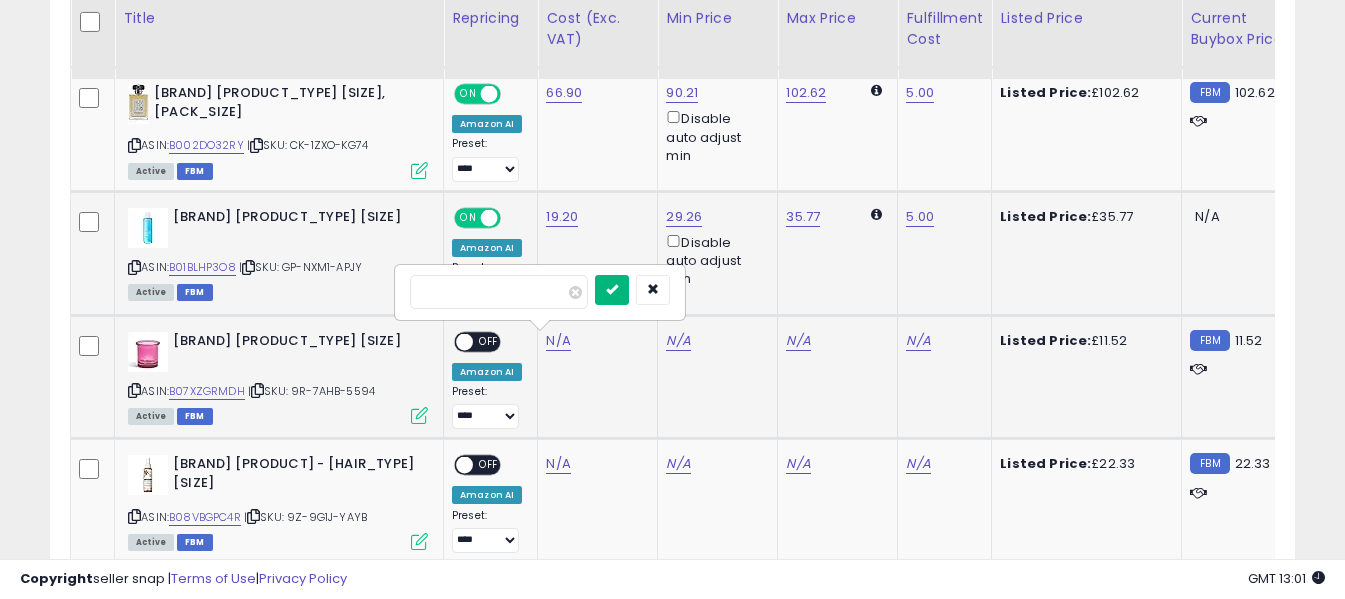 type on "****" 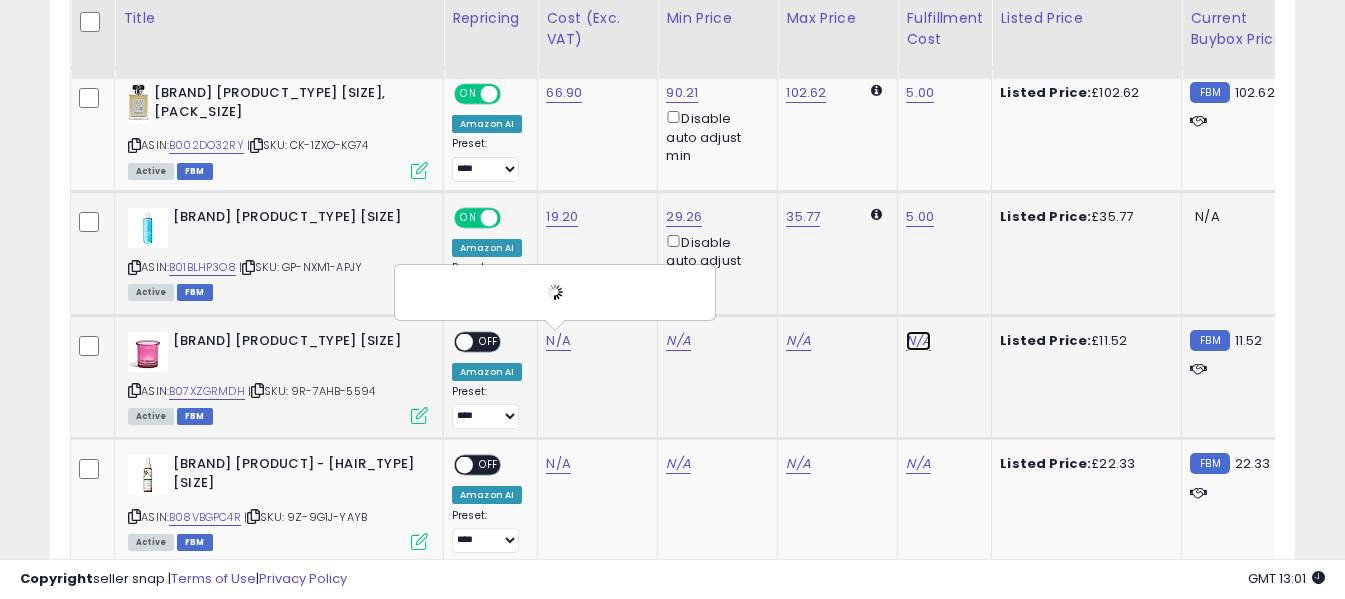click on "N/A" at bounding box center [918, -667] 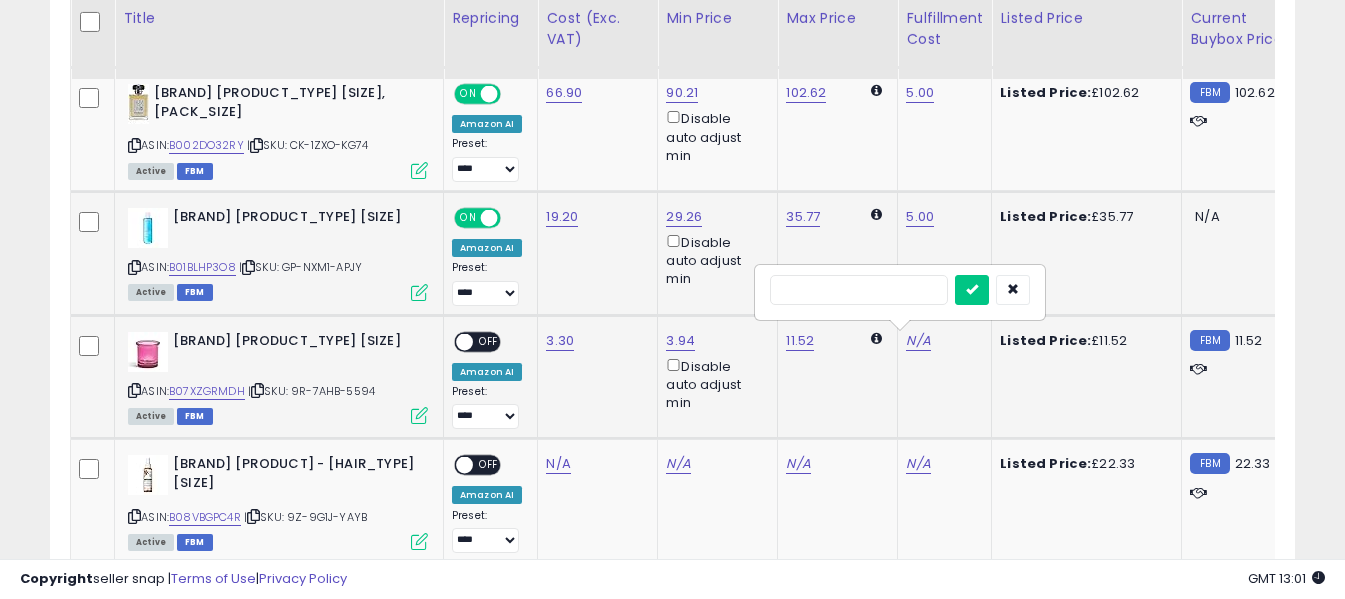 click at bounding box center [859, 290] 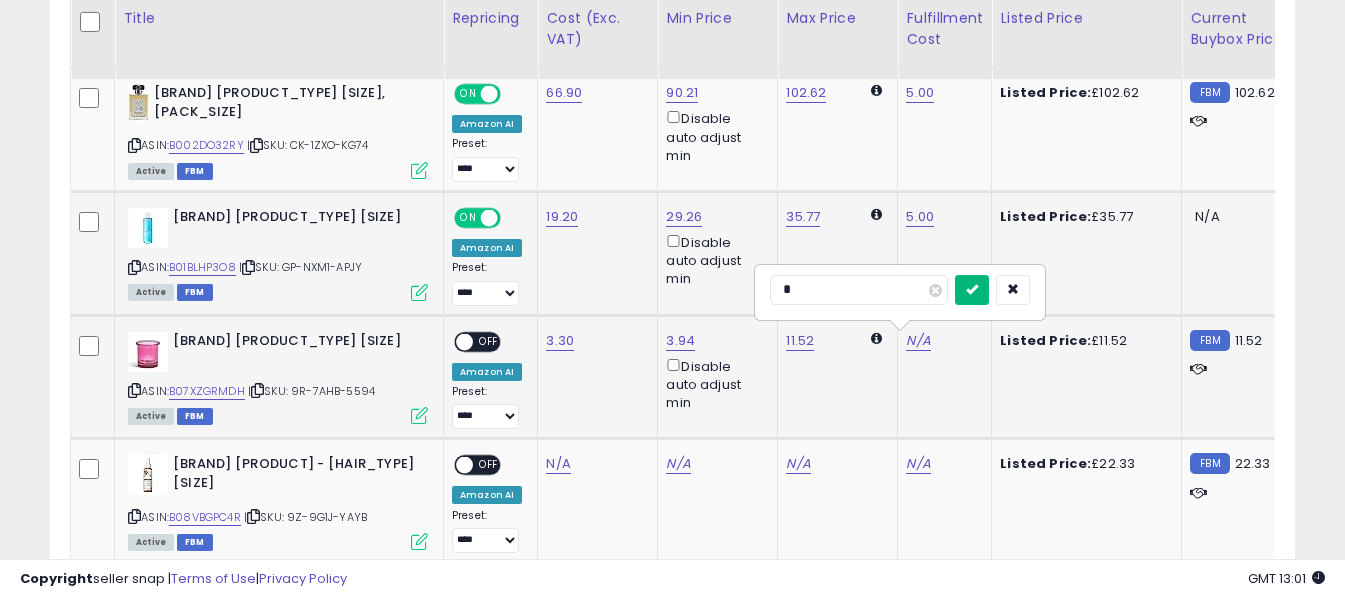 click at bounding box center [972, 289] 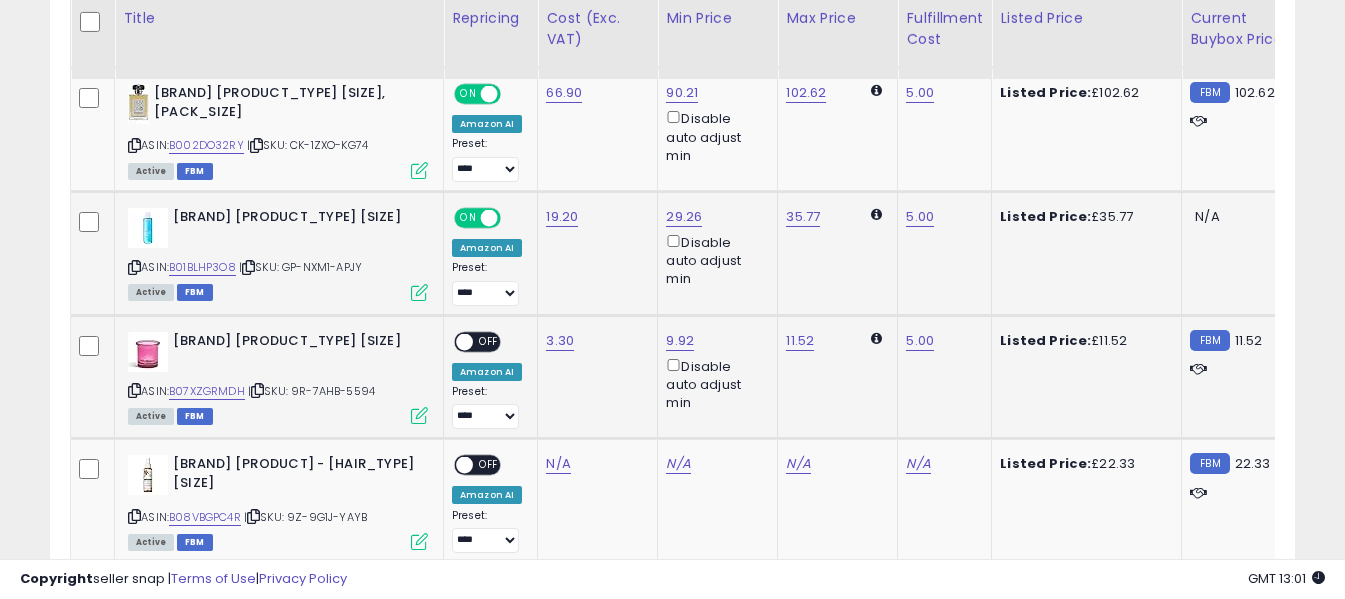 click on "OFF" at bounding box center [489, 341] 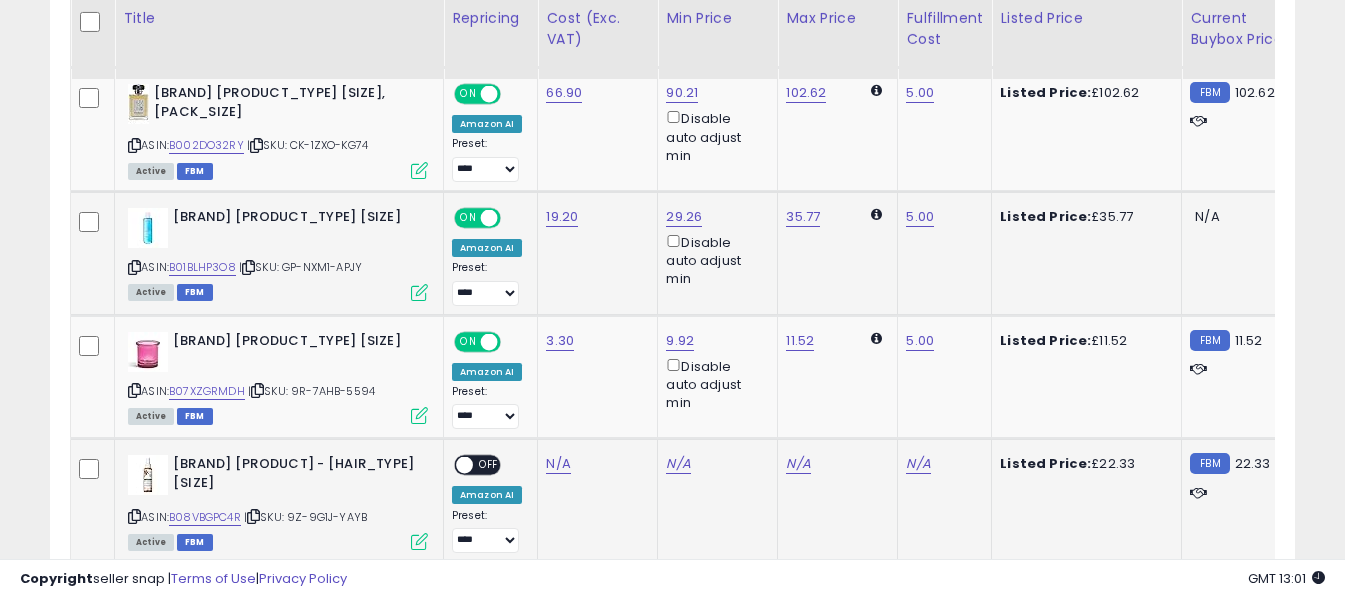click at bounding box center [134, 516] 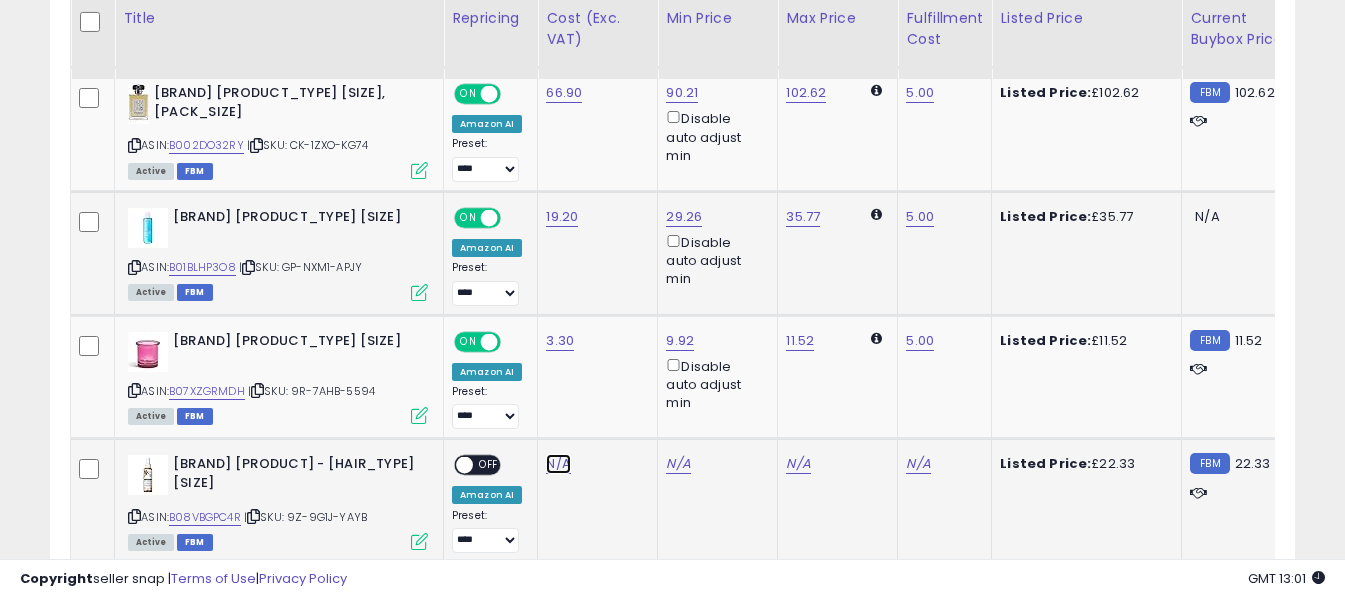click on "N/A" at bounding box center [558, -667] 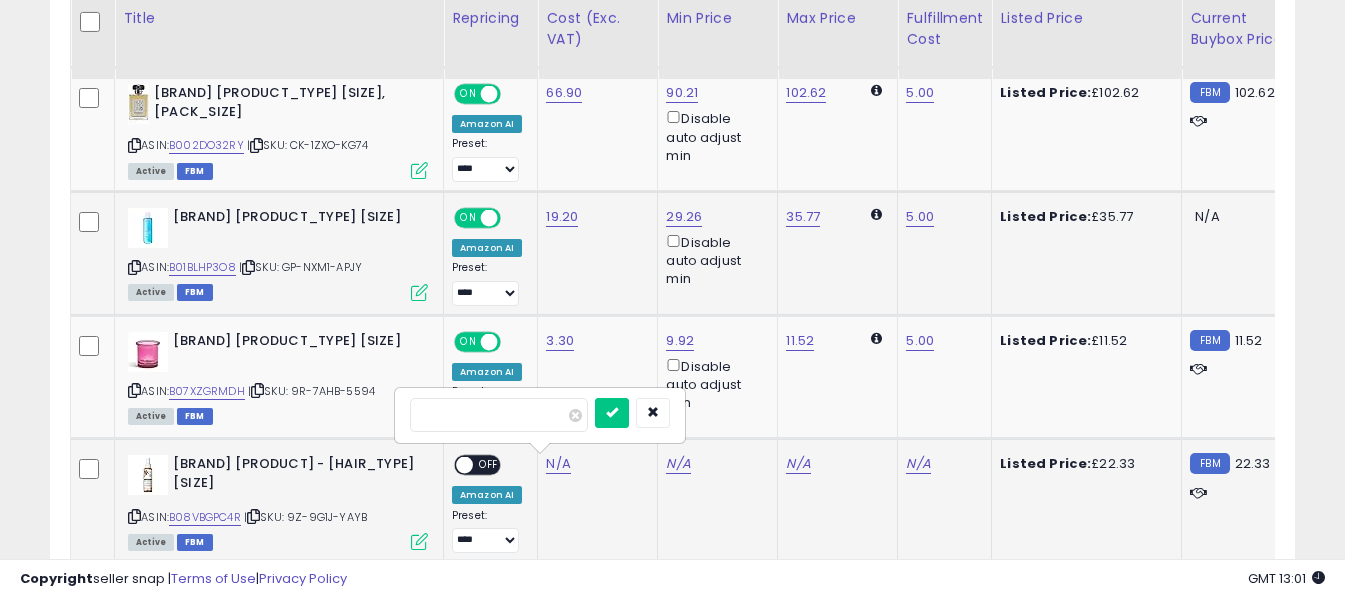 click at bounding box center (499, 415) 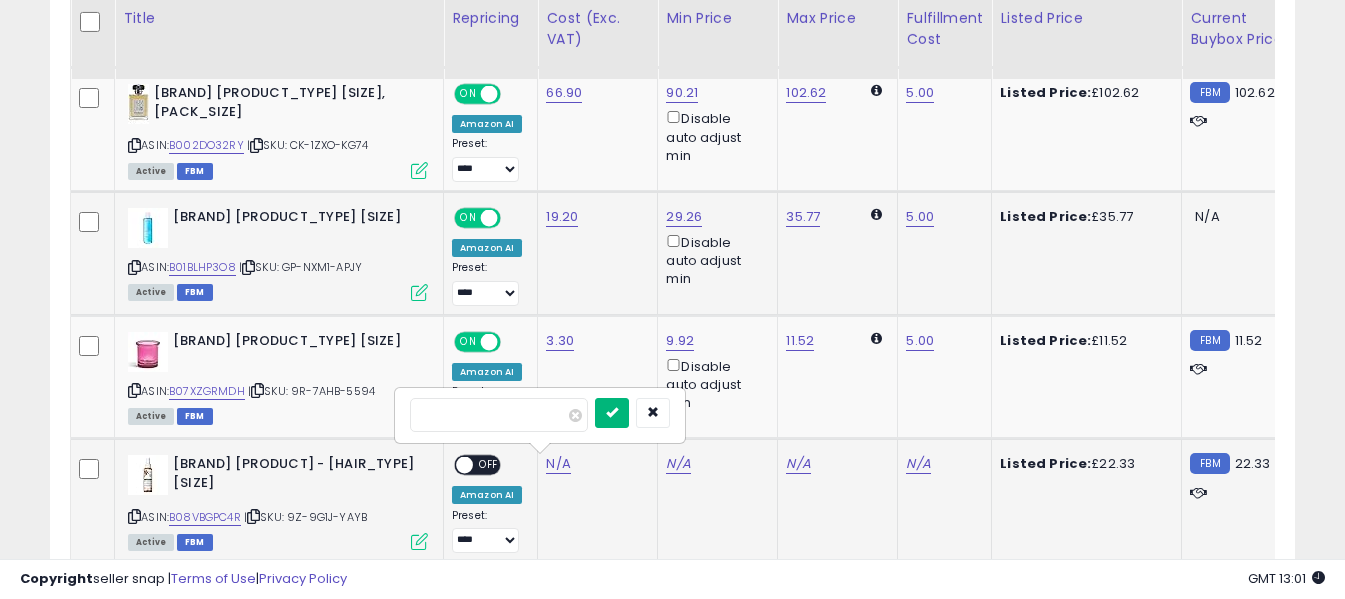 type on "**" 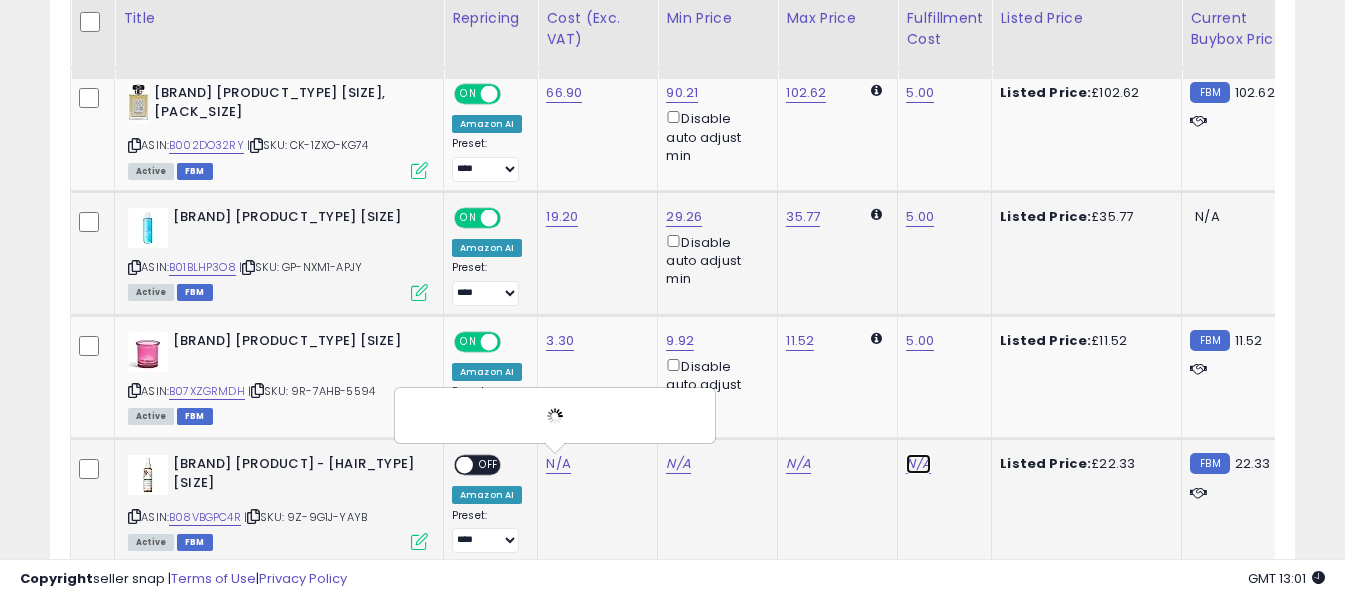 click on "N/A" at bounding box center [918, -667] 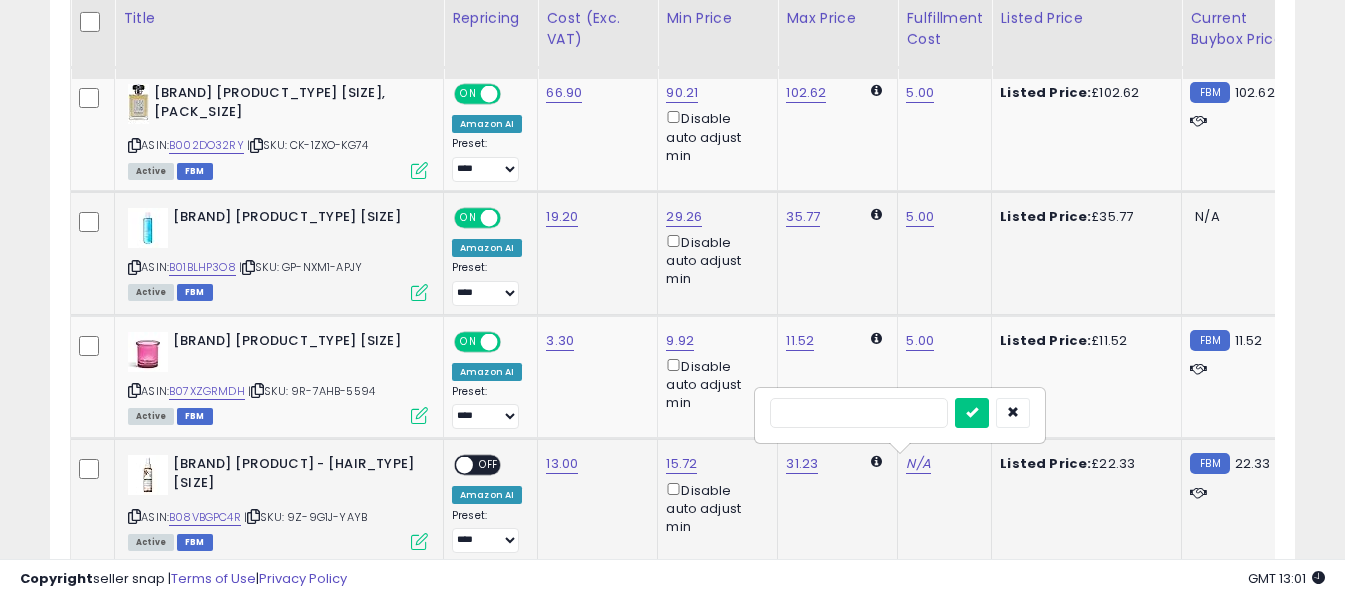 click at bounding box center (859, 413) 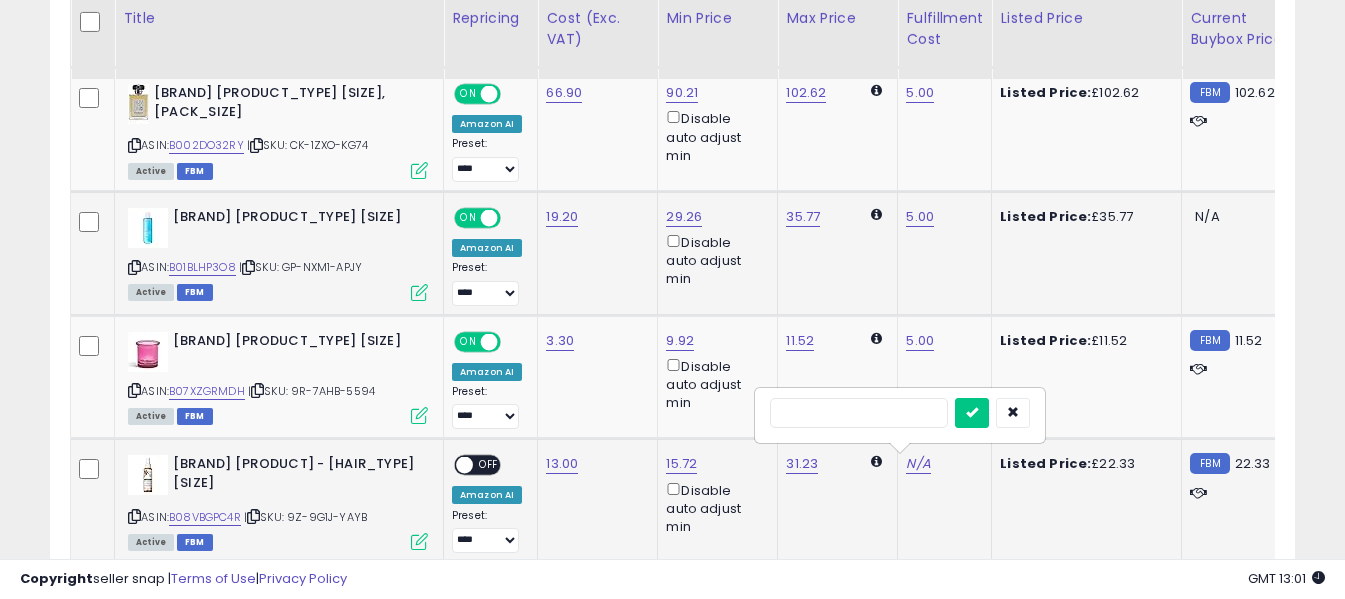 type on "*" 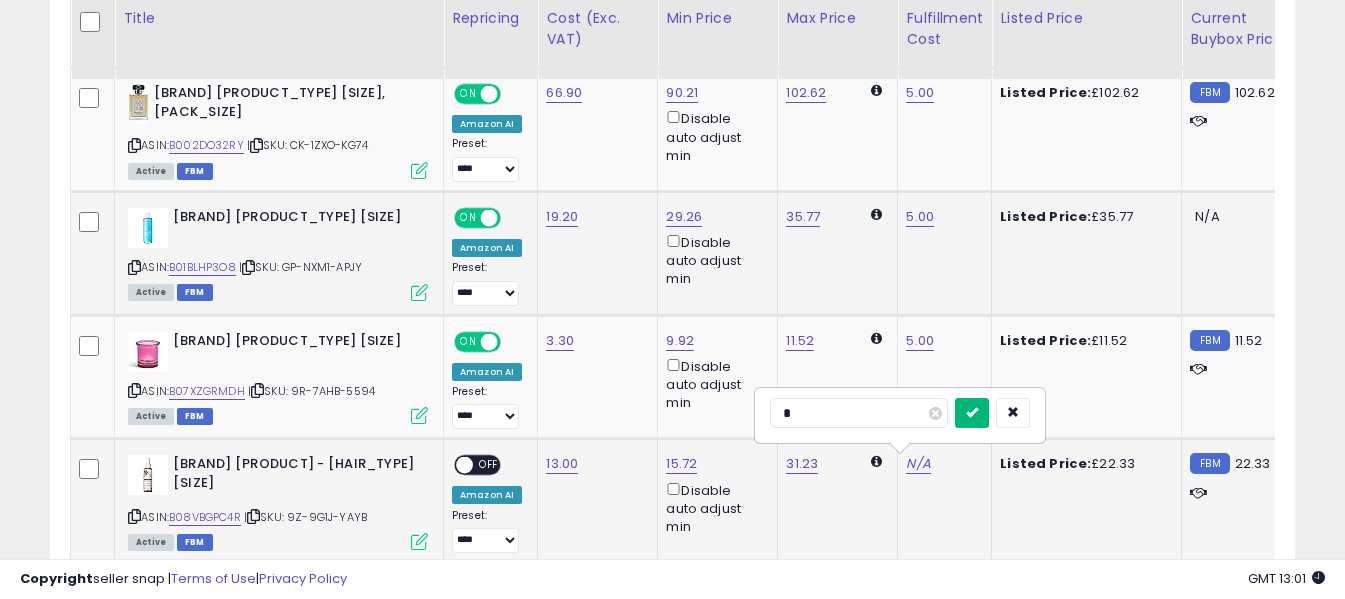 click at bounding box center (972, 412) 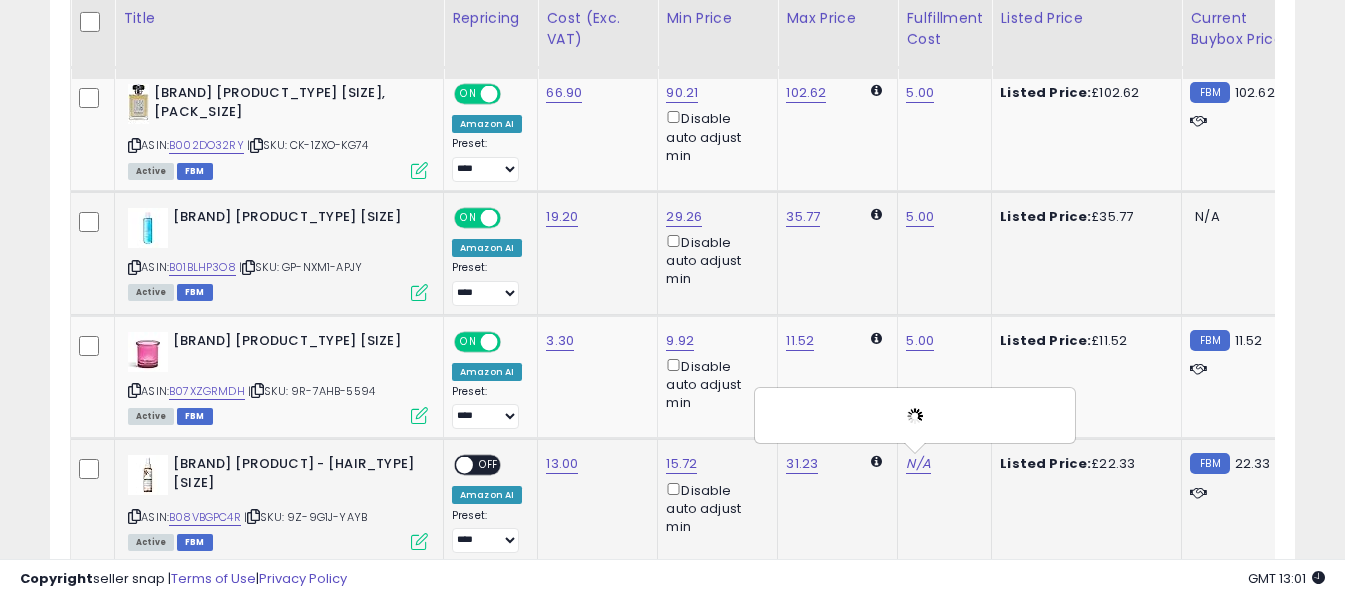 drag, startPoint x: 478, startPoint y: 467, endPoint x: 504, endPoint y: 442, distance: 36.069378 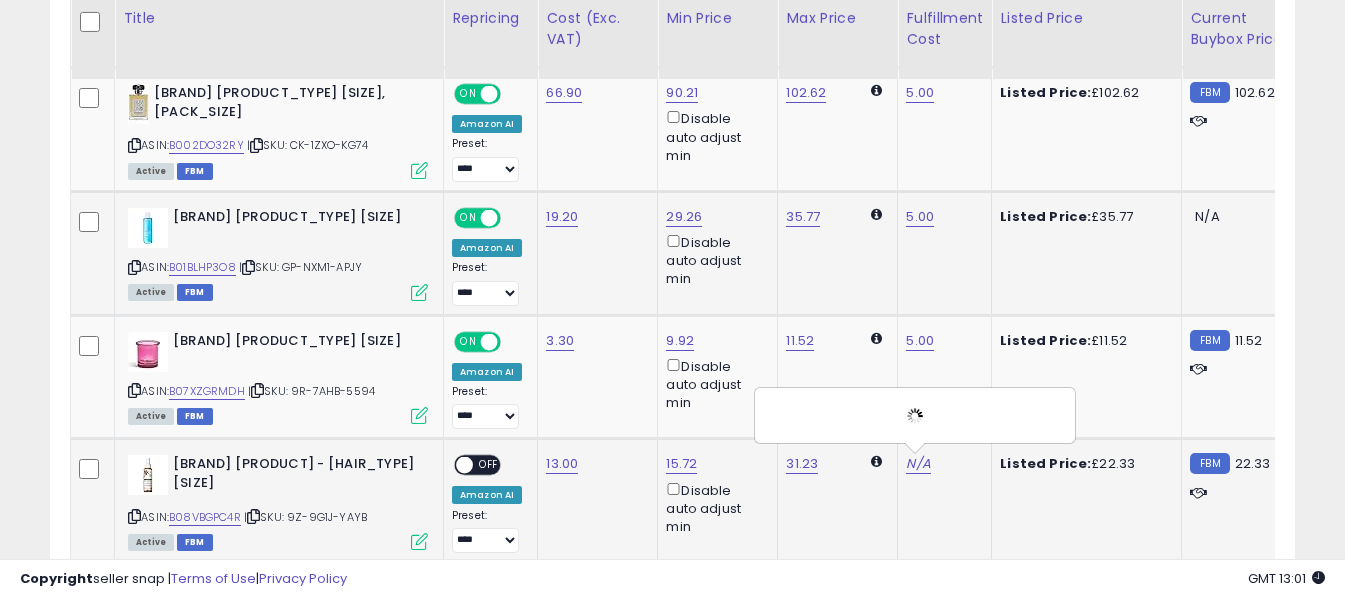 click on "OFF" at bounding box center (489, 465) 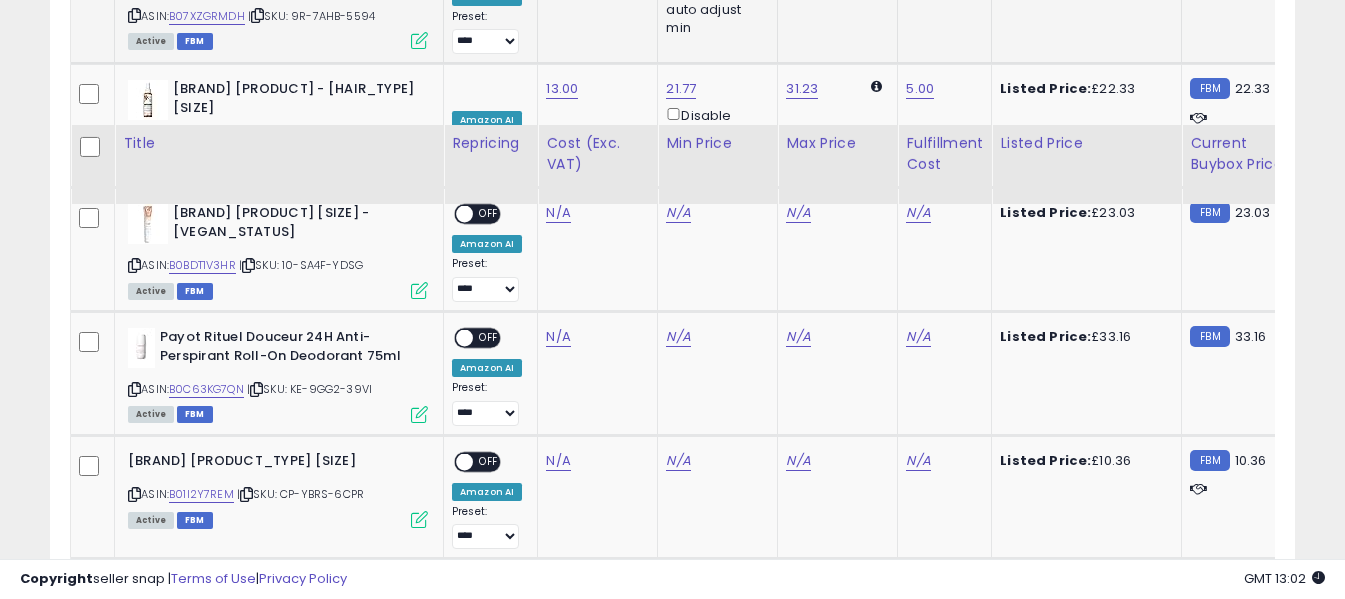 scroll, scrollTop: 2291, scrollLeft: 0, axis: vertical 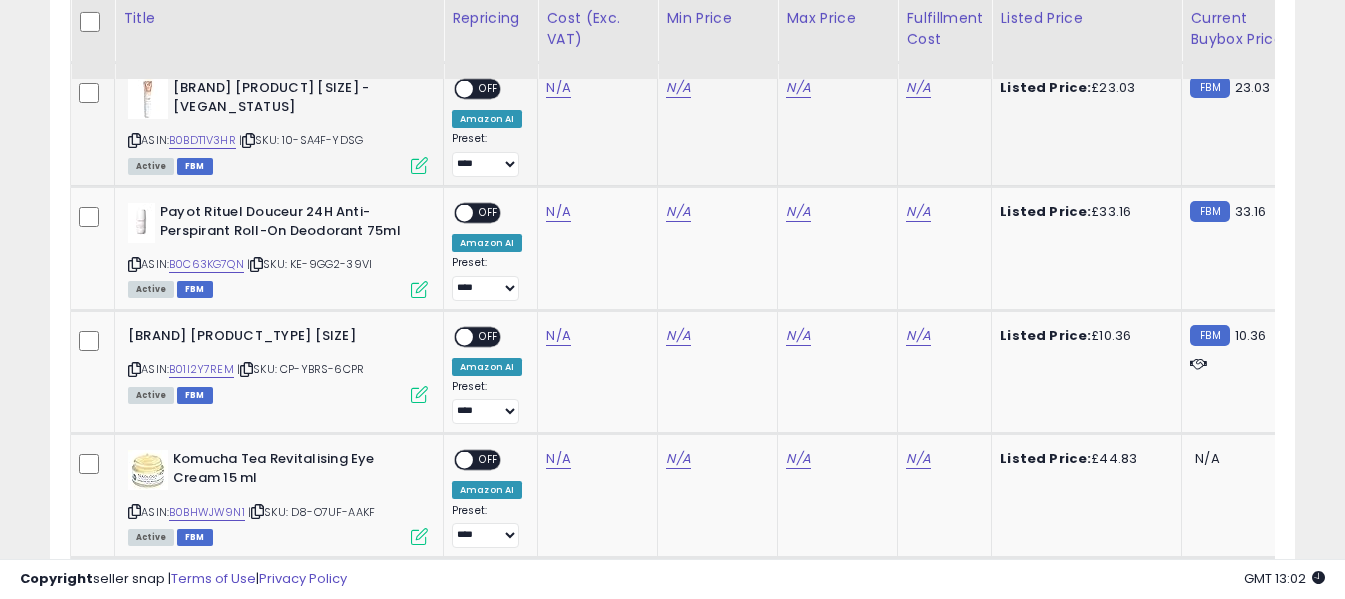 click at bounding box center (134, 140) 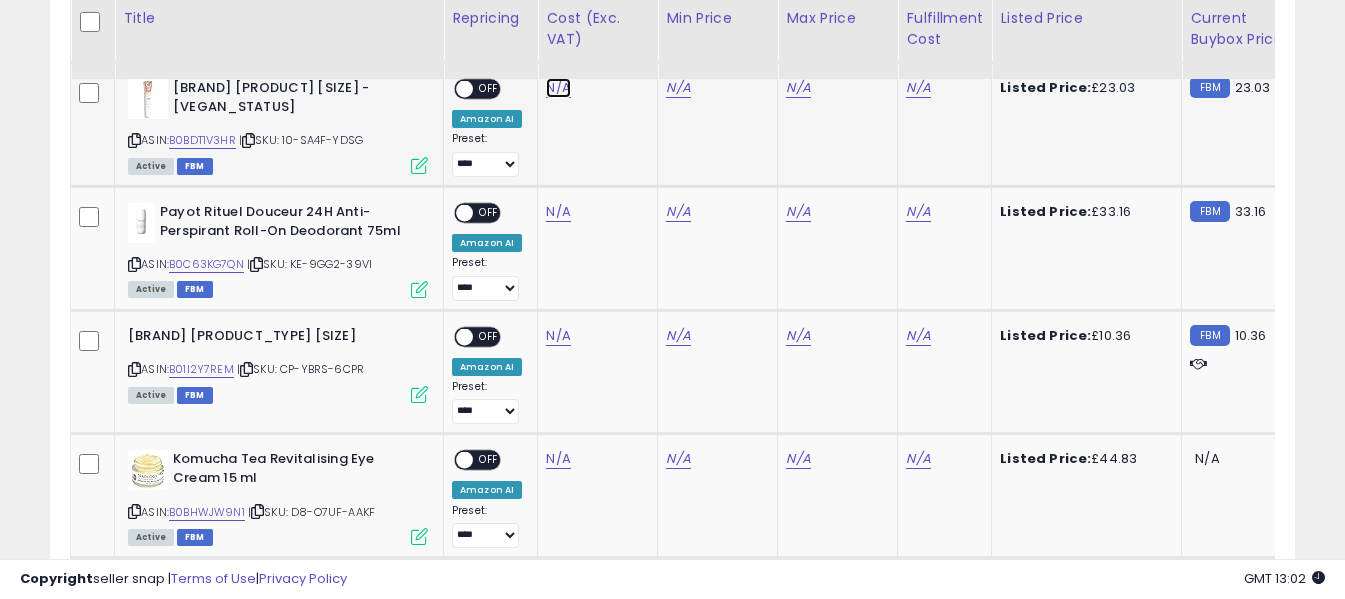 click on "N/A" at bounding box center (558, -1167) 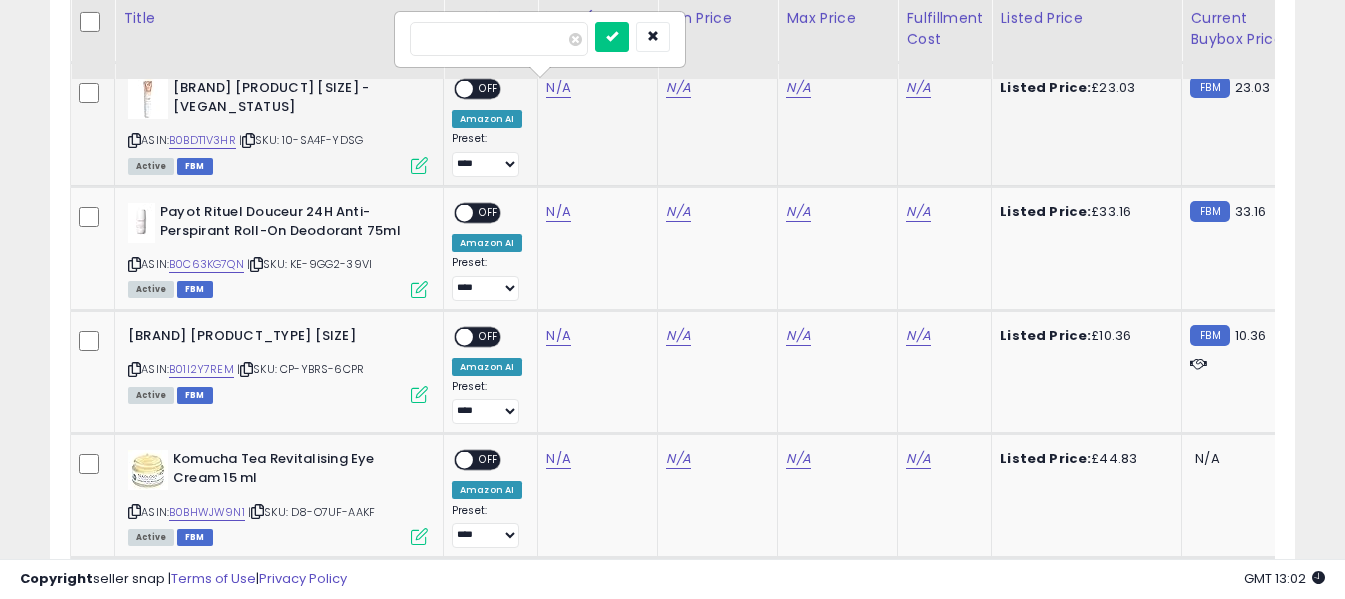 click at bounding box center [499, 39] 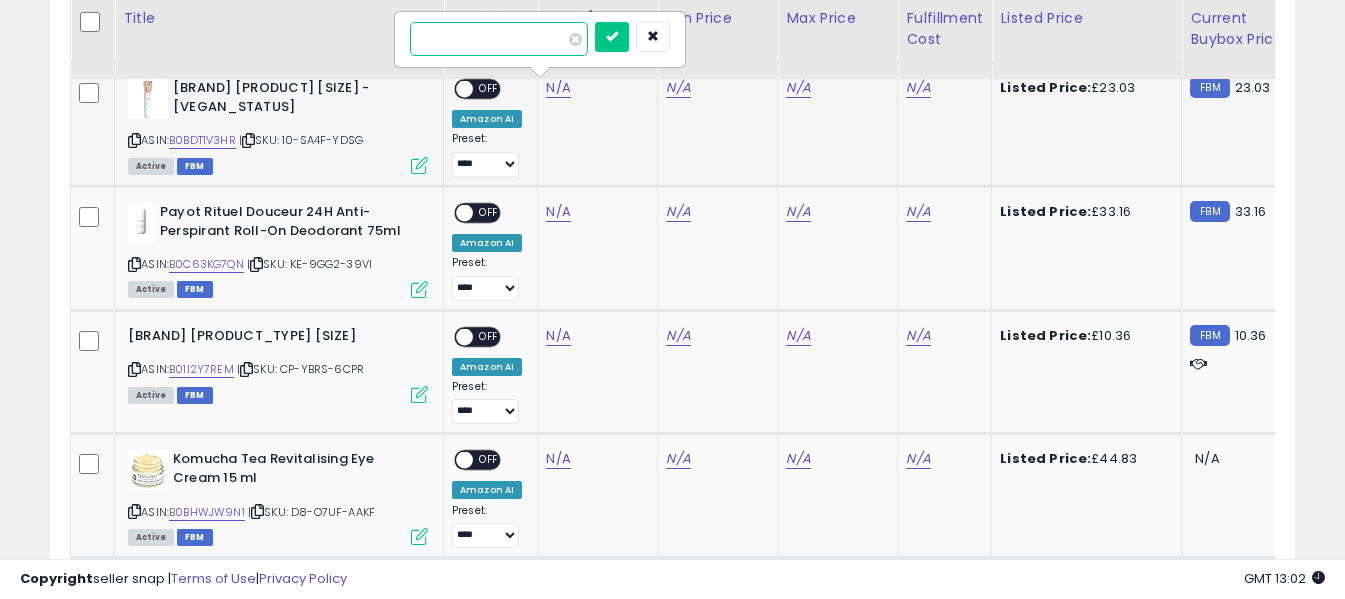 type on "*****" 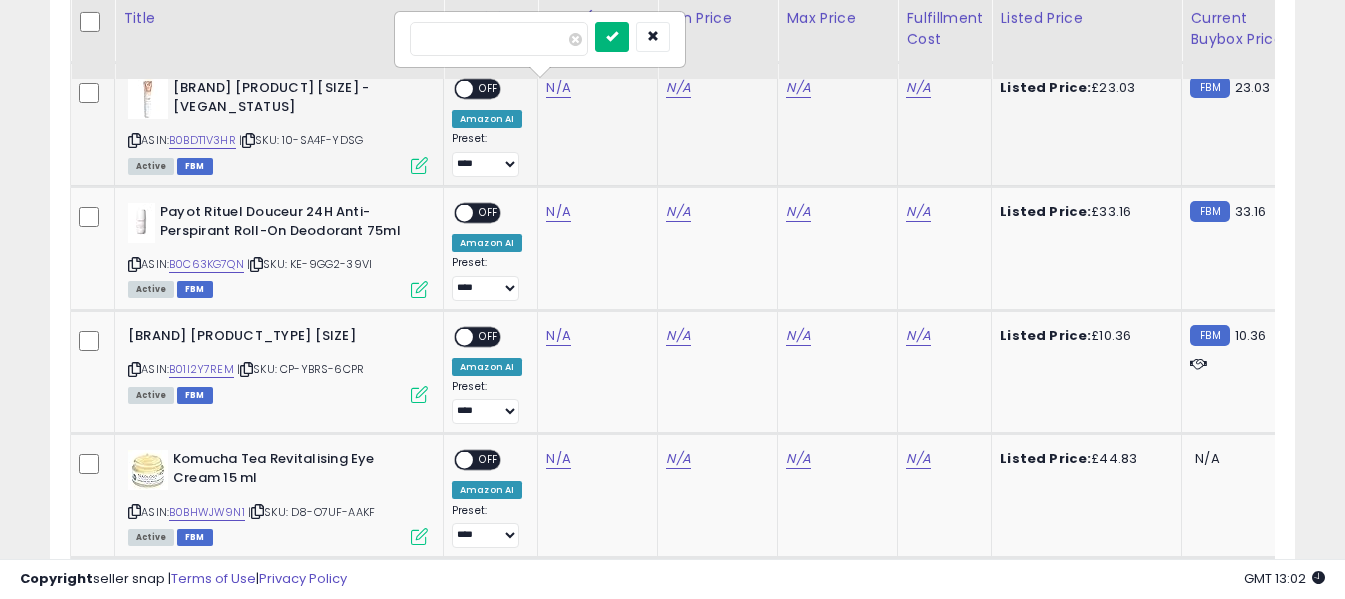 click at bounding box center (612, 36) 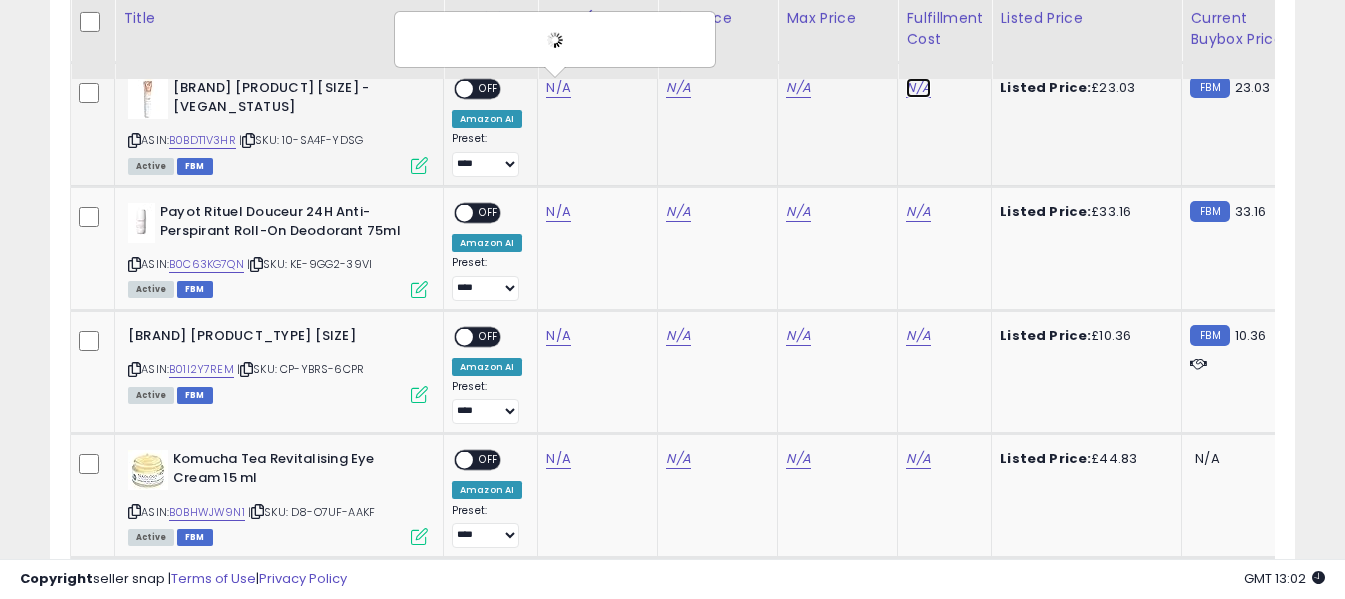 click on "N/A" at bounding box center (918, -1167) 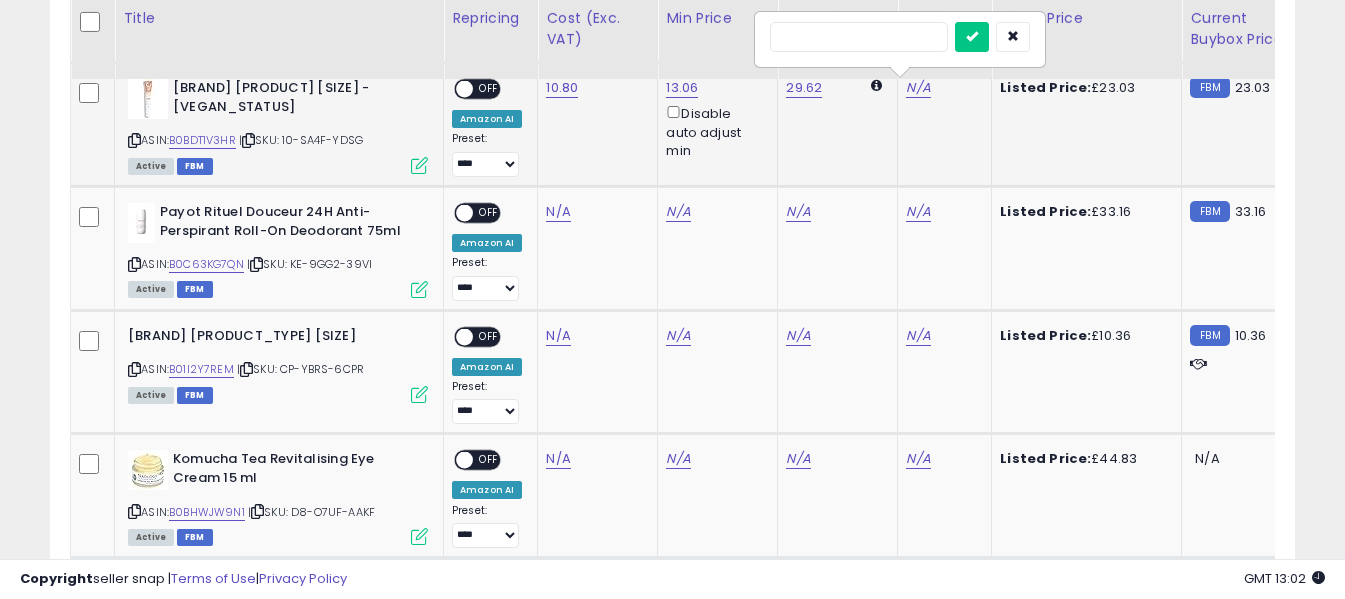 click at bounding box center [859, 37] 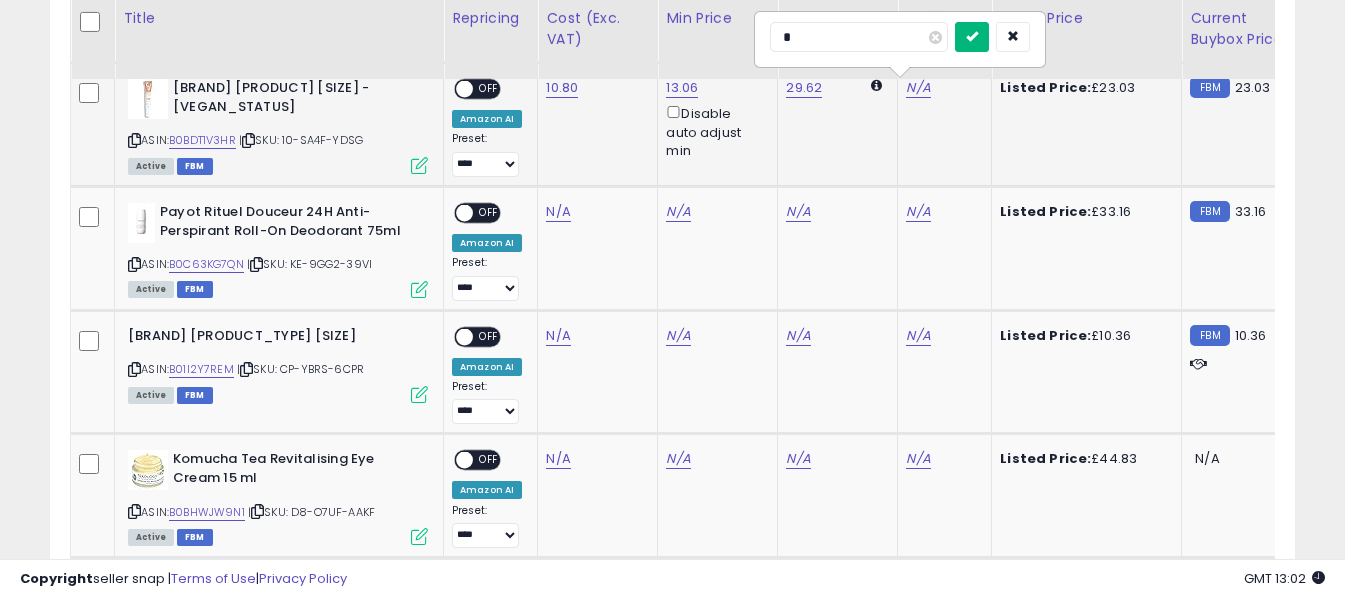 click at bounding box center [972, 37] 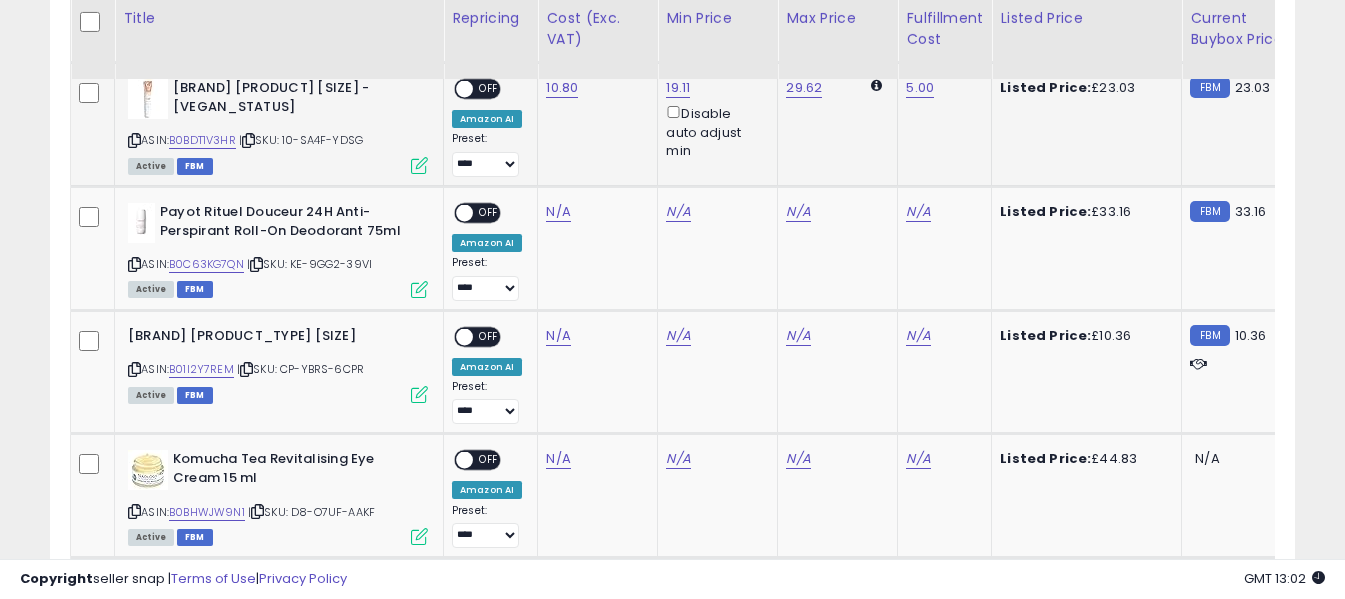 click on "OFF" at bounding box center (489, 89) 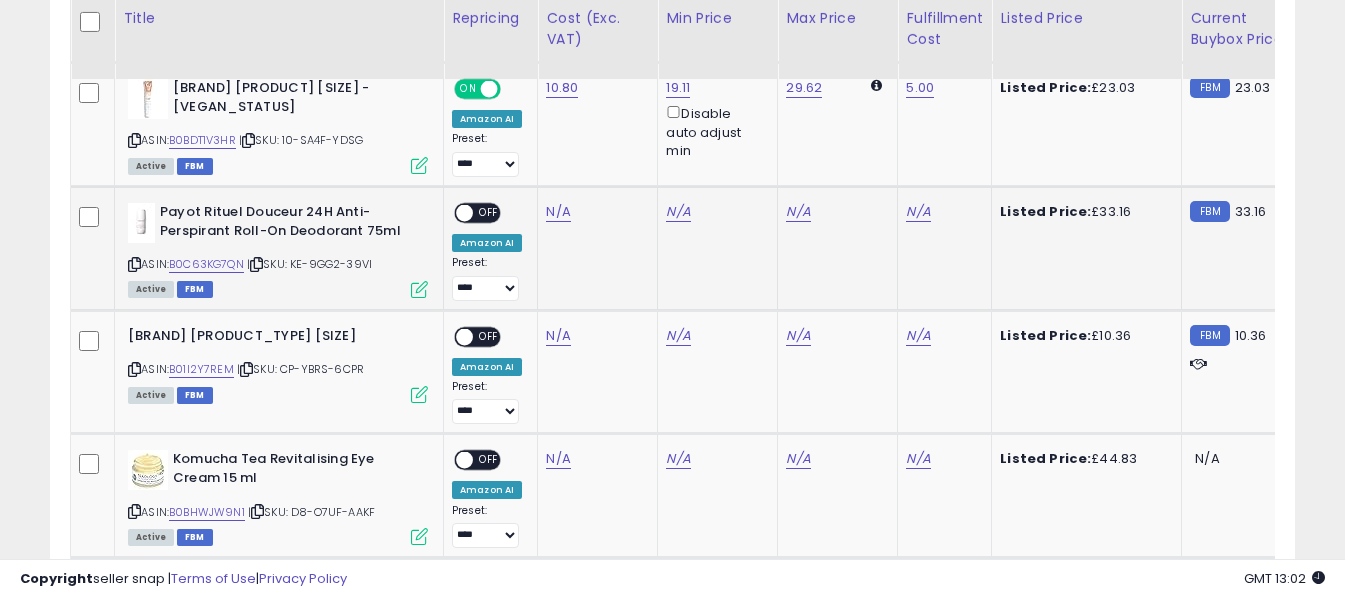 drag, startPoint x: 134, startPoint y: 276, endPoint x: 190, endPoint y: 252, distance: 60.926186 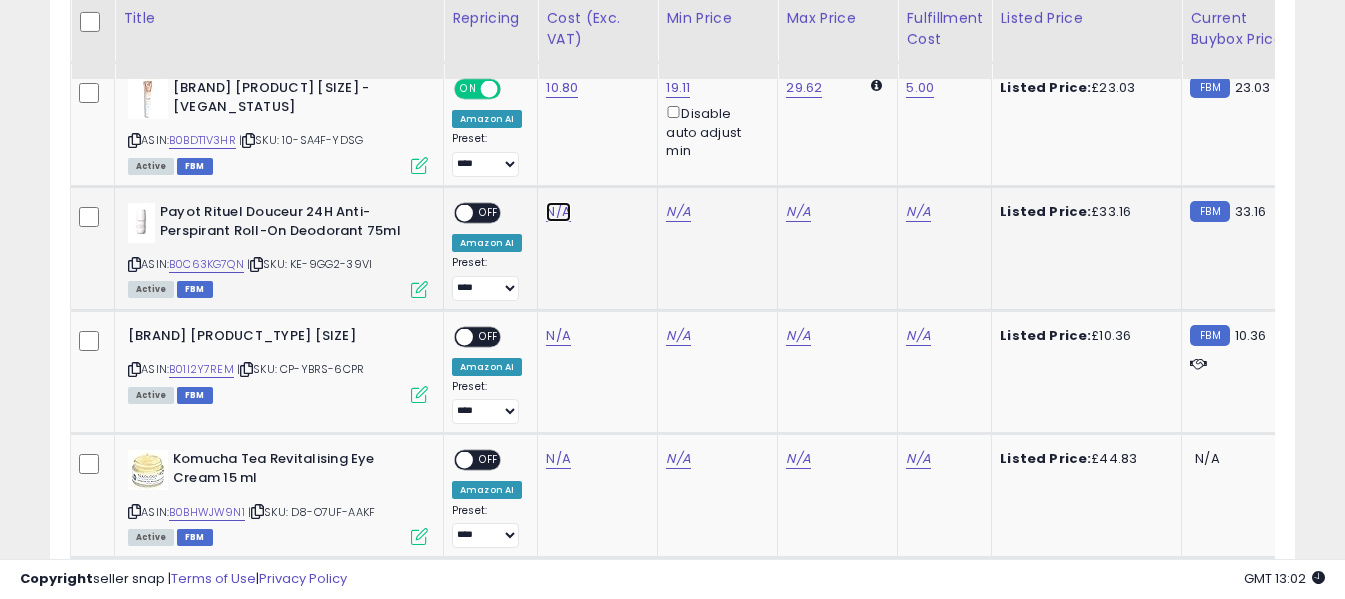 click on "N/A" at bounding box center [558, -1167] 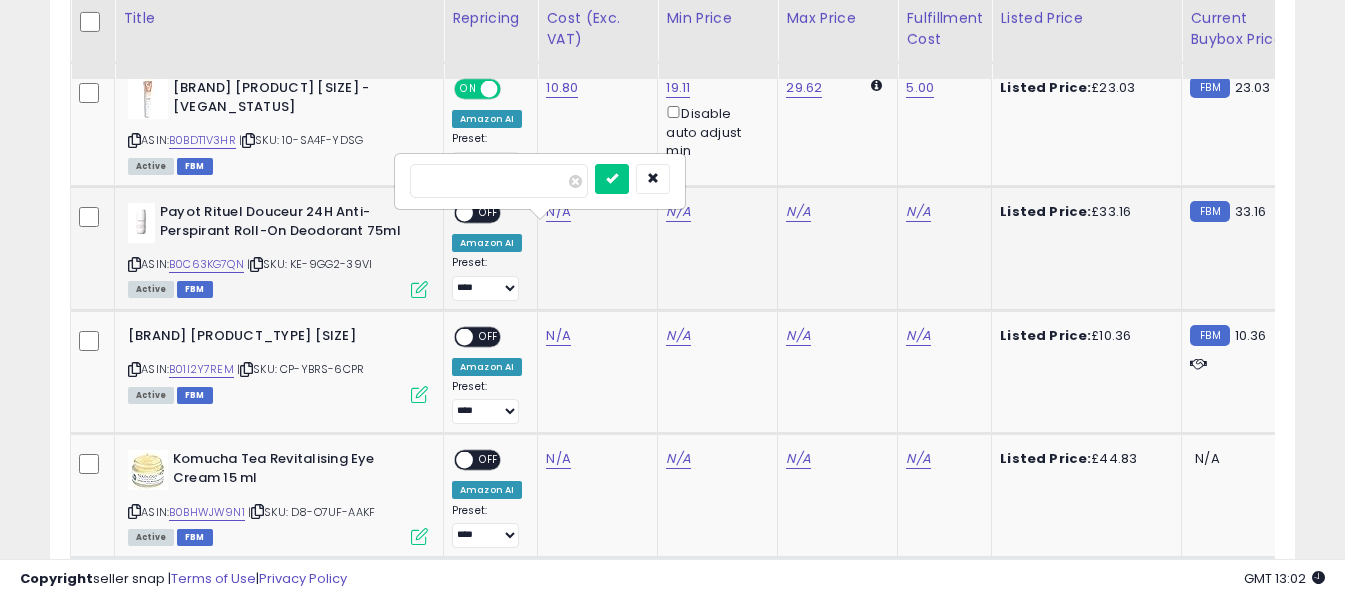 click at bounding box center (499, 181) 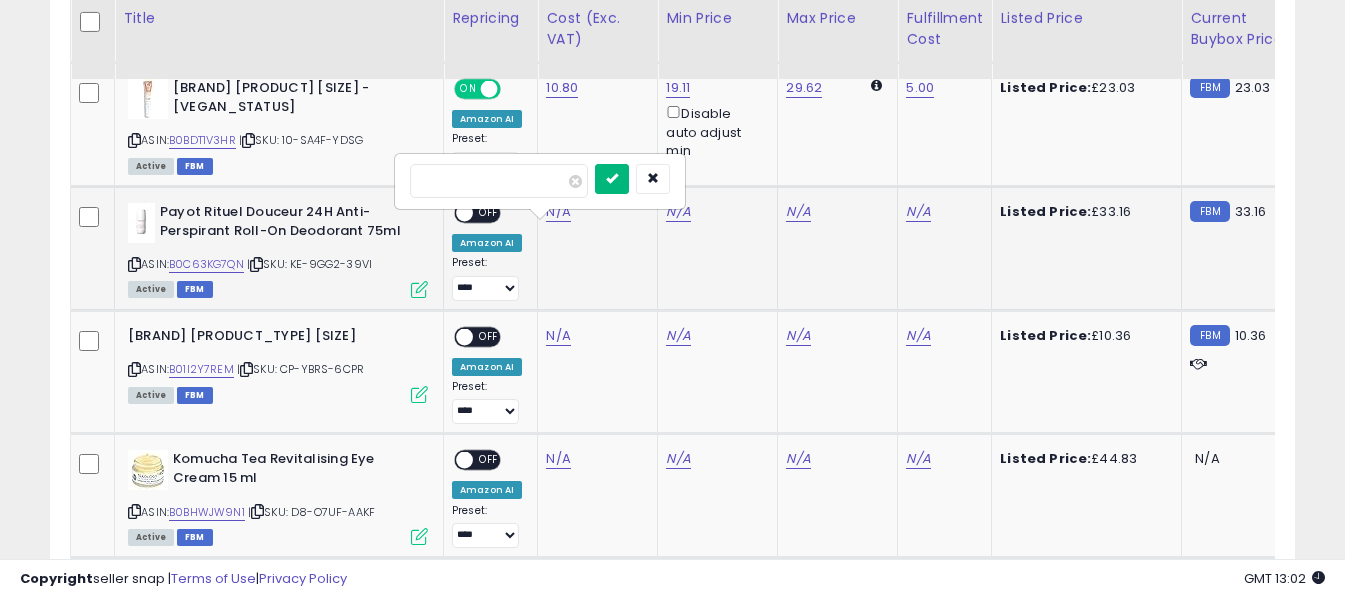 type on "*****" 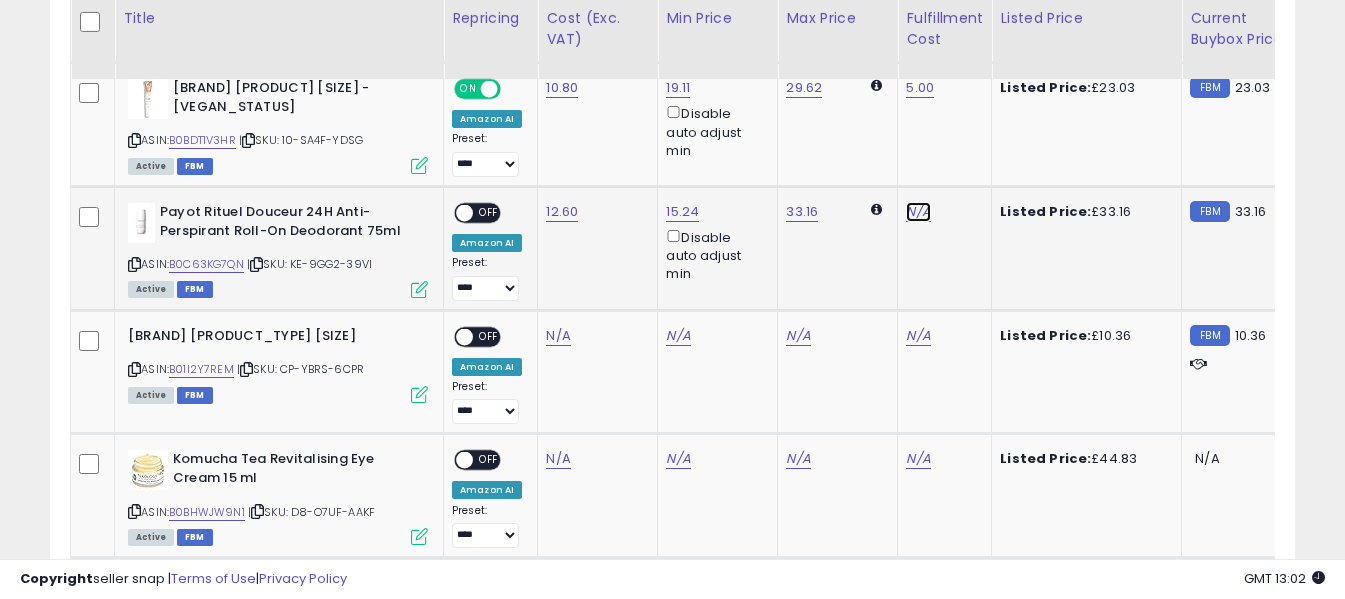 click on "N/A" at bounding box center [918, -1167] 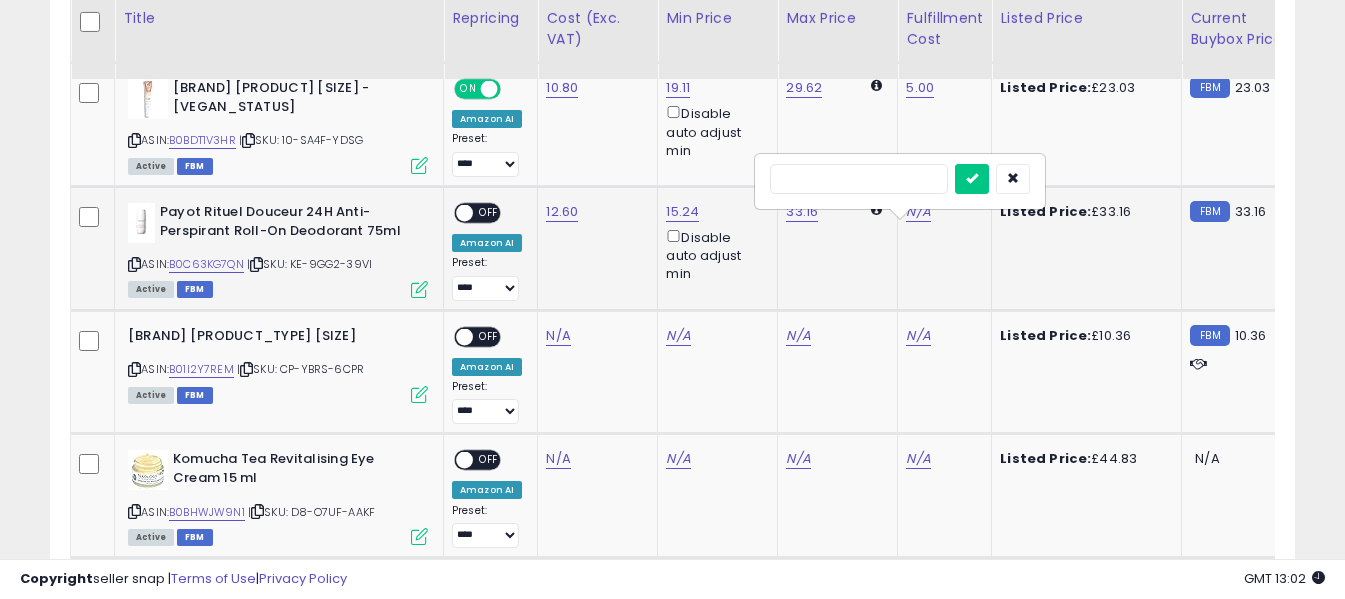 click at bounding box center (859, 179) 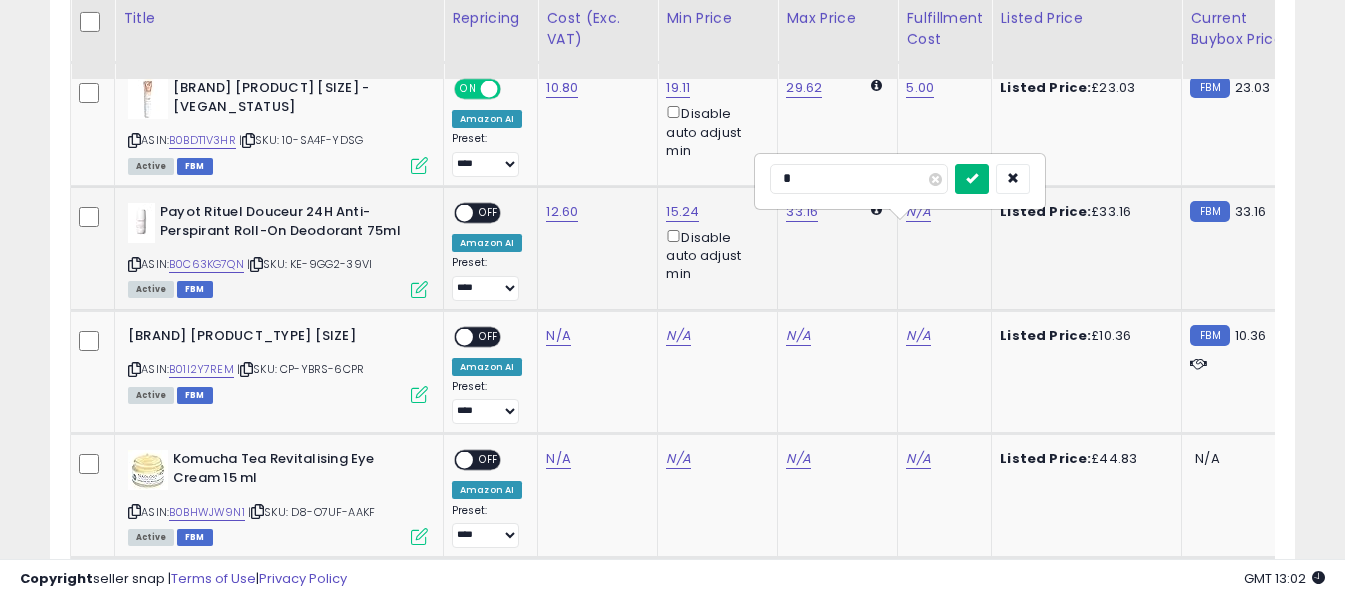 type on "*" 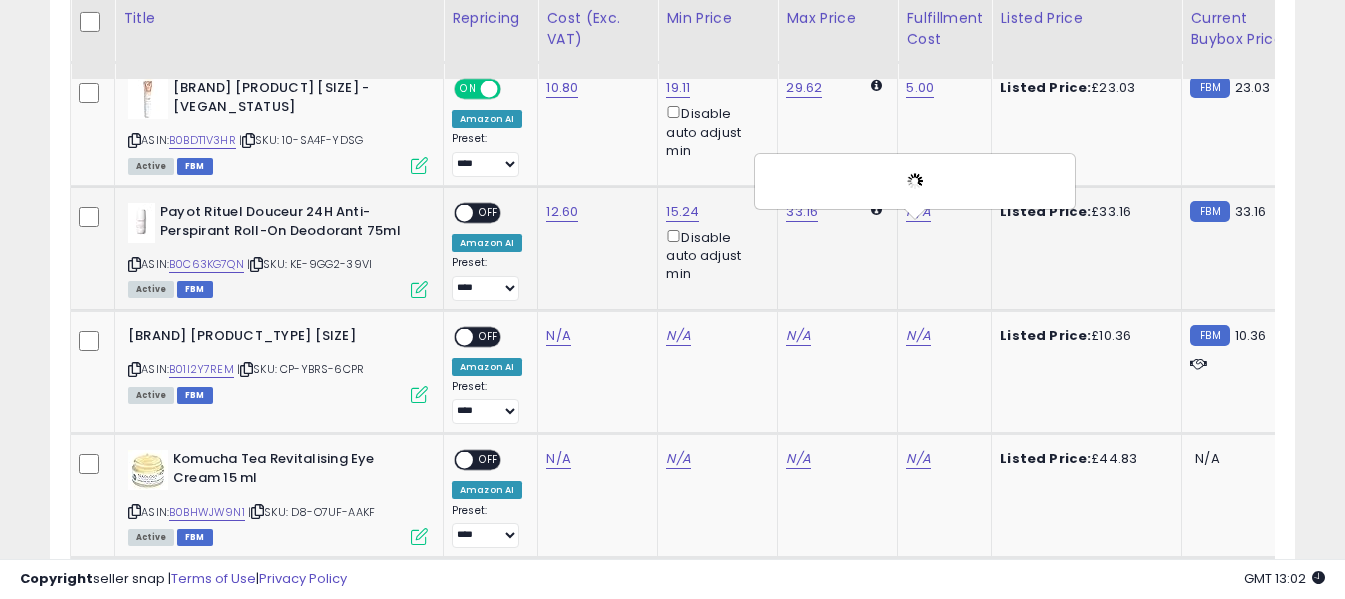 click on "OFF" at bounding box center (489, 213) 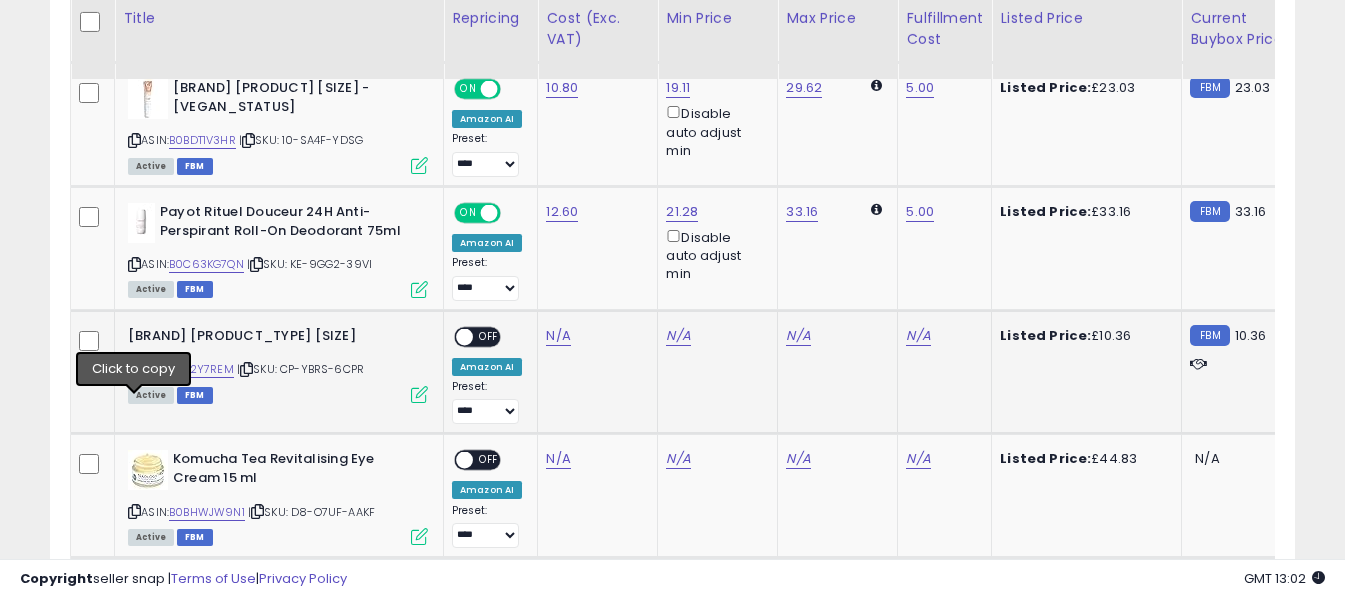 click at bounding box center (134, 369) 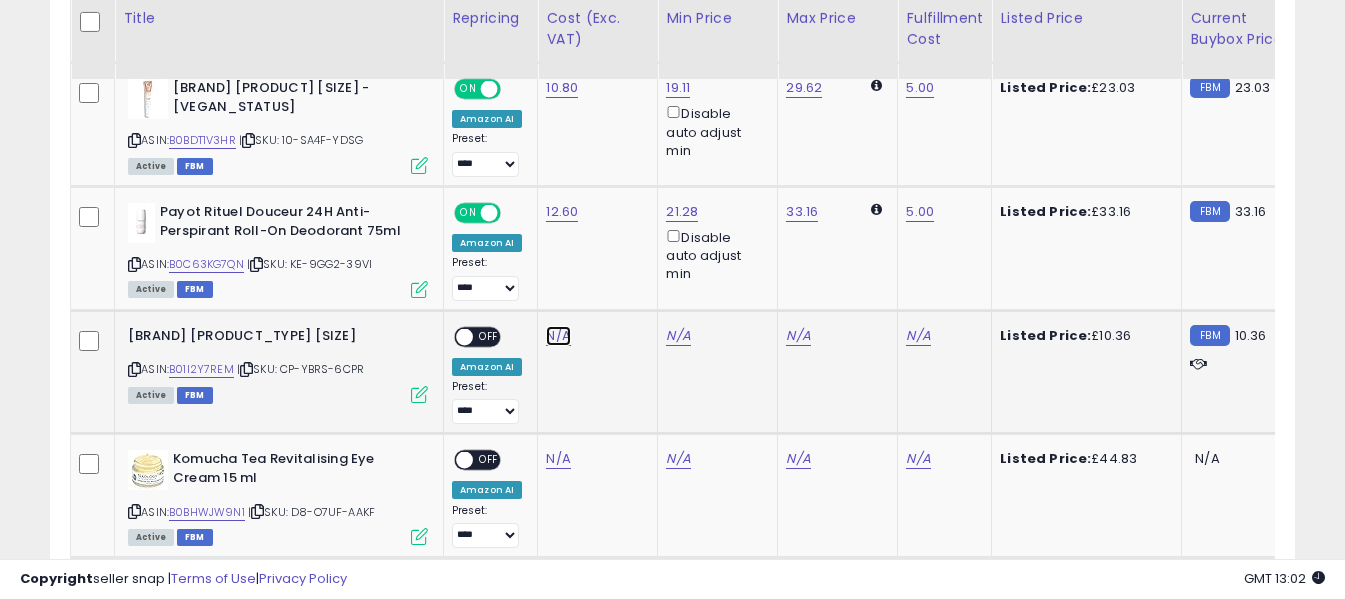 click on "N/A" at bounding box center [558, -1167] 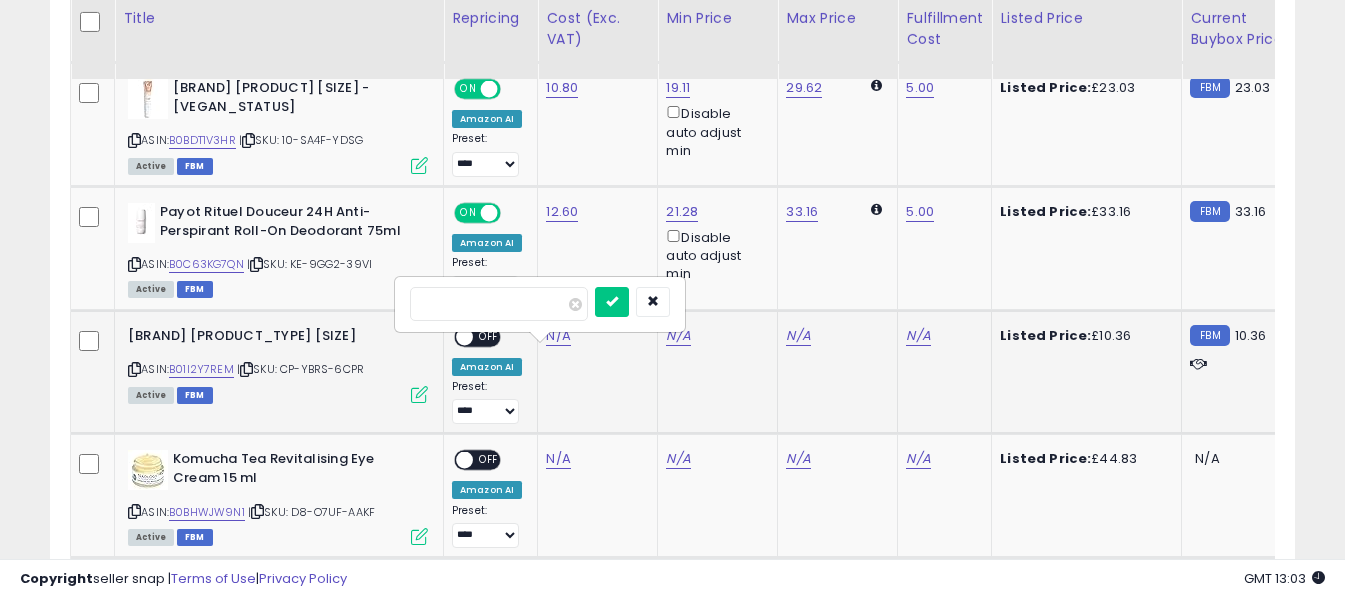 click at bounding box center [499, 304] 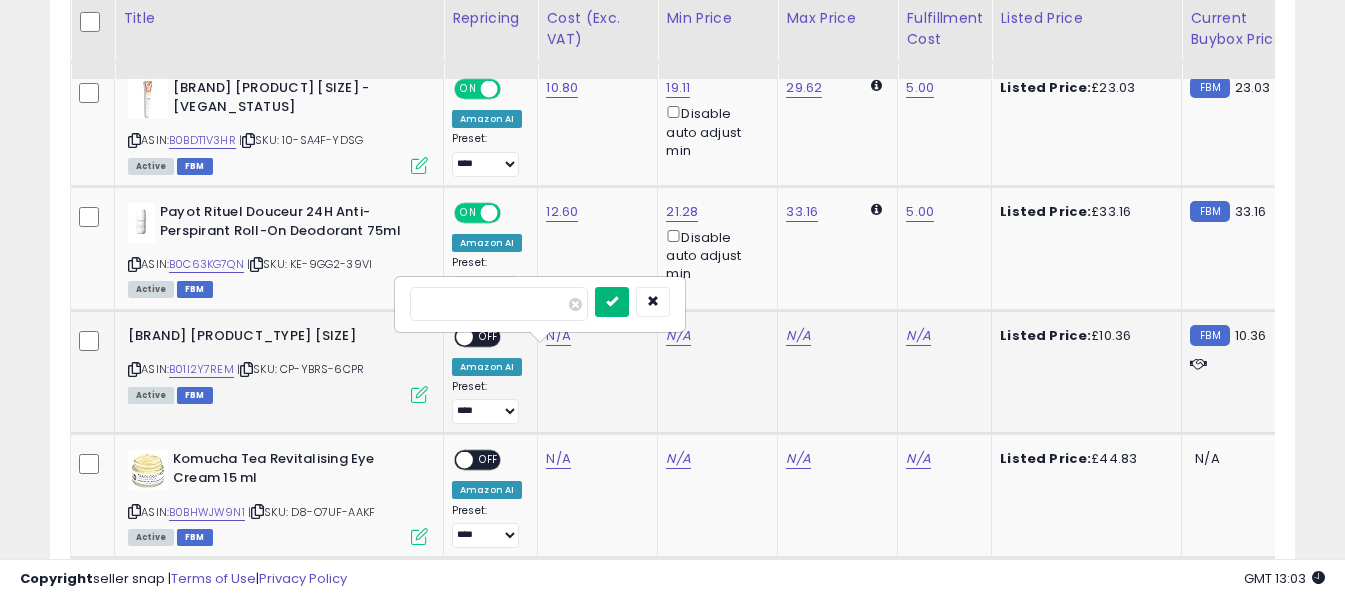 type on "****" 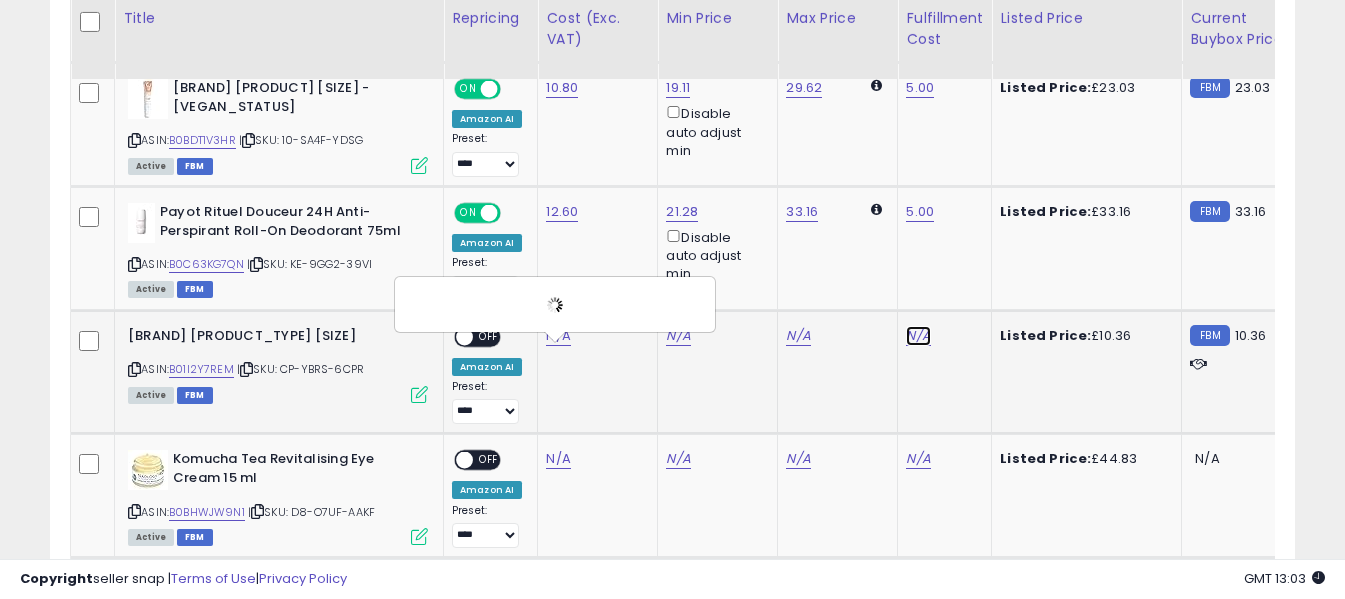 click on "N/A" at bounding box center (918, -1167) 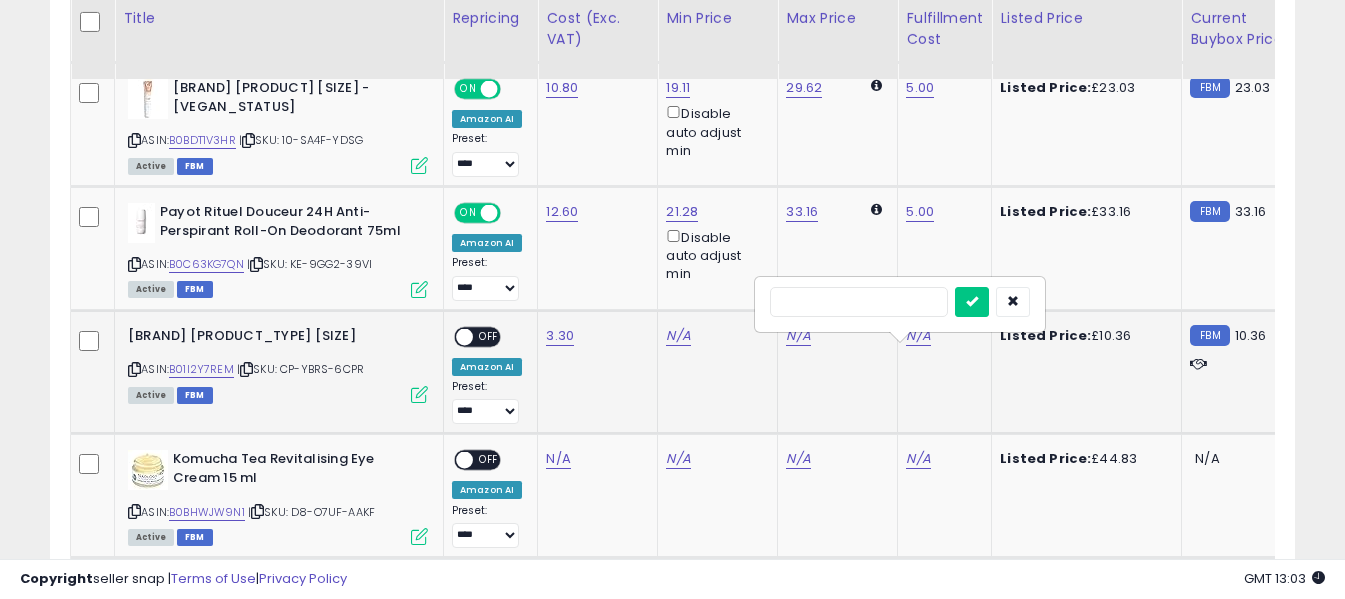 click at bounding box center (859, 302) 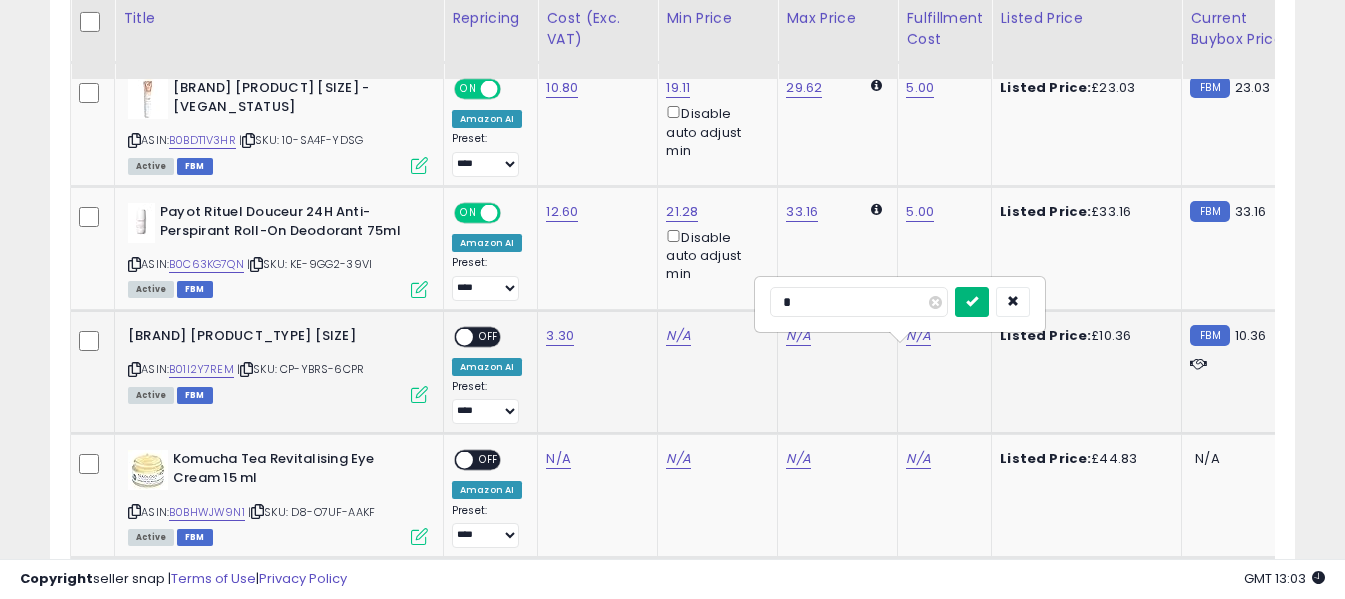 type on "*" 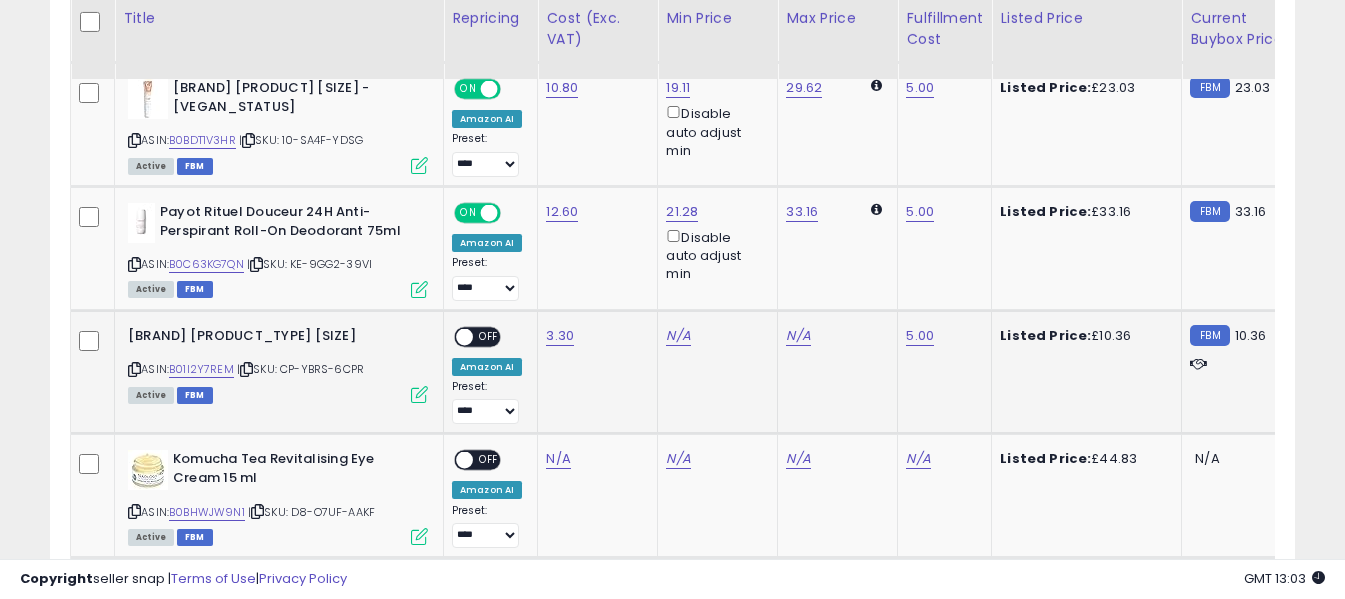 click on "OFF" at bounding box center [489, 336] 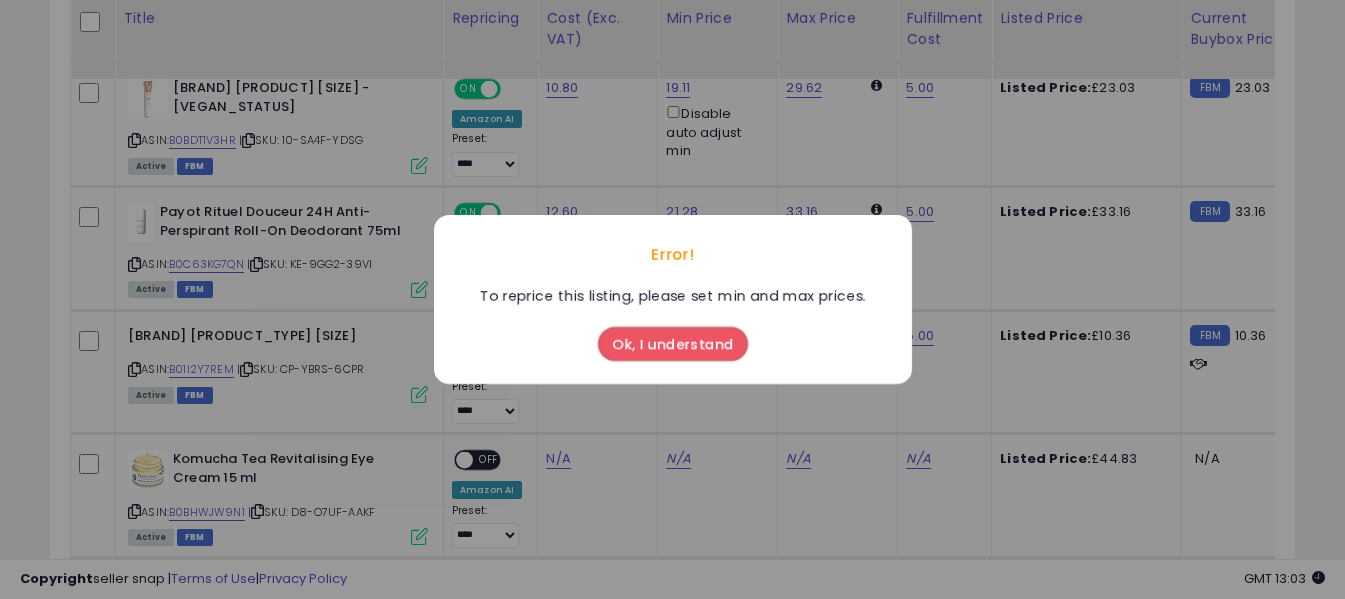 click on "Ok, I understand" at bounding box center (673, 344) 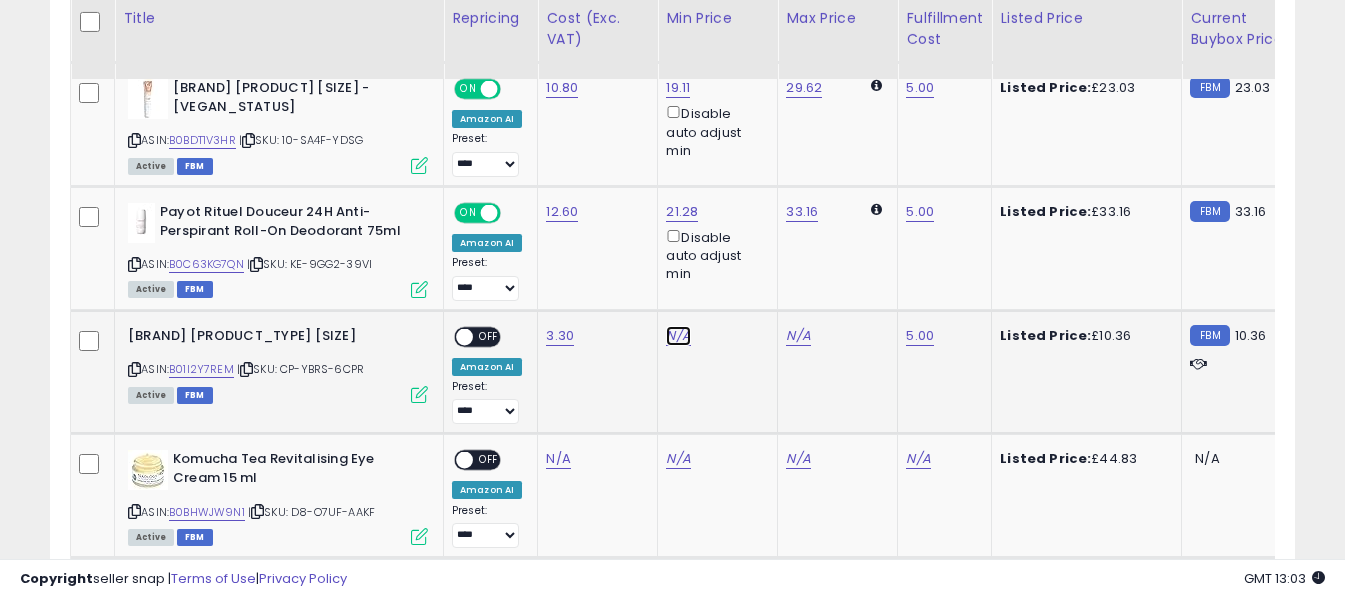 click on "N/A" at bounding box center (678, -1167) 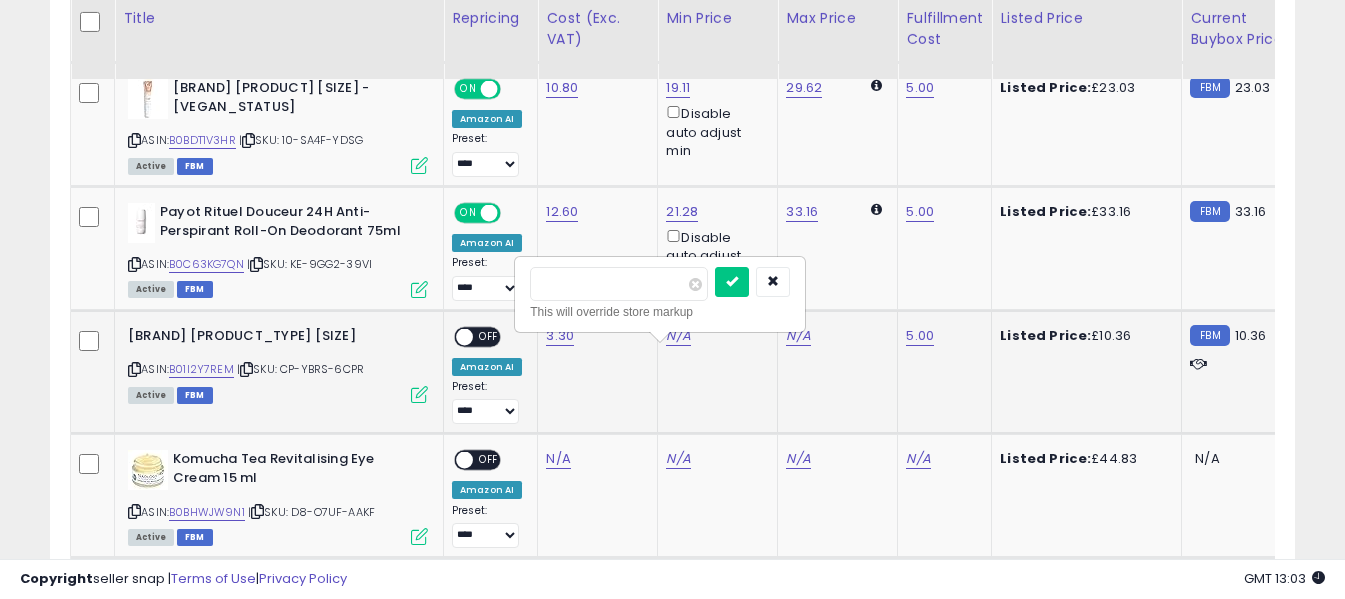 click at bounding box center (619, 284) 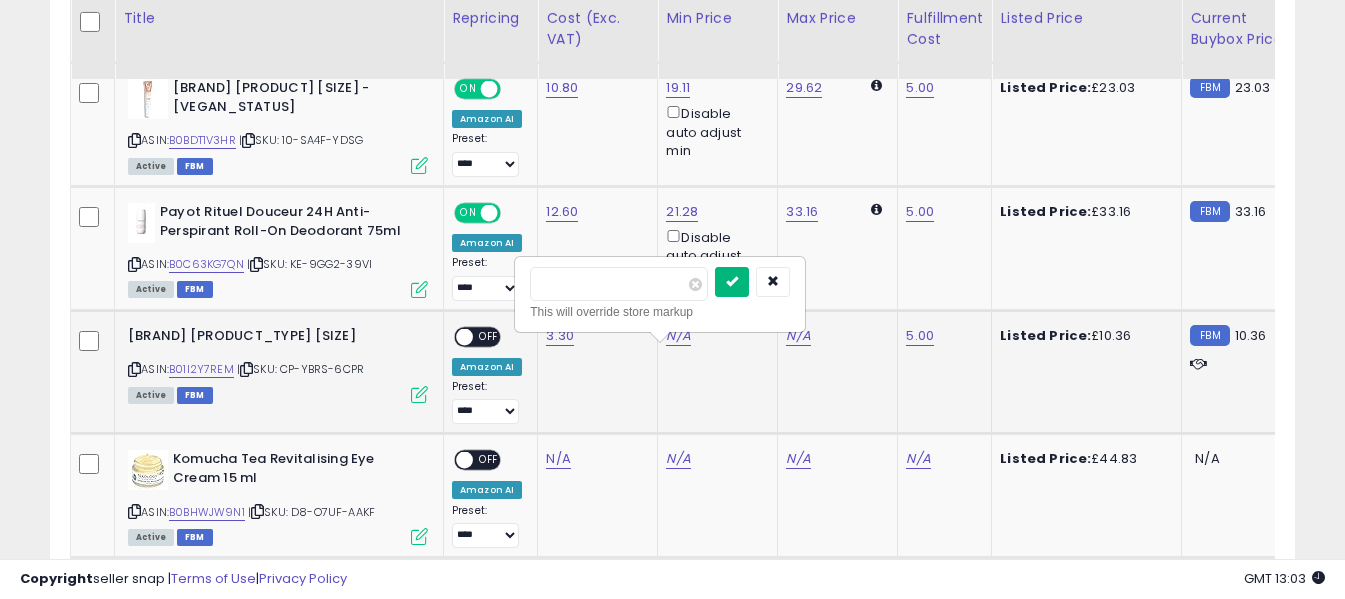 type on "*" 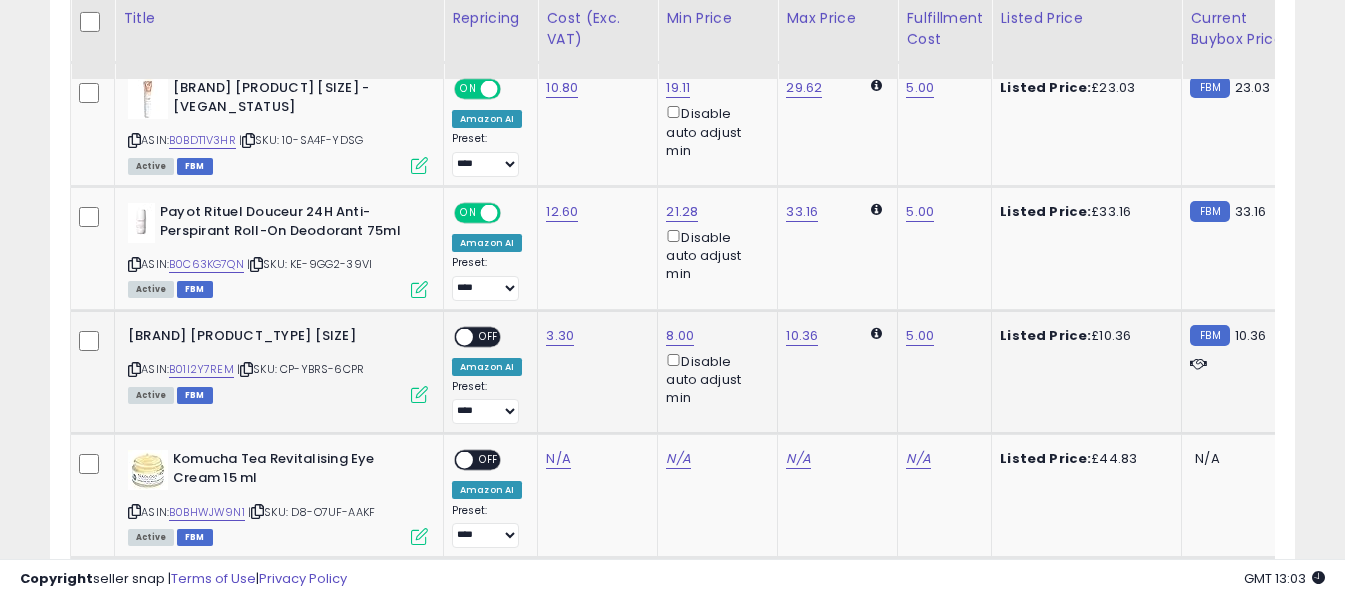 click on "OFF" at bounding box center [489, 336] 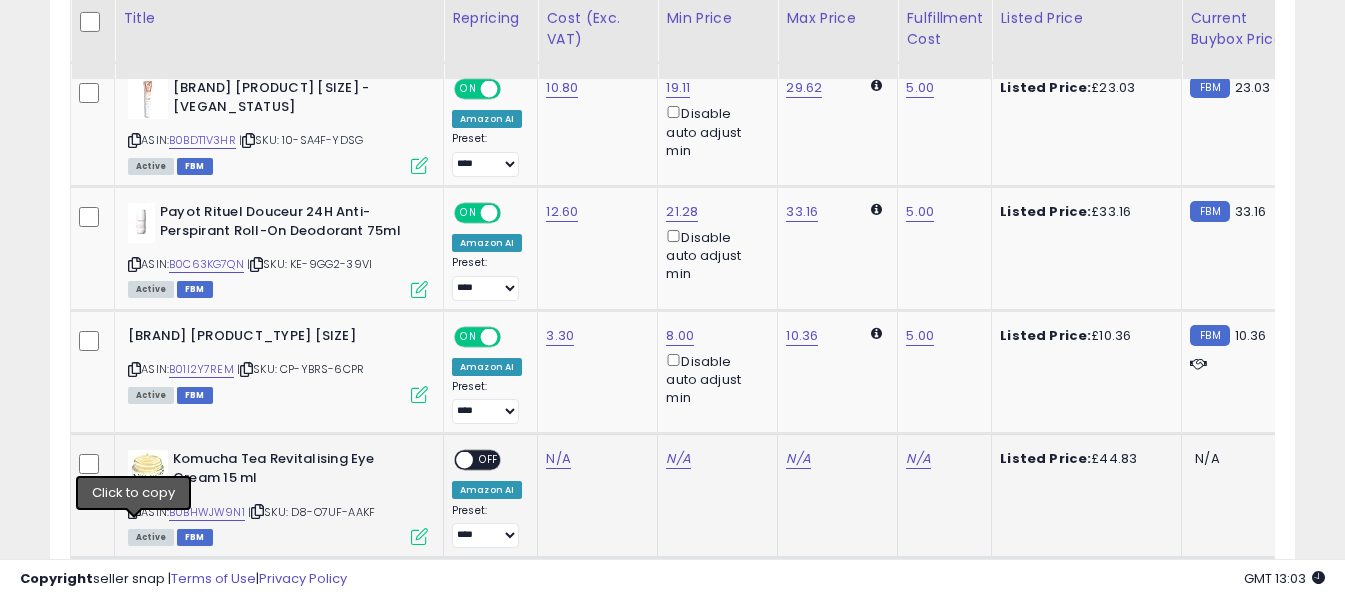click at bounding box center (134, 511) 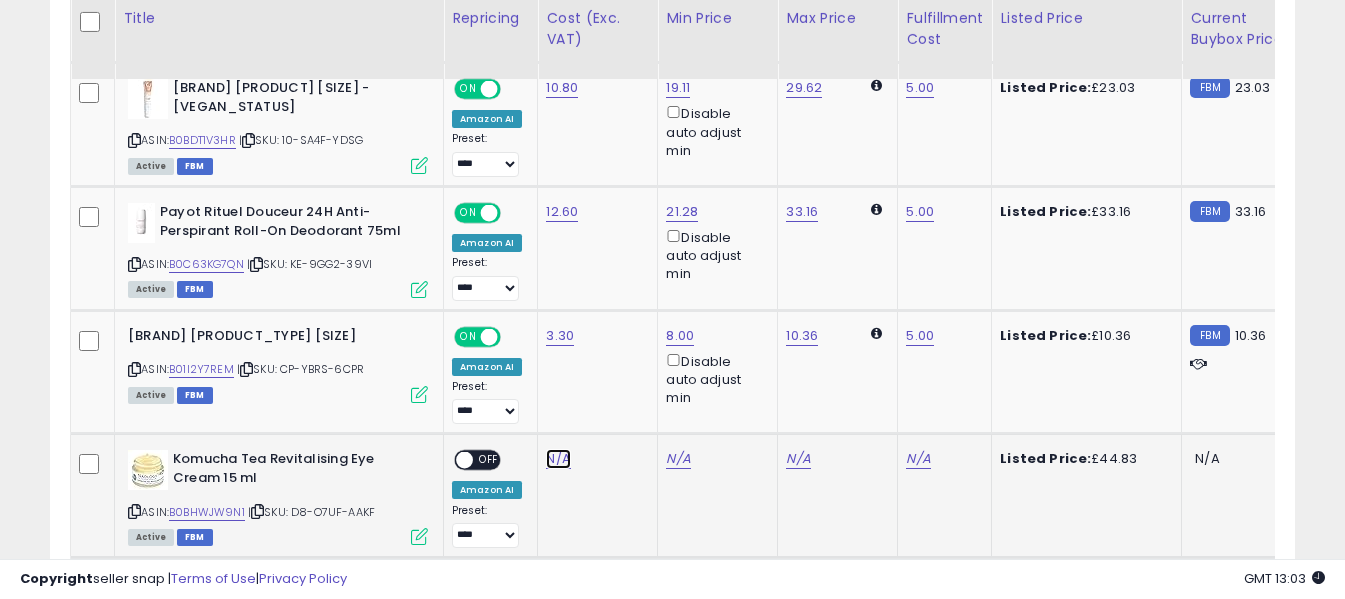 click on "N/A" at bounding box center [558, -1167] 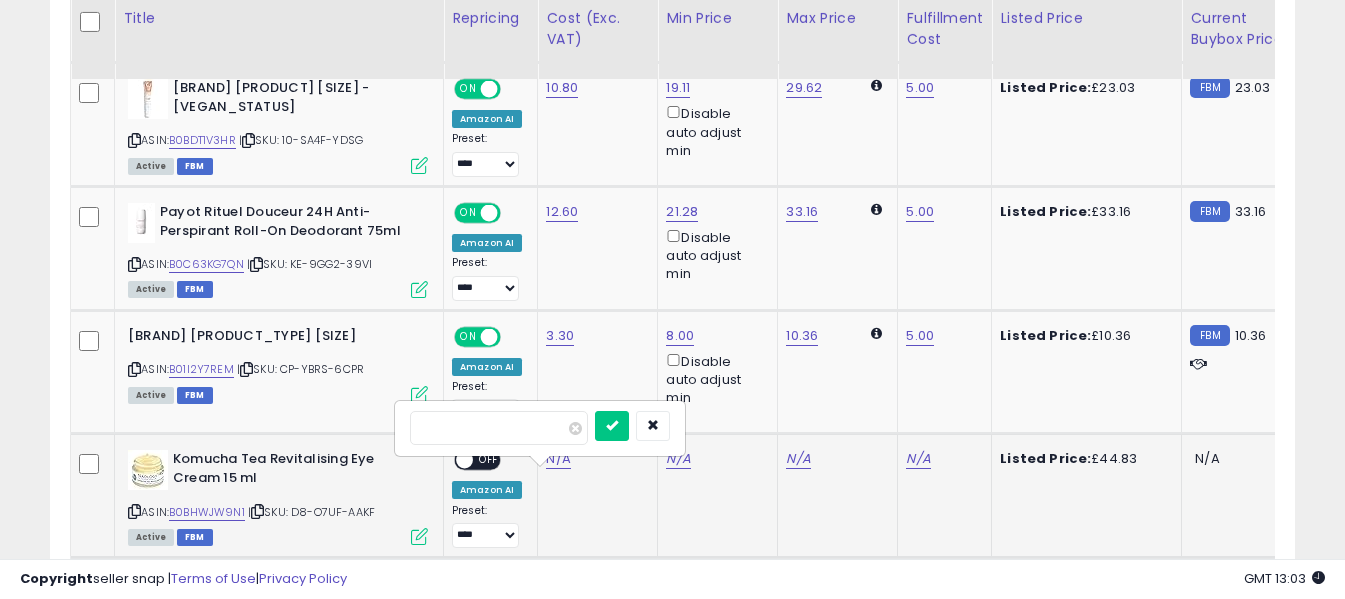 click at bounding box center [499, 428] 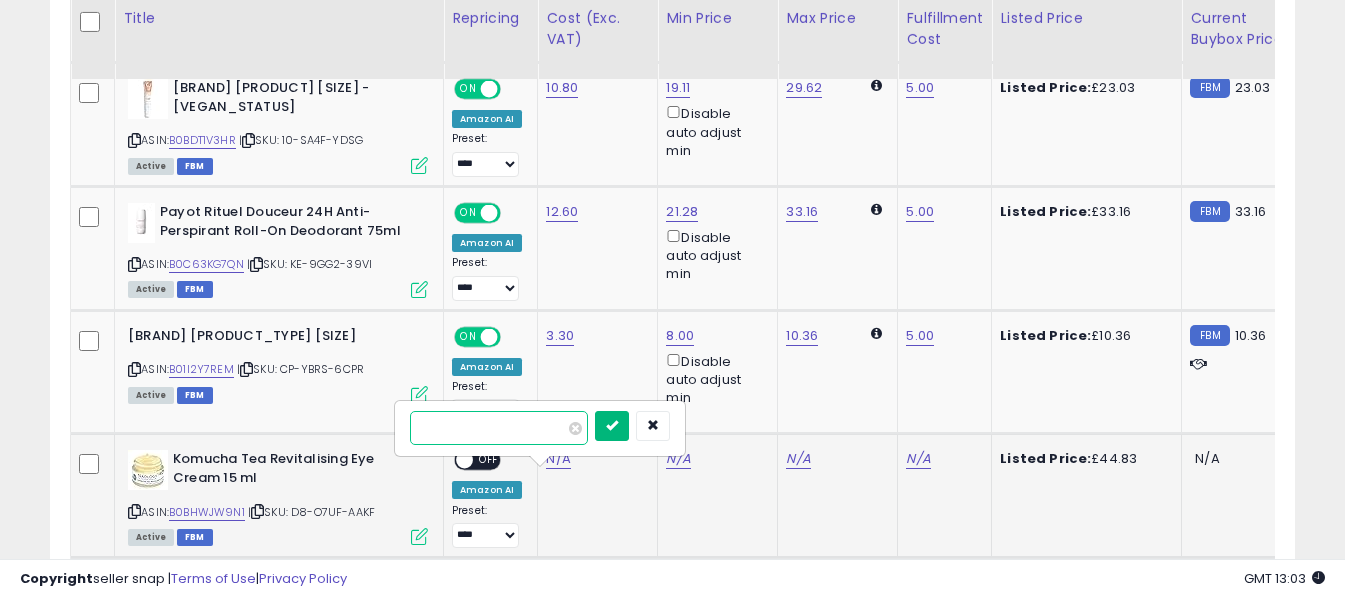 type on "*****" 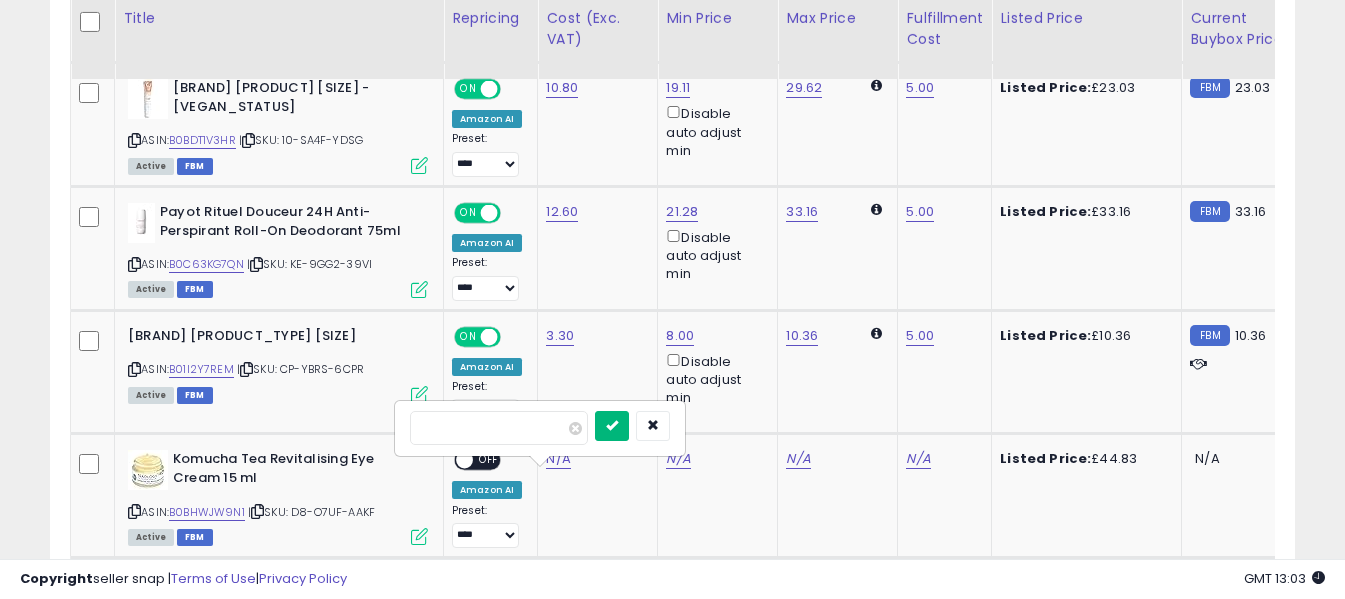 drag, startPoint x: 648, startPoint y: 419, endPoint x: 740, endPoint y: 428, distance: 92.43917 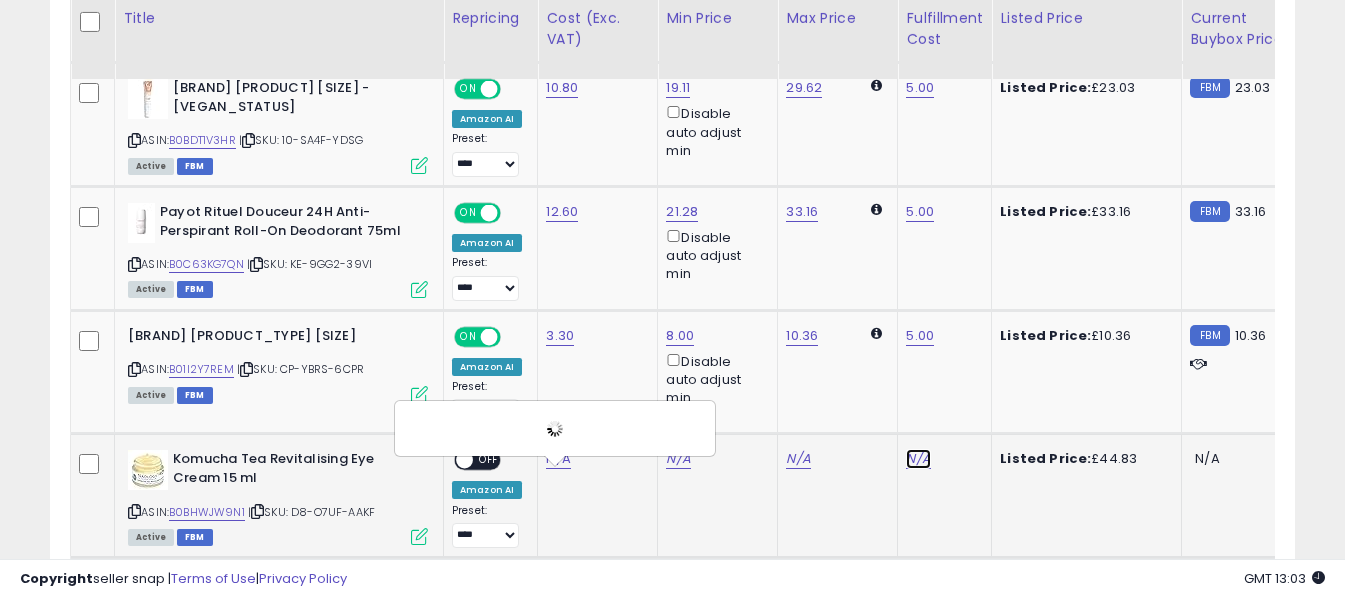 click on "N/A" at bounding box center [918, -1167] 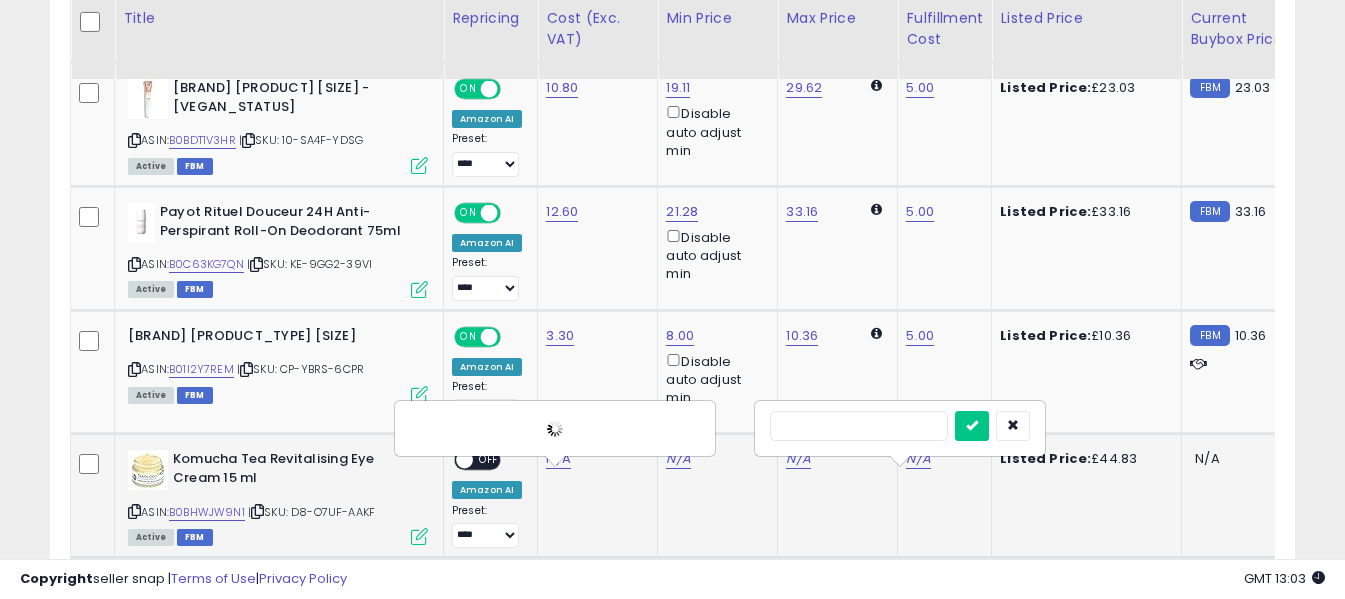 click at bounding box center [859, 426] 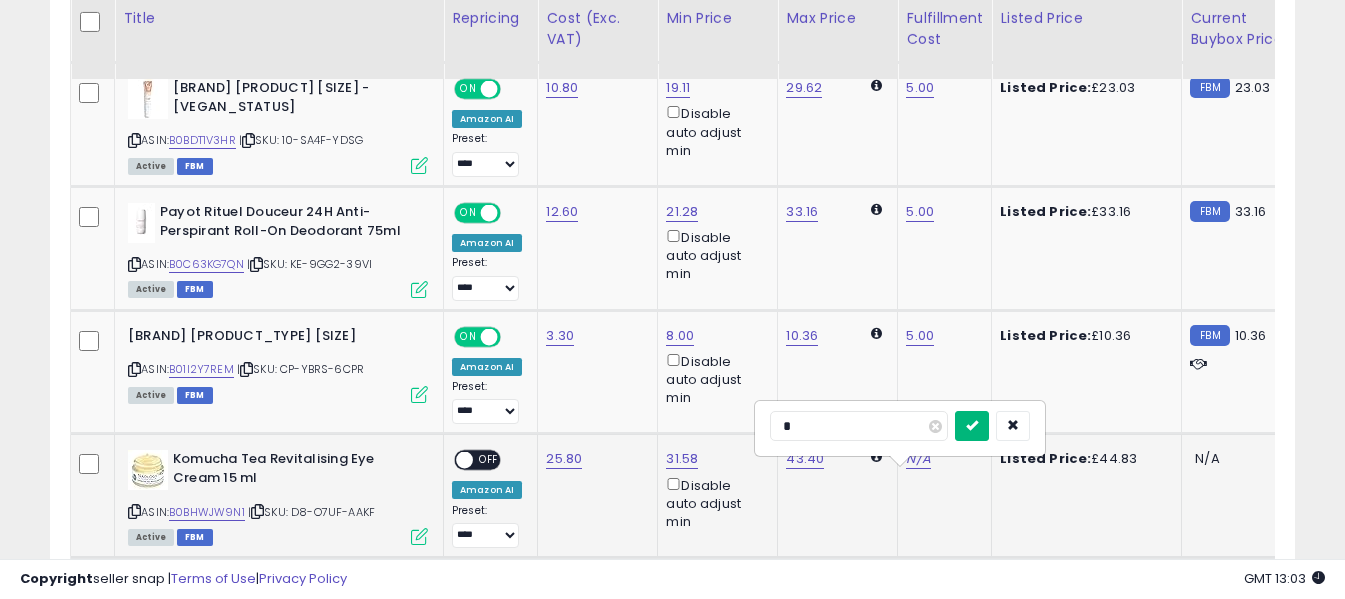 type on "*" 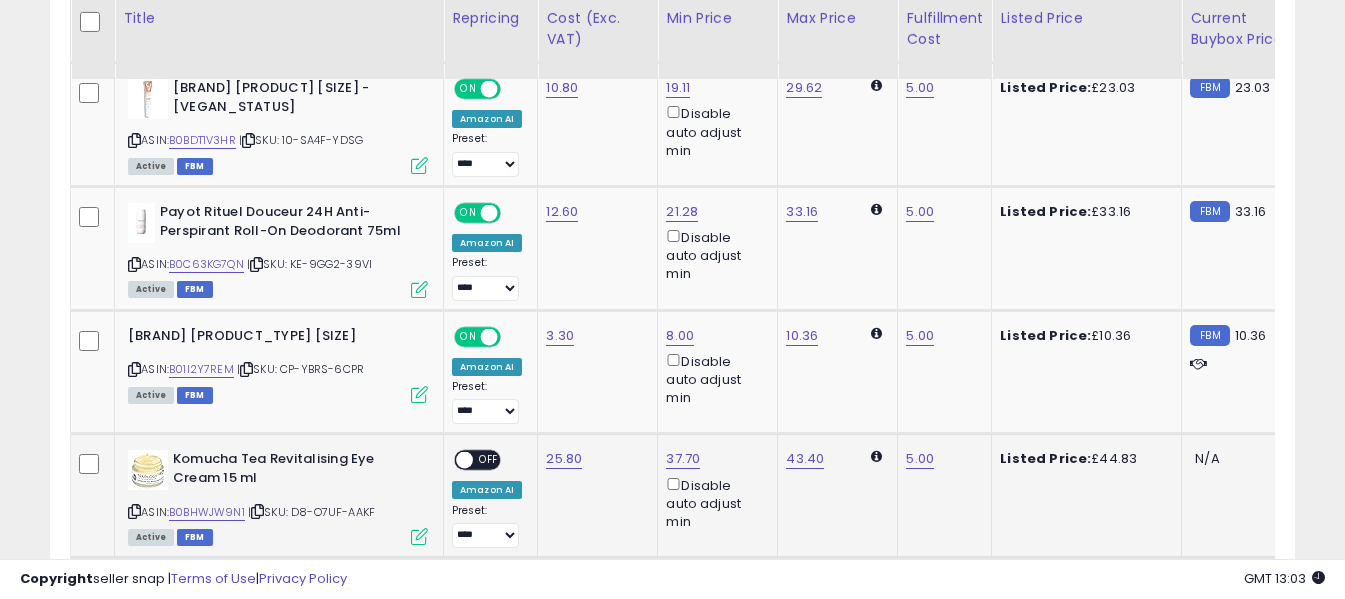 click on "OFF" at bounding box center [489, 460] 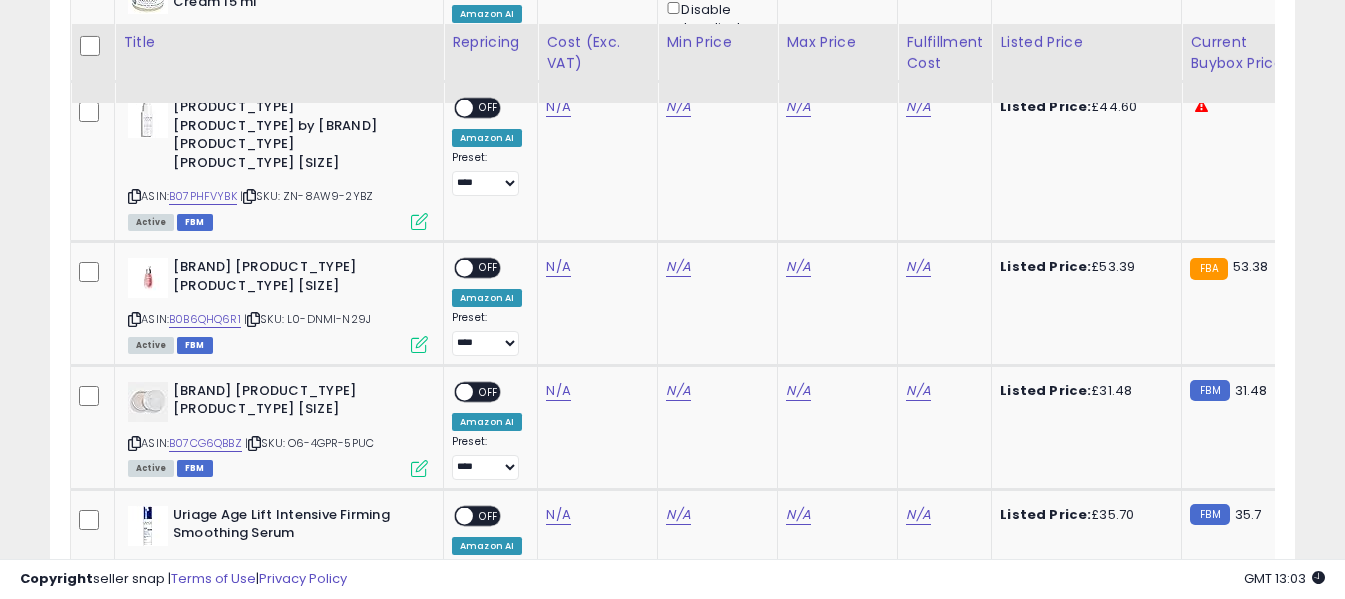 scroll, scrollTop: 2791, scrollLeft: 0, axis: vertical 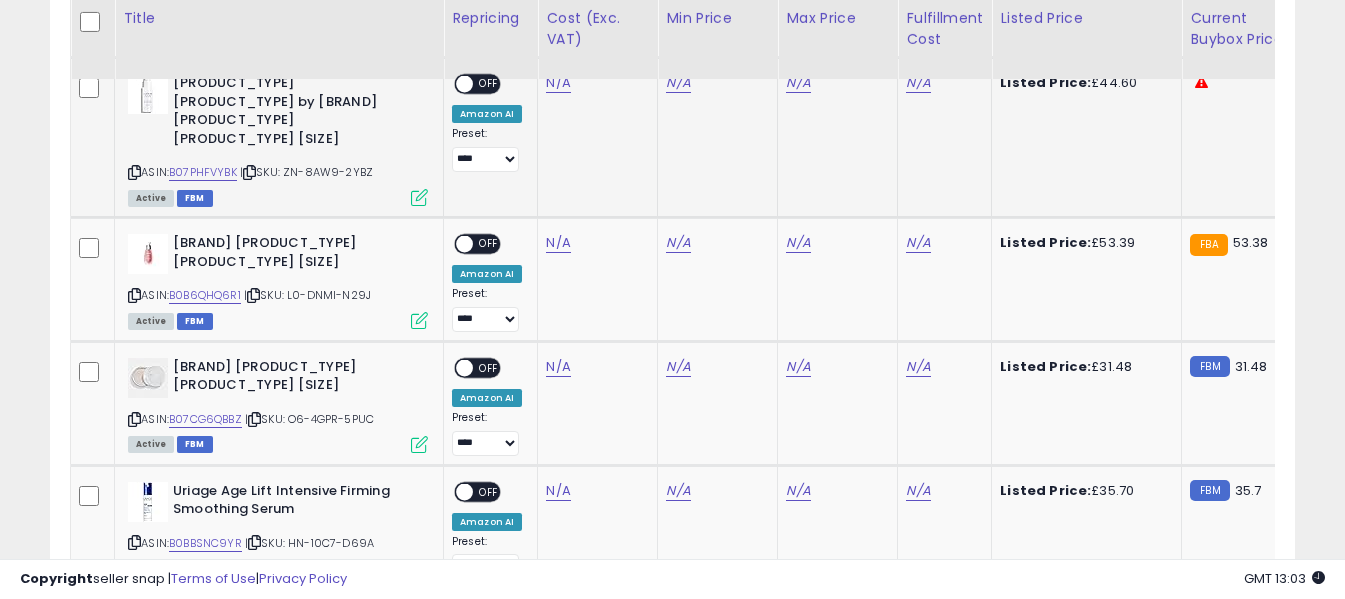 click at bounding box center (134, 172) 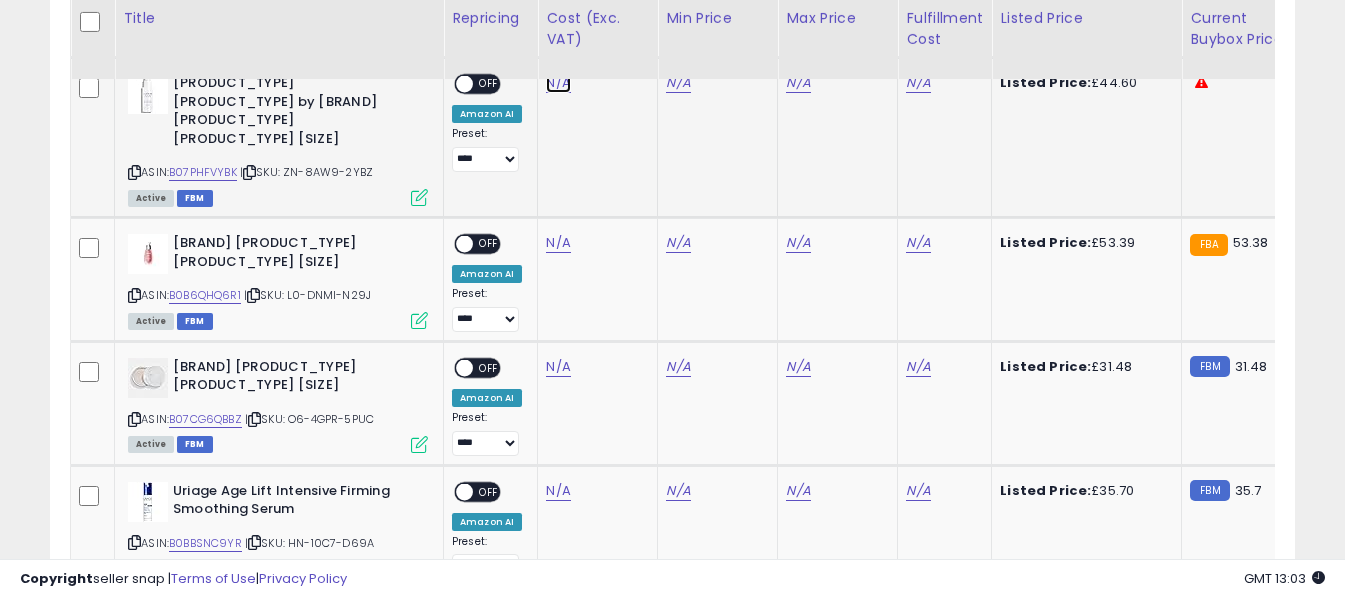 click on "N/A" at bounding box center (558, -1667) 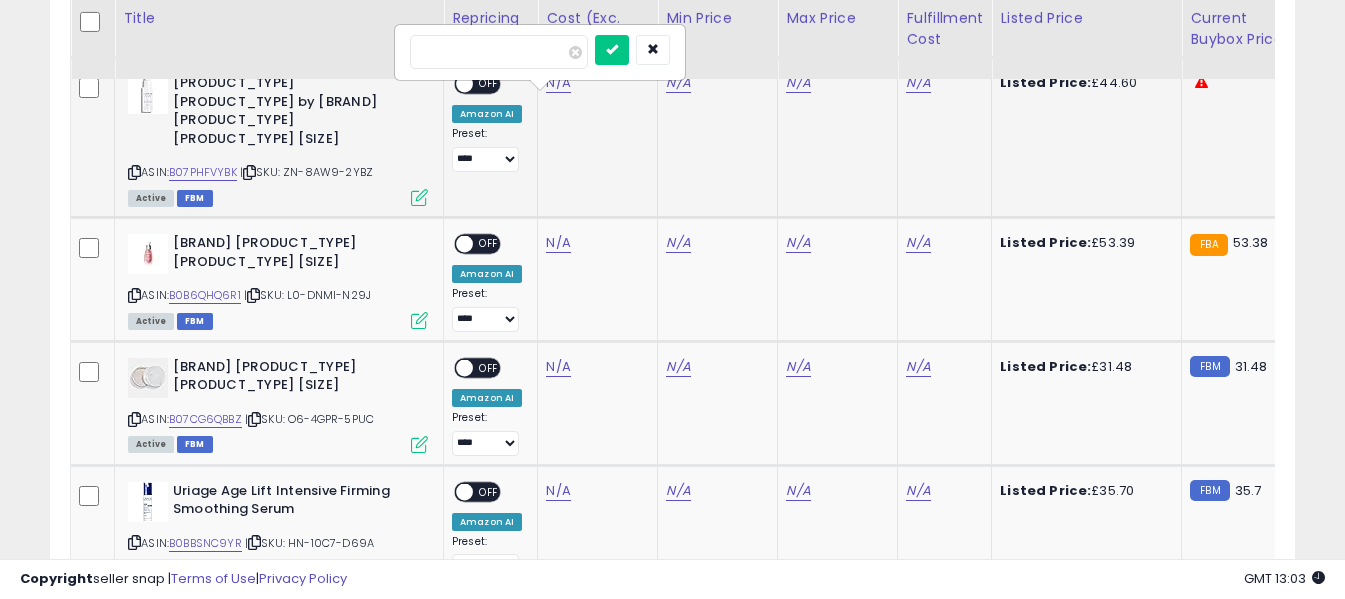 click at bounding box center (499, 52) 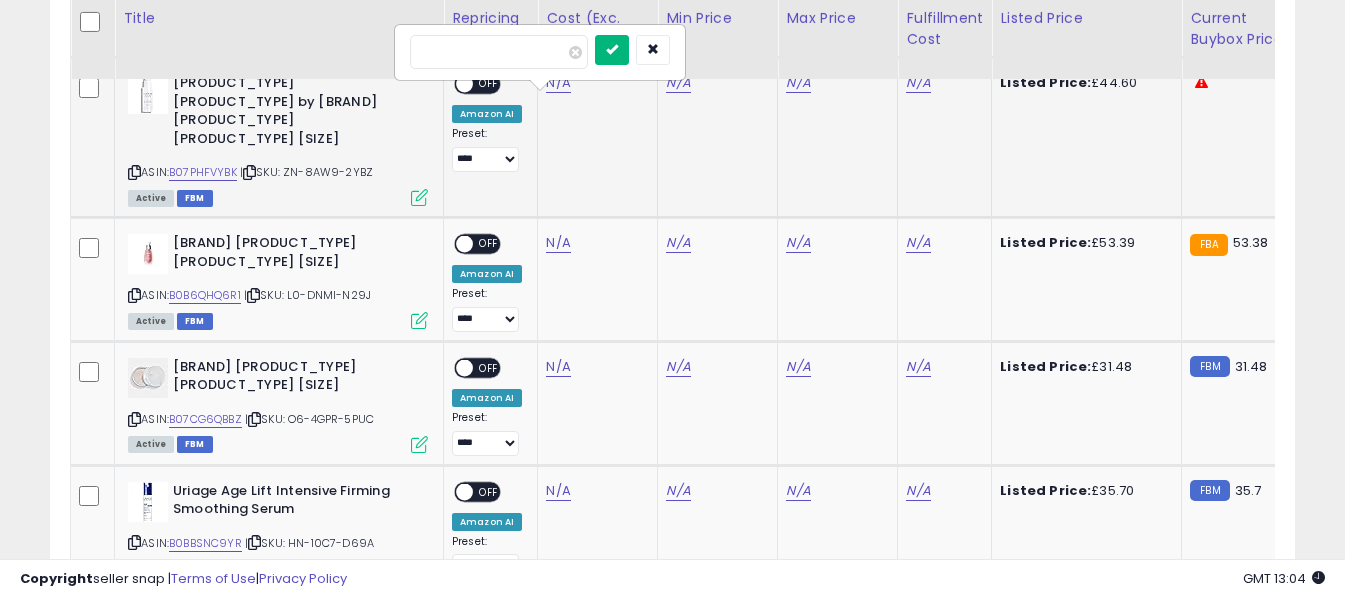 type on "*****" 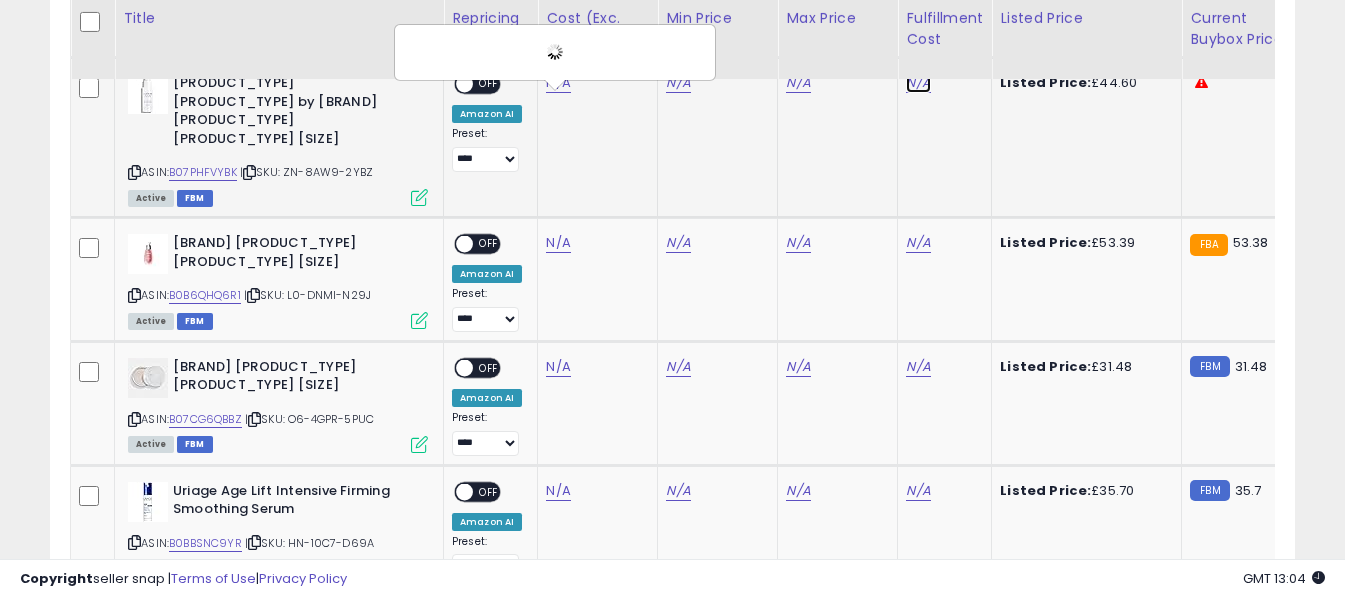 click on "N/A" at bounding box center [918, -1667] 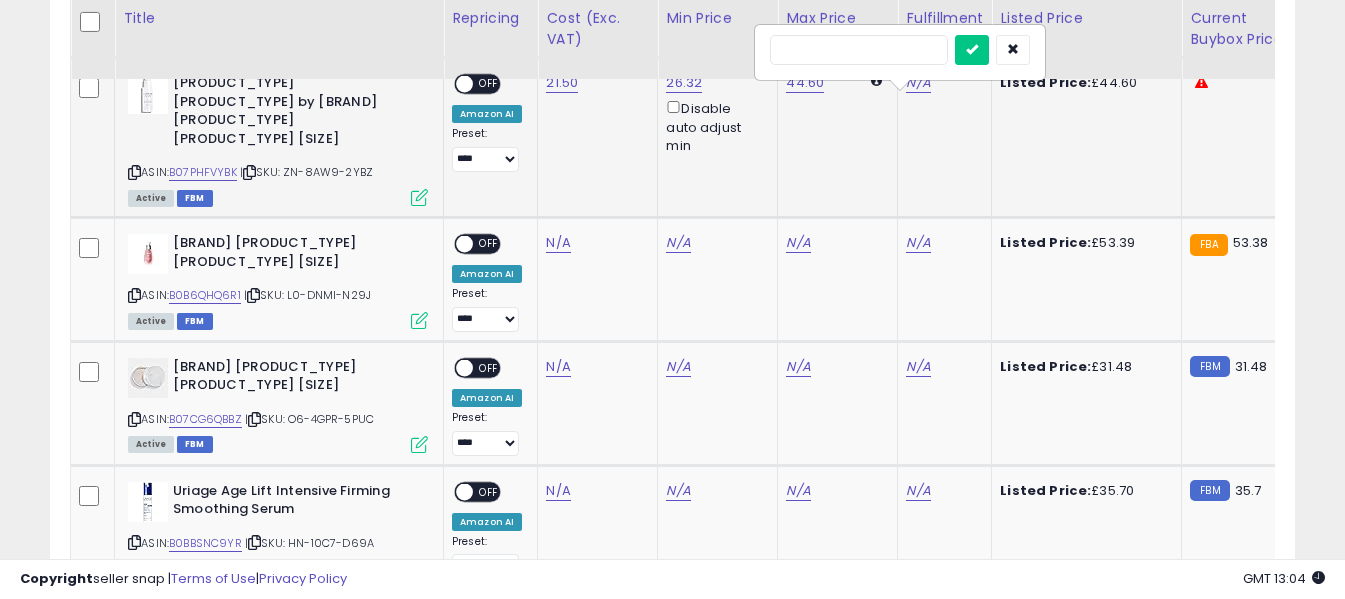 click at bounding box center [859, 50] 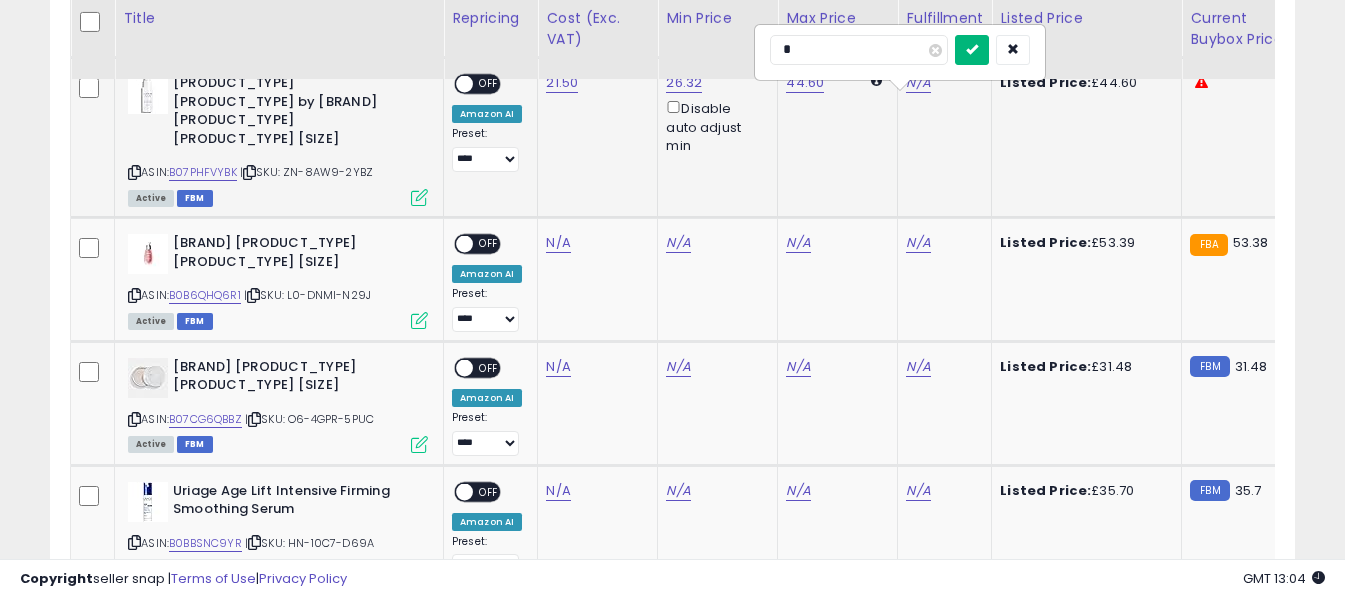 type on "*" 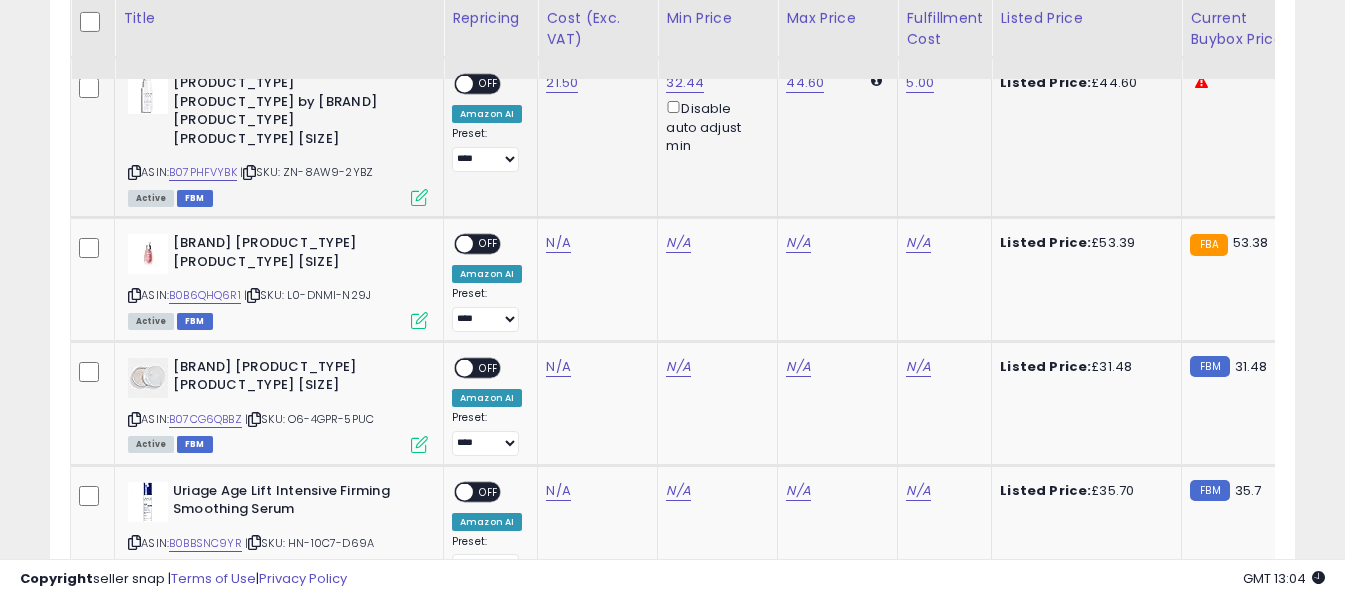click on "OFF" at bounding box center [489, 84] 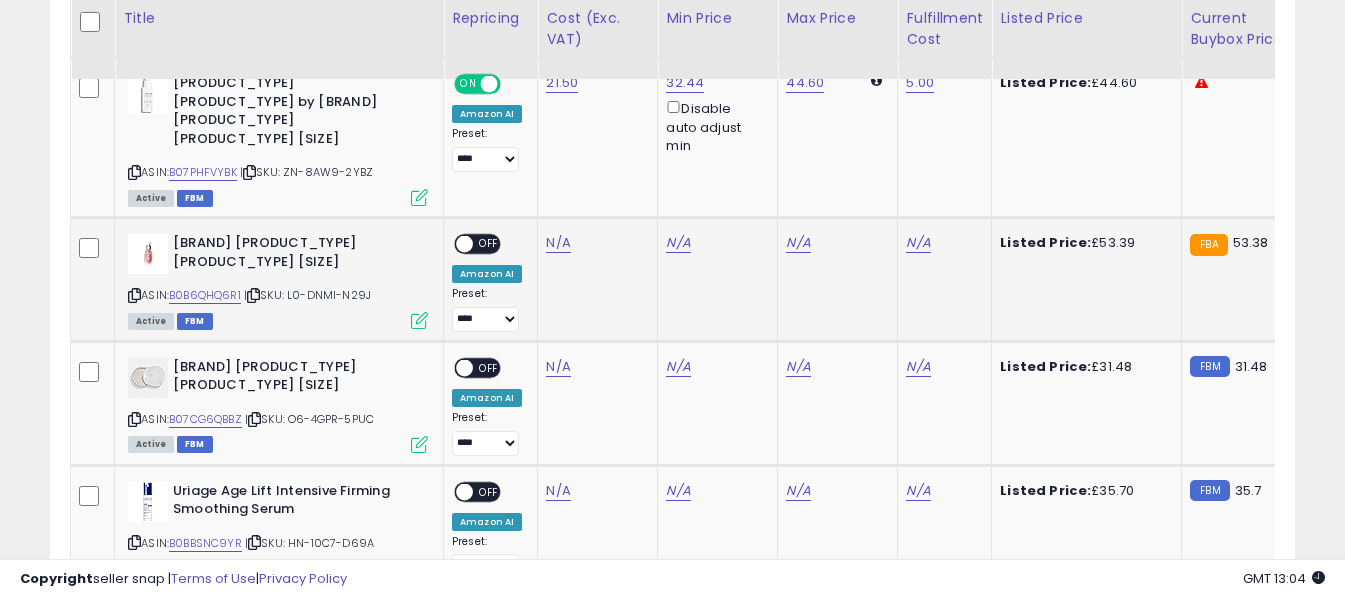 click at bounding box center [134, 295] 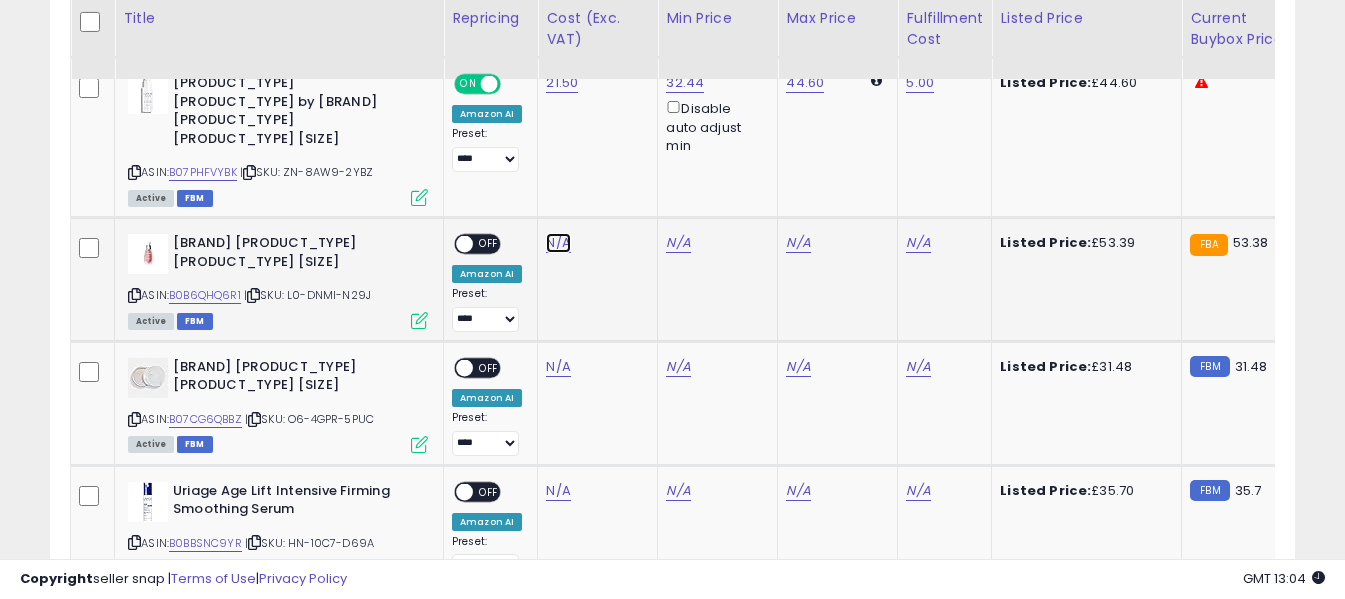 click on "N/A" at bounding box center [558, -1667] 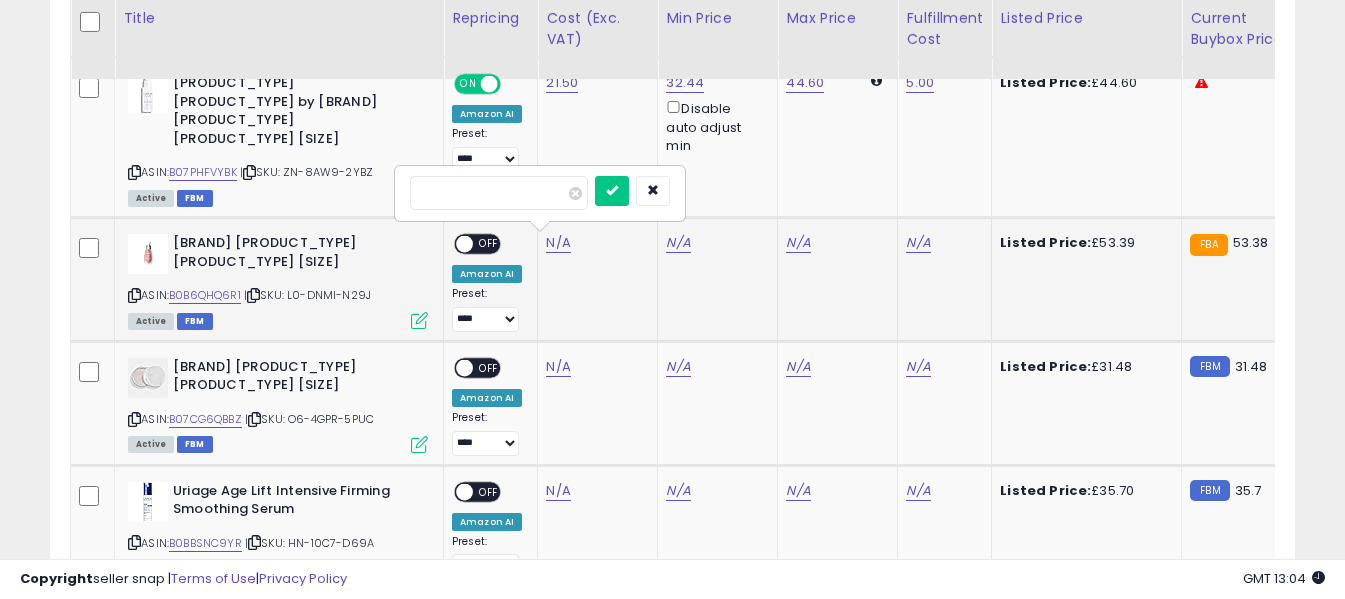 click at bounding box center (499, 193) 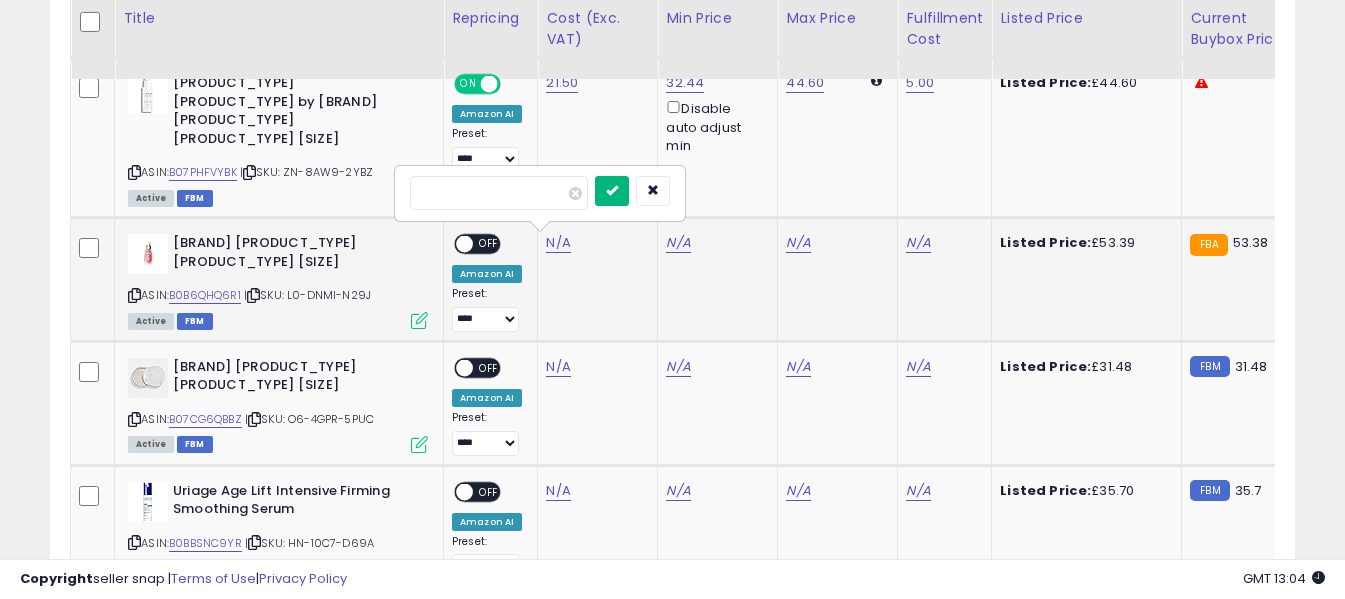 type on "*****" 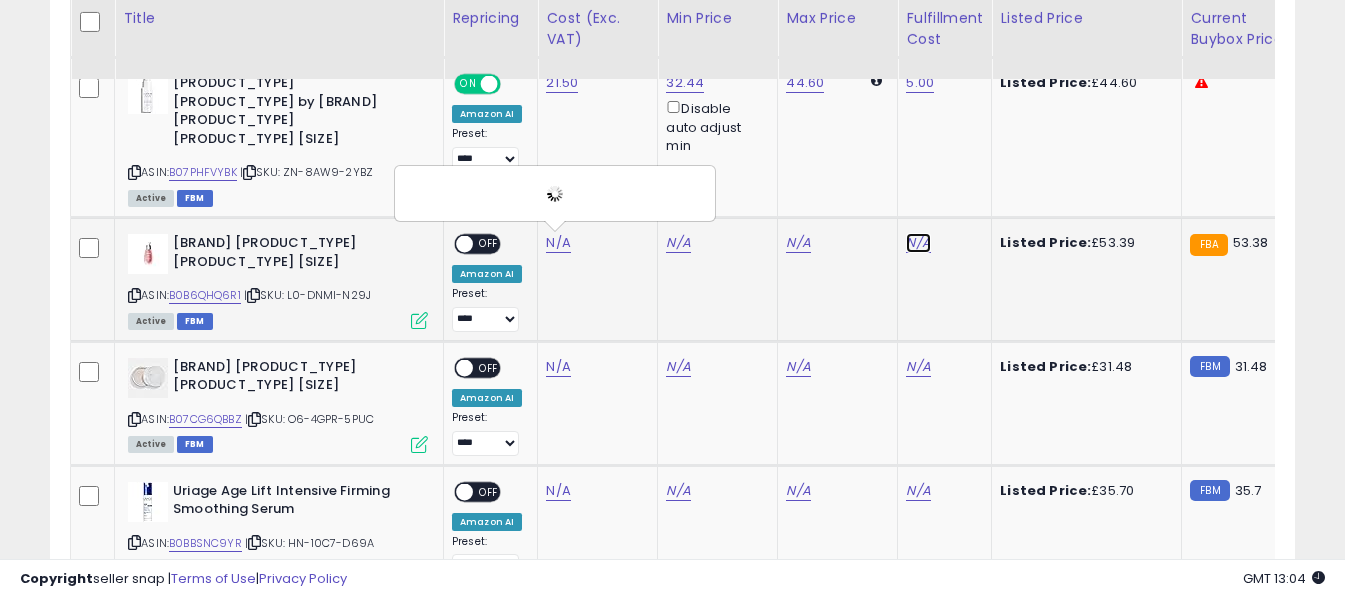 click on "N/A" at bounding box center [918, -1667] 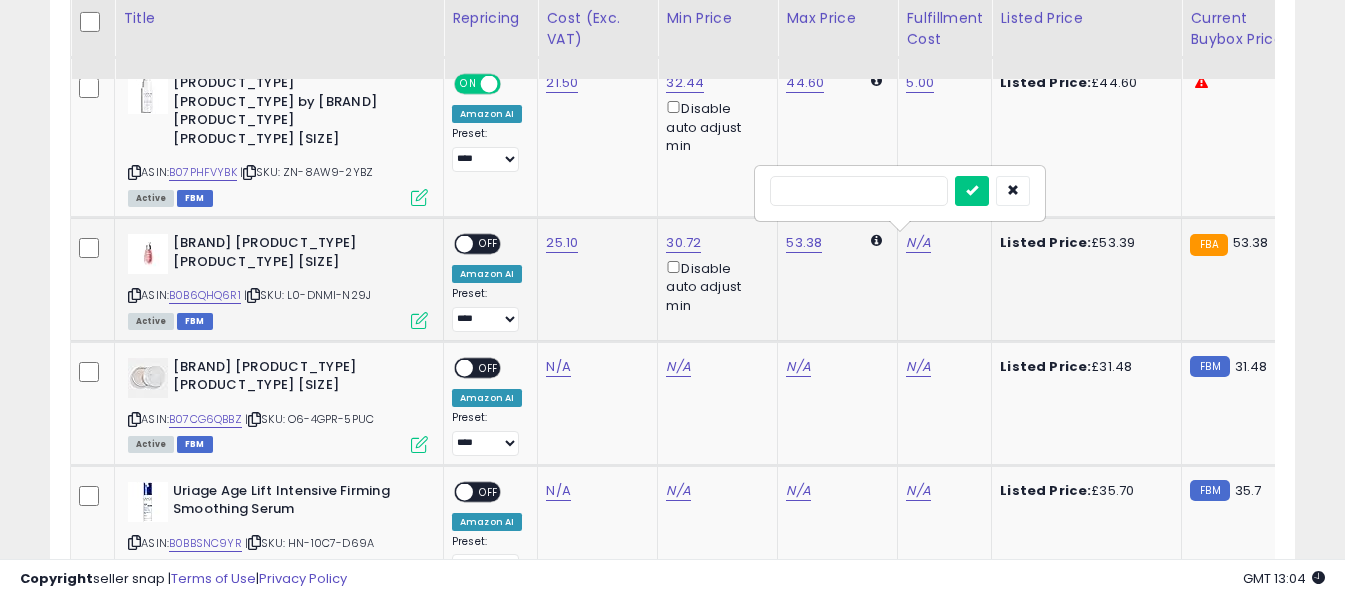 click at bounding box center (859, 191) 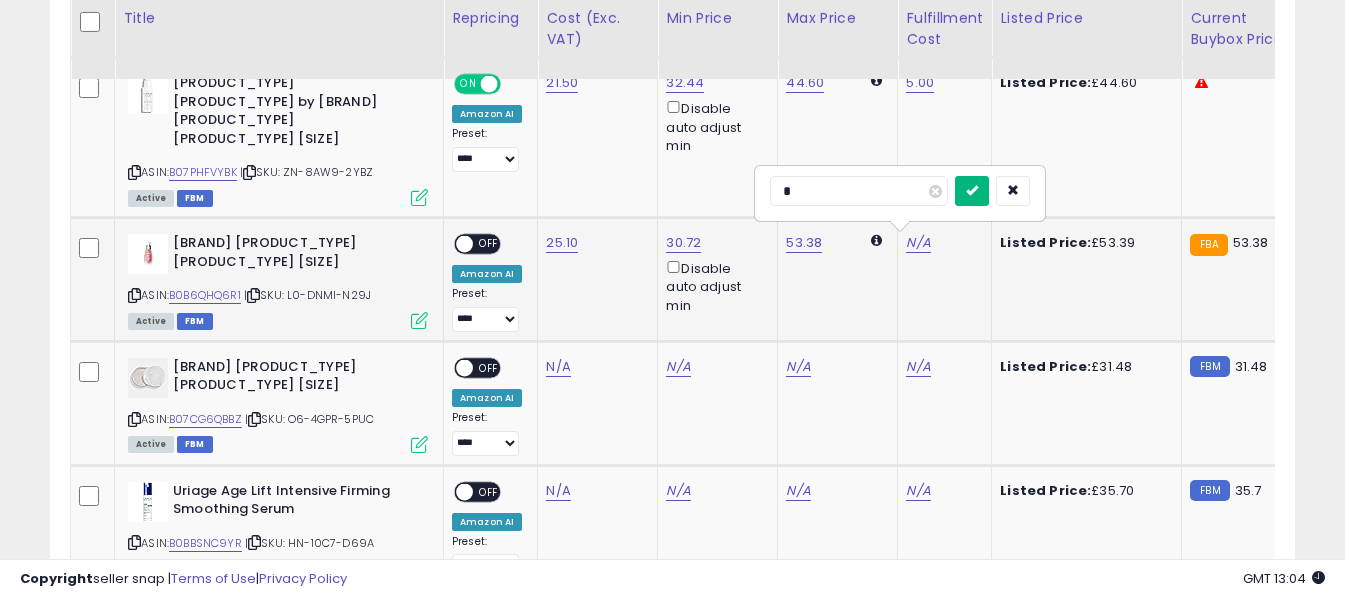 type on "*" 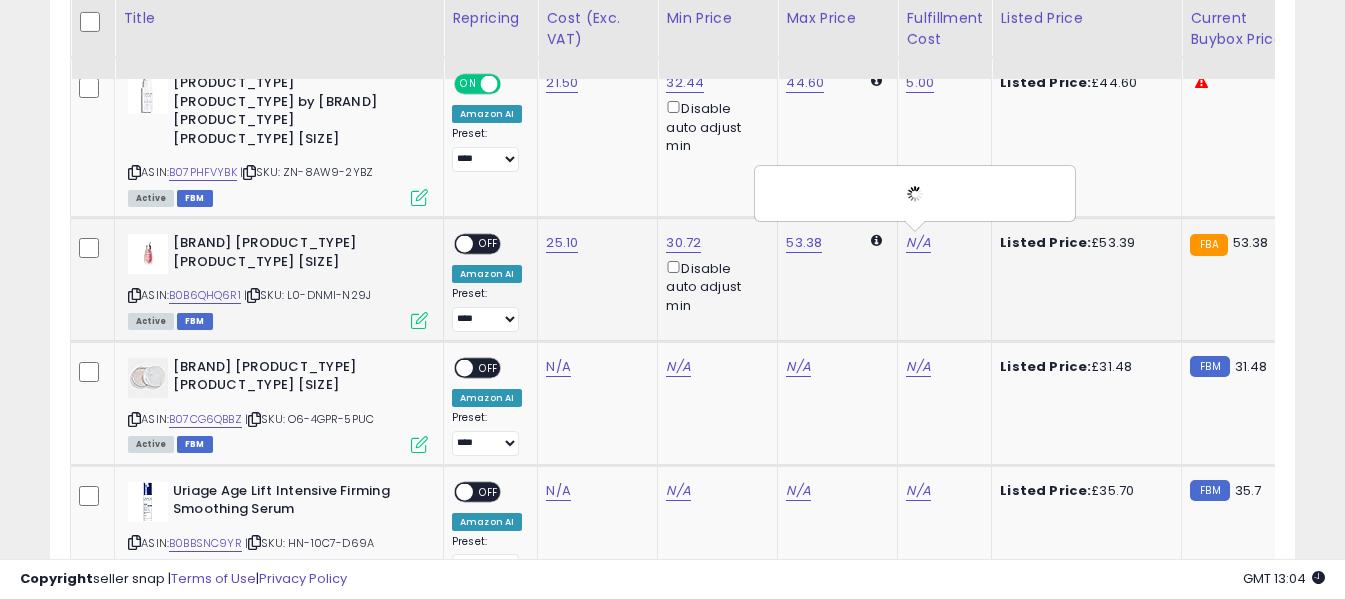 click on "OFF" at bounding box center [489, 244] 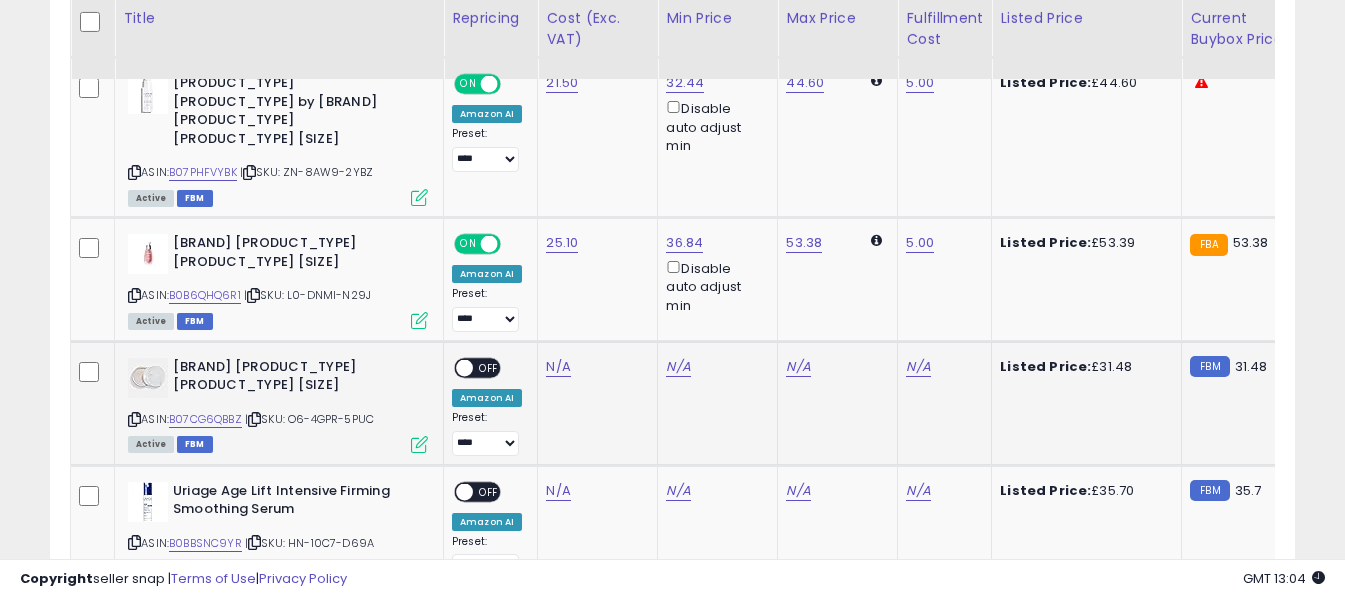 click at bounding box center [134, 419] 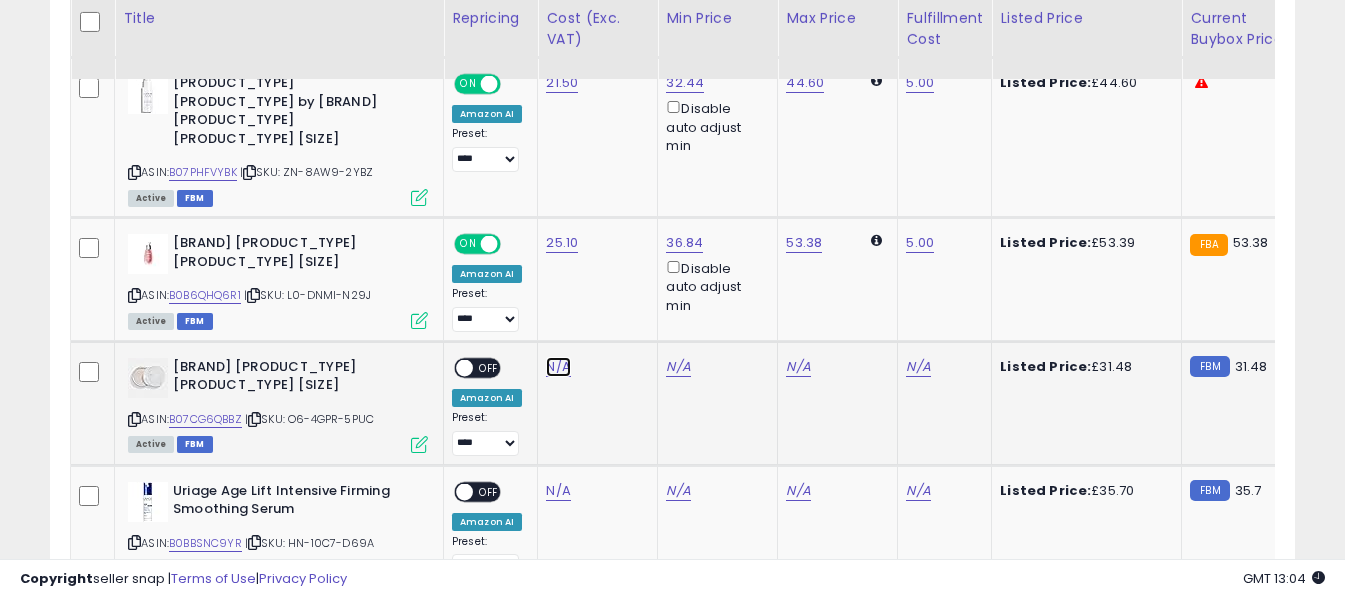 click on "N/A" at bounding box center [558, -1667] 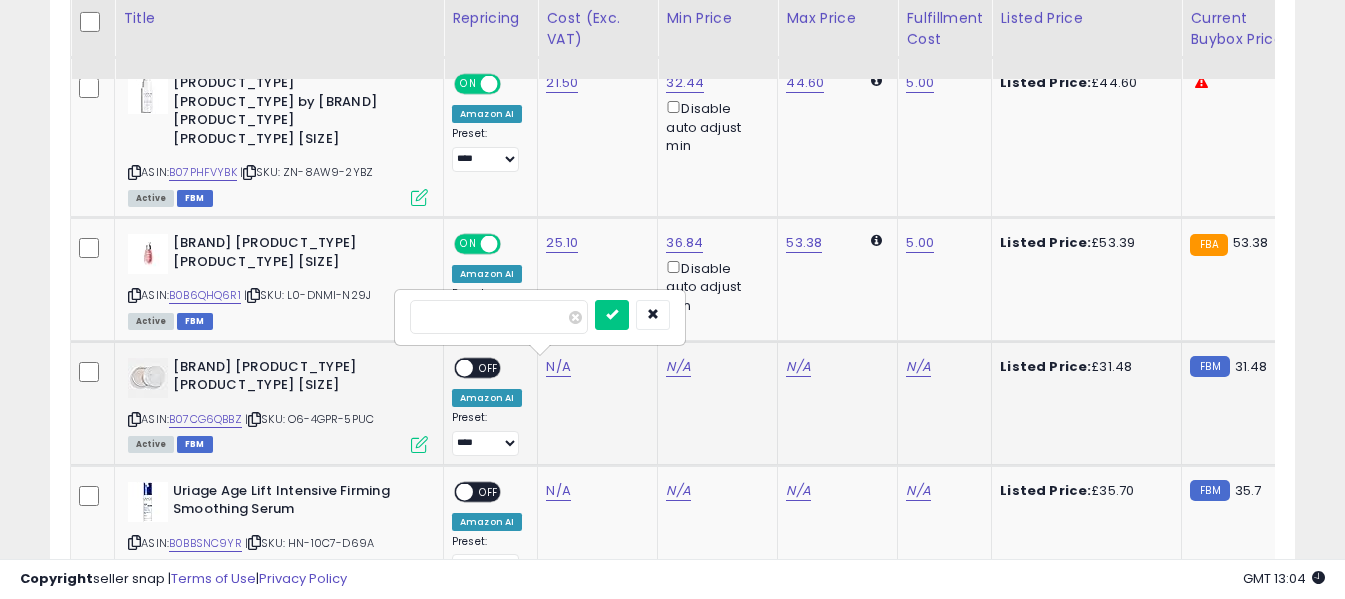 click at bounding box center [499, 317] 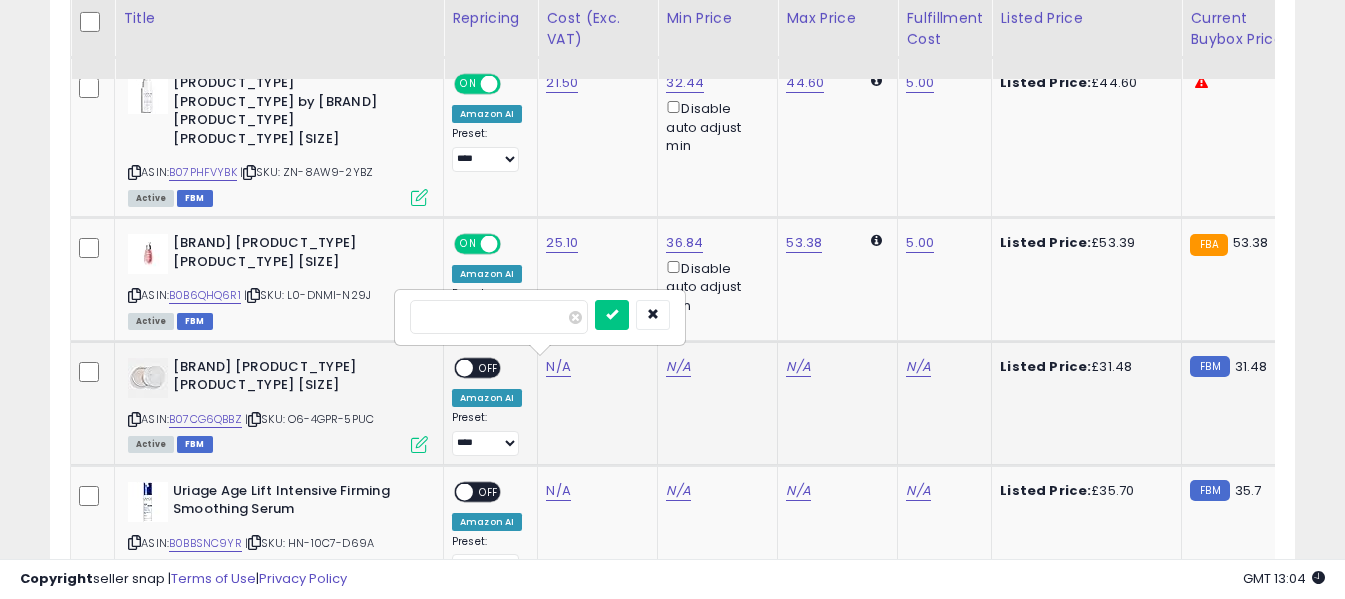 type on "*****" 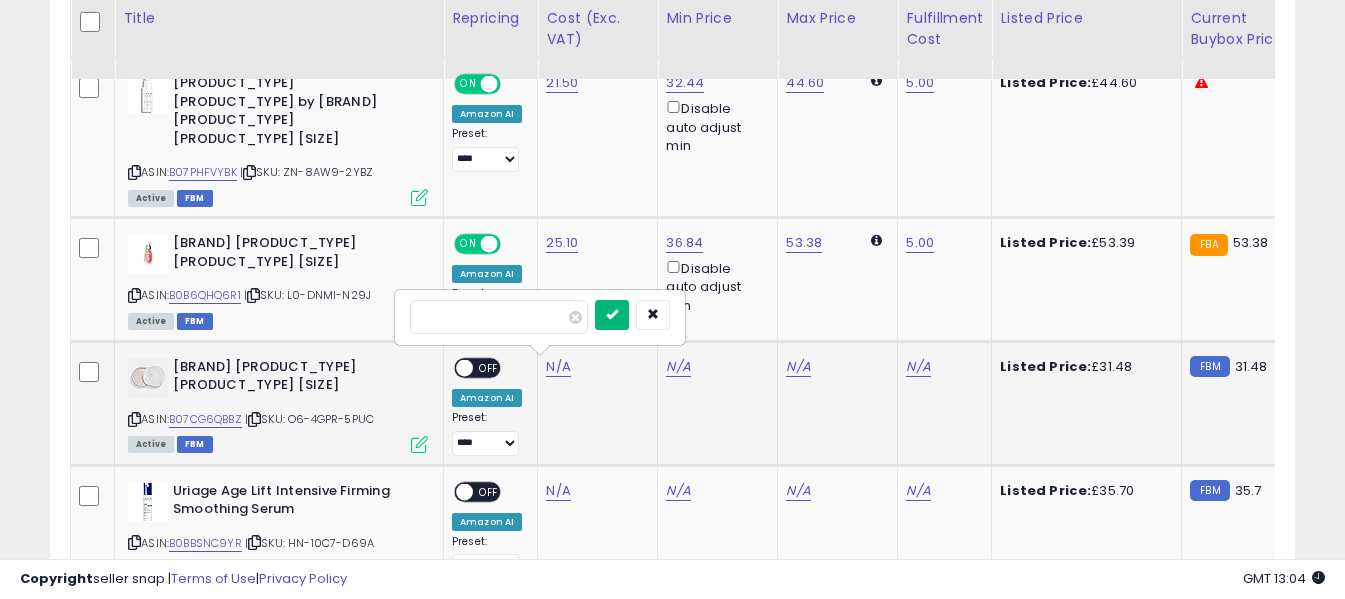 click at bounding box center (612, 314) 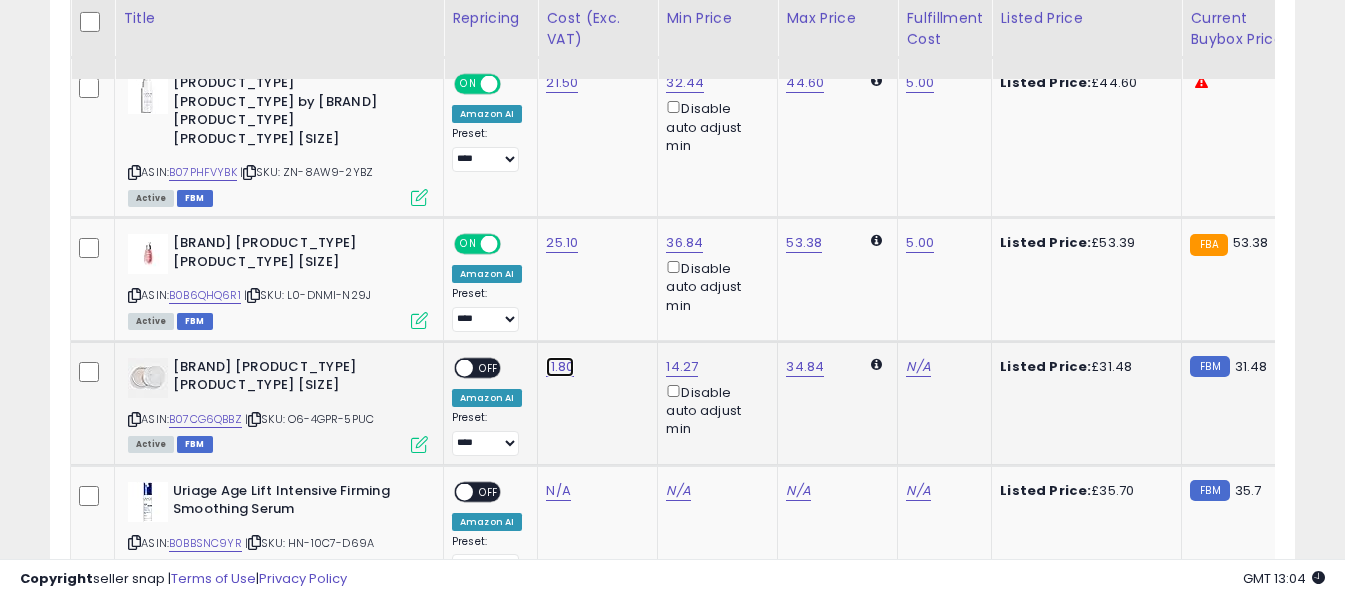 click on "11.80" at bounding box center (558, -1667) 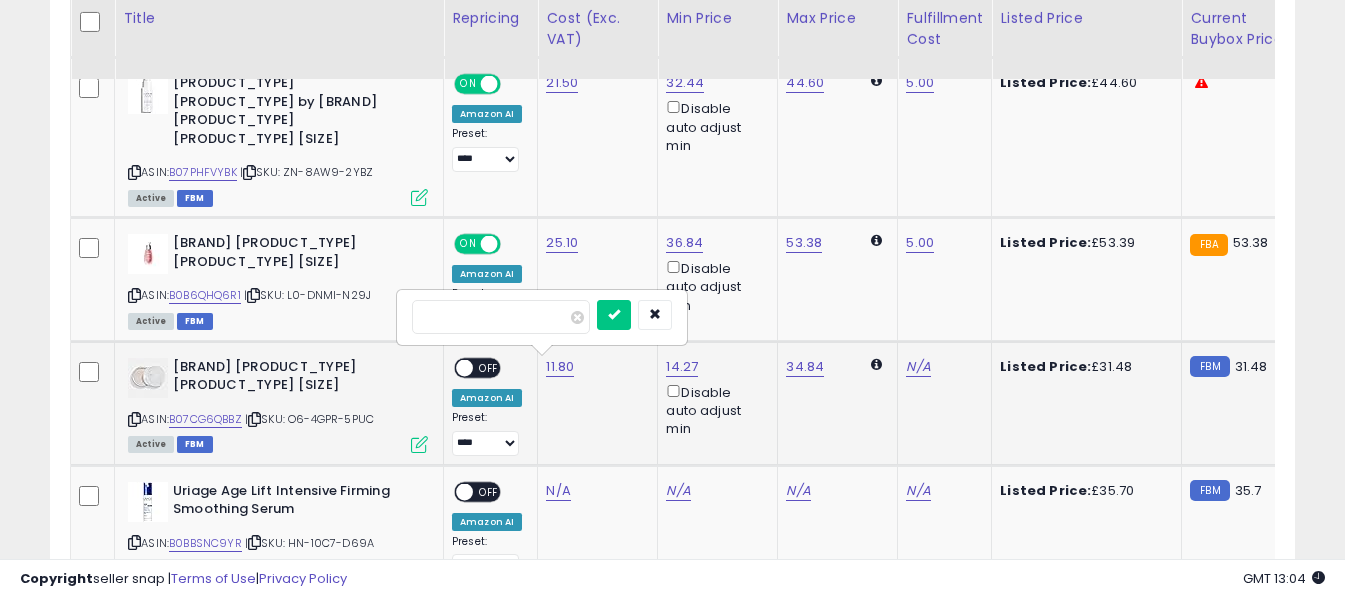 click on "*****" at bounding box center [501, 317] 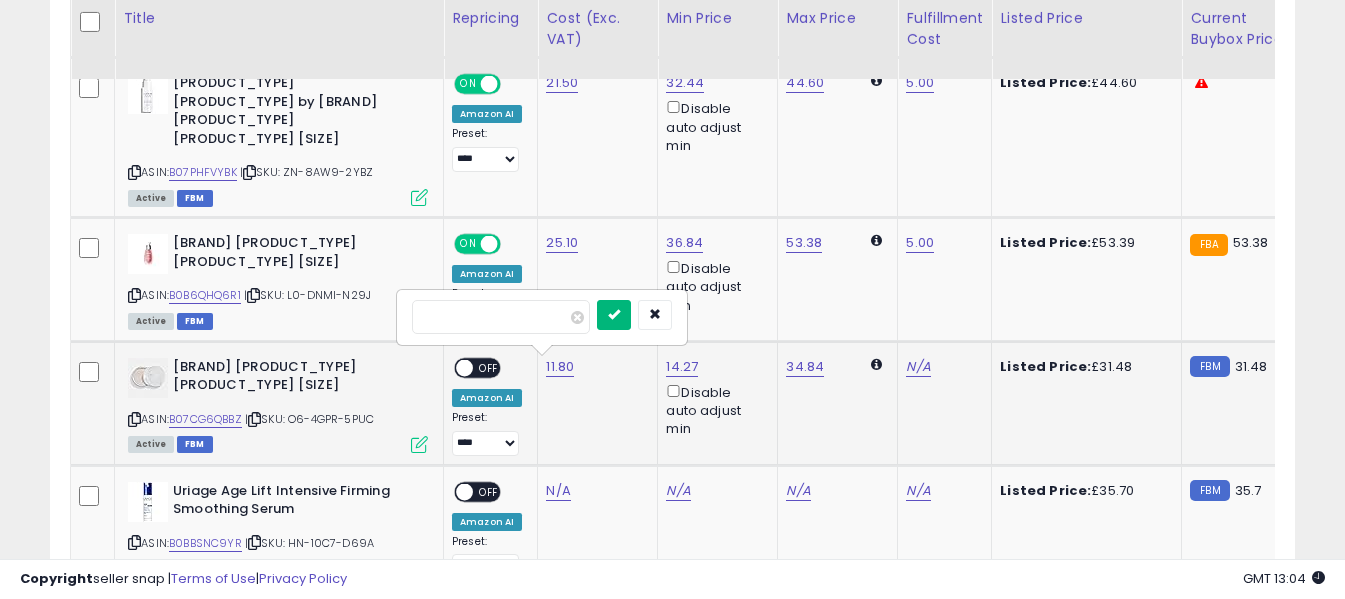 type on "*****" 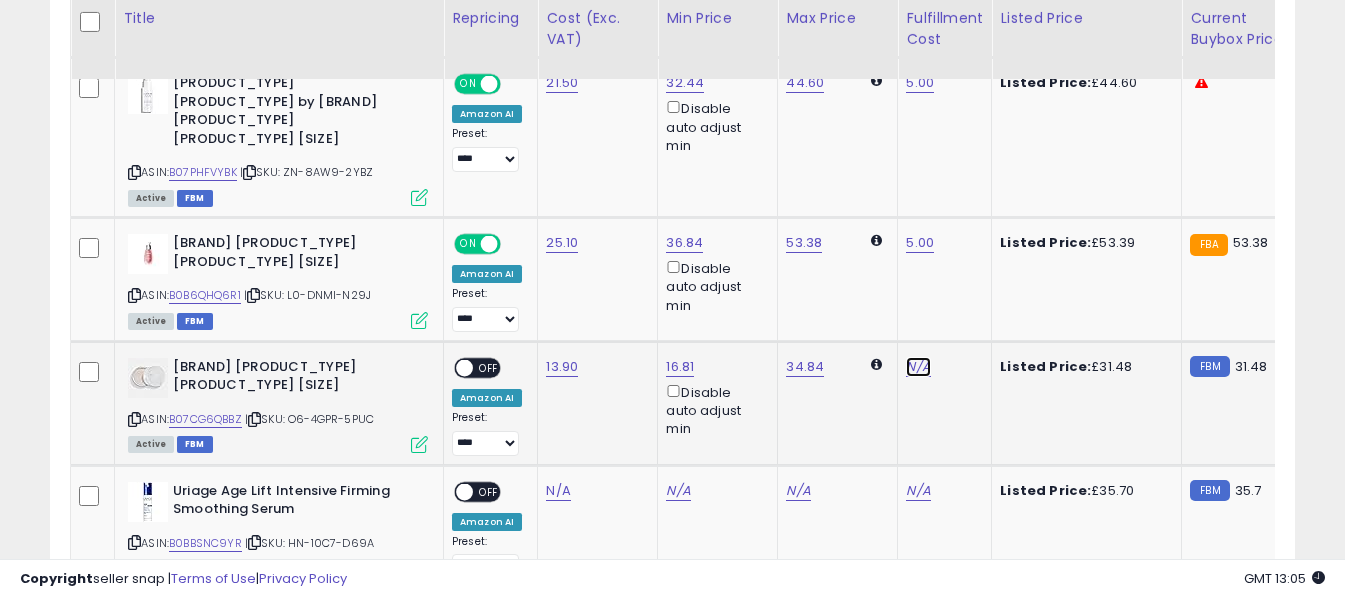 click on "N/A" at bounding box center (918, -1667) 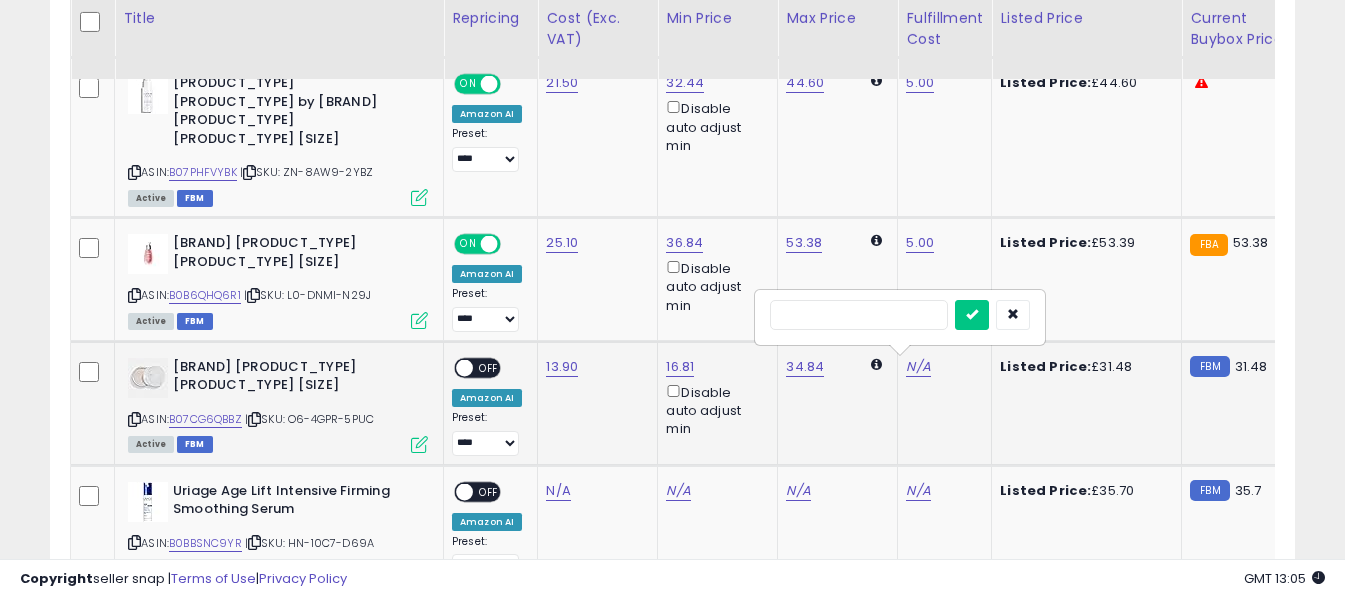 click at bounding box center [859, 315] 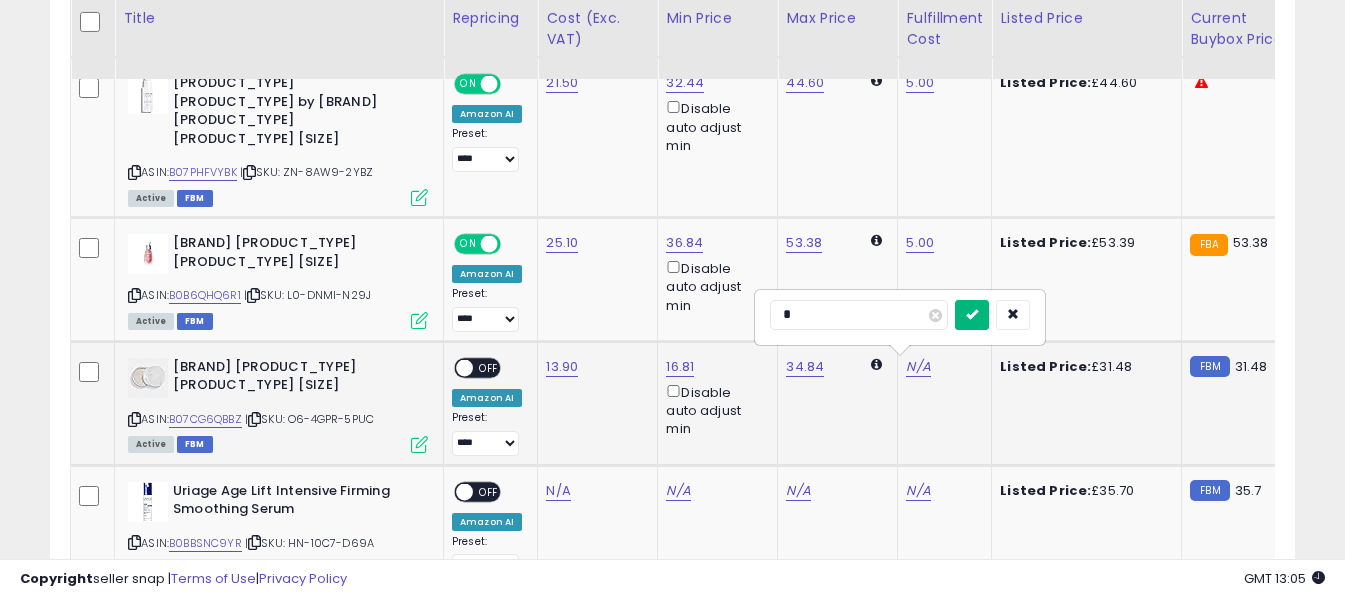 type on "*" 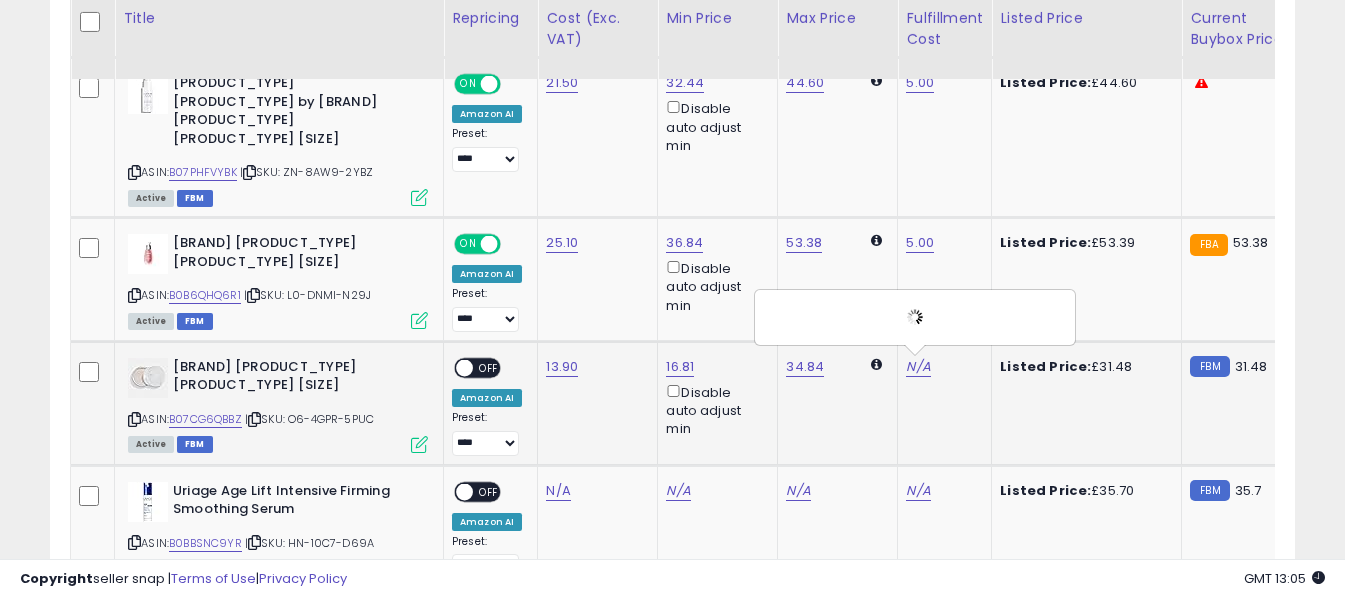 click on "OFF" at bounding box center [489, 367] 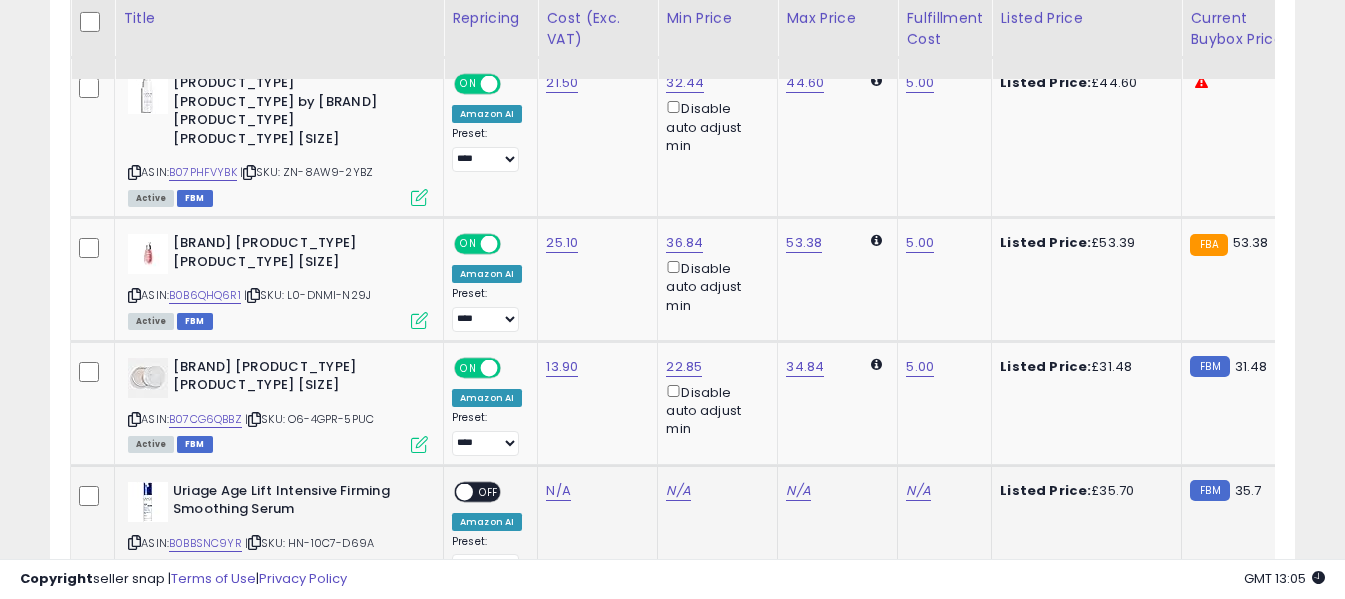 click at bounding box center (134, 542) 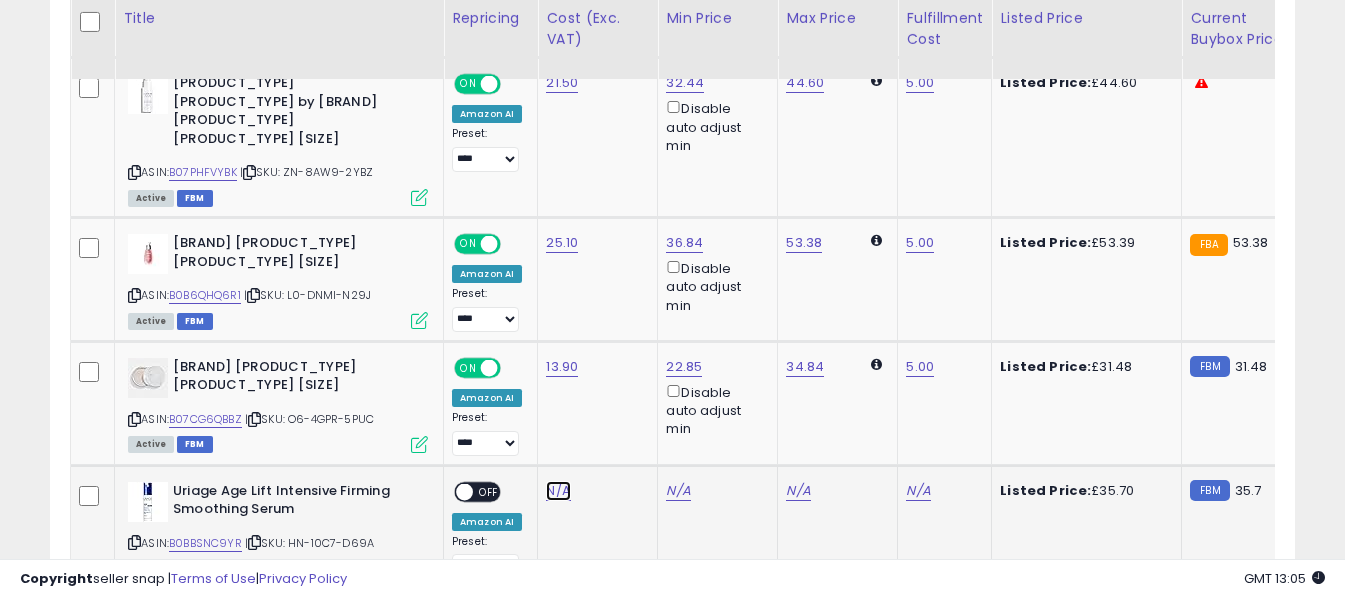 click on "N/A" at bounding box center (558, -1667) 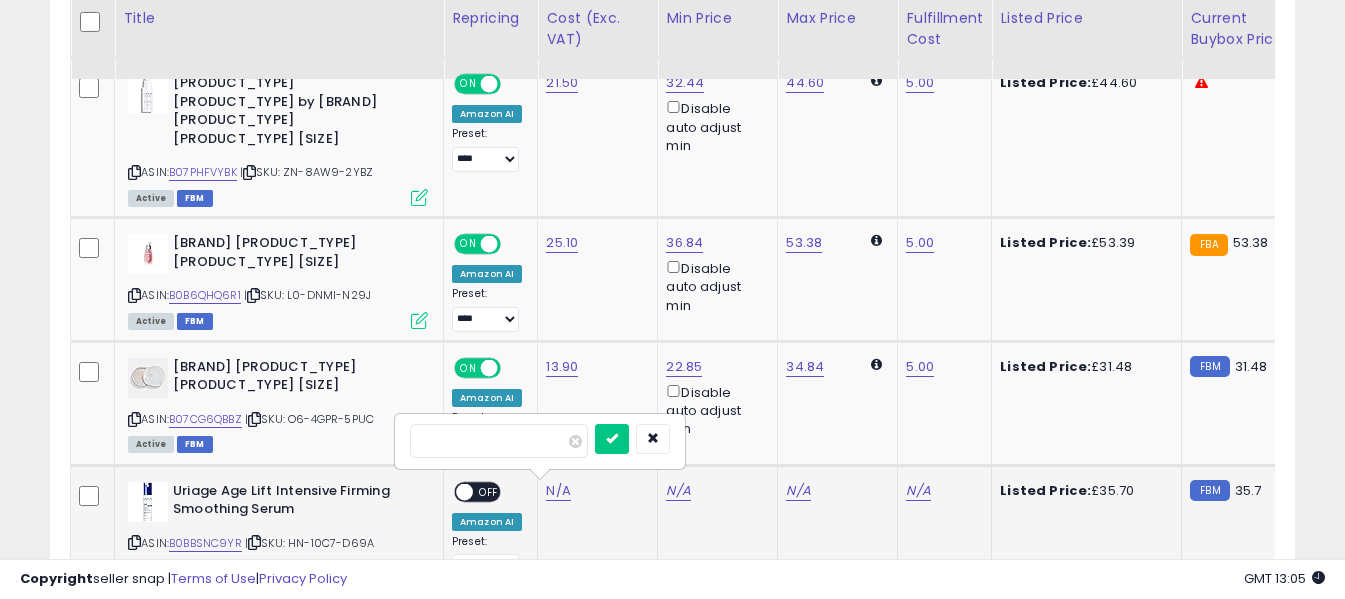 click at bounding box center (499, 441) 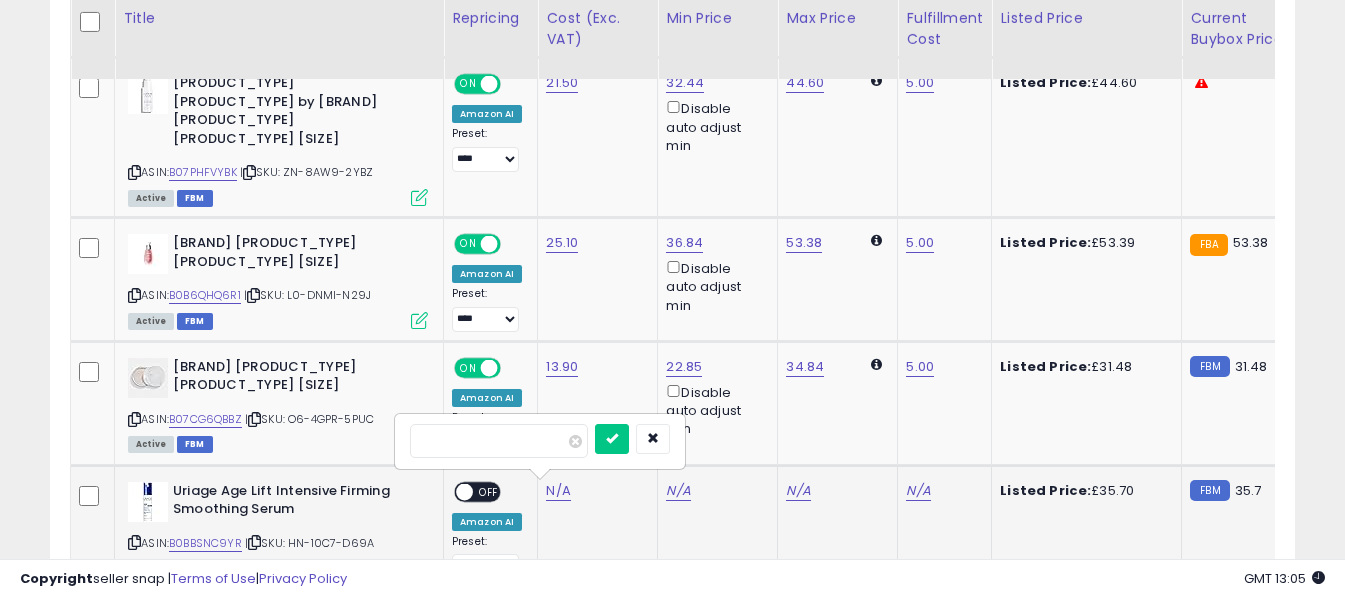 type on "*****" 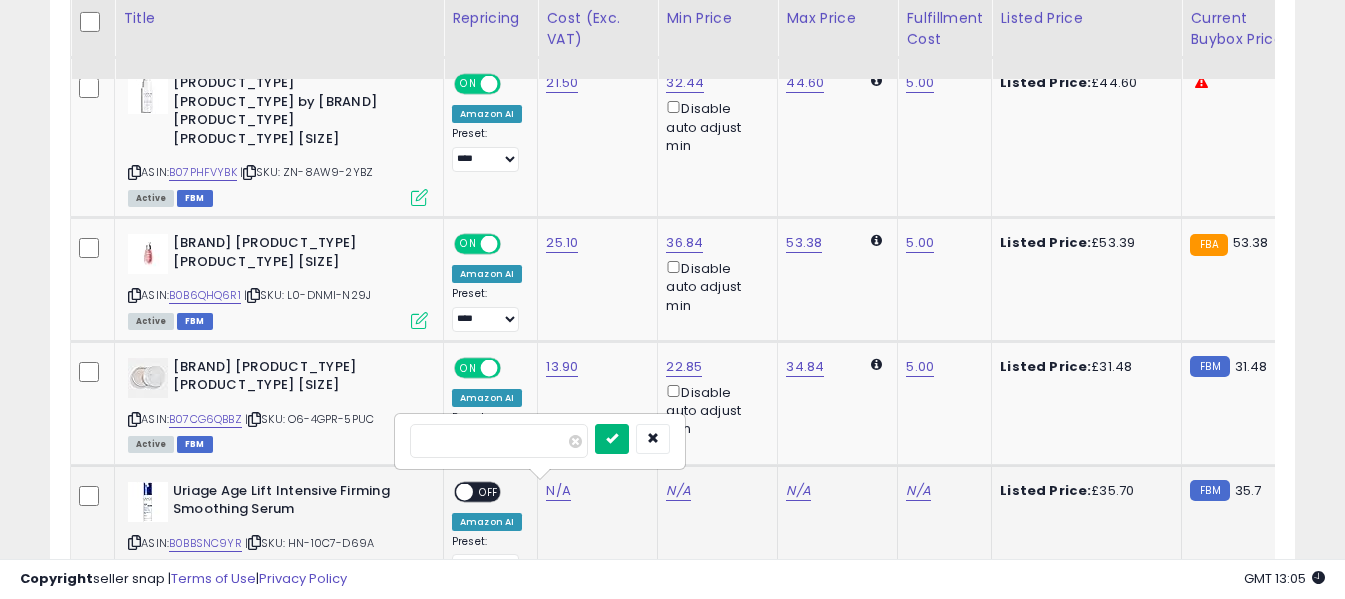 click at bounding box center [612, 438] 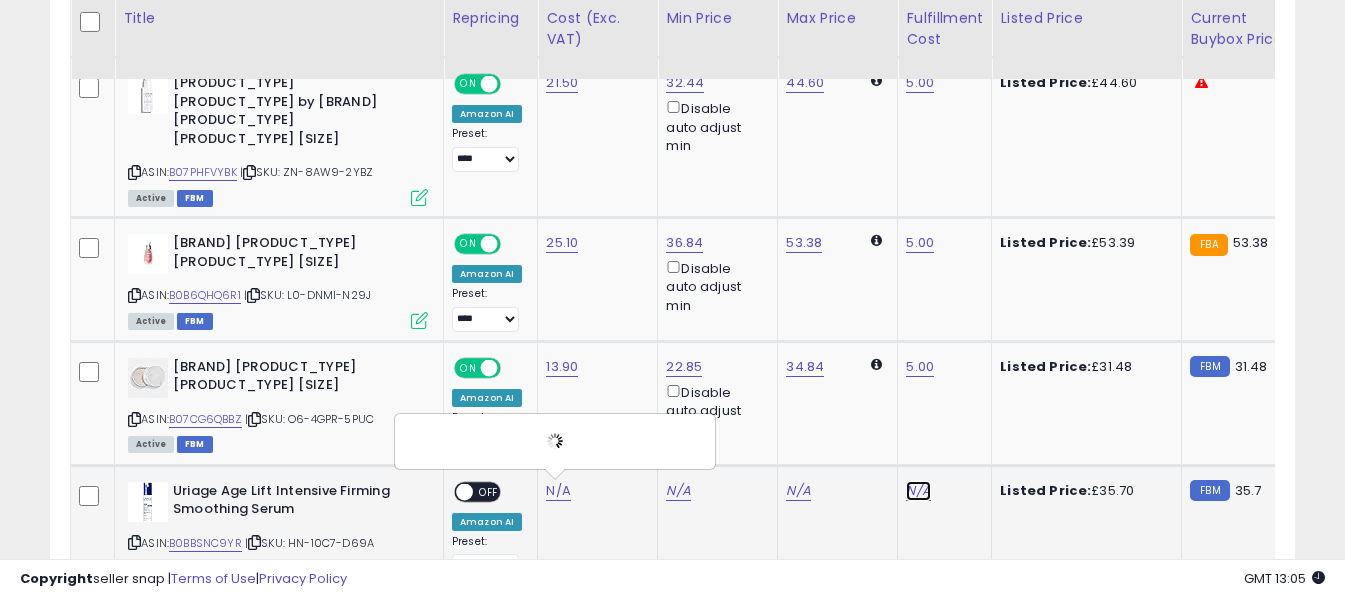 click on "N/A" at bounding box center [918, -1667] 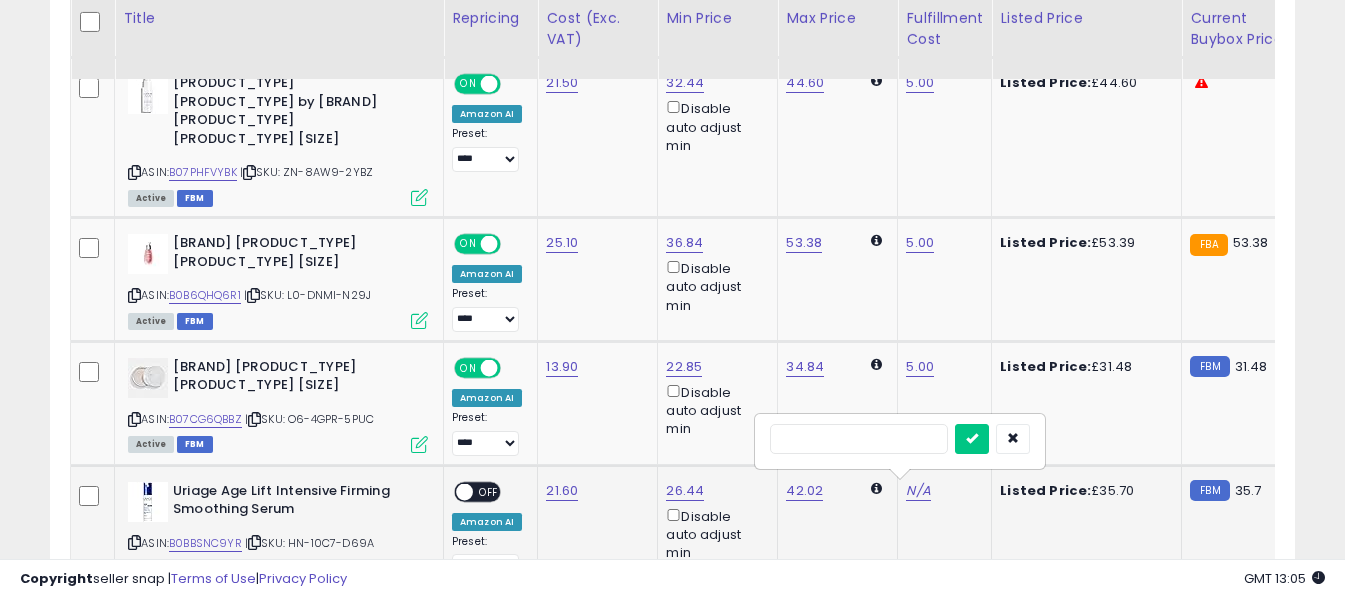 click at bounding box center (859, 439) 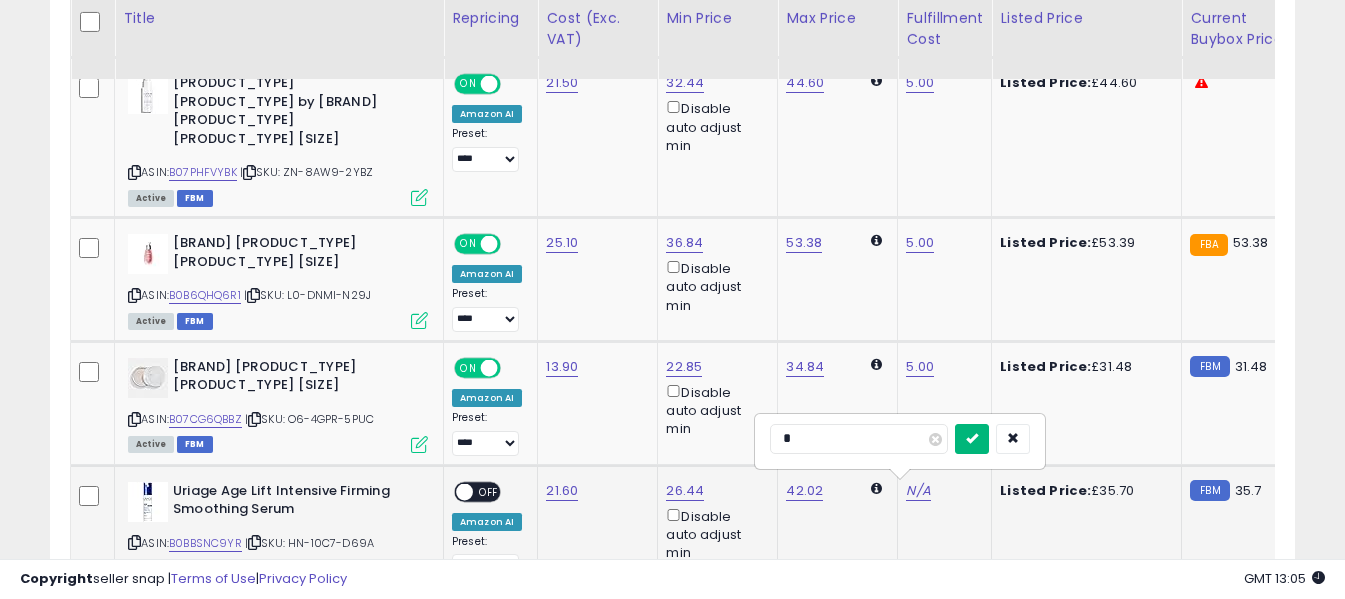 type on "*" 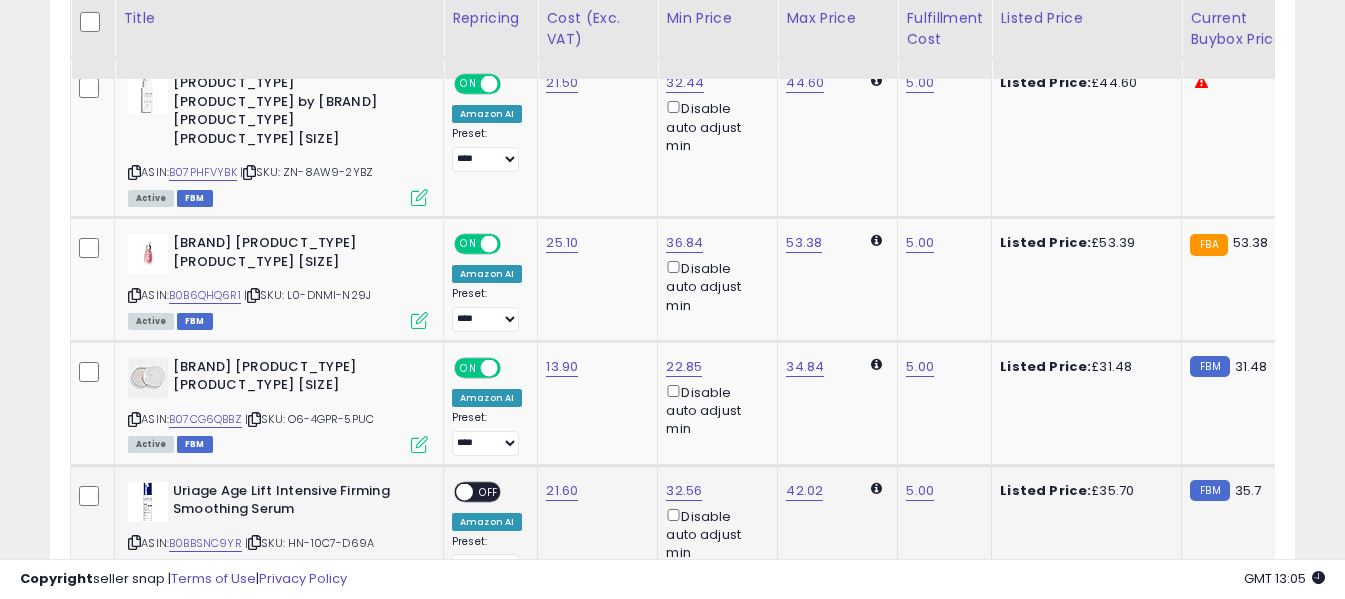 click on "OFF" at bounding box center (489, 491) 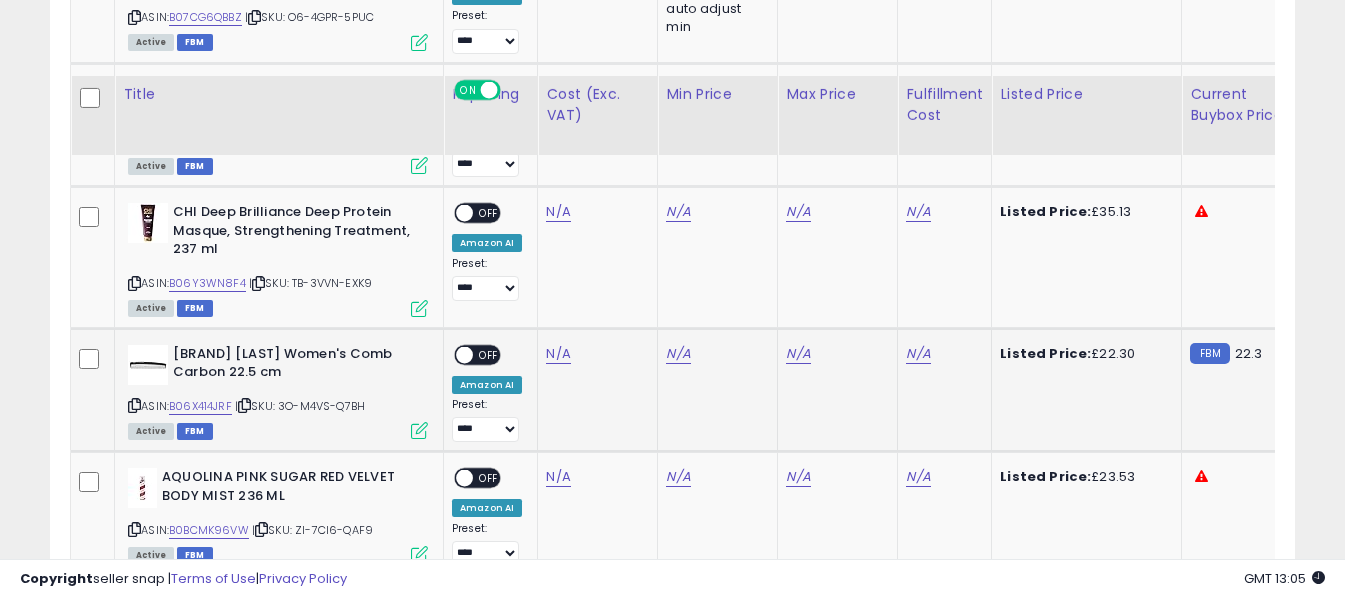 scroll, scrollTop: 3291, scrollLeft: 0, axis: vertical 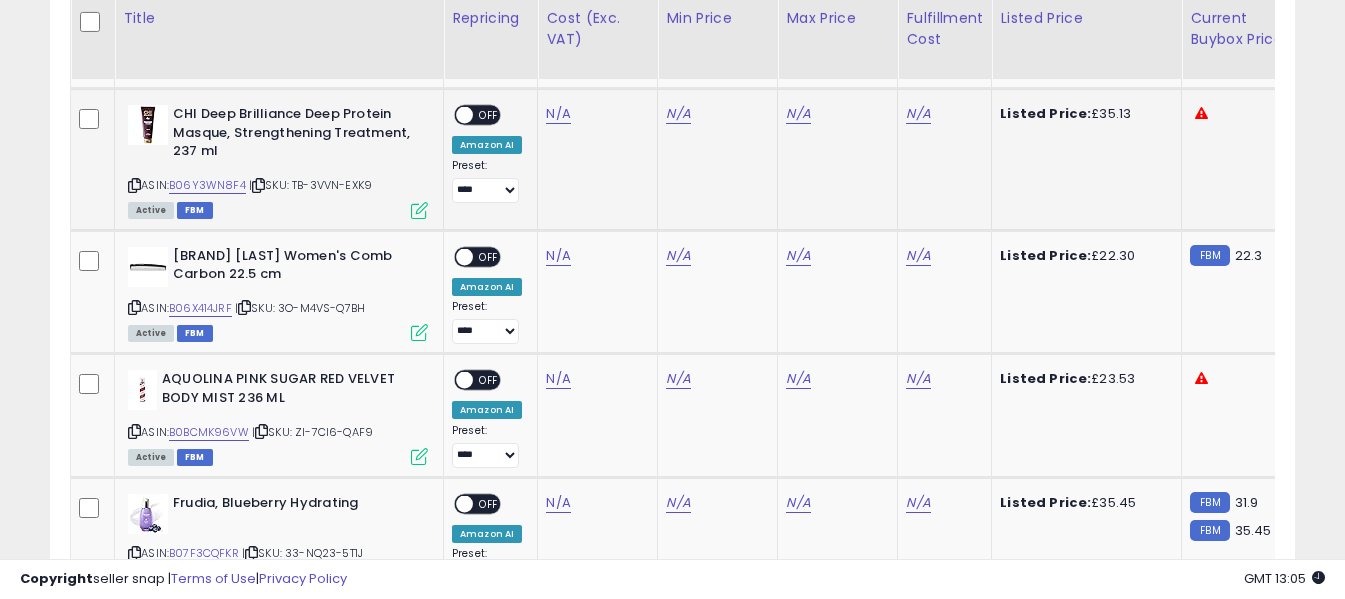 click at bounding box center [134, 185] 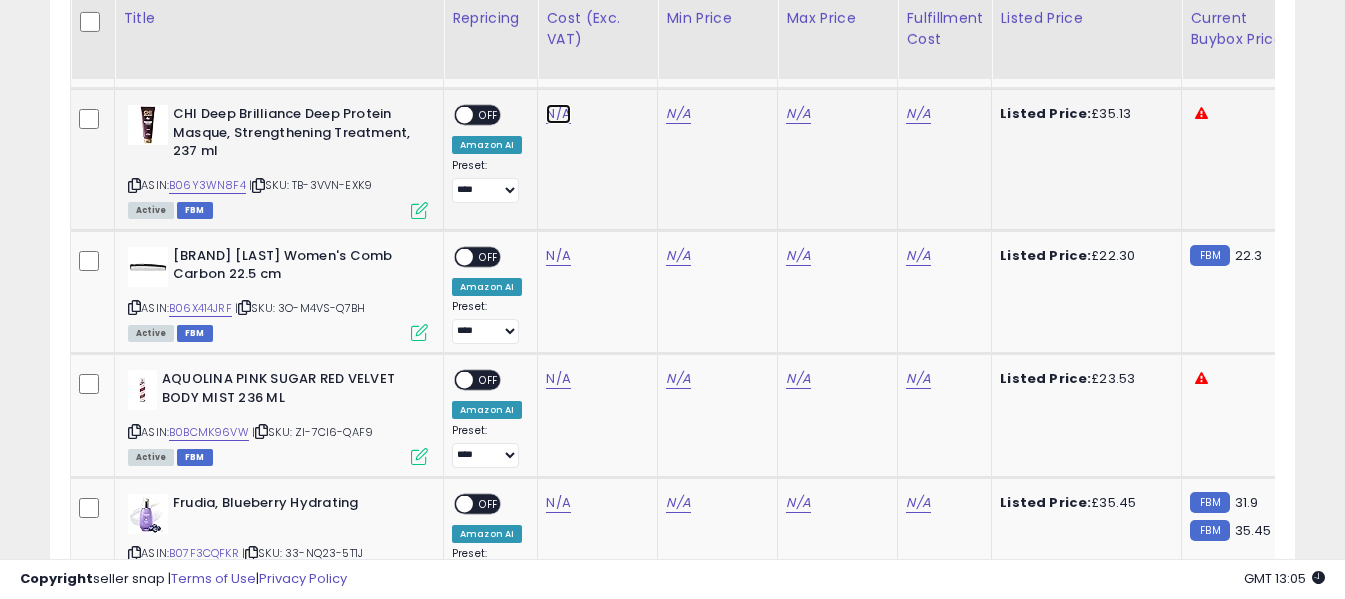 click on "N/A" at bounding box center (558, -2167) 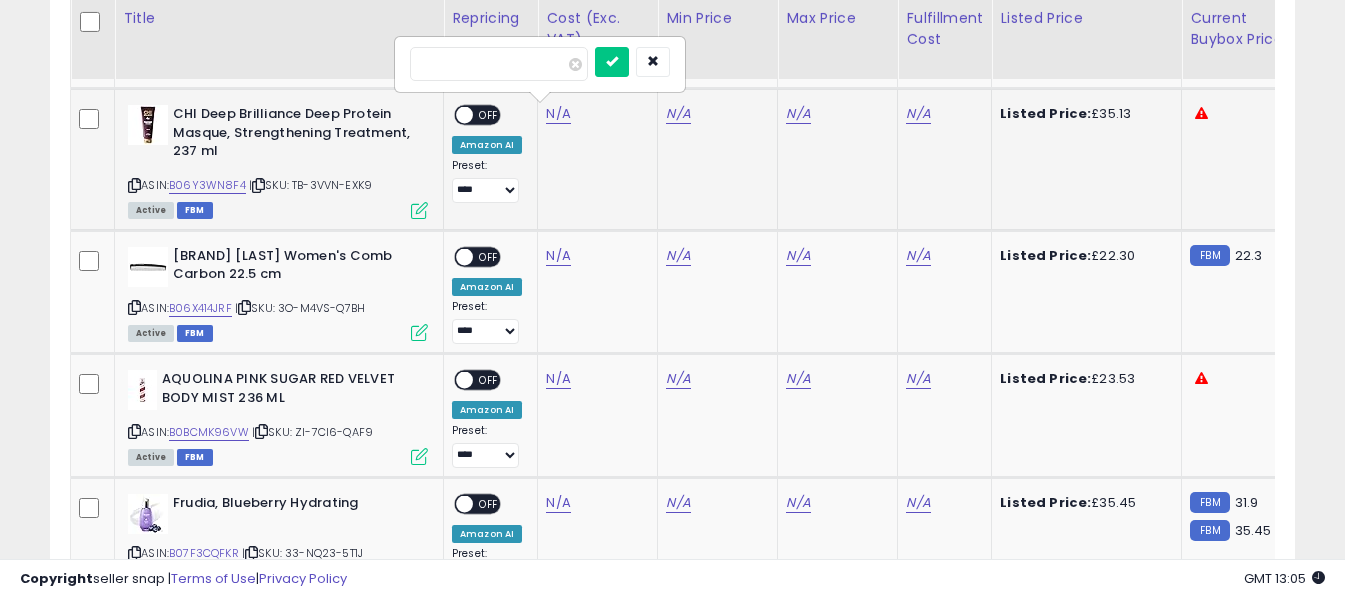 click at bounding box center (499, 64) 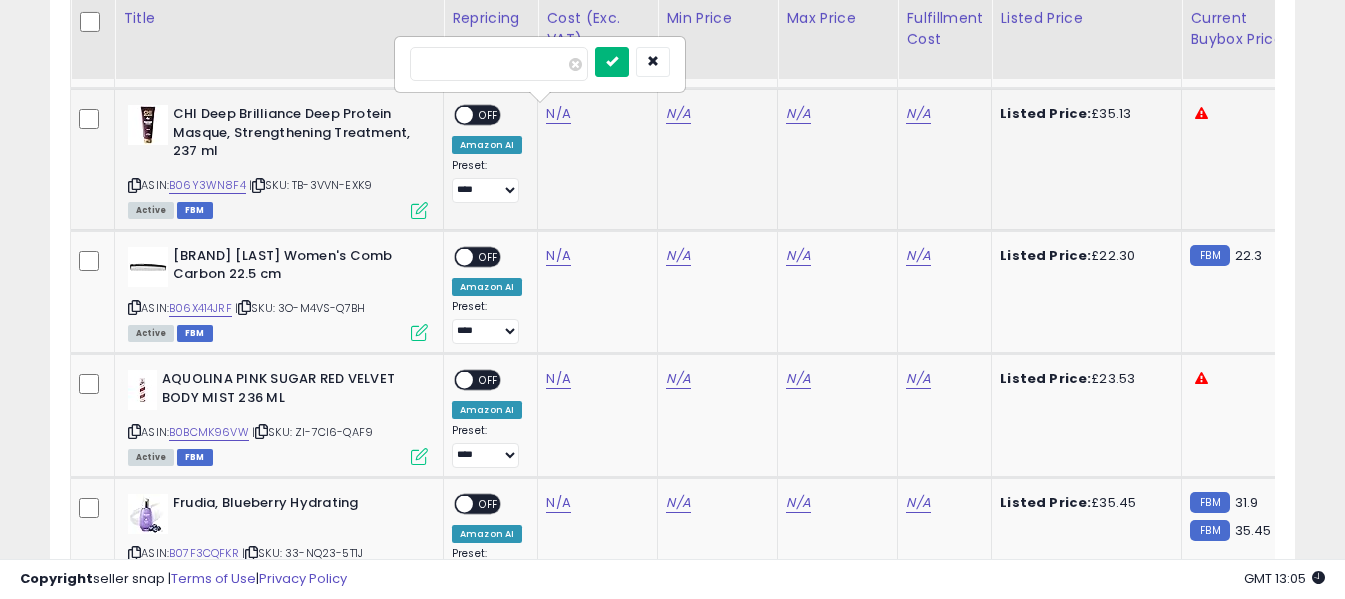 type on "****" 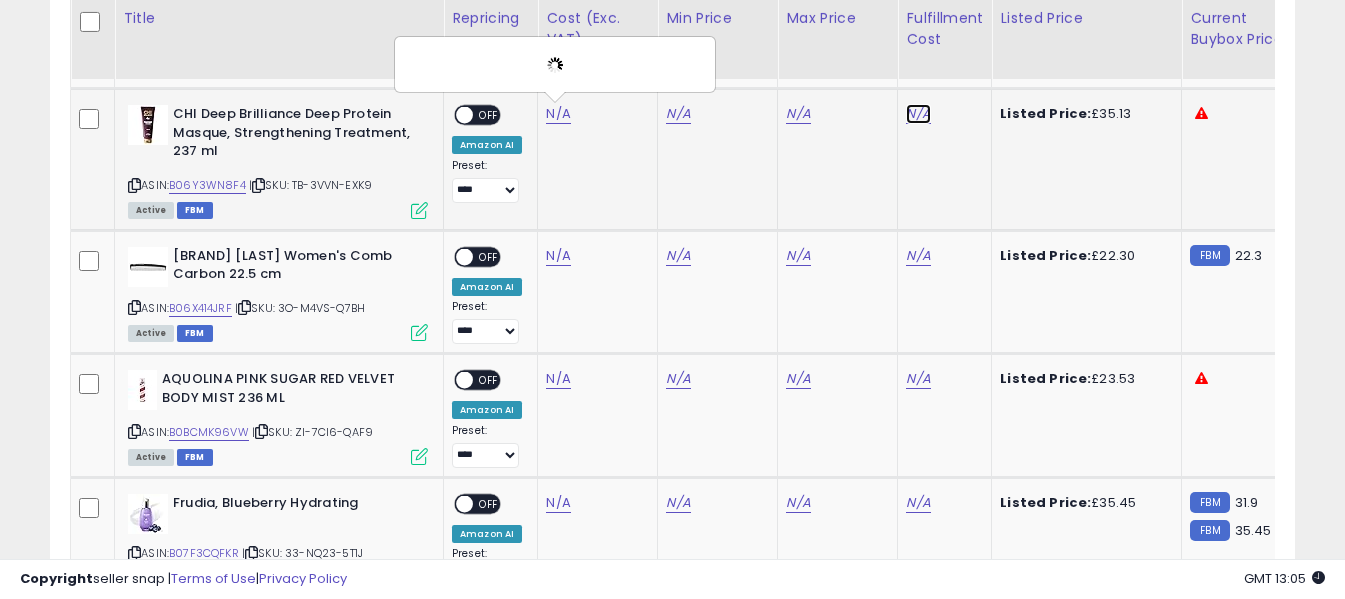 click on "N/A" at bounding box center [918, -2167] 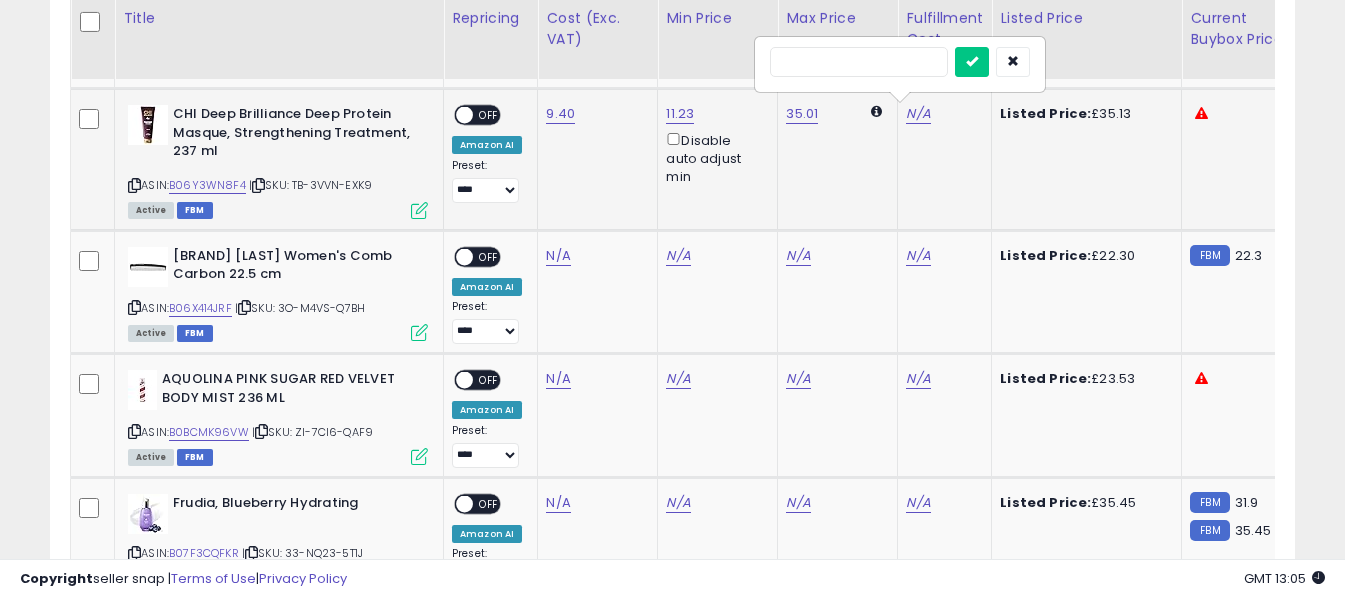 click at bounding box center [859, 62] 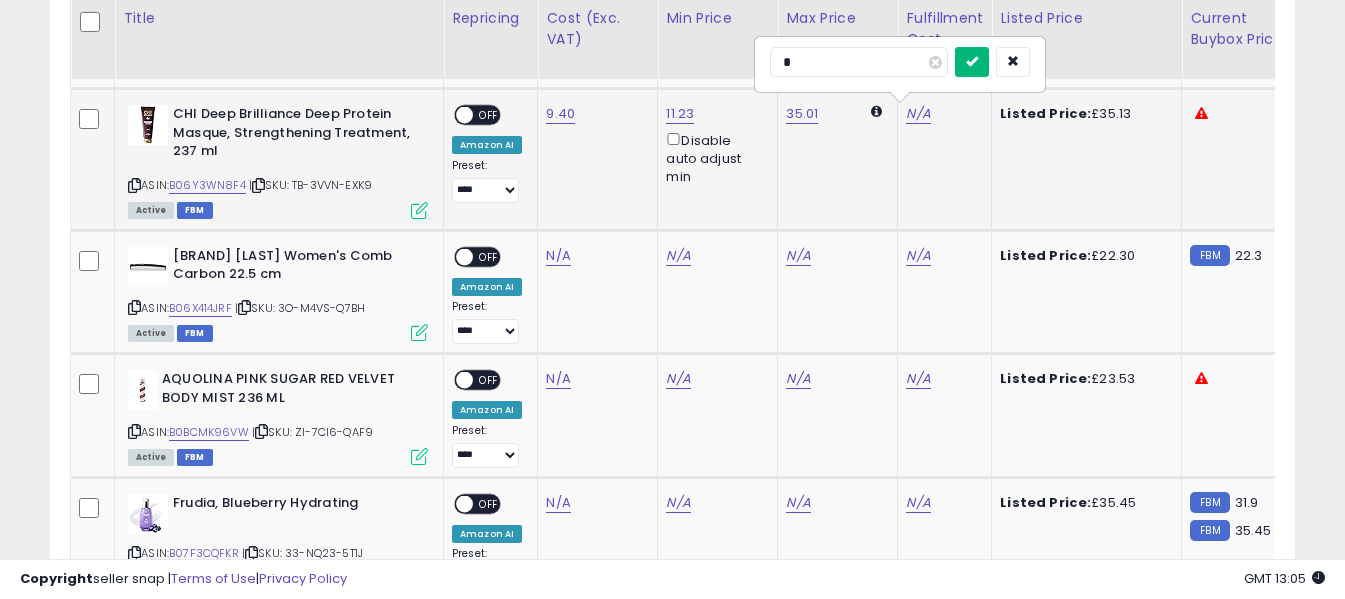 type on "*" 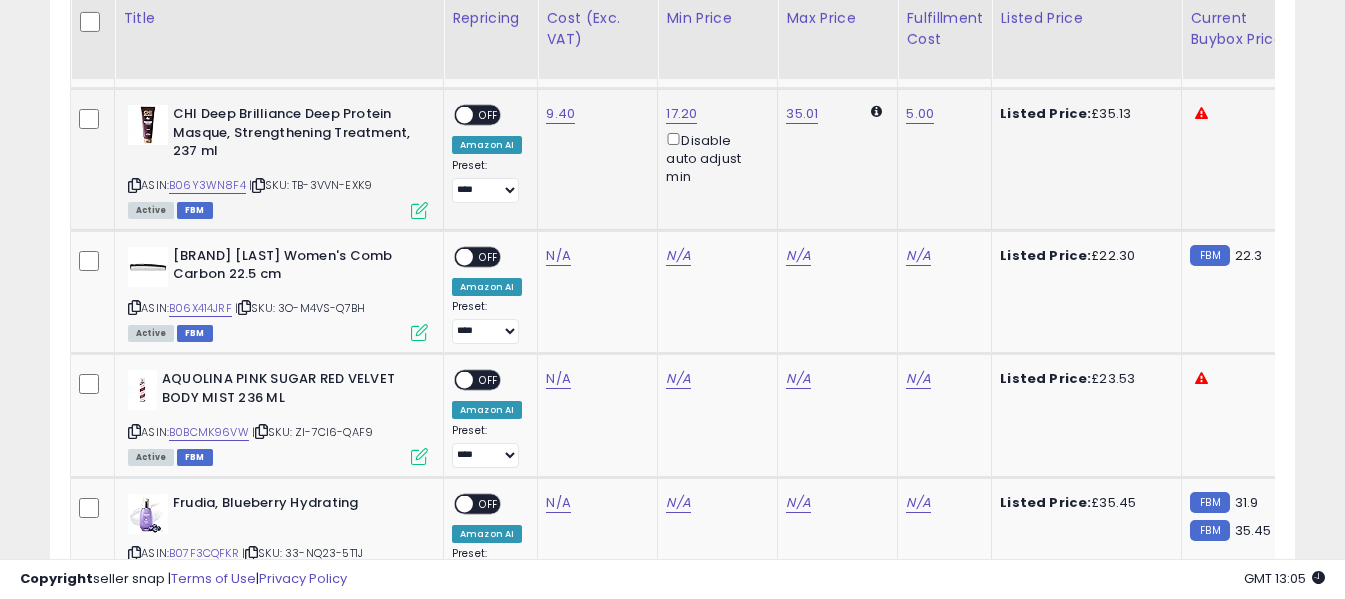 click on "OFF" at bounding box center (489, 115) 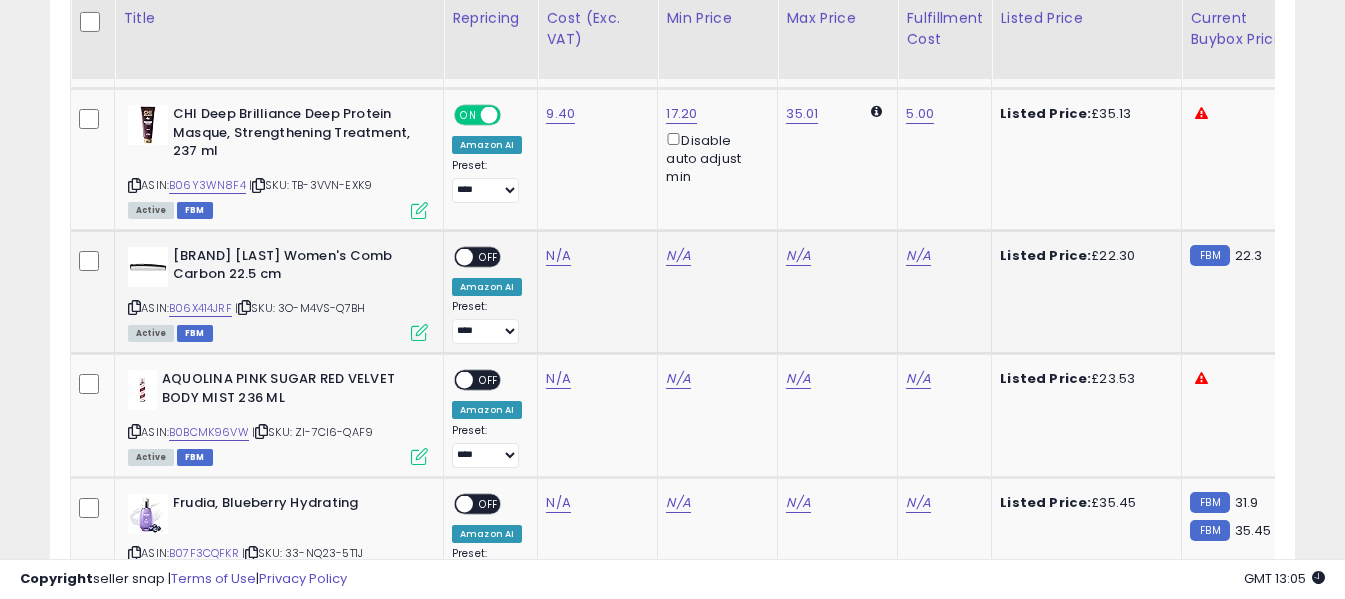click at bounding box center [134, 307] 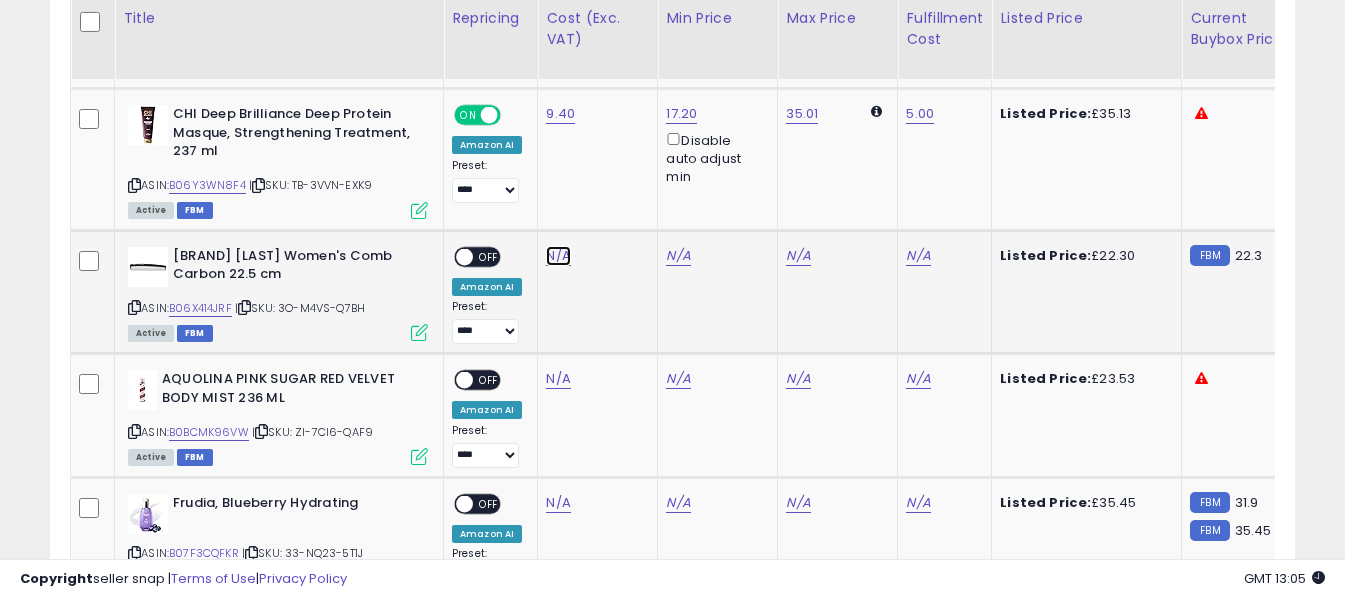click on "N/A" at bounding box center (558, -2167) 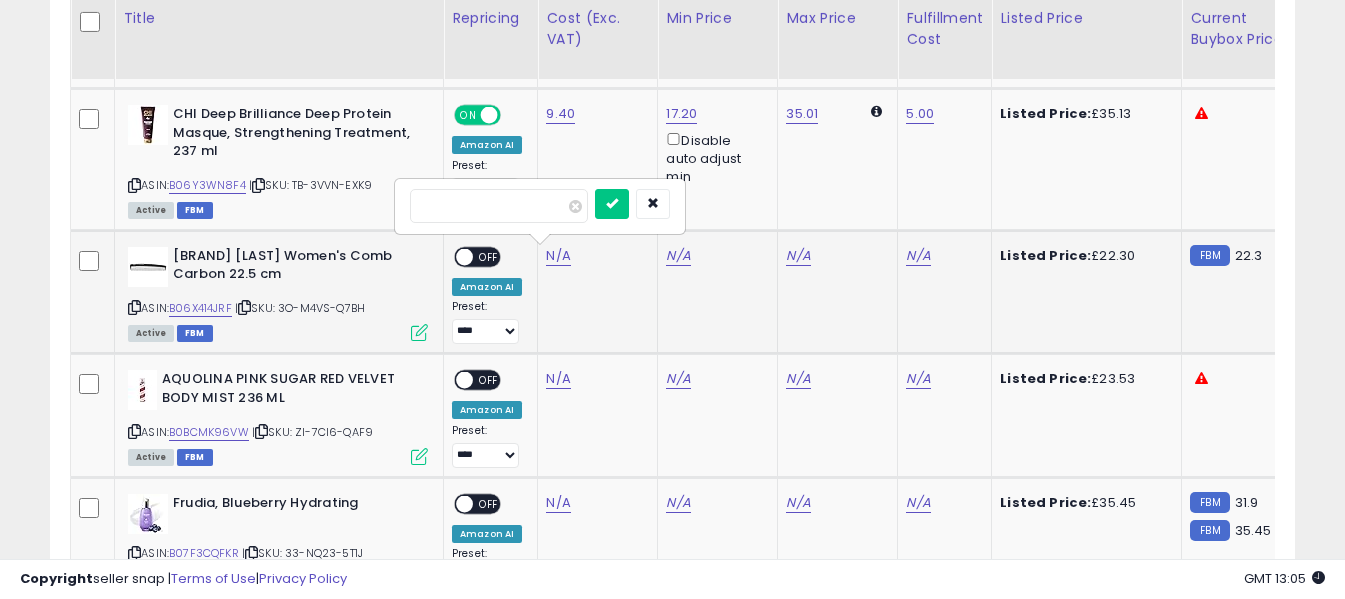 click at bounding box center [499, 206] 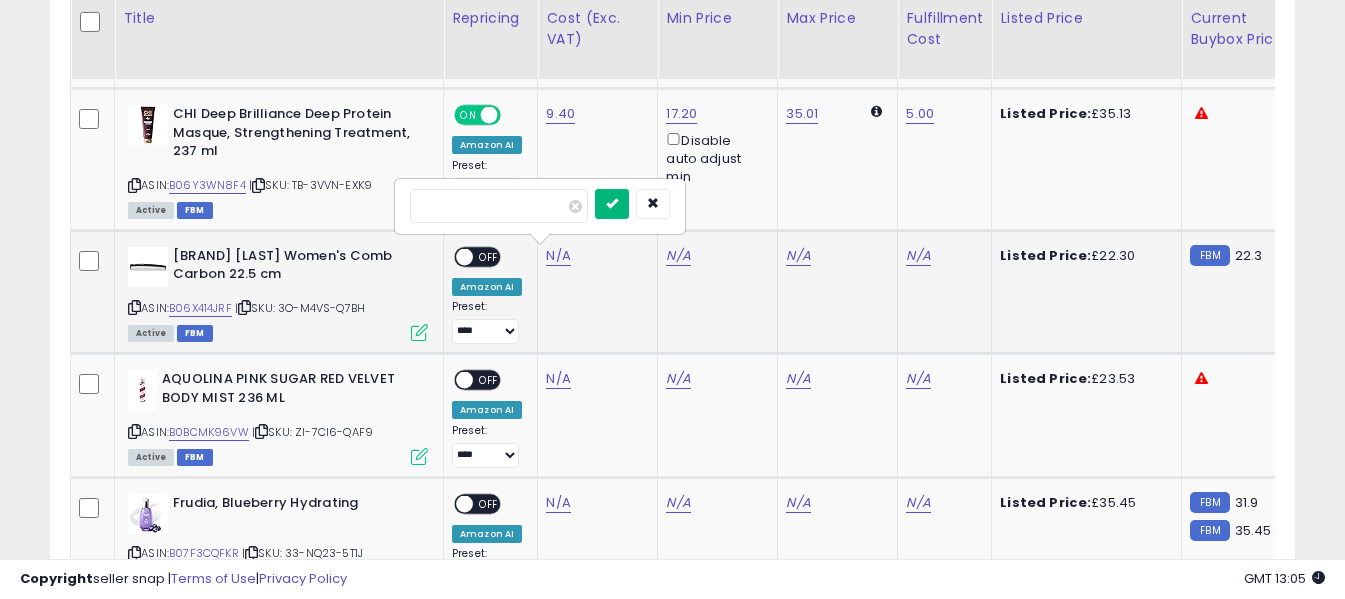 type on "****" 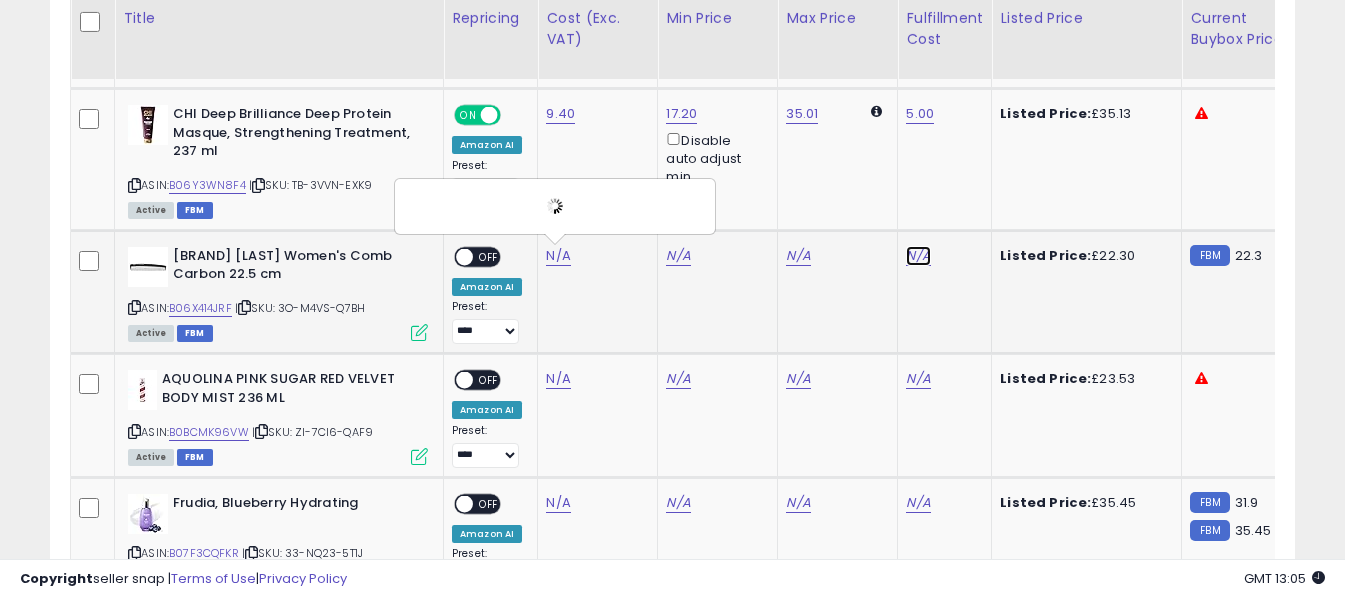 click on "N/A" at bounding box center (918, -2167) 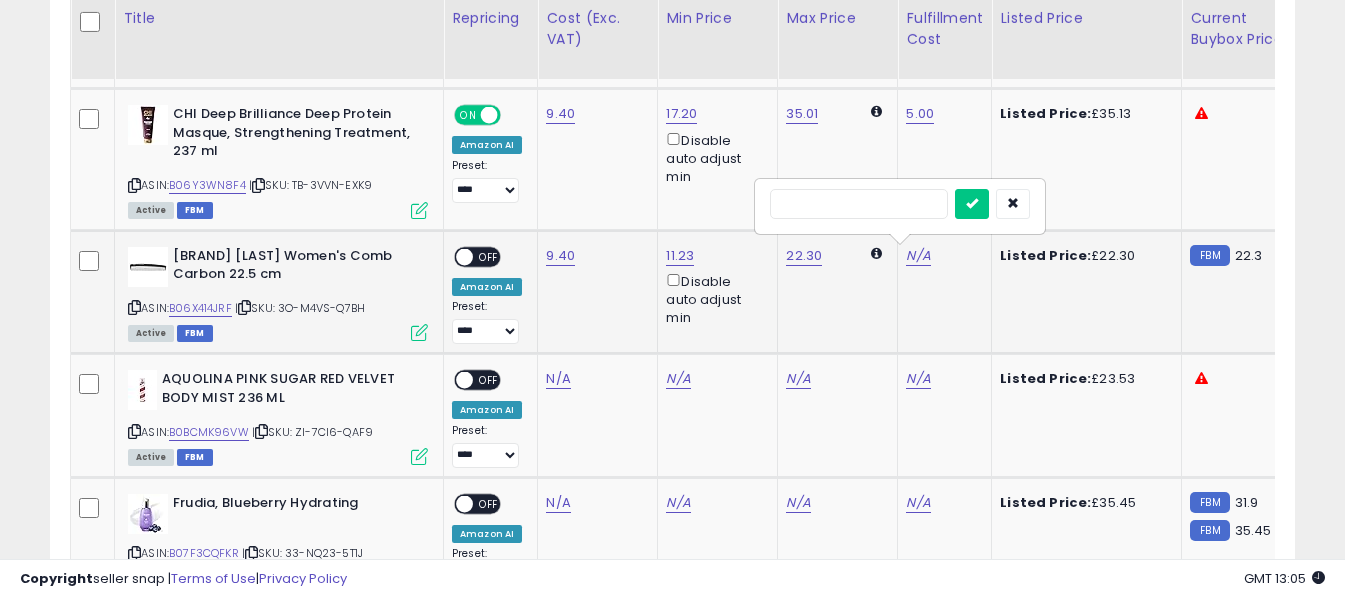 click at bounding box center (859, 204) 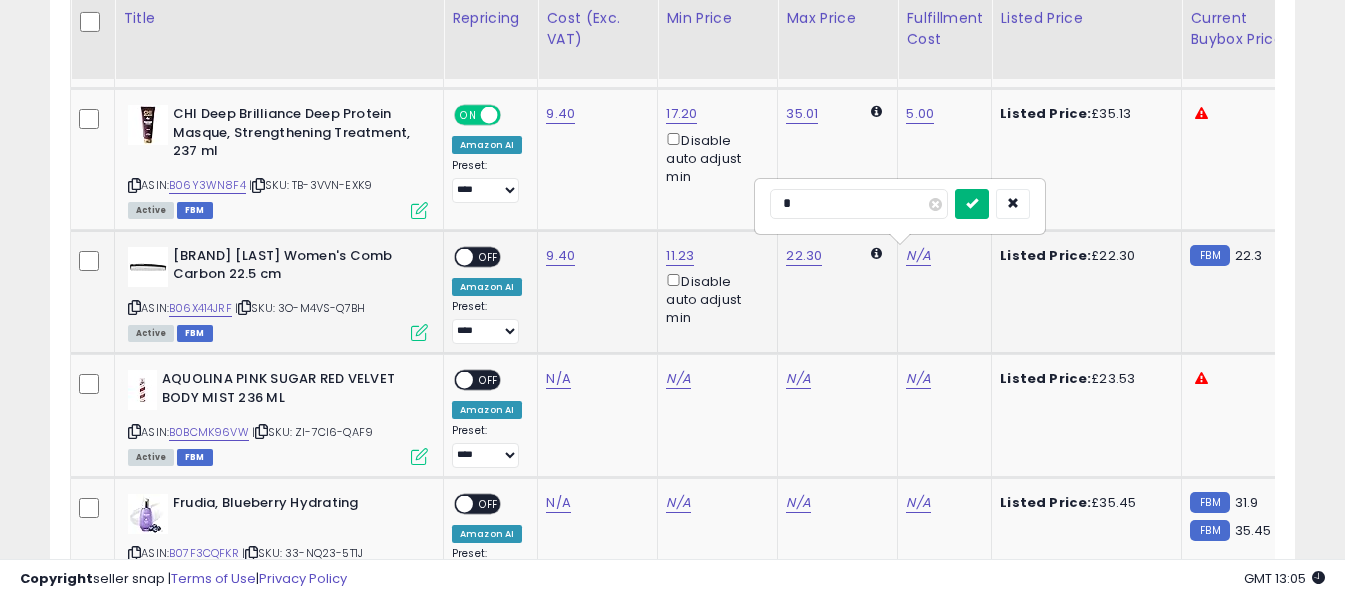 click at bounding box center [972, 203] 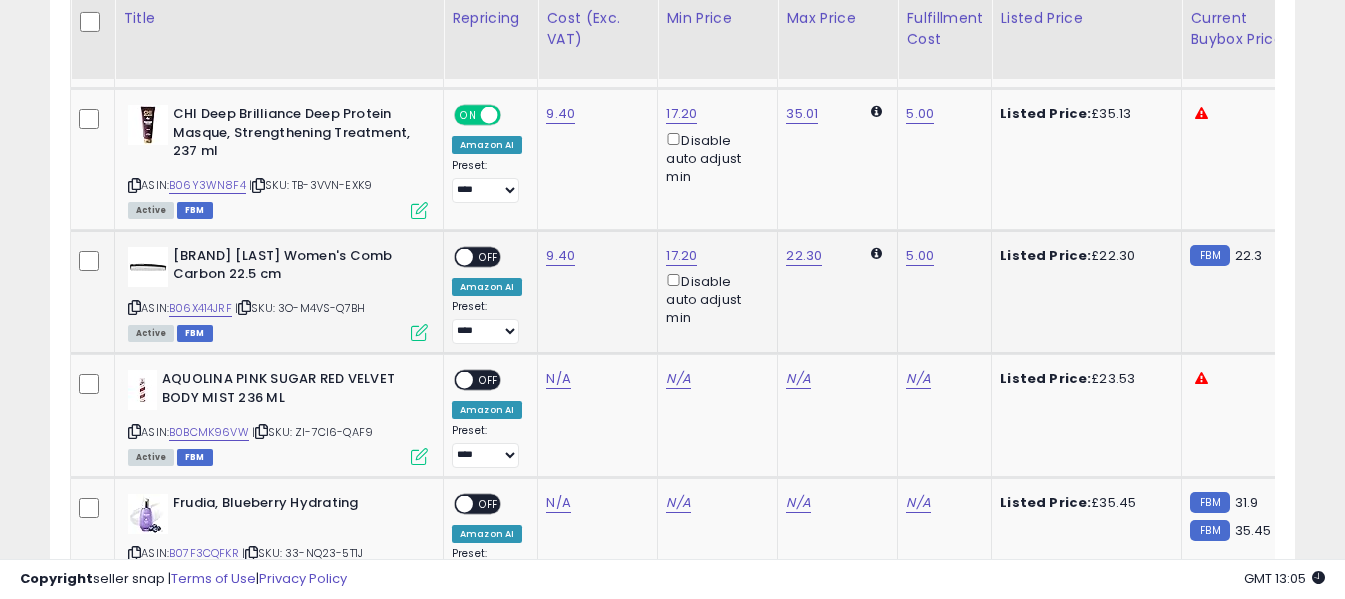click on "OFF" at bounding box center [489, 256] 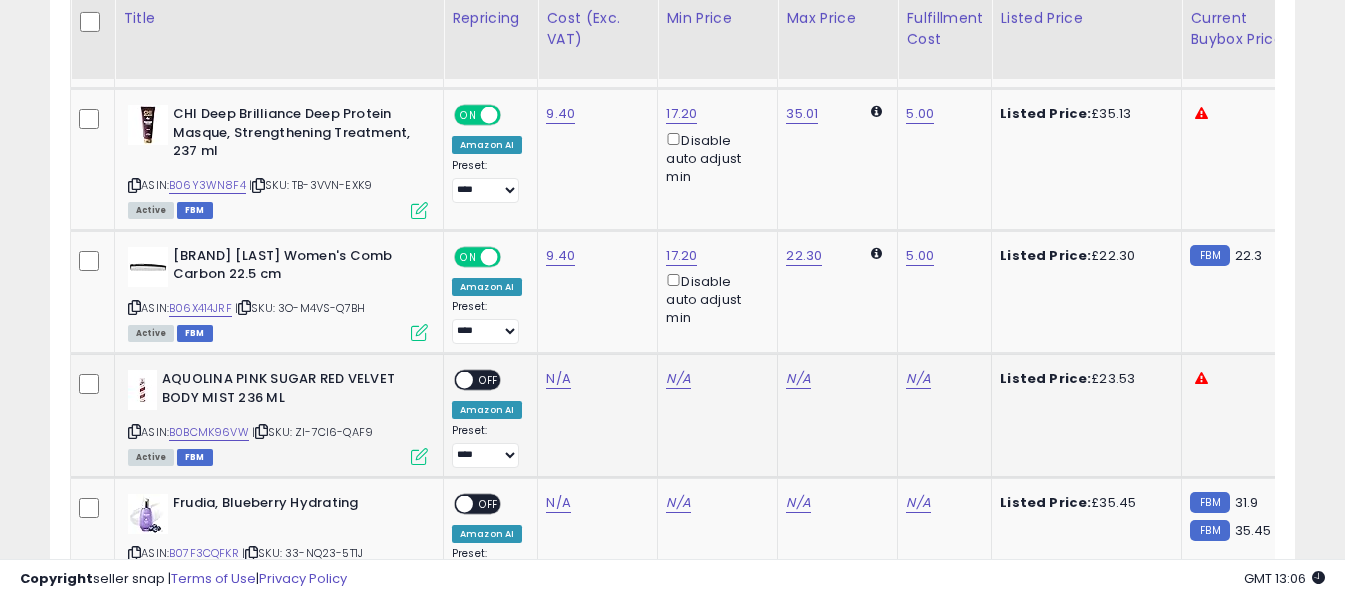 click at bounding box center (134, 431) 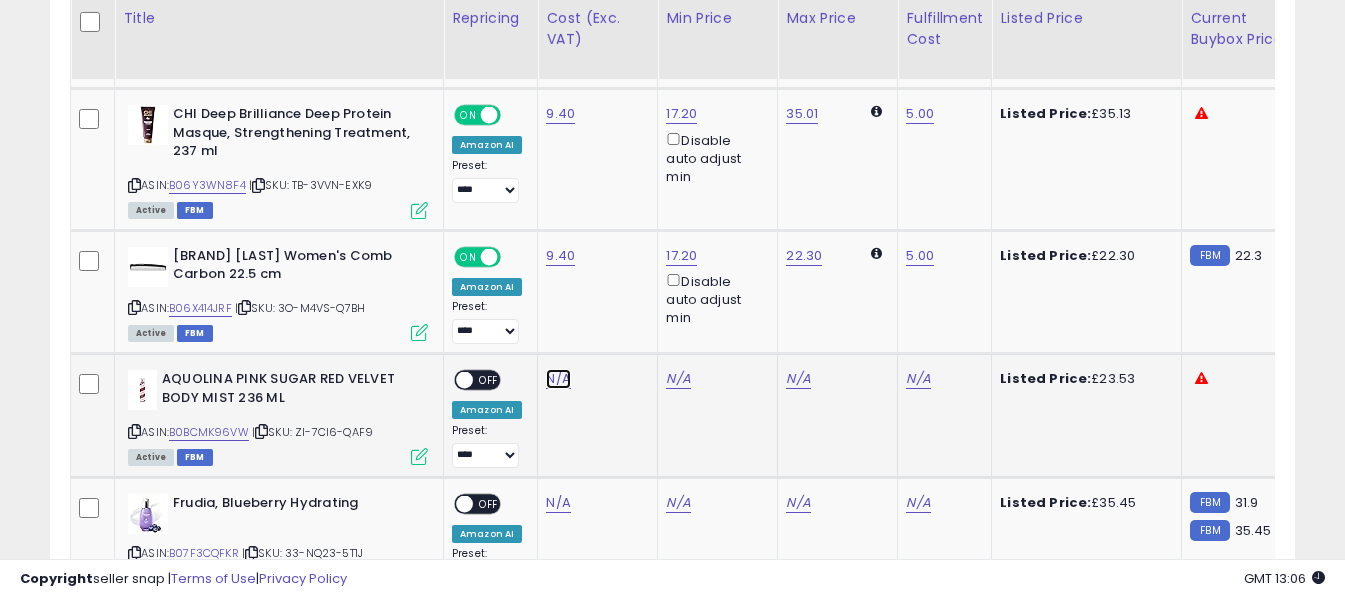 click on "N/A" at bounding box center (558, -2167) 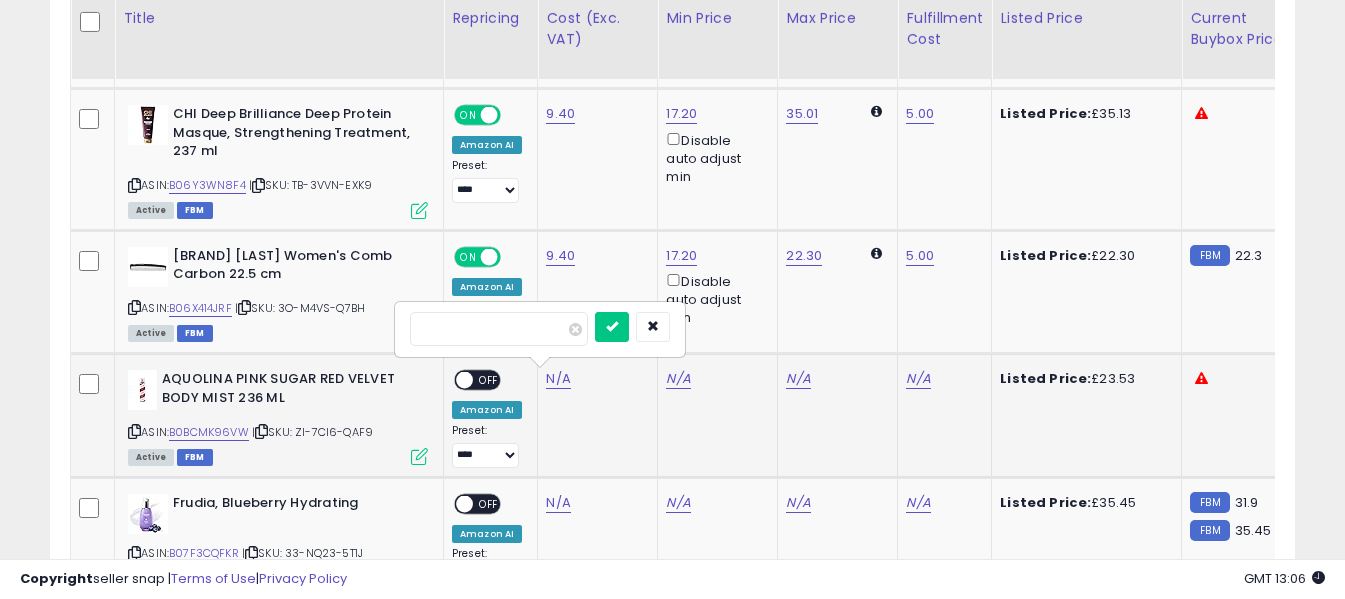 click at bounding box center (499, 329) 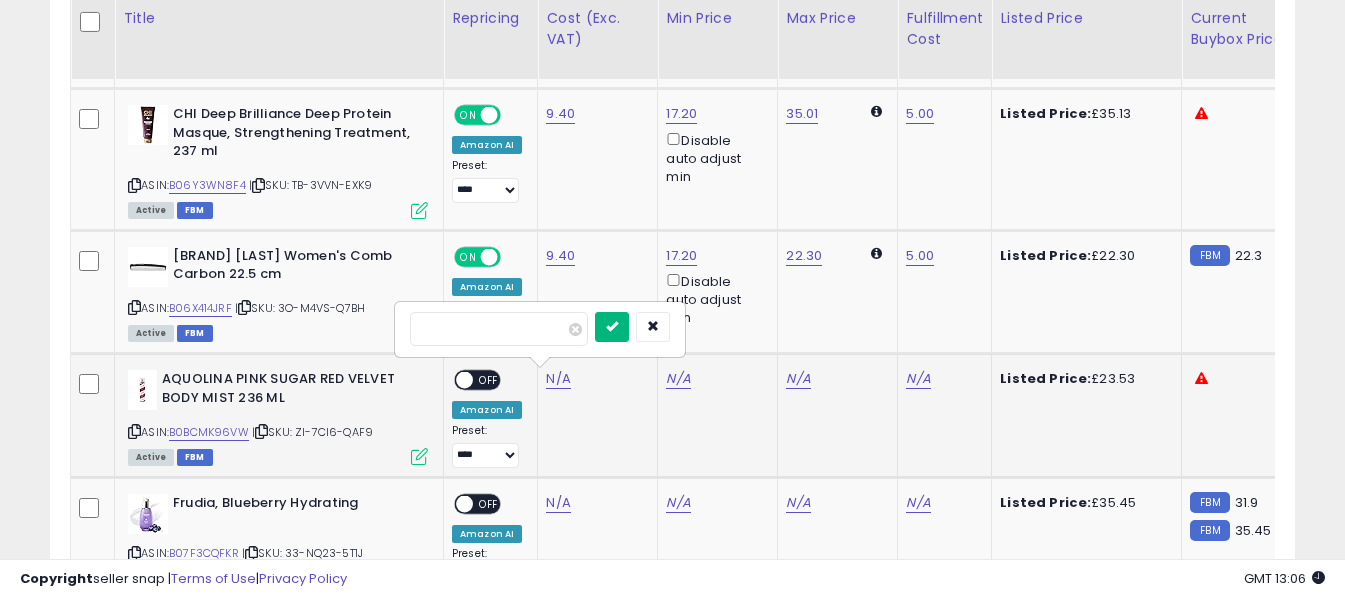 click at bounding box center (612, 326) 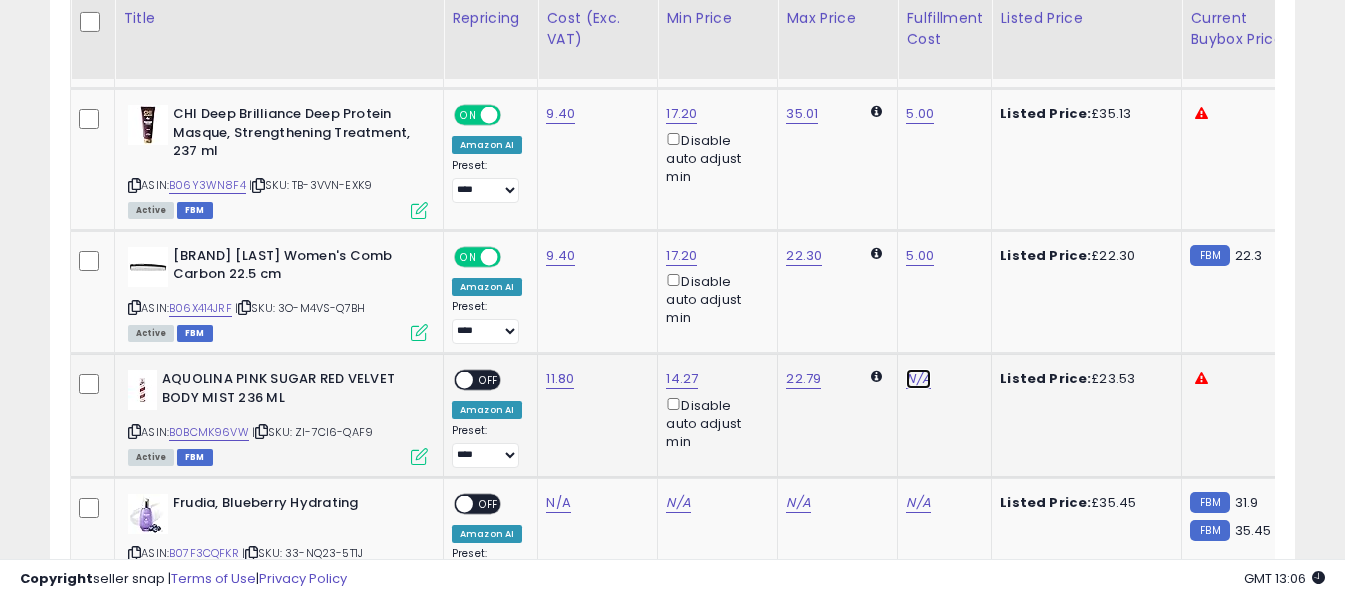 click on "N/A" at bounding box center [918, -2167] 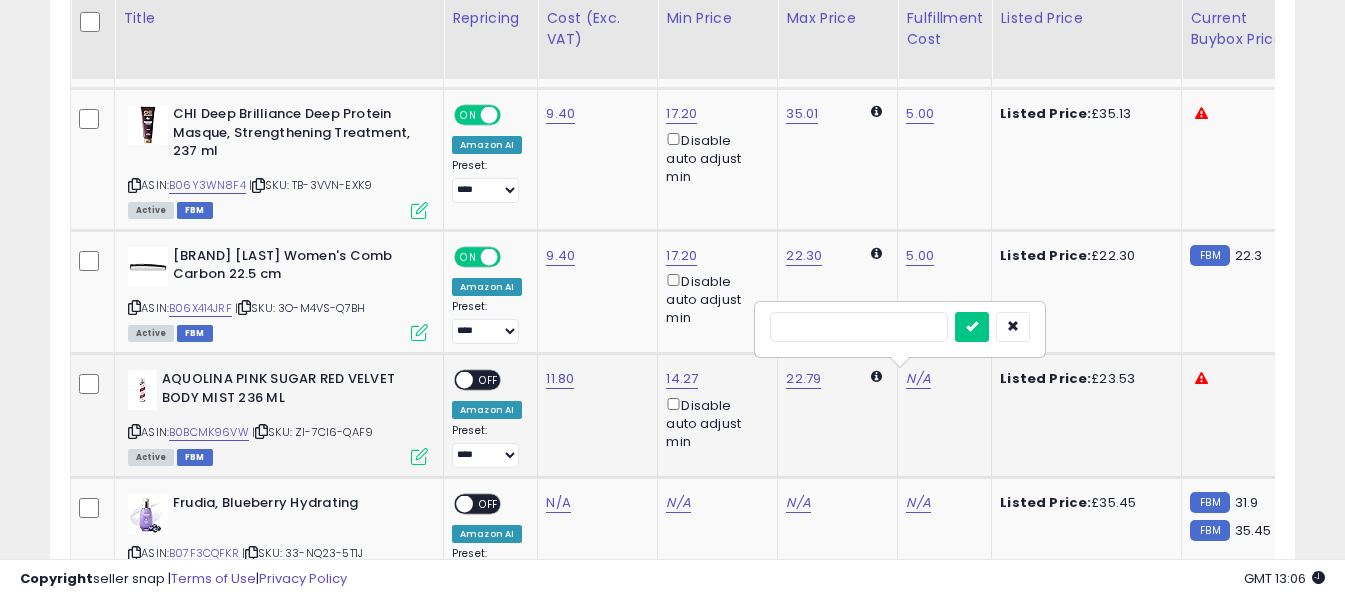 click at bounding box center [859, 327] 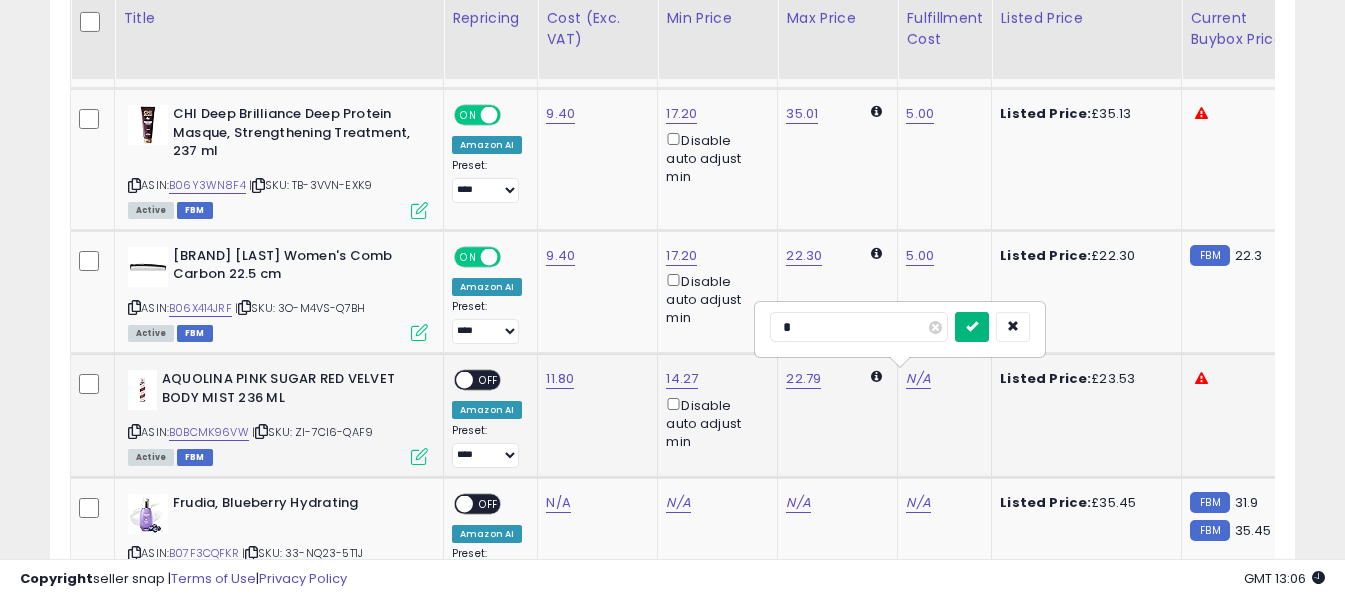 type on "*" 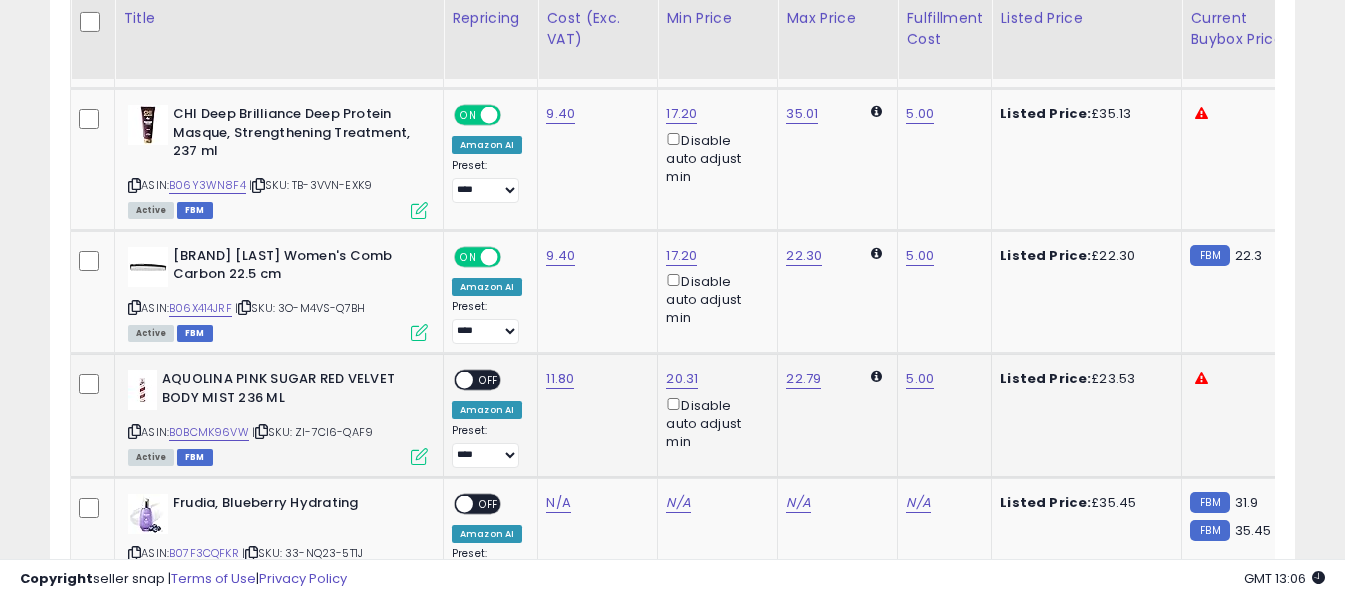 click on "OFF" at bounding box center [489, 380] 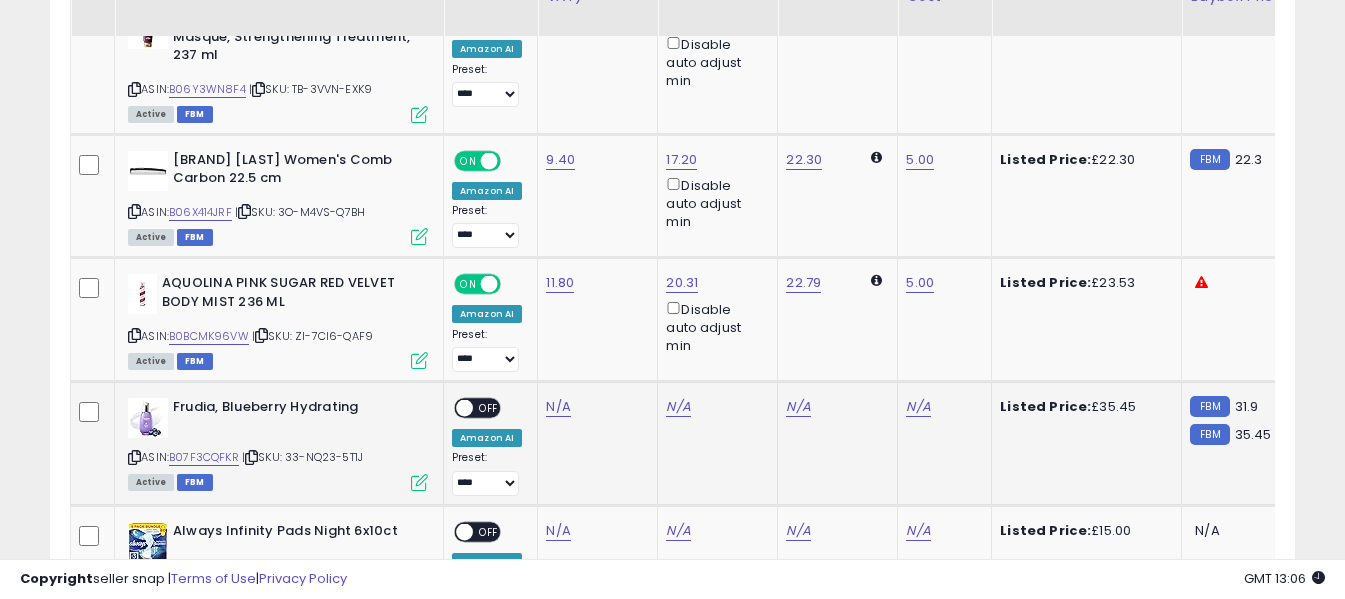 scroll, scrollTop: 3391, scrollLeft: 0, axis: vertical 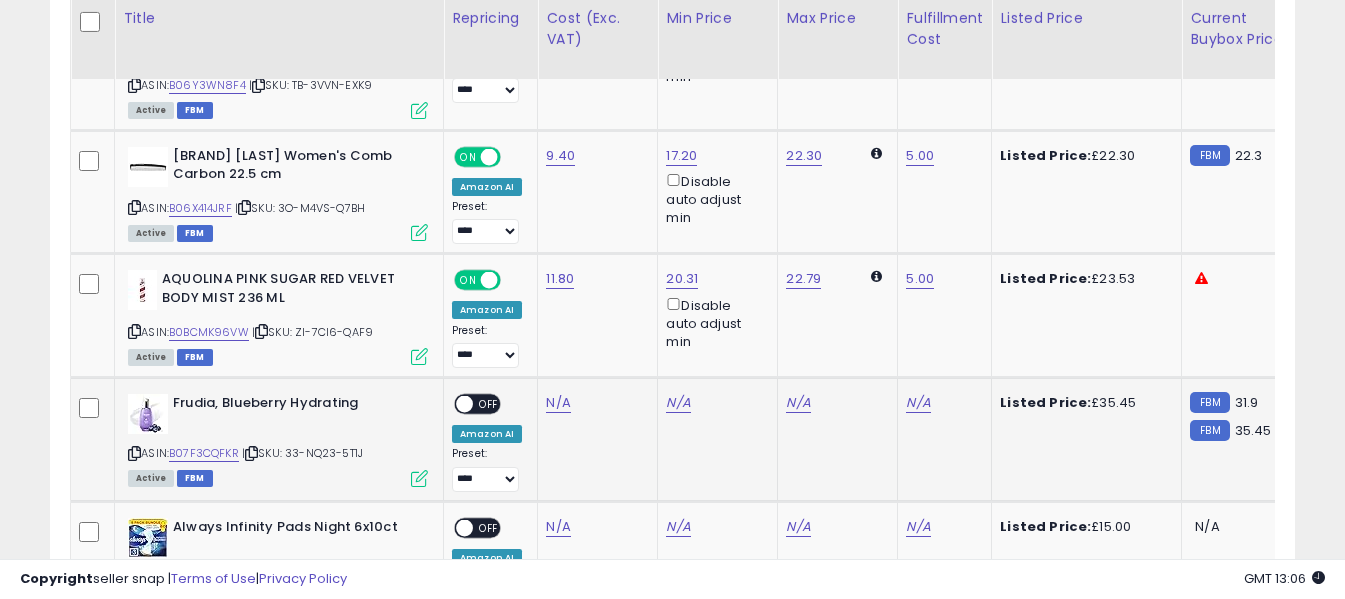 click at bounding box center (134, 453) 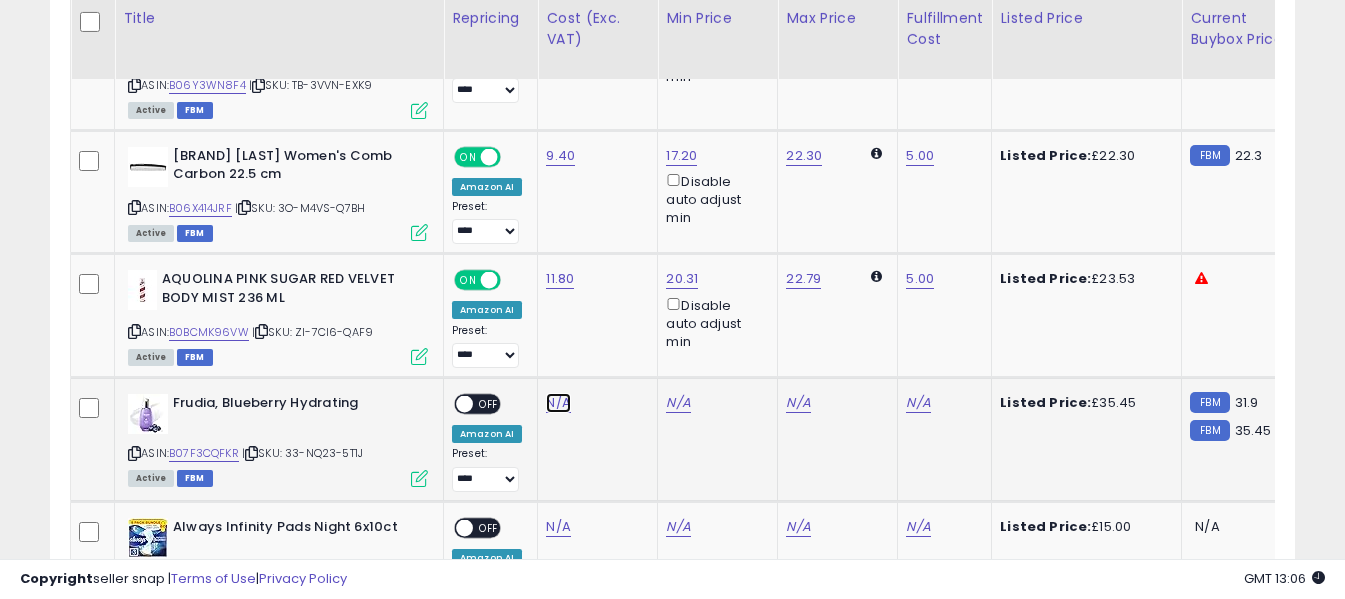 click on "N/A" at bounding box center [558, -2267] 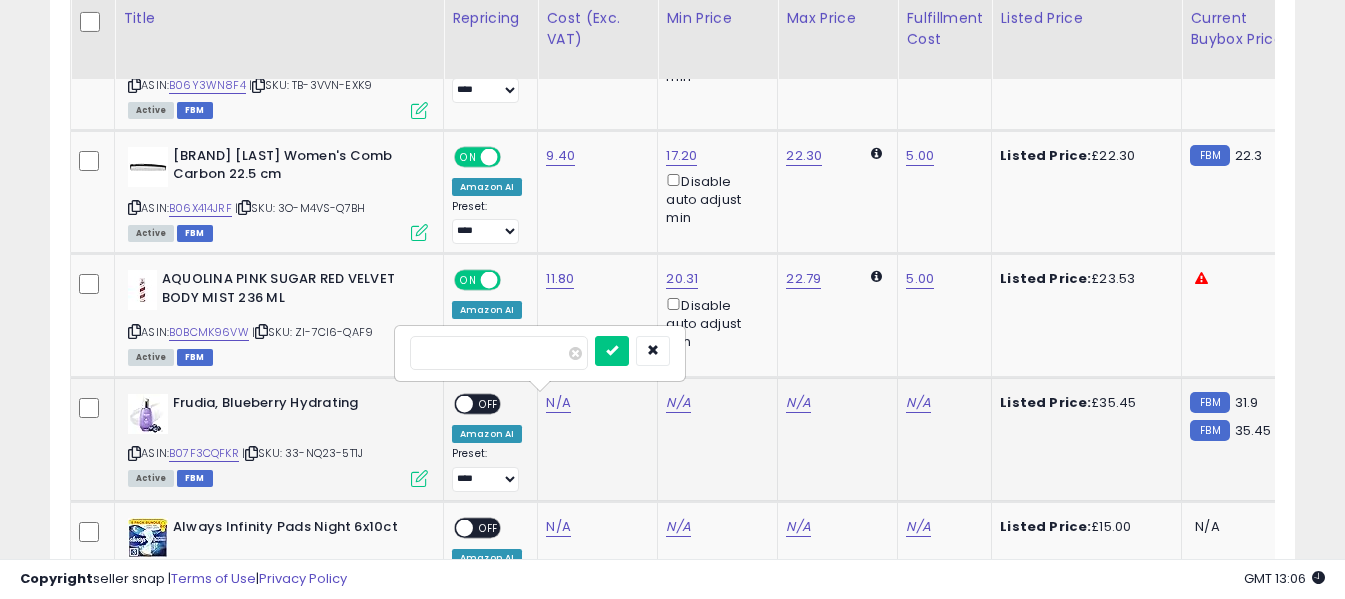 click at bounding box center (499, 353) 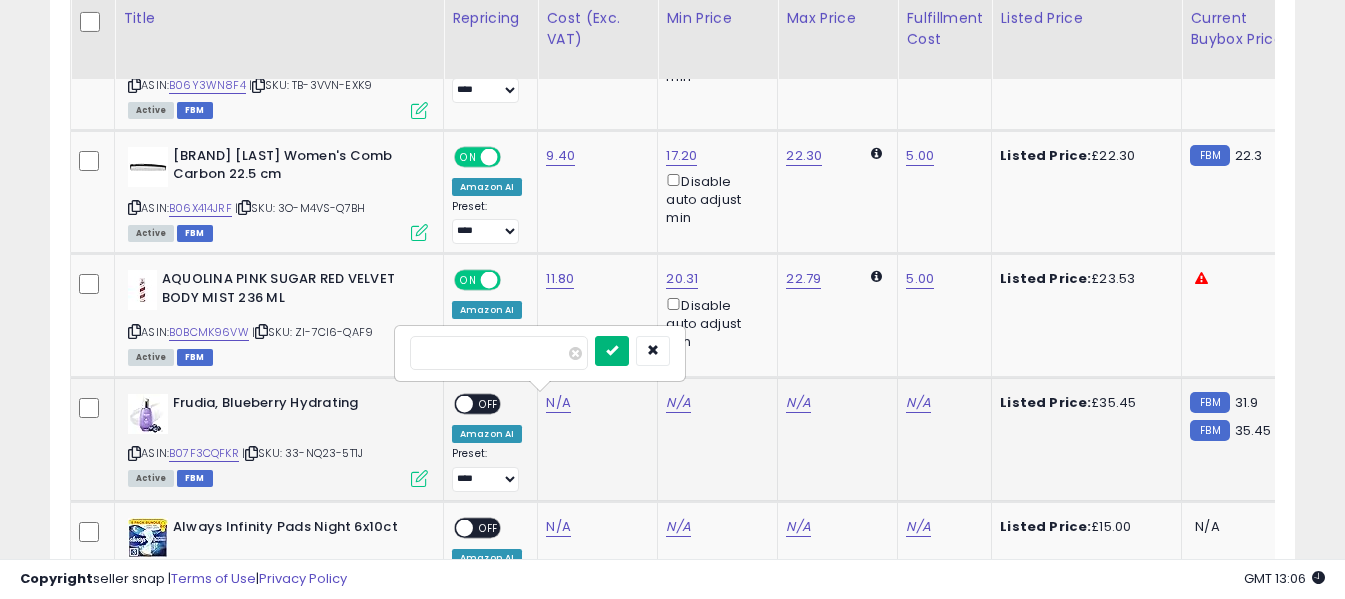 type on "*****" 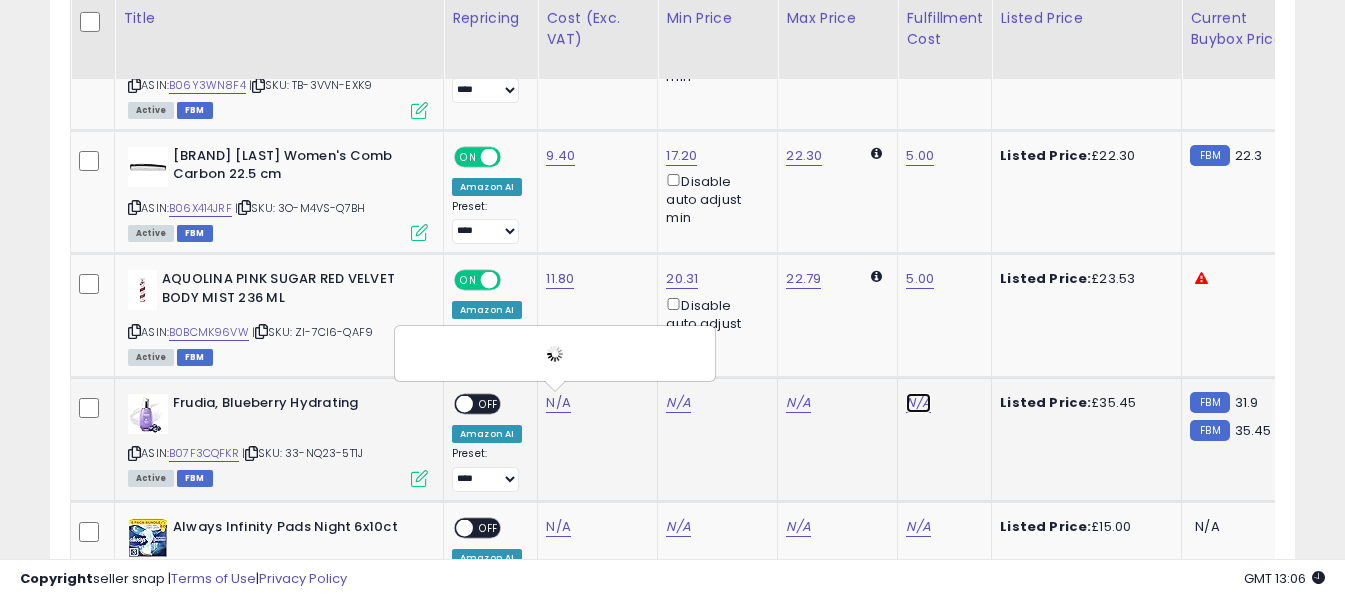 click on "N/A" at bounding box center (918, -2267) 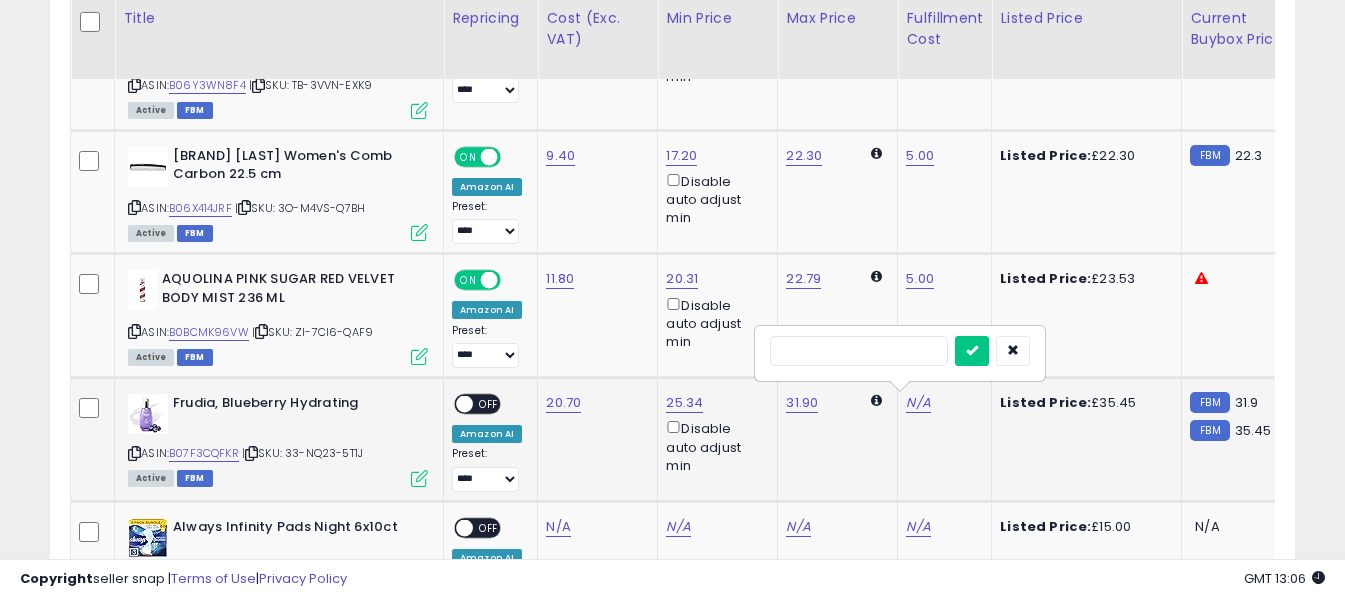 click at bounding box center [859, 351] 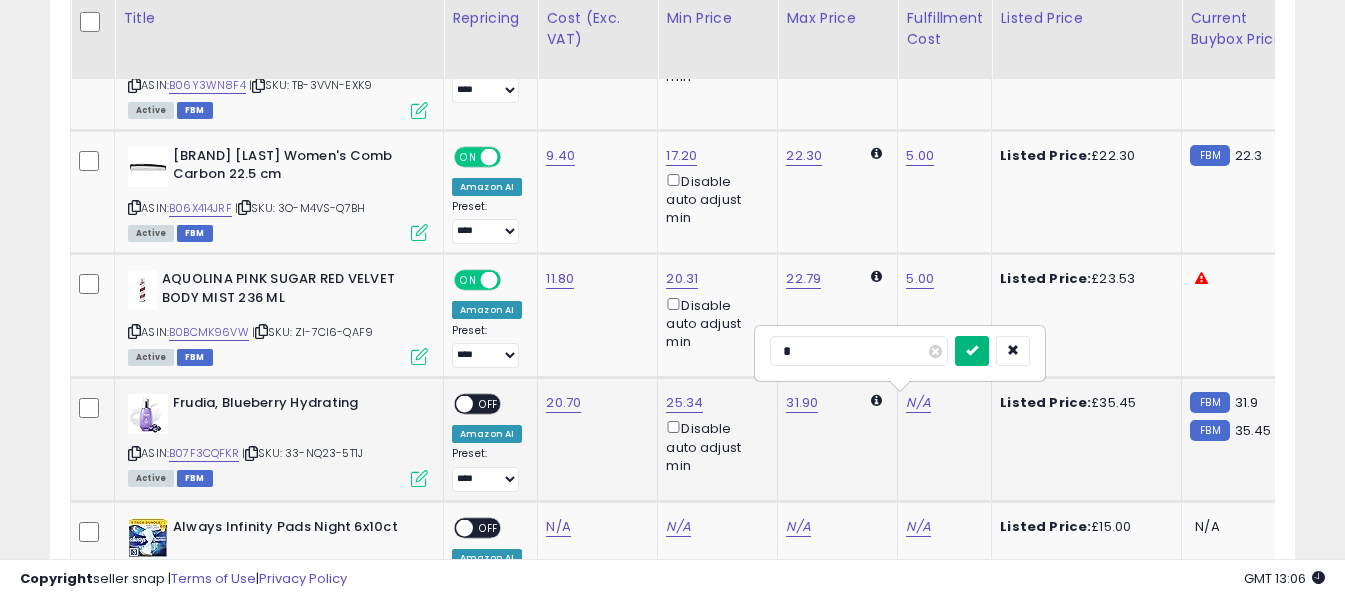 click at bounding box center (972, 350) 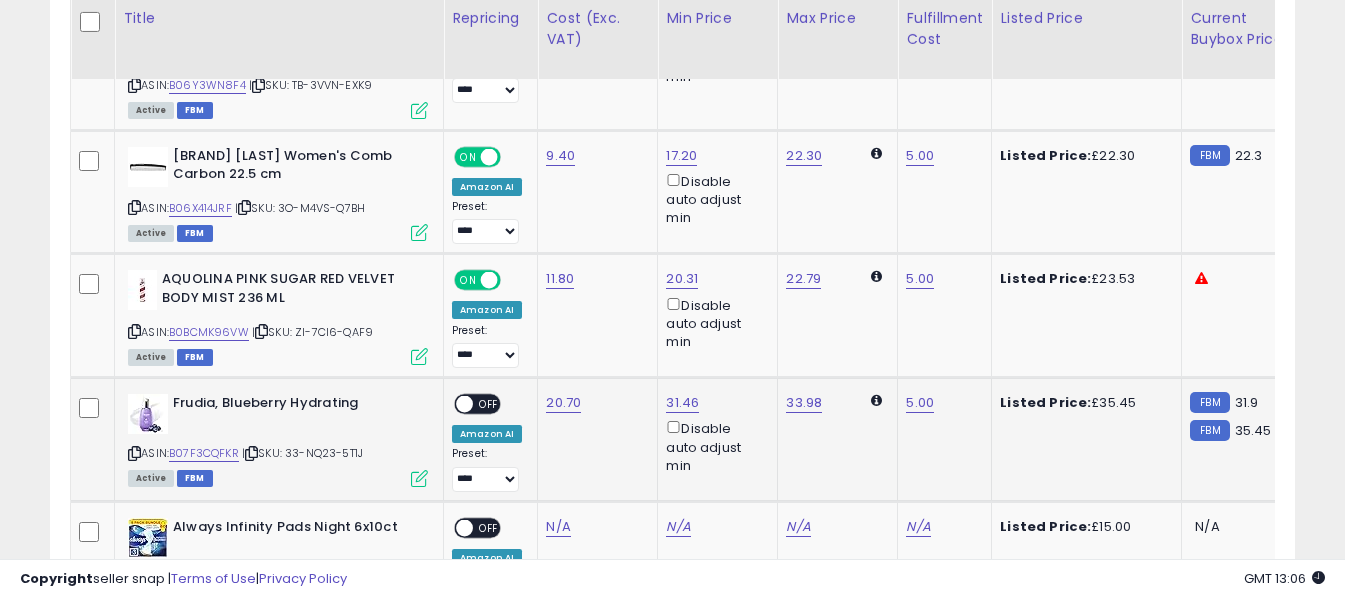 click on "OFF" at bounding box center [489, 404] 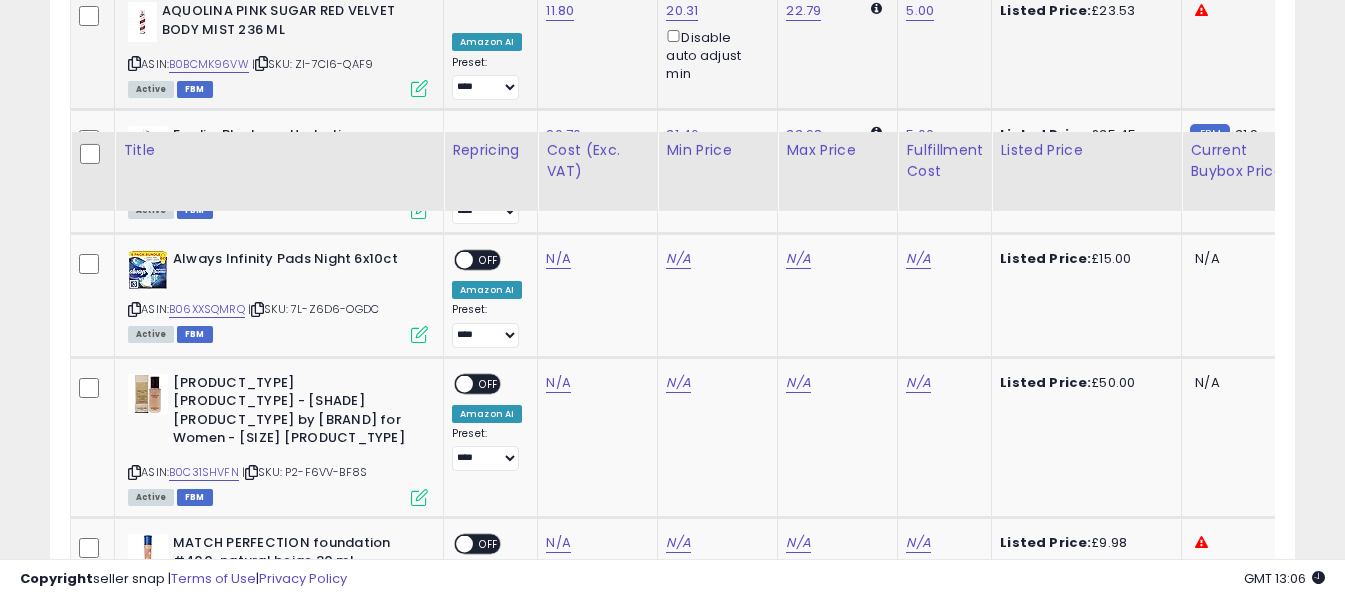 scroll, scrollTop: 3791, scrollLeft: 0, axis: vertical 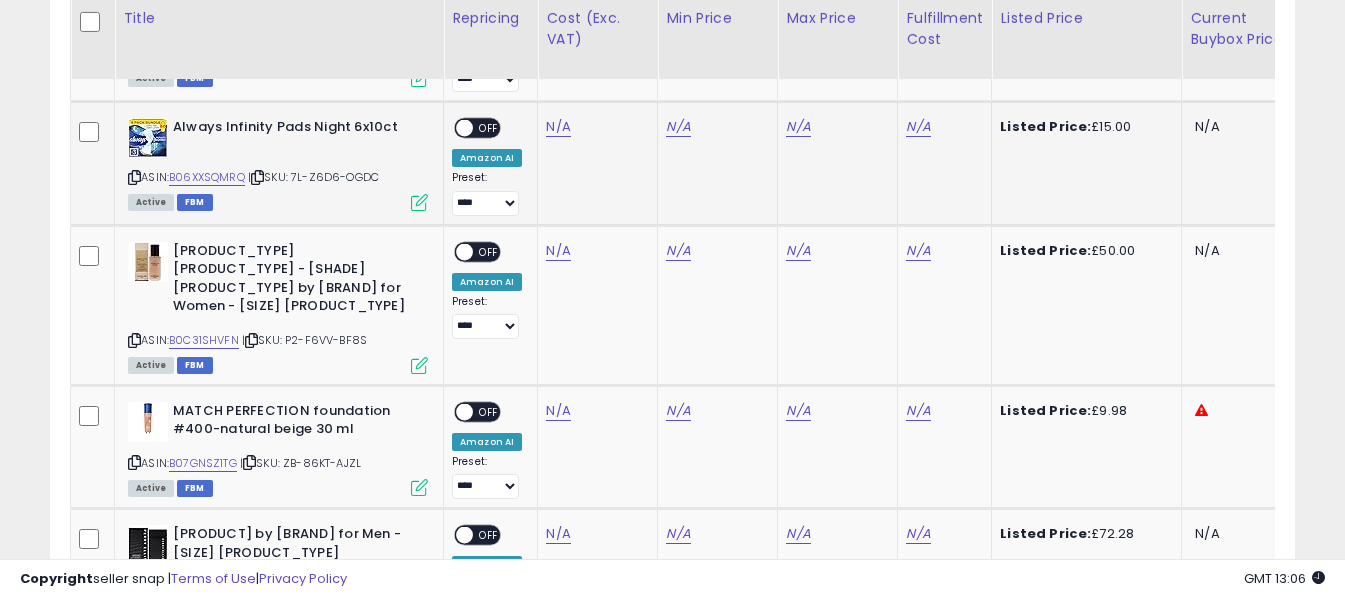 click at bounding box center (134, 177) 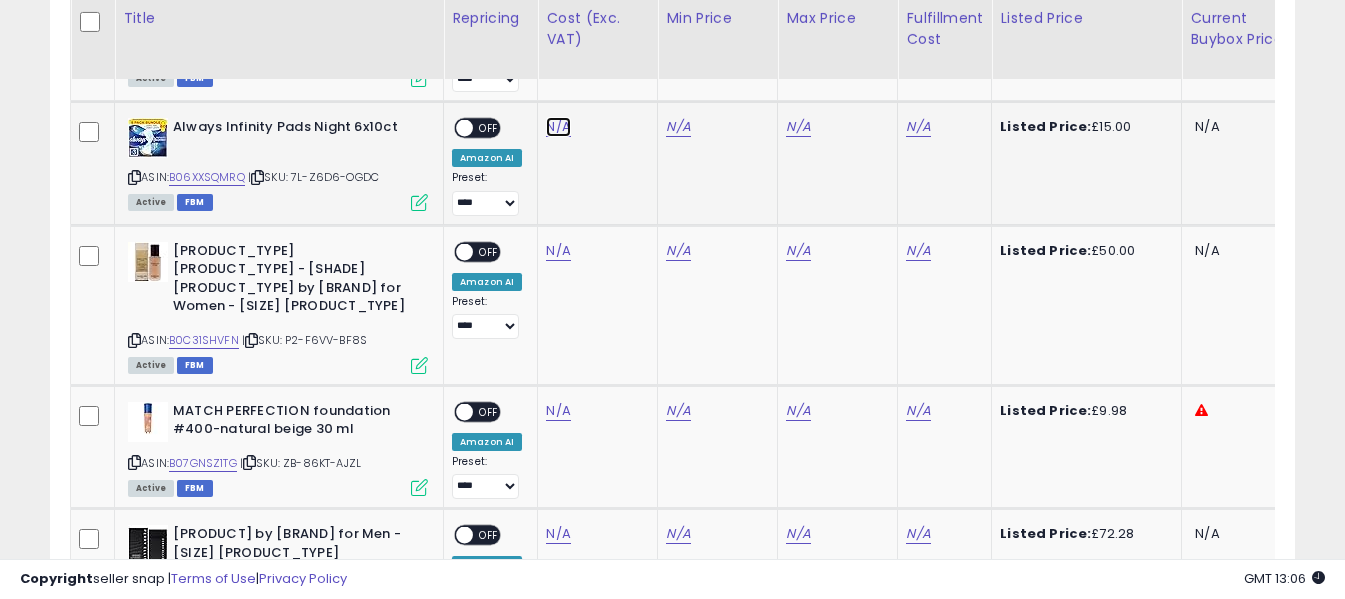 click on "N/A" at bounding box center [558, -2667] 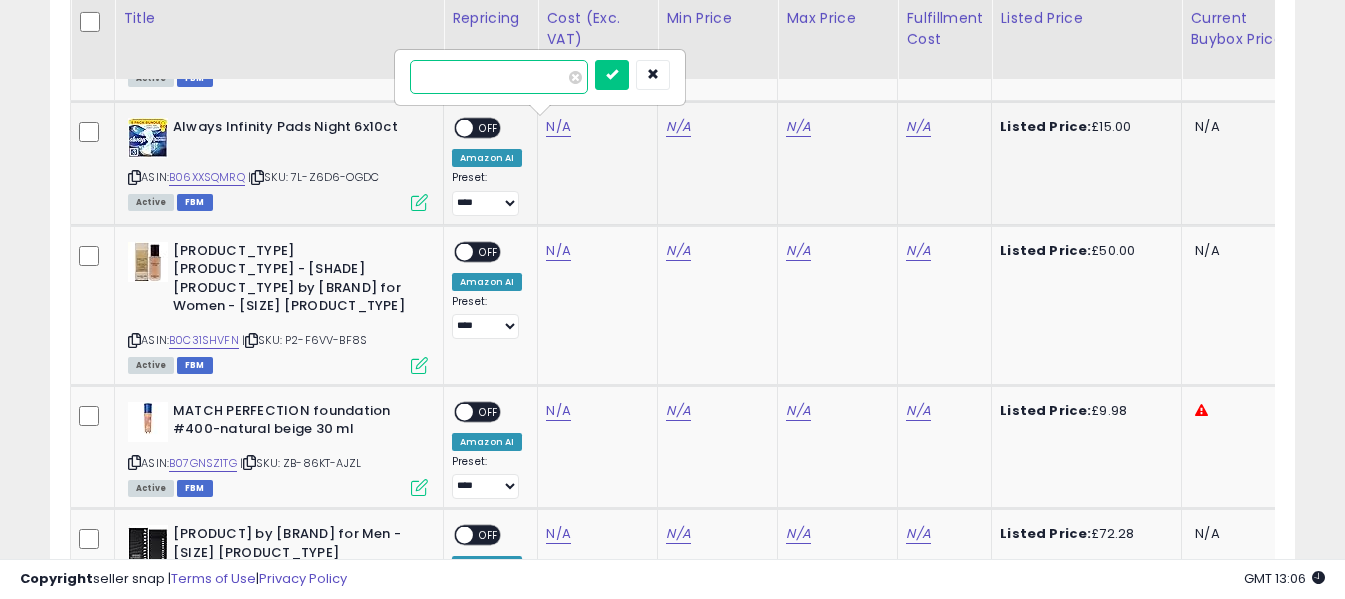 click at bounding box center [499, 77] 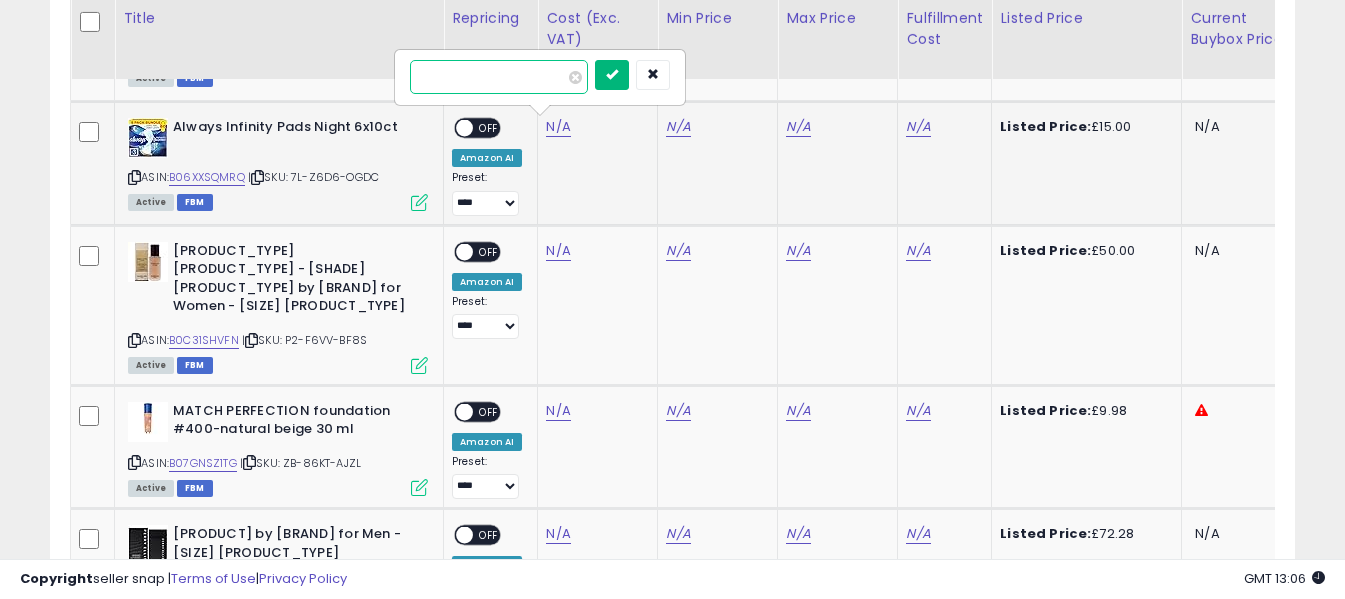 type on "*" 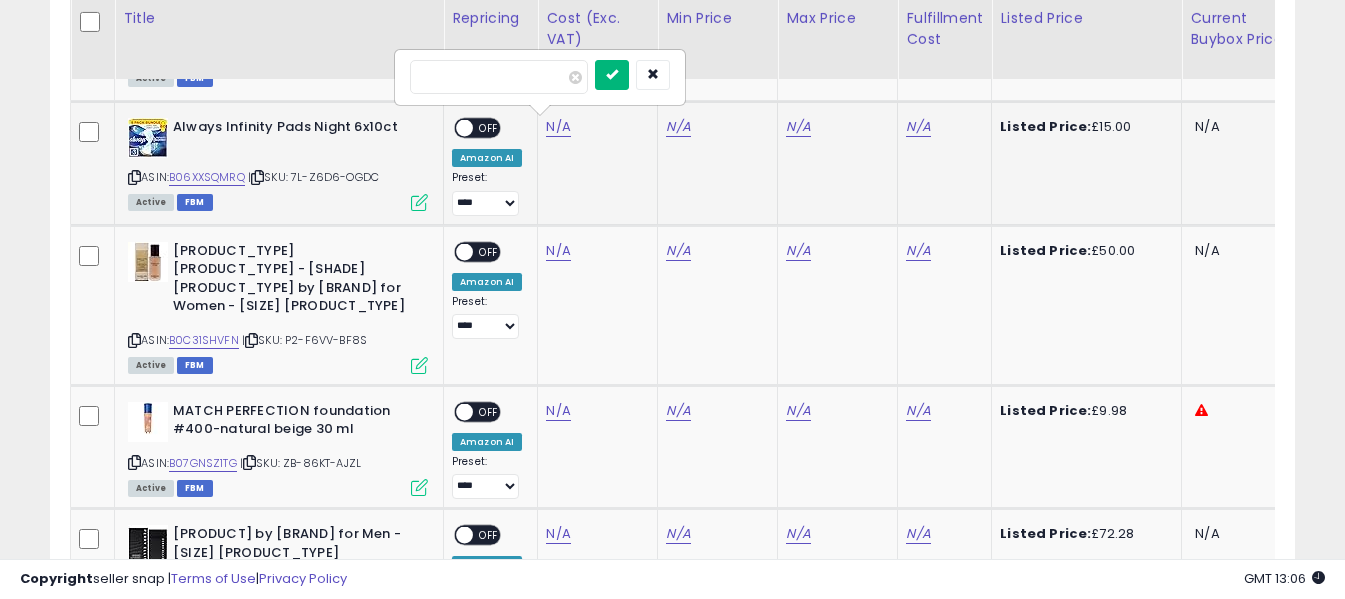 click at bounding box center [612, 74] 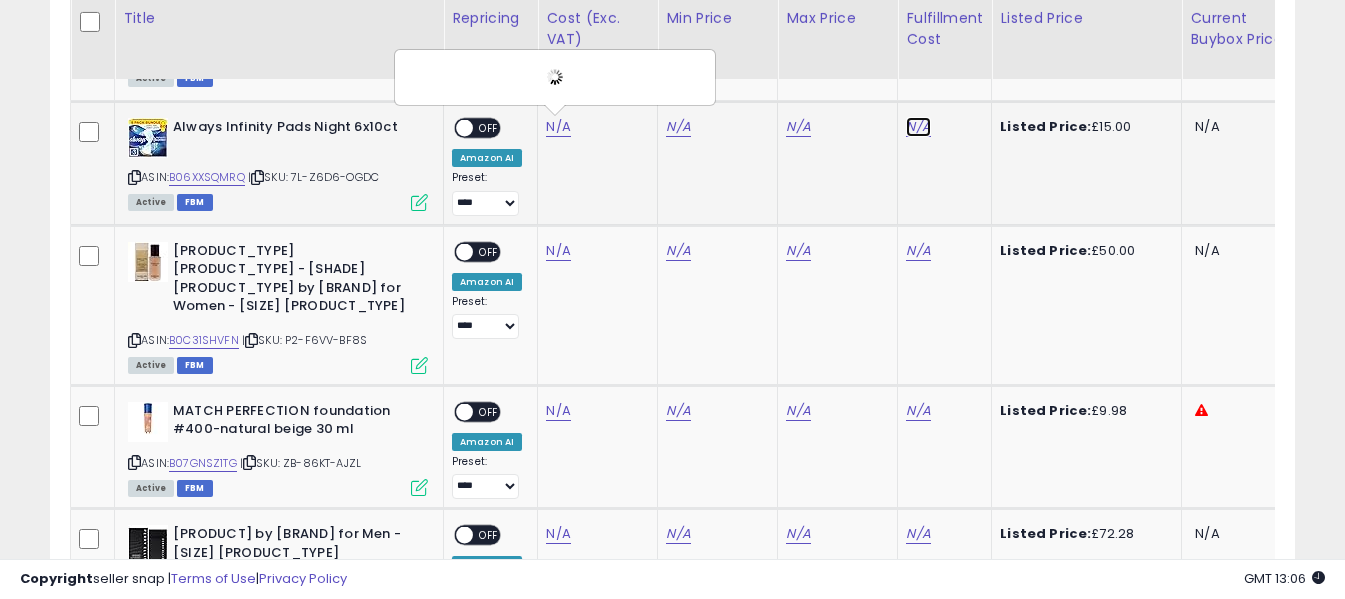 click on "N/A" at bounding box center (918, -2667) 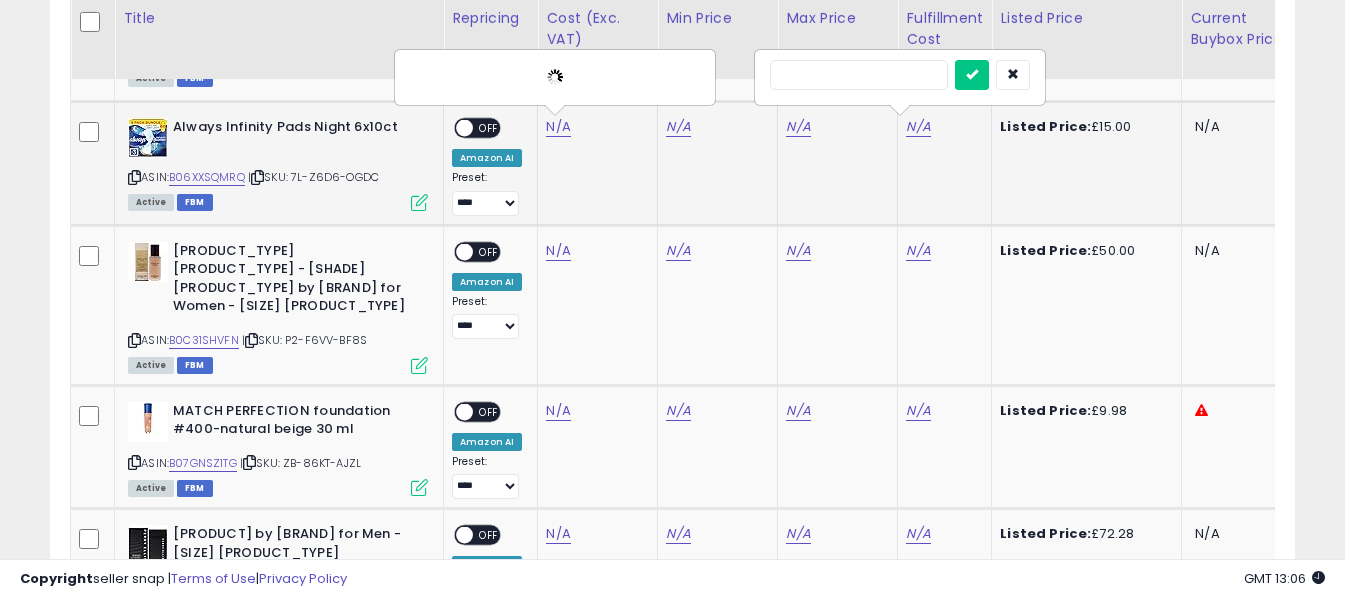 click at bounding box center [859, 75] 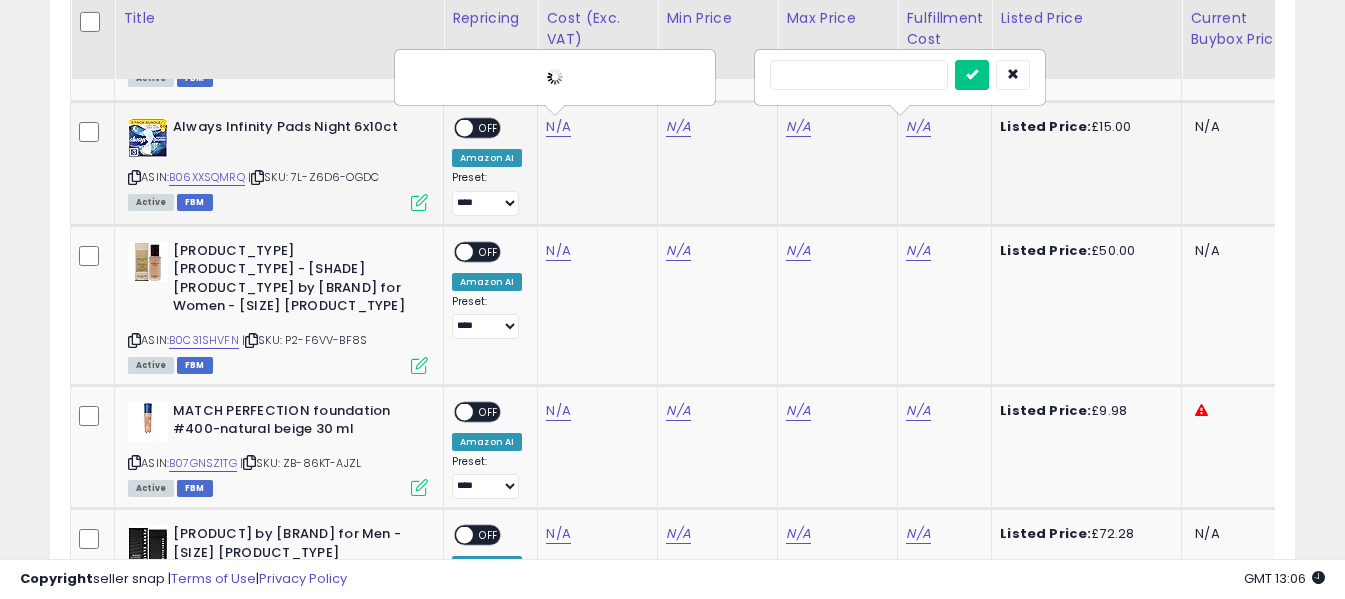 type on "*" 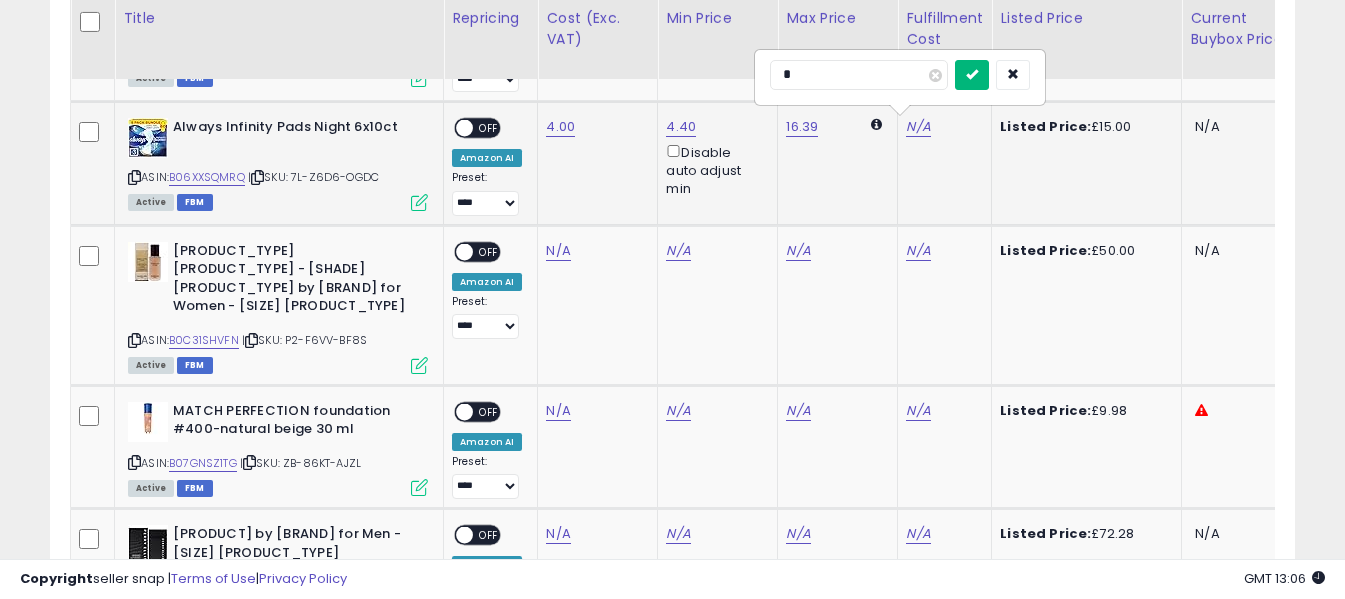 click at bounding box center [972, 74] 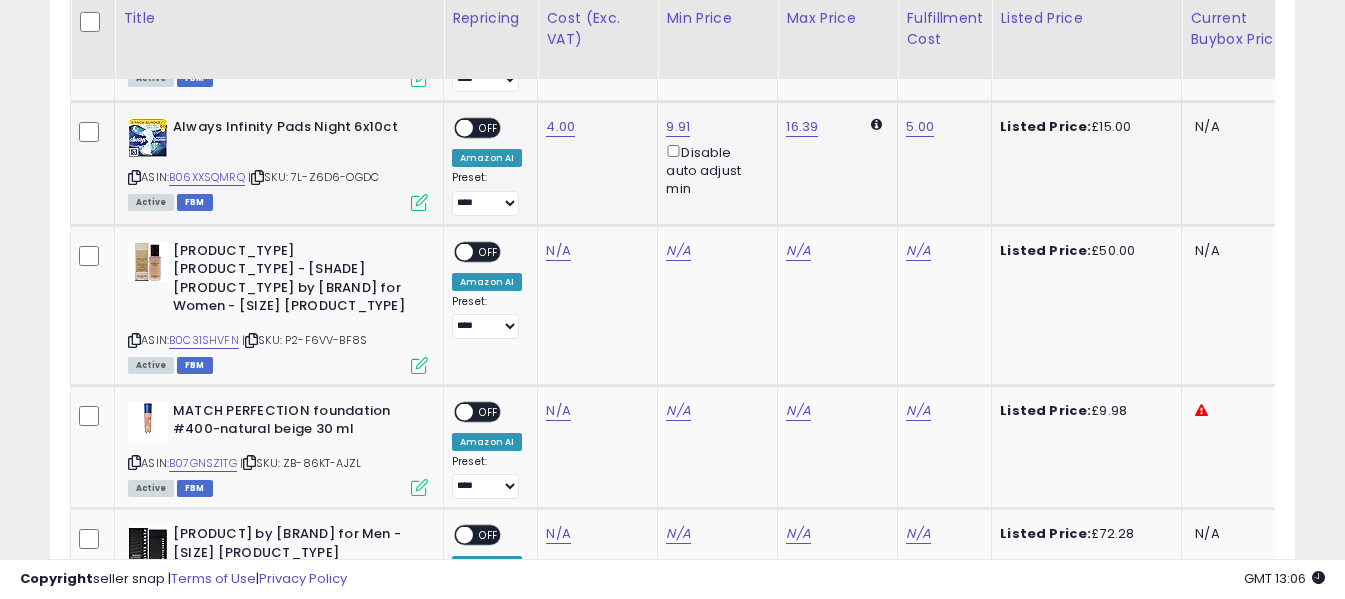 click on "ON   OFF" at bounding box center [455, 128] 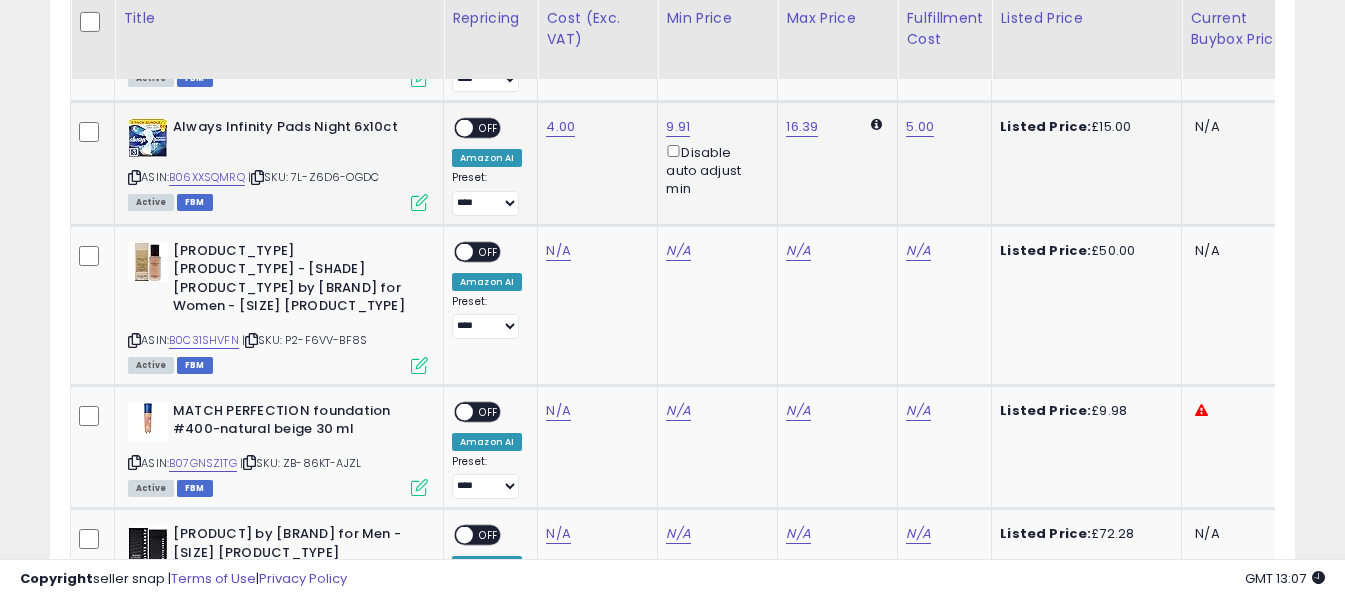 click on "OFF" at bounding box center [489, 128] 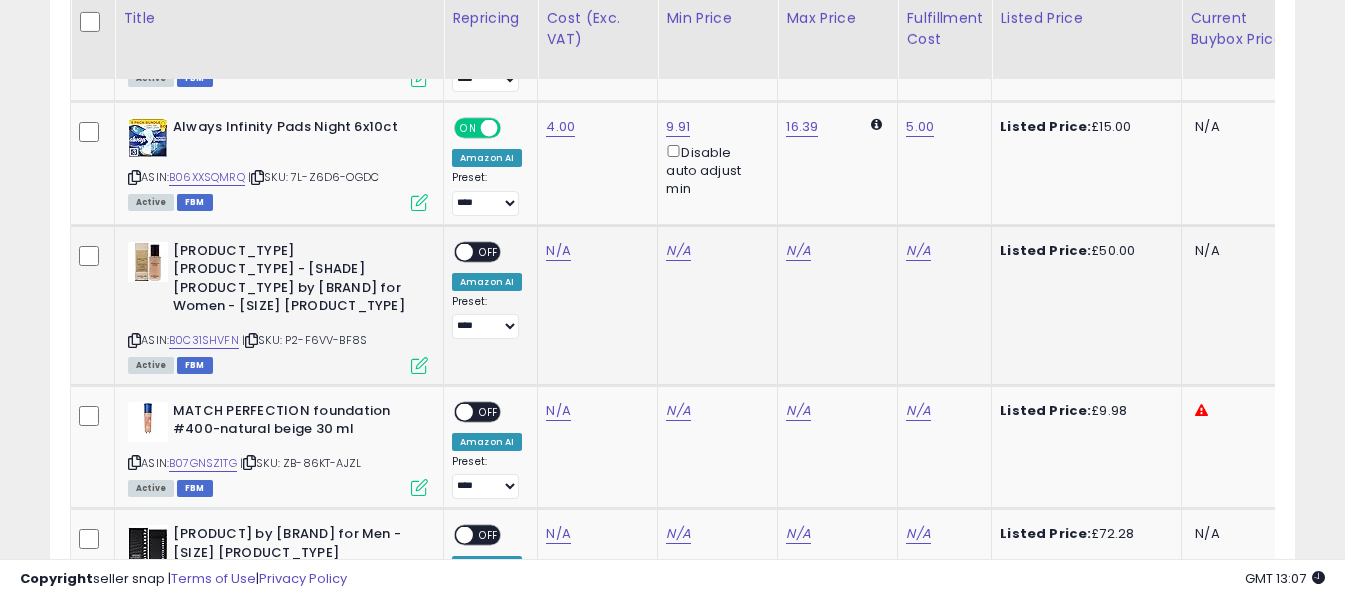 click at bounding box center [134, 340] 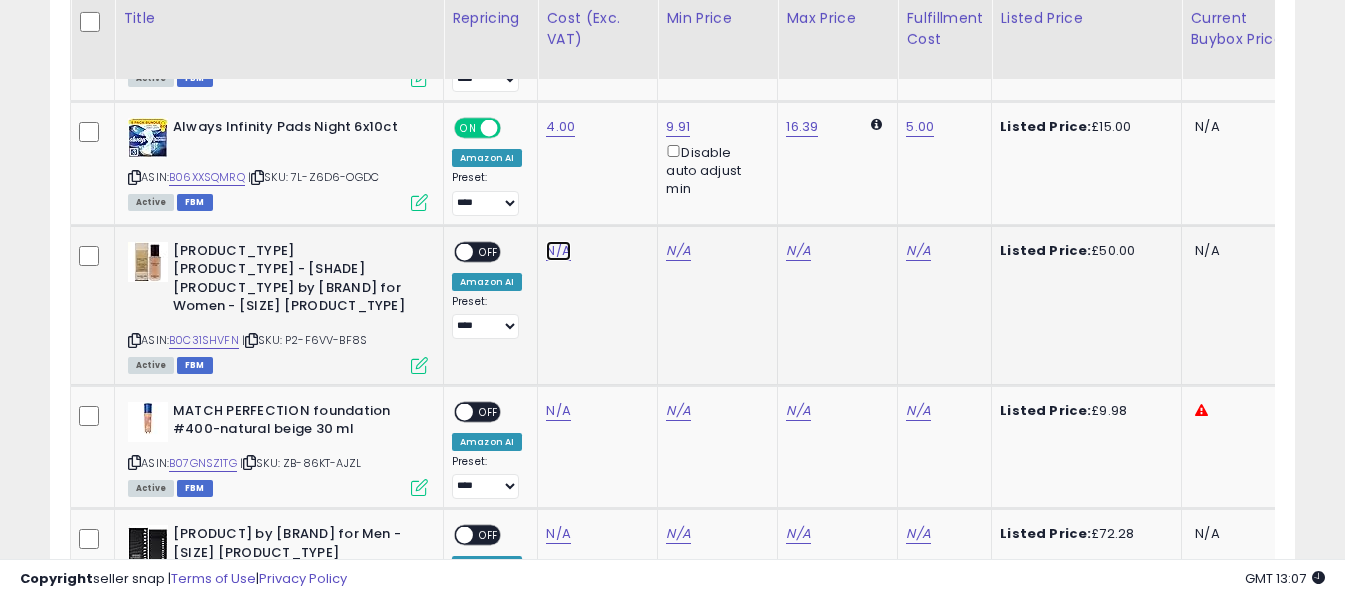 click on "N/A" at bounding box center [558, -2667] 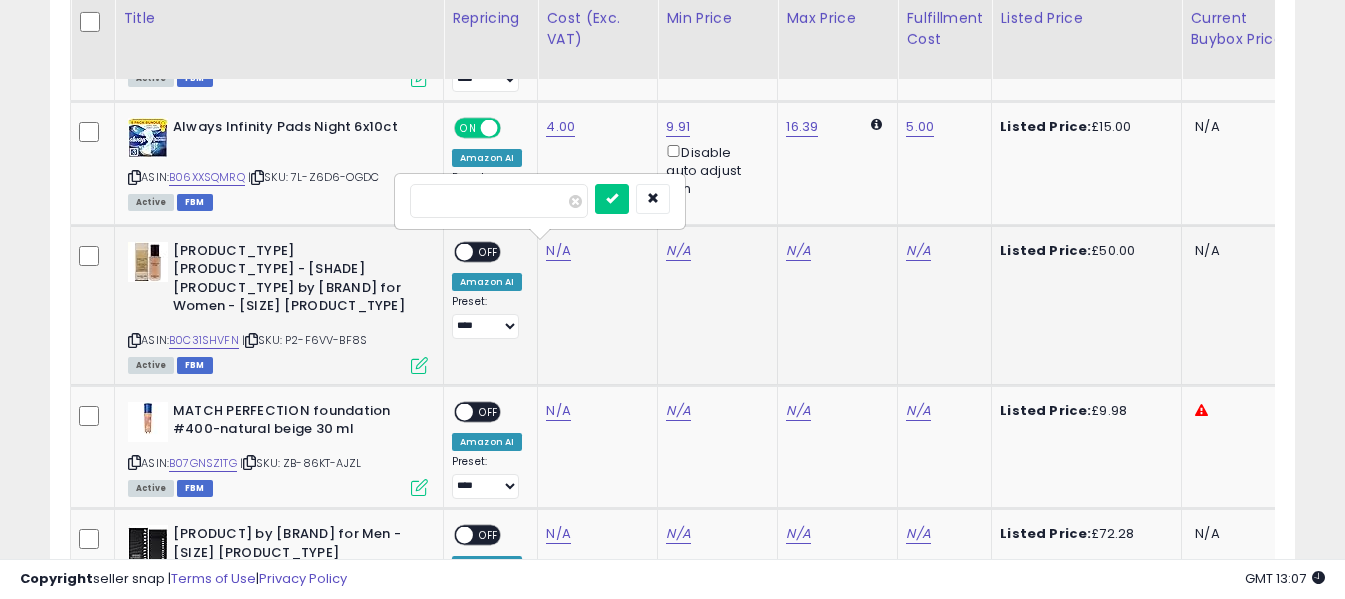 click at bounding box center (499, 201) 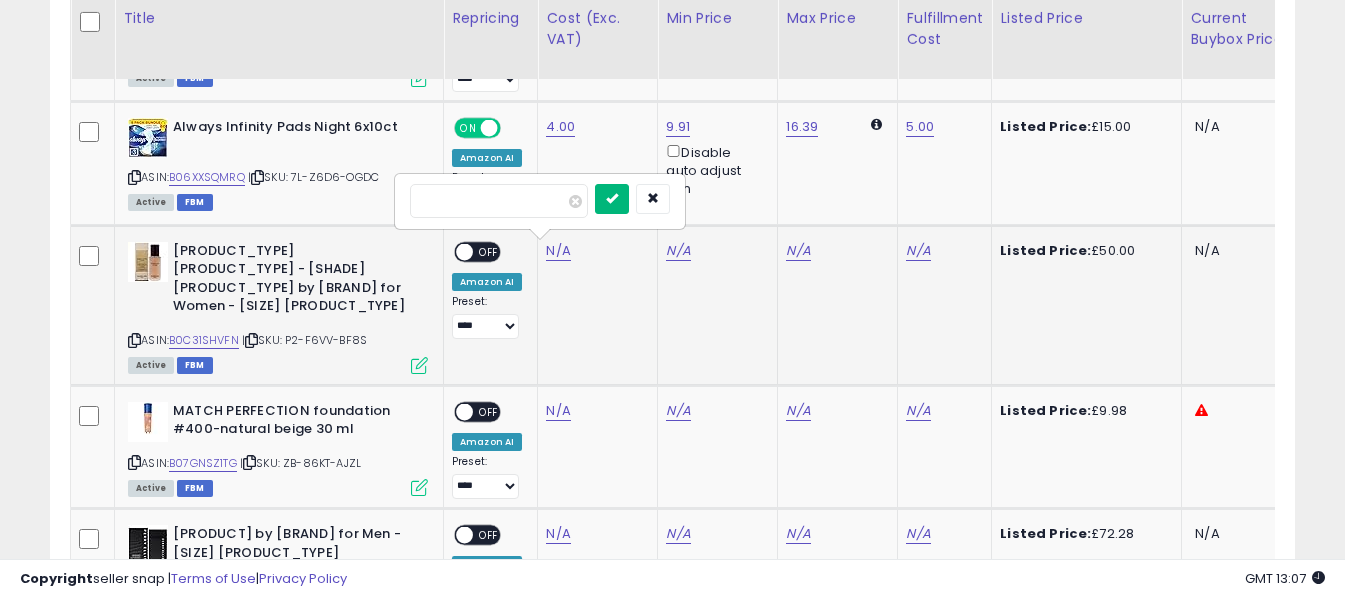 type on "*****" 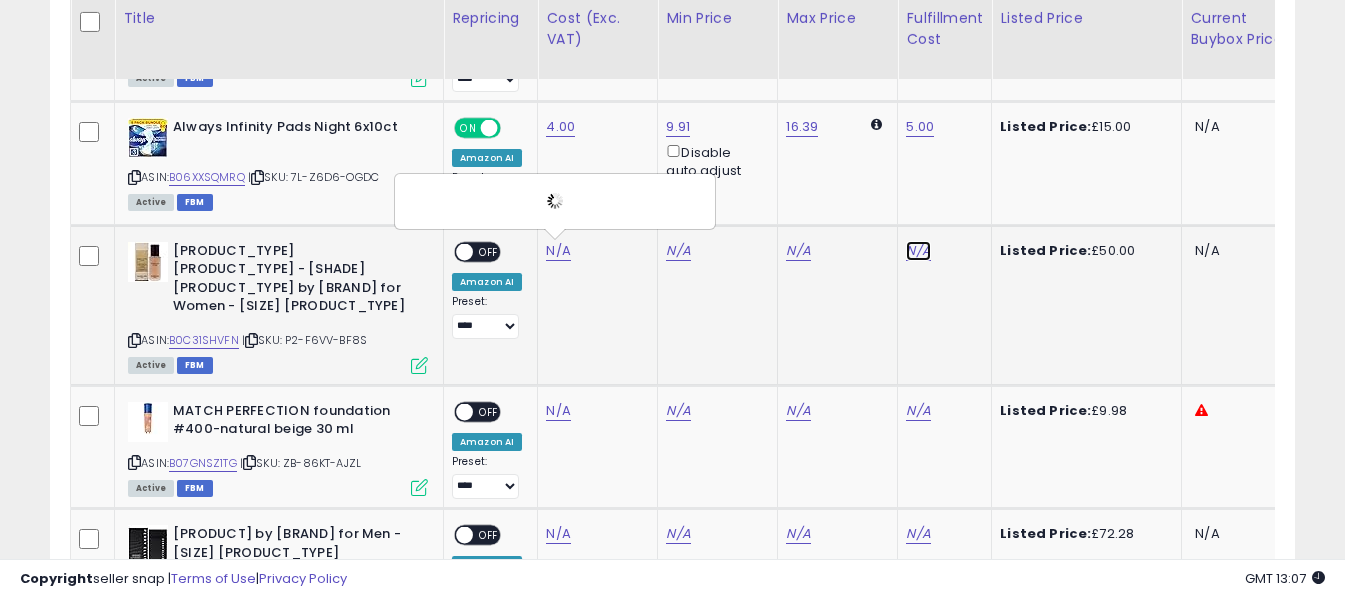 click on "N/A" at bounding box center [918, -2667] 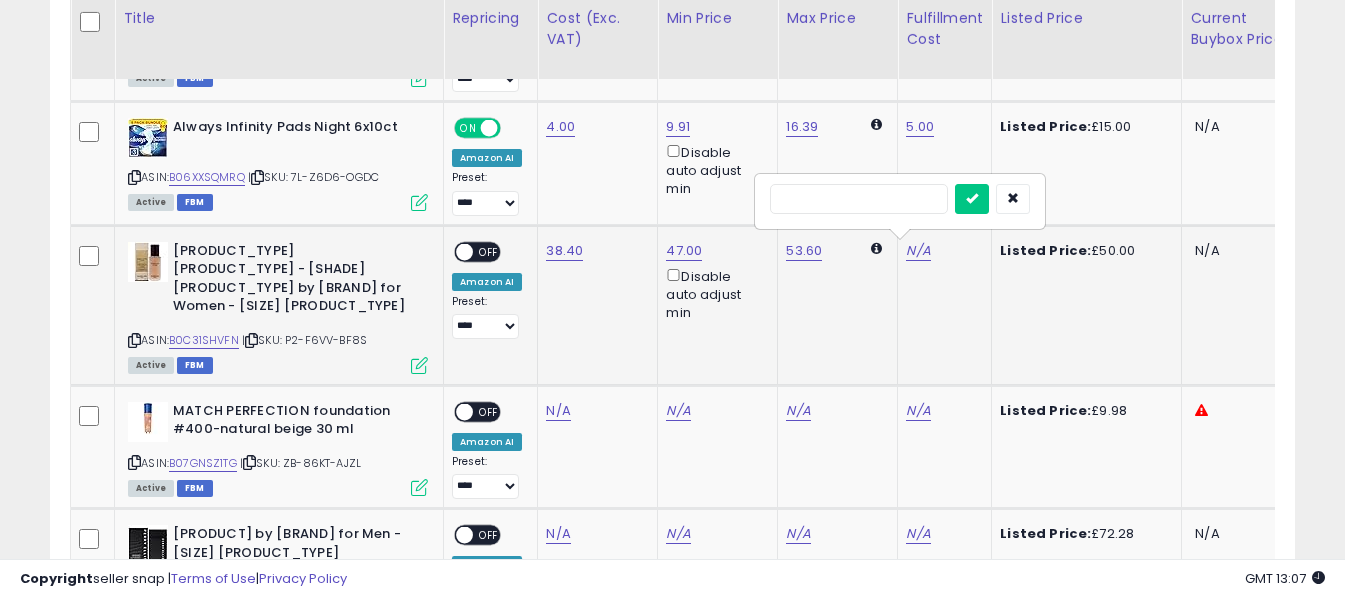 click at bounding box center (859, 199) 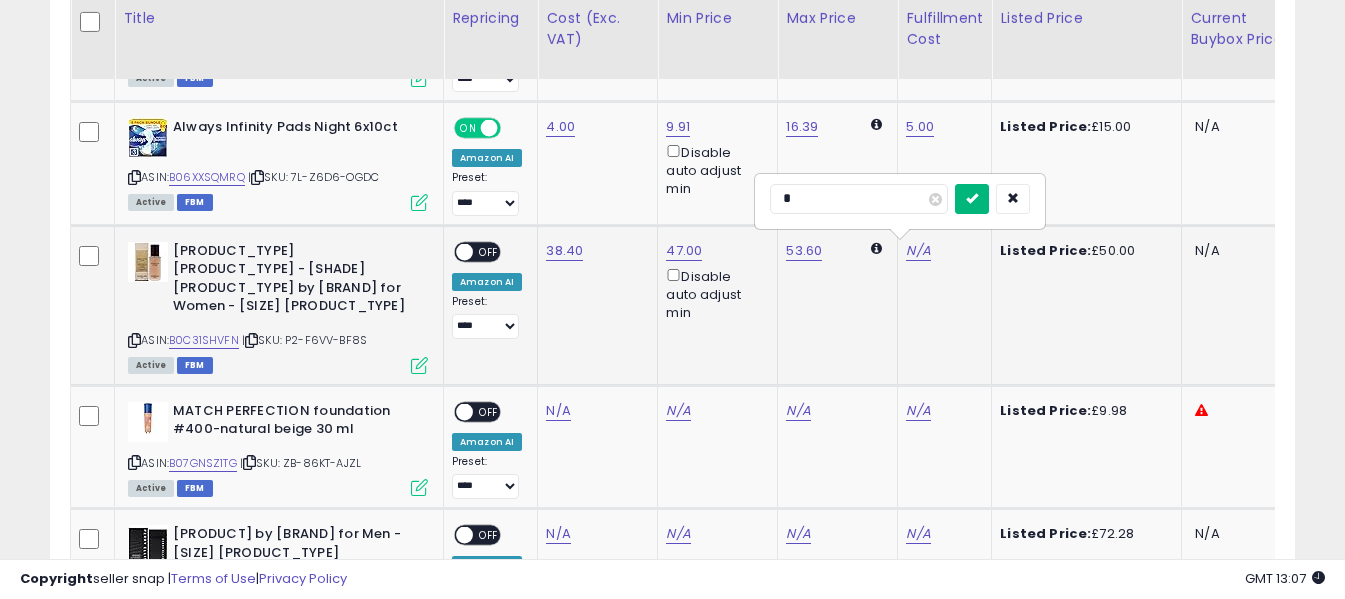 type on "*" 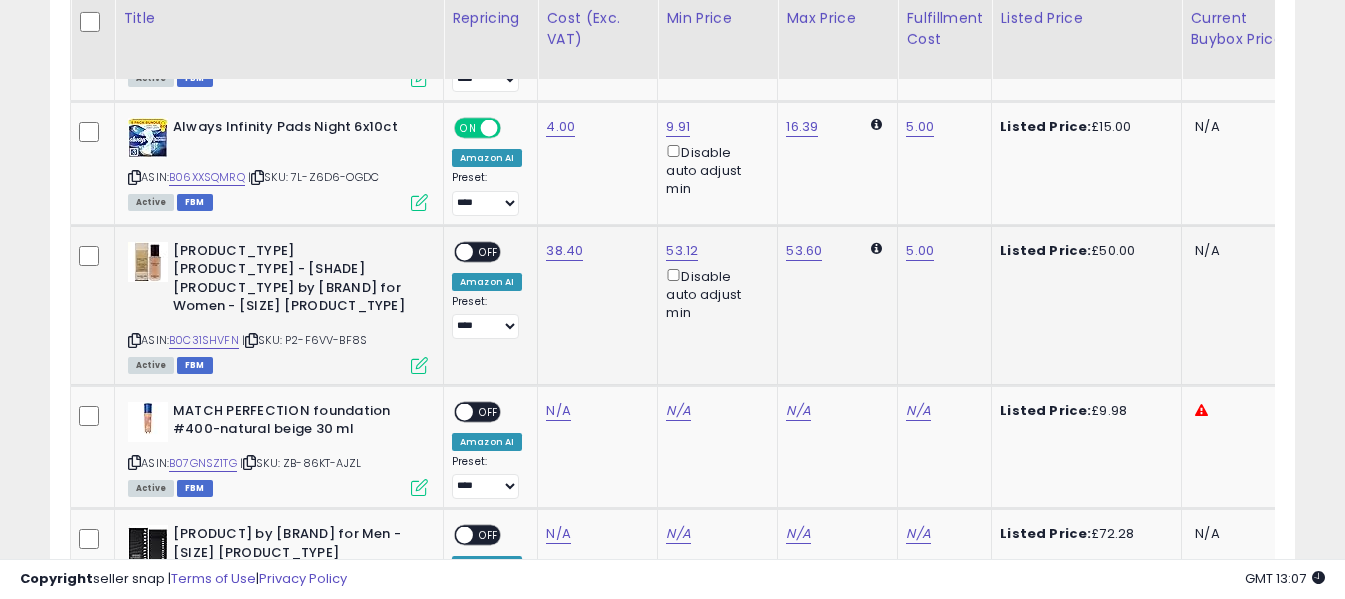 click on "OFF" at bounding box center [489, 251] 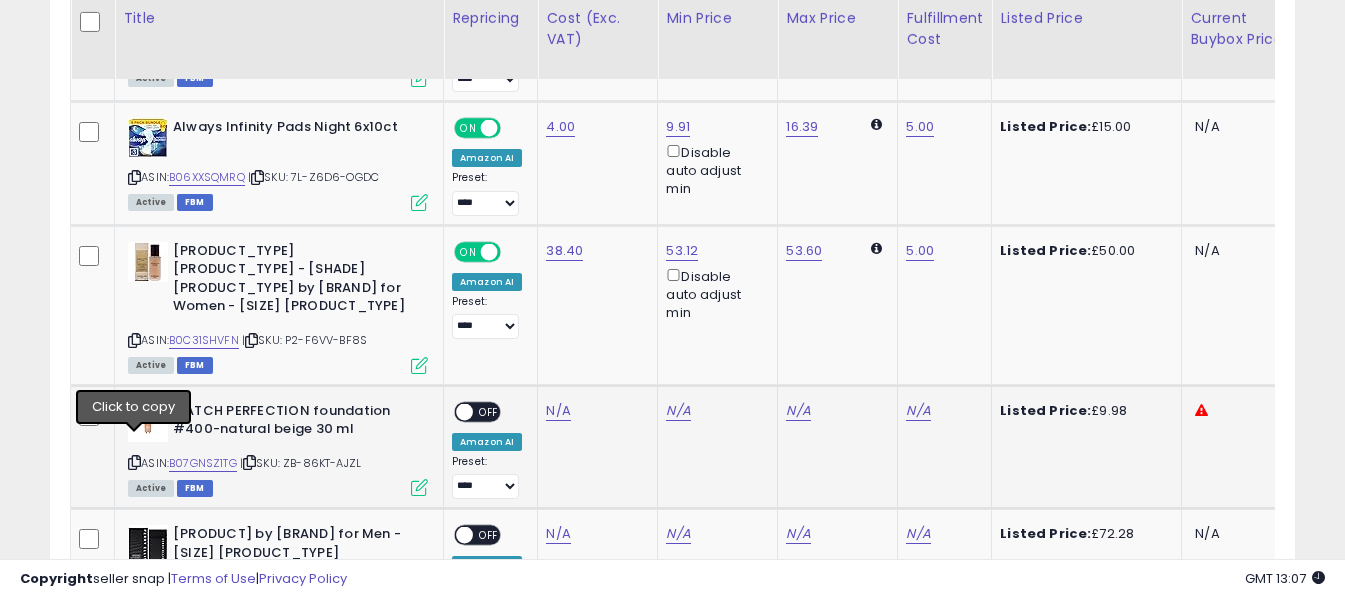 click at bounding box center (134, 462) 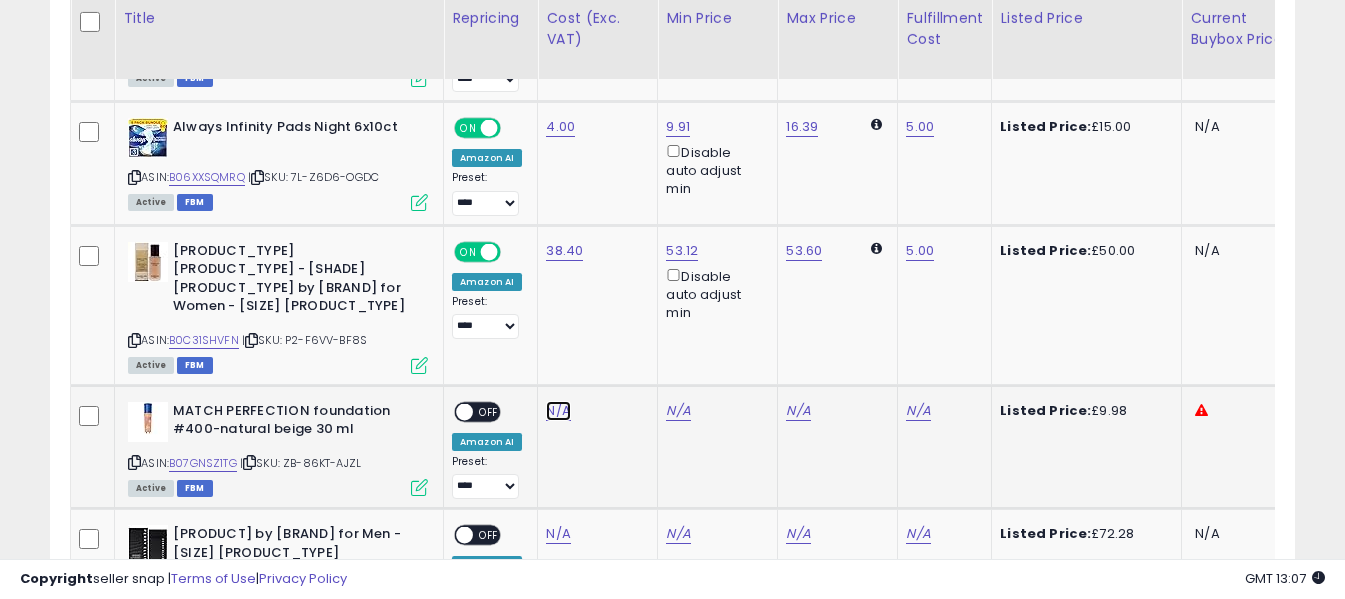 click on "N/A" at bounding box center (558, -2667) 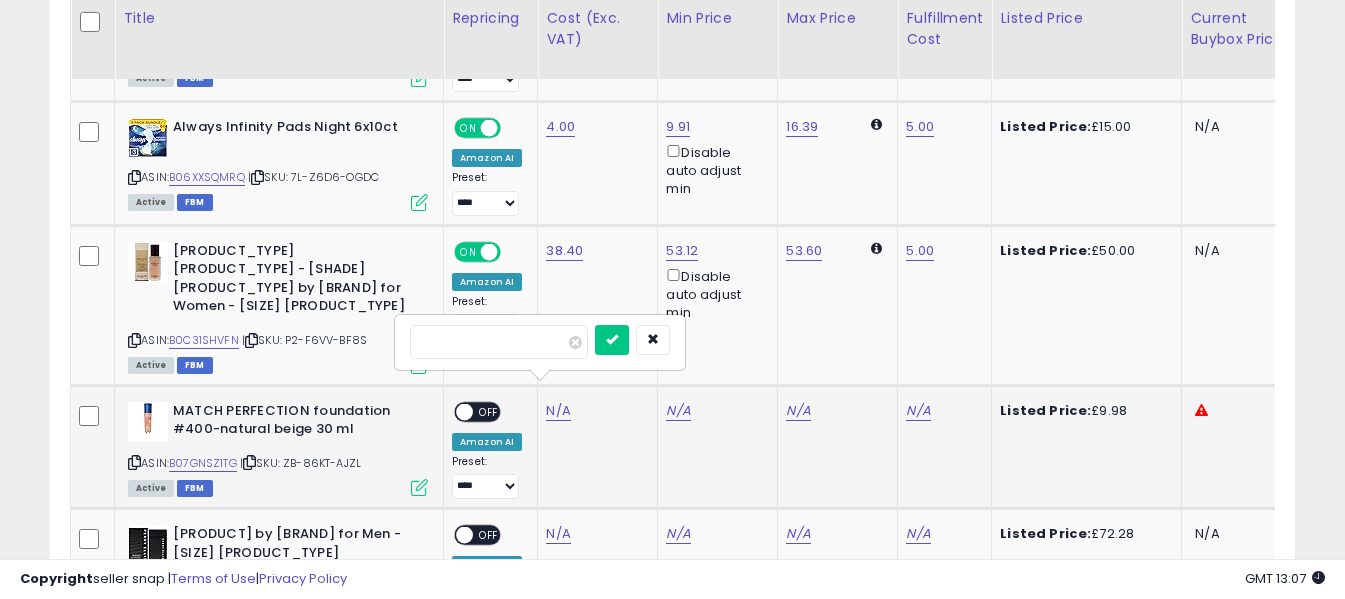 click at bounding box center (499, 342) 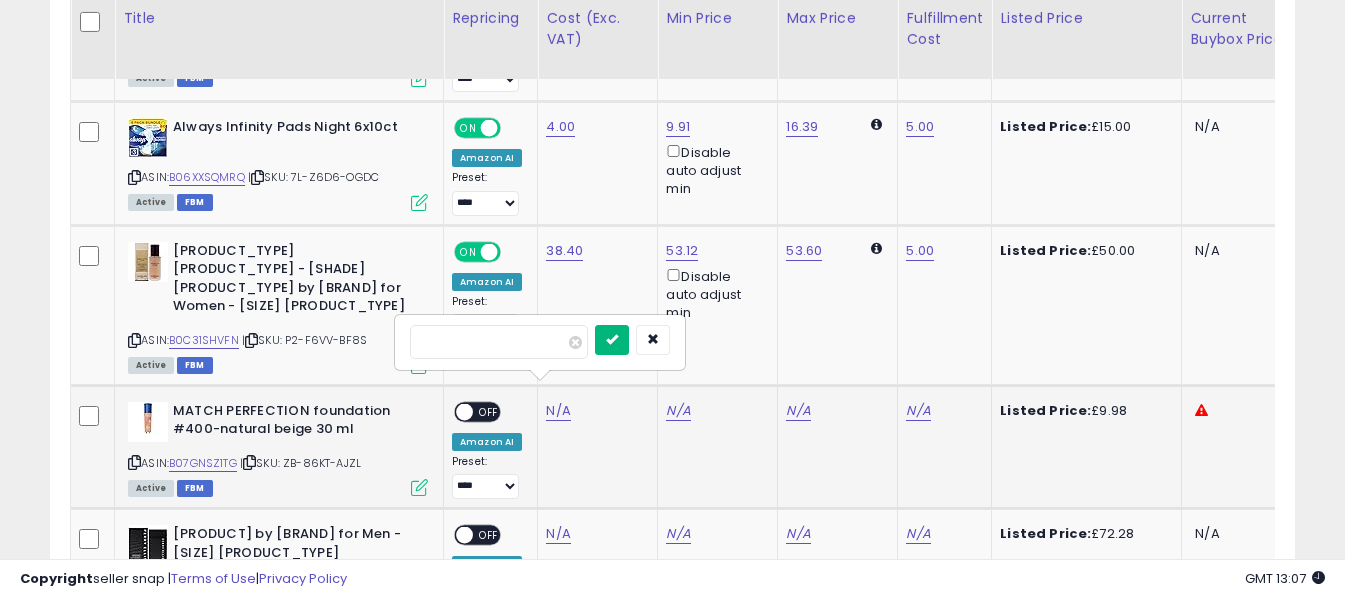 type on "****" 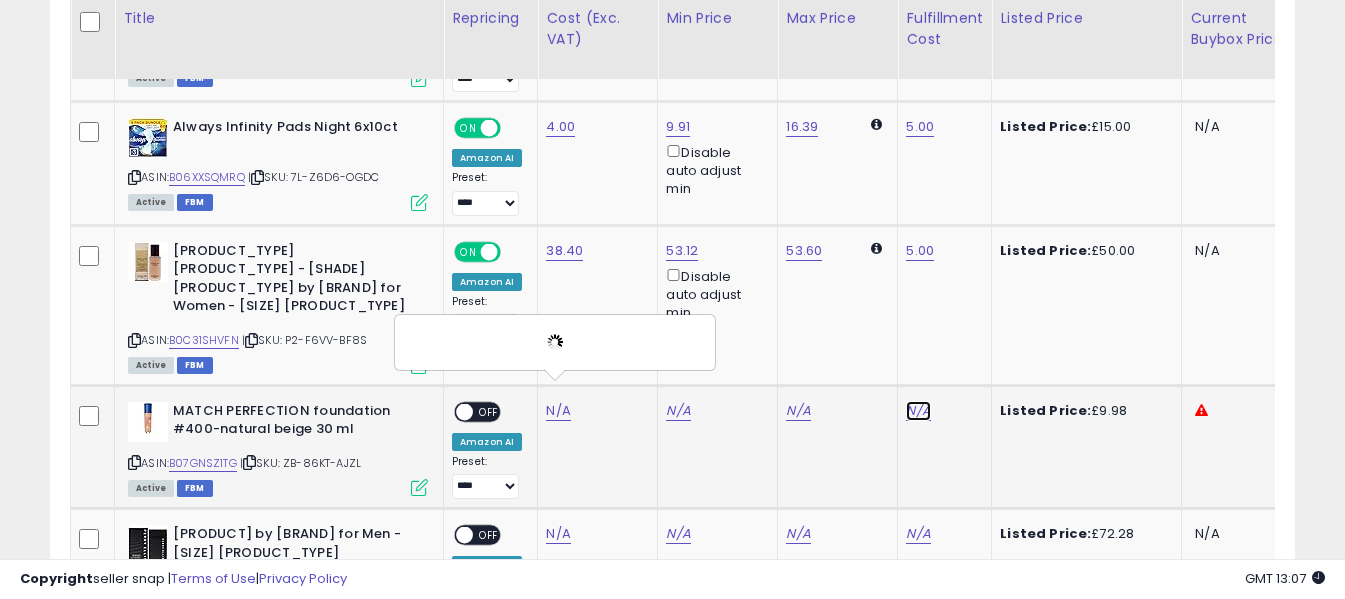 click on "N/A" at bounding box center [918, -2667] 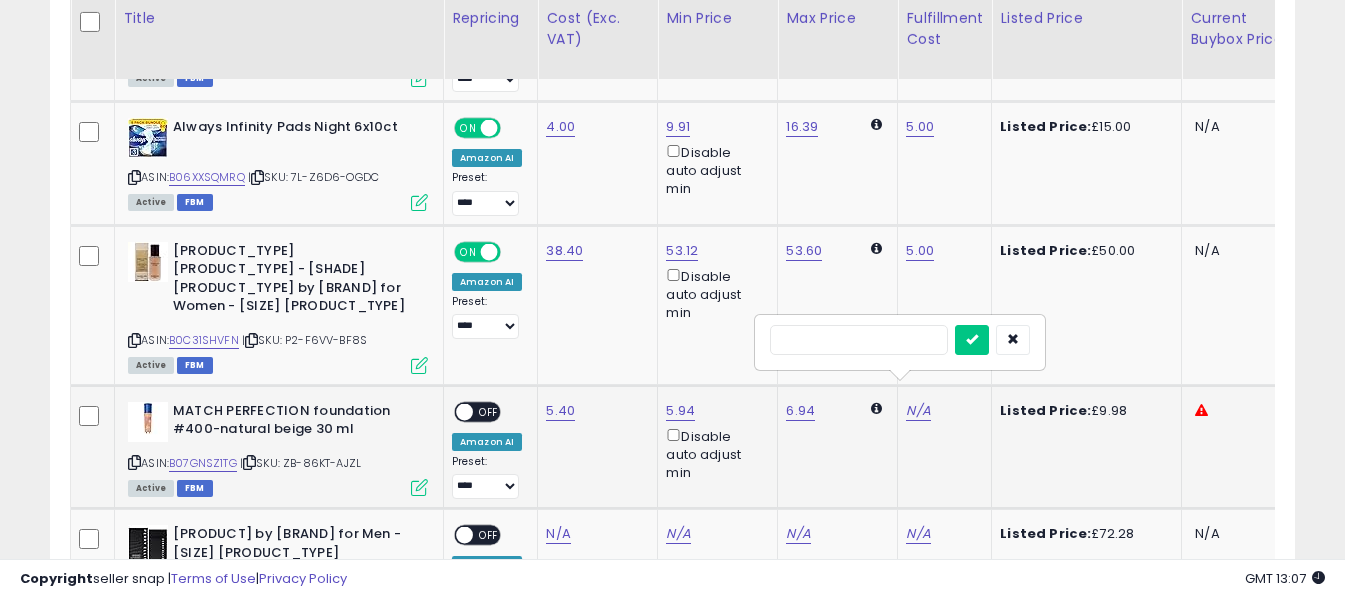 click at bounding box center (859, 340) 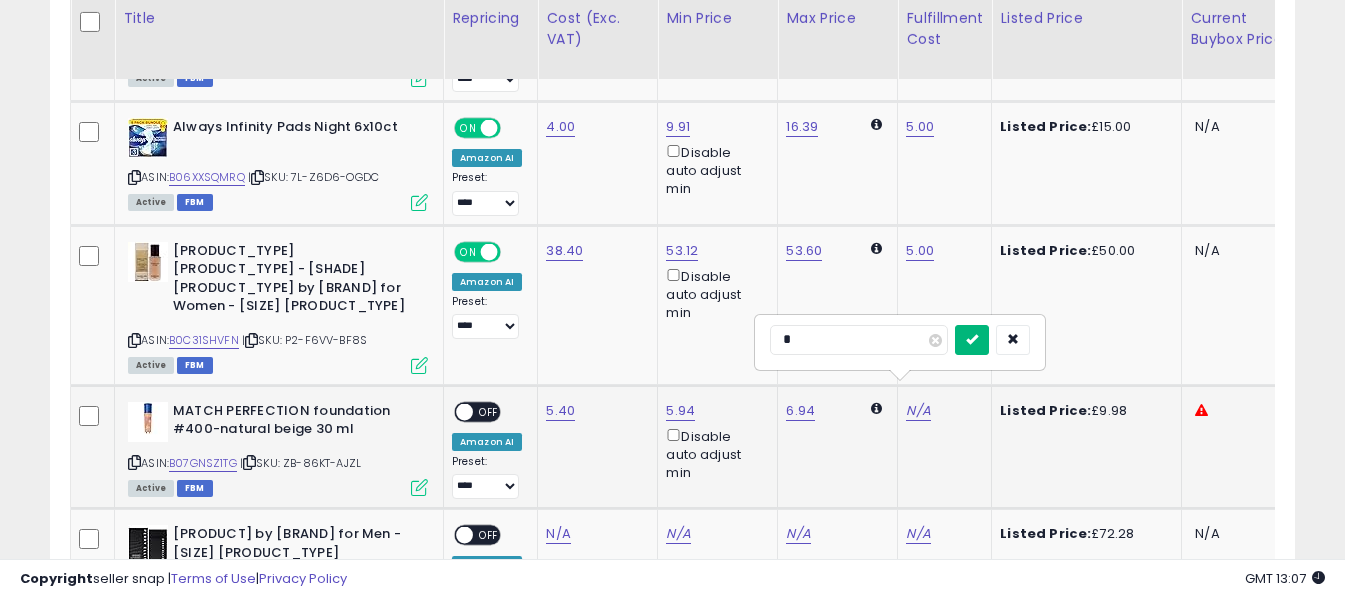 type on "*" 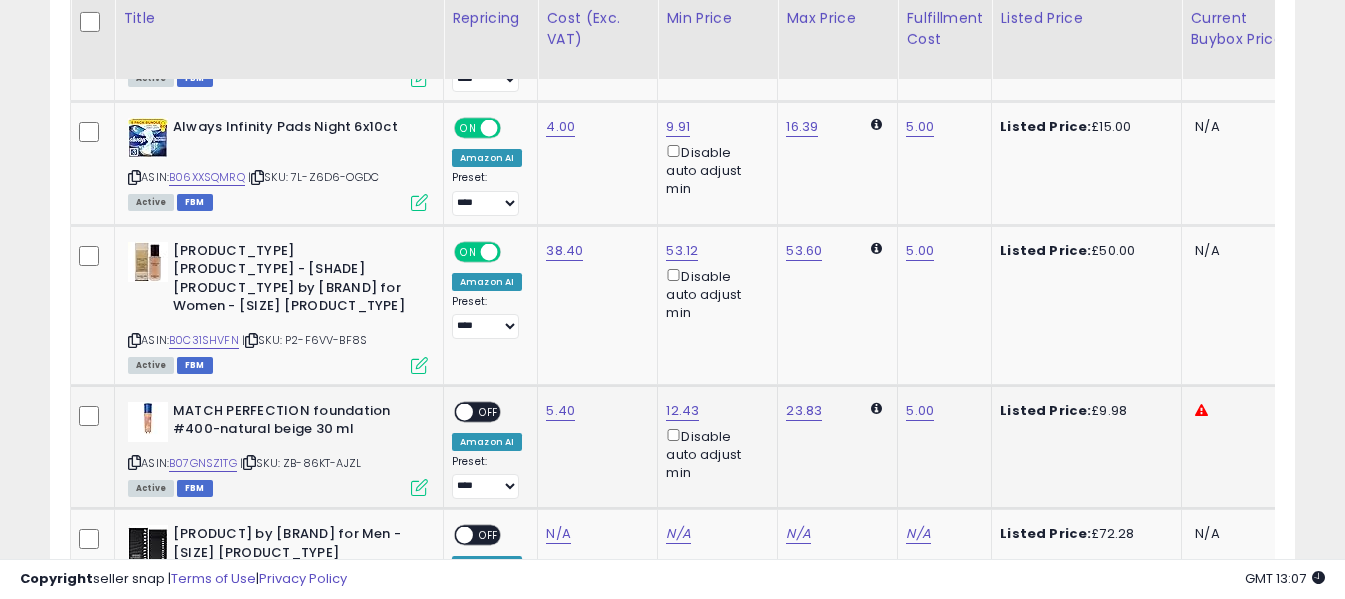 click on "OFF" at bounding box center (489, 411) 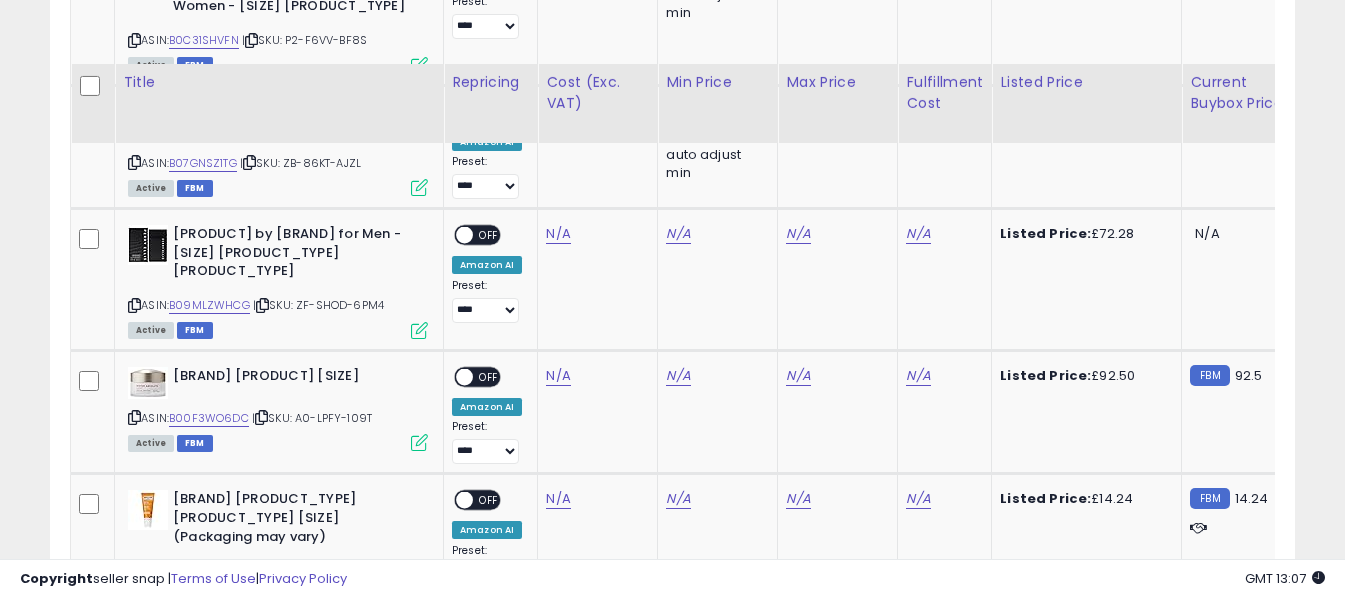 scroll, scrollTop: 4191, scrollLeft: 0, axis: vertical 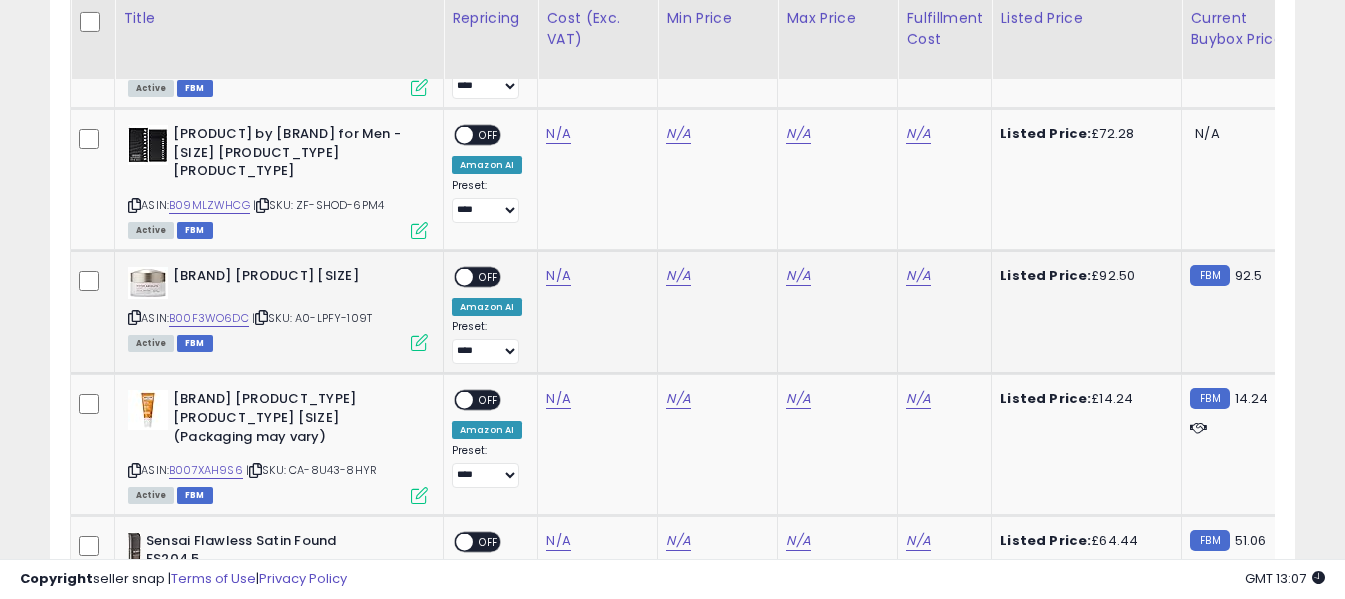 drag, startPoint x: 136, startPoint y: 166, endPoint x: 257, endPoint y: 212, distance: 129.44884 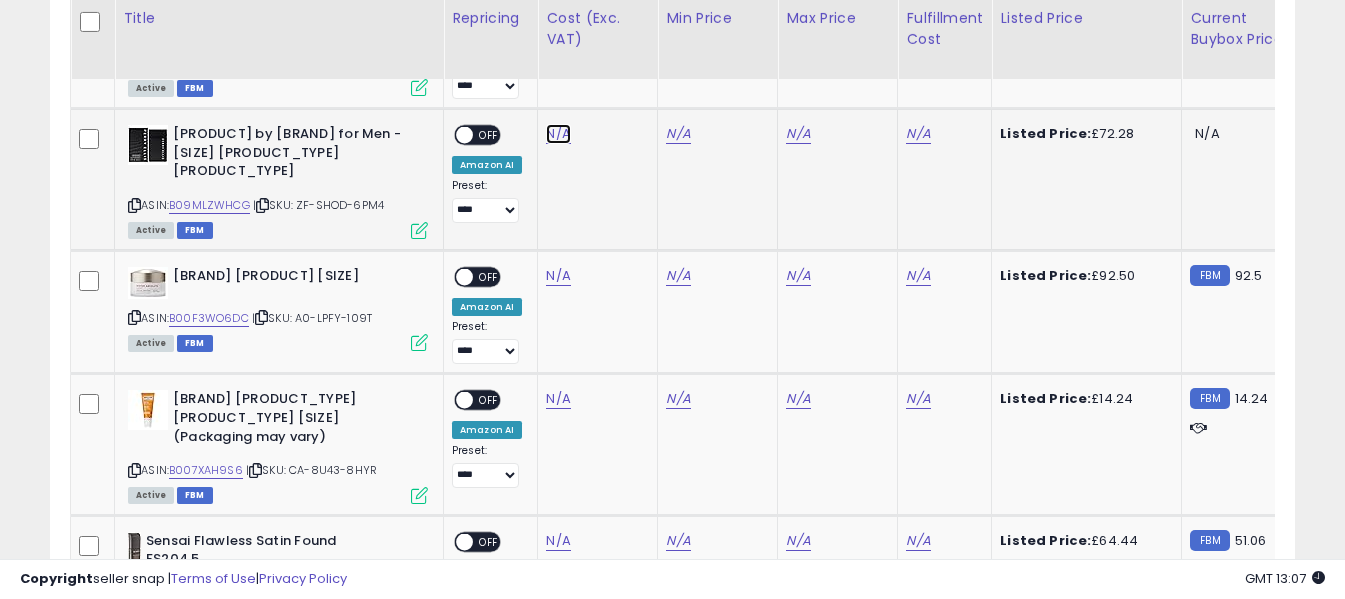 click on "N/A" at bounding box center [558, -3067] 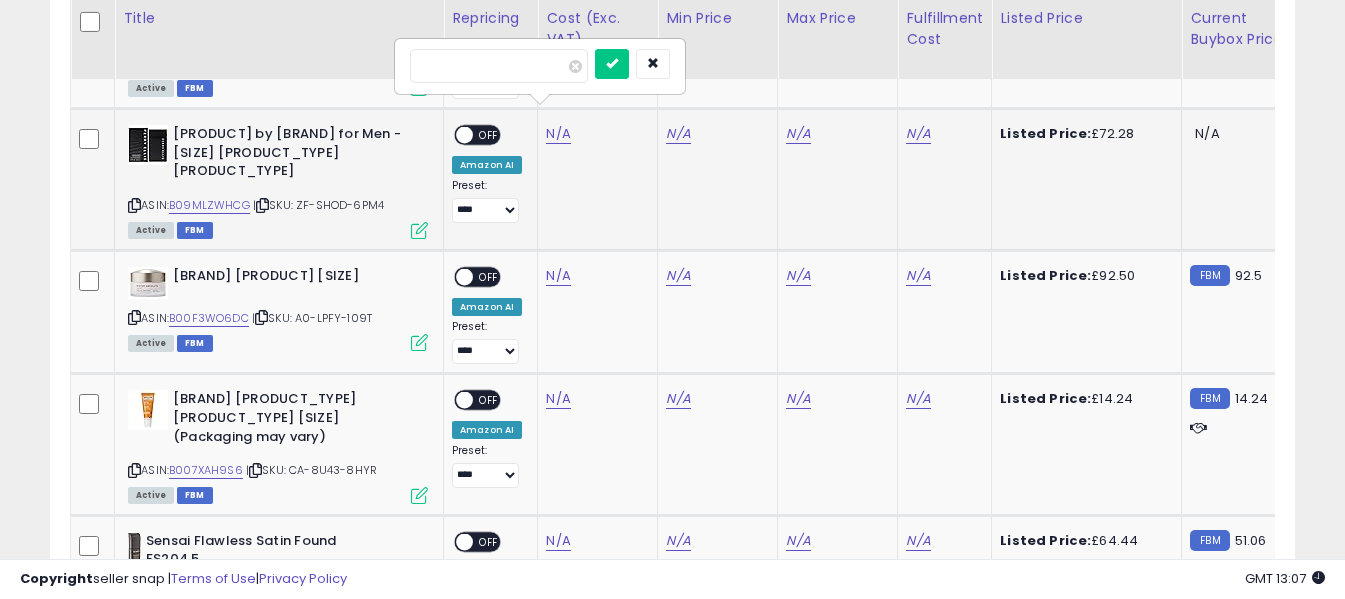 click at bounding box center [499, 66] 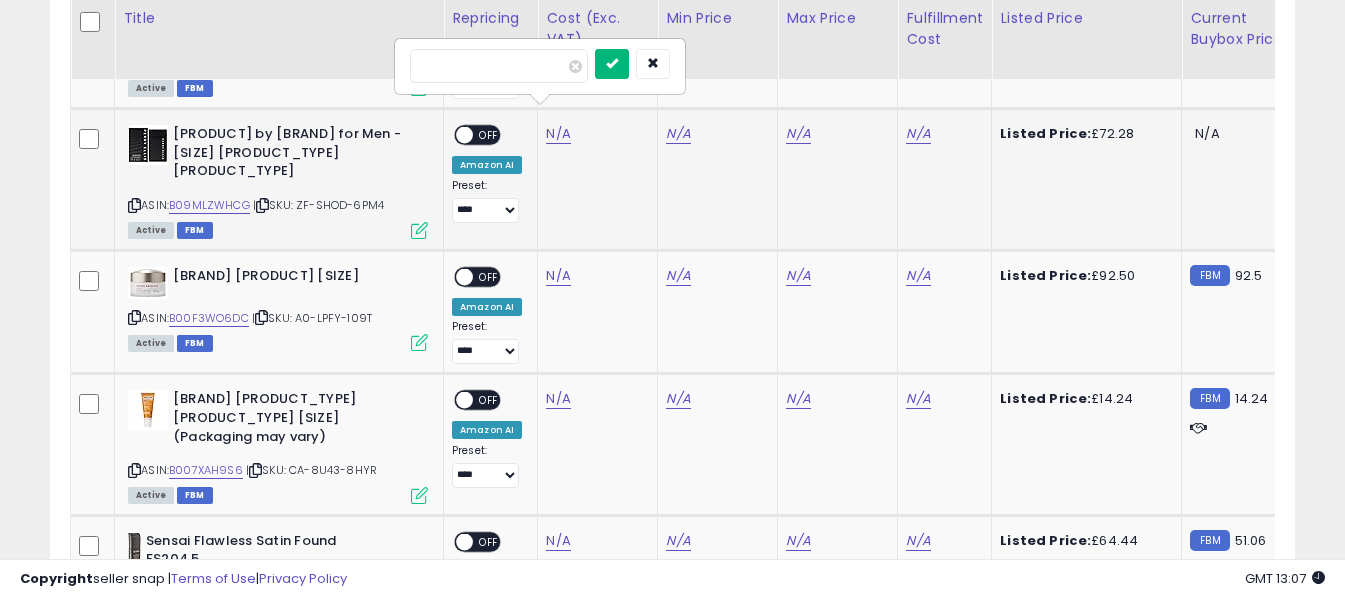 click at bounding box center (612, 64) 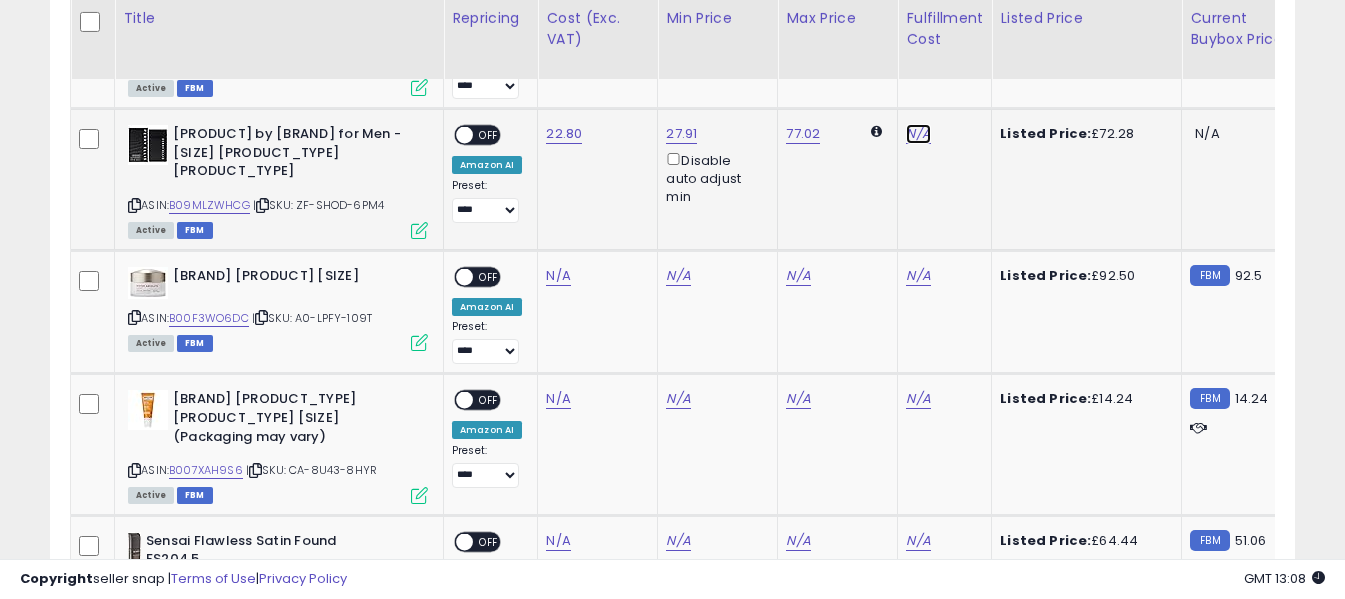 click on "N/A" at bounding box center [918, -3067] 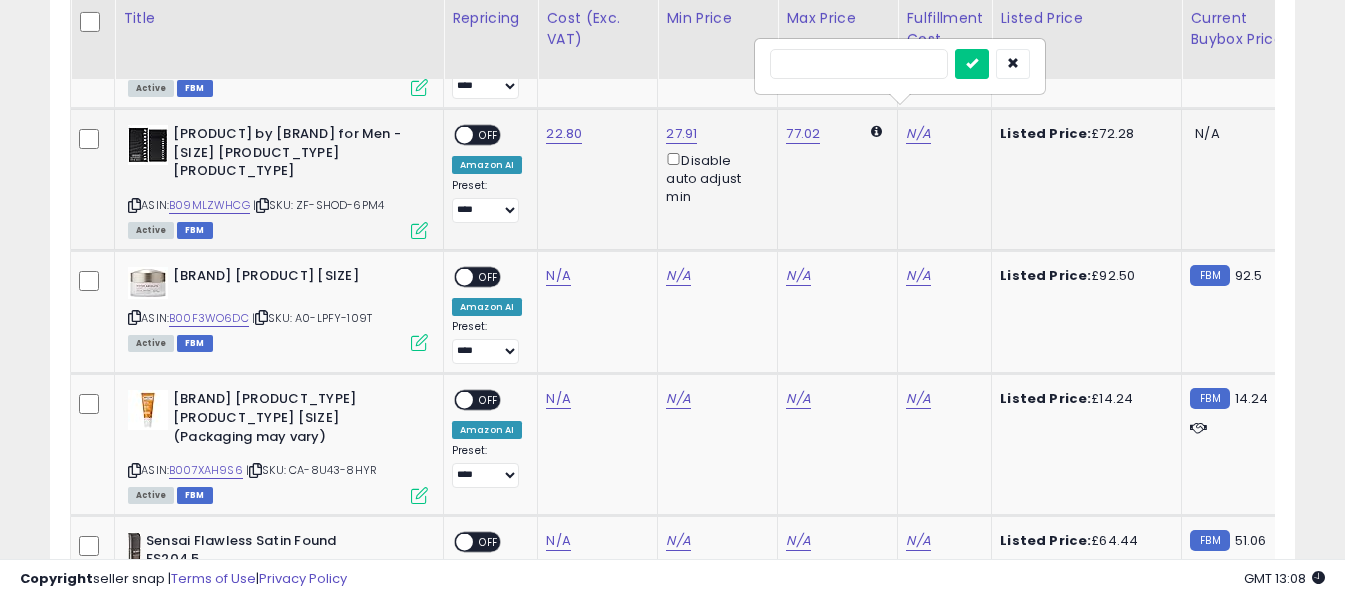 click at bounding box center (859, 64) 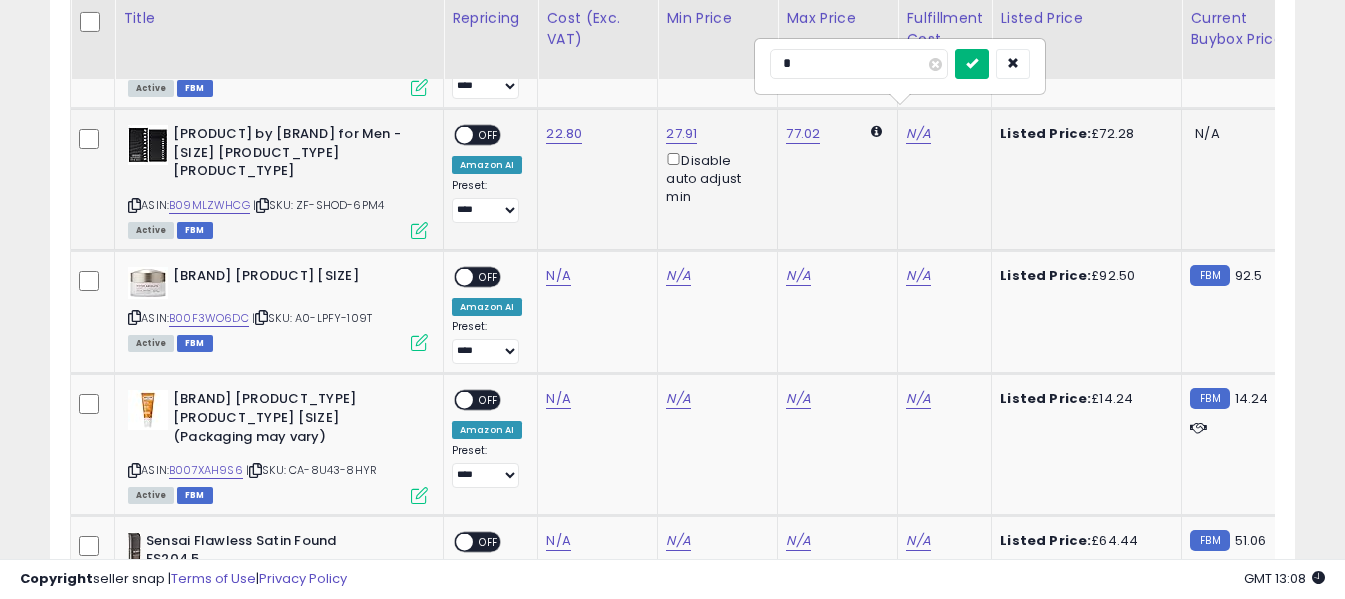 type on "*" 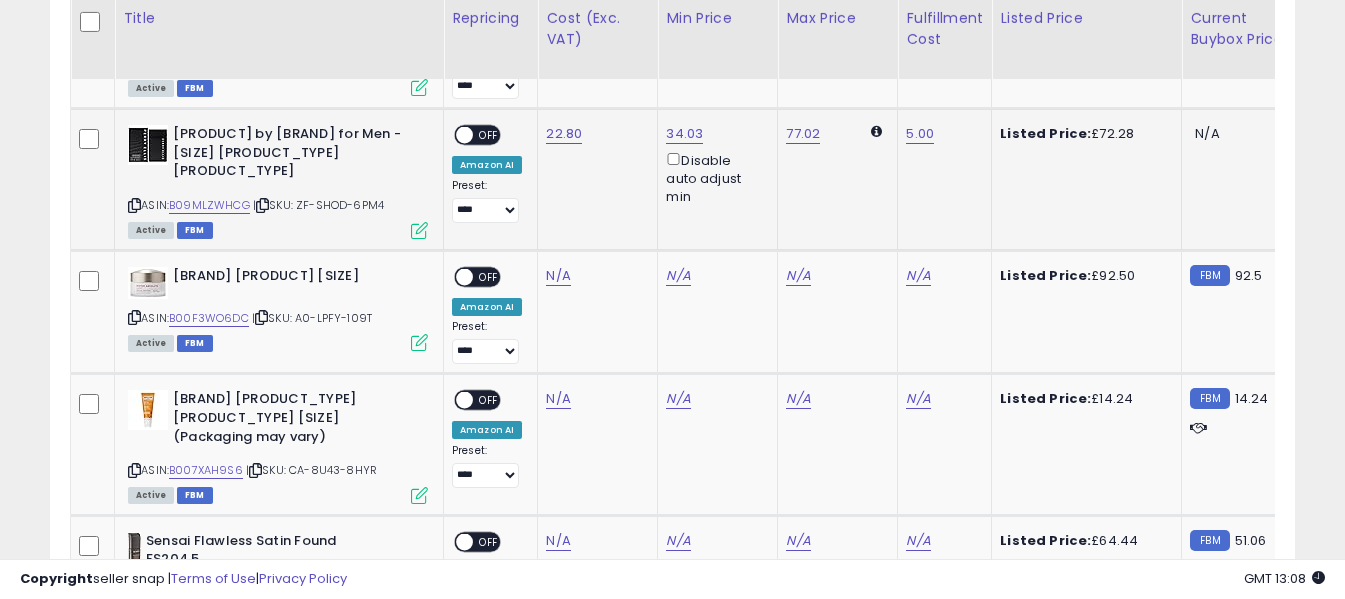 click on "OFF" at bounding box center [489, 135] 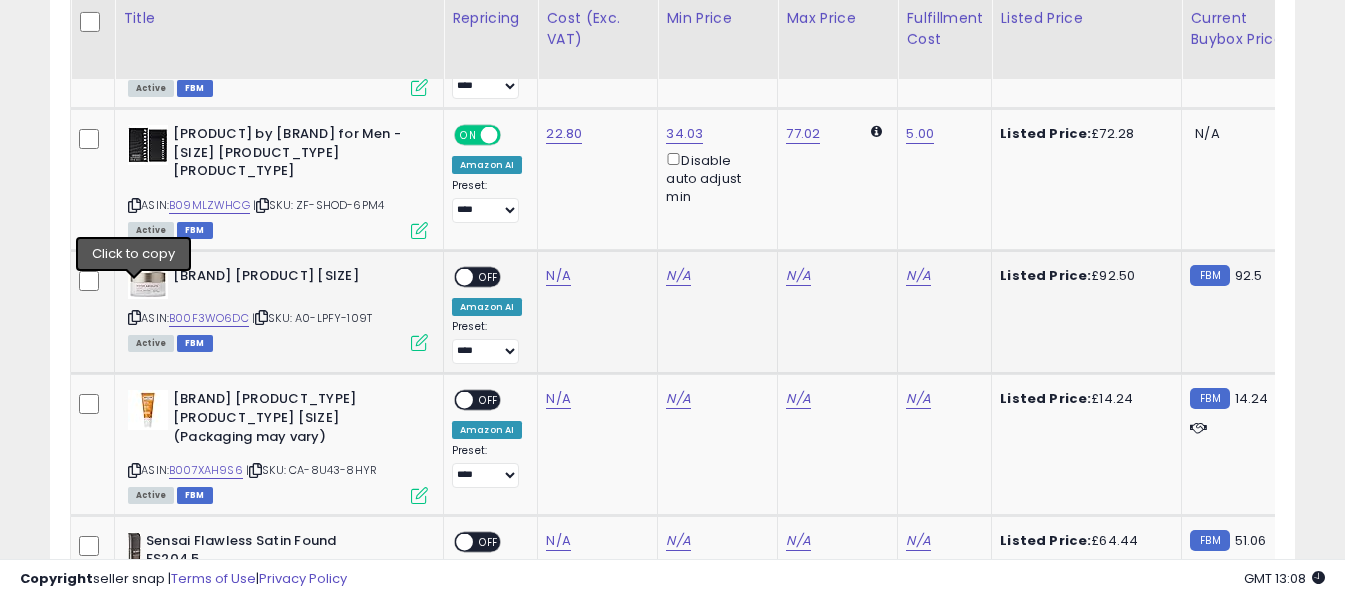 click at bounding box center [134, 317] 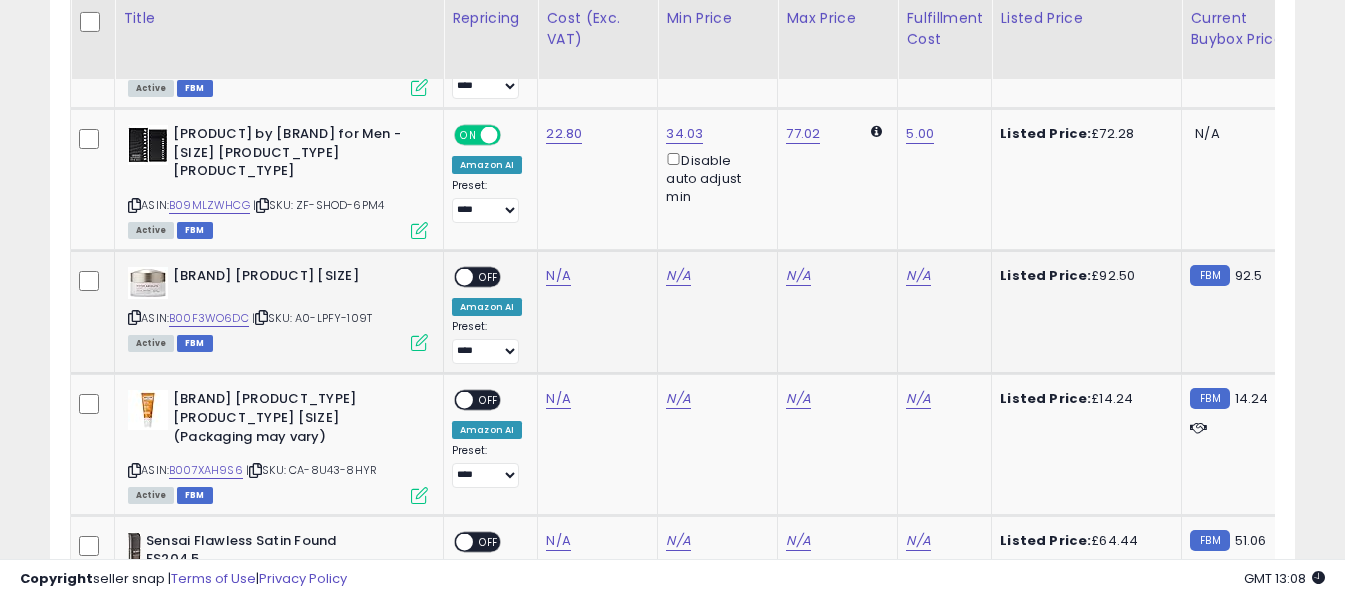 click at bounding box center [134, 317] 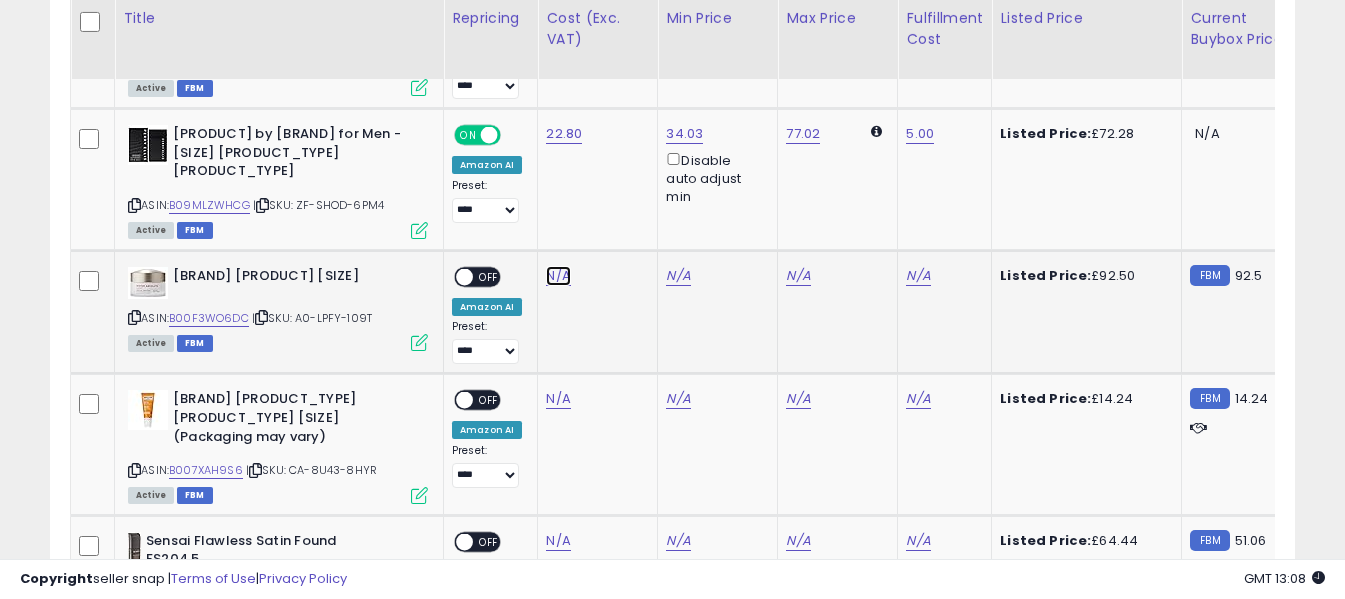 click on "N/A" at bounding box center [558, -3067] 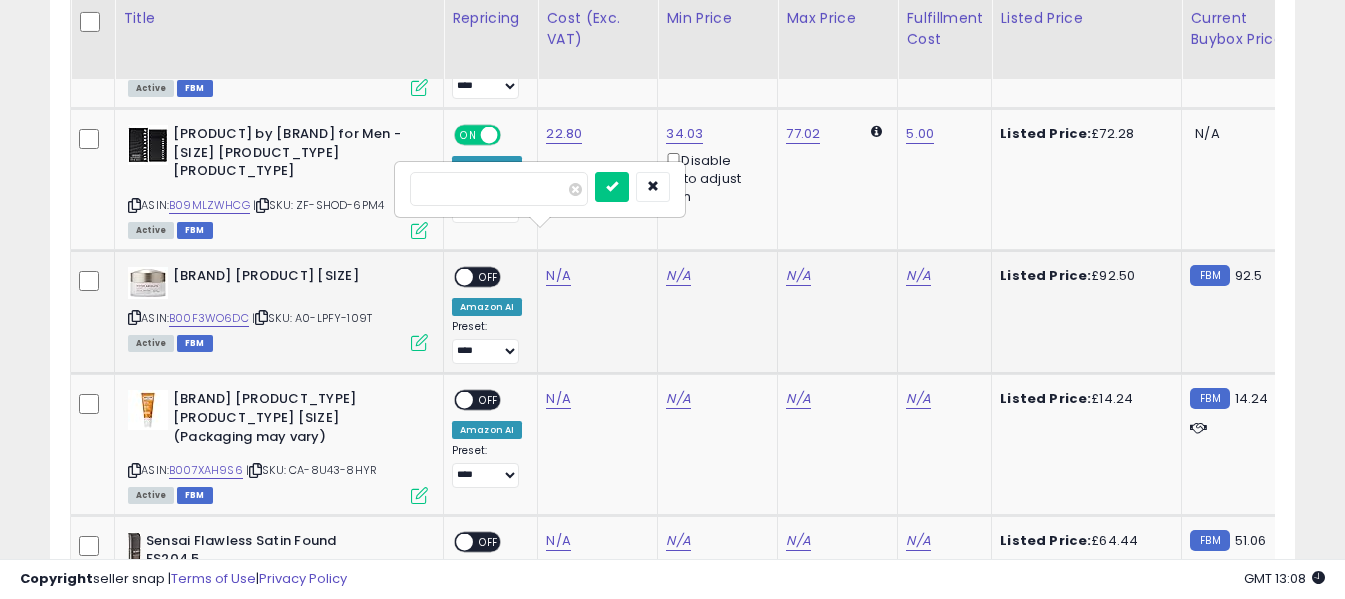 click at bounding box center (499, 189) 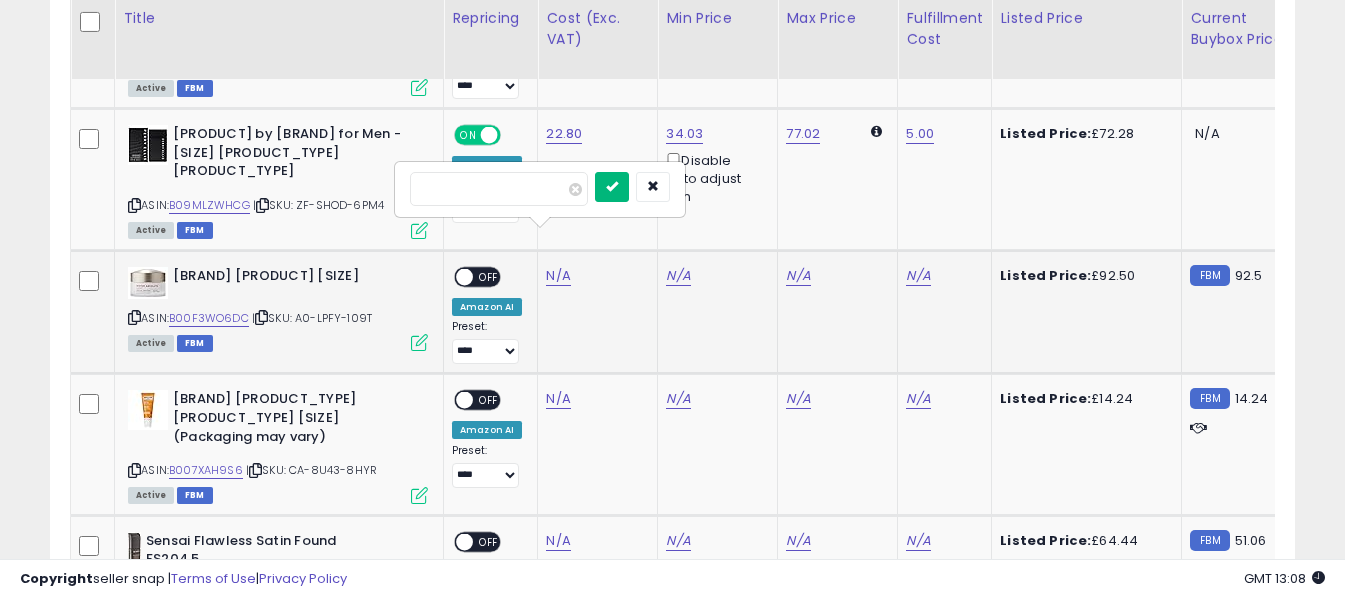 type on "**" 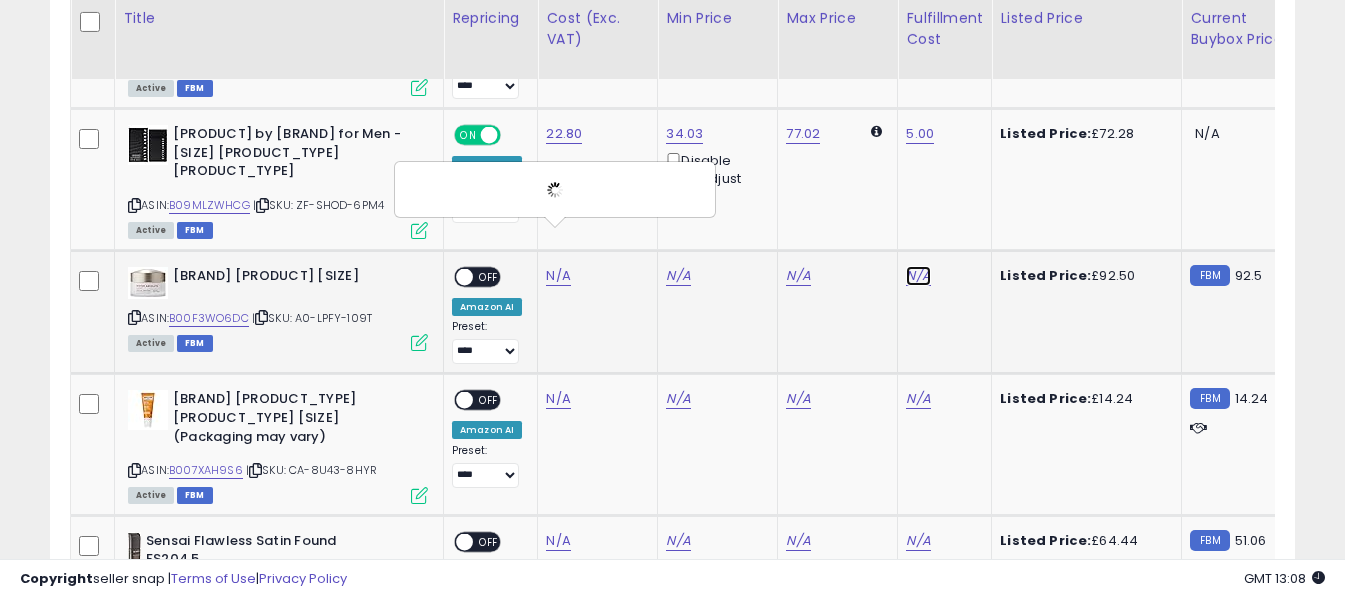 click on "N/A" at bounding box center [918, -3067] 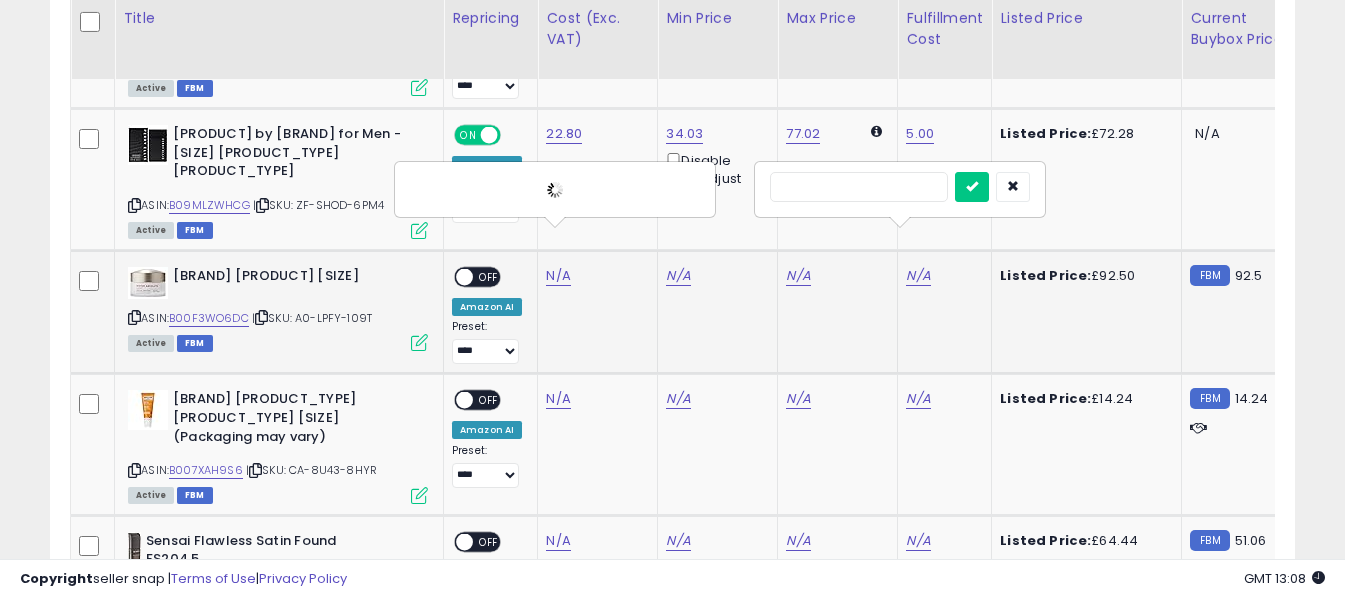 click at bounding box center [859, 187] 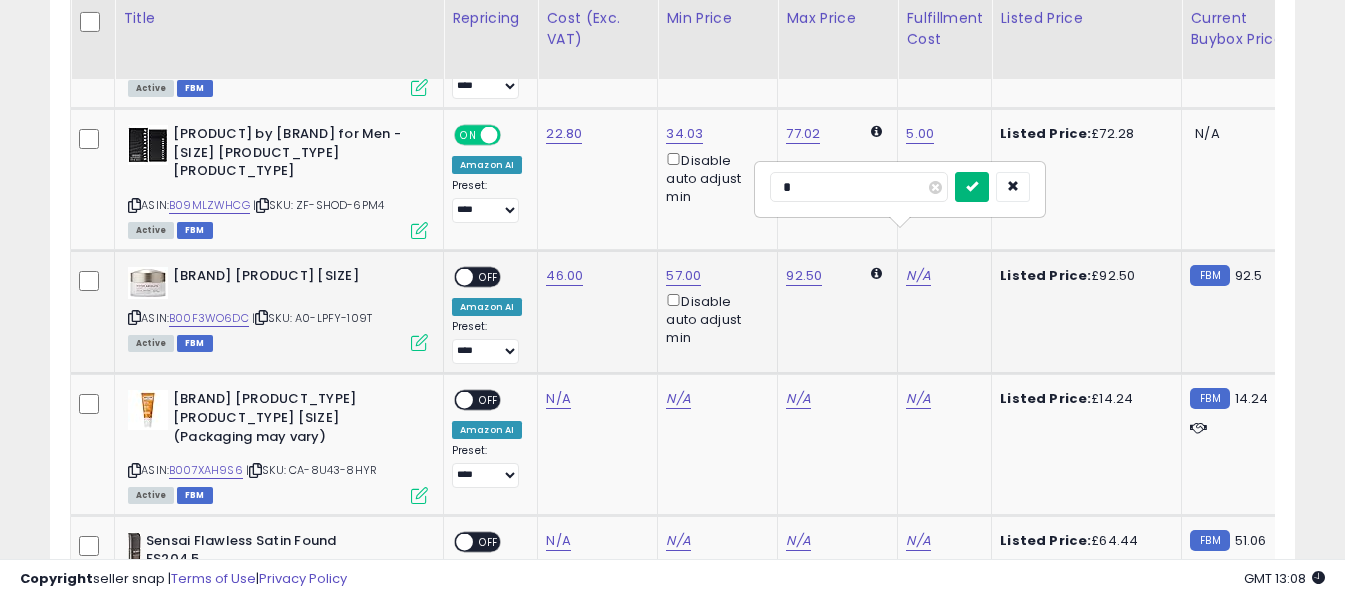 type on "*" 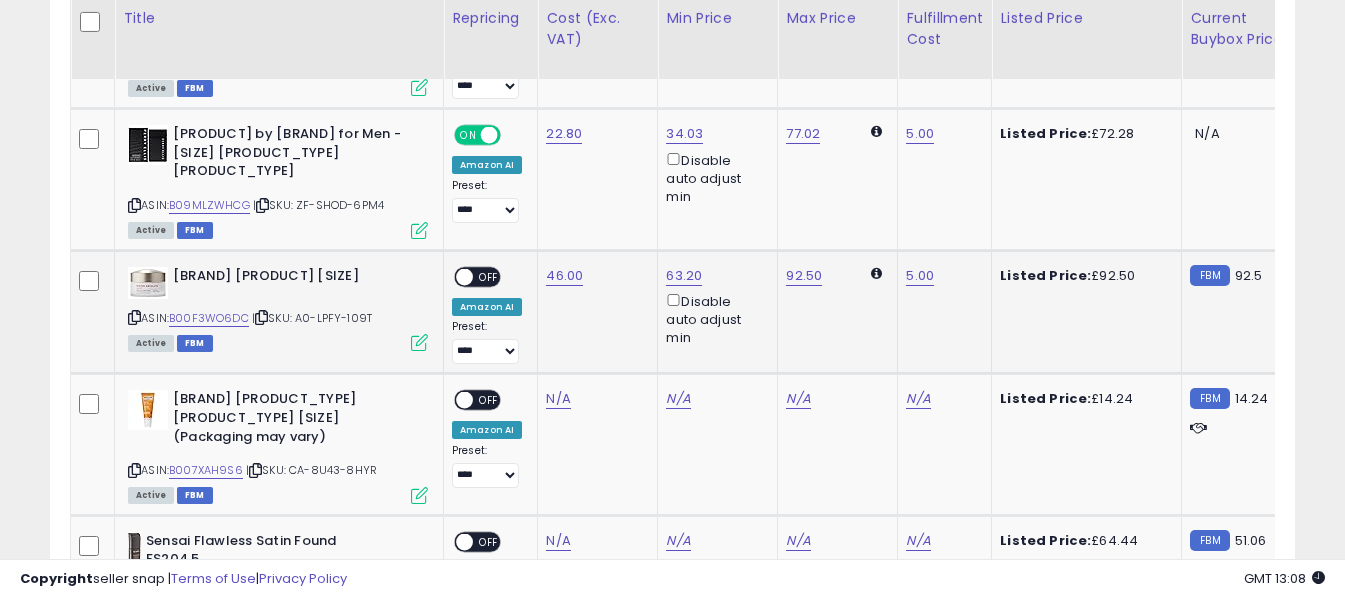 click on "OFF" at bounding box center [489, 276] 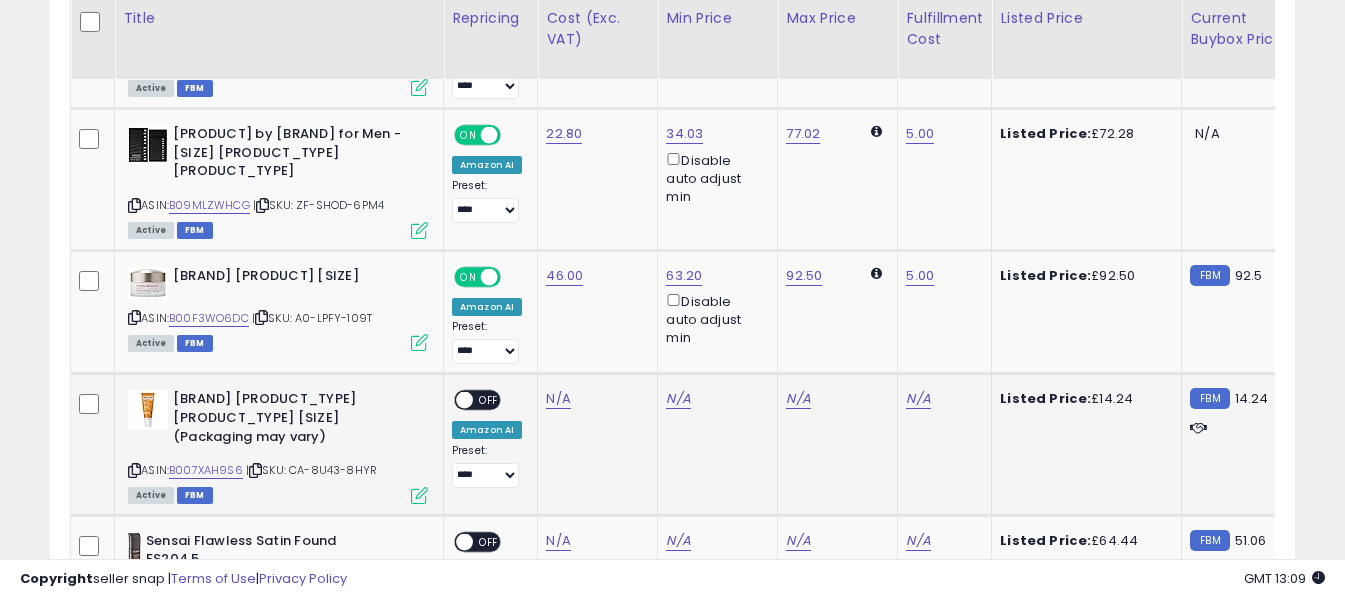 click at bounding box center (134, 470) 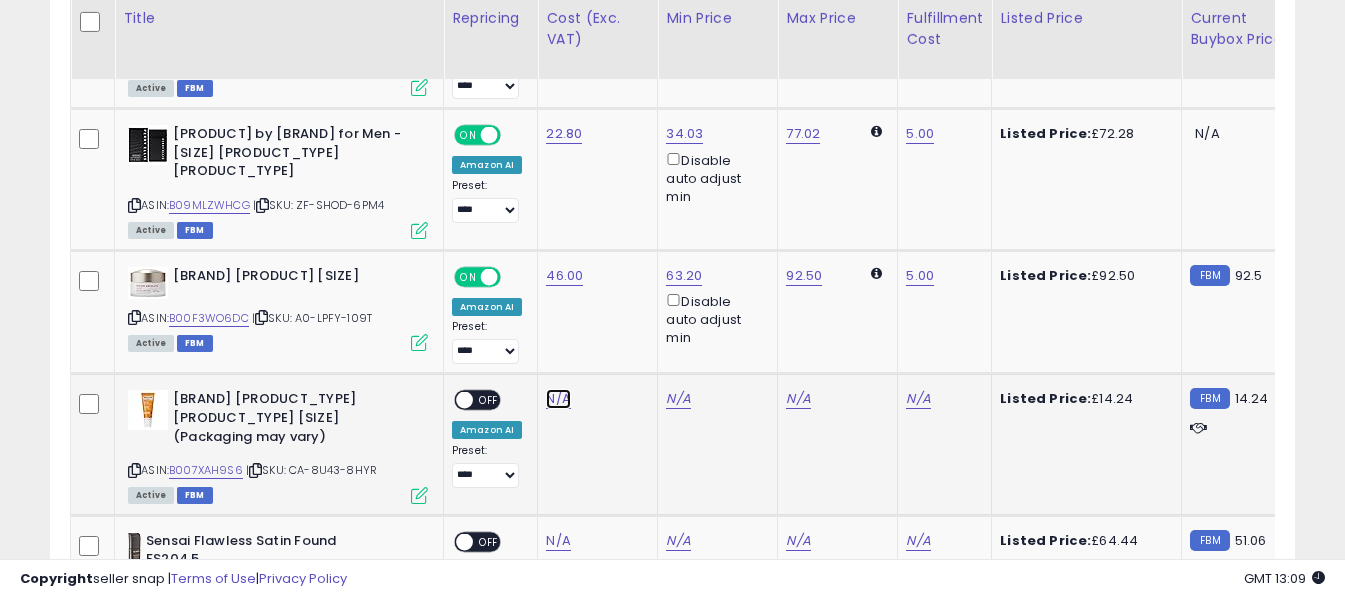 click on "N/A" at bounding box center [558, -3067] 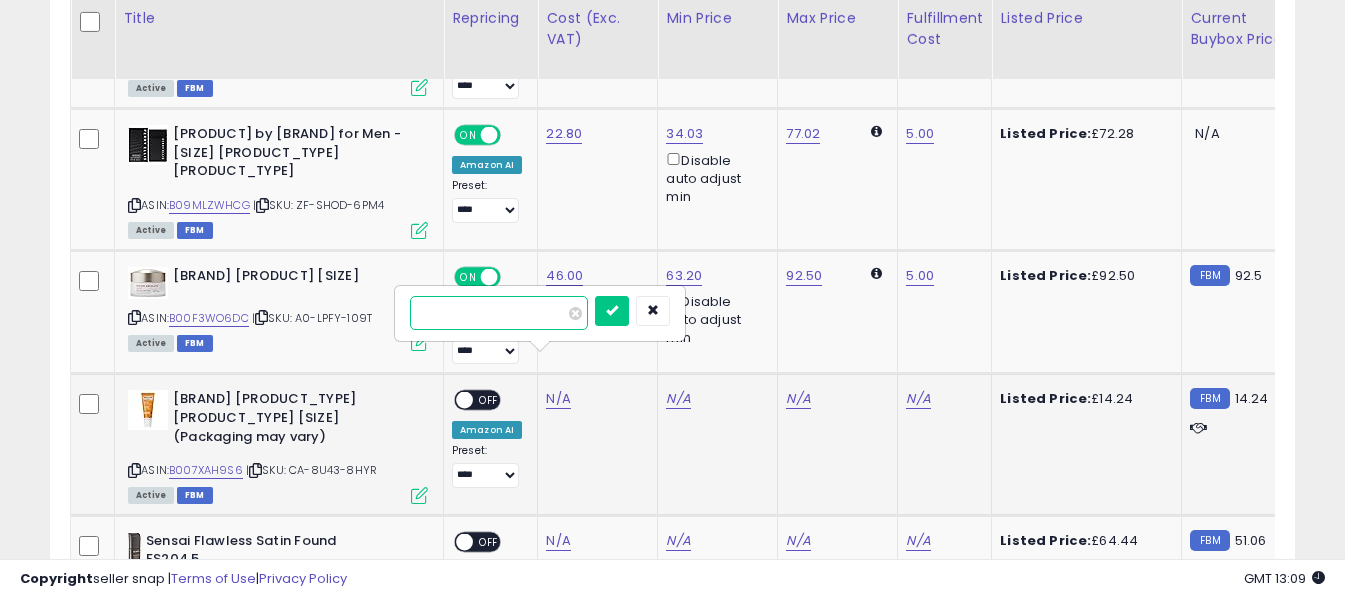click at bounding box center [499, 313] 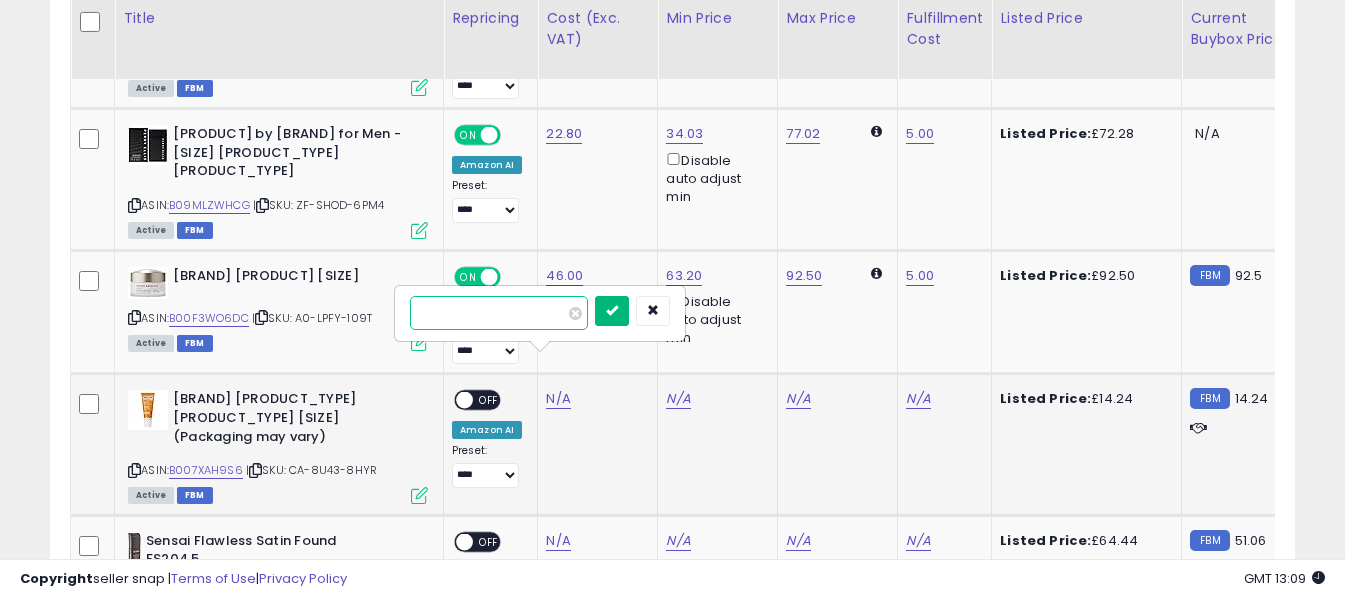 type on "****" 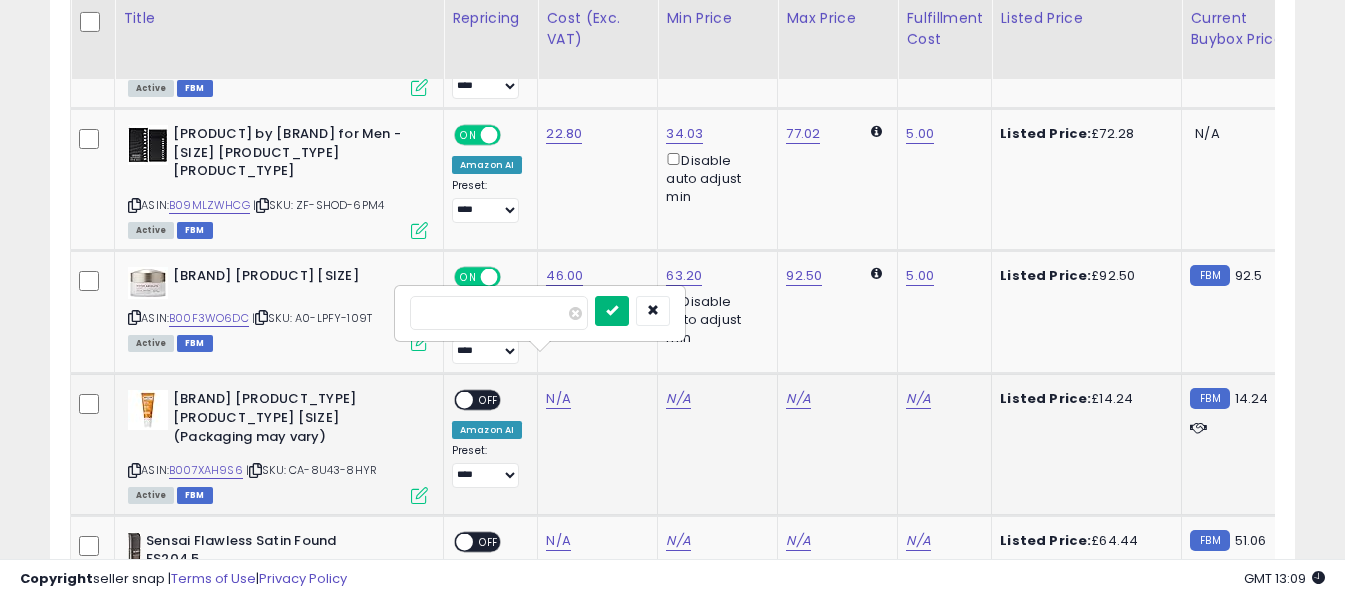 click at bounding box center (612, 311) 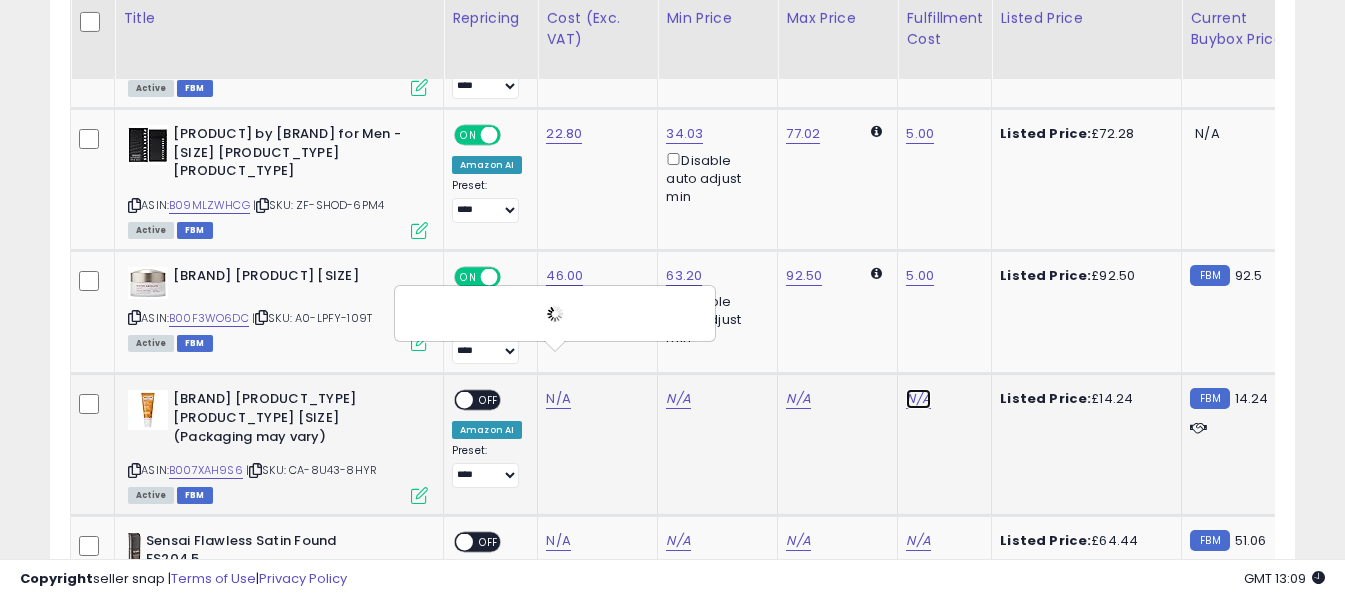 click on "N/A" at bounding box center (918, -3067) 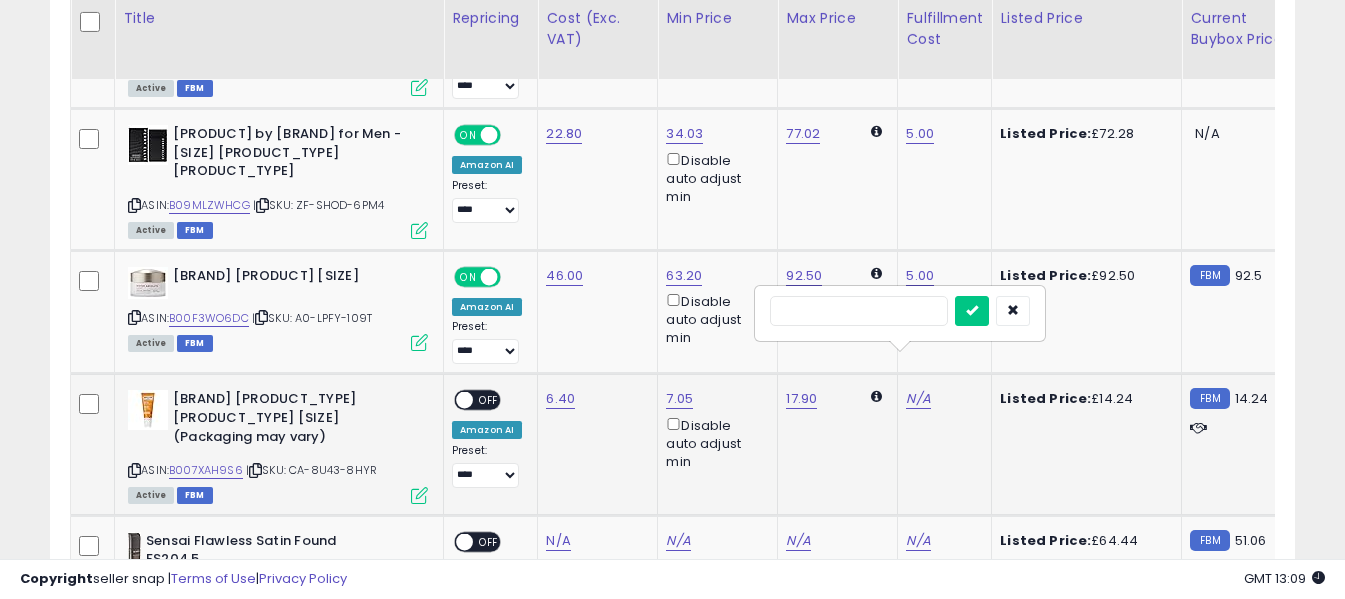 click at bounding box center [859, 311] 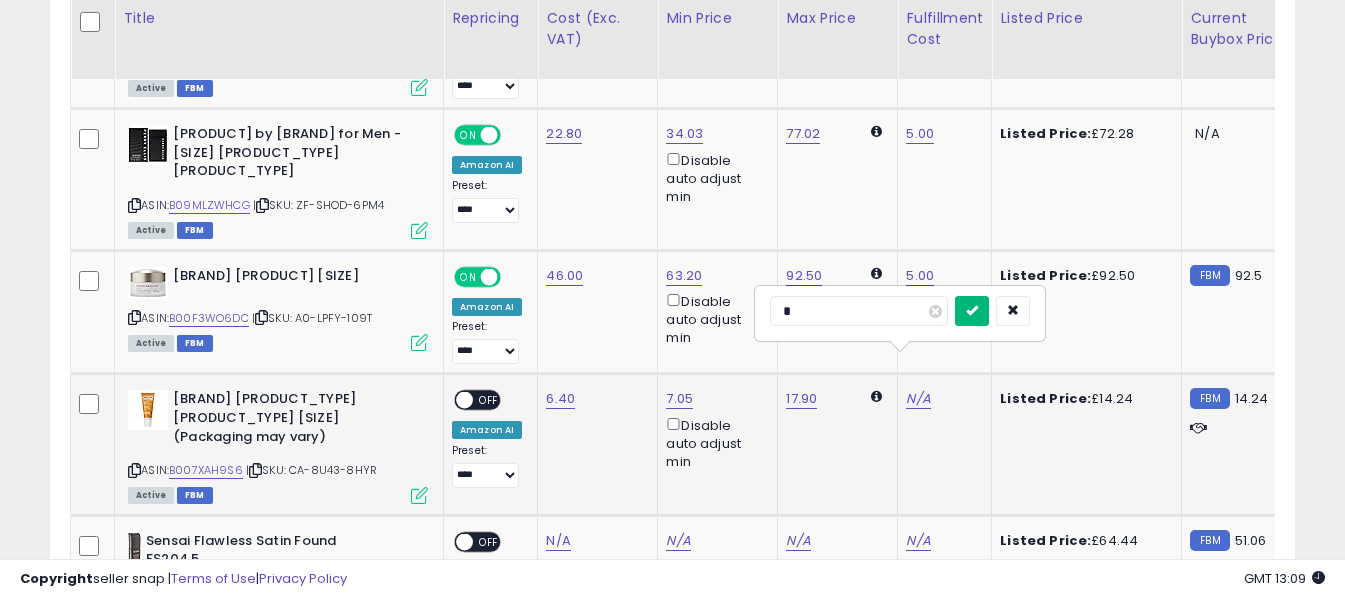 type on "*" 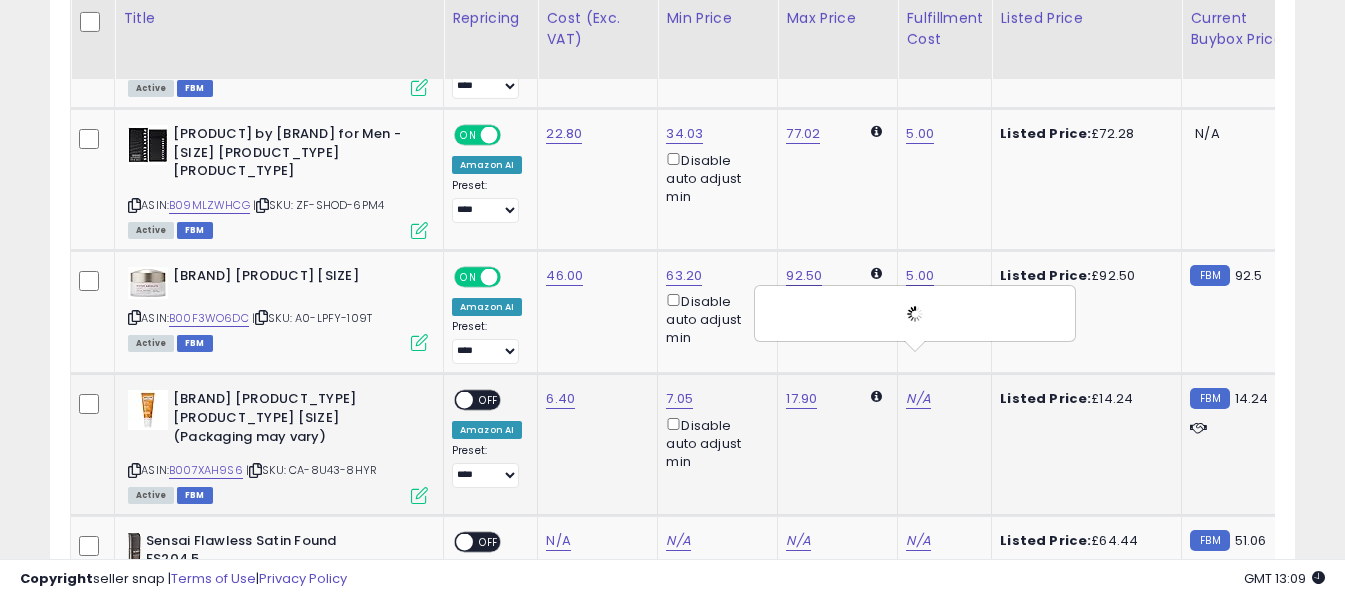 click on "OFF" at bounding box center [489, 400] 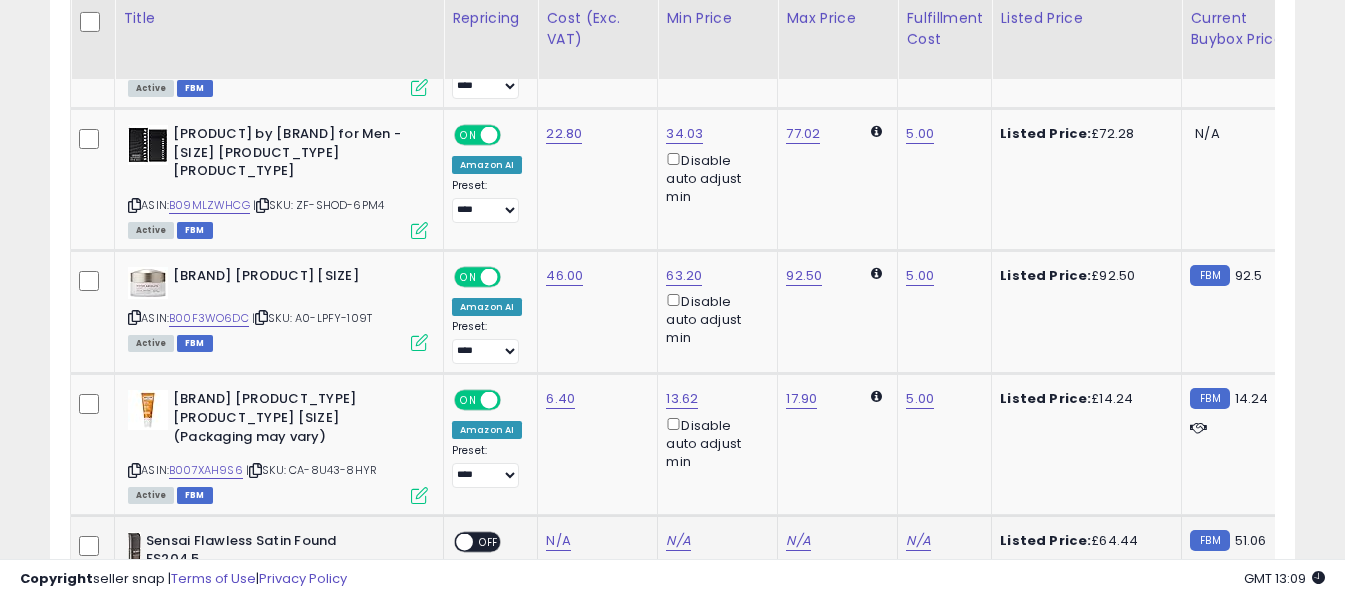 click at bounding box center (134, 593) 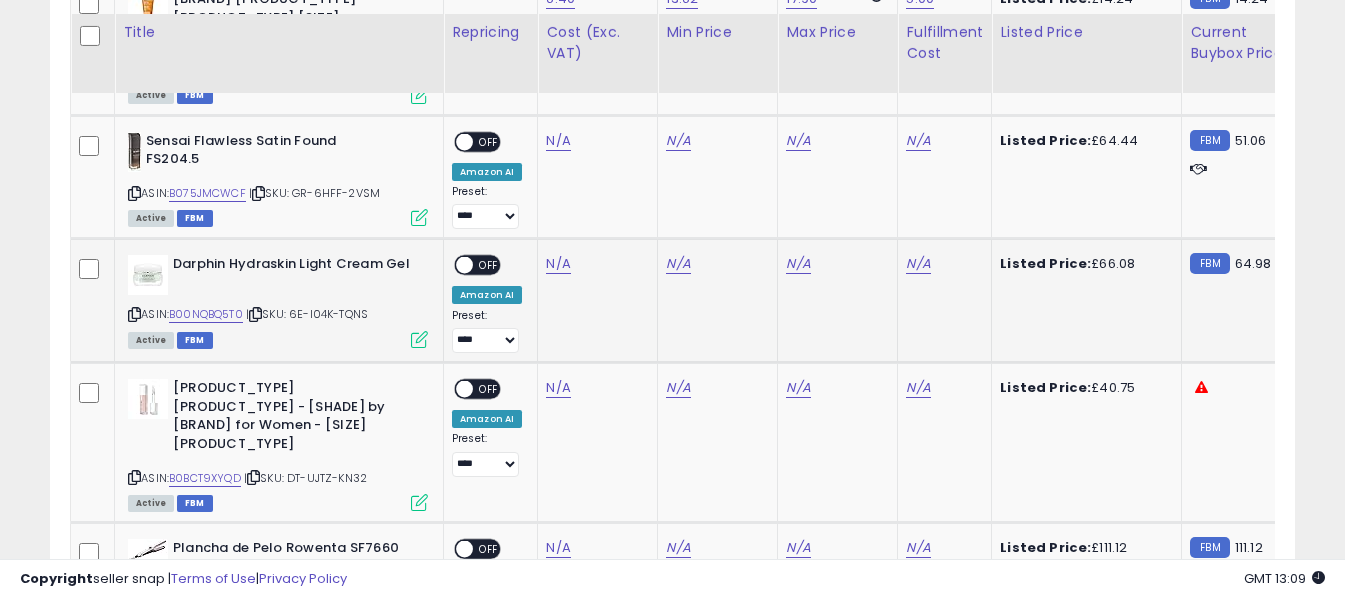 scroll, scrollTop: 4691, scrollLeft: 0, axis: vertical 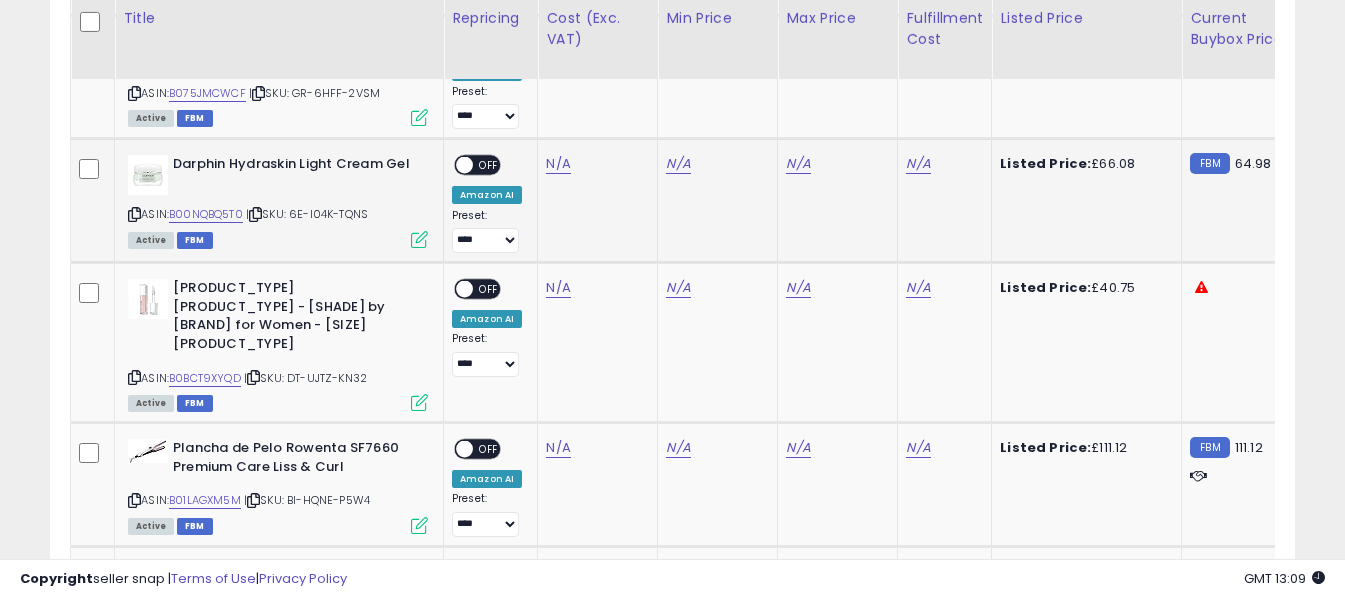 drag, startPoint x: 132, startPoint y: 157, endPoint x: 200, endPoint y: 160, distance: 68.06615 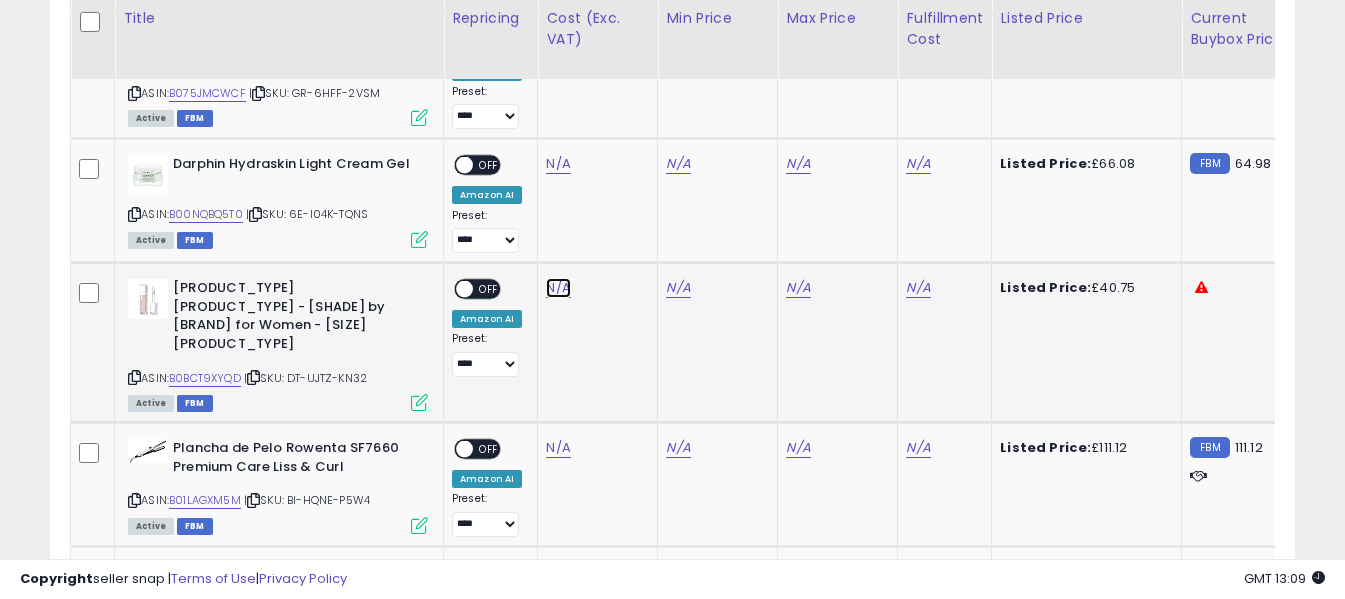 click on "N/A" at bounding box center [558, -3567] 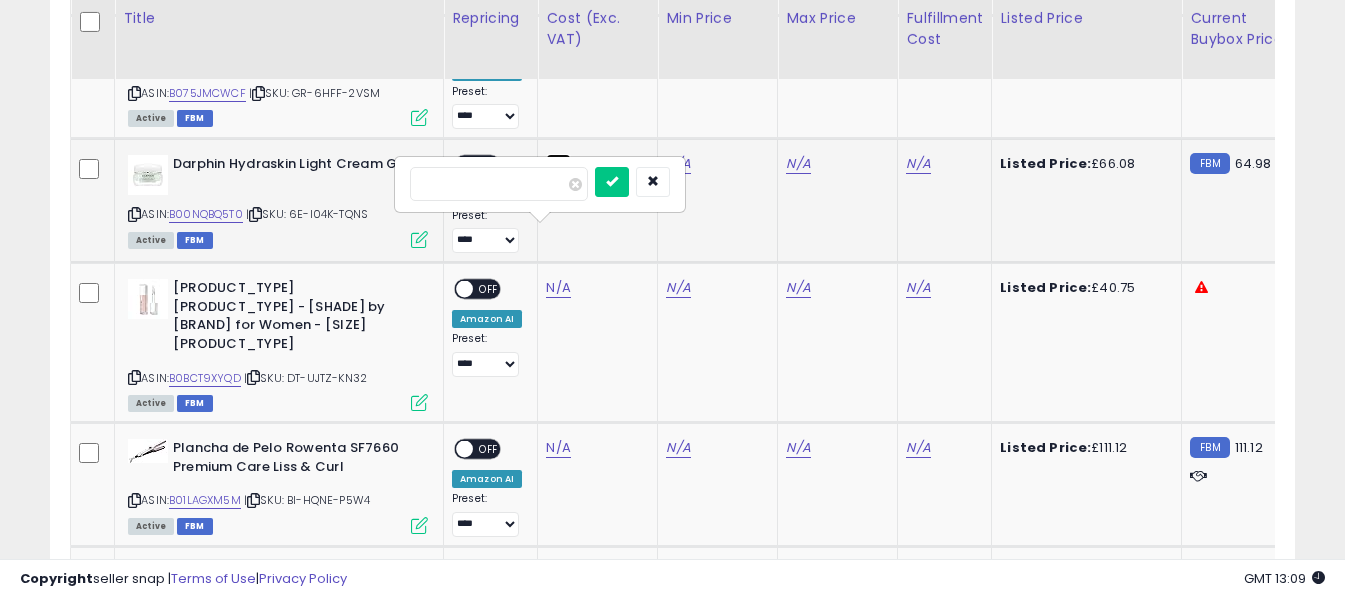click on "N/A" at bounding box center (558, -3567) 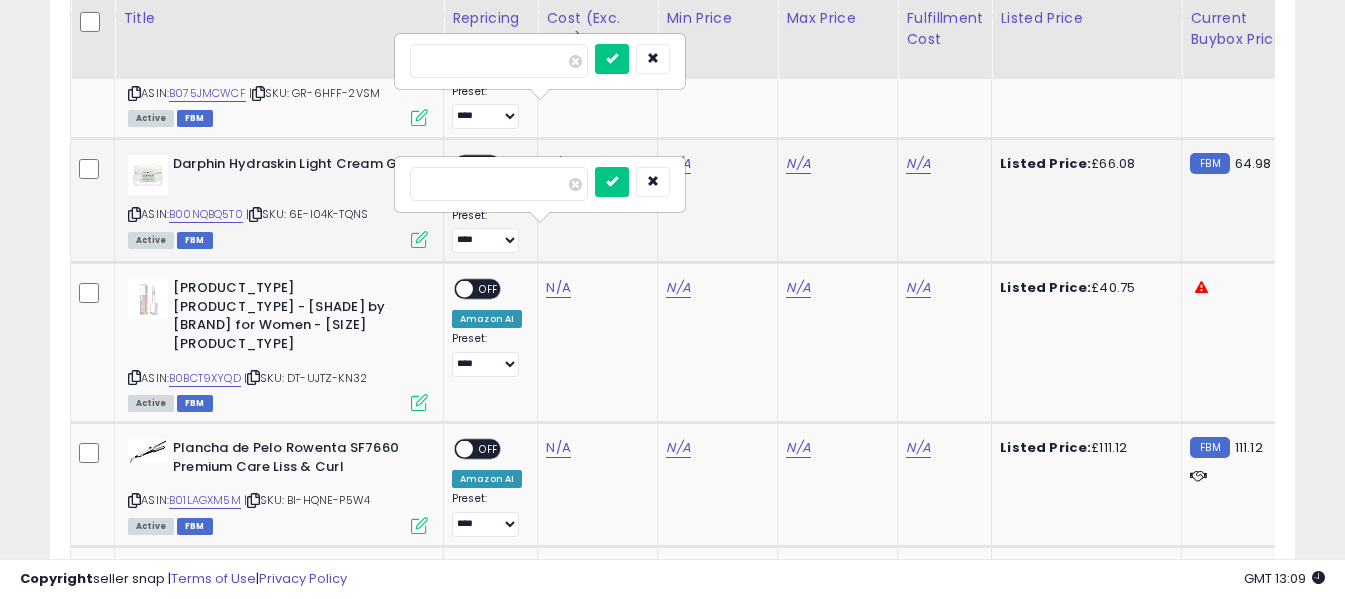 click at bounding box center [499, 61] 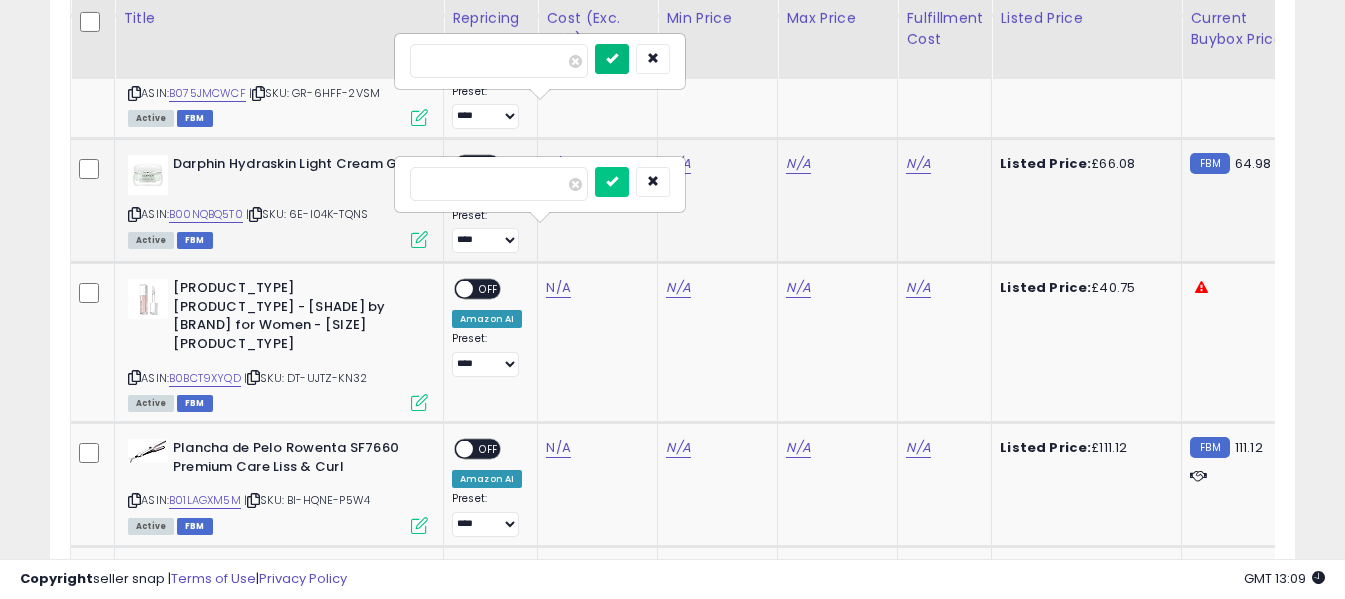 type on "*****" 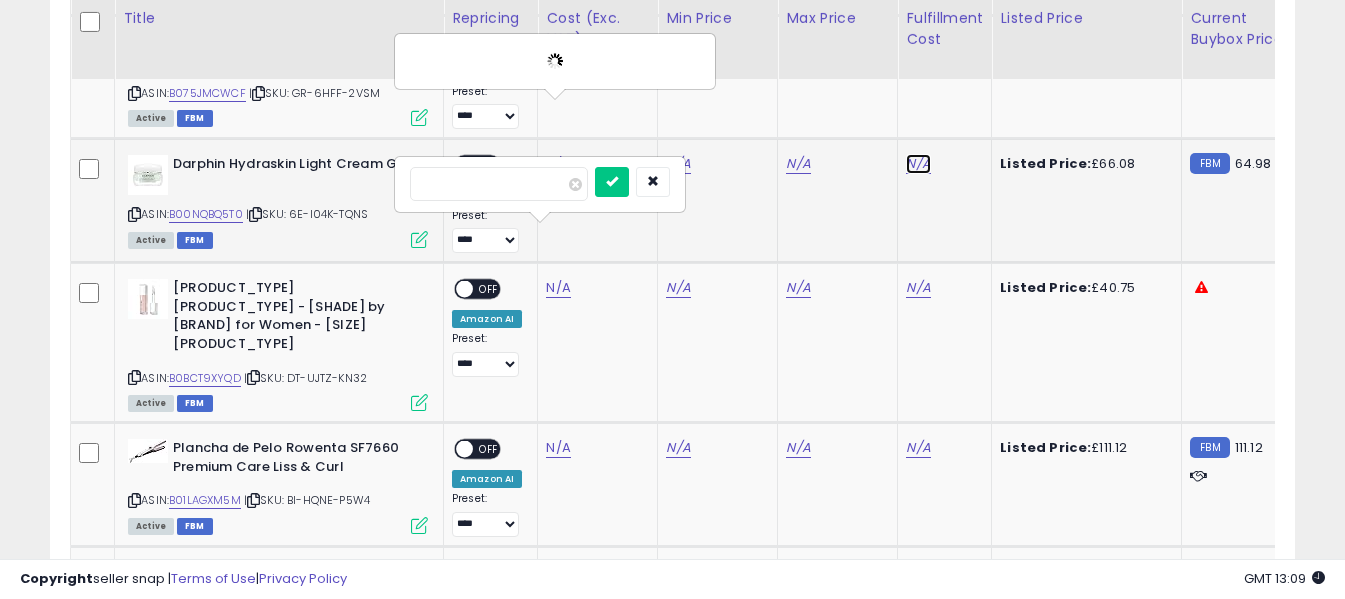 click on "N/A" at bounding box center (918, -3567) 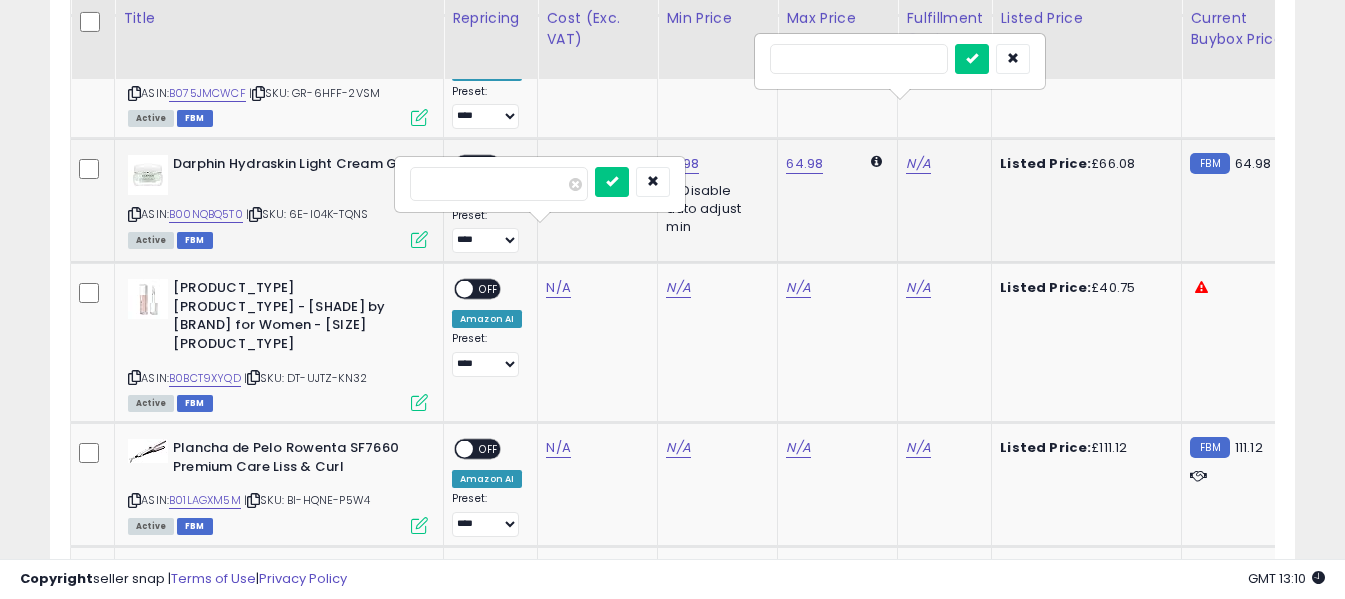 click at bounding box center [859, 59] 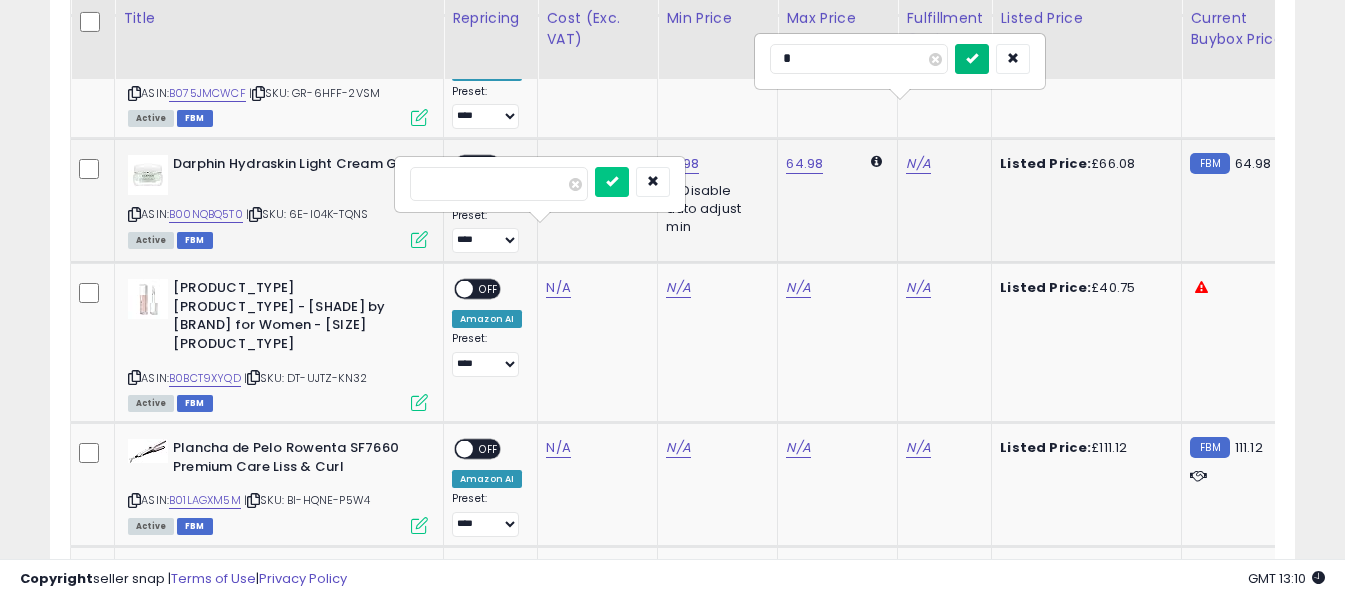 click at bounding box center (972, 58) 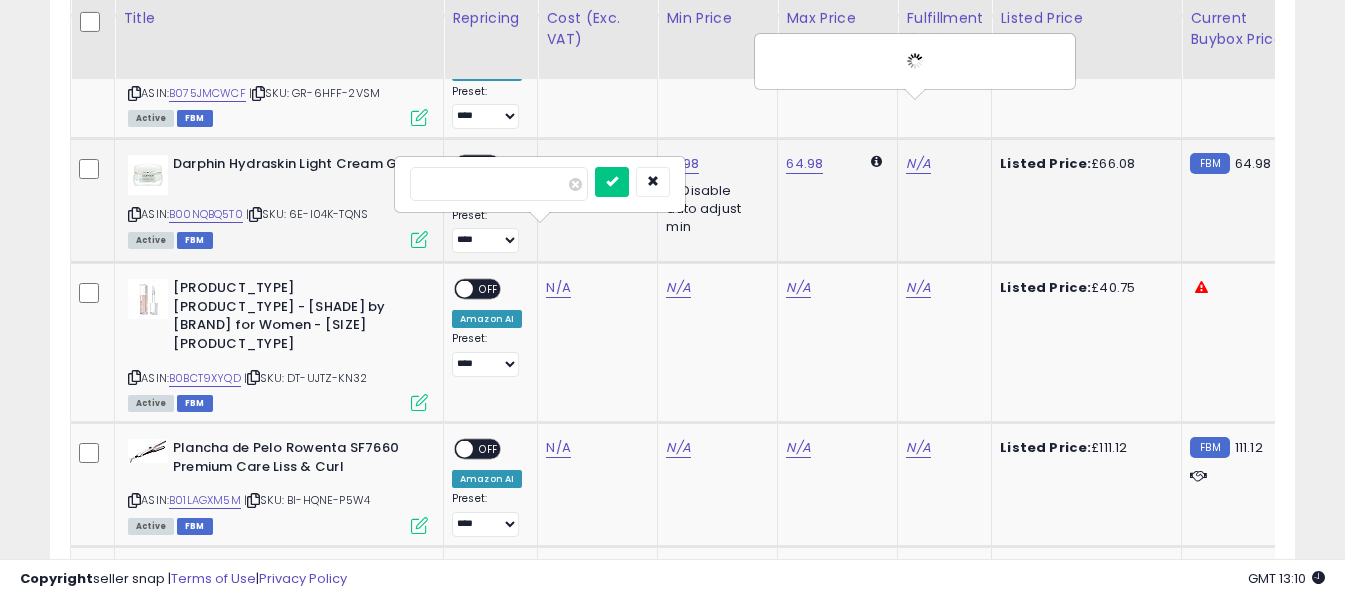 click on "OFF" at bounding box center (489, 165) 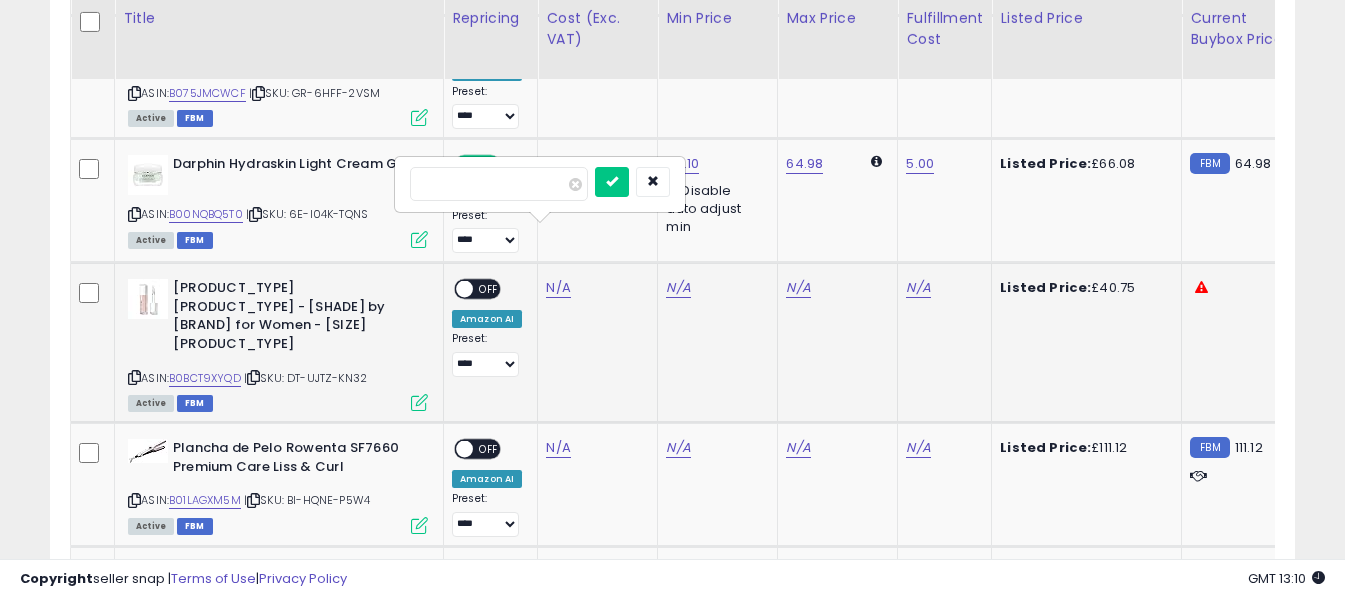 click on "N/A" 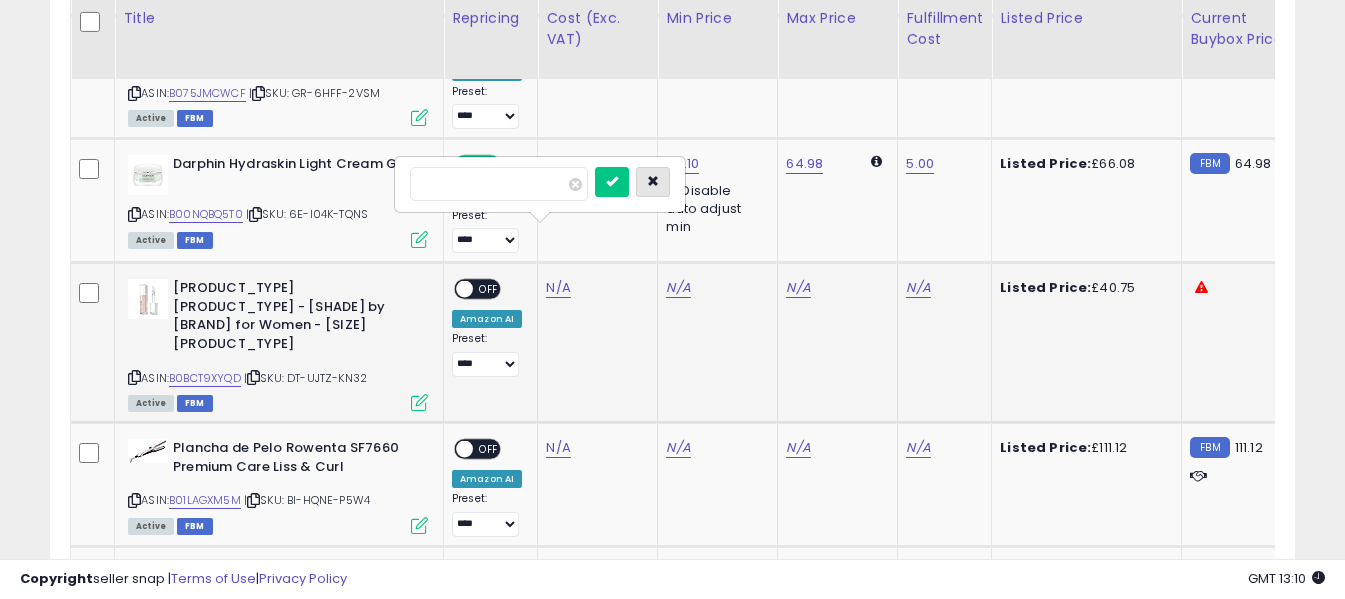 click at bounding box center (653, 182) 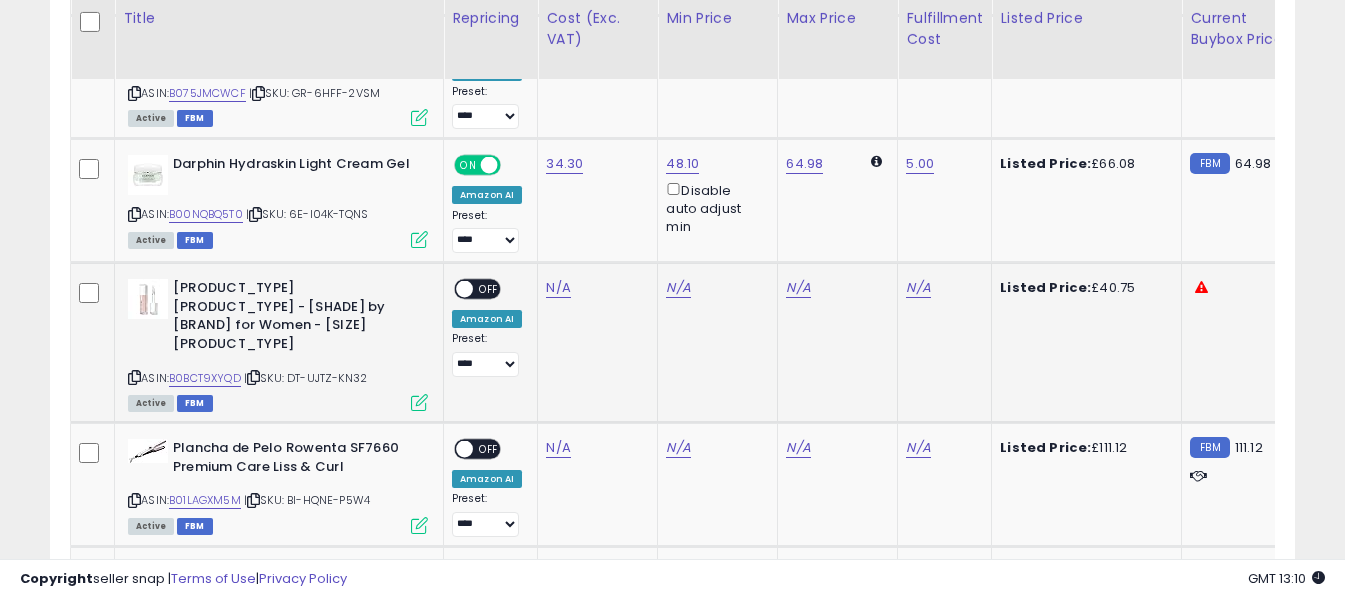click at bounding box center [134, 377] 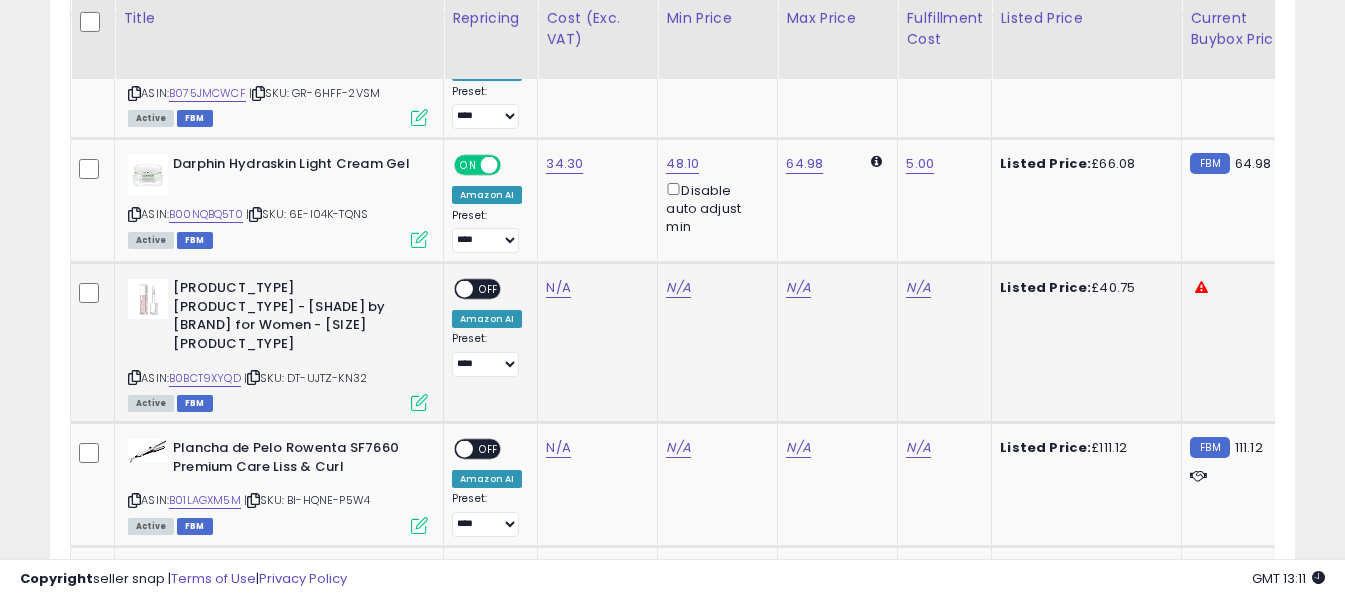click at bounding box center (134, 377) 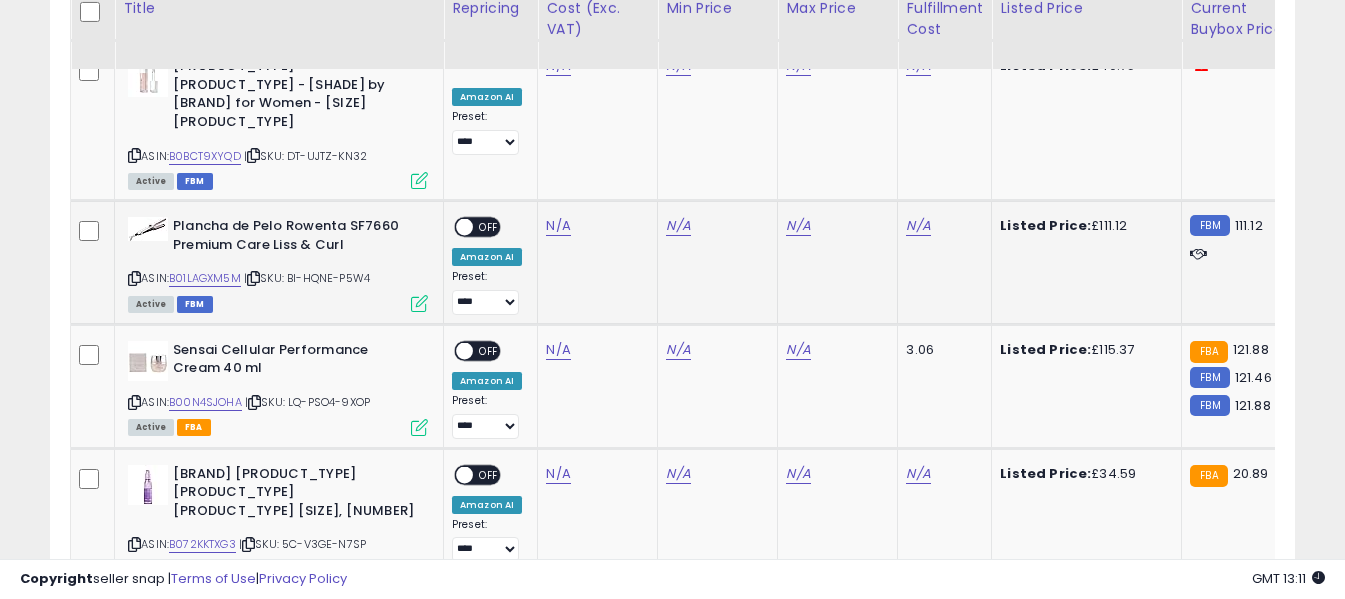scroll, scrollTop: 4891, scrollLeft: 0, axis: vertical 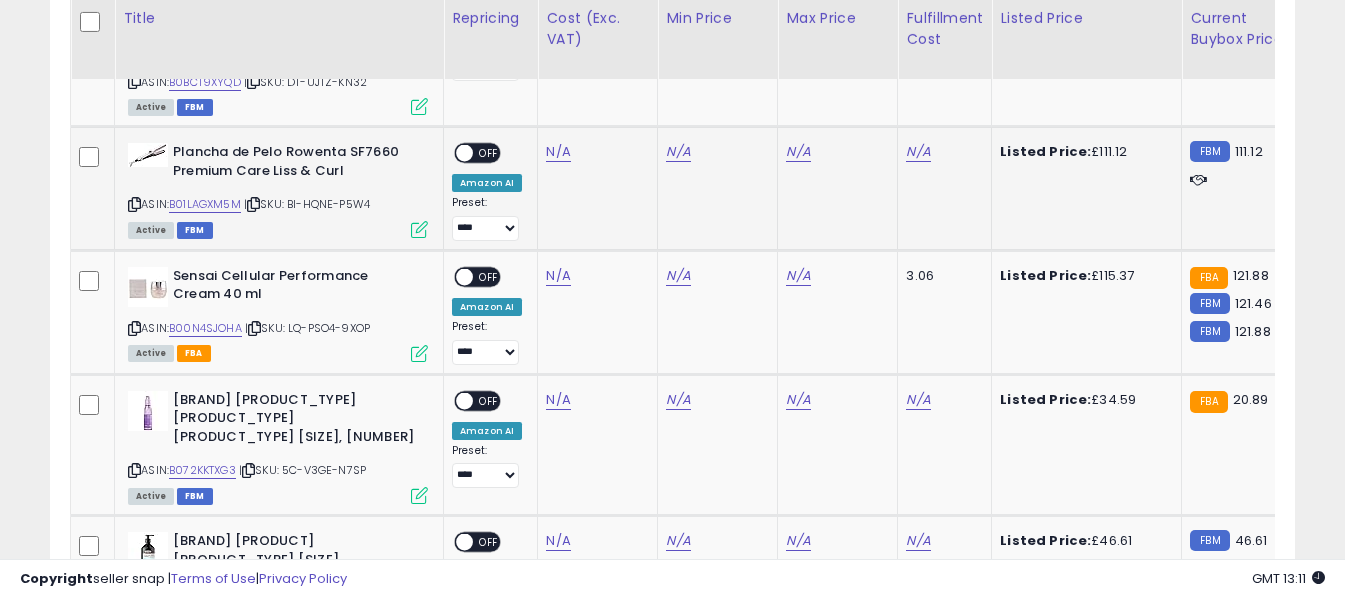 click at bounding box center (134, 204) 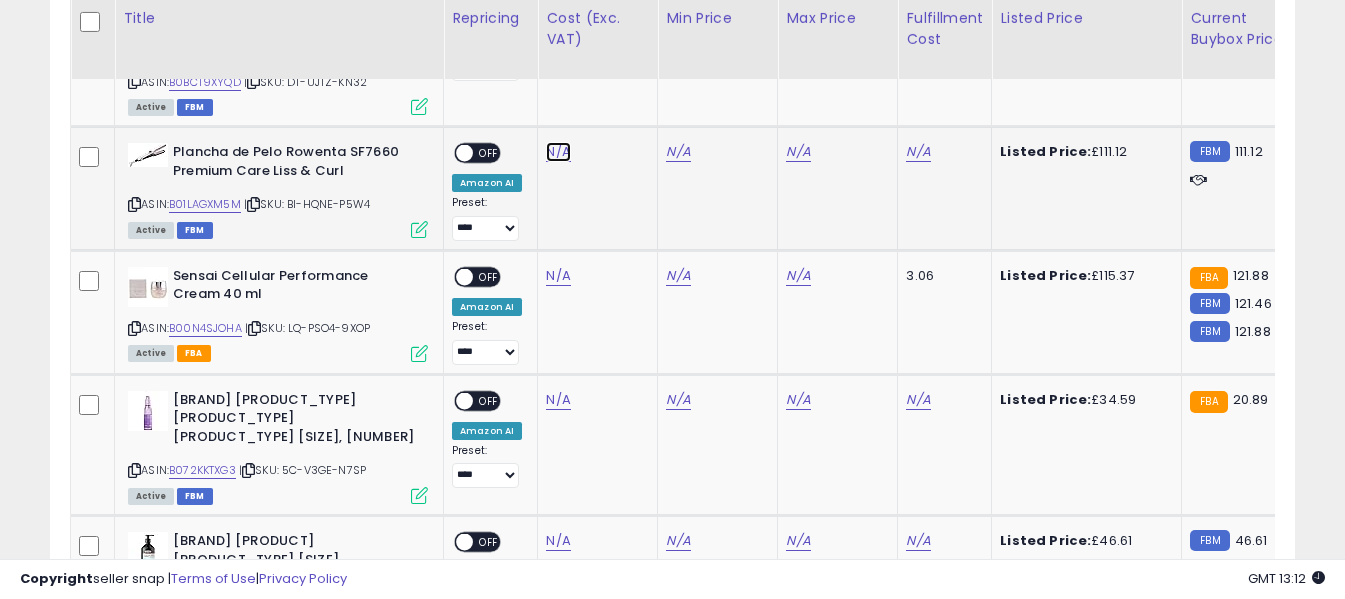 click on "N/A" at bounding box center [558, -3863] 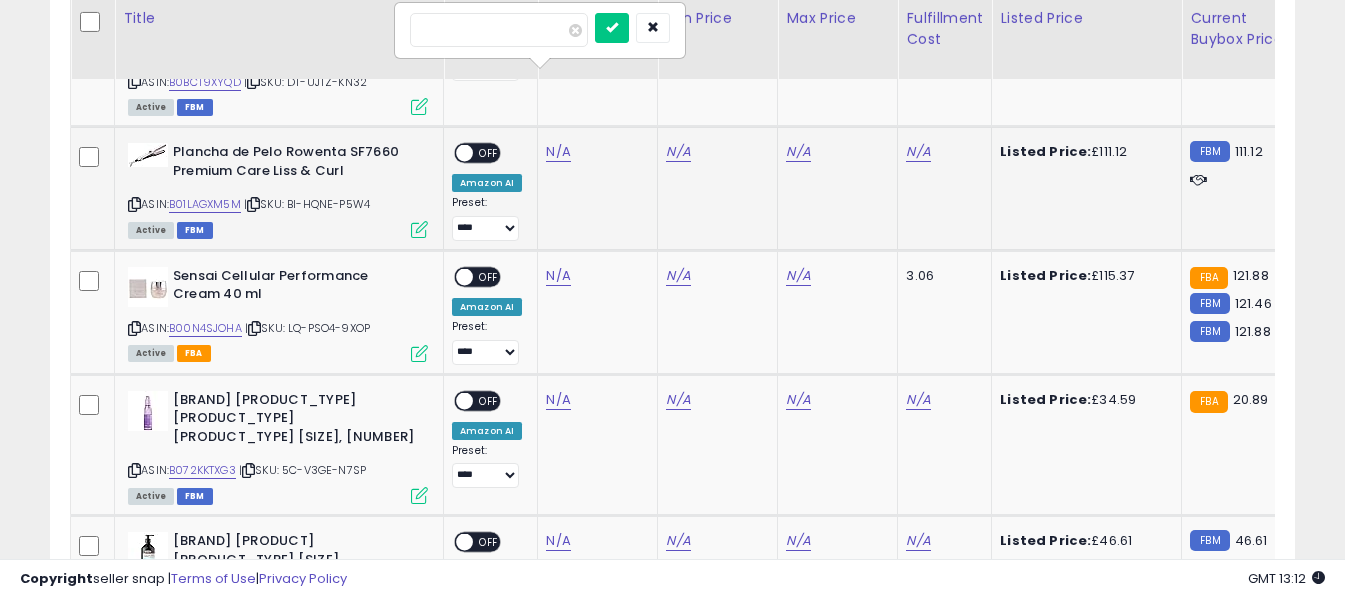 click at bounding box center (499, 30) 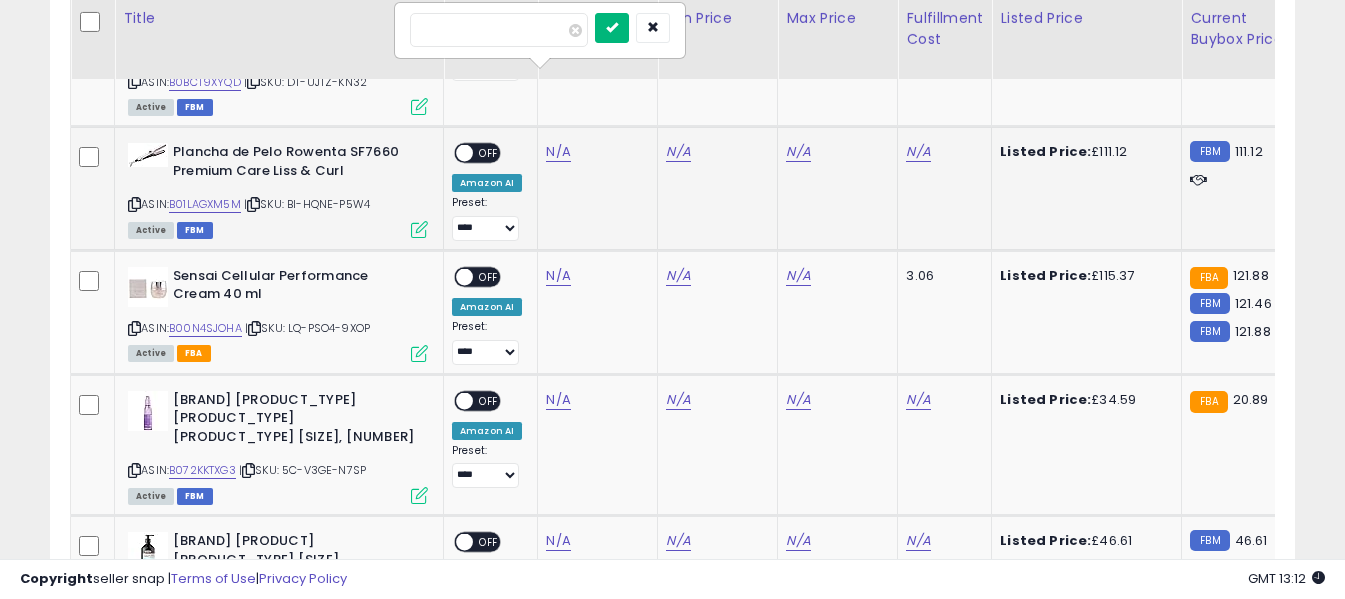 type on "*****" 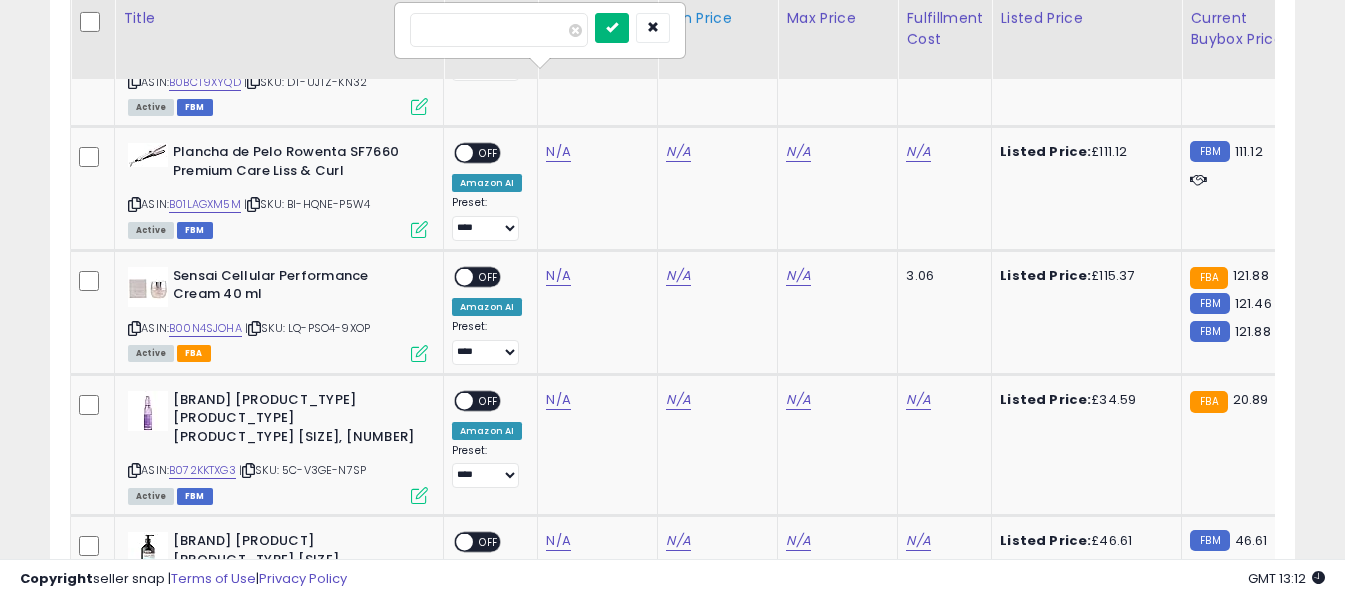 drag, startPoint x: 642, startPoint y: 29, endPoint x: 730, endPoint y: 52, distance: 90.95603 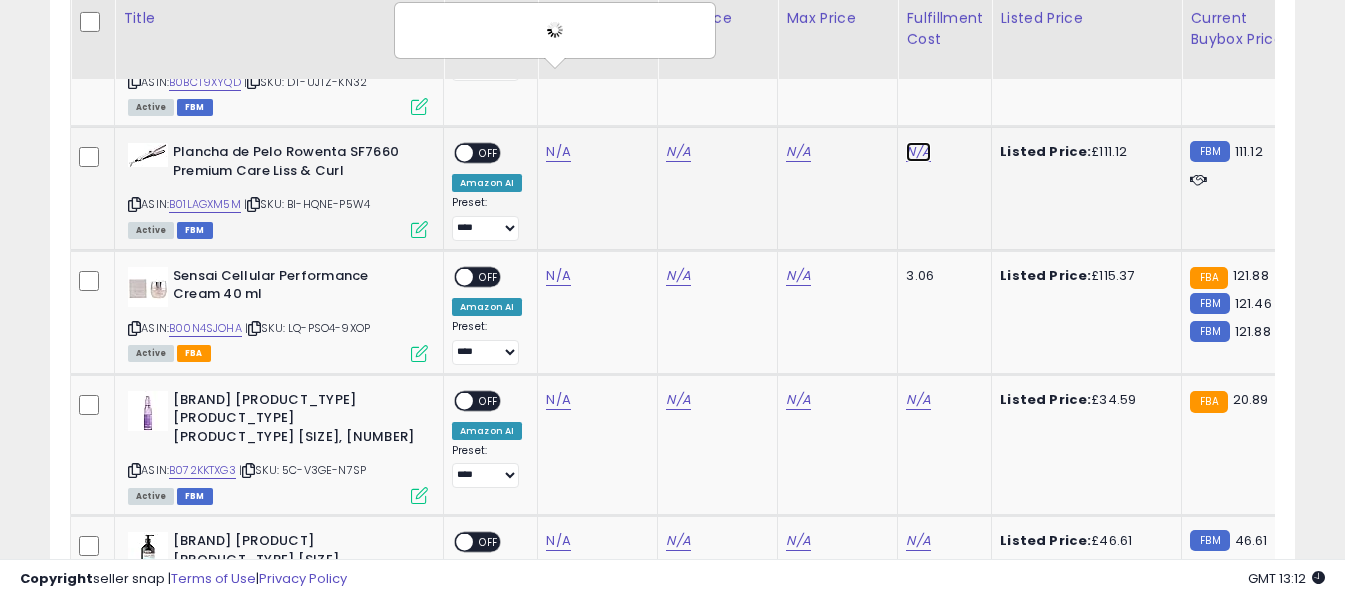 click on "N/A" at bounding box center (918, -3863) 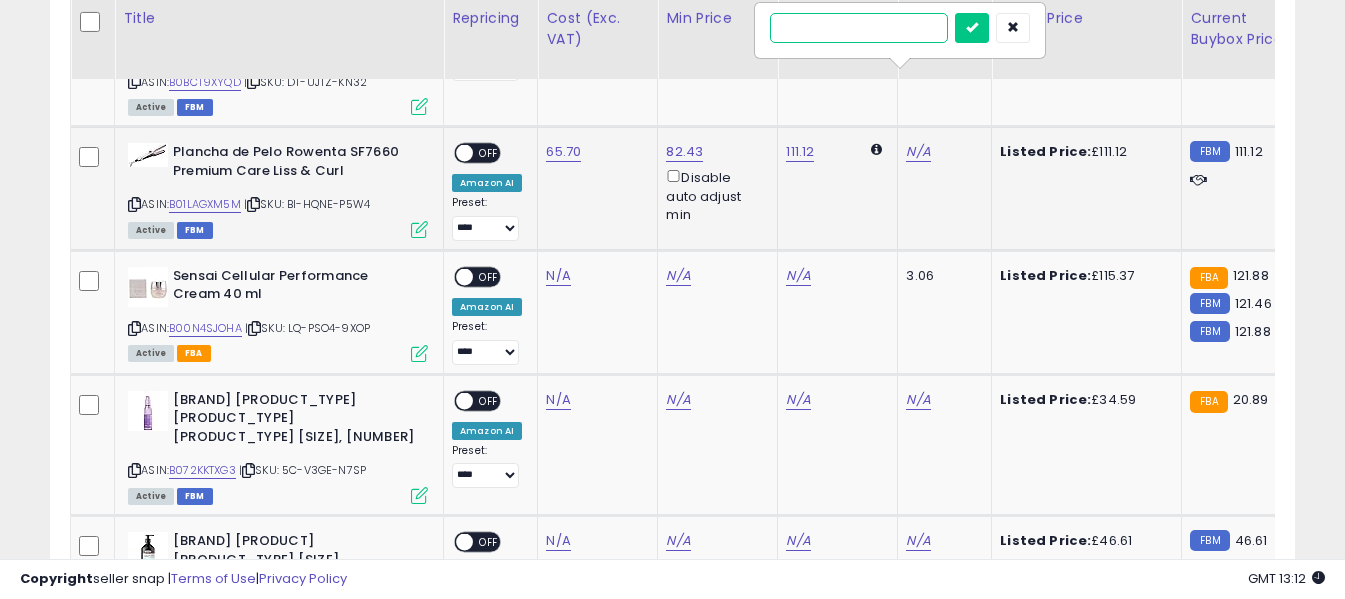 click at bounding box center (859, 28) 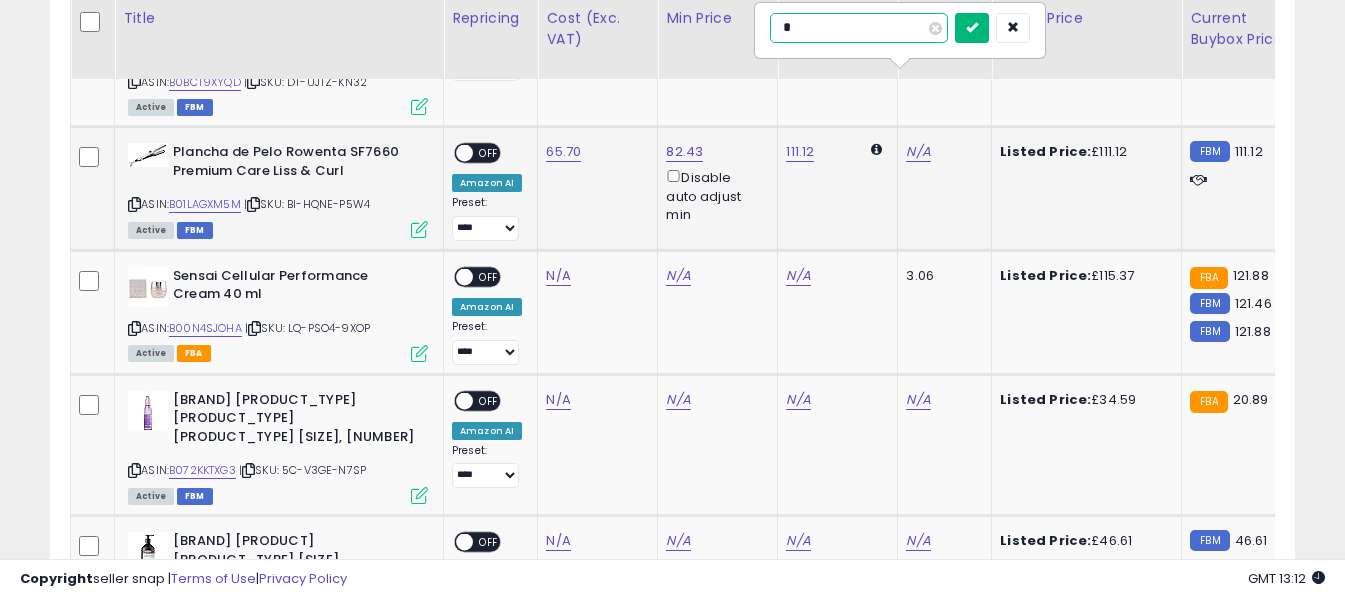 type on "*" 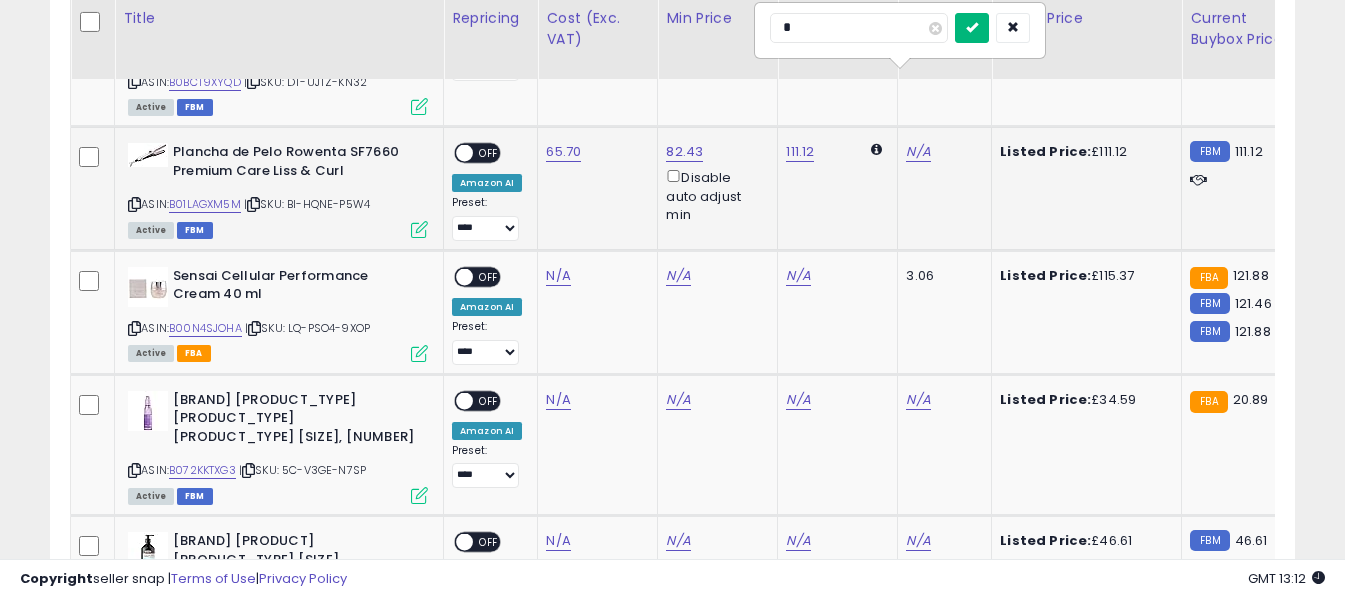click at bounding box center [972, 27] 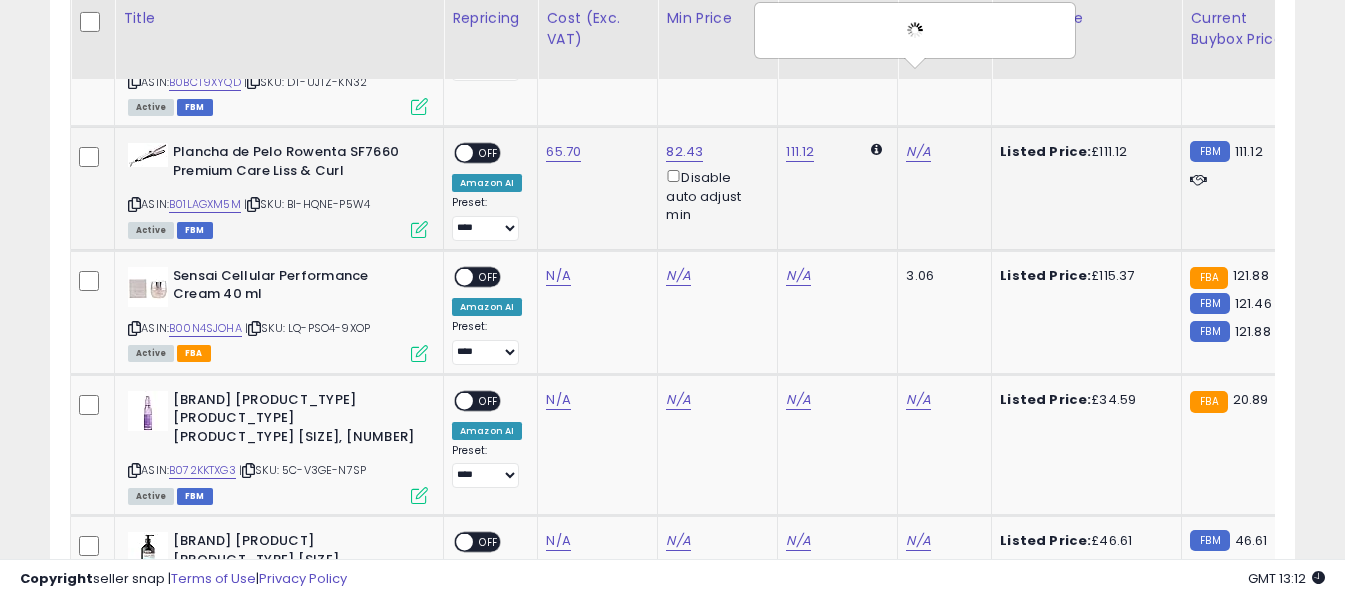 click on "OFF" at bounding box center [489, 153] 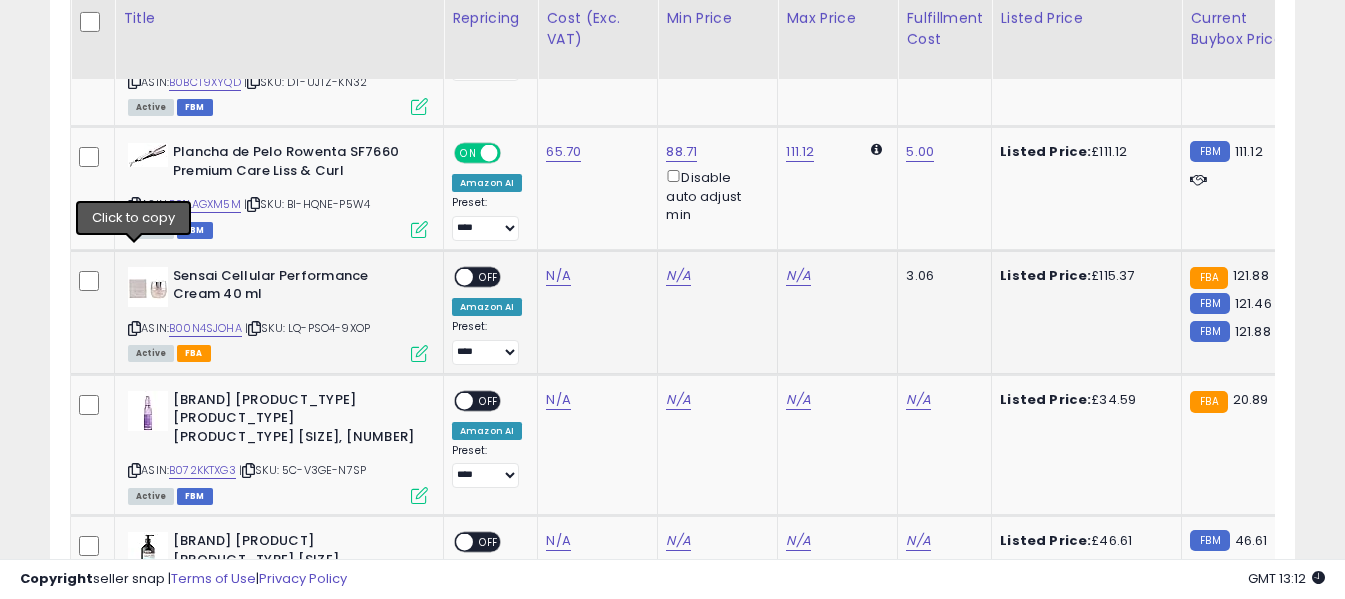 drag, startPoint x: 131, startPoint y: 255, endPoint x: 244, endPoint y: 195, distance: 127.94139 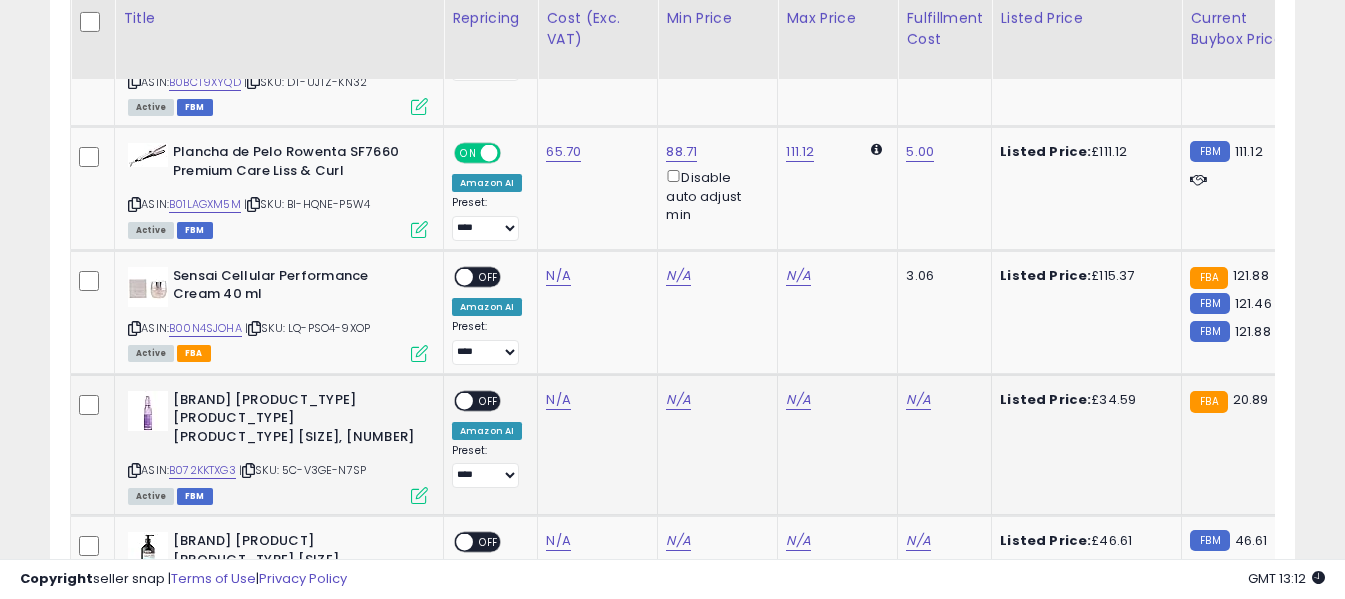 click at bounding box center [134, 470] 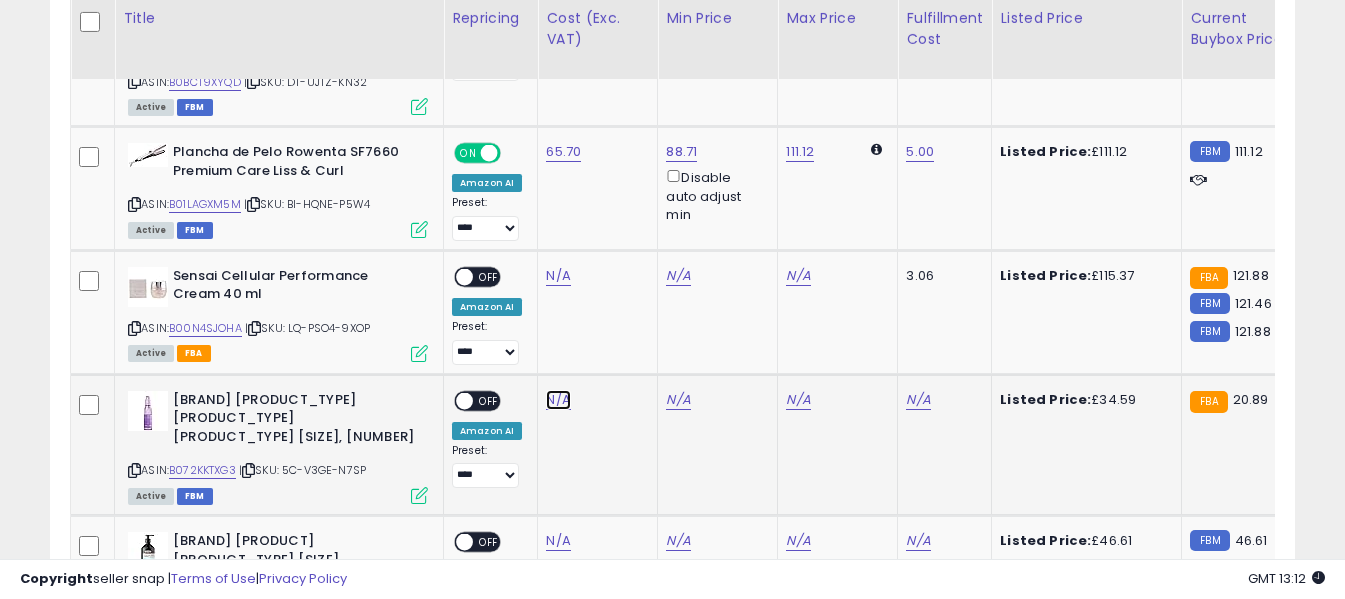 click on "N/A" at bounding box center (558, -3863) 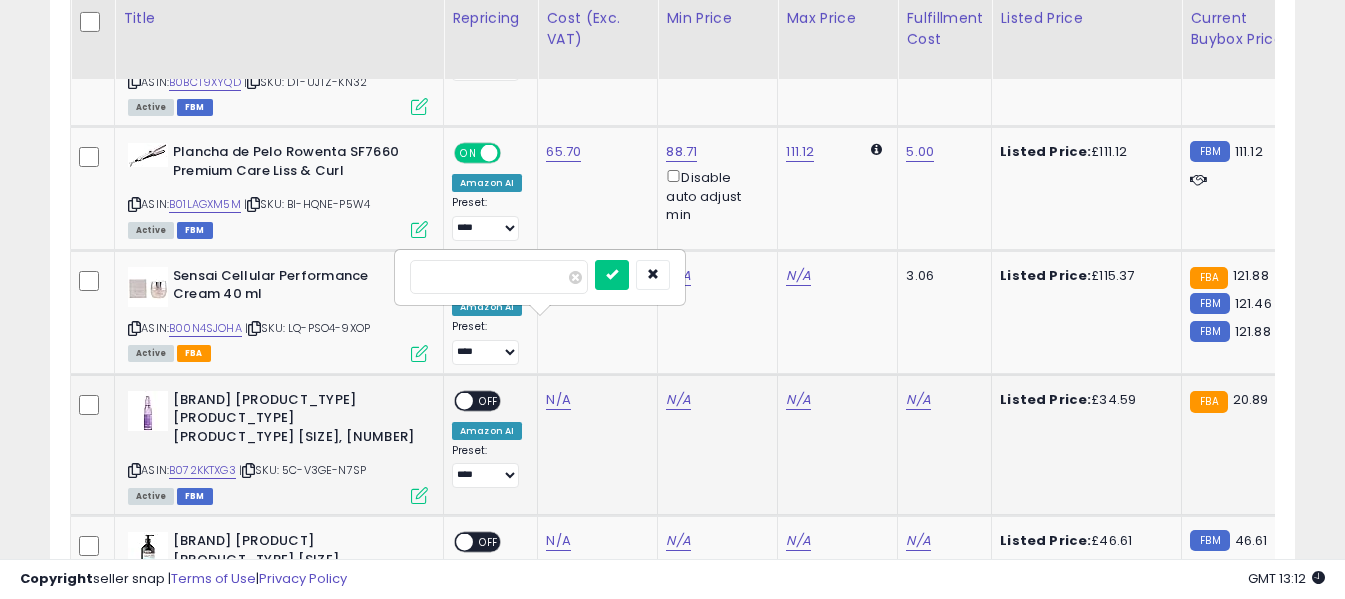 click at bounding box center (499, 277) 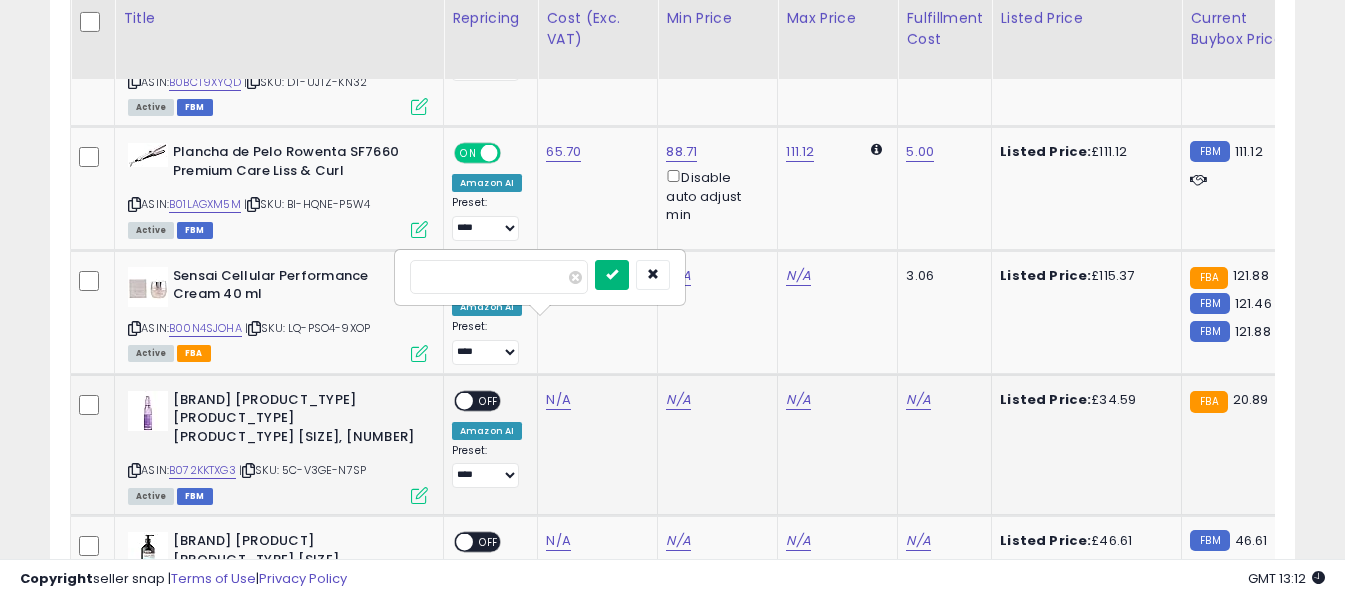 type on "*****" 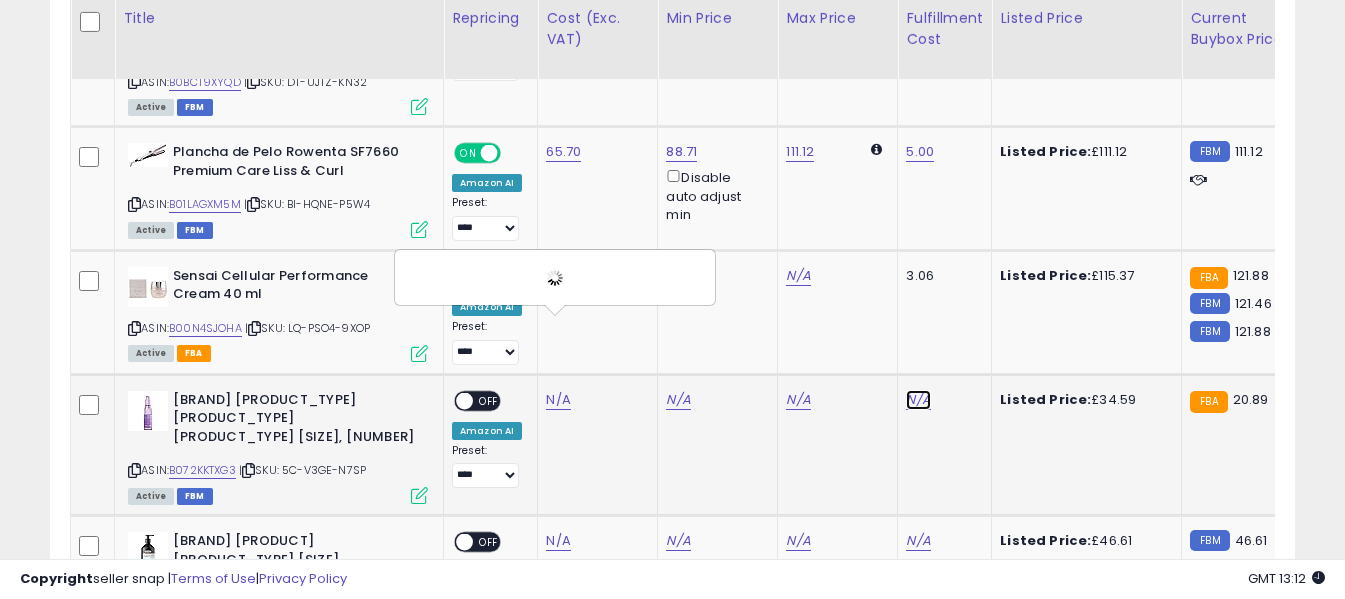 click on "N/A" at bounding box center [918, -3863] 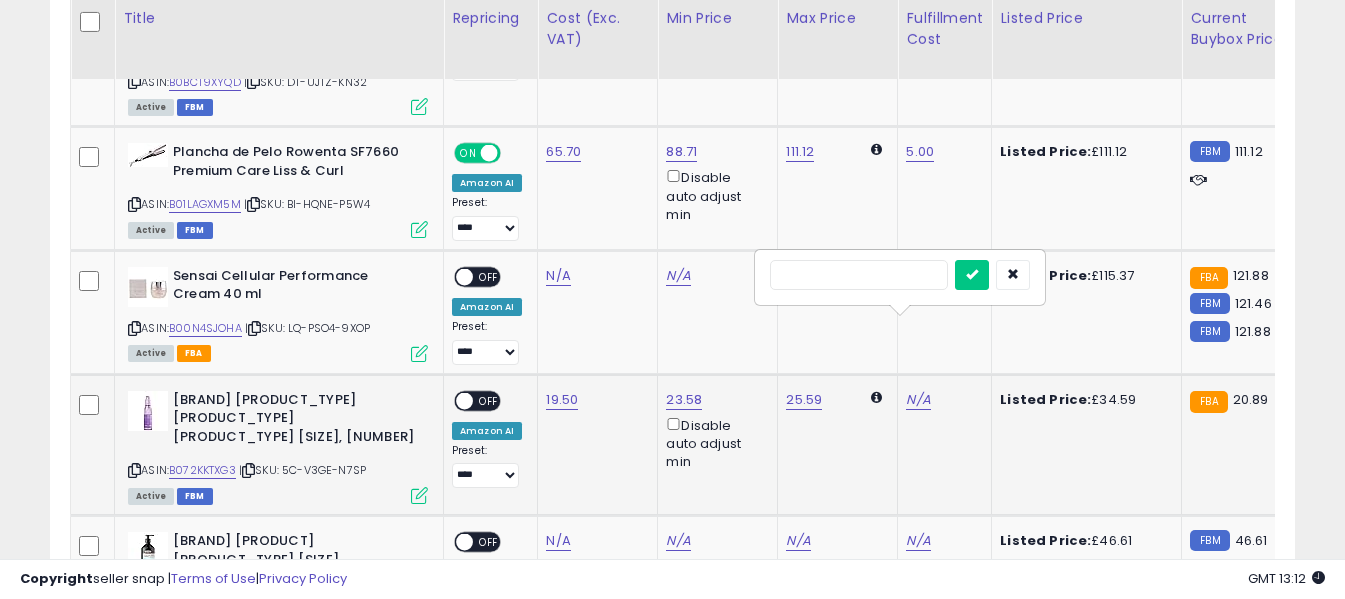 click at bounding box center [859, 275] 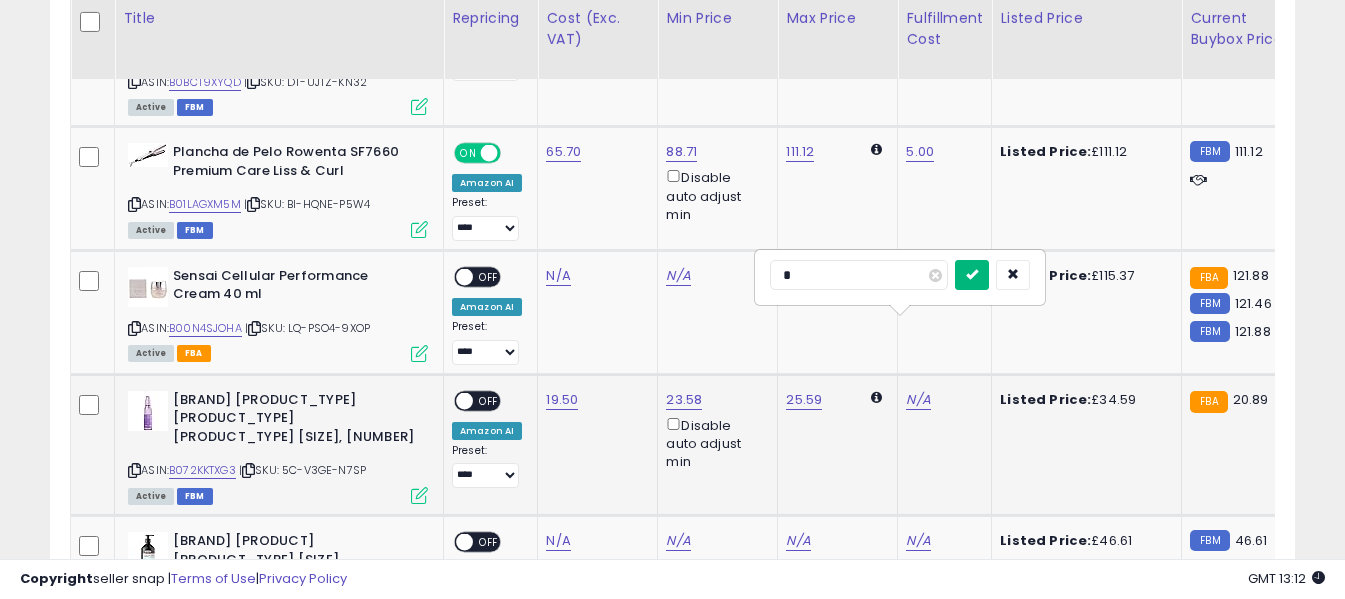 click at bounding box center [972, 274] 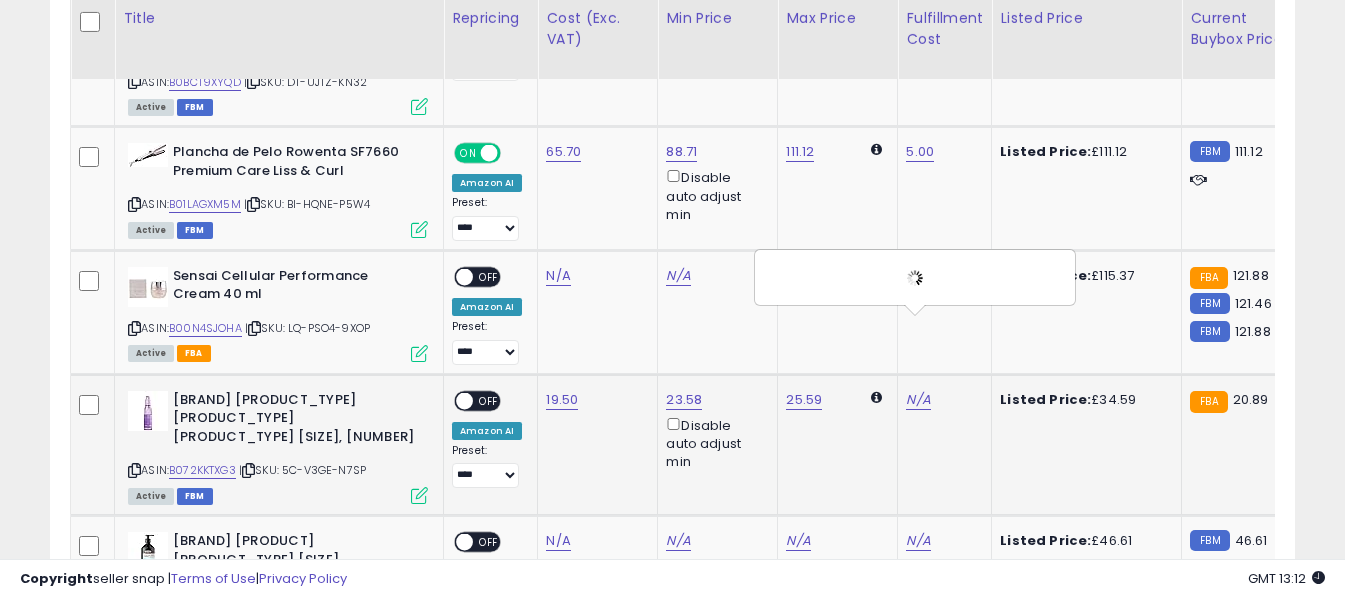 click on "OFF" at bounding box center (489, 400) 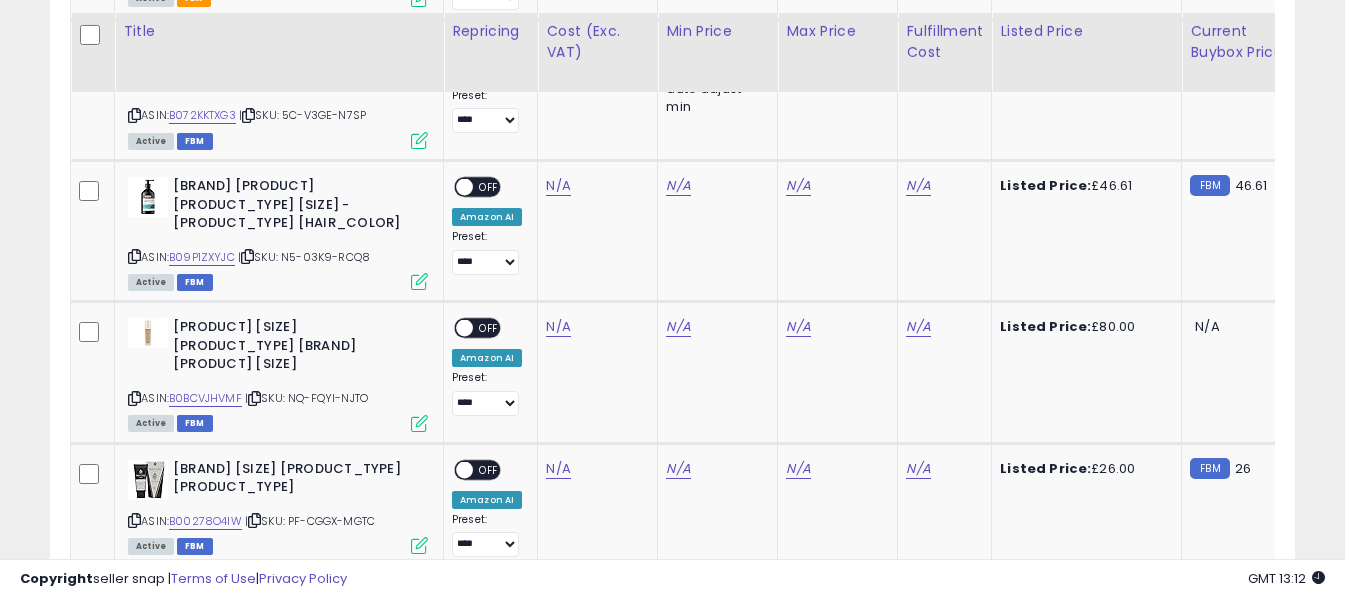 scroll, scrollTop: 5369, scrollLeft: 0, axis: vertical 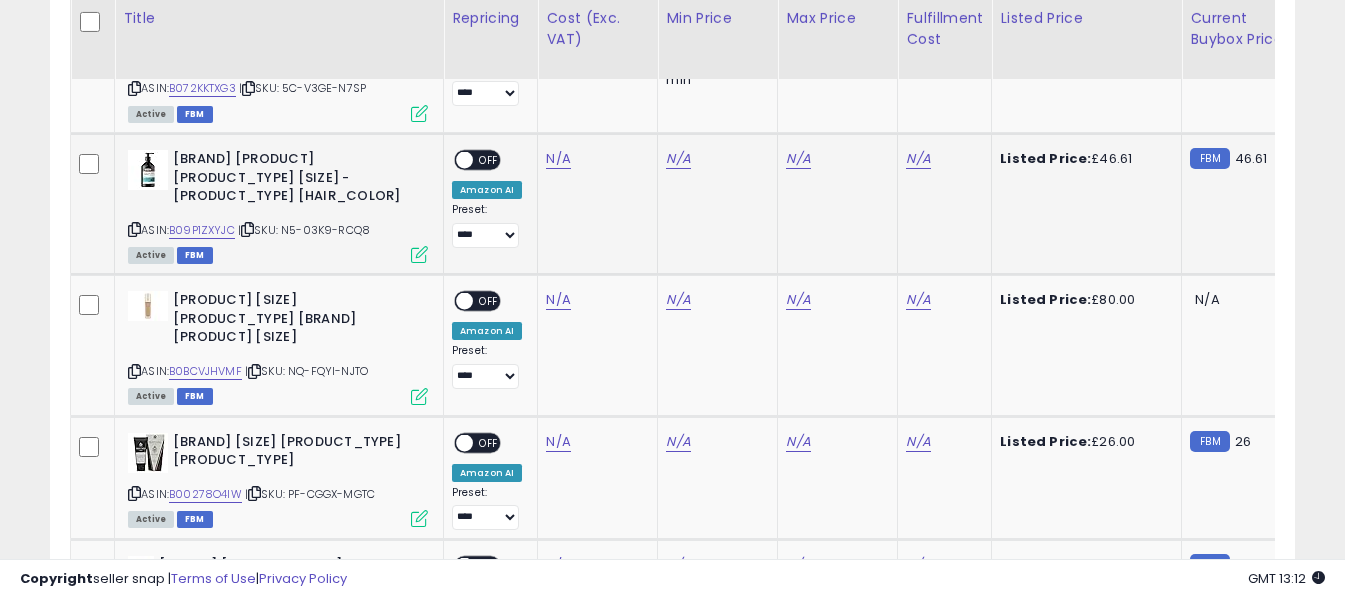 click at bounding box center (134, 229) 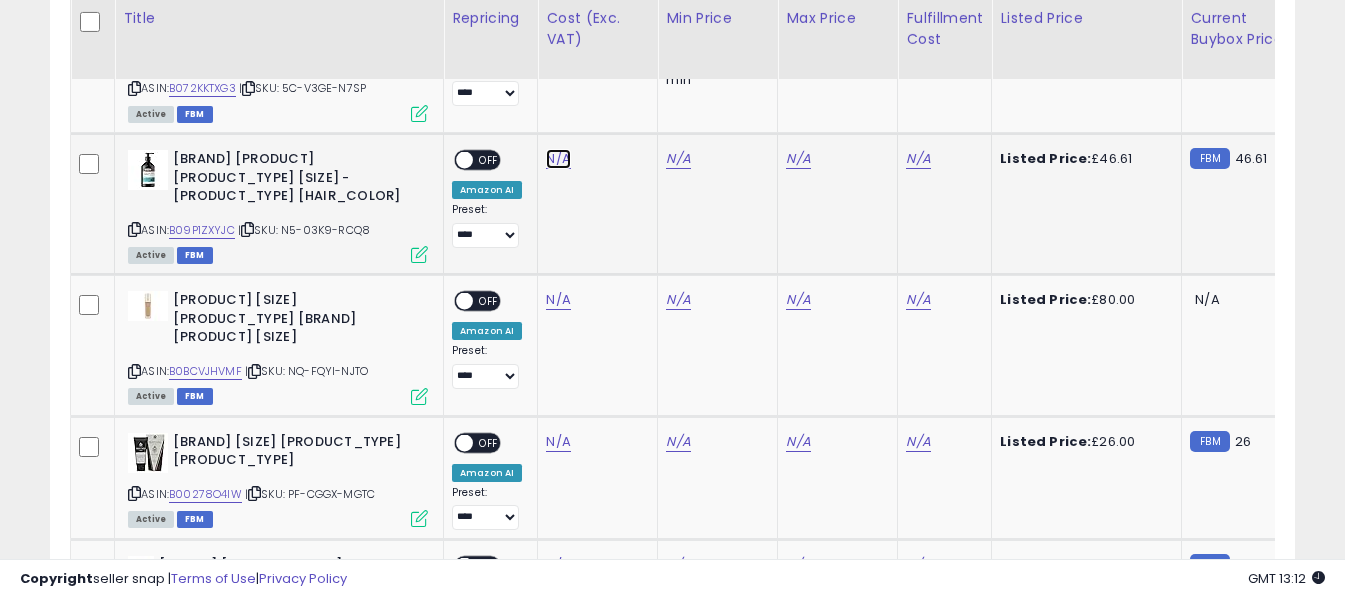 click on "N/A" at bounding box center (558, -4245) 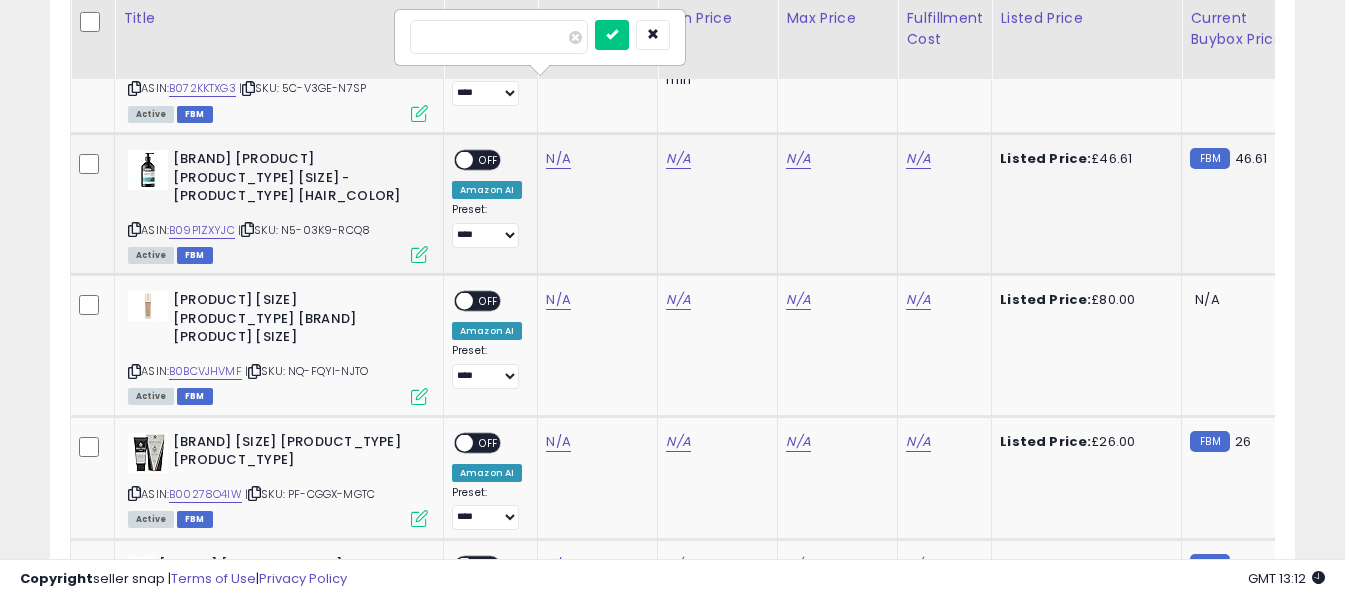 click at bounding box center (499, 37) 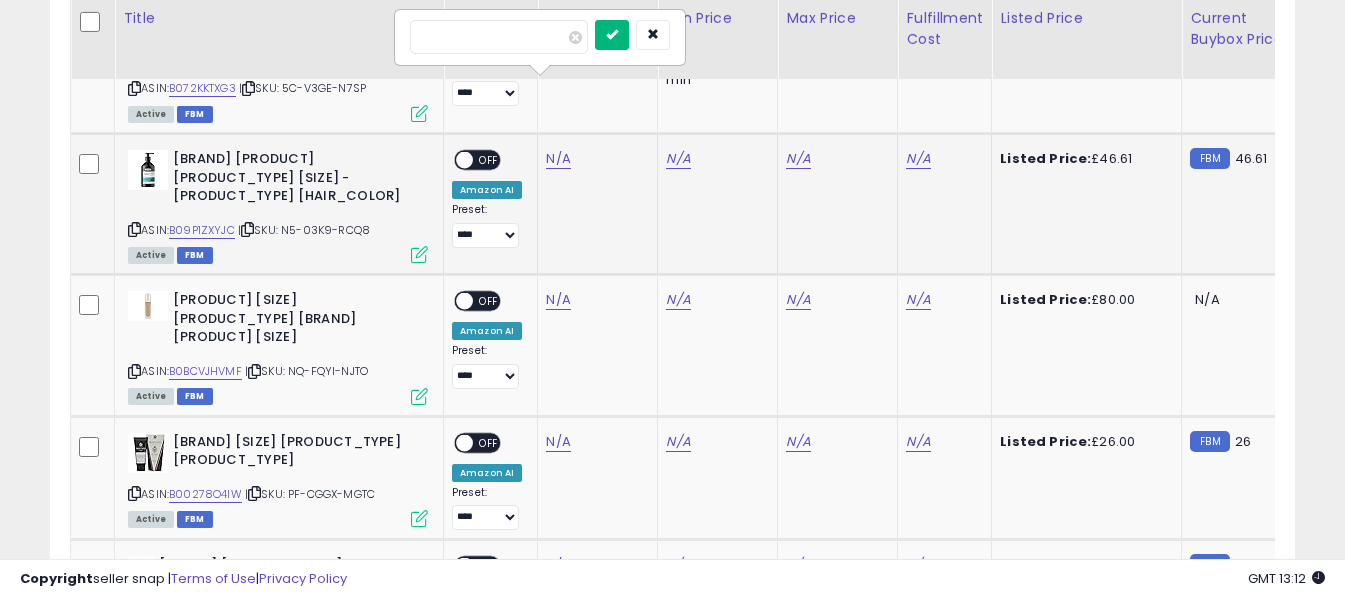 type on "**" 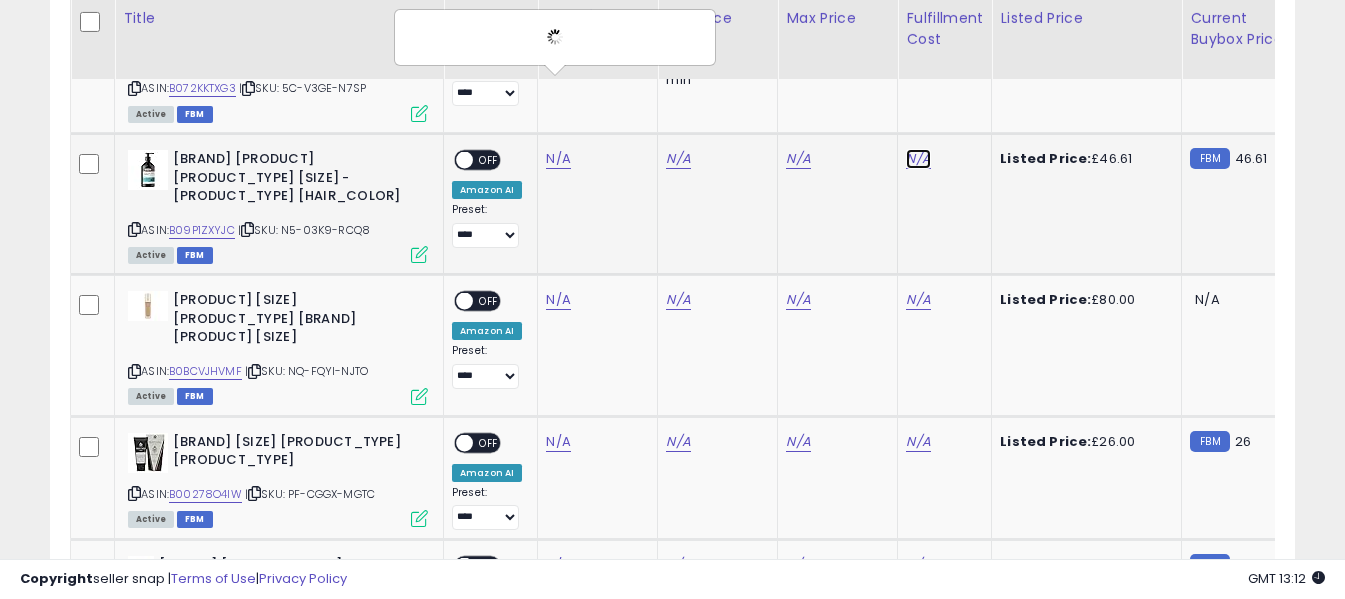 click on "N/A" at bounding box center (918, -4245) 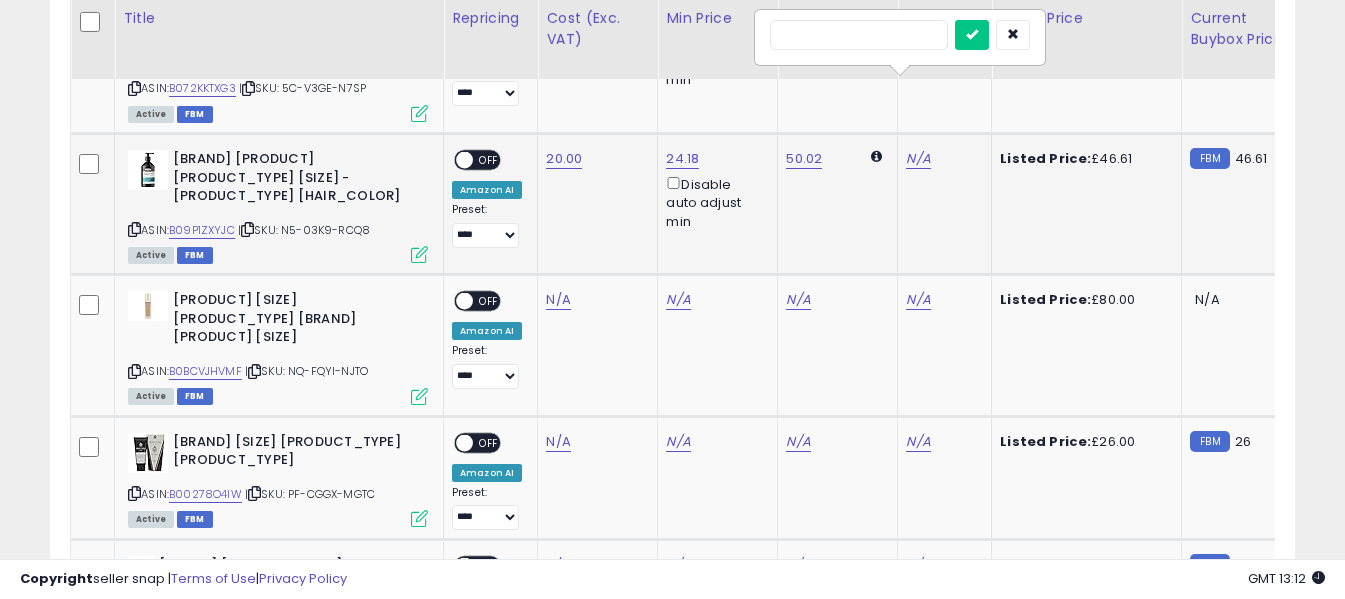 click at bounding box center [859, 35] 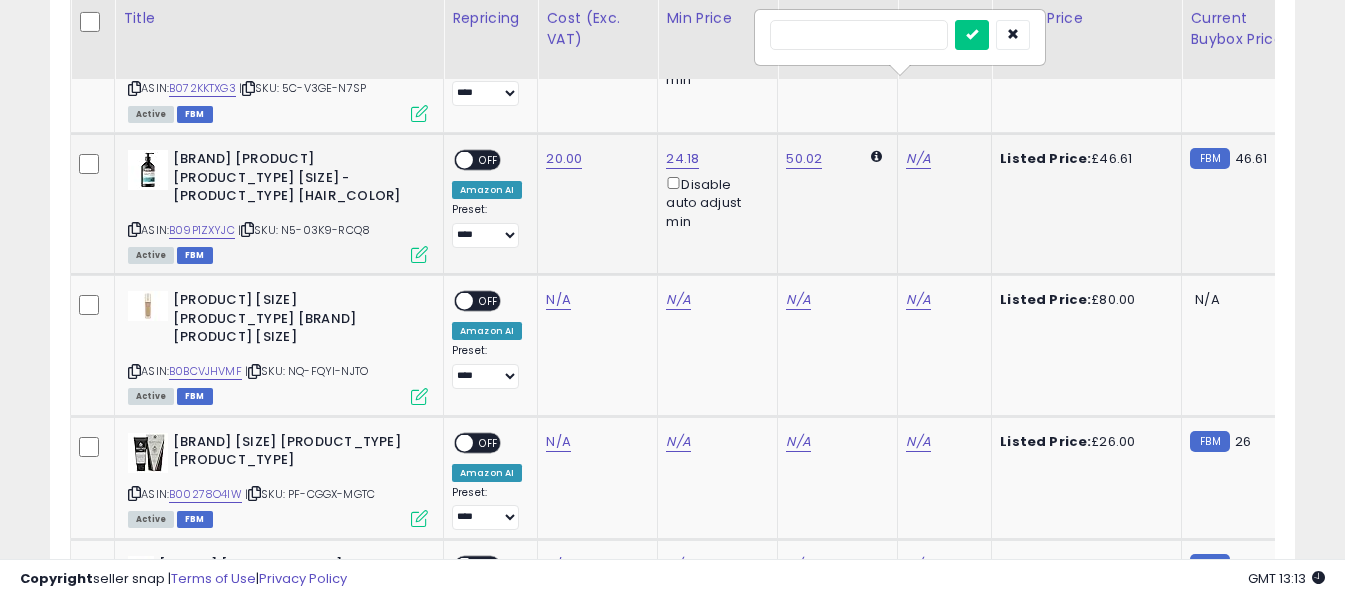 type on "*" 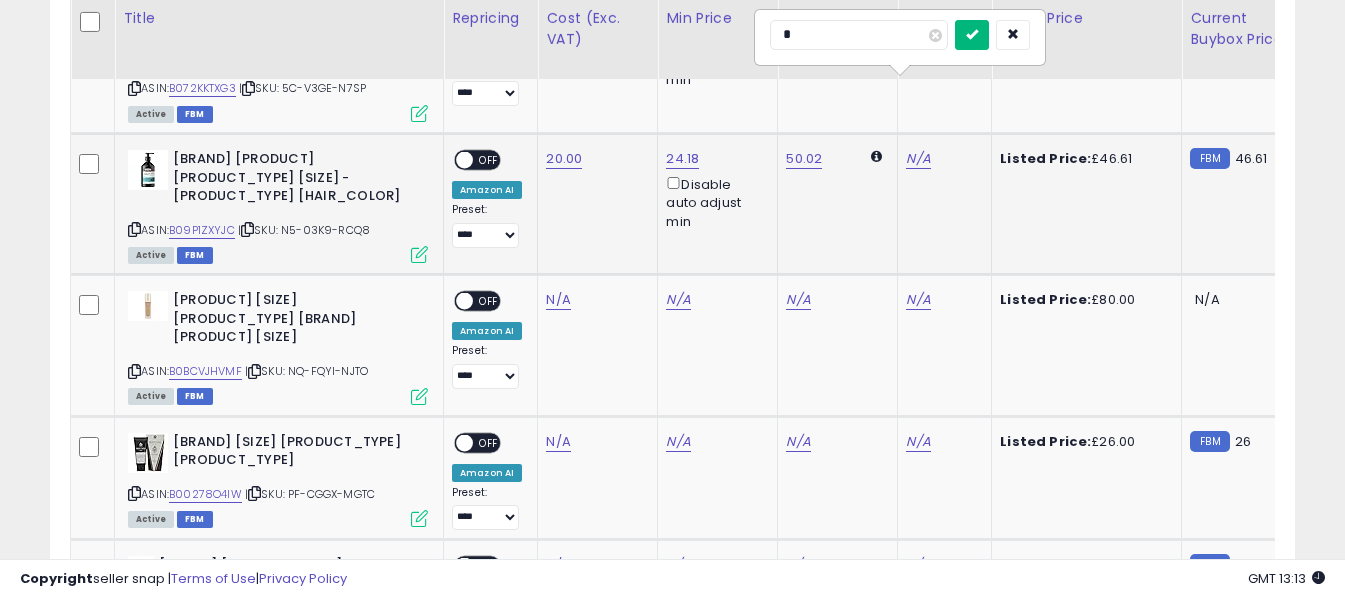 click at bounding box center (972, 34) 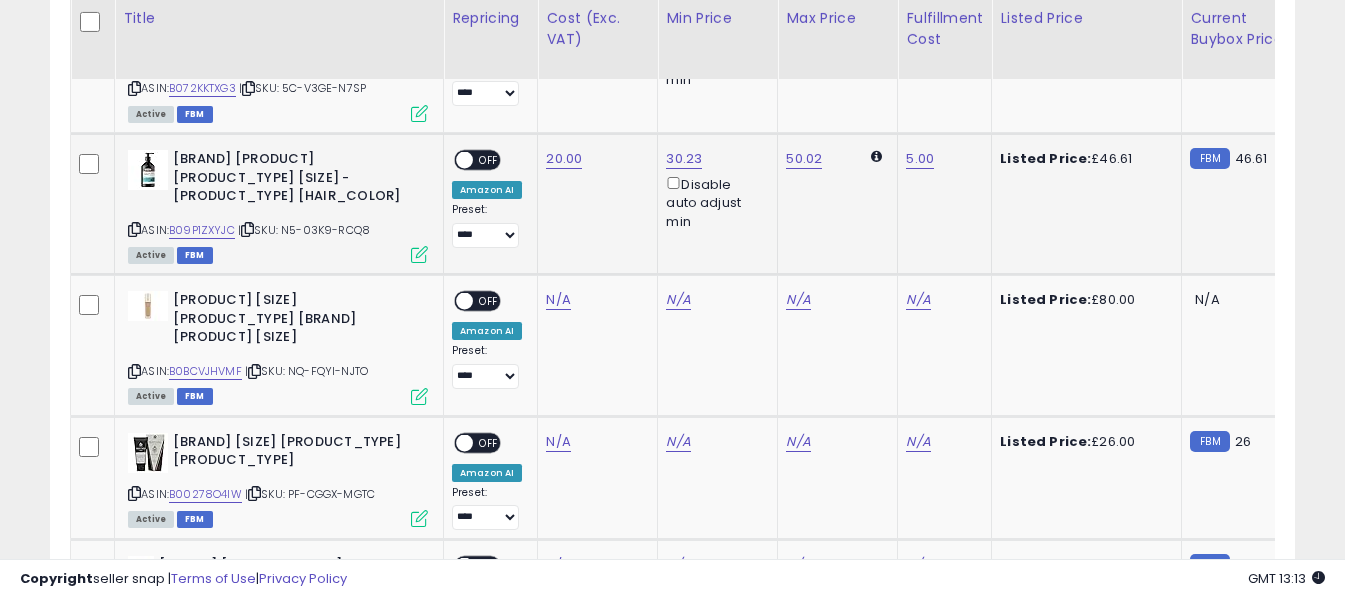 click on "OFF" at bounding box center [489, 160] 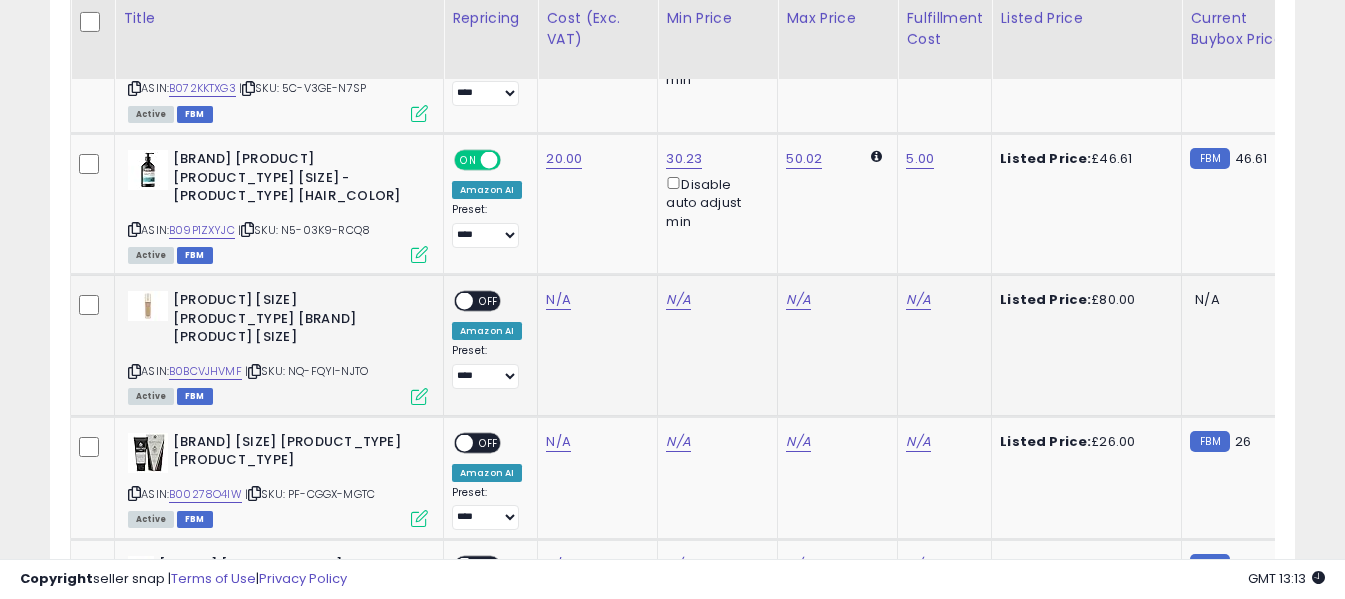 click at bounding box center [134, 371] 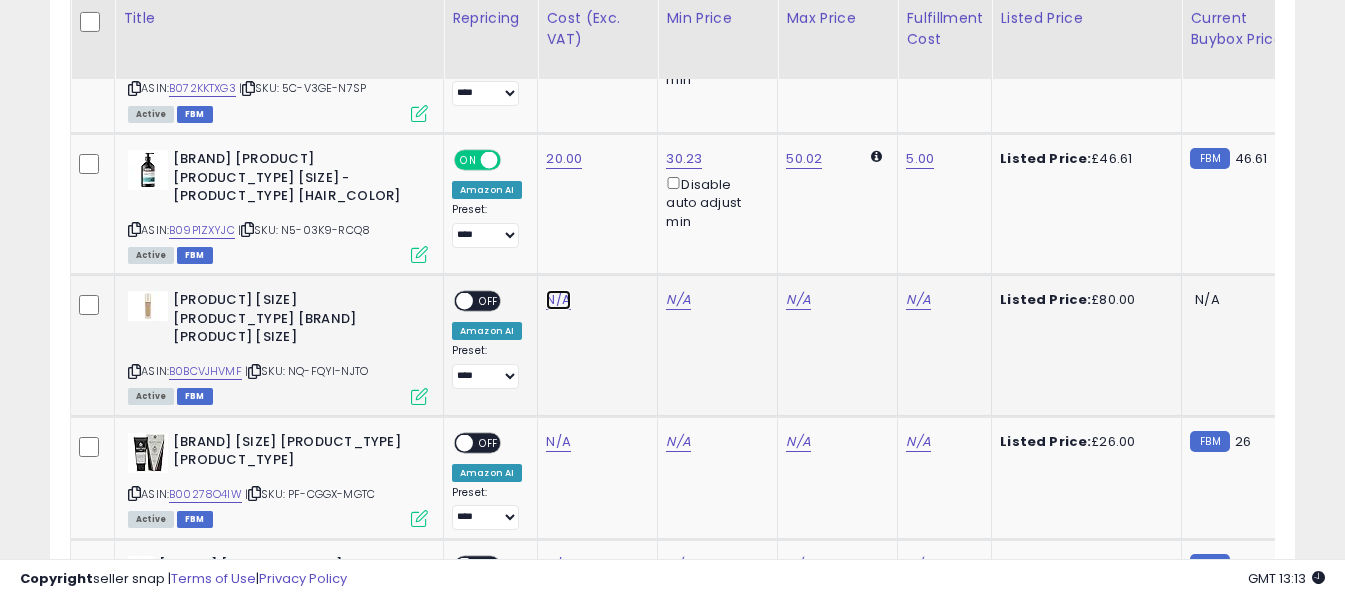 click on "N/A" at bounding box center [558, -4245] 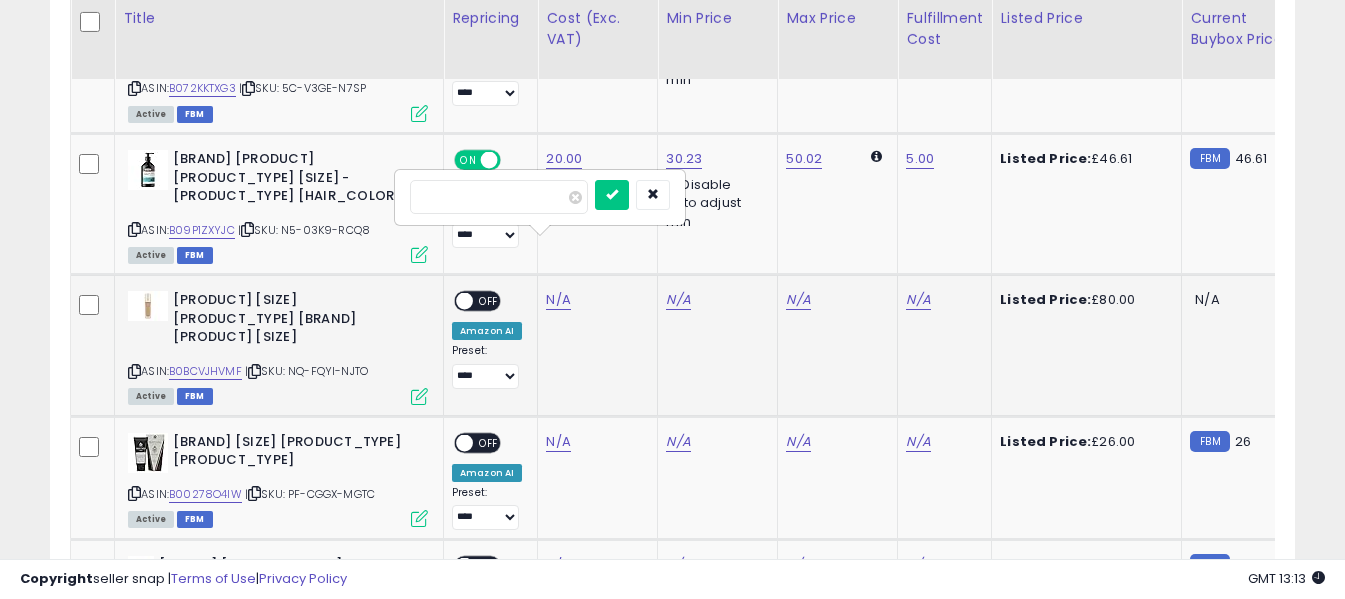 click at bounding box center [499, 197] 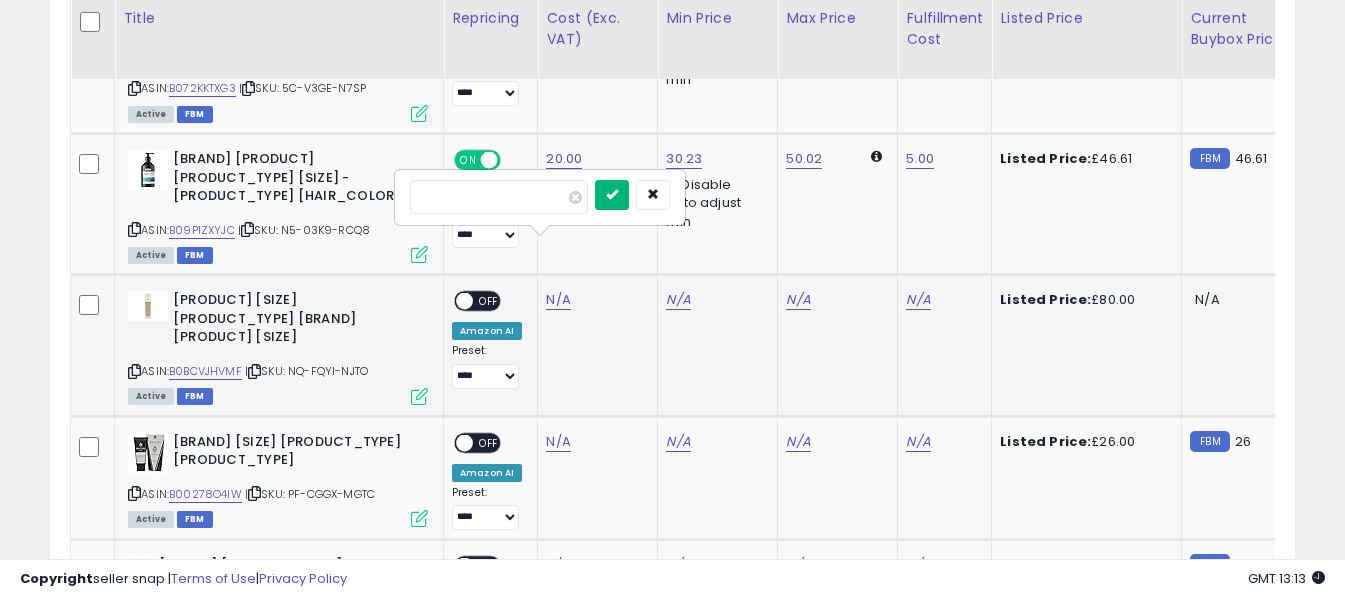 click at bounding box center [612, 195] 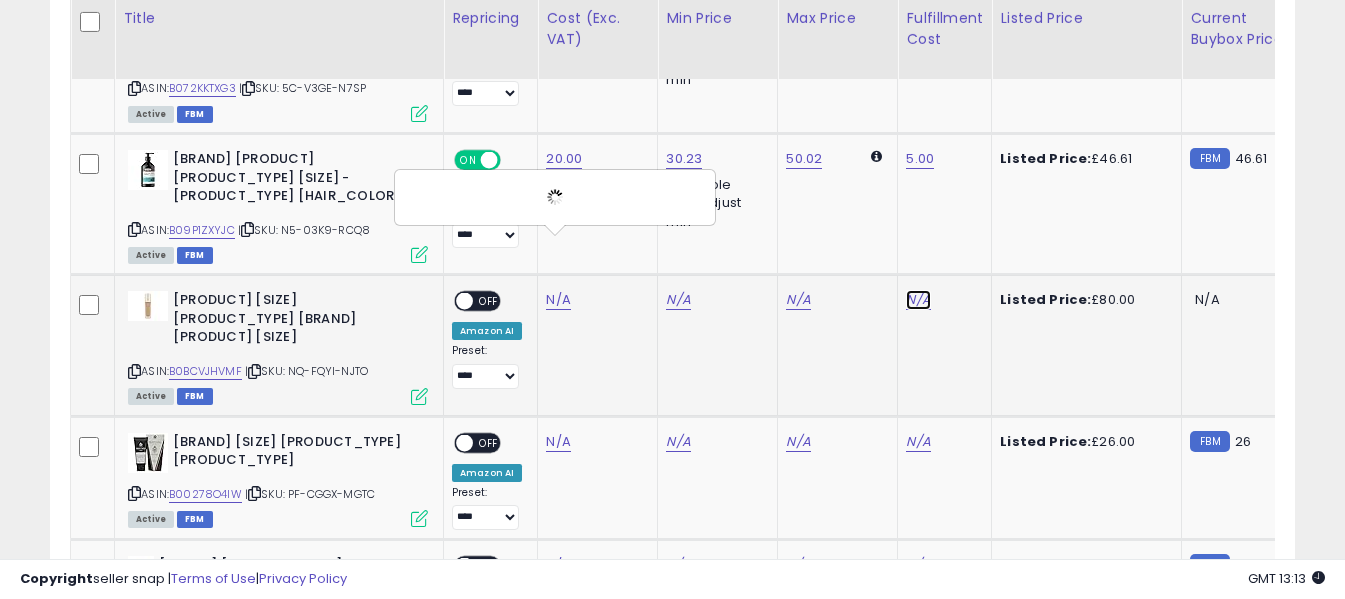 click on "N/A" at bounding box center [918, -4245] 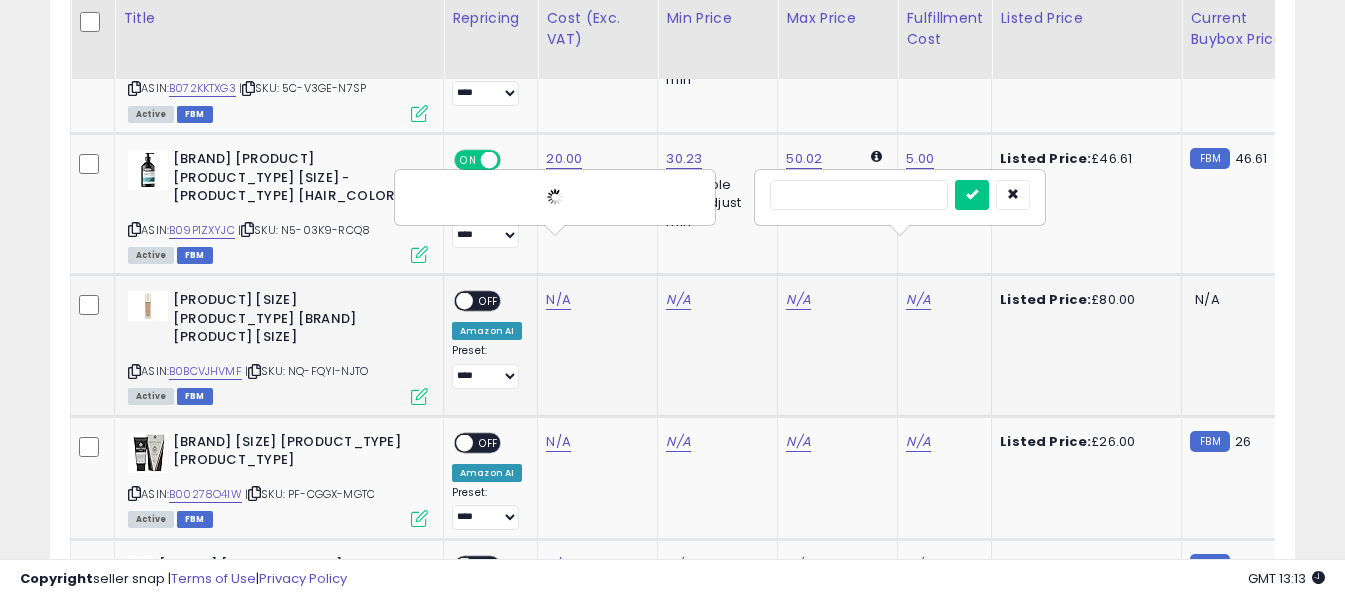 click at bounding box center (859, 195) 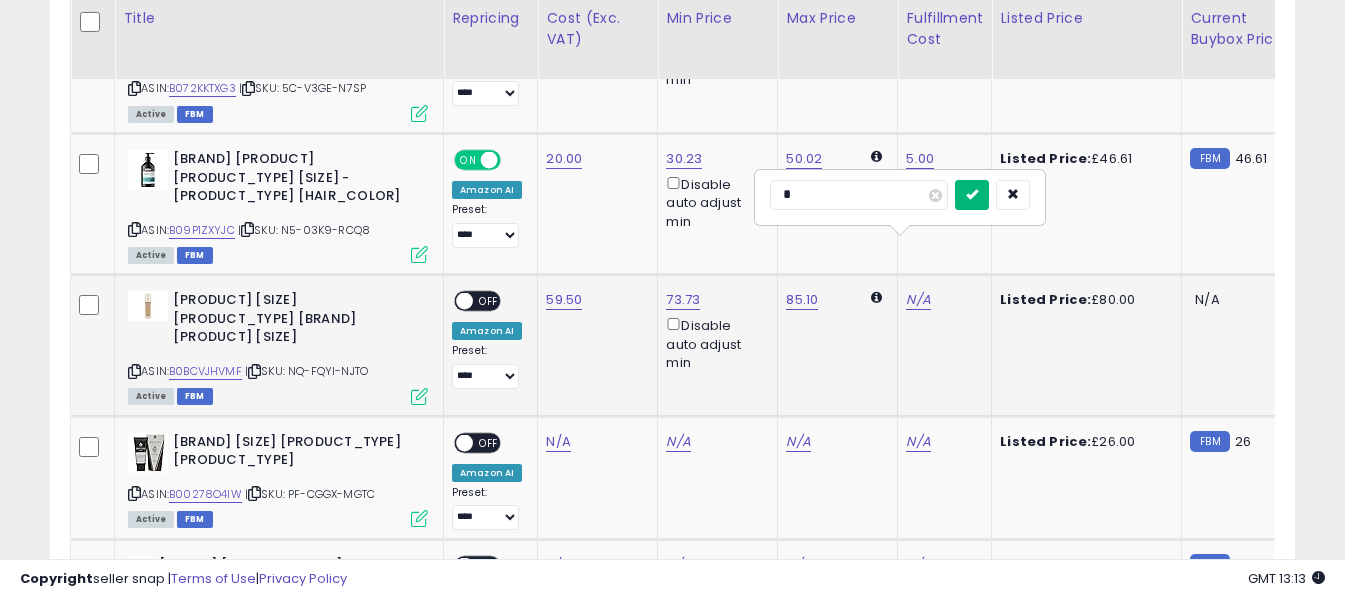 click at bounding box center (972, 194) 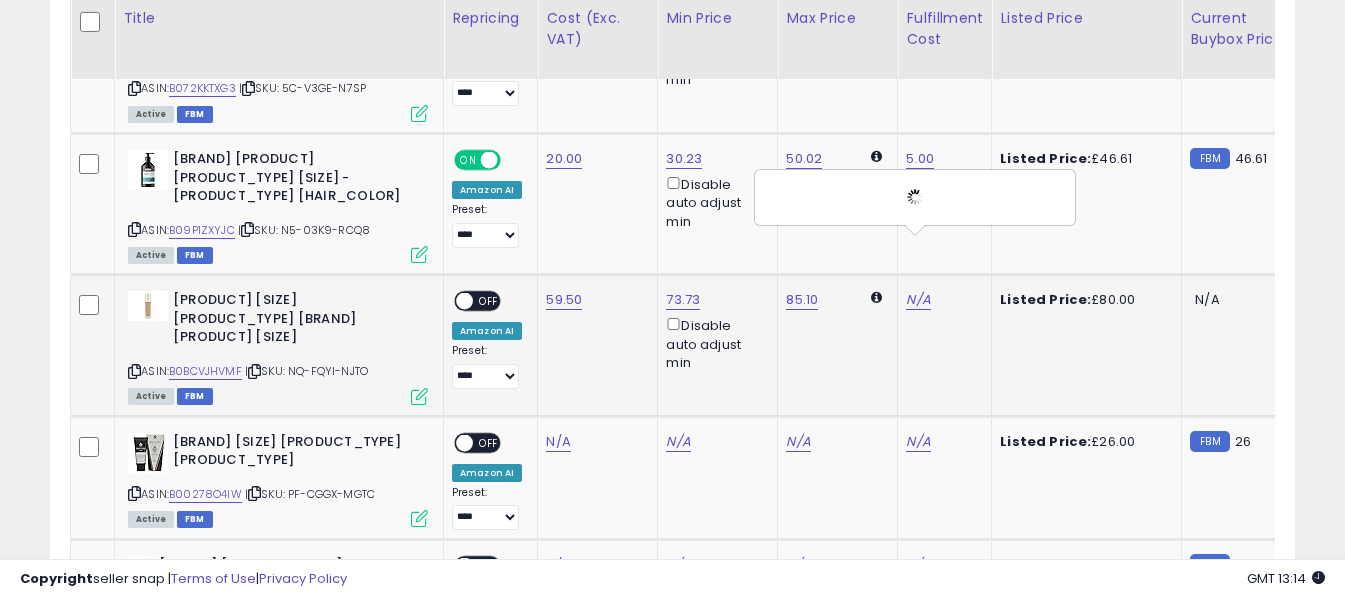 click on "OFF" at bounding box center (489, 301) 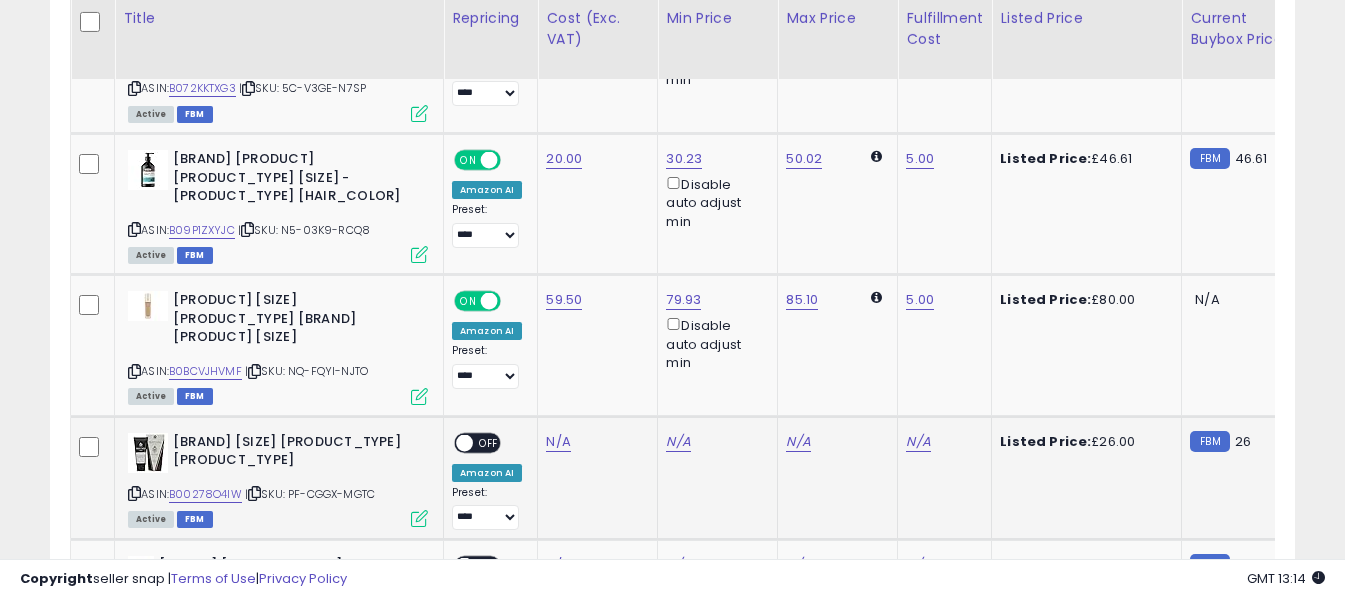 click at bounding box center (134, 493) 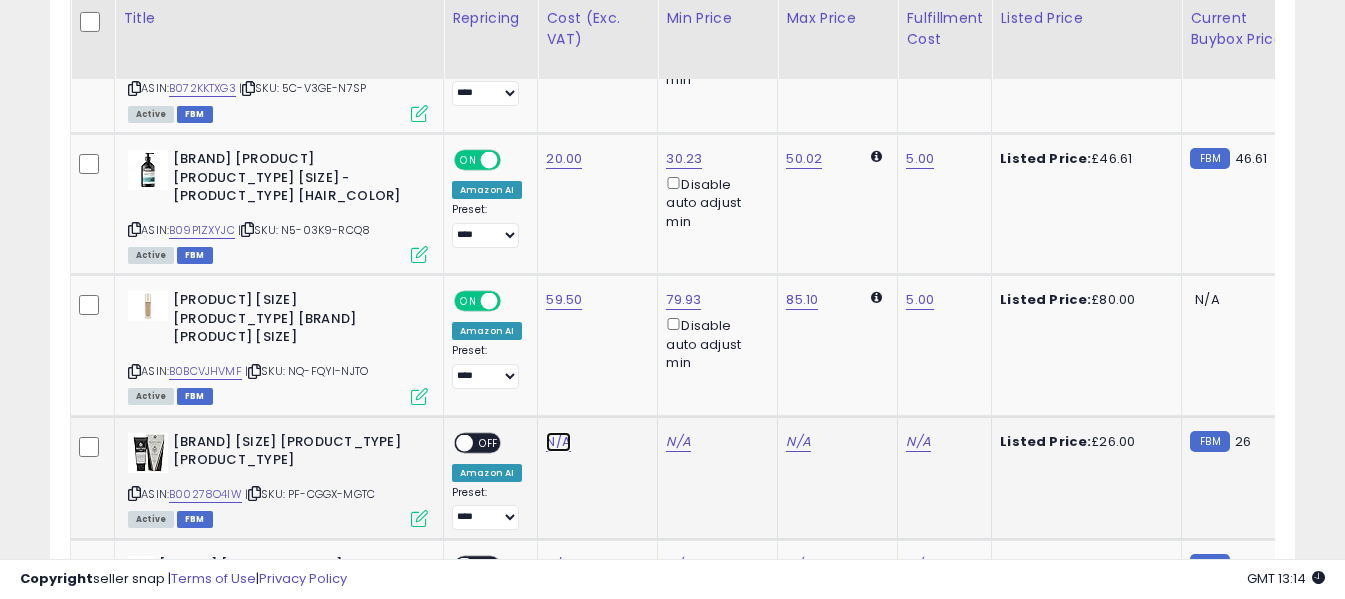 click on "N/A" at bounding box center (558, -4245) 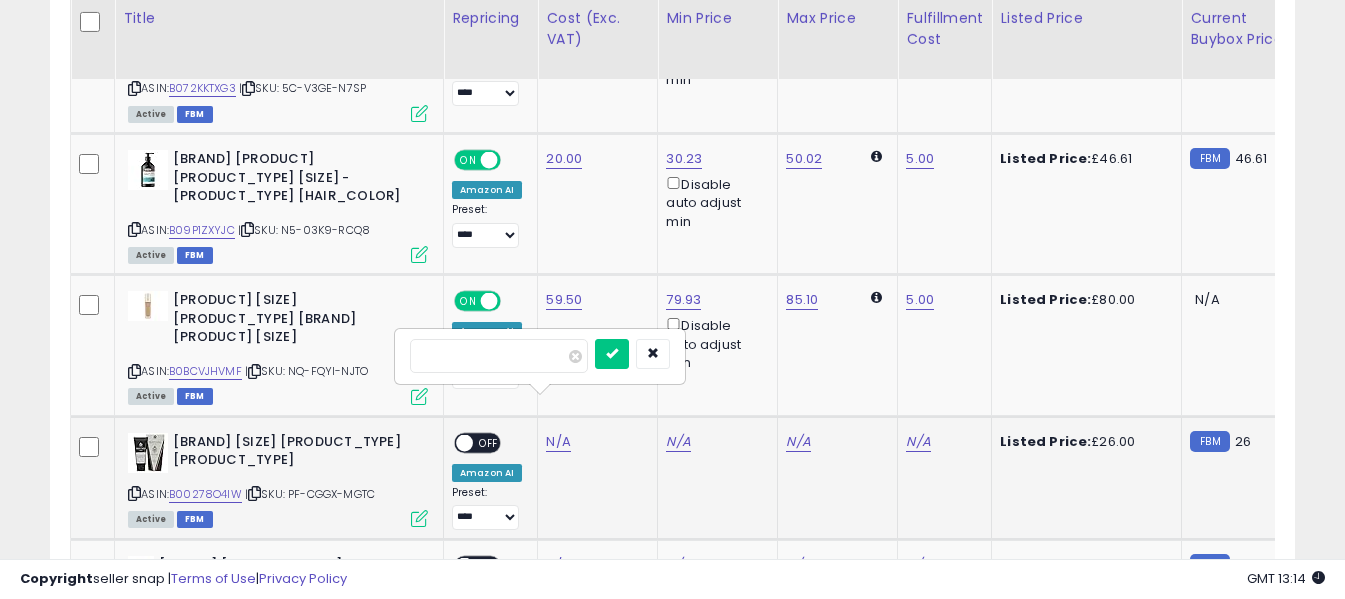 click at bounding box center [499, 356] 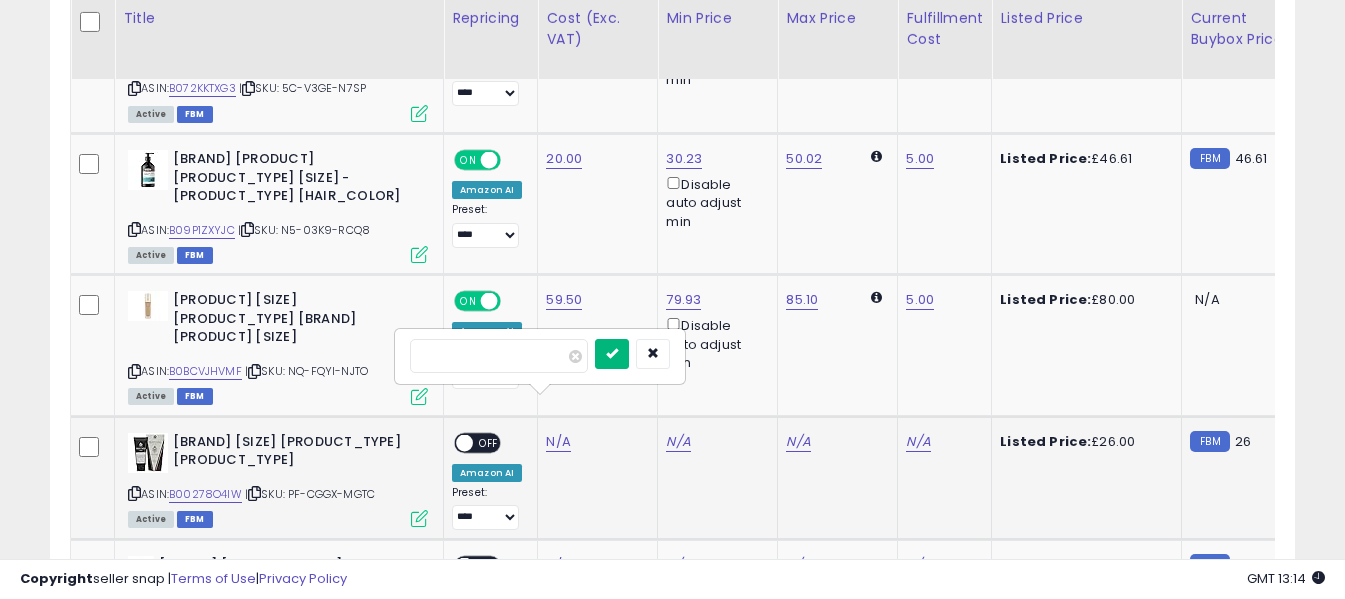 click at bounding box center [612, 353] 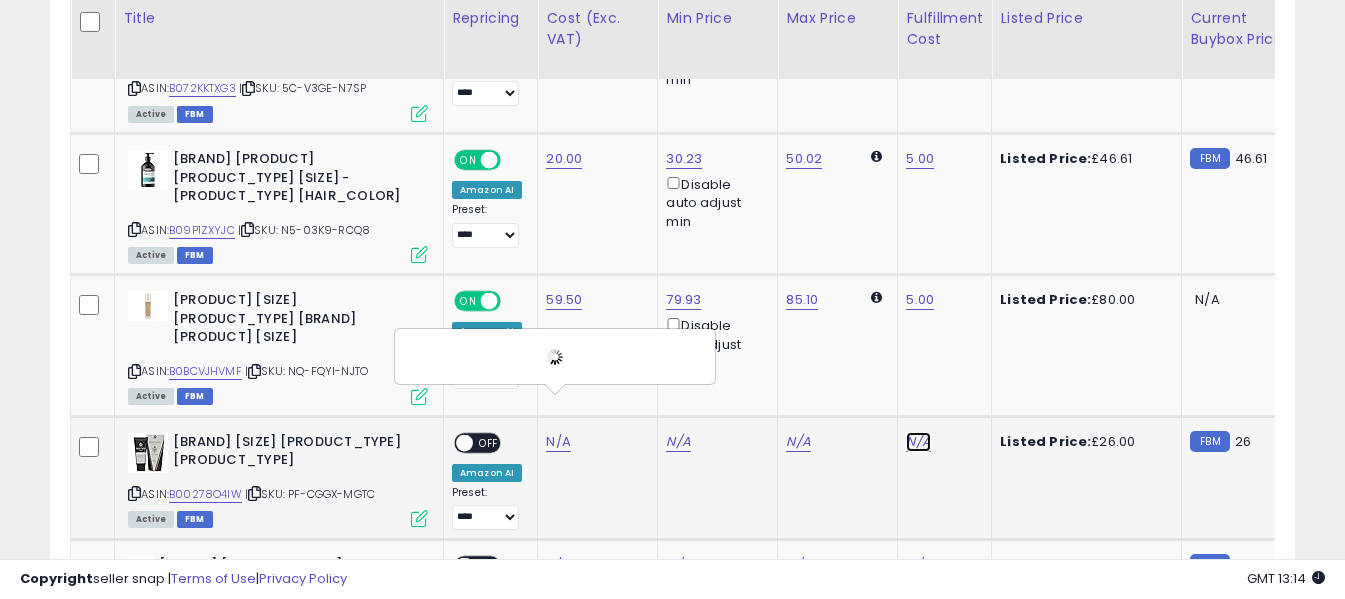 click on "N/A" at bounding box center [918, -4245] 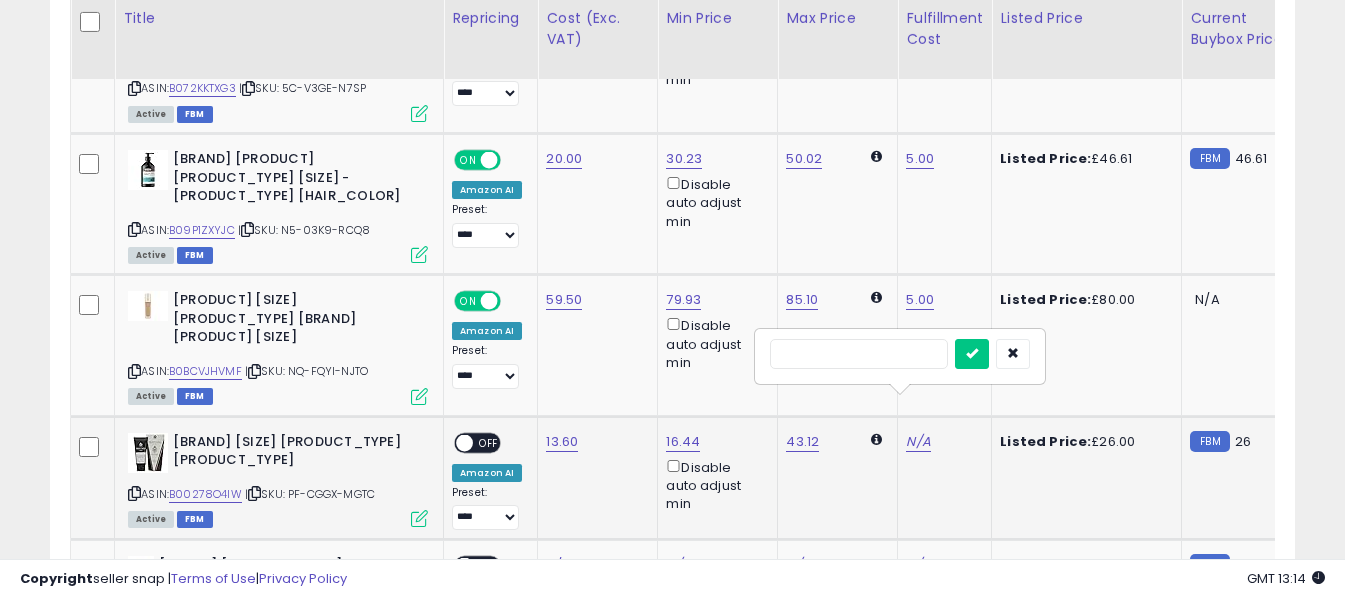 click at bounding box center [859, 354] 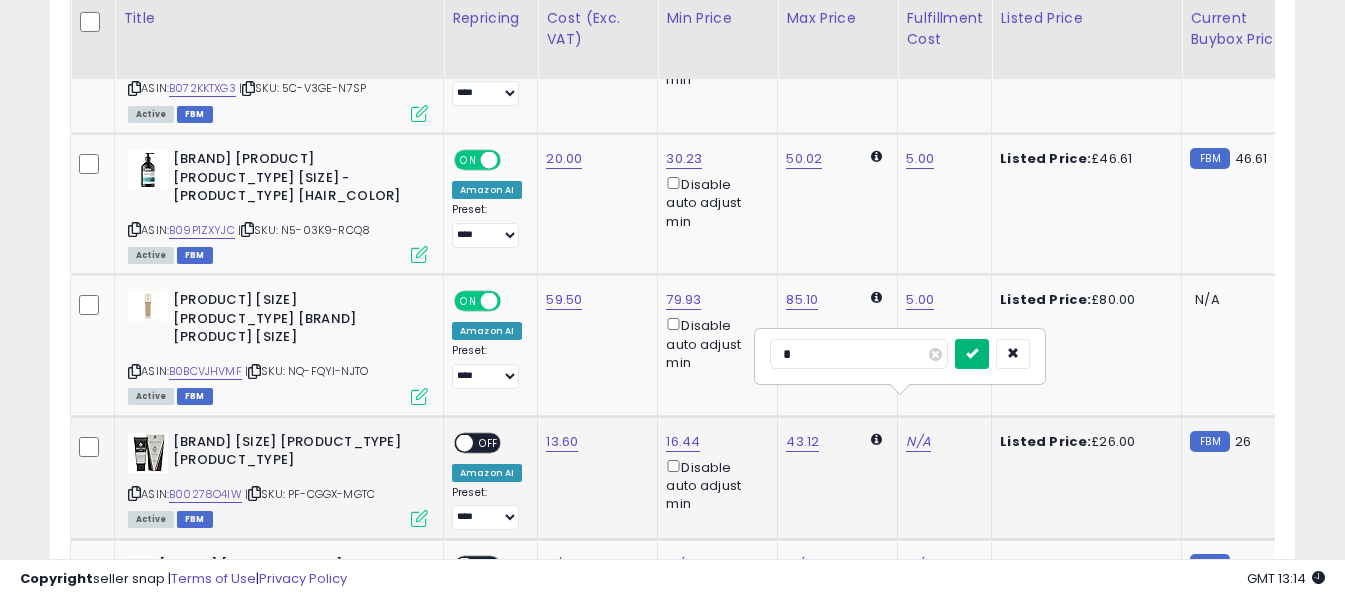 type on "*" 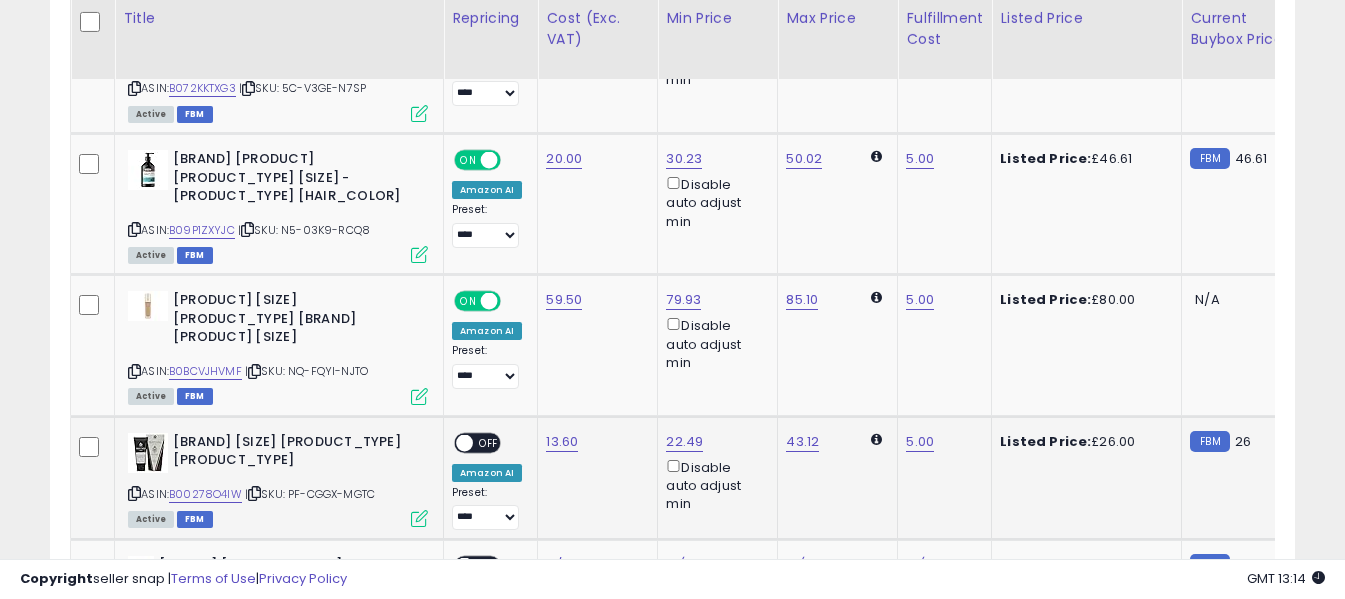 click on "ON   OFF" at bounding box center [455, 442] 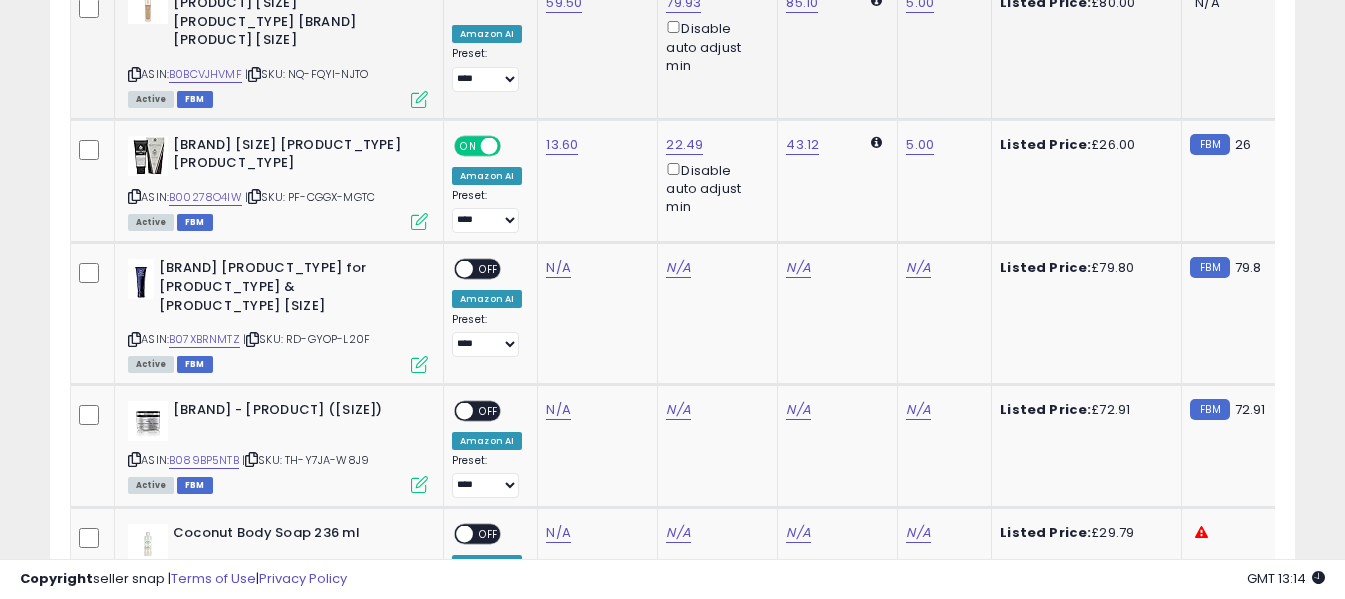 scroll, scrollTop: 5769, scrollLeft: 0, axis: vertical 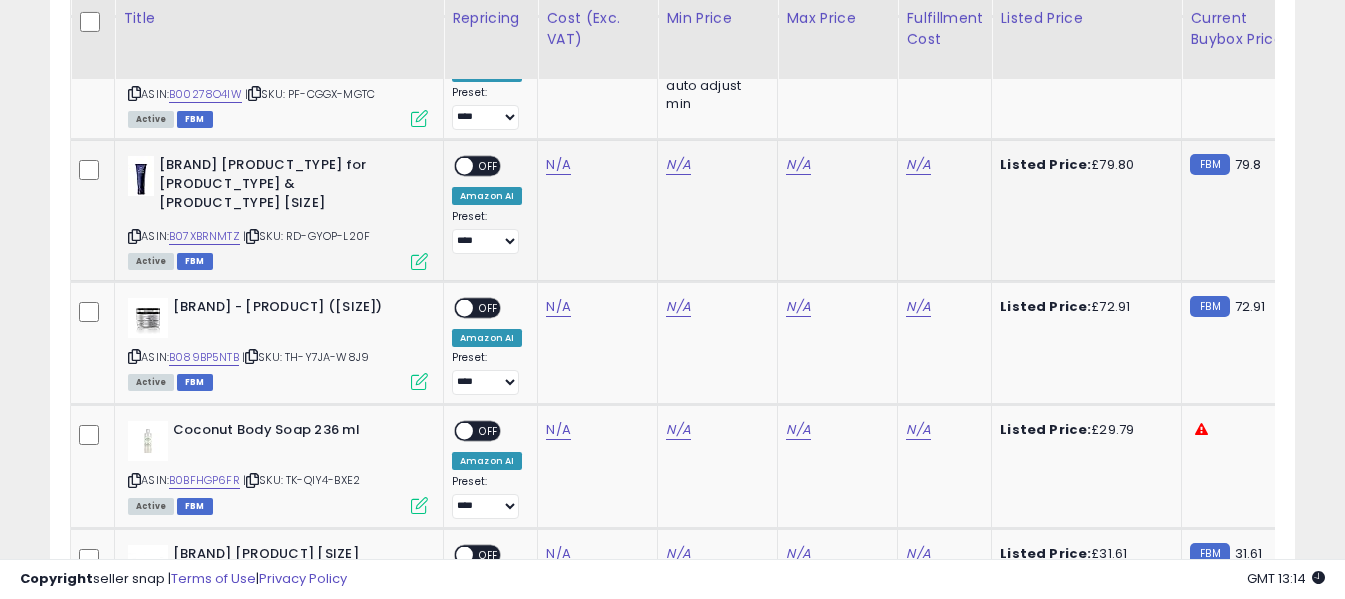 click at bounding box center [134, 236] 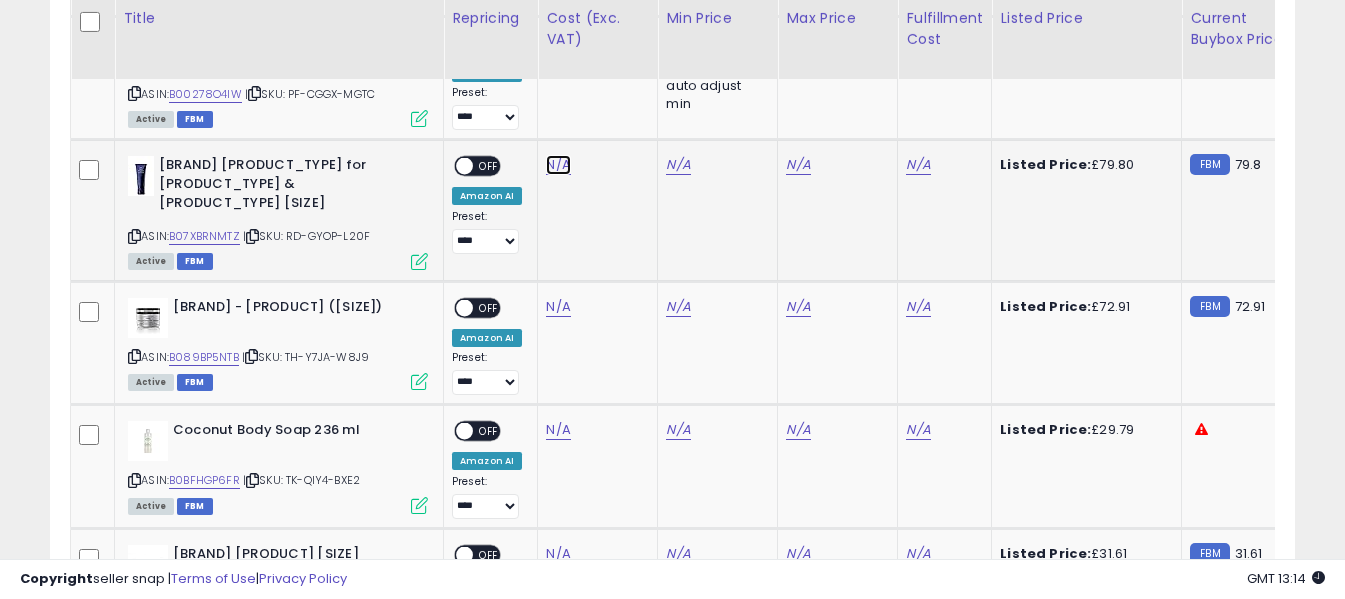 click on "N/A" at bounding box center (558, -4645) 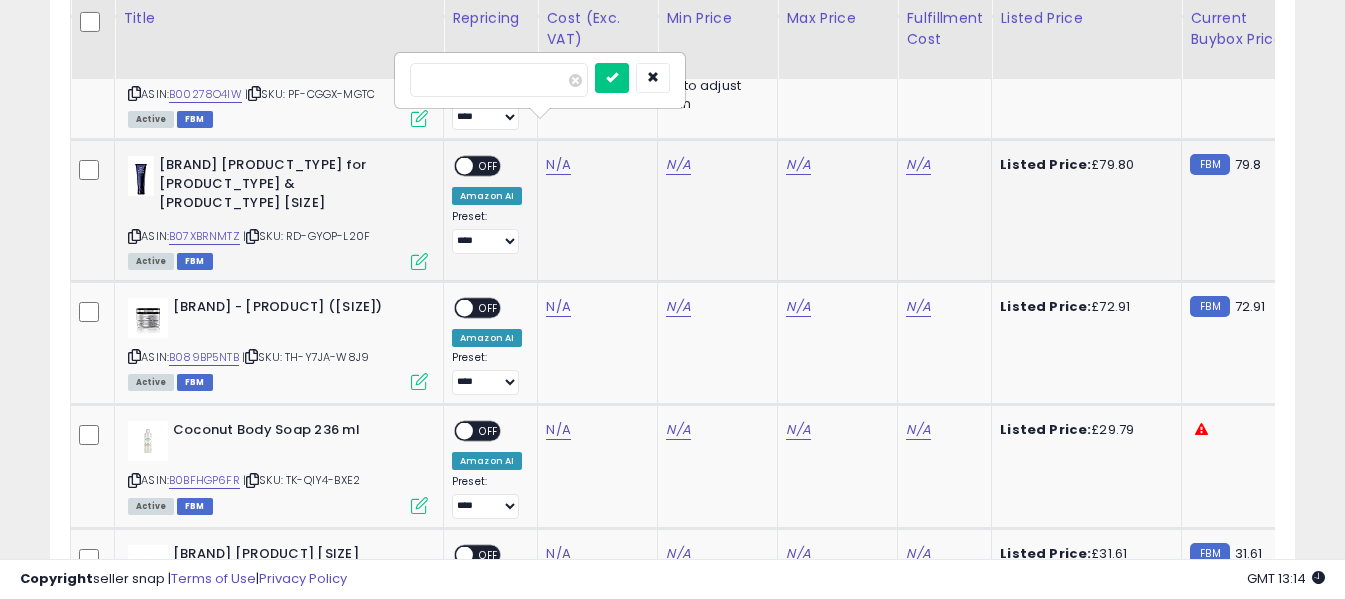 click at bounding box center (499, 80) 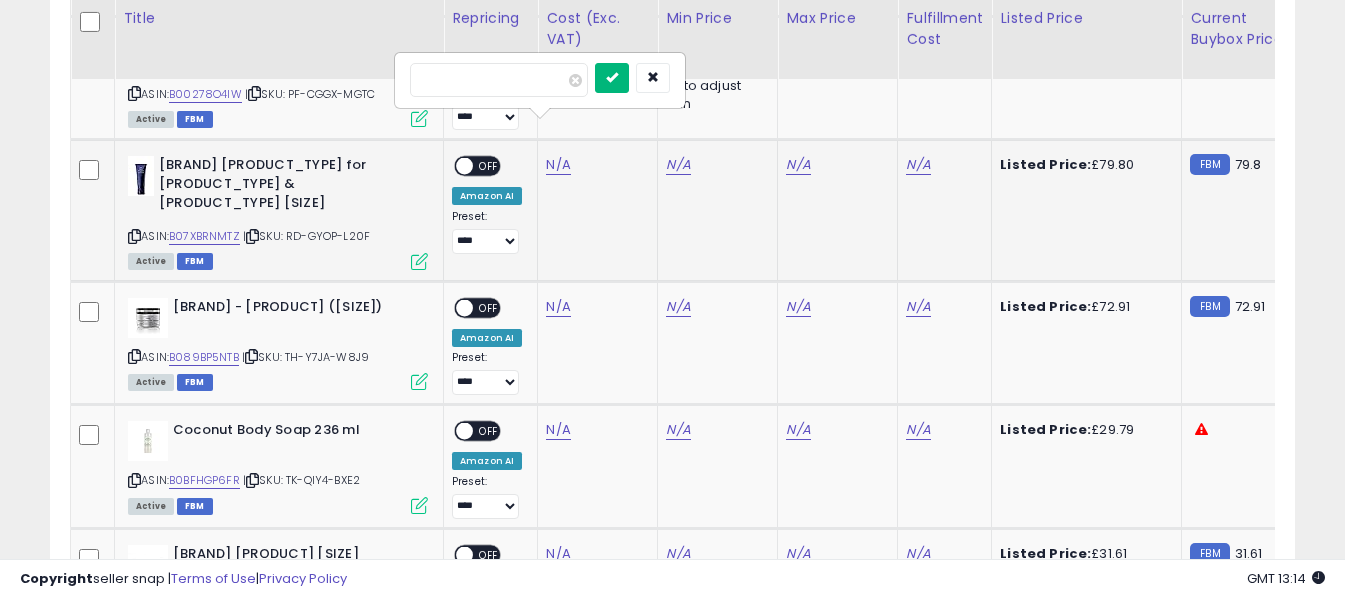 click at bounding box center (612, 78) 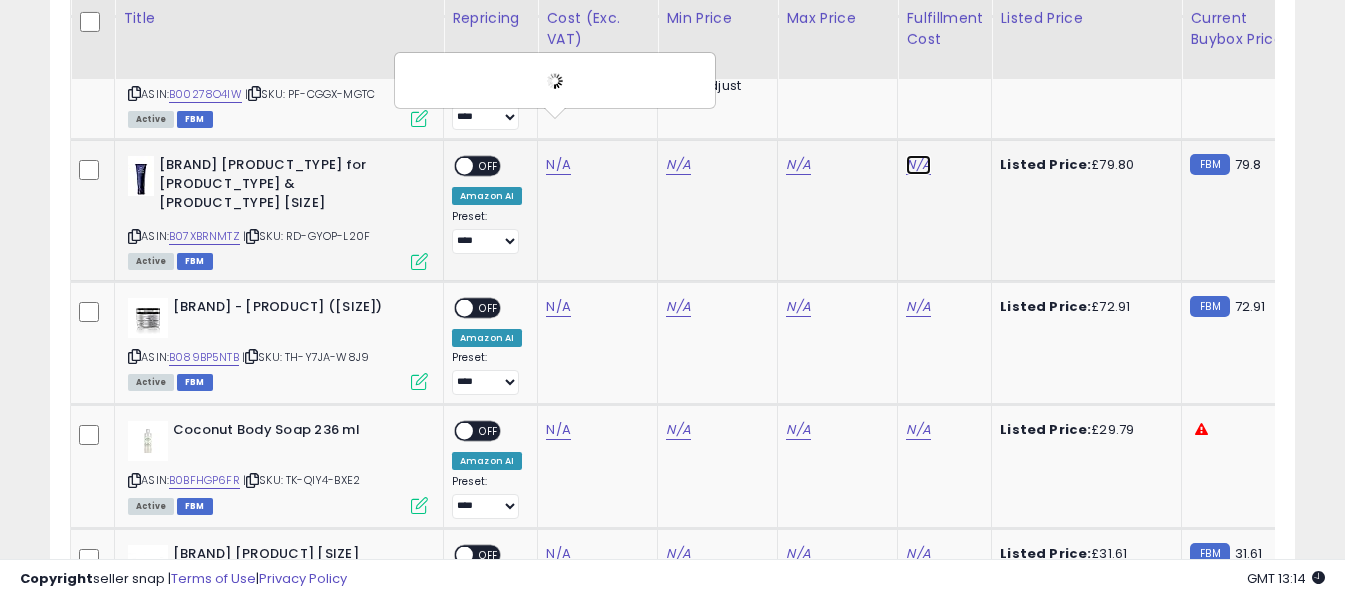 click on "N/A" at bounding box center [918, -4645] 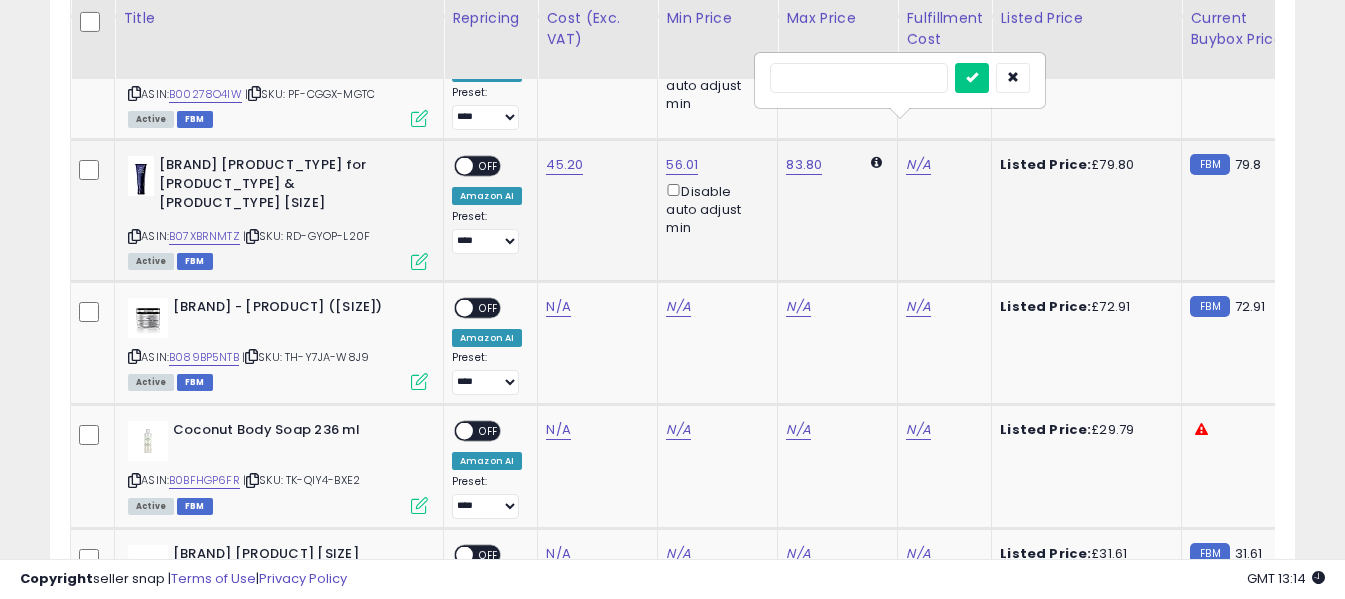 click at bounding box center (859, 78) 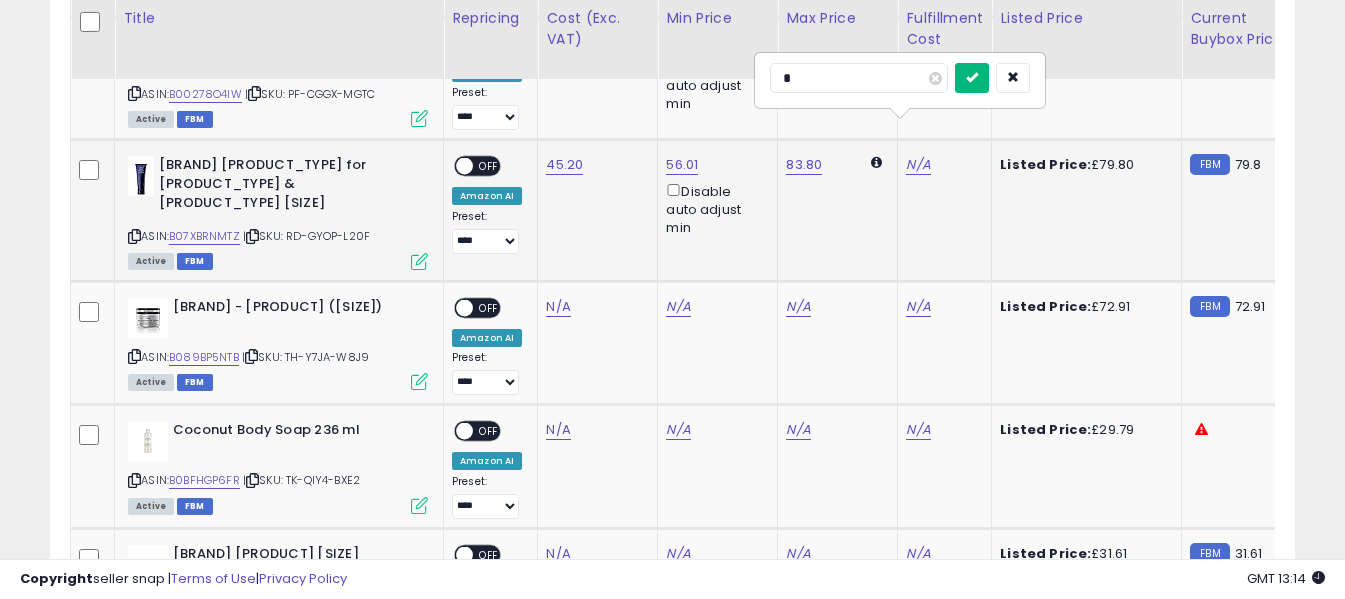 click at bounding box center (972, 77) 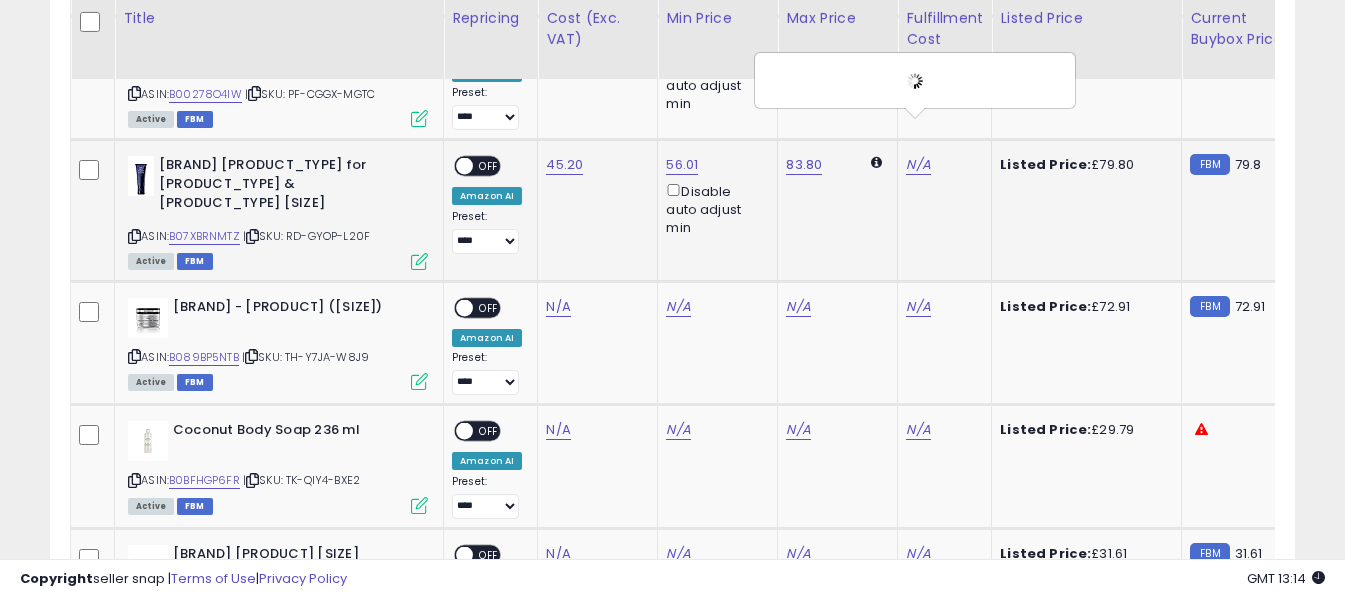 click on "OFF" at bounding box center (489, 166) 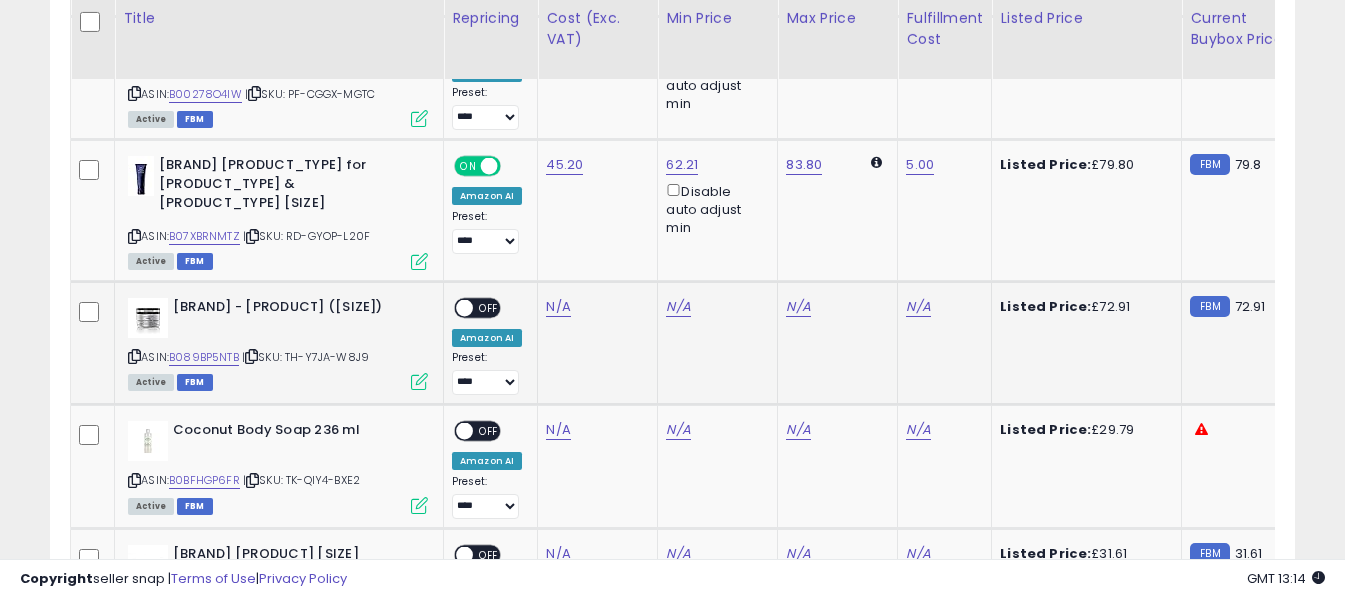 click at bounding box center (134, 356) 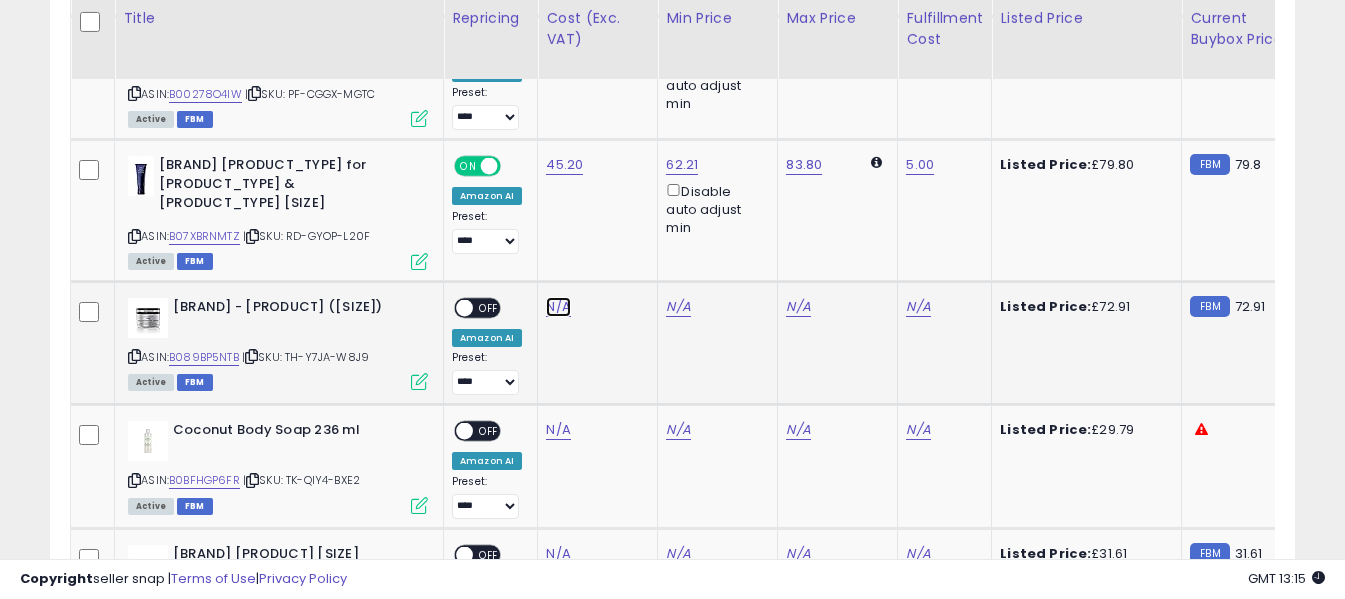 click on "N/A" at bounding box center (558, -4645) 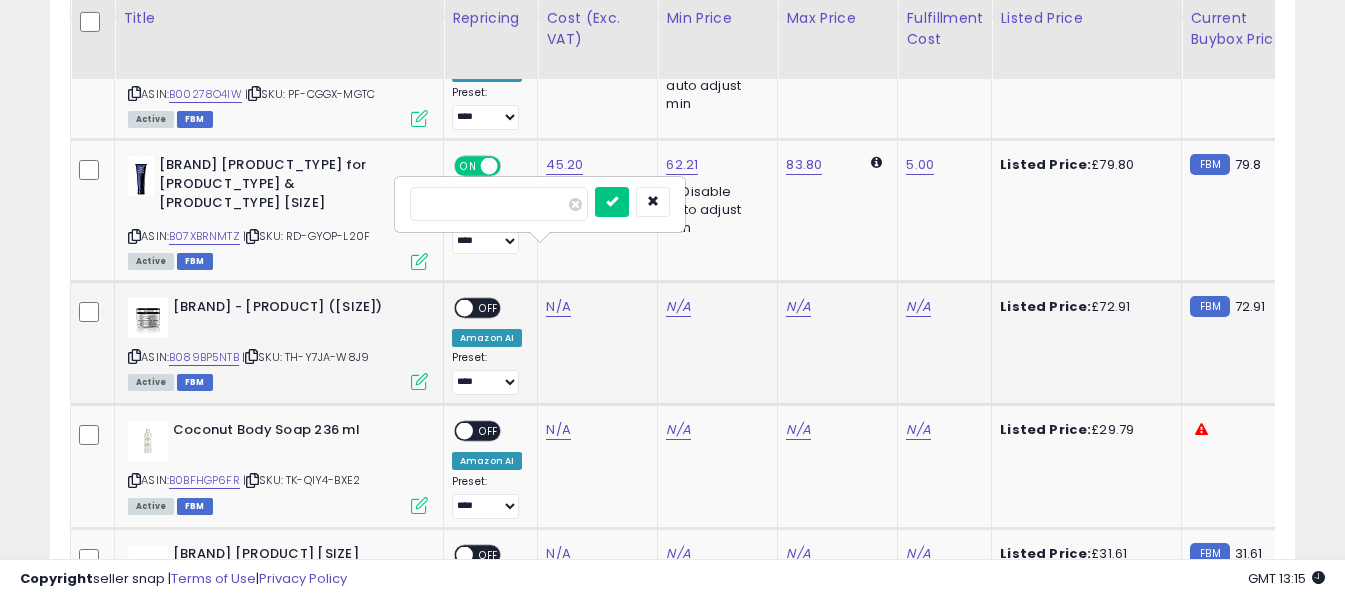 click at bounding box center (499, 204) 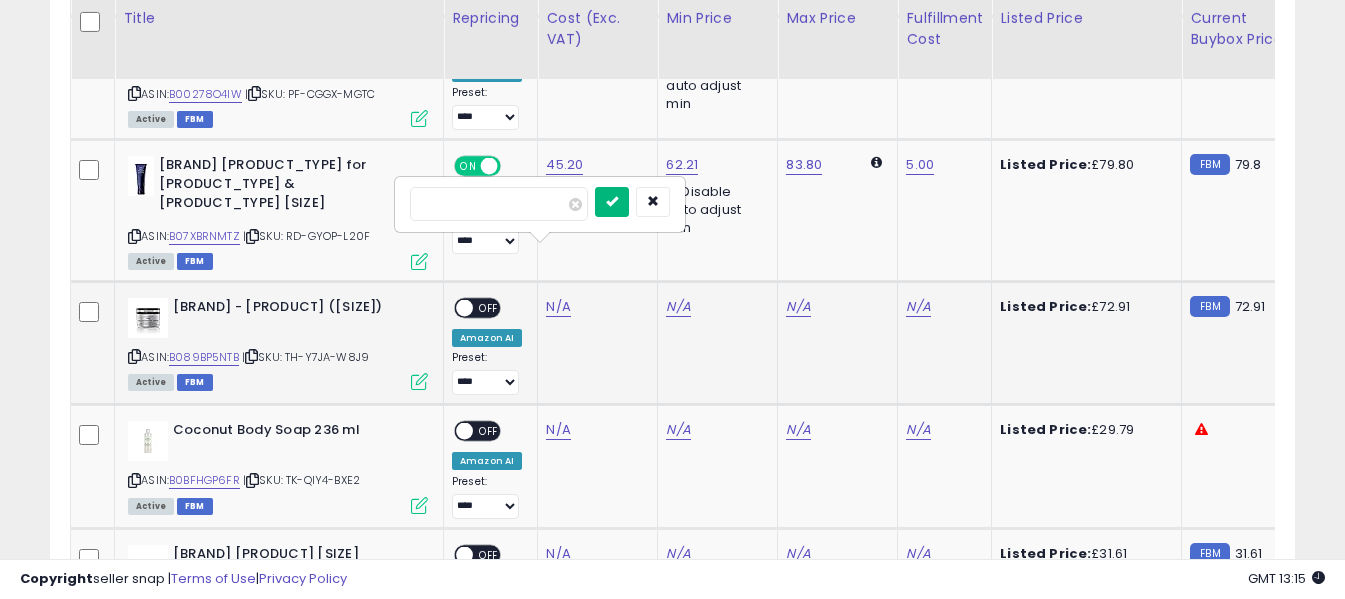 type on "*****" 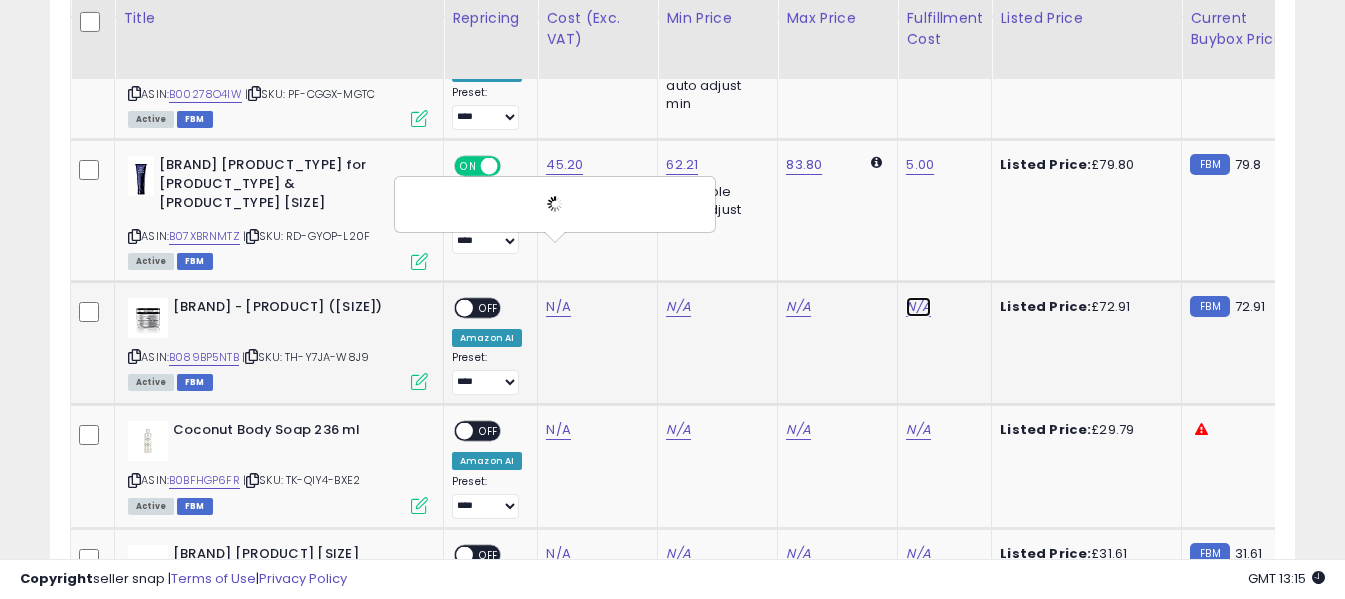 click on "N/A" at bounding box center (918, -4645) 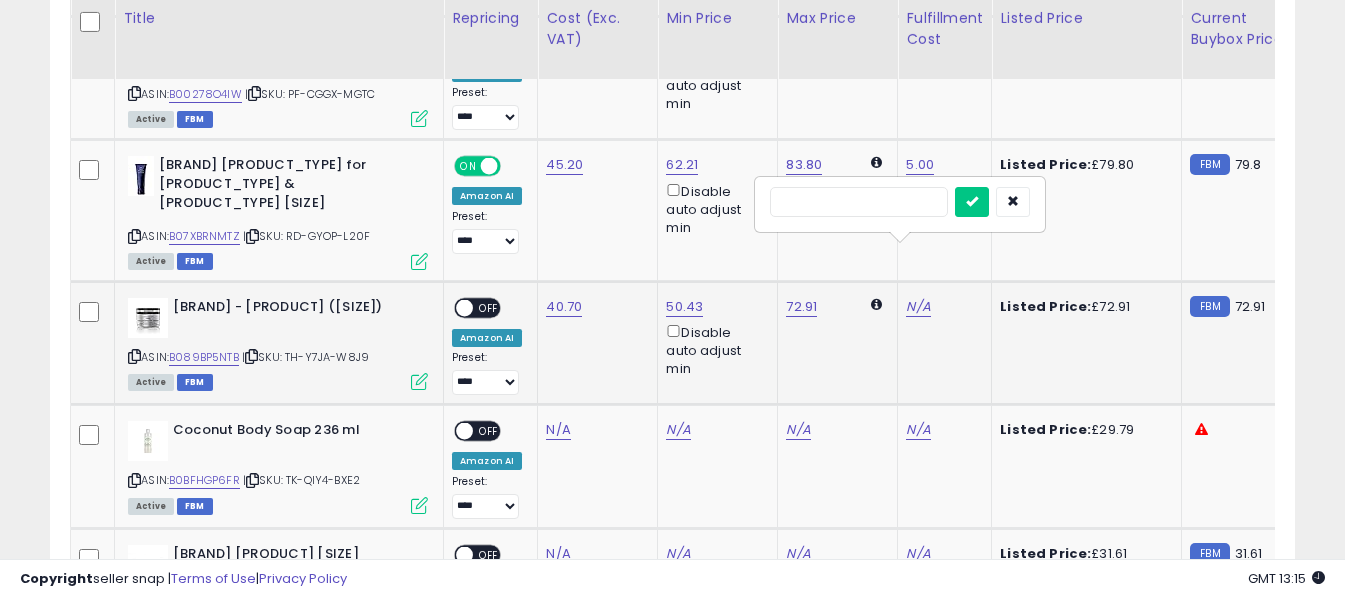 click at bounding box center [859, 202] 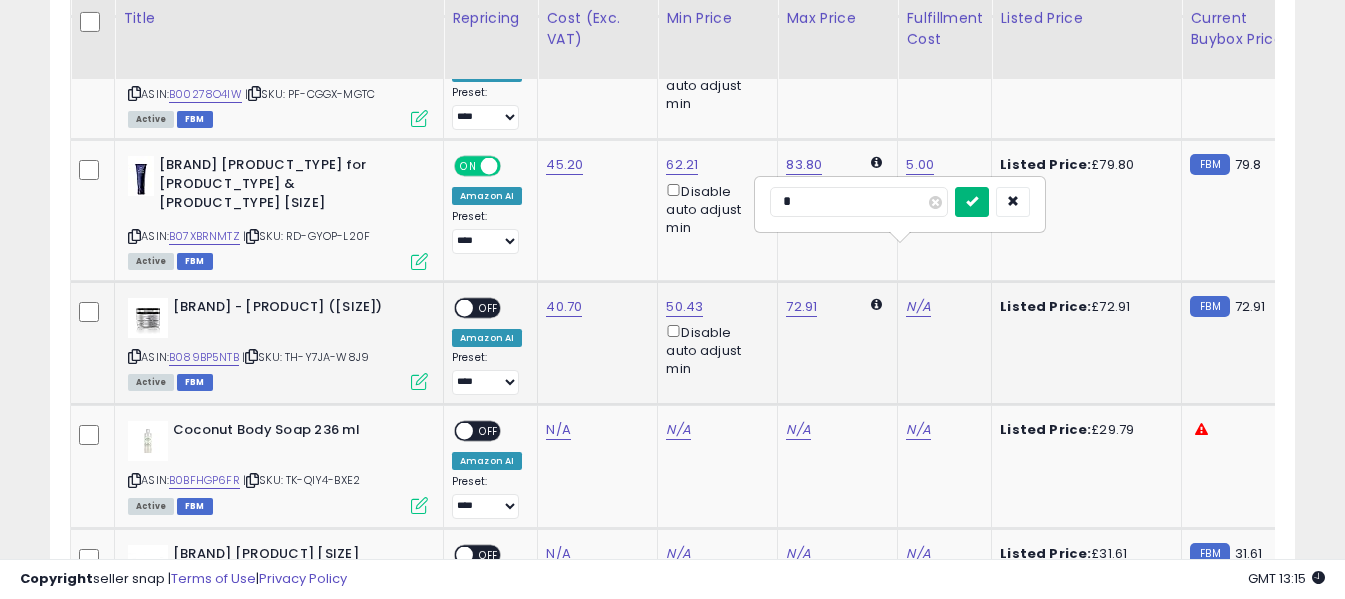 type on "*" 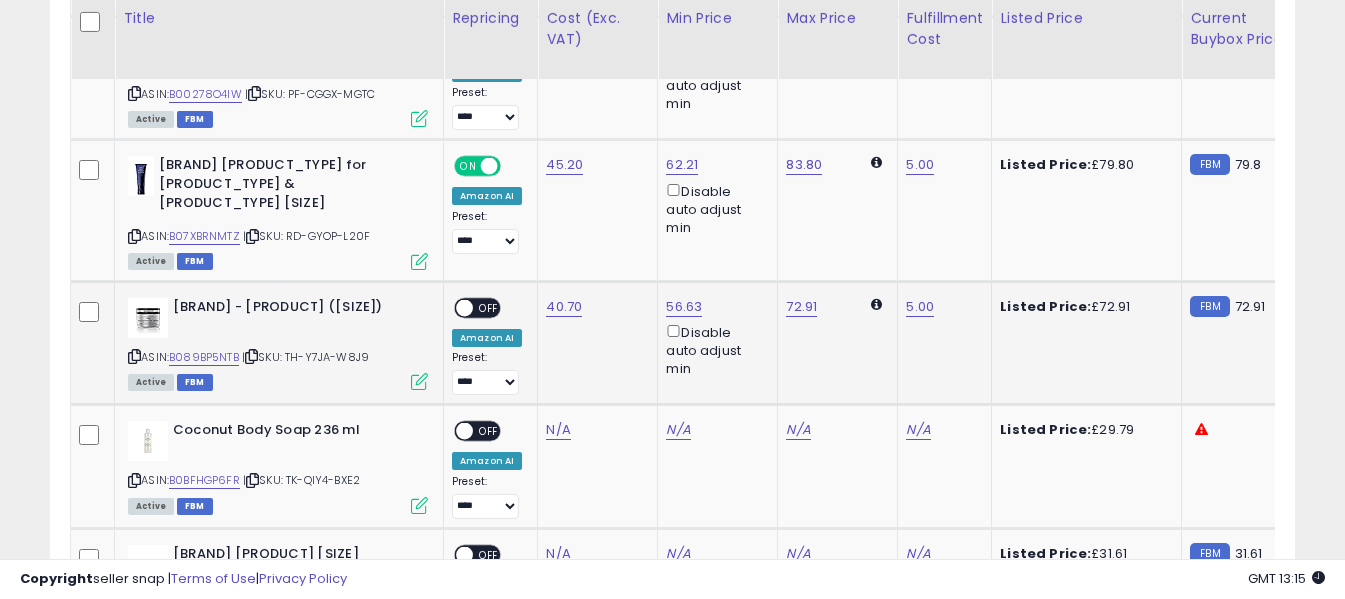 click on "OFF" at bounding box center (489, 307) 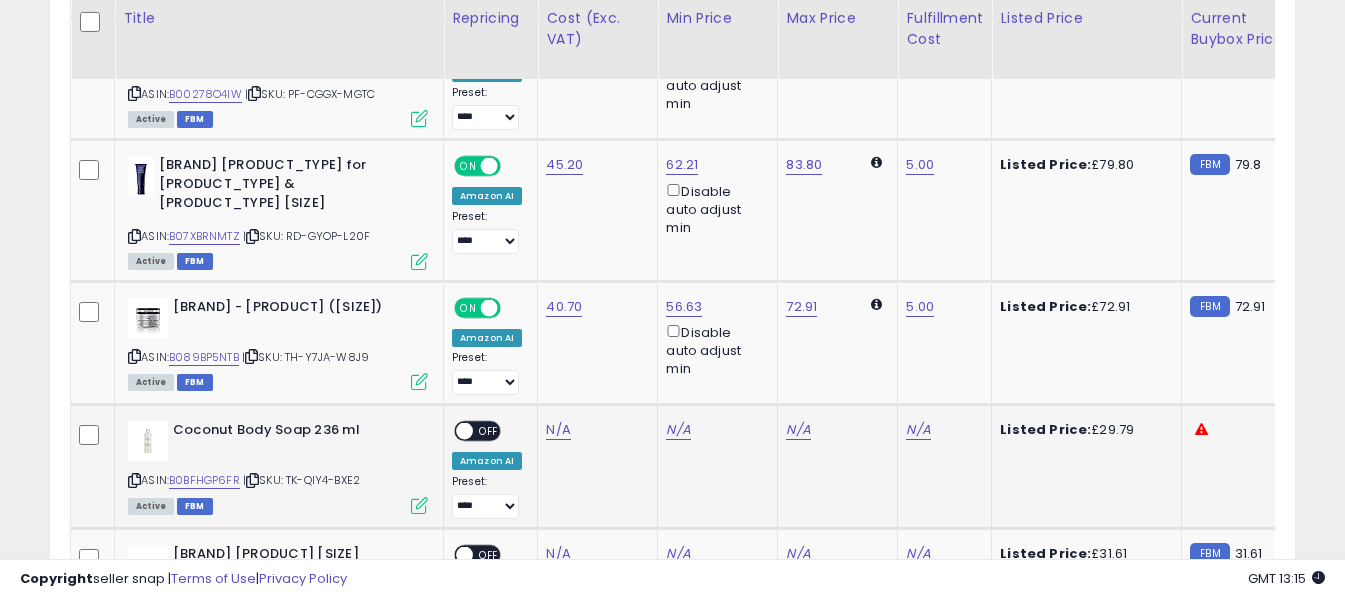 click at bounding box center (134, 480) 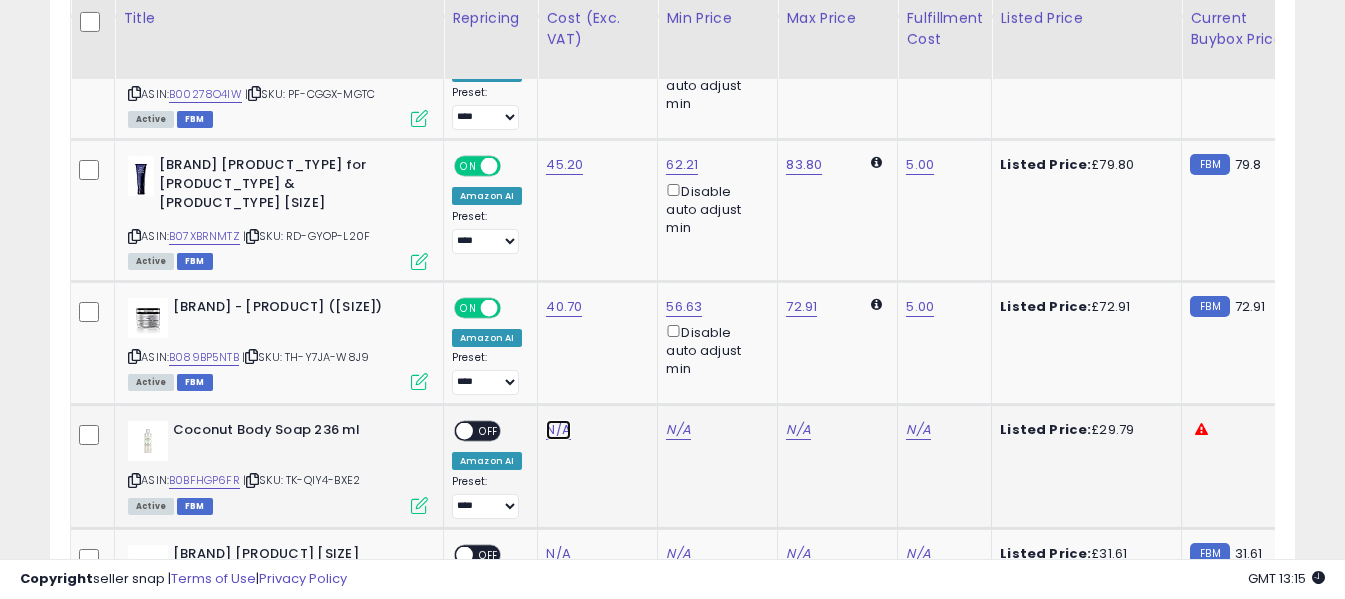 click on "N/A" at bounding box center (558, -4645) 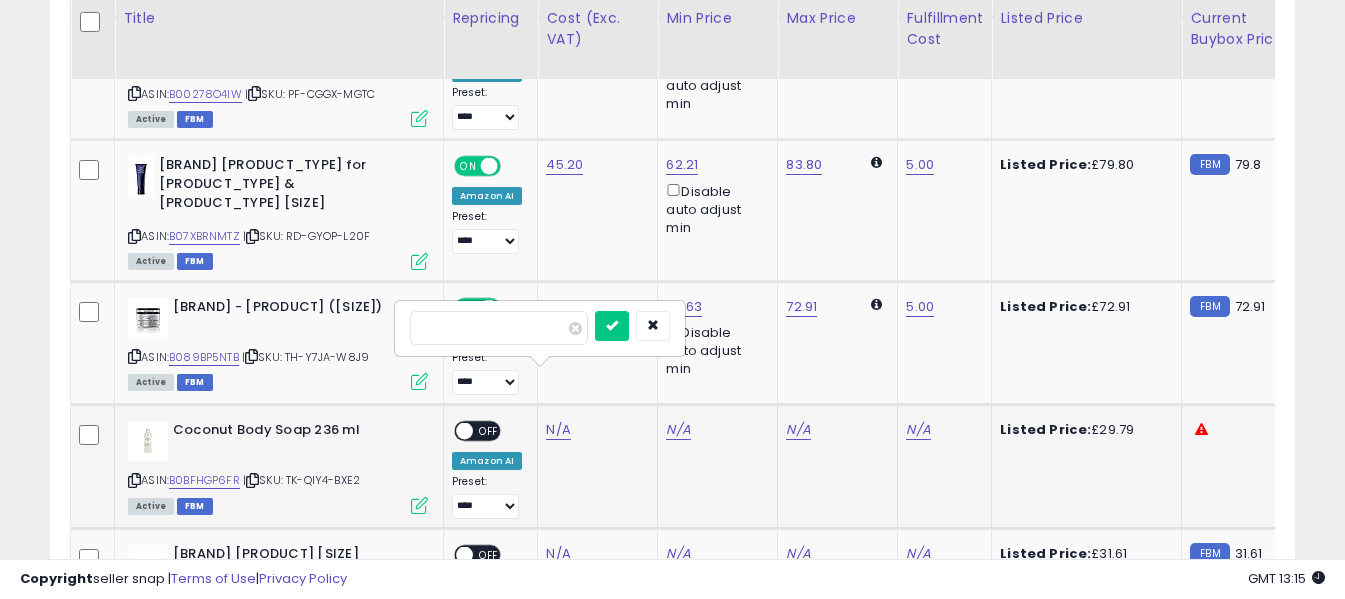 click at bounding box center (499, 328) 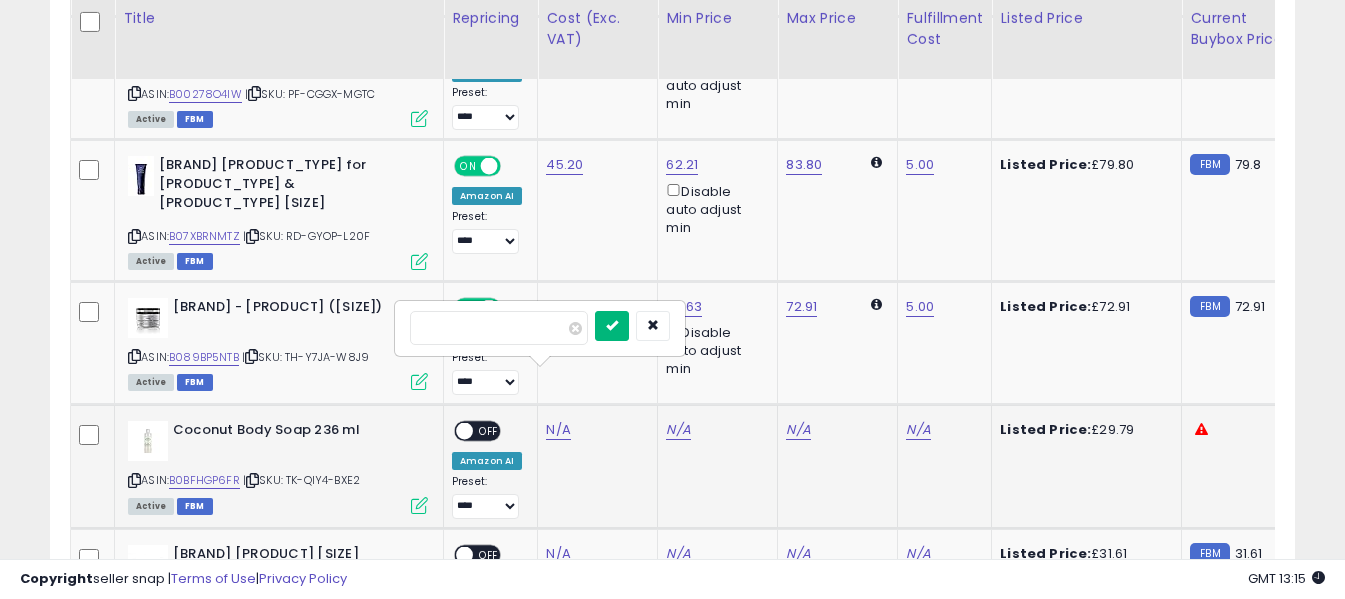 type on "**" 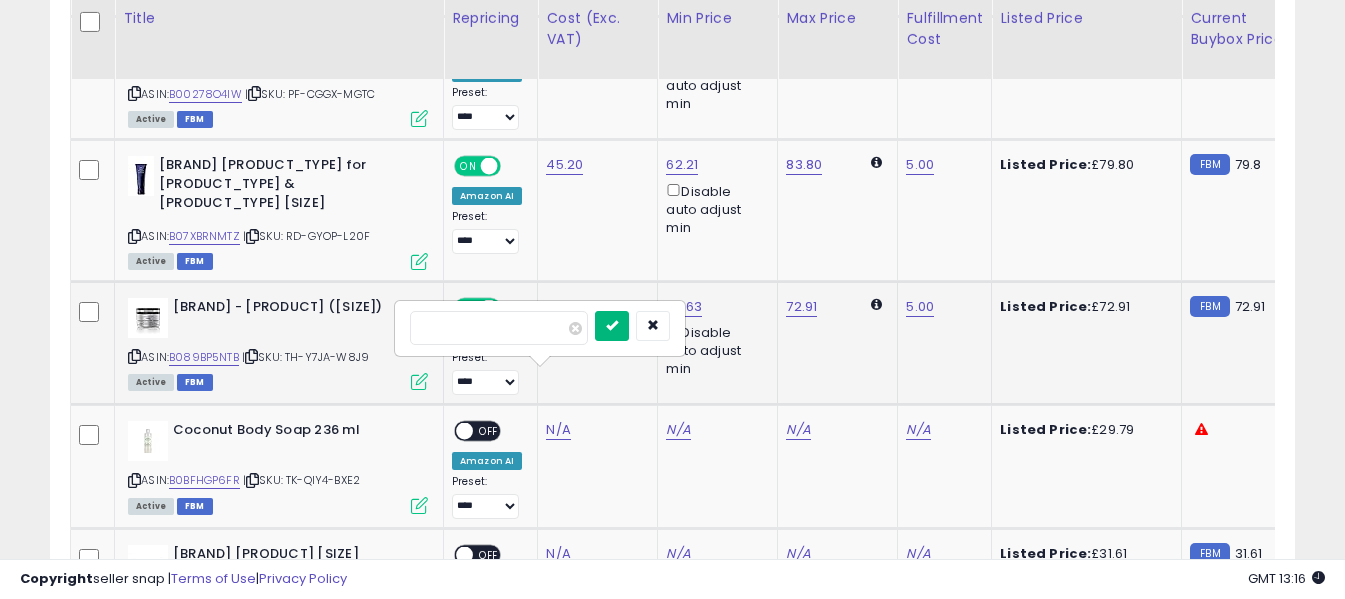 drag, startPoint x: 643, startPoint y: 334, endPoint x: 779, endPoint y: 339, distance: 136.09187 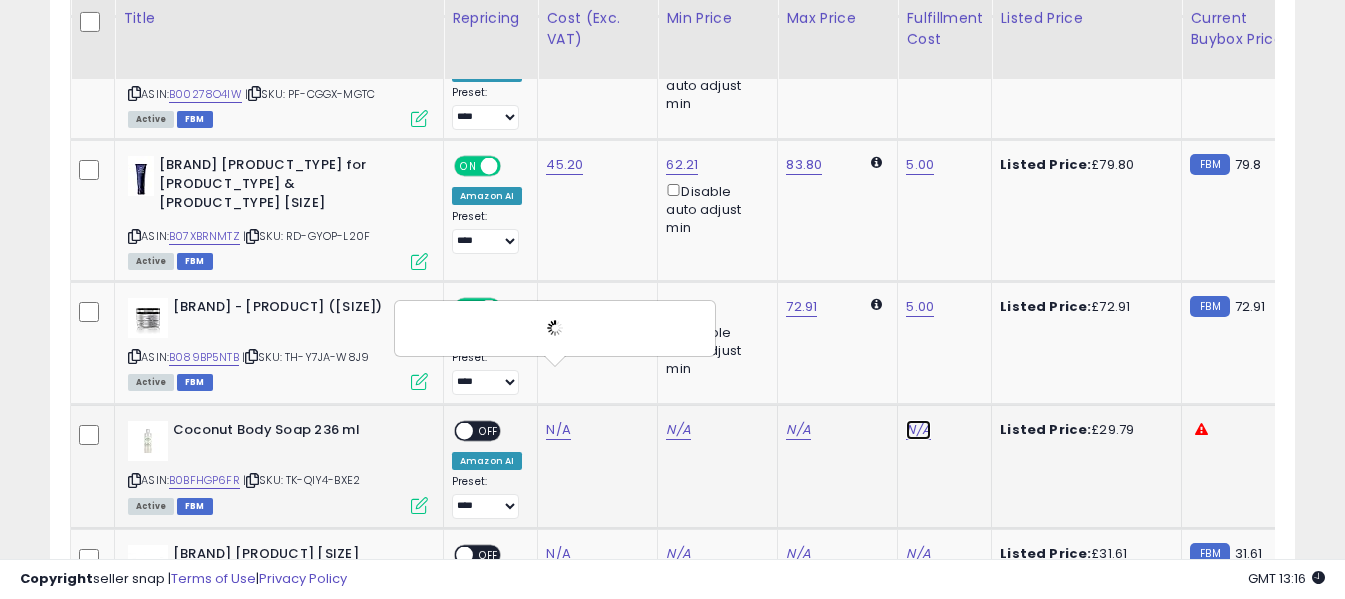 click on "N/A" at bounding box center (918, -4645) 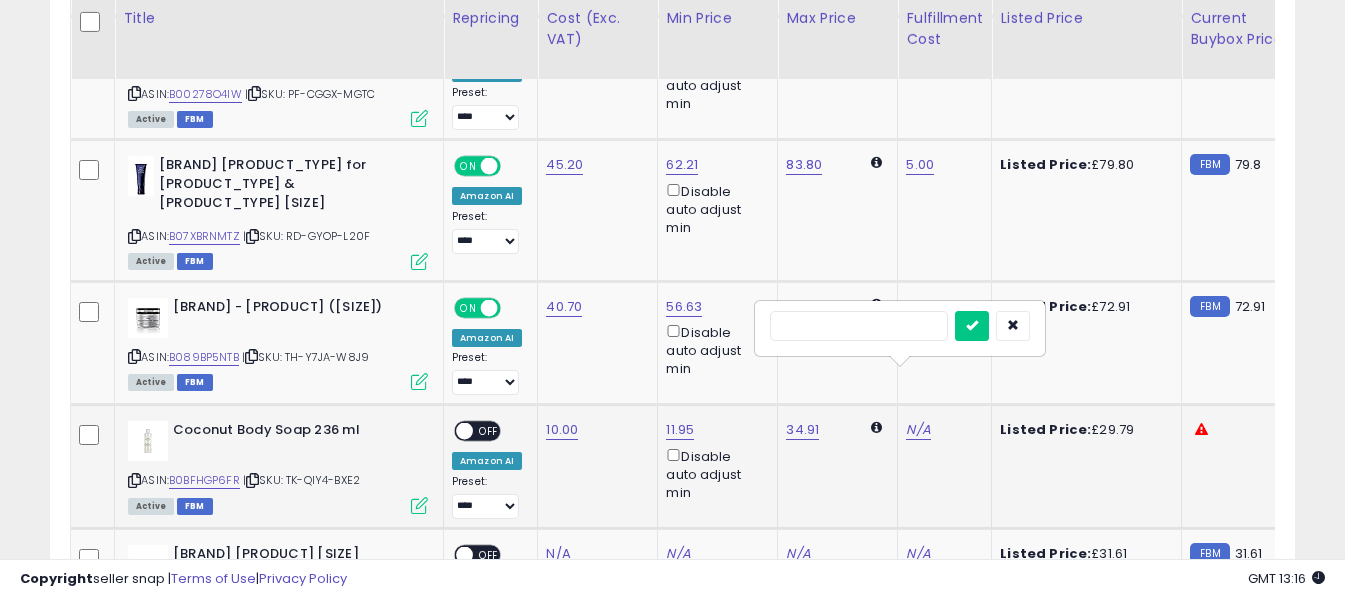 click at bounding box center (859, 326) 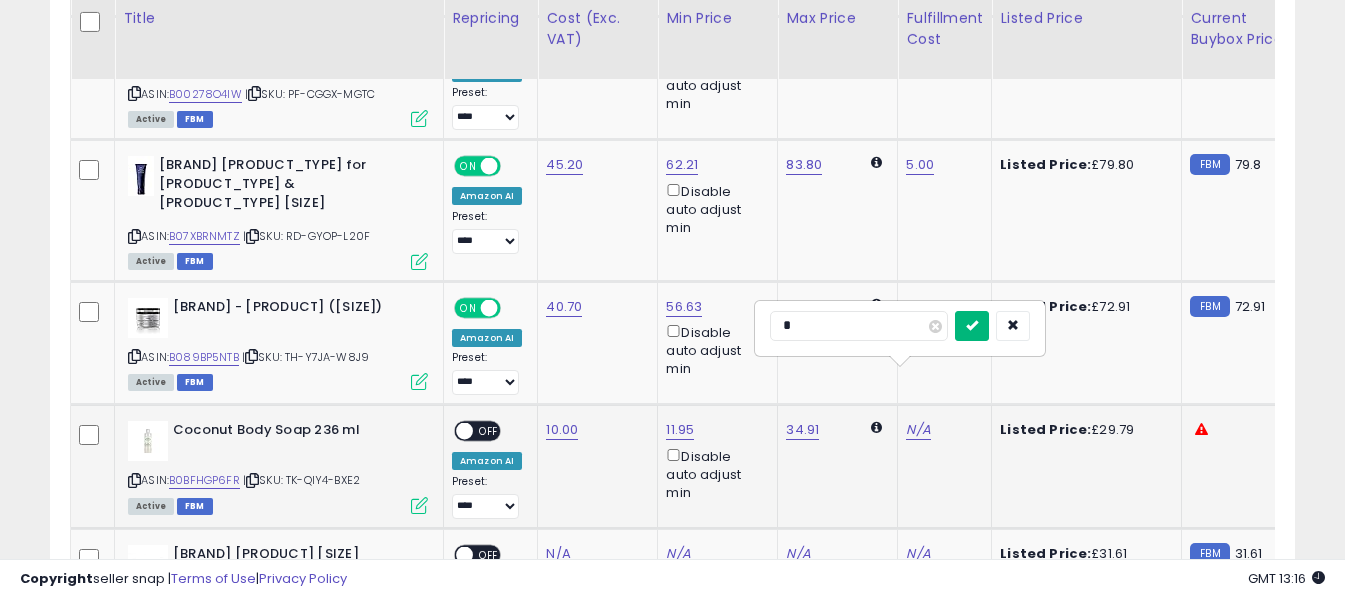 type on "*" 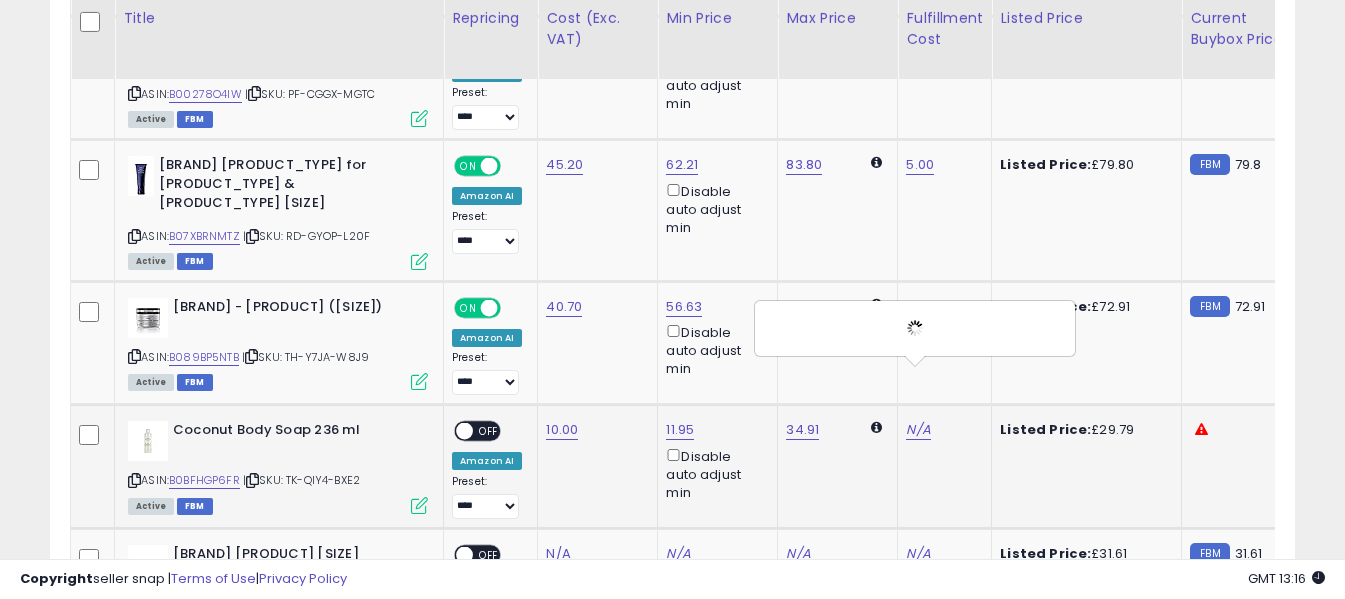 click on "OFF" at bounding box center (489, 431) 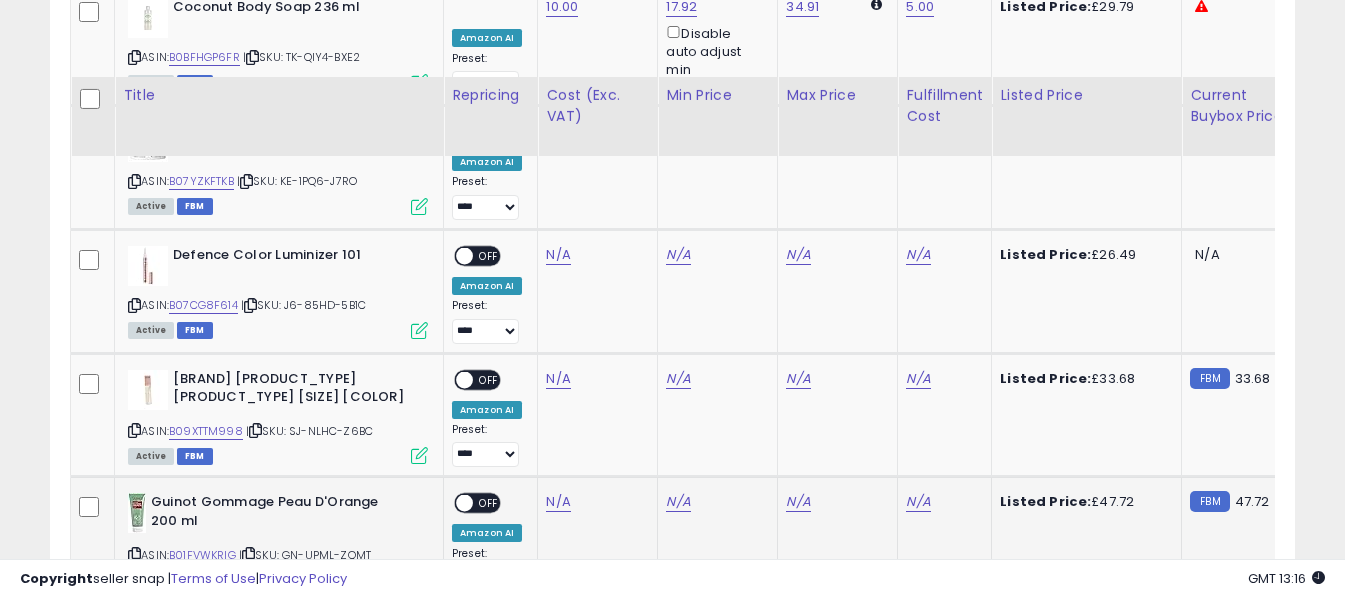 scroll, scrollTop: 6169, scrollLeft: 0, axis: vertical 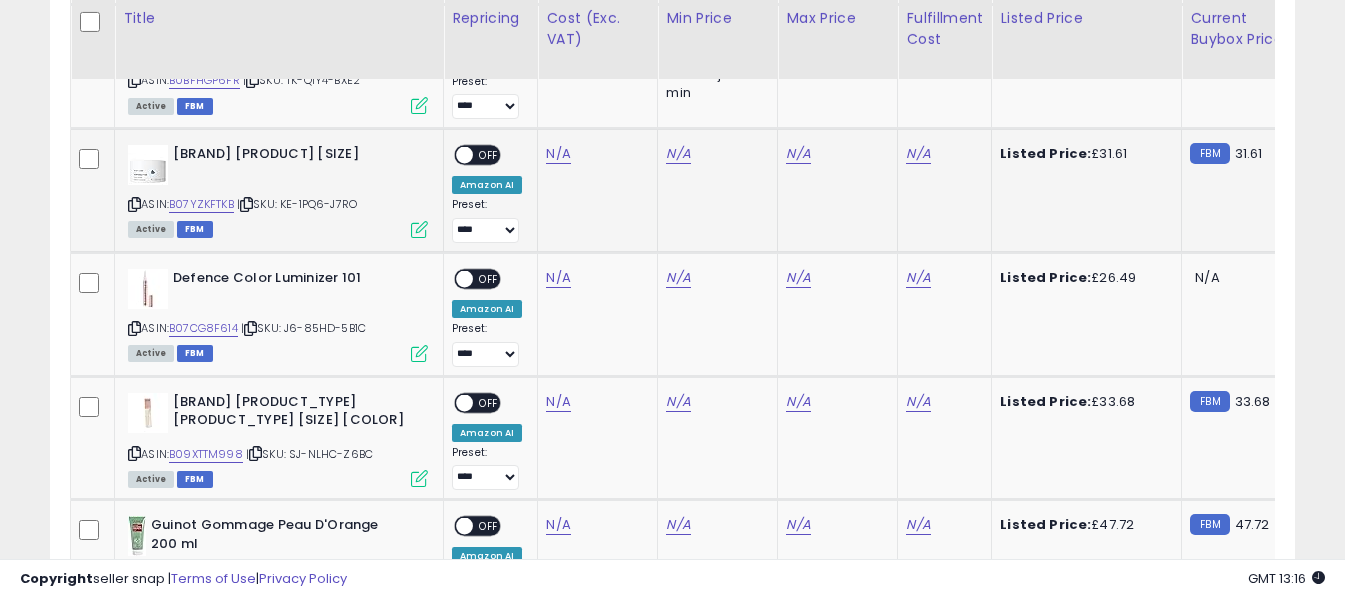 click at bounding box center [134, 204] 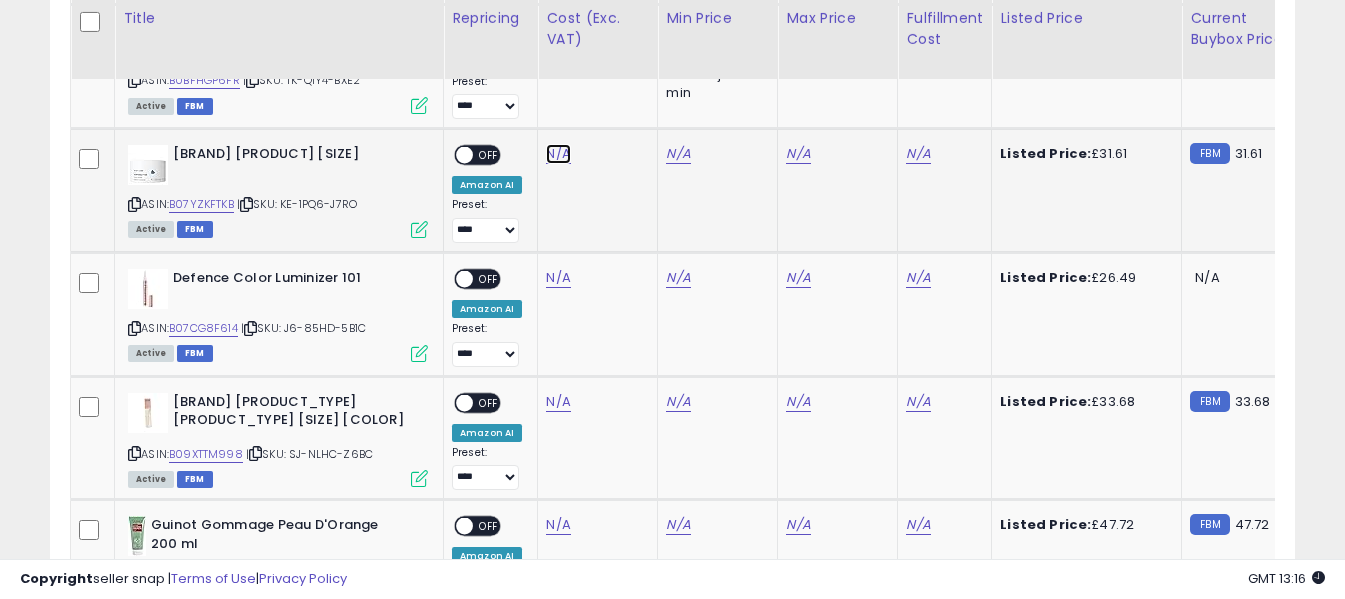 click on "N/A" at bounding box center (558, -5045) 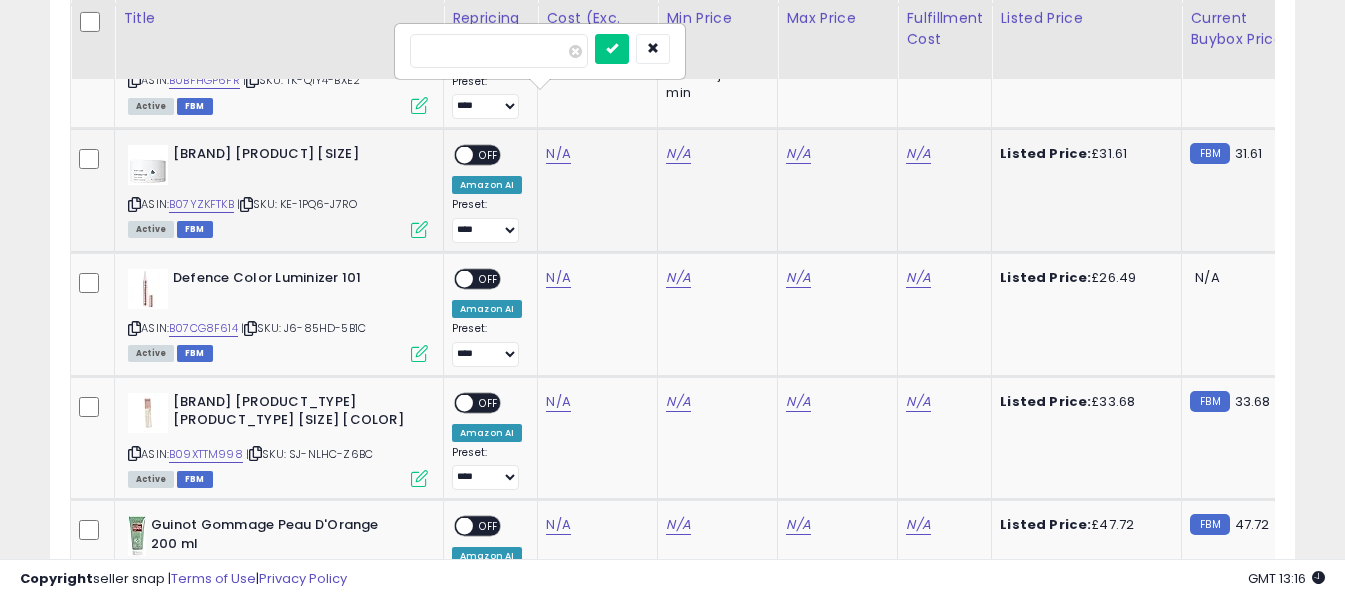 click at bounding box center (499, 51) 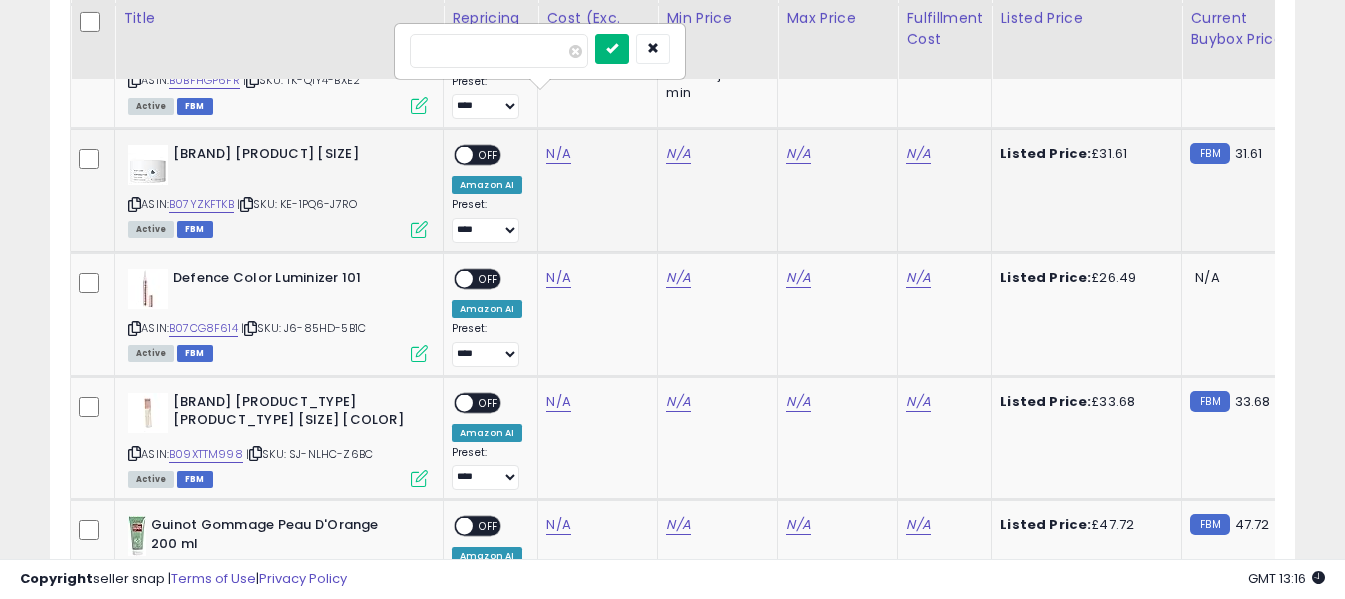 click at bounding box center (612, 49) 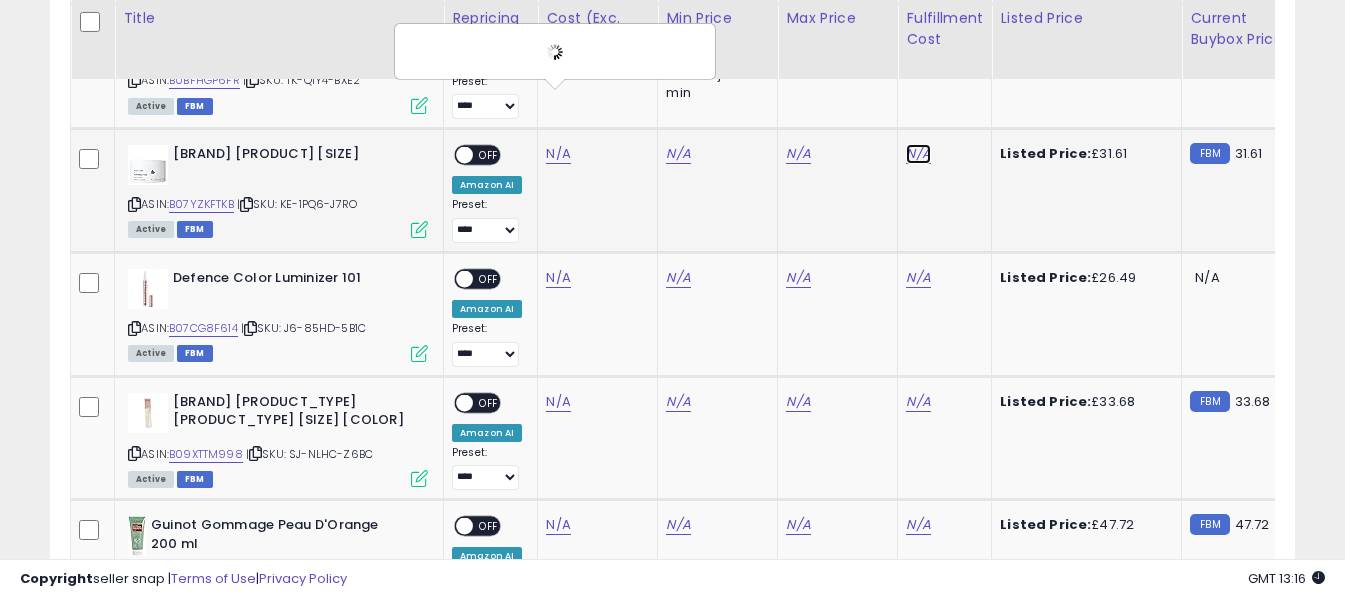 click on "N/A" at bounding box center (918, -5045) 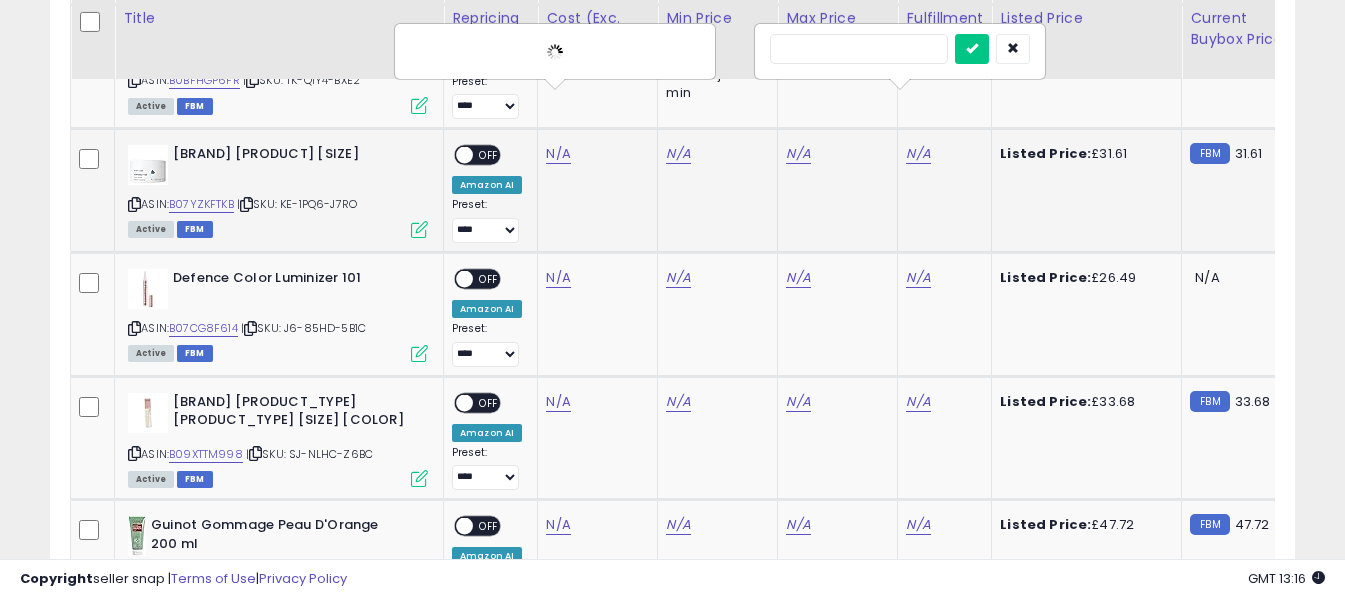 click at bounding box center [859, 49] 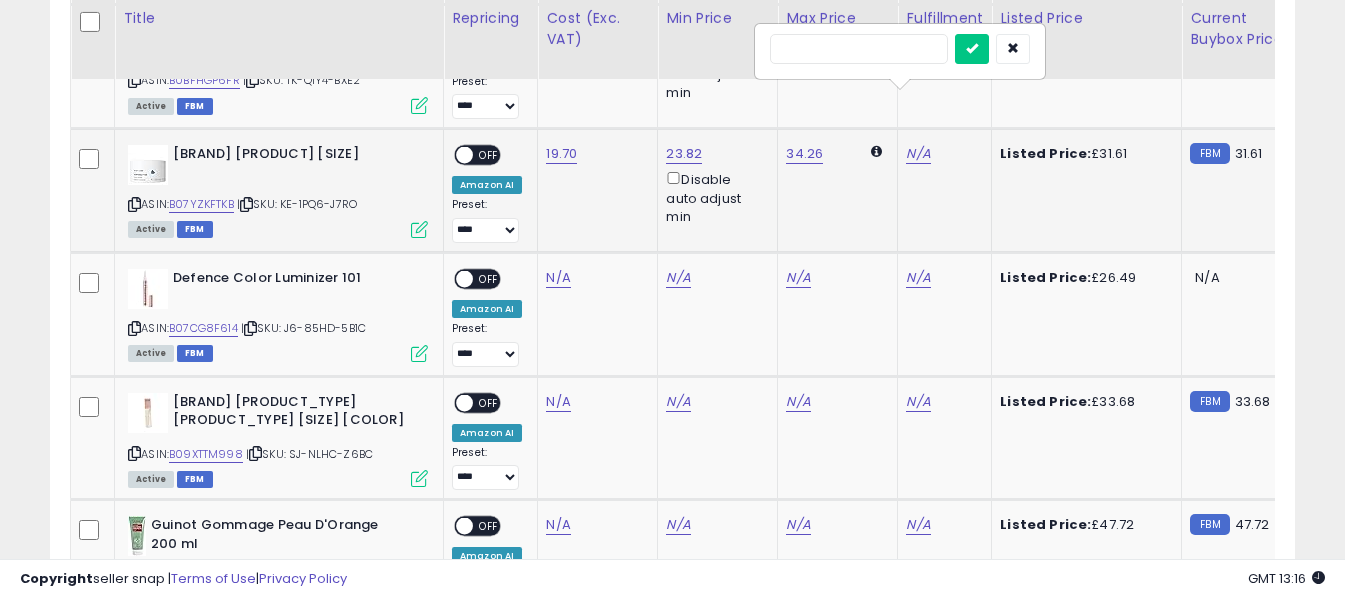type on "*" 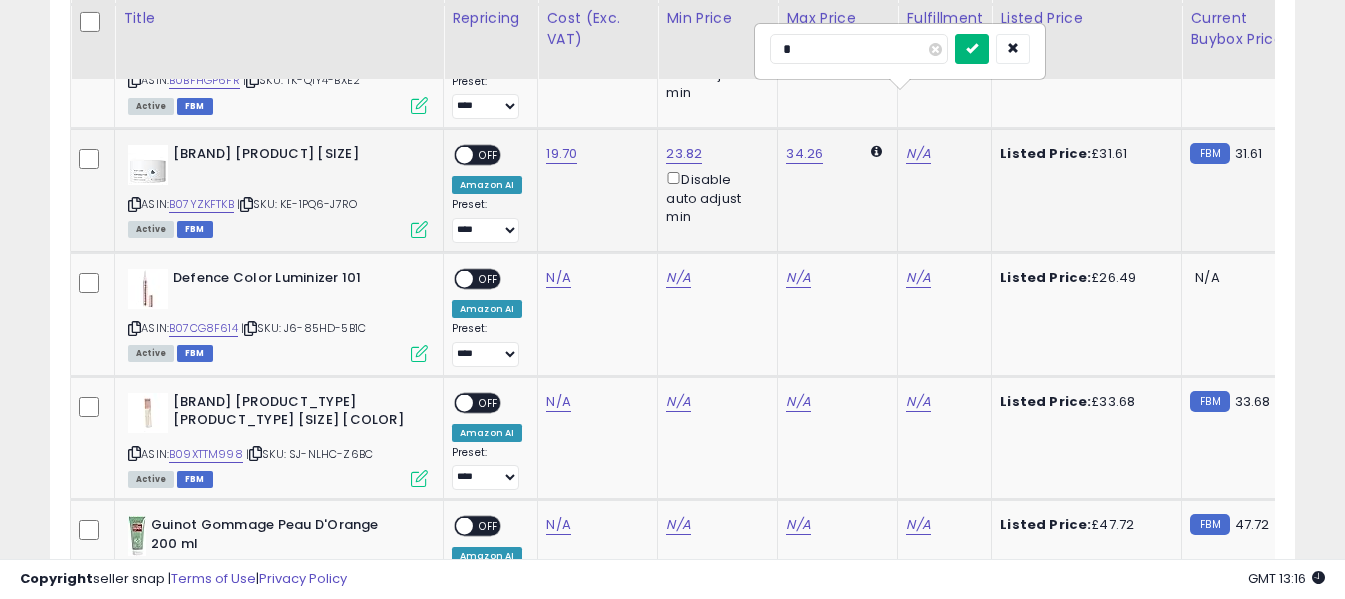 click at bounding box center (972, 48) 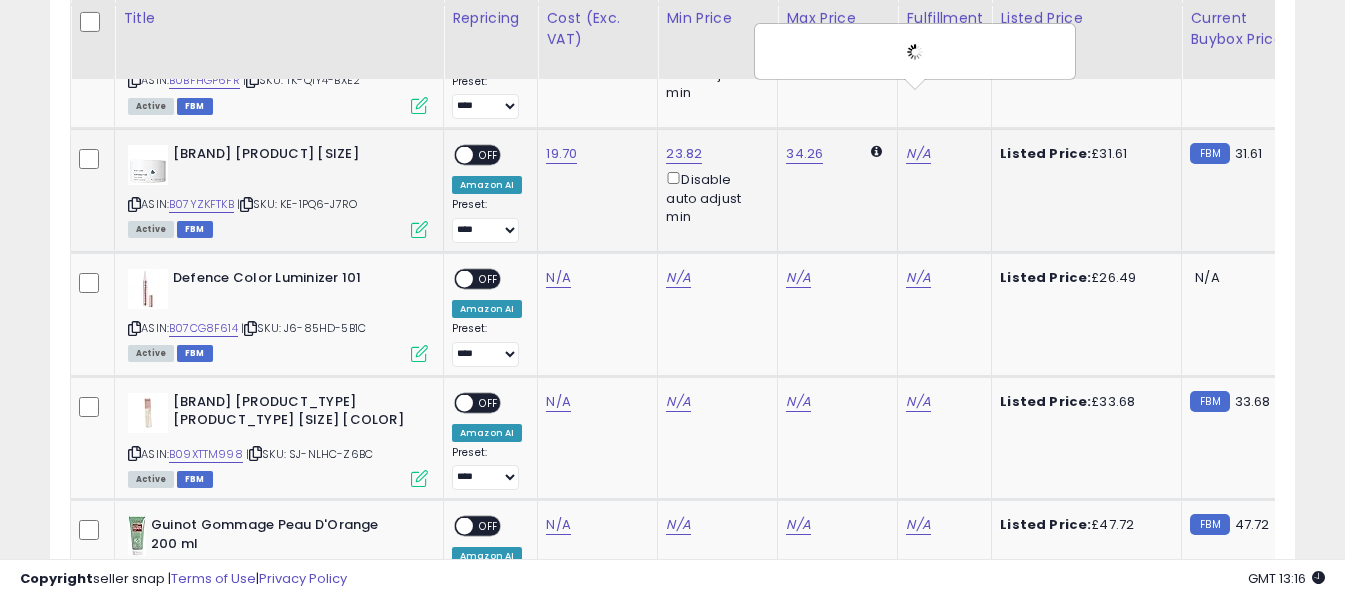 click on "ON   OFF" at bounding box center (455, 155) 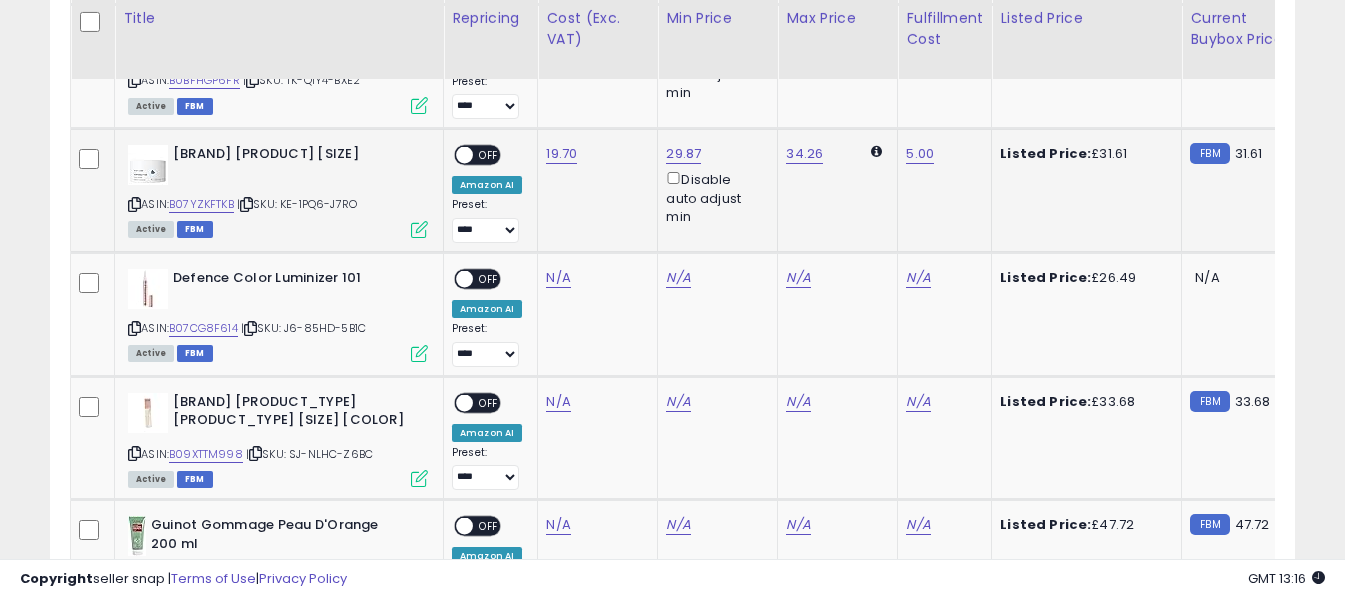 click on "OFF" at bounding box center (489, 155) 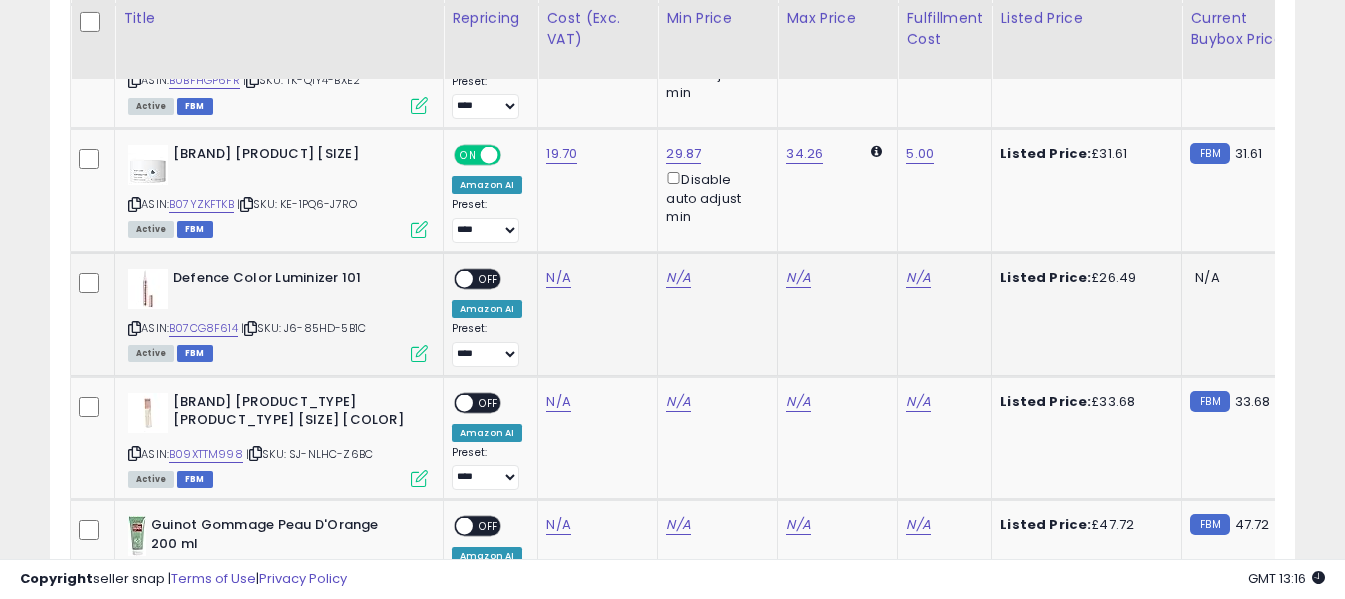 click at bounding box center (134, 328) 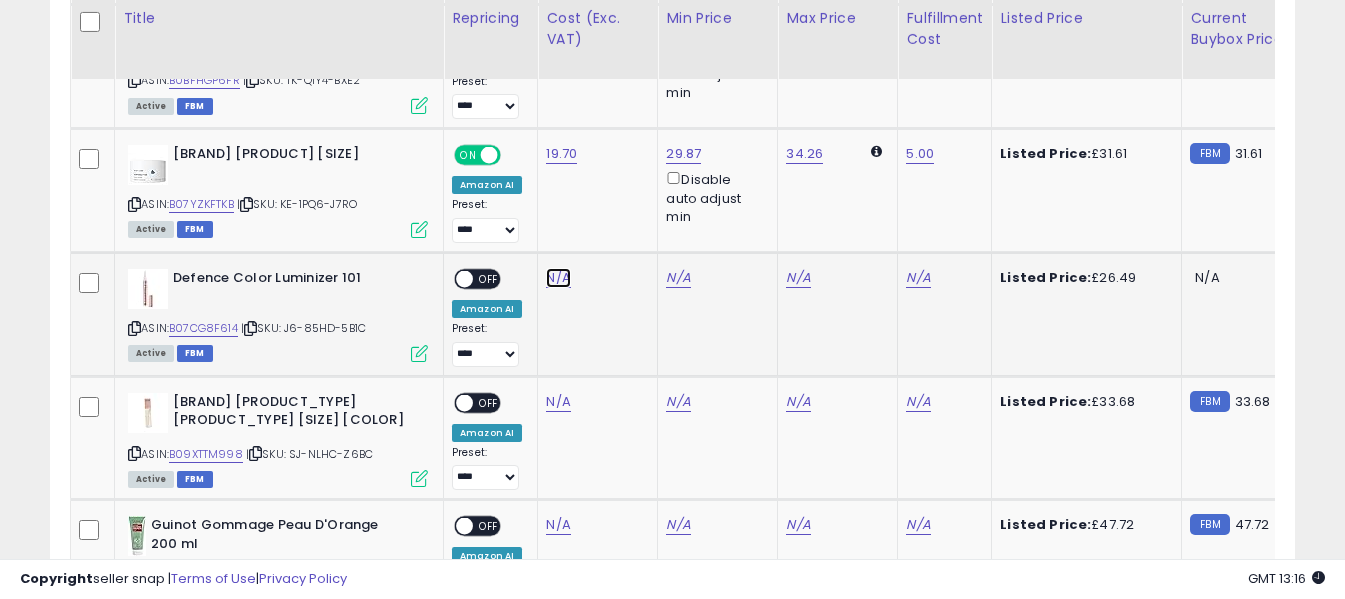 click on "N/A" at bounding box center (558, -5045) 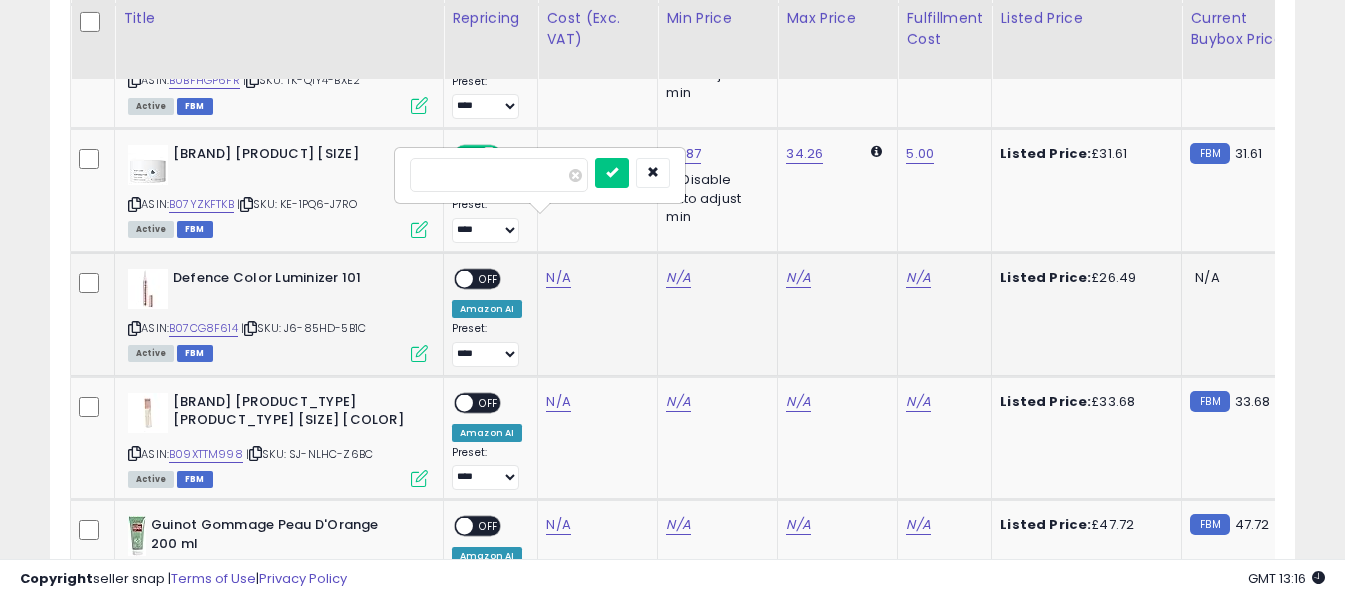 click at bounding box center [499, 175] 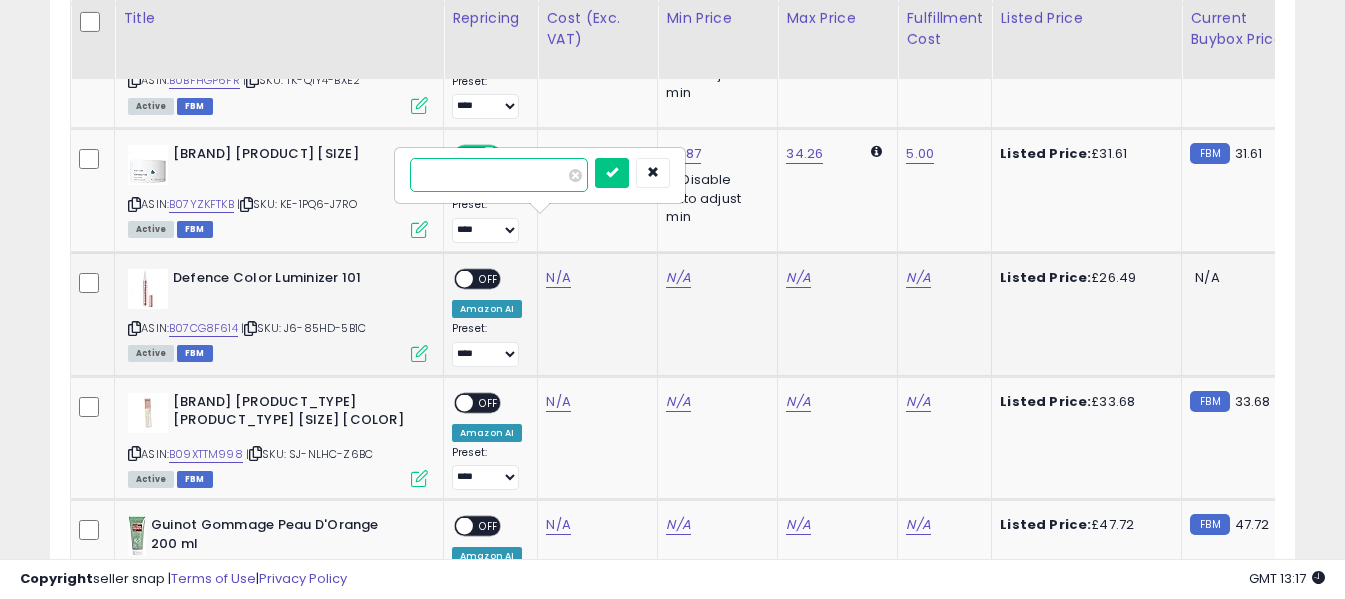 type on "*****" 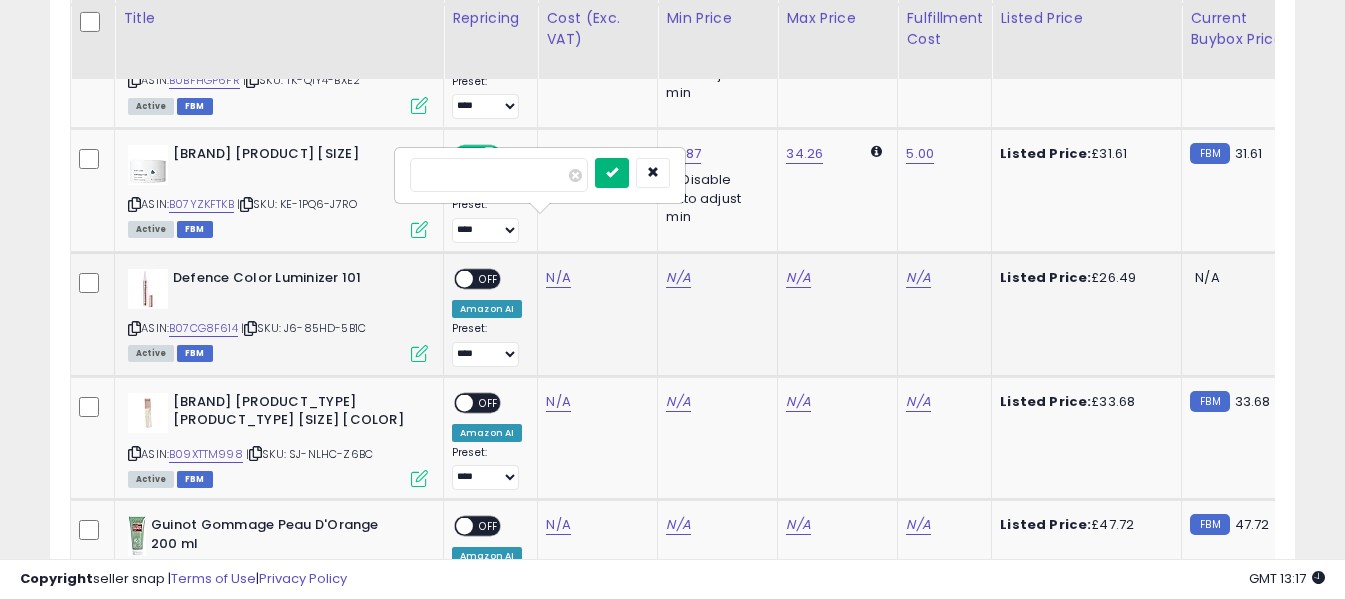 click at bounding box center (612, 173) 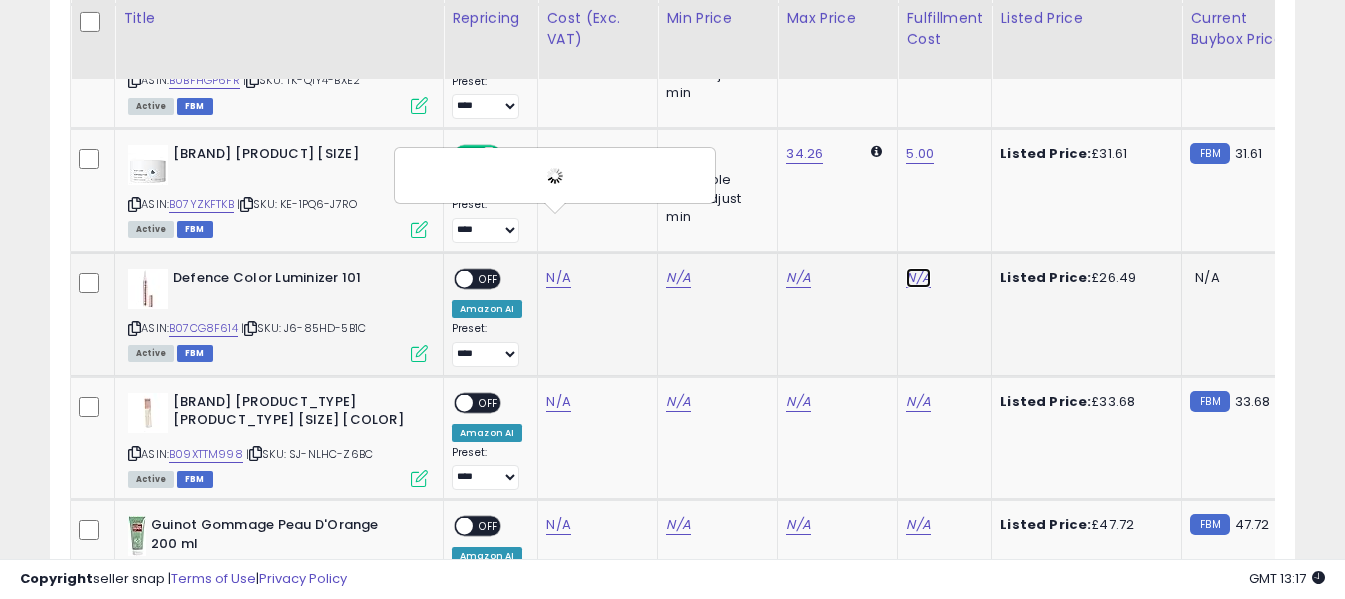 click on "N/A" at bounding box center [918, -5045] 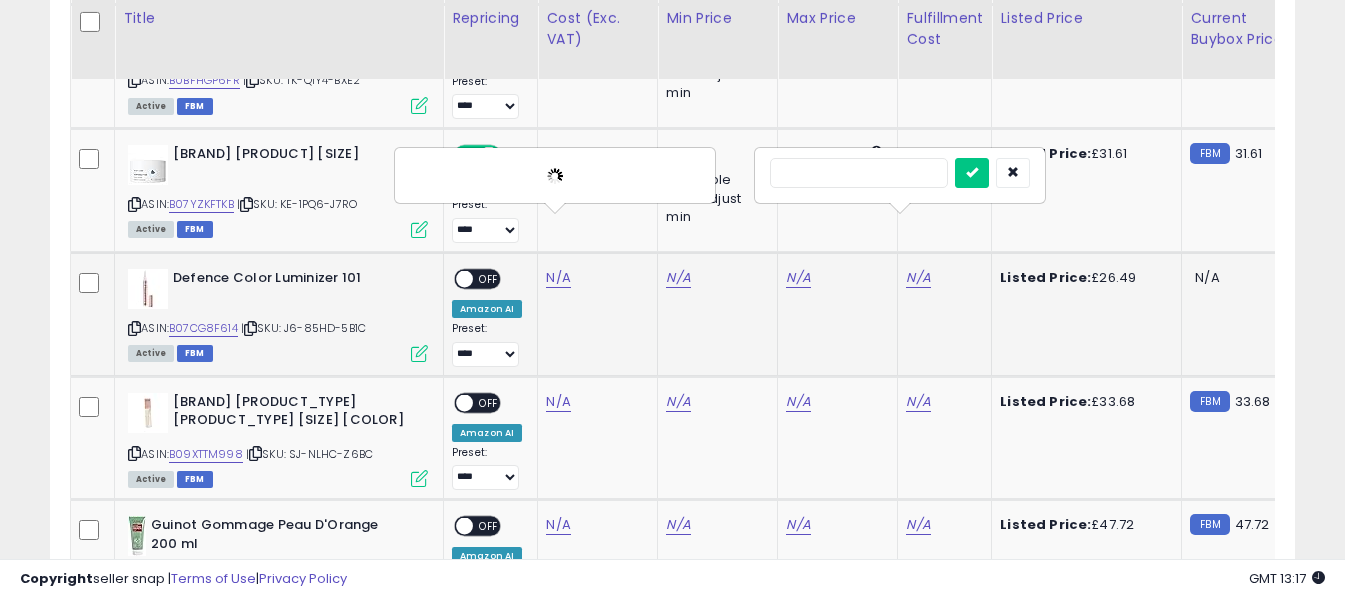 click at bounding box center [859, 173] 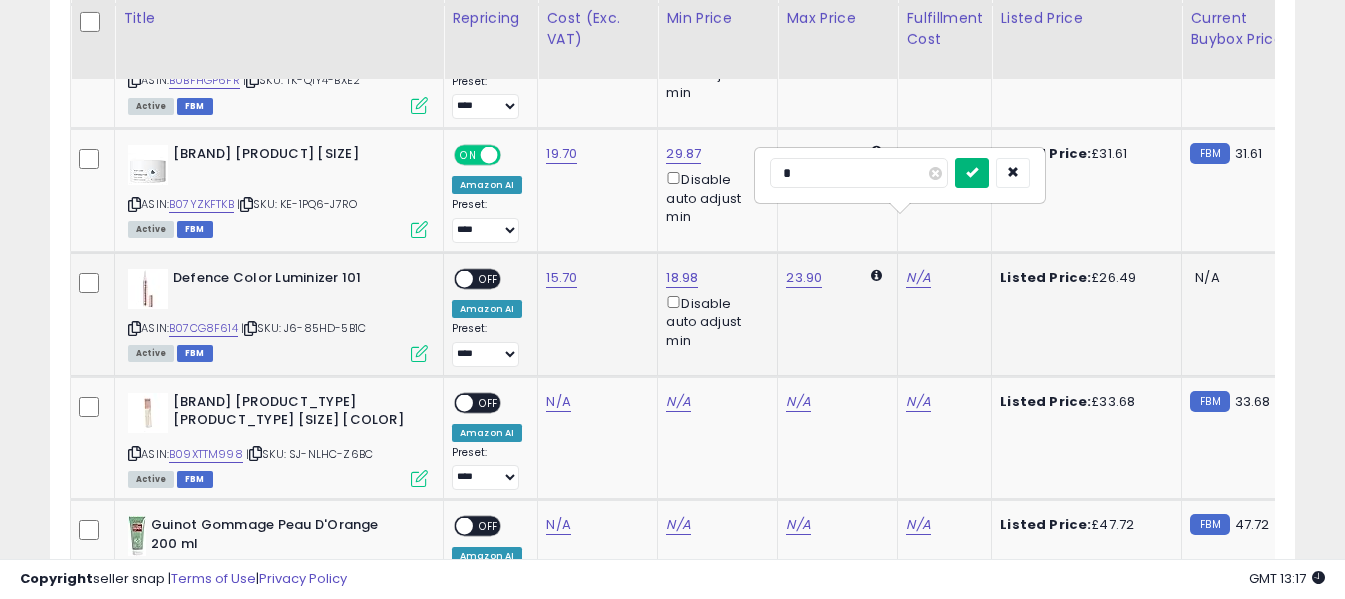 type on "*" 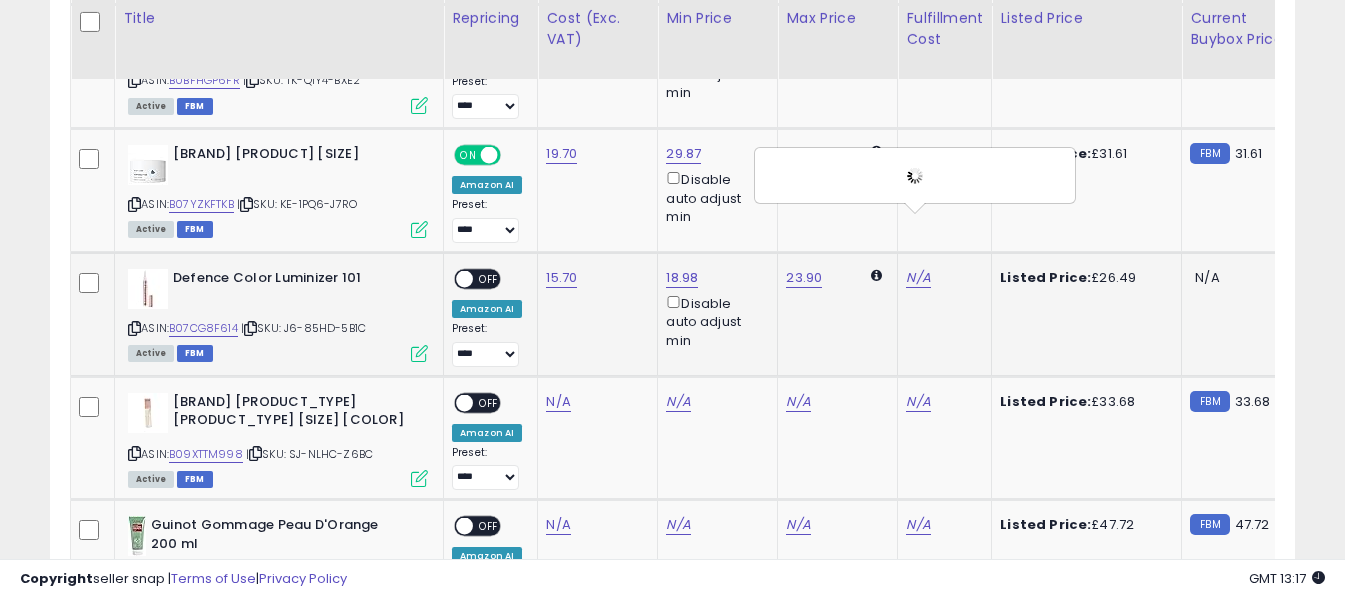 click on "OFF" at bounding box center [489, 279] 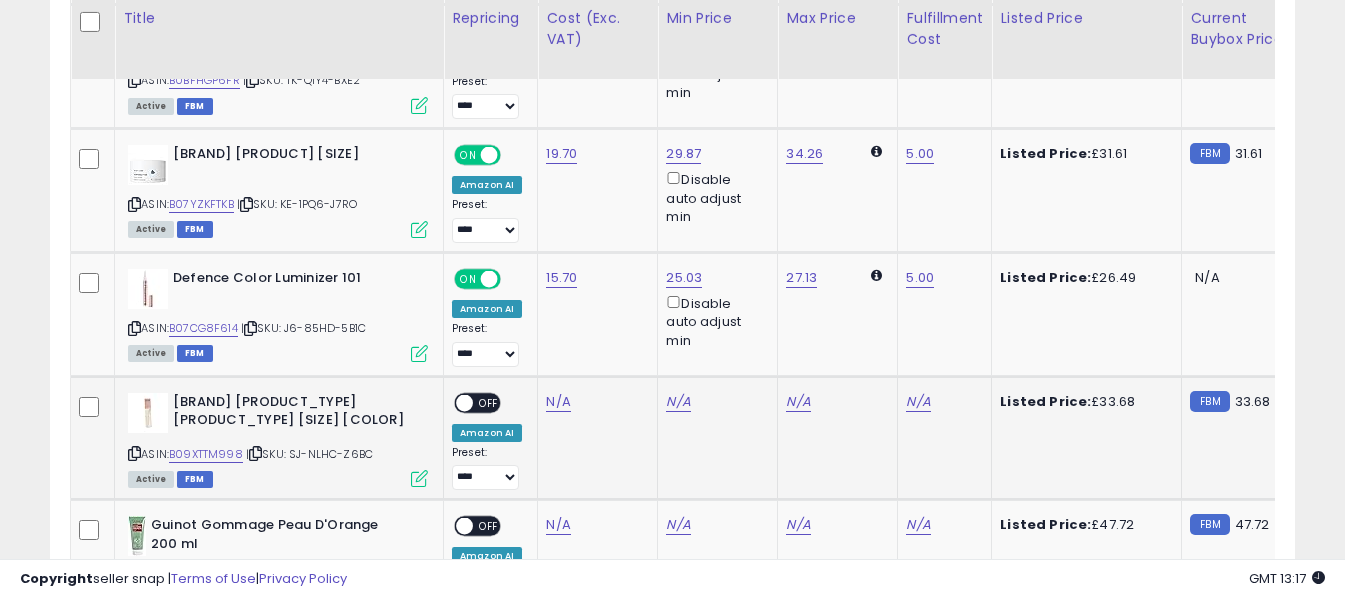 click at bounding box center (134, 453) 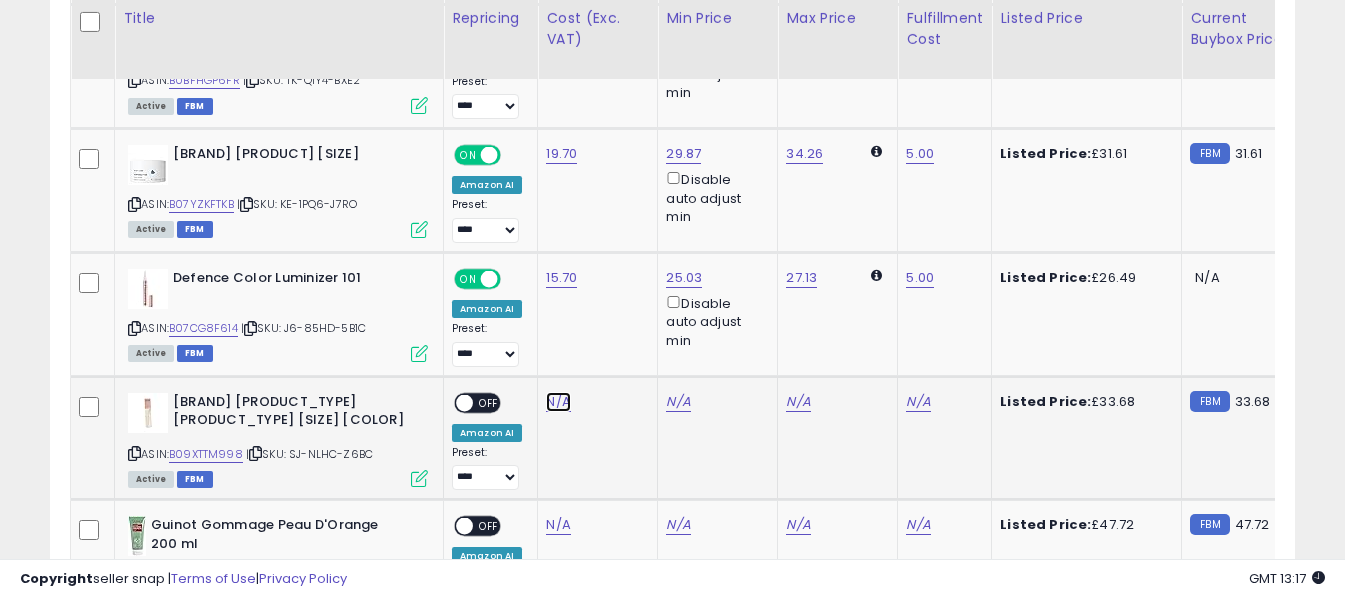 click on "N/A" at bounding box center [558, -5045] 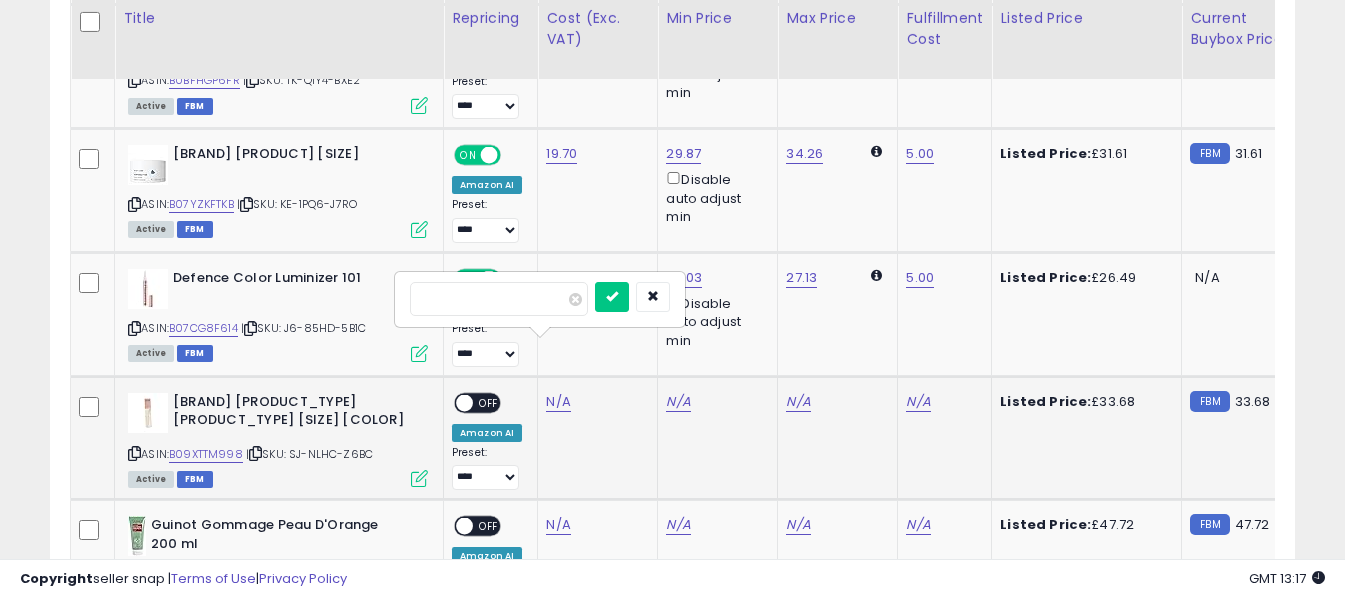 click at bounding box center (499, 299) 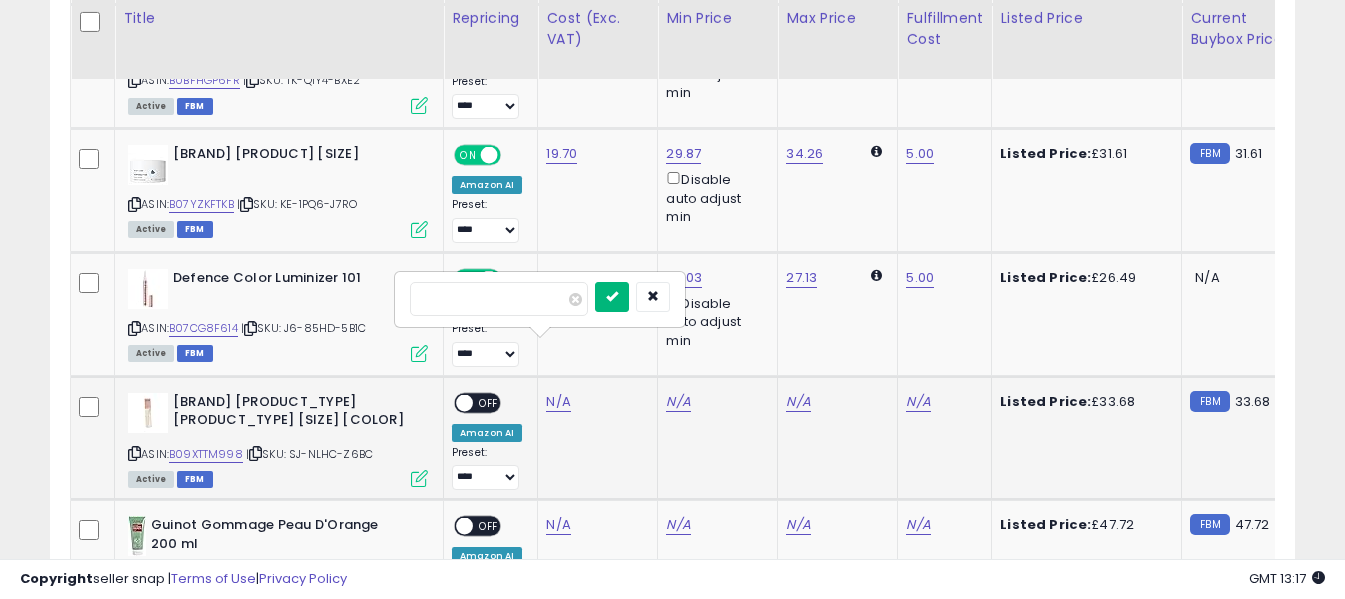 type on "****" 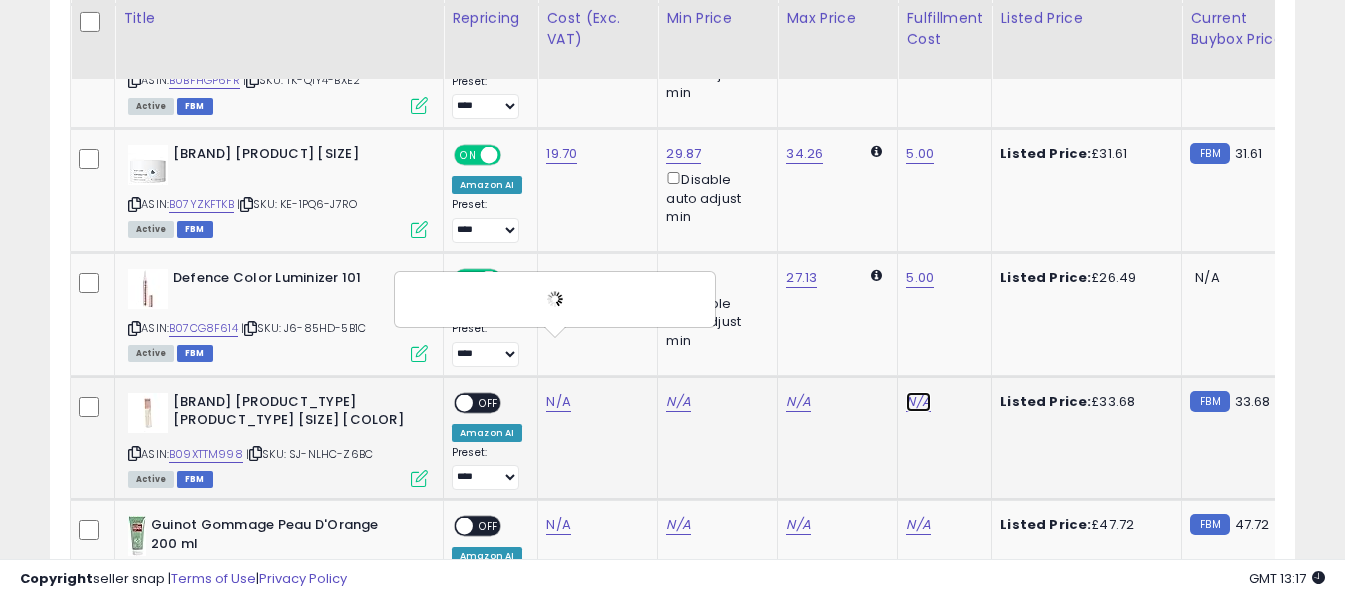 click on "N/A" at bounding box center (918, -5045) 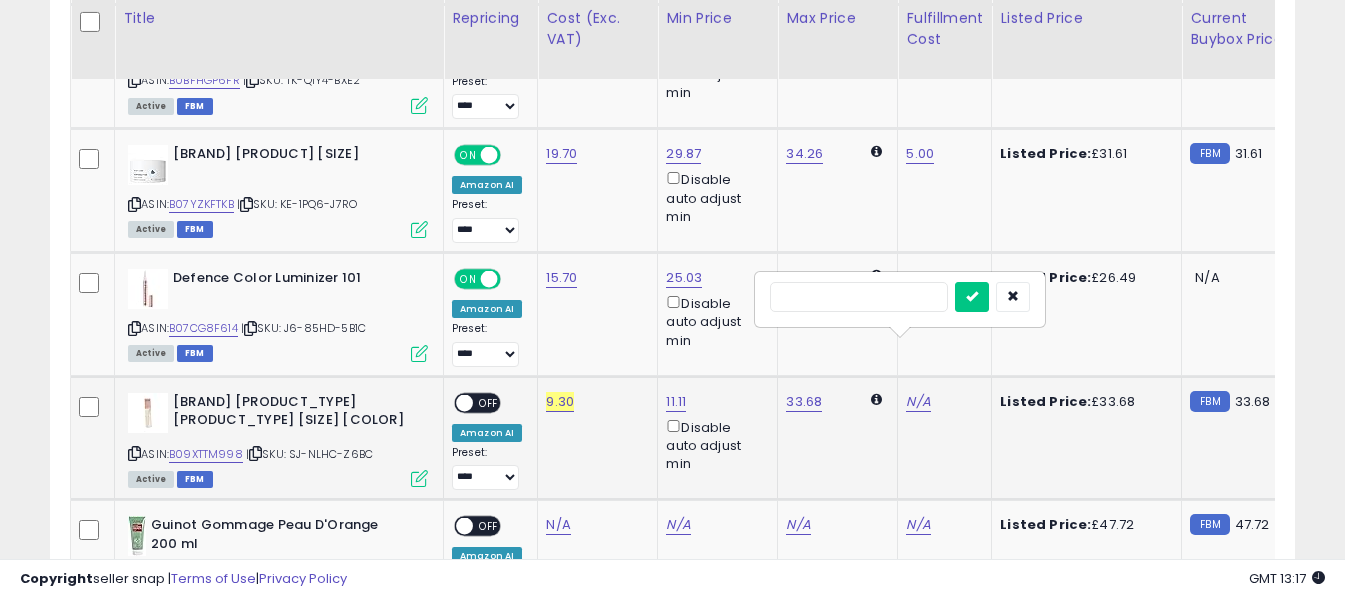 click at bounding box center [859, 297] 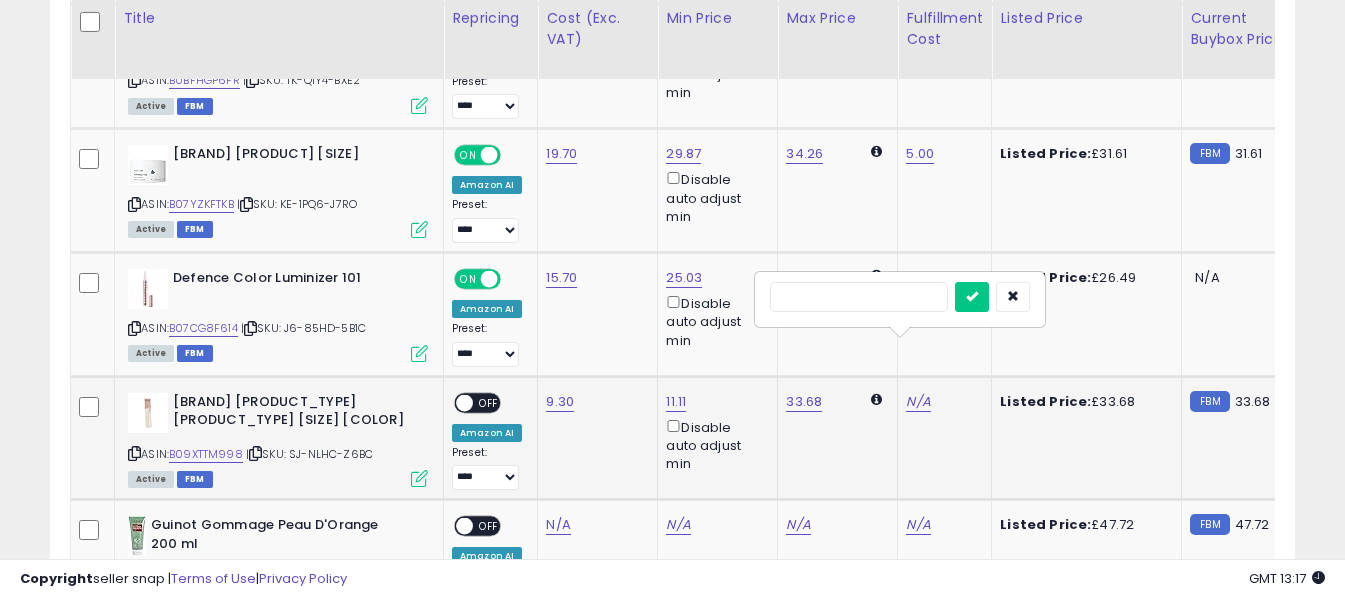 type on "*" 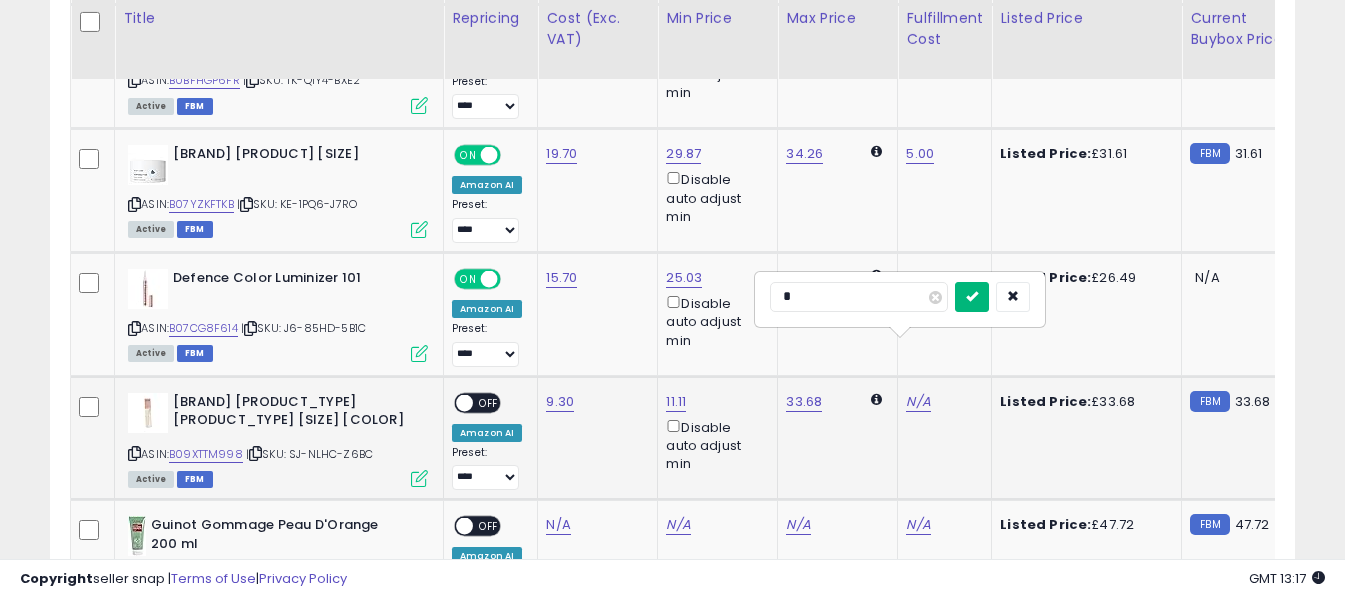 click at bounding box center [972, 297] 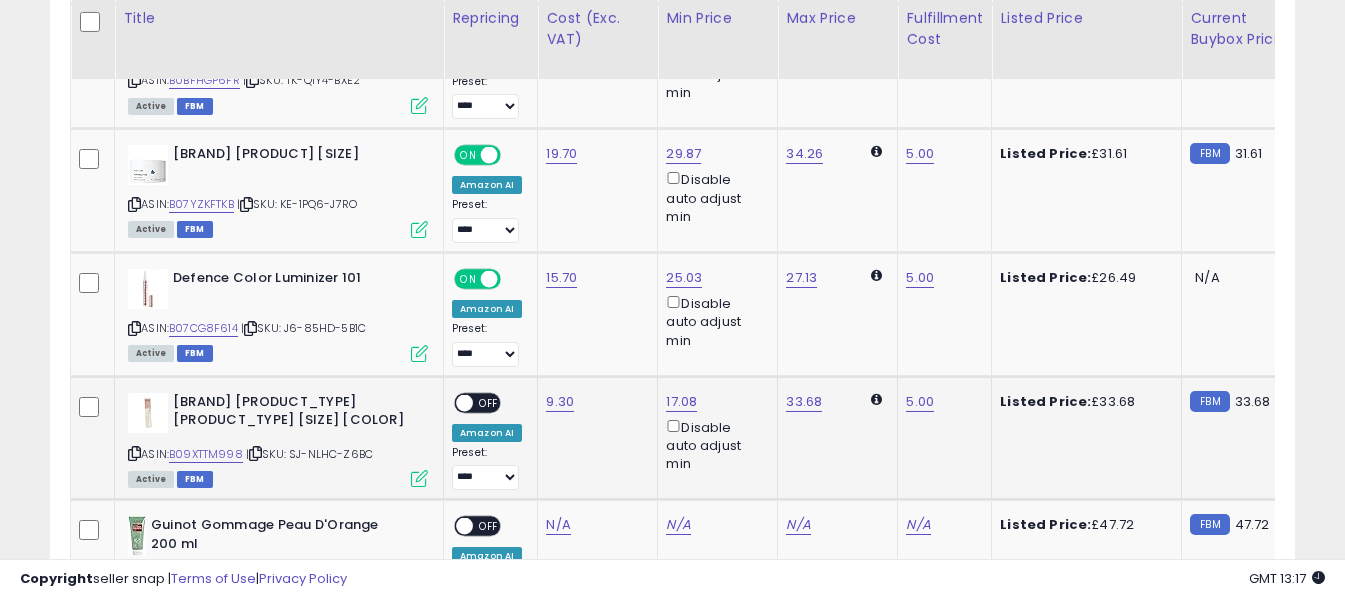 click on "OFF" at bounding box center [489, 402] 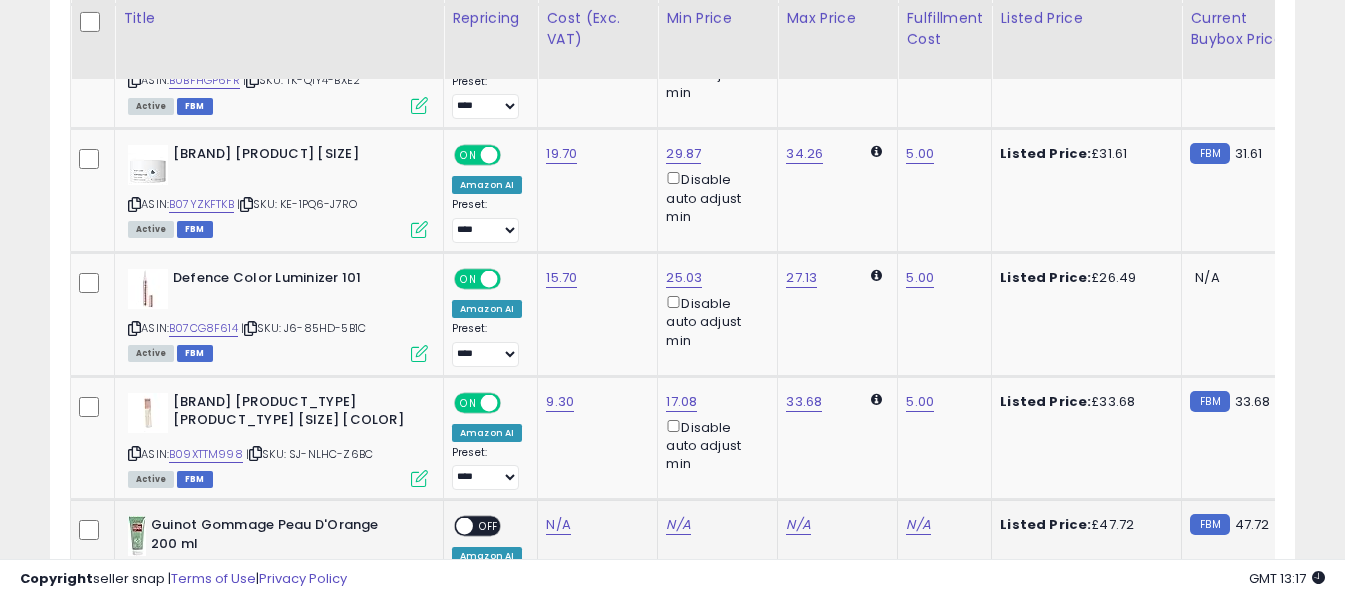 click at bounding box center (134, 577) 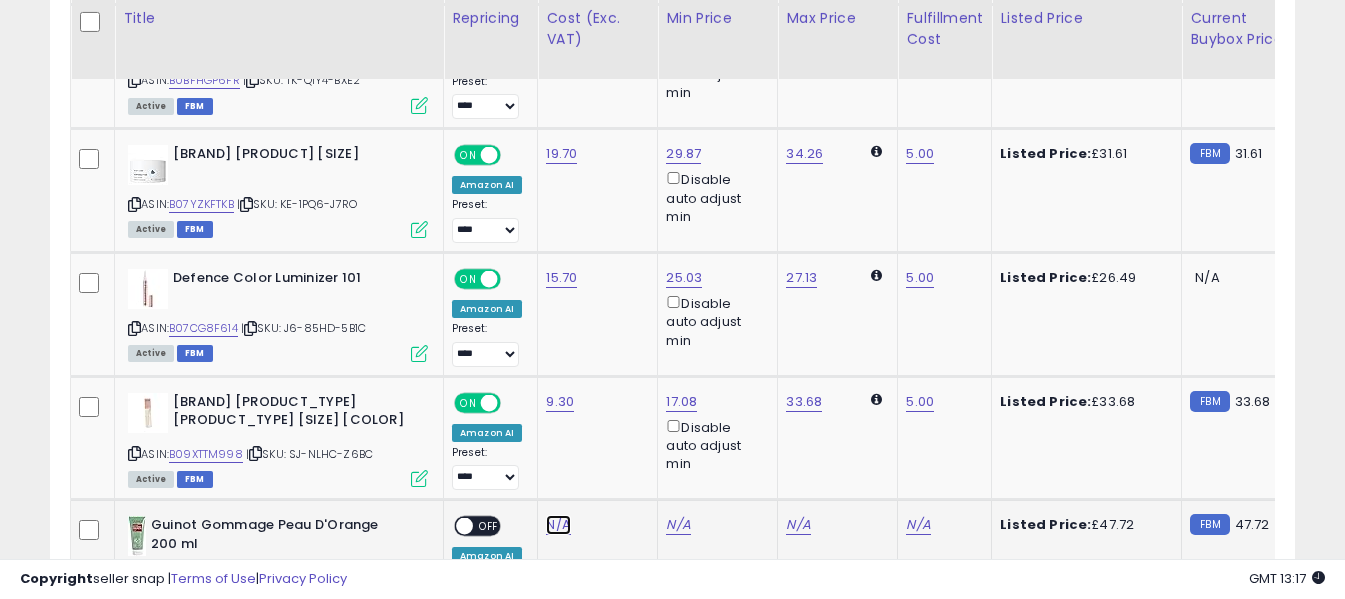 click on "N/A" at bounding box center (558, -5045) 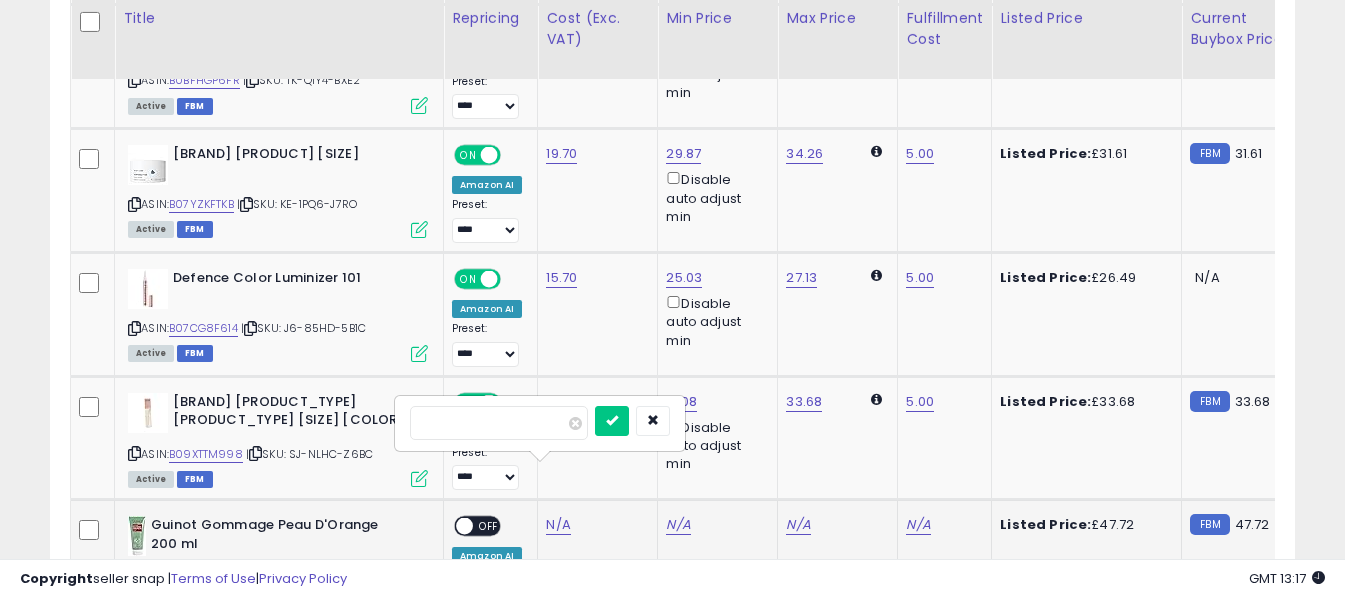 click at bounding box center (499, 423) 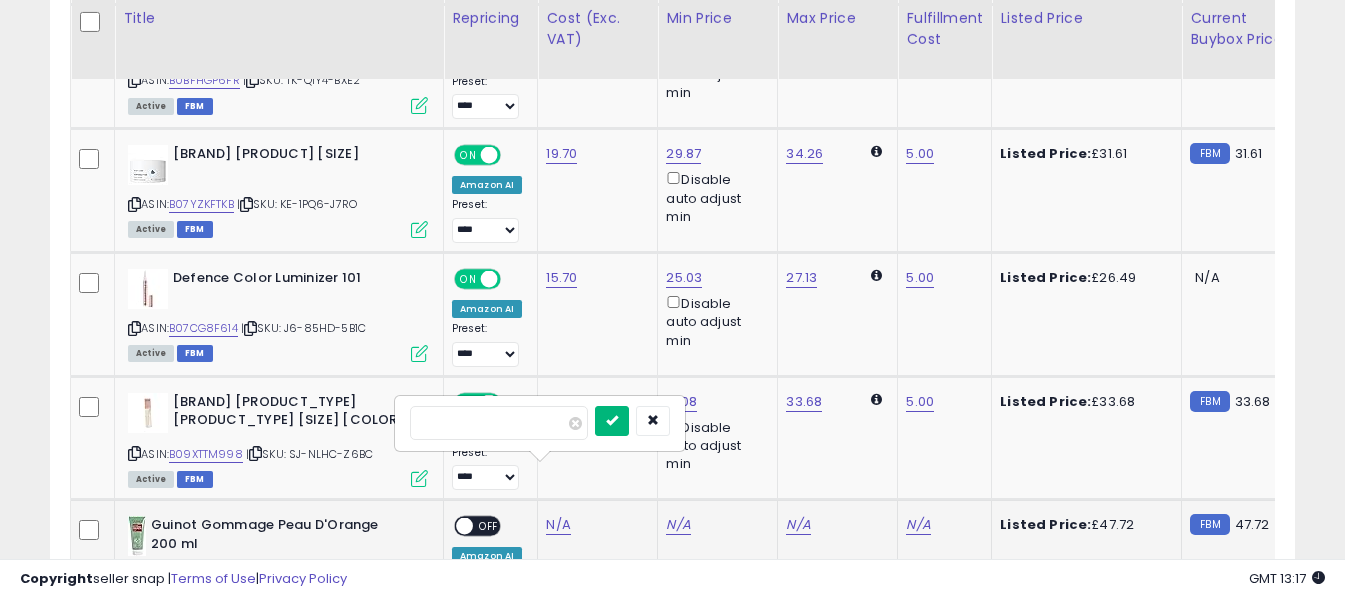 click at bounding box center [612, 421] 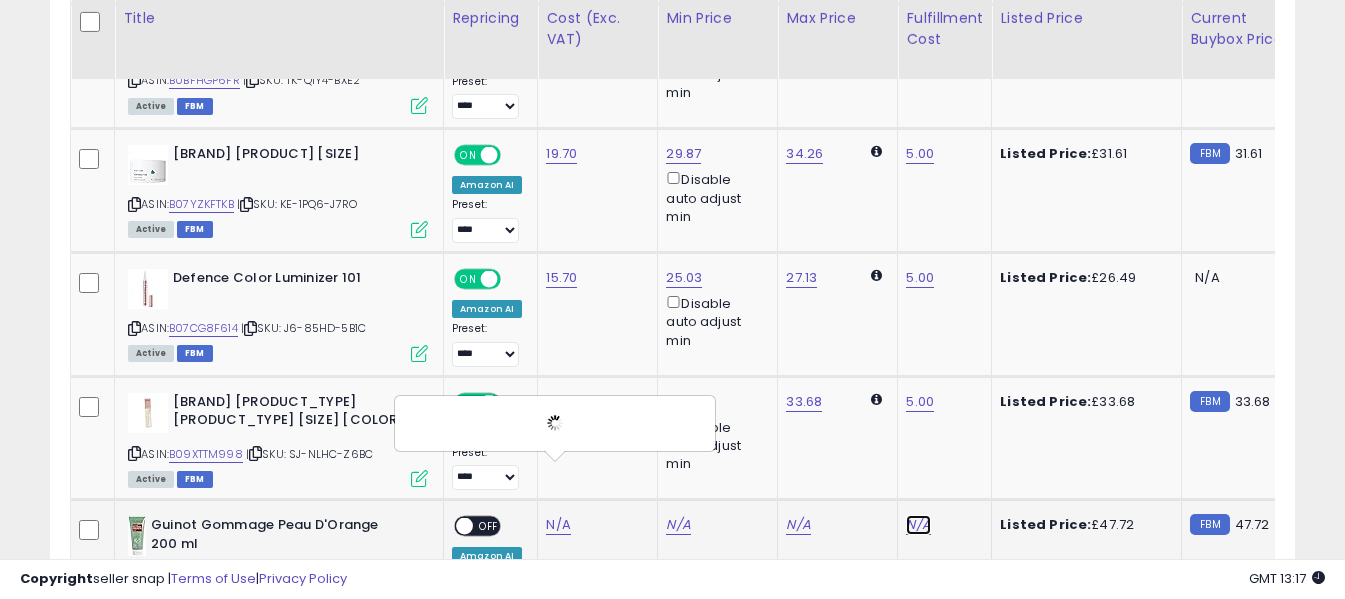 click on "N/A" at bounding box center [918, -5045] 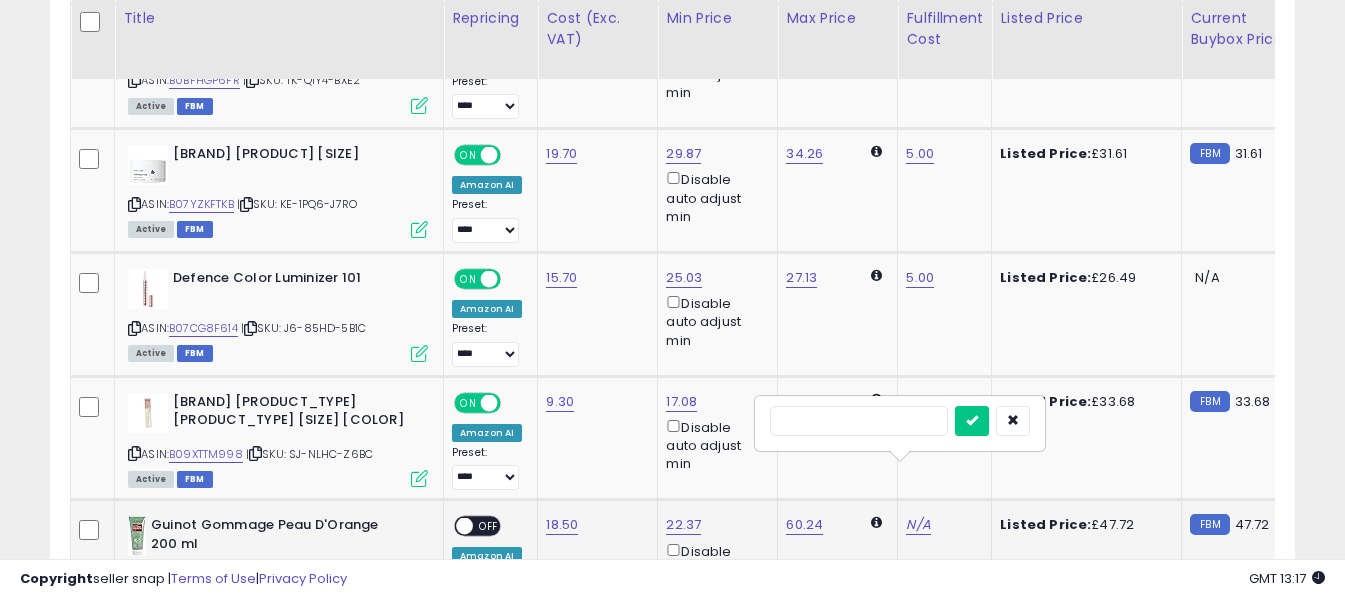 click at bounding box center [859, 421] 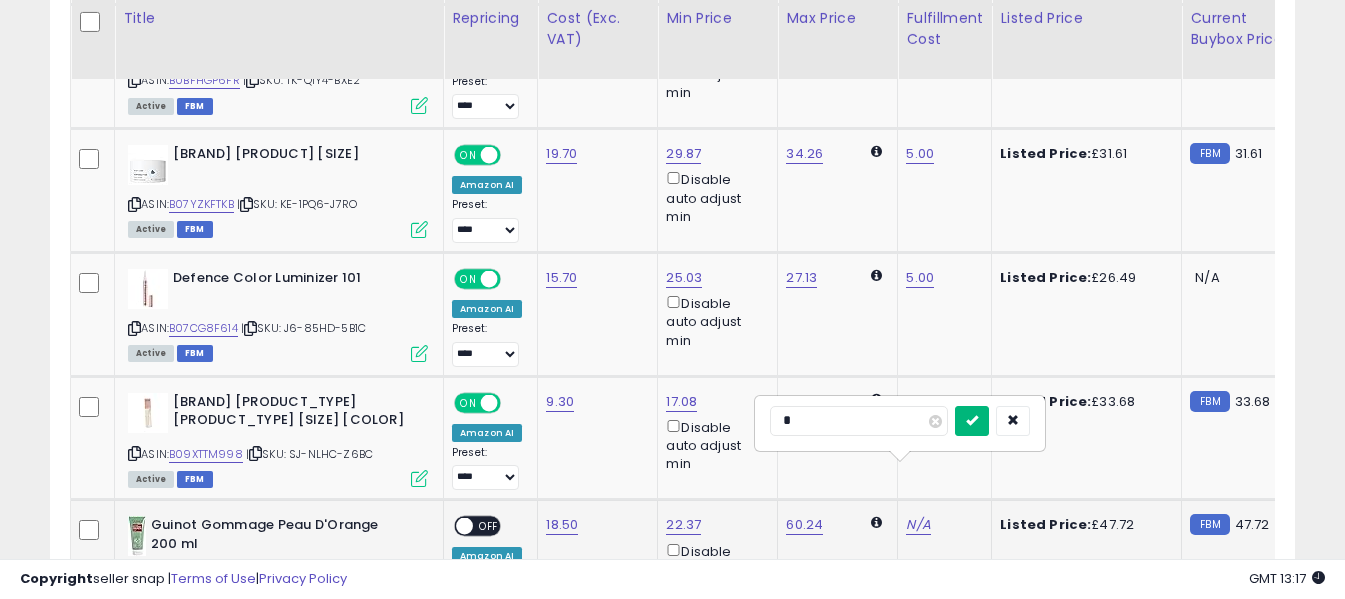 type on "*" 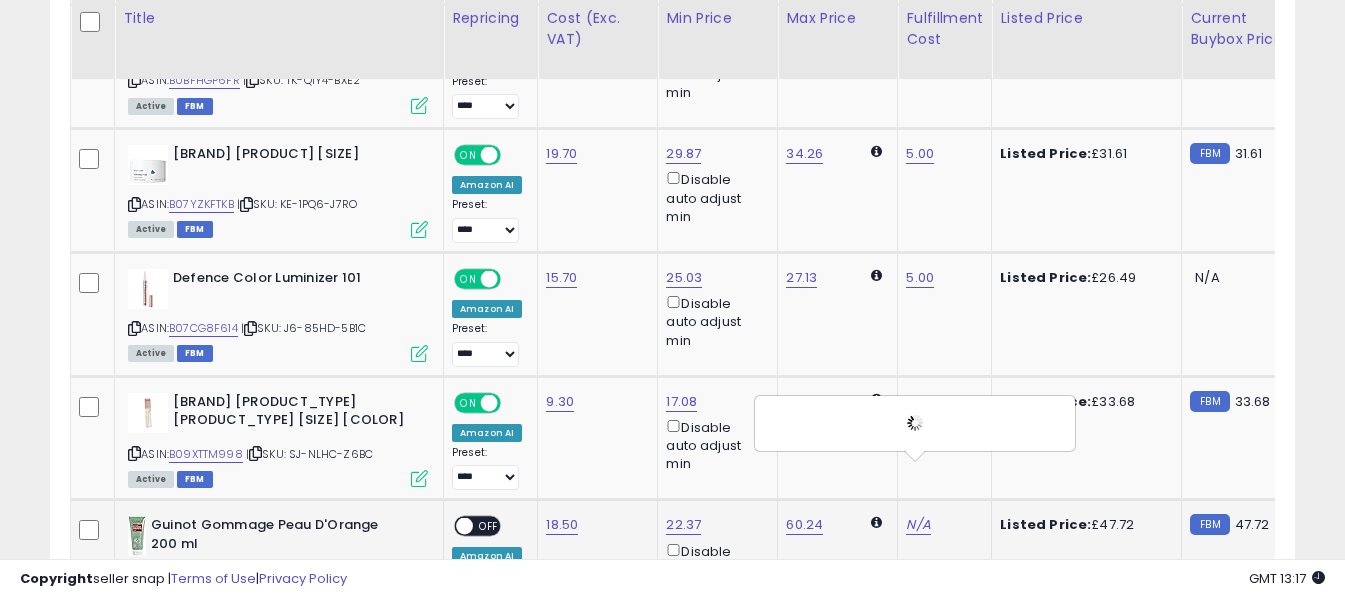 click on "OFF" at bounding box center (489, 526) 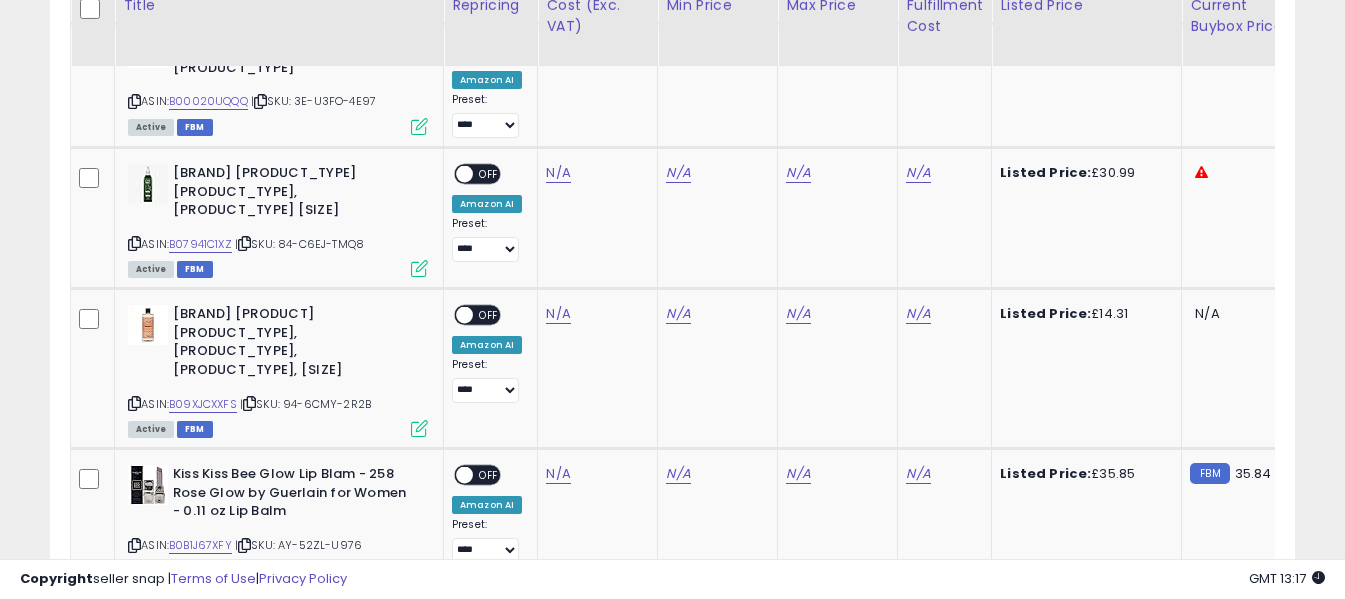 scroll, scrollTop: 6669, scrollLeft: 0, axis: vertical 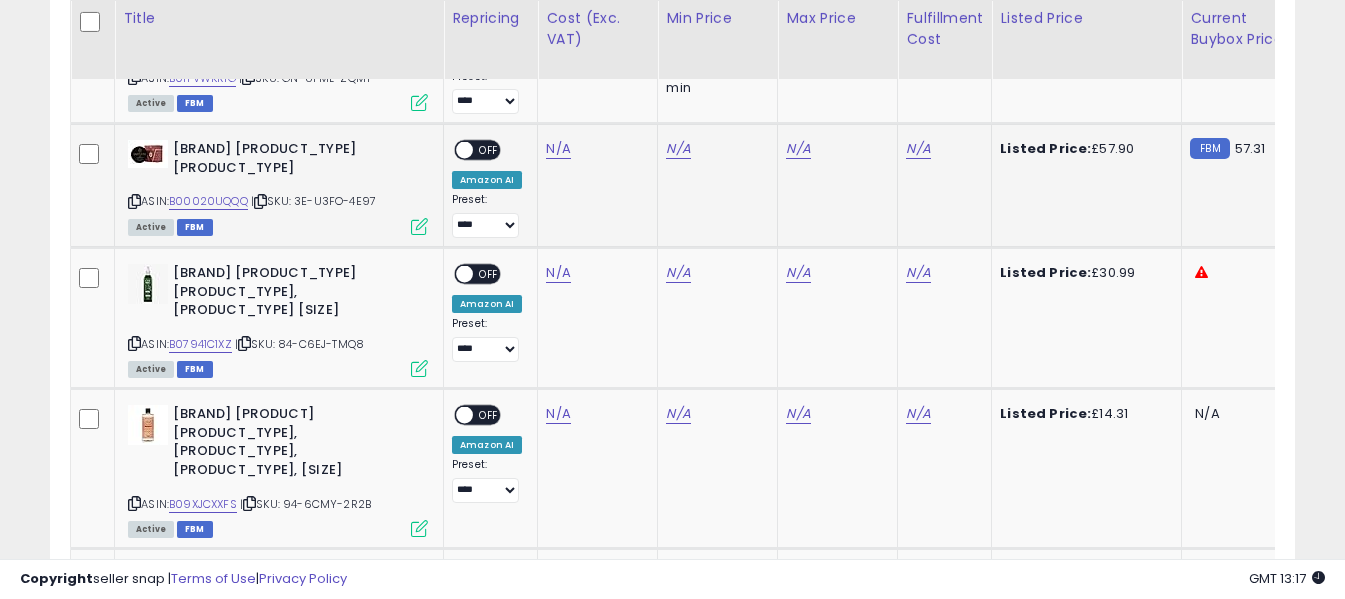 click at bounding box center (134, 201) 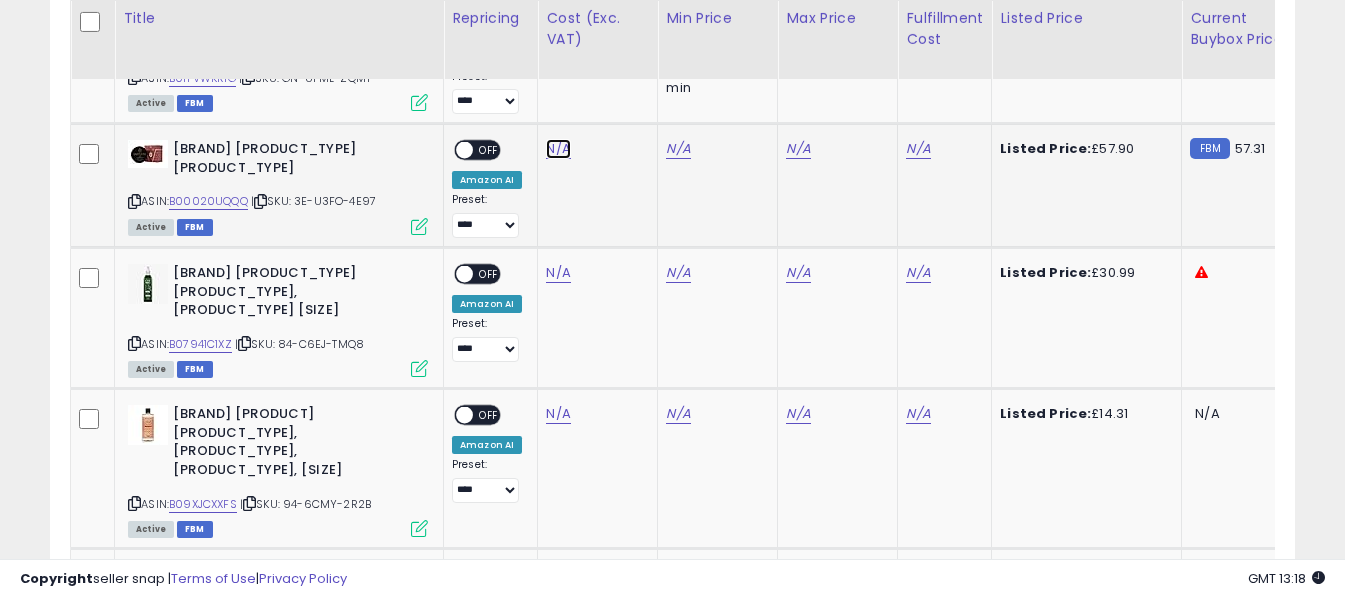 click on "N/A" at bounding box center [558, -5545] 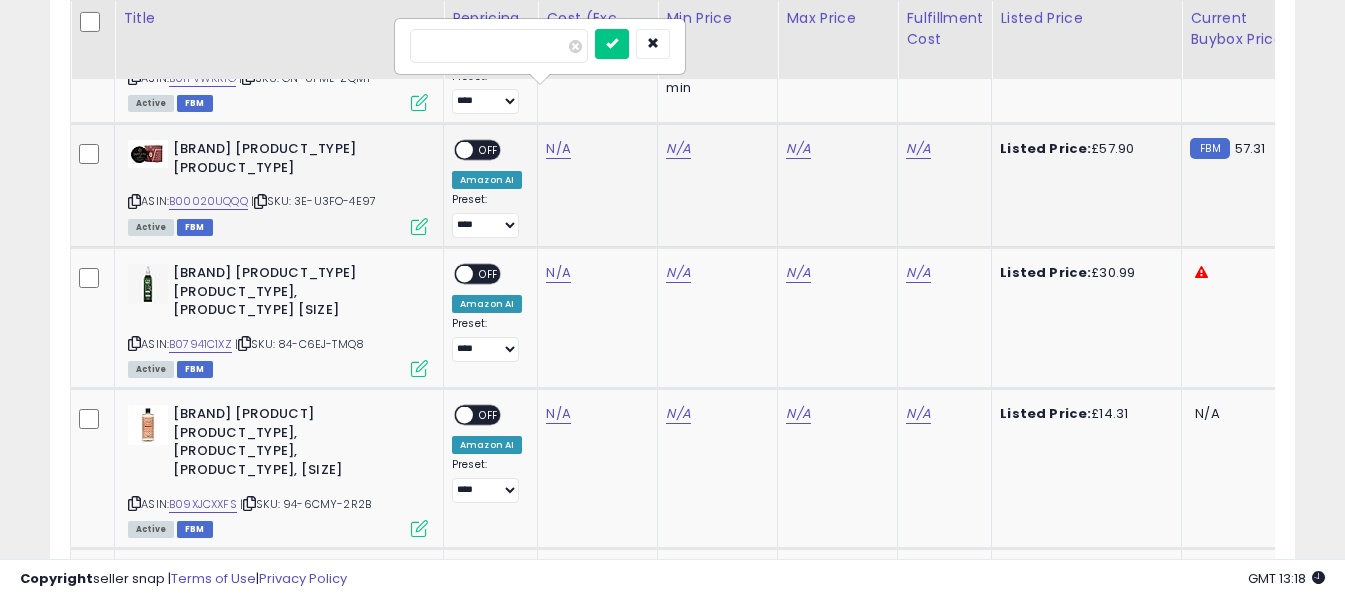 click at bounding box center (499, 46) 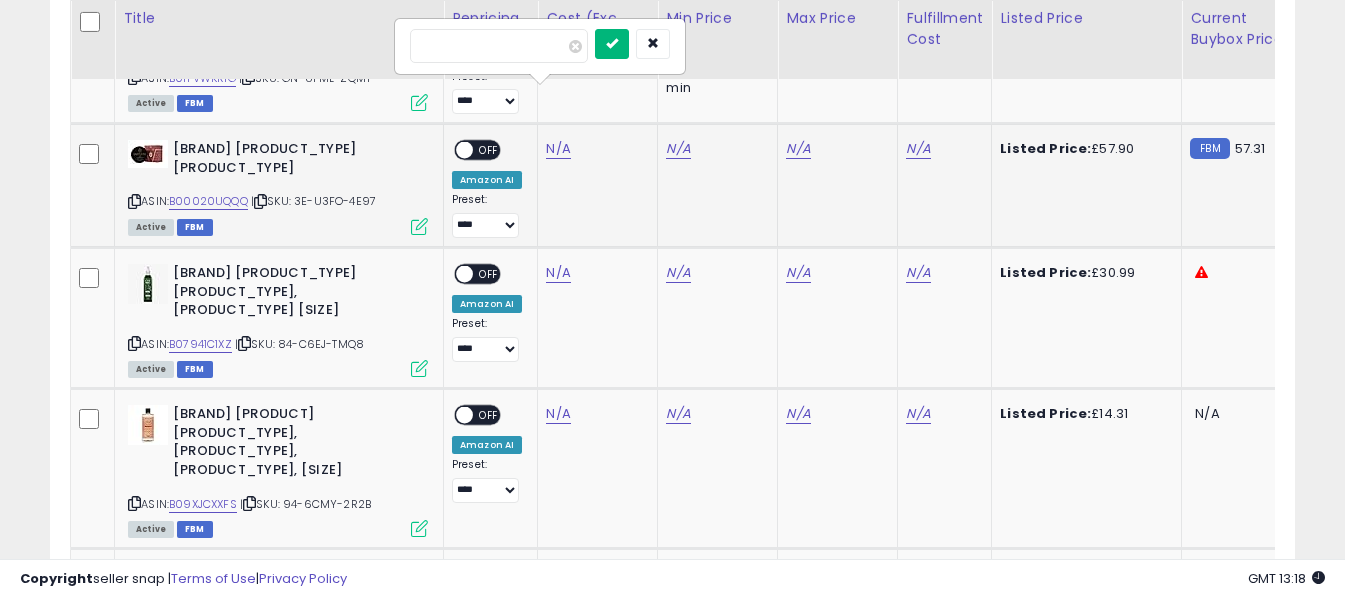 click at bounding box center [612, 44] 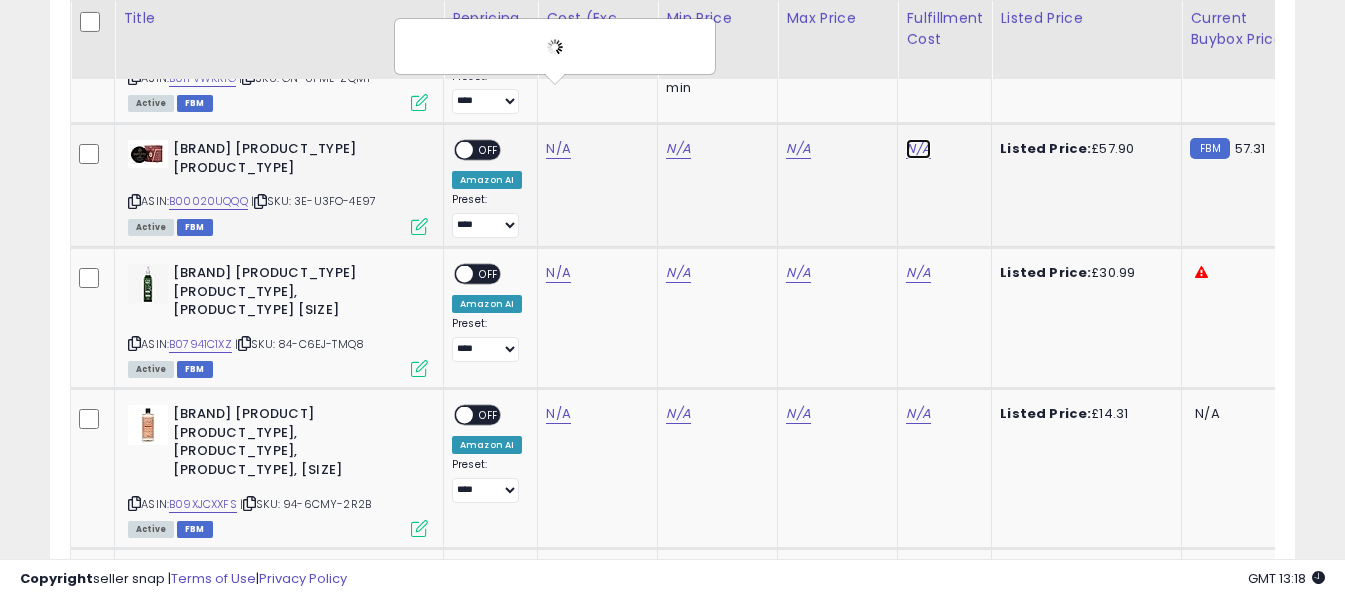 click on "N/A" at bounding box center (918, -5545) 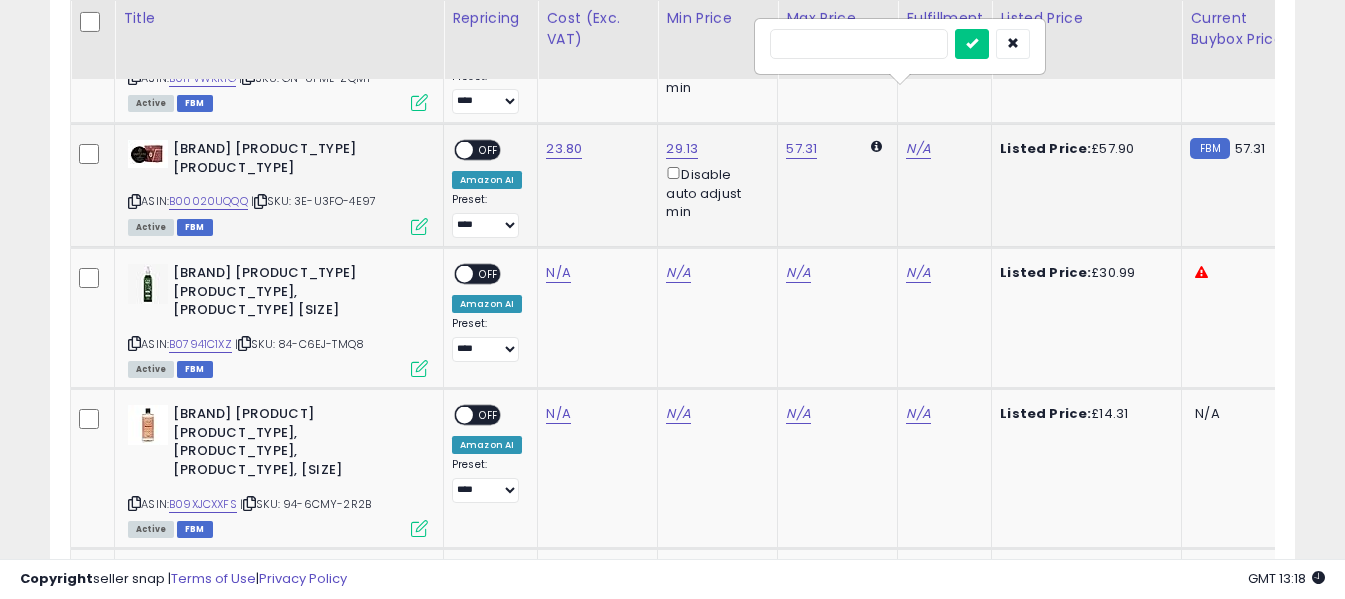 click at bounding box center (859, 44) 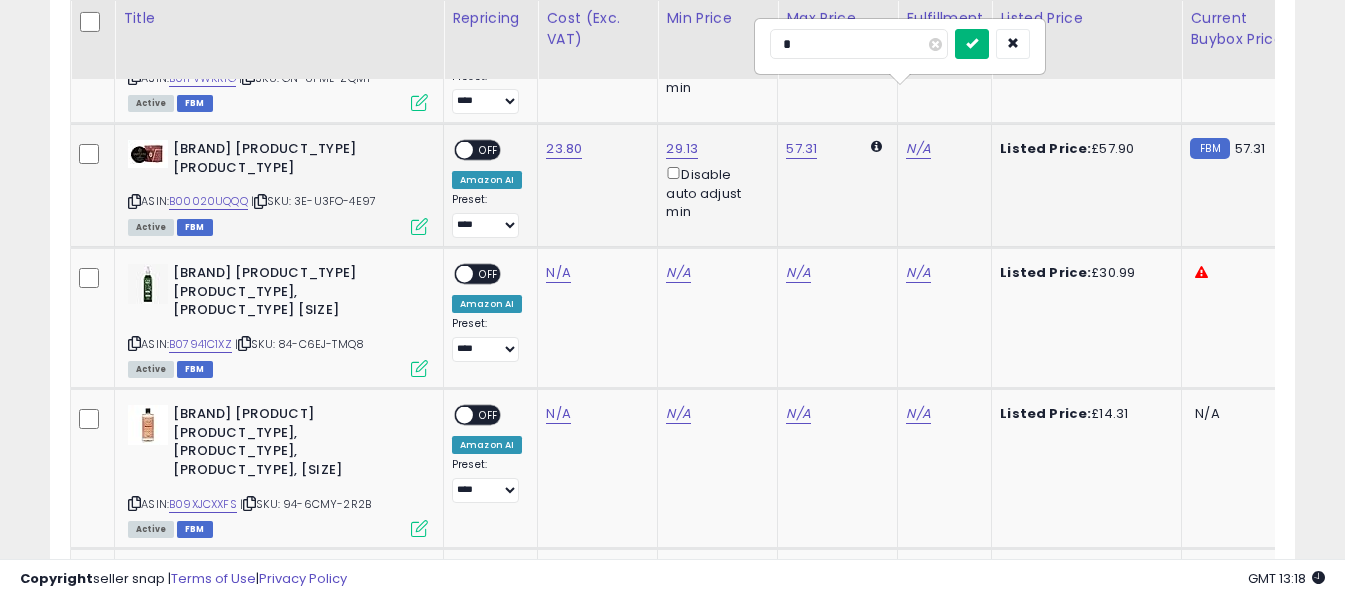 type on "*" 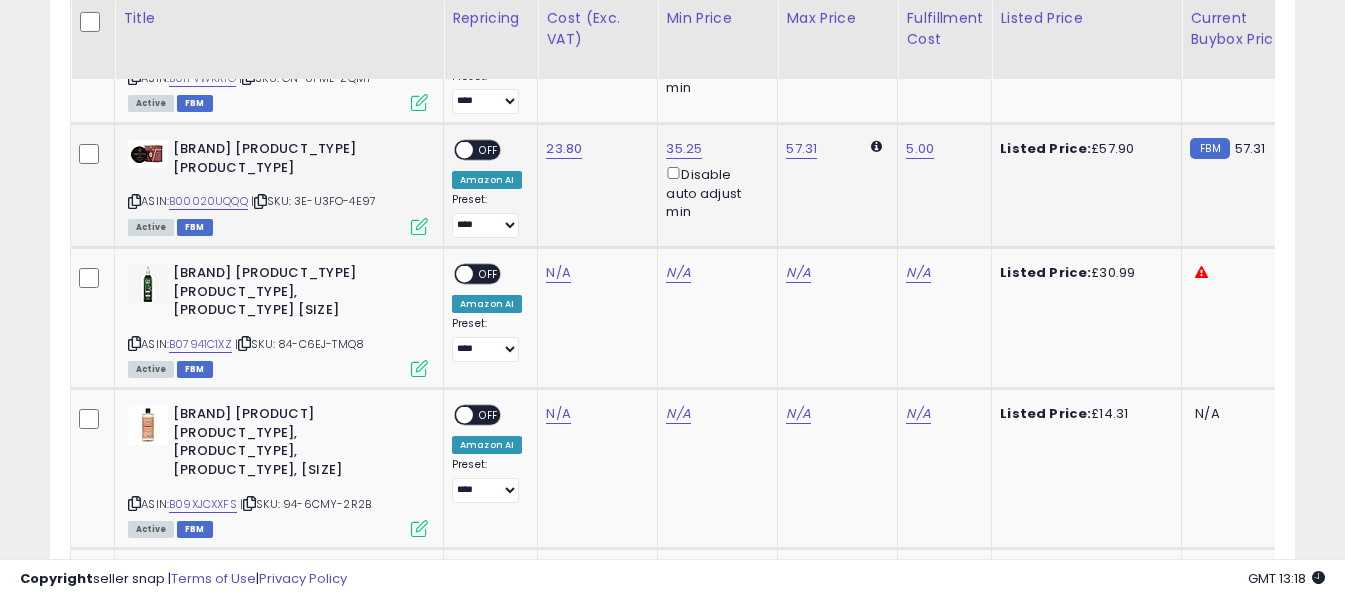 click on "**********" 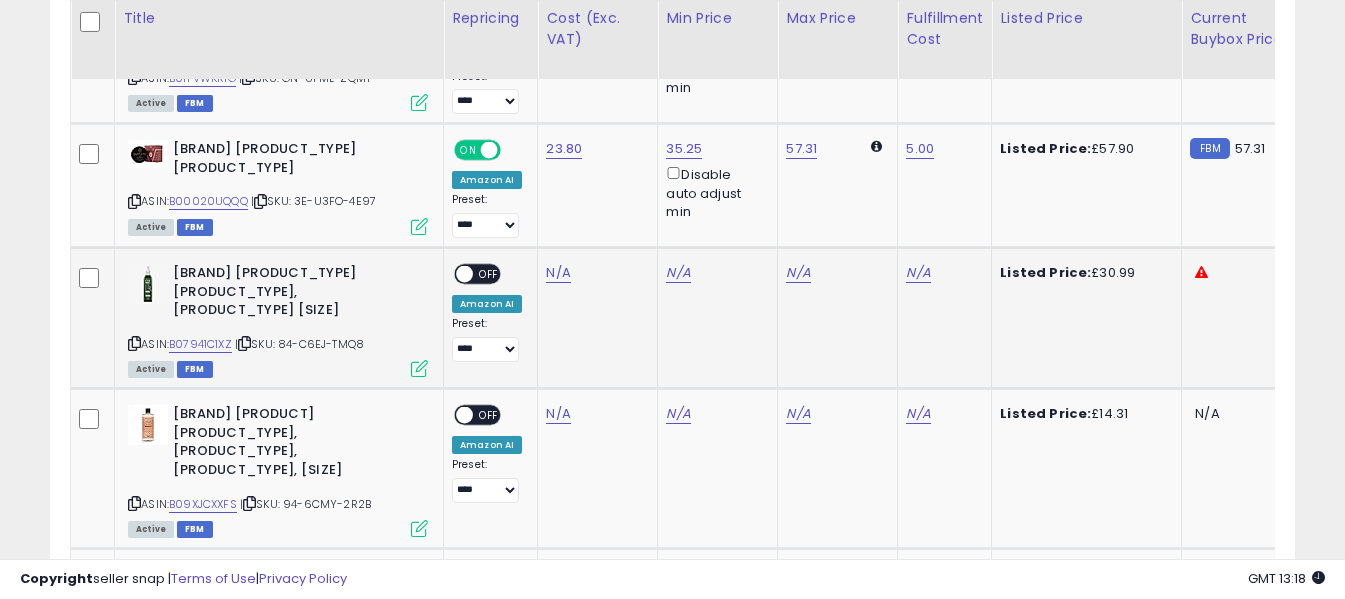 click at bounding box center [134, 343] 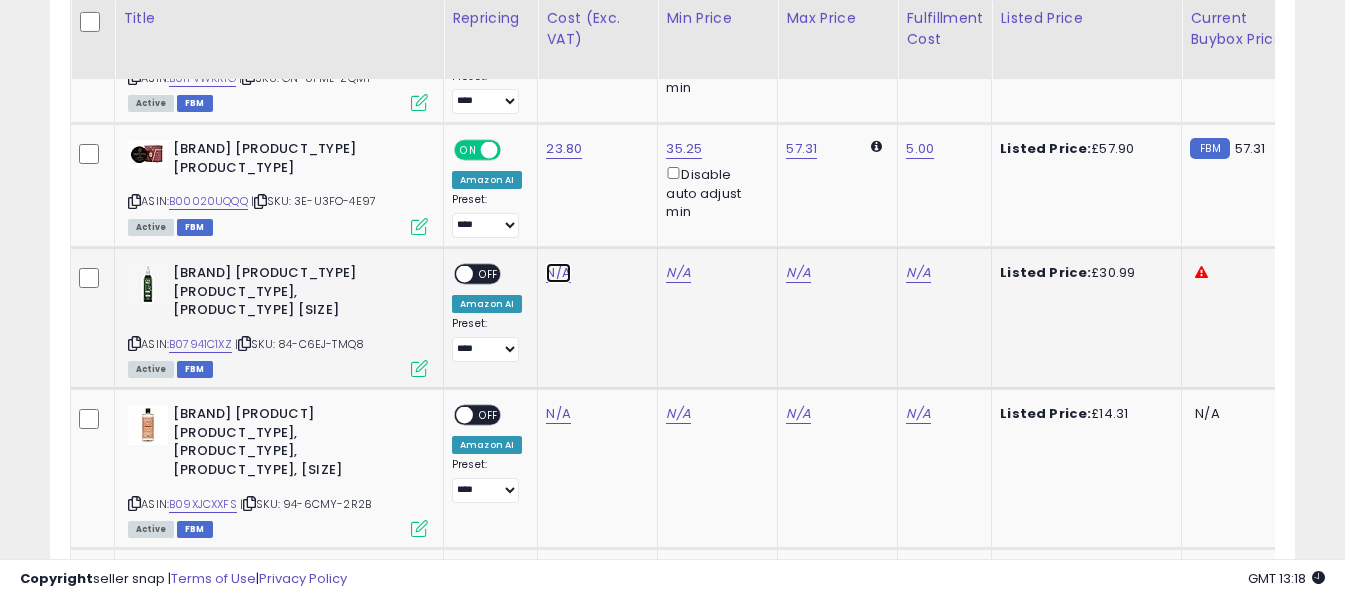 click on "N/A" at bounding box center (558, -5545) 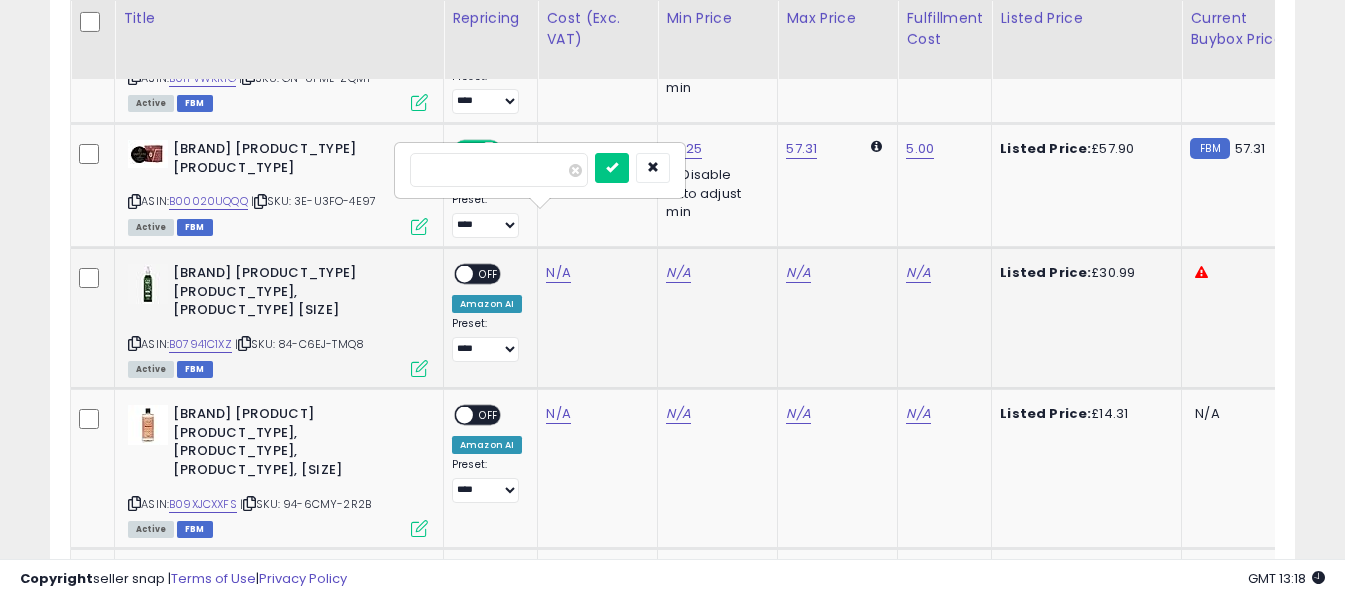 click at bounding box center [499, 170] 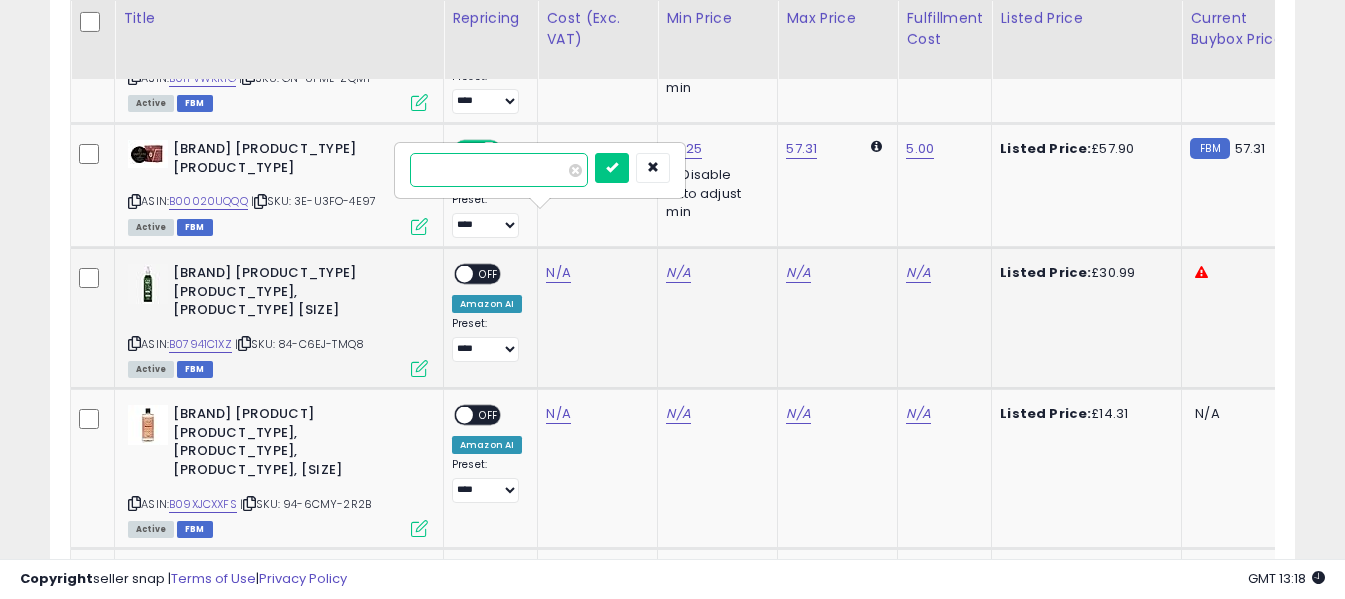 type on "*****" 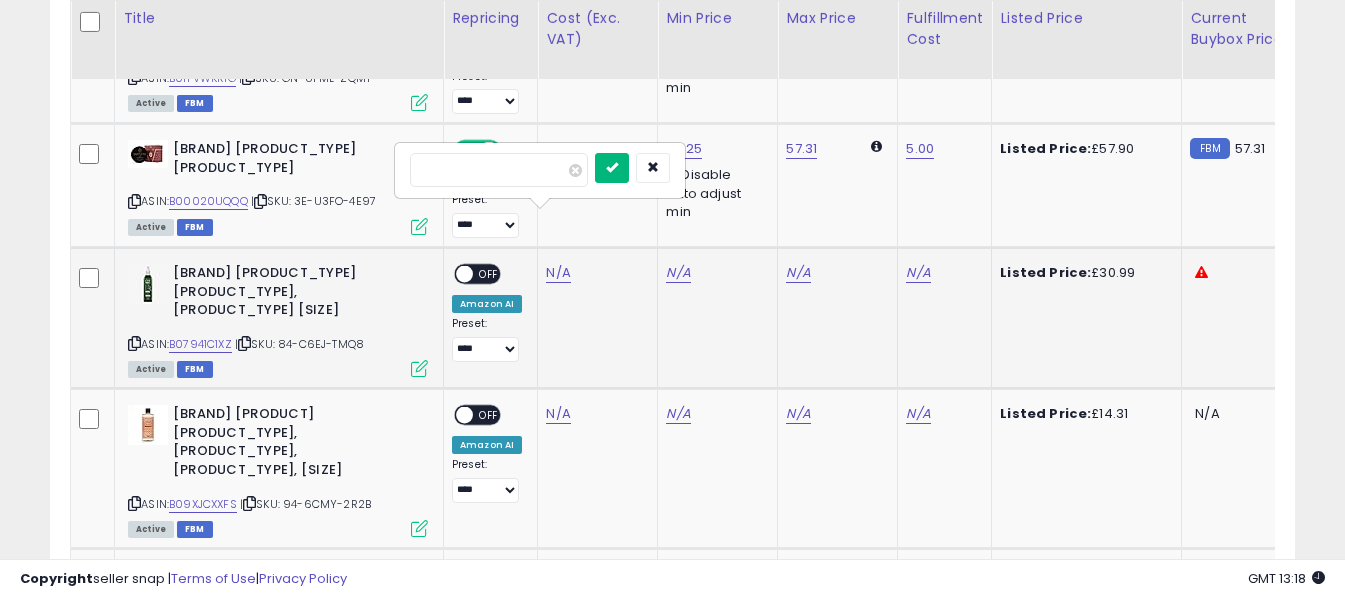 click at bounding box center (612, 167) 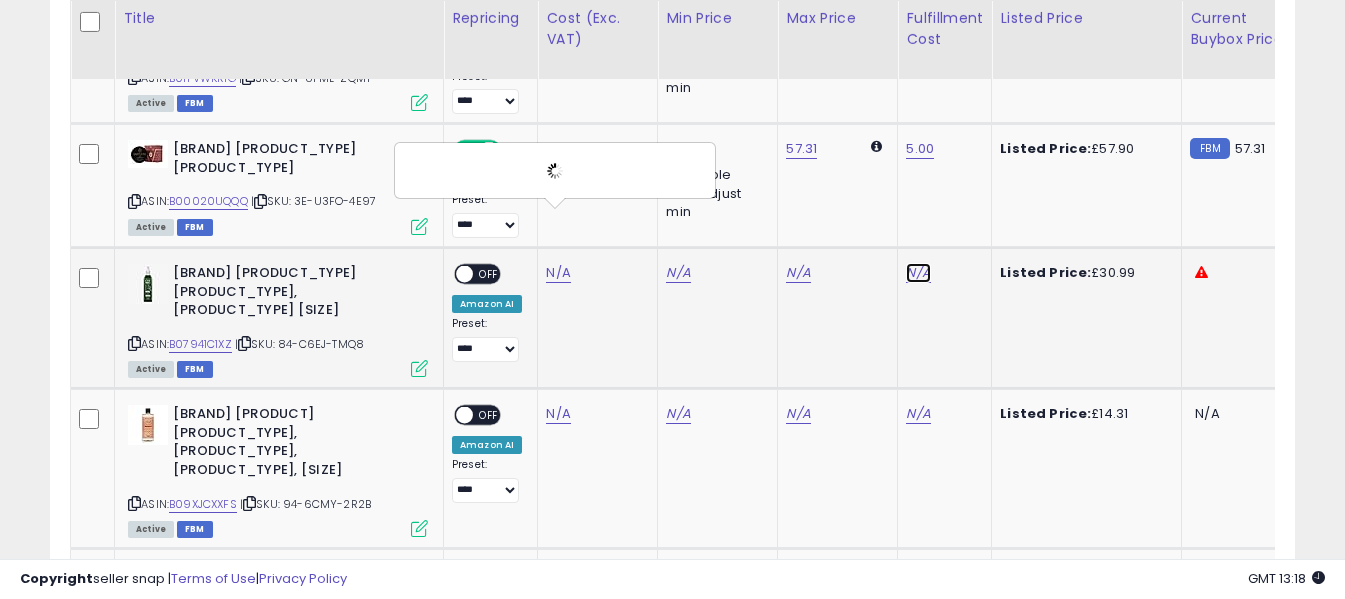 click on "N/A" at bounding box center (918, -5545) 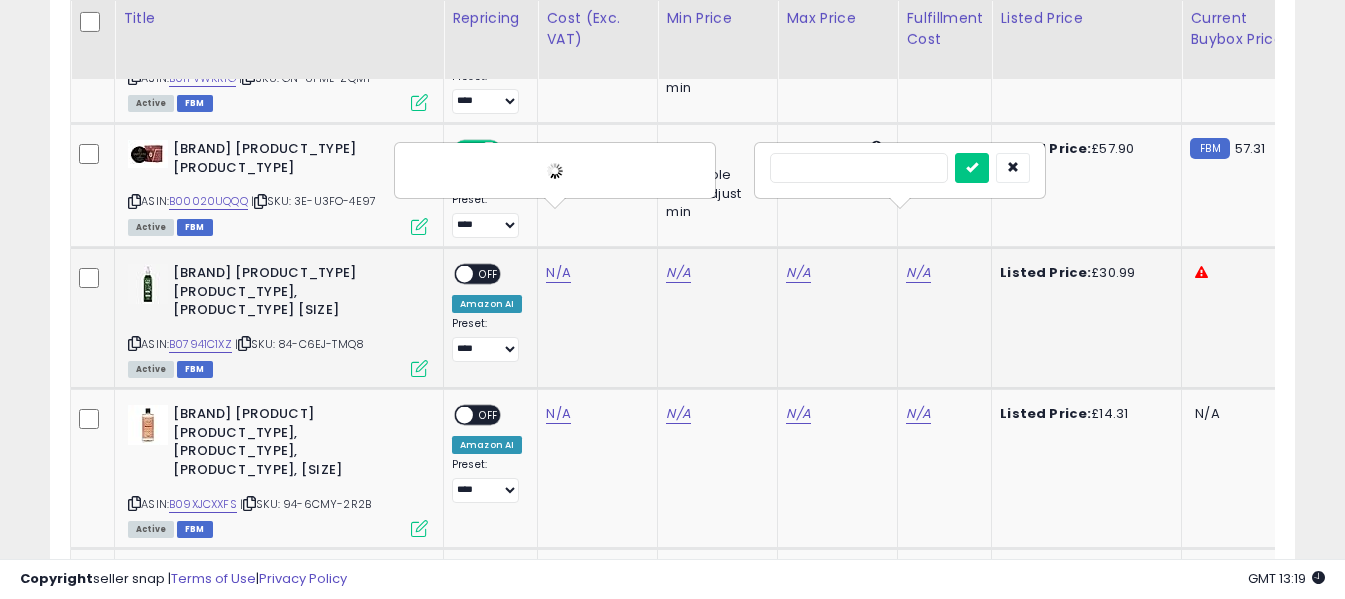 click at bounding box center (859, 168) 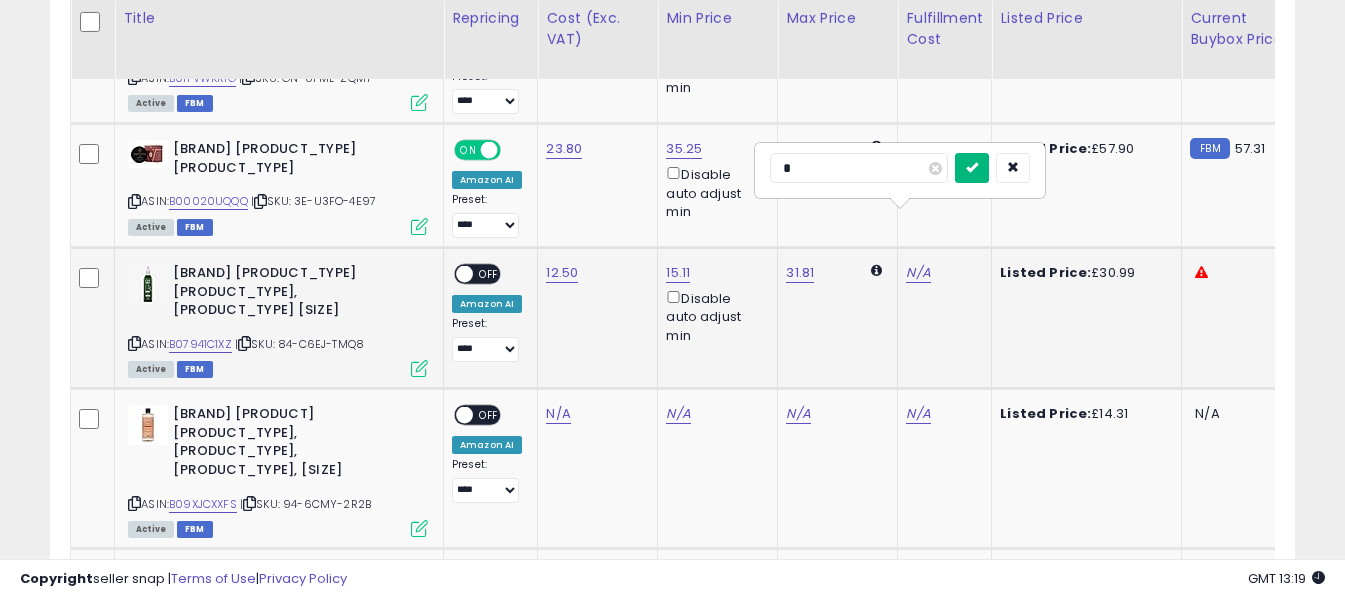 type on "*" 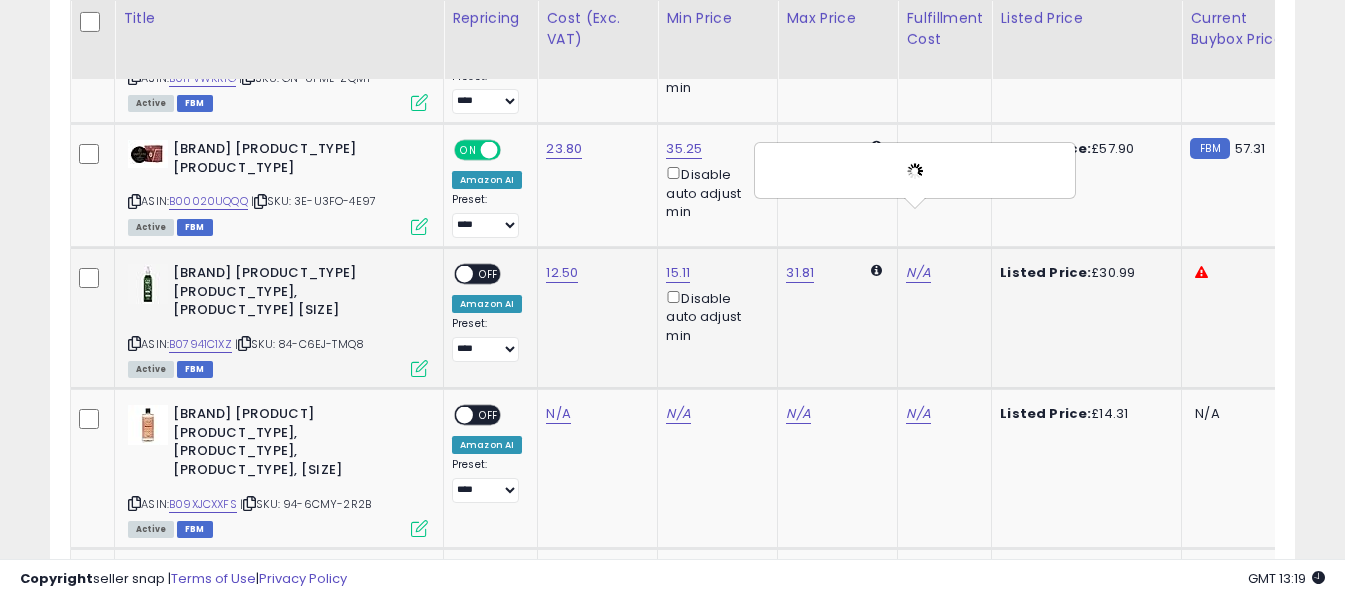 click on "OFF" at bounding box center [489, 274] 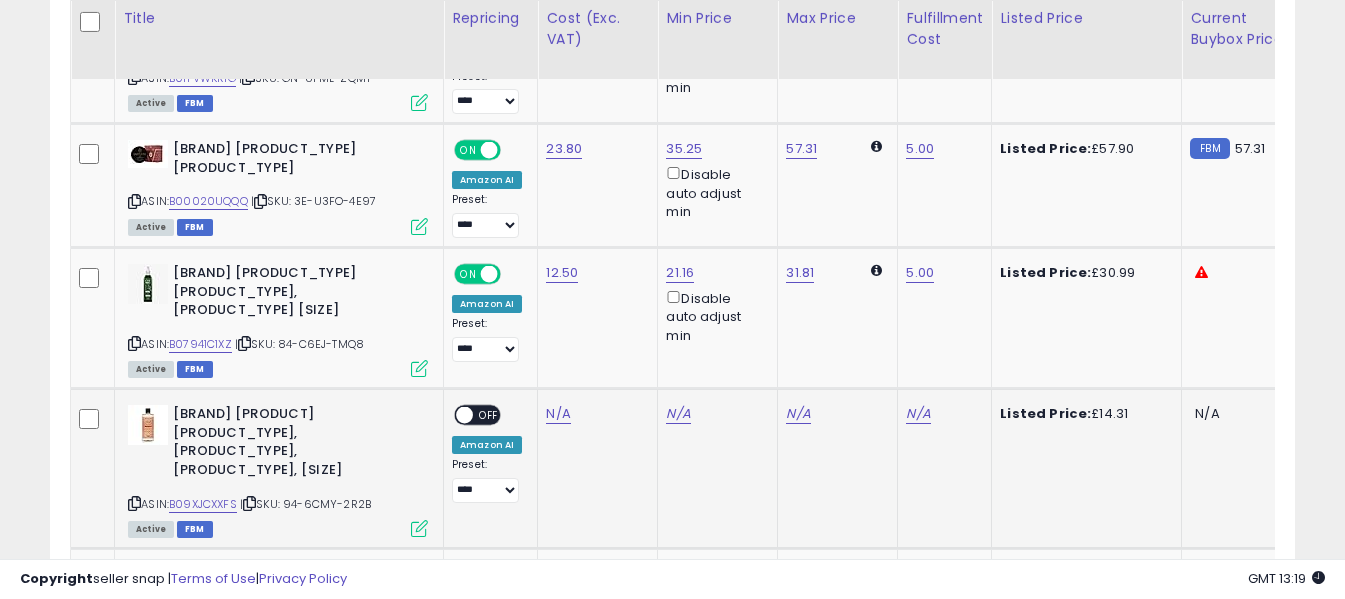 click at bounding box center (134, 503) 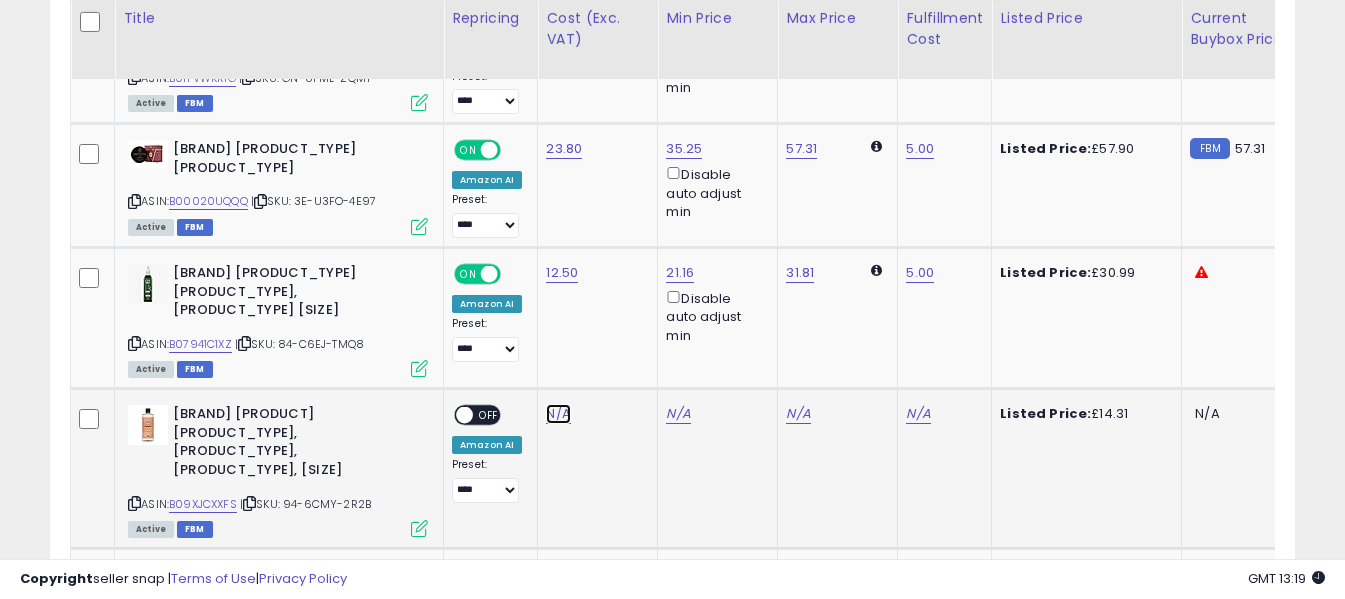 click on "N/A" at bounding box center (558, -5545) 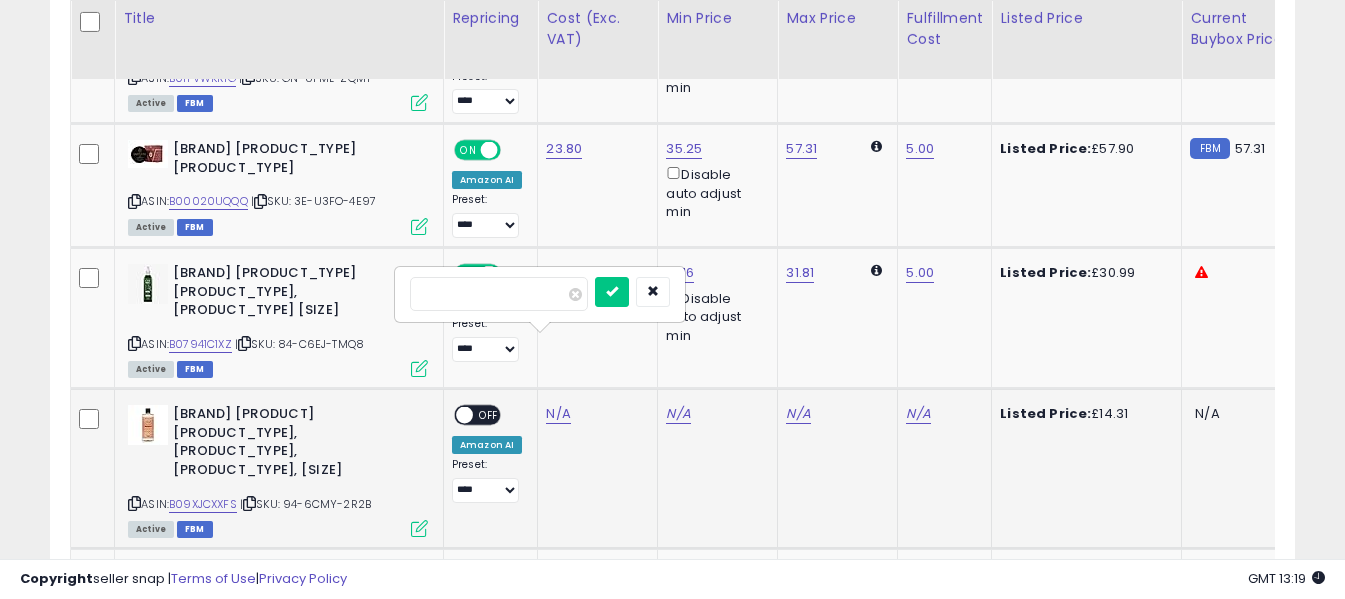 click at bounding box center (499, 294) 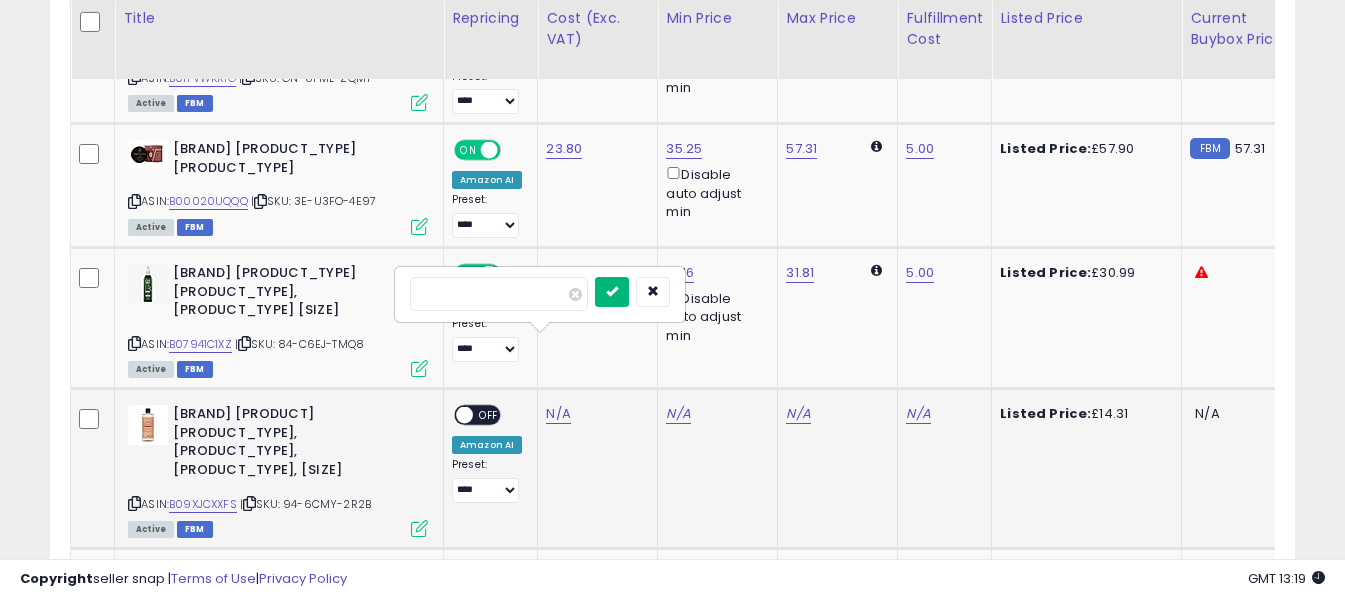 type on "****" 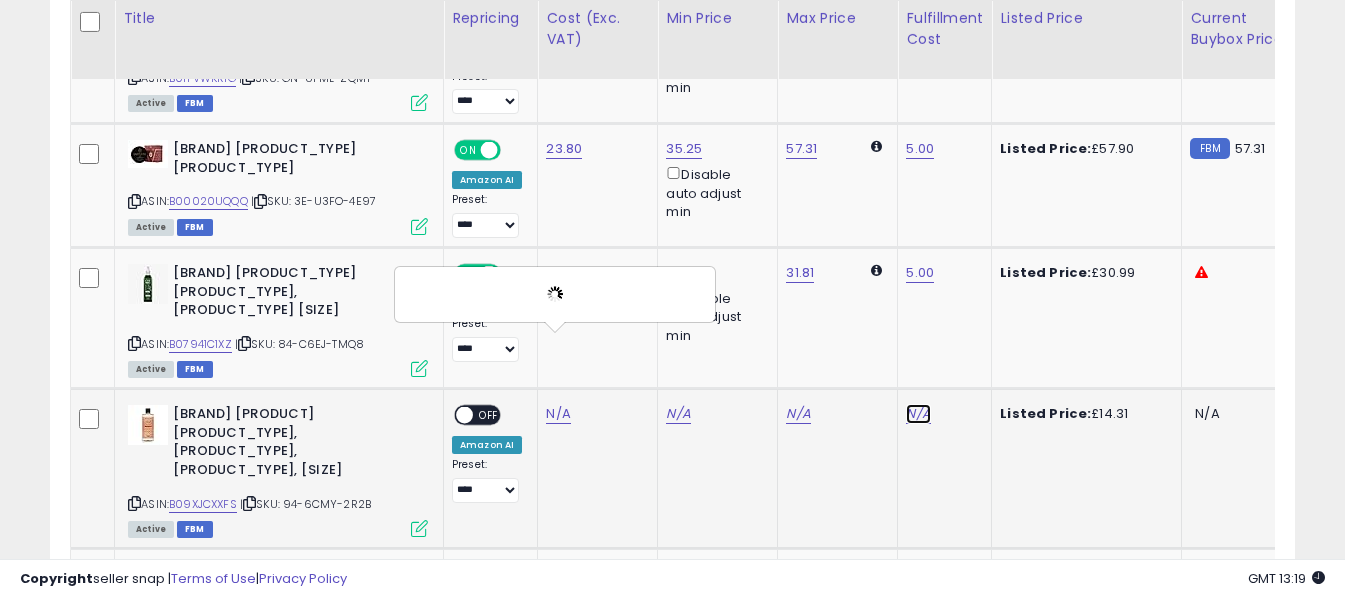 click on "N/A" at bounding box center [918, -5545] 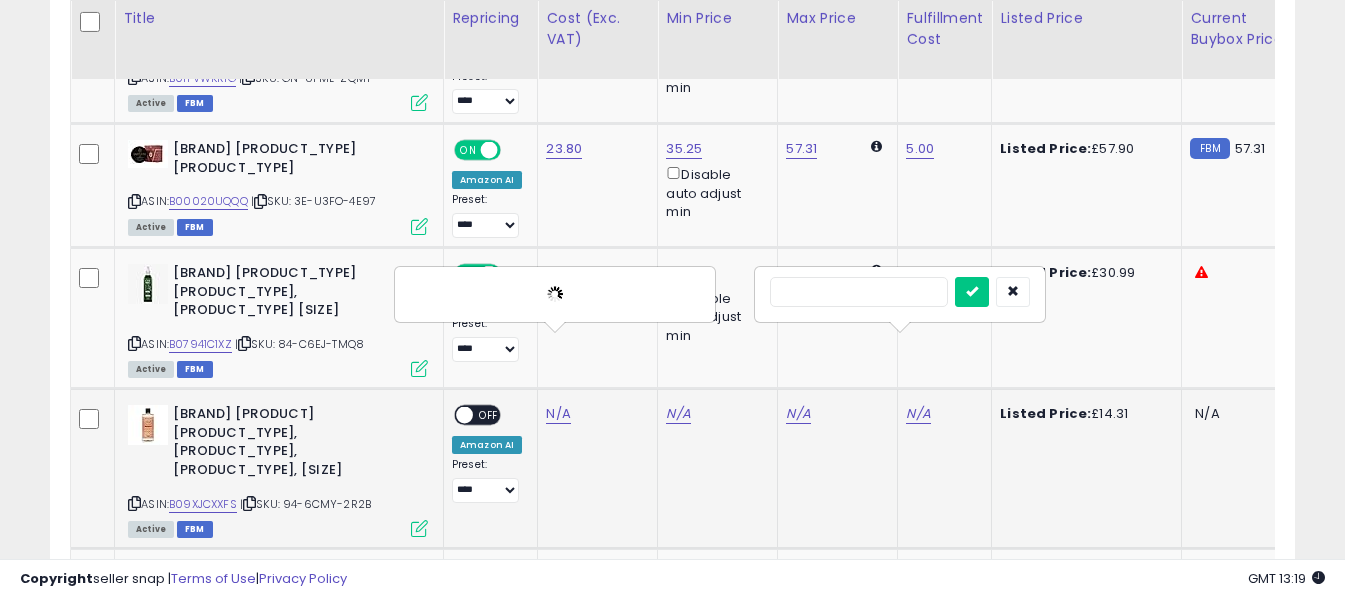 click at bounding box center (859, 292) 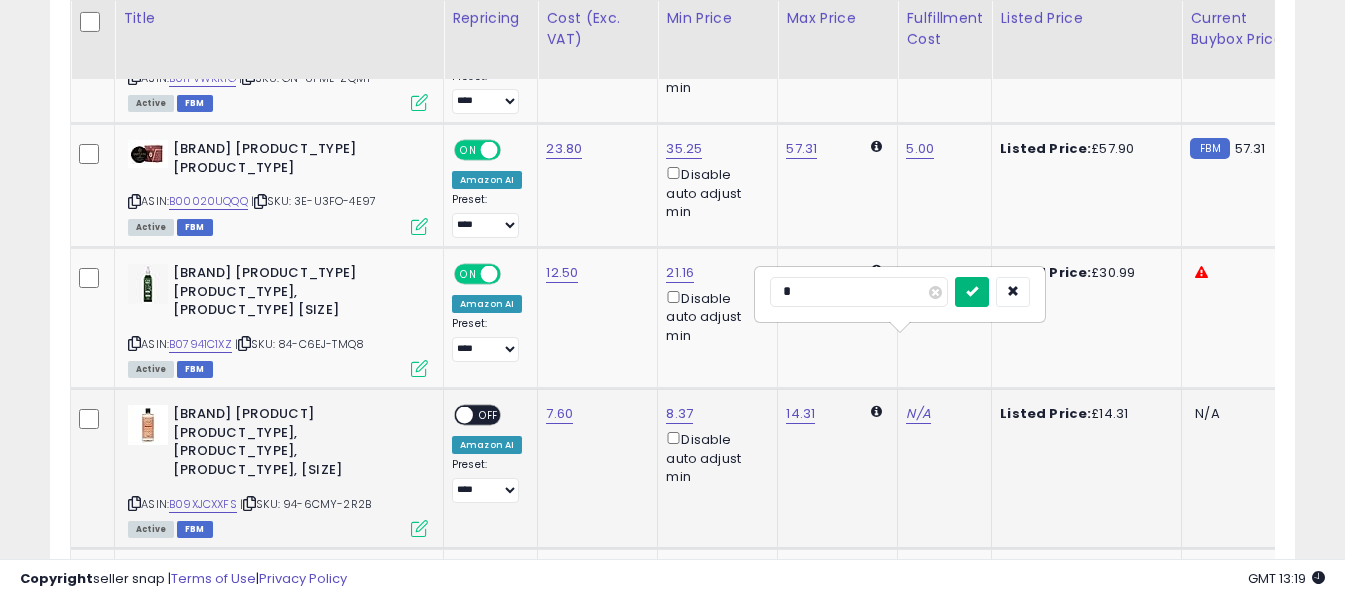 type on "*" 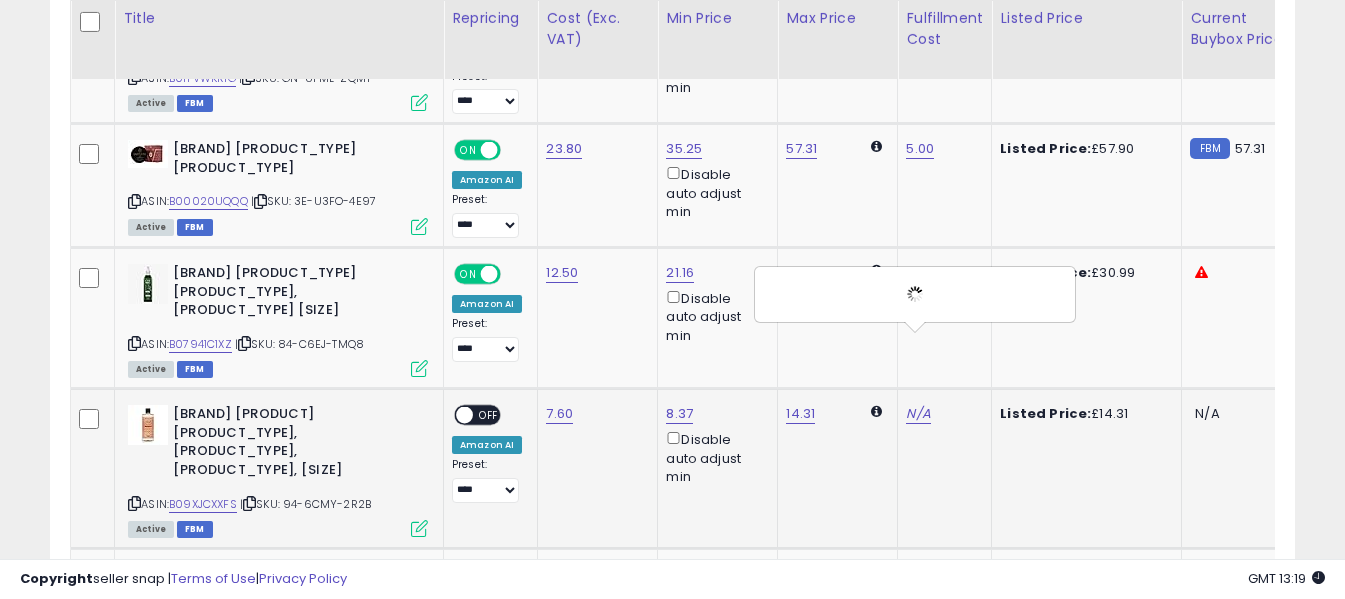 click on "OFF" at bounding box center (489, 415) 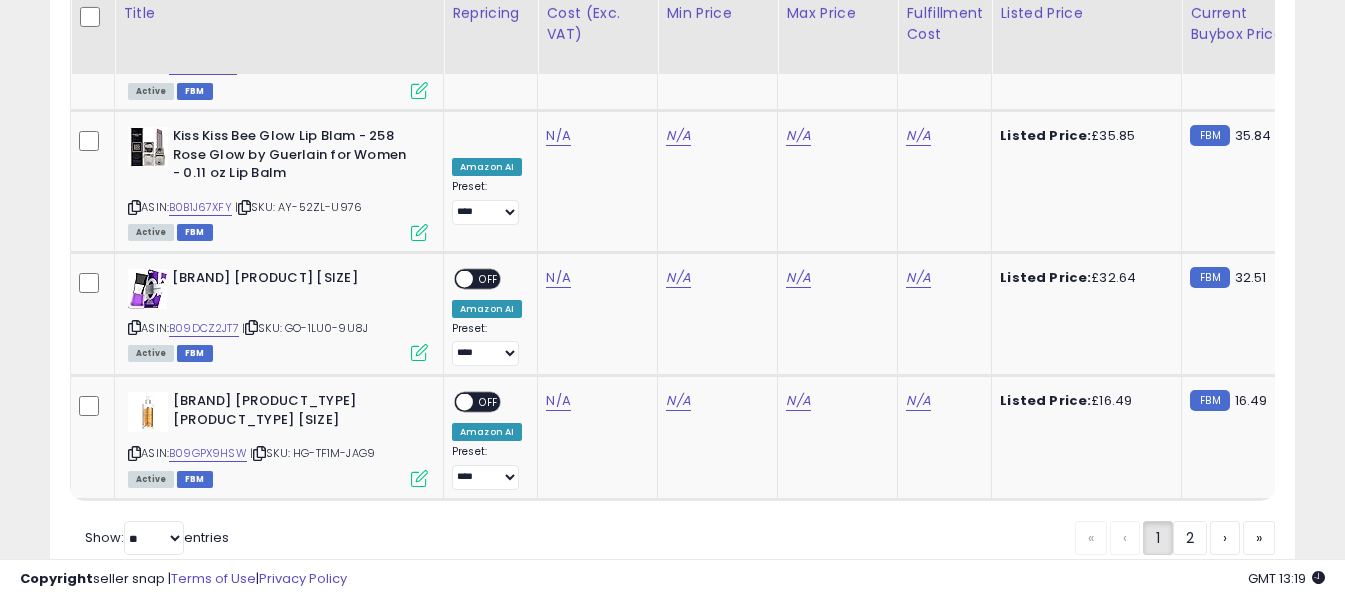 scroll, scrollTop: 7008, scrollLeft: 0, axis: vertical 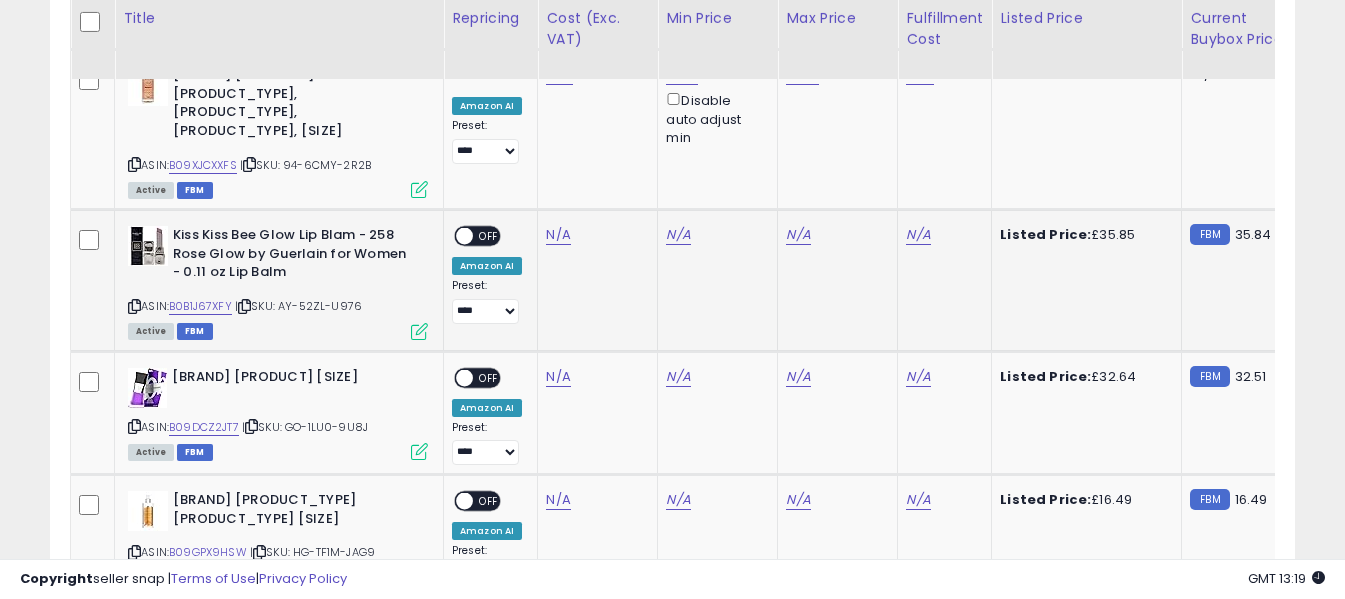click at bounding box center [134, 306] 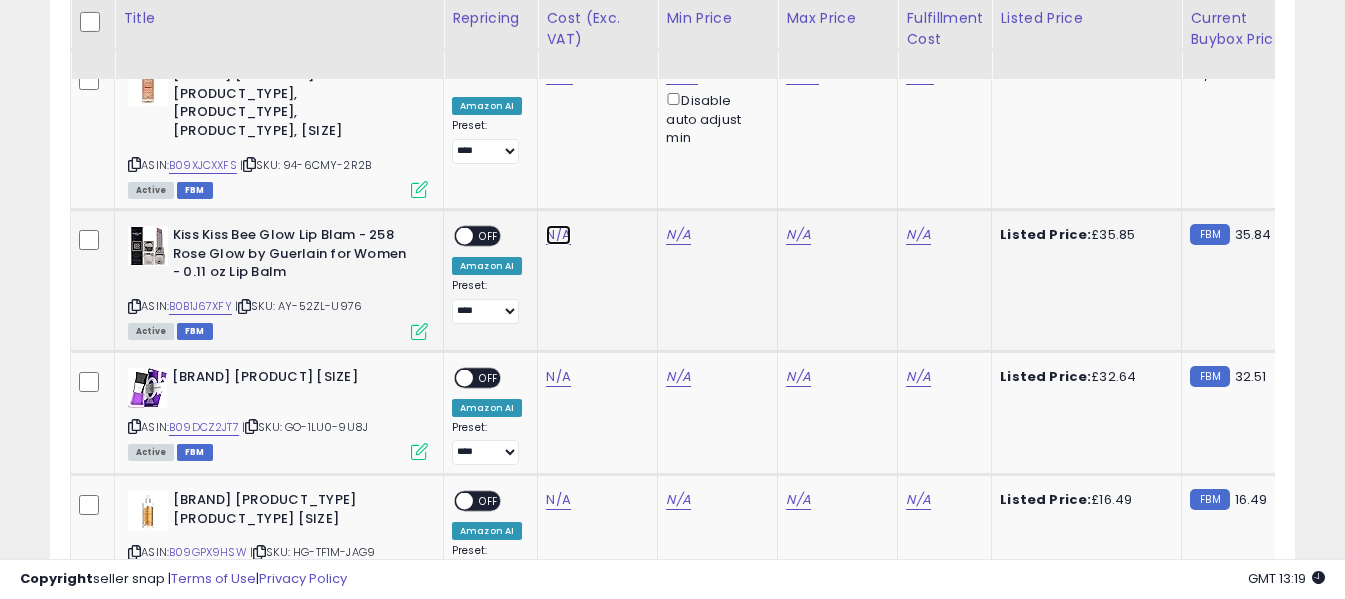 click on "N/A" at bounding box center [558, -5884] 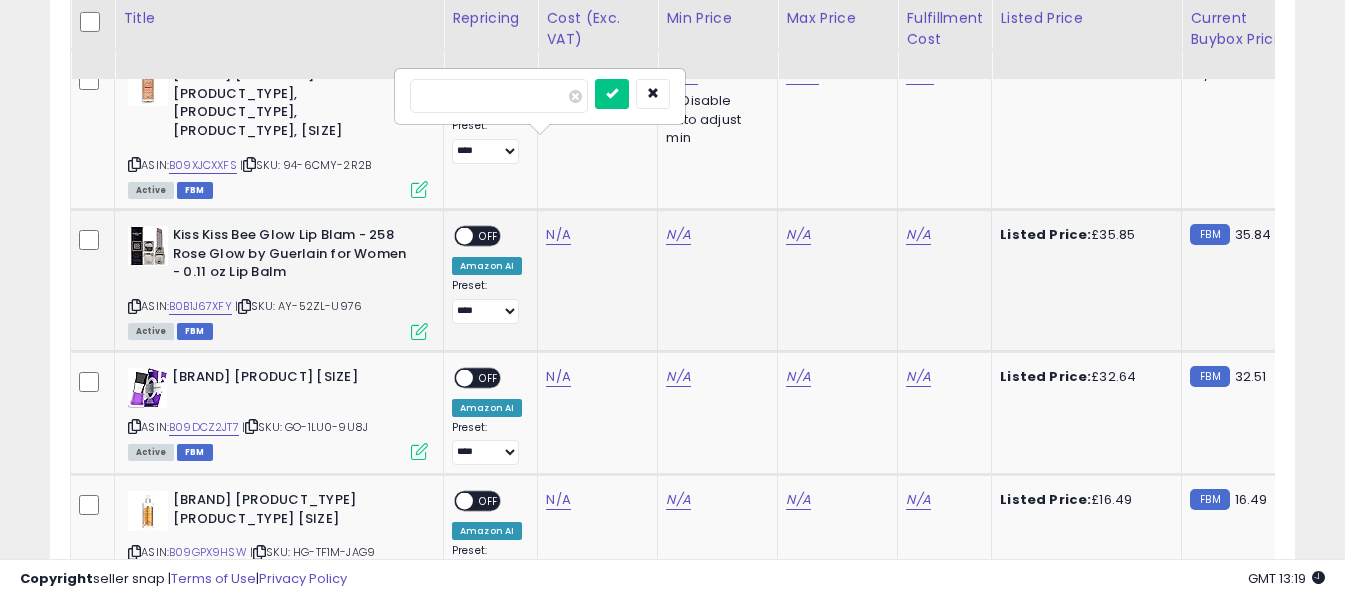 click at bounding box center [499, 96] 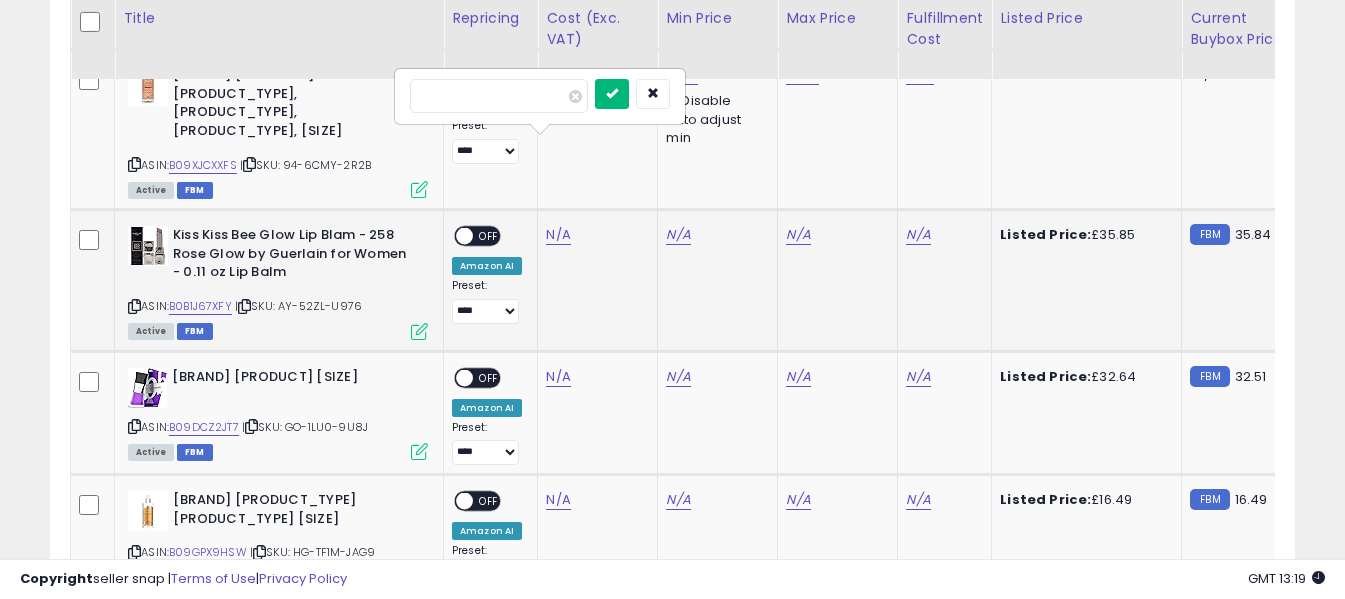 type on "*****" 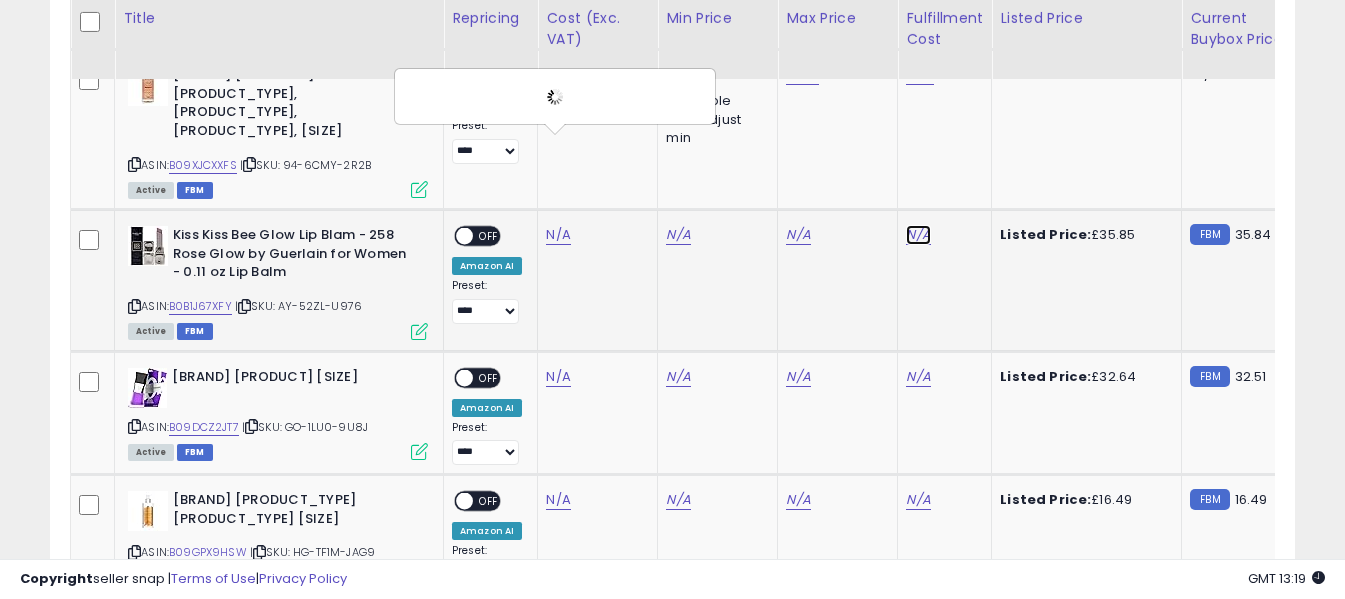 click on "N/A" at bounding box center [918, -5884] 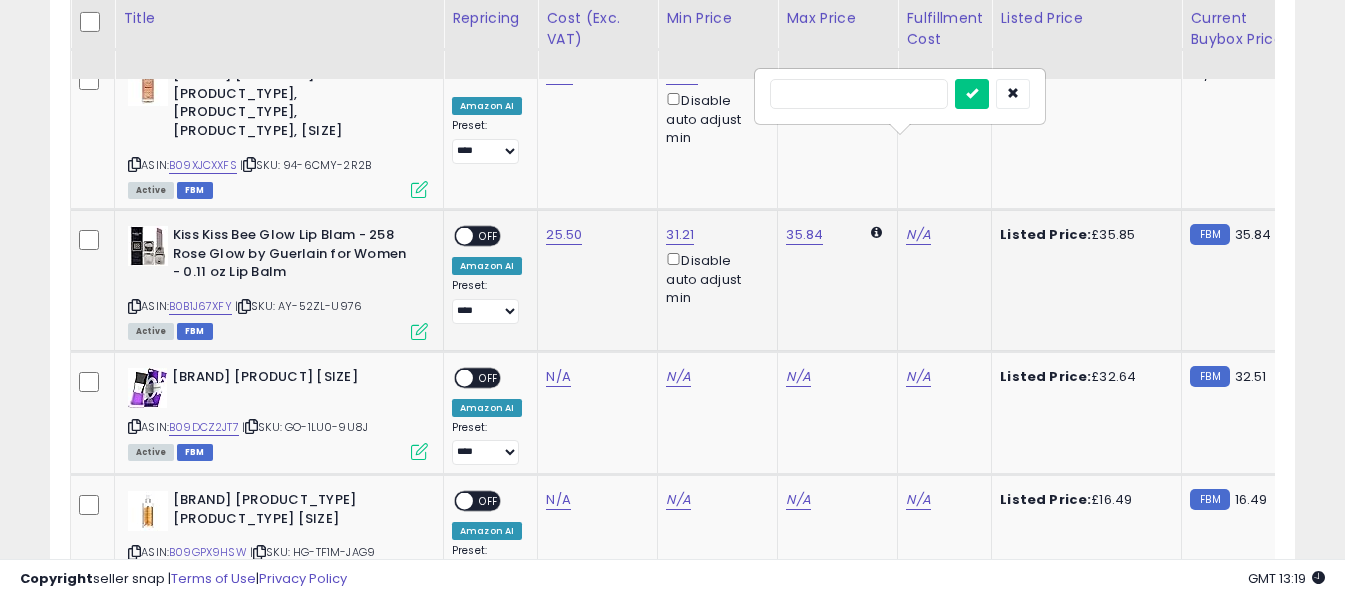 click at bounding box center [859, 94] 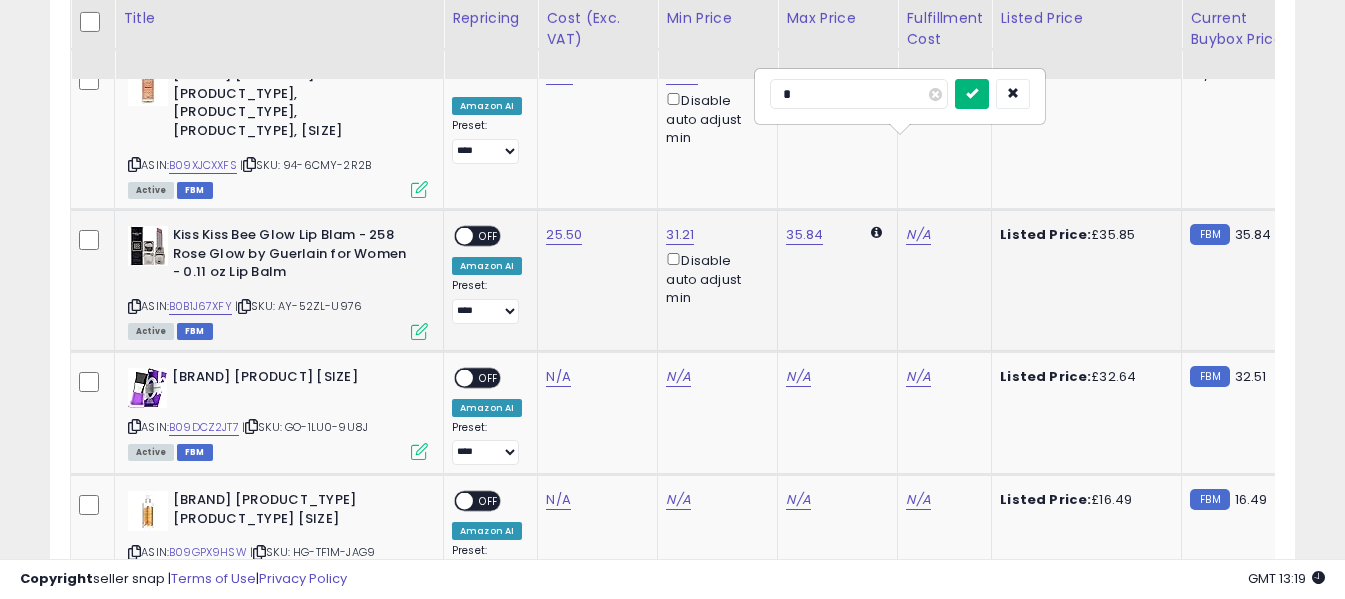 type on "*" 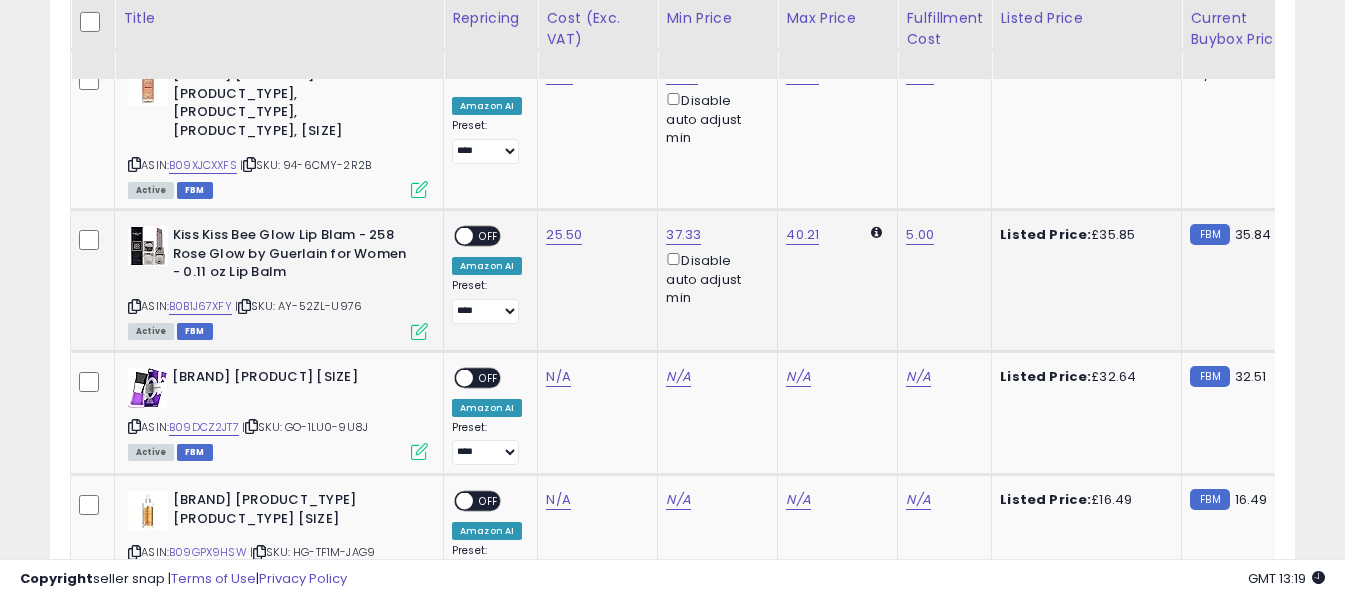 click on "OFF" at bounding box center (489, 236) 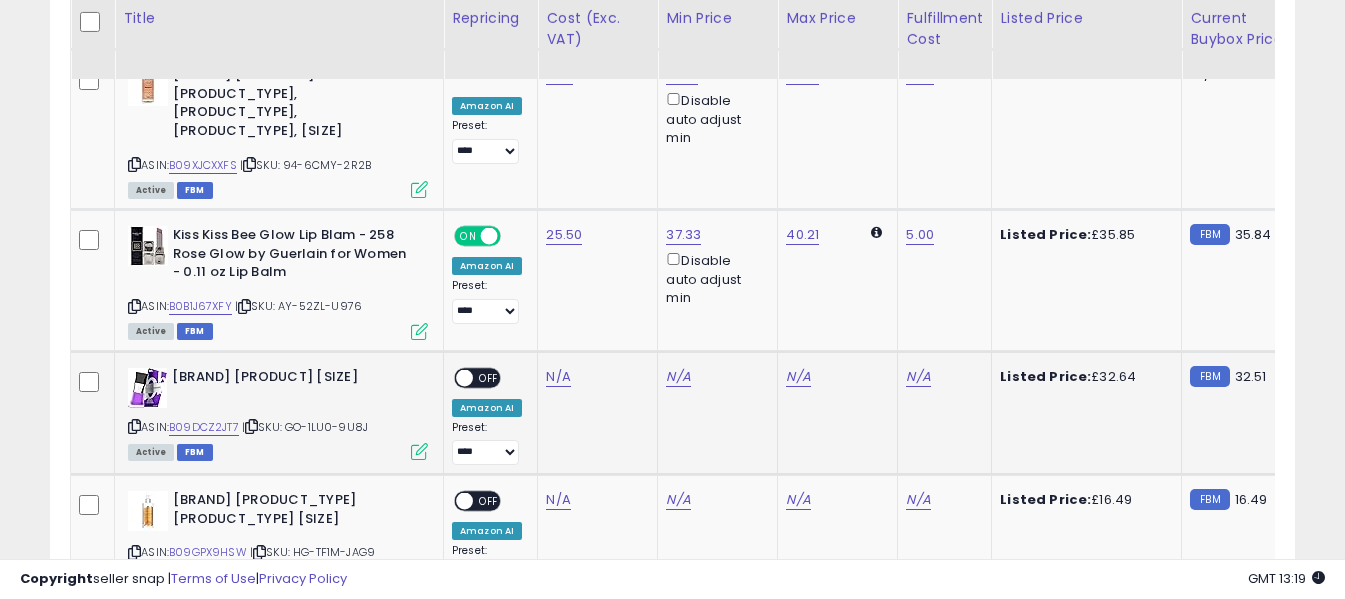 click at bounding box center [134, 426] 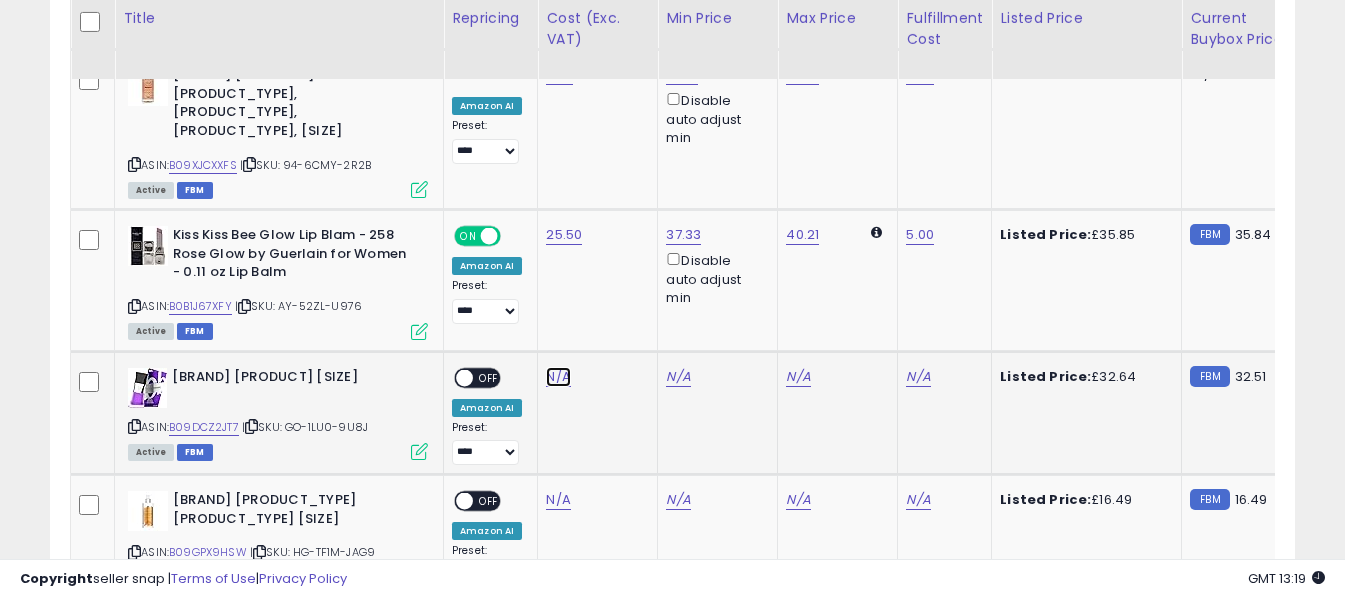 drag, startPoint x: 550, startPoint y: 292, endPoint x: 546, endPoint y: 278, distance: 14.56022 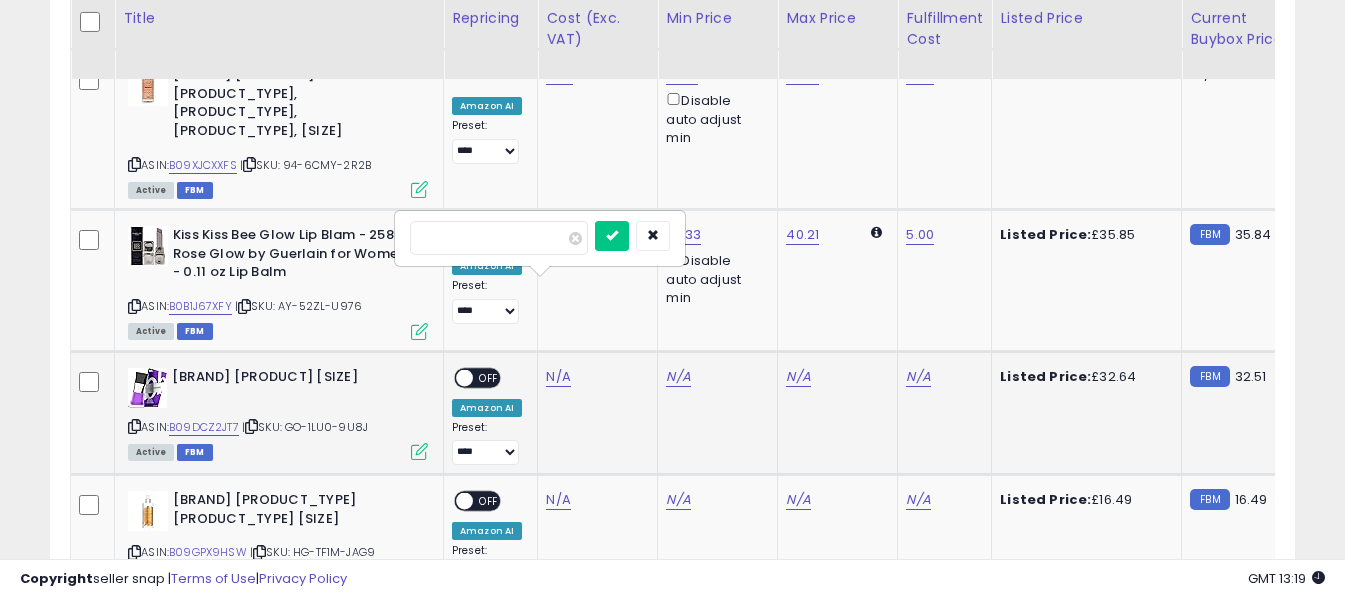 click at bounding box center (499, 238) 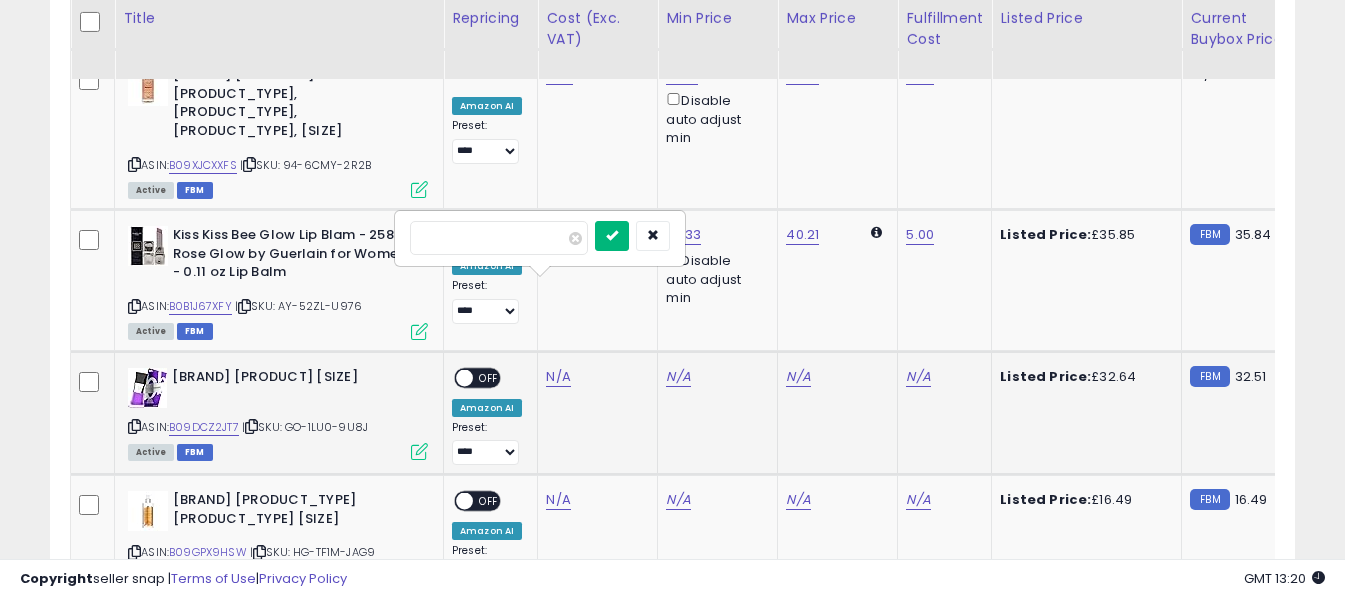 type on "*****" 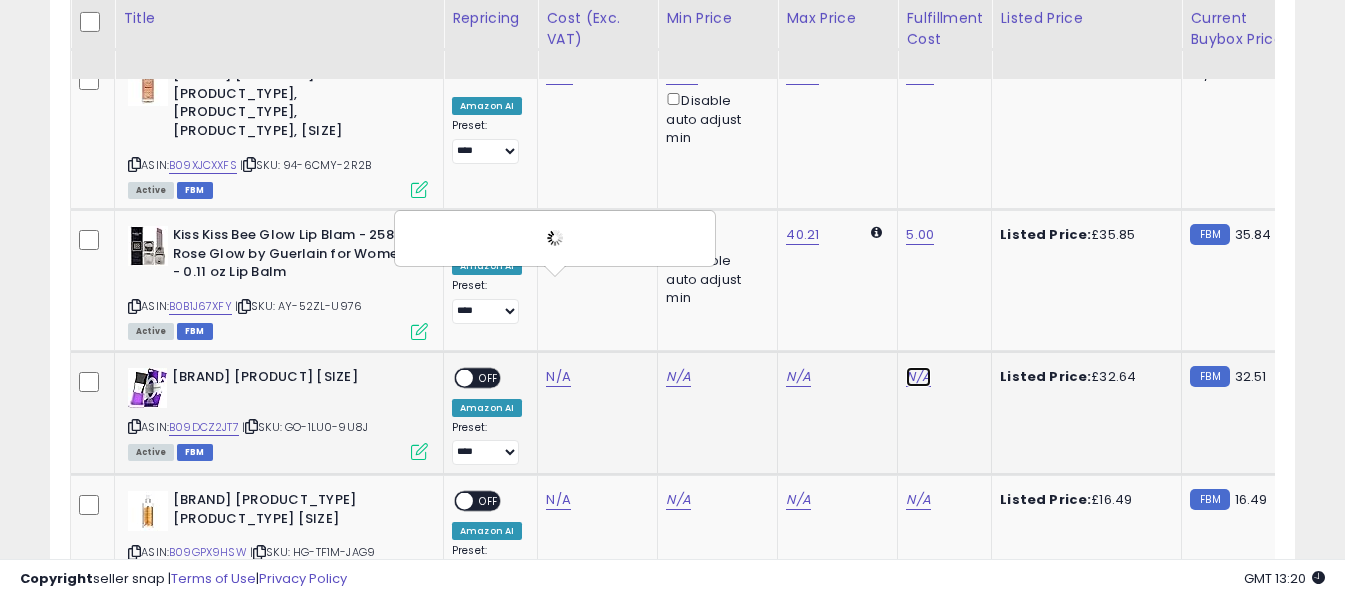 click on "N/A" at bounding box center (918, -5884) 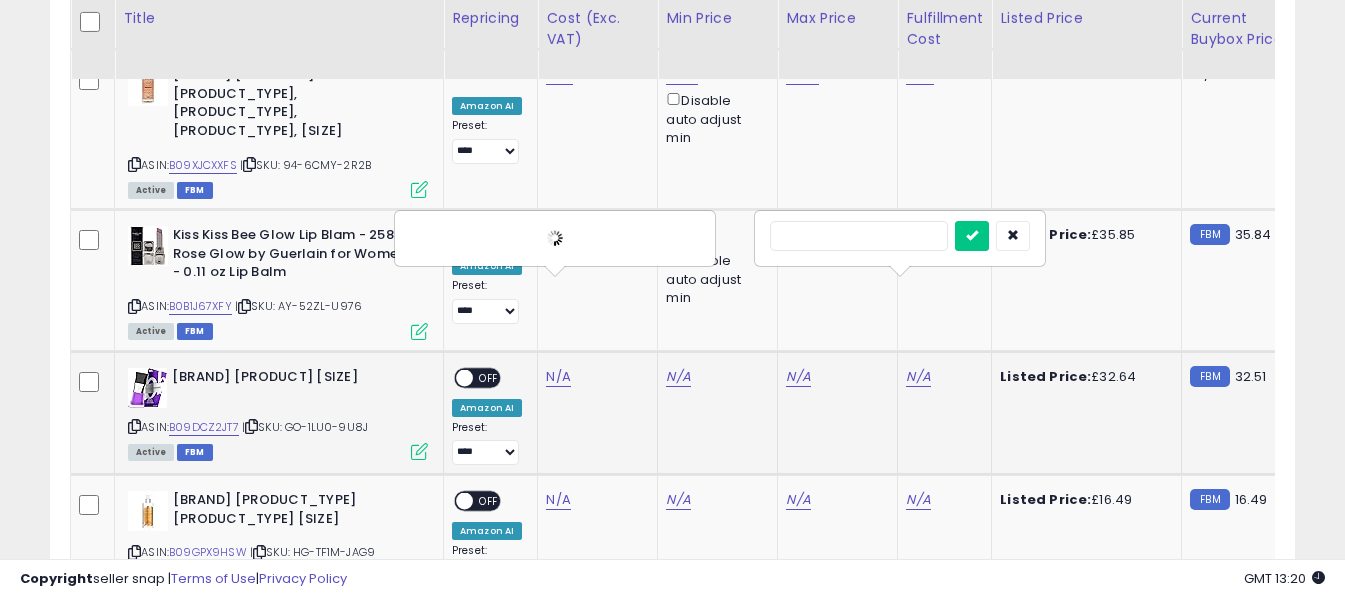 click at bounding box center [859, 236] 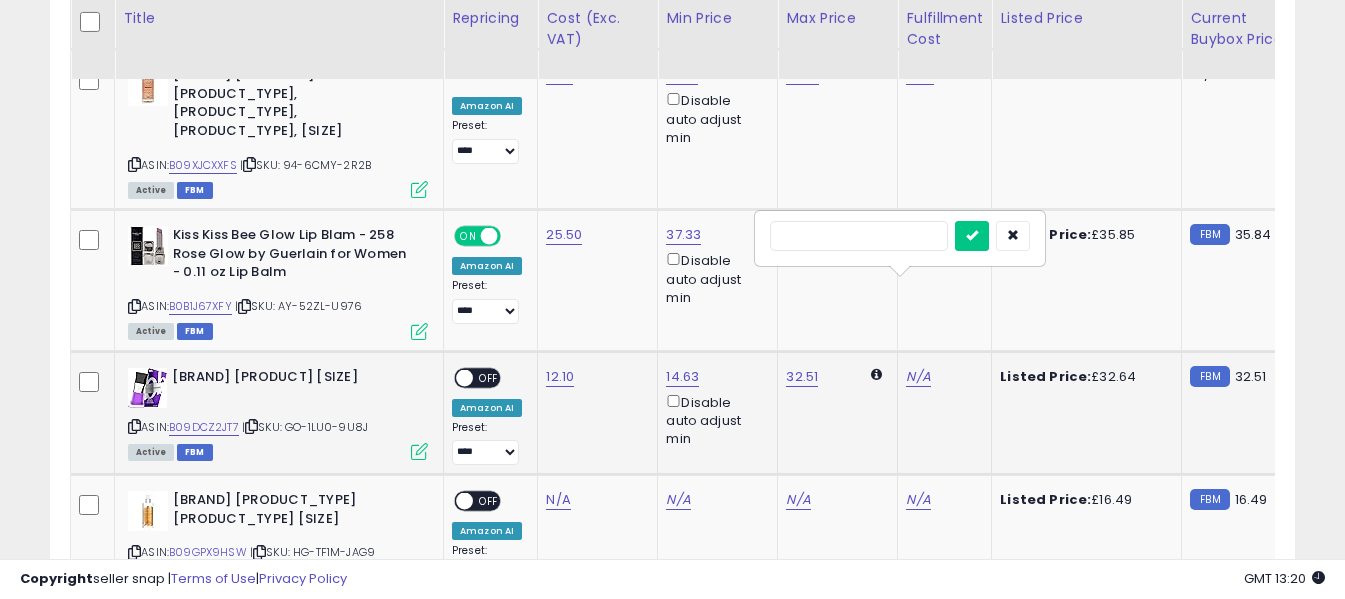 type on "*" 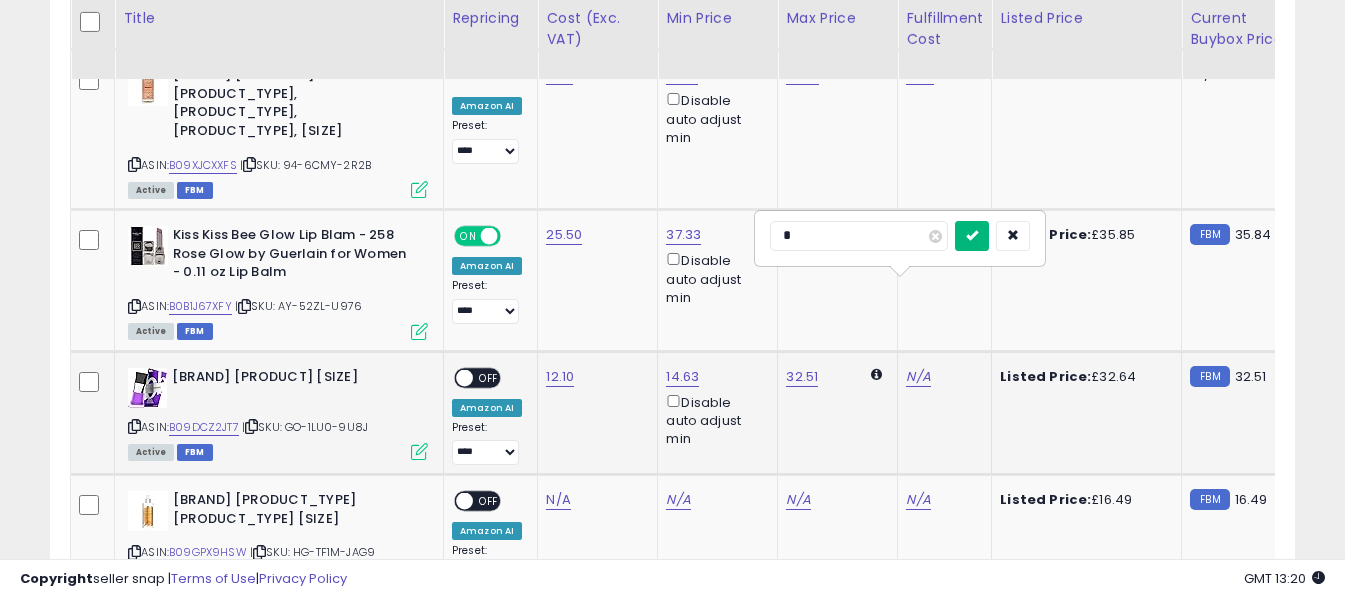 click at bounding box center [972, 235] 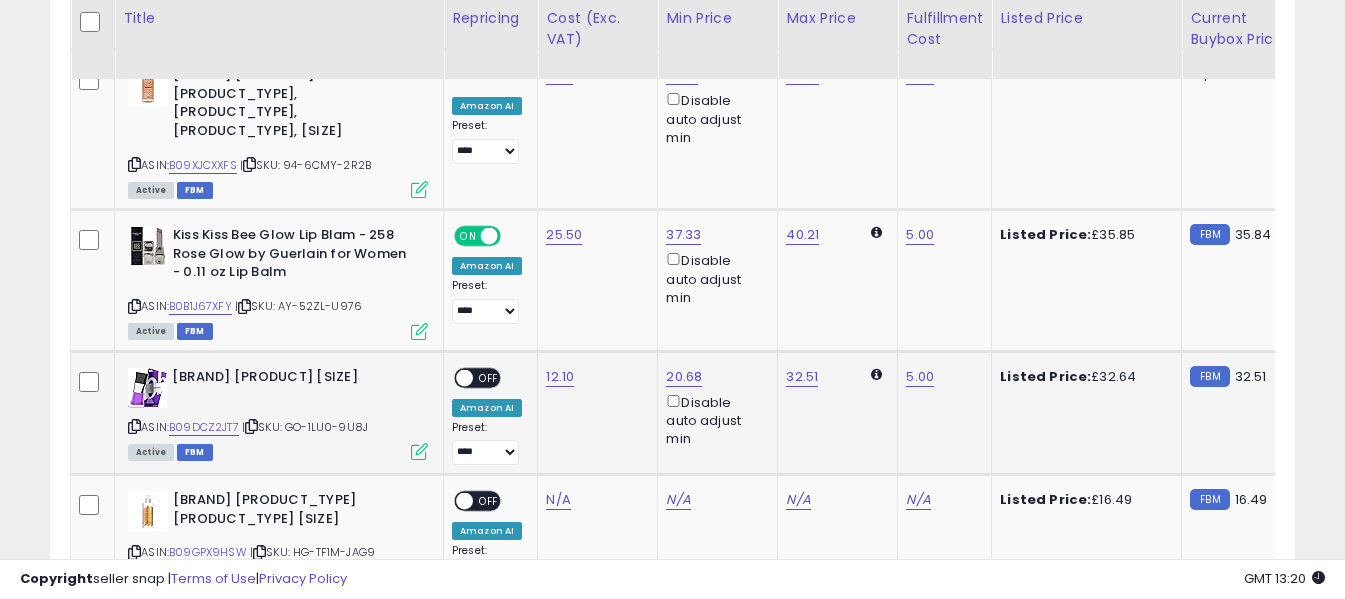 click on "OFF" at bounding box center [489, 377] 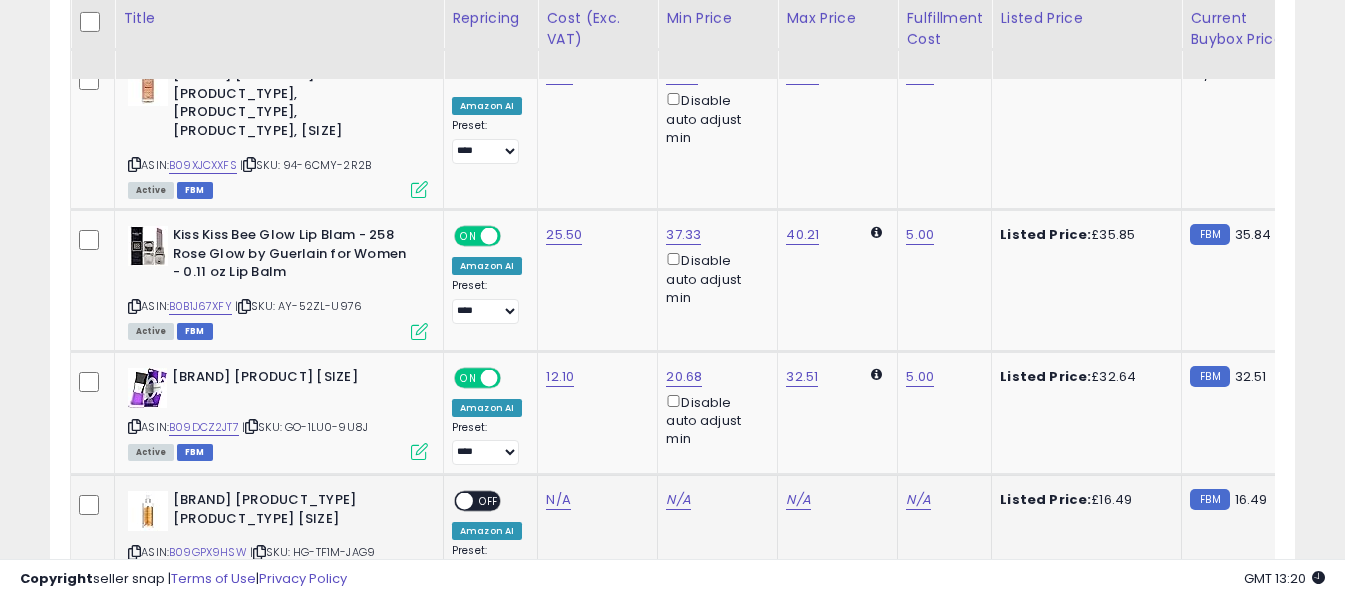 click at bounding box center (134, 552) 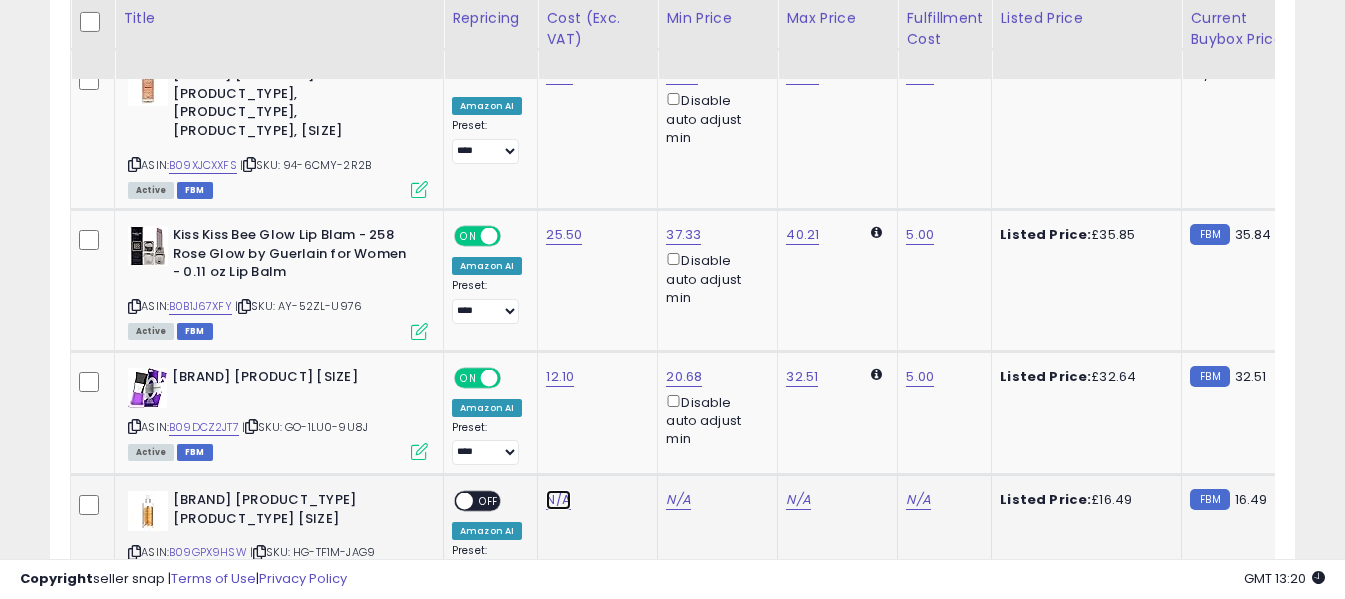 click on "N/A" at bounding box center (558, -5884) 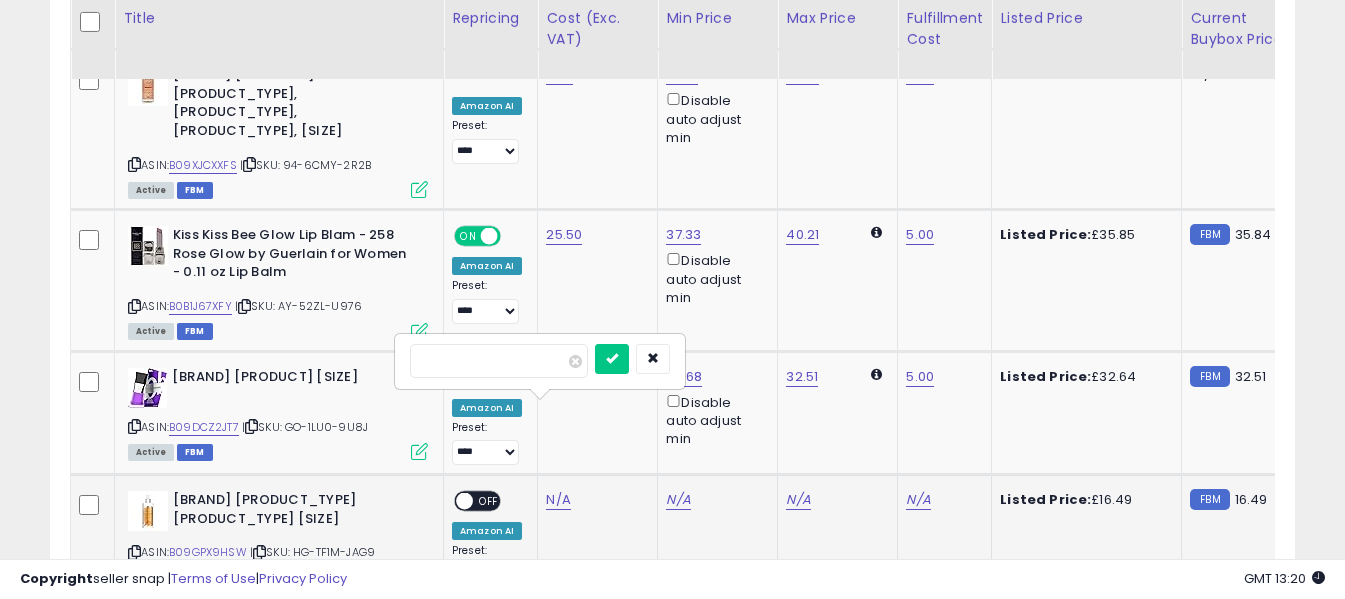 click at bounding box center (499, 361) 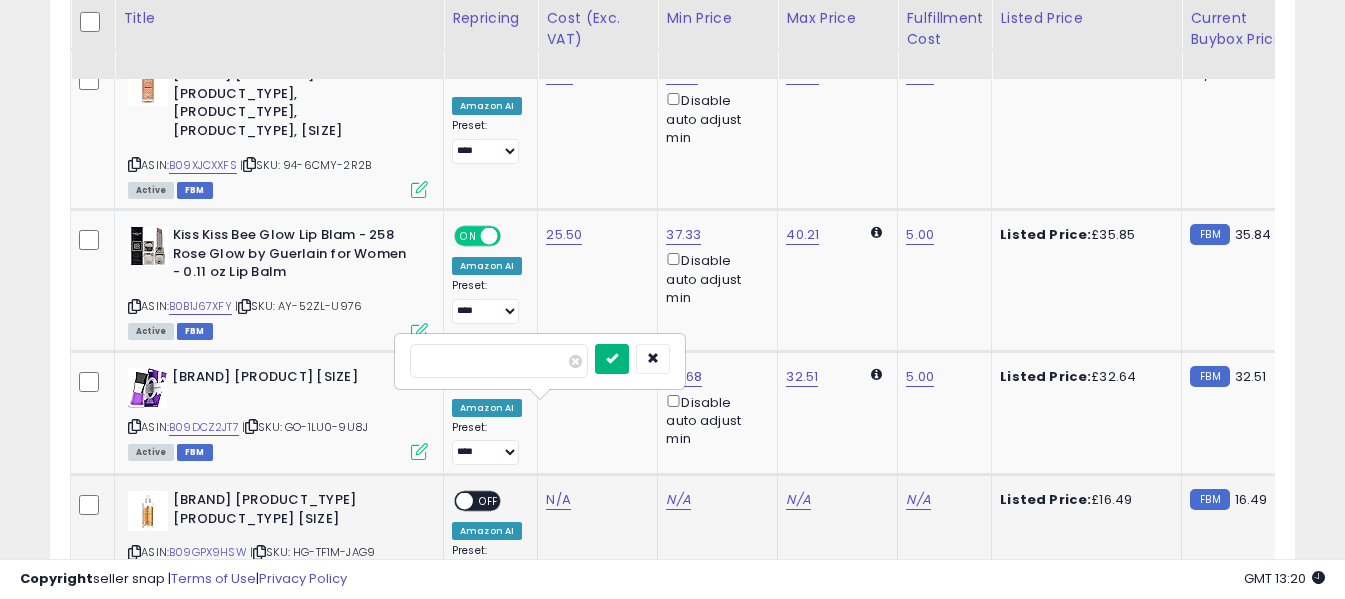 click at bounding box center (612, 358) 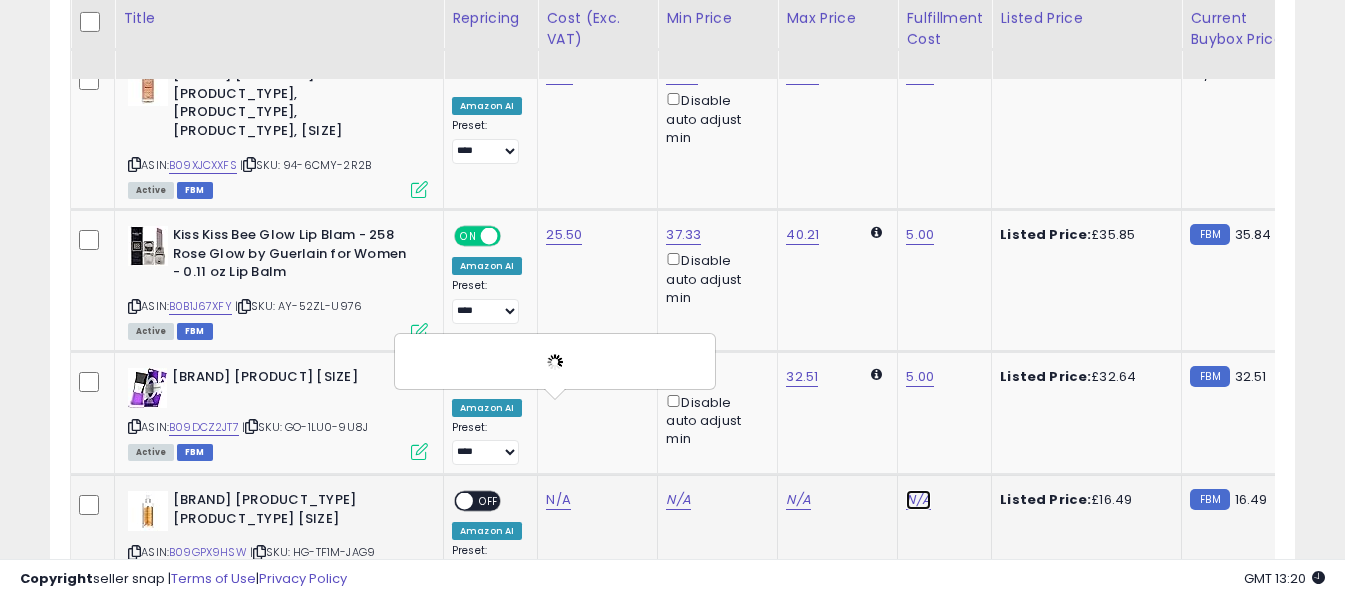 click on "N/A" at bounding box center (918, -5884) 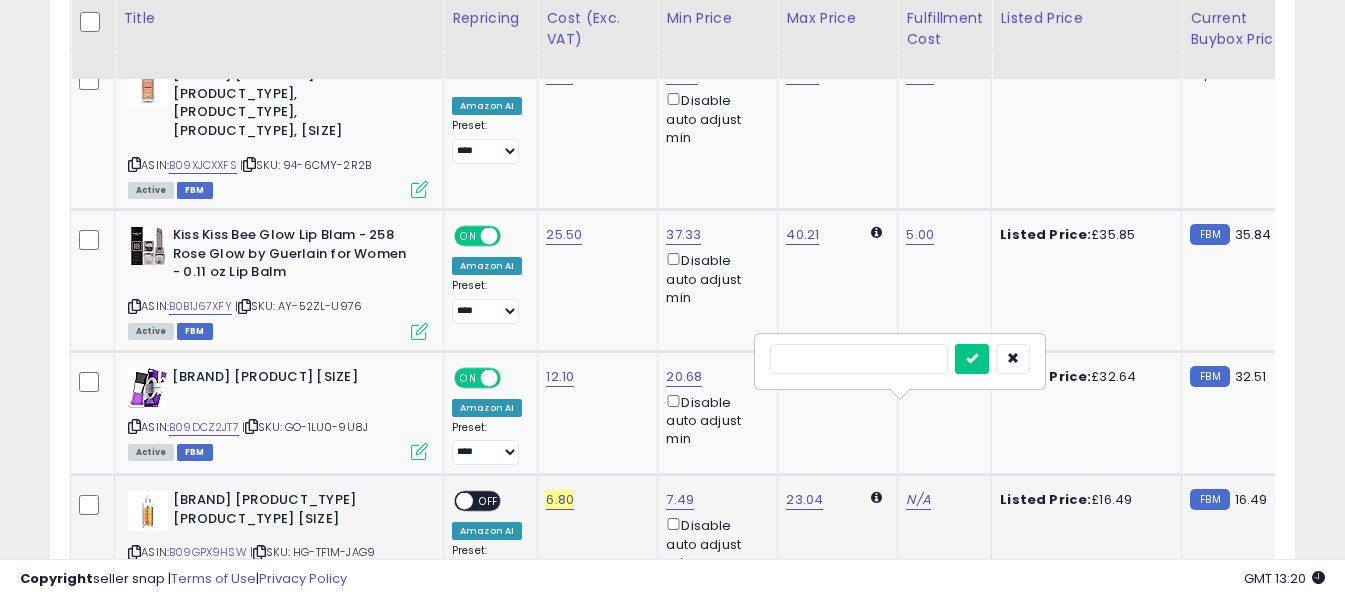 click at bounding box center [859, 359] 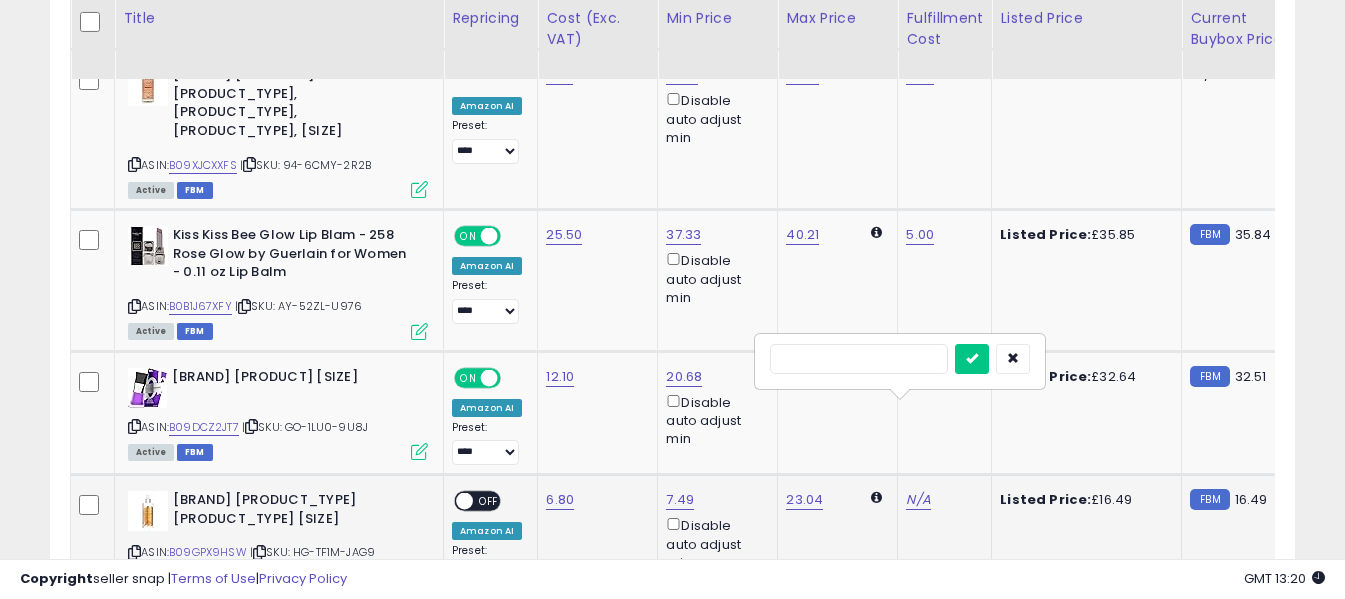 type on "*" 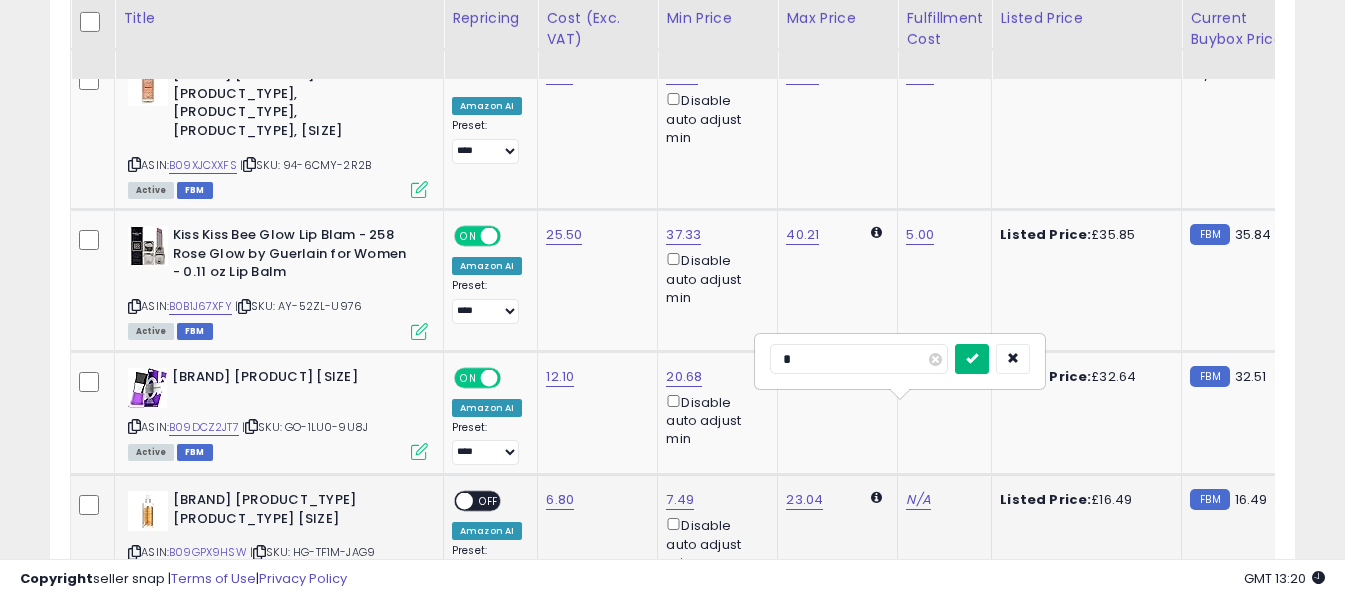 type on "*" 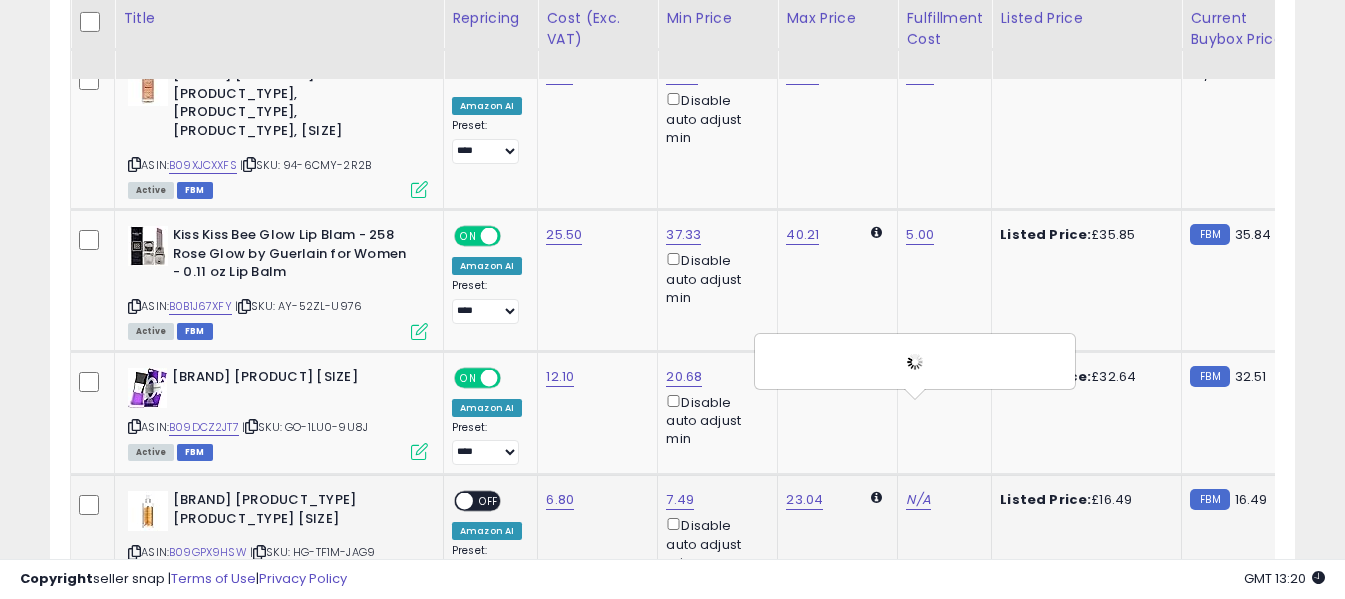 click on "OFF" at bounding box center (489, 501) 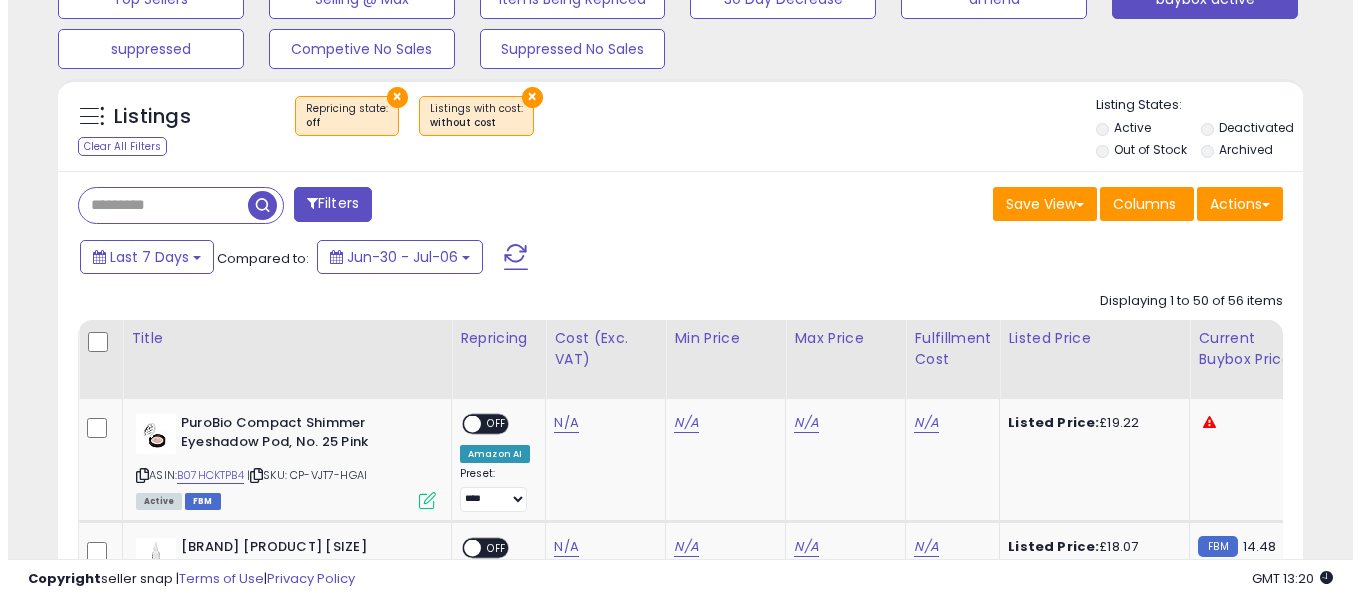 scroll, scrollTop: 608, scrollLeft: 0, axis: vertical 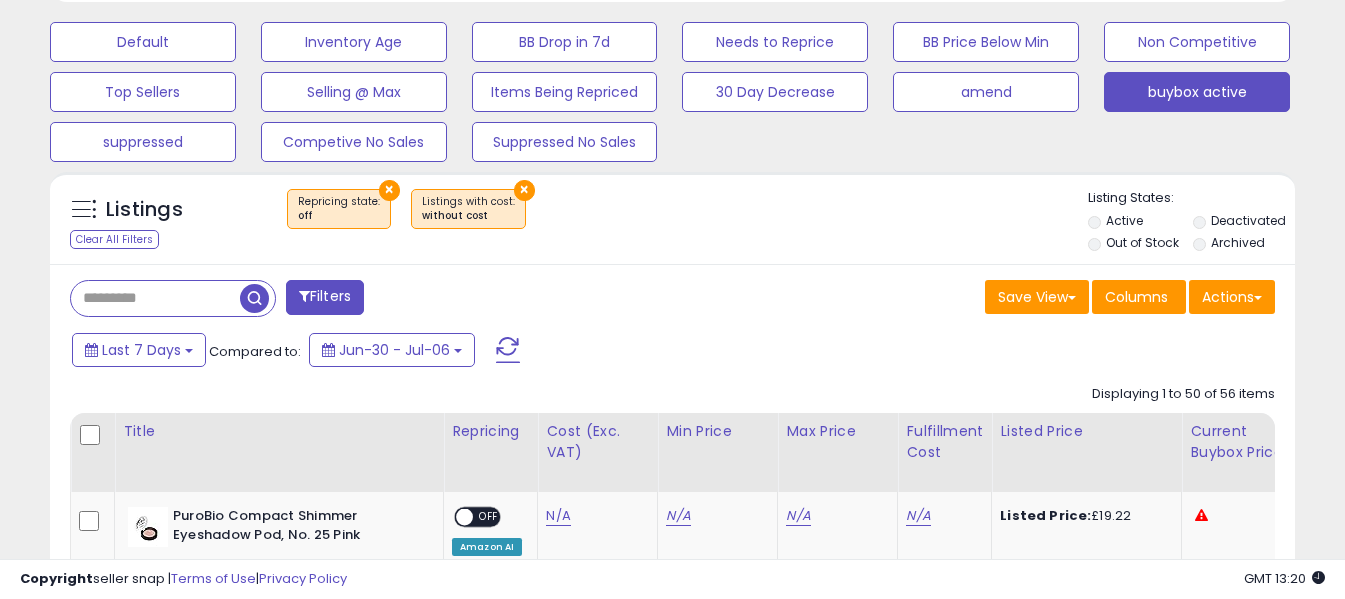 click at bounding box center (508, 350) 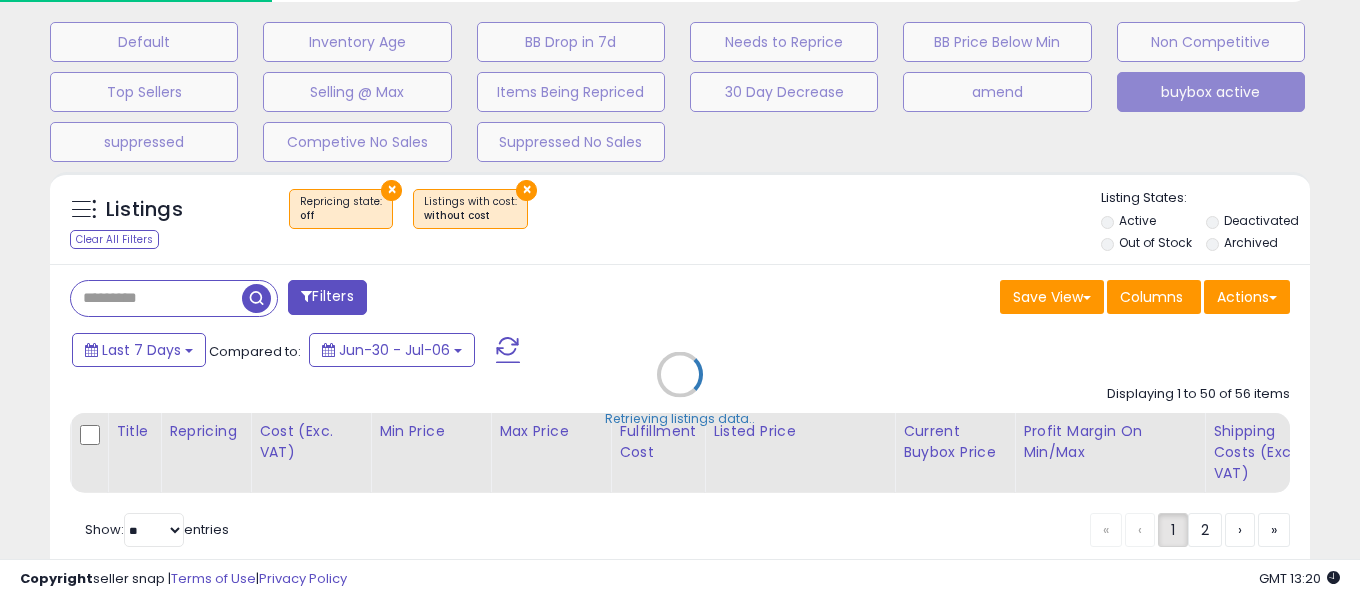scroll, scrollTop: 999590, scrollLeft: 999271, axis: both 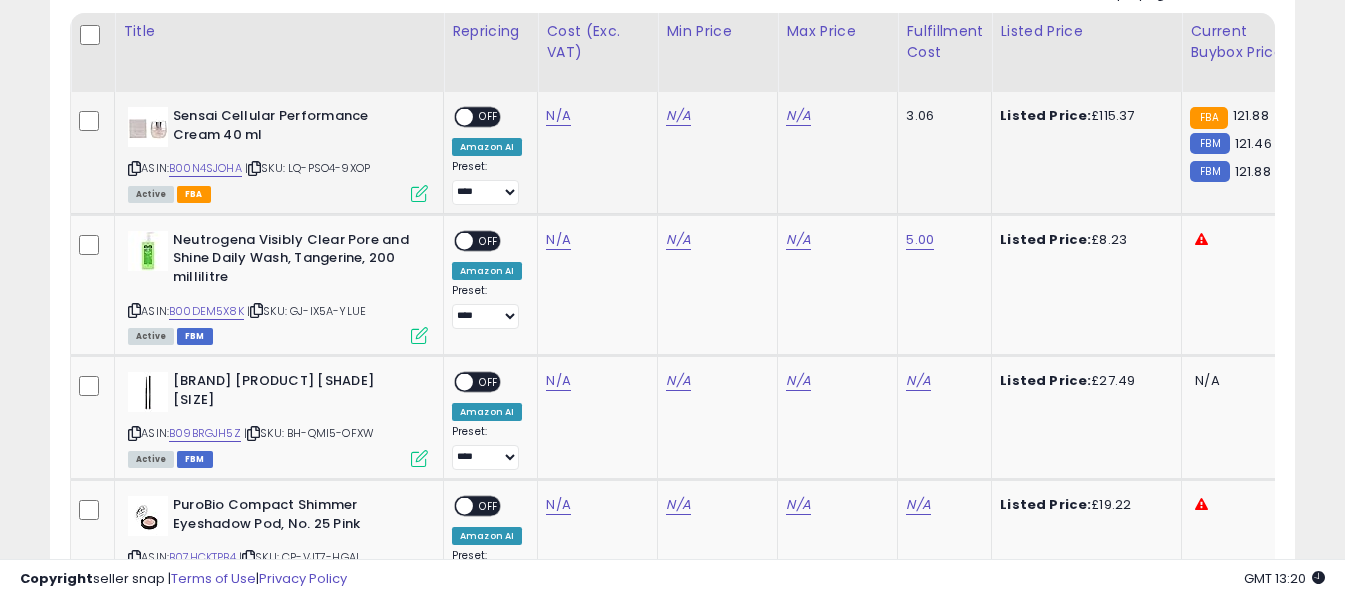 click at bounding box center [134, 168] 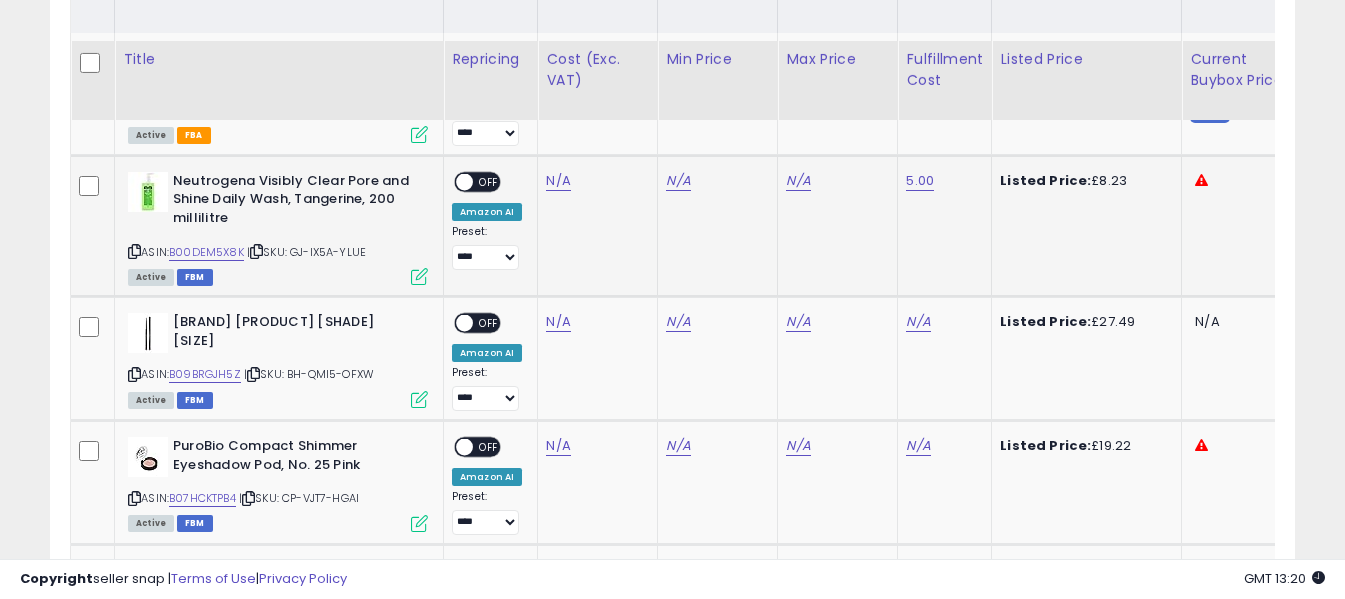 scroll, scrollTop: 1108, scrollLeft: 0, axis: vertical 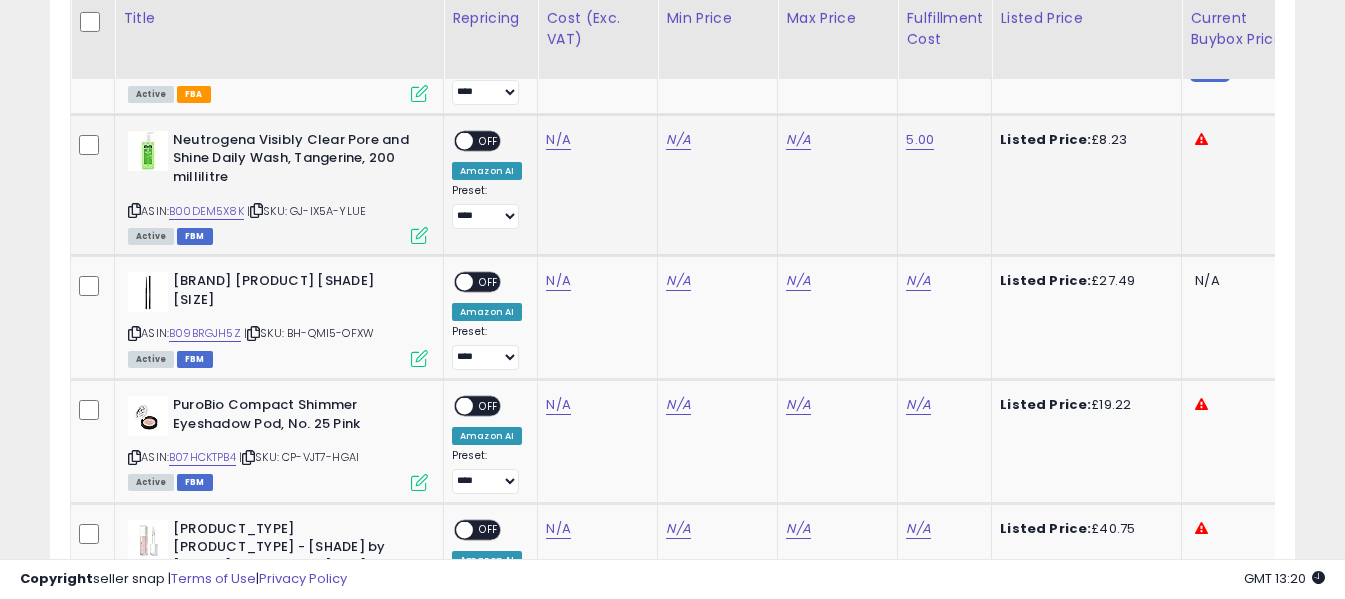 click at bounding box center [134, 210] 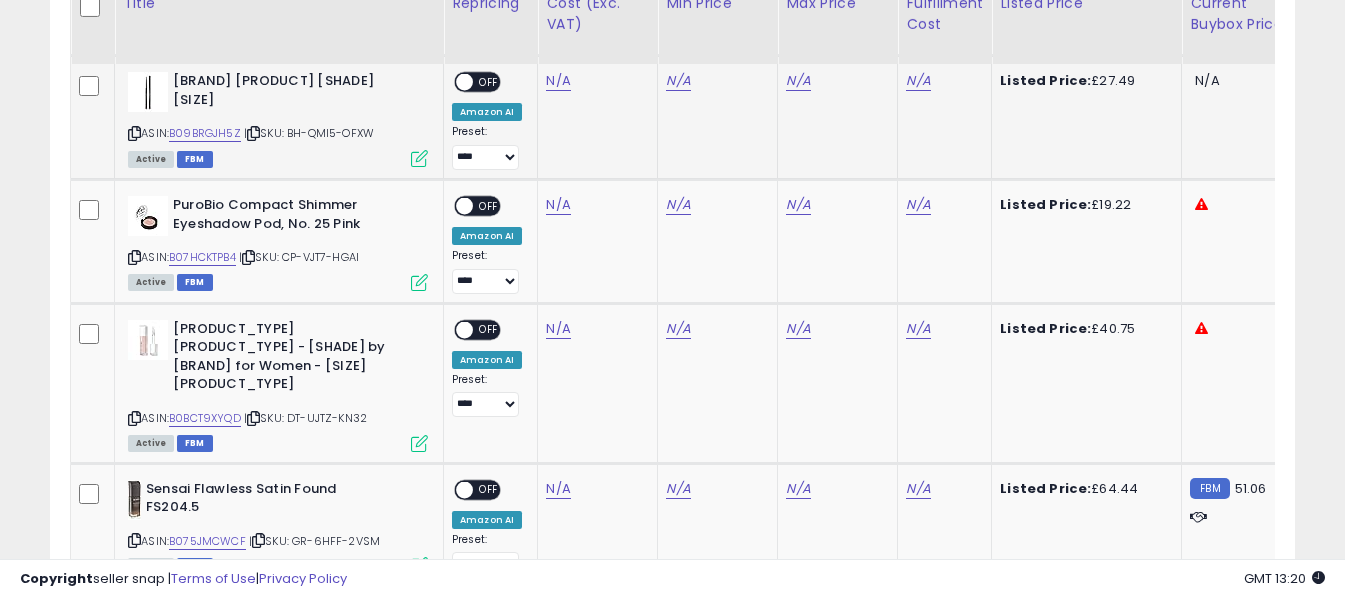scroll, scrollTop: 1208, scrollLeft: 0, axis: vertical 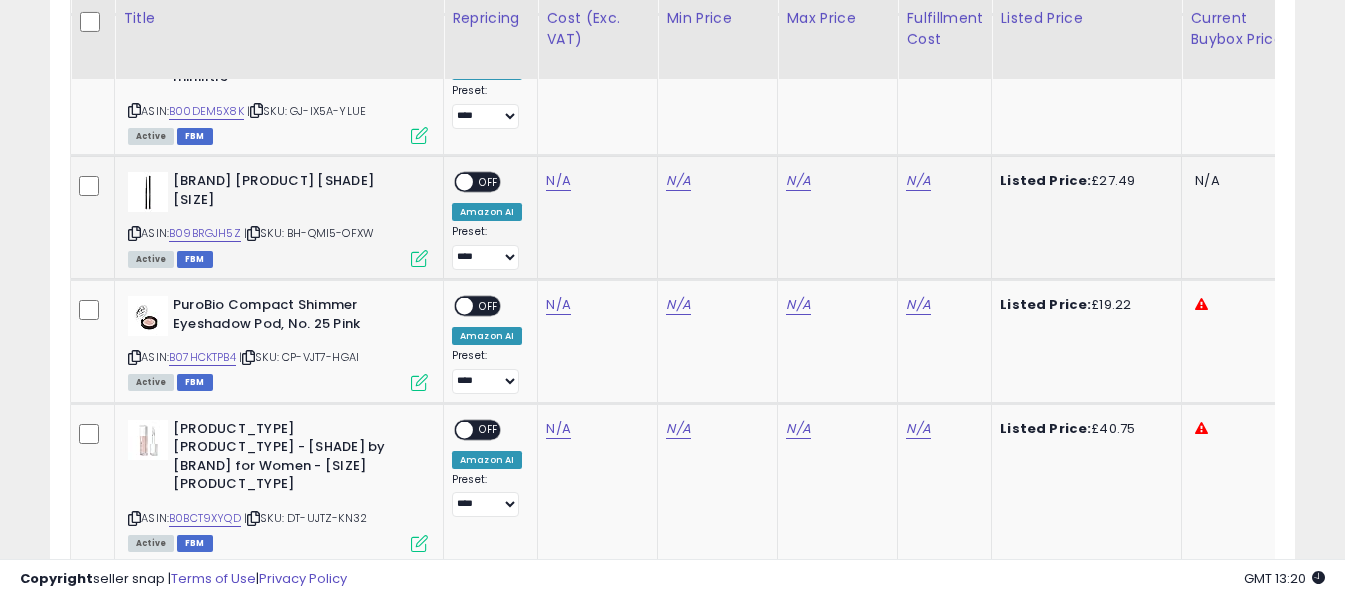 drag, startPoint x: 134, startPoint y: 238, endPoint x: 140, endPoint y: 228, distance: 11.661903 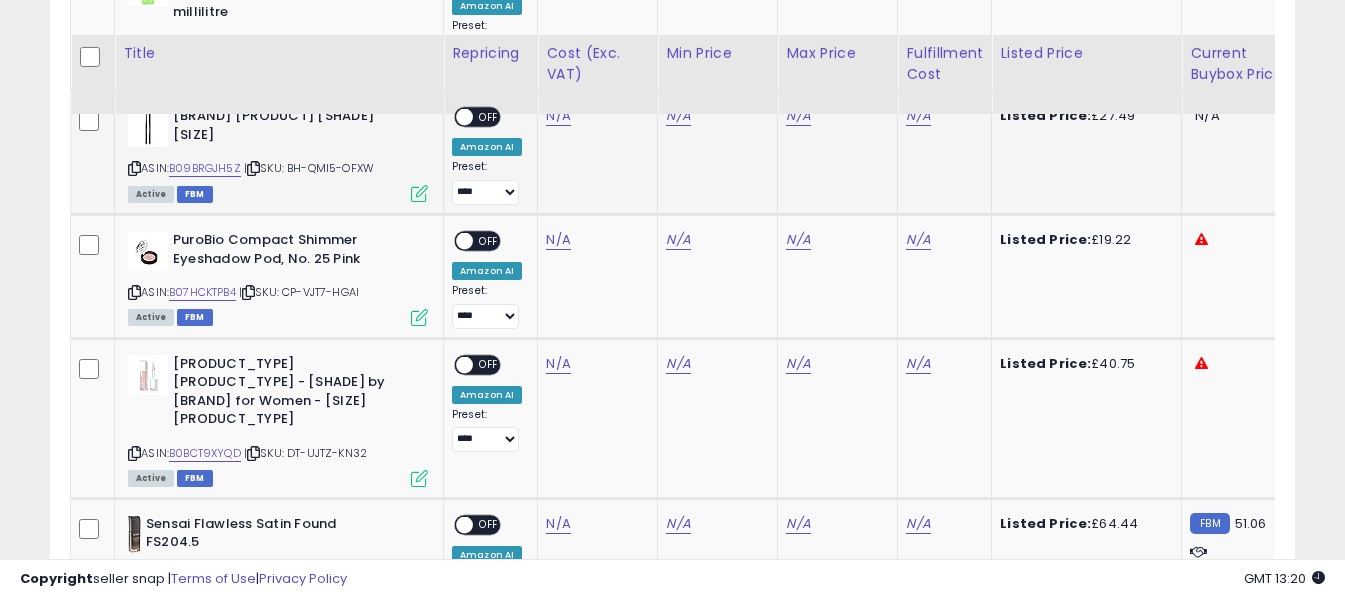 scroll, scrollTop: 1308, scrollLeft: 0, axis: vertical 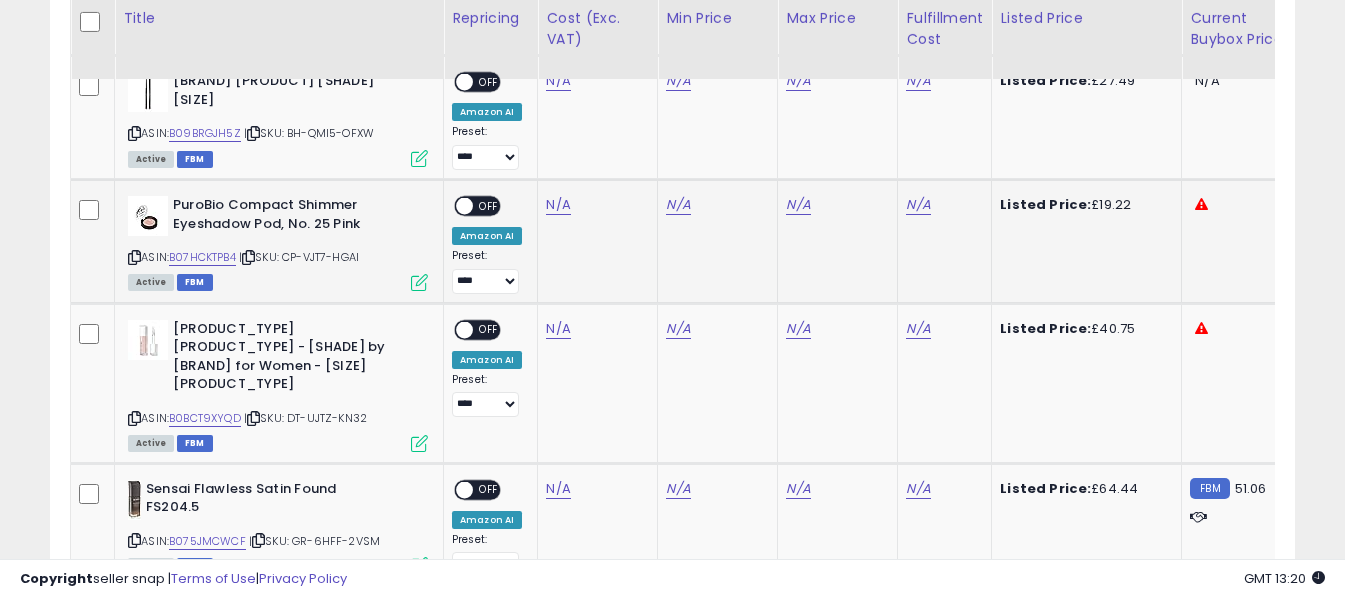click at bounding box center (134, 257) 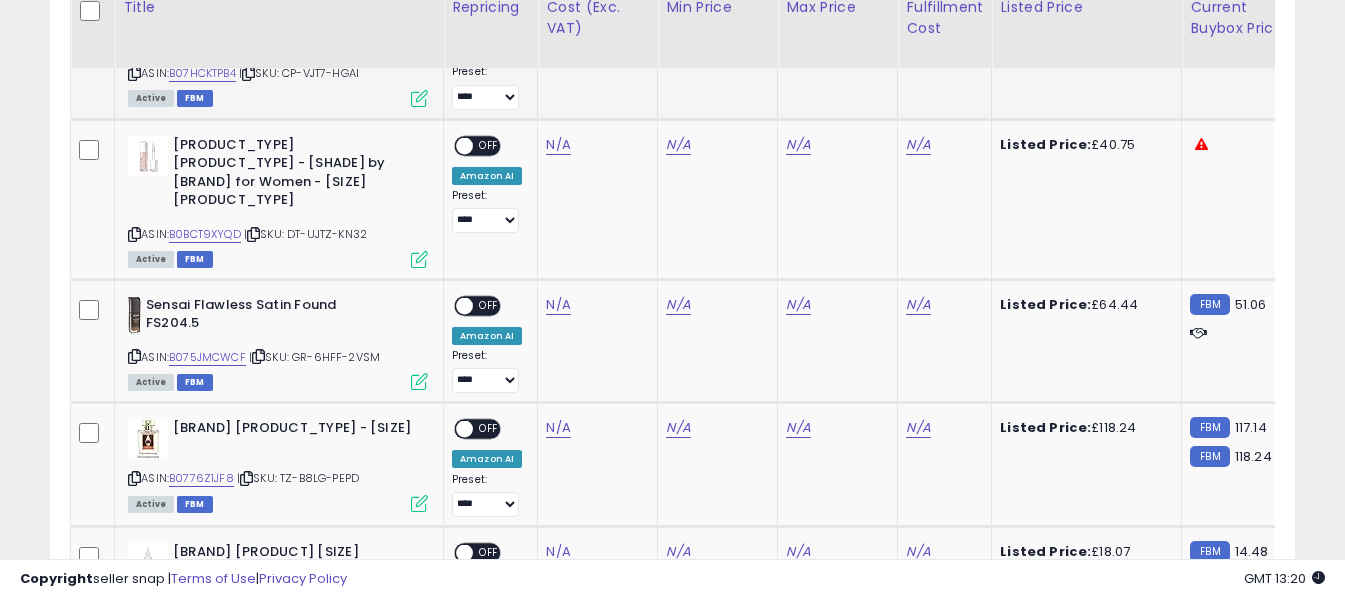 scroll, scrollTop: 1508, scrollLeft: 0, axis: vertical 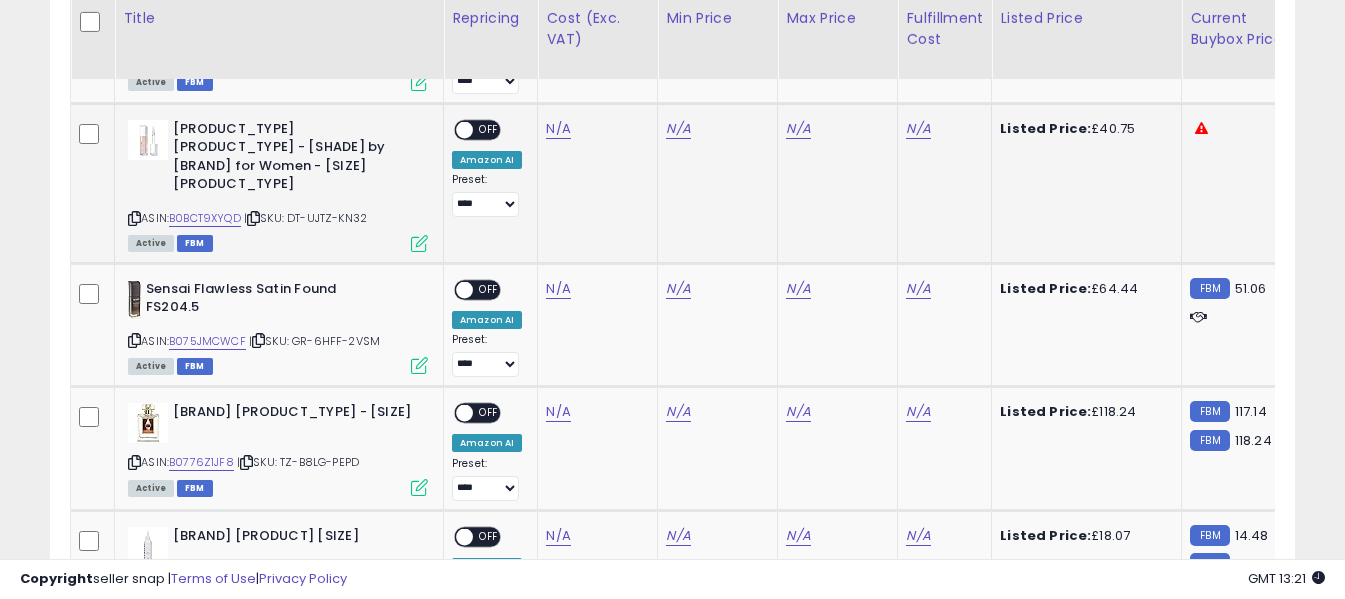 click at bounding box center [134, 218] 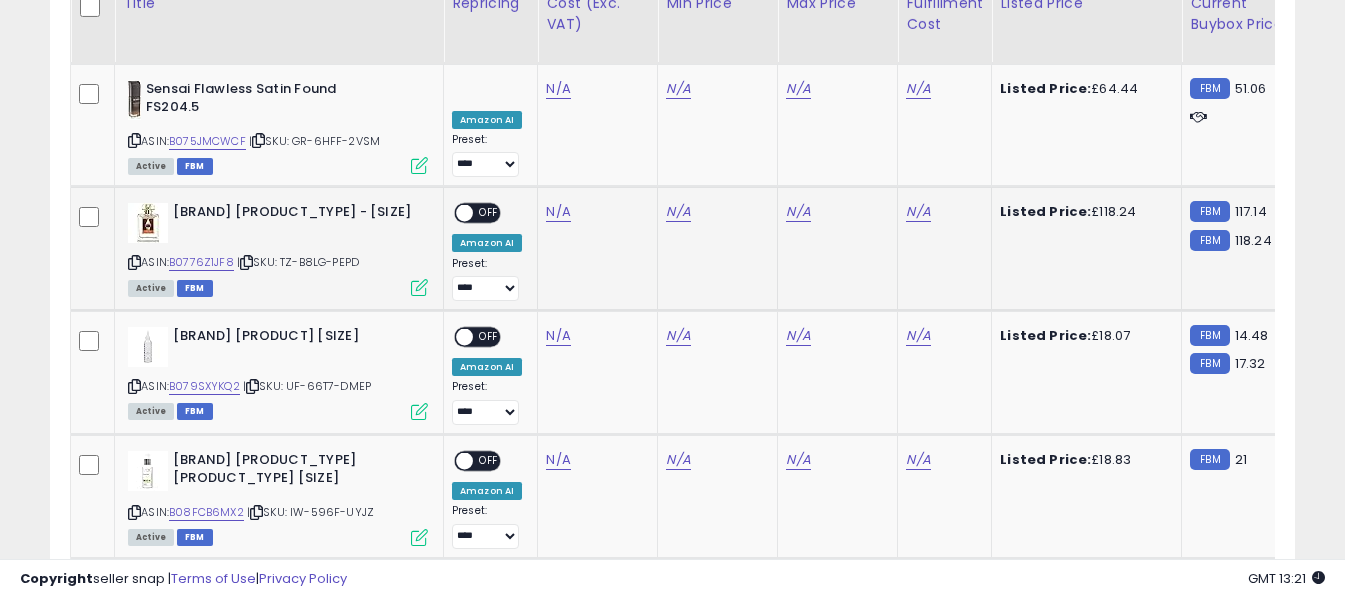 scroll, scrollTop: 1608, scrollLeft: 0, axis: vertical 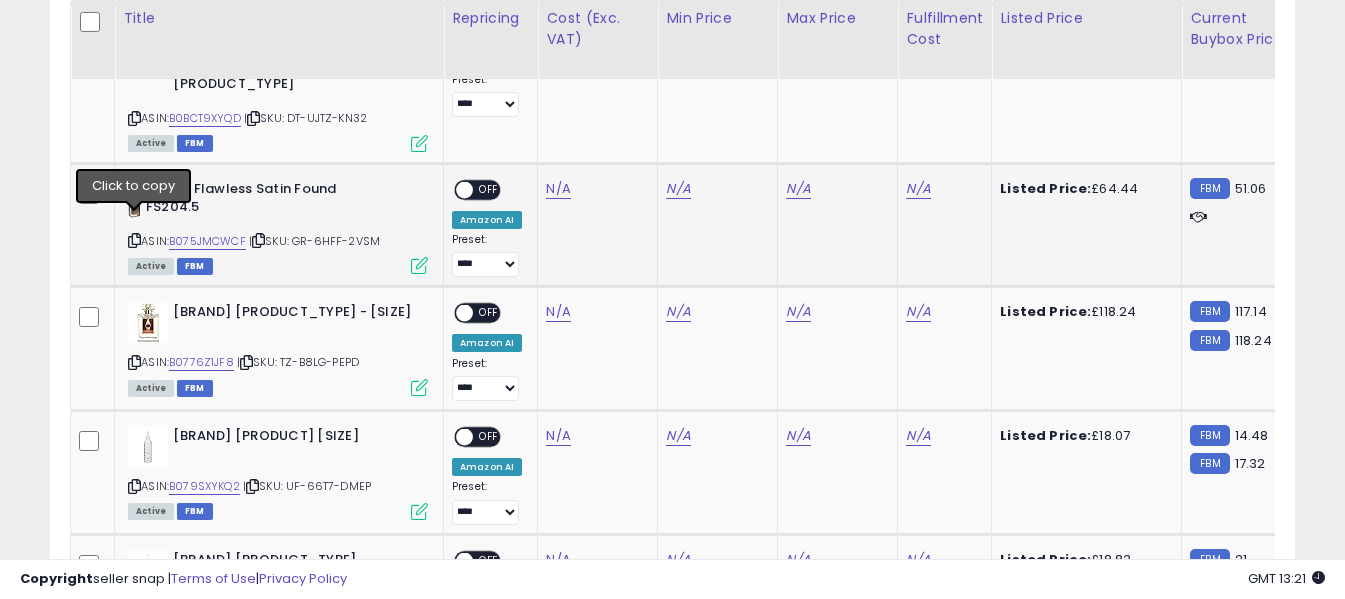 click at bounding box center (134, 240) 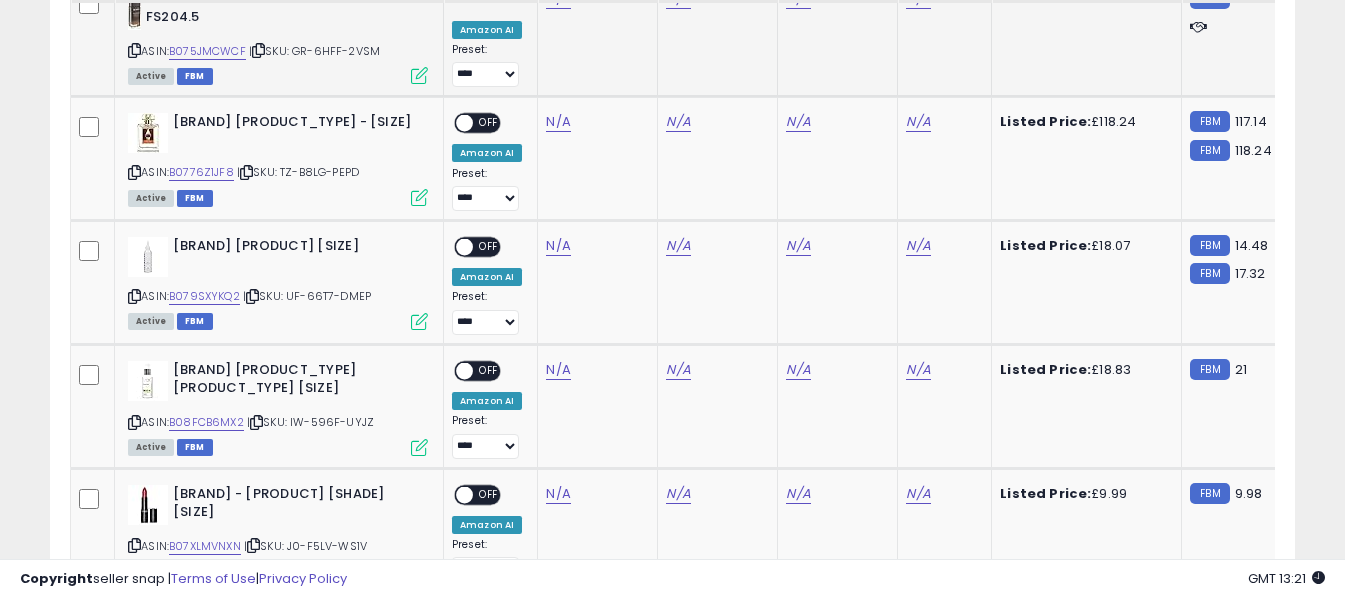 scroll, scrollTop: 1808, scrollLeft: 0, axis: vertical 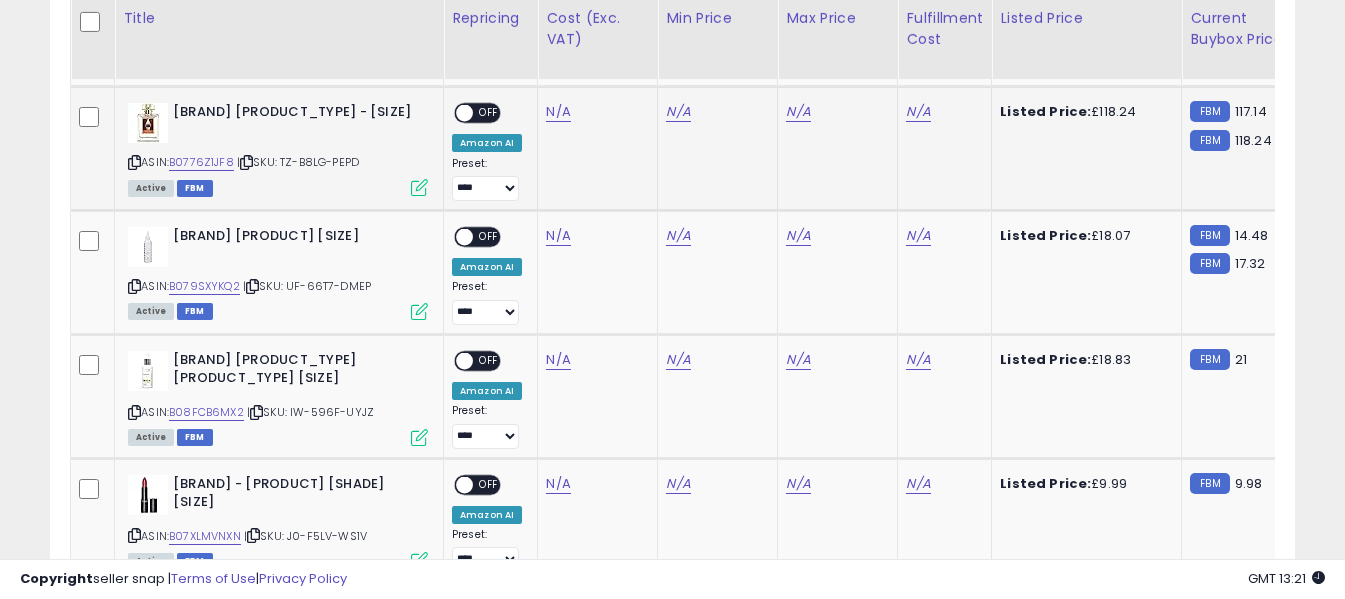 click at bounding box center (134, 162) 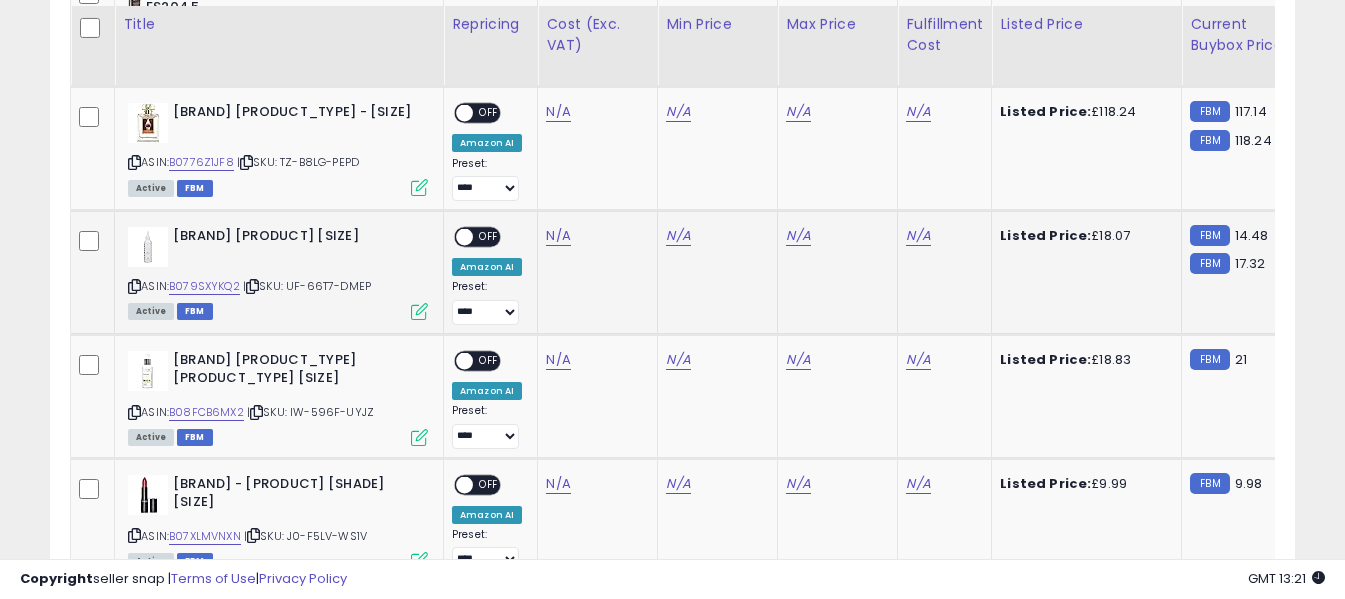 scroll, scrollTop: 1908, scrollLeft: 0, axis: vertical 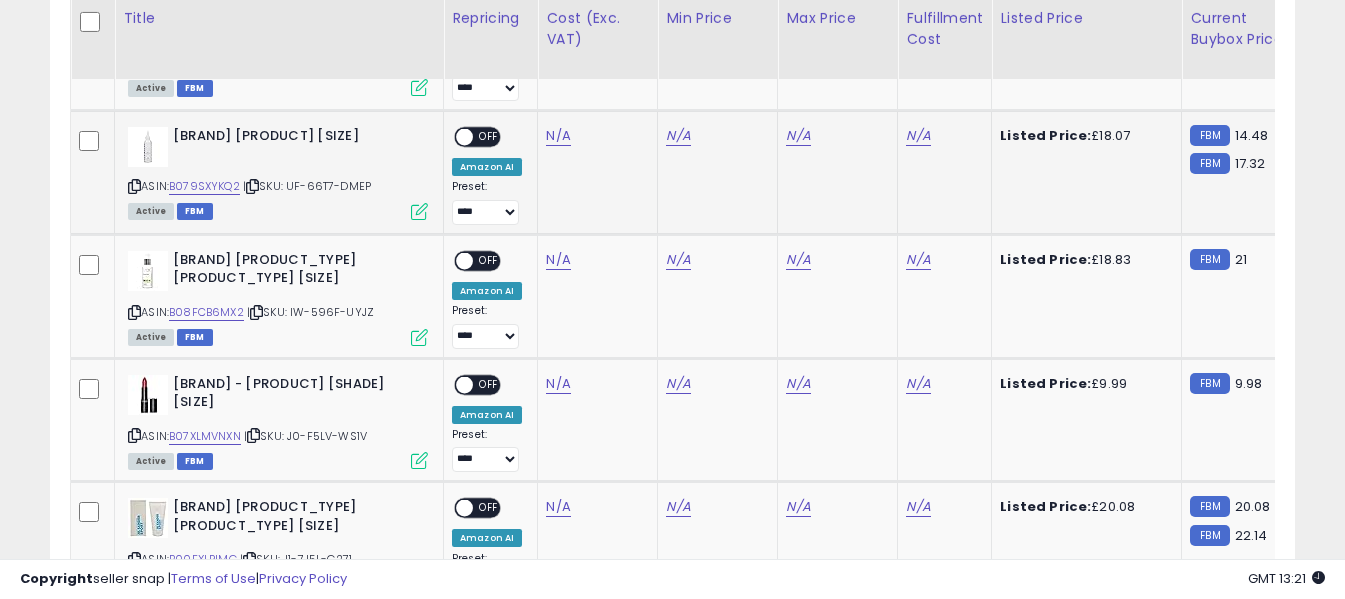 click at bounding box center (134, 186) 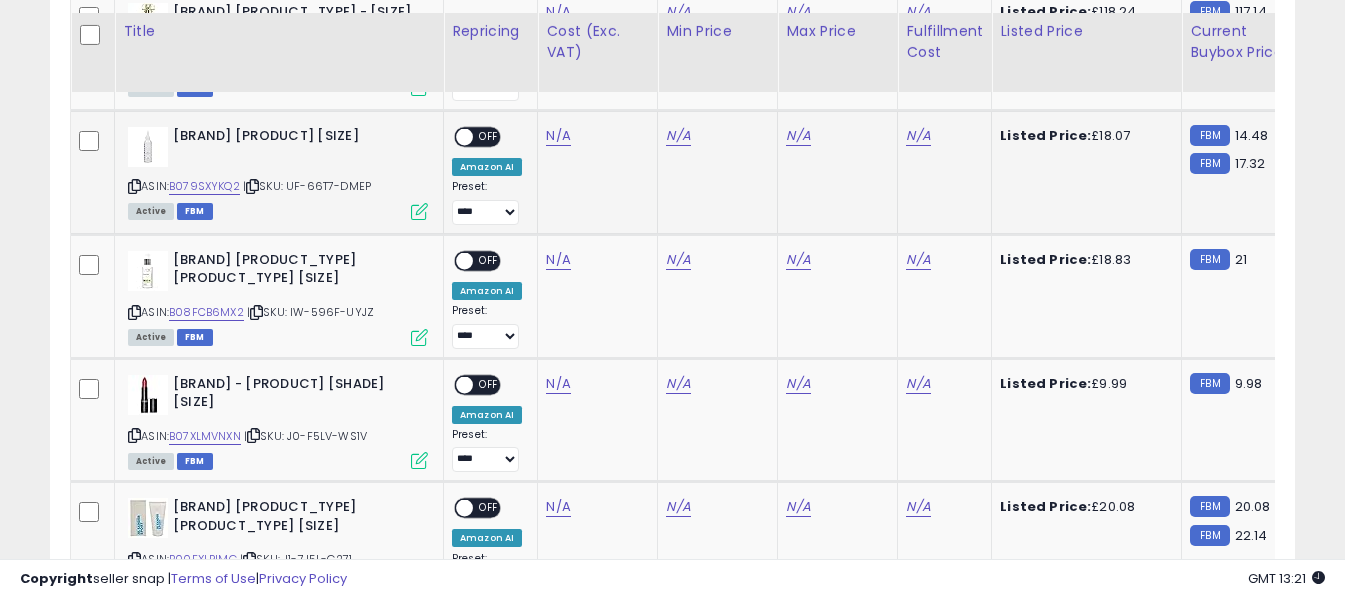 scroll, scrollTop: 2008, scrollLeft: 0, axis: vertical 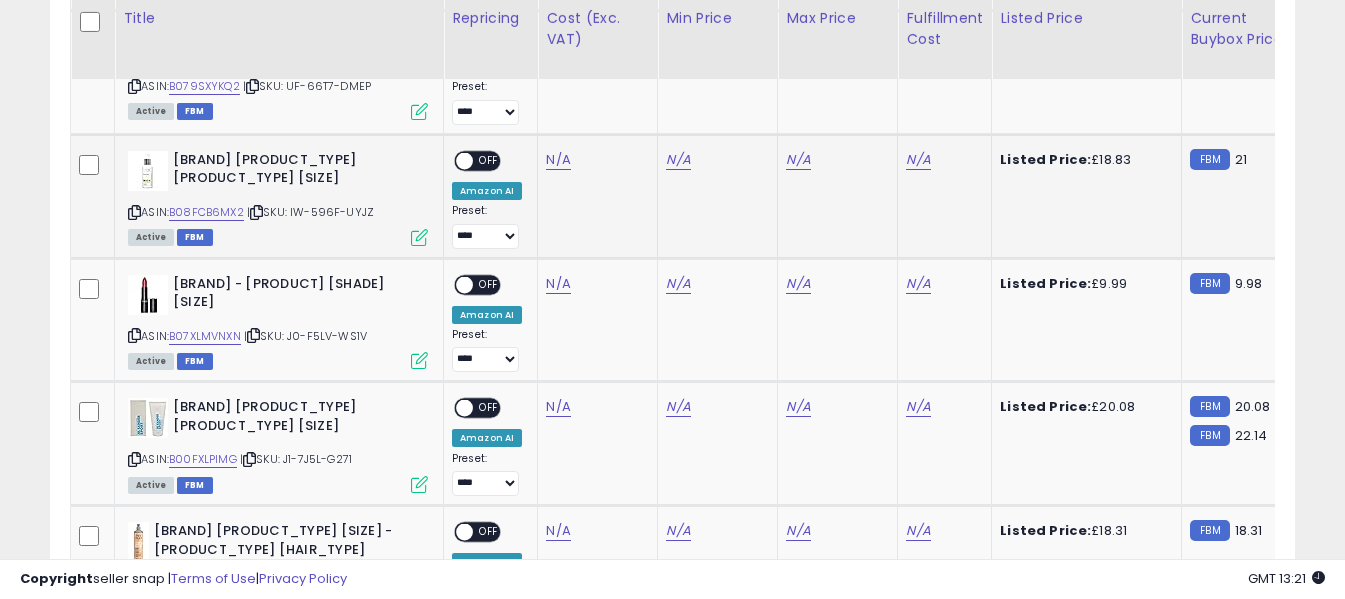 click at bounding box center (134, 212) 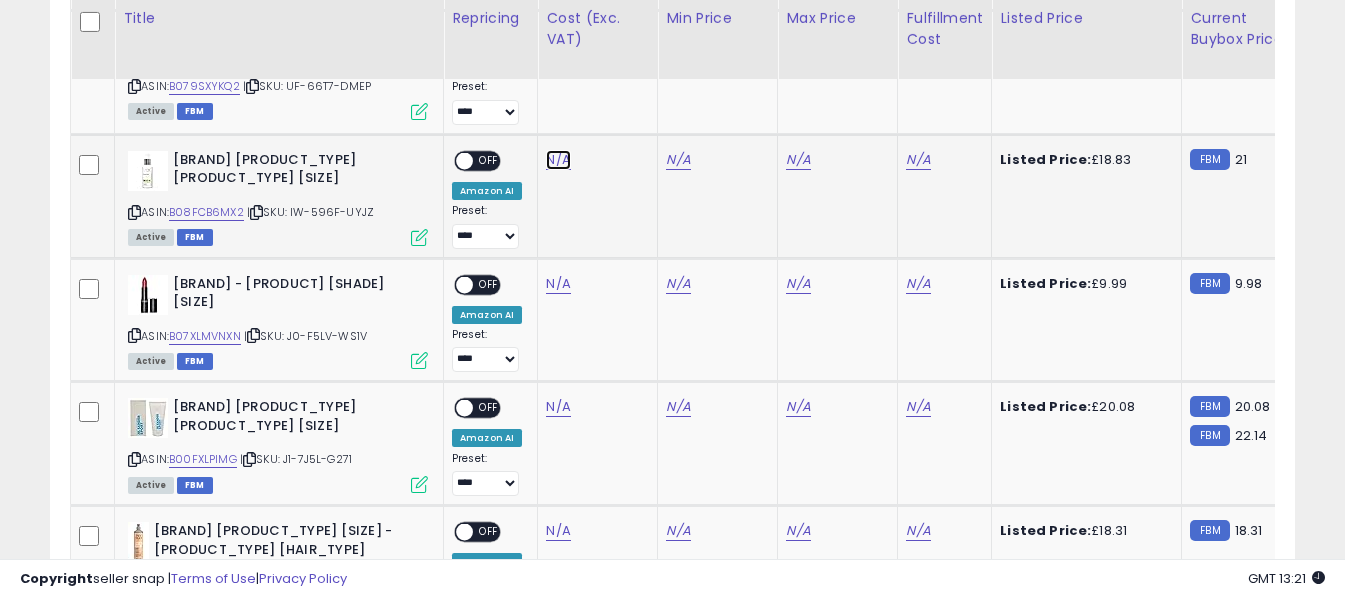 click on "N/A" at bounding box center [558, -884] 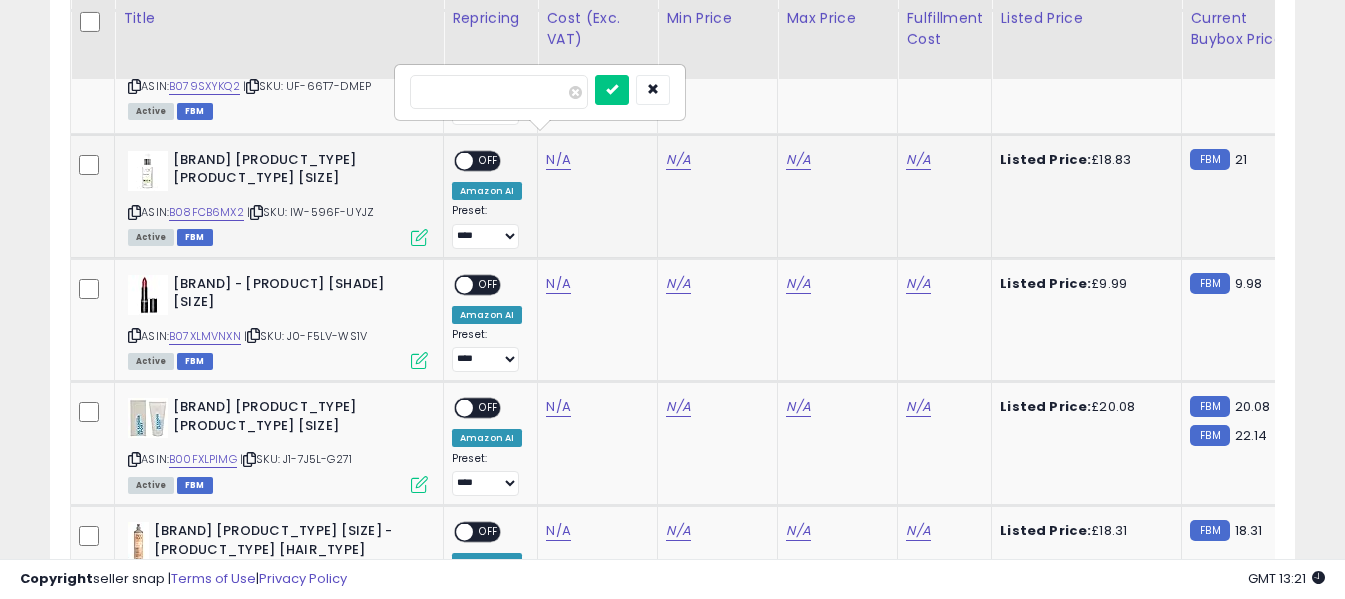 click at bounding box center [499, 92] 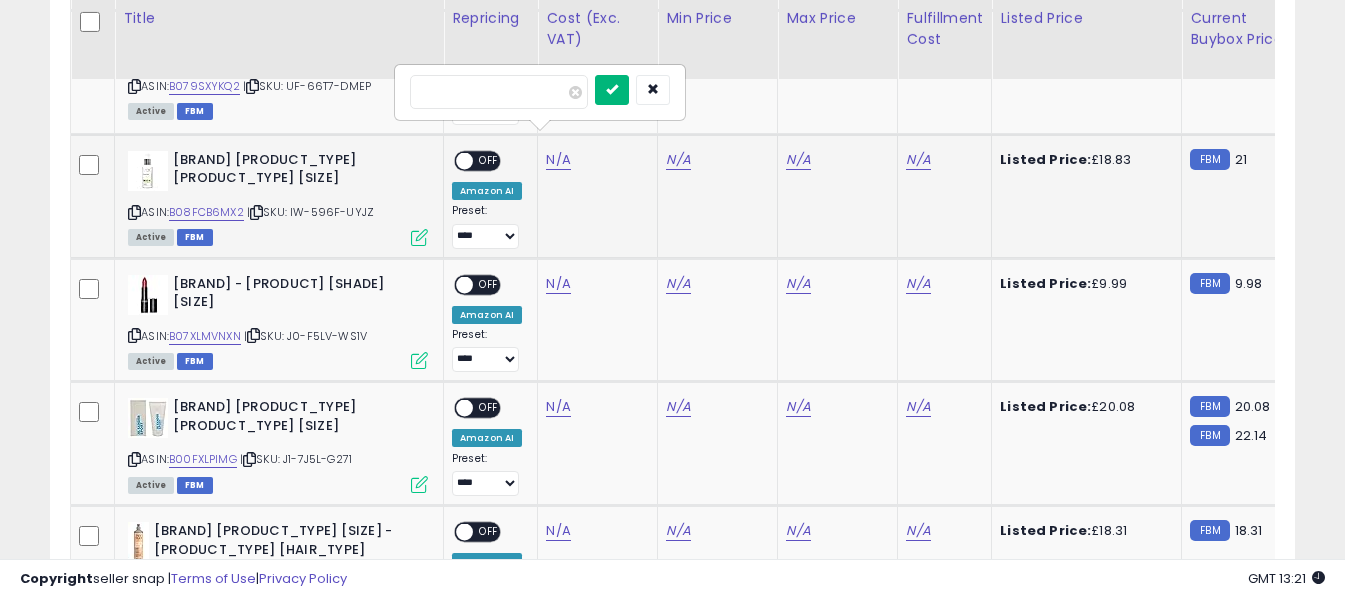 click at bounding box center (612, 89) 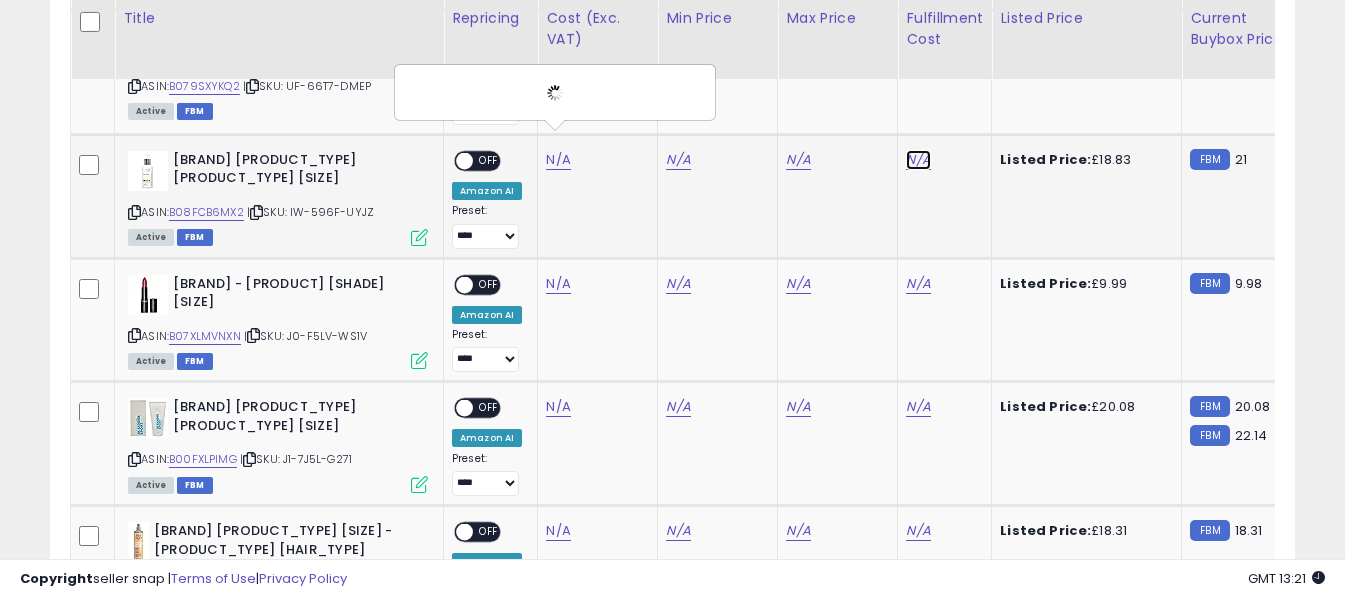 click on "N/A" at bounding box center (918, -619) 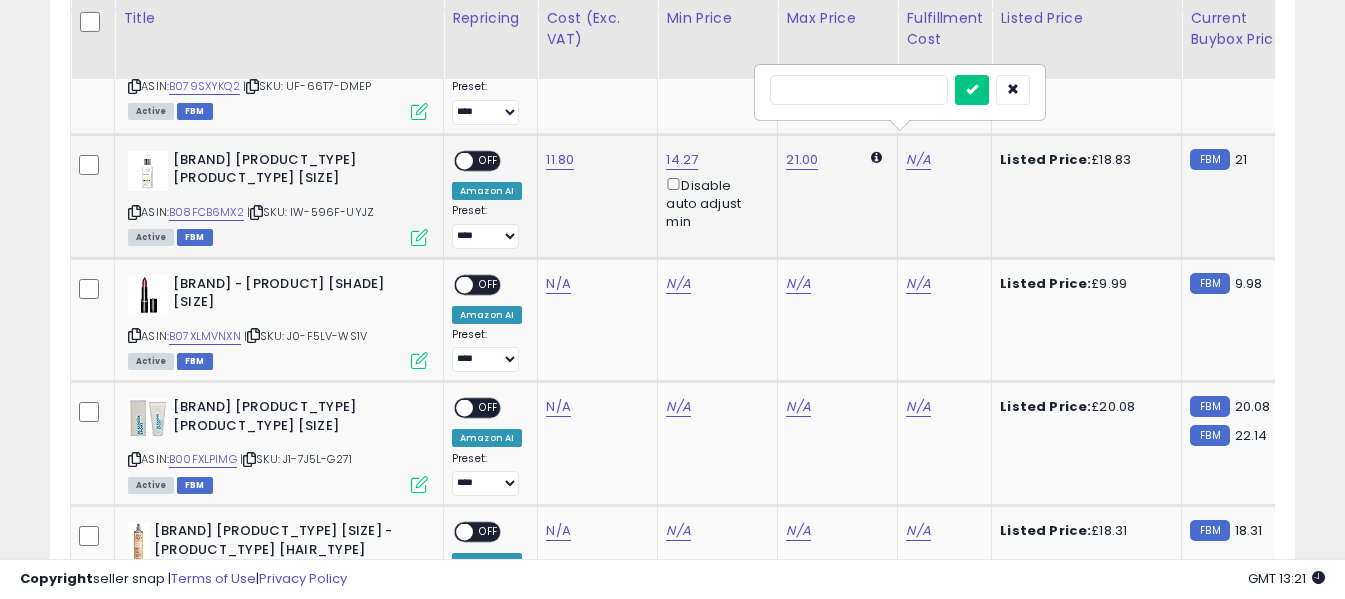 click at bounding box center (859, 90) 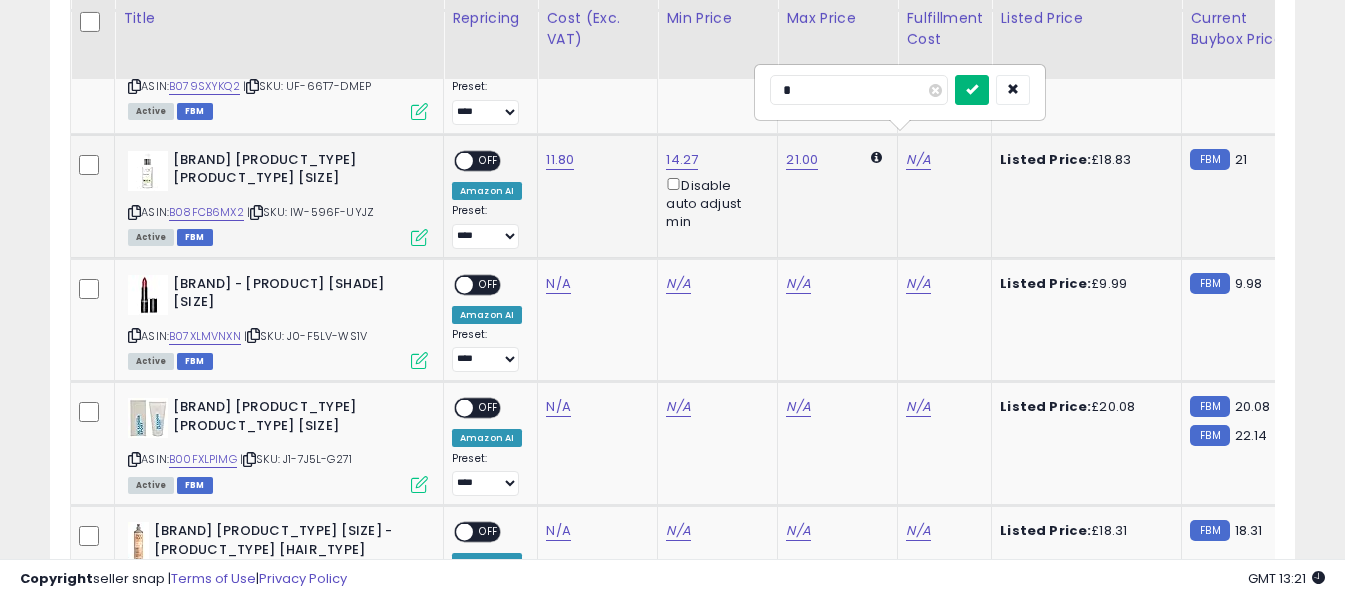 type on "*" 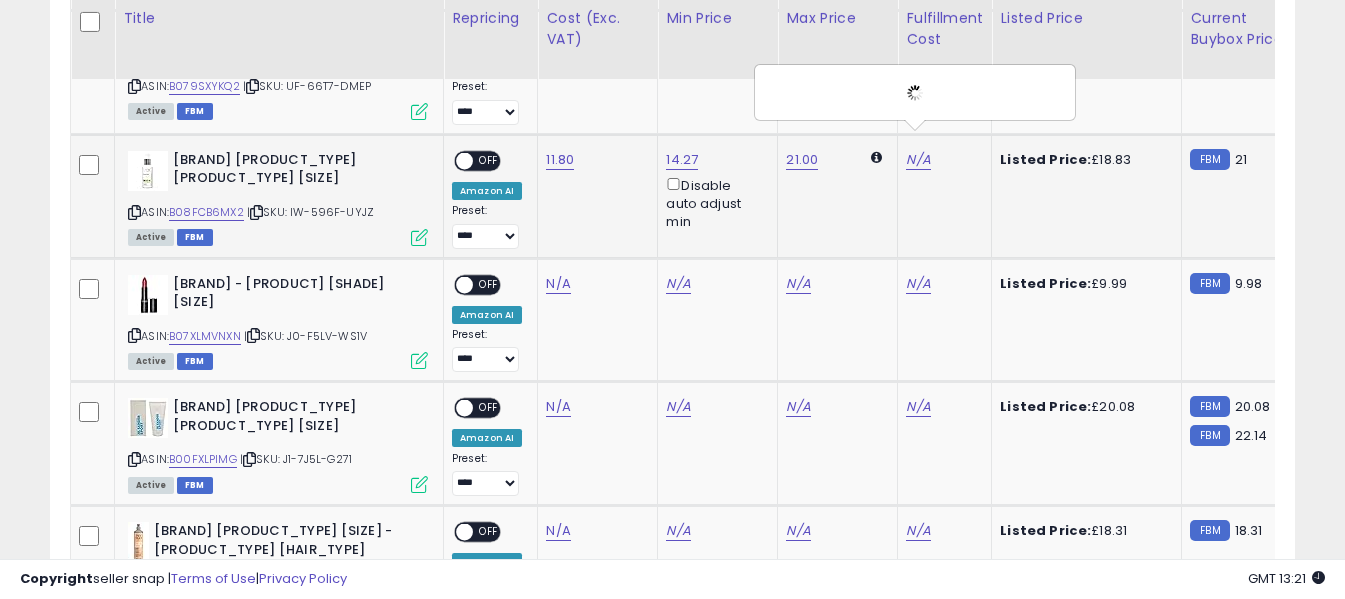click on "OFF" at bounding box center [489, 160] 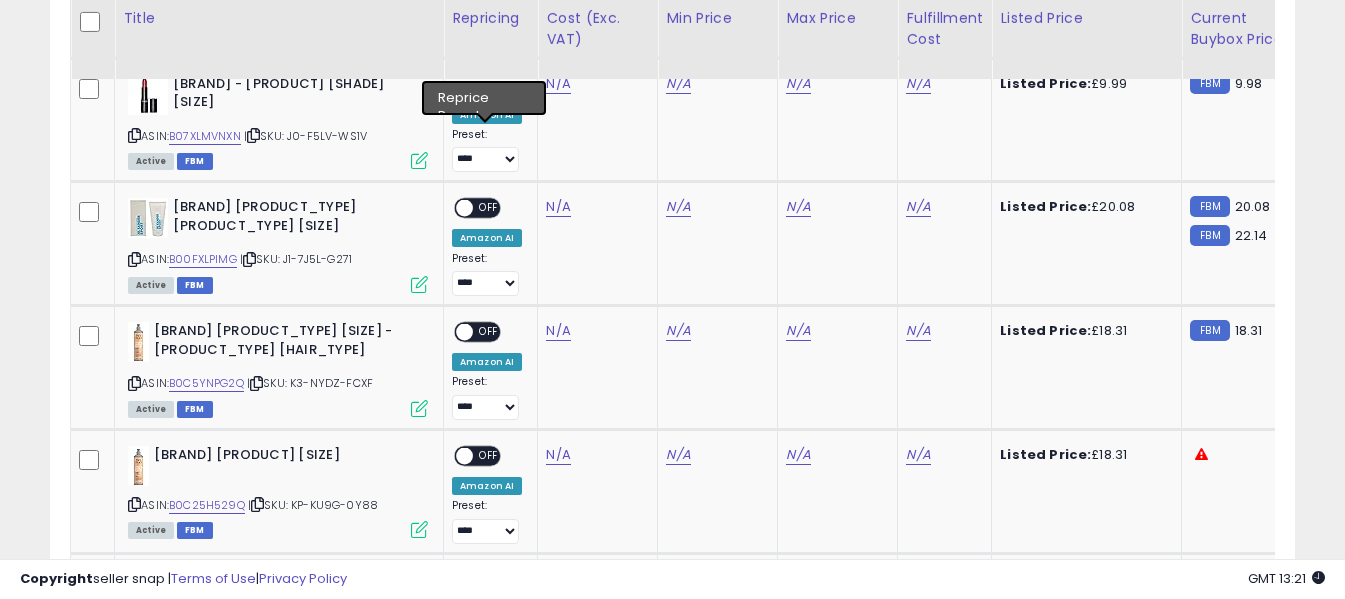 scroll, scrollTop: 2108, scrollLeft: 0, axis: vertical 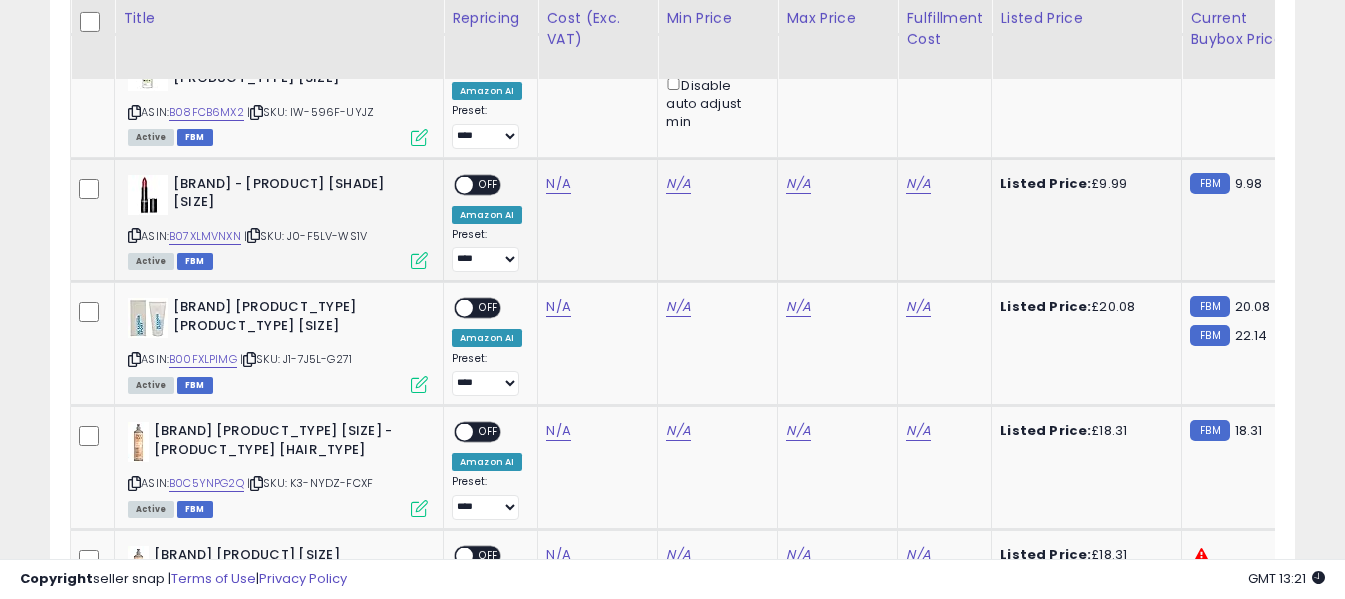 click at bounding box center (134, 235) 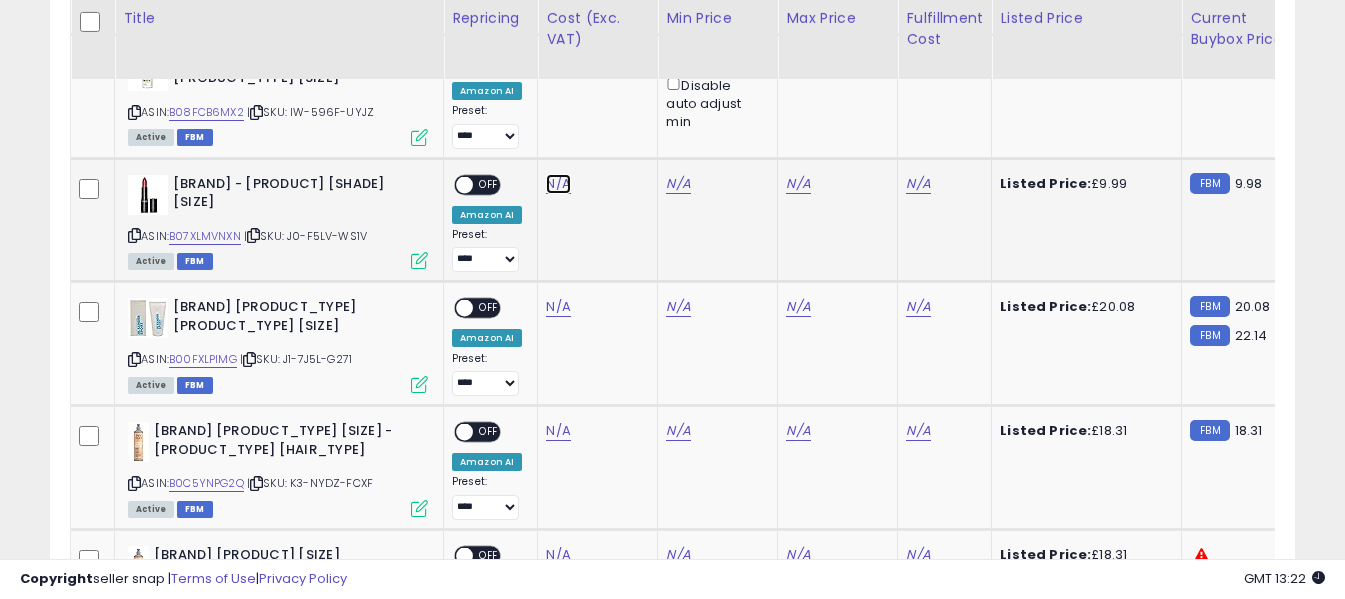 click on "N/A" at bounding box center [558, -984] 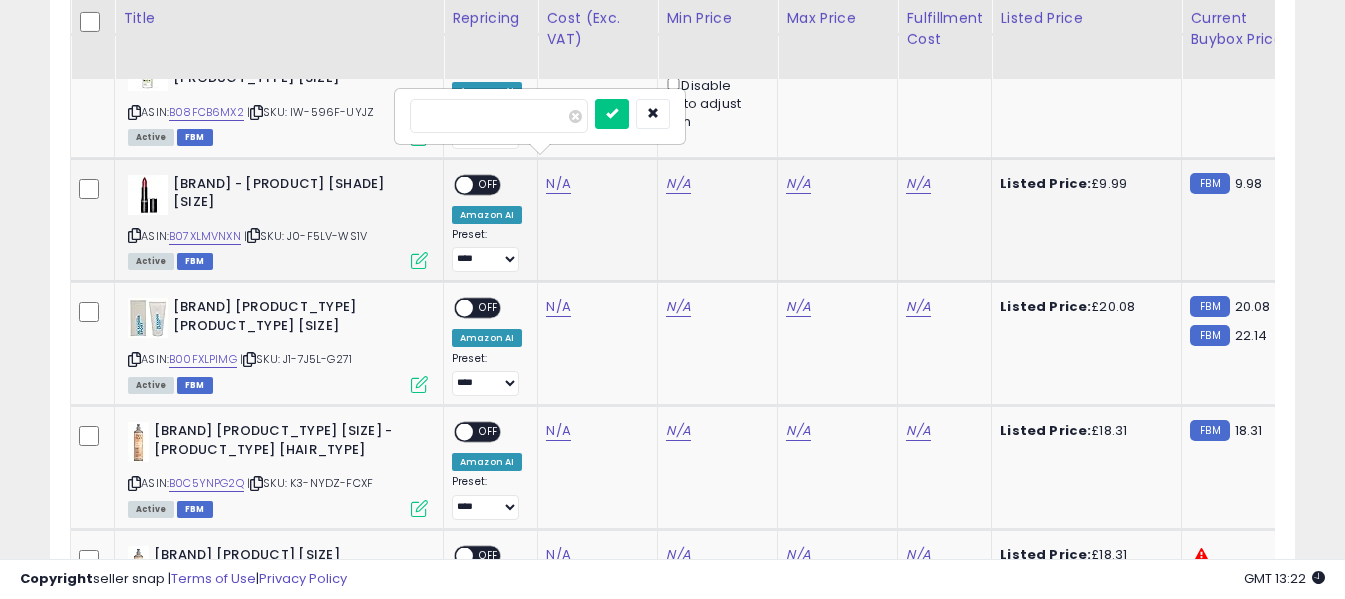 click at bounding box center [499, 116] 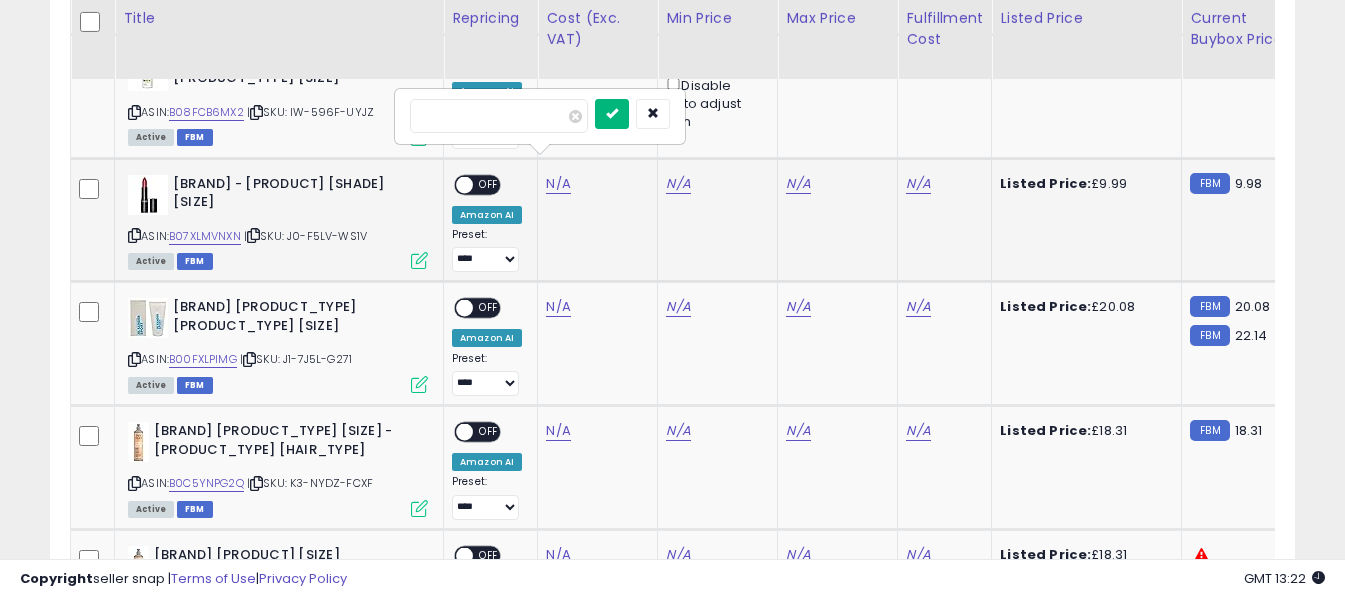 type on "****" 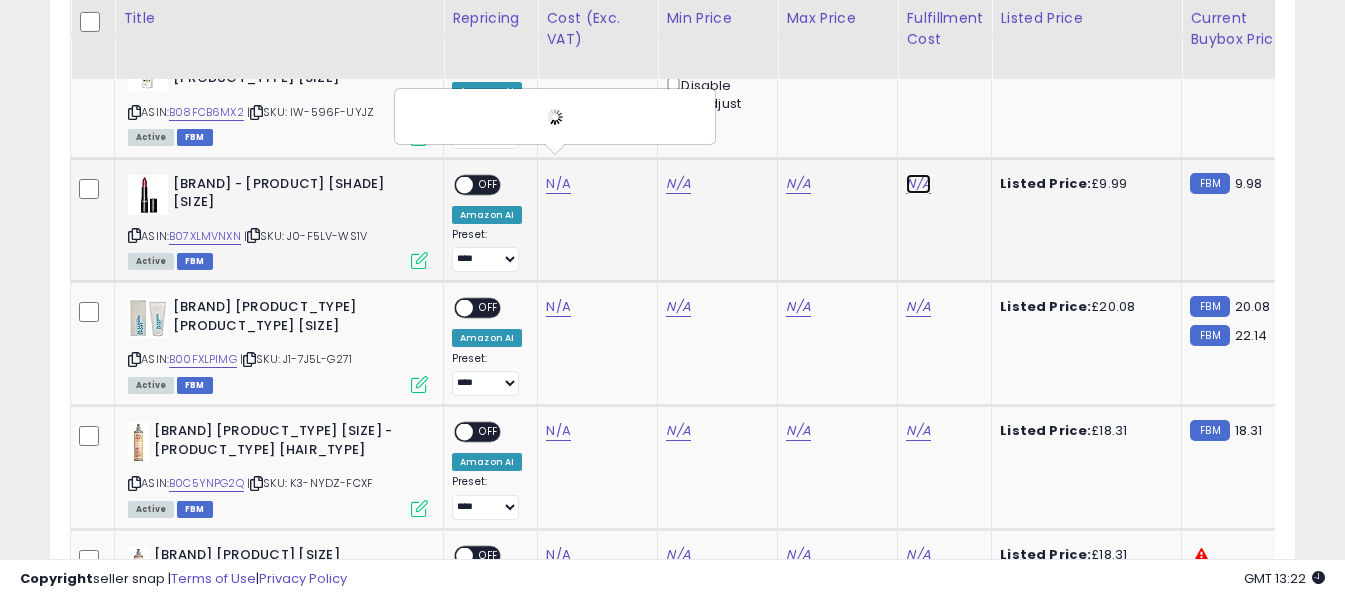 click on "N/A" at bounding box center (918, -719) 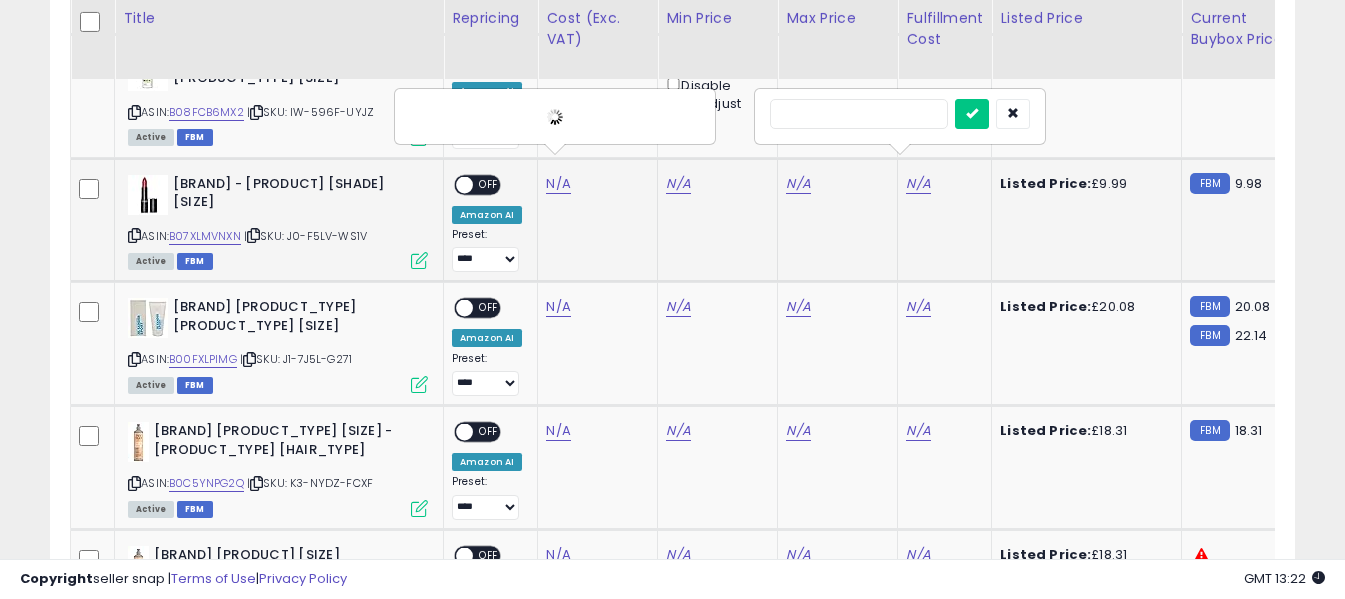 click at bounding box center (859, 114) 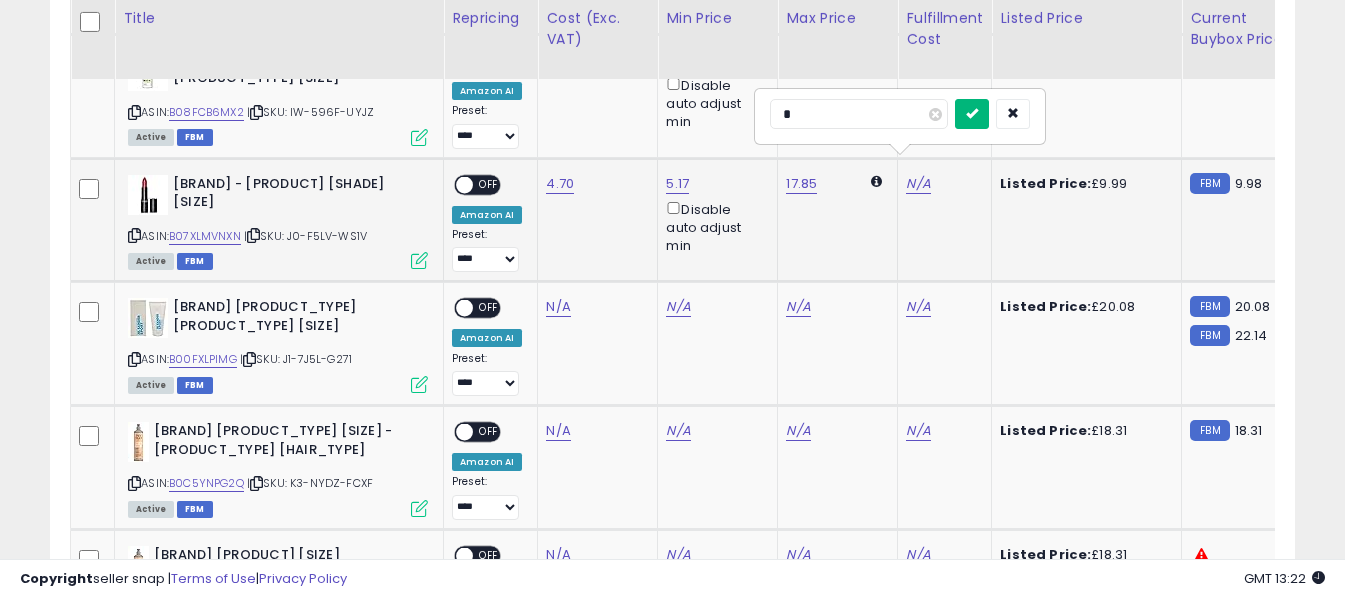 type on "*" 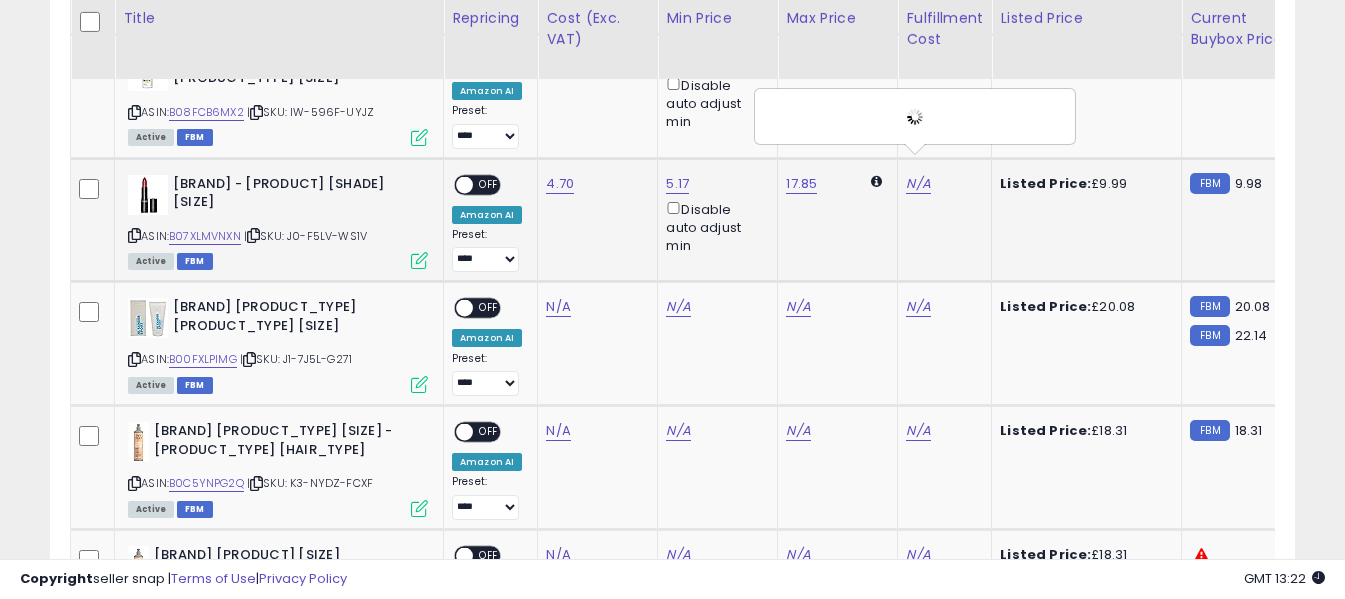 click on "OFF" at bounding box center [489, 184] 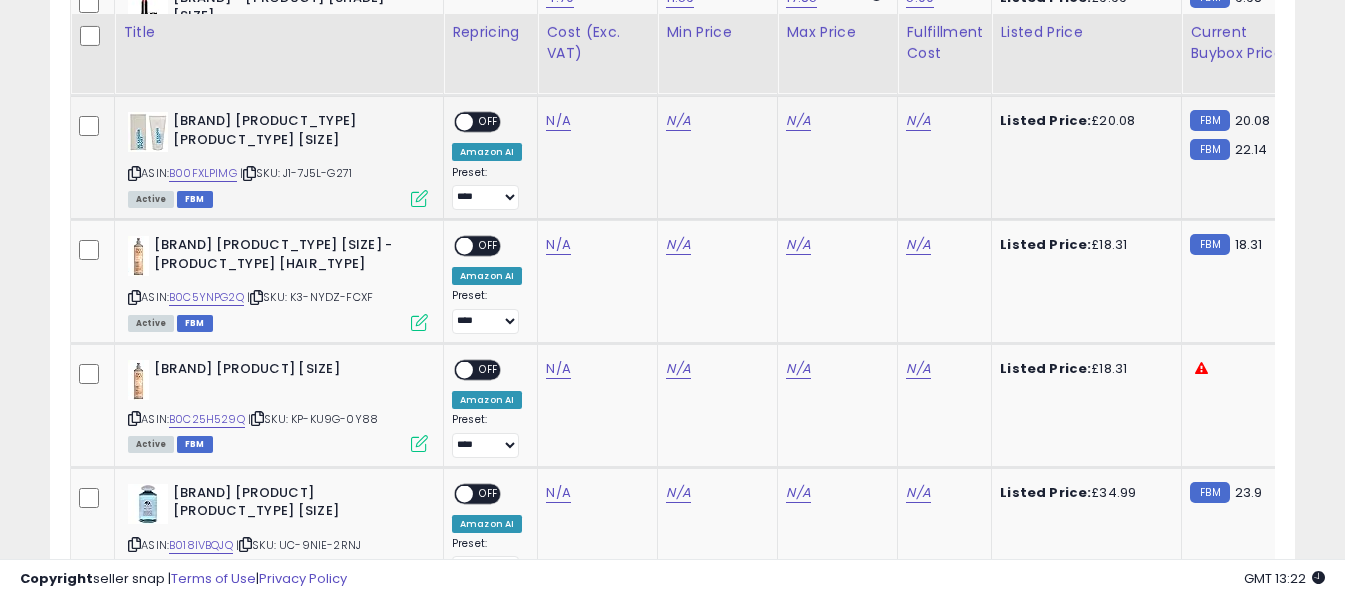 scroll, scrollTop: 2308, scrollLeft: 0, axis: vertical 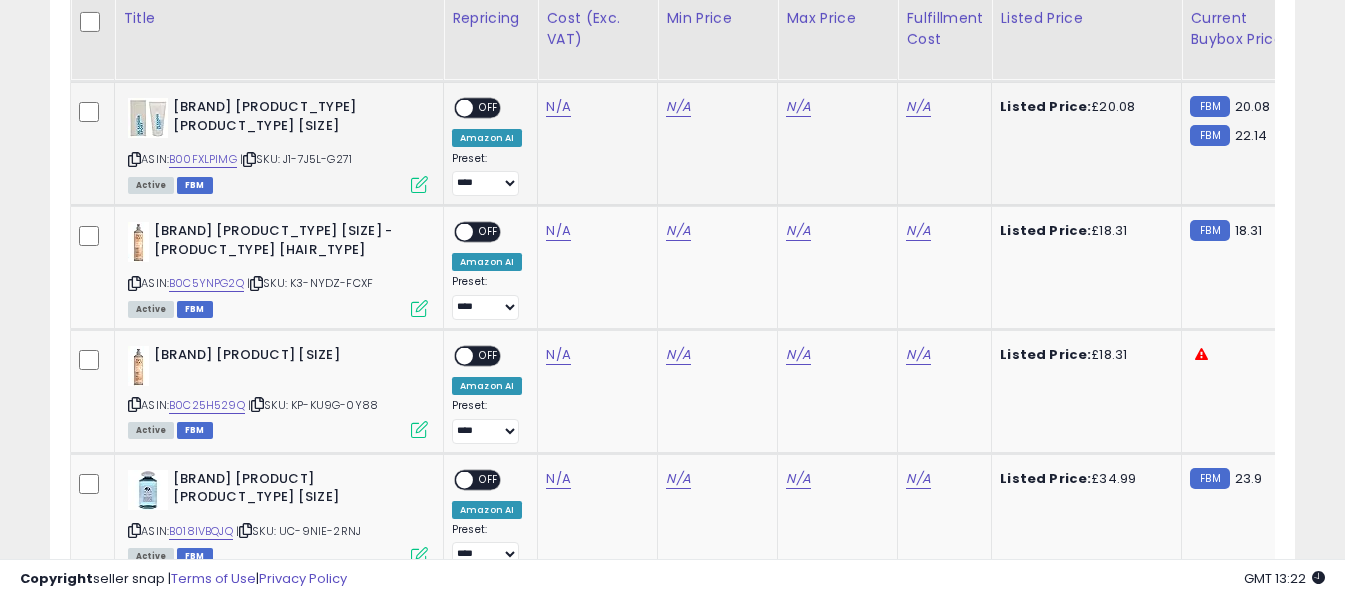 click at bounding box center [134, 159] 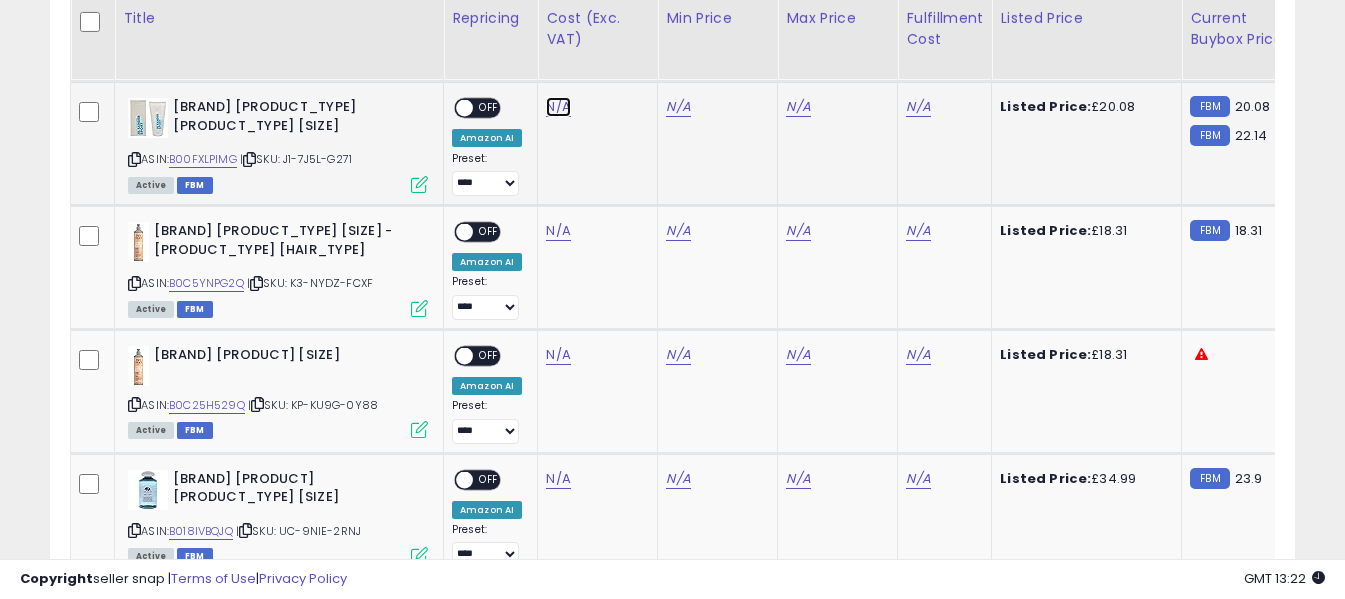 click on "N/A" at bounding box center (558, -1184) 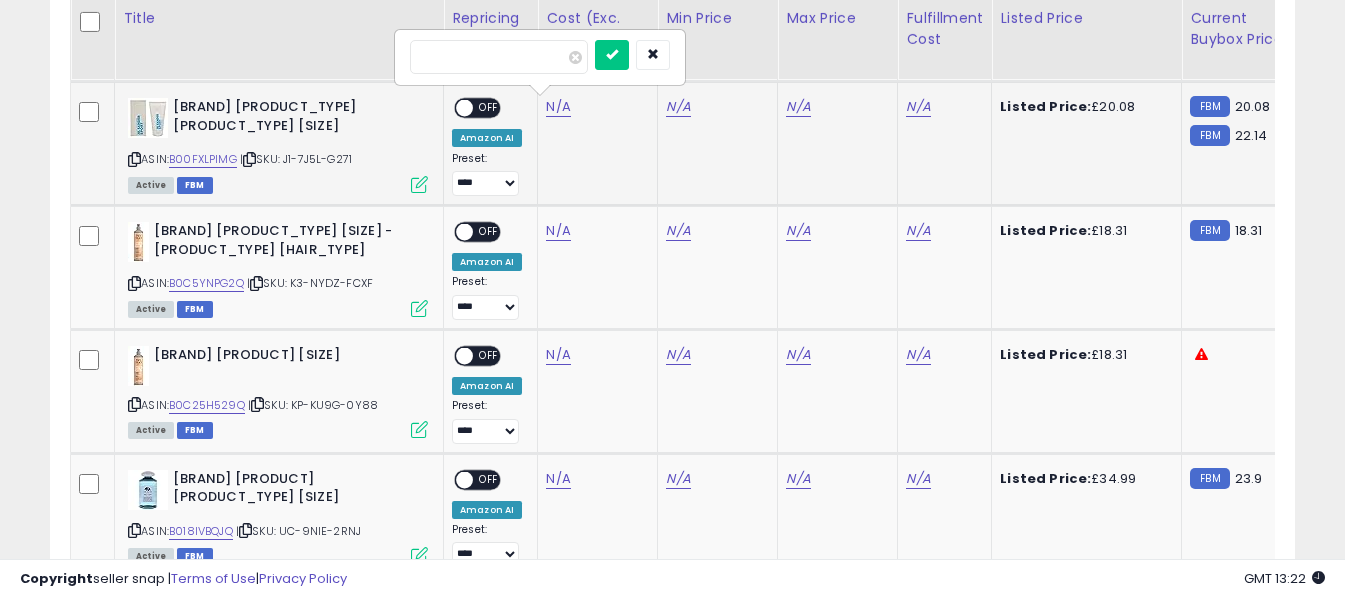 click at bounding box center (499, 57) 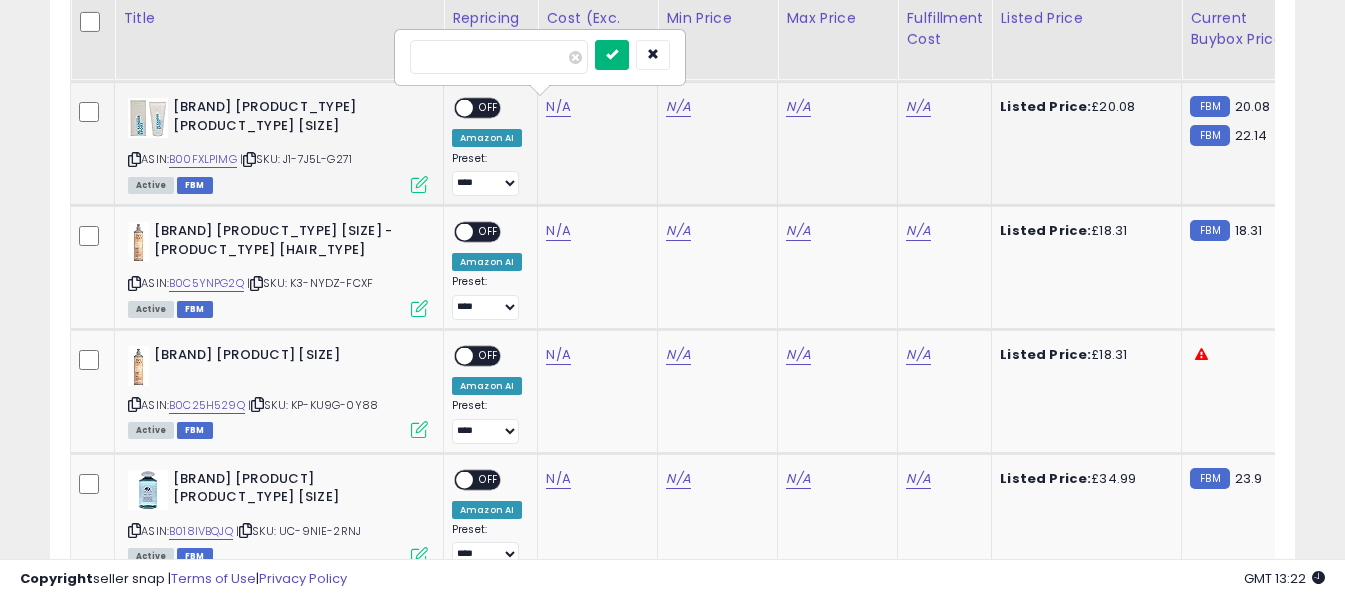 type on "****" 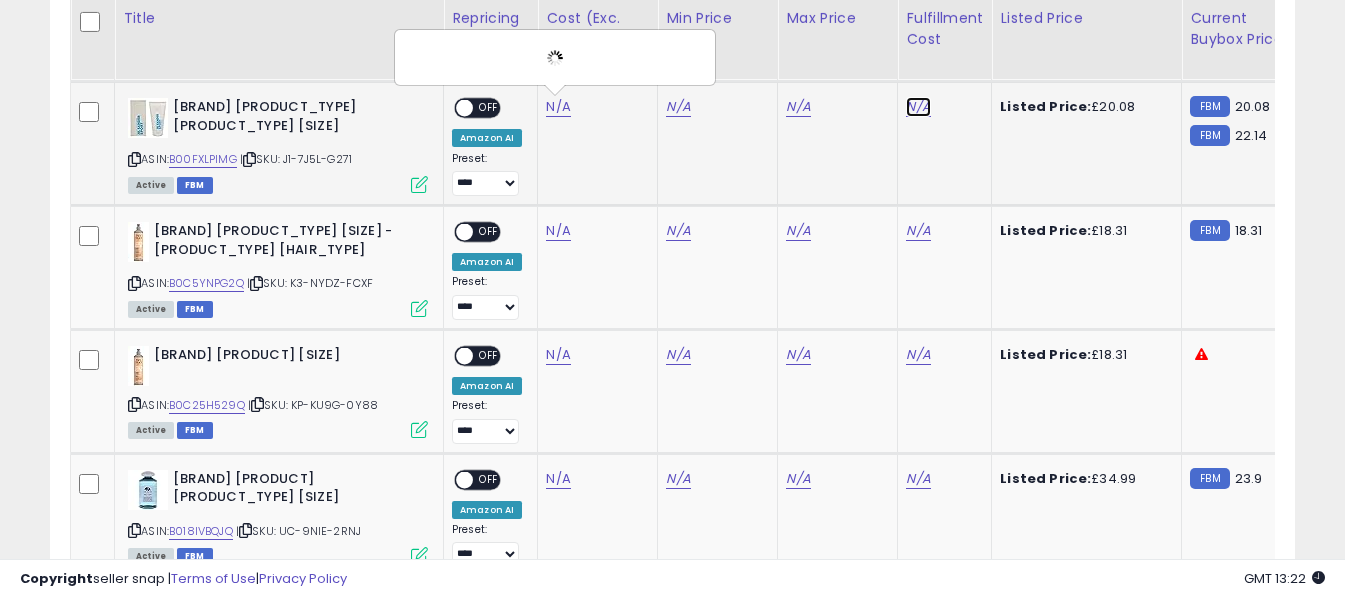 click on "N/A" at bounding box center (918, -919) 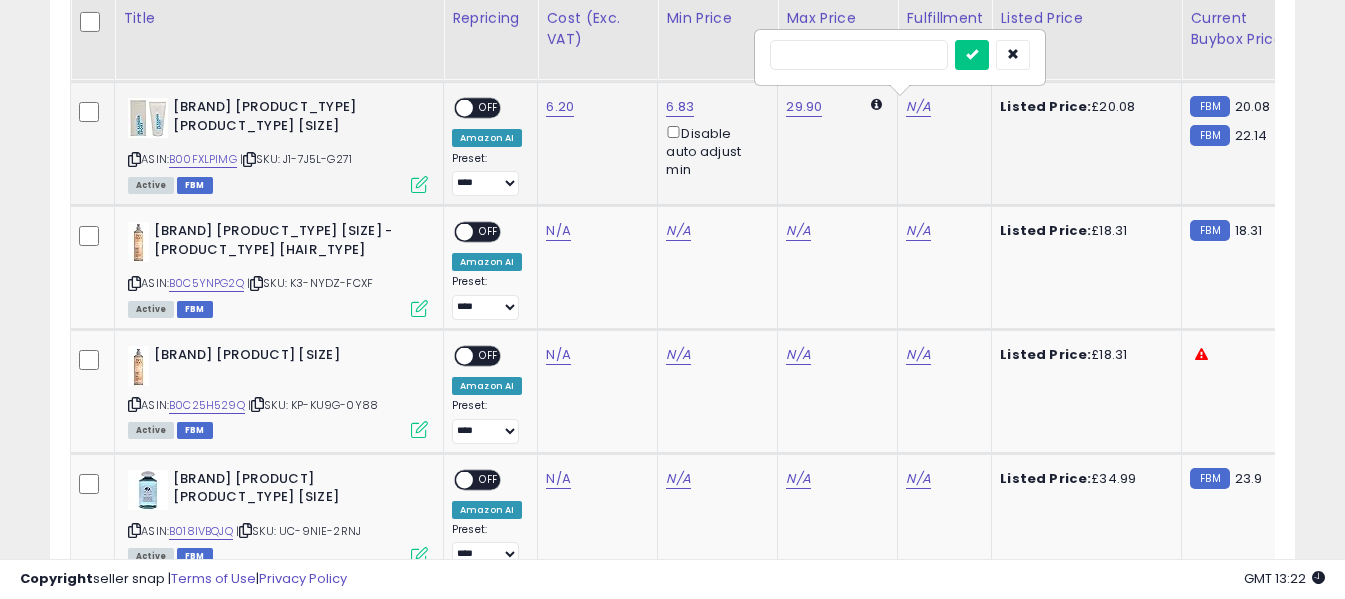 click at bounding box center [859, 55] 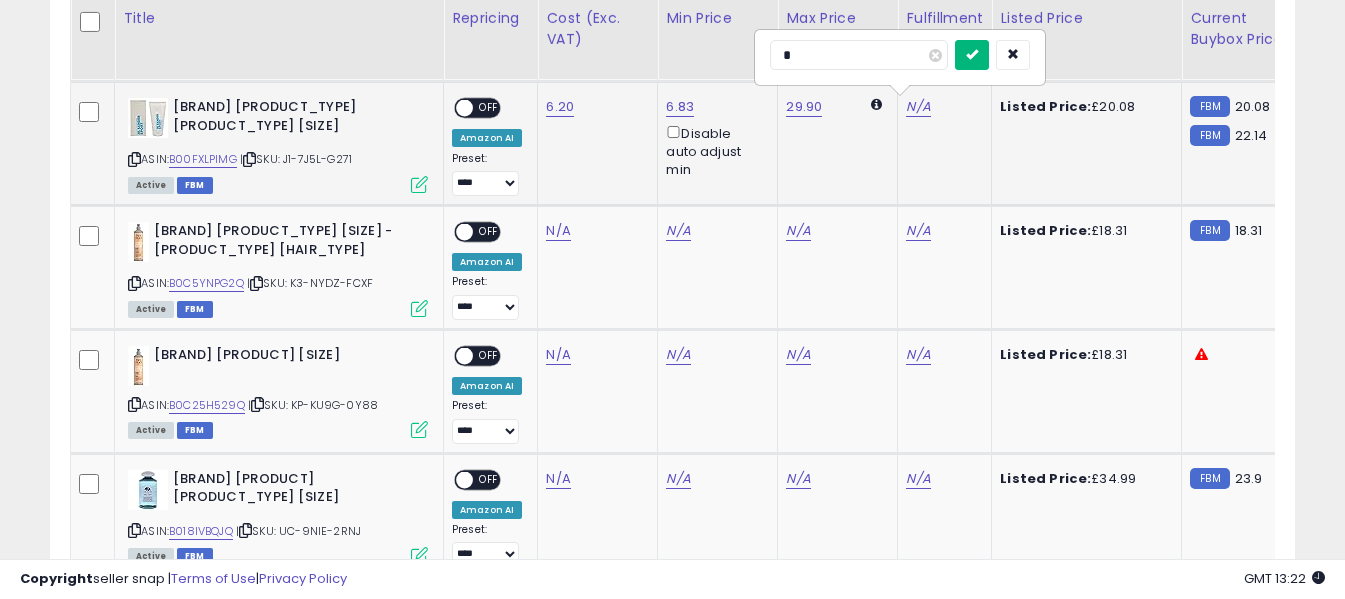 type on "*" 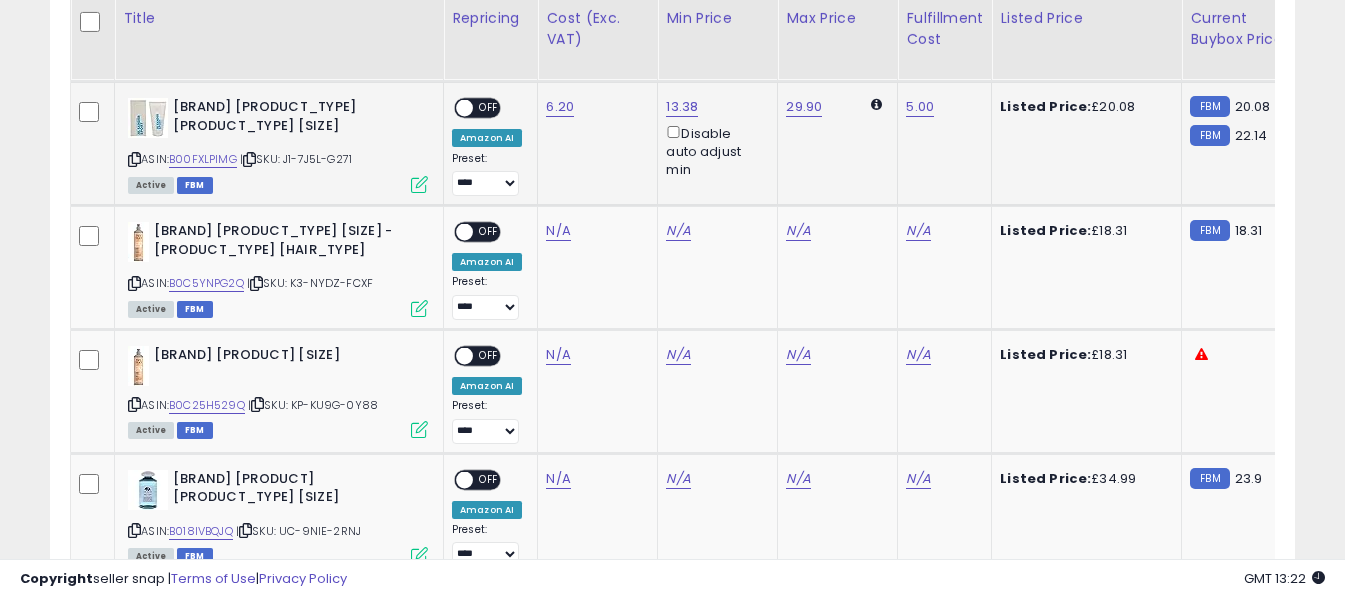 click on "OFF" at bounding box center [489, 108] 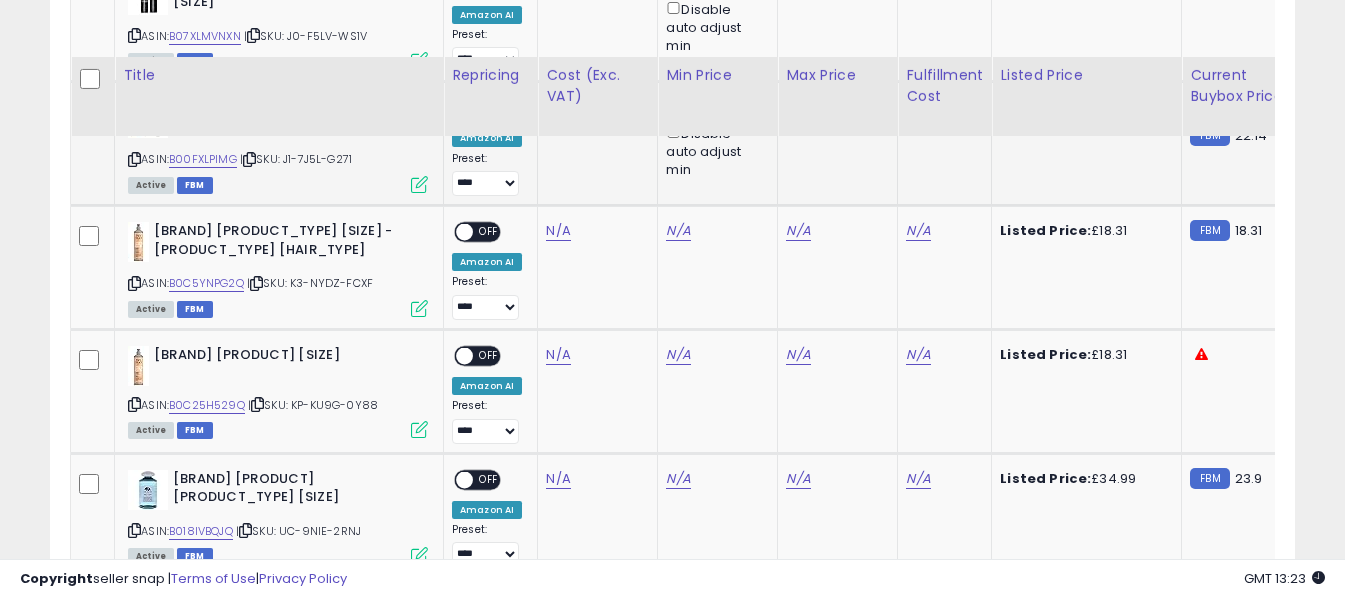 scroll, scrollTop: 2408, scrollLeft: 0, axis: vertical 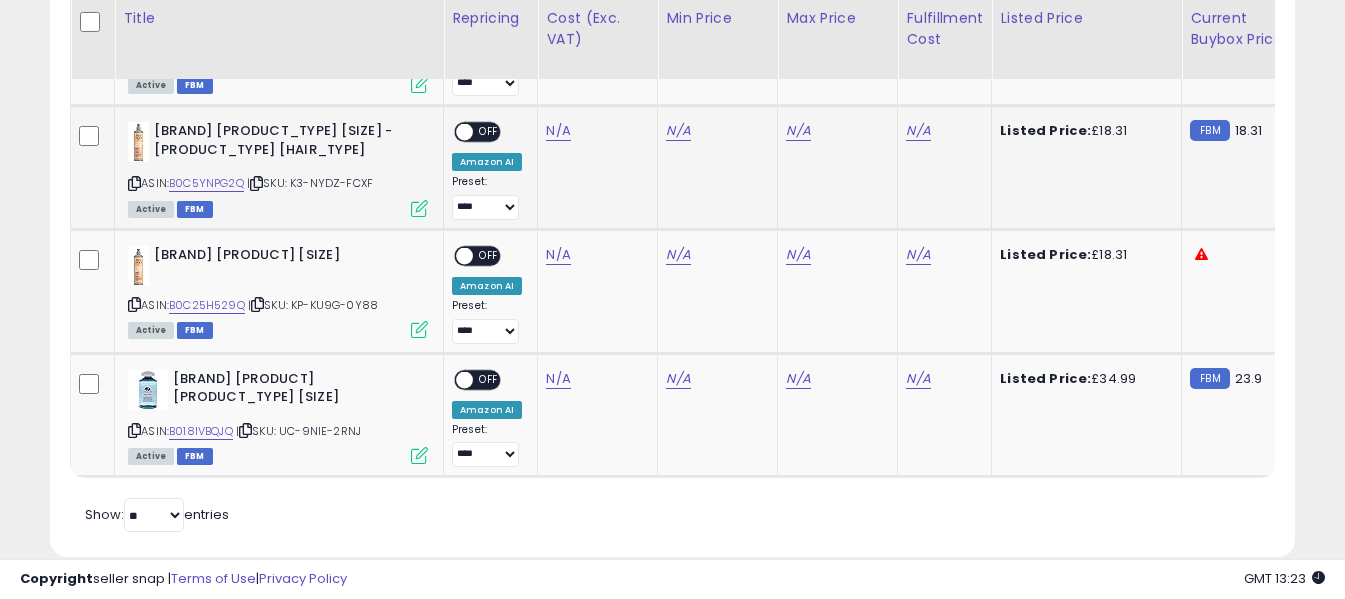 click at bounding box center [134, 183] 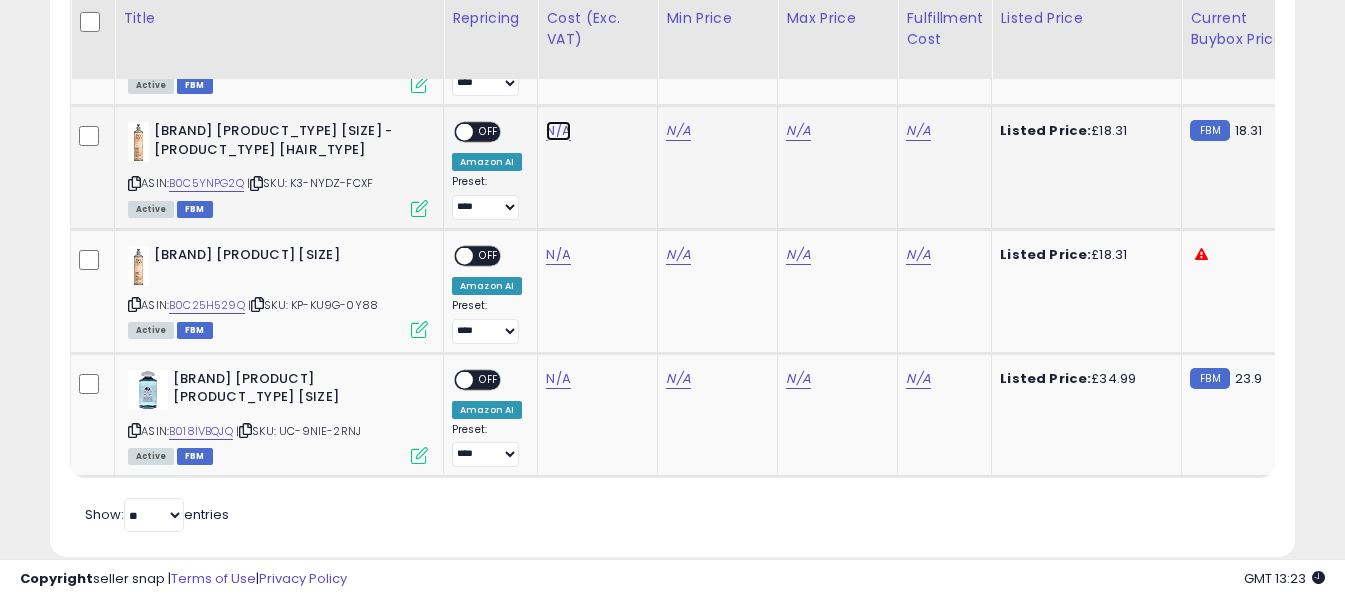 click on "N/A" at bounding box center [558, -1284] 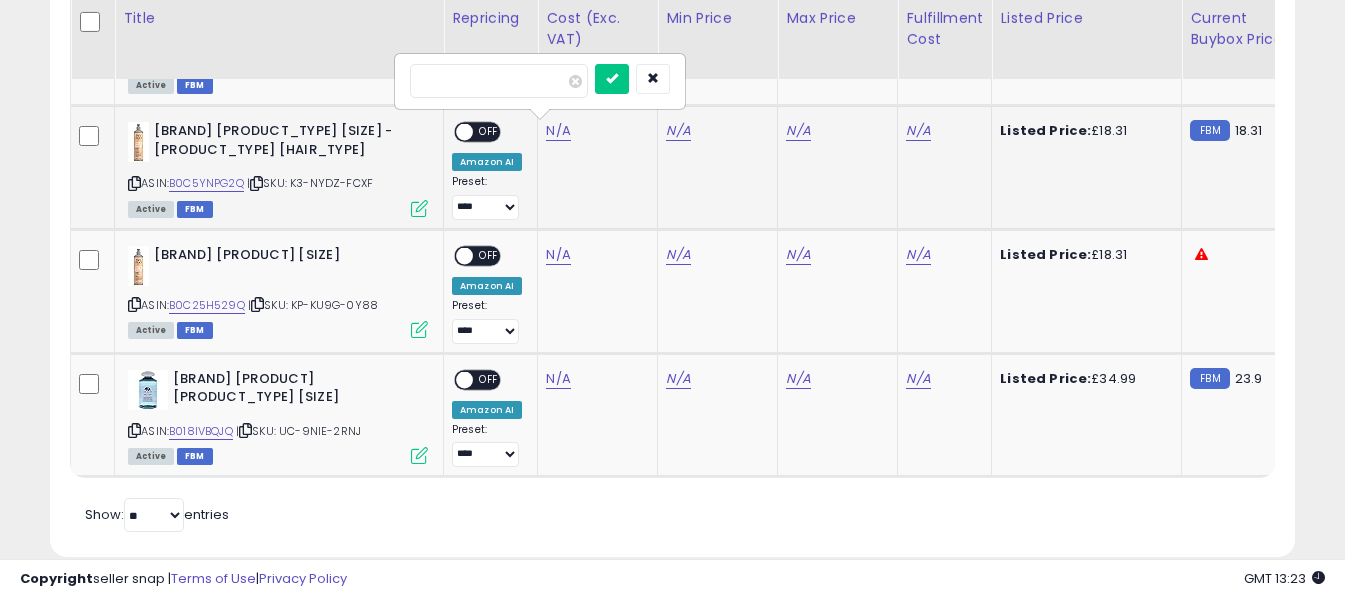 click at bounding box center (499, 81) 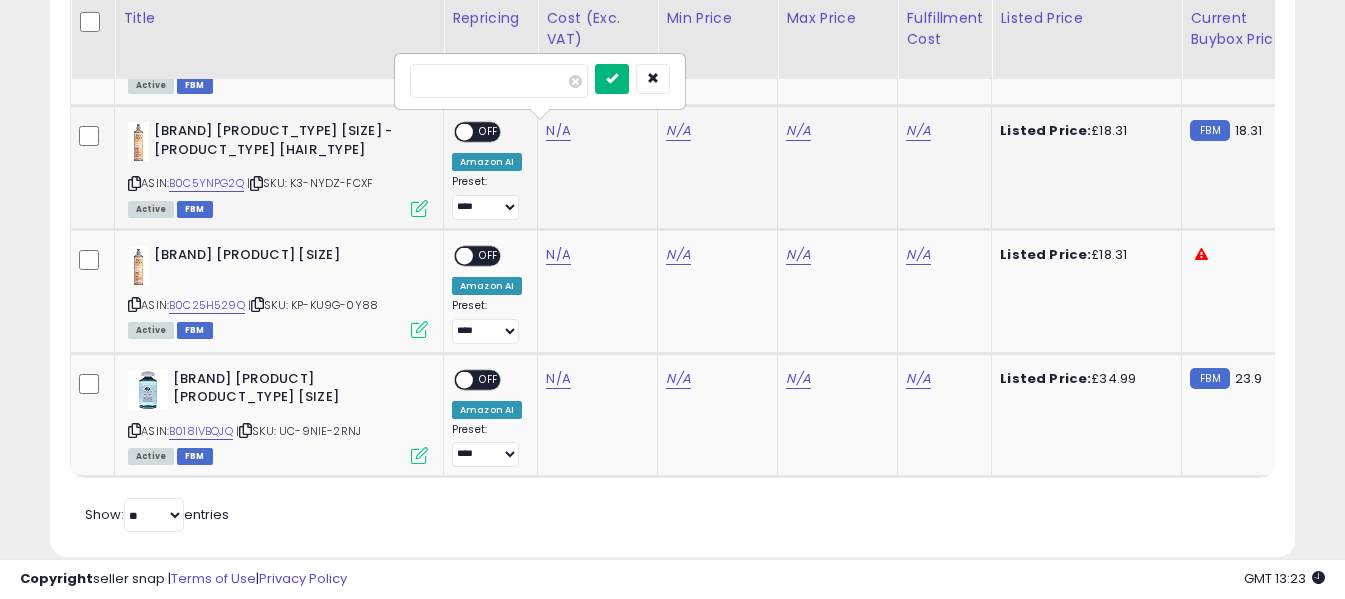 type on "****" 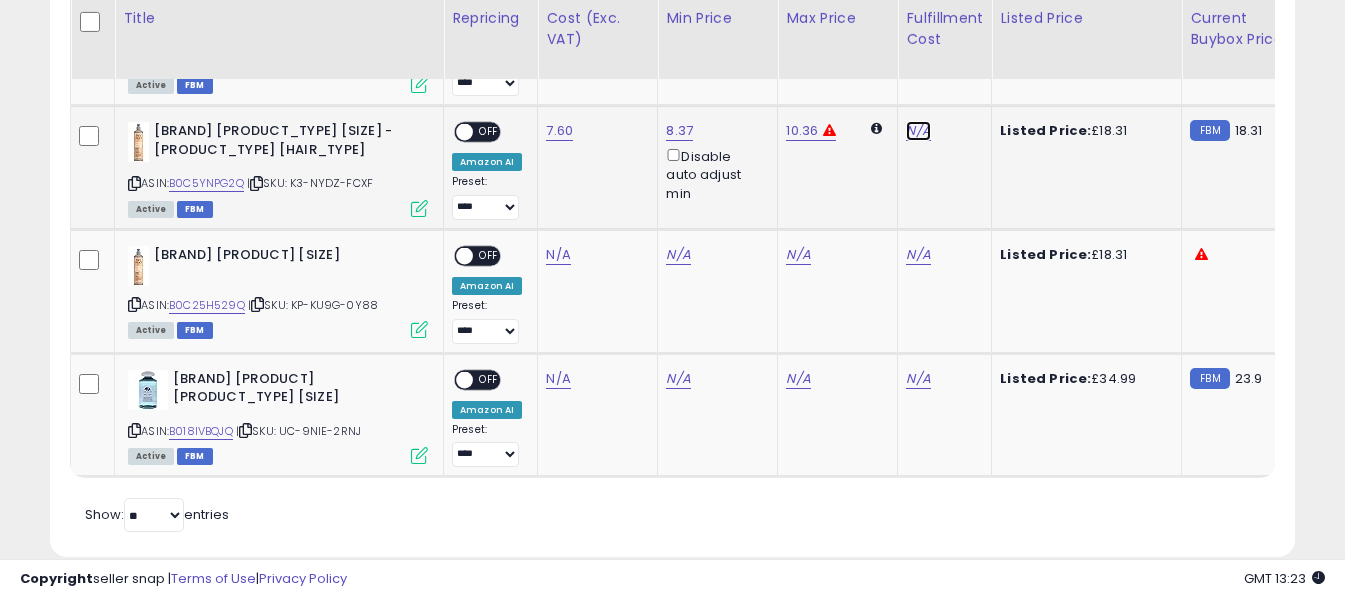 click on "N/A" at bounding box center (918, -1019) 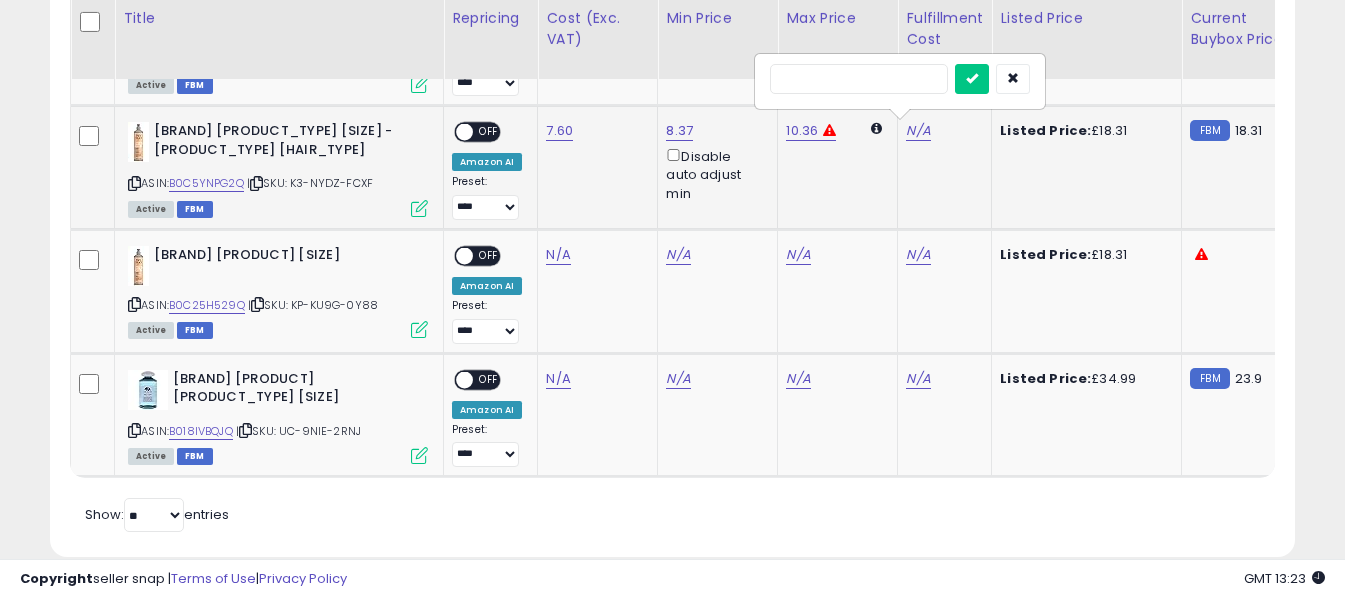 click at bounding box center [859, 79] 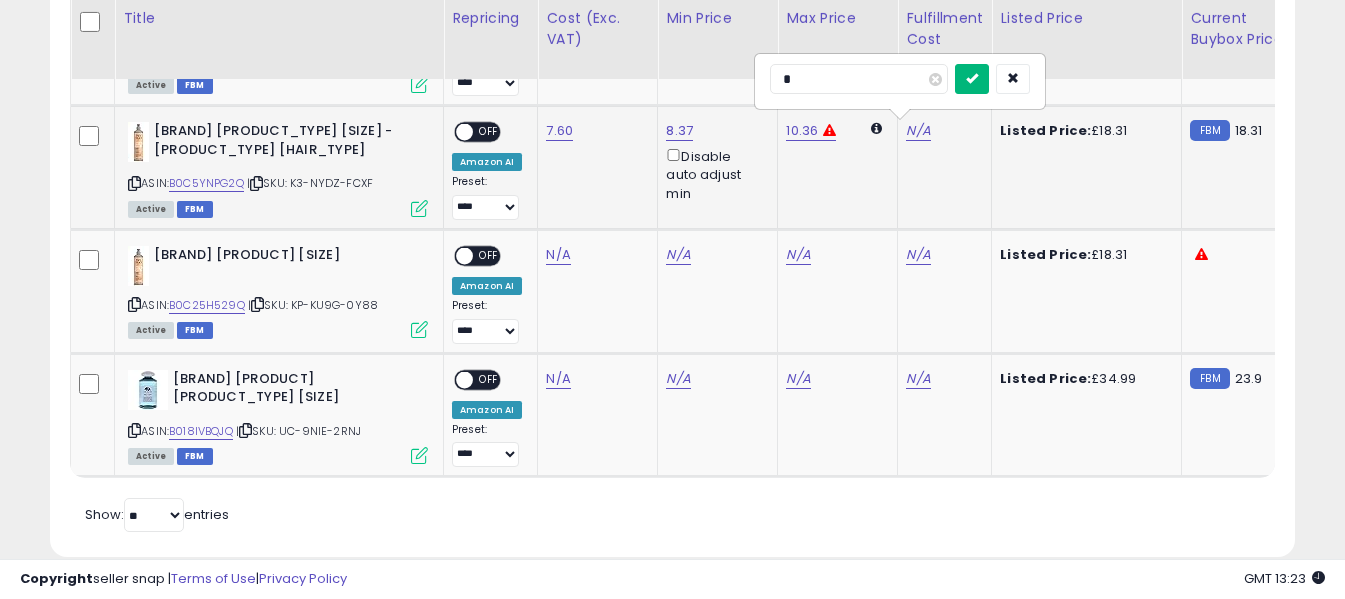 type 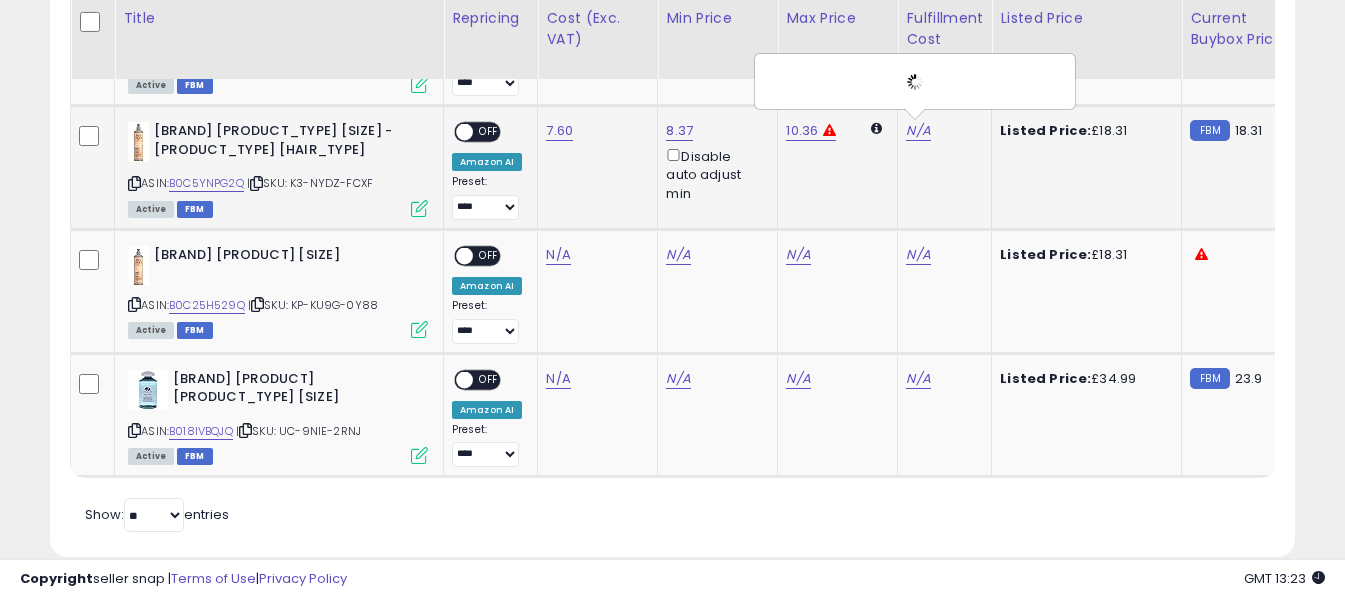click on "OFF" at bounding box center (489, 132) 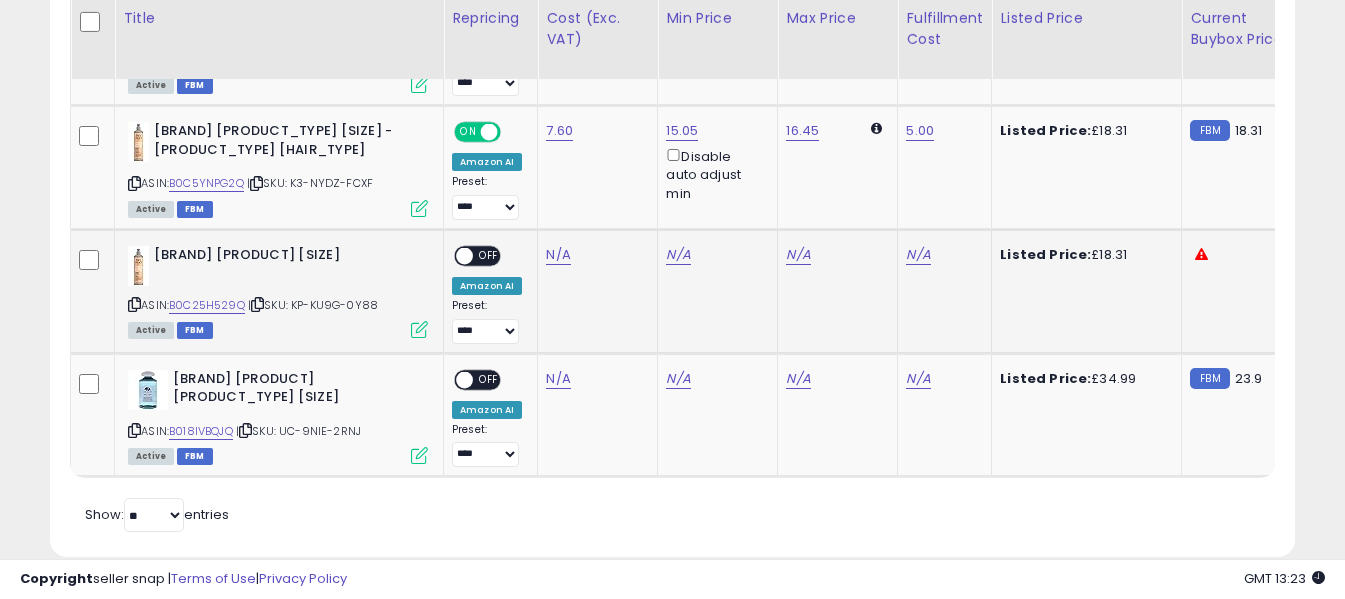 click at bounding box center [134, 304] 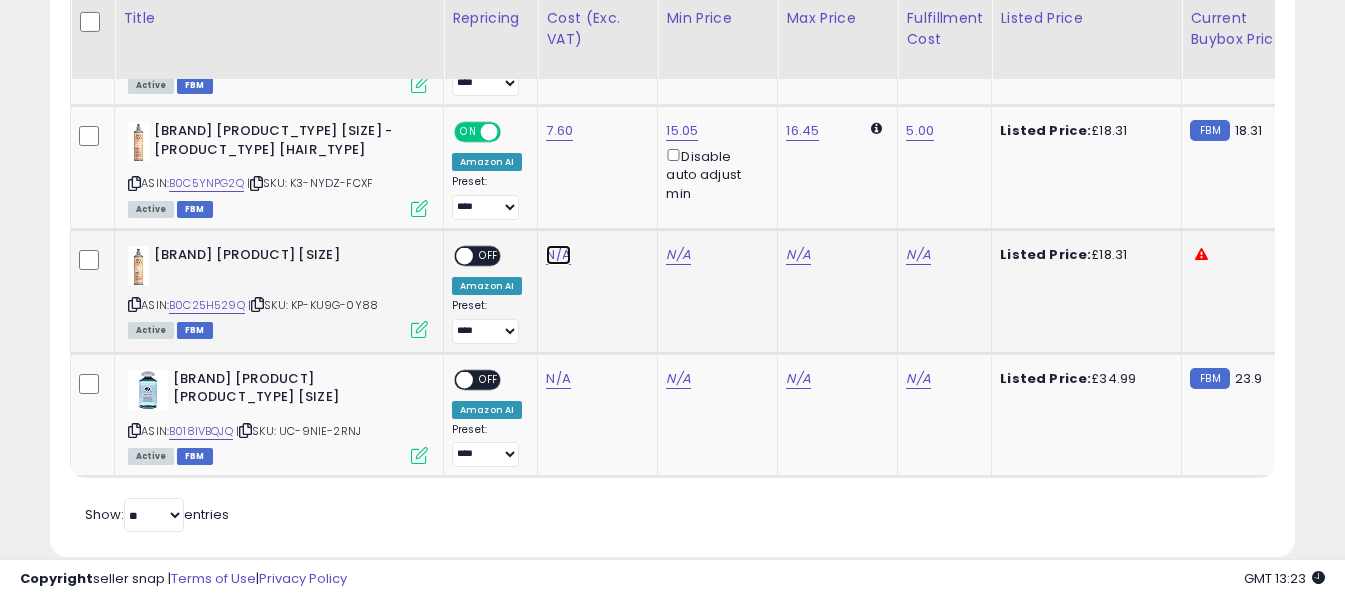 click on "N/A" at bounding box center (558, -1284) 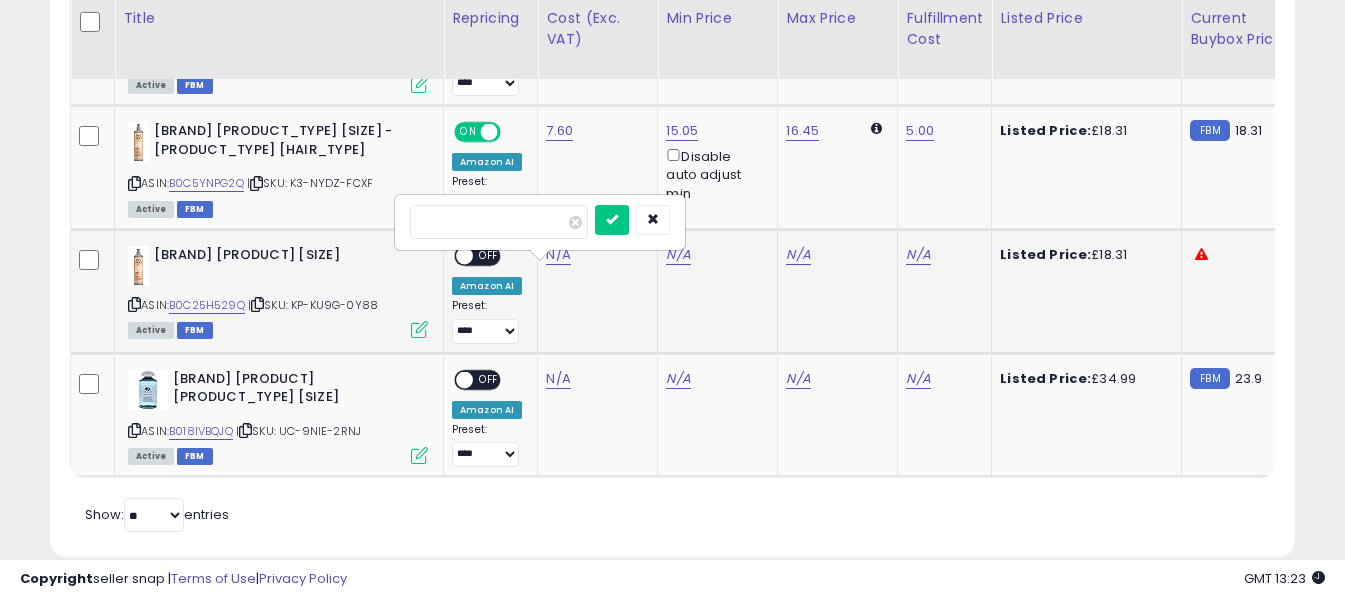 click at bounding box center (499, 222) 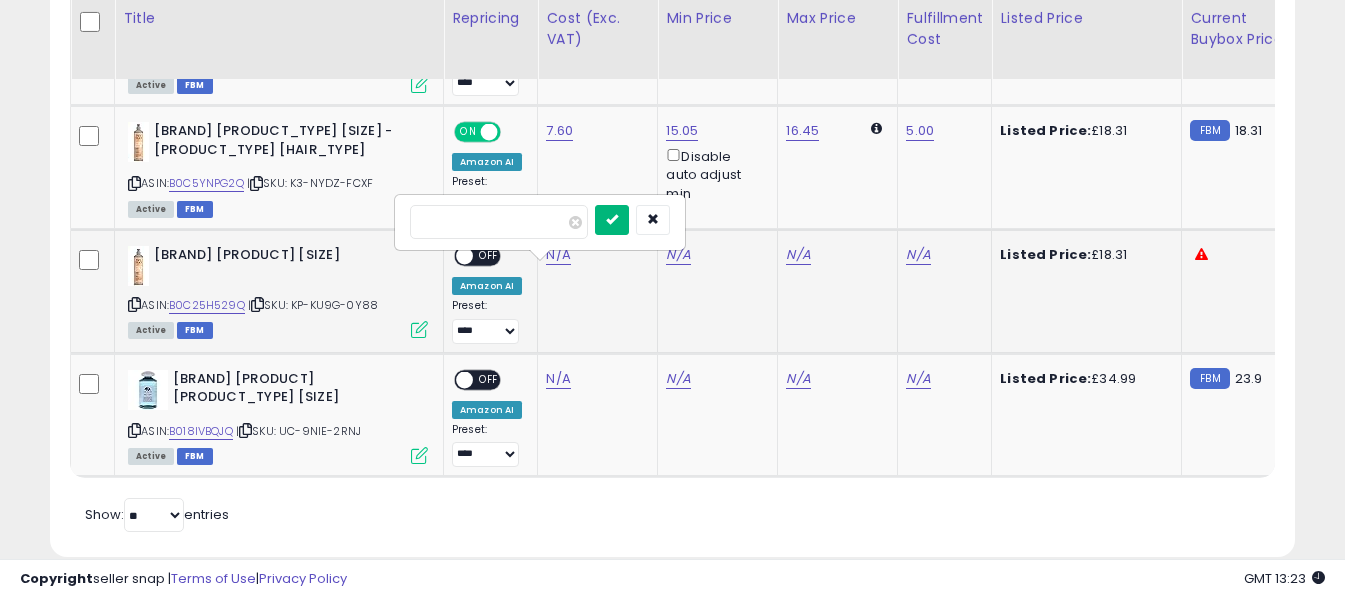 click at bounding box center [612, 219] 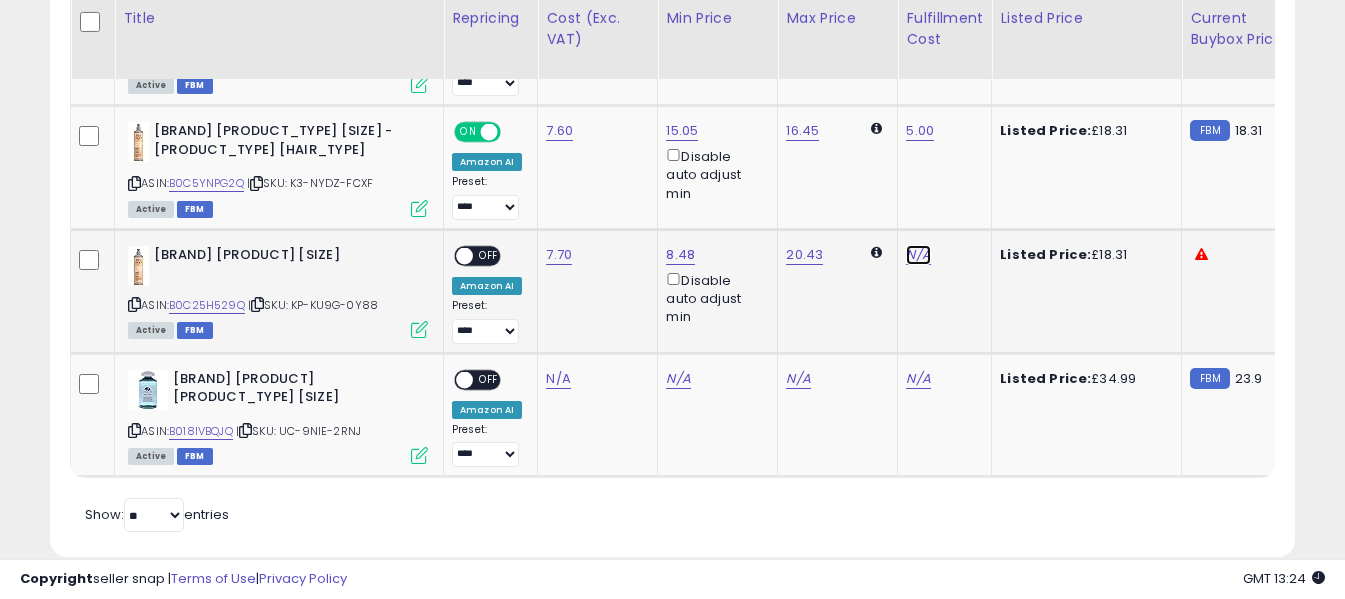 click on "N/A" at bounding box center (918, -1019) 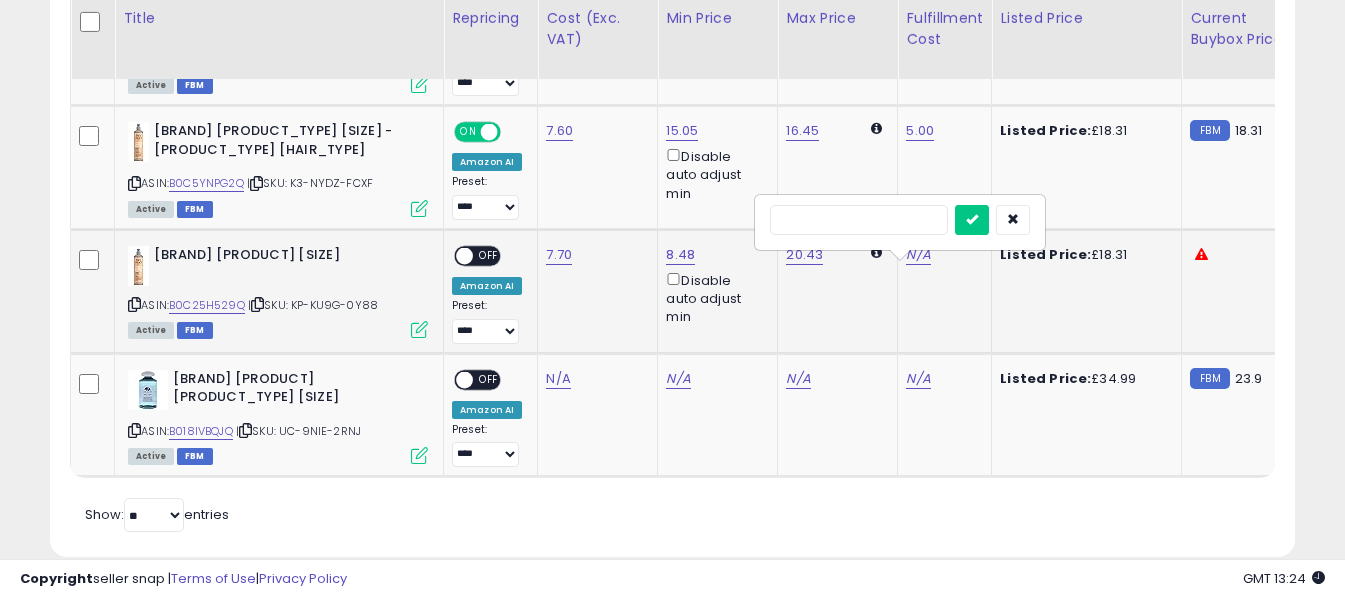 click at bounding box center (859, 220) 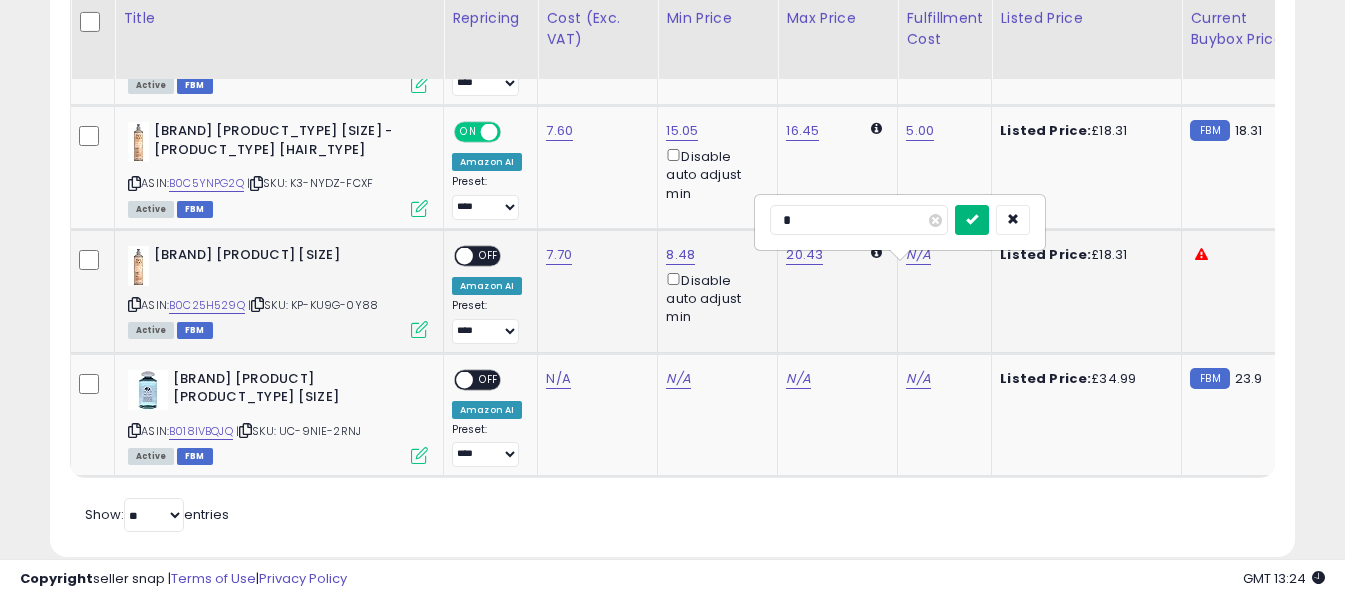 click at bounding box center (972, 219) 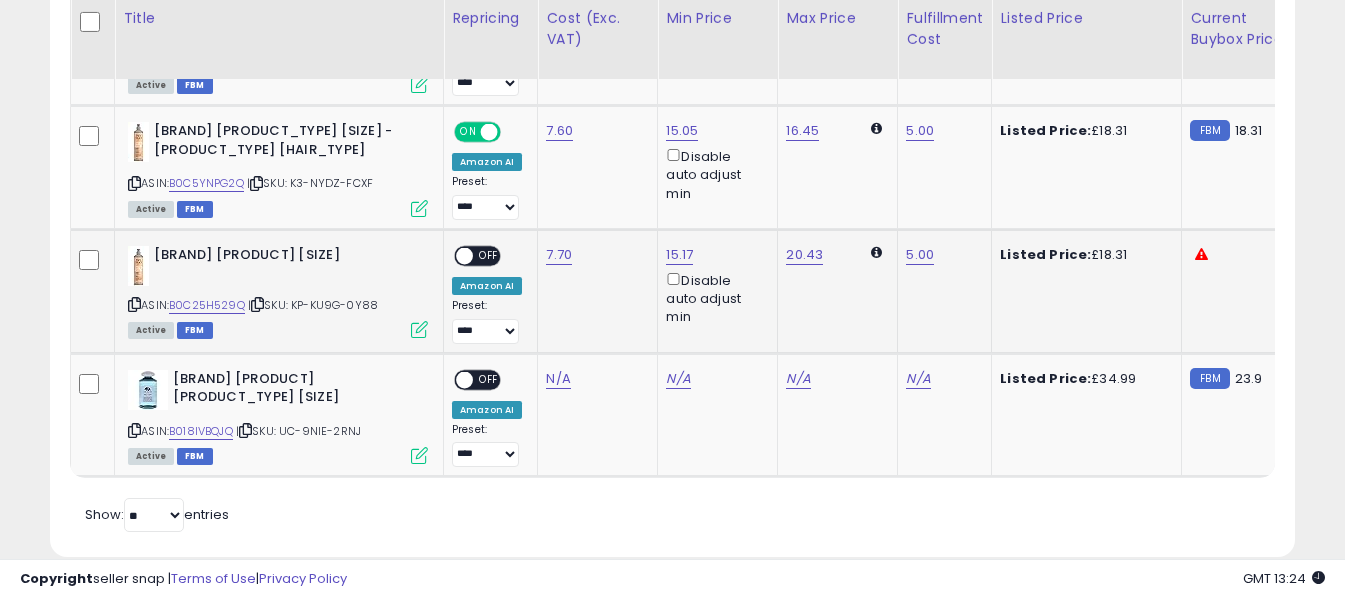 click on "OFF" at bounding box center (489, 255) 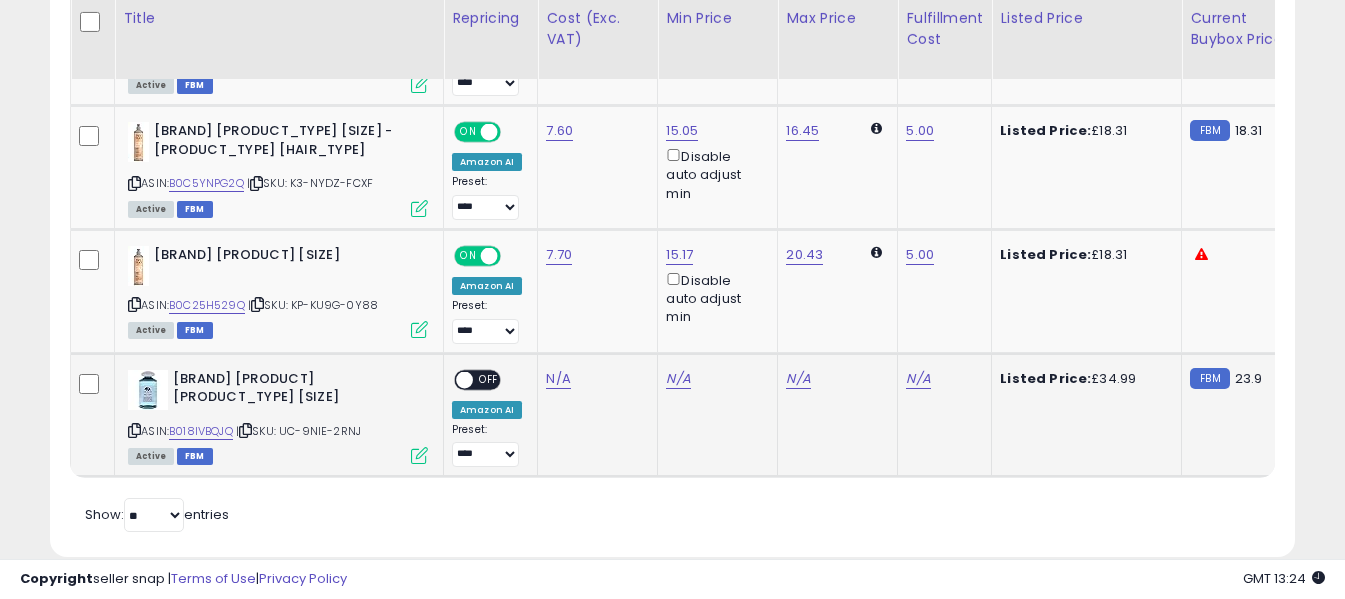 click at bounding box center [134, 430] 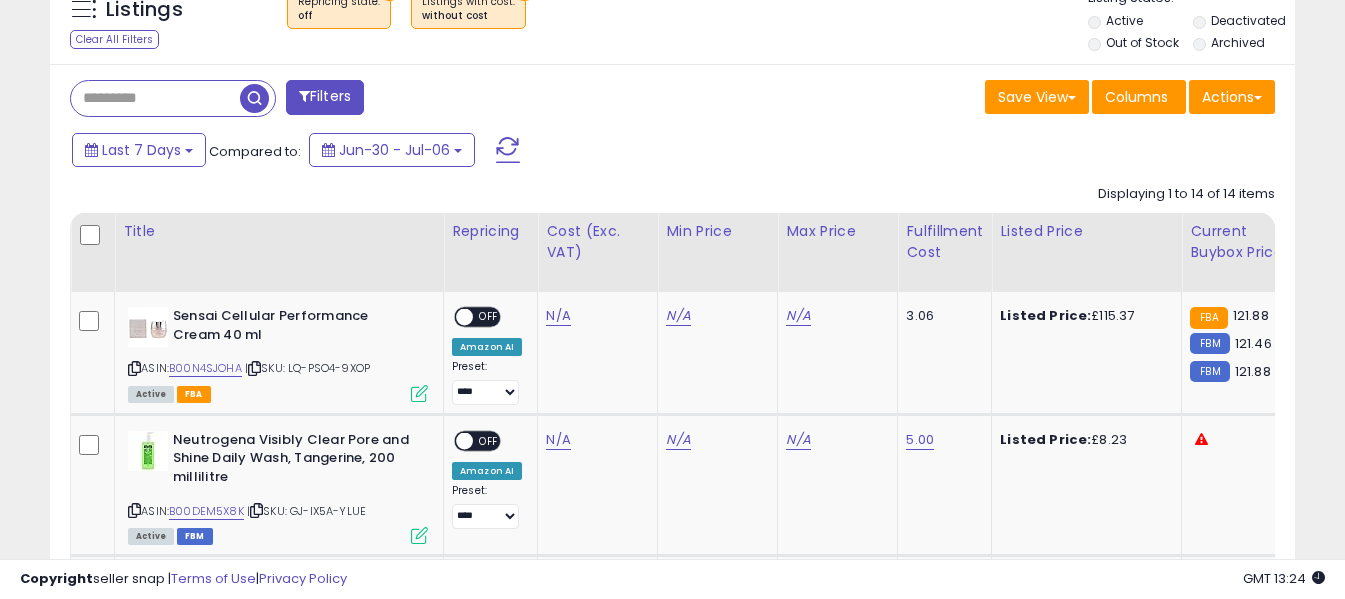 scroll, scrollTop: 708, scrollLeft: 0, axis: vertical 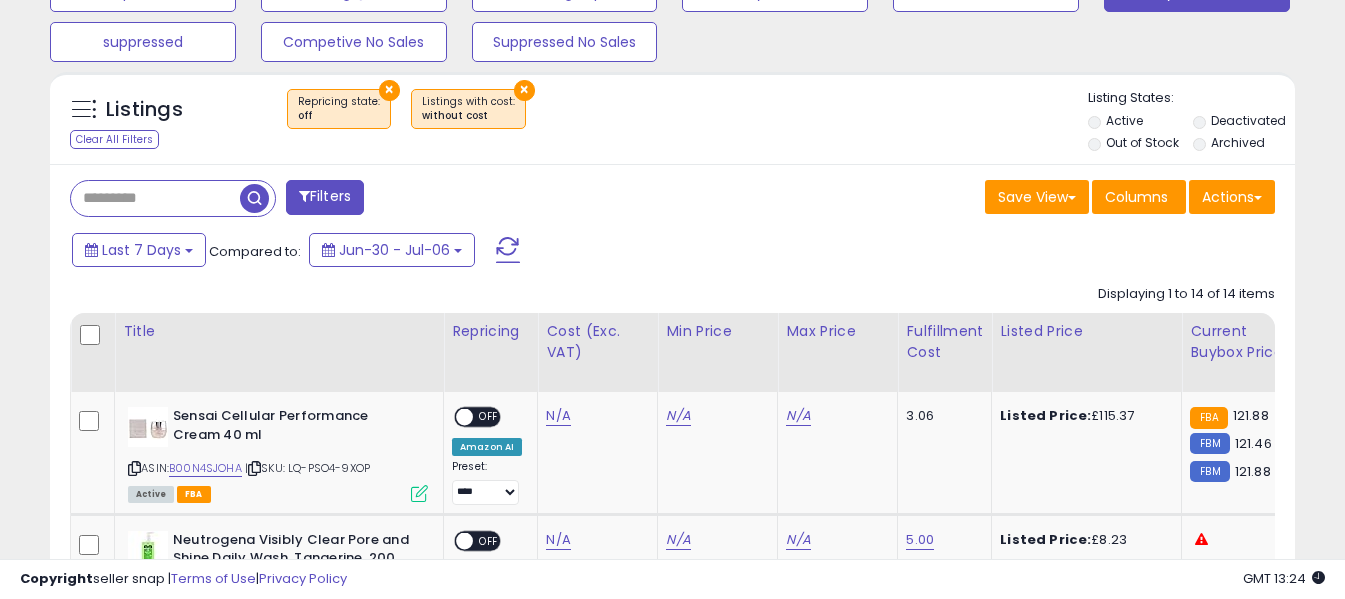 click at bounding box center (508, 250) 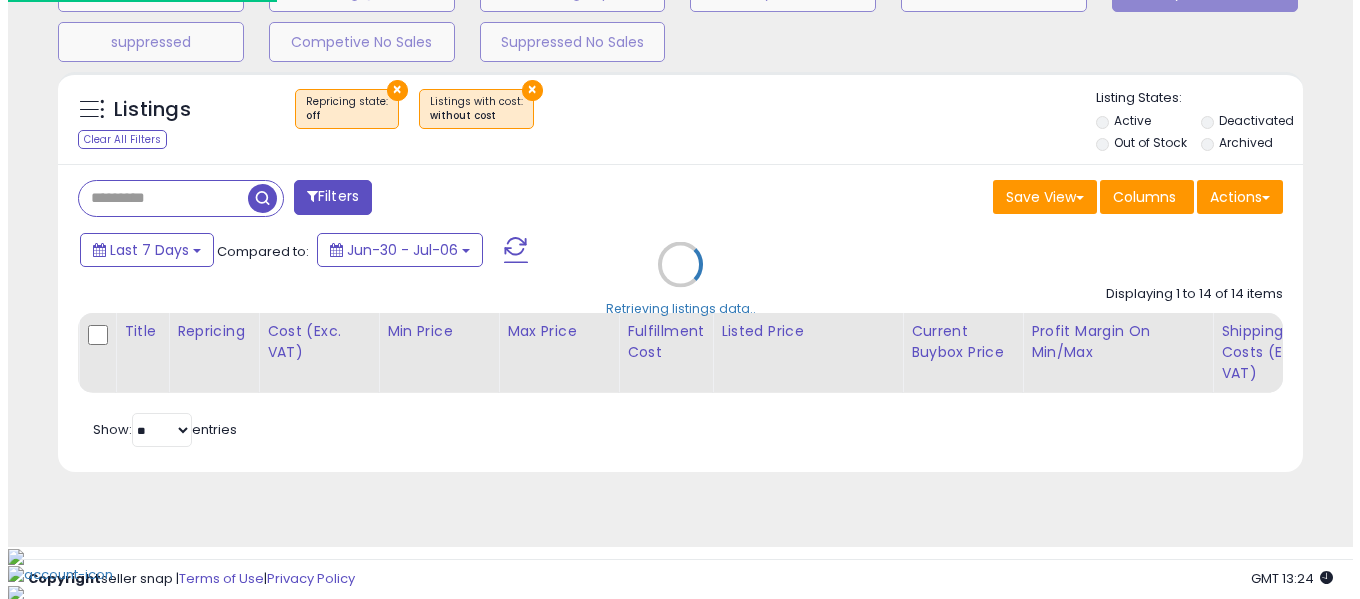 scroll, scrollTop: 671, scrollLeft: 0, axis: vertical 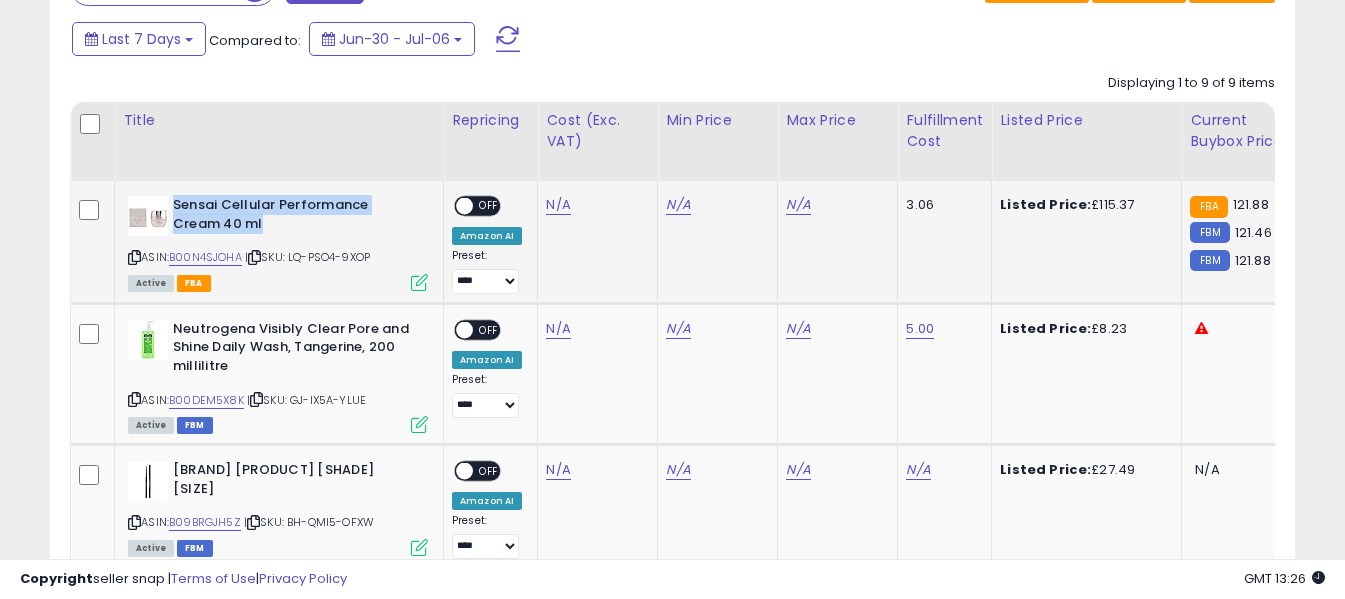 drag, startPoint x: 173, startPoint y: 204, endPoint x: 221, endPoint y: 219, distance: 50.289165 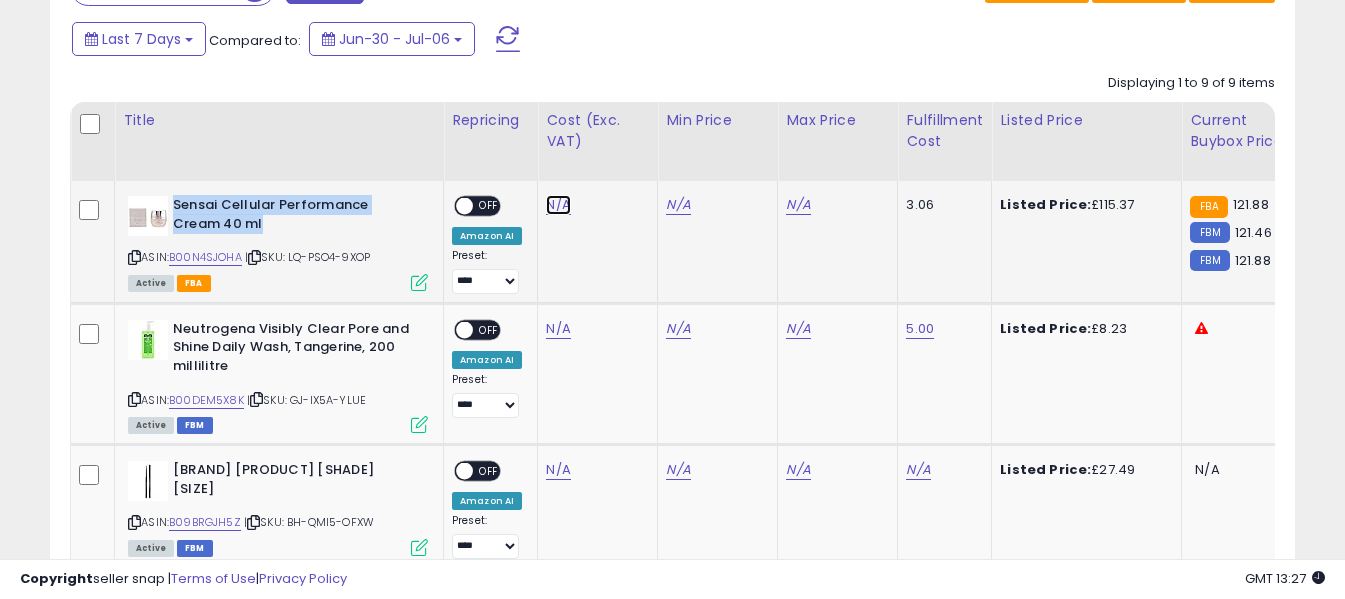 click on "N/A" at bounding box center [558, 205] 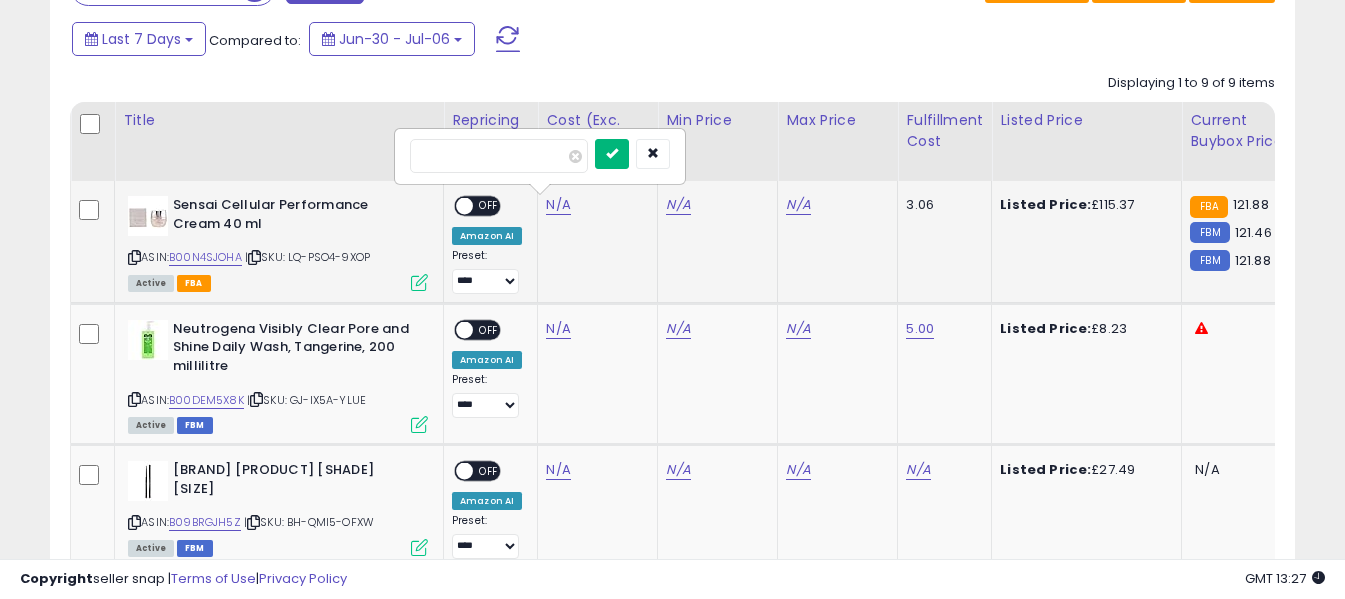 click at bounding box center (612, 153) 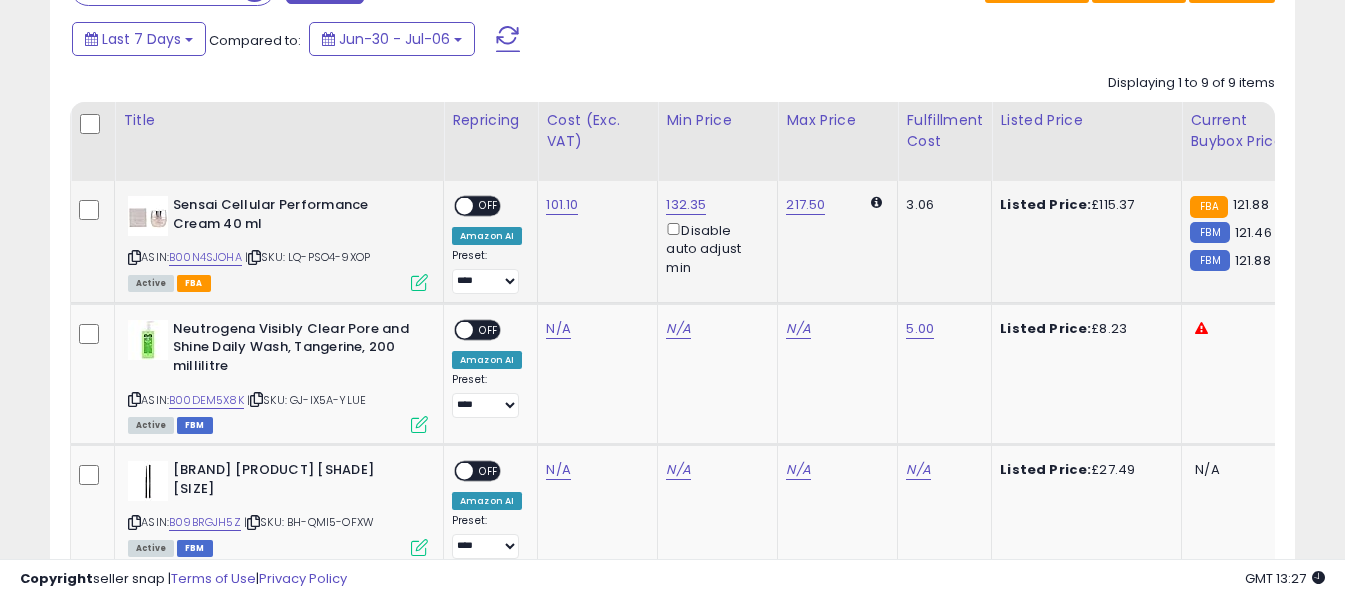 click on "OFF" at bounding box center [489, 206] 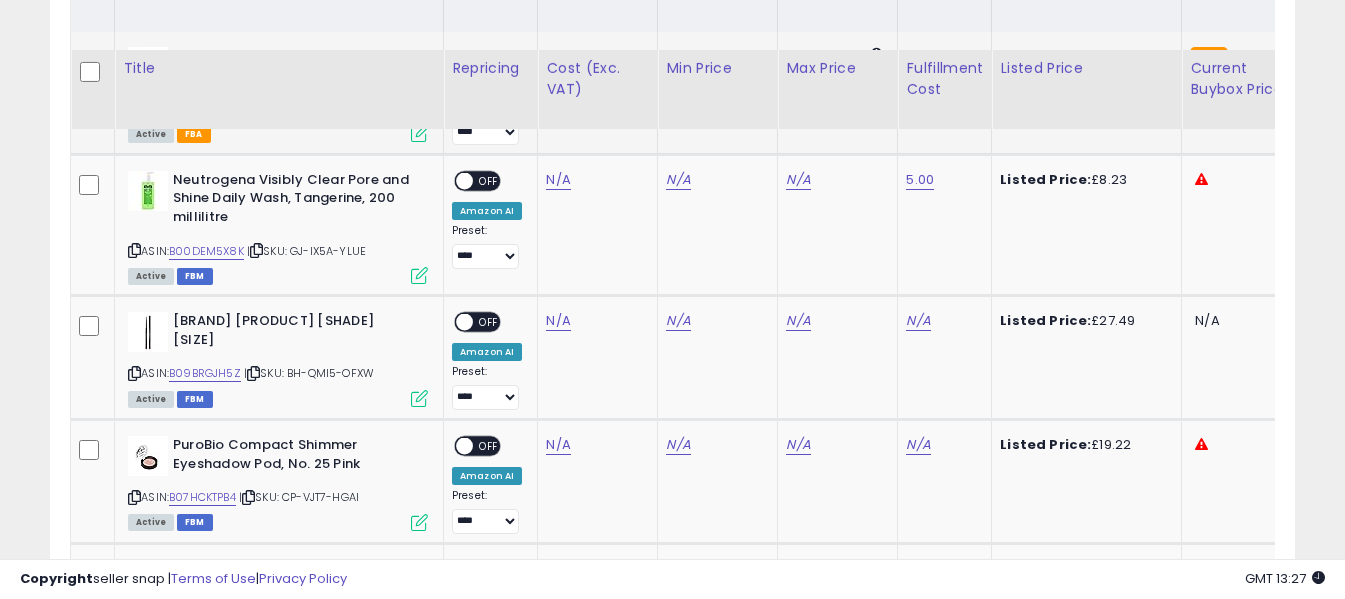 scroll, scrollTop: 1119, scrollLeft: 0, axis: vertical 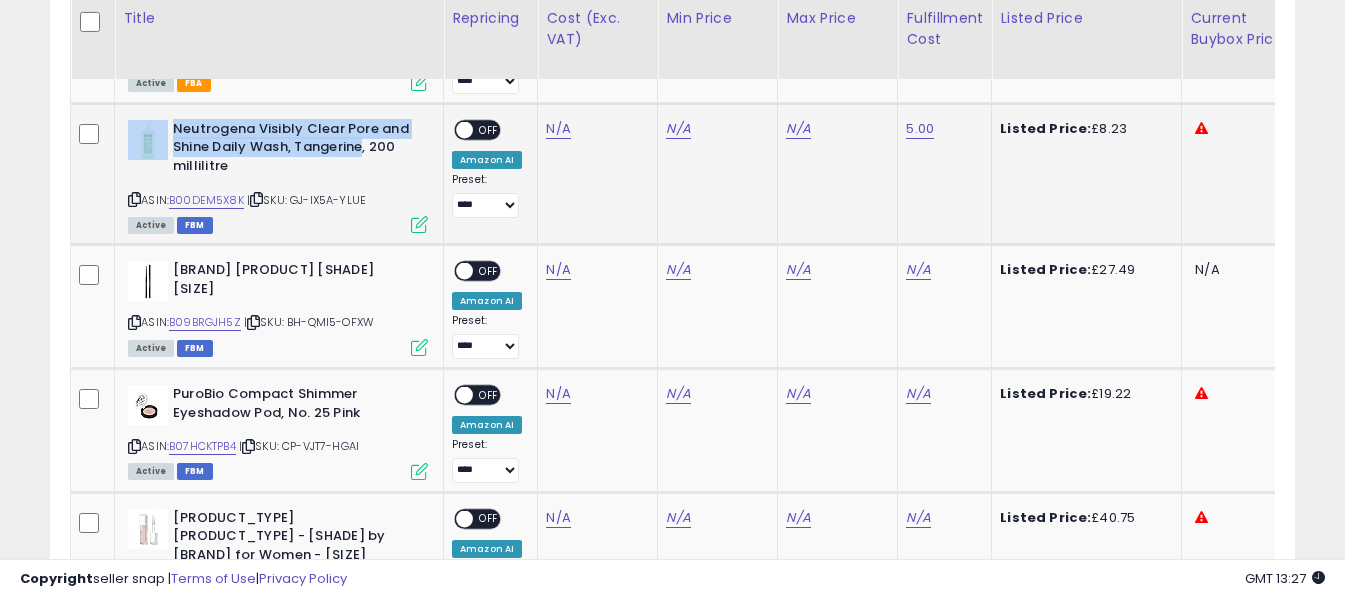 drag, startPoint x: 171, startPoint y: 124, endPoint x: 366, endPoint y: 149, distance: 196.59604 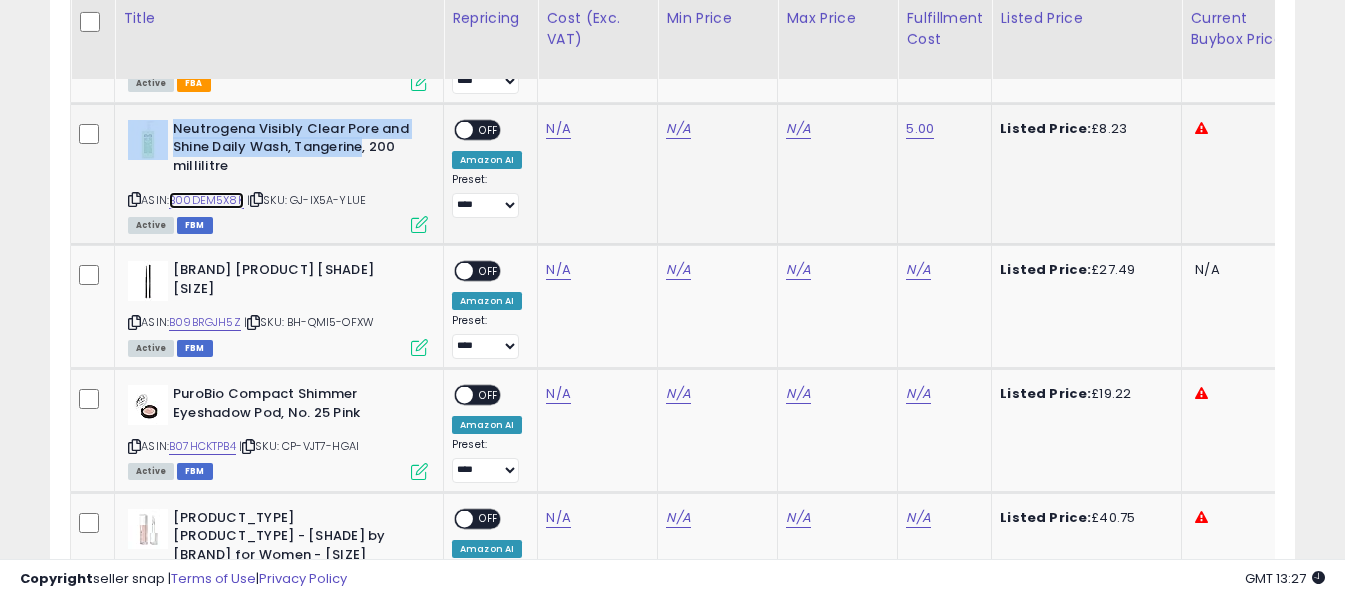 click on "B00DEM5X8K" at bounding box center (206, 200) 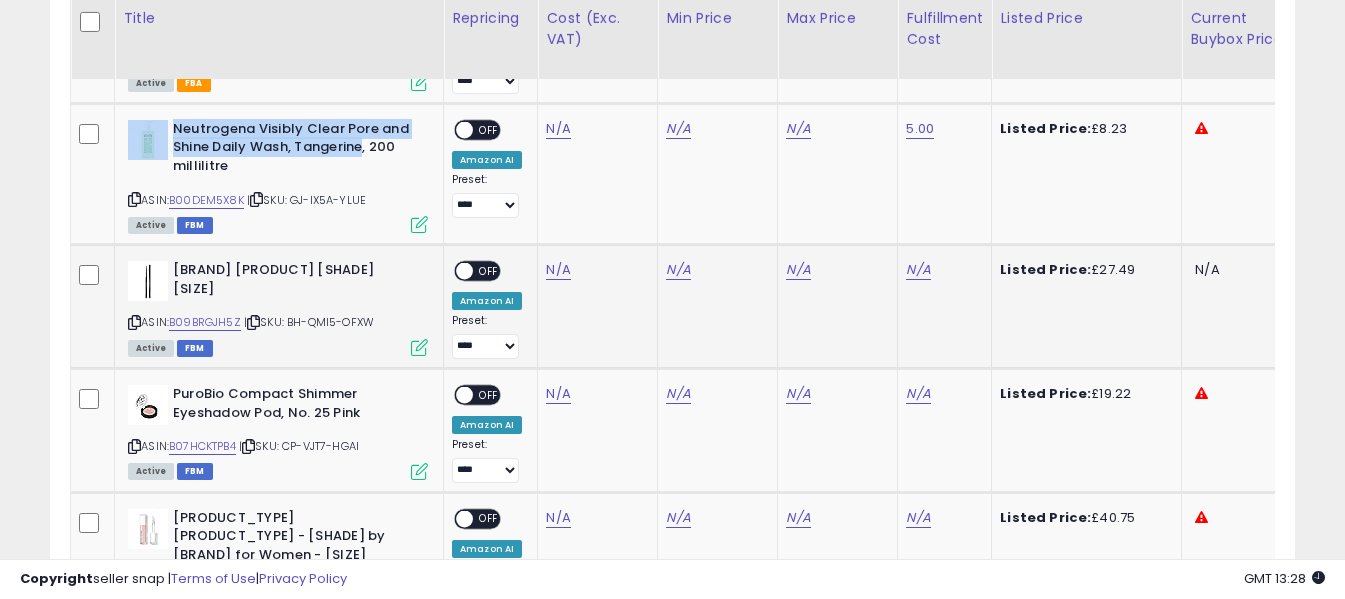 drag, startPoint x: 173, startPoint y: 266, endPoint x: 204, endPoint y: 284, distance: 35.846897 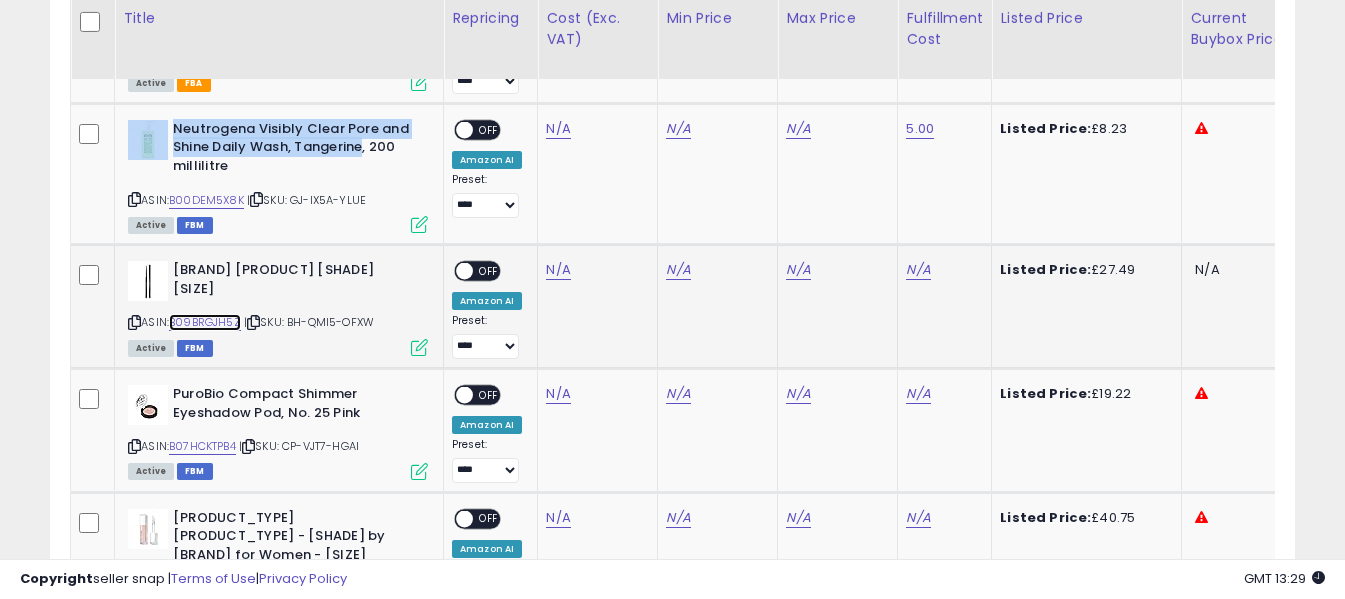 click on "B09BRGJH5Z" at bounding box center [205, 322] 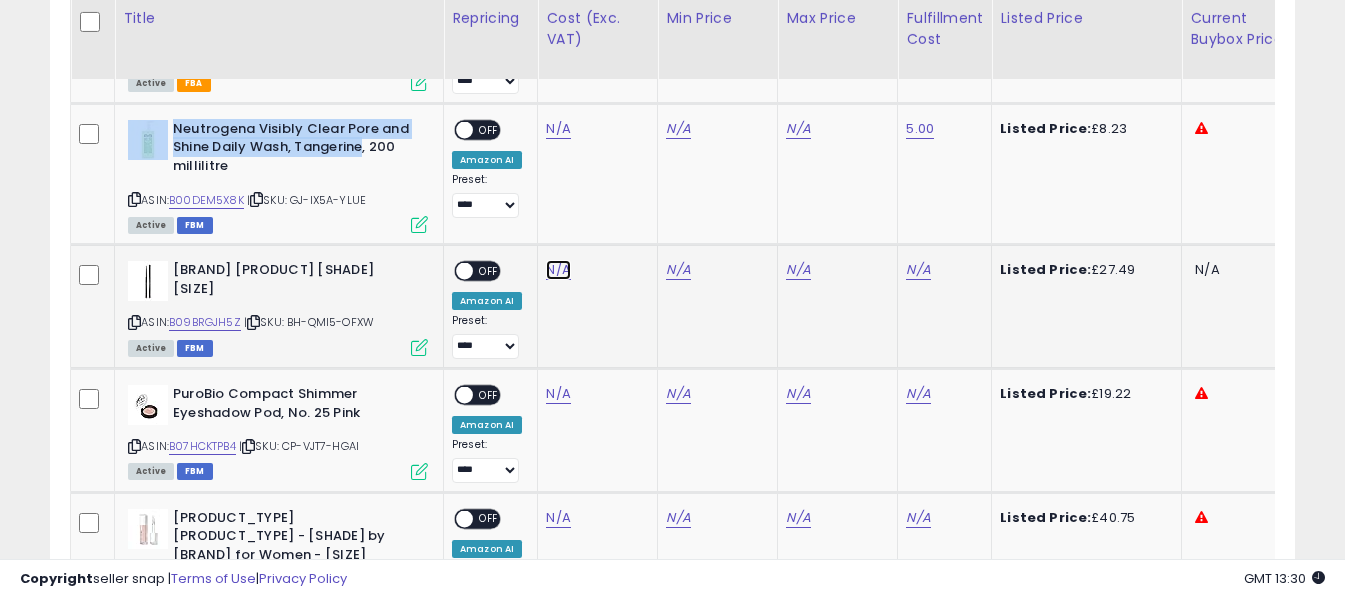 click on "N/A" at bounding box center (558, 129) 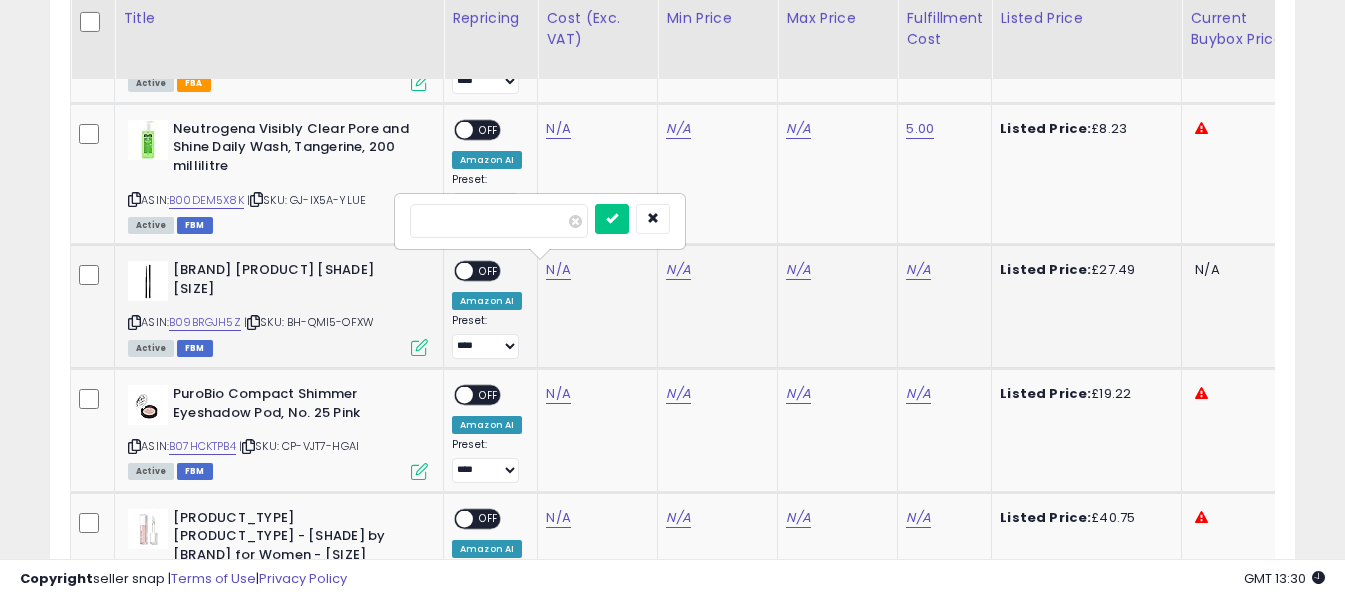click at bounding box center [499, 221] 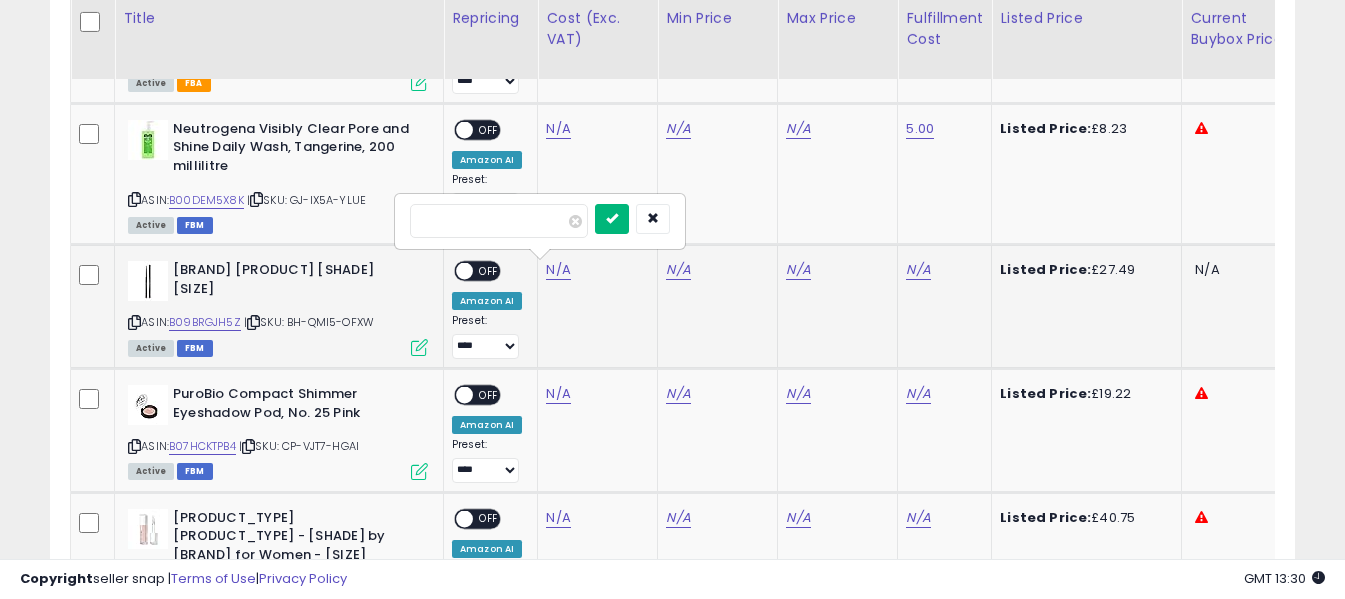 click at bounding box center (612, 219) 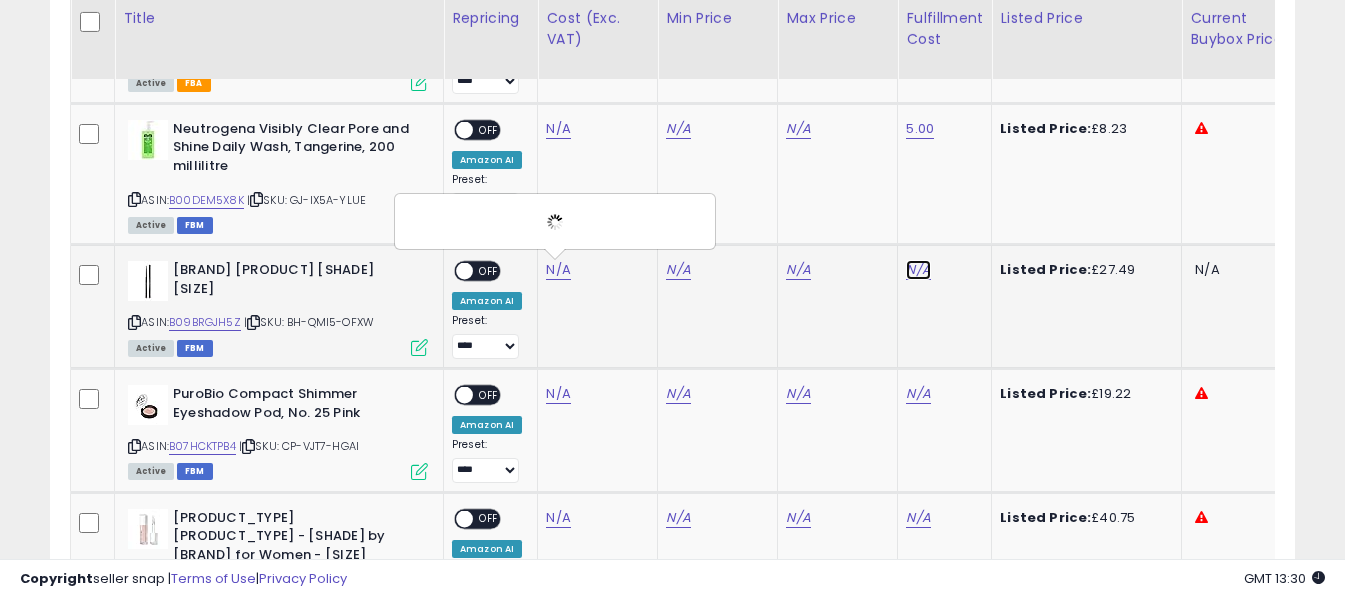 click on "N/A" at bounding box center (918, 270) 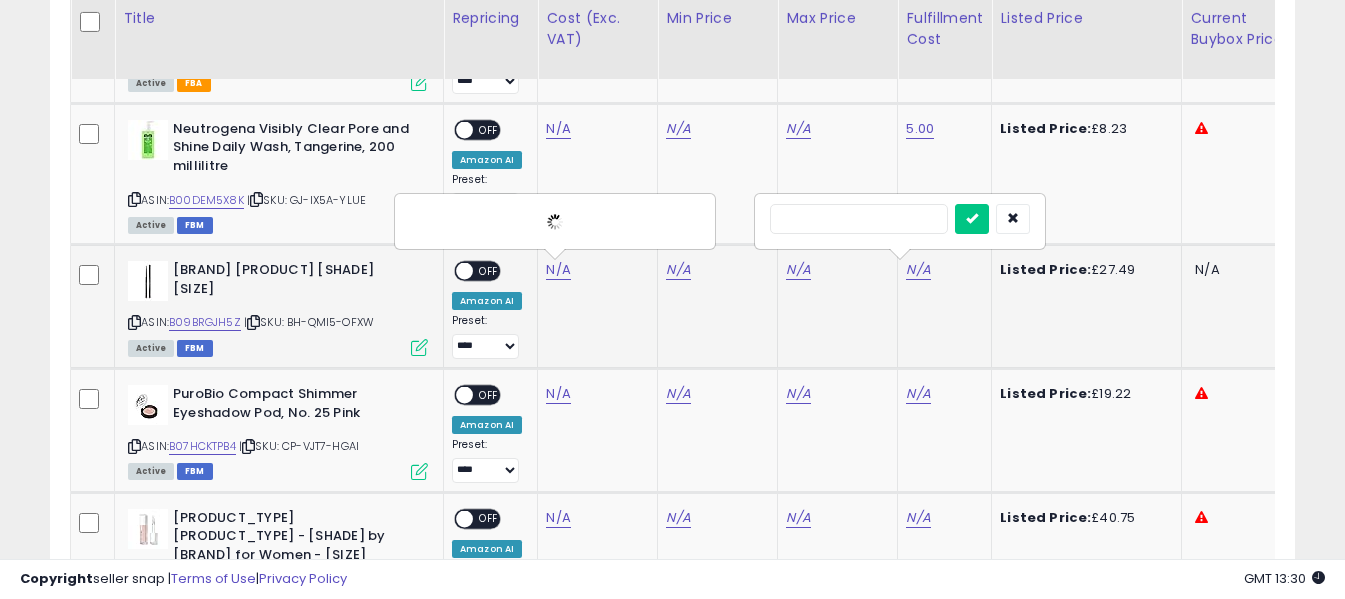 click at bounding box center (859, 219) 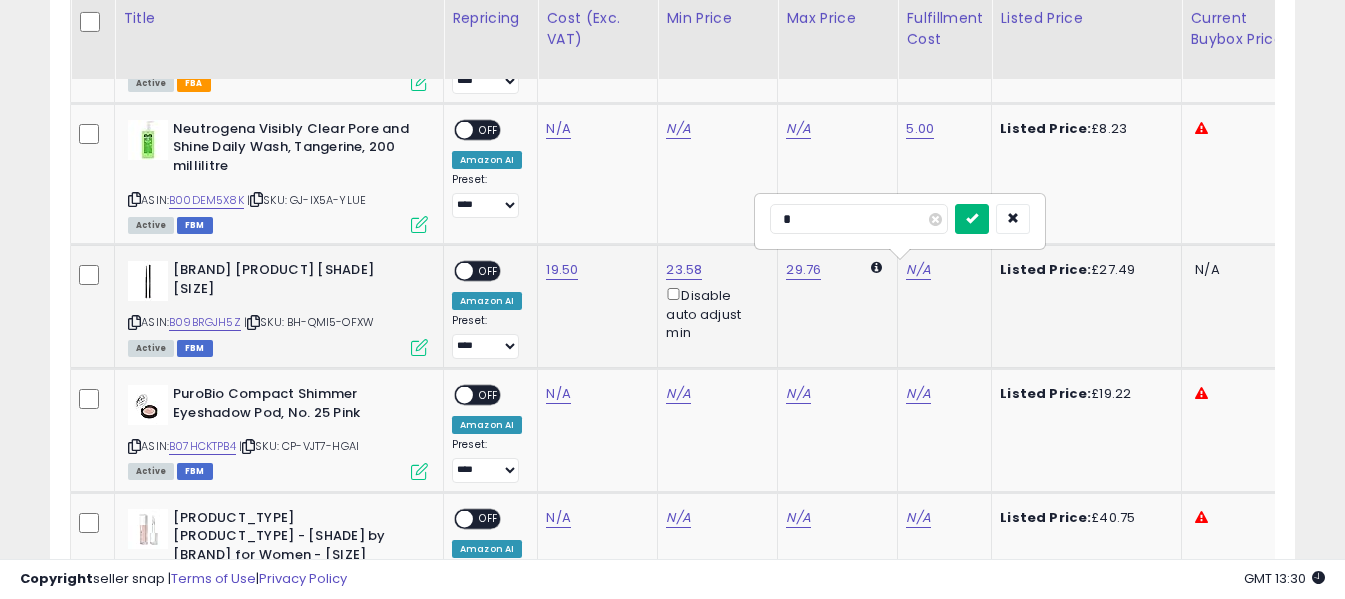 click at bounding box center [972, 218] 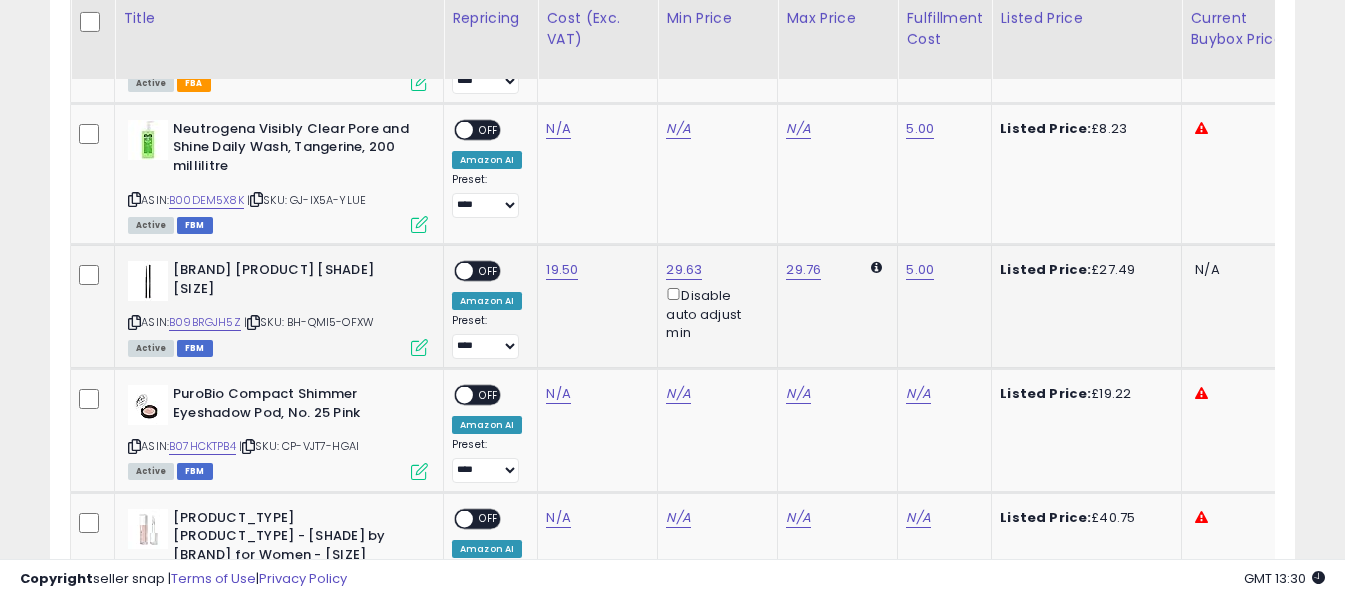 click on "OFF" at bounding box center [489, 271] 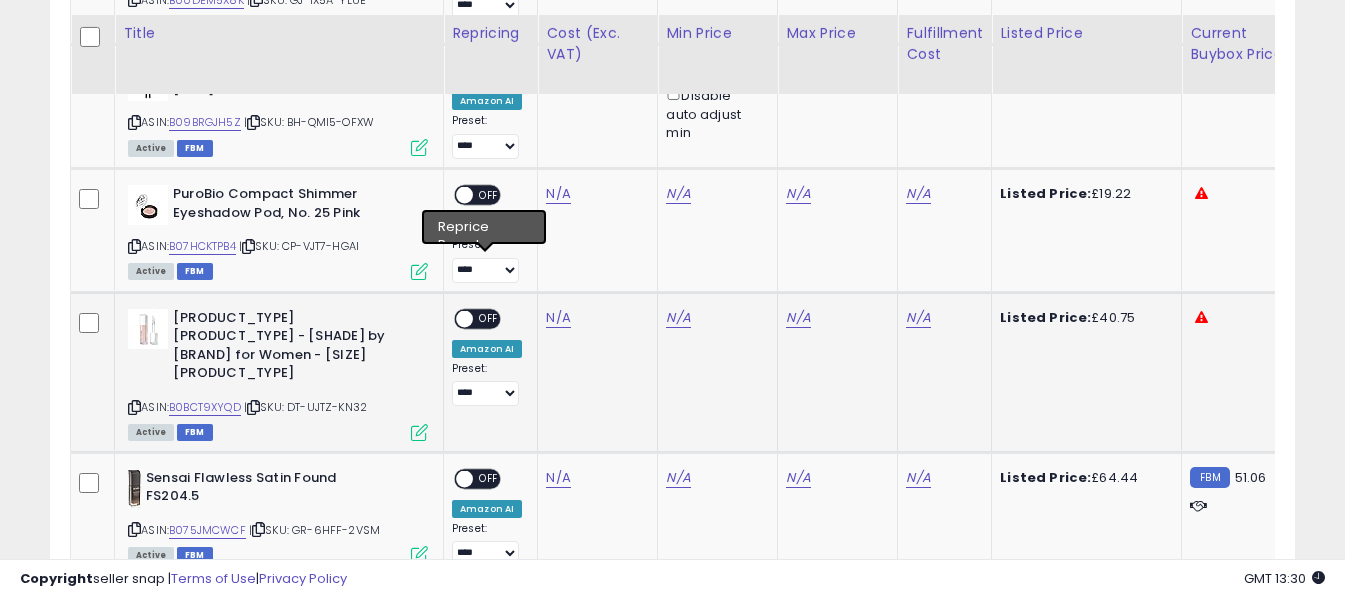 scroll, scrollTop: 1419, scrollLeft: 0, axis: vertical 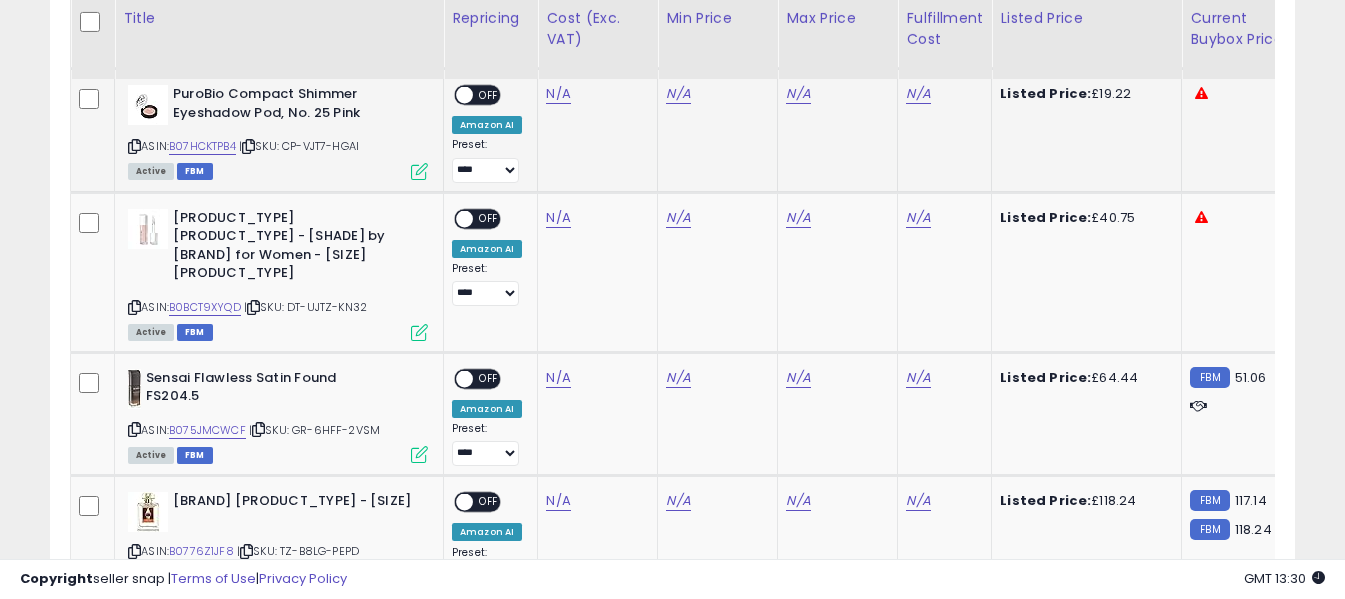 click at bounding box center [134, 146] 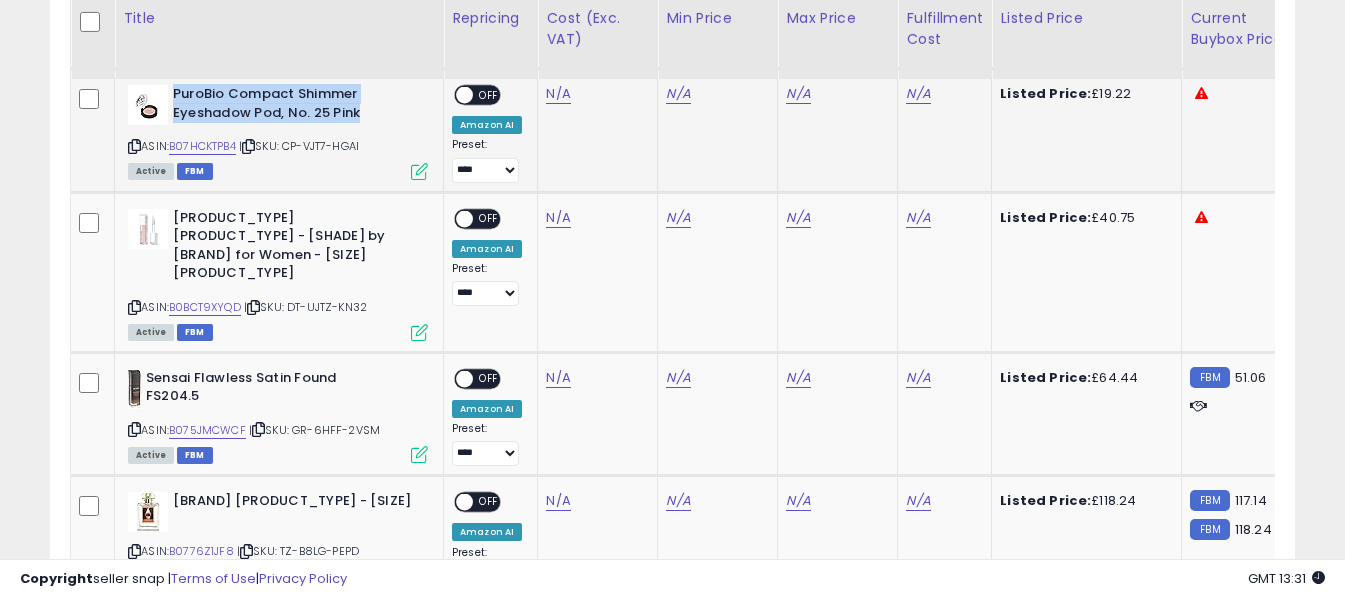 drag, startPoint x: 173, startPoint y: 93, endPoint x: 375, endPoint y: 110, distance: 202.71408 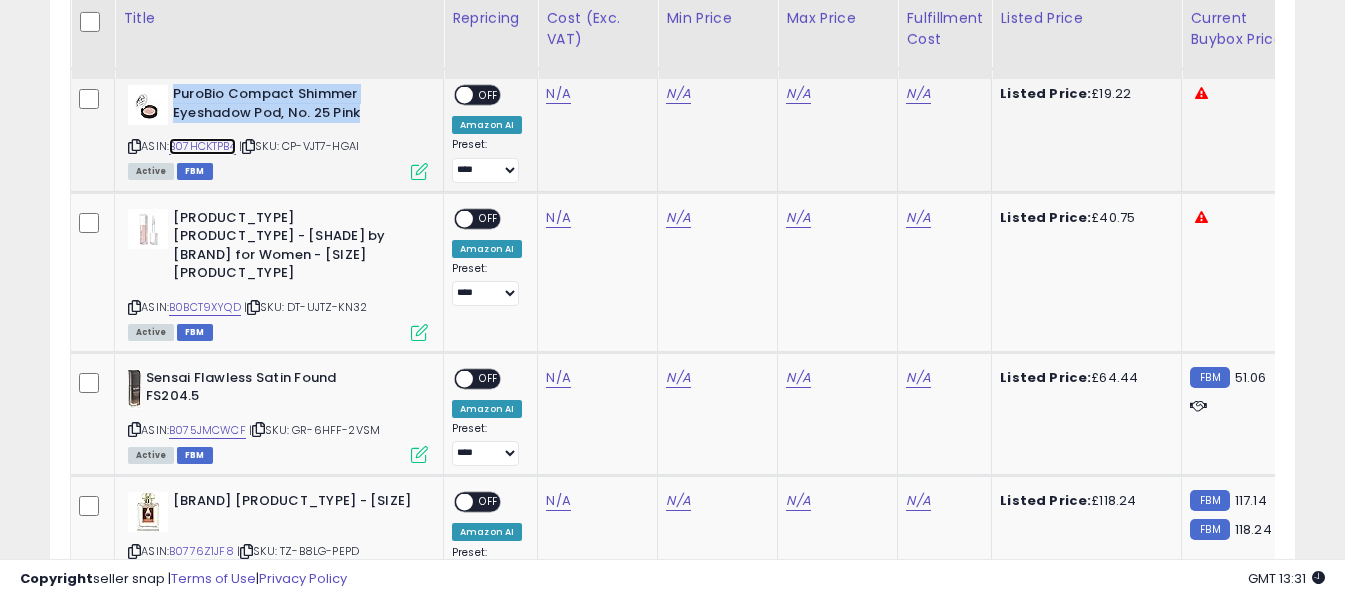 click on "B07HCKTPB4" at bounding box center (202, 146) 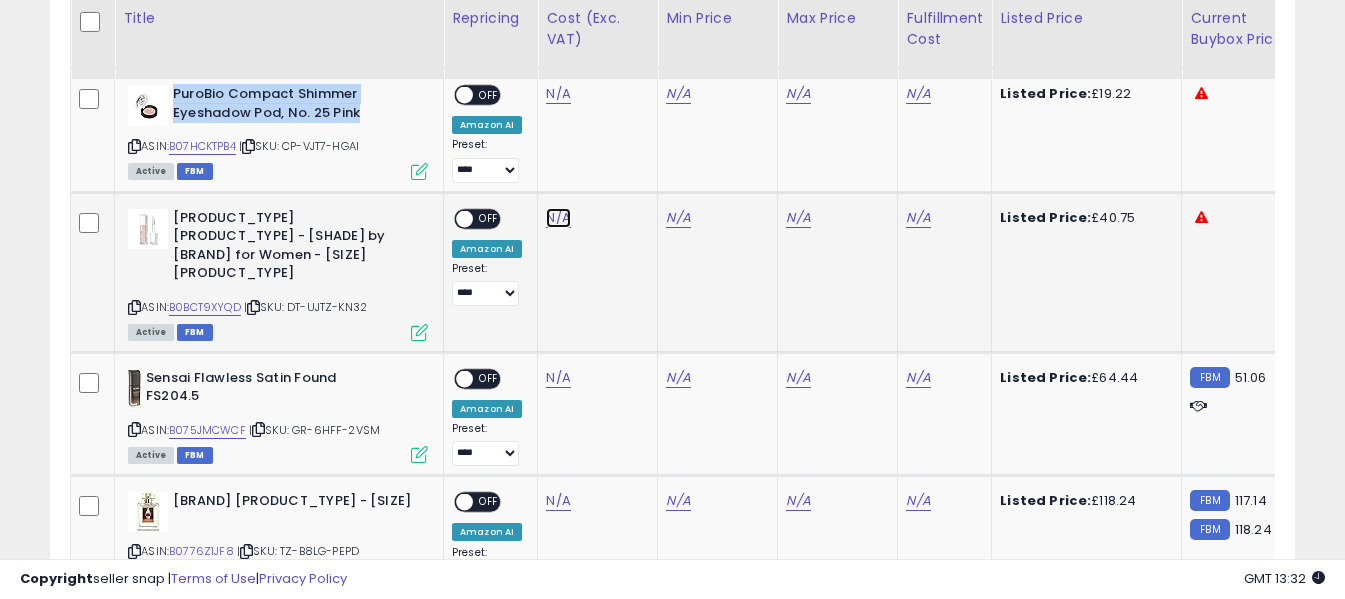 click on "N/A" at bounding box center (558, -171) 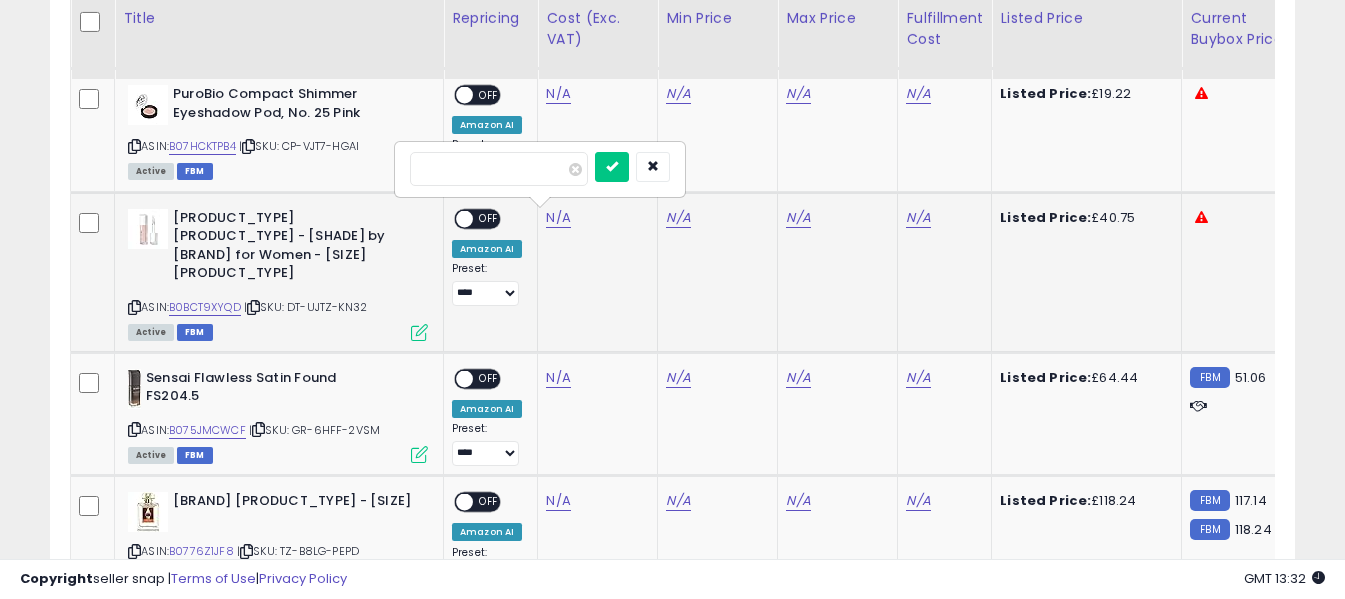 click at bounding box center [499, 169] 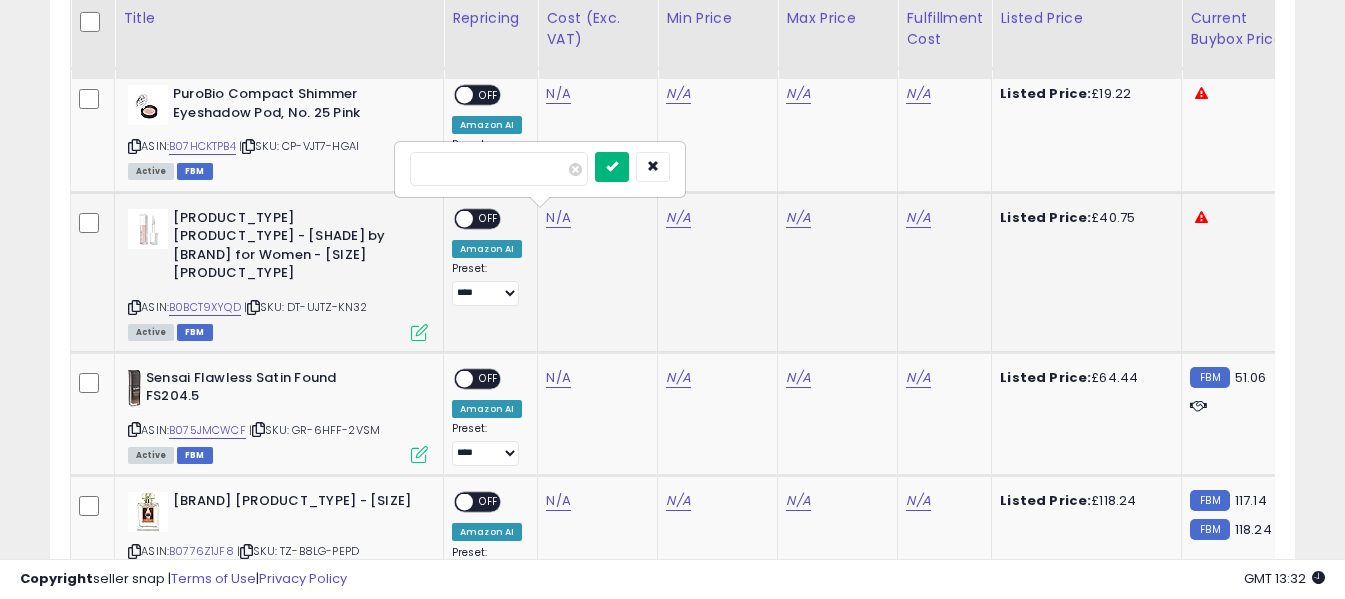 click at bounding box center (612, 166) 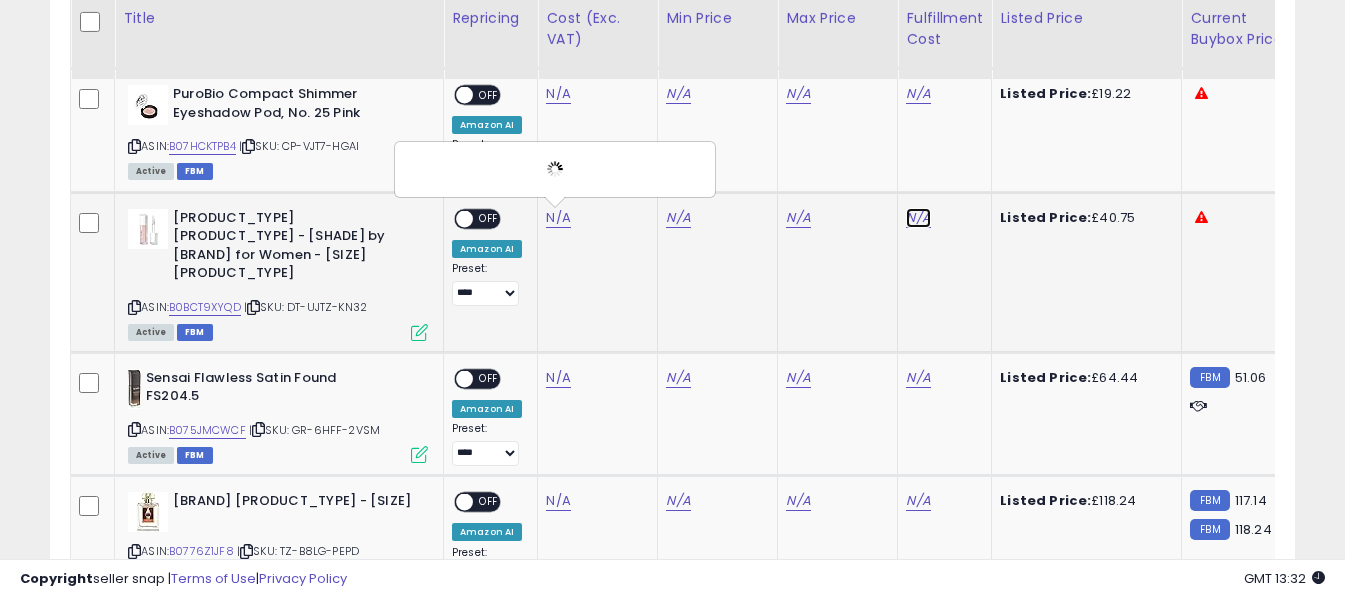 click on "N/A" at bounding box center (918, 94) 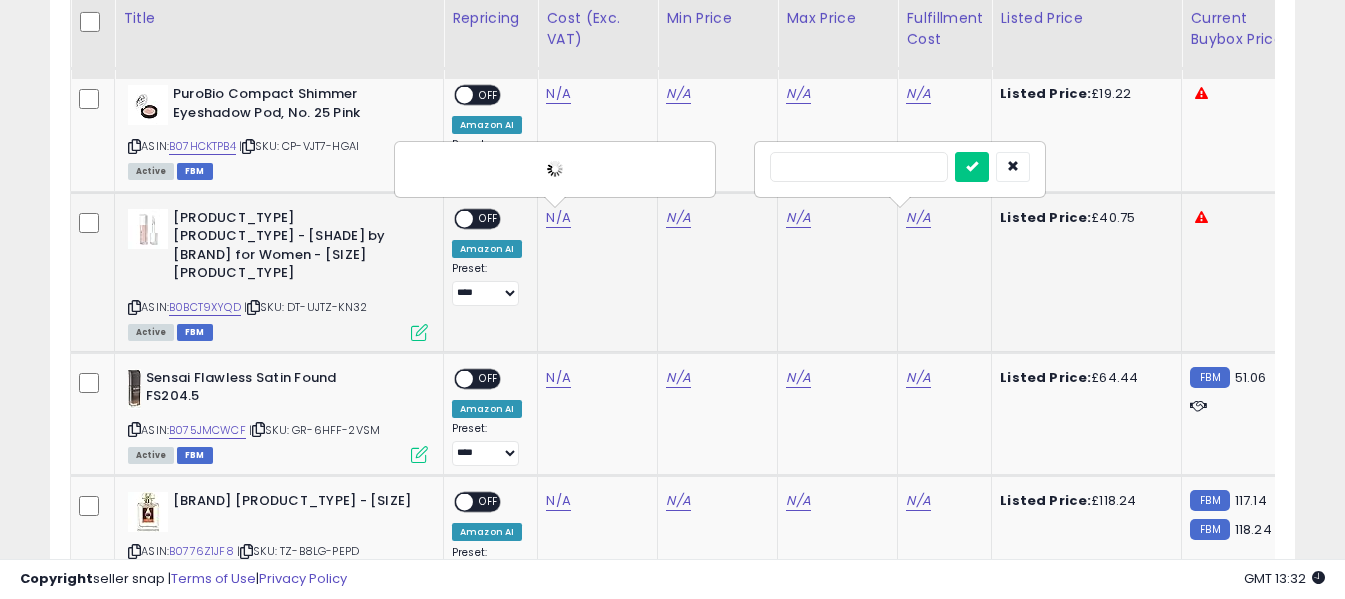 click at bounding box center [859, 167] 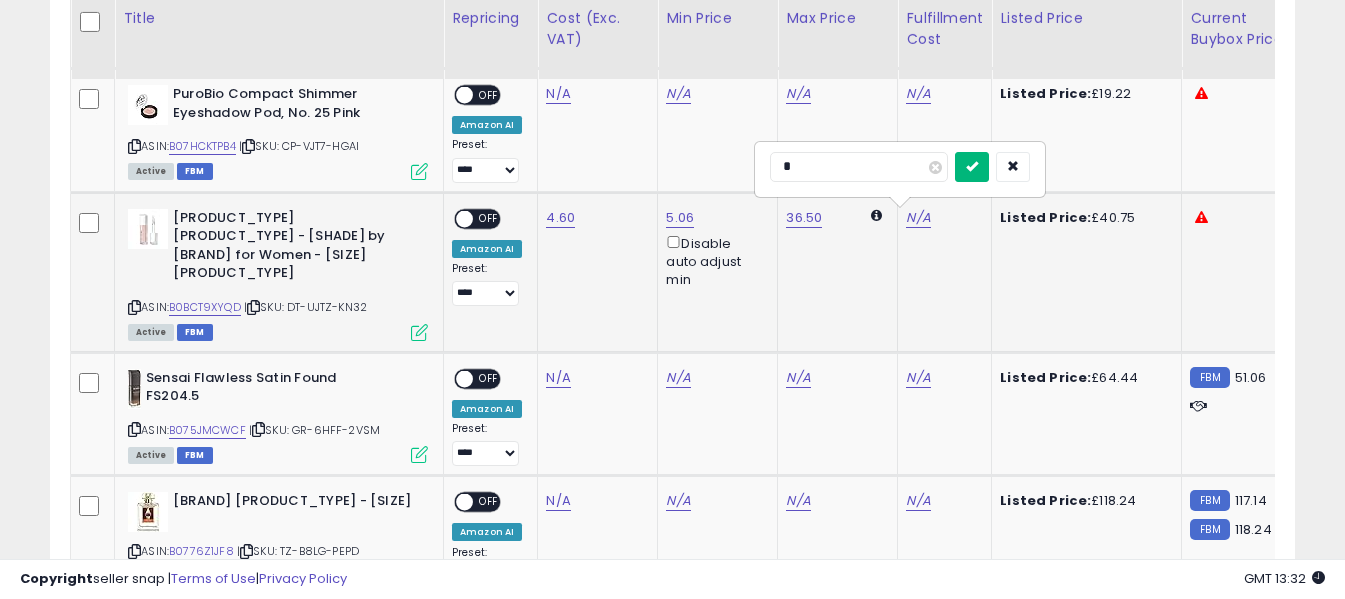 click at bounding box center (972, 166) 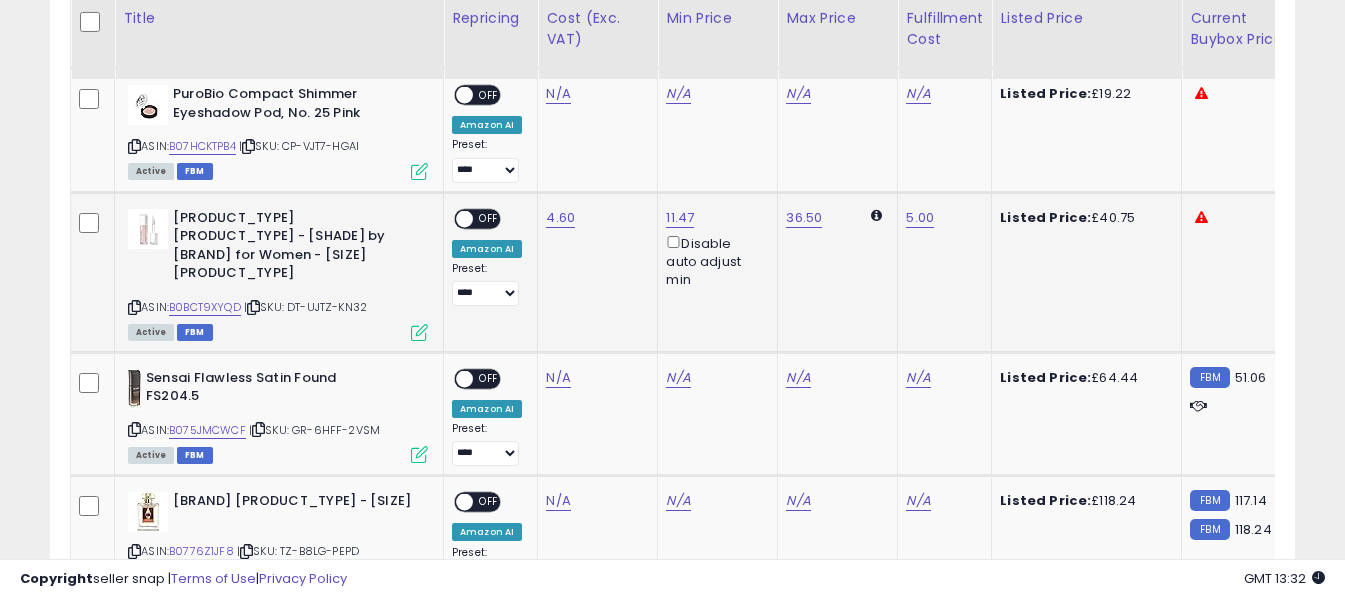 click on "OFF" at bounding box center (489, 218) 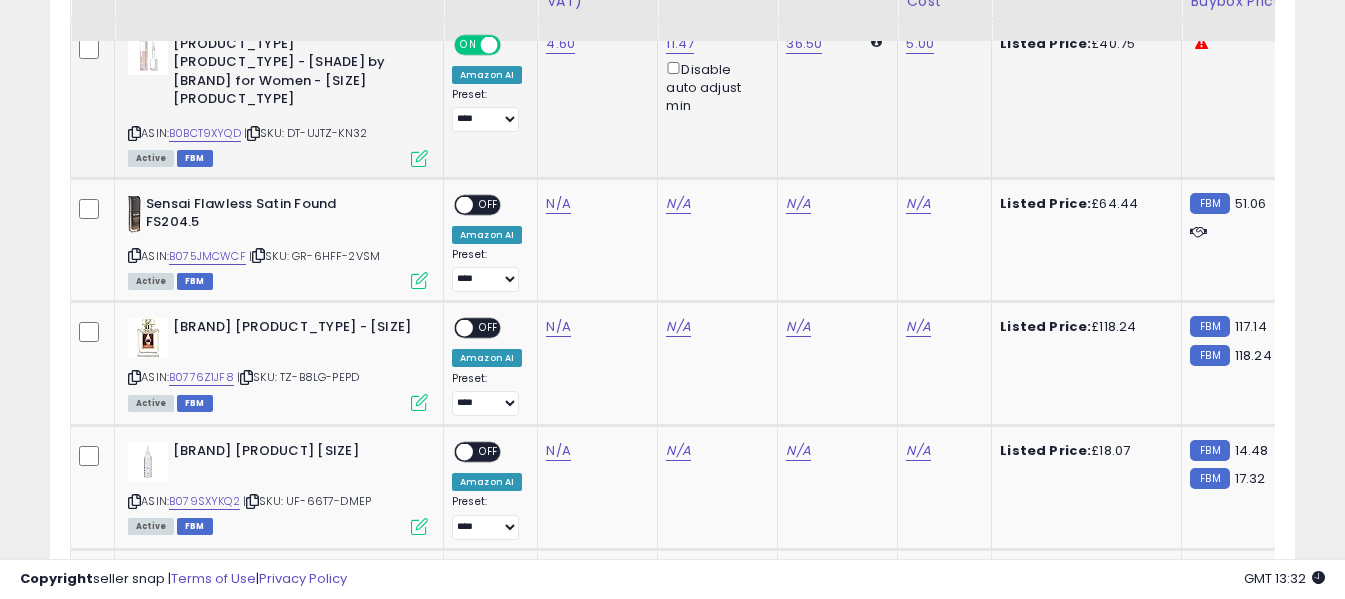 scroll, scrollTop: 1619, scrollLeft: 0, axis: vertical 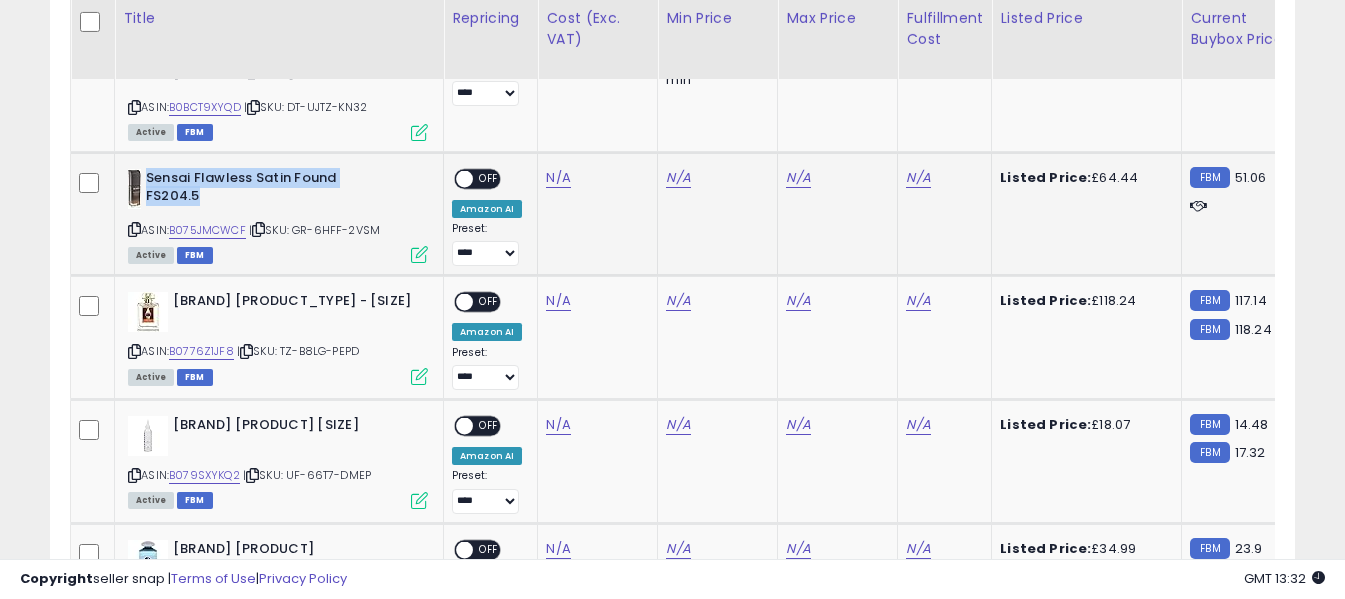 drag, startPoint x: 148, startPoint y: 160, endPoint x: 211, endPoint y: 186, distance: 68.154236 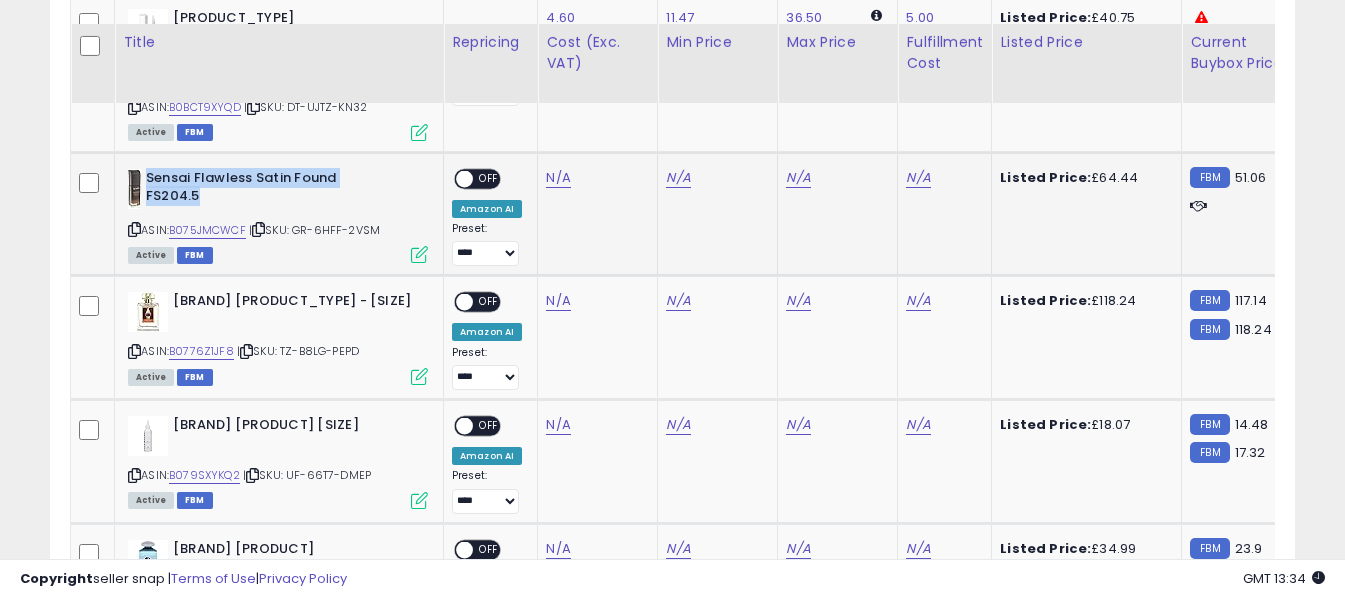 scroll, scrollTop: 1719, scrollLeft: 0, axis: vertical 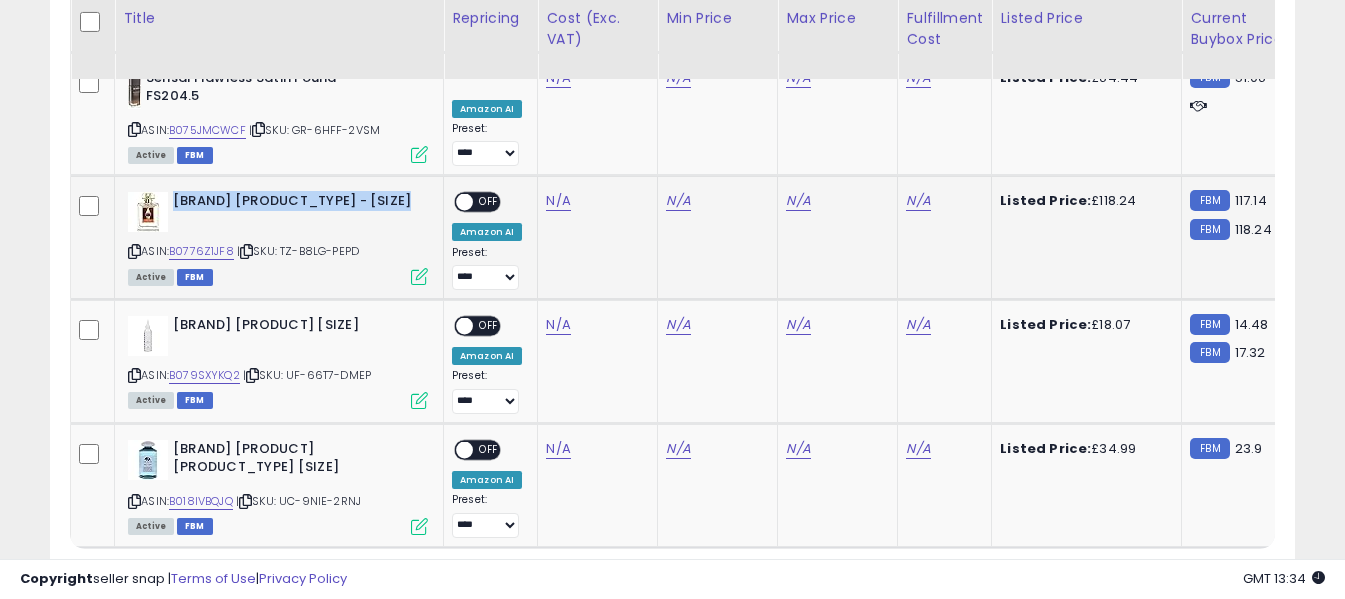 drag, startPoint x: 174, startPoint y: 179, endPoint x: 412, endPoint y: 185, distance: 238.07562 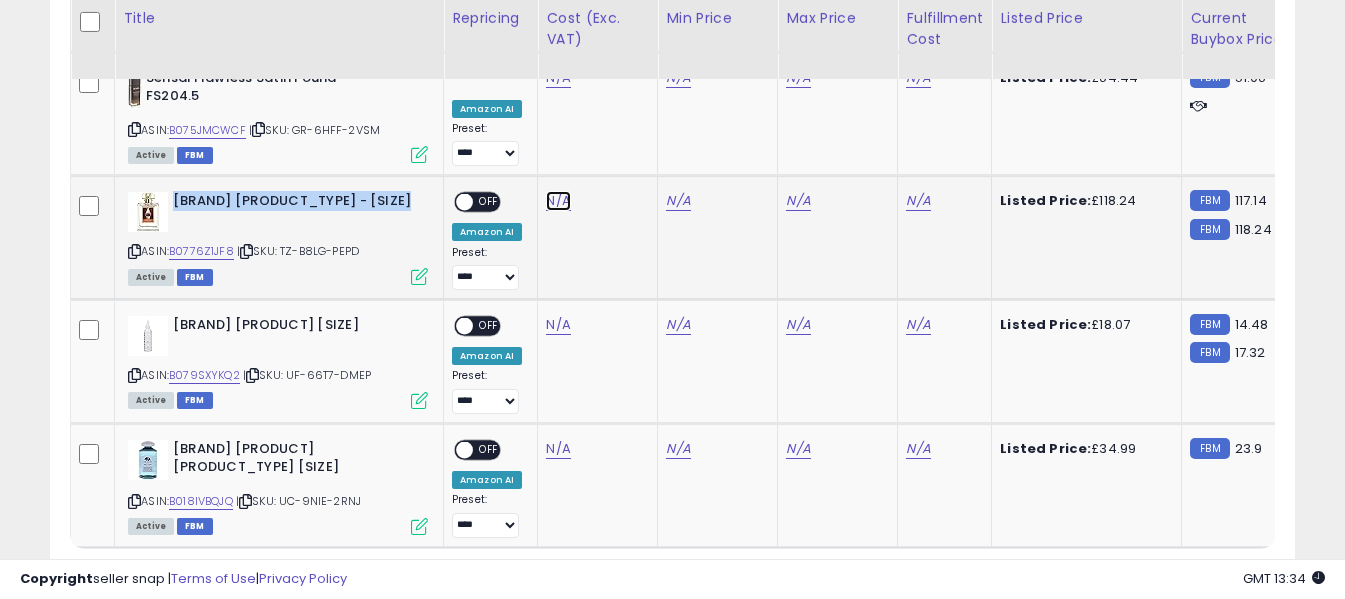 click on "N/A" at bounding box center (558, -471) 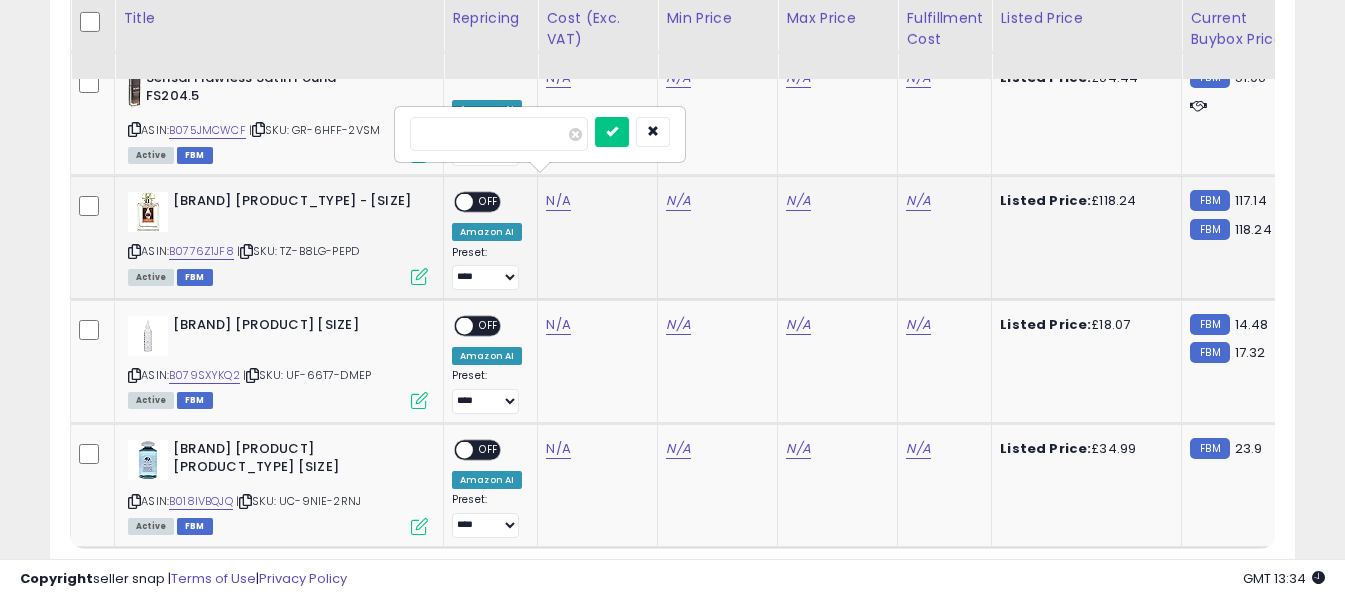 click at bounding box center [499, 134] 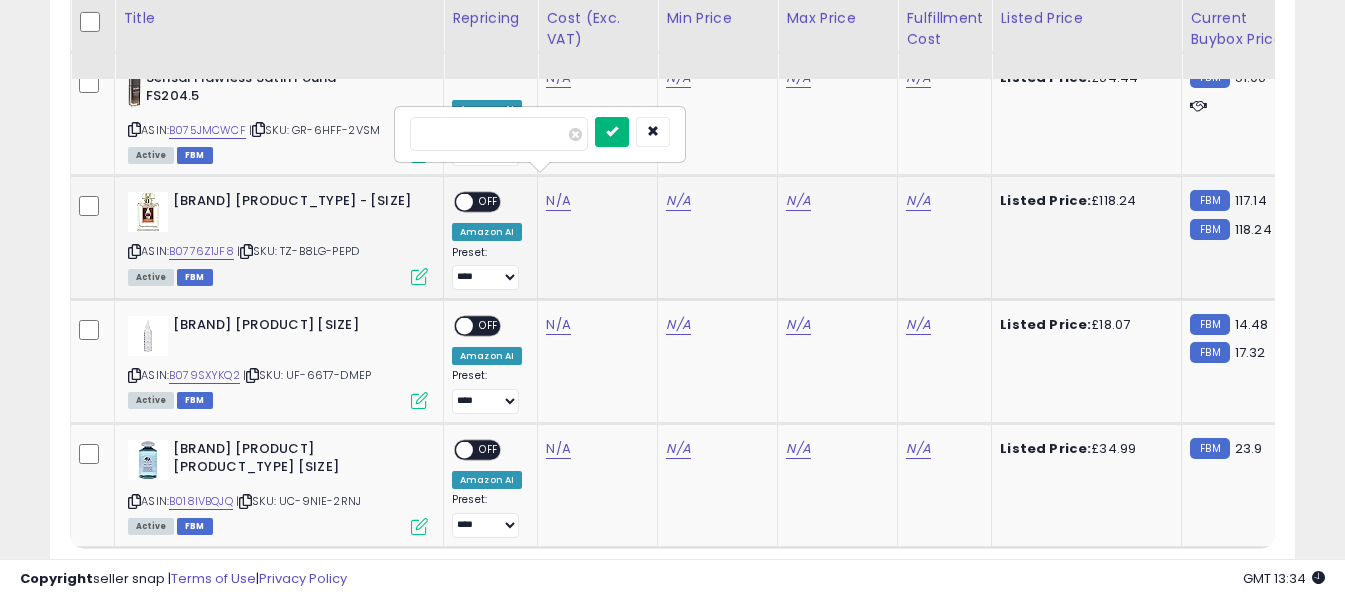 click at bounding box center [612, 131] 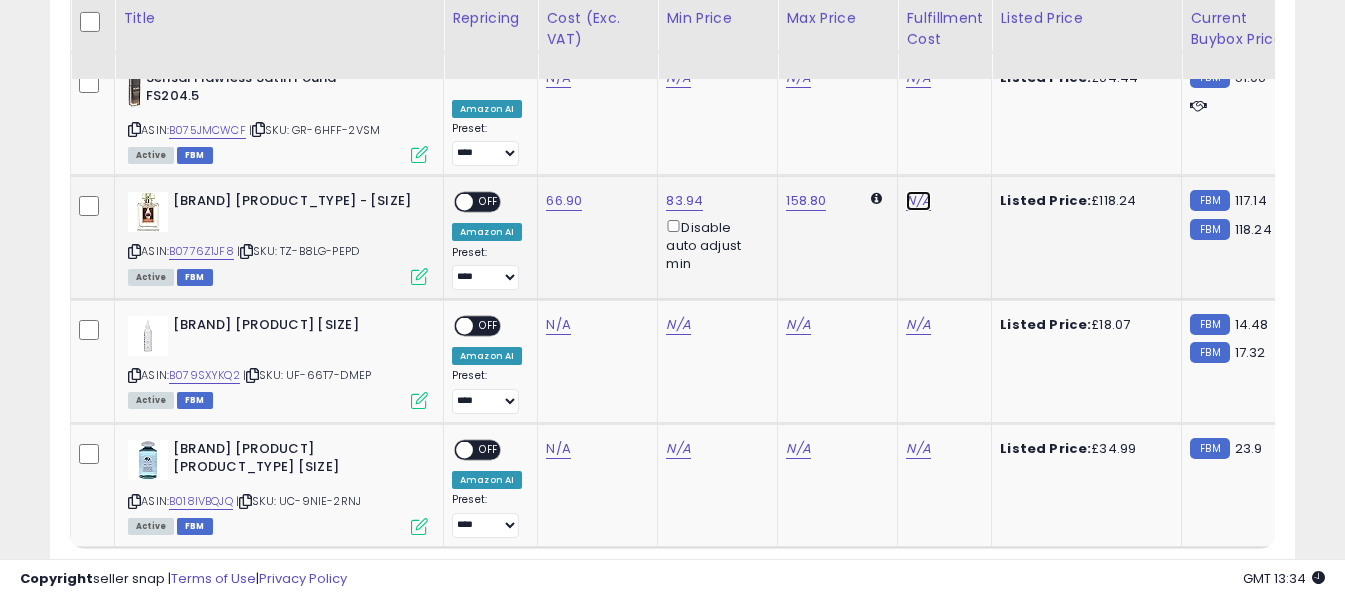click on "N/A" at bounding box center (918, -206) 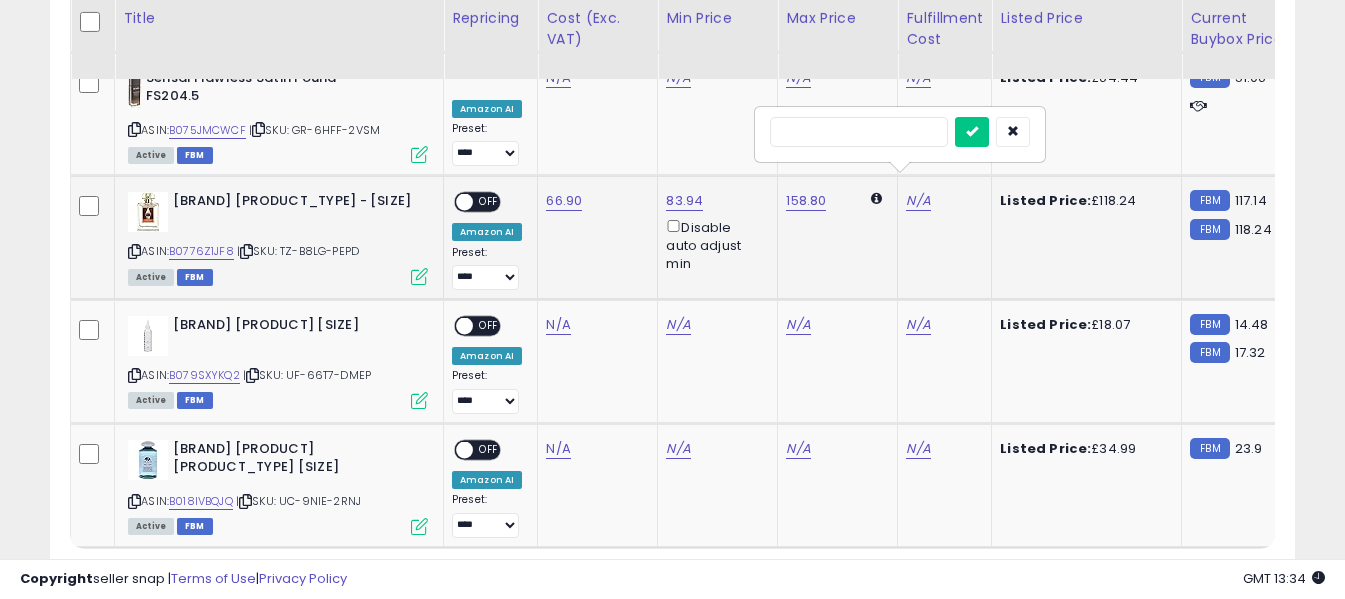 click at bounding box center (859, 132) 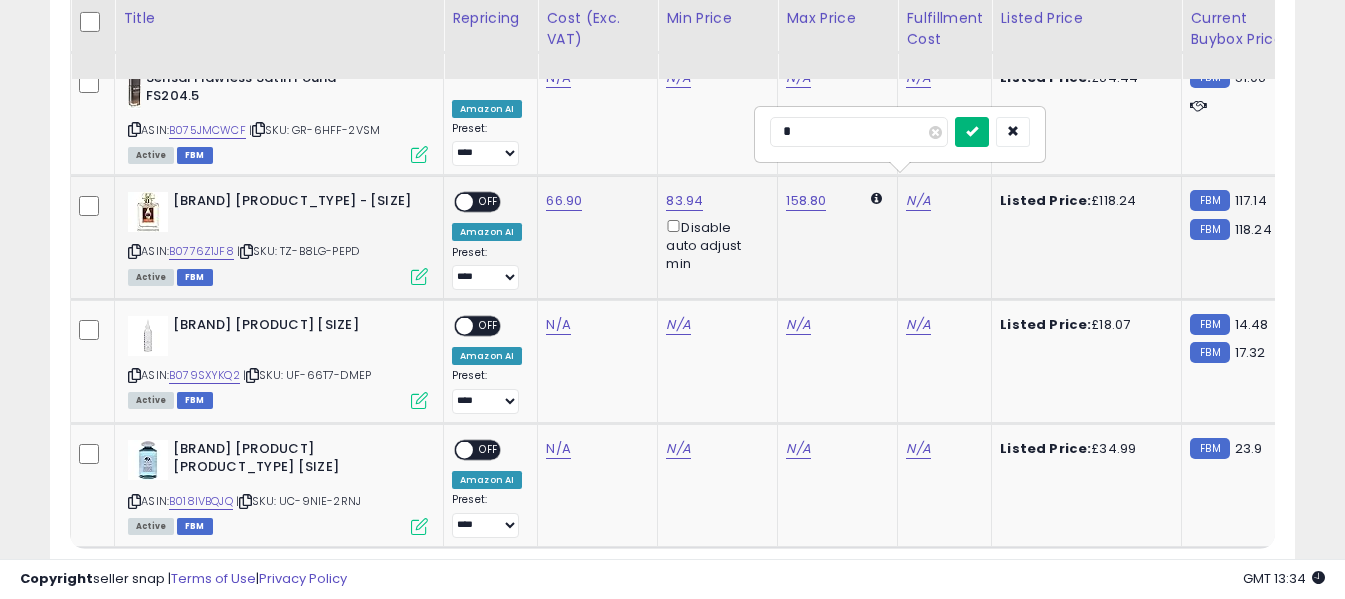 click at bounding box center (972, 131) 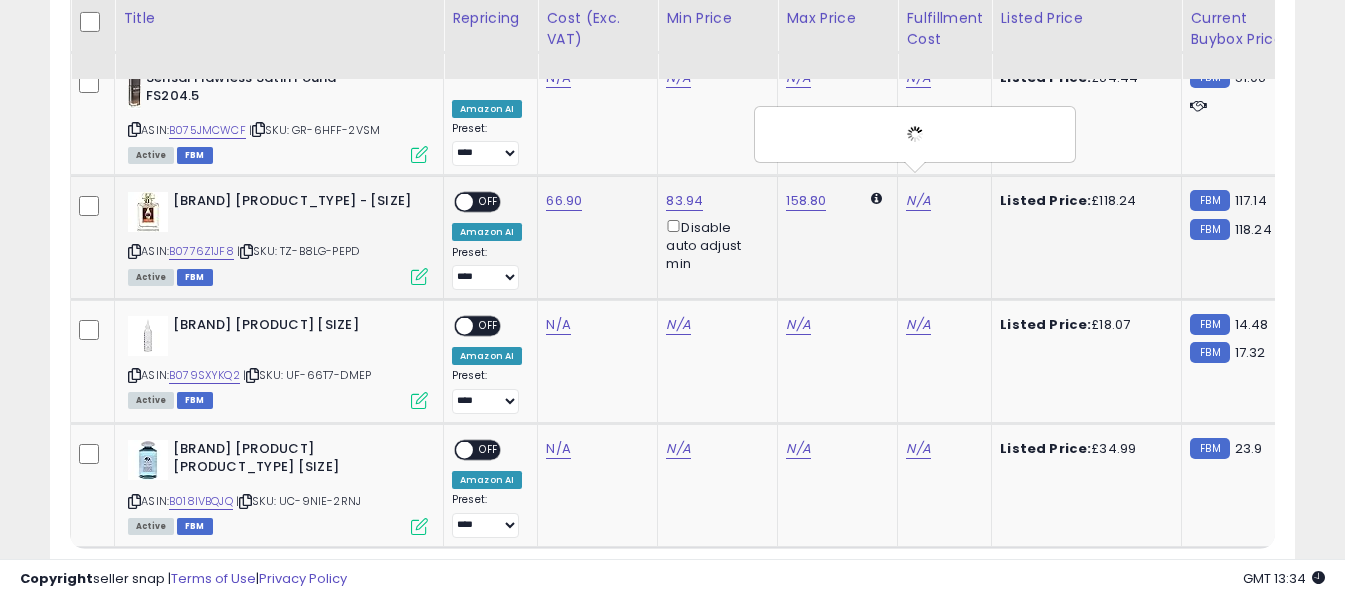 click on "OFF" at bounding box center [489, 202] 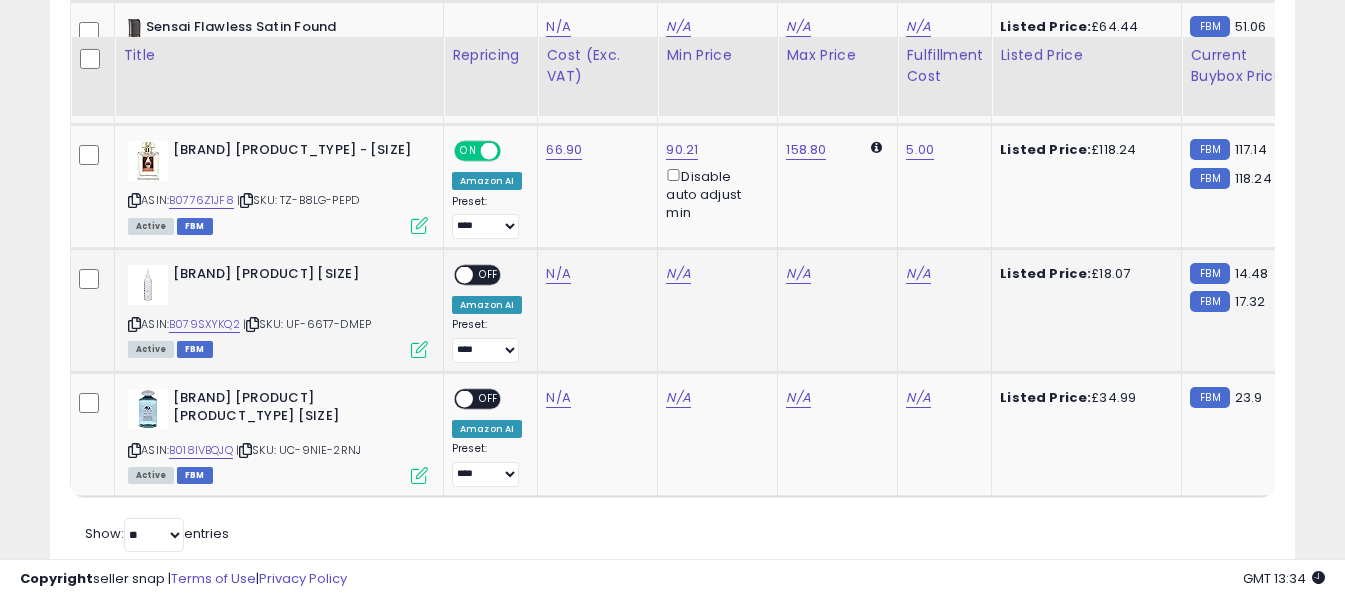 scroll, scrollTop: 1819, scrollLeft: 0, axis: vertical 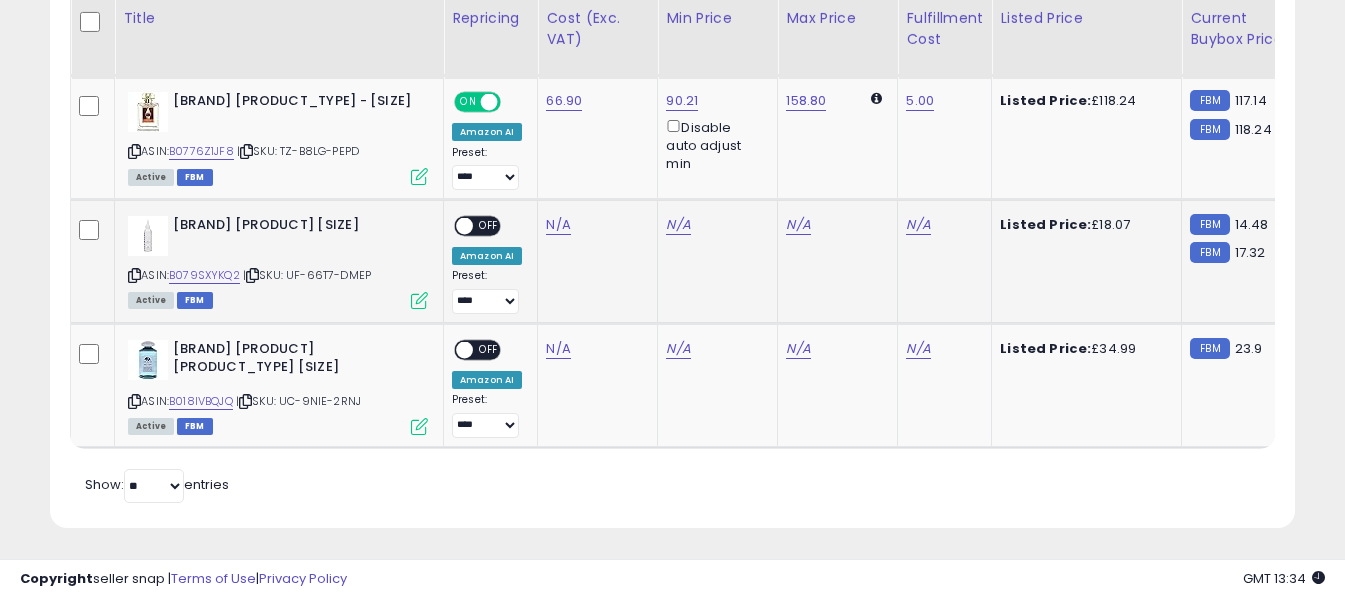drag, startPoint x: 174, startPoint y: 205, endPoint x: 350, endPoint y: 223, distance: 176.91806 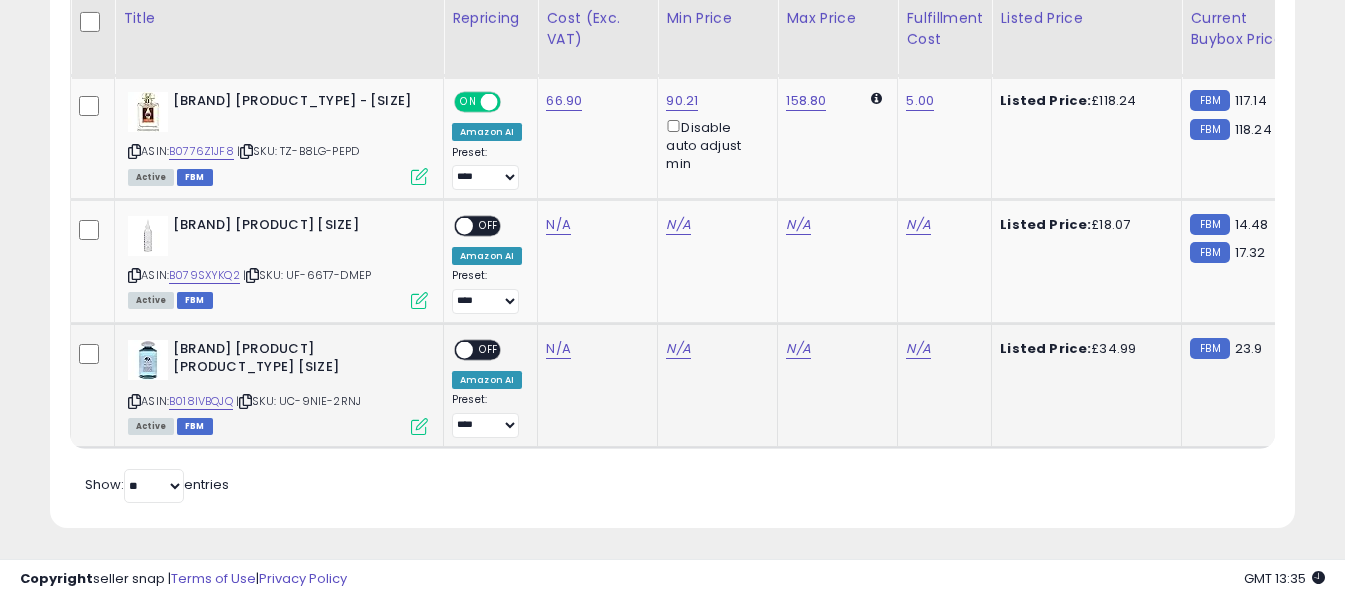 drag, startPoint x: 173, startPoint y: 326, endPoint x: 376, endPoint y: 349, distance: 204.2988 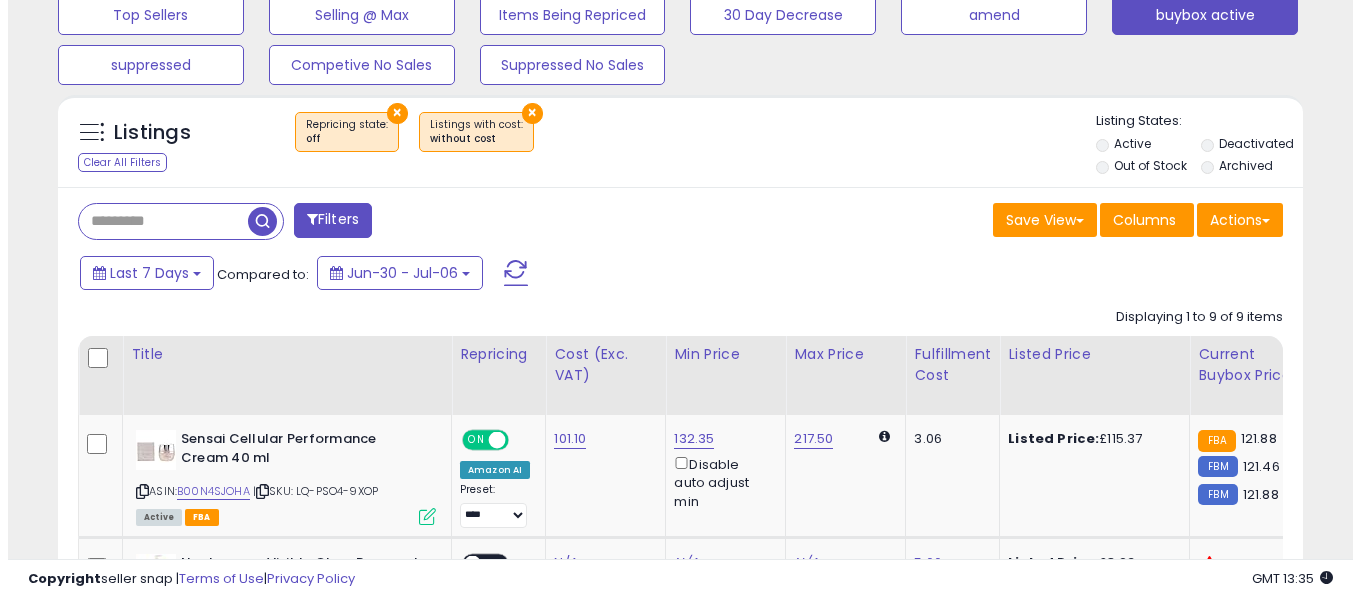 scroll, scrollTop: 619, scrollLeft: 0, axis: vertical 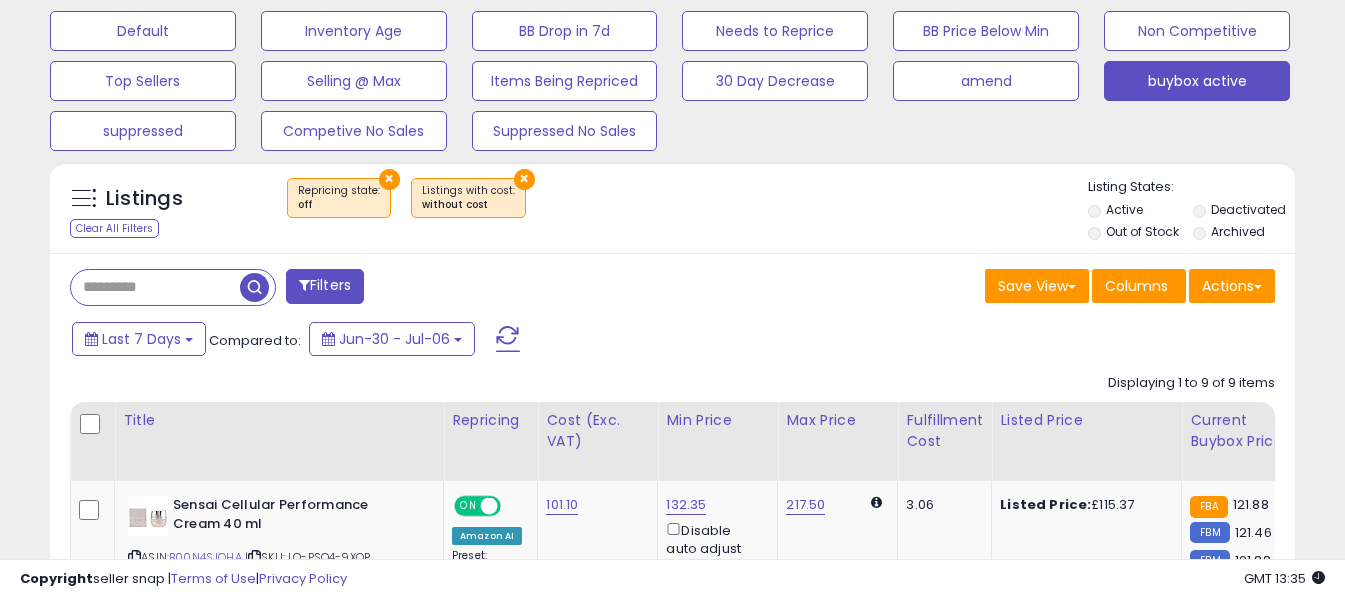 click at bounding box center (508, 339) 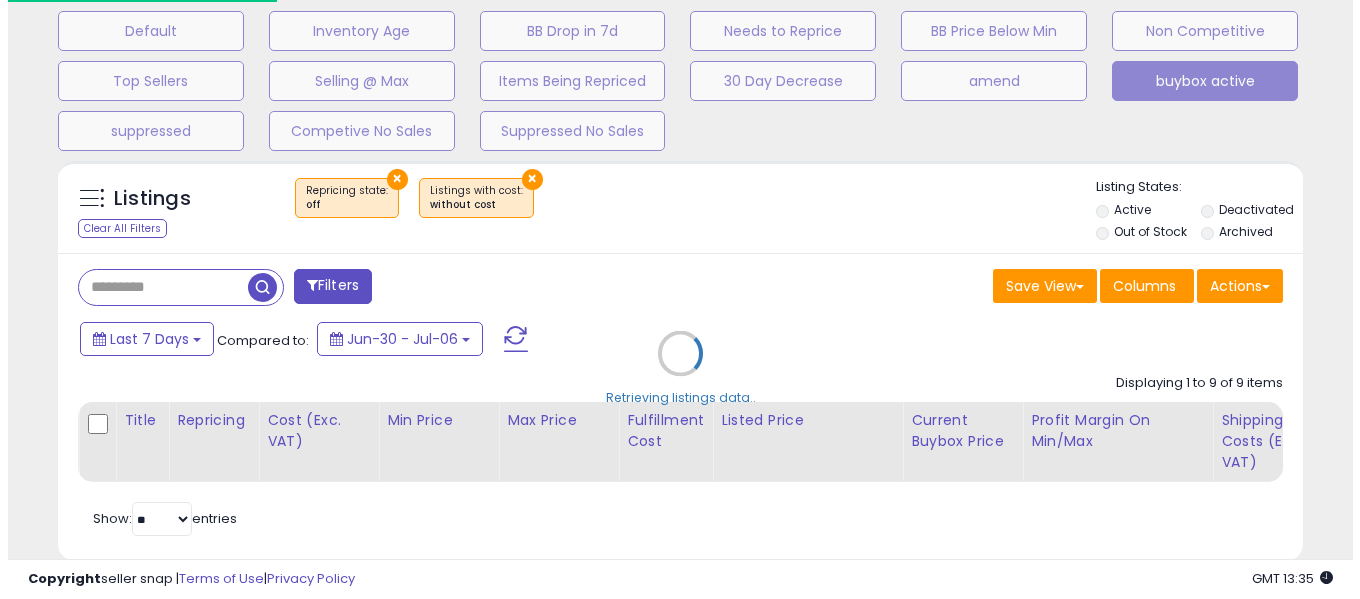 scroll, scrollTop: 999590, scrollLeft: 999271, axis: both 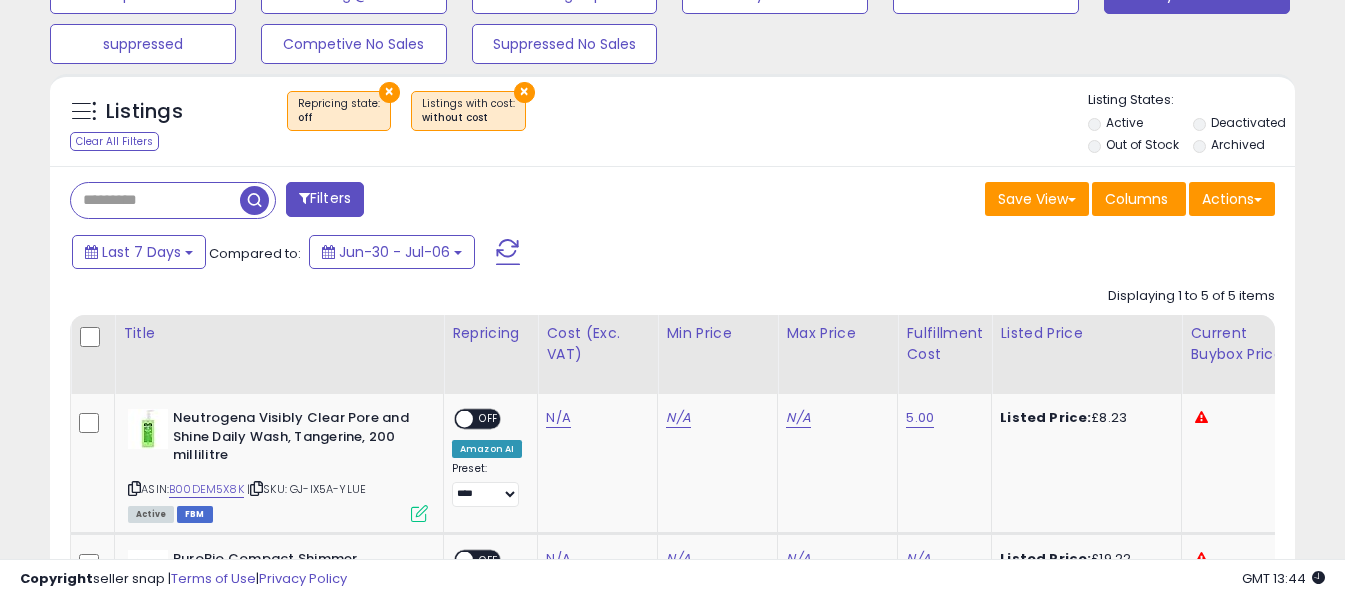 click at bounding box center [508, 252] 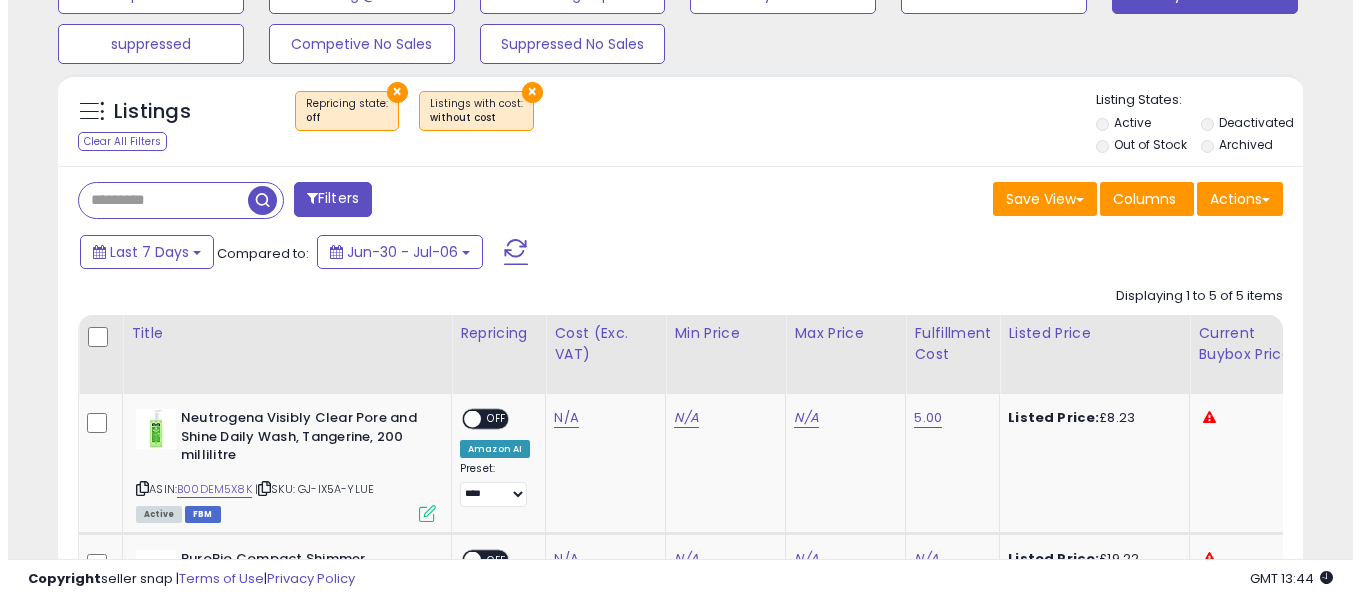 scroll, scrollTop: 671, scrollLeft: 0, axis: vertical 